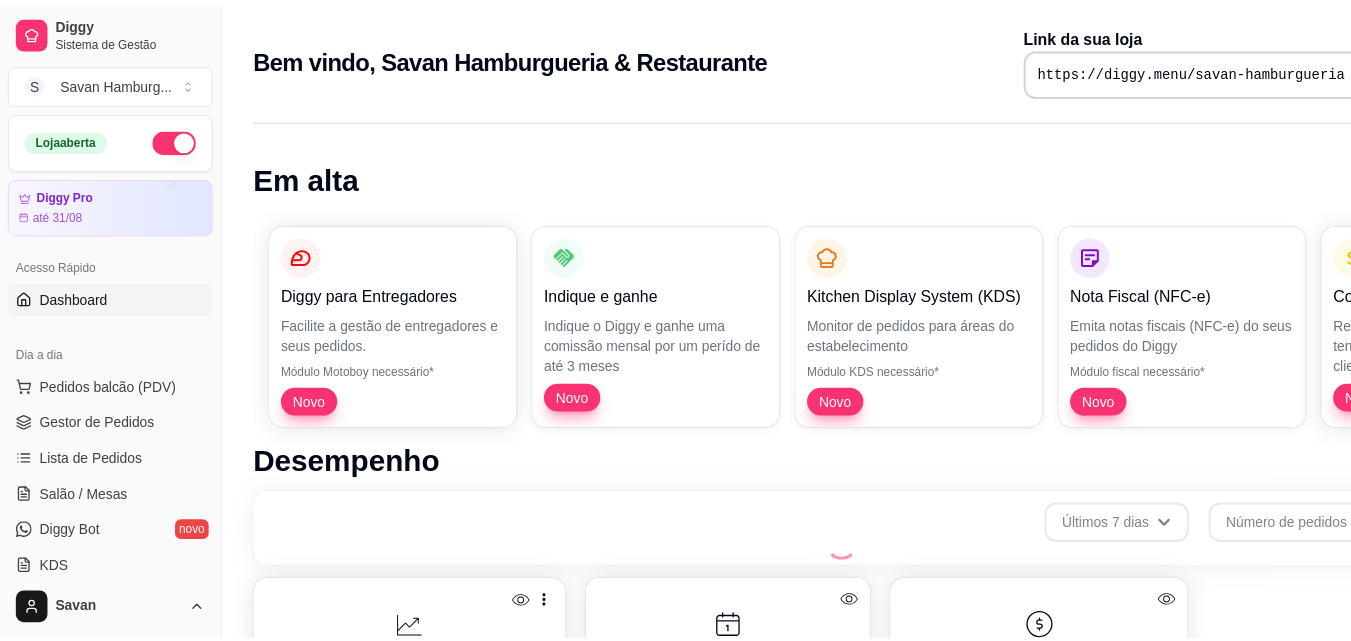 scroll, scrollTop: 0, scrollLeft: 0, axis: both 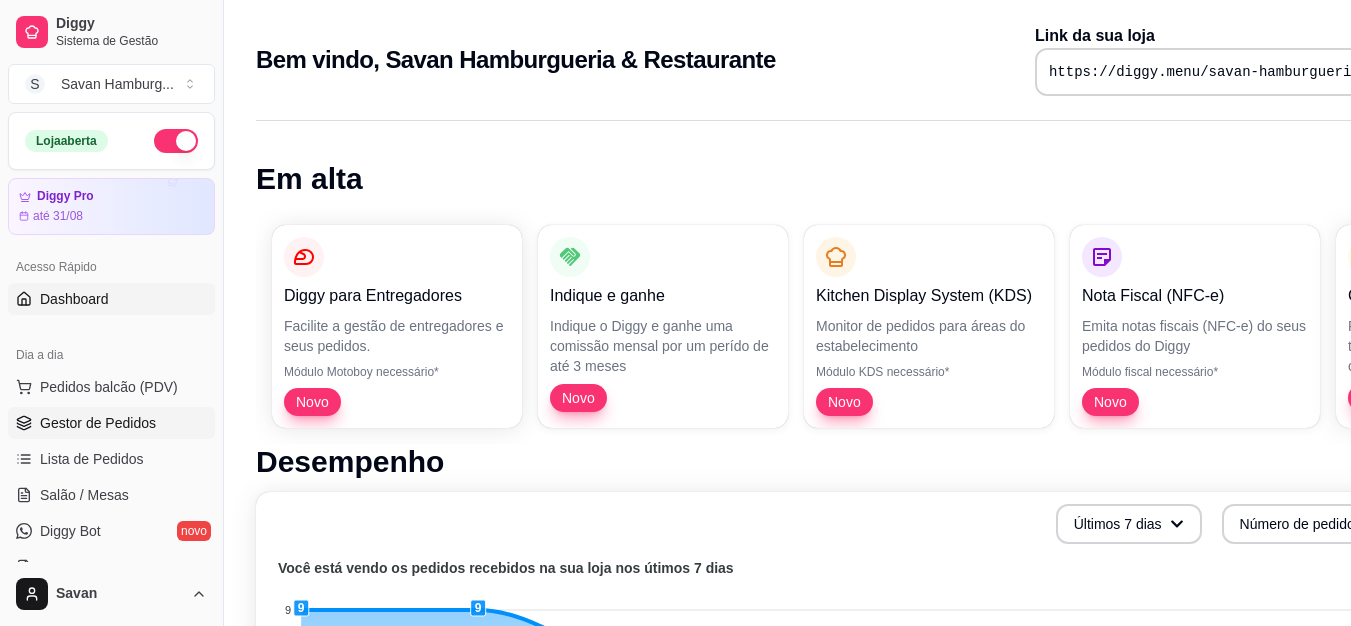 click on "Gestor de Pedidos" at bounding box center (98, 423) 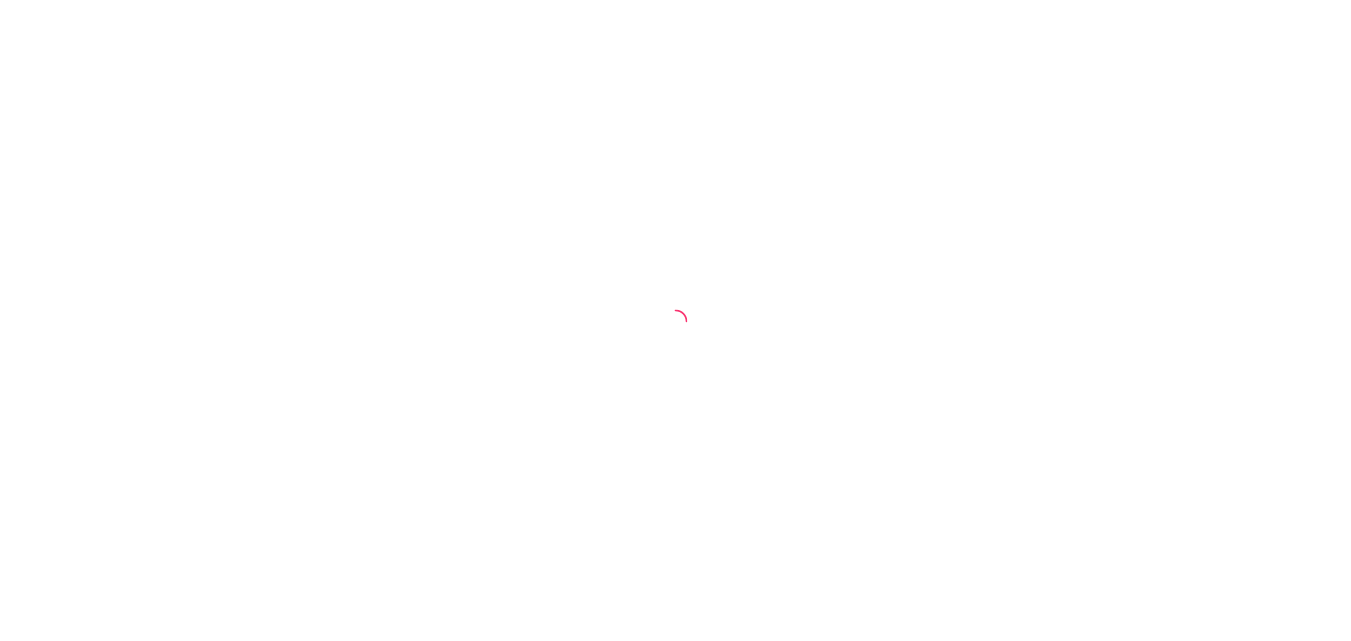 scroll, scrollTop: 0, scrollLeft: 0, axis: both 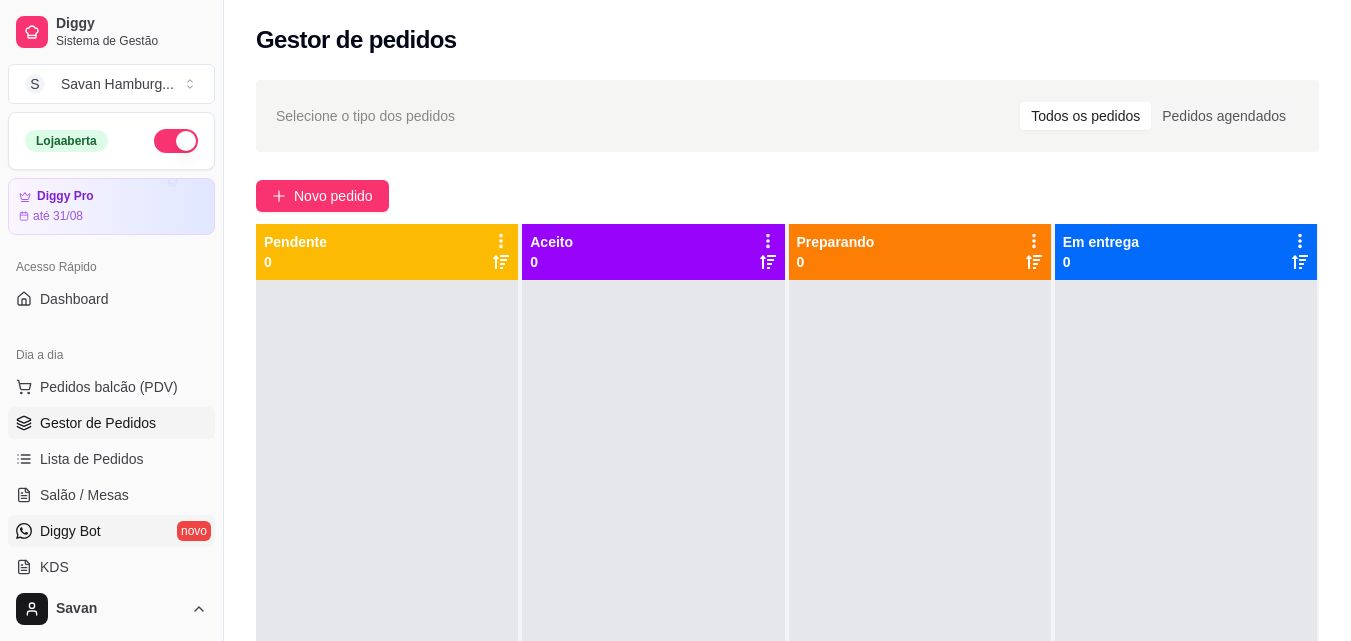 click on "Diggy Bot" at bounding box center (70, 531) 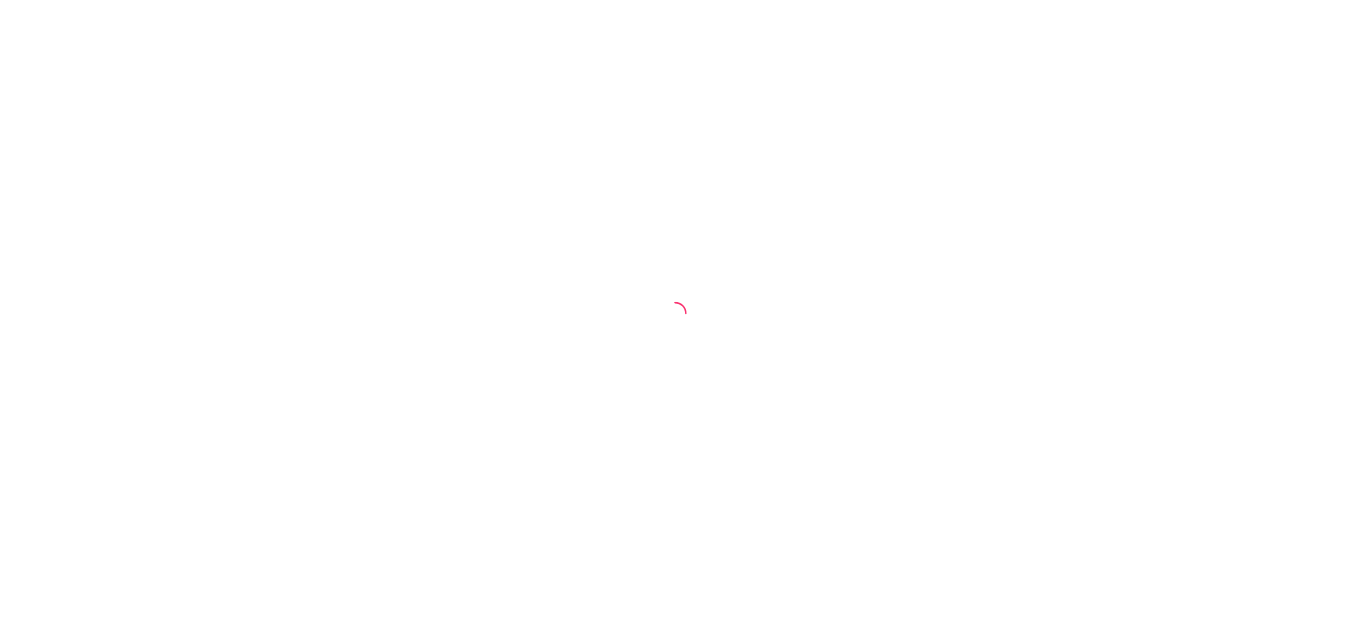 scroll, scrollTop: 0, scrollLeft: 0, axis: both 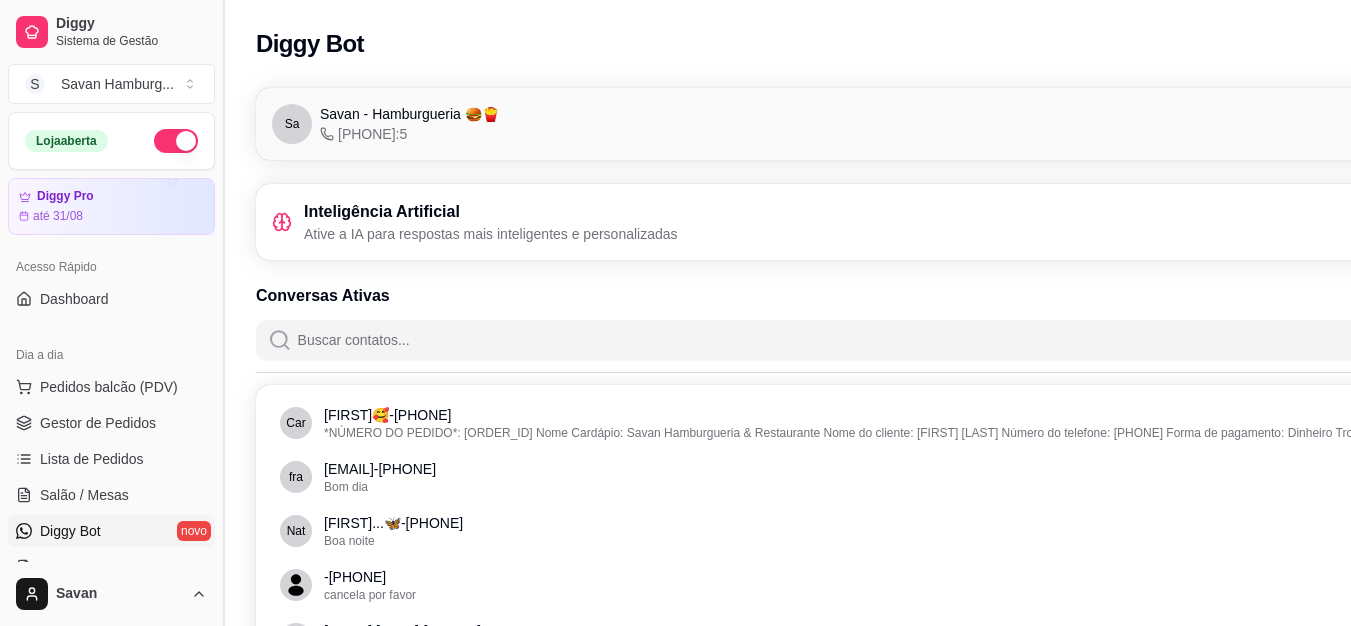 click at bounding box center [223, 313] 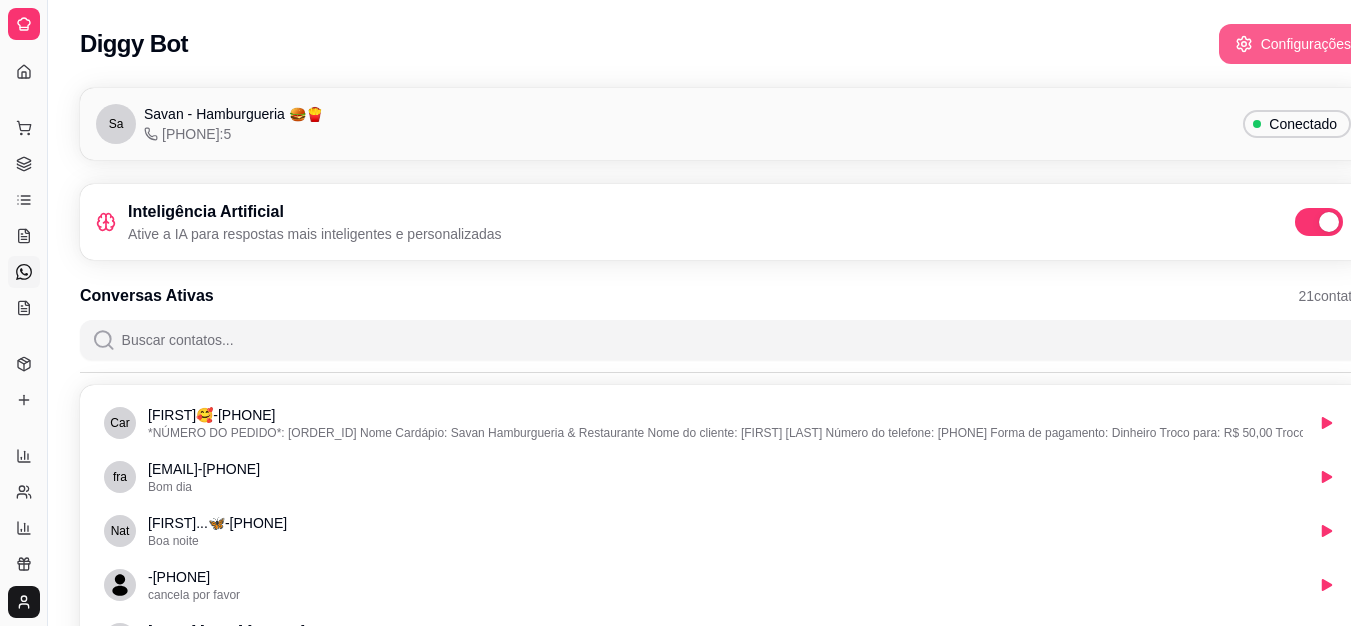 click 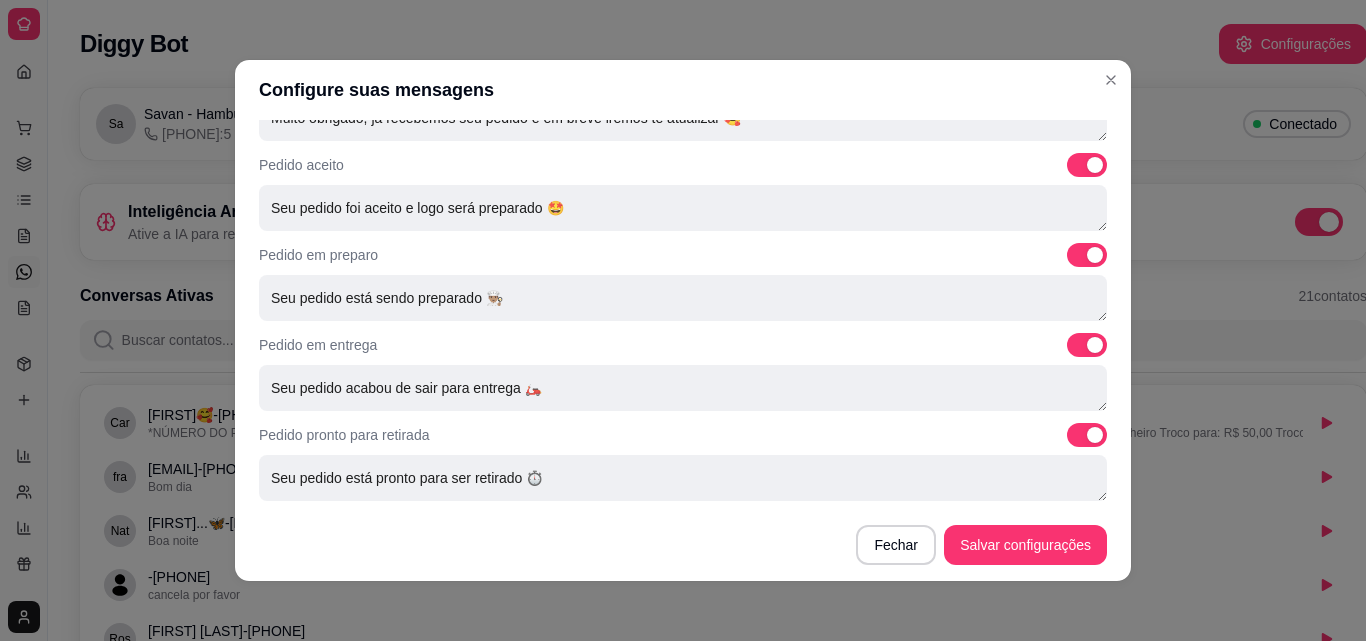 scroll, scrollTop: 0, scrollLeft: 0, axis: both 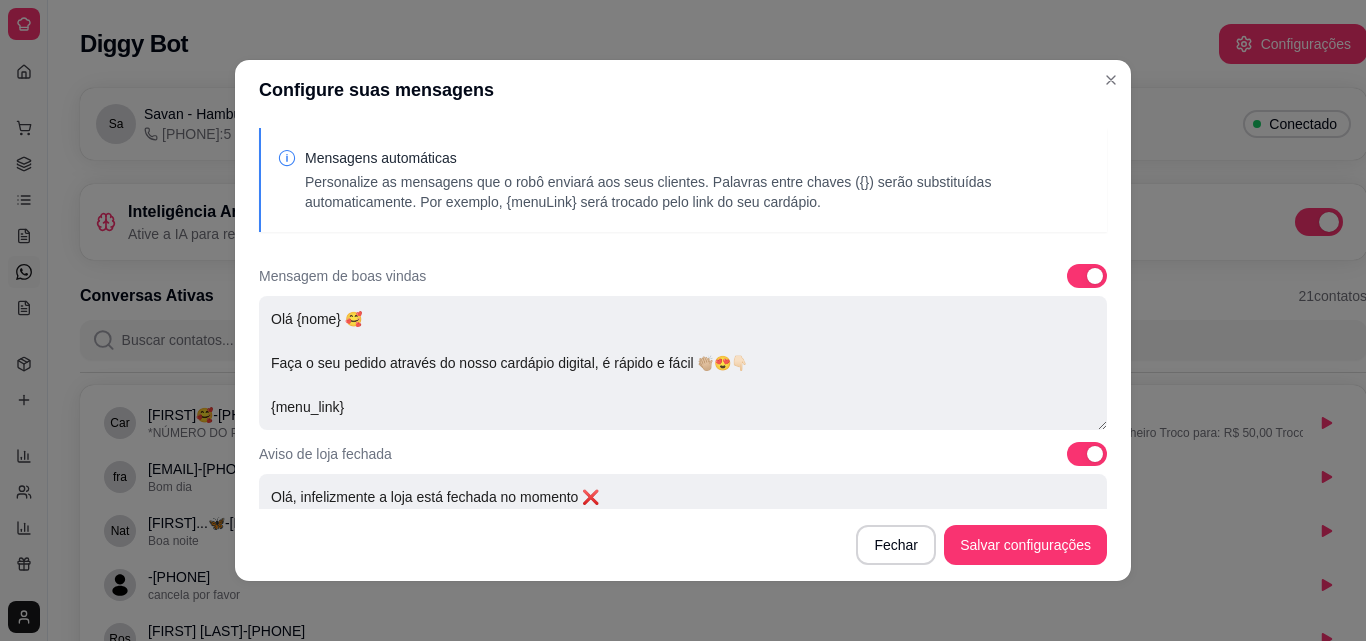 click on "Mensagens automáticas" at bounding box center (698, 158) 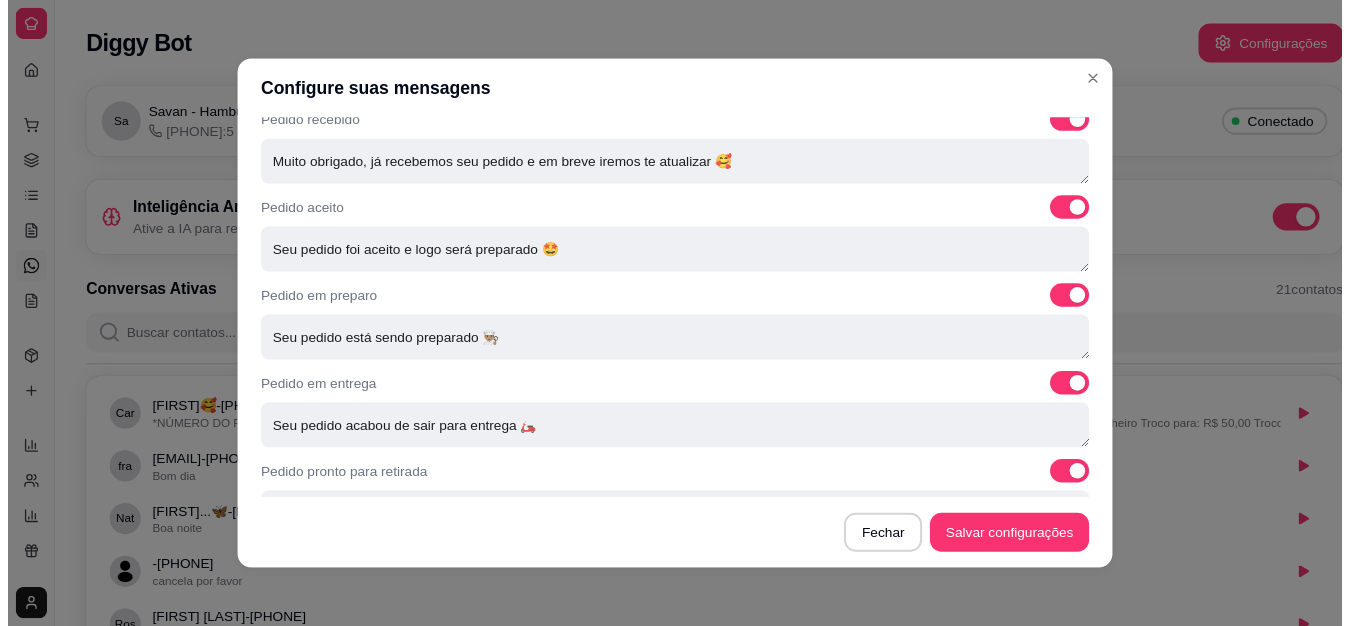scroll, scrollTop: 803, scrollLeft: 0, axis: vertical 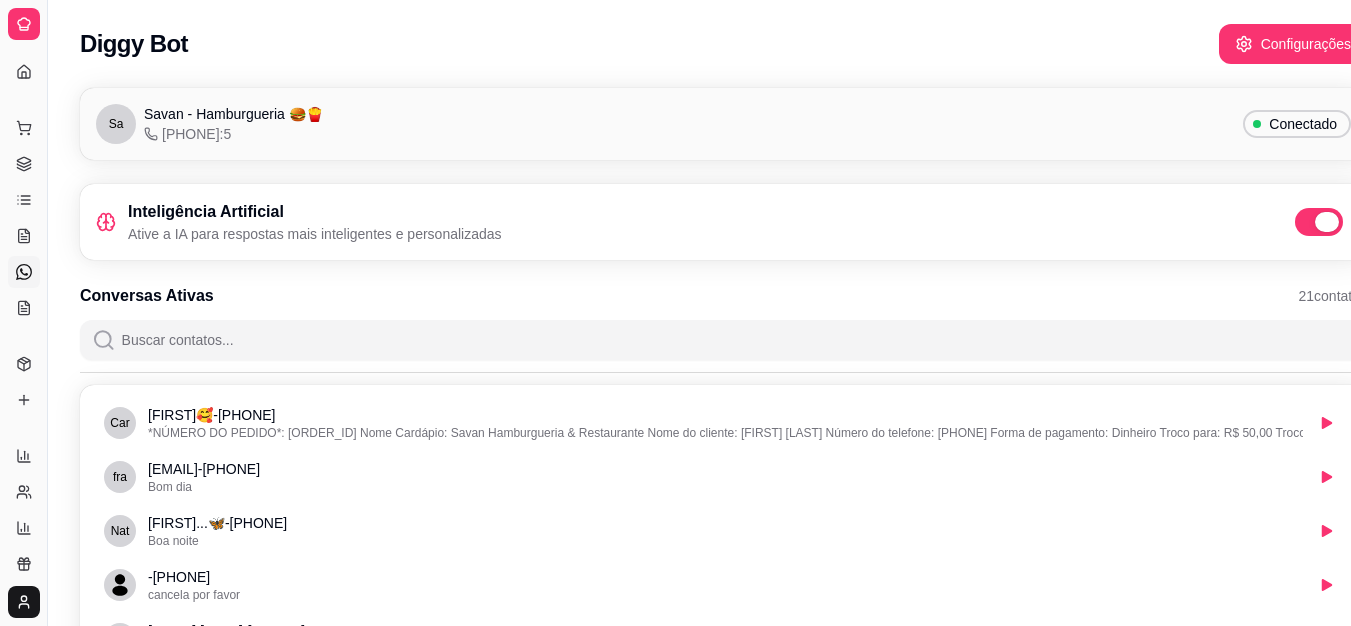 click at bounding box center (1319, 222) 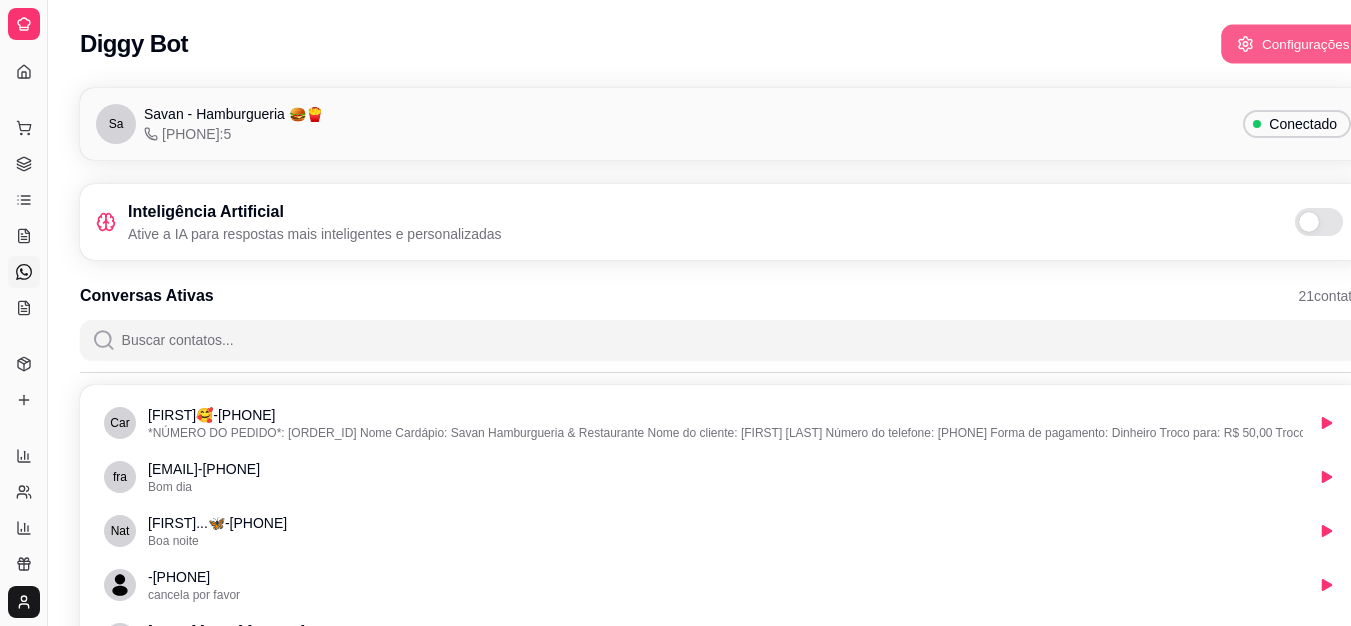click on "Configurações" at bounding box center (1293, 44) 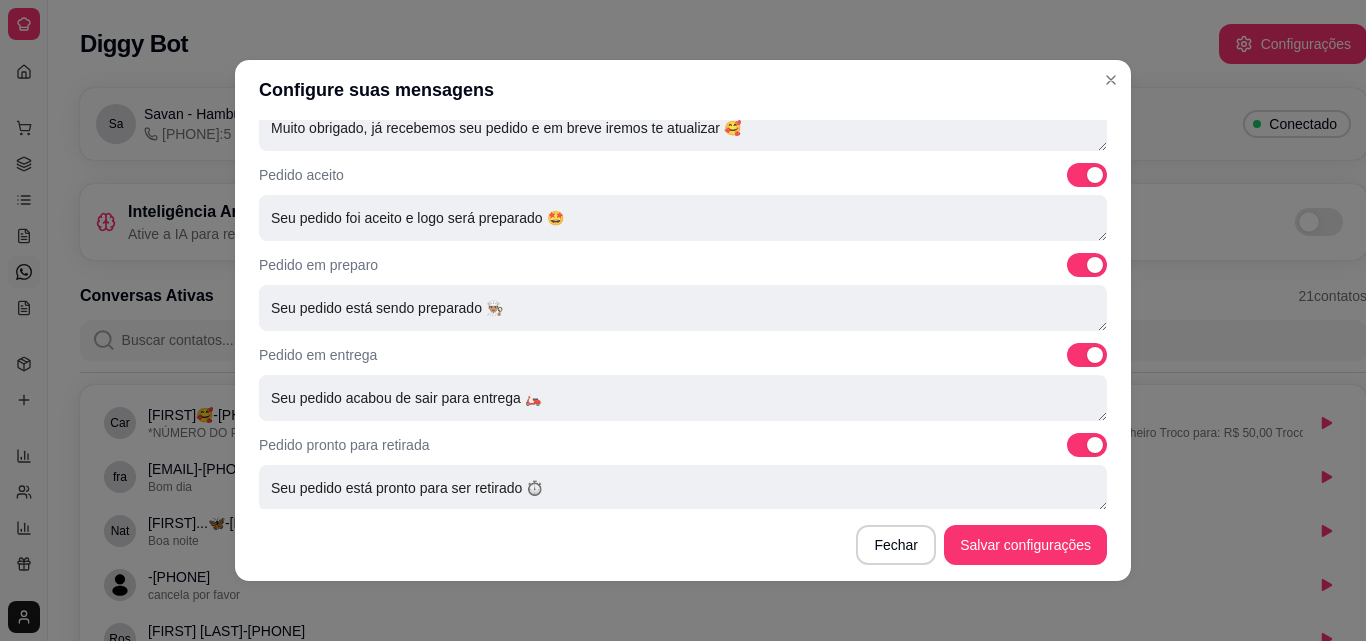 scroll, scrollTop: 803, scrollLeft: 0, axis: vertical 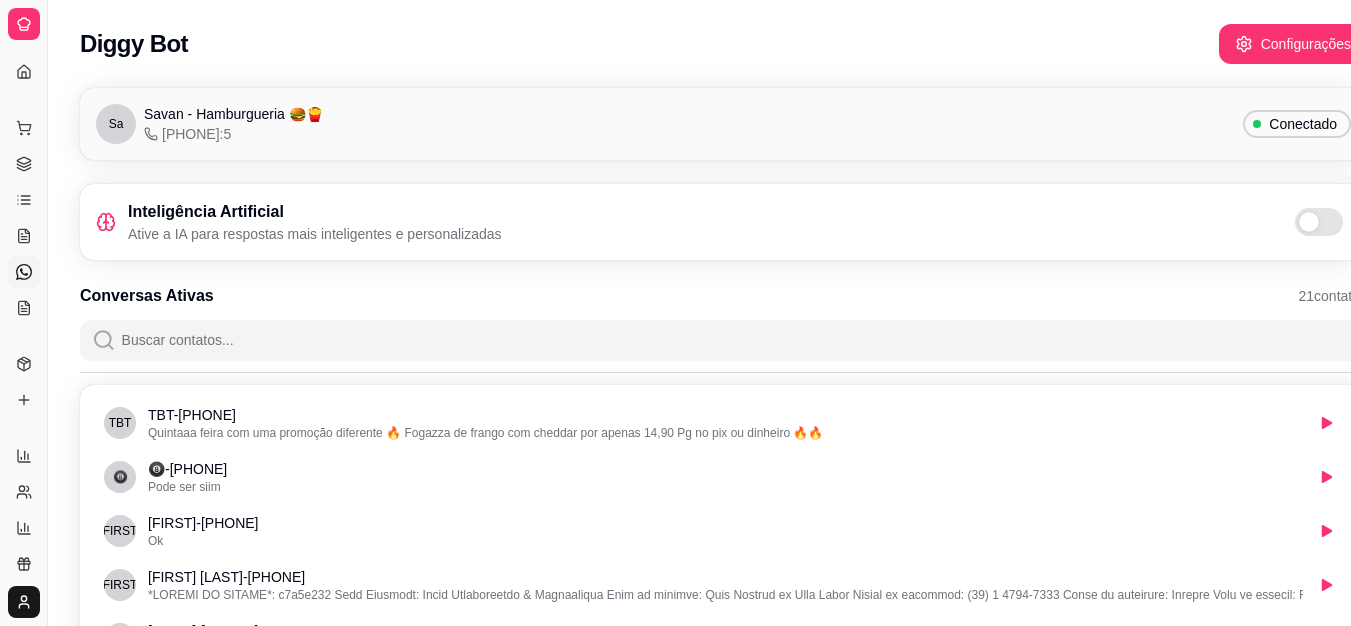 click at bounding box center [735, 340] 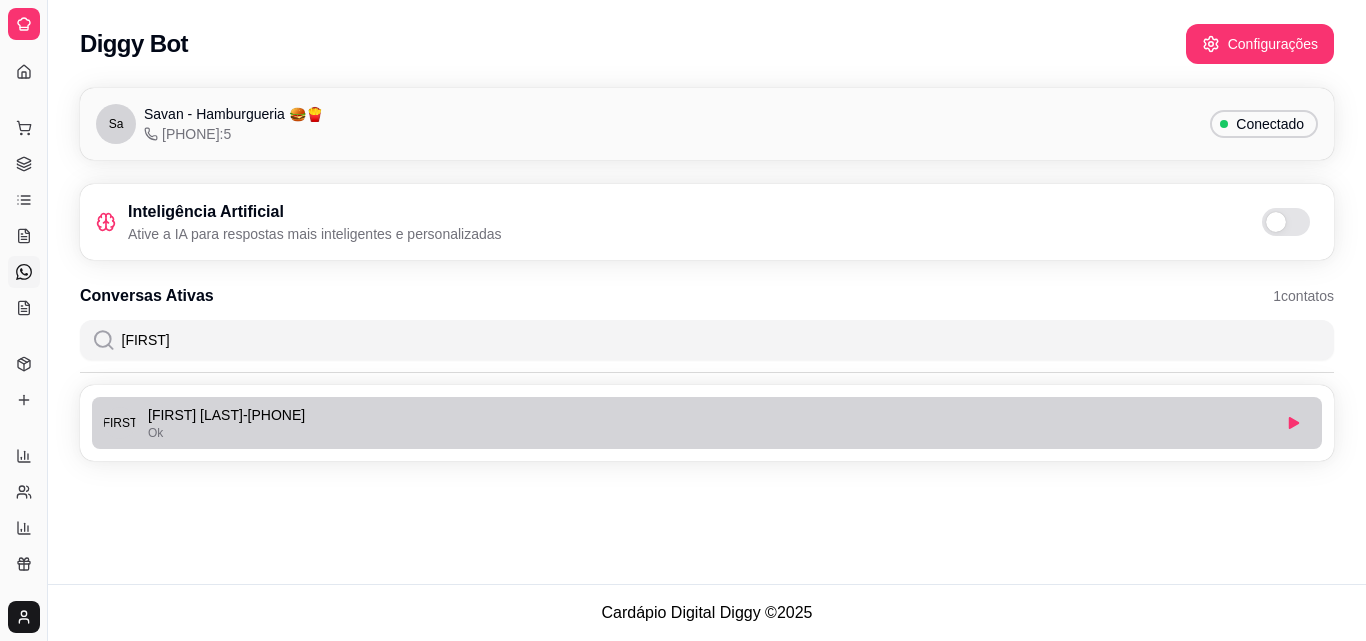 type on "ivan" 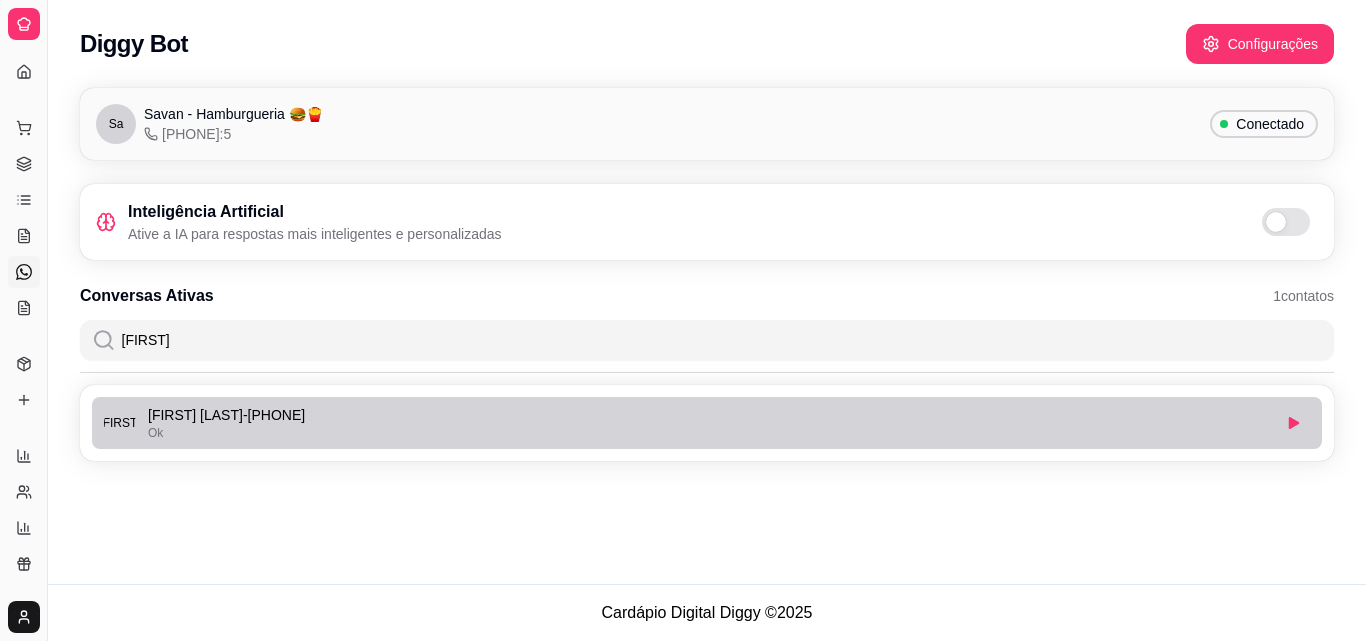 click on "Ivan Seifert  -  5511941696922" at bounding box center [709, 415] 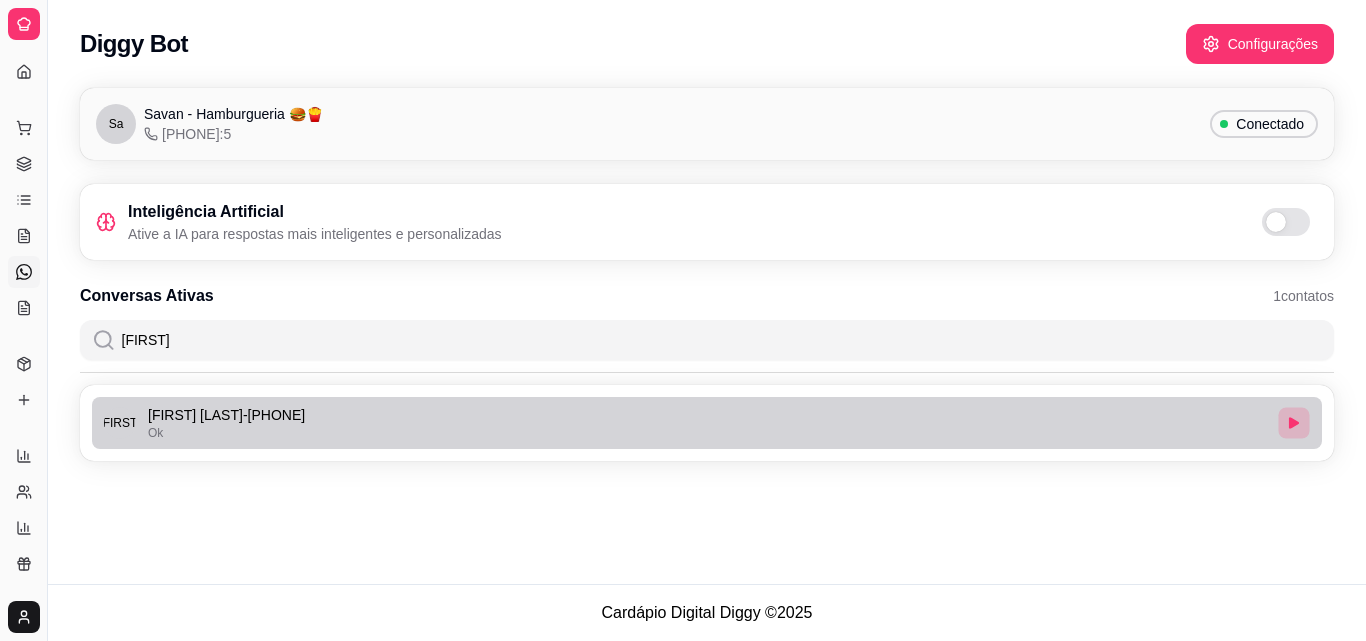 click 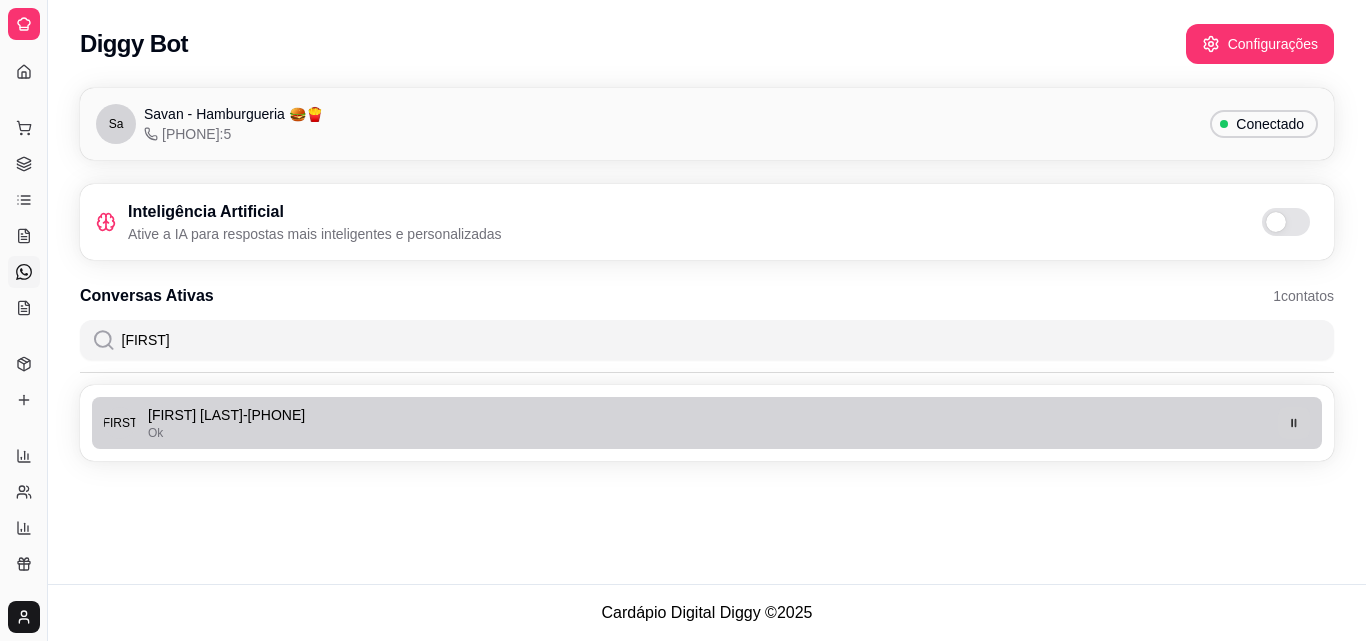 click 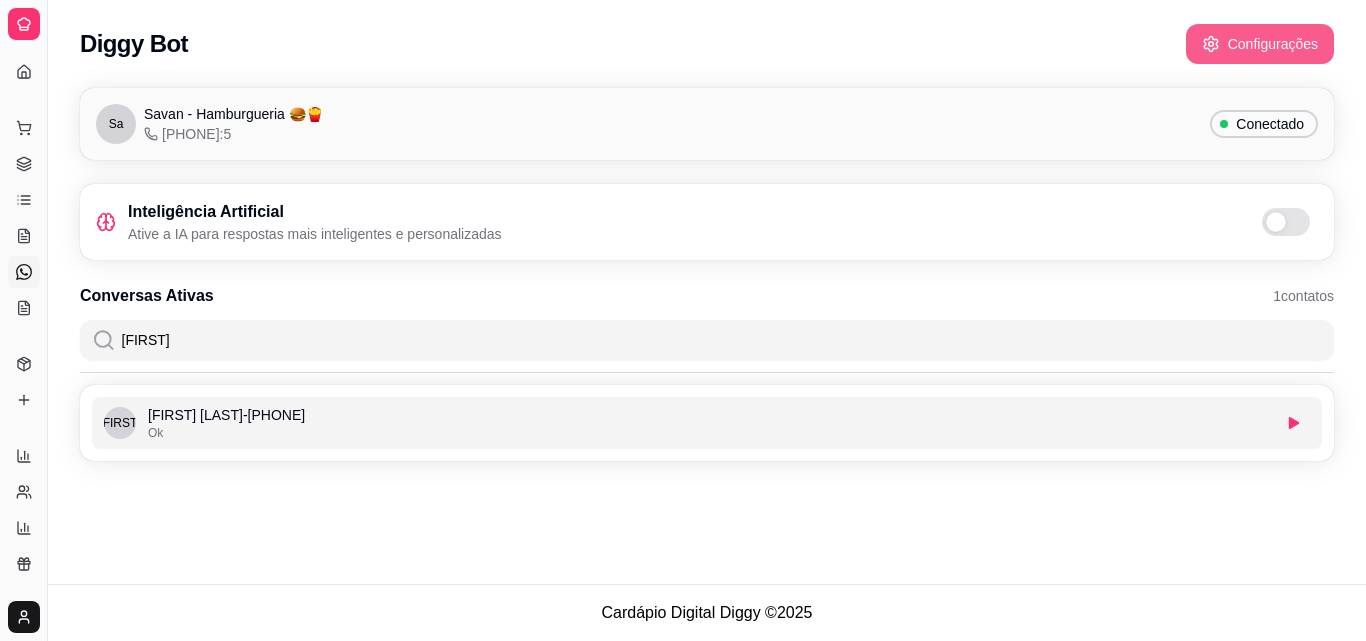 click on "Configurações" at bounding box center [1260, 44] 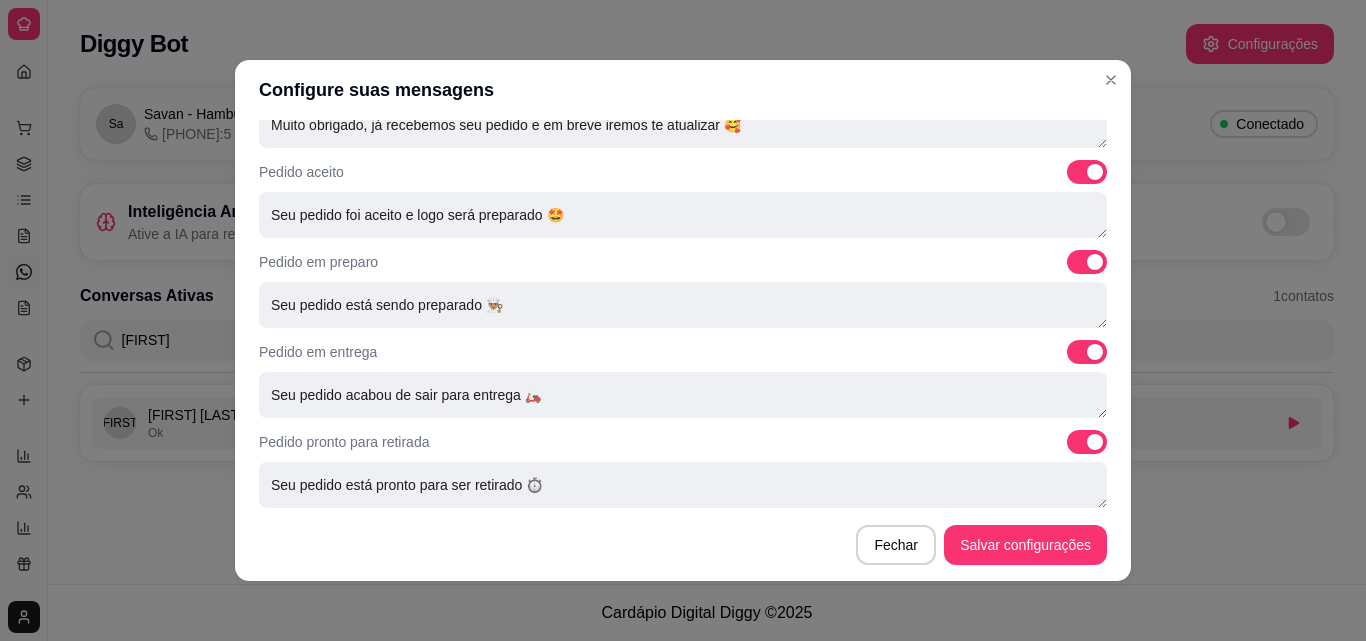 scroll, scrollTop: 803, scrollLeft: 0, axis: vertical 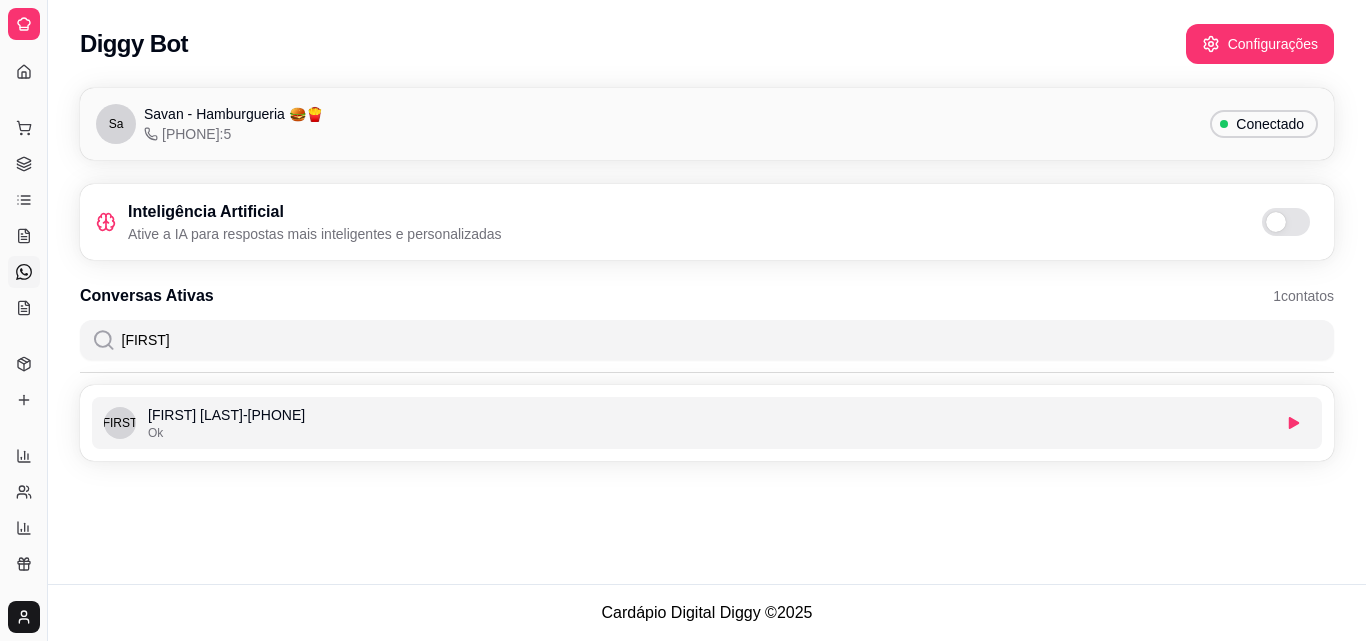 click on "Sa Savan - Hamburgueria 🍔🍟   5511993223147:5 Conectado Inteligência Artificial Ative a IA para respostas mais inteligentes e personalizadas Conversas Ativas 1  contatos ivan Iva Ivan Seifert  -  5511941696922 Ok" at bounding box center (707, 280) 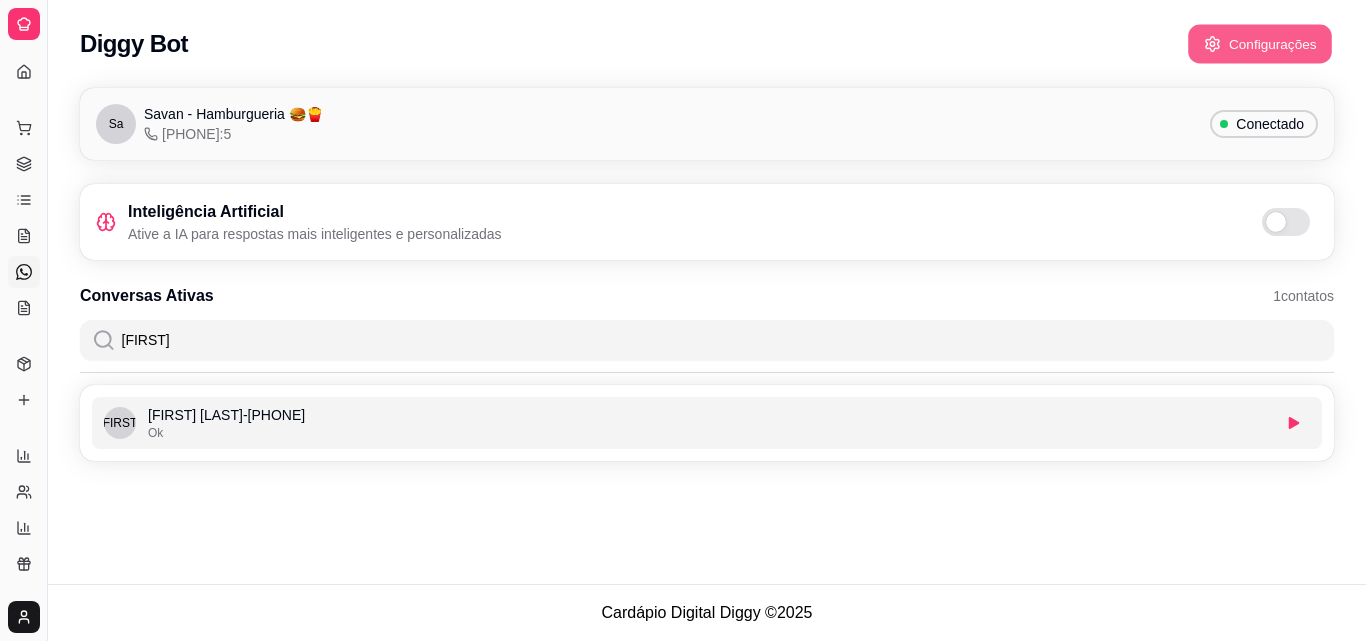 click on "Configurações" at bounding box center (1260, 44) 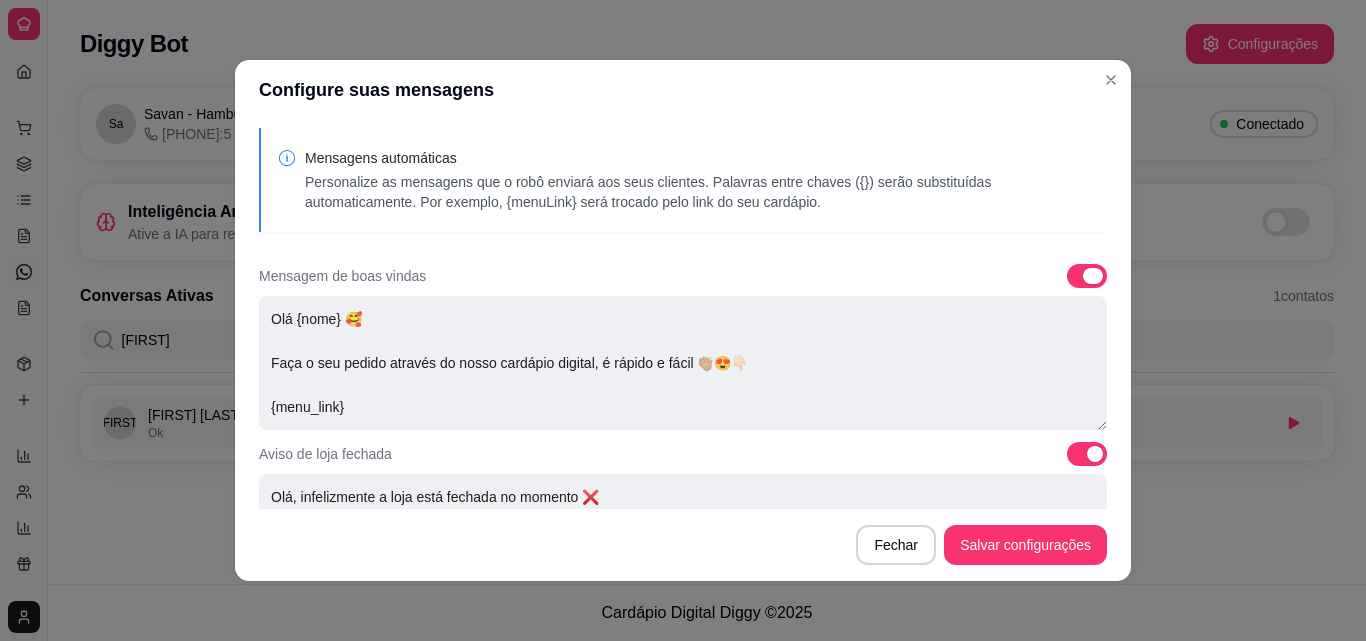 click at bounding box center (1087, 276) 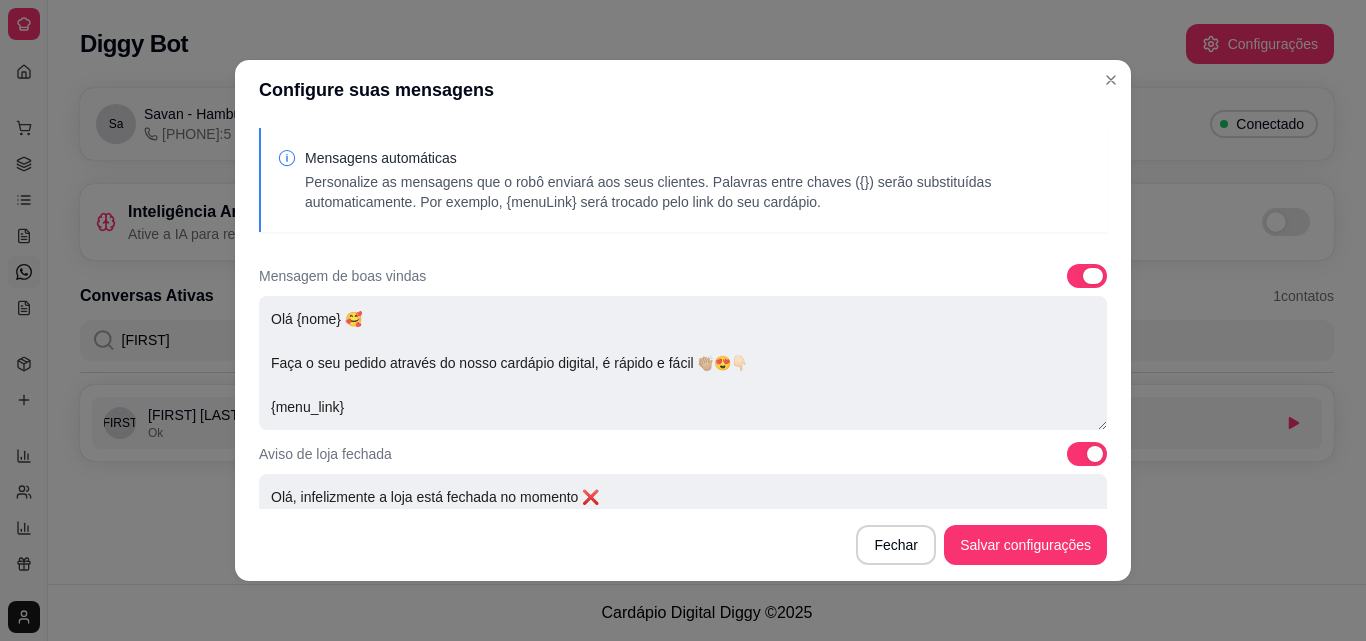 click at bounding box center [1072, 286] 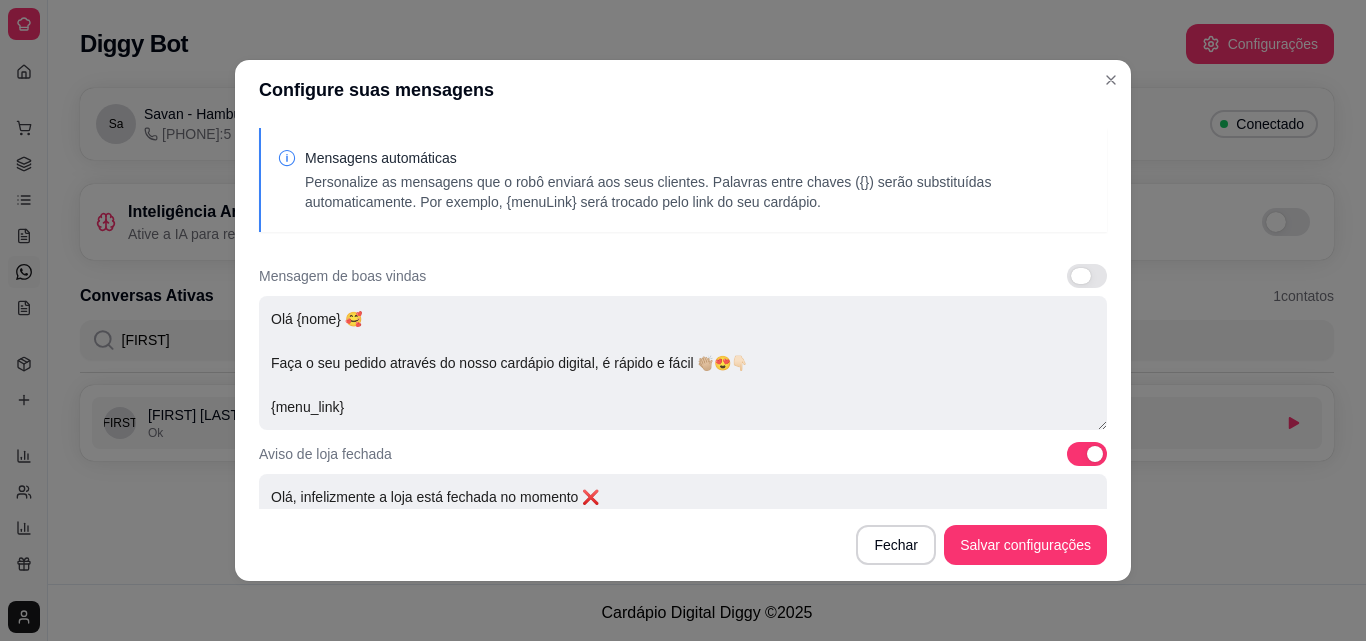 click at bounding box center (1081, 276) 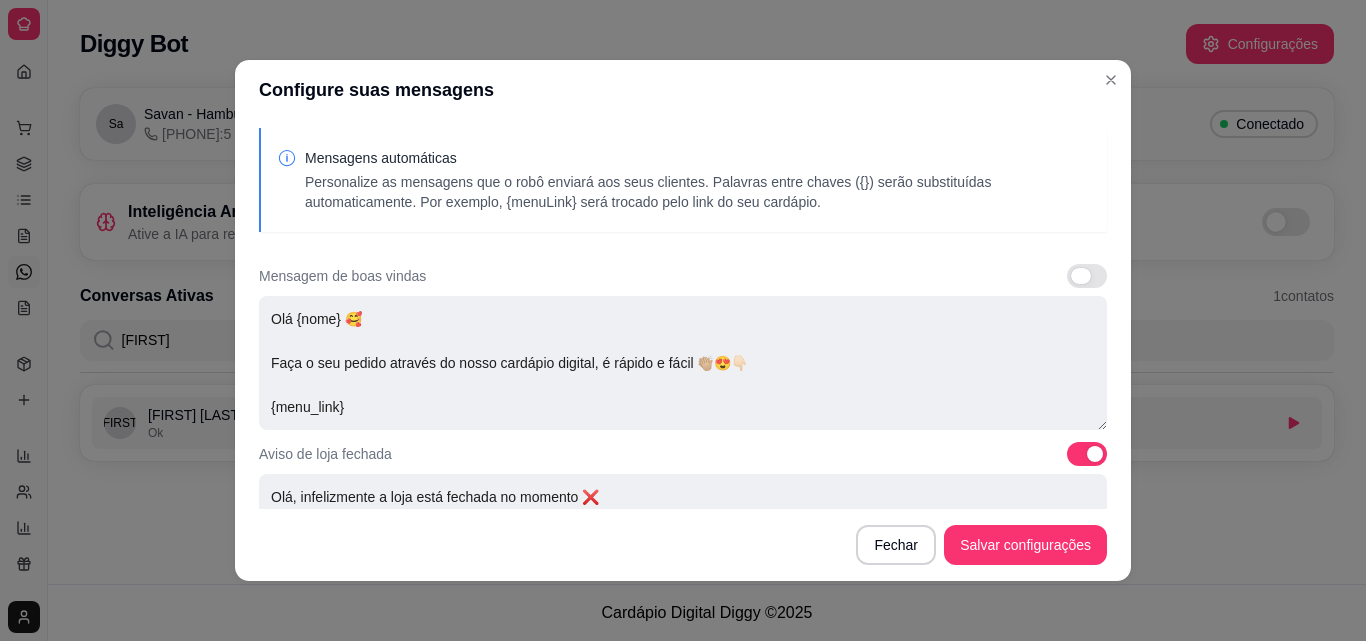 click at bounding box center (1072, 286) 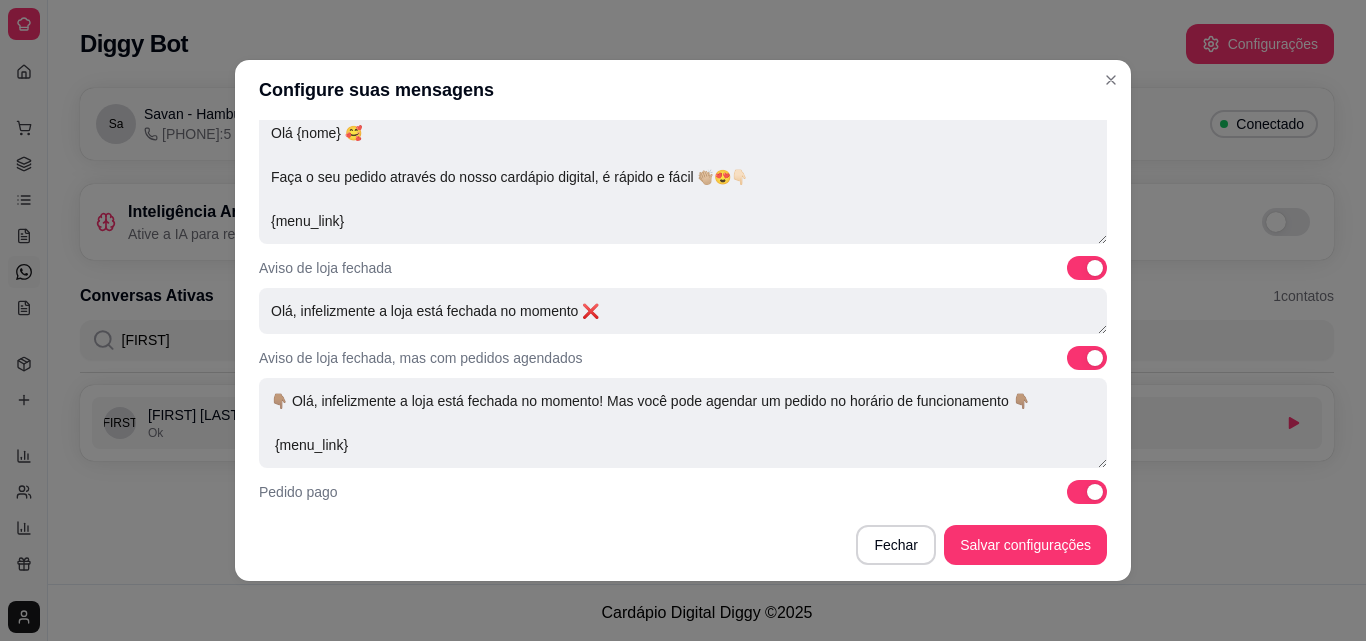 scroll, scrollTop: 199, scrollLeft: 0, axis: vertical 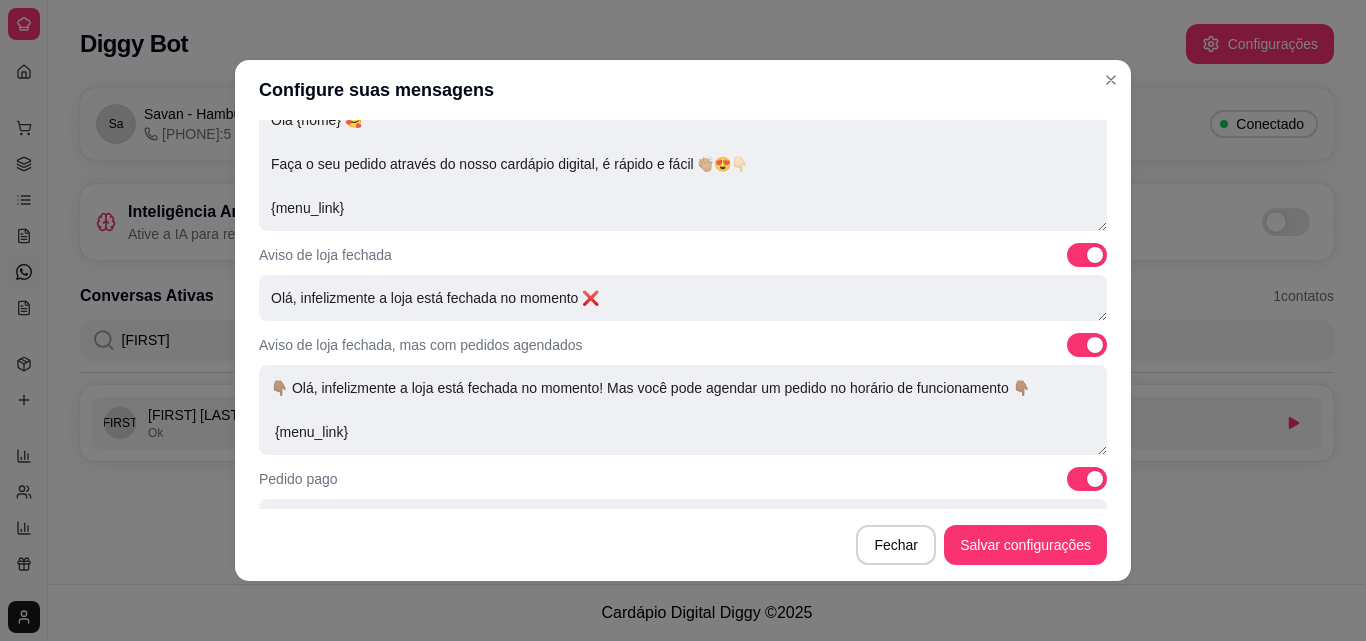 click on "Aviso de loja fechada Olá, infelizmente a loja está fechada no momento ❌" at bounding box center (683, 282) 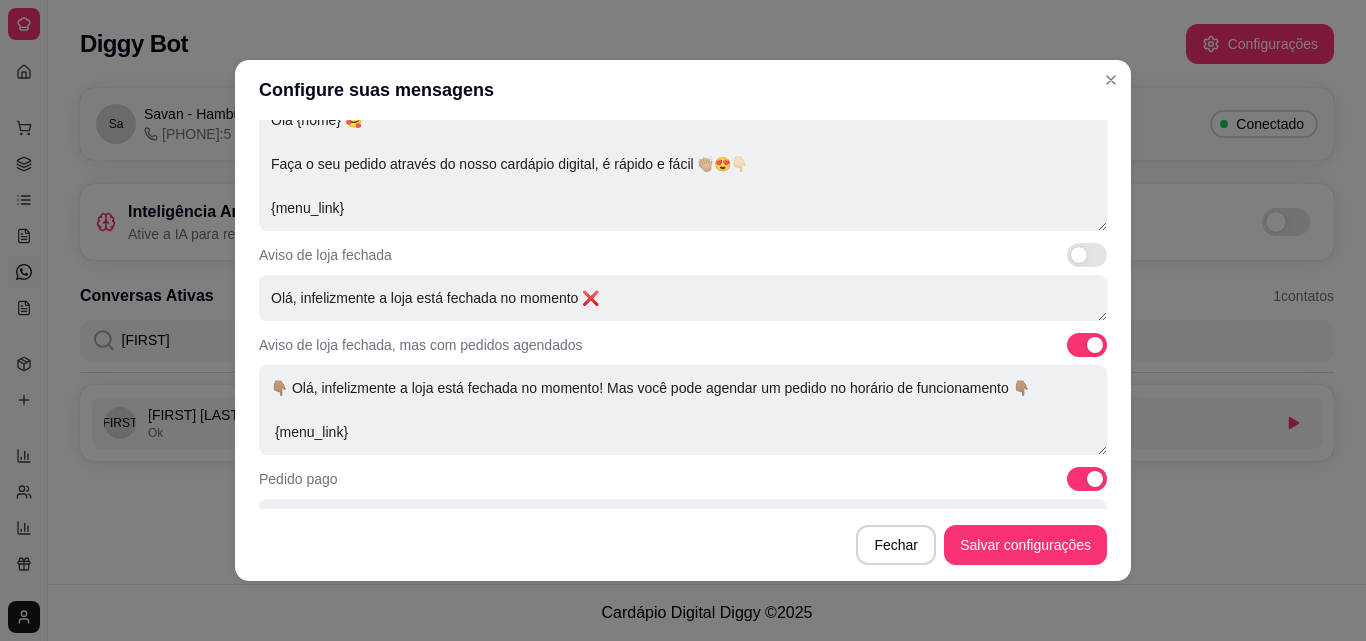 click at bounding box center [1087, 345] 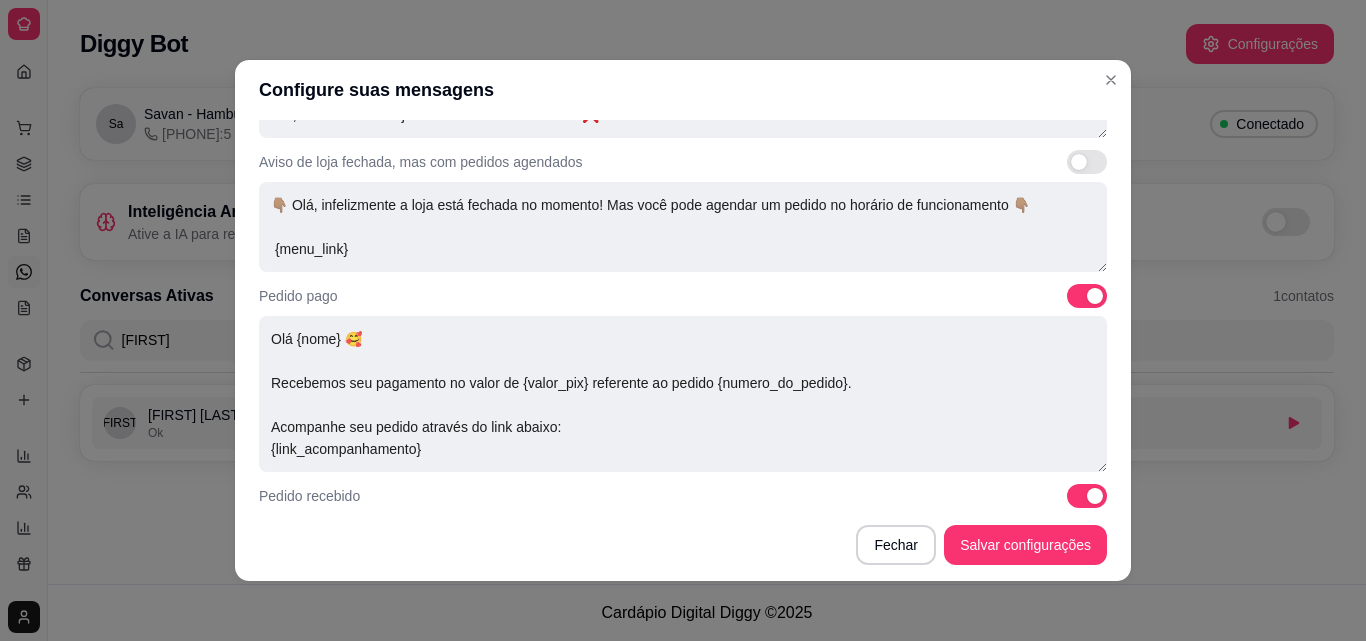 scroll, scrollTop: 402, scrollLeft: 0, axis: vertical 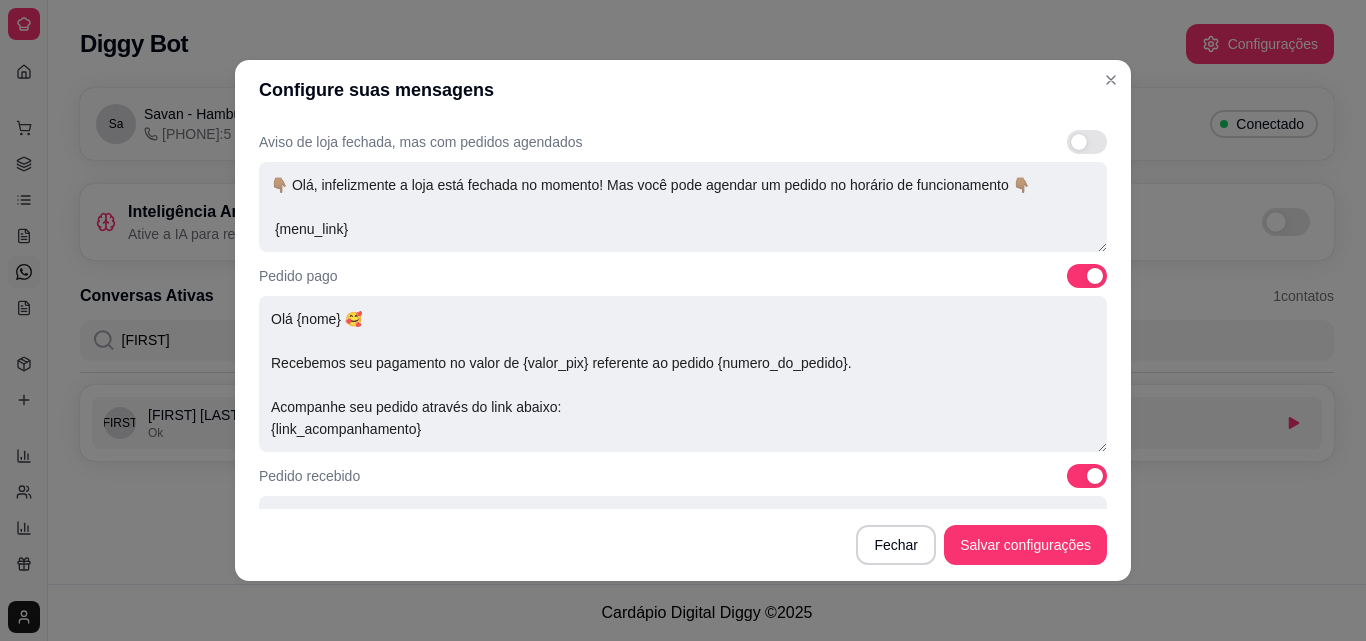click at bounding box center [1095, 276] 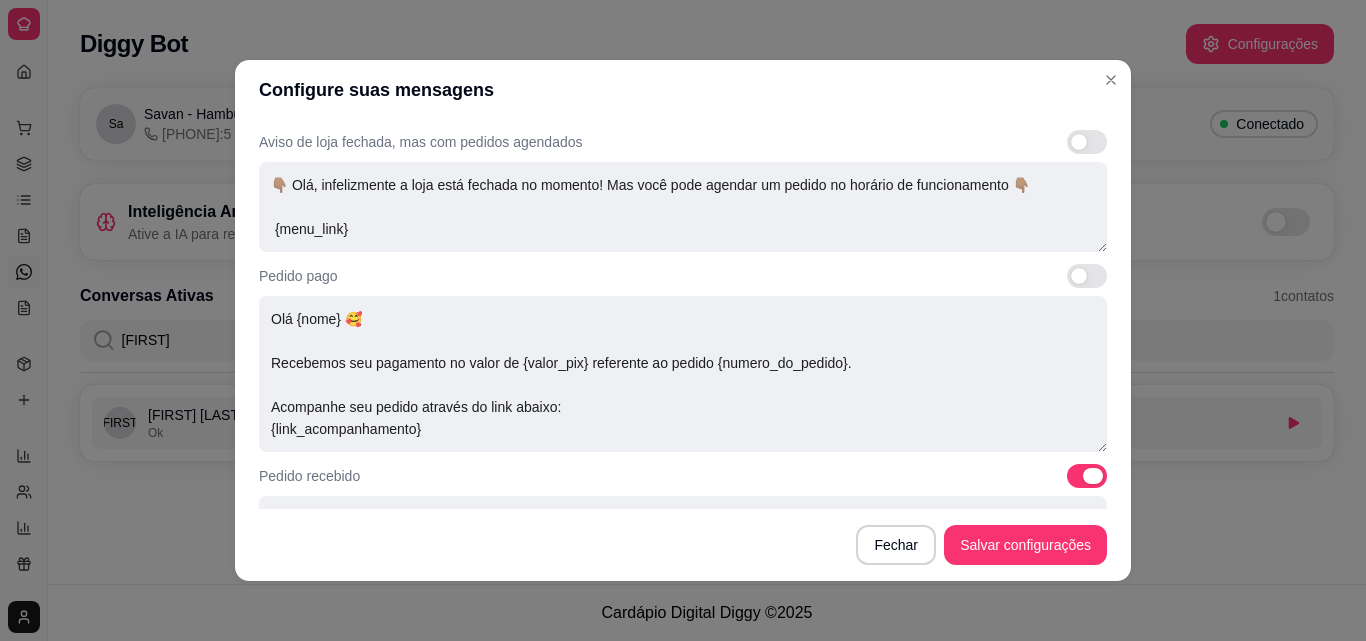click at bounding box center [1087, 476] 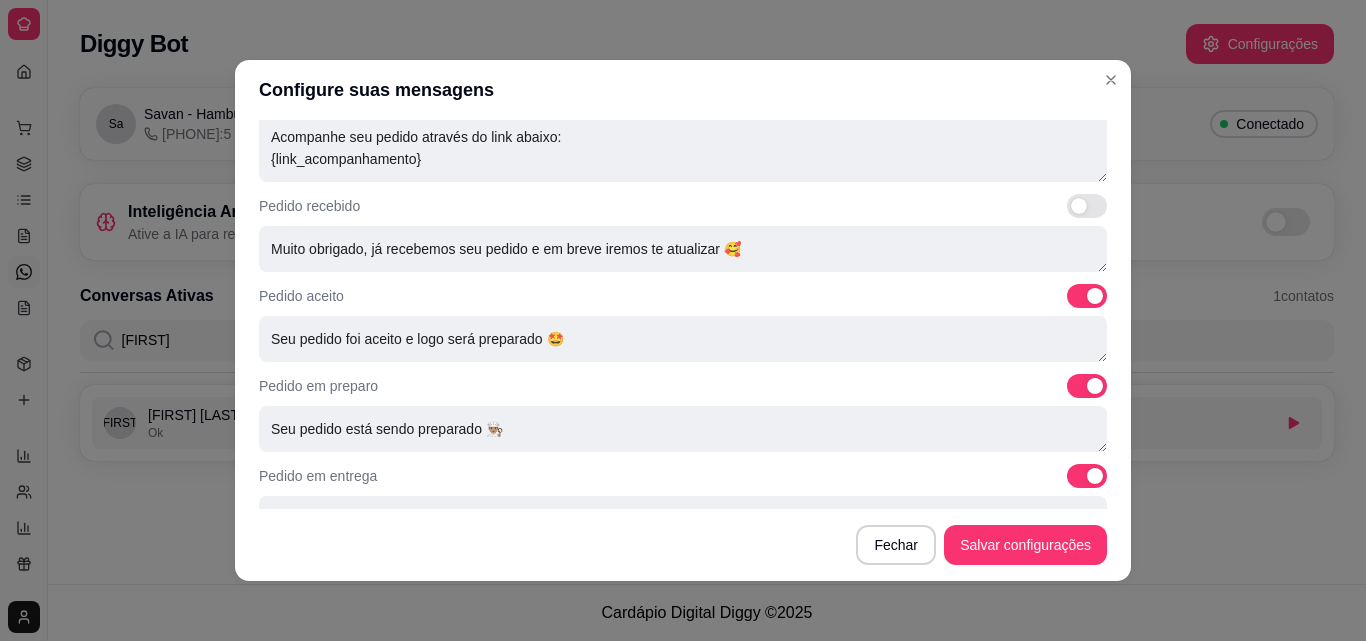 scroll, scrollTop: 678, scrollLeft: 0, axis: vertical 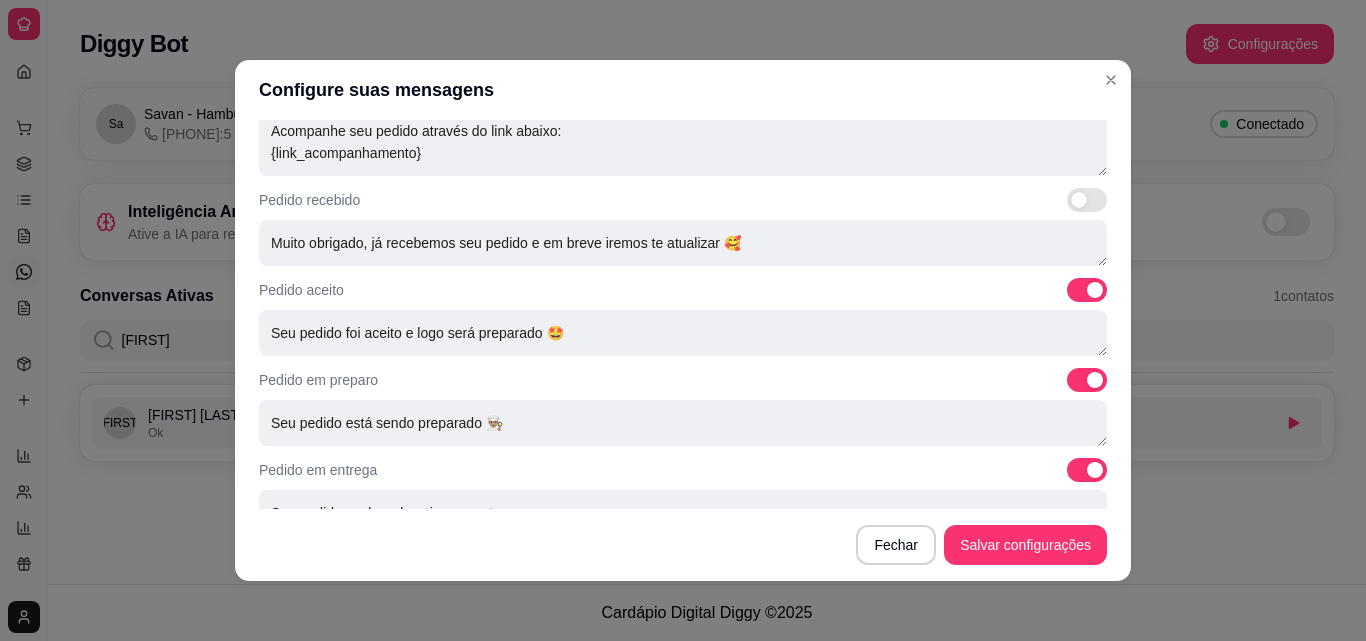 click at bounding box center [1087, 290] 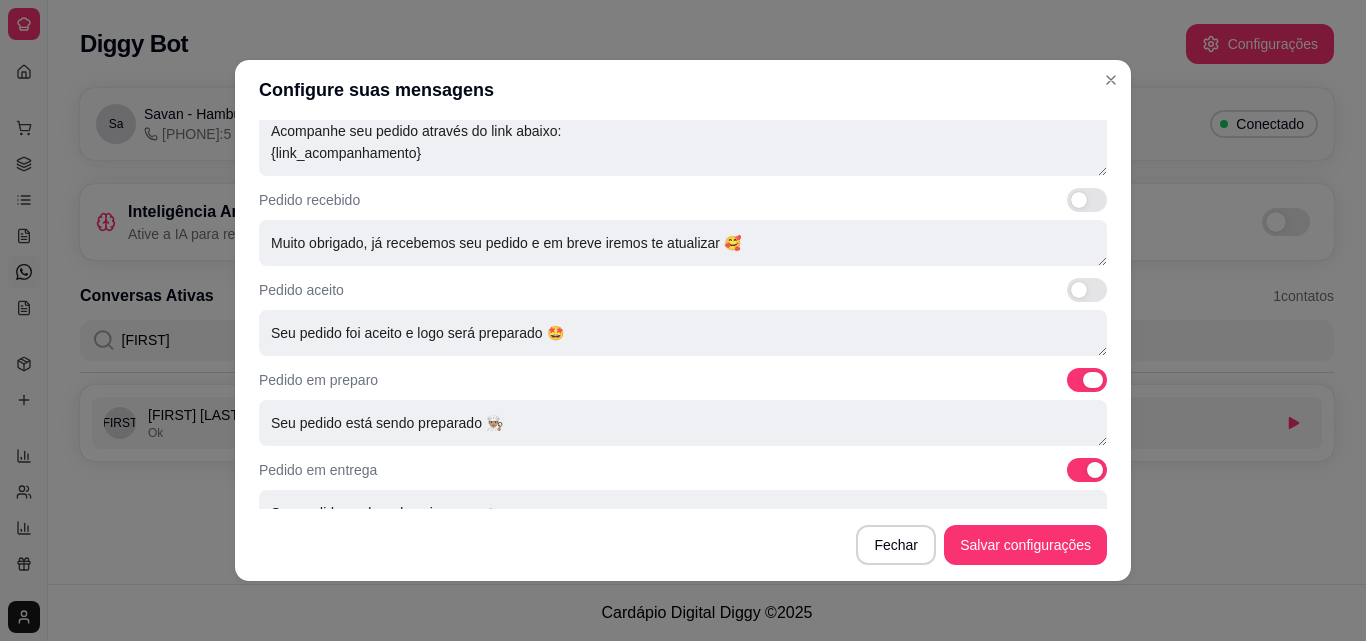 click at bounding box center (1093, 380) 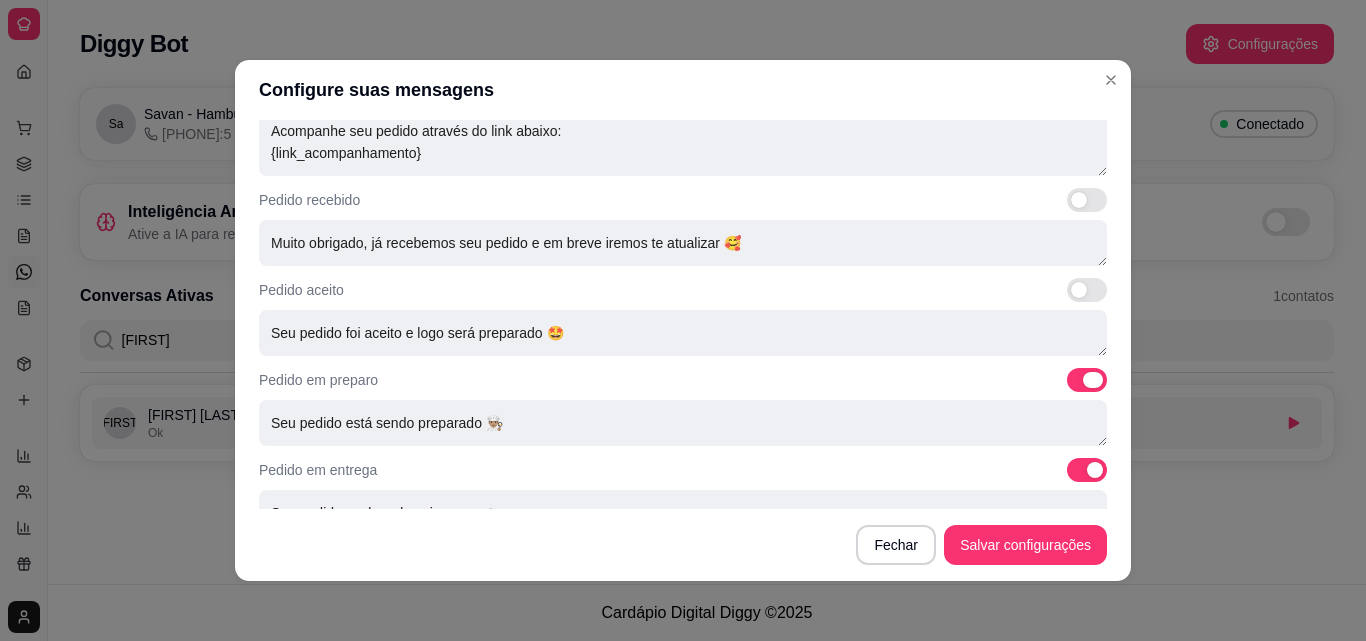 click at bounding box center [1072, 390] 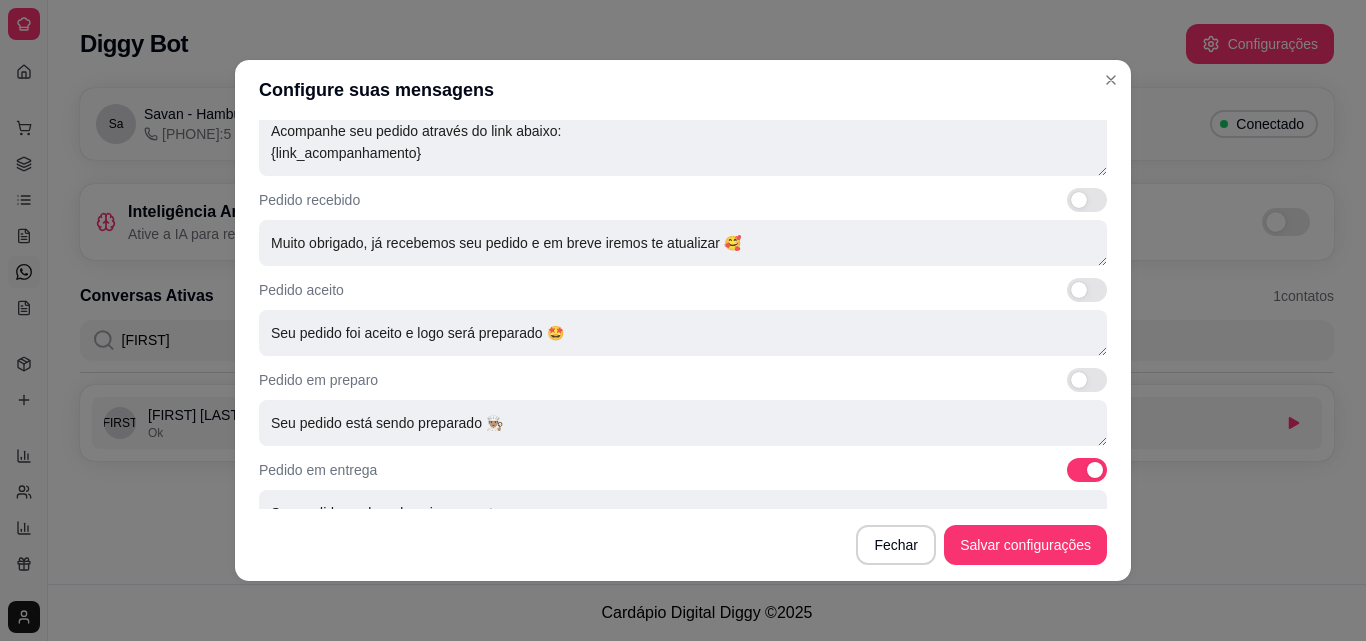 scroll, scrollTop: 803, scrollLeft: 0, axis: vertical 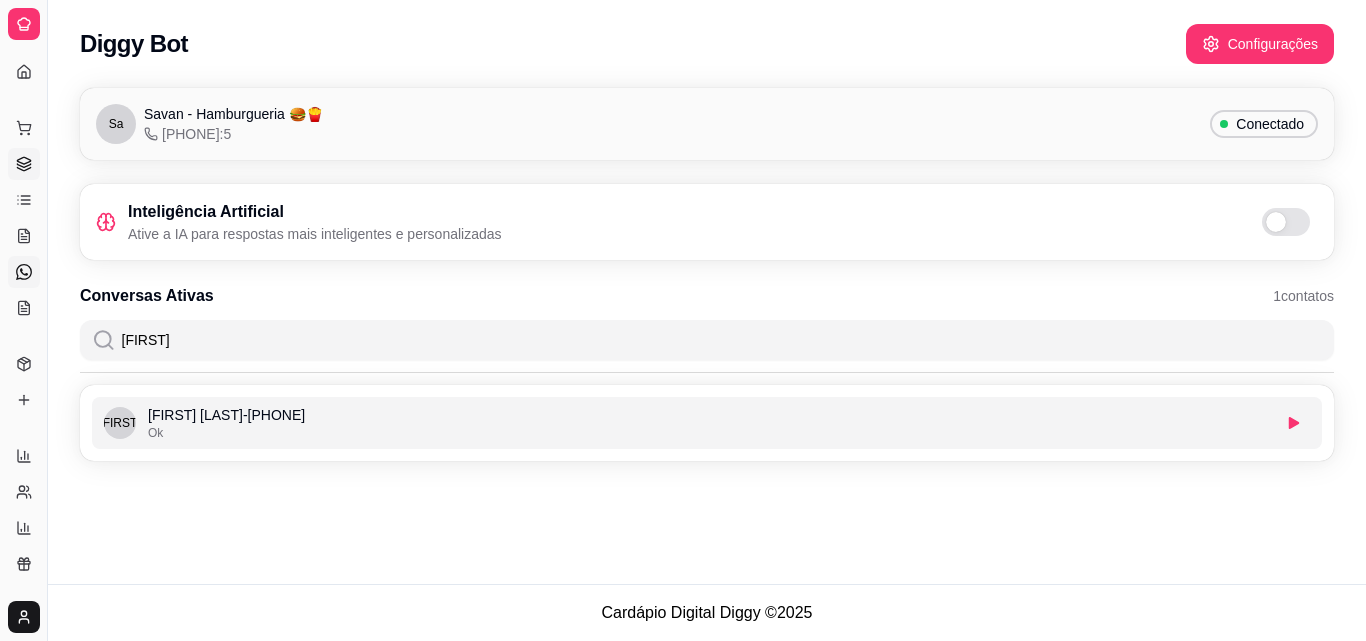 click 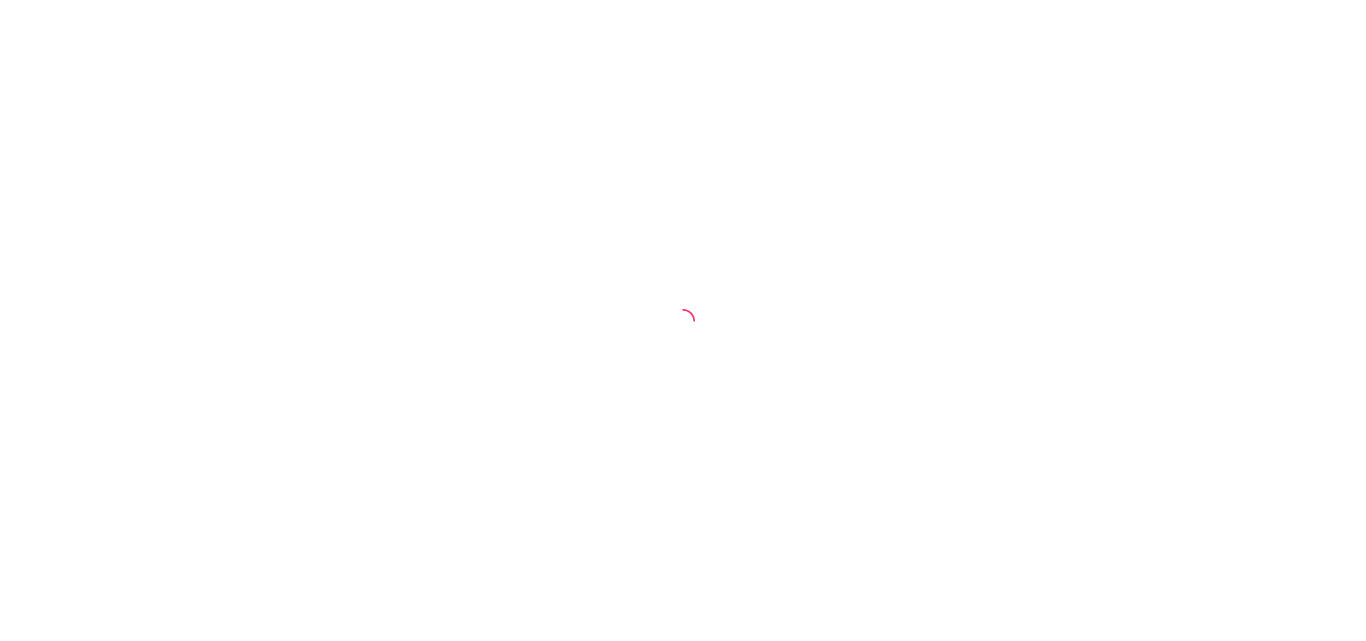 scroll, scrollTop: 0, scrollLeft: 0, axis: both 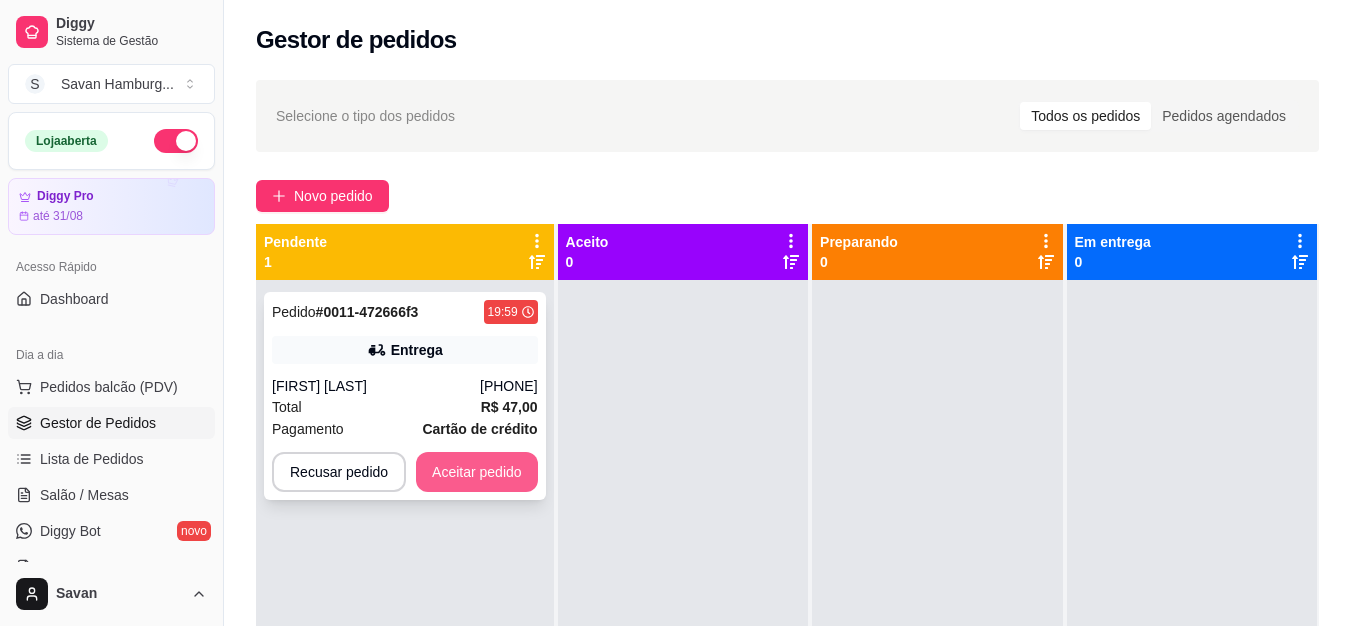 click on "Aceitar pedido" at bounding box center [477, 472] 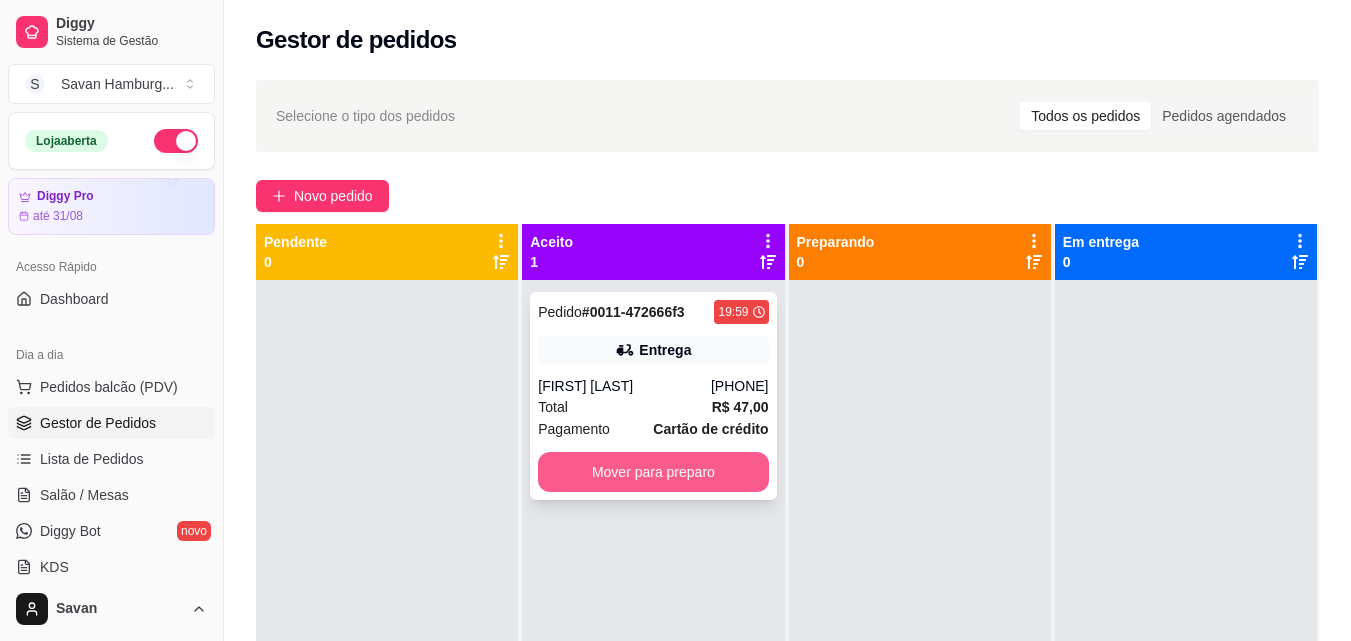 click on "Mover para preparo" at bounding box center (653, 472) 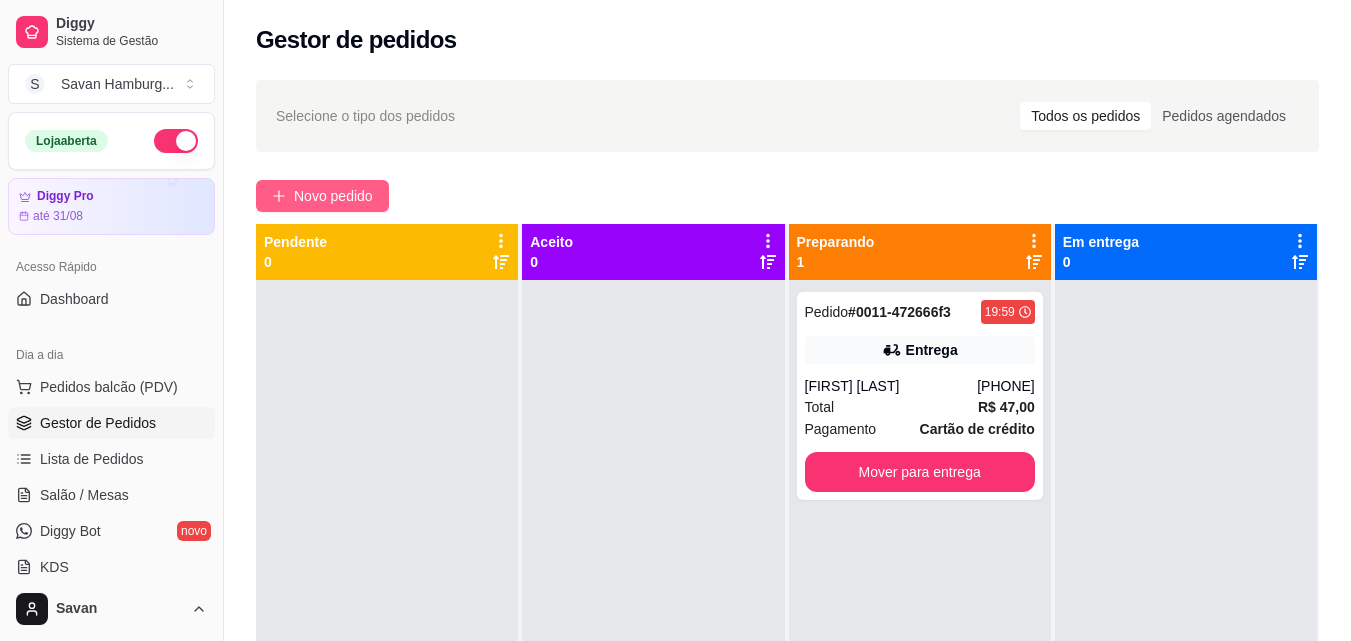 click on "Novo pedido" at bounding box center (333, 196) 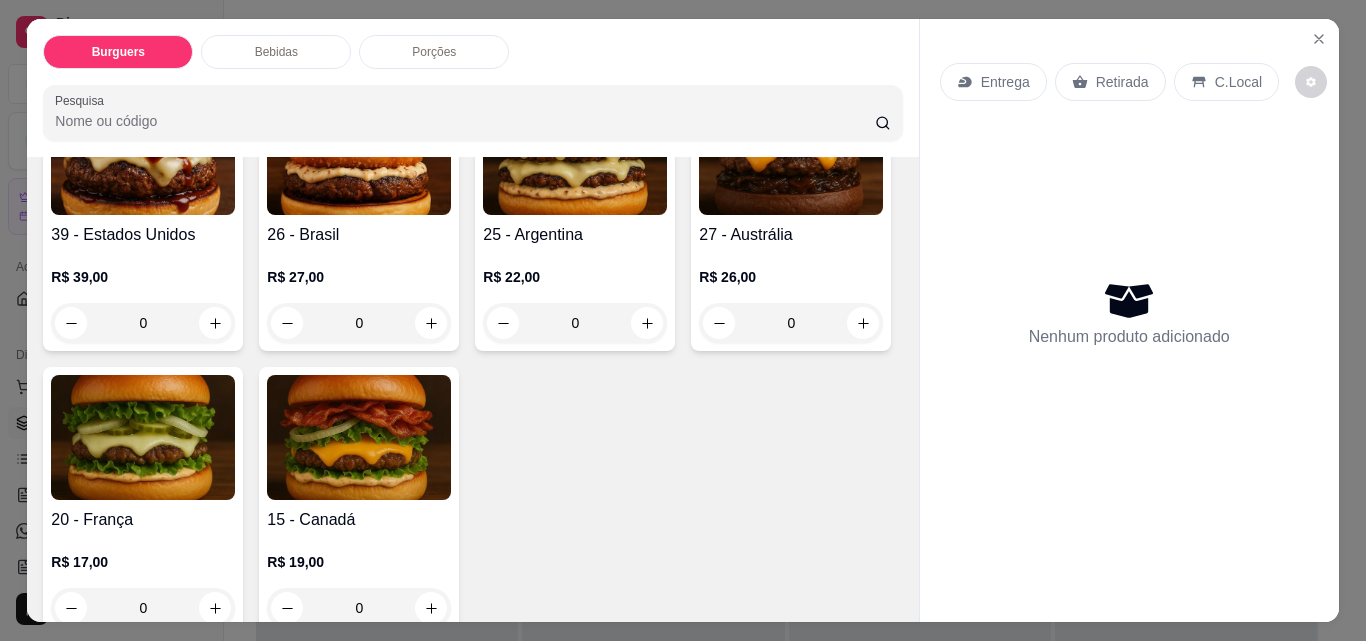 scroll, scrollTop: 300, scrollLeft: 0, axis: vertical 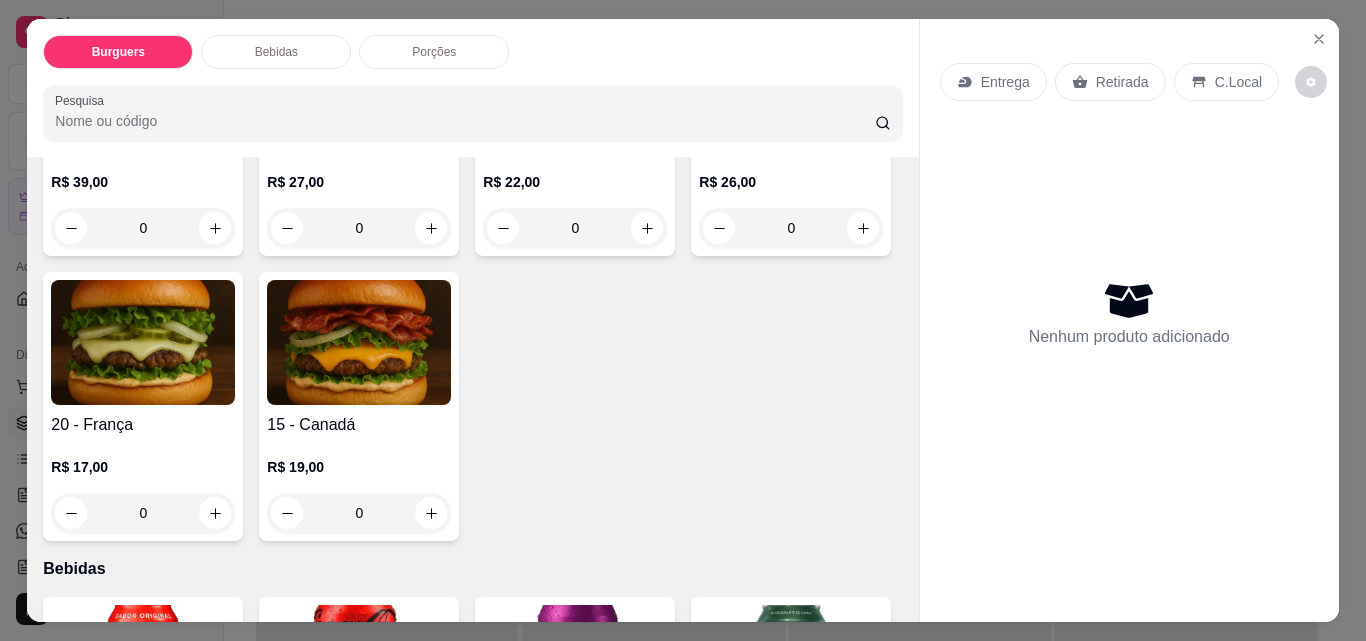 click on "0" at bounding box center [791, 228] 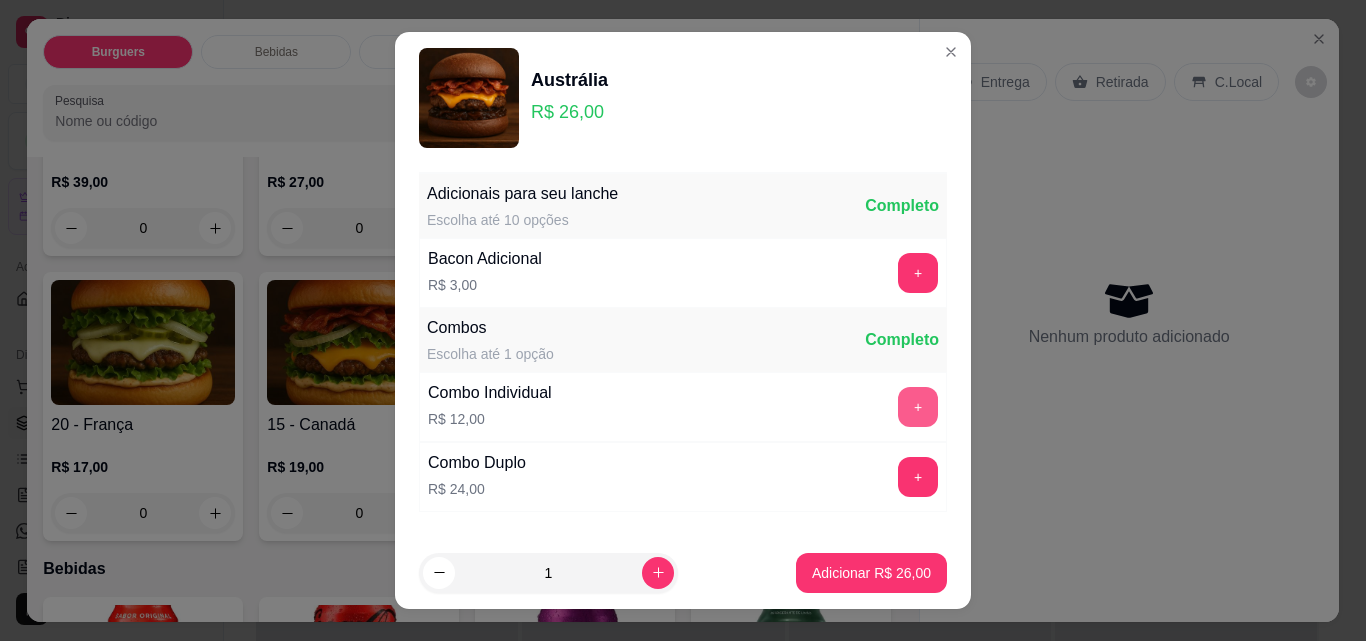 click on "+" at bounding box center [918, 407] 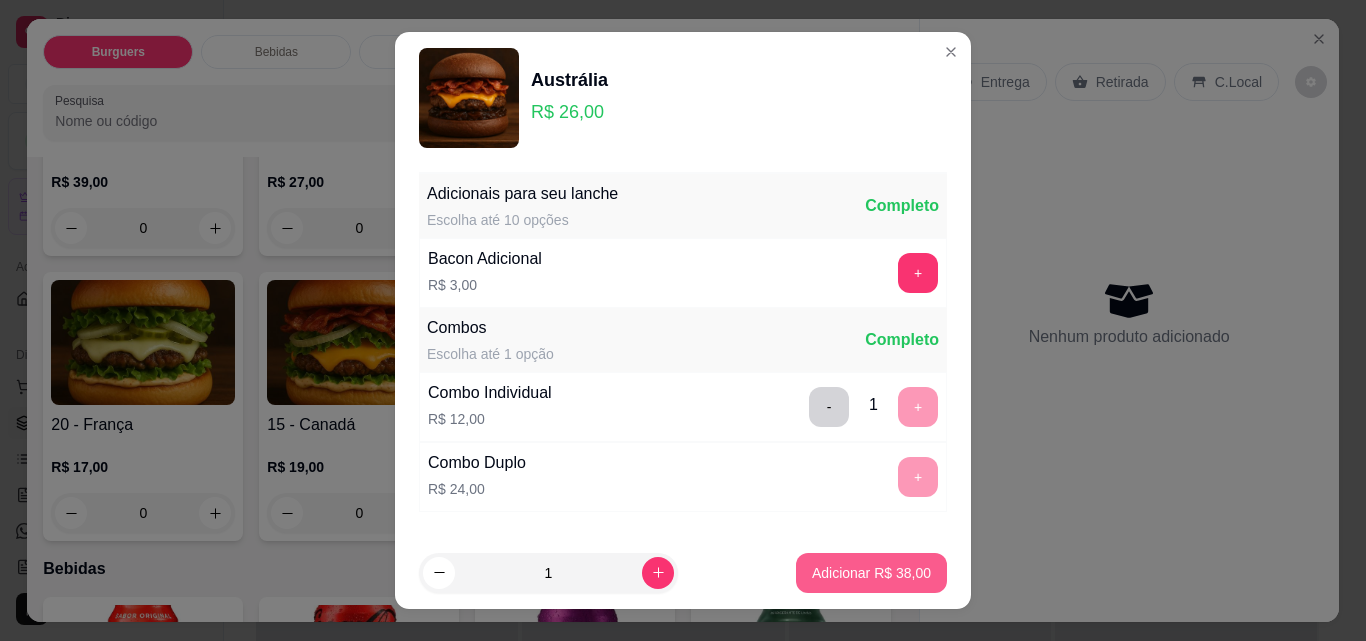 click on "Adicionar   R$ 38,00" at bounding box center [871, 573] 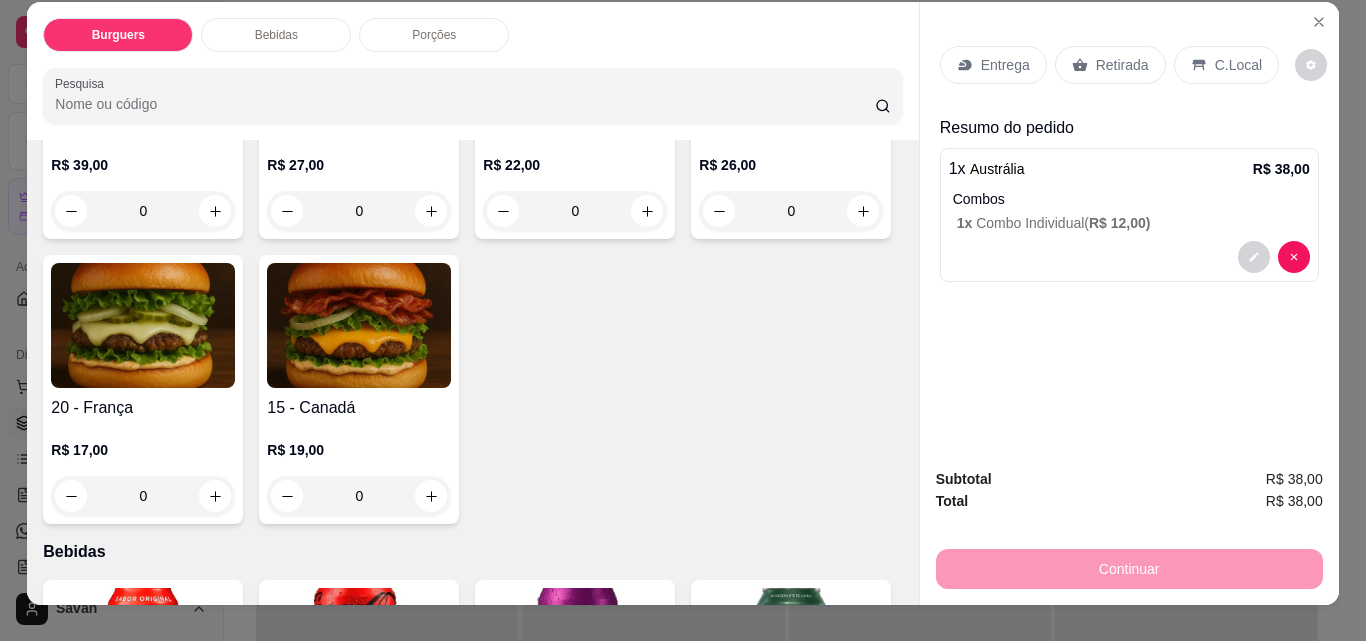 scroll, scrollTop: 0, scrollLeft: 0, axis: both 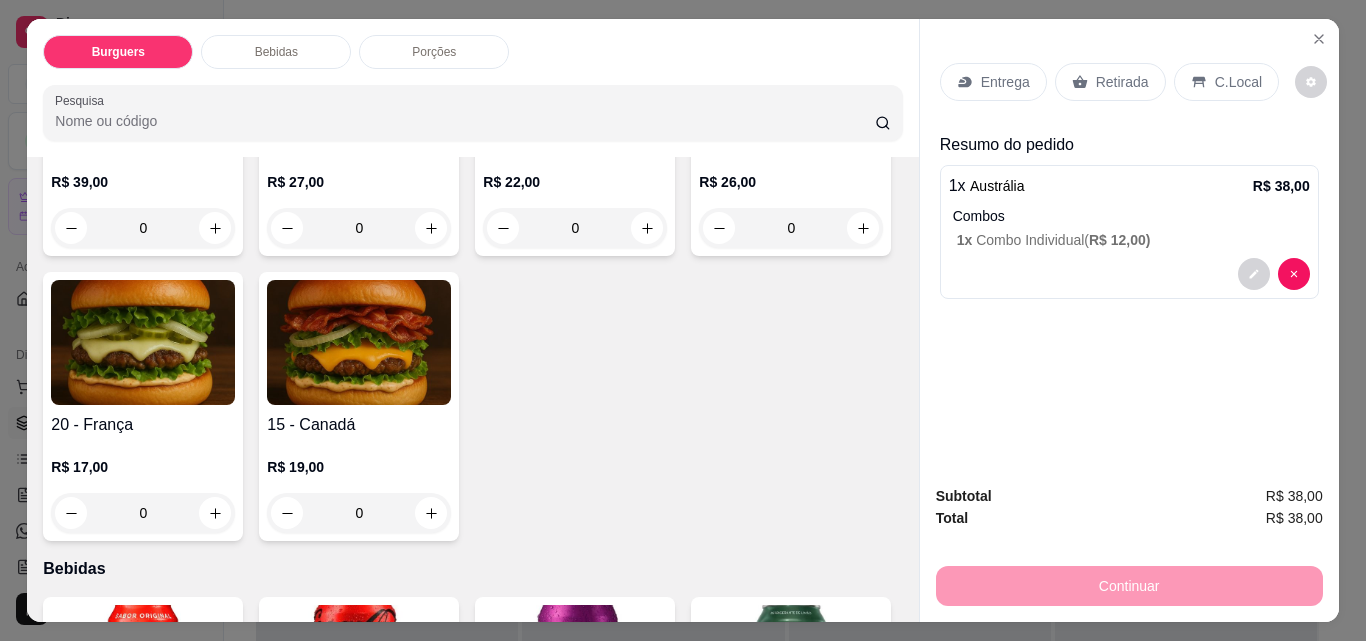 click on "Retirada" at bounding box center [1110, 82] 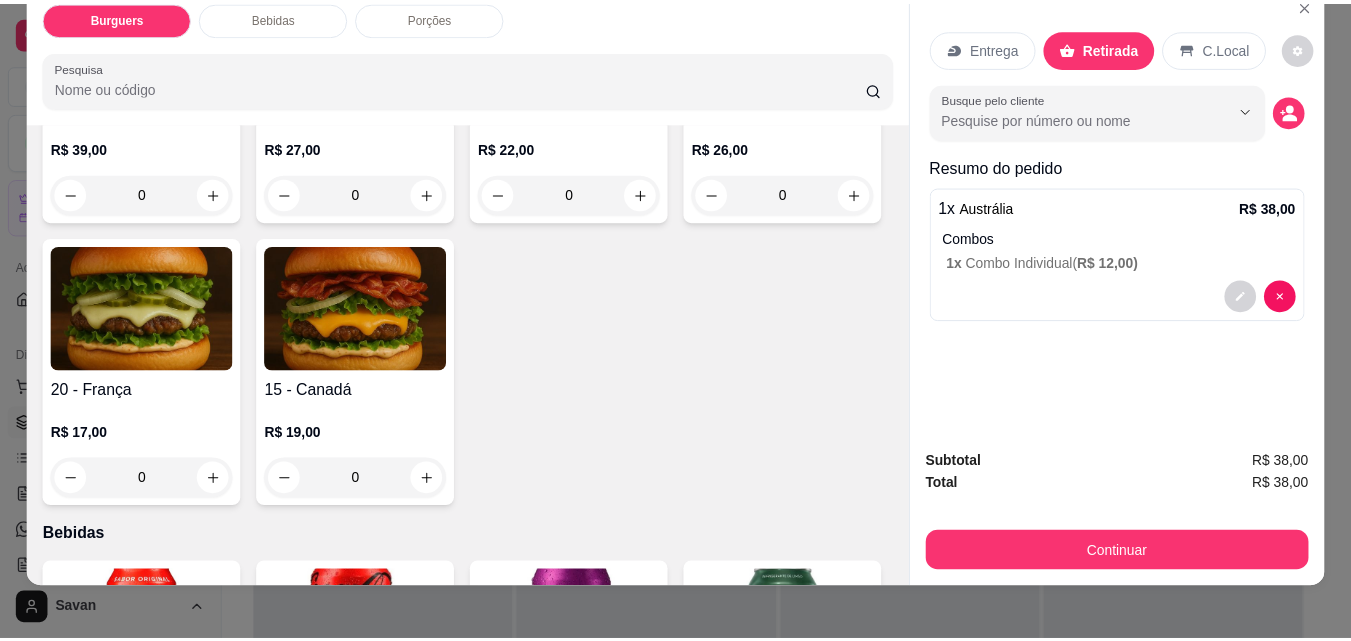 scroll, scrollTop: 52, scrollLeft: 0, axis: vertical 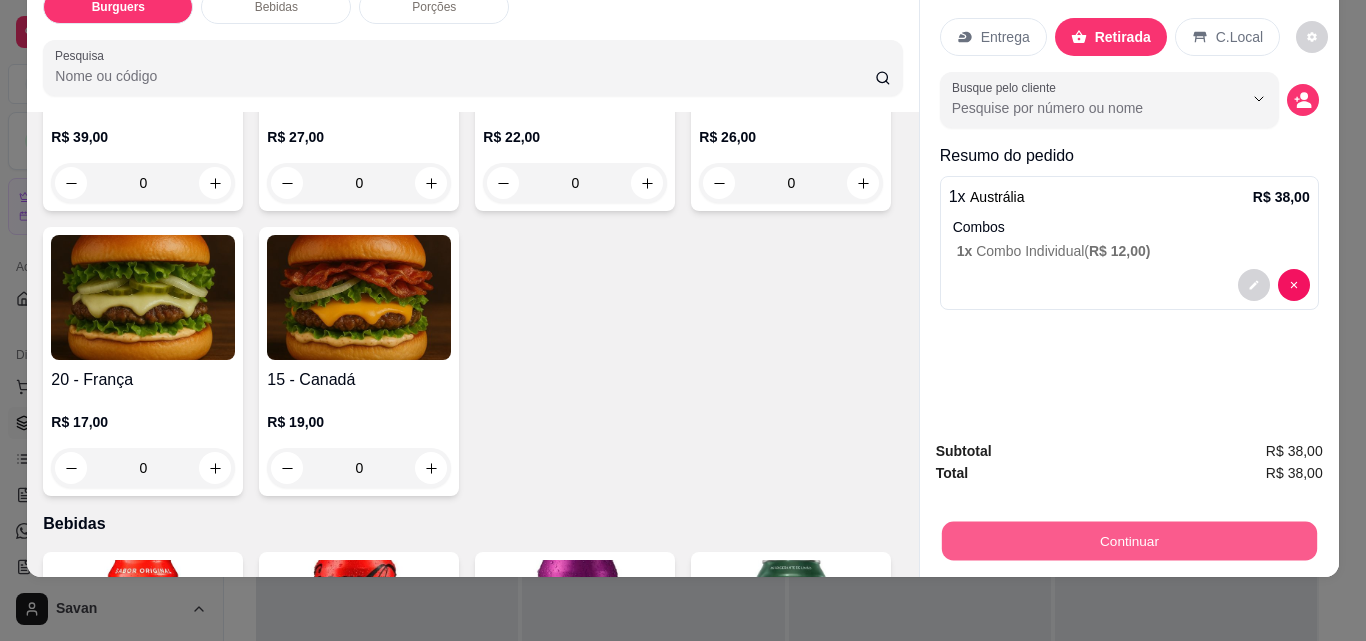 click on "Continuar" at bounding box center (1128, 540) 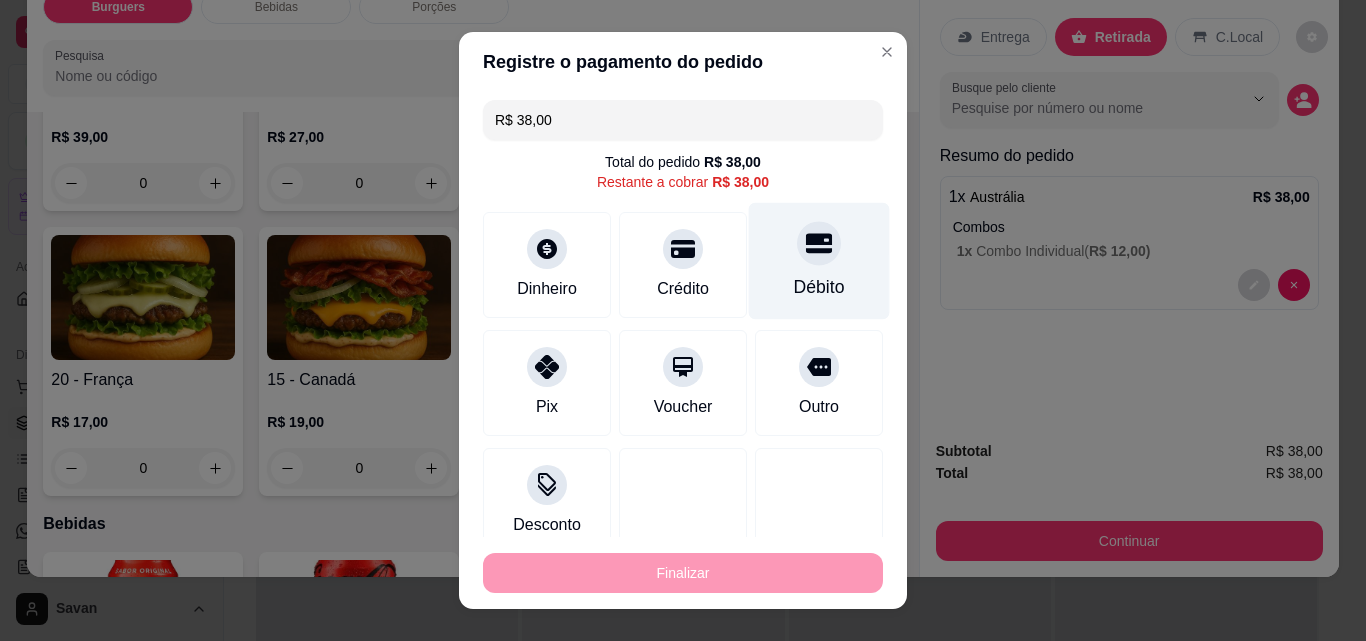 click at bounding box center (819, 243) 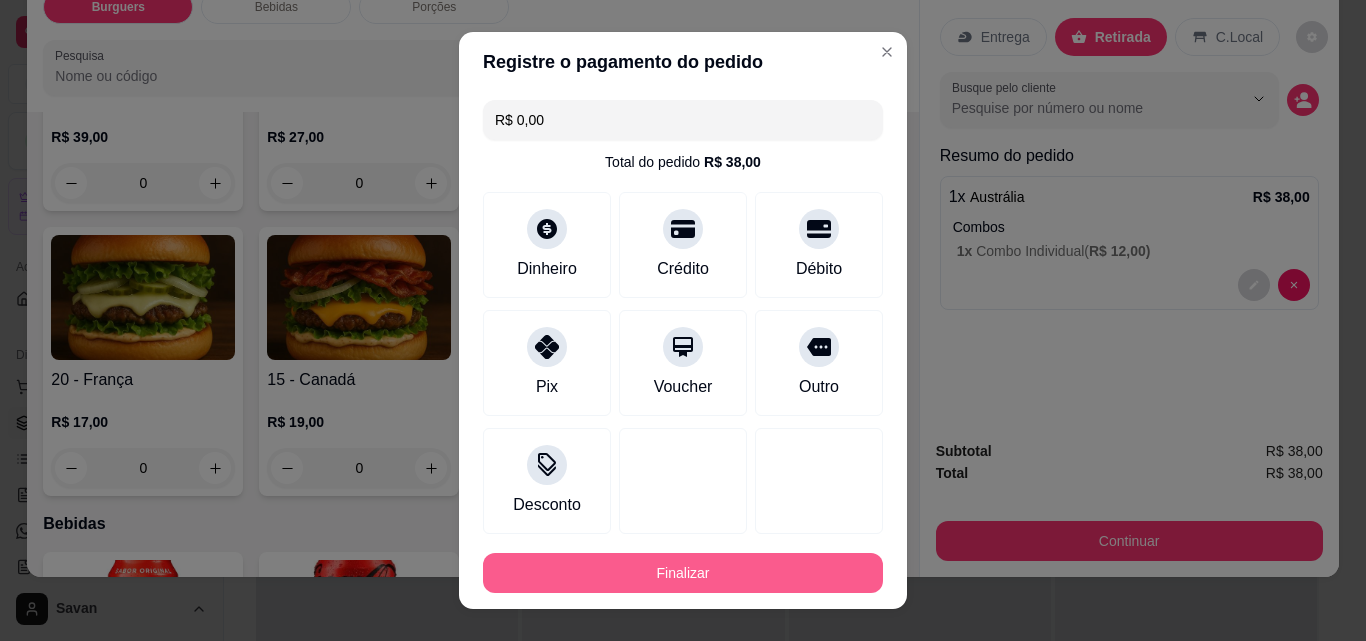 click on "Finalizar" at bounding box center (683, 573) 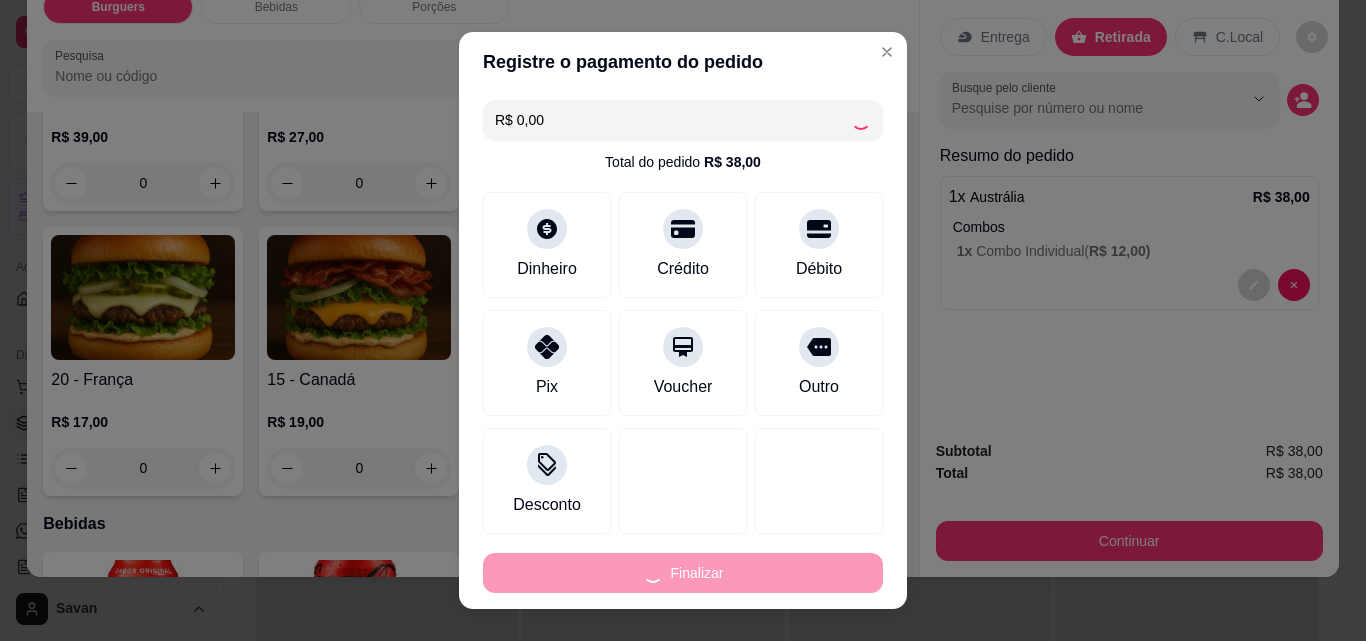type on "-R$ 38,00" 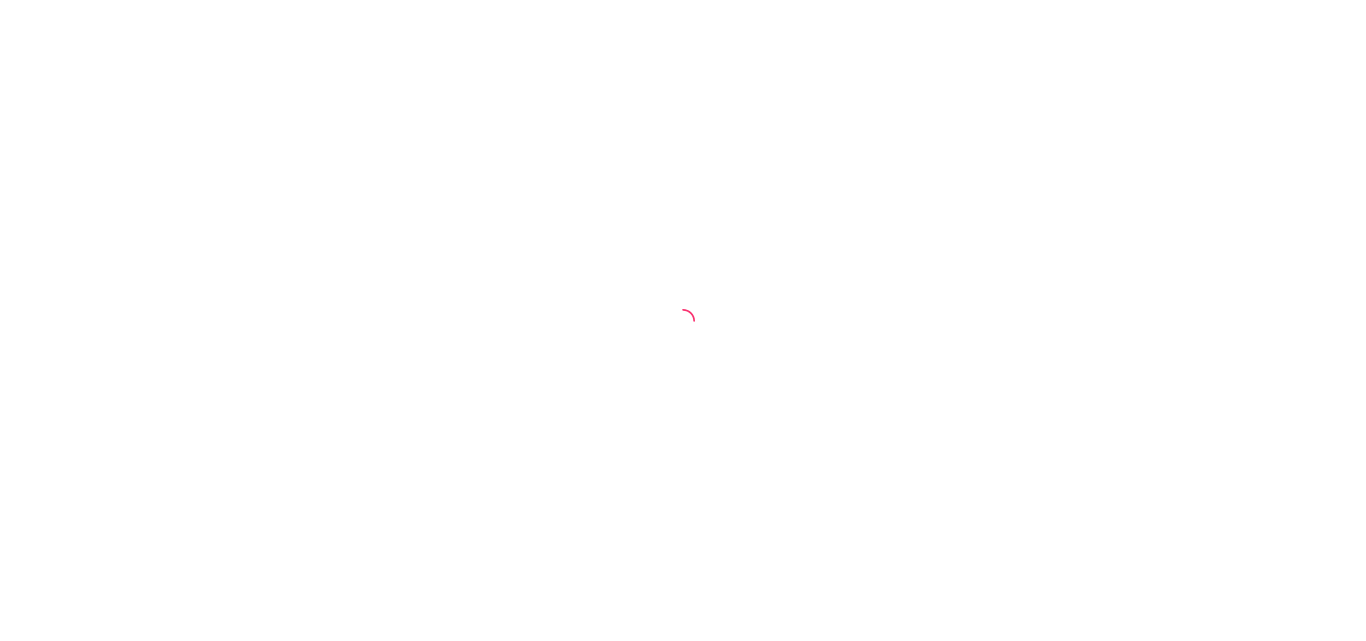 scroll, scrollTop: 0, scrollLeft: 0, axis: both 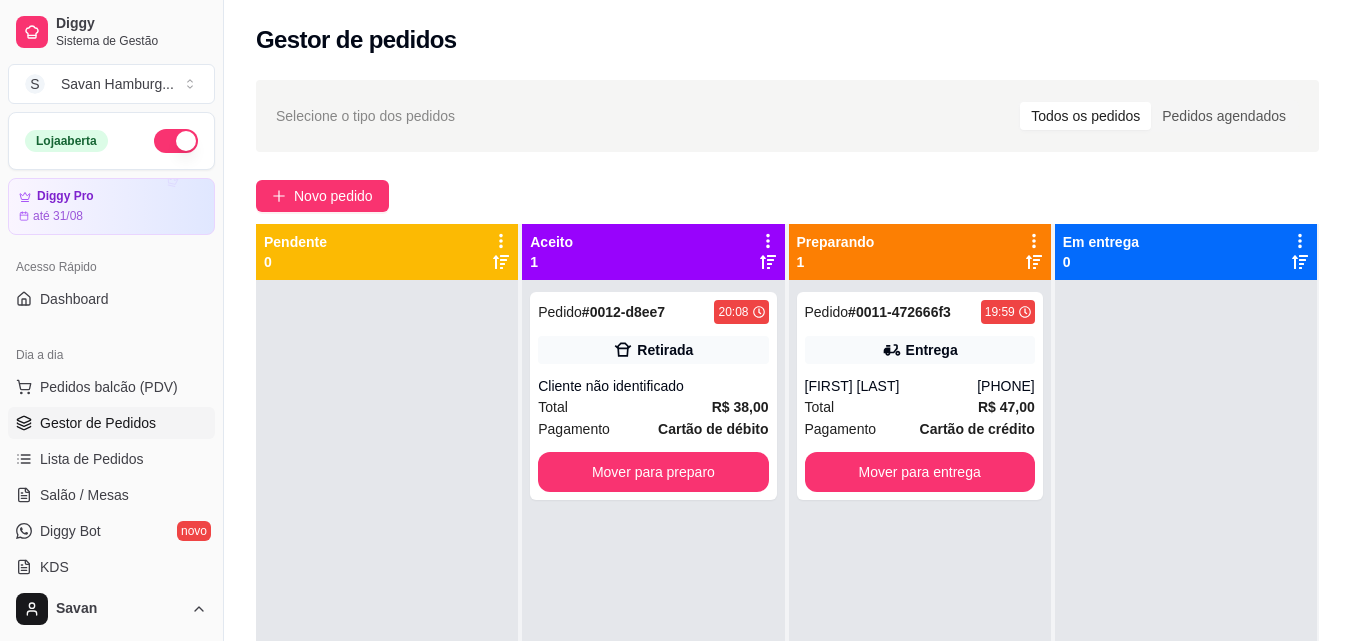 click 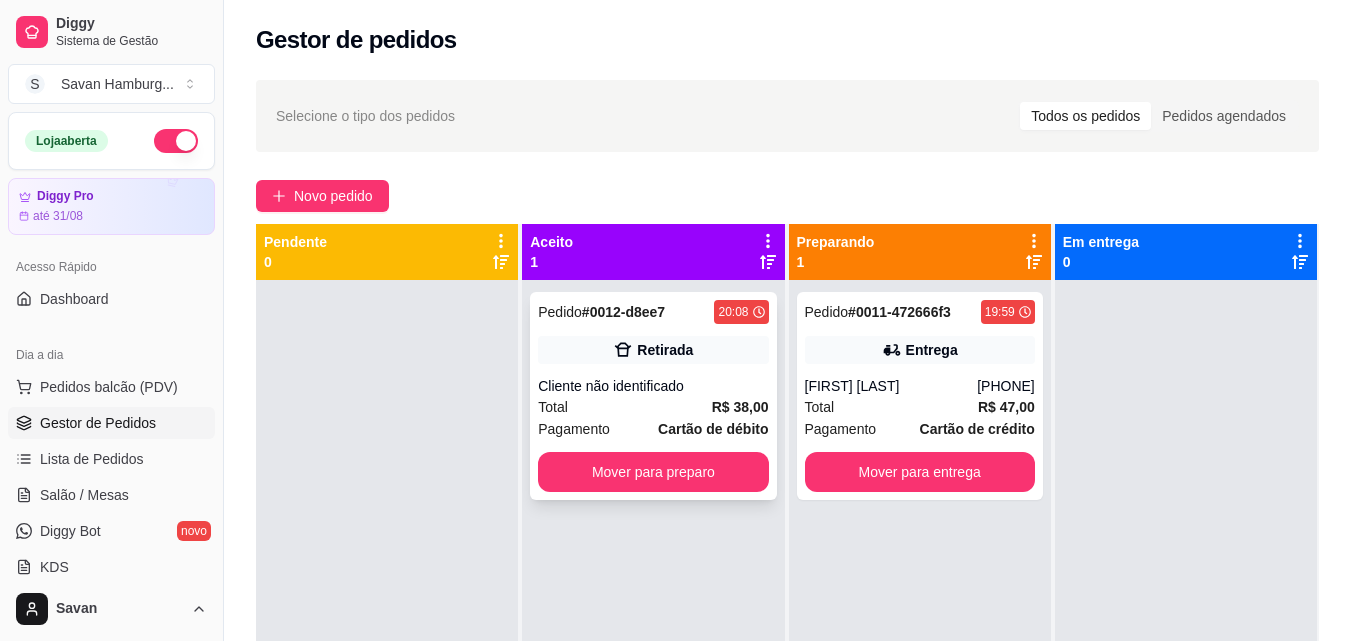 click on "Retirada" at bounding box center (665, 350) 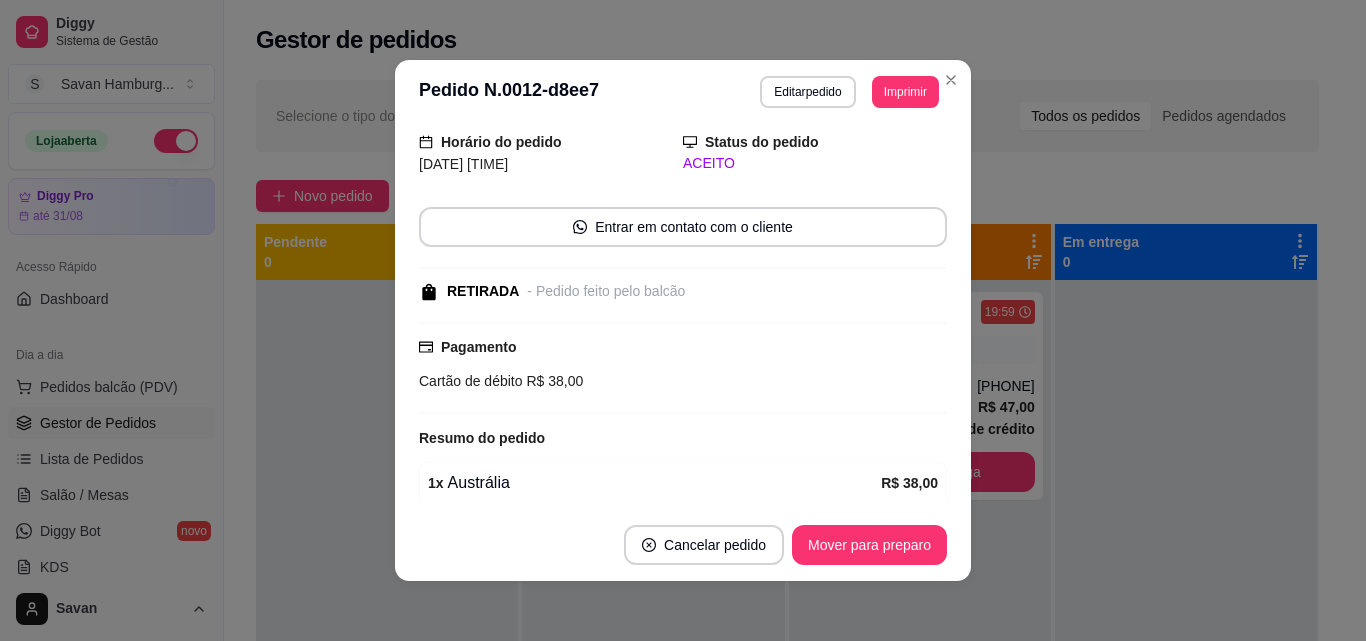scroll, scrollTop: 100, scrollLeft: 0, axis: vertical 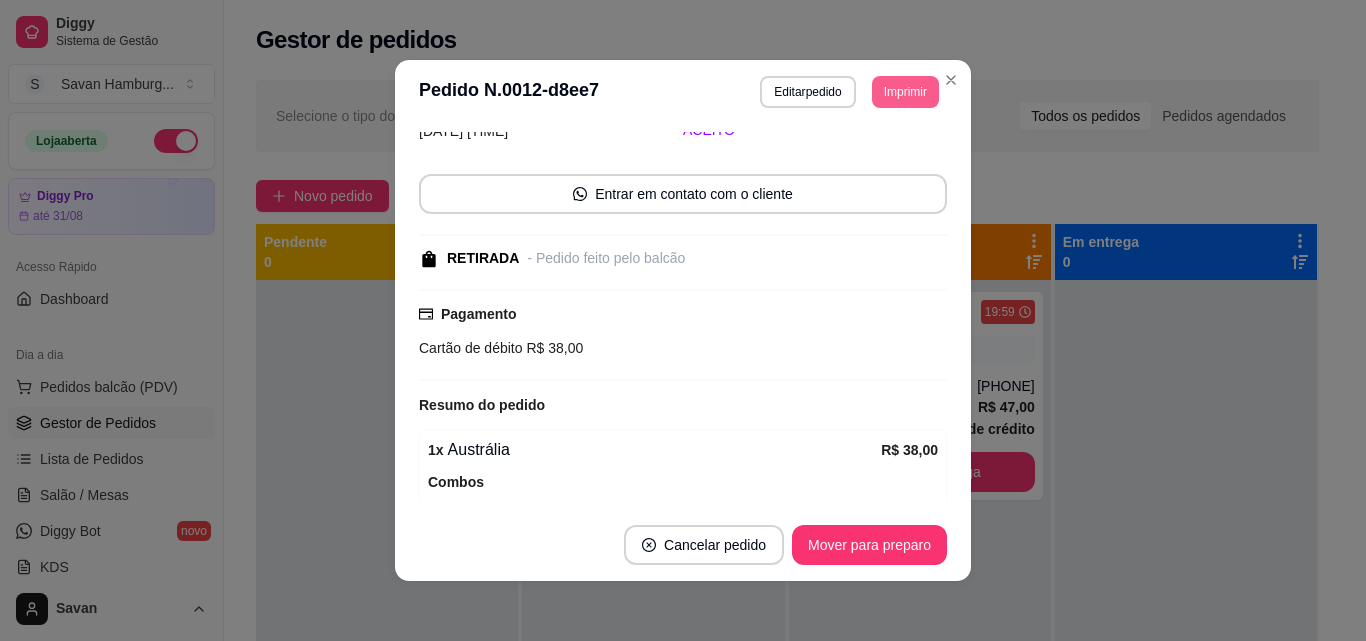 click on "Imprimir" at bounding box center [905, 92] 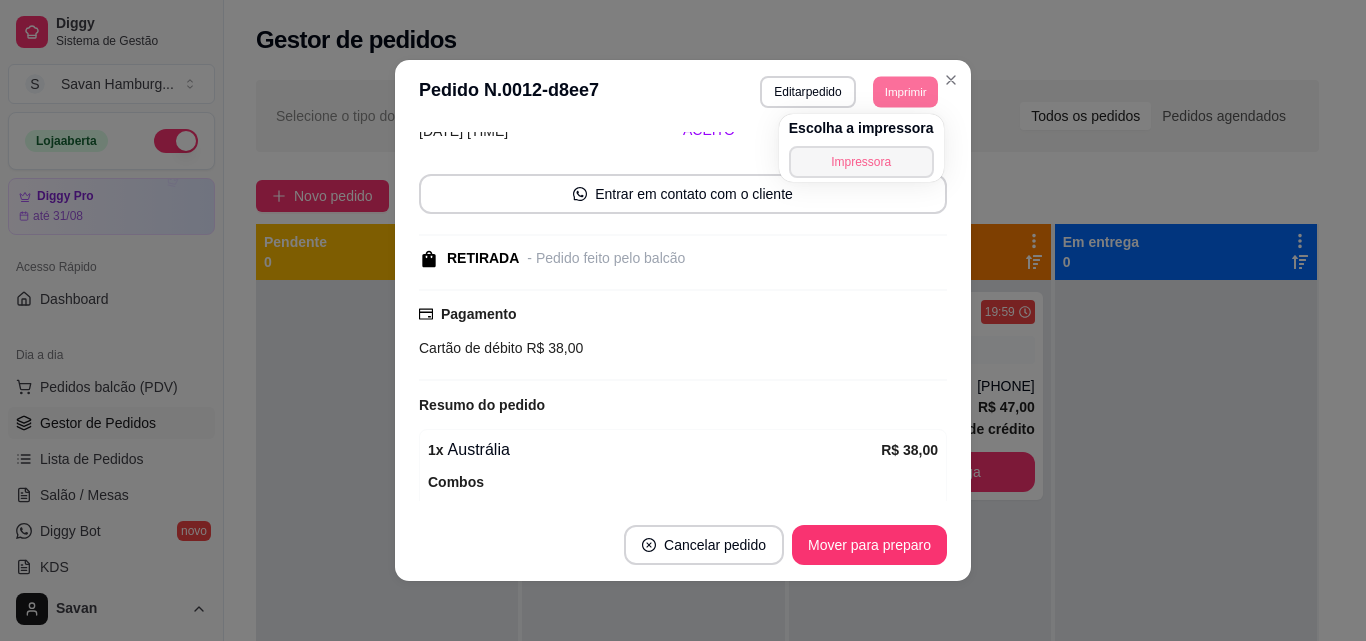 click on "Impressora" at bounding box center (861, 162) 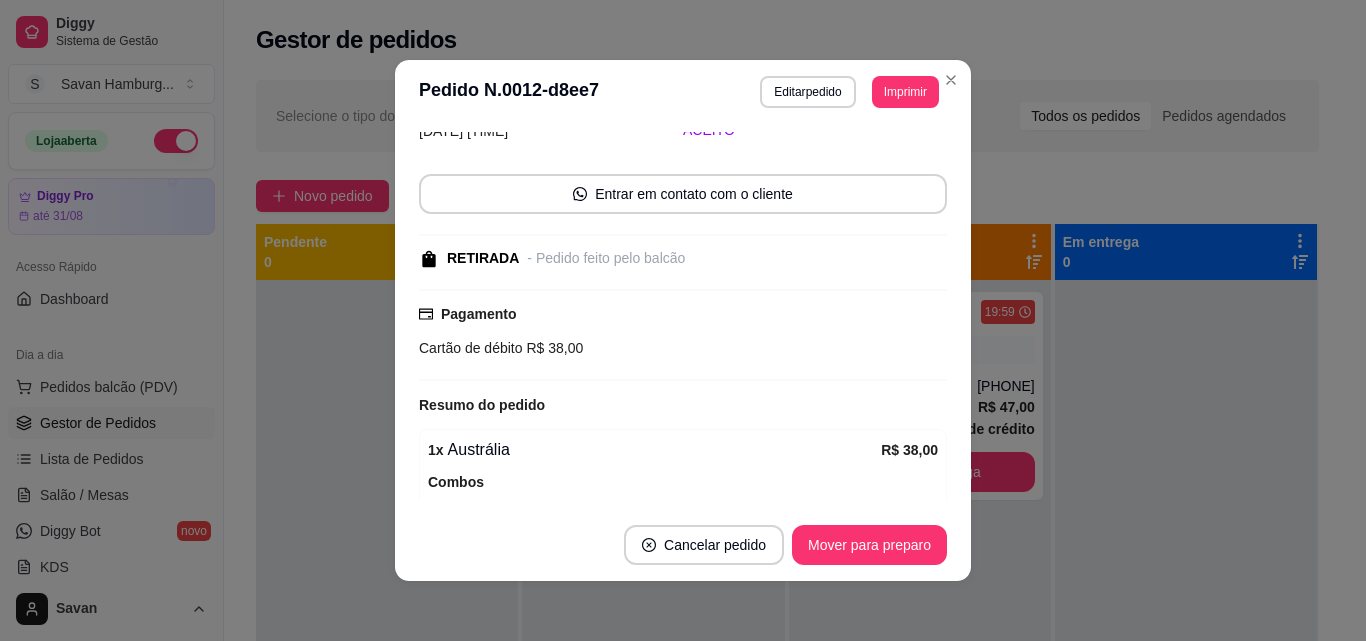click on "Imprimir" at bounding box center [905, 92] 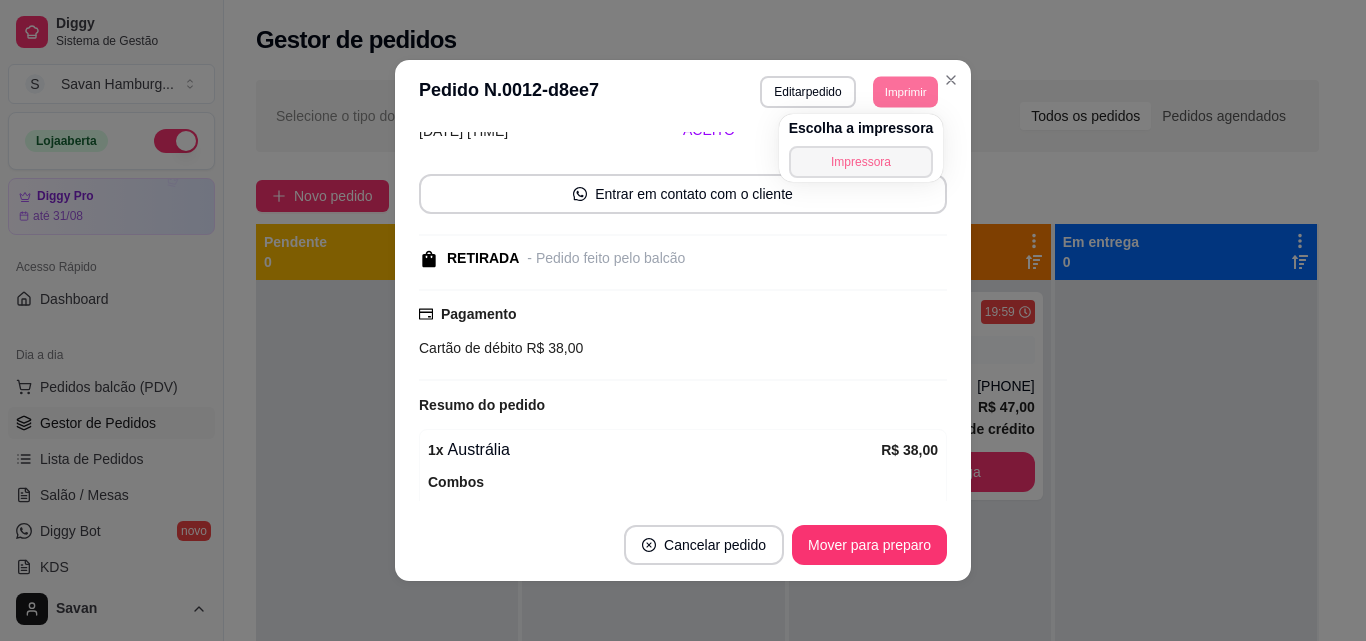 click on "Impressora" at bounding box center [861, 162] 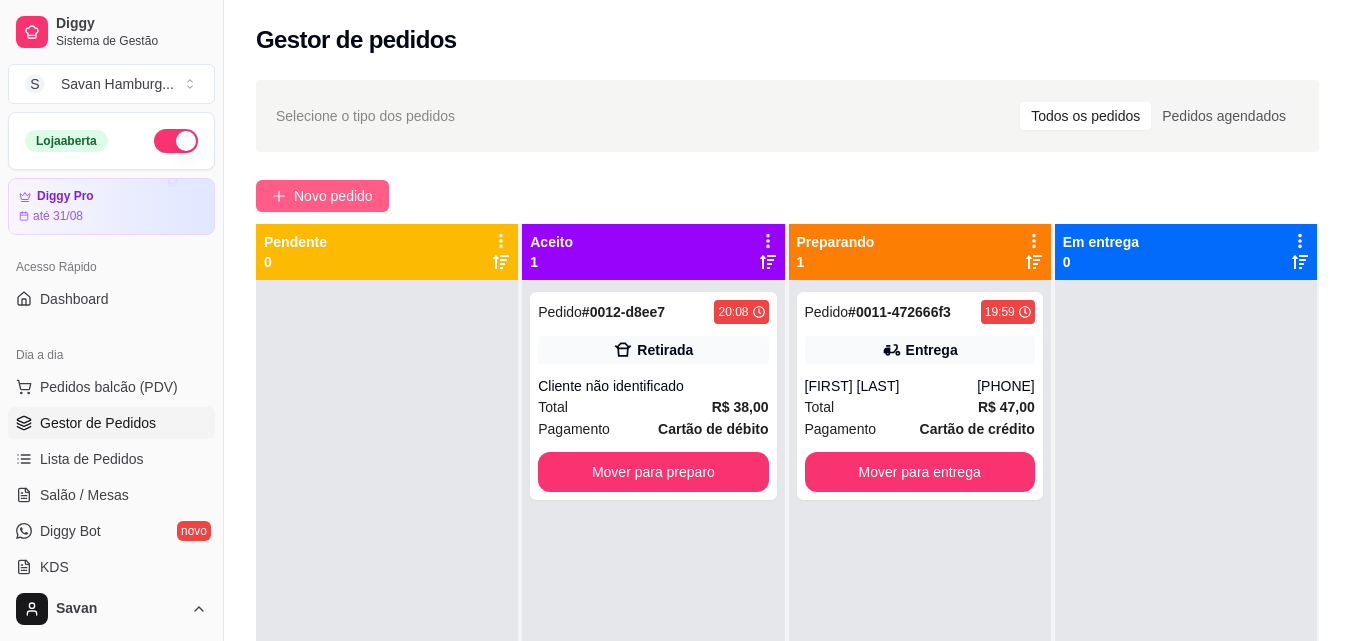 click 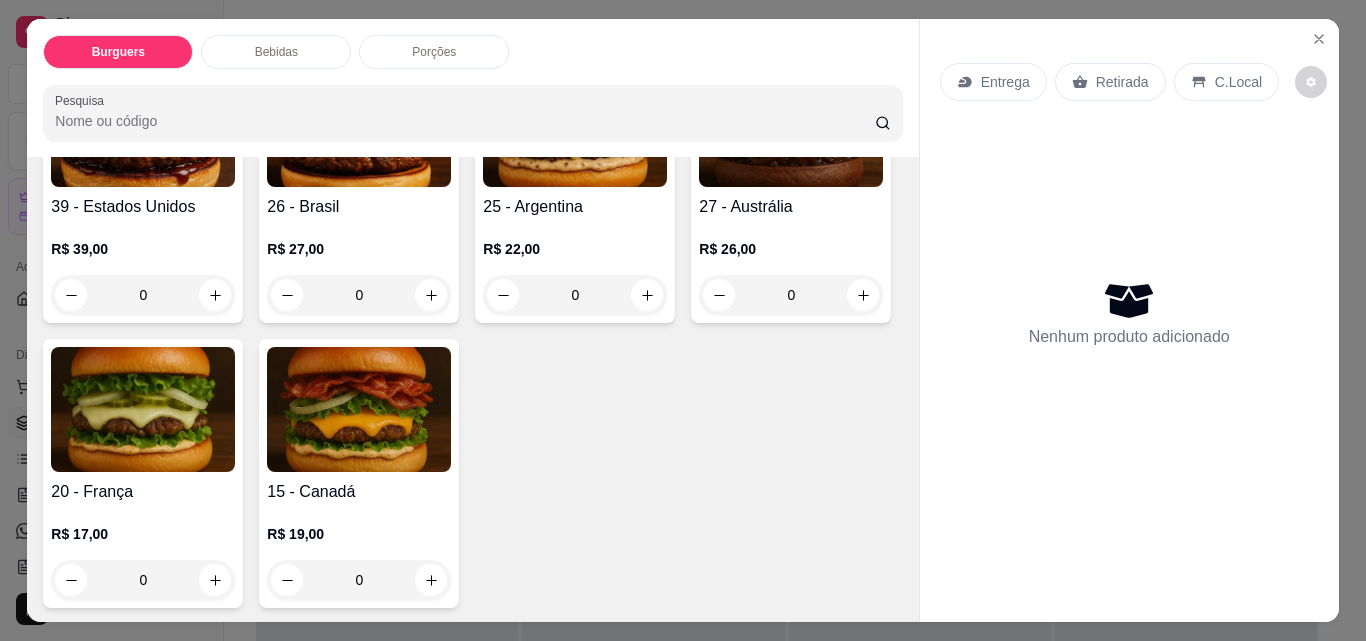 scroll, scrollTop: 300, scrollLeft: 0, axis: vertical 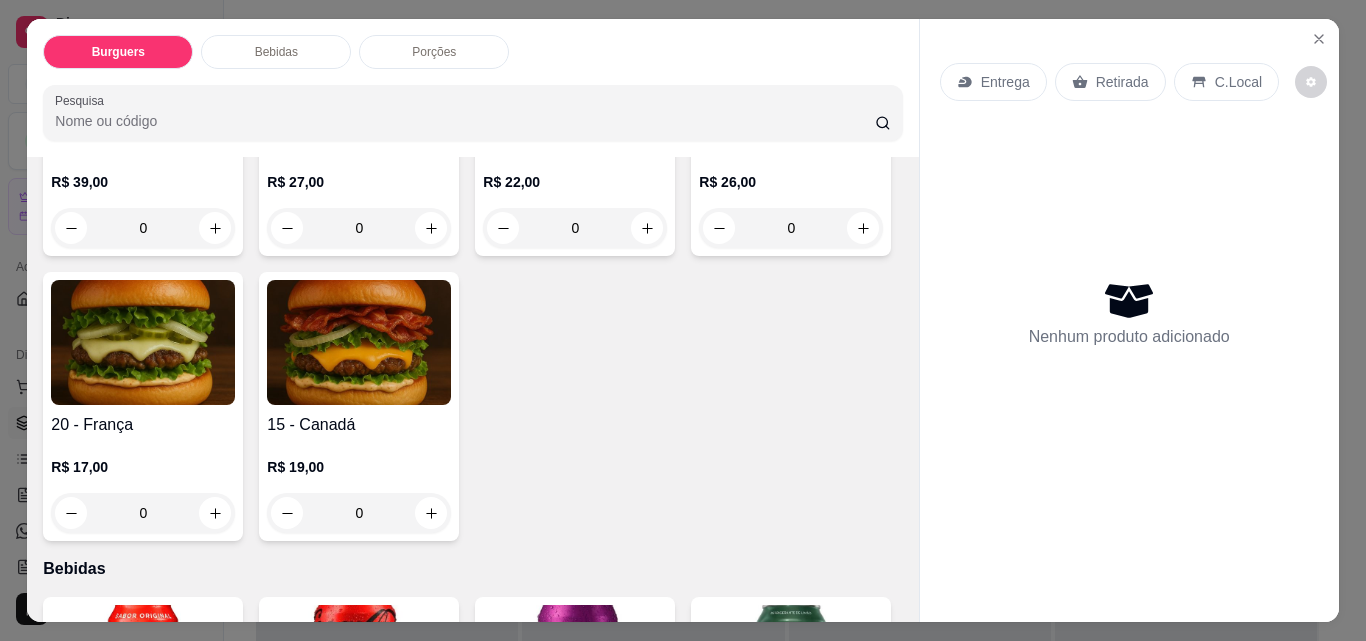 click on "0" at bounding box center [791, 228] 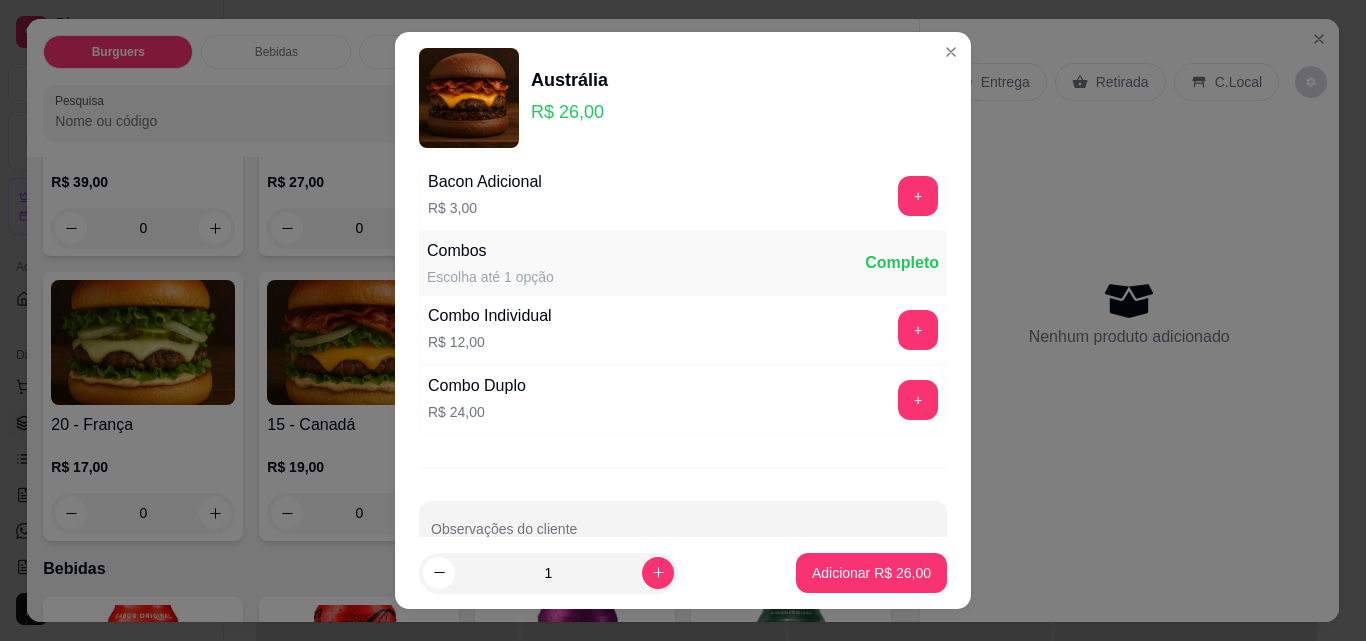 scroll, scrollTop: 100, scrollLeft: 0, axis: vertical 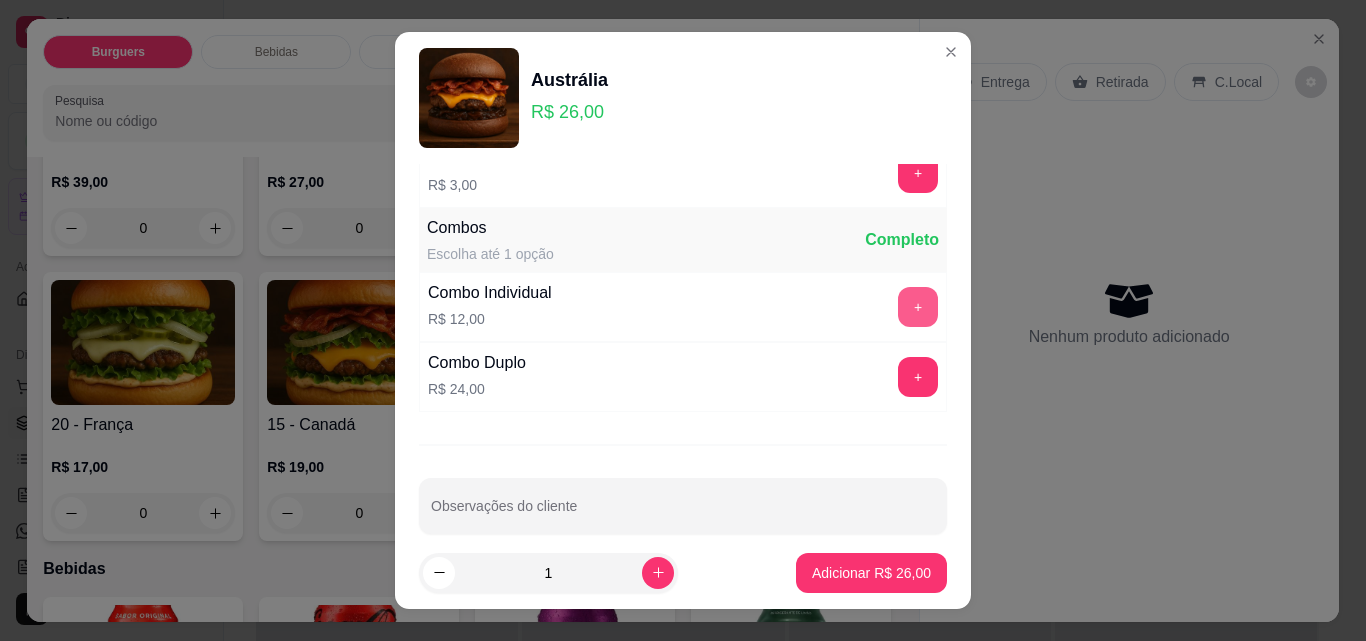 click on "+" at bounding box center (918, 307) 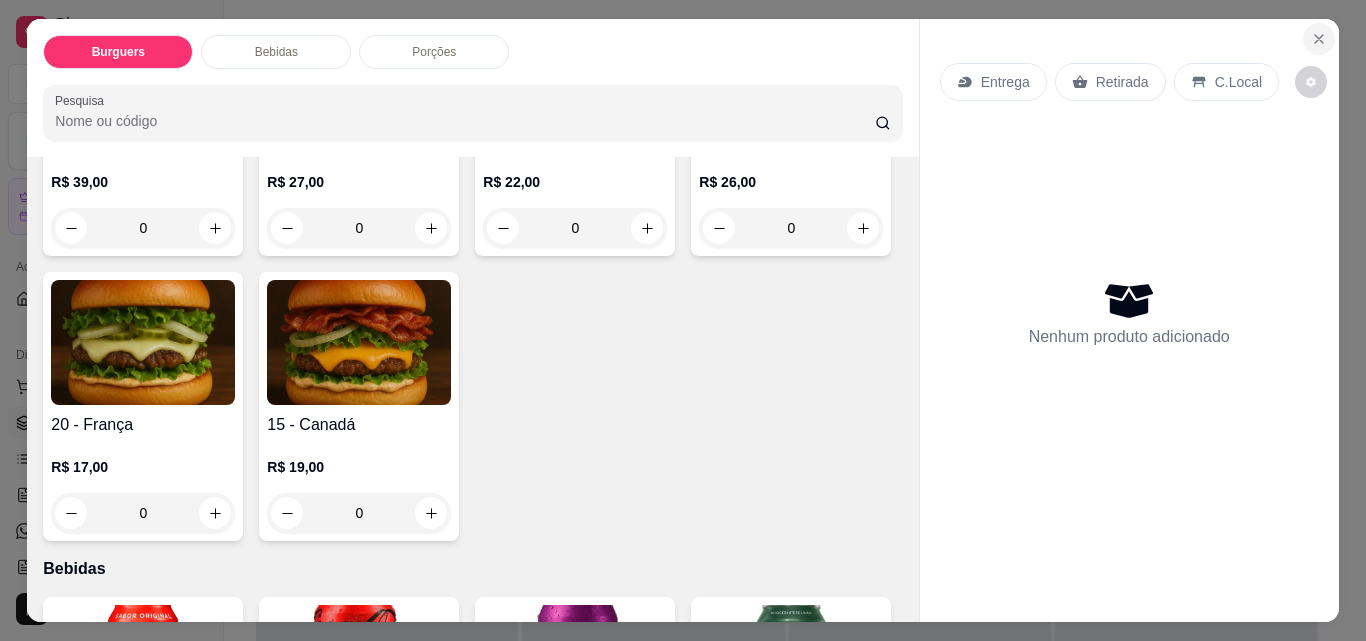 click 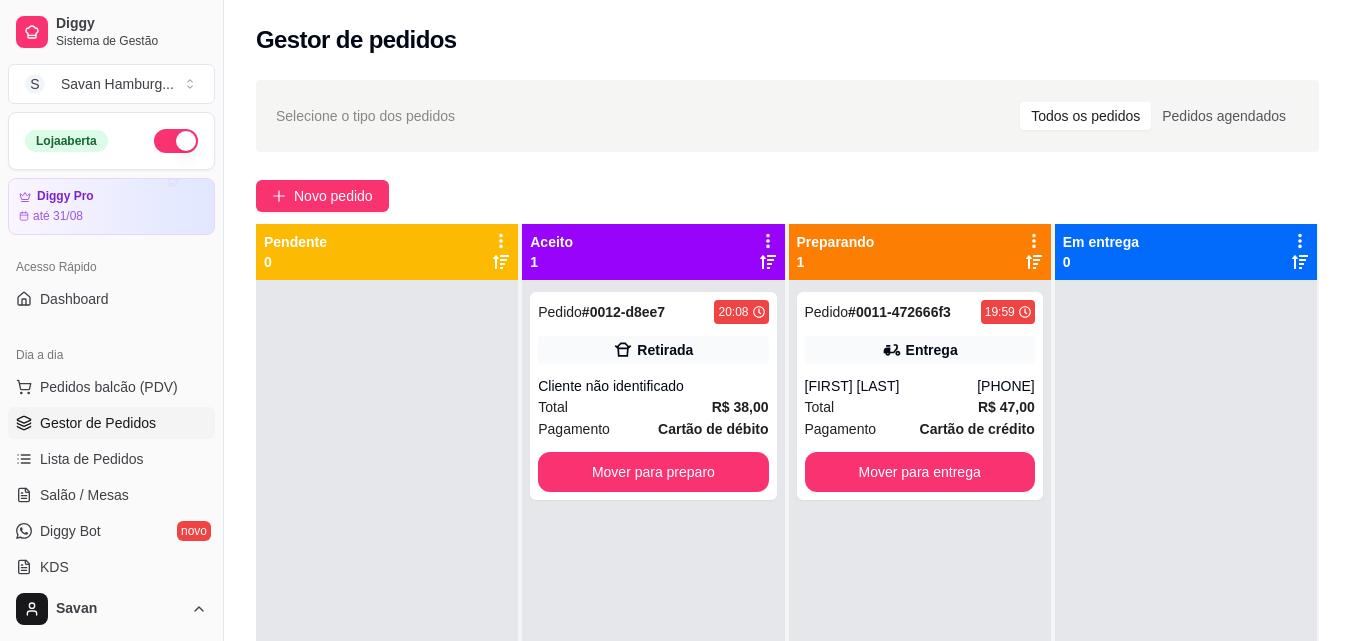 click on "Selecione o tipo dos pedidos Todos os pedidos Pedidos agendados" at bounding box center (787, 116) 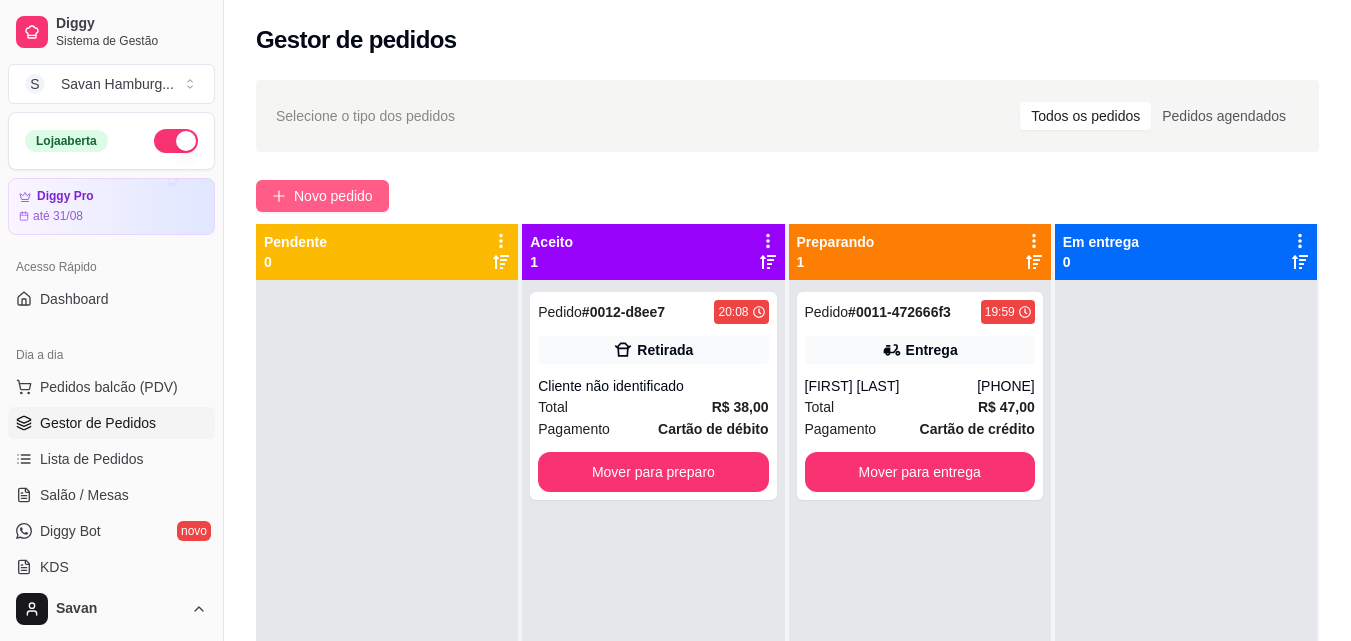 click on "Novo pedido" at bounding box center [333, 196] 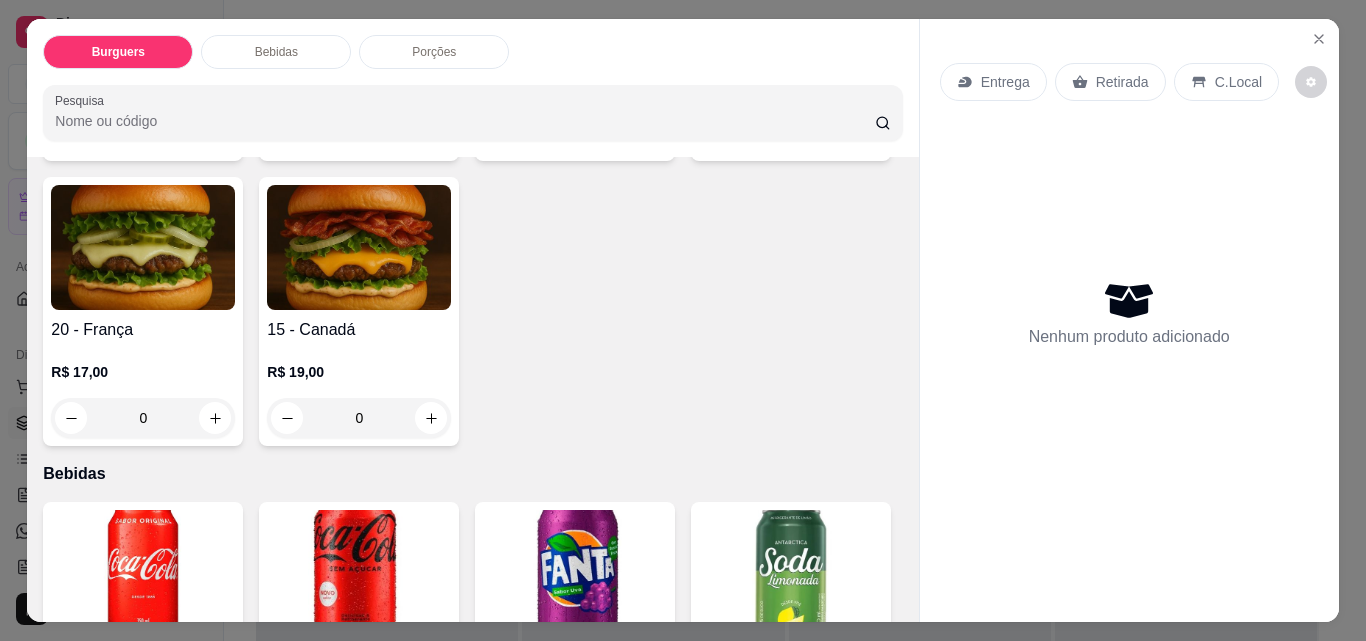 scroll, scrollTop: 400, scrollLeft: 0, axis: vertical 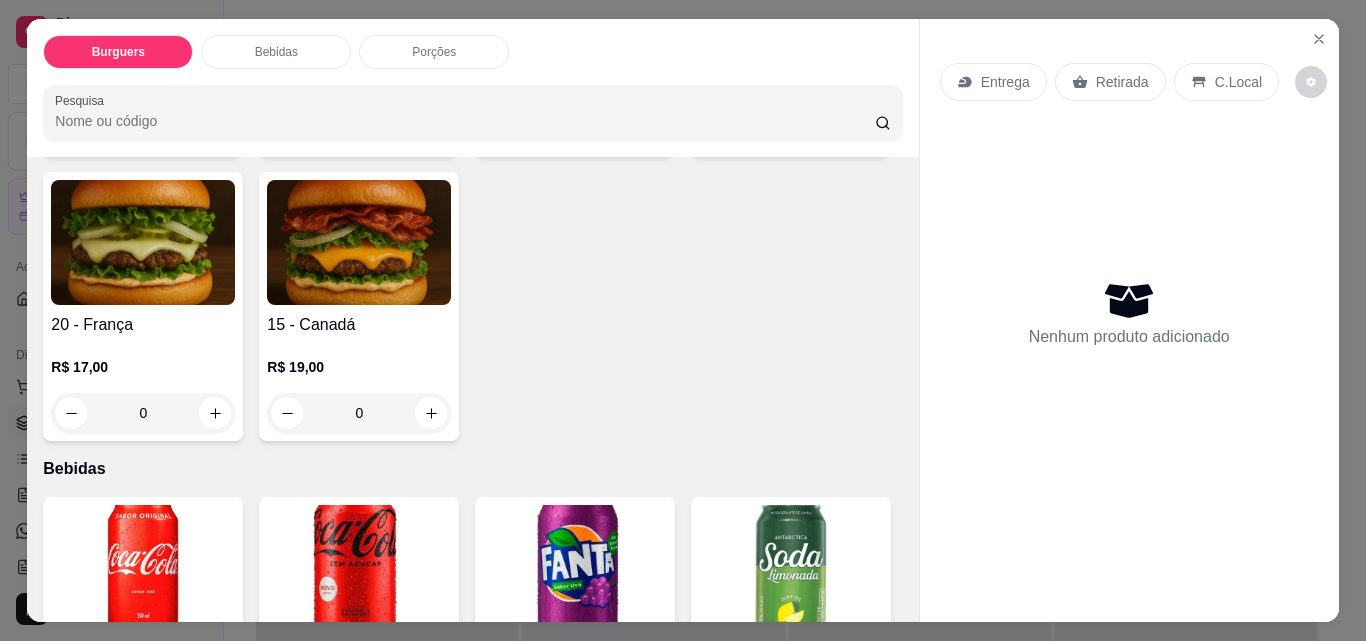 click on "0" at bounding box center [791, 128] 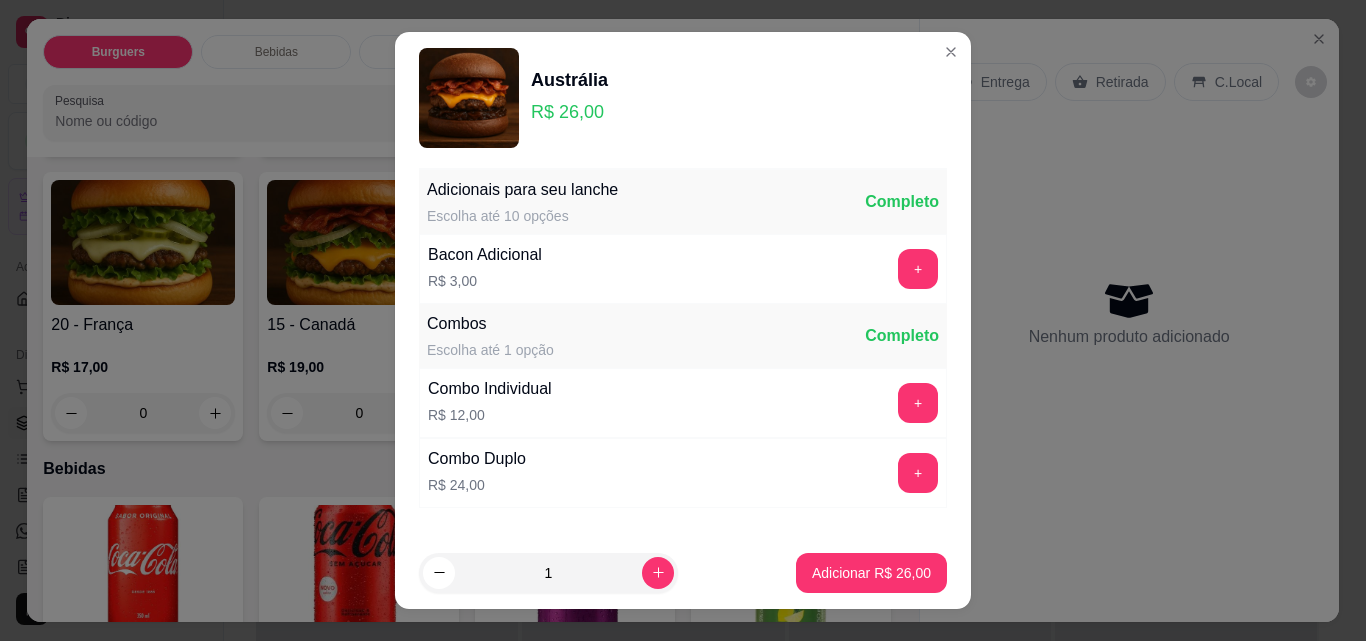 scroll, scrollTop: 0, scrollLeft: 0, axis: both 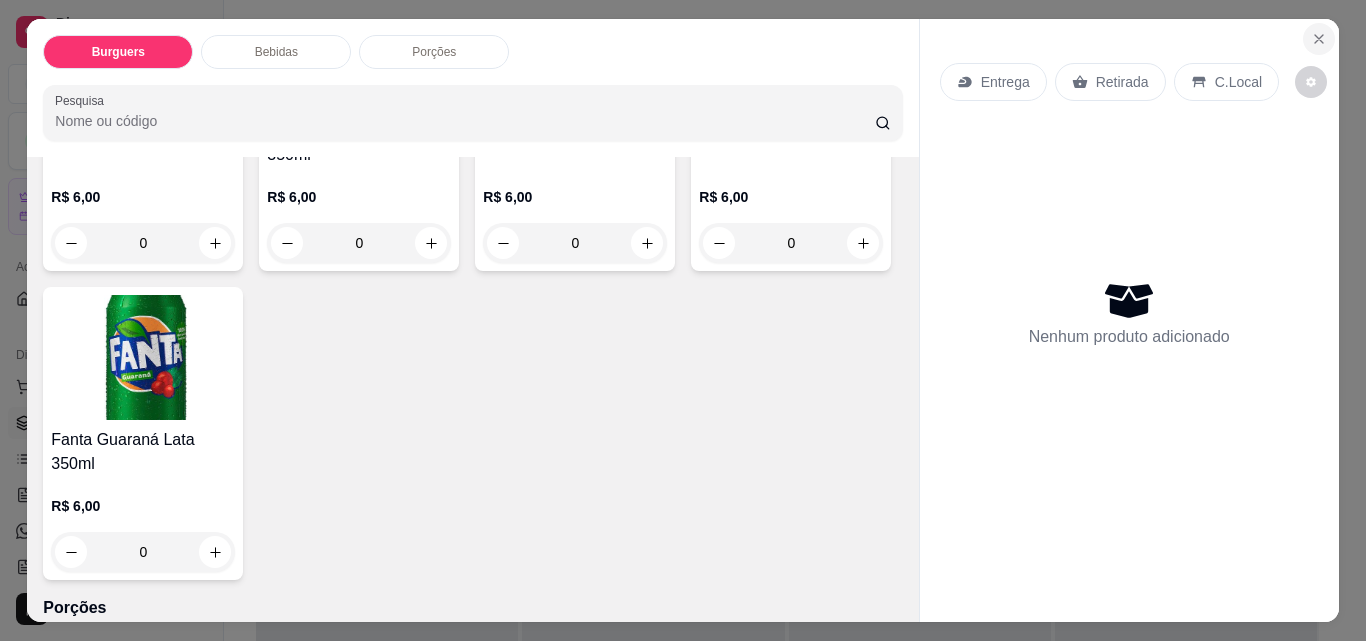 click at bounding box center [1319, 39] 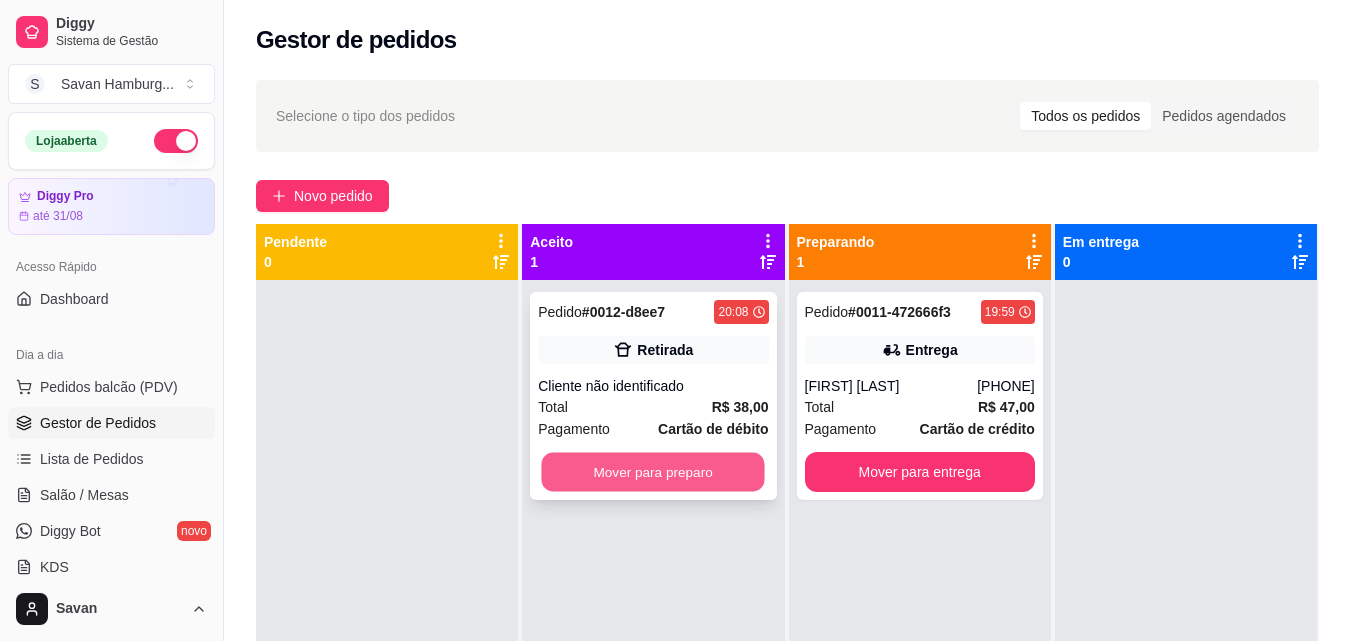 click on "Mover para preparo" at bounding box center (653, 472) 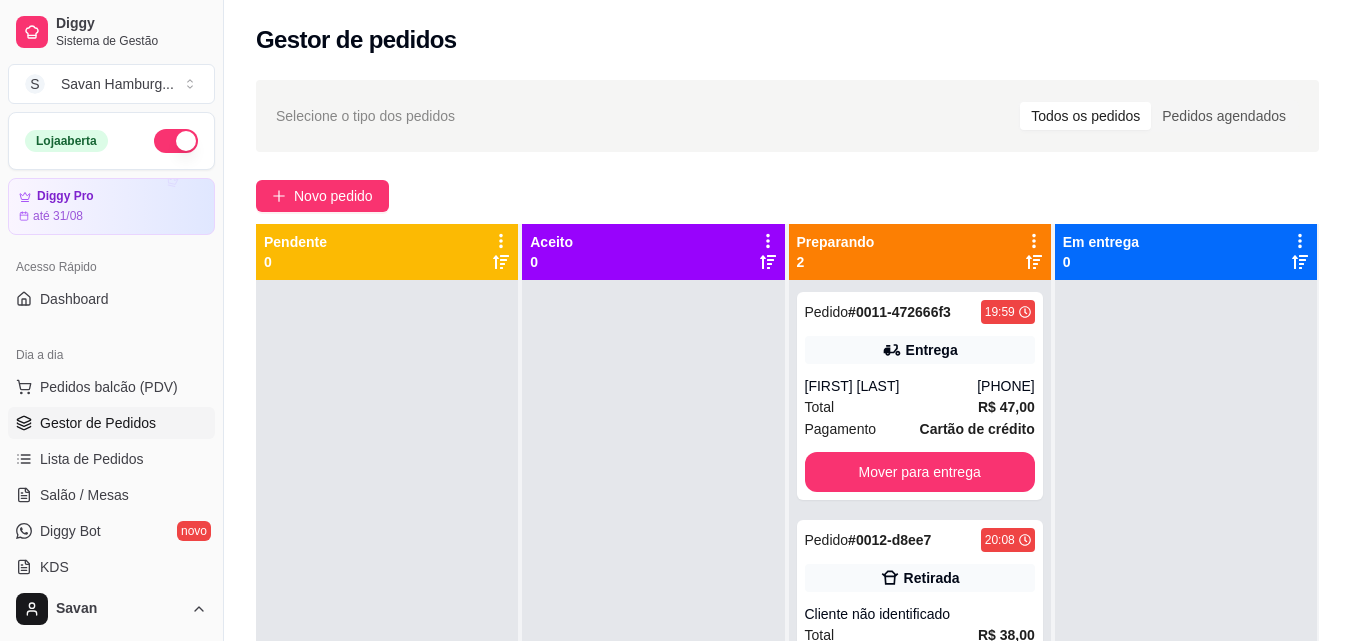 scroll, scrollTop: 56, scrollLeft: 0, axis: vertical 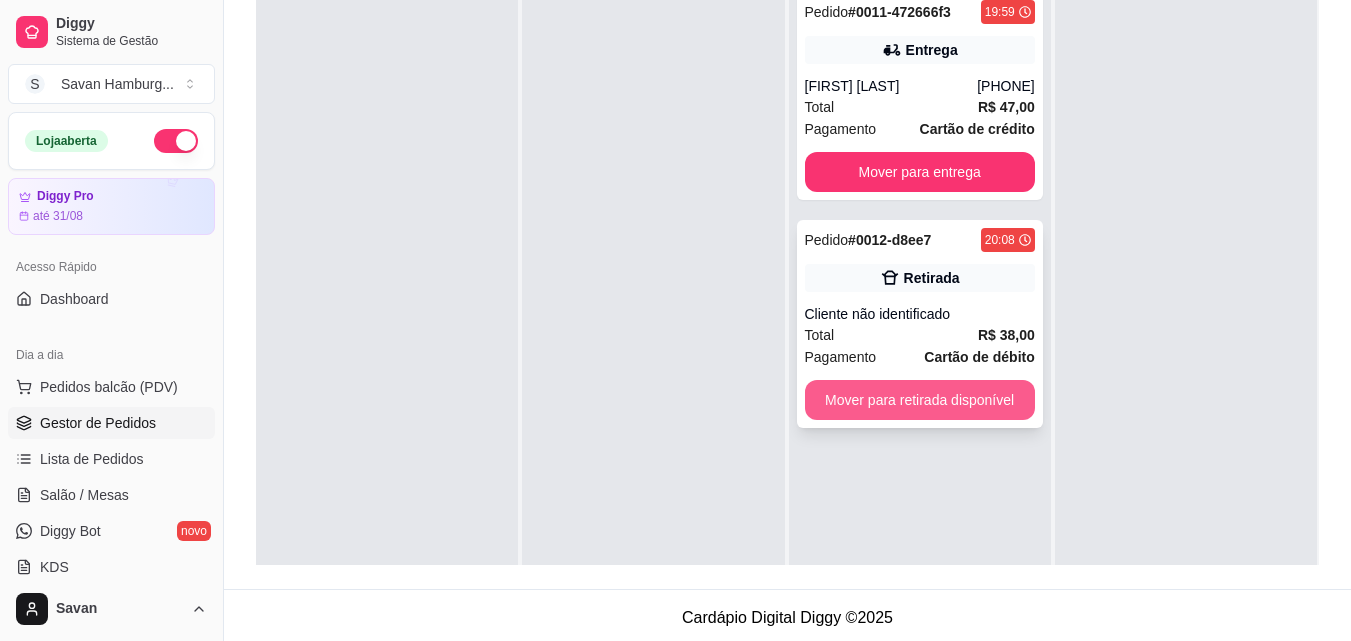 click on "Mover para retirada disponível" at bounding box center (920, 400) 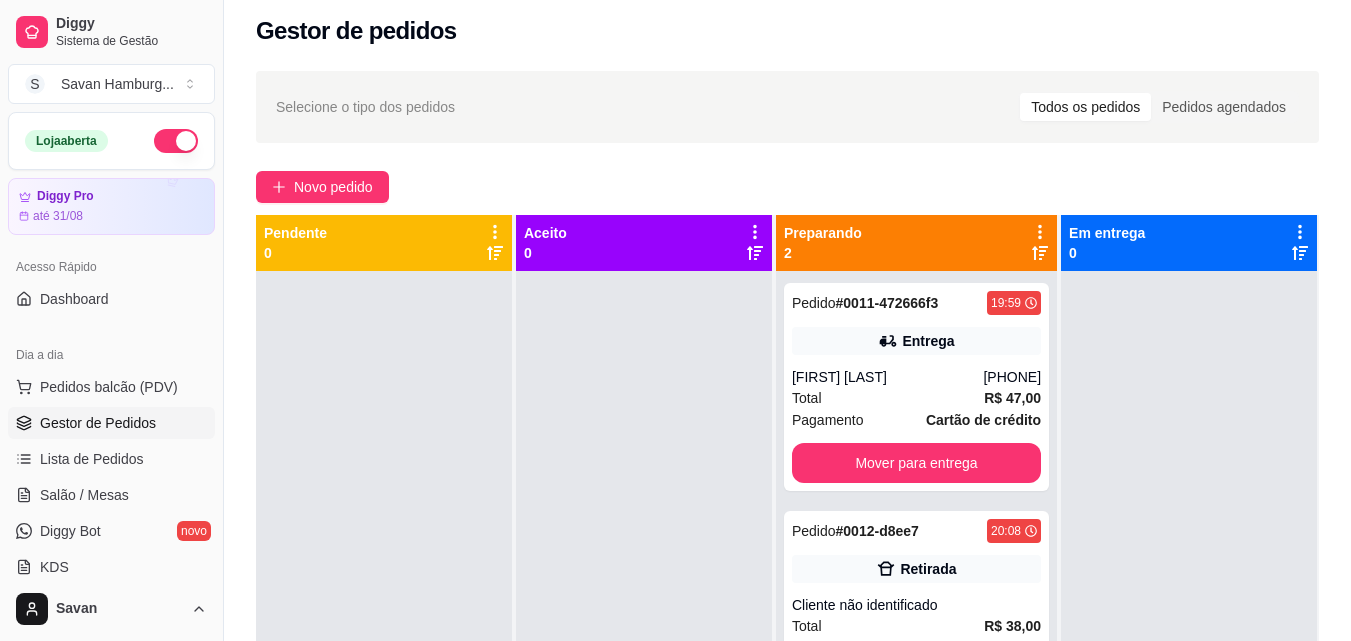 scroll, scrollTop: 0, scrollLeft: 0, axis: both 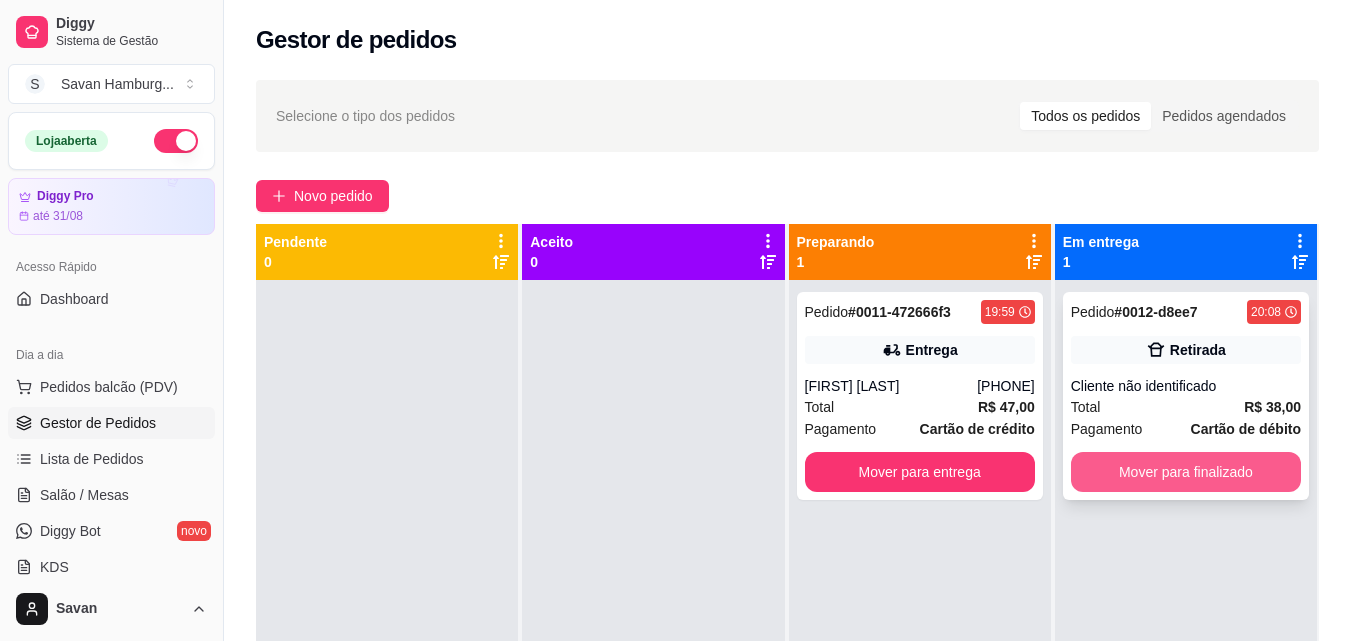click on "Mover para finalizado" at bounding box center [1186, 472] 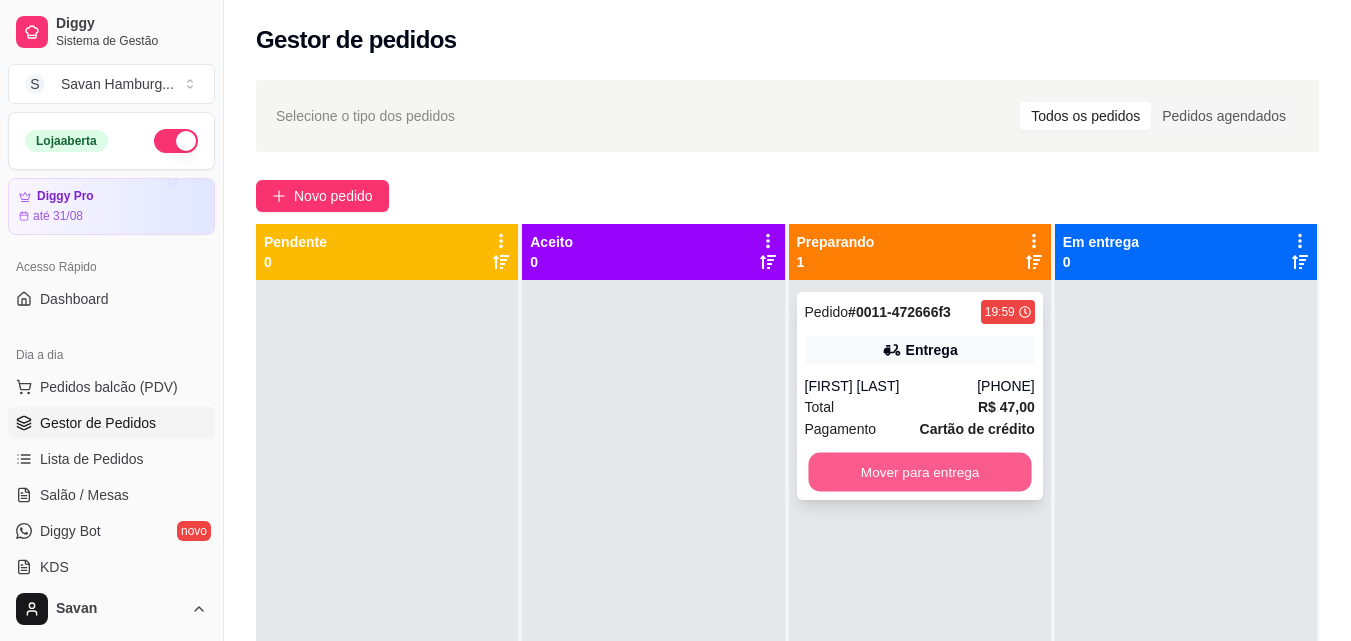click on "Mover para entrega" at bounding box center (919, 472) 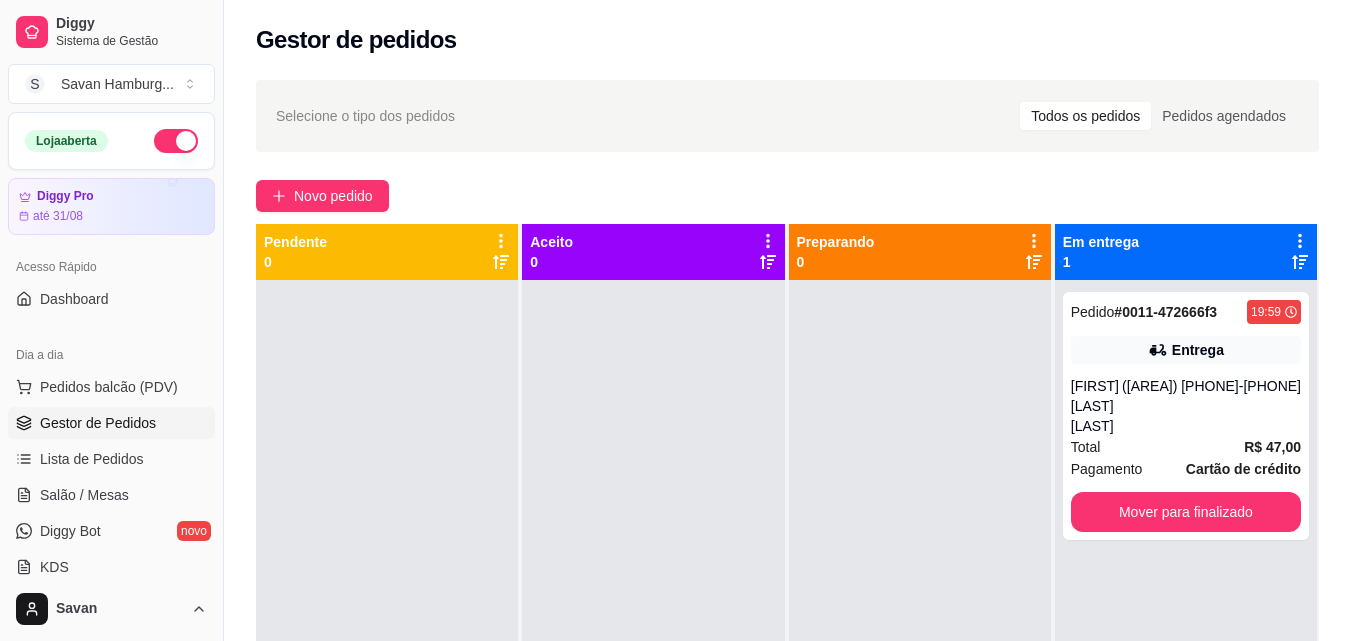 scroll, scrollTop: 0, scrollLeft: 0, axis: both 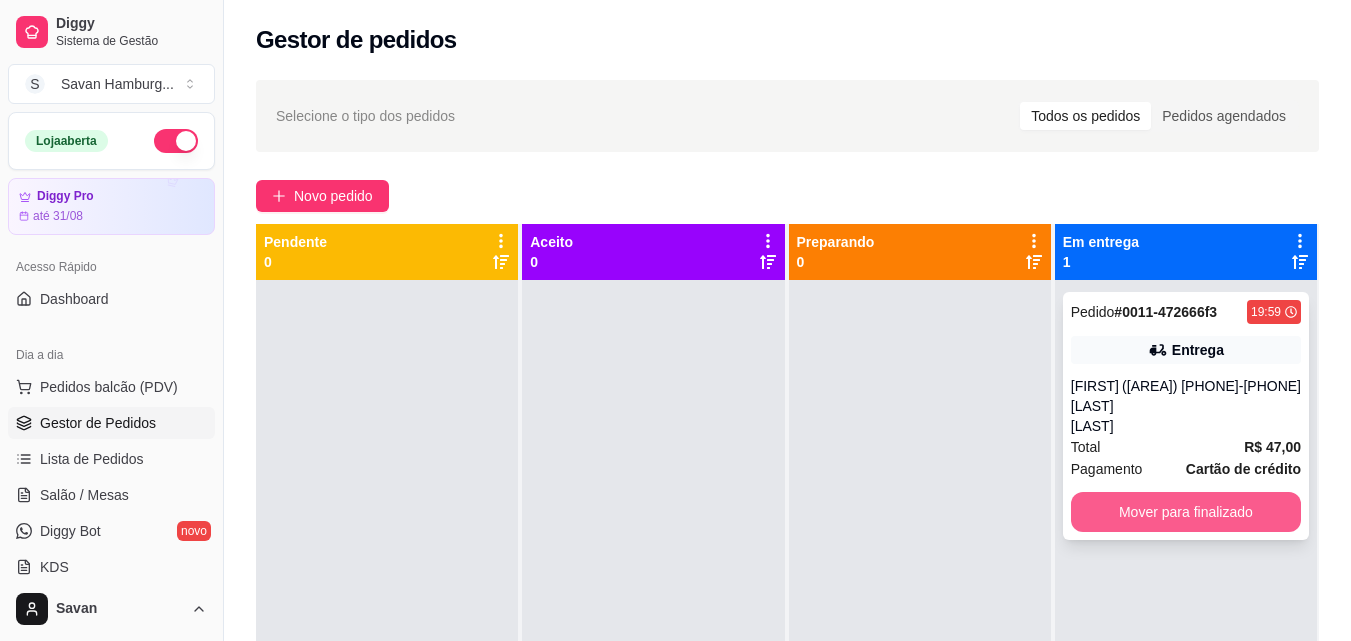 click on "Mover para finalizado" at bounding box center [1186, 512] 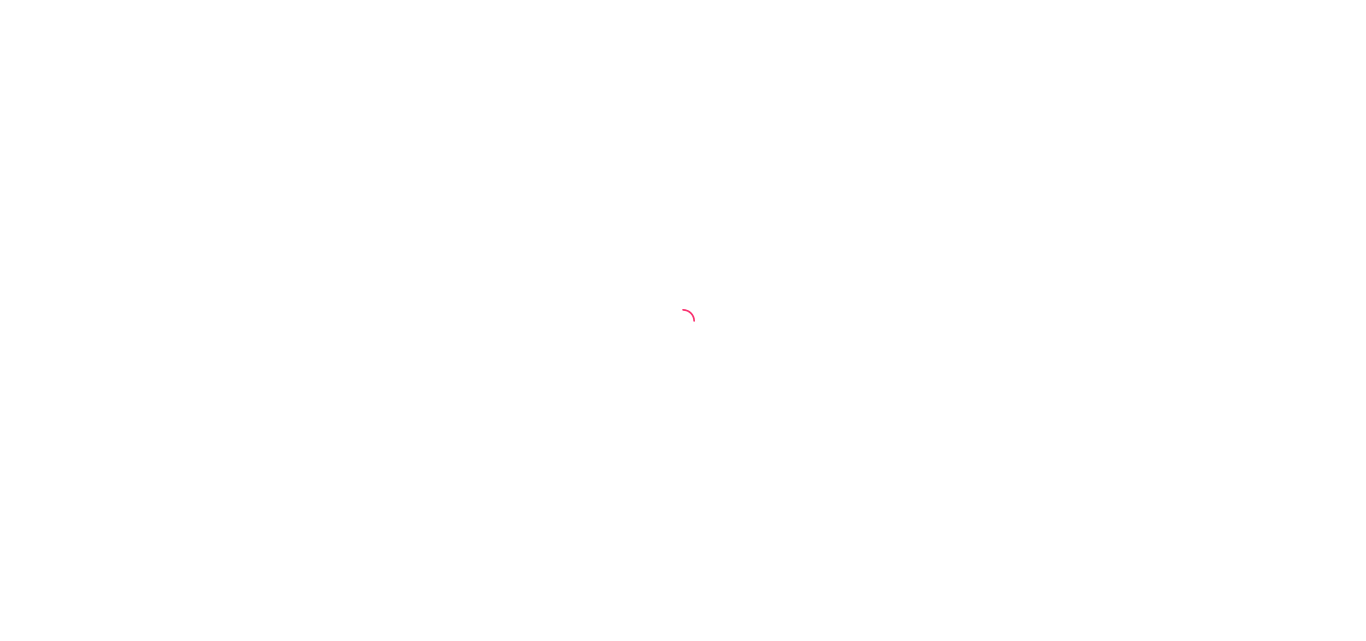 scroll, scrollTop: 0, scrollLeft: 0, axis: both 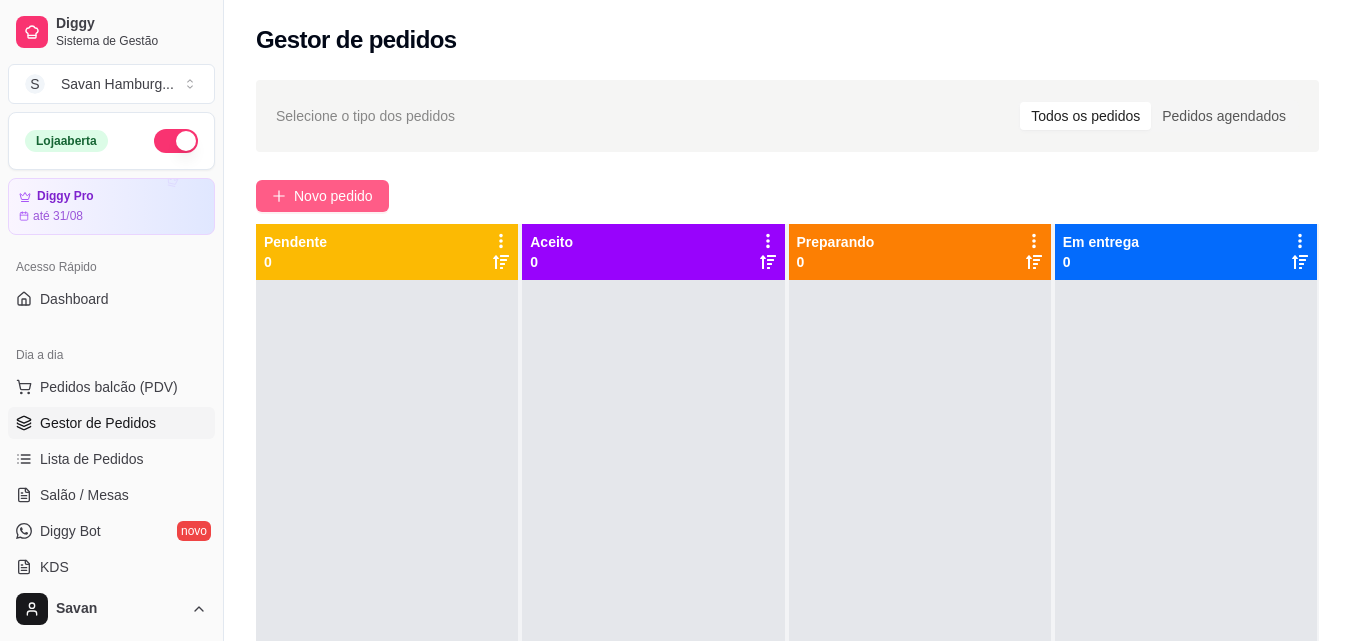 click on "Novo pedido" at bounding box center (333, 196) 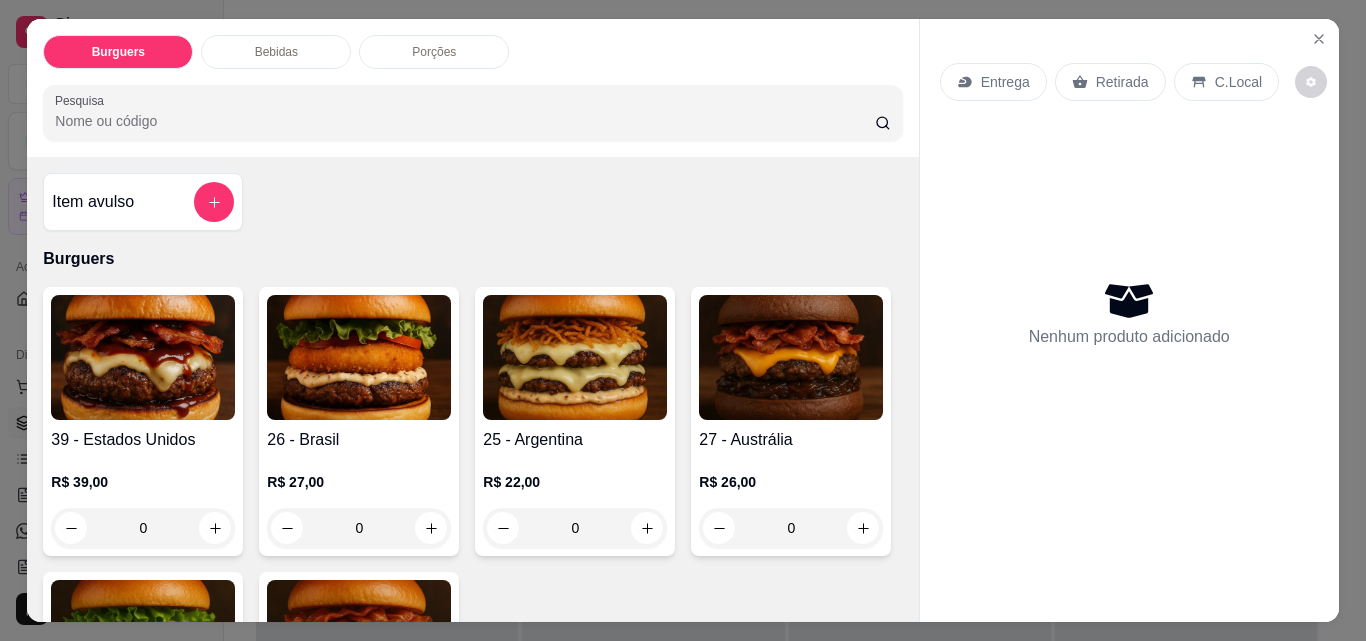 click on "0" at bounding box center (575, 528) 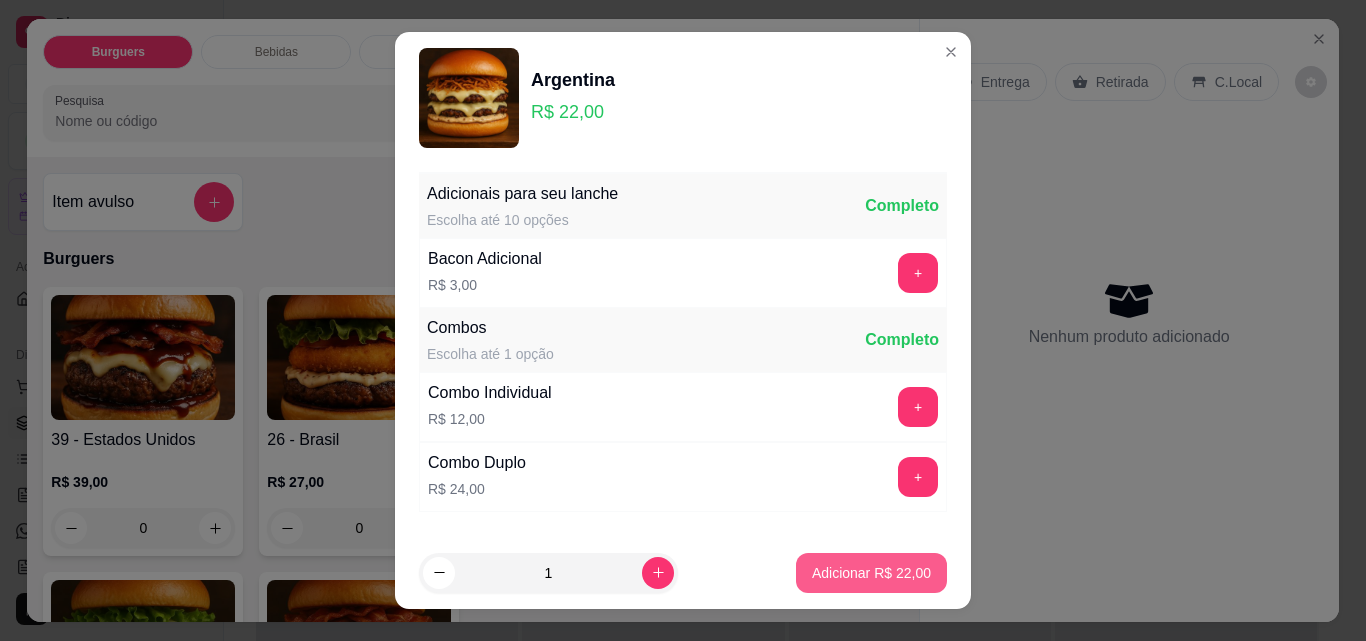click on "Adicionar   R$ 22,00" at bounding box center [871, 573] 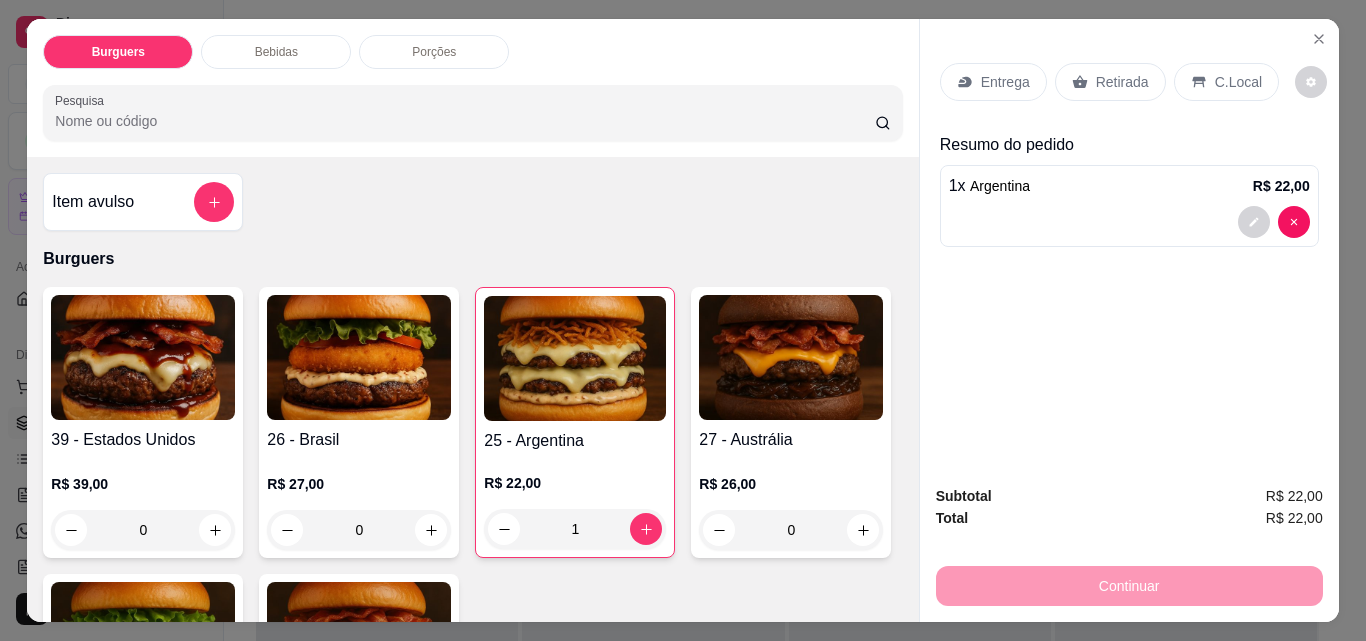 click on "1" at bounding box center [575, 529] 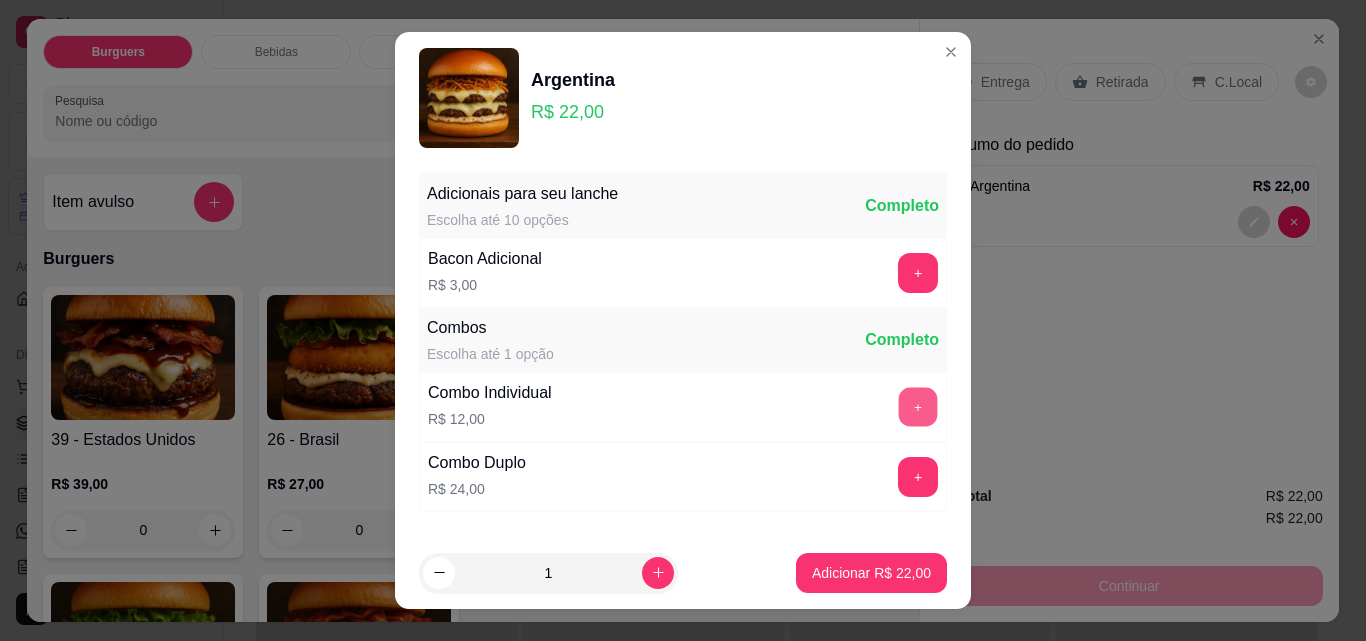 click on "+" at bounding box center [918, 407] 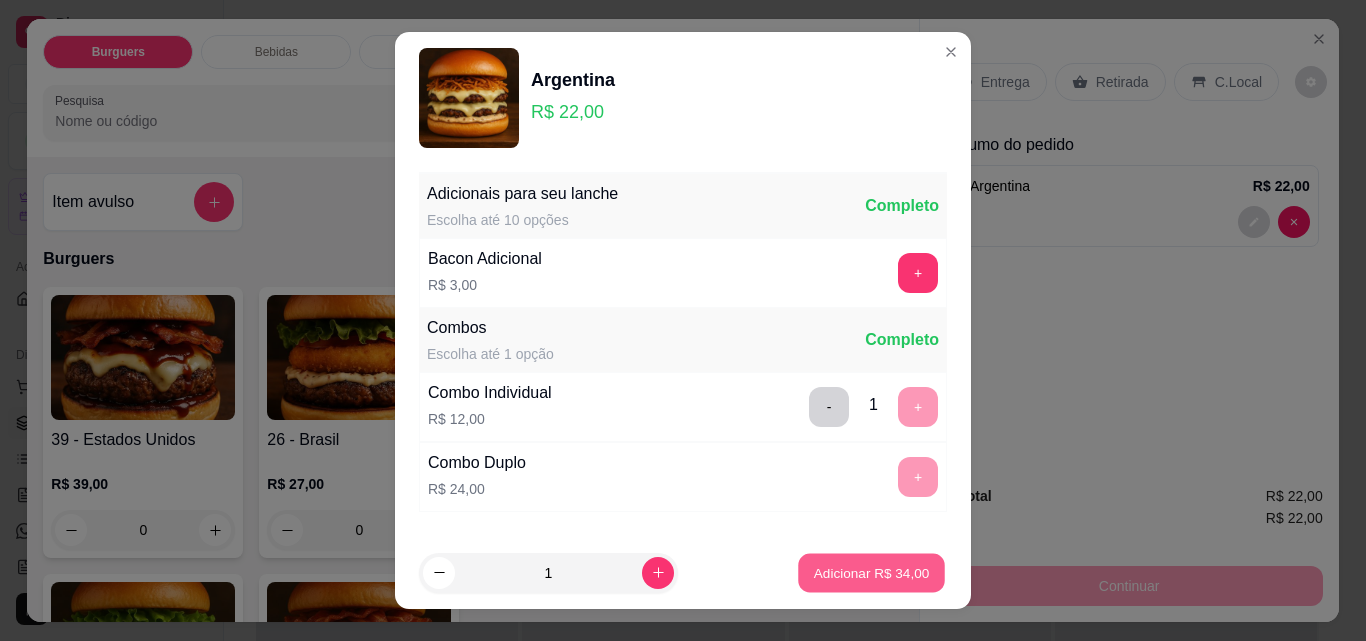 click on "Adicionar   R$ 34,00" at bounding box center (872, 572) 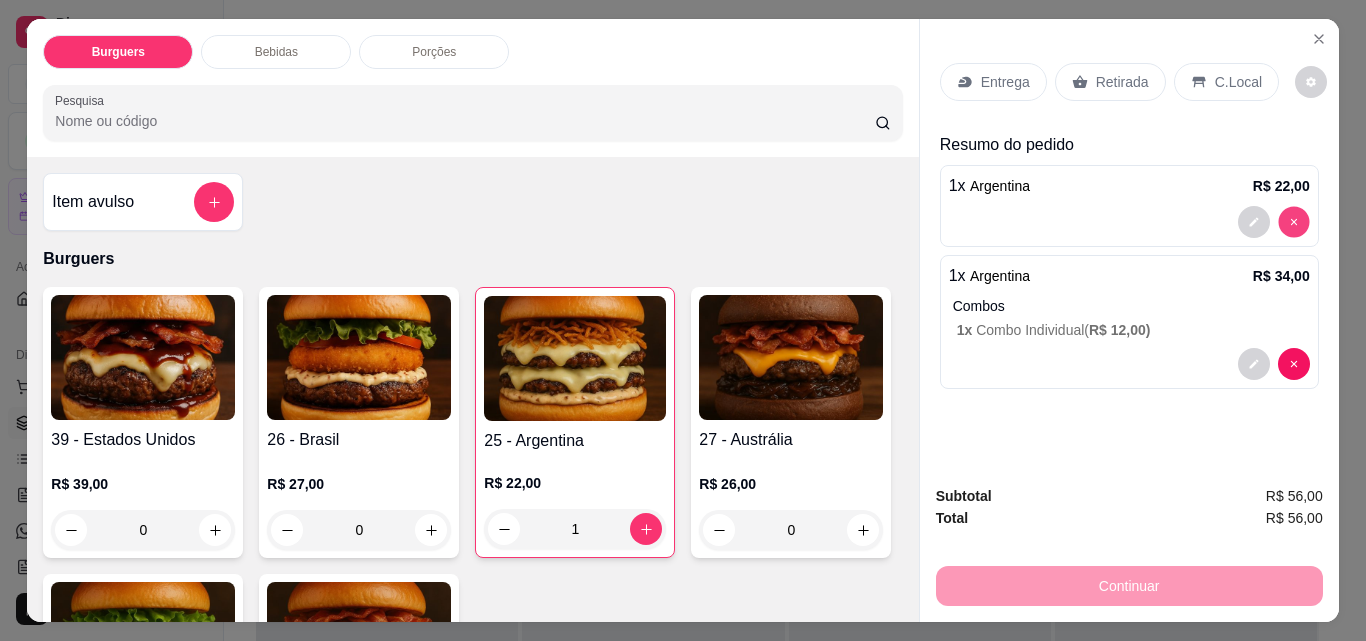 type on "0" 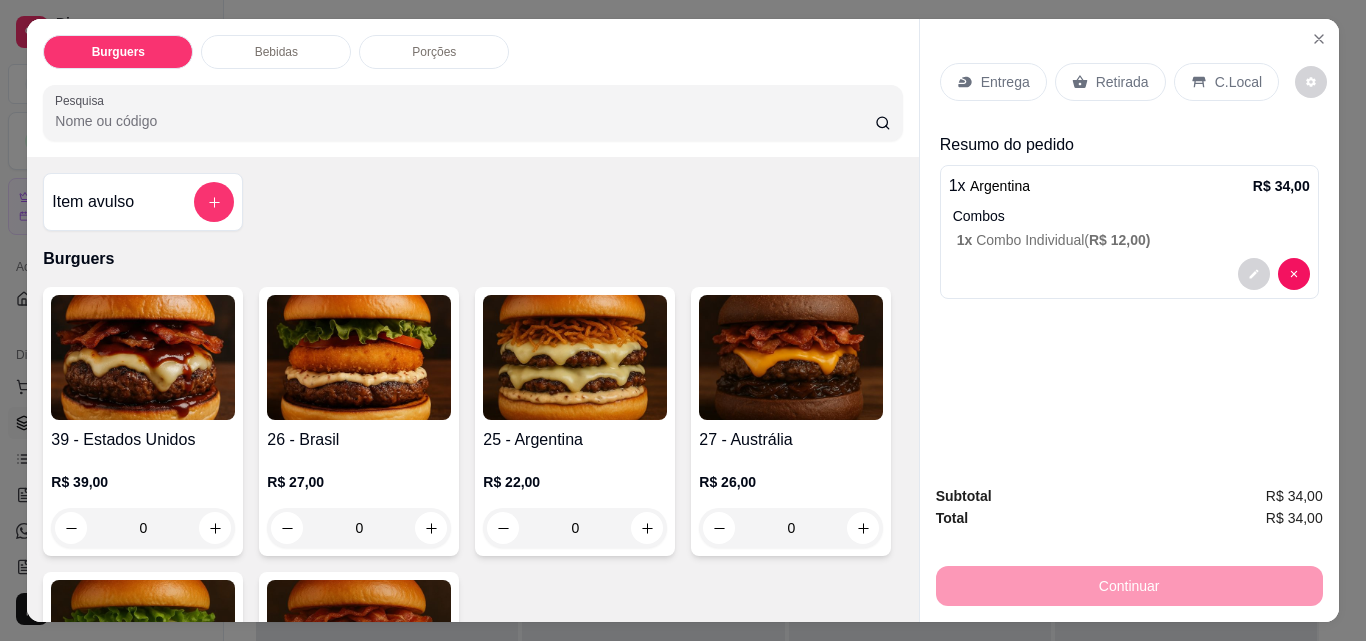 click on "Retirada" at bounding box center (1122, 82) 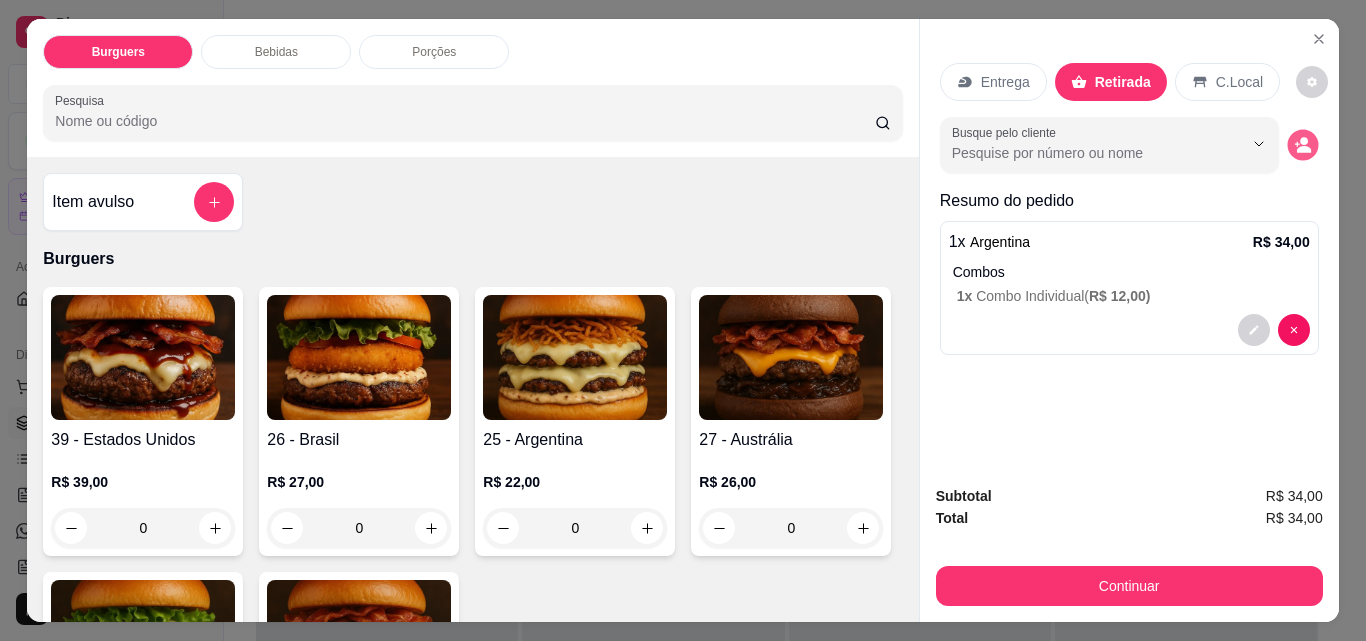 click 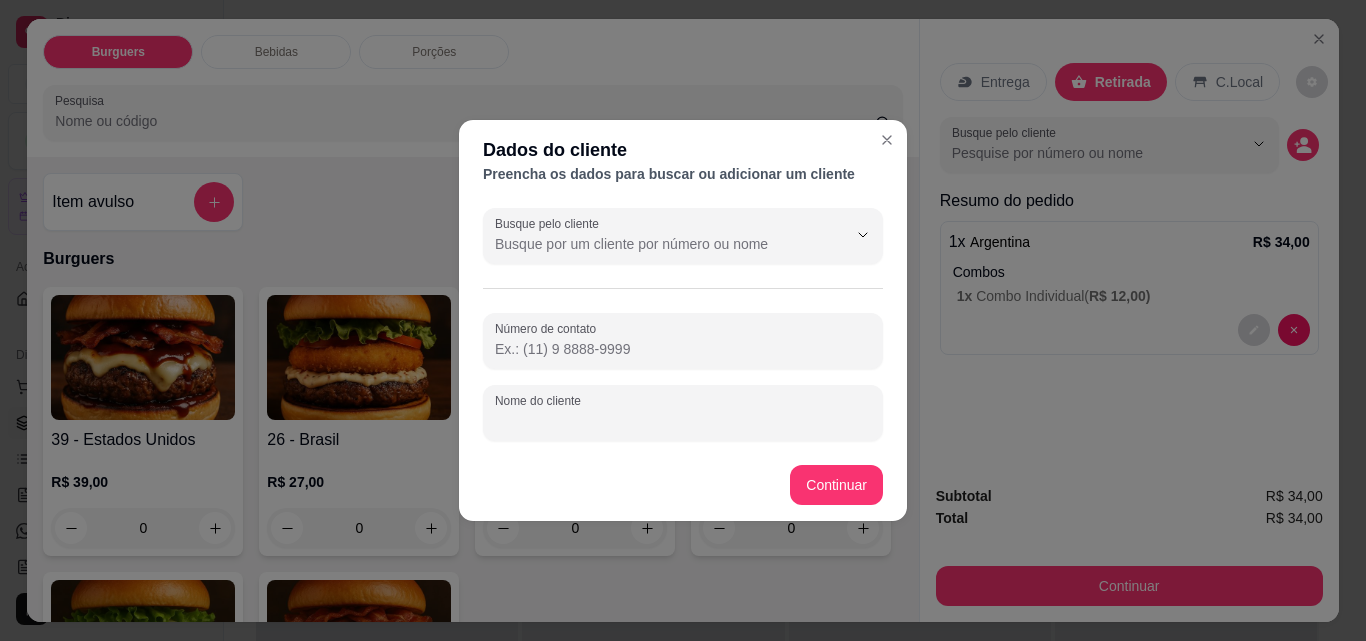 click on "Nome do cliente" at bounding box center [683, 421] 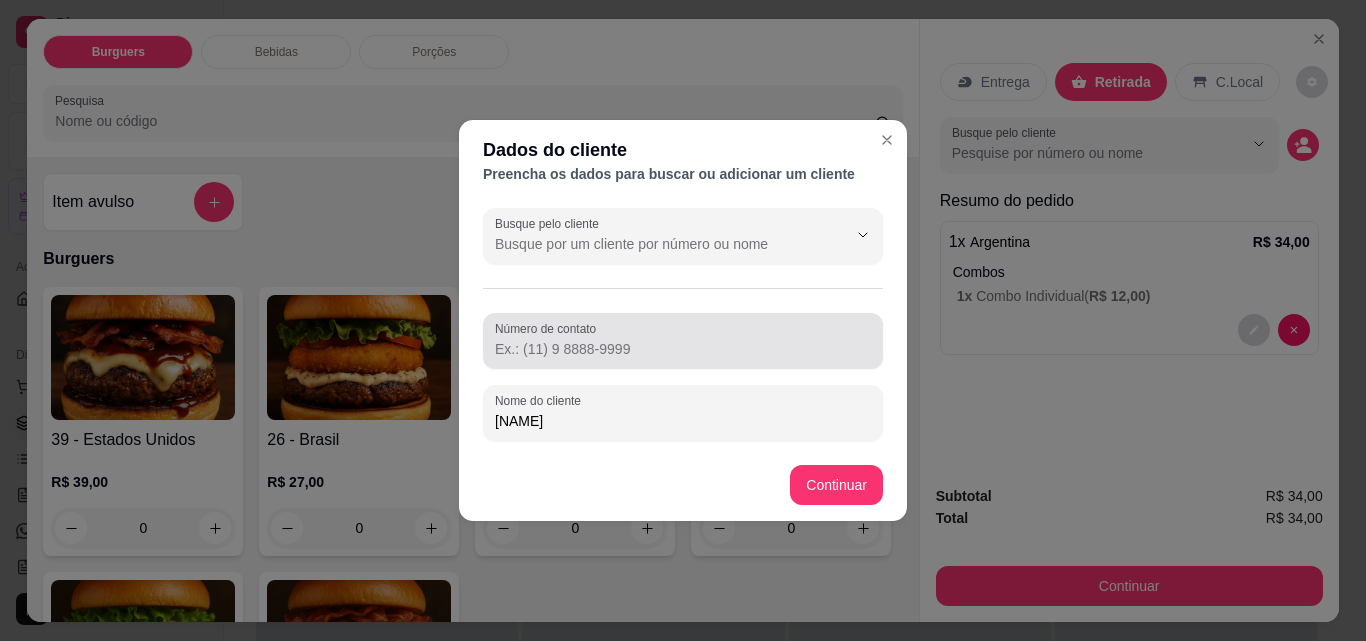 type on "[FIRST]" 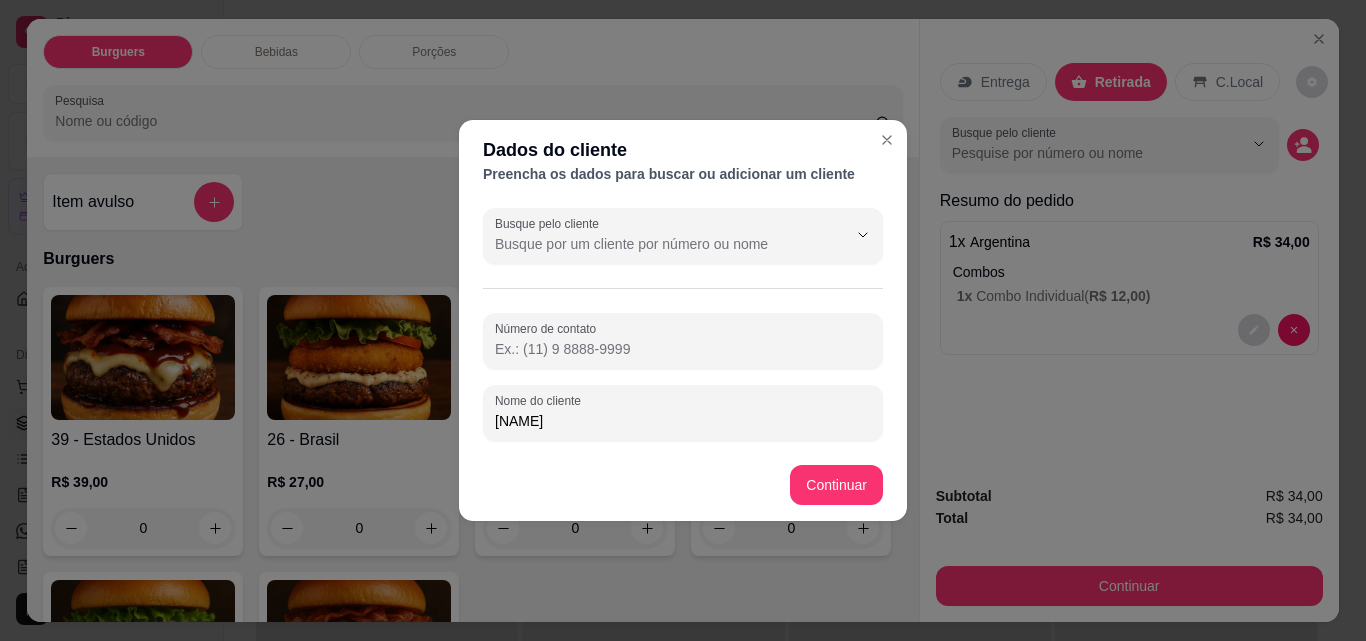 click on "Número de contato" at bounding box center [683, 349] 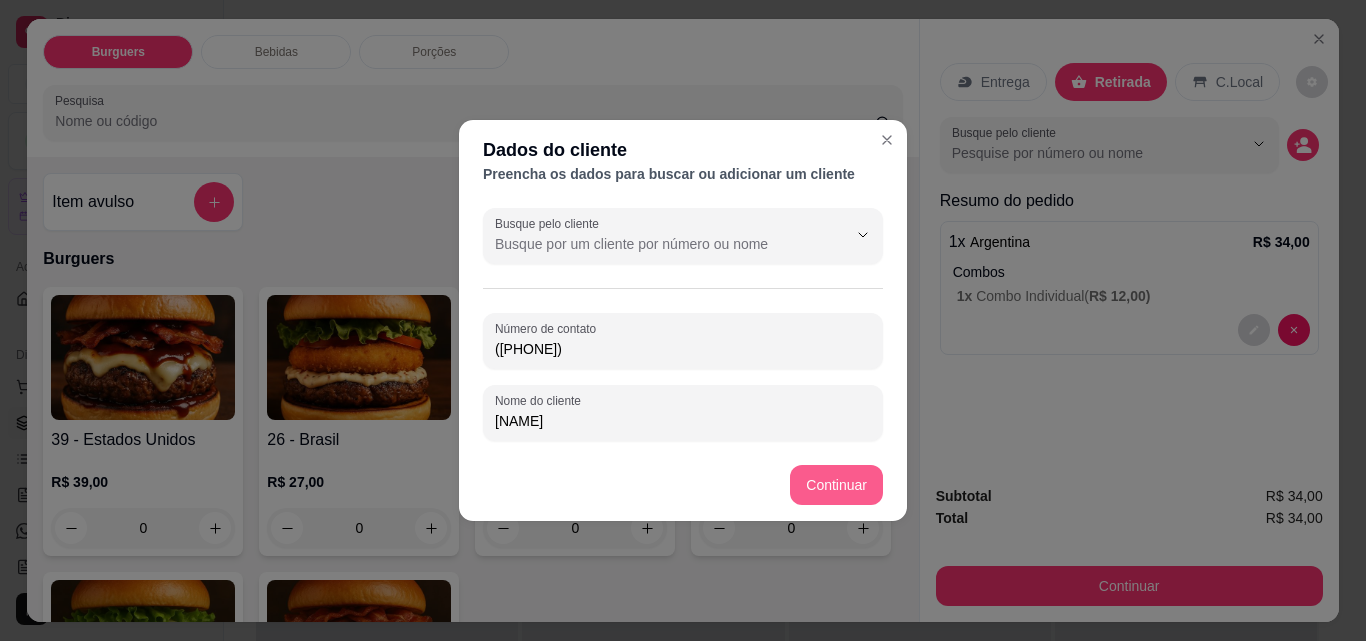 type on "[PHONE]" 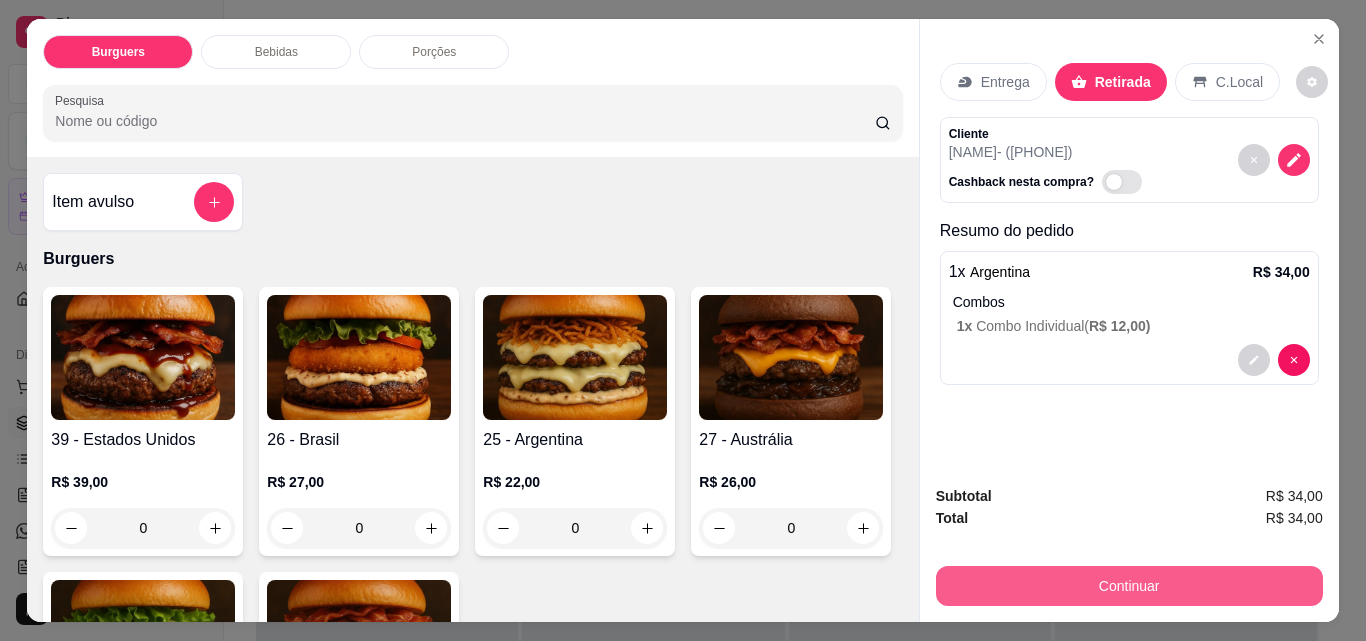 click on "Continuar" at bounding box center (1129, 586) 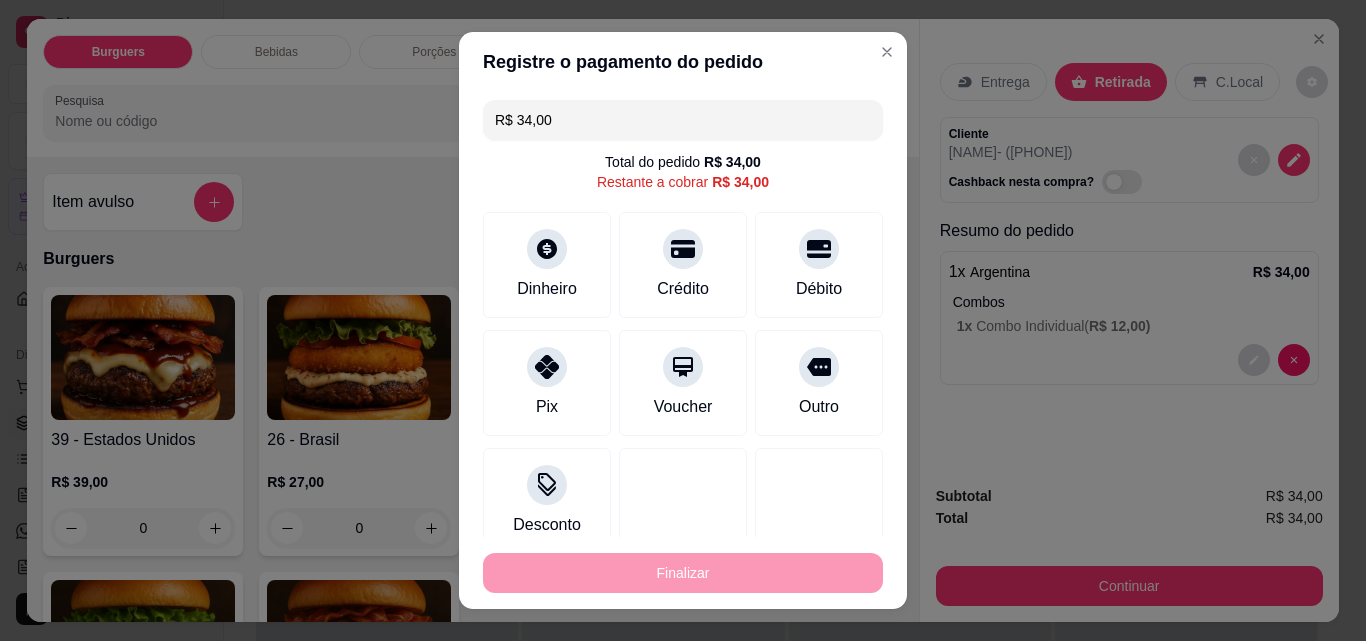 scroll, scrollTop: 25, scrollLeft: 0, axis: vertical 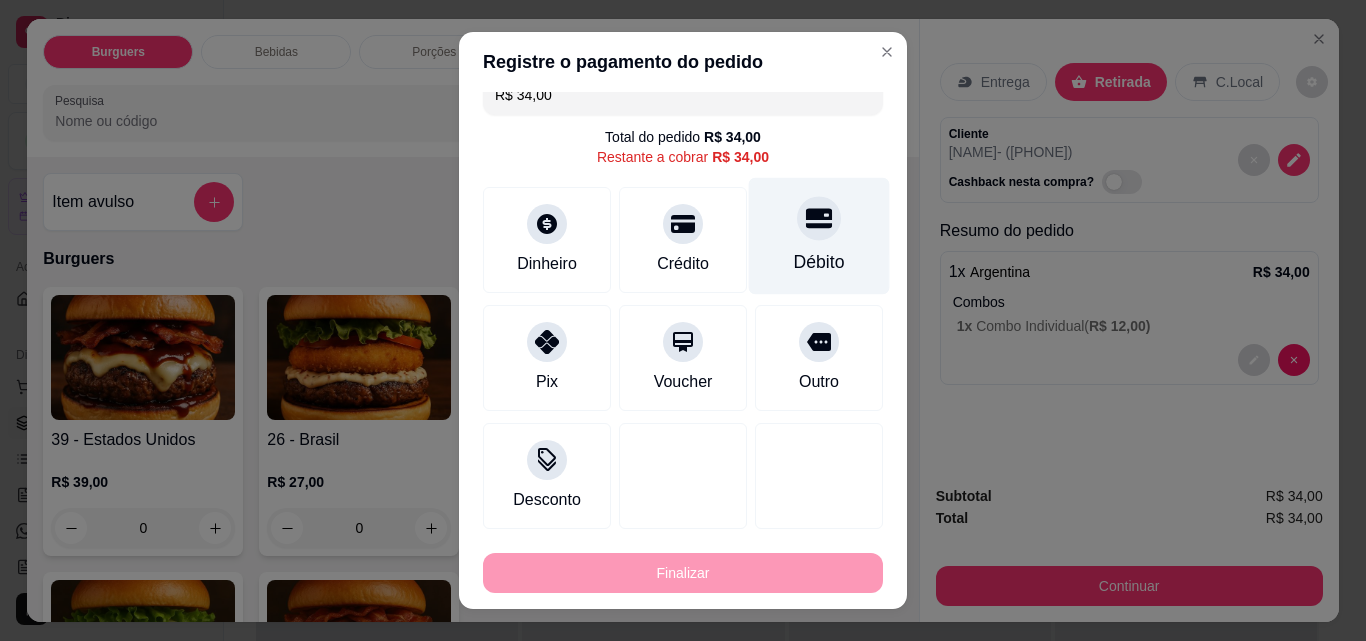 click on "Débito" at bounding box center (819, 236) 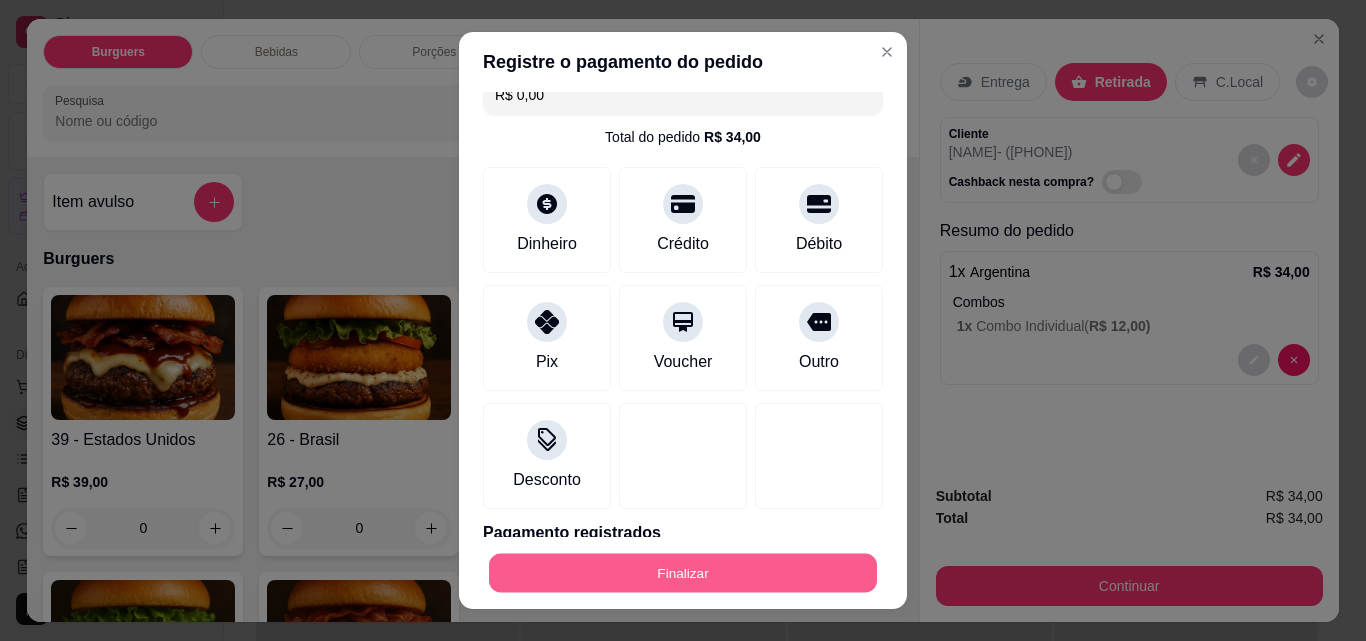 click on "Finalizar" at bounding box center (683, 573) 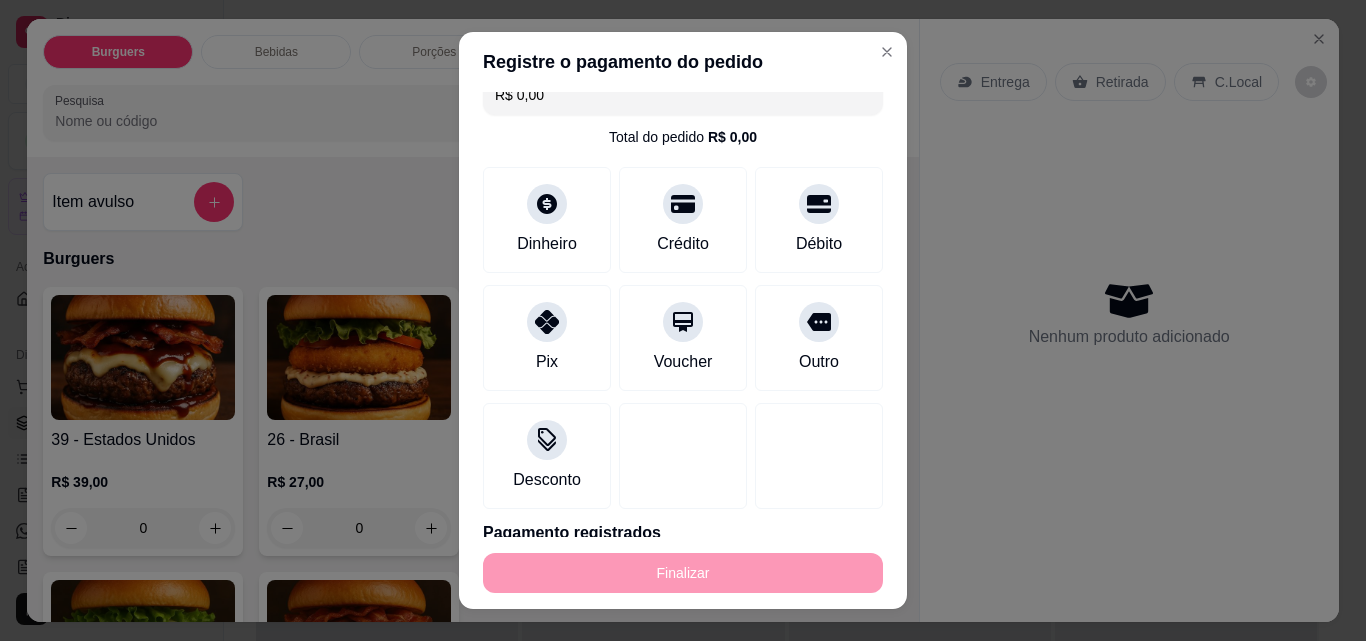 type on "-R$ 34,00" 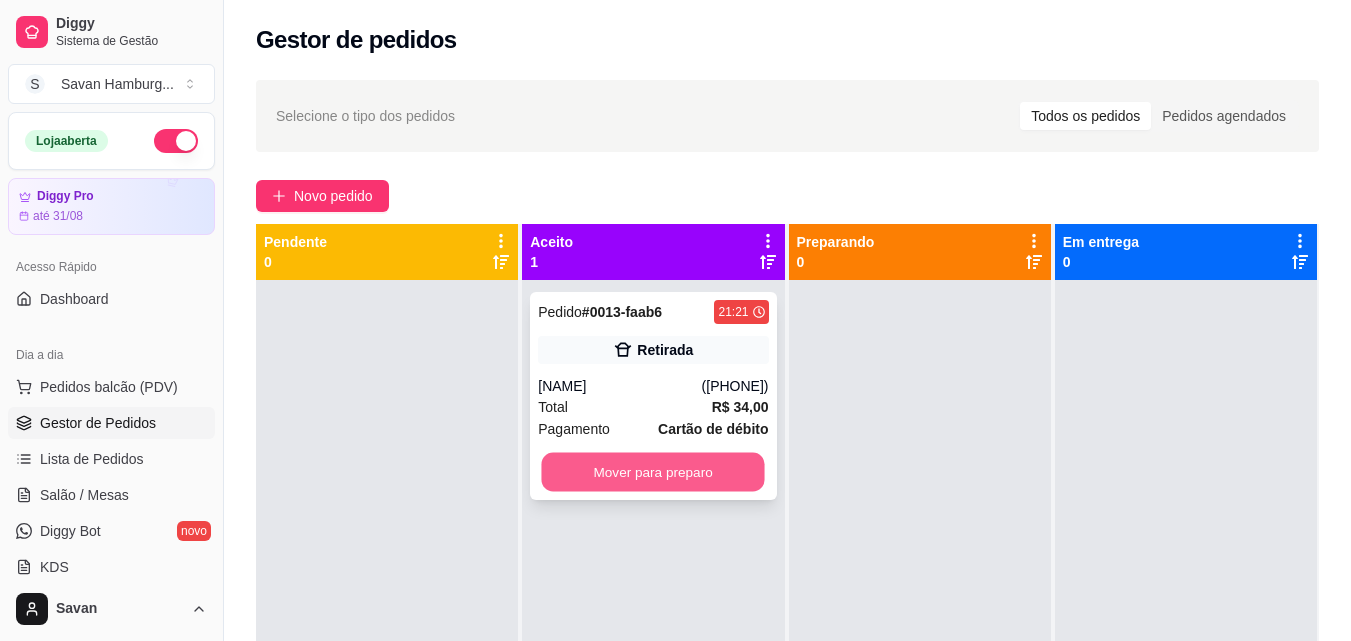 click on "Mover para preparo" at bounding box center [653, 472] 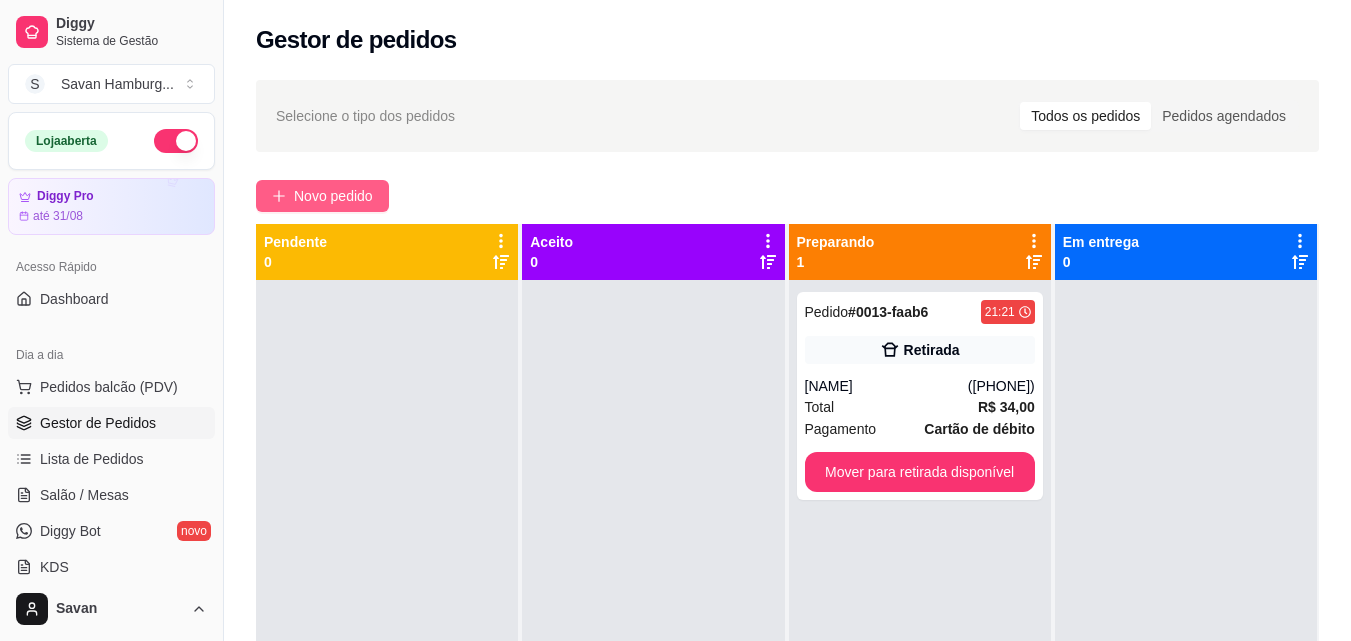 click on "Novo pedido" at bounding box center [333, 196] 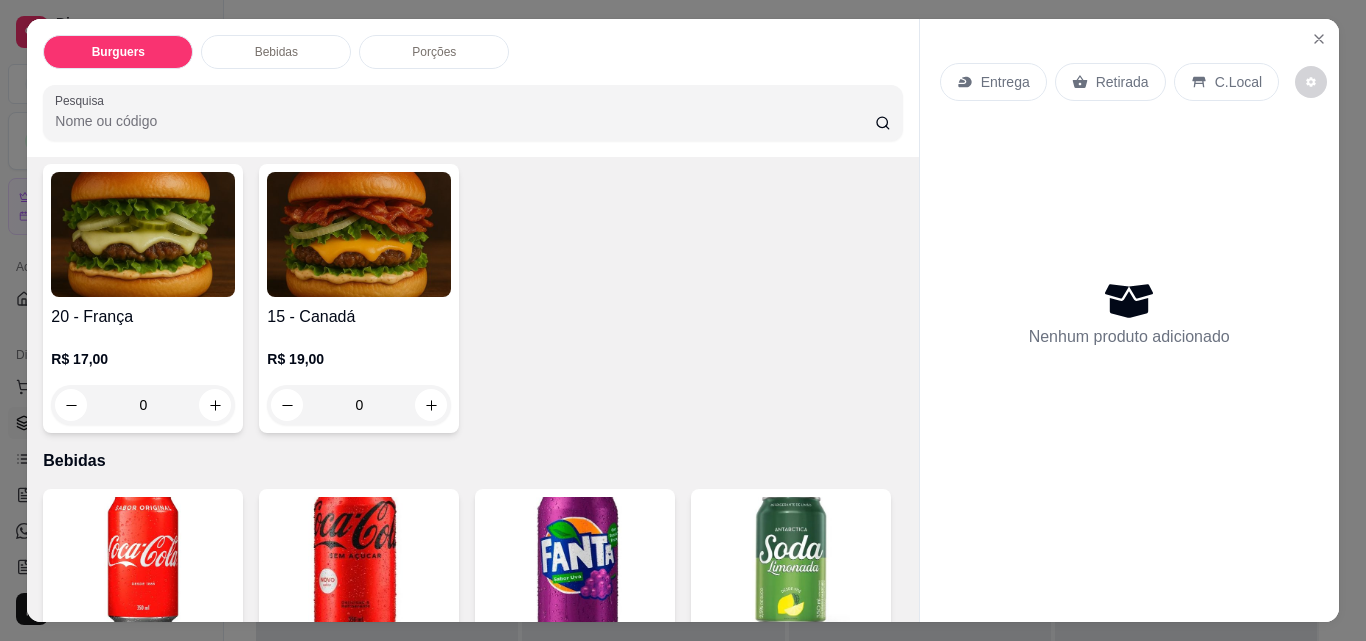 scroll, scrollTop: 436, scrollLeft: 0, axis: vertical 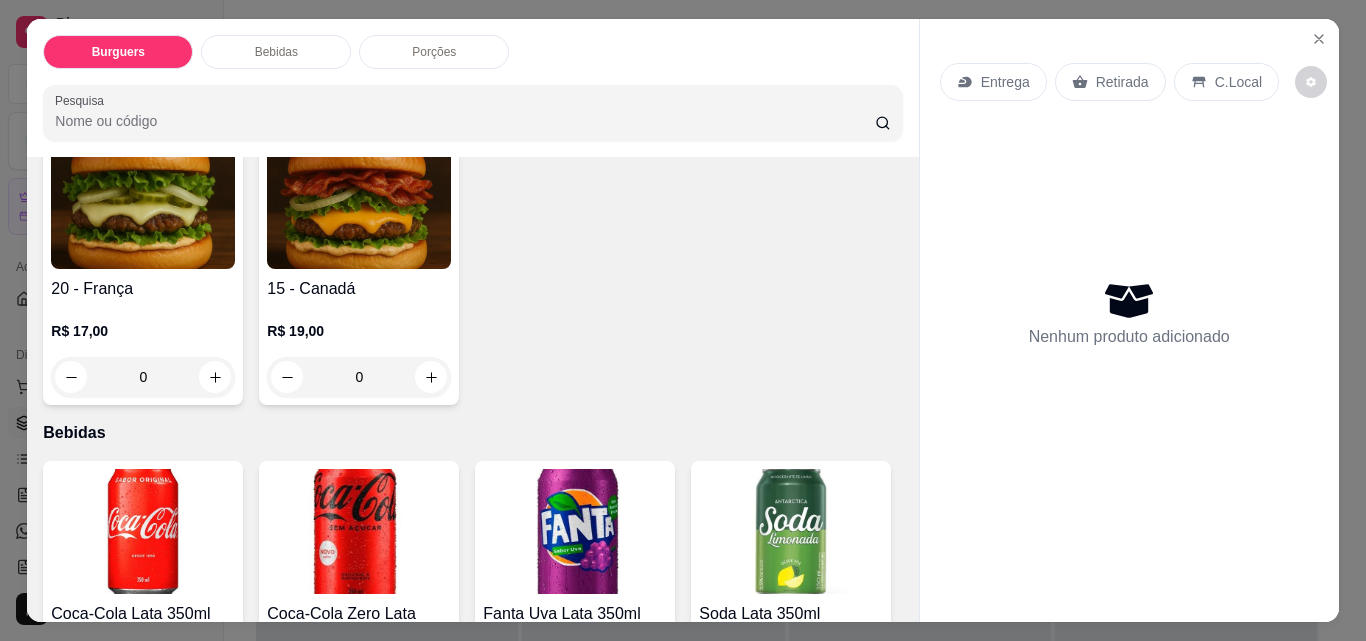 click on "0" at bounding box center (359, 377) 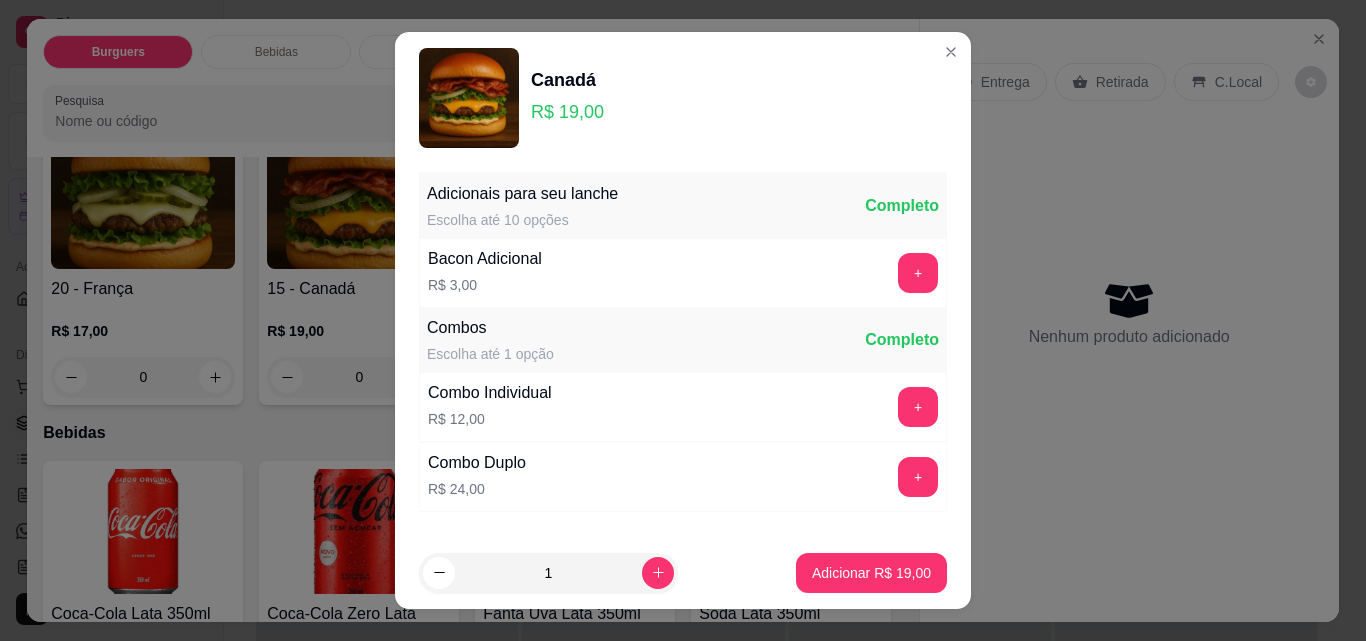 click on "Combos Escolha até 1 opção Completo" at bounding box center (683, 340) 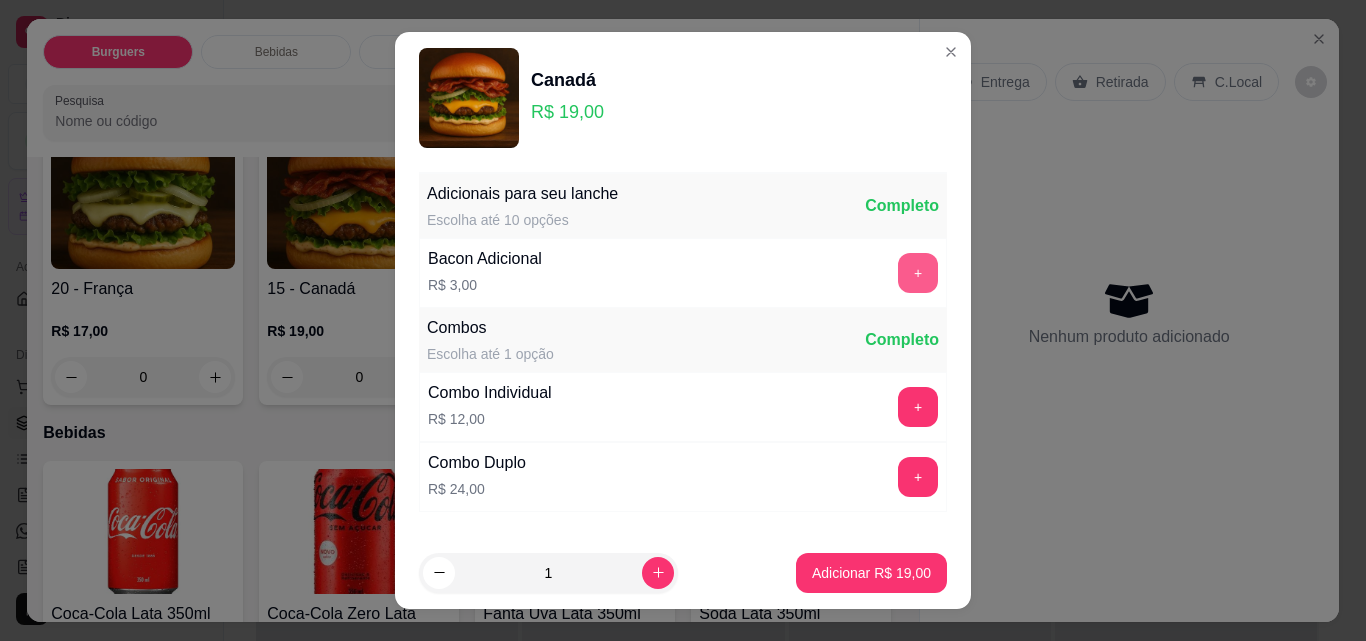 click on "+" at bounding box center [918, 273] 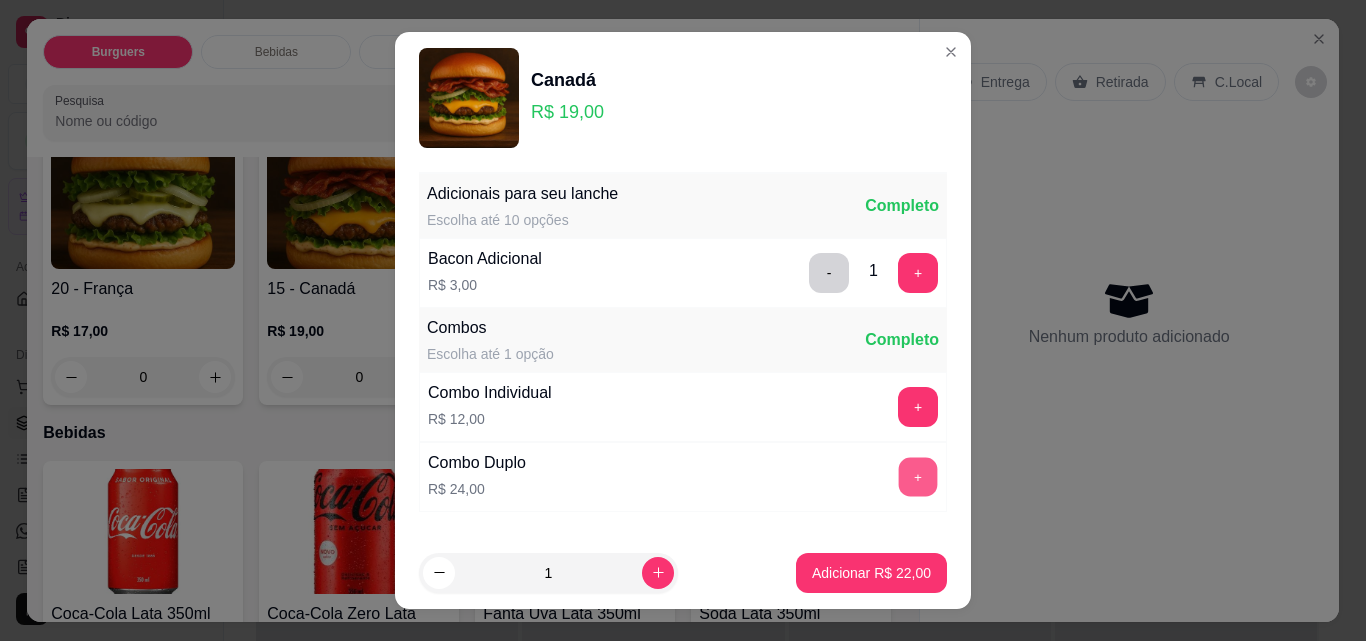 click on "+" at bounding box center (918, 477) 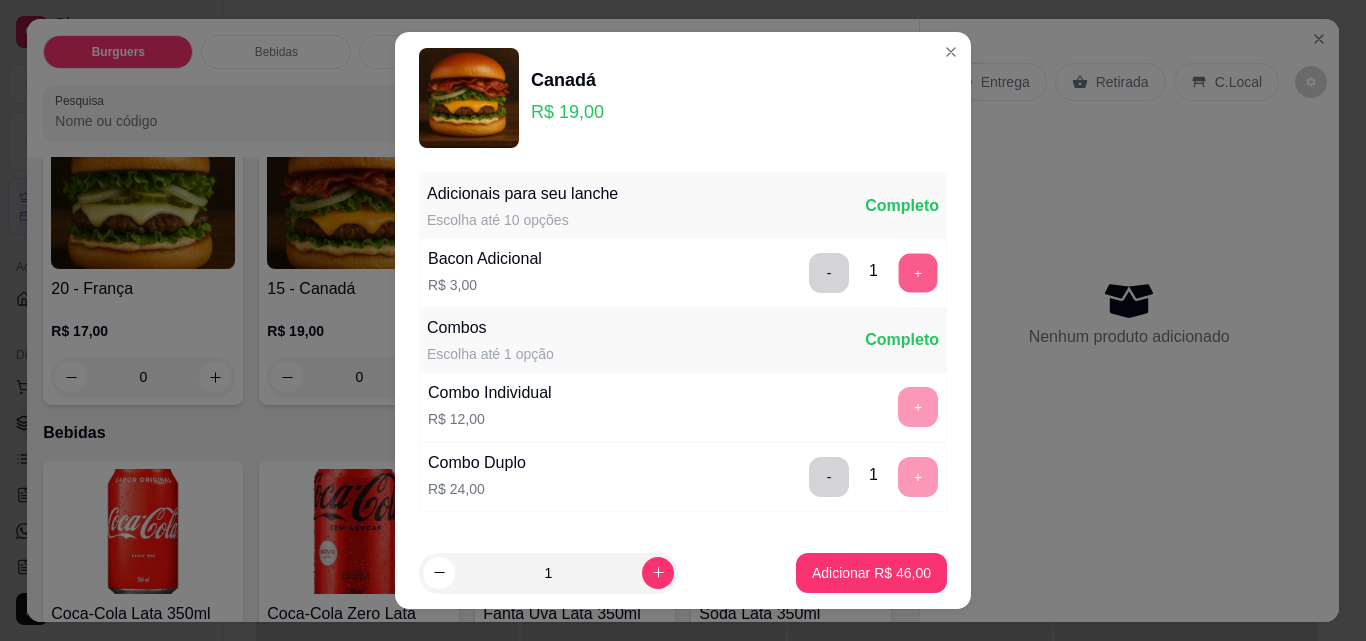 click on "+" at bounding box center [918, 273] 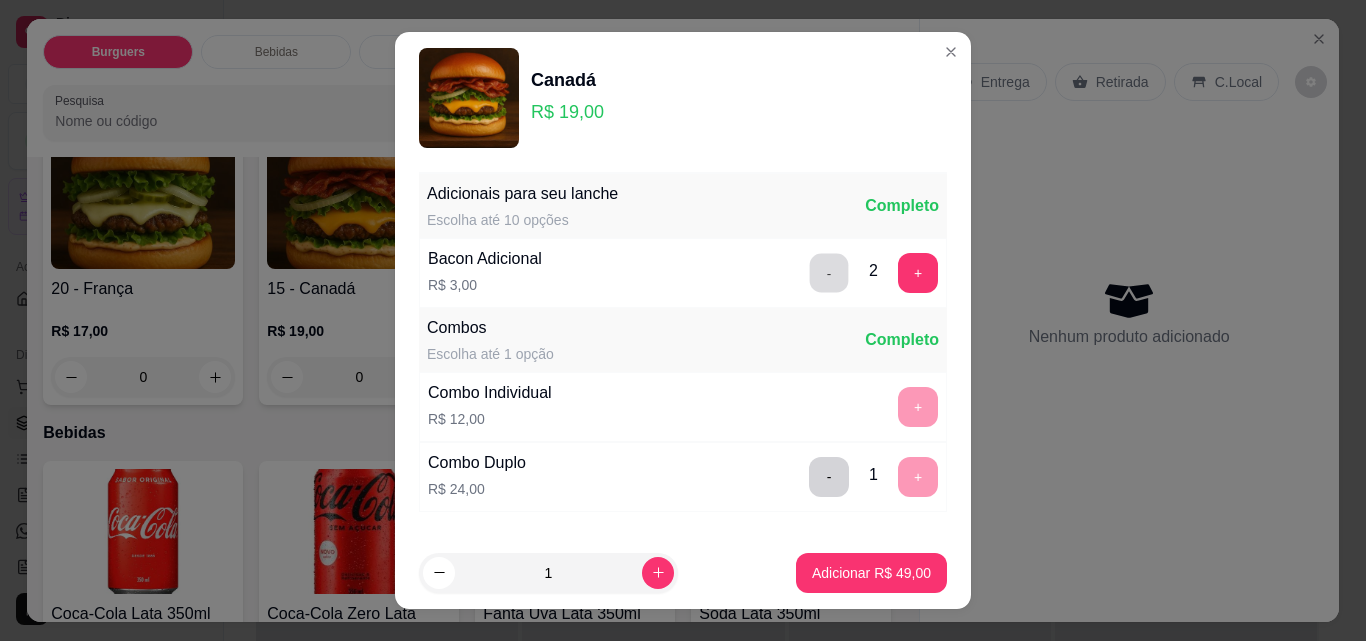 click on "-" at bounding box center (829, 273) 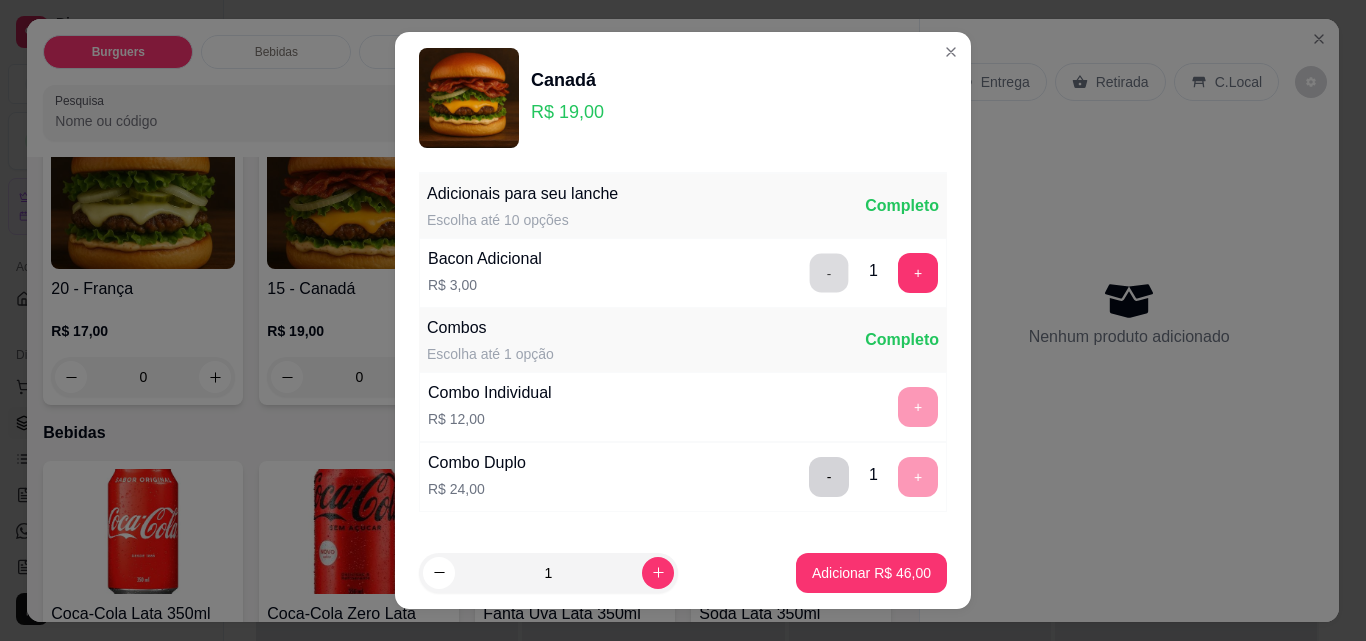 click on "-" at bounding box center [829, 273] 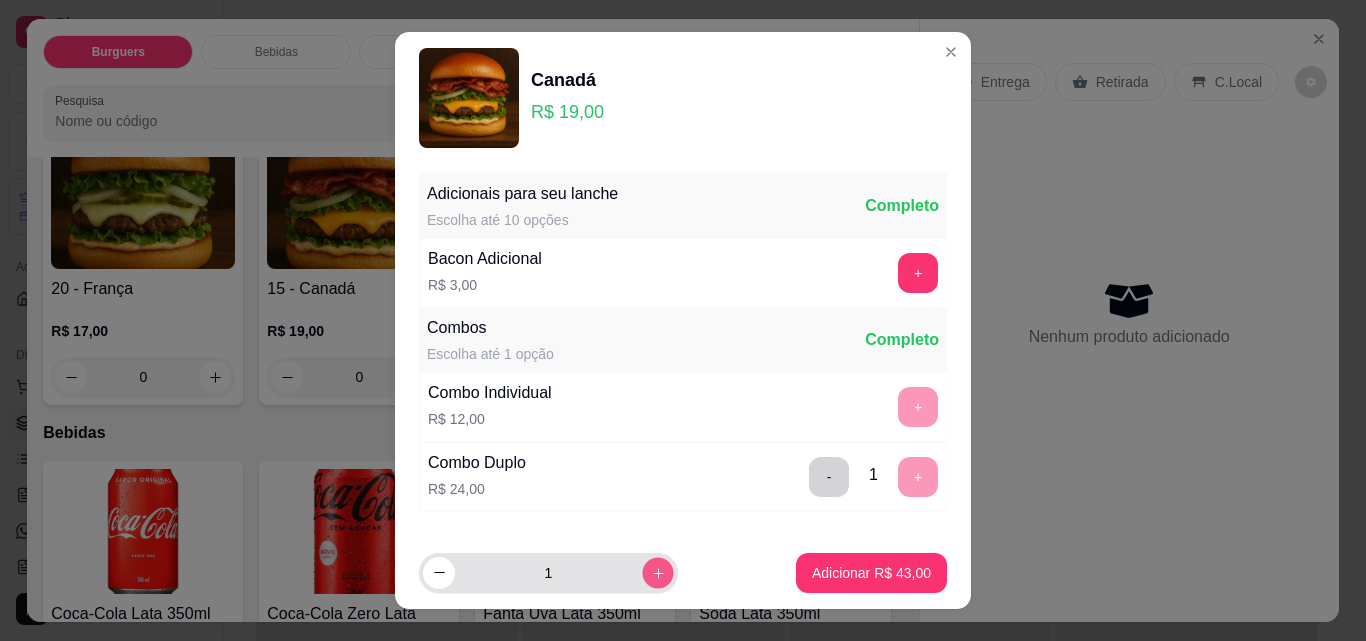 click 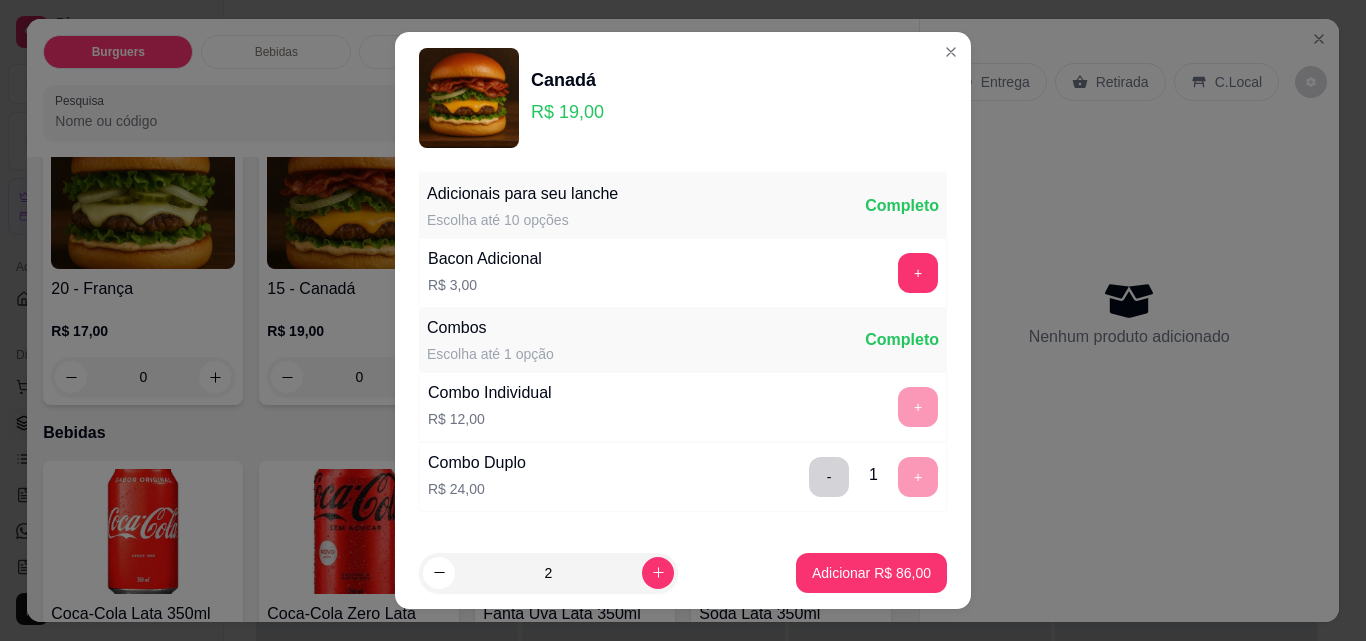 click on "- 1 +" at bounding box center [873, 477] 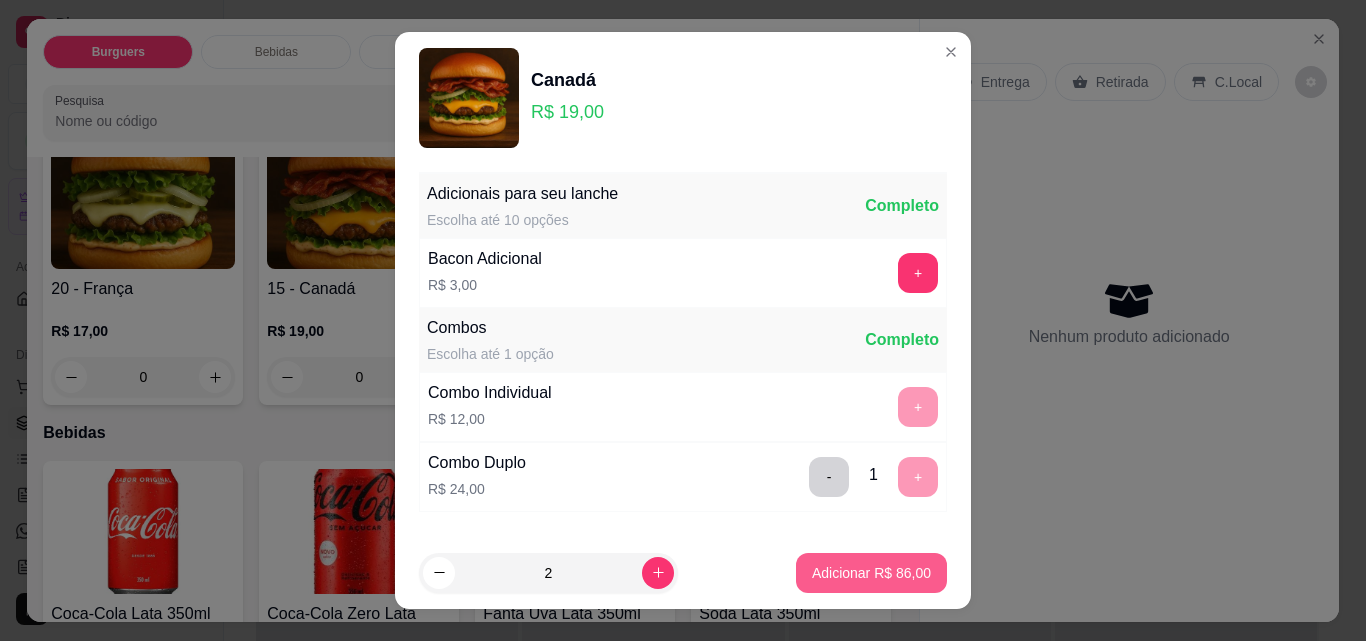 click on "Adicionar   R$ 86,00" at bounding box center (871, 573) 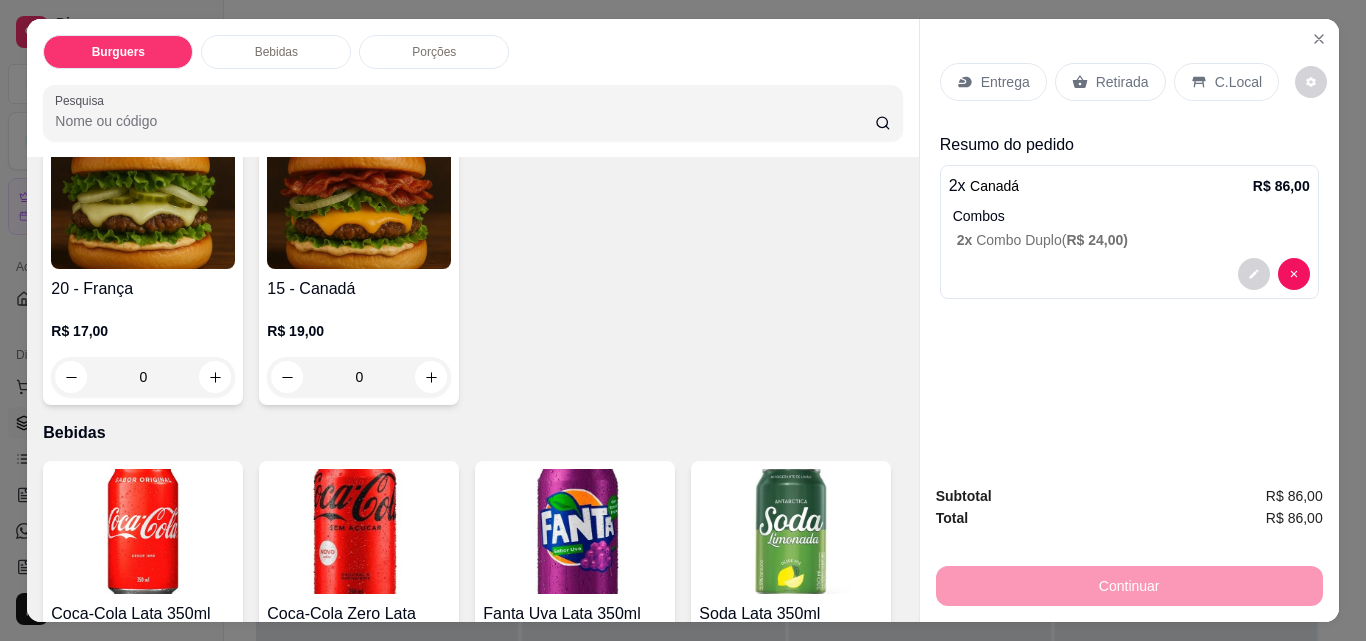 scroll, scrollTop: 30, scrollLeft: 0, axis: vertical 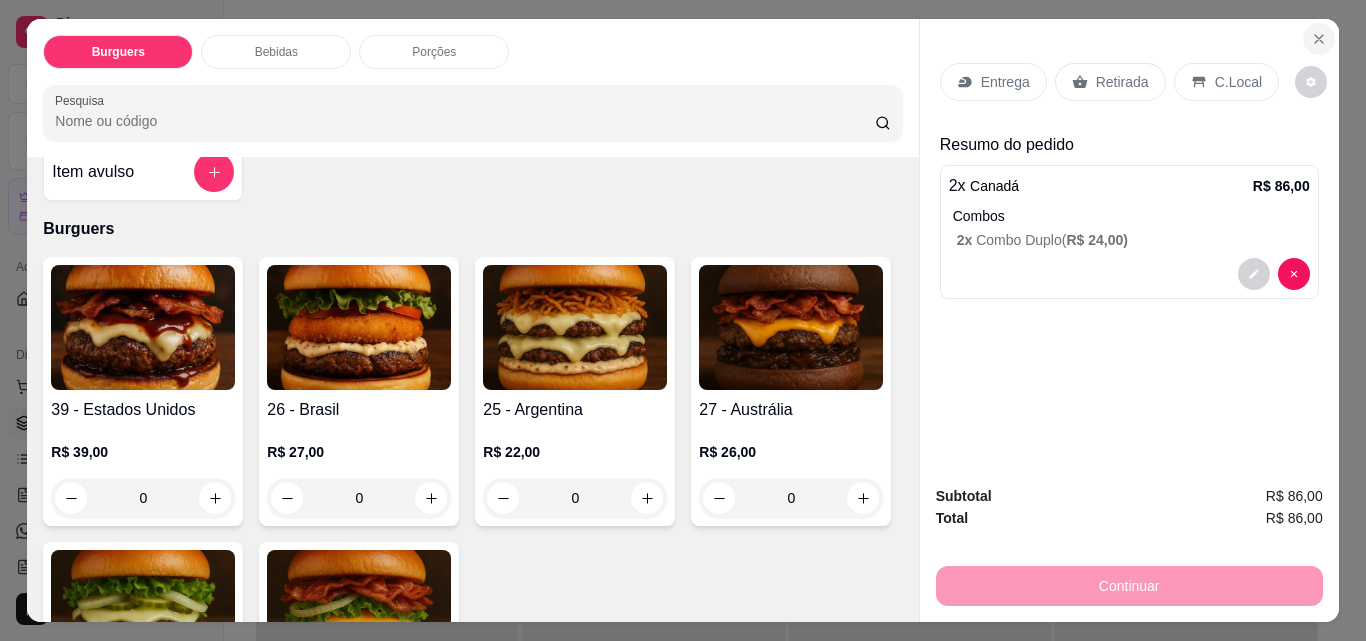 click 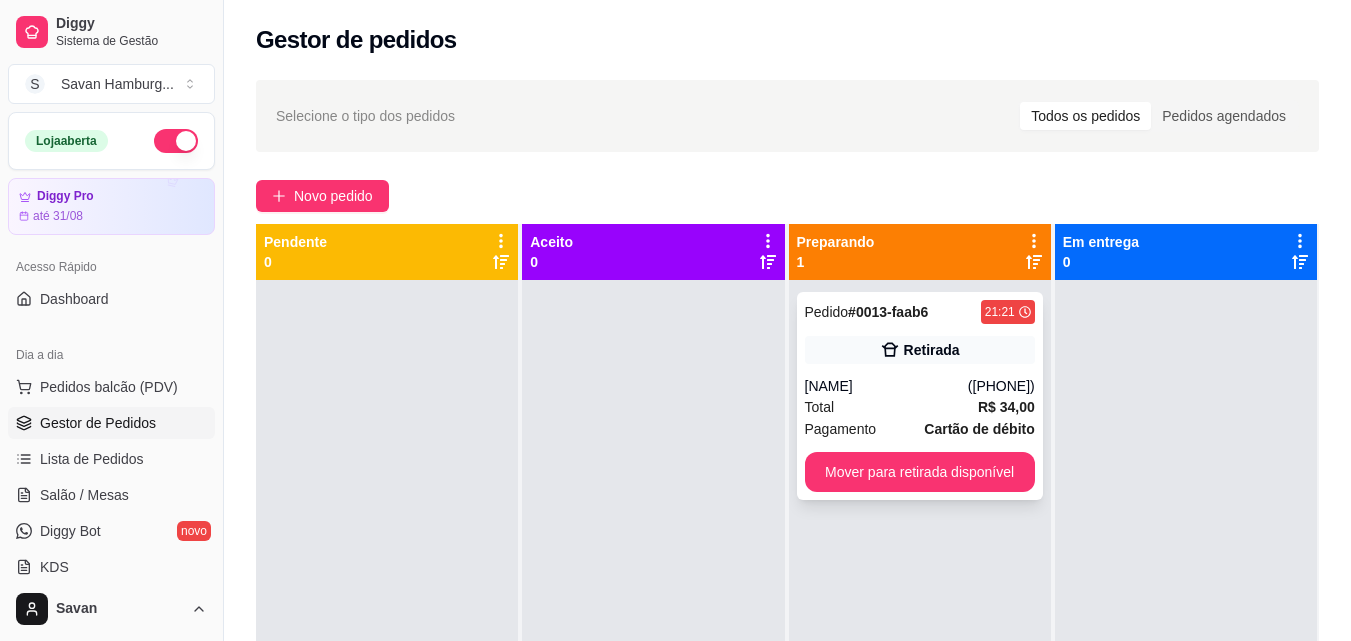 click on "Retirada" at bounding box center (932, 350) 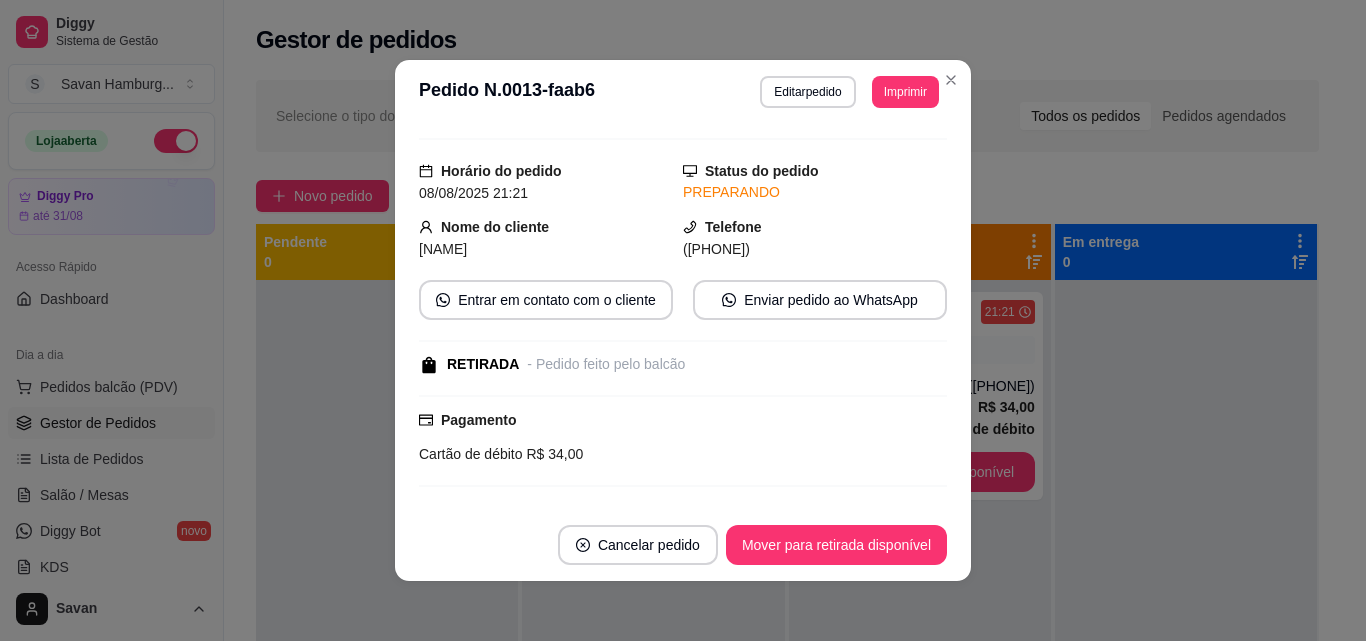 scroll, scrollTop: 0, scrollLeft: 0, axis: both 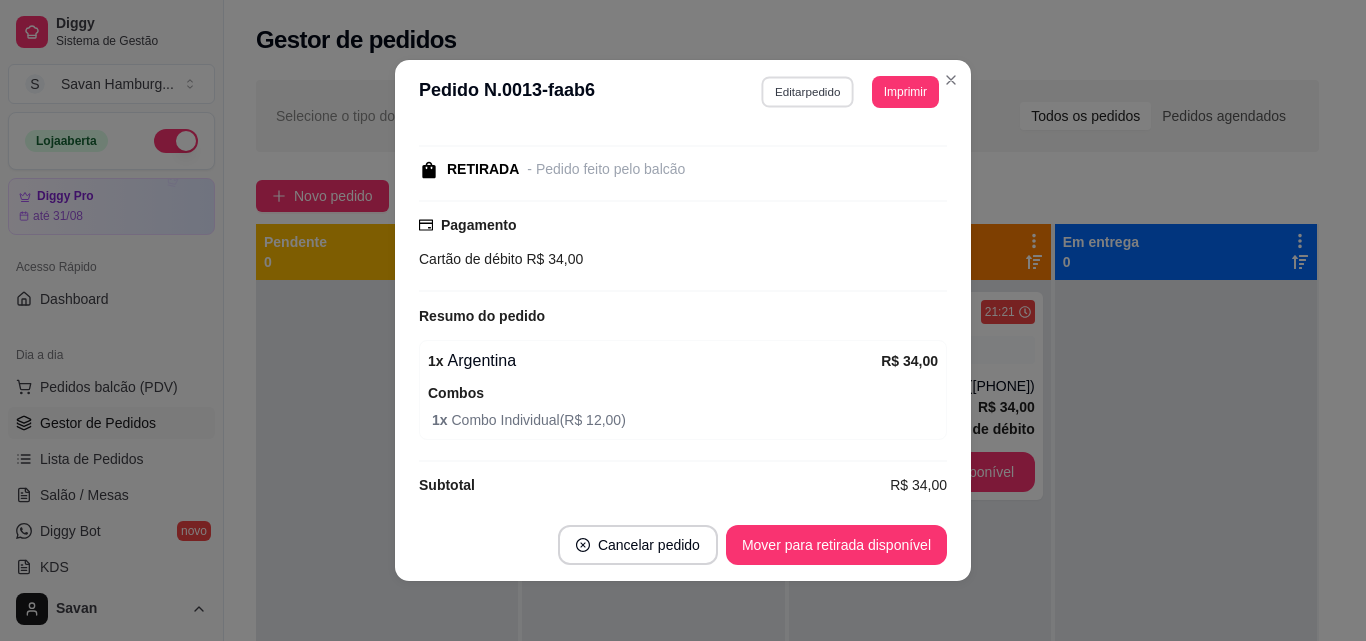click on "Editar  pedido" at bounding box center (808, 91) 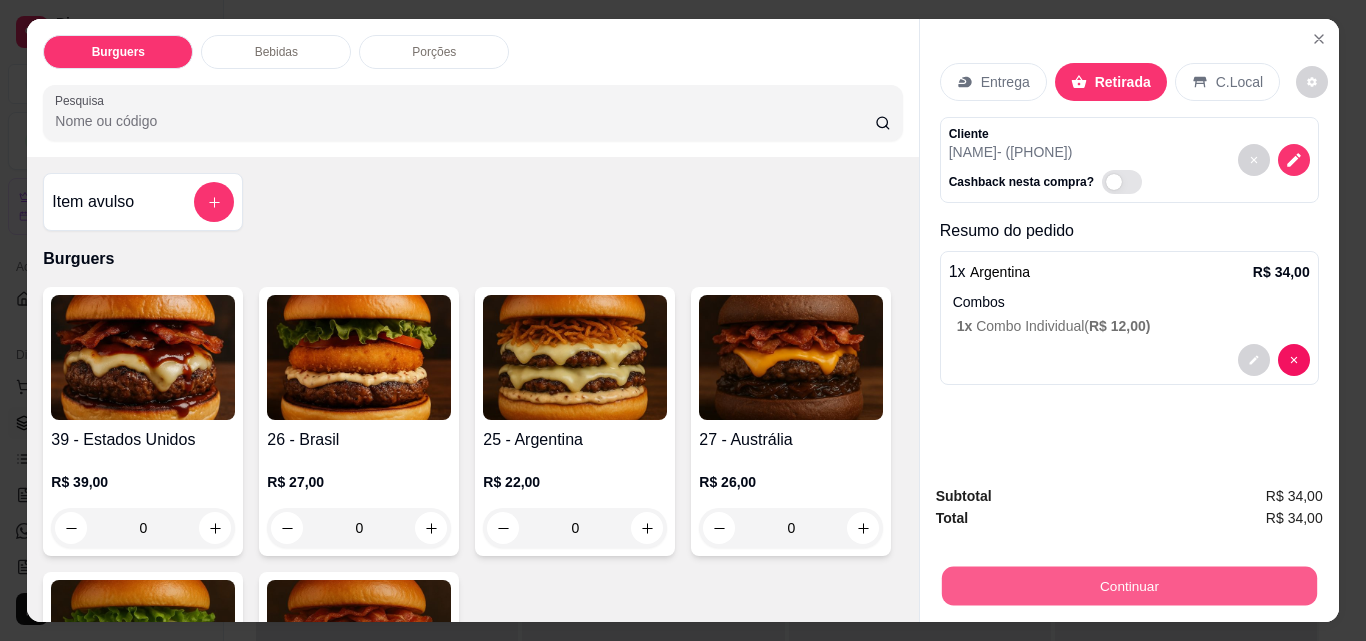 click on "Continuar" at bounding box center [1128, 585] 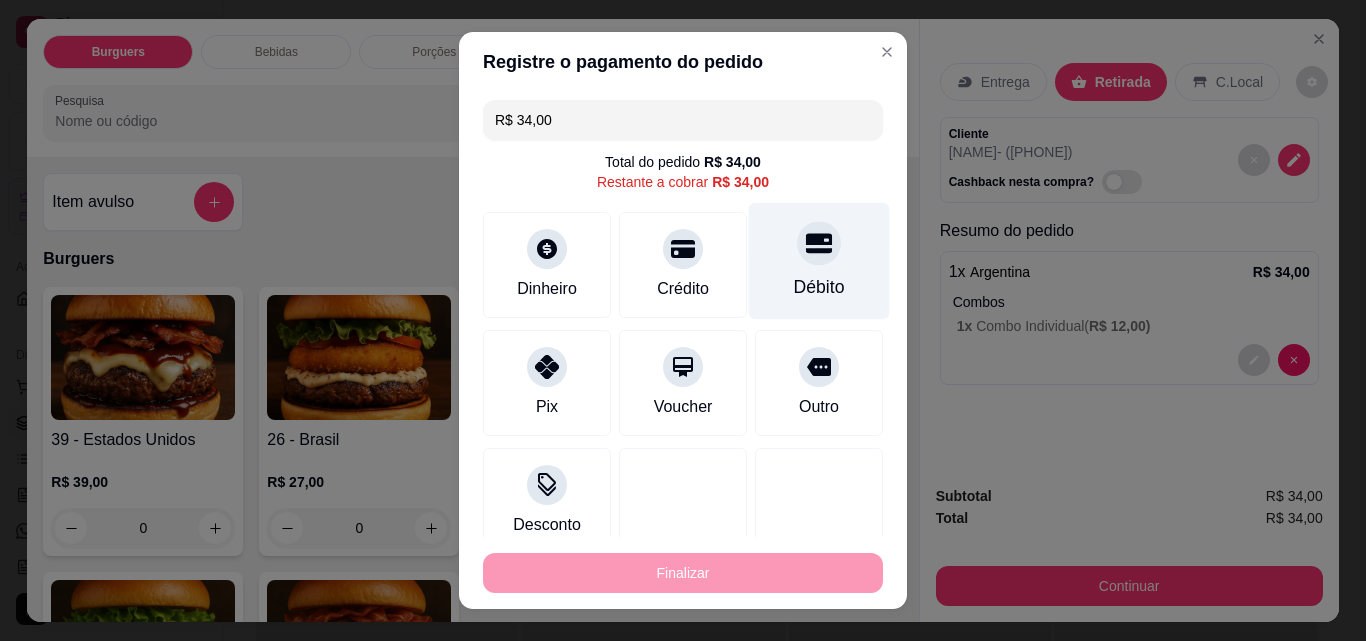 click 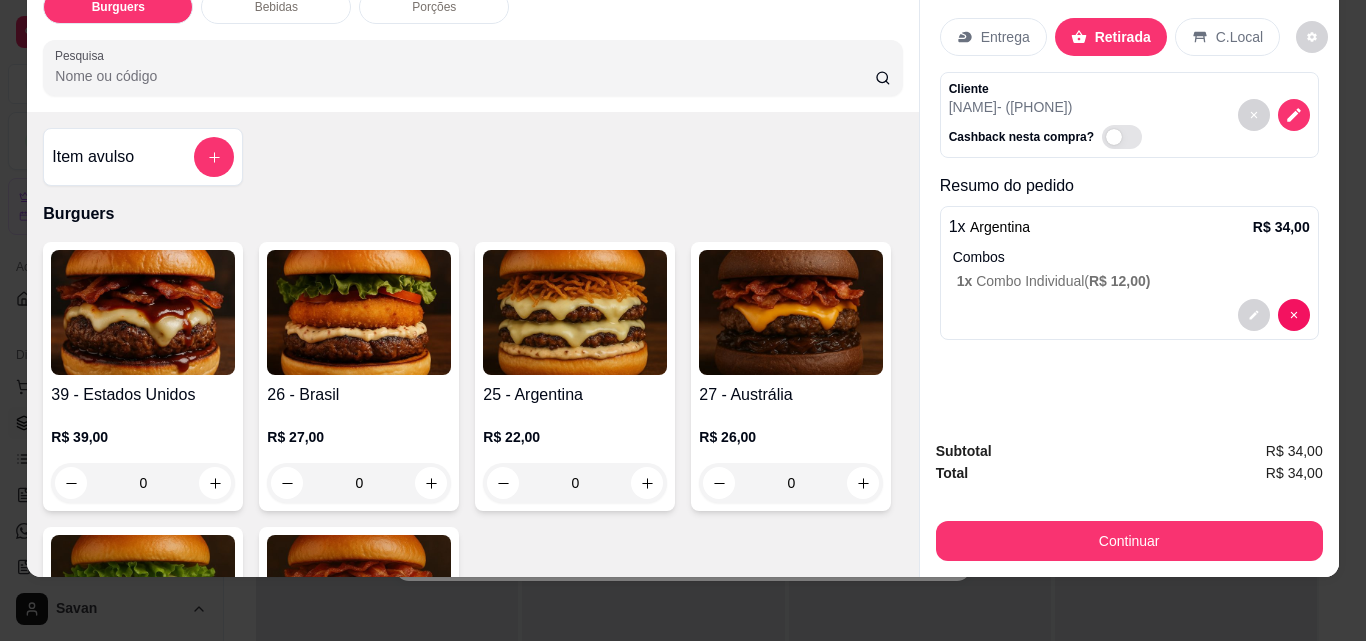 scroll, scrollTop: 0, scrollLeft: 0, axis: both 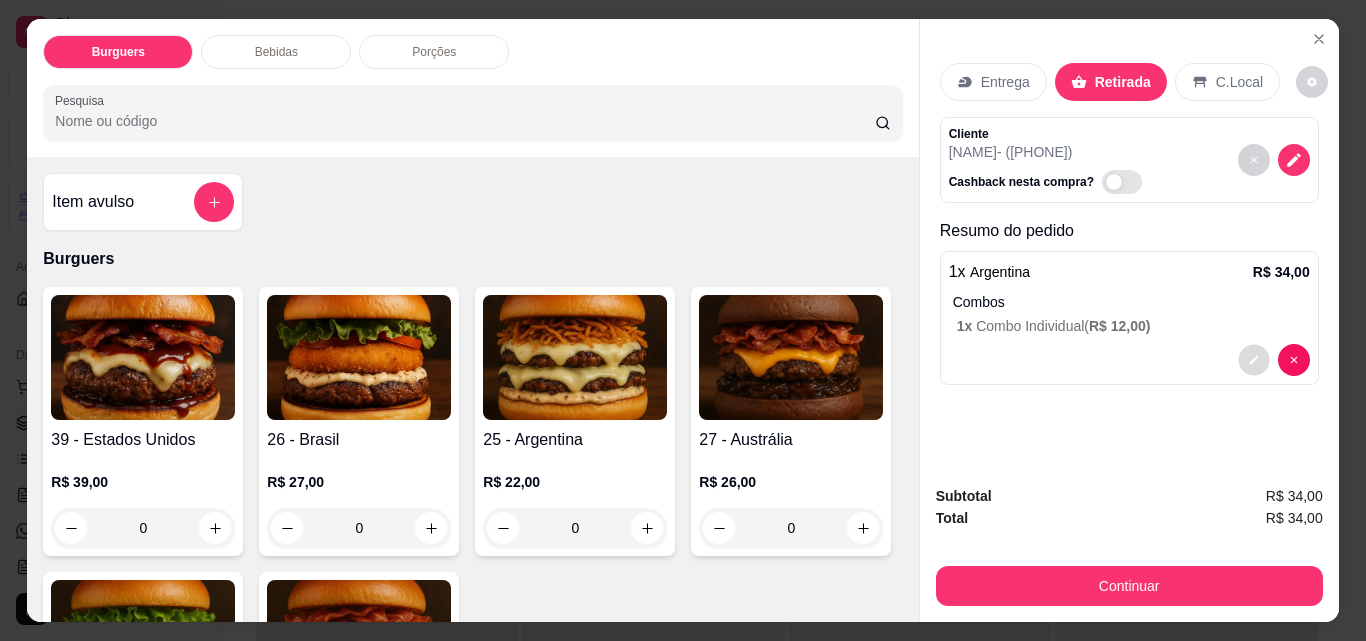 click at bounding box center [1253, 360] 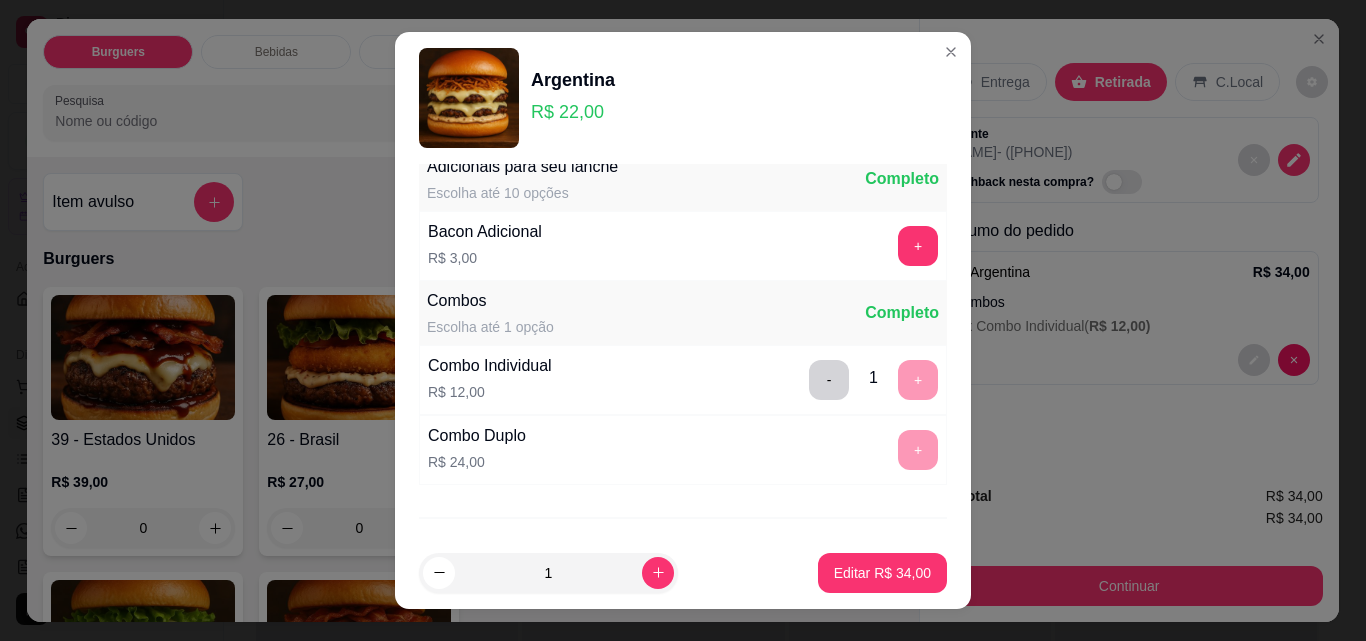 scroll, scrollTop: 125, scrollLeft: 0, axis: vertical 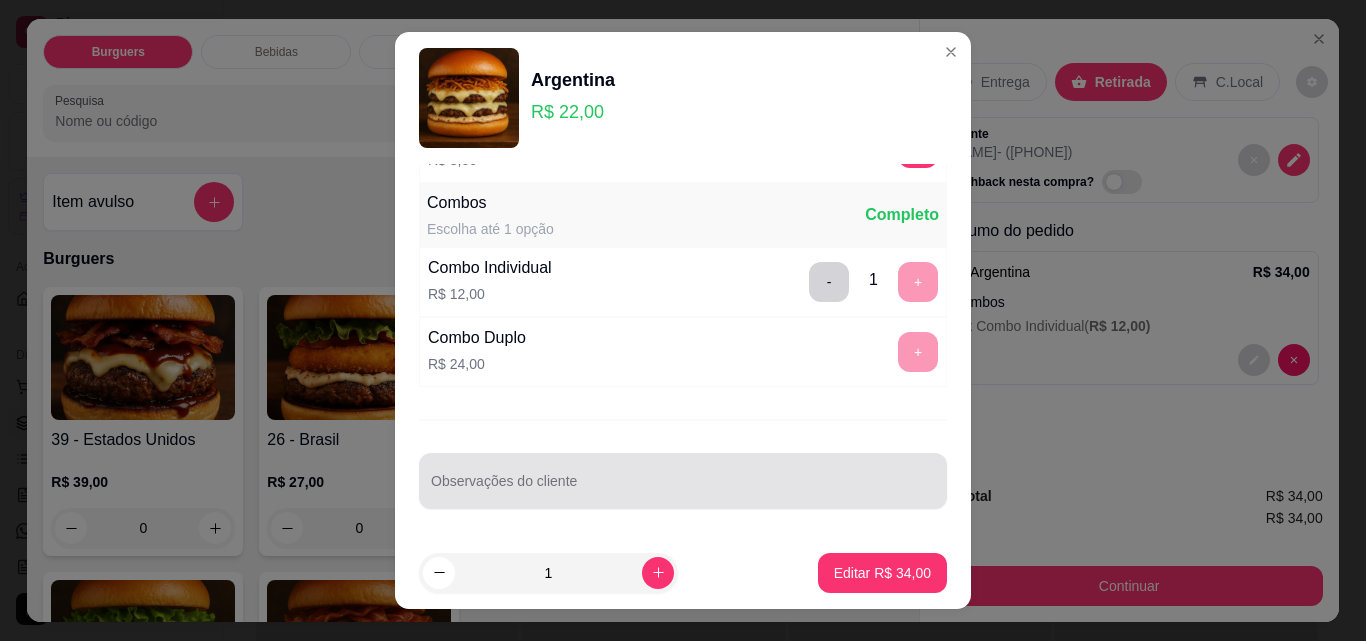 click at bounding box center (683, 481) 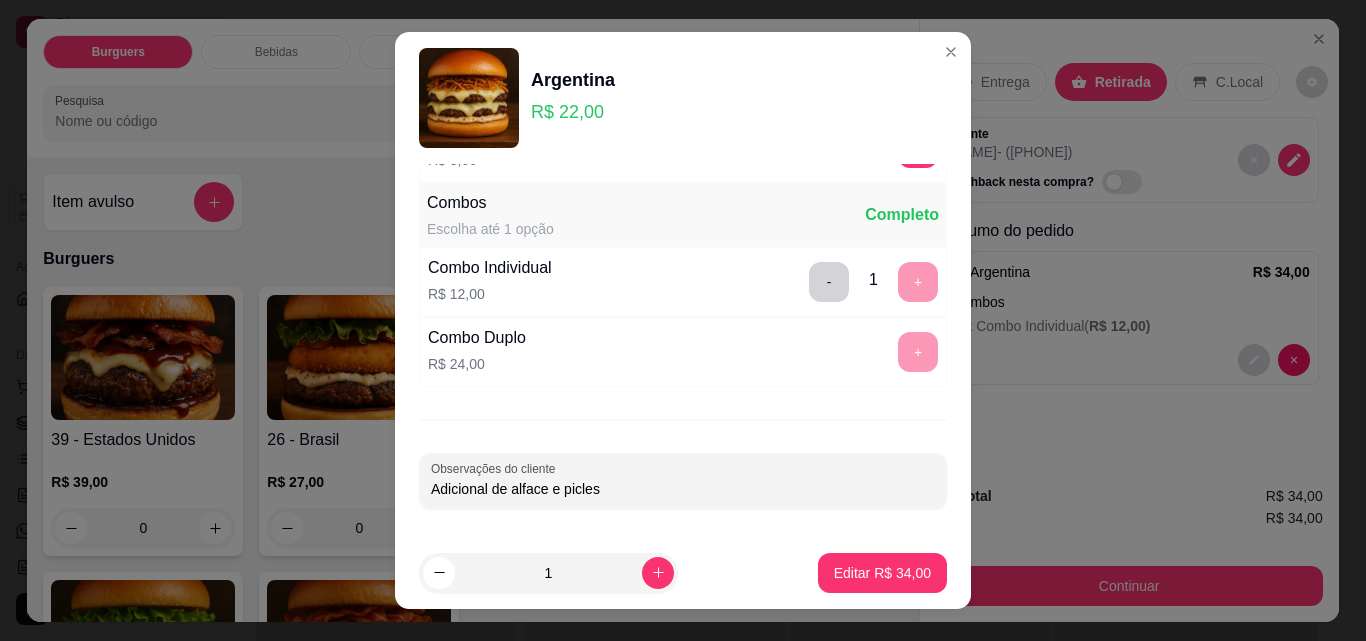 type on "Adicional de alface e picles" 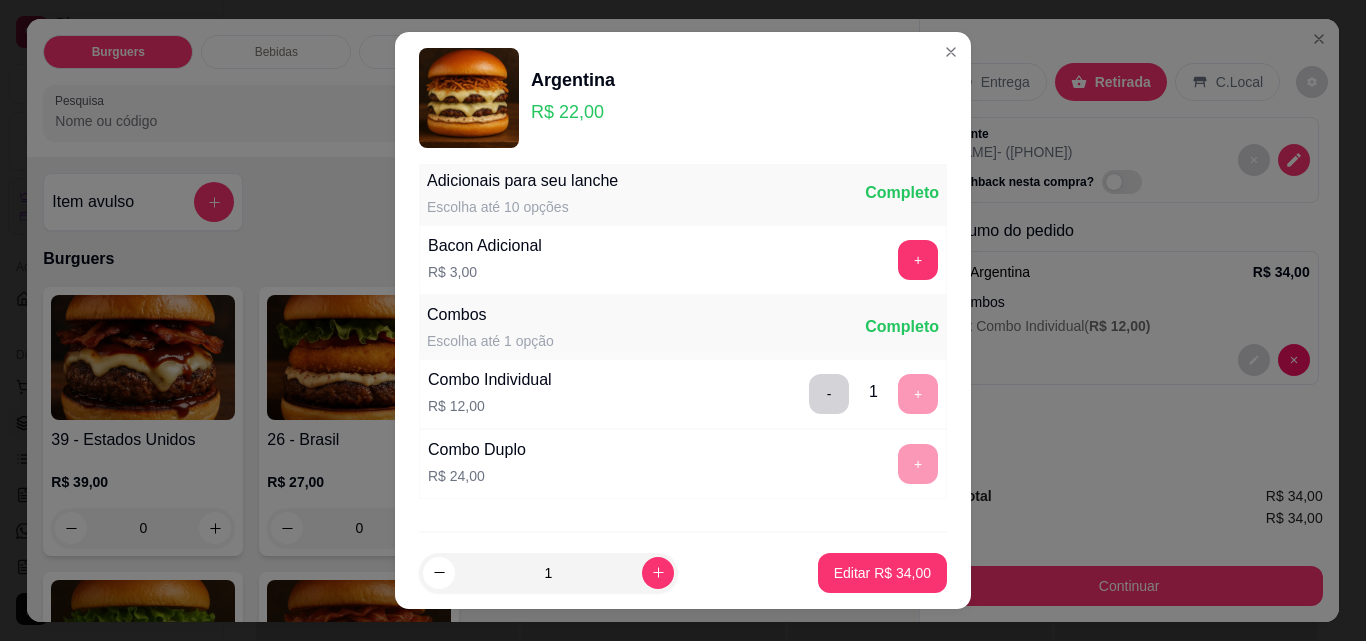 scroll, scrollTop: 6, scrollLeft: 0, axis: vertical 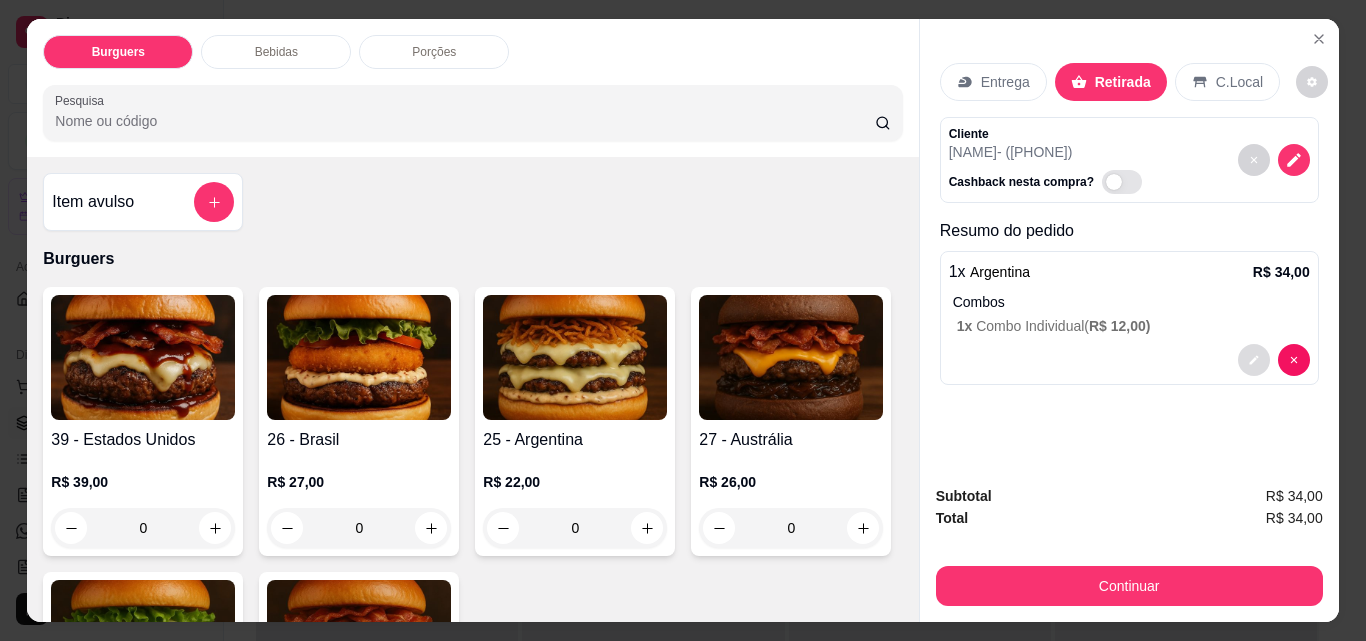click at bounding box center (1254, 360) 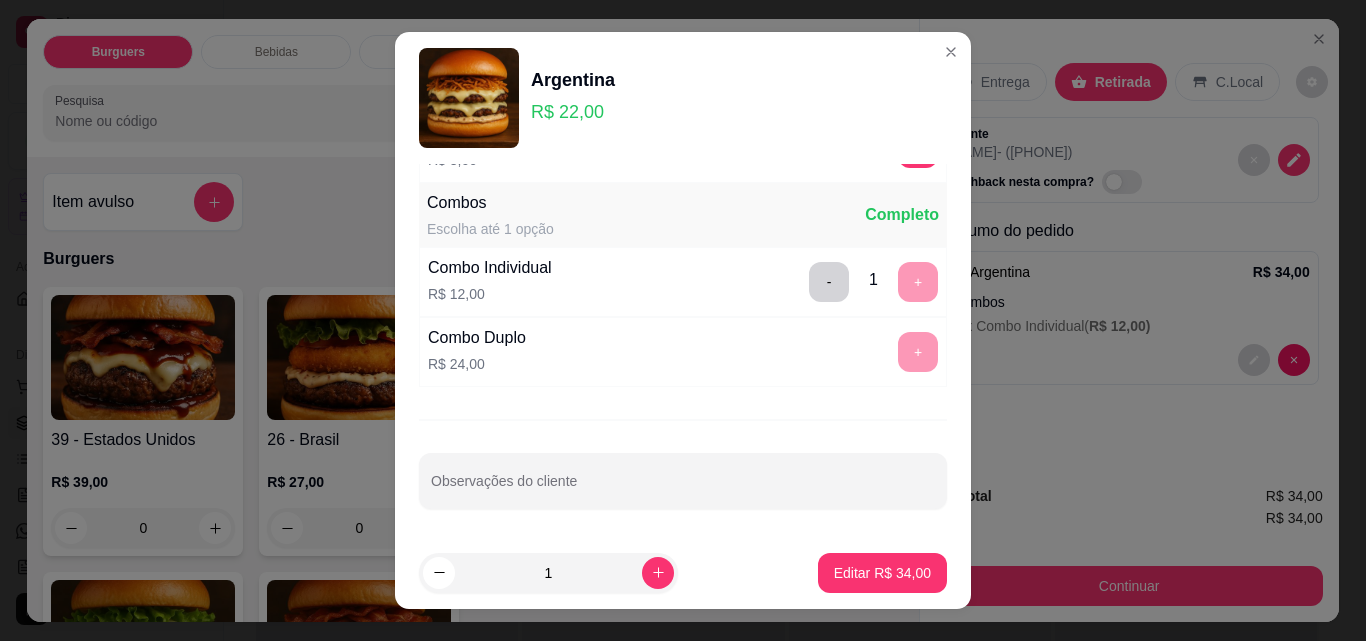 scroll, scrollTop: 0, scrollLeft: 0, axis: both 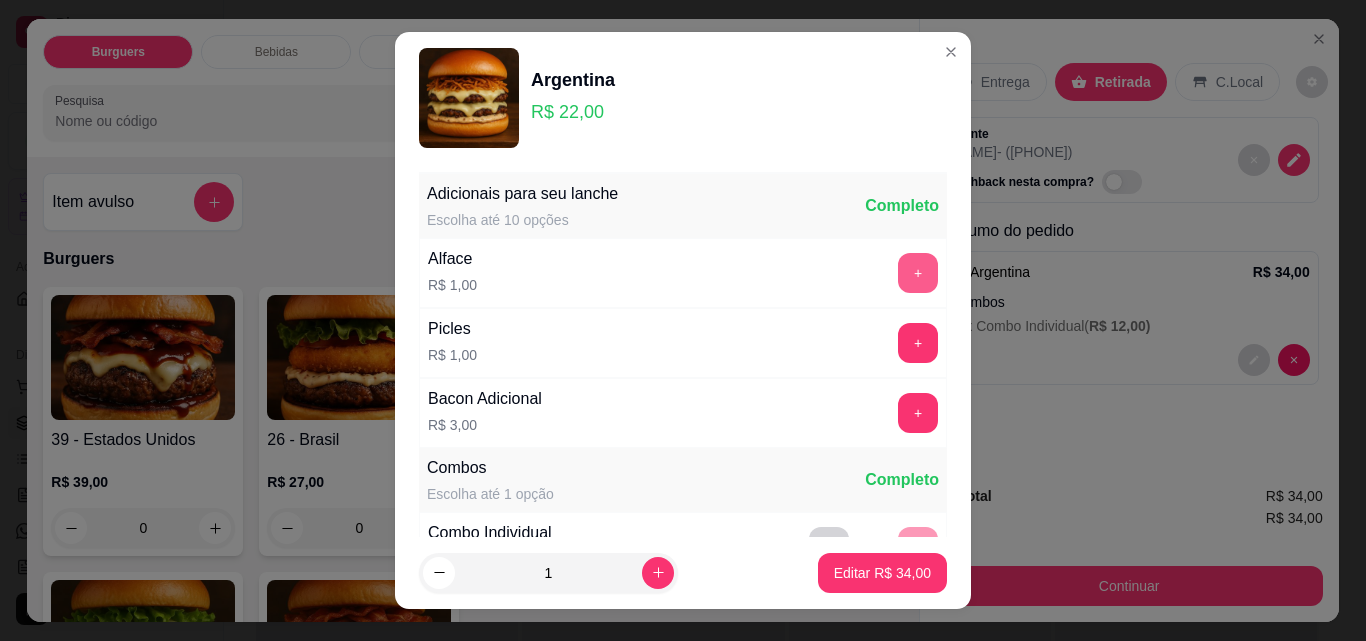 click on "+" at bounding box center (918, 273) 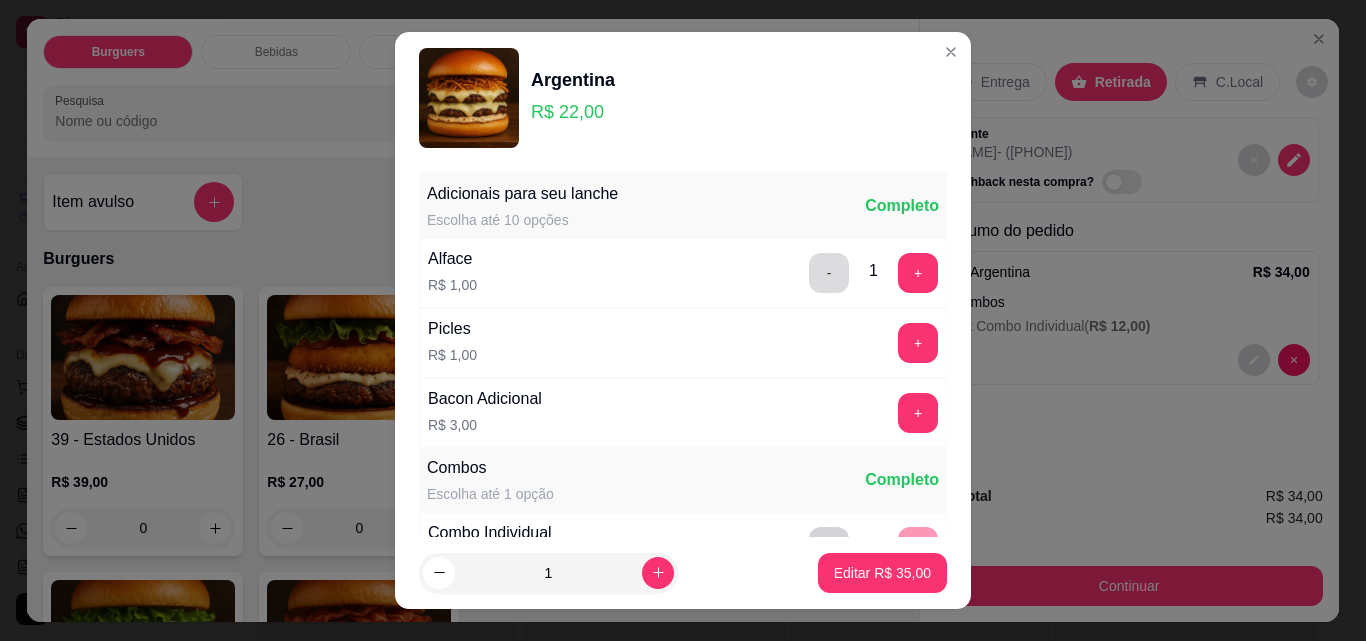 click on "-" at bounding box center (829, 273) 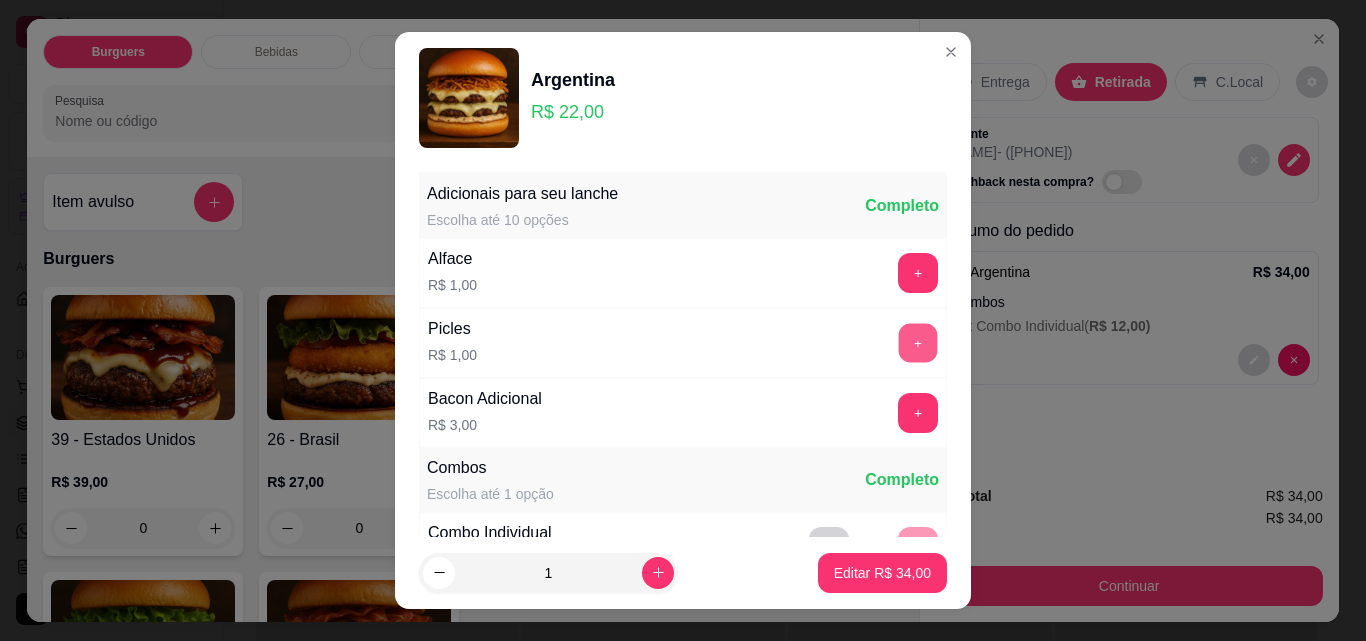 click on "+" at bounding box center (918, 343) 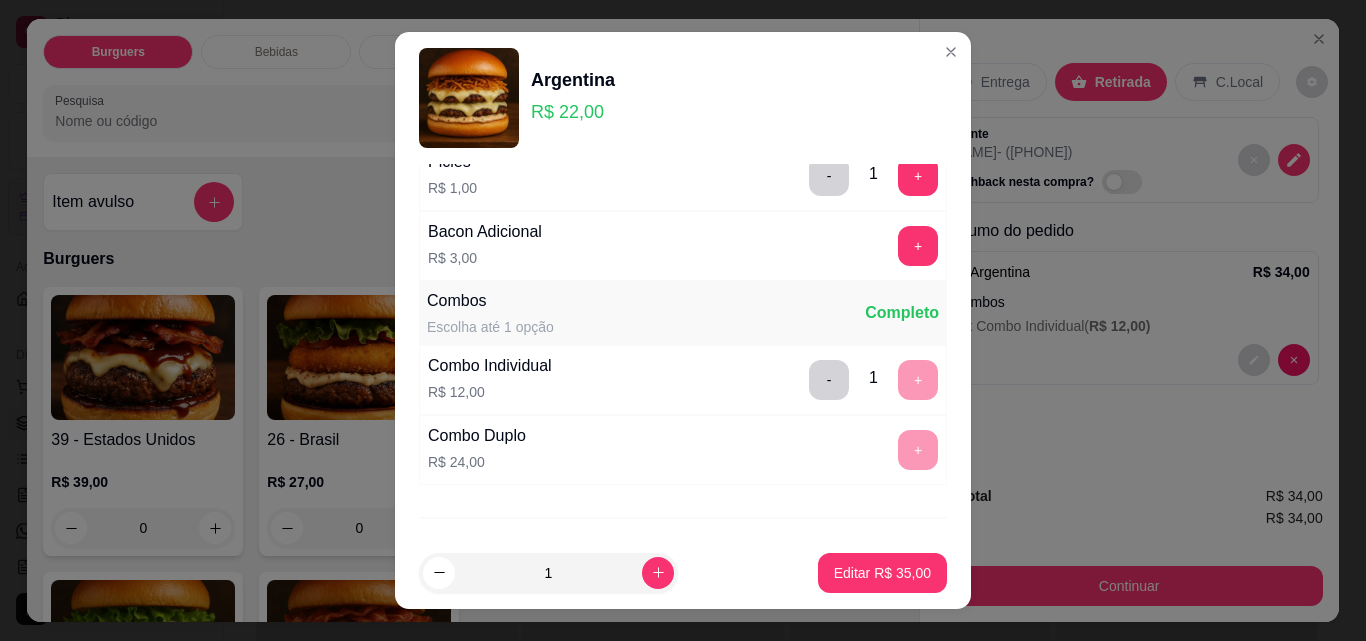 scroll, scrollTop: 144, scrollLeft: 0, axis: vertical 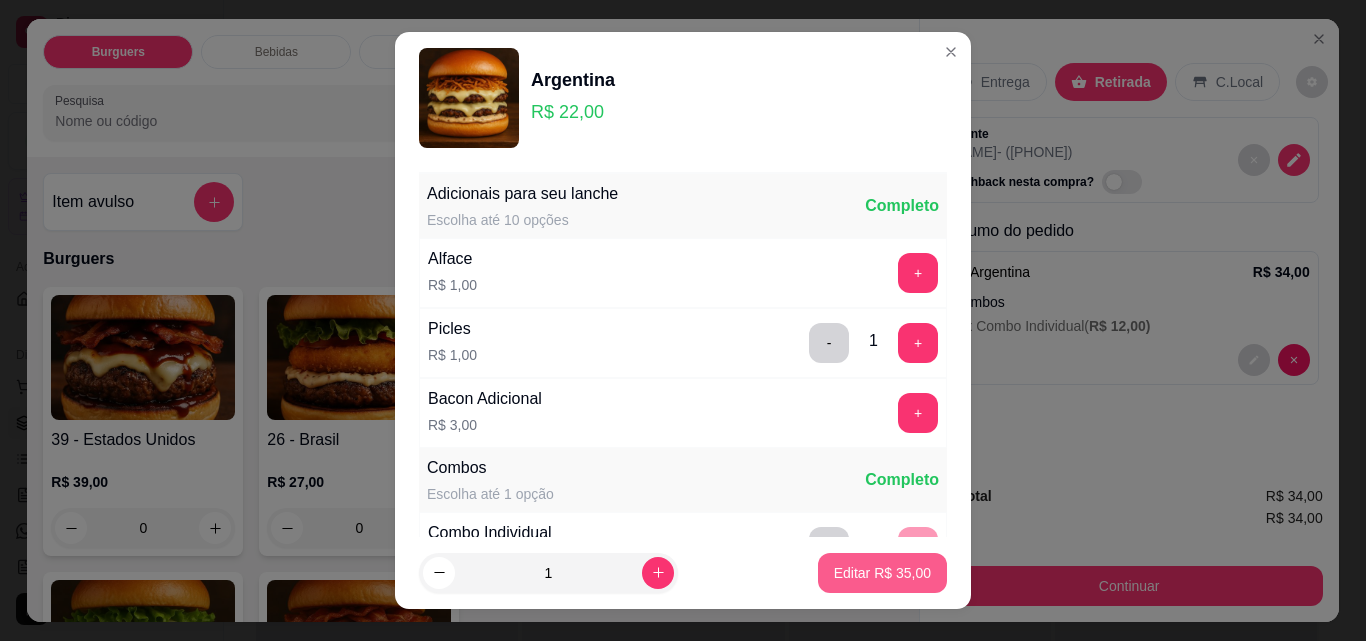 click on "Editar   R$ 35,00" at bounding box center (882, 573) 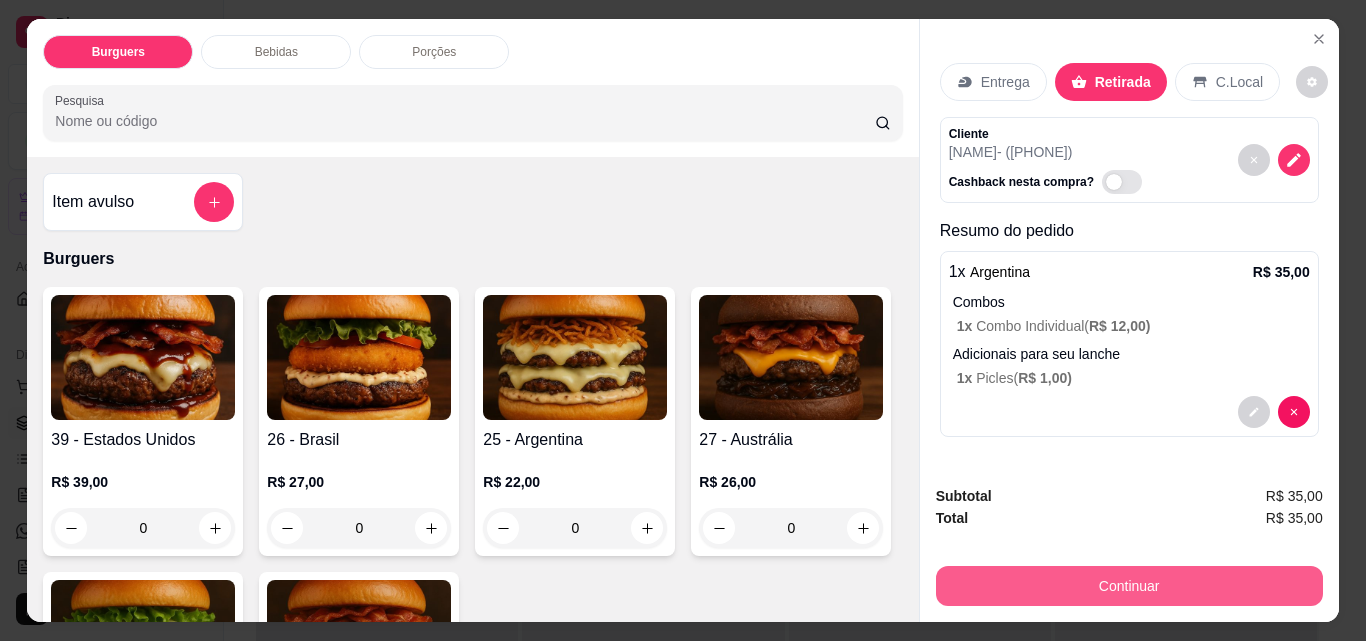 click on "Continuar" at bounding box center (1129, 586) 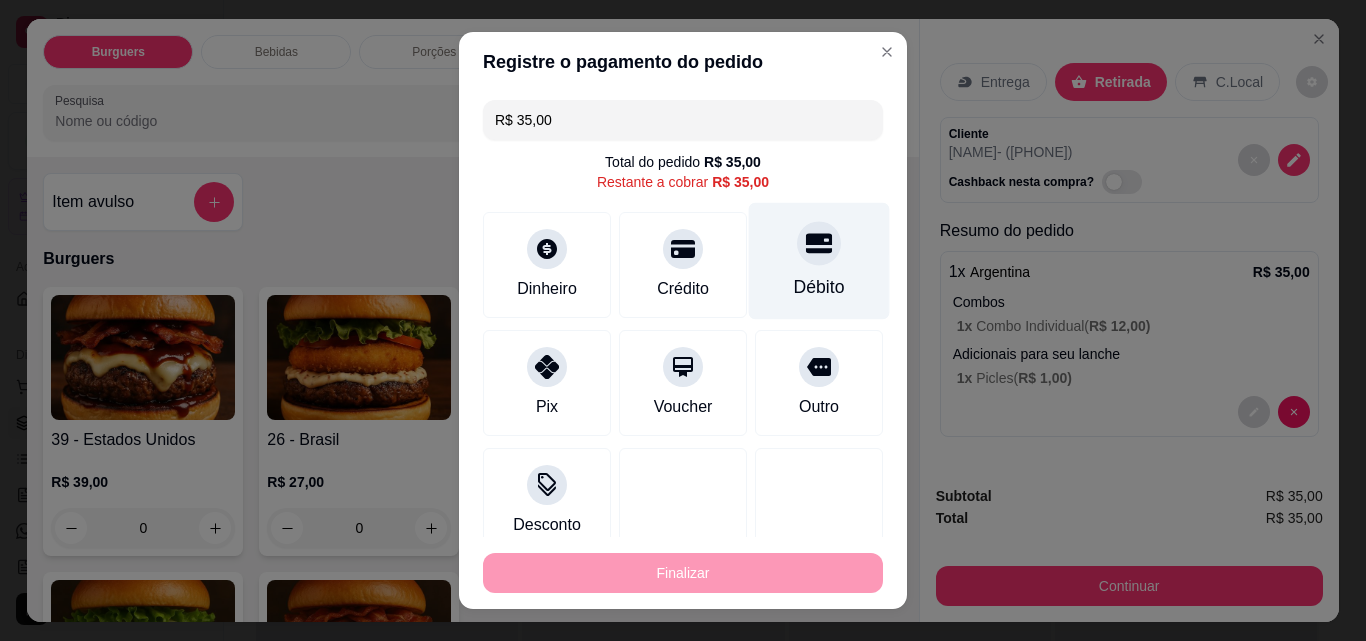 click 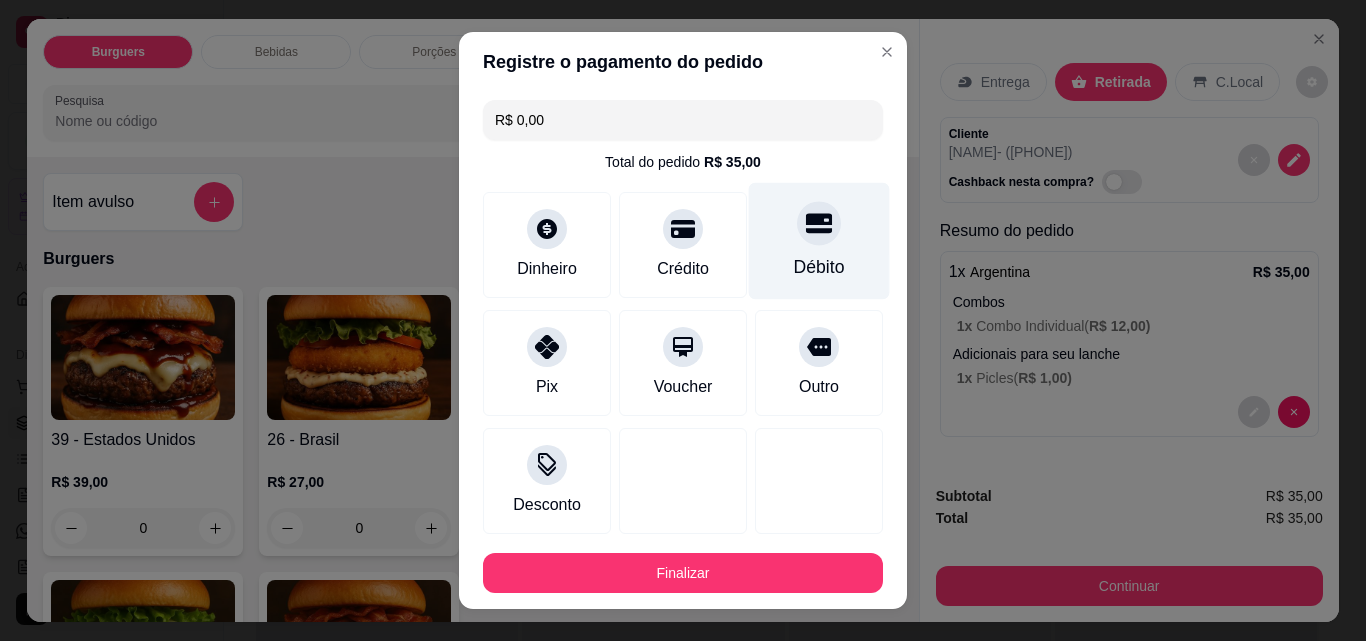 click 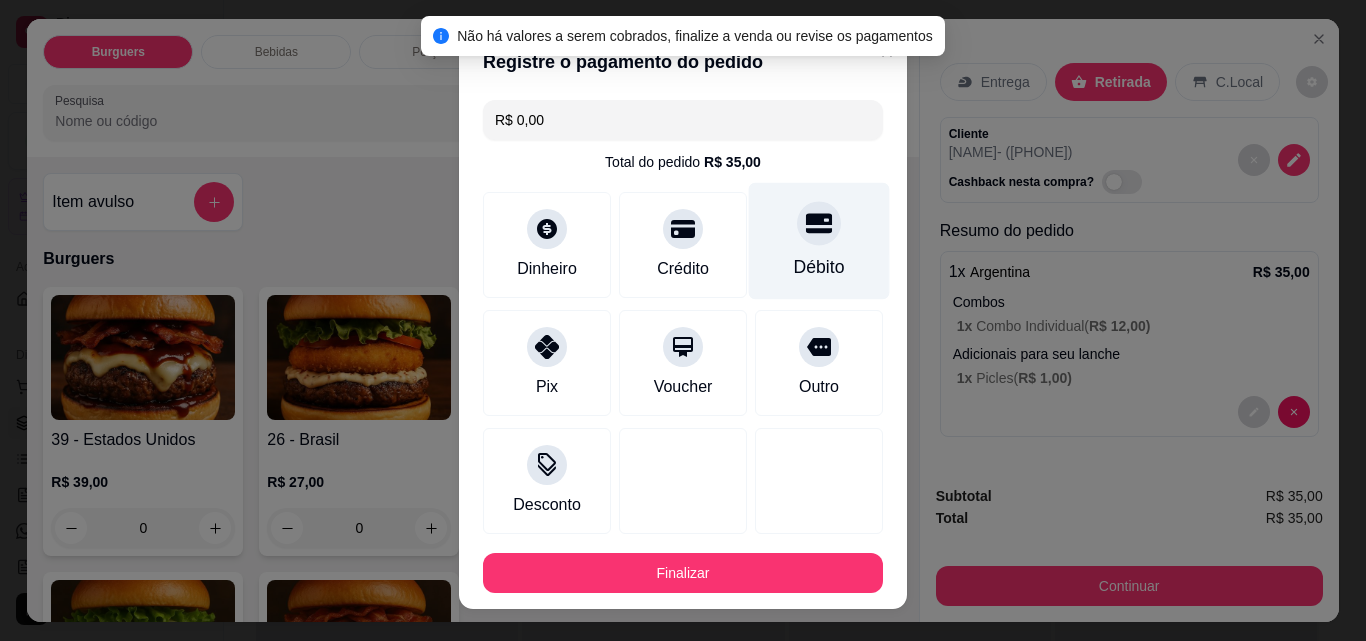 click at bounding box center [819, 223] 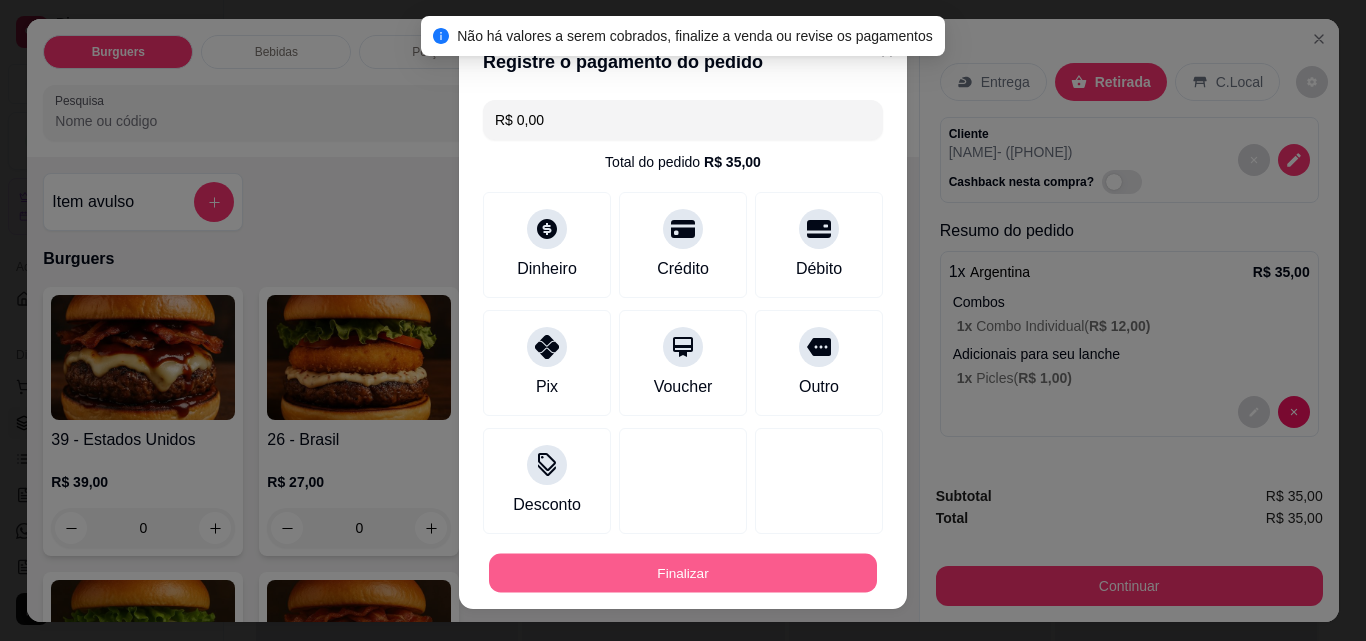 click on "Finalizar" at bounding box center (683, 573) 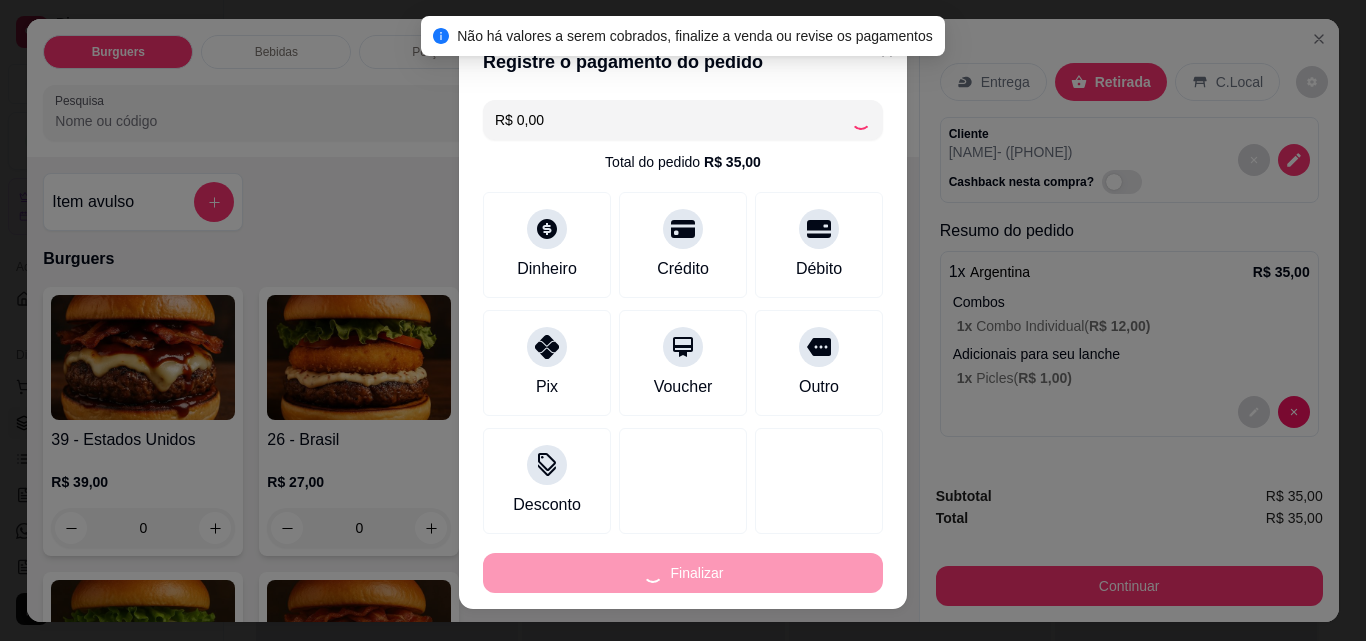 type on "-R$ 35,00" 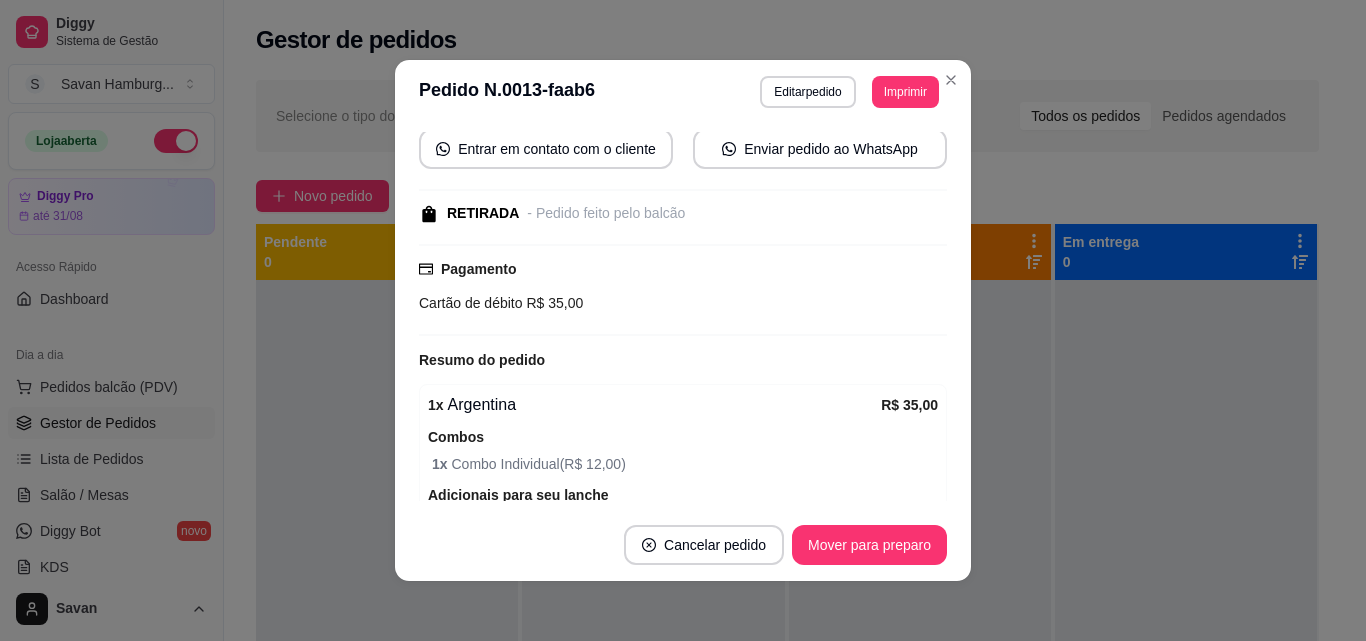 scroll, scrollTop: 277, scrollLeft: 0, axis: vertical 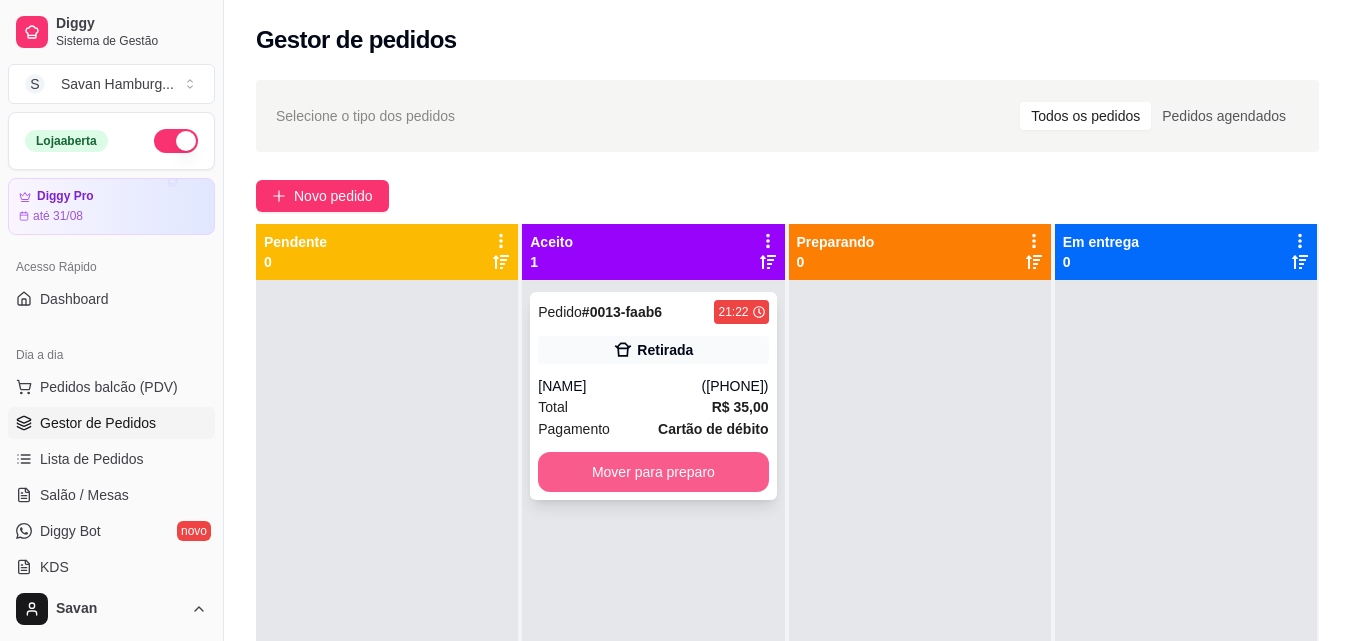 click on "Mover para preparo" at bounding box center [653, 472] 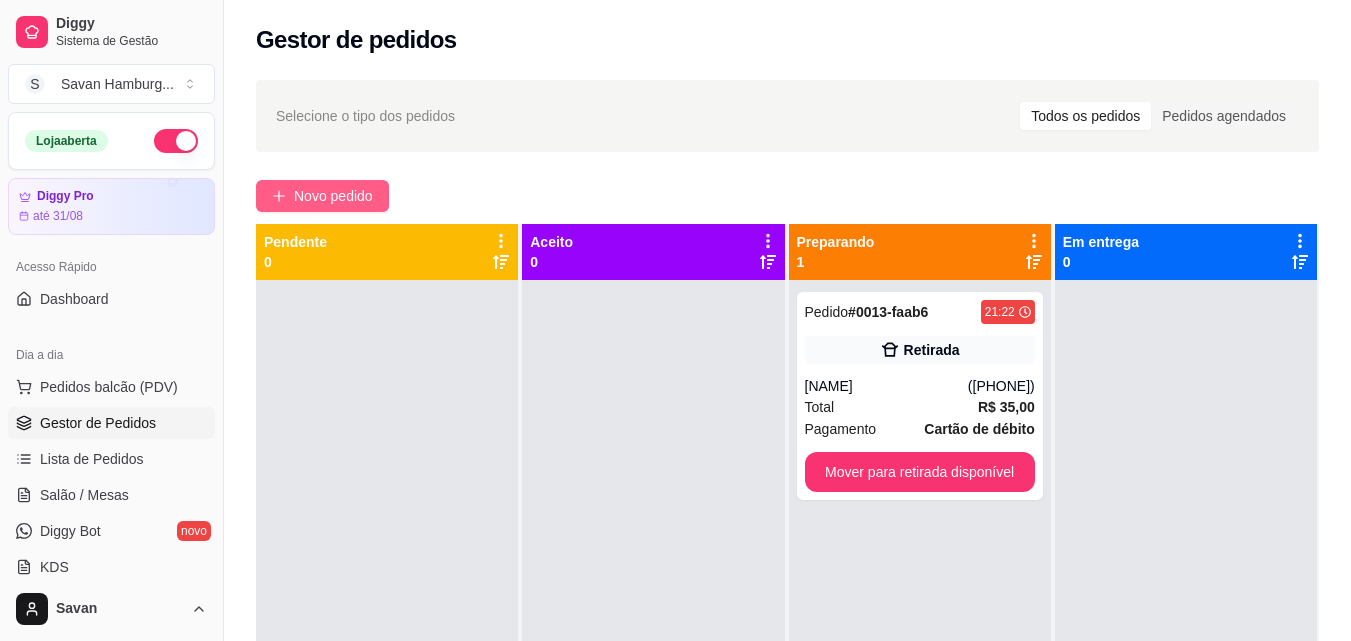 click on "Novo pedido" at bounding box center (333, 196) 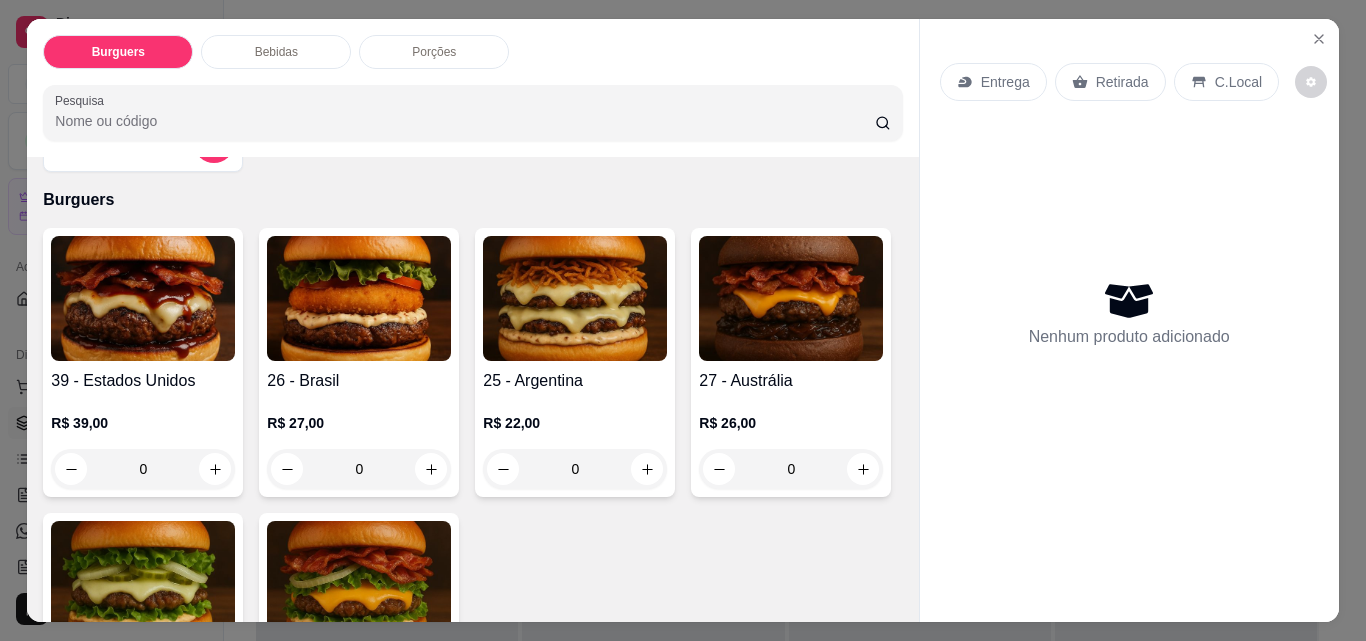 scroll, scrollTop: 90, scrollLeft: 0, axis: vertical 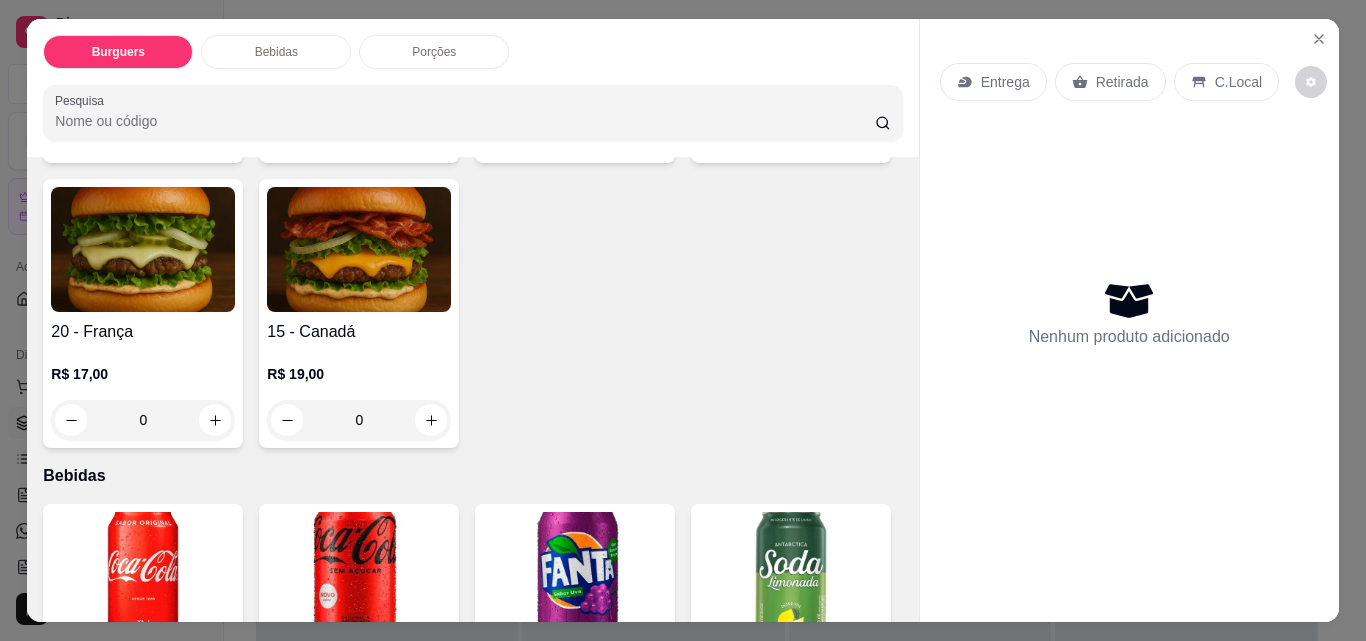 click on "0" at bounding box center (359, 420) 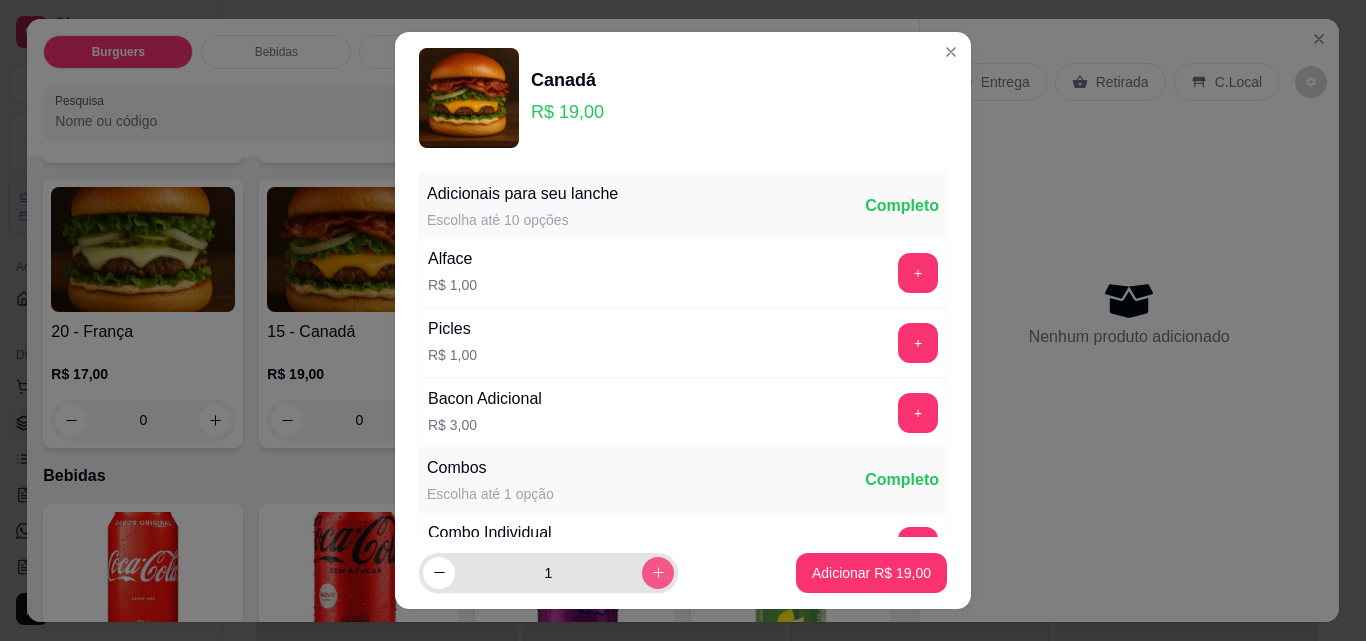 click 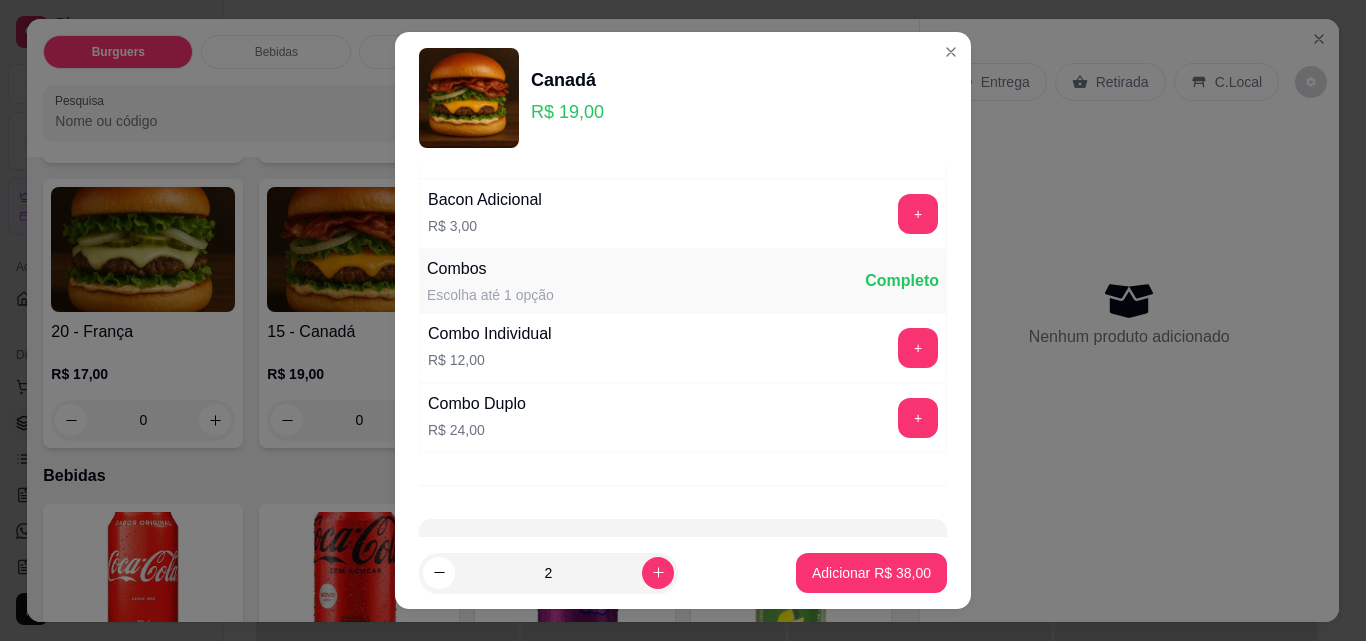 scroll, scrollTop: 200, scrollLeft: 0, axis: vertical 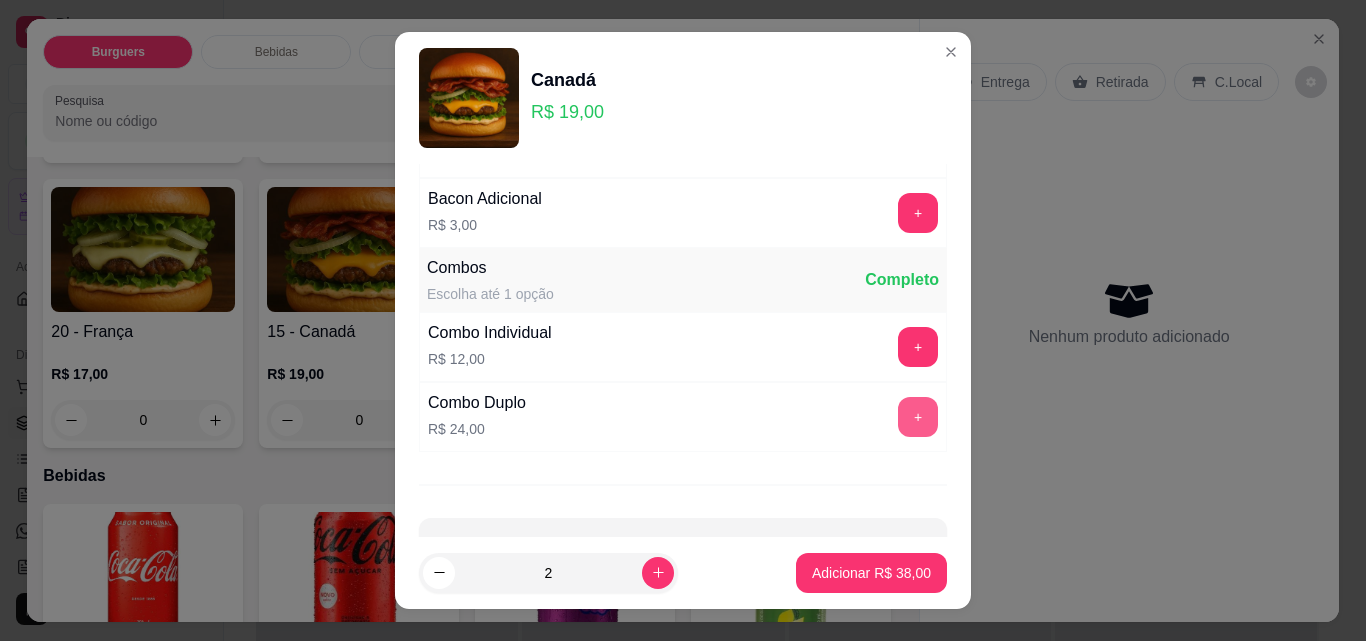 click on "+" at bounding box center [918, 417] 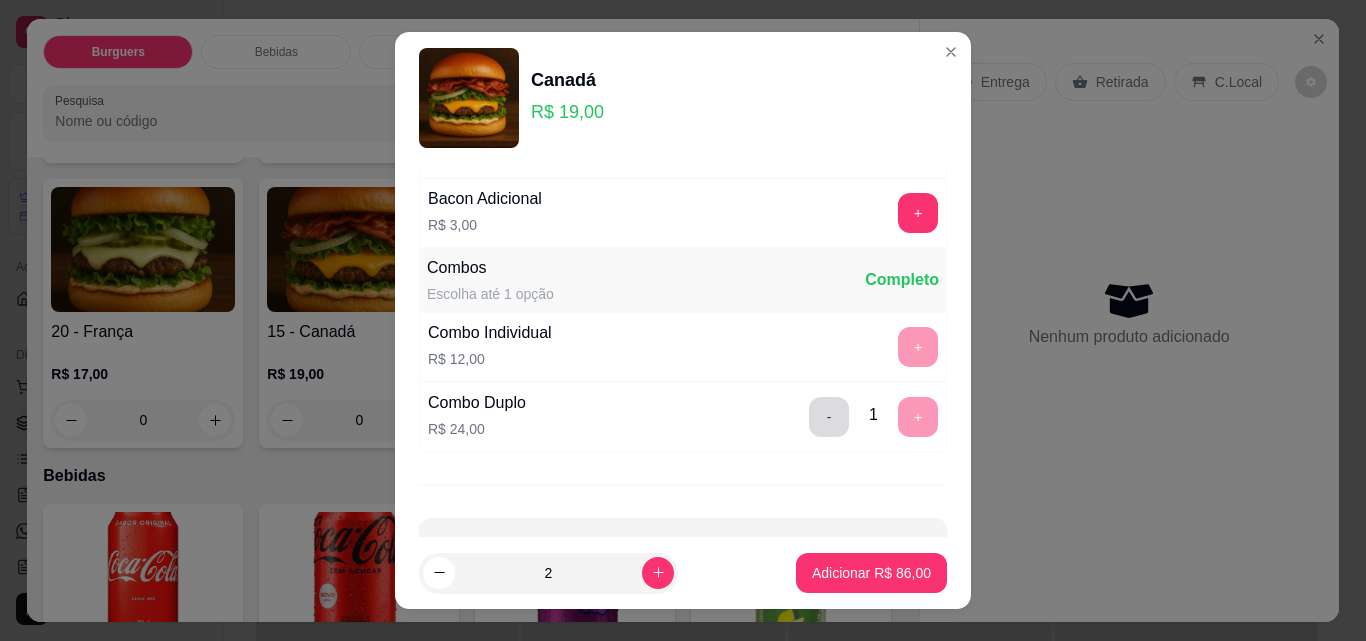 click on "-" at bounding box center (829, 417) 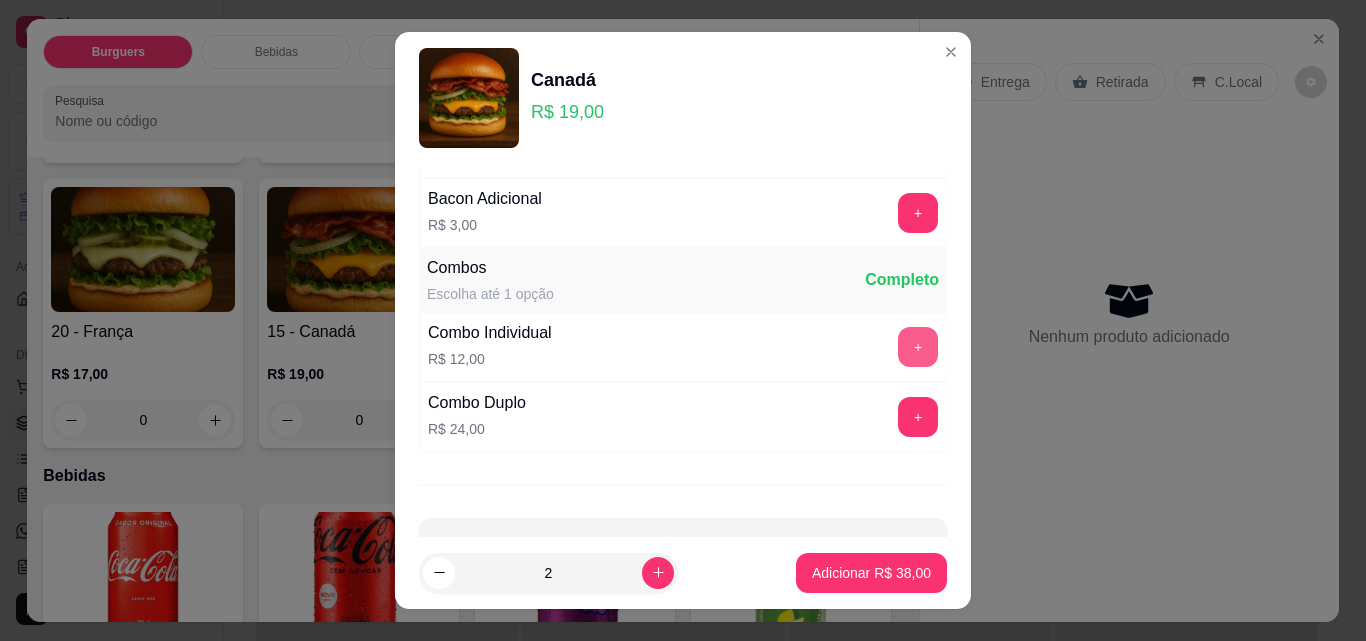 click on "+" at bounding box center (918, 347) 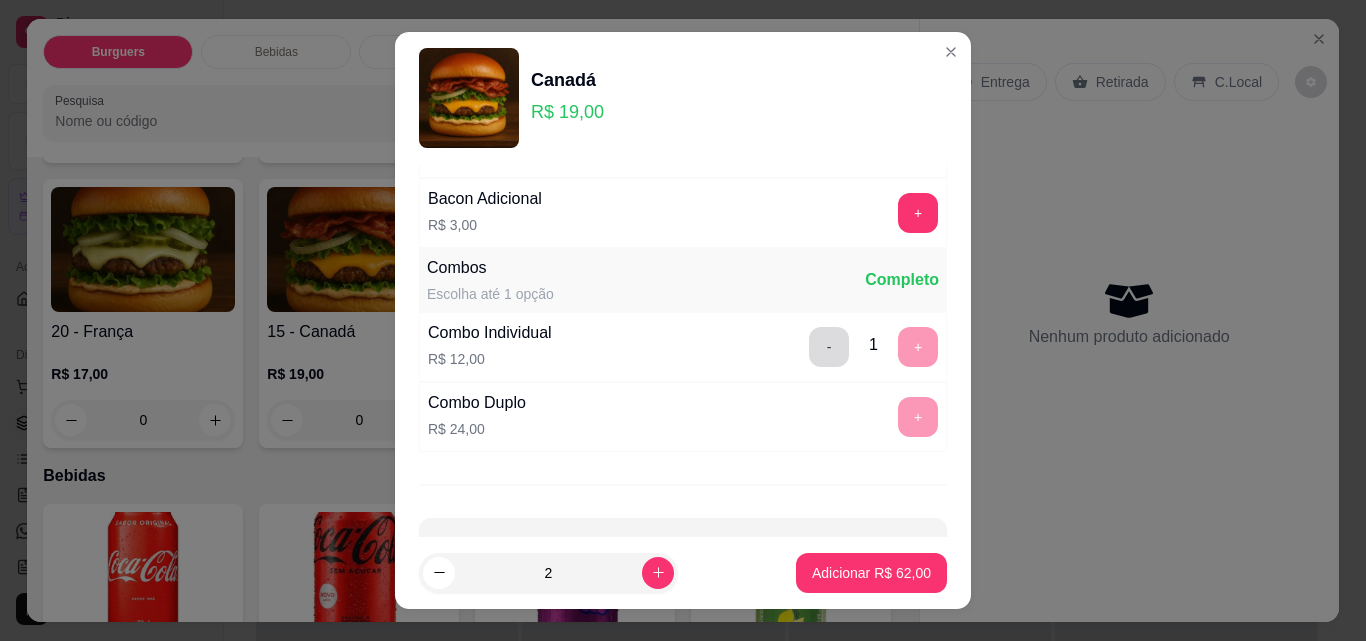 click on "-" at bounding box center [829, 347] 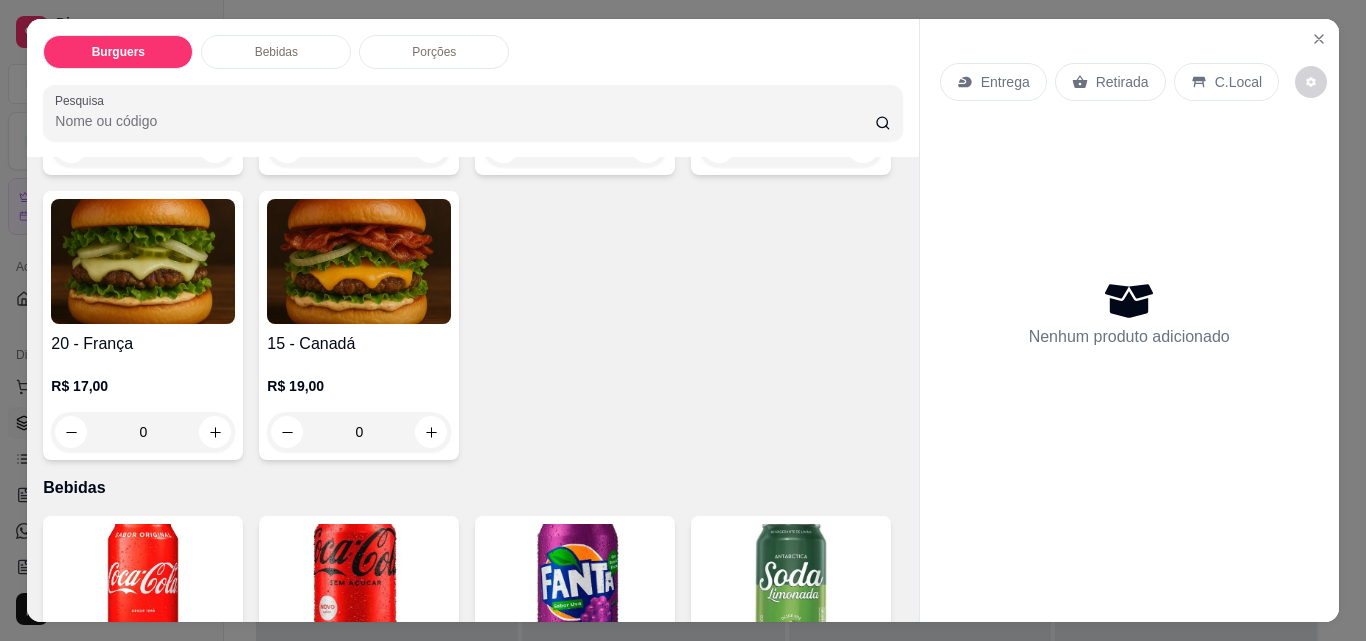 scroll, scrollTop: 365, scrollLeft: 0, axis: vertical 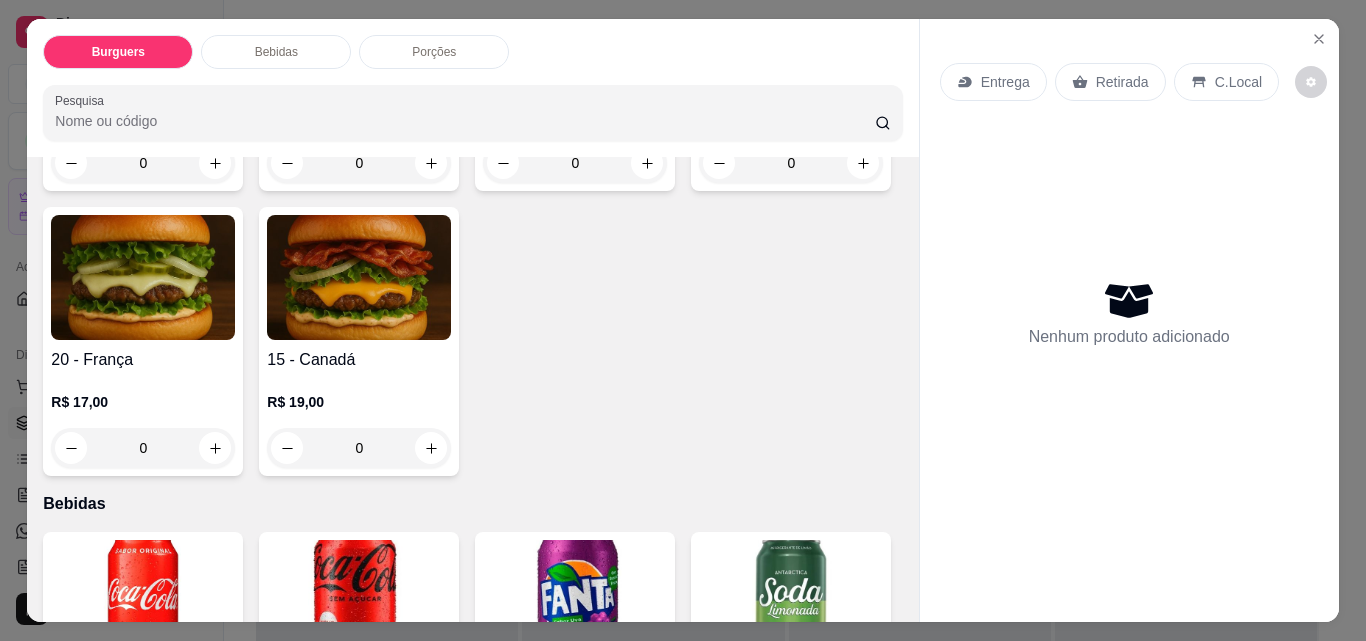 click on "0" at bounding box center (359, 448) 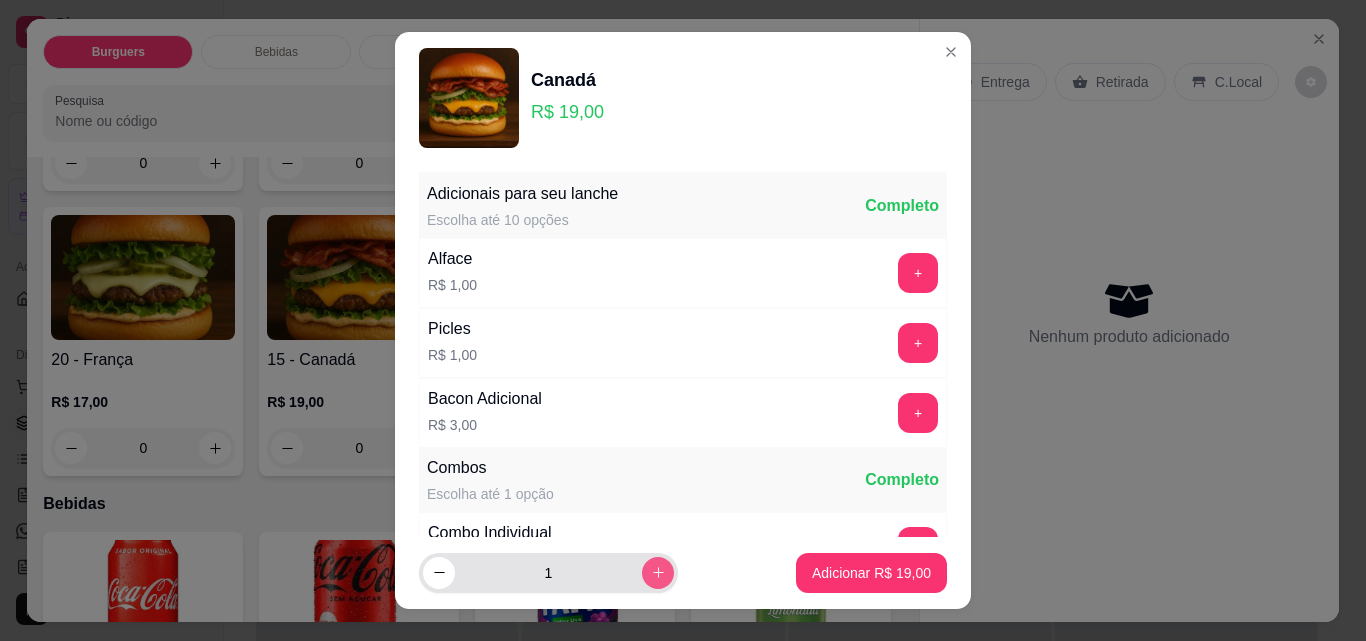 click at bounding box center [658, 573] 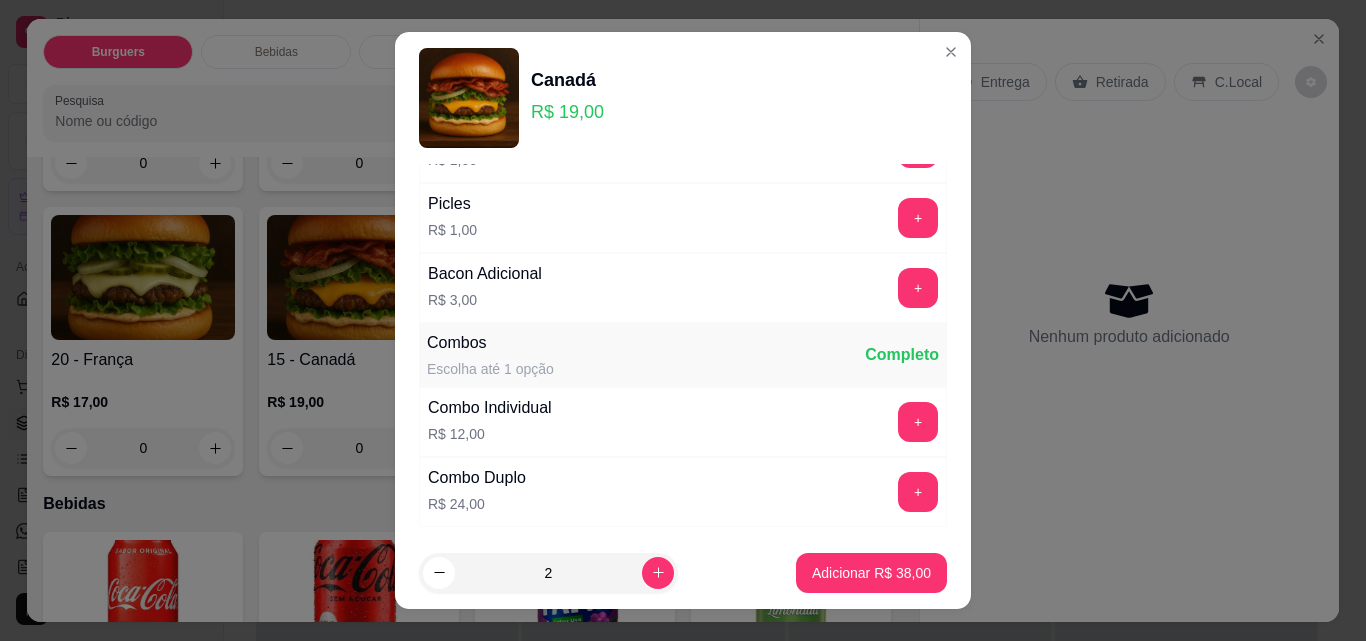 scroll, scrollTop: 131, scrollLeft: 0, axis: vertical 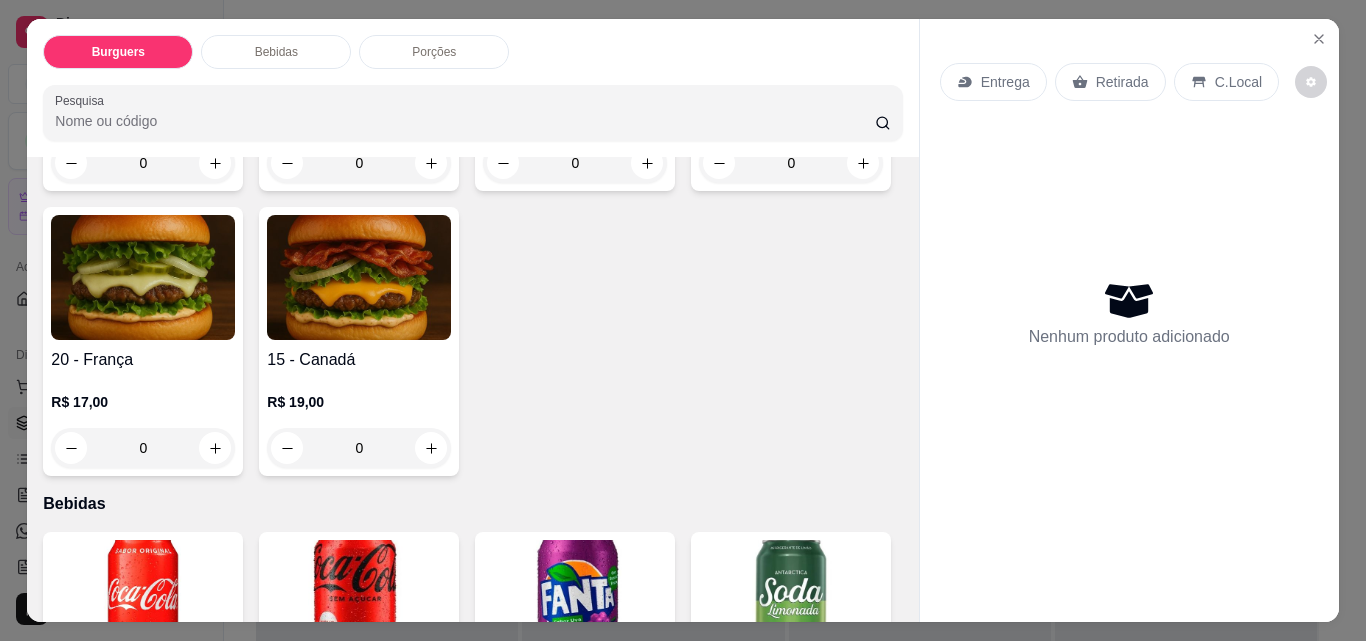 click on "0" at bounding box center (359, 448) 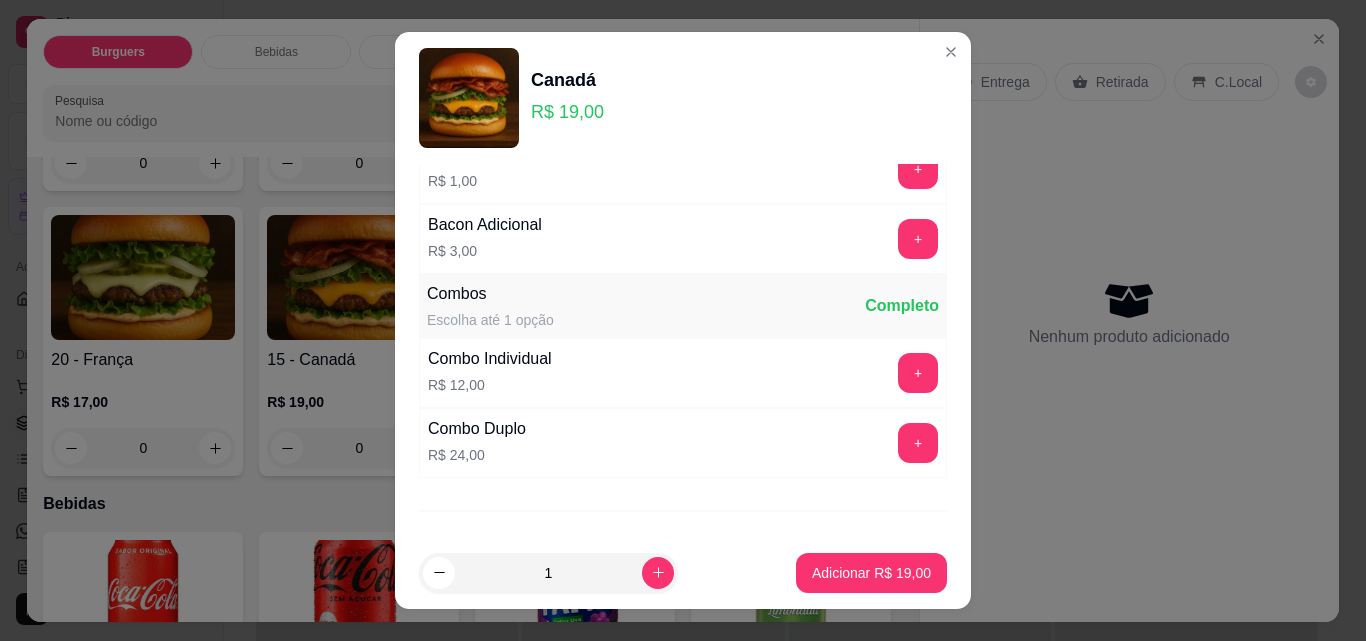 scroll, scrollTop: 178, scrollLeft: 0, axis: vertical 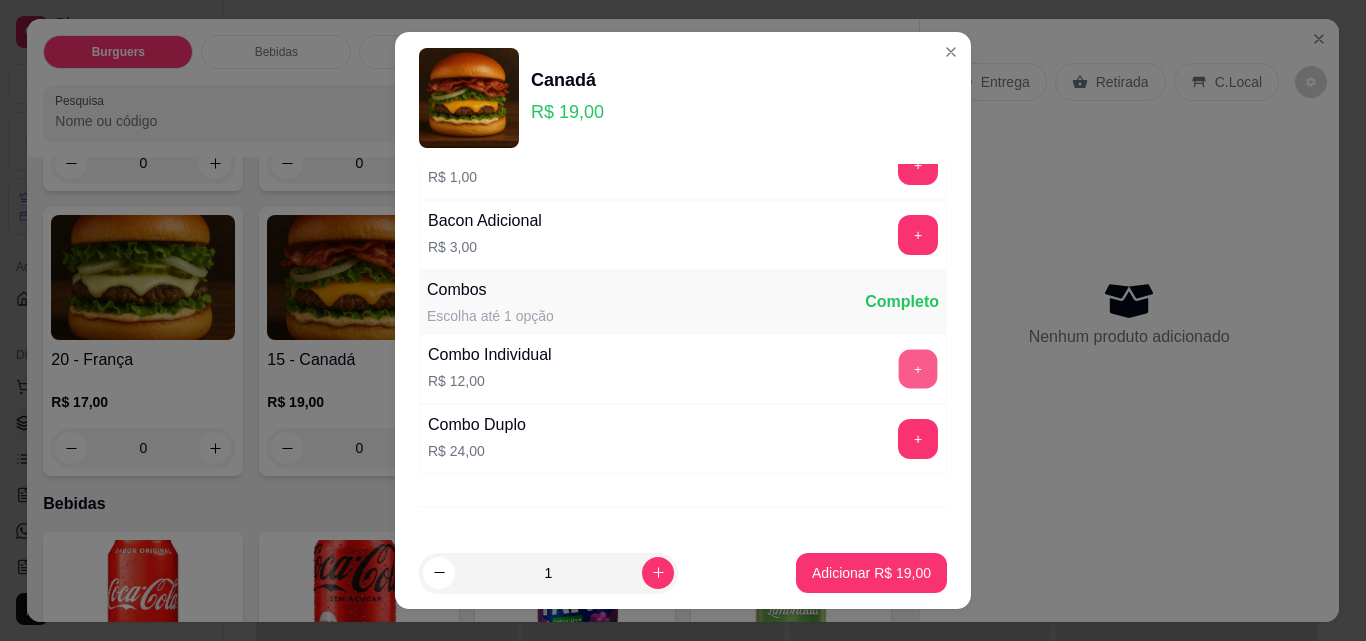 click on "+" at bounding box center (918, 369) 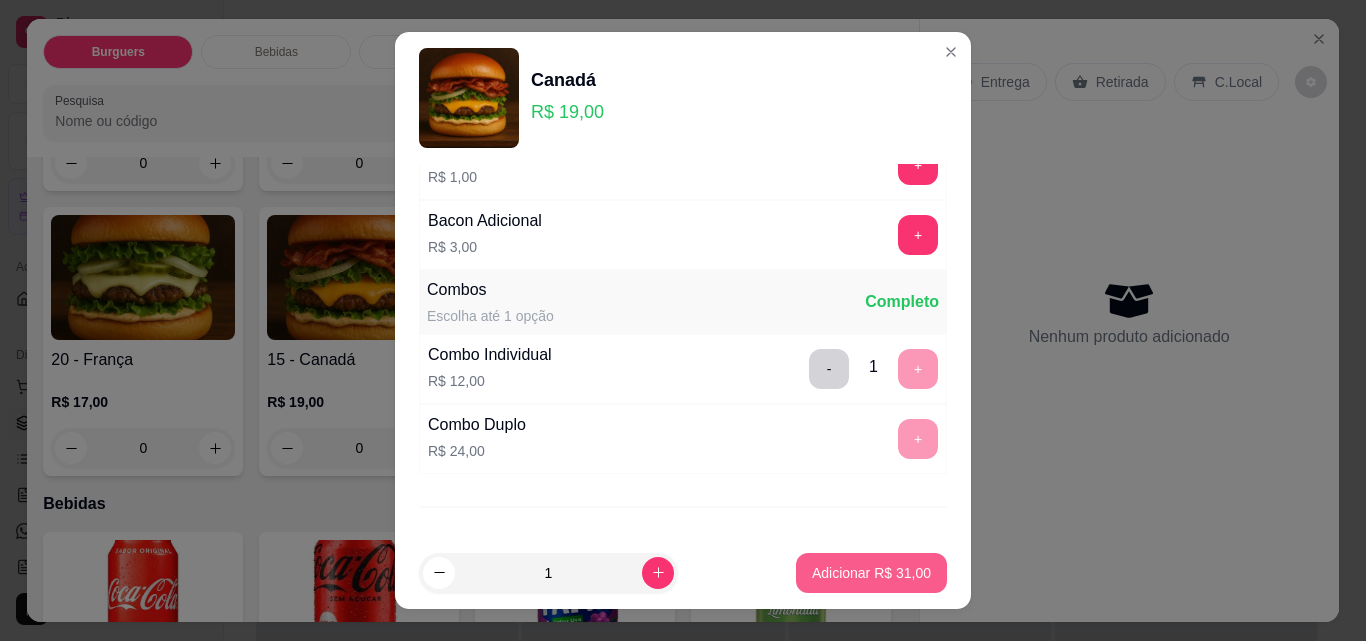 click on "Adicionar   R$ 31,00" at bounding box center (871, 573) 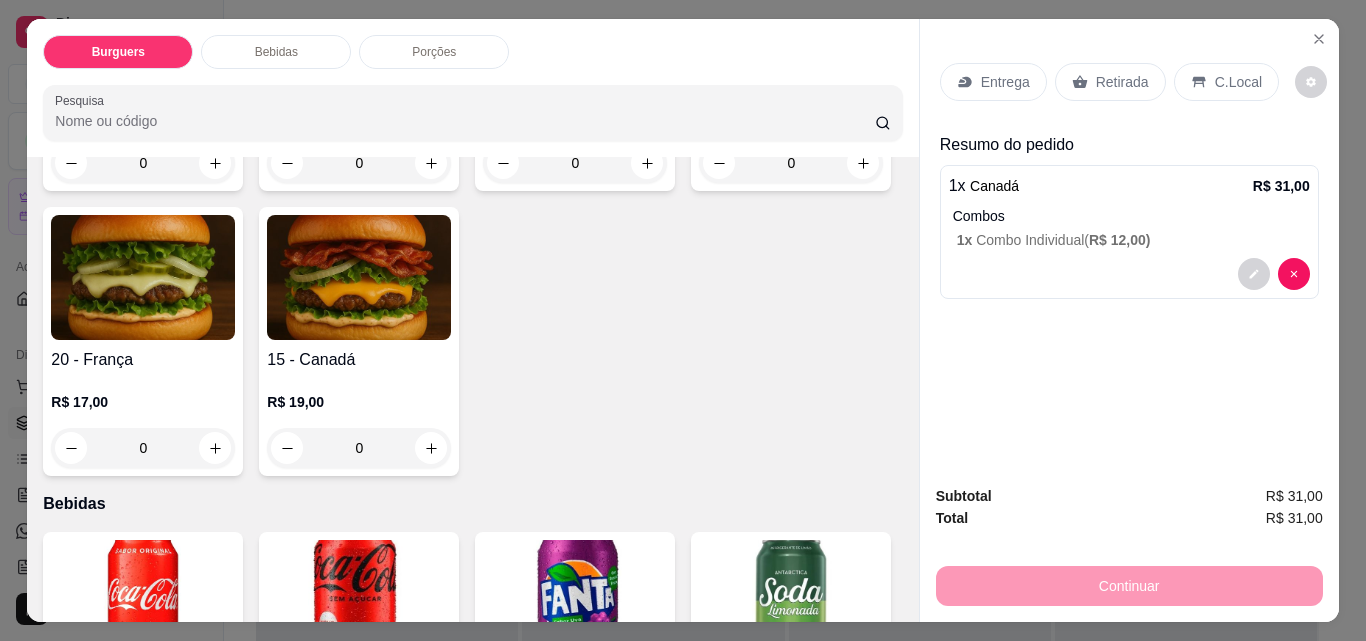 click on "0" at bounding box center [359, 448] 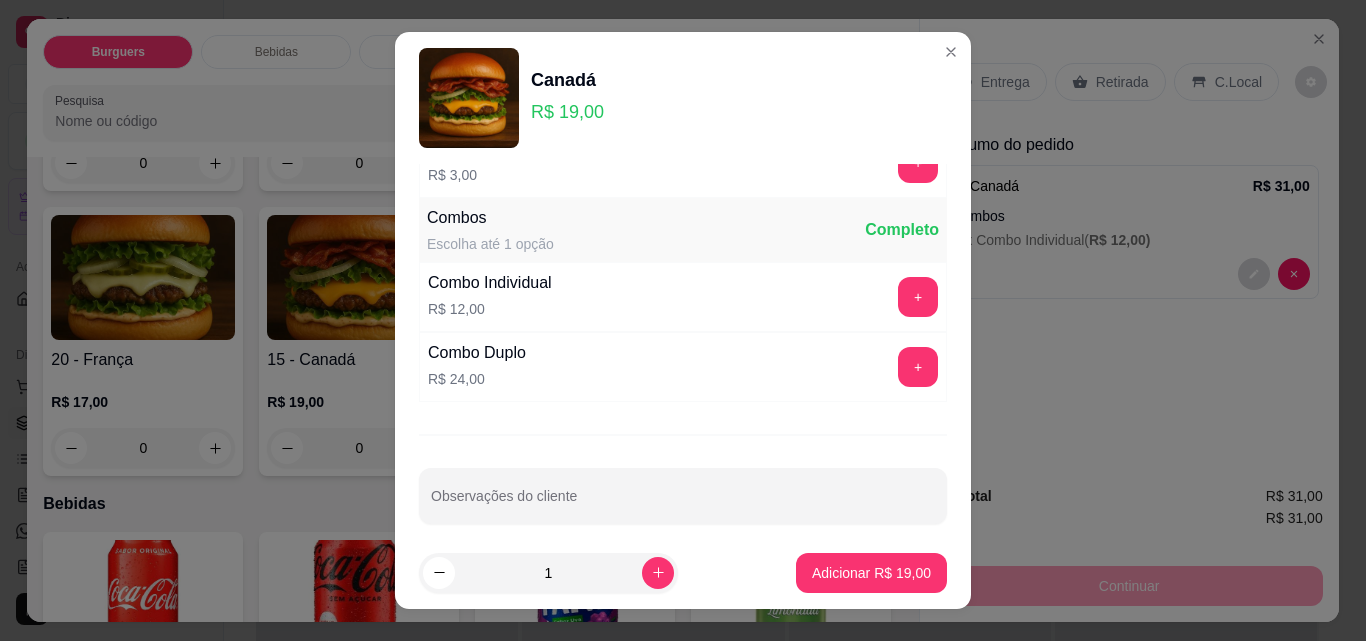 scroll, scrollTop: 265, scrollLeft: 0, axis: vertical 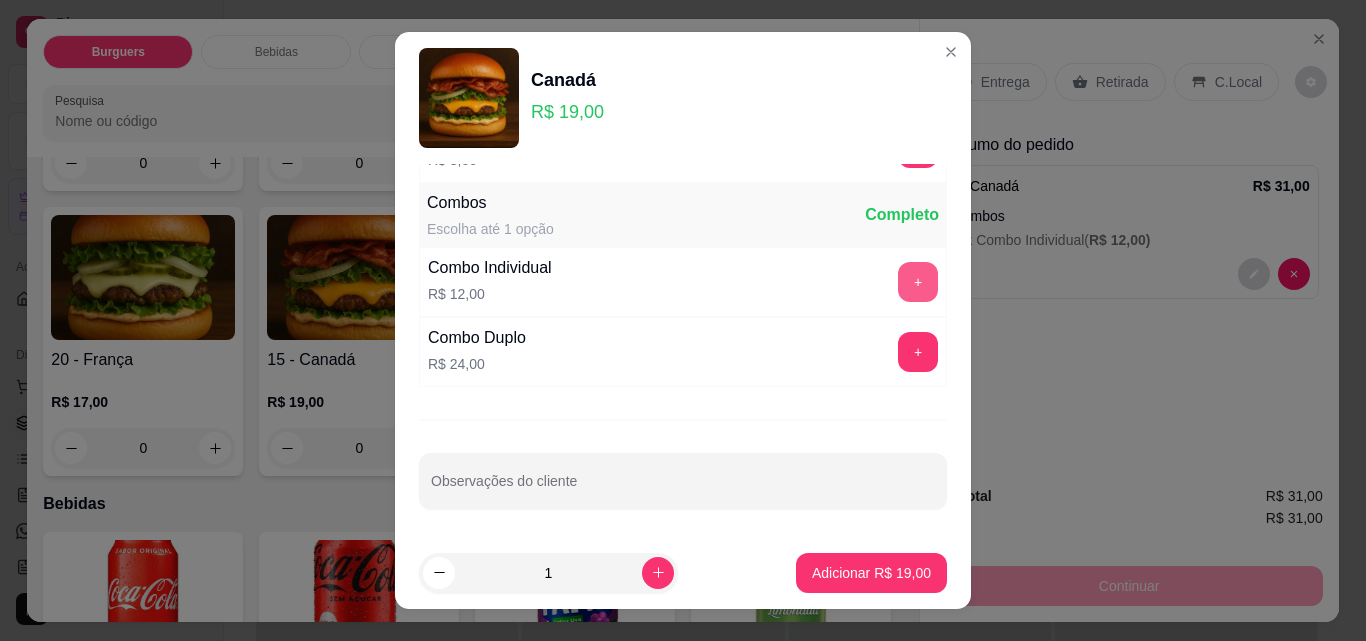 click on "+" at bounding box center [918, 282] 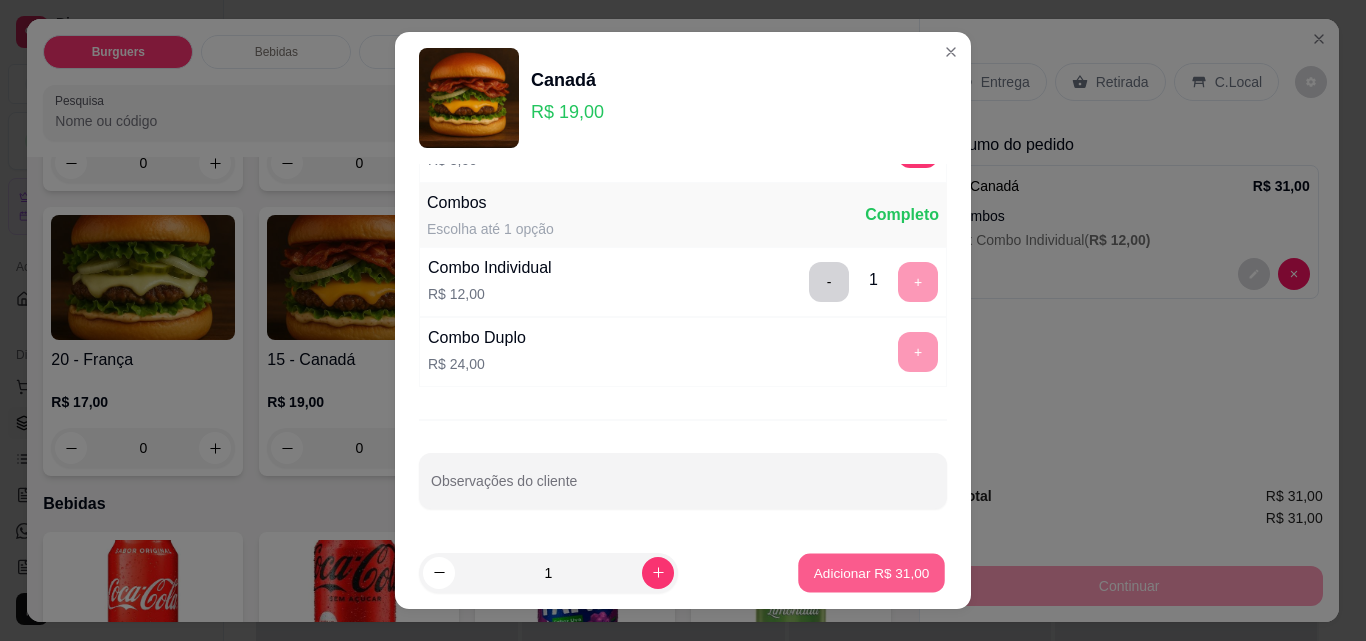 click on "Adicionar   R$ 31,00" at bounding box center (872, 572) 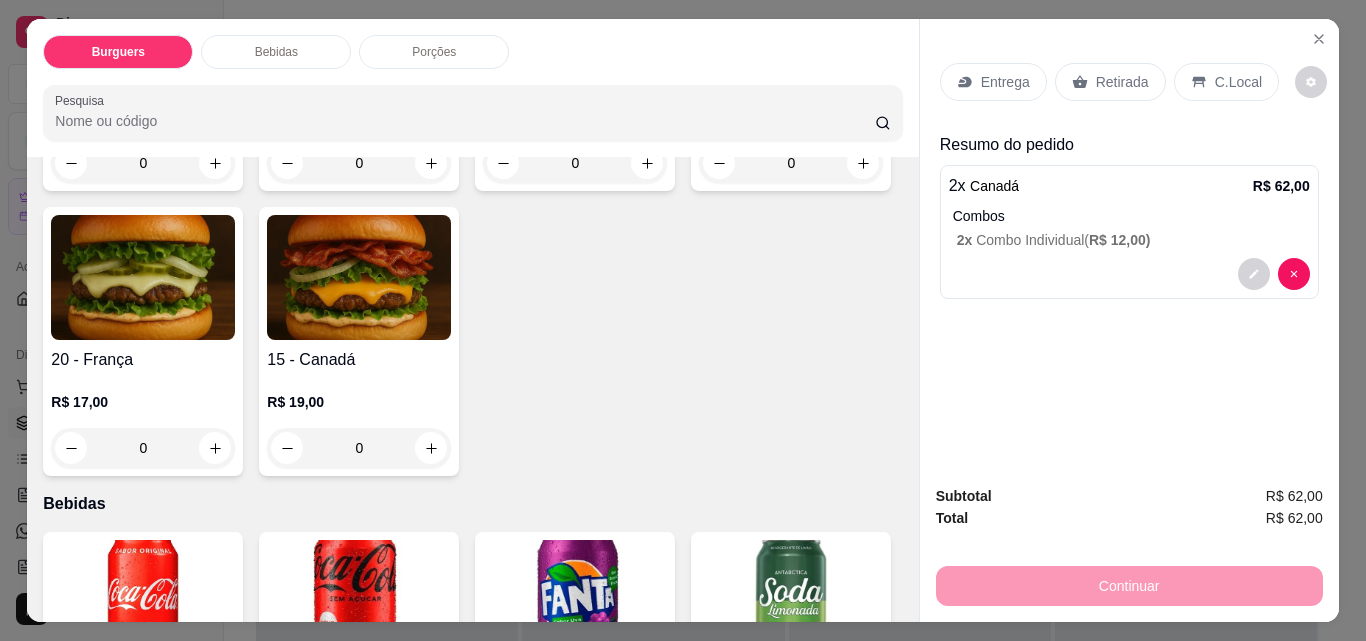 click on "Entrega" at bounding box center [1005, 82] 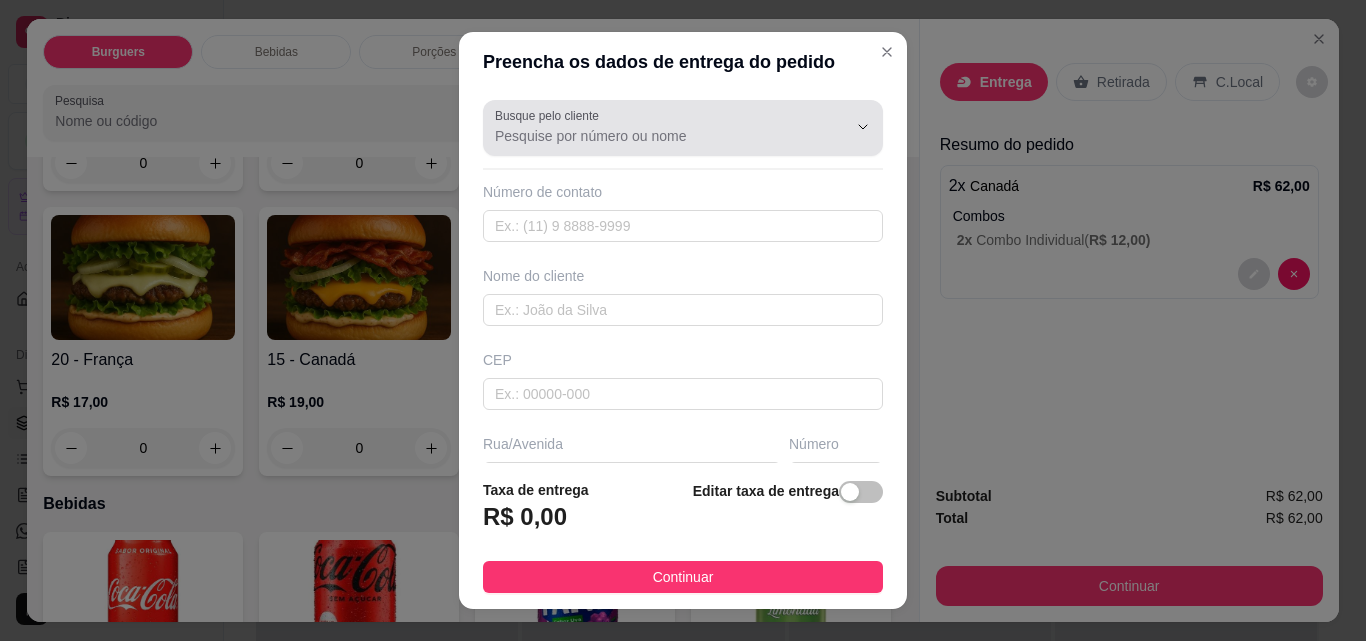 click on "Busque pelo cliente" at bounding box center [655, 136] 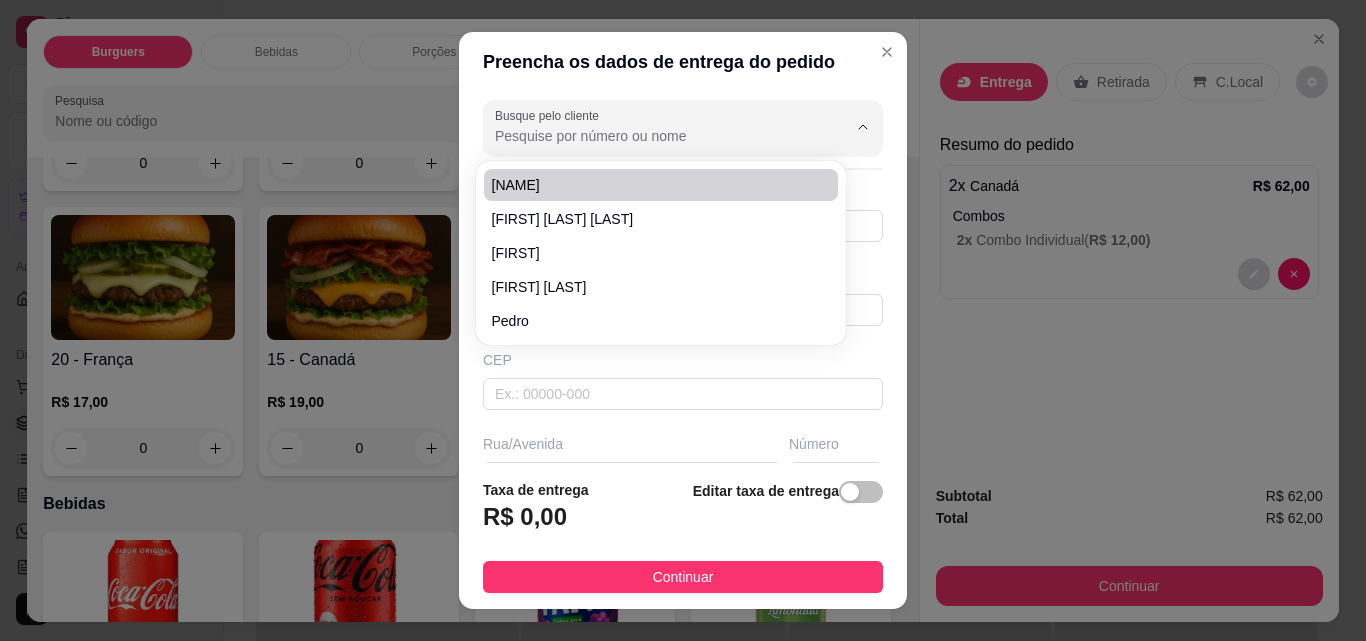 paste on "11 97511-3256" 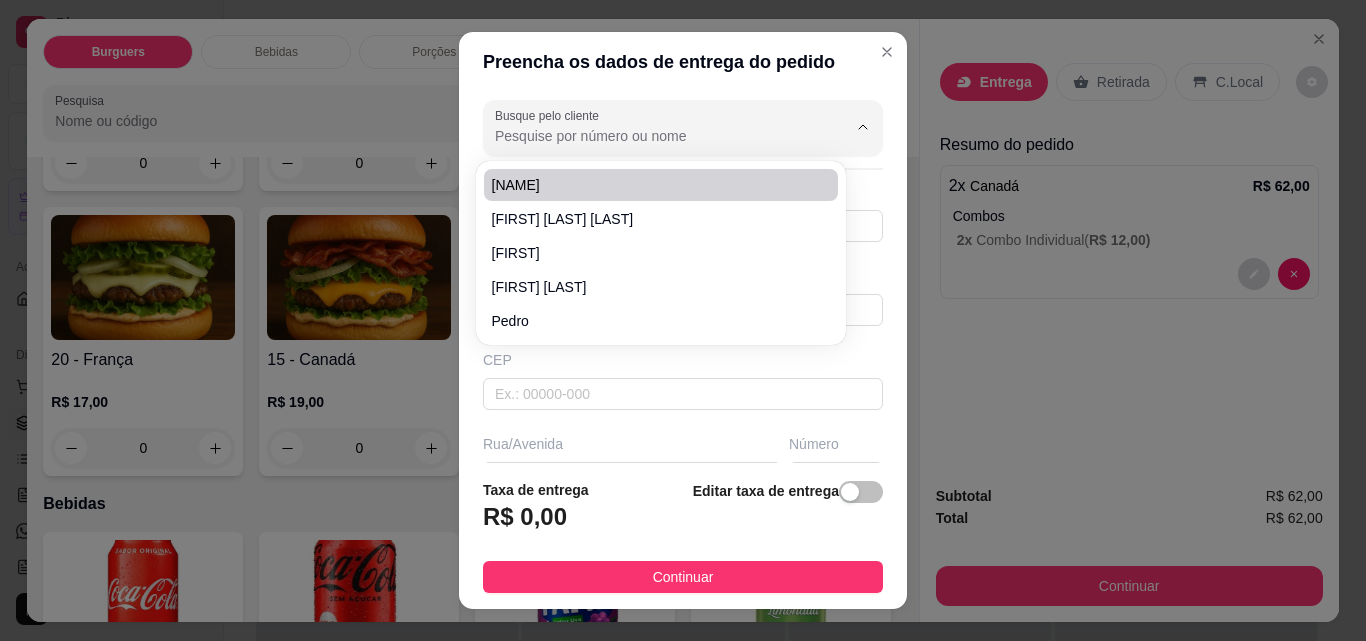type on "11 97511-3256" 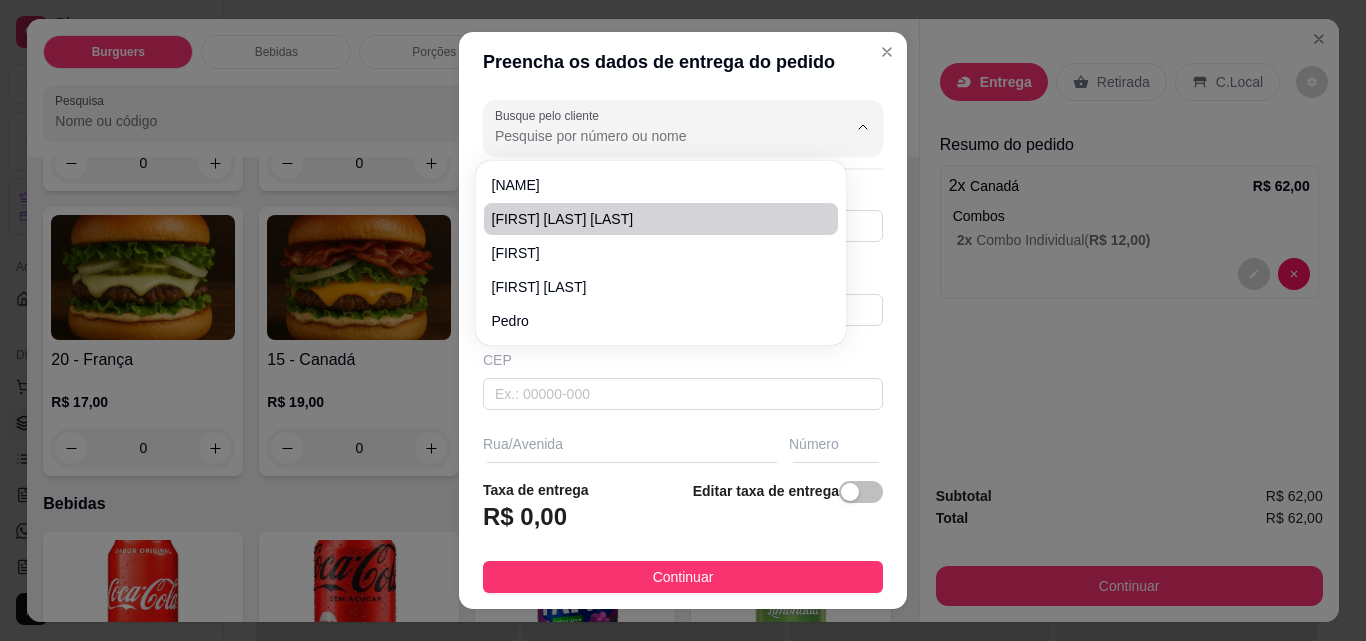 click on "Rosângela Macedo santos" at bounding box center (651, 219) 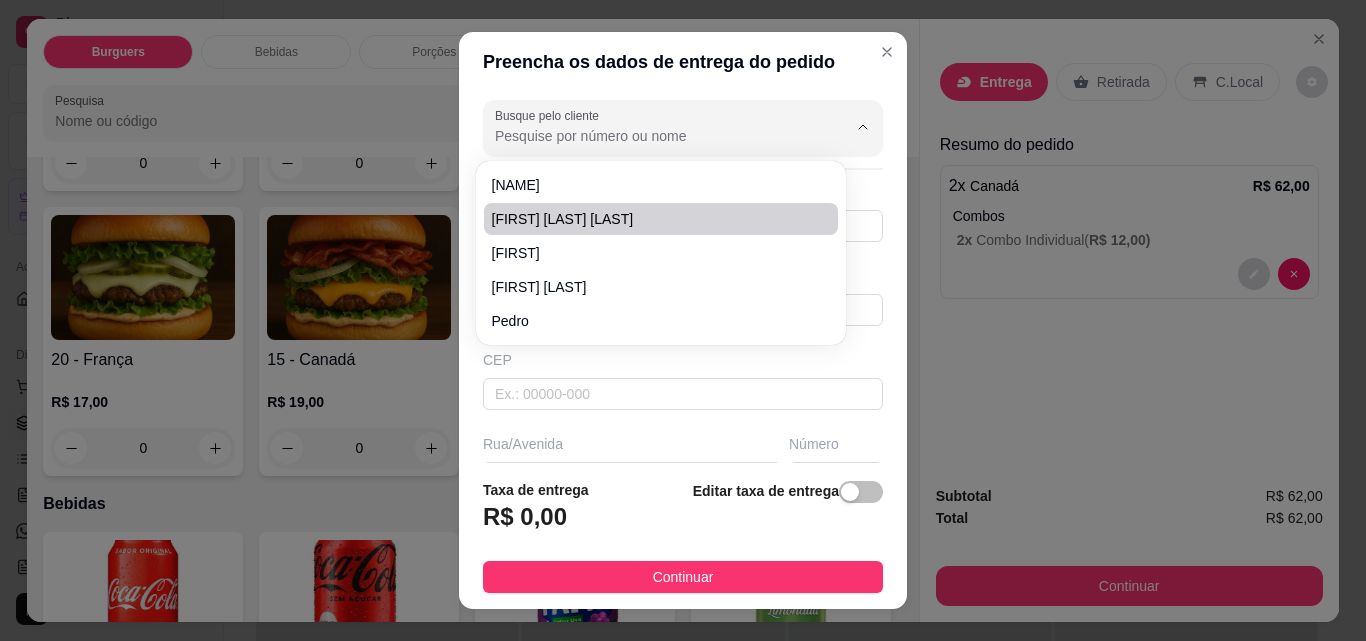 type on "Rosângela Macedo santos" 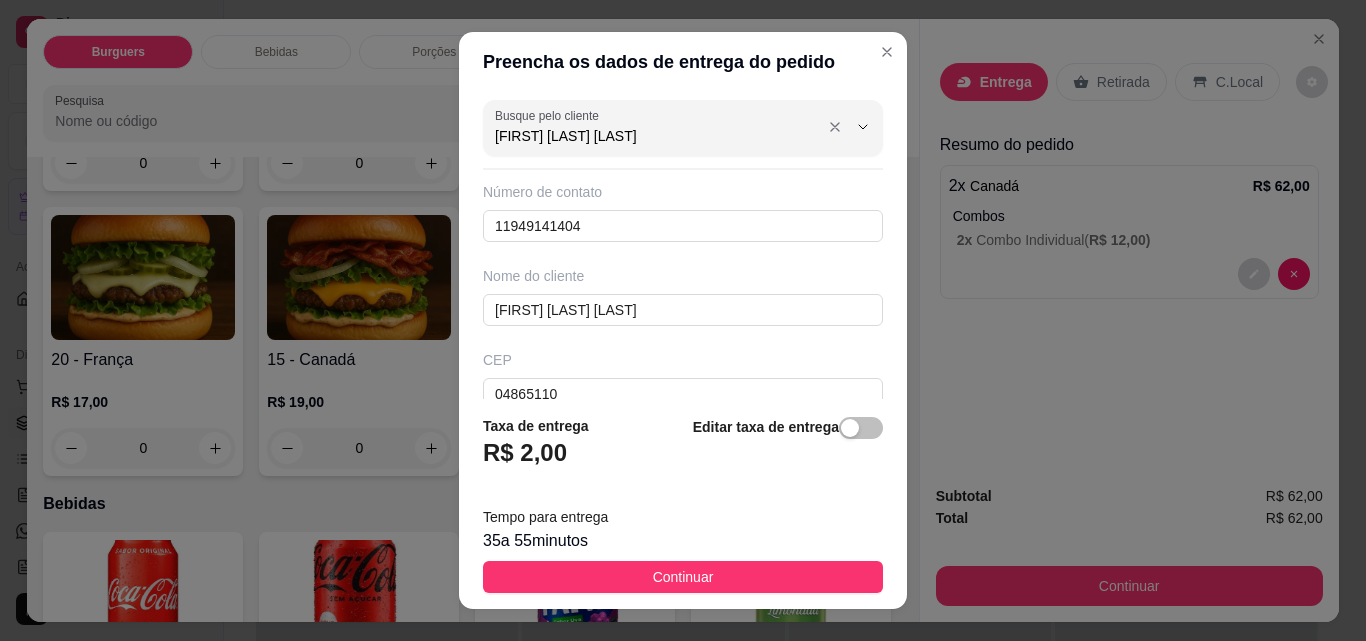click on "Rosângela Macedo santos" at bounding box center [655, 136] 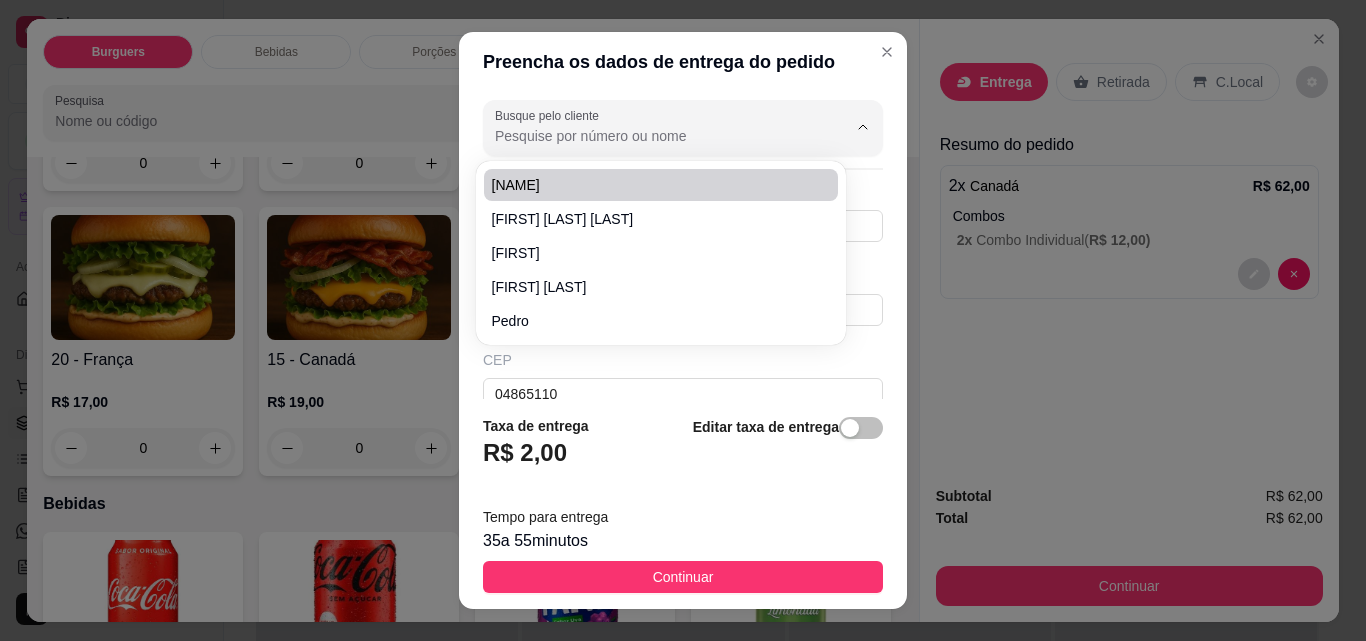 click on "Busque pelo cliente Número de contato 11949141404 Nome do cliente Rosângela Macedo santos CEP 04865110 Rua/Avenida Rua Forte de Tamandaré Número 329 Bairro Jardim Ipora Cidade São Paulo Complemento" at bounding box center (683, 245) 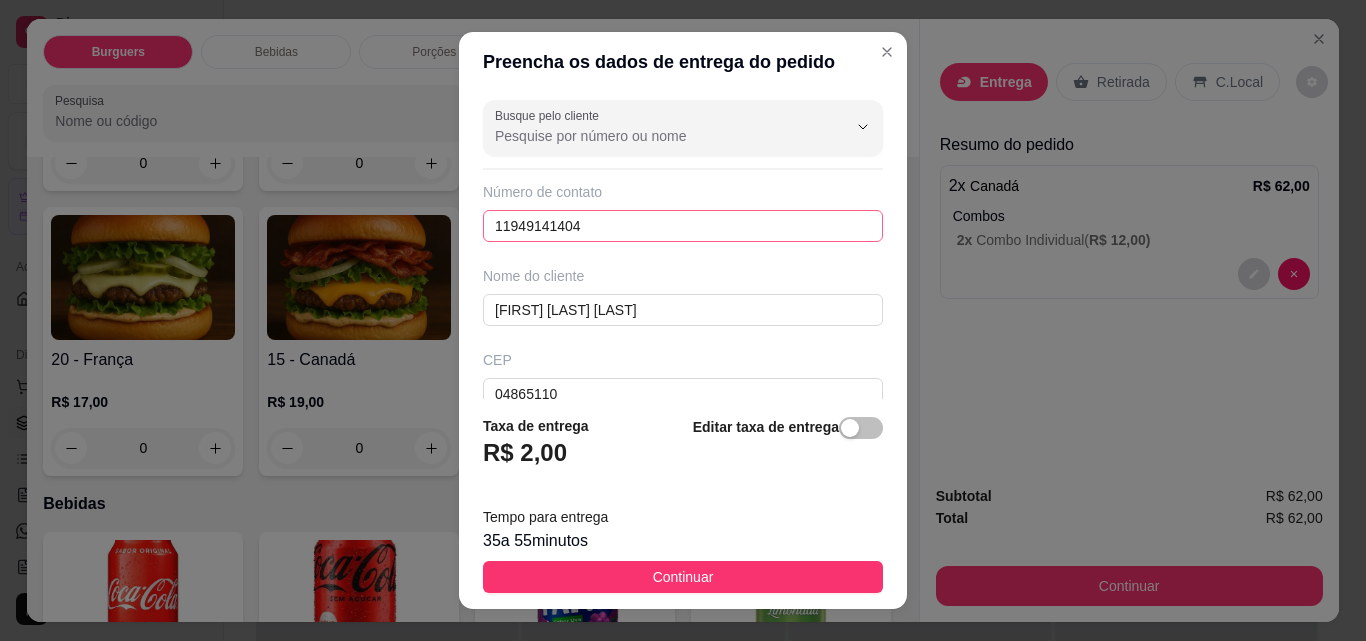 type 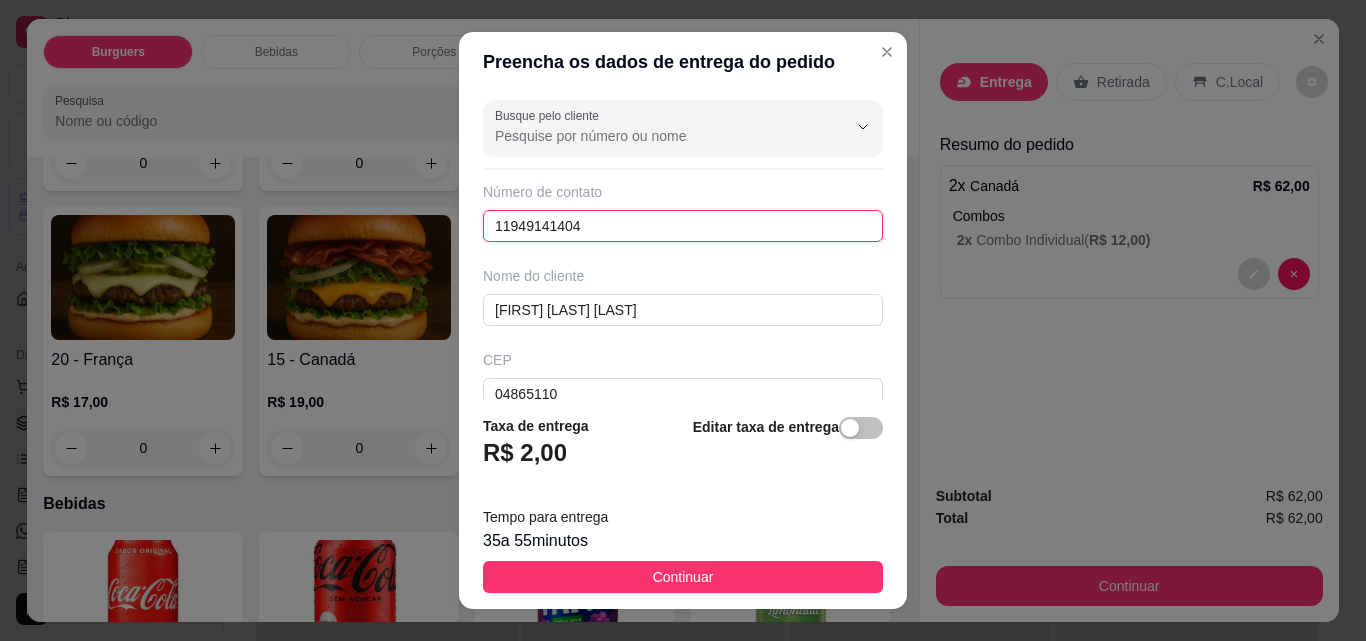 click on "11949141404" at bounding box center [683, 226] 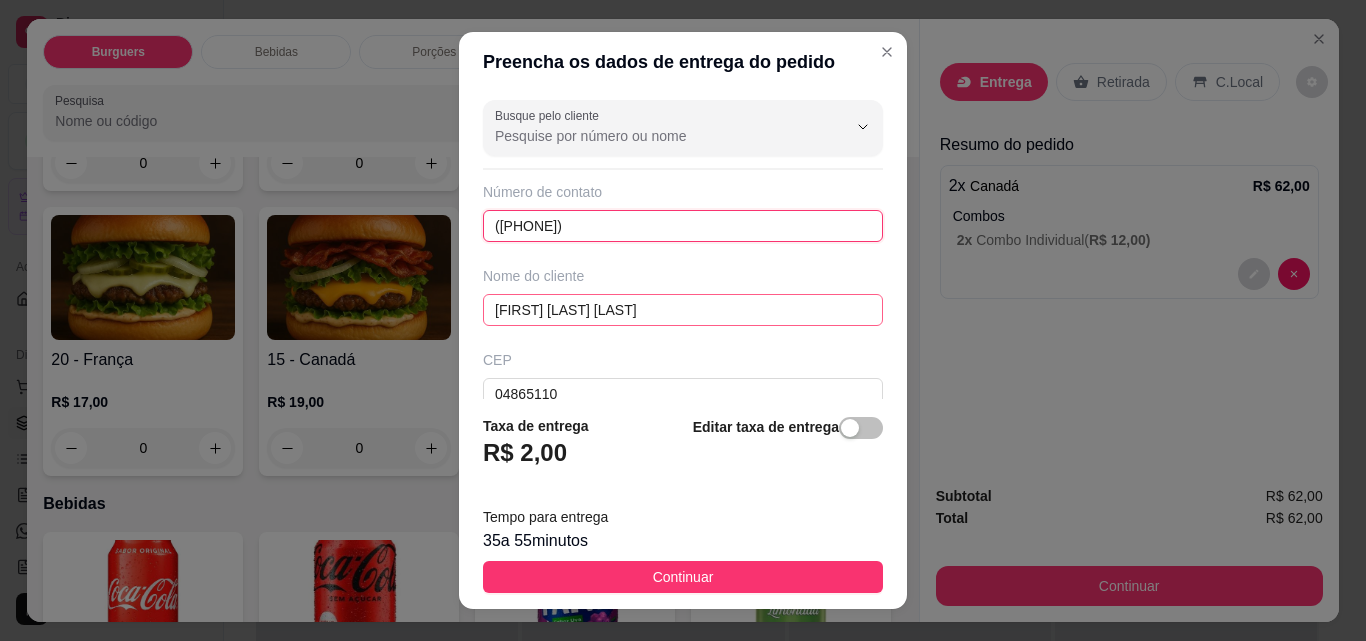 type on "(11) 97511-3256" 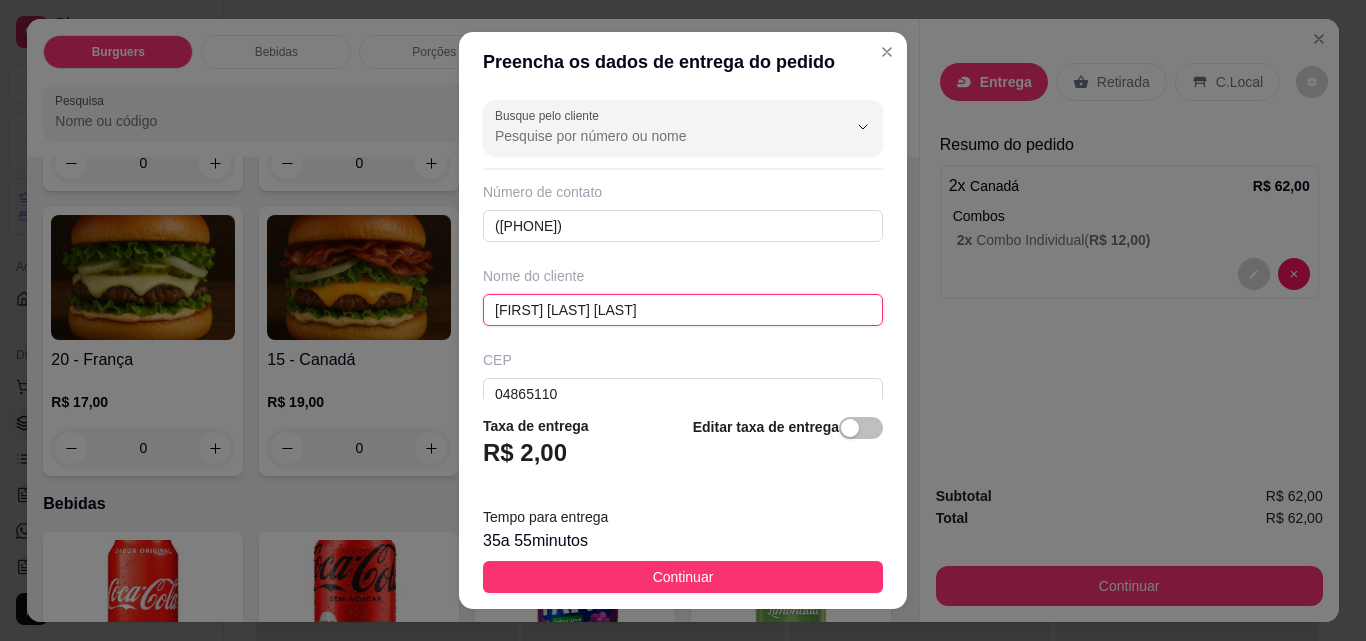 click on "Rosângela Macedo santos" at bounding box center (683, 310) 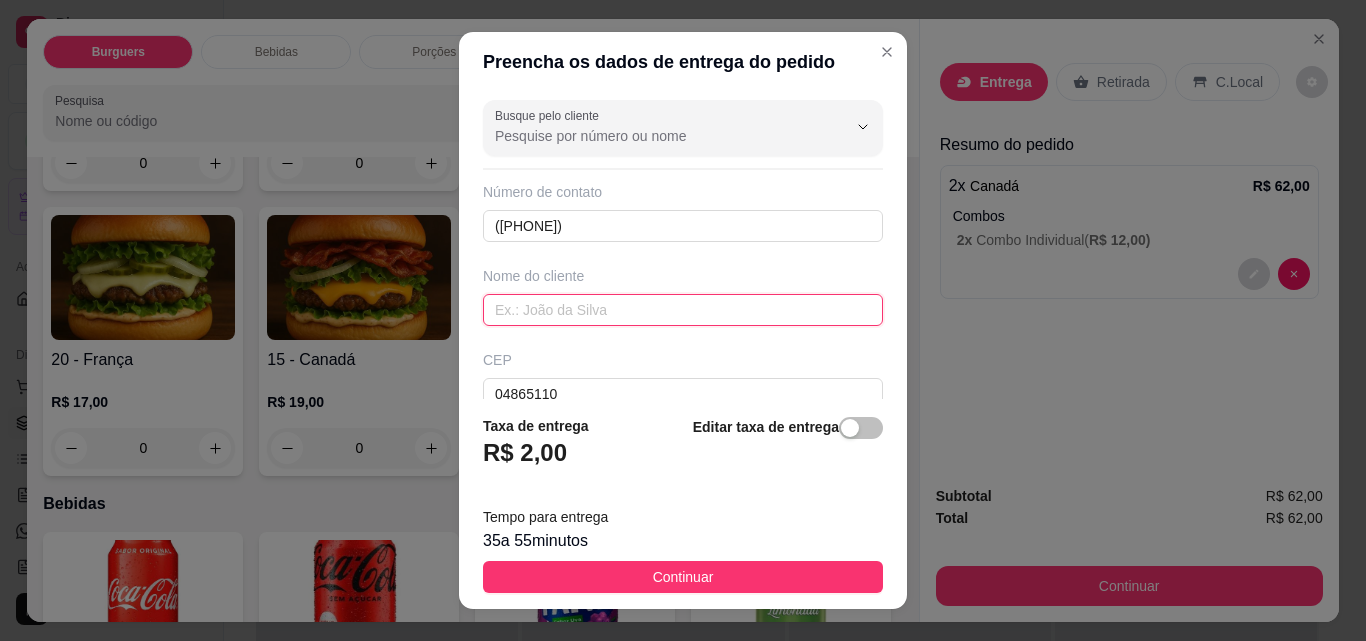 click at bounding box center [683, 310] 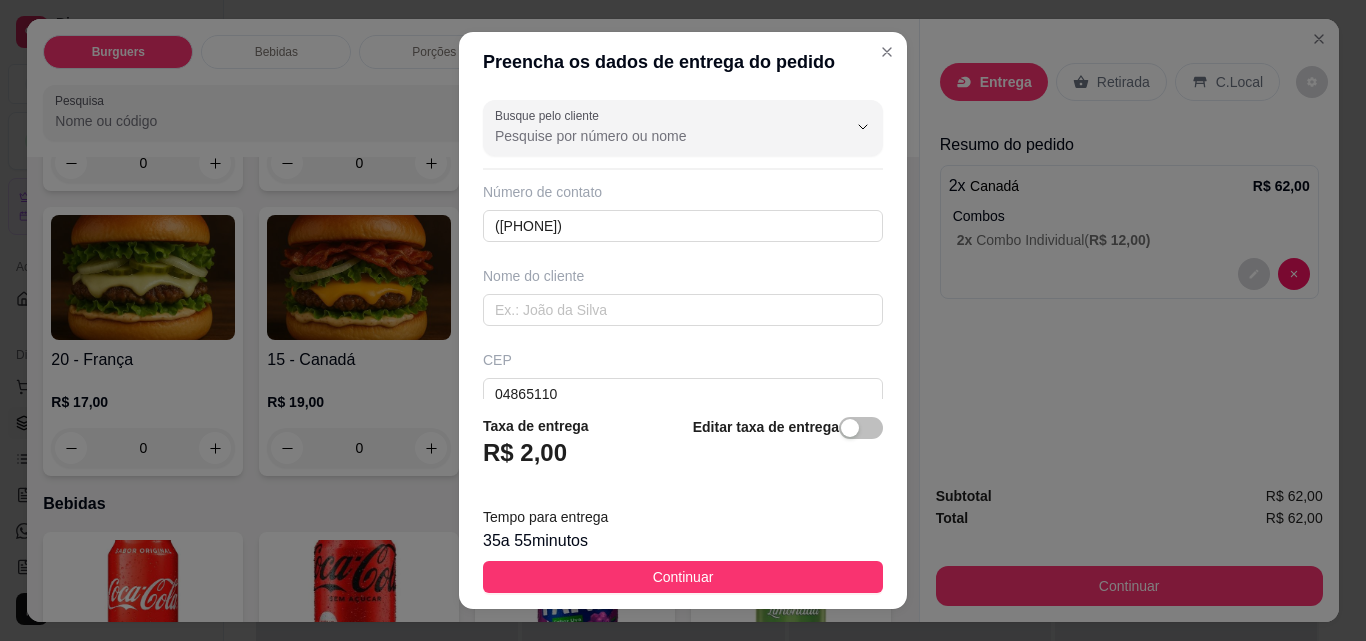 click on "Nome do cliente" at bounding box center (683, 276) 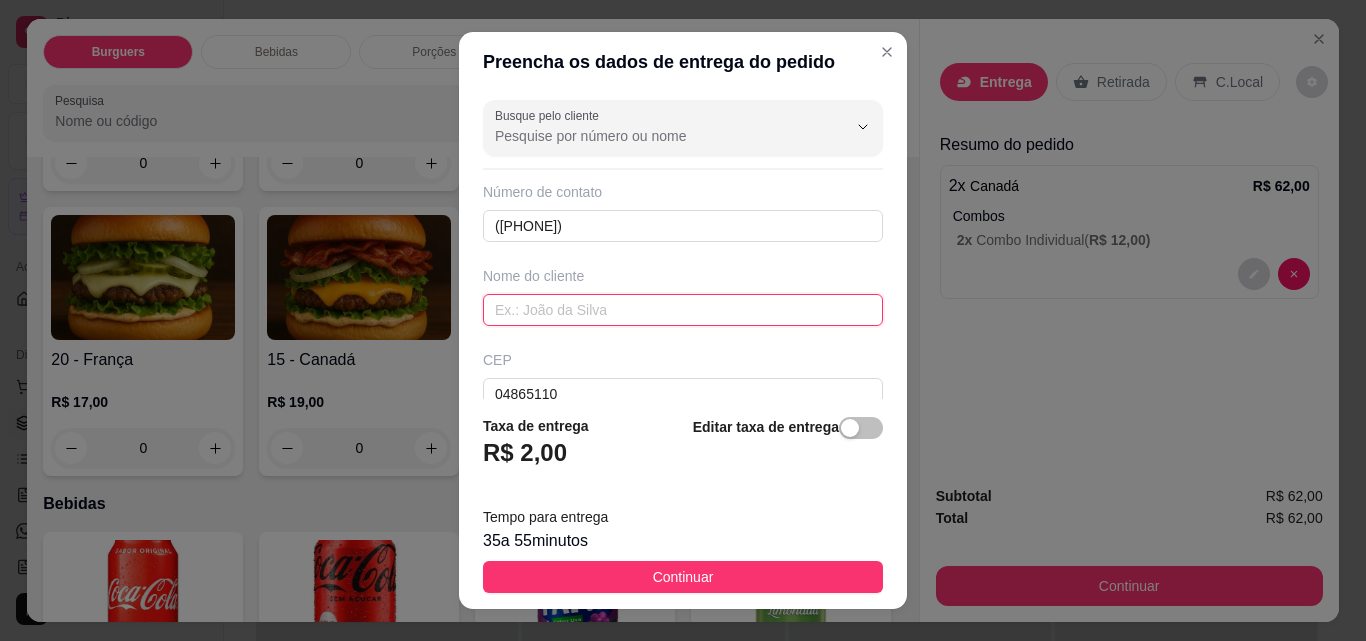 click at bounding box center [683, 310] 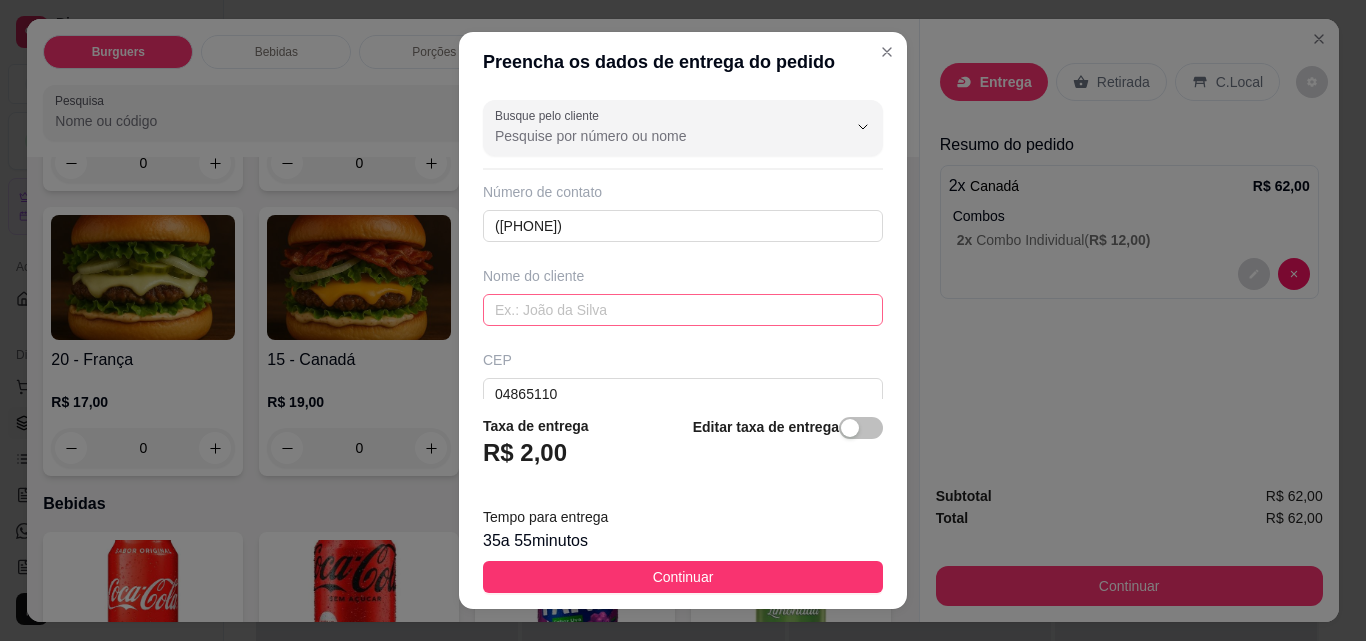 scroll, scrollTop: 199, scrollLeft: 0, axis: vertical 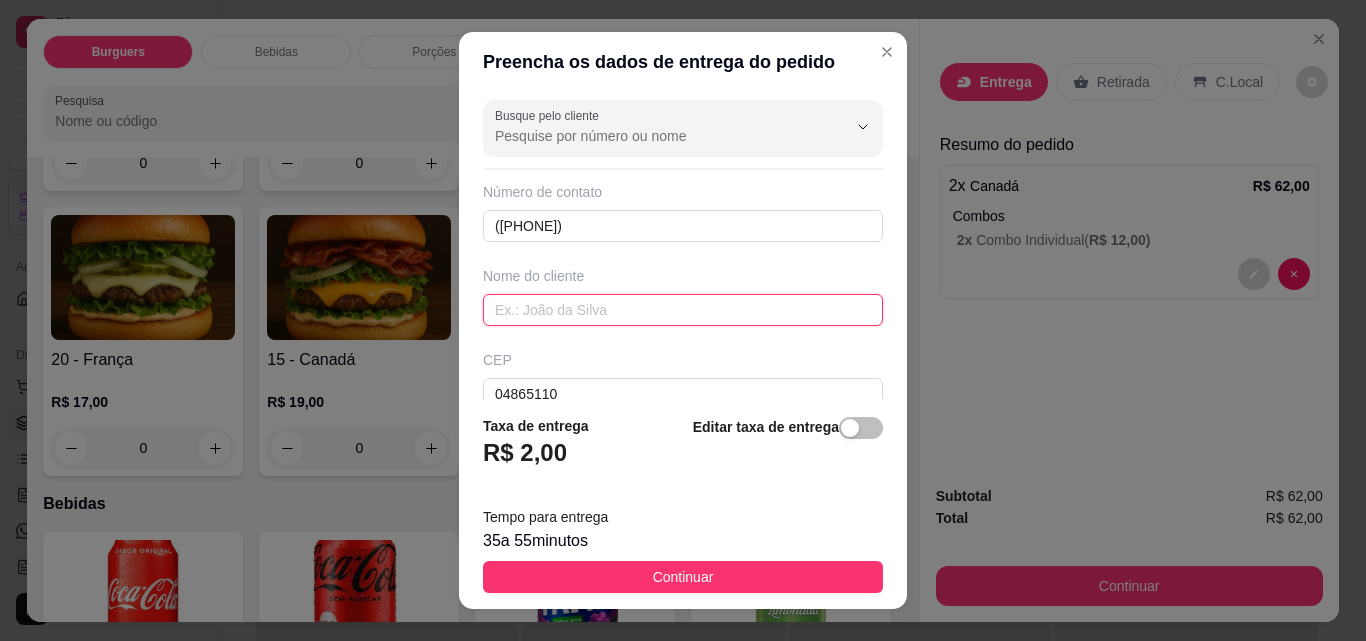 click at bounding box center (683, 310) 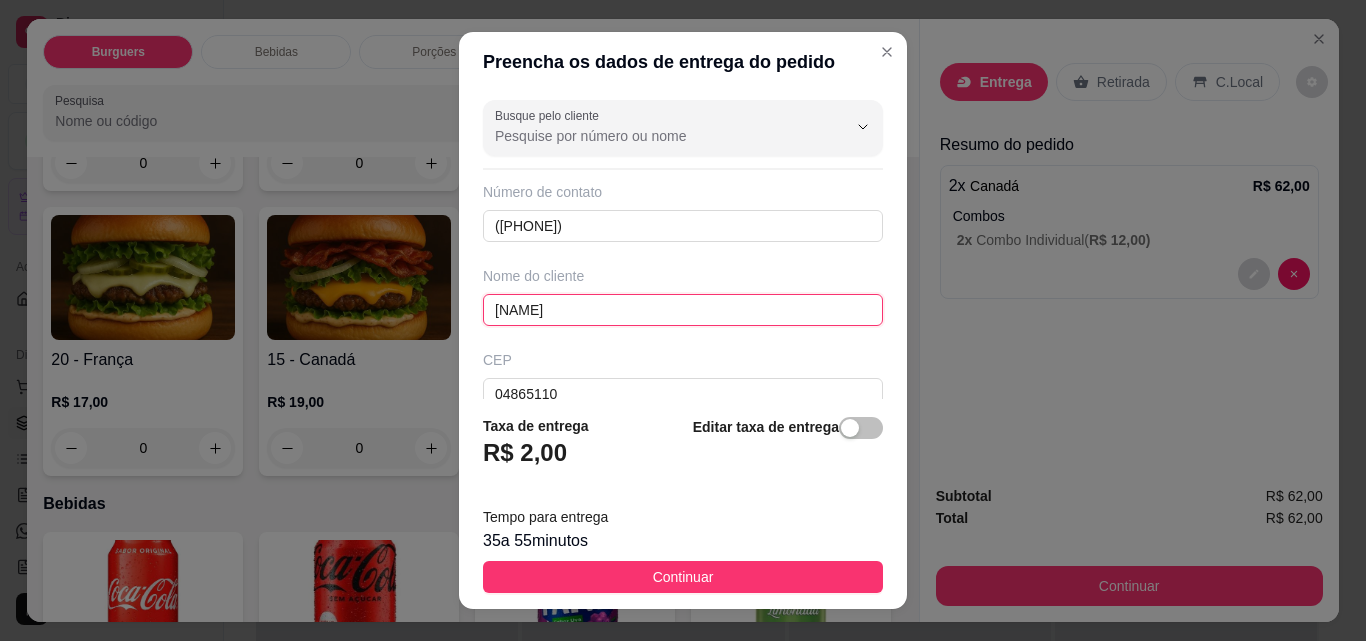 type on "Fabiana" 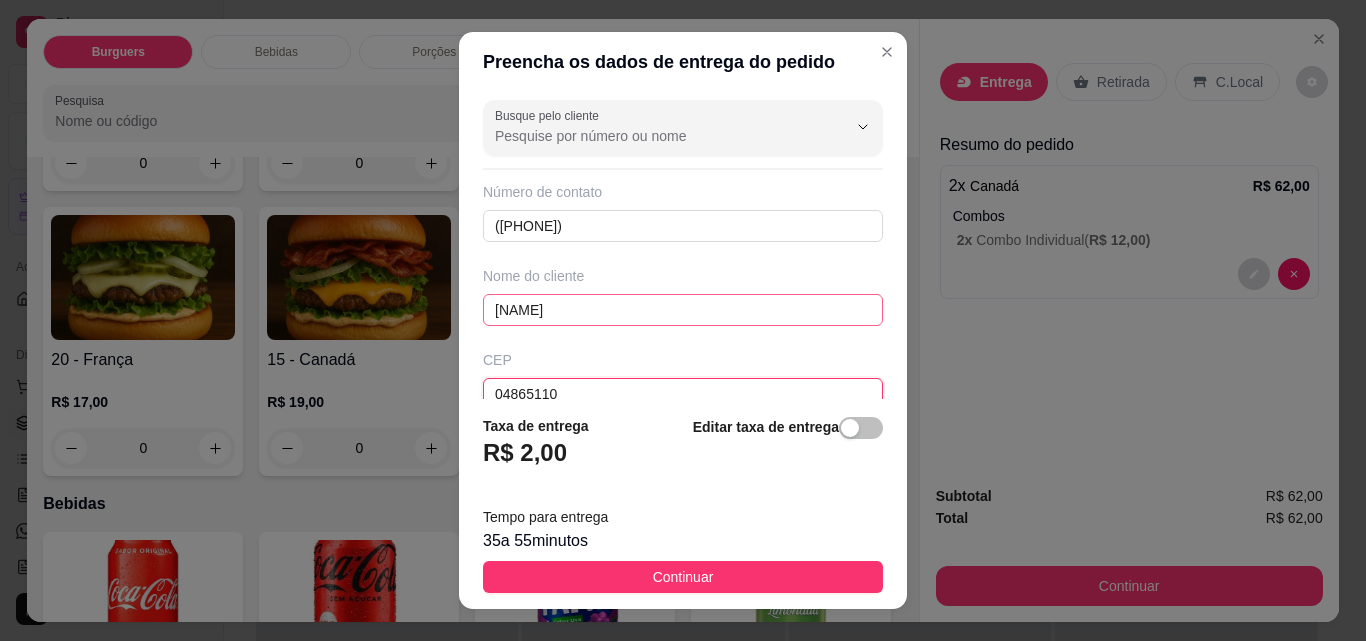 scroll, scrollTop: 11, scrollLeft: 0, axis: vertical 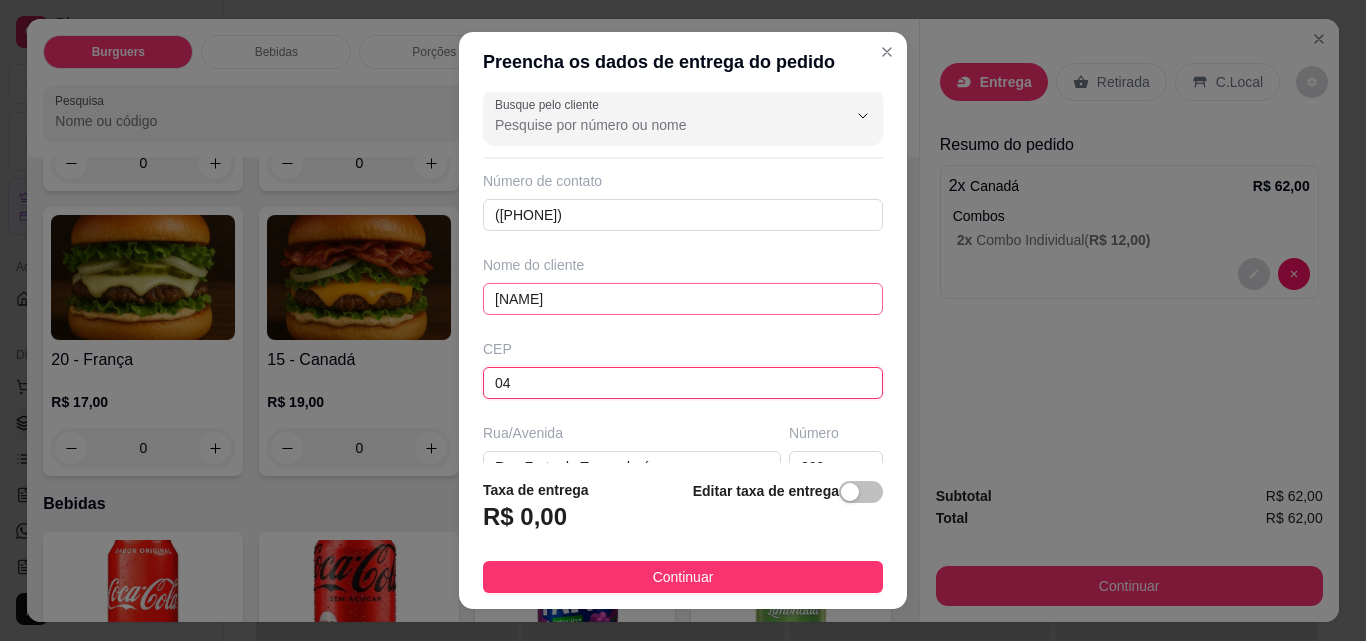 type on "0" 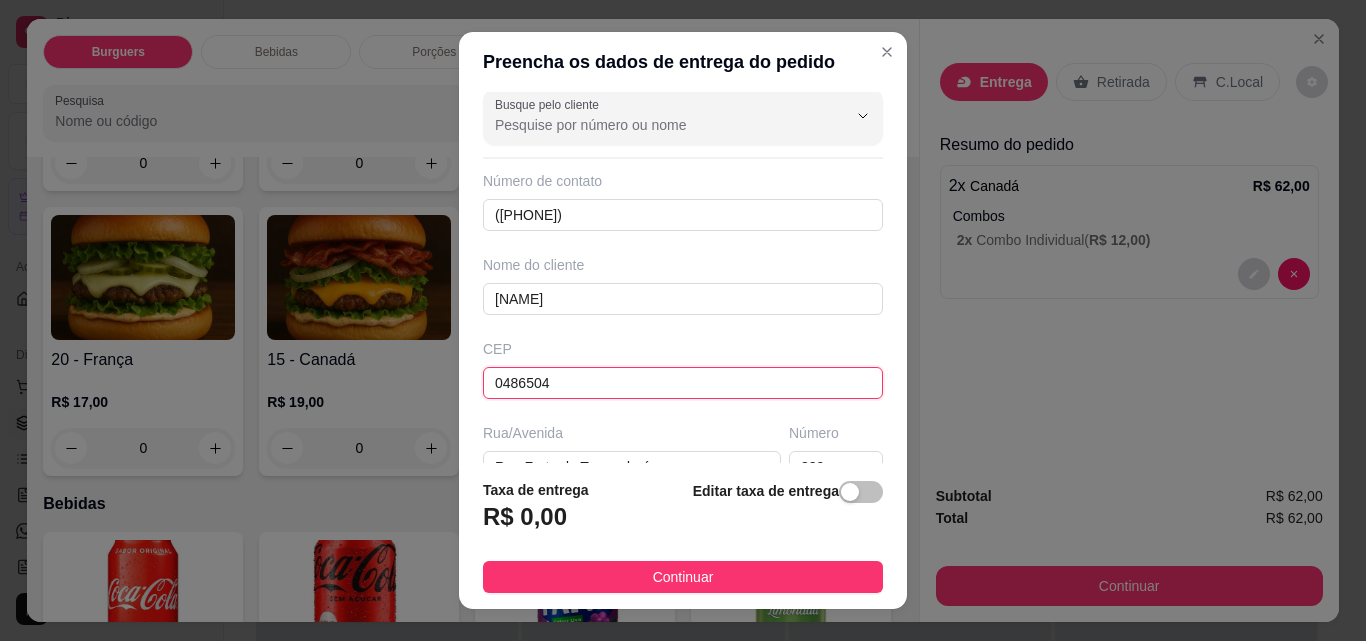type on "04865040" 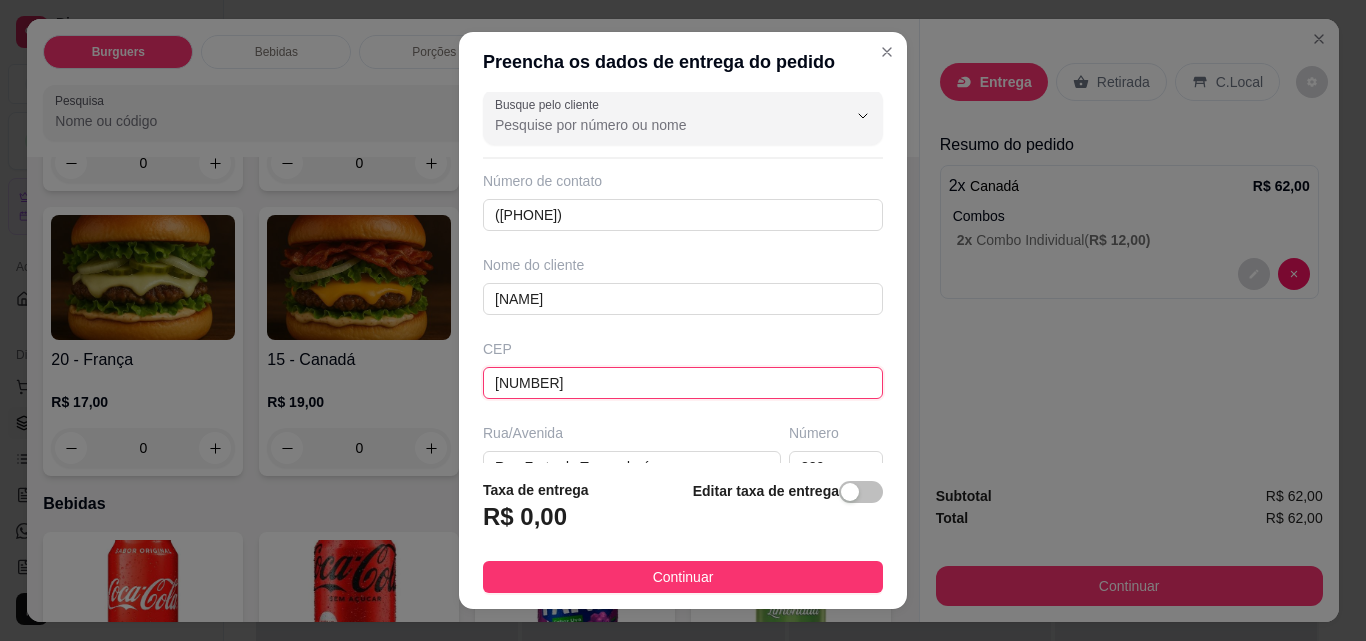 type on "Rua Forte de Alcântara" 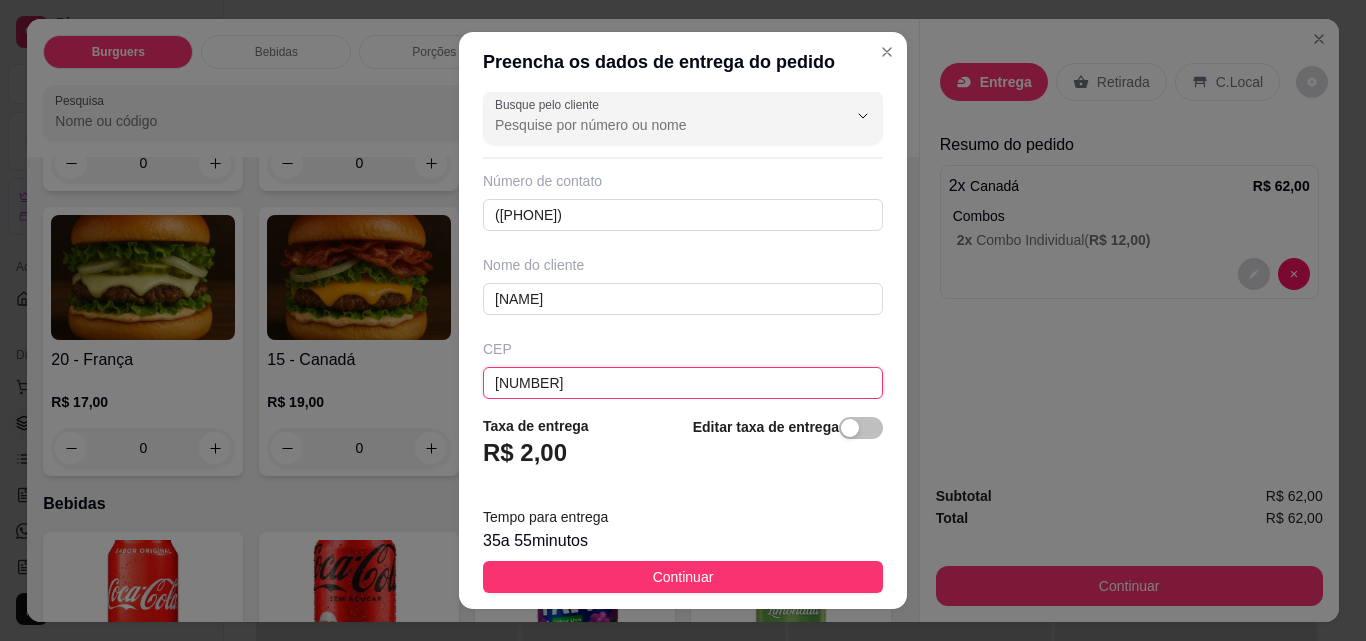 type on "04865040" 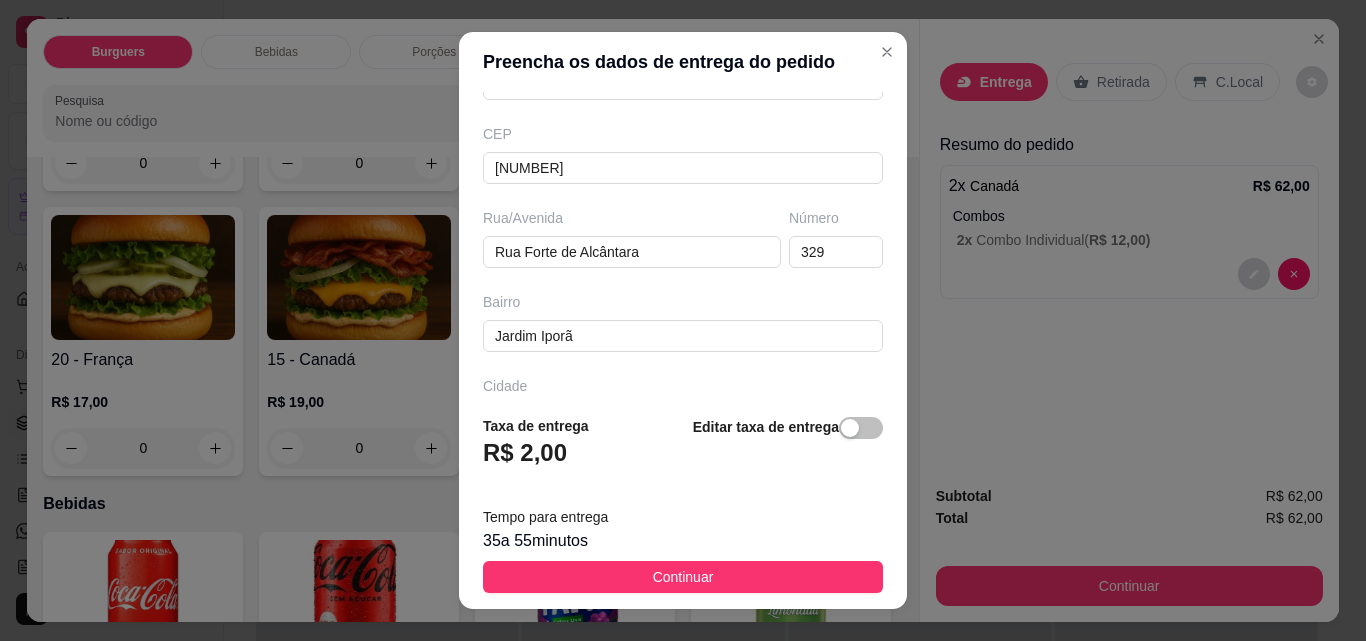 scroll, scrollTop: 235, scrollLeft: 0, axis: vertical 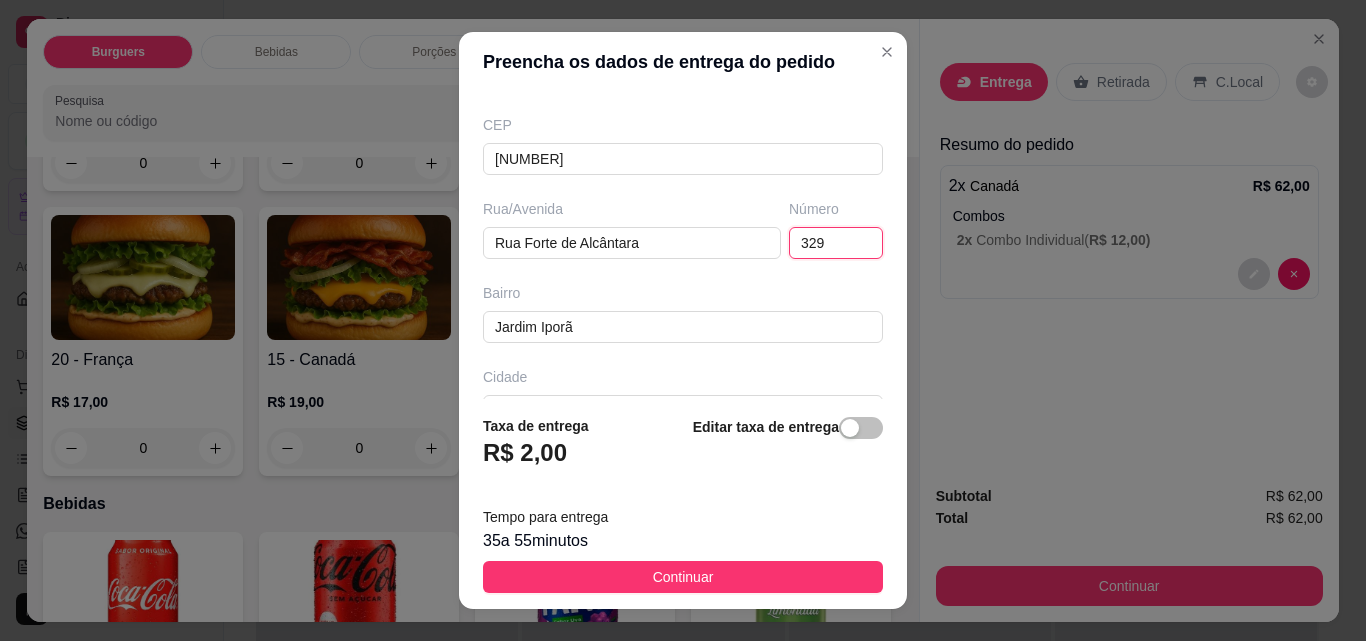 click on "329" at bounding box center (836, 243) 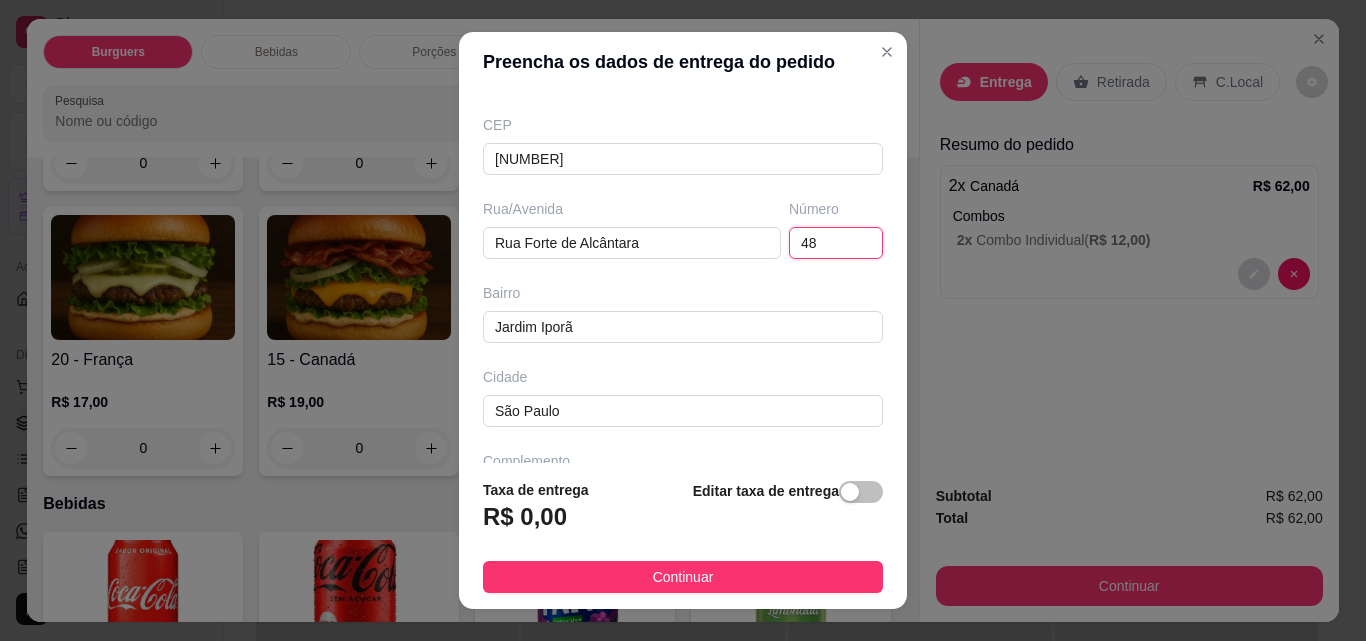 type on "48" 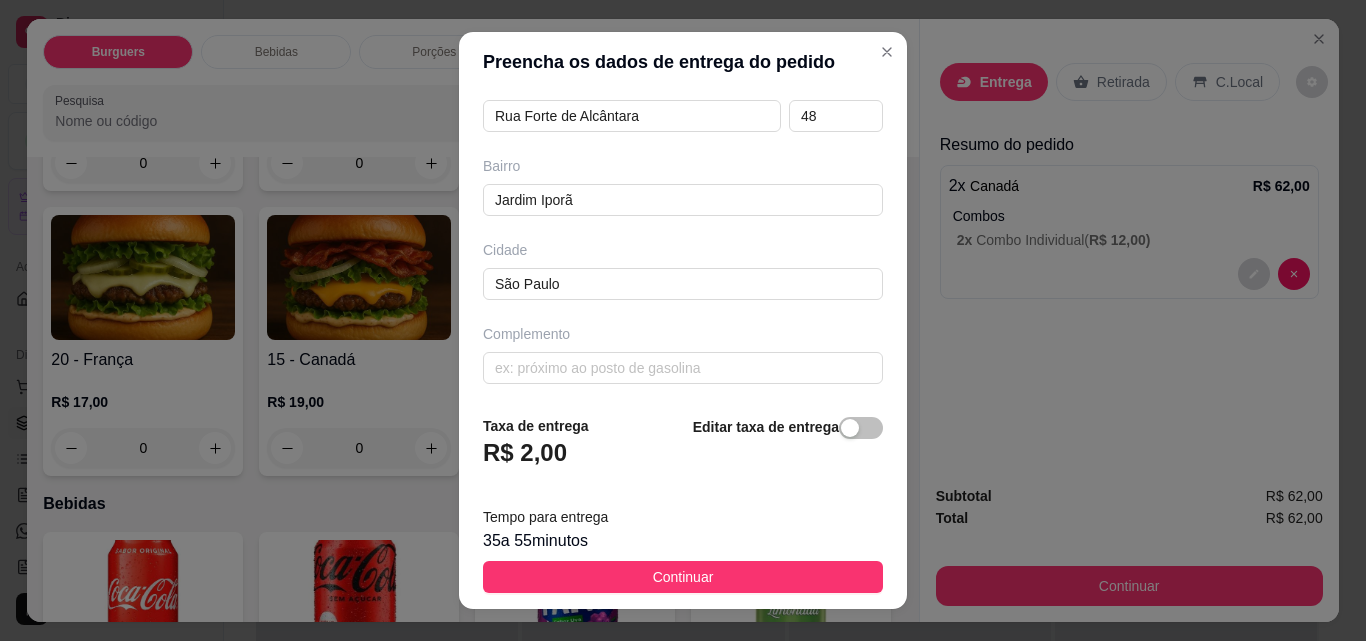 scroll, scrollTop: 367, scrollLeft: 0, axis: vertical 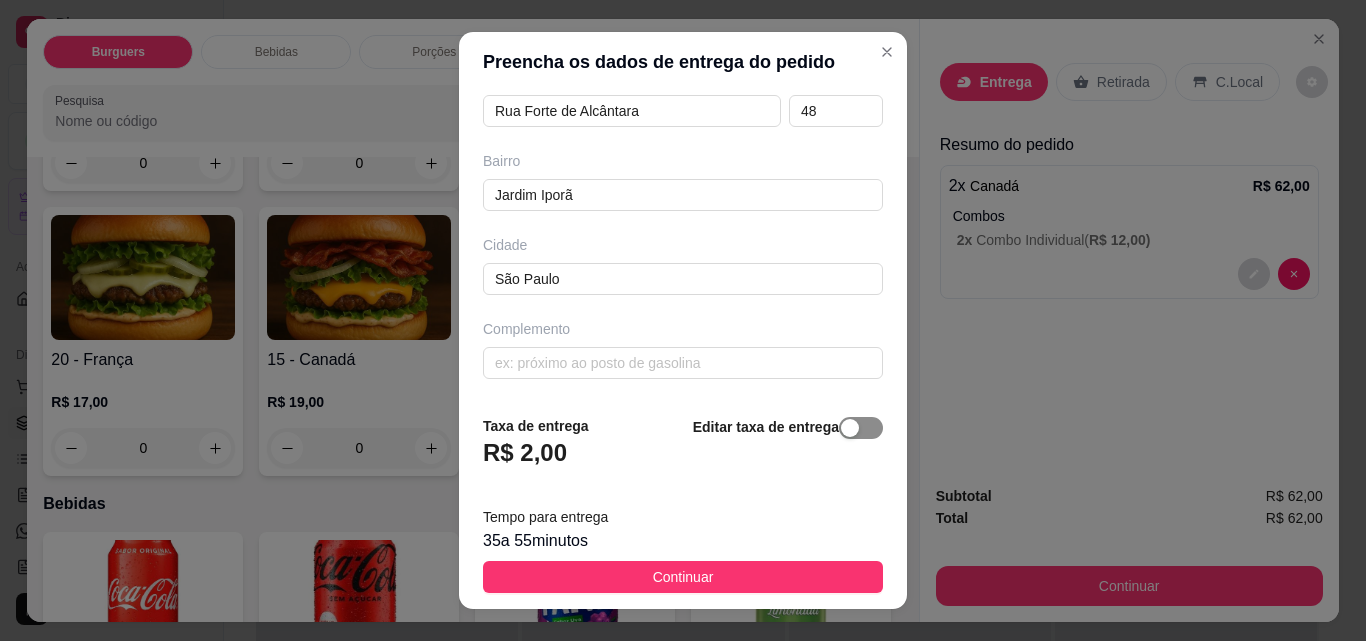 click at bounding box center (861, 428) 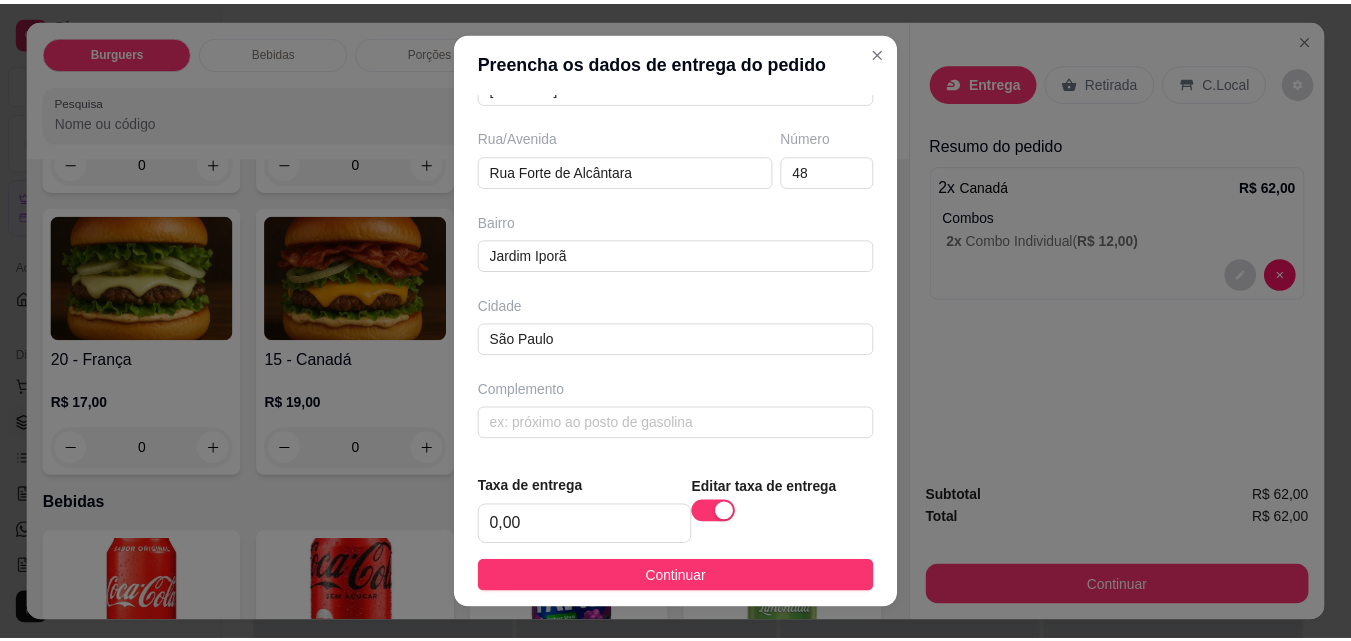 scroll, scrollTop: 307, scrollLeft: 0, axis: vertical 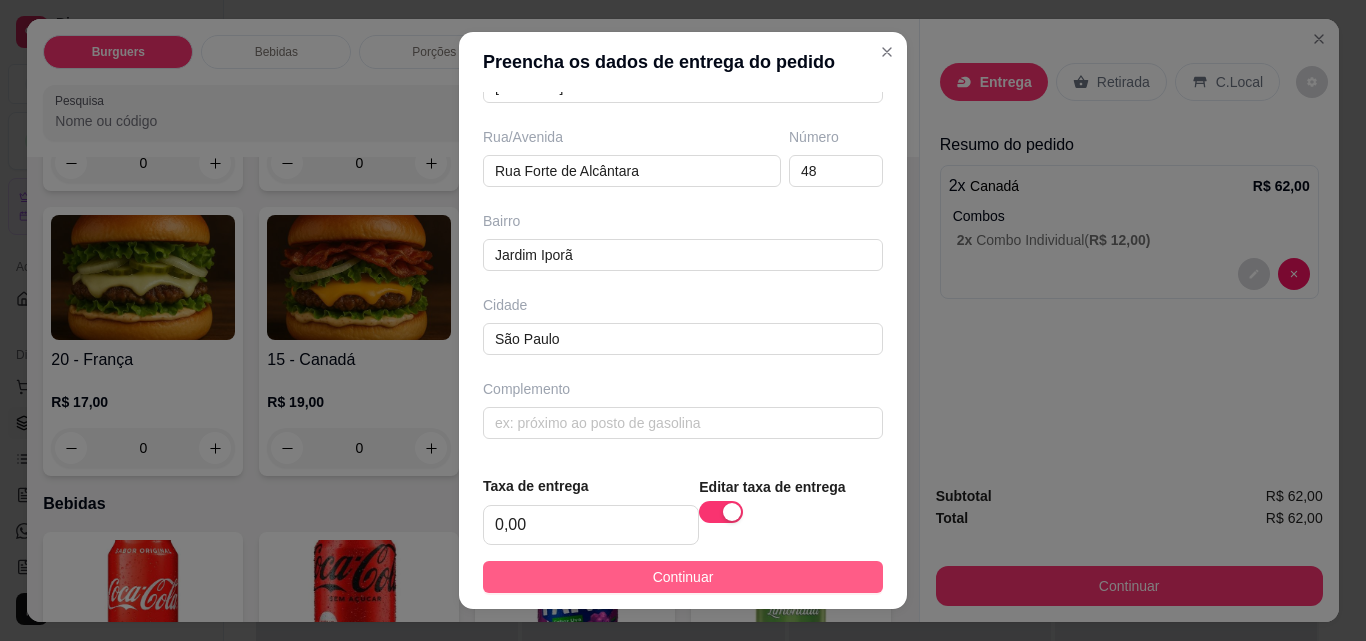 click on "Continuar" at bounding box center [683, 577] 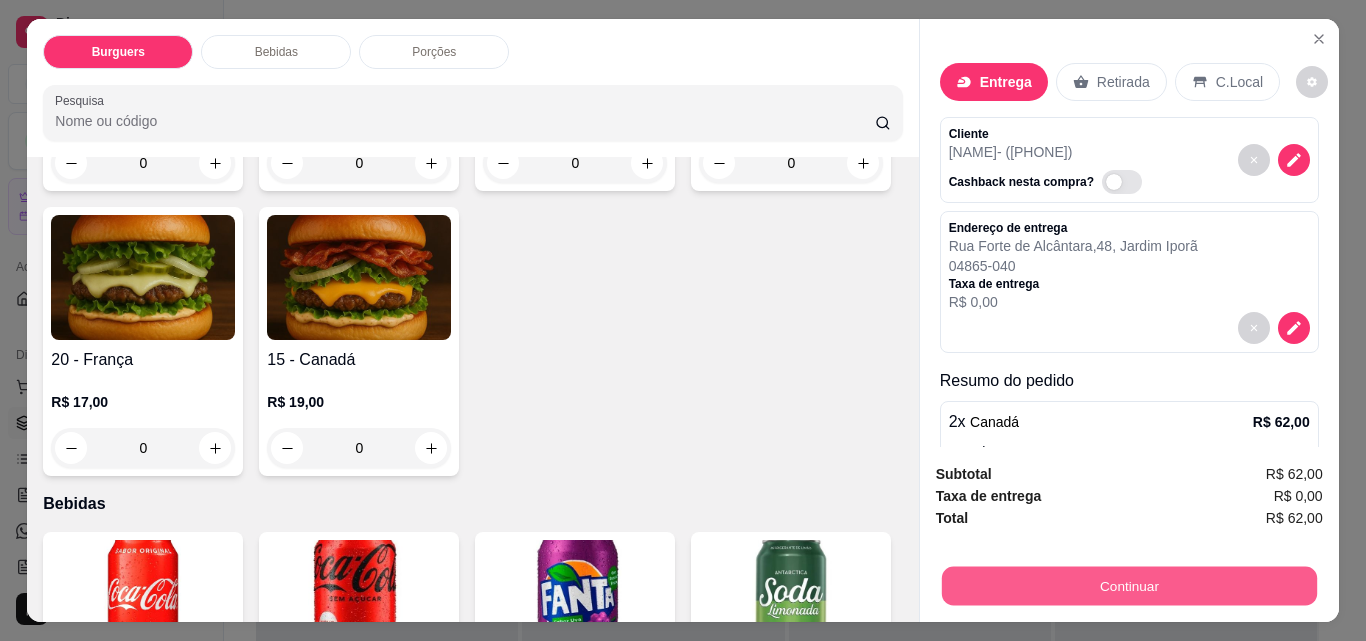 click on "Continuar" at bounding box center (1128, 585) 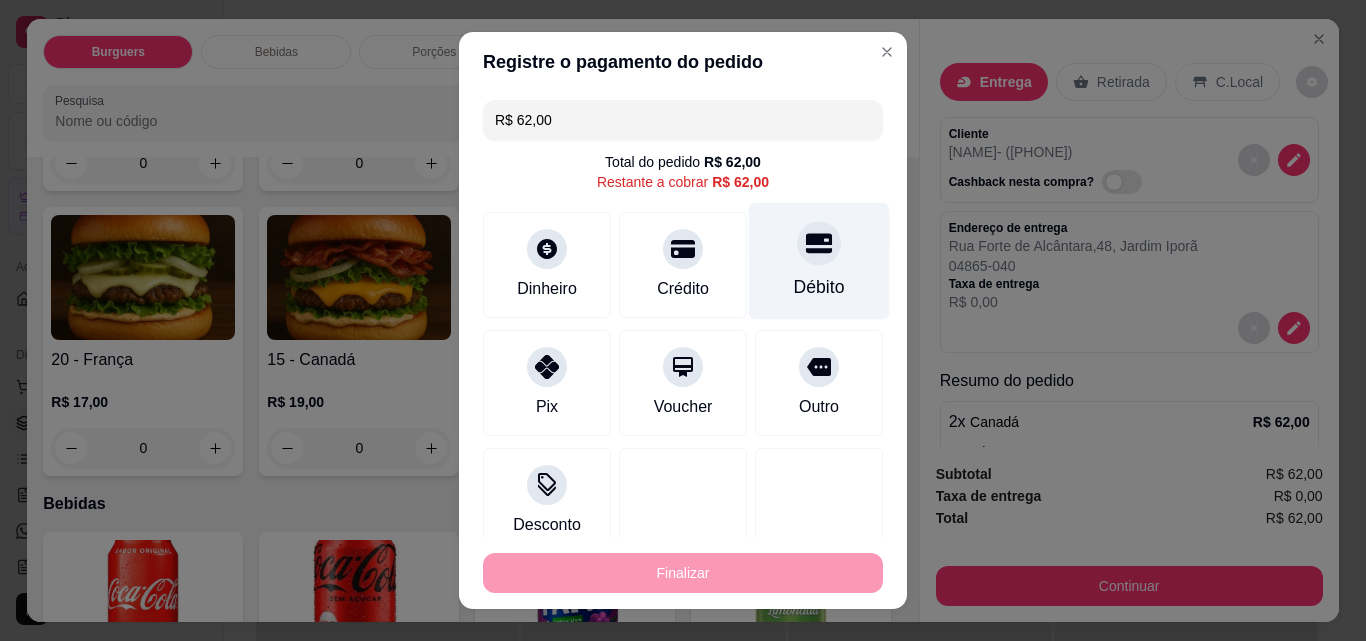 click on "Débito" at bounding box center (819, 261) 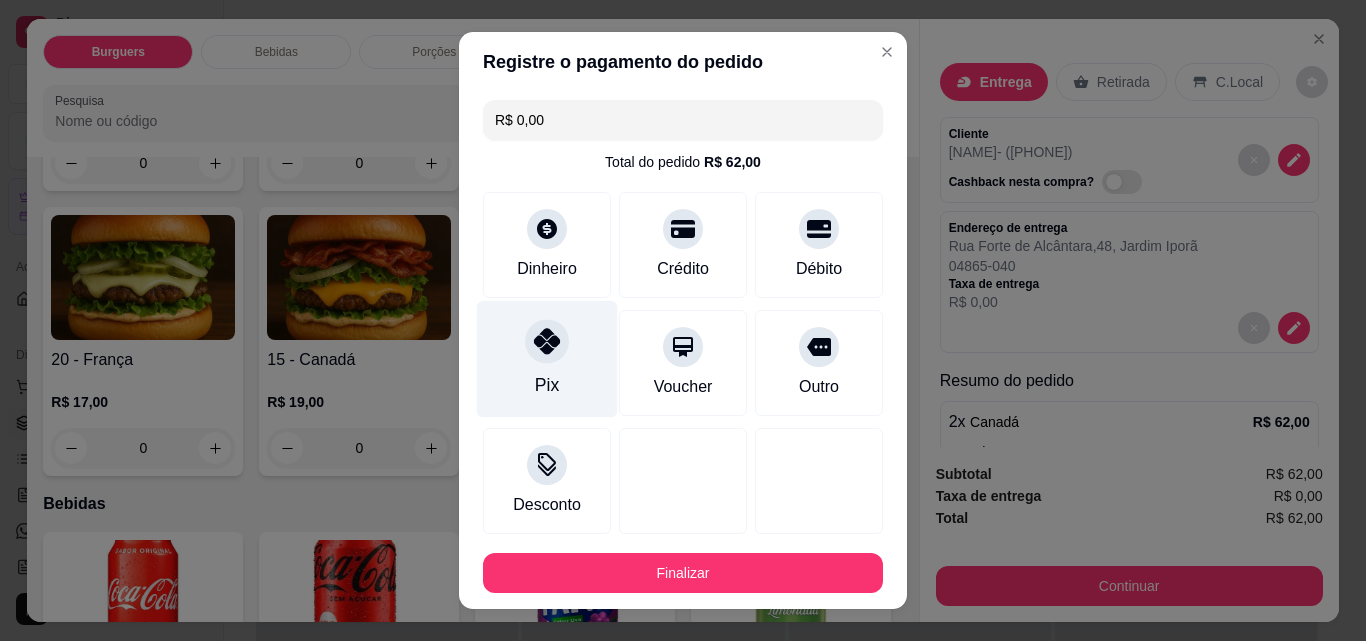 click on "Pix" at bounding box center [547, 359] 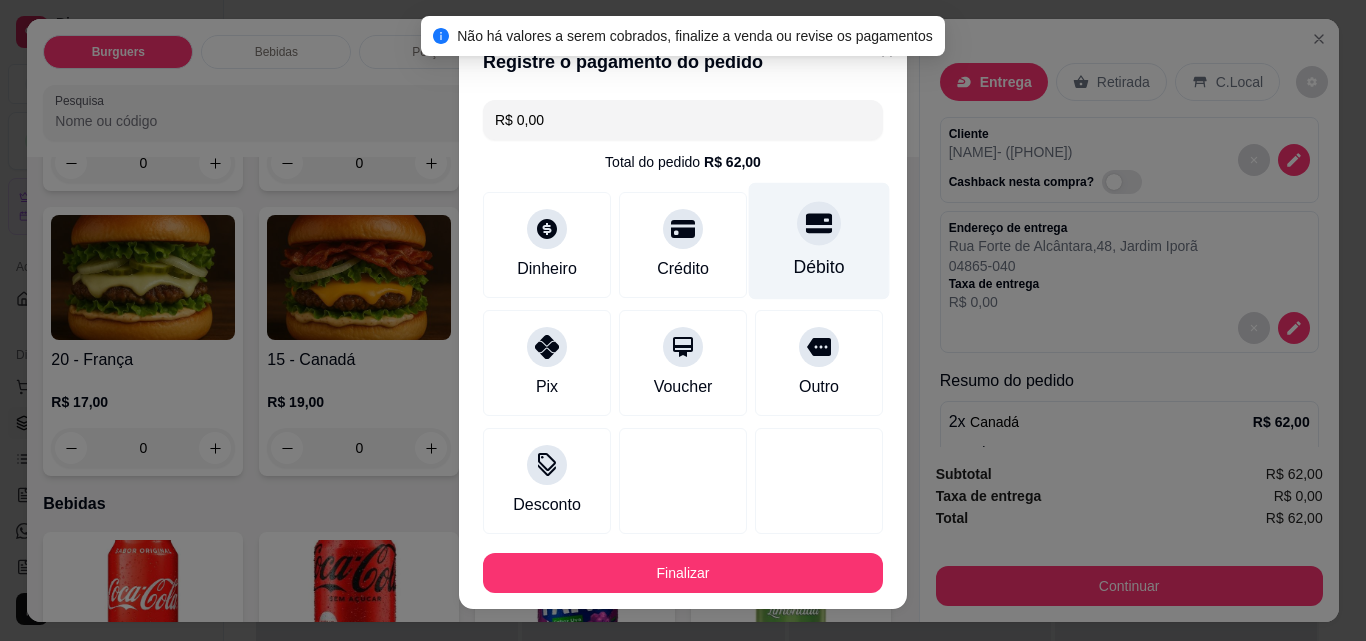 click 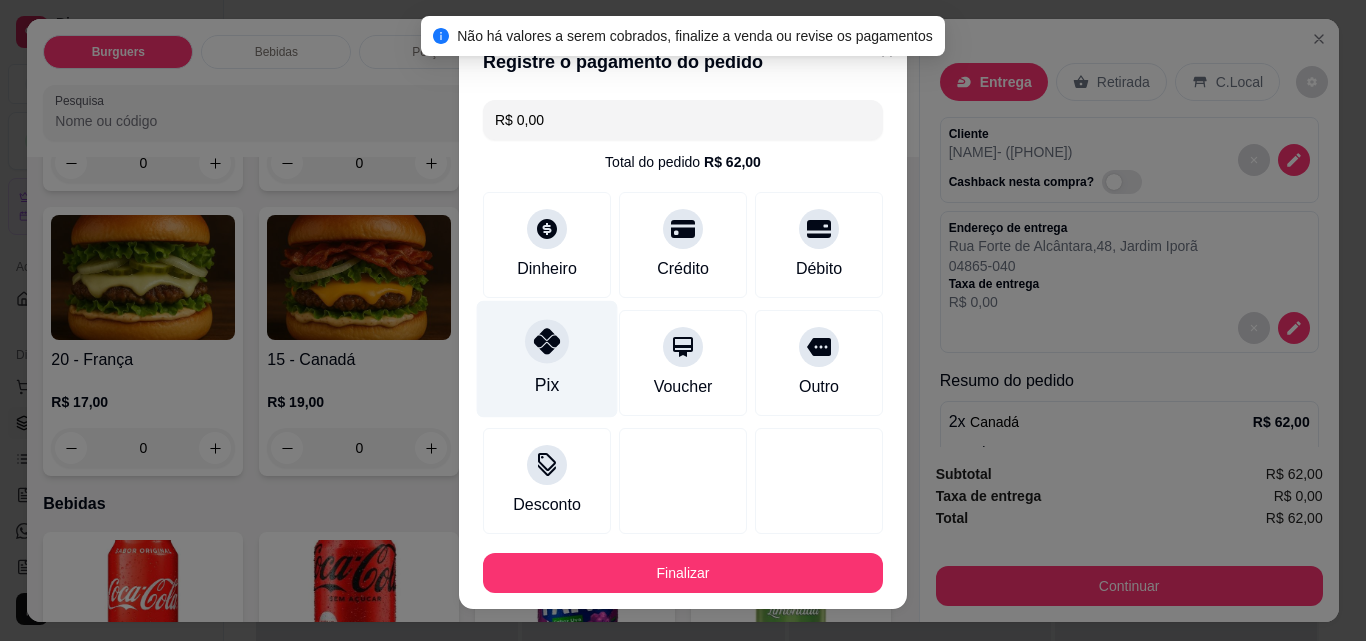 click 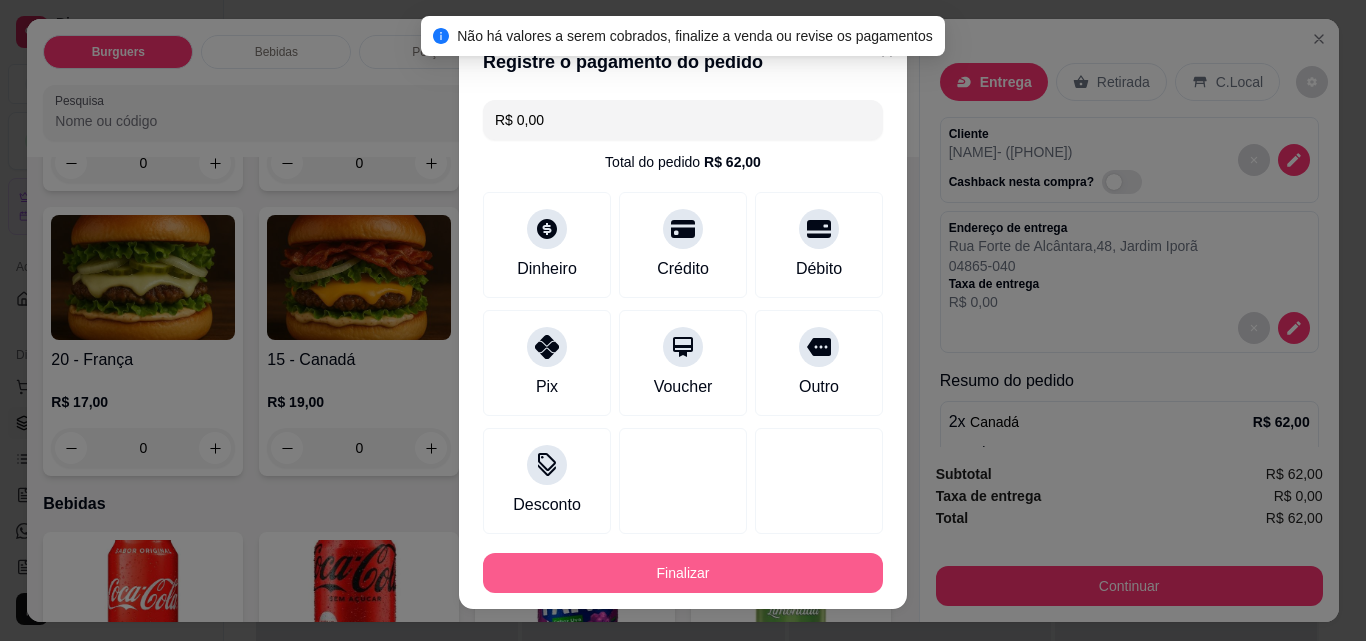 click on "Finalizar" at bounding box center (683, 573) 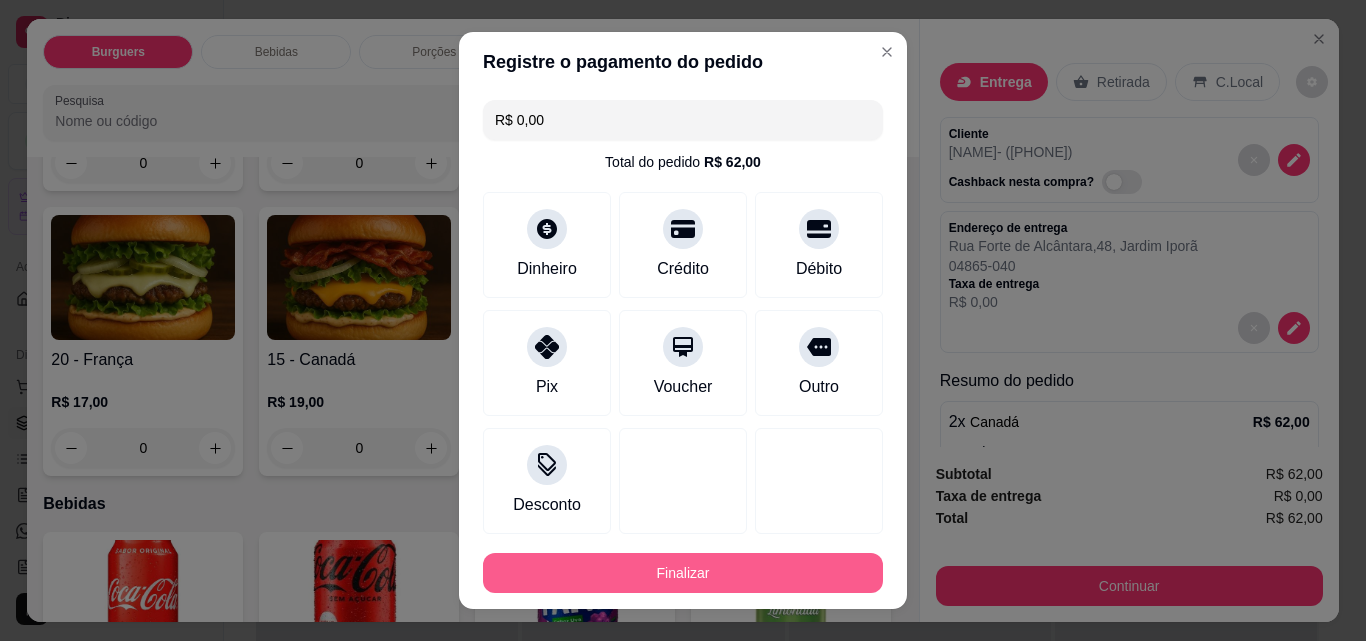 click on "Finalizar" at bounding box center (683, 573) 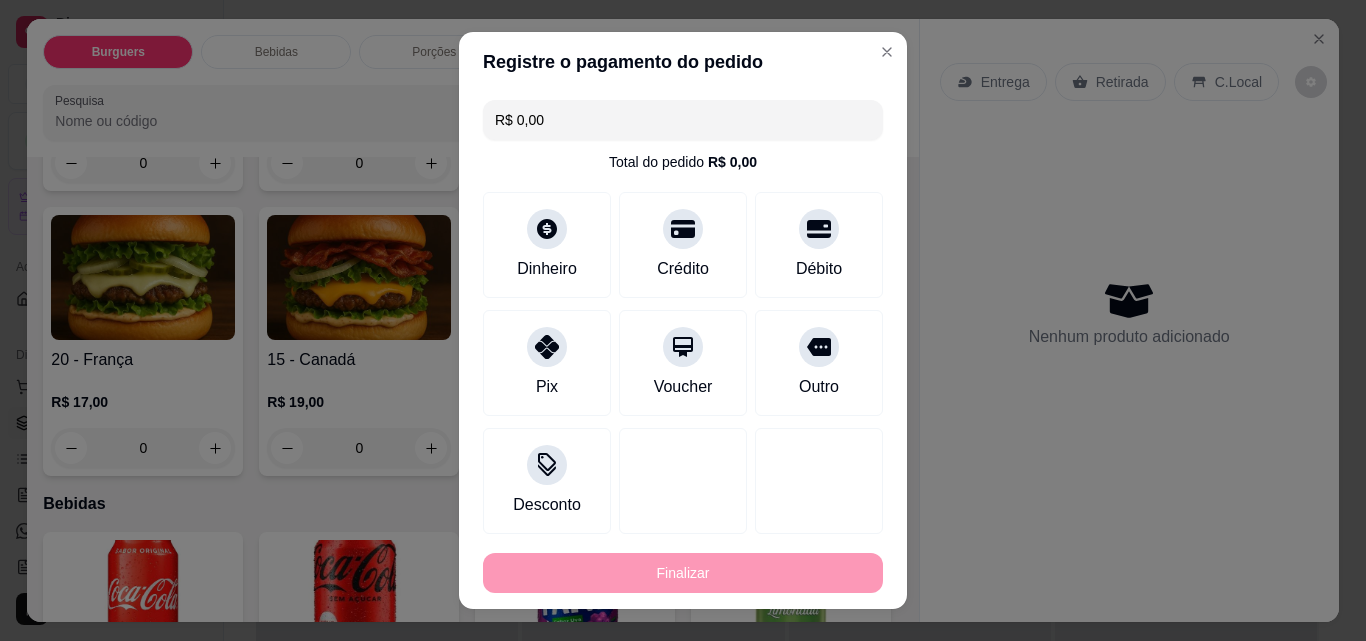 type on "-R$ 62,00" 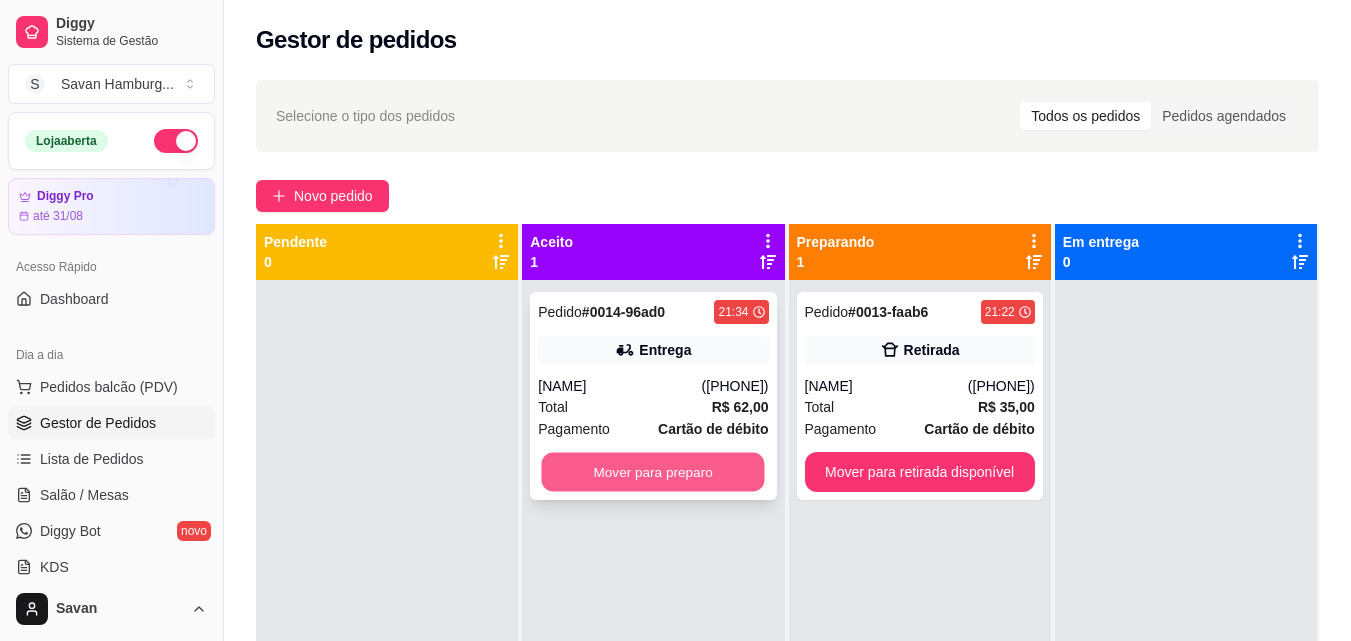 click on "Mover para preparo" at bounding box center (653, 472) 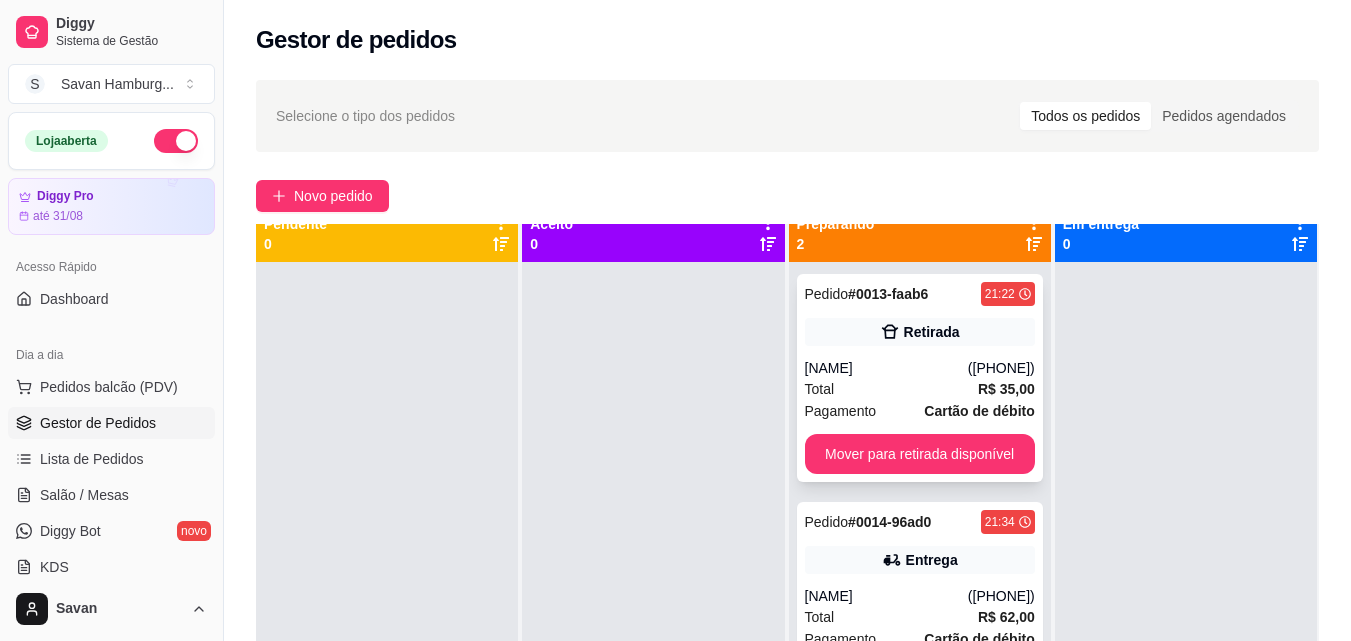 scroll, scrollTop: 0, scrollLeft: 0, axis: both 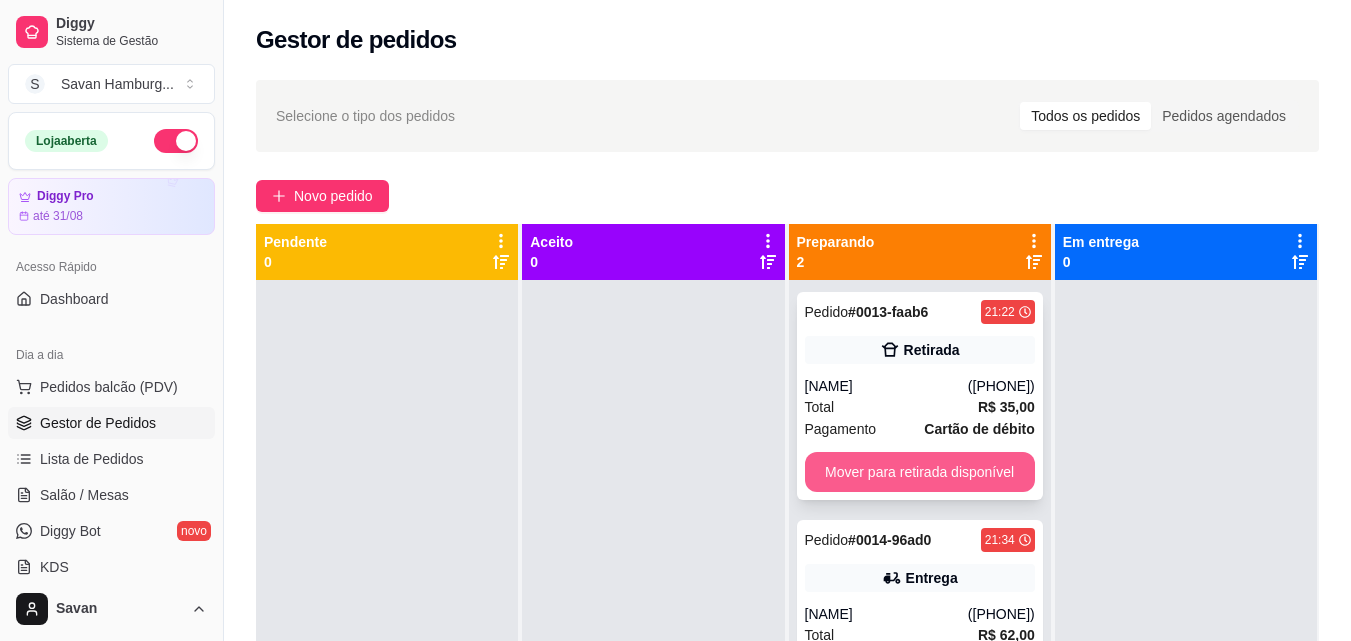 click on "Mover para retirada disponível" at bounding box center [920, 472] 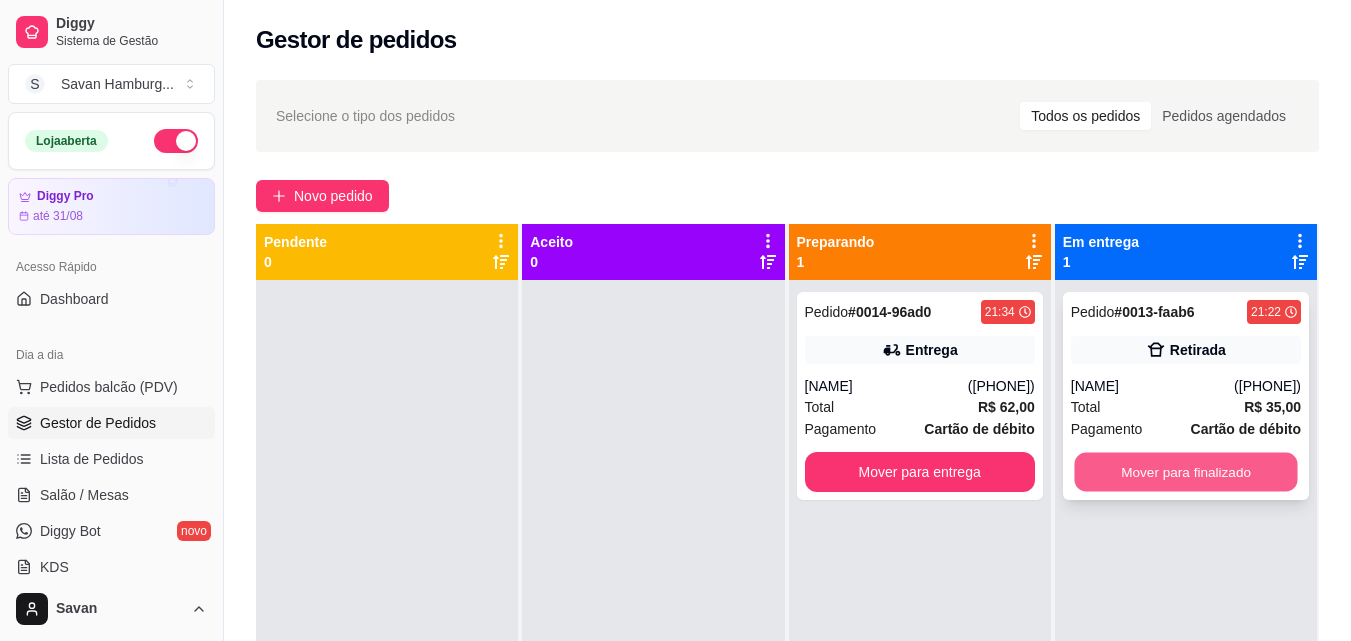 click on "Mover para finalizado" at bounding box center (1185, 472) 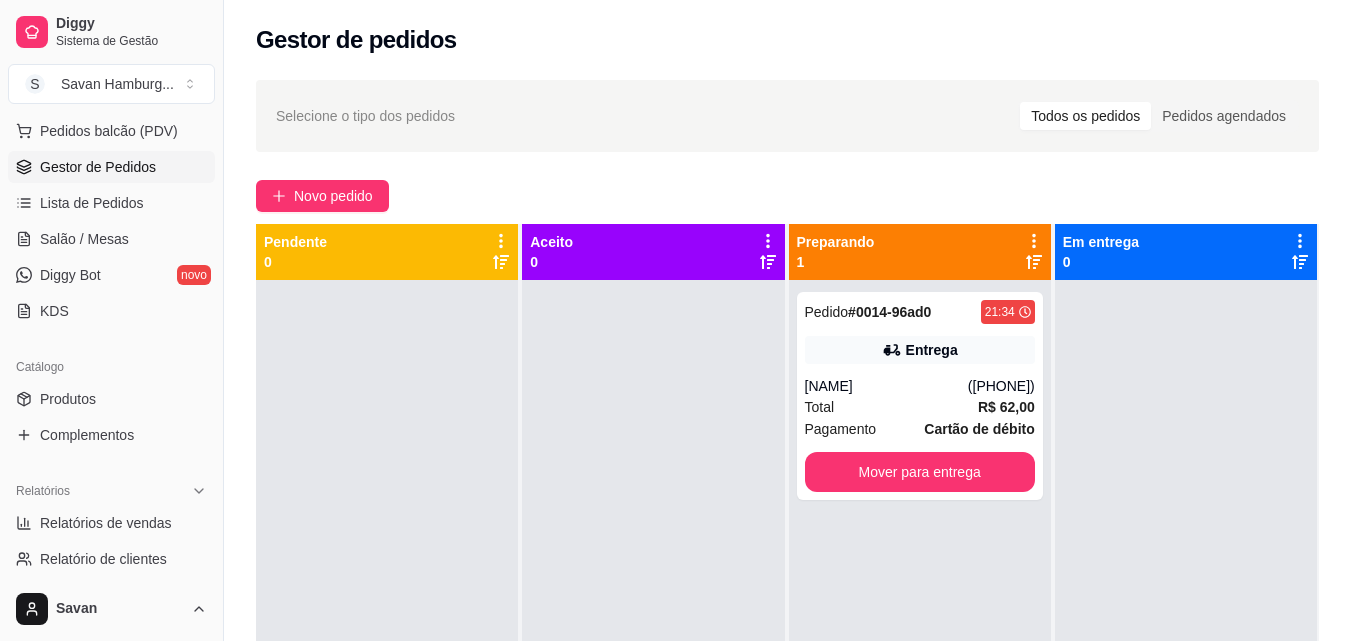 scroll, scrollTop: 321, scrollLeft: 0, axis: vertical 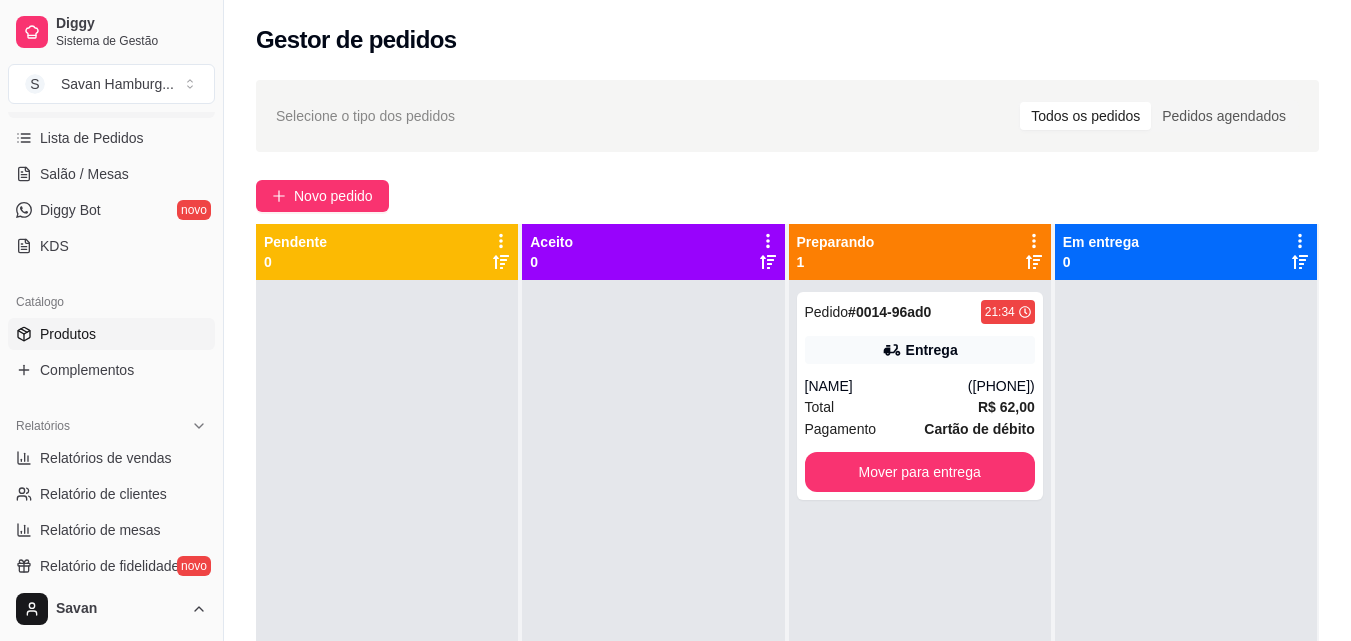 click on "Produtos" at bounding box center (111, 334) 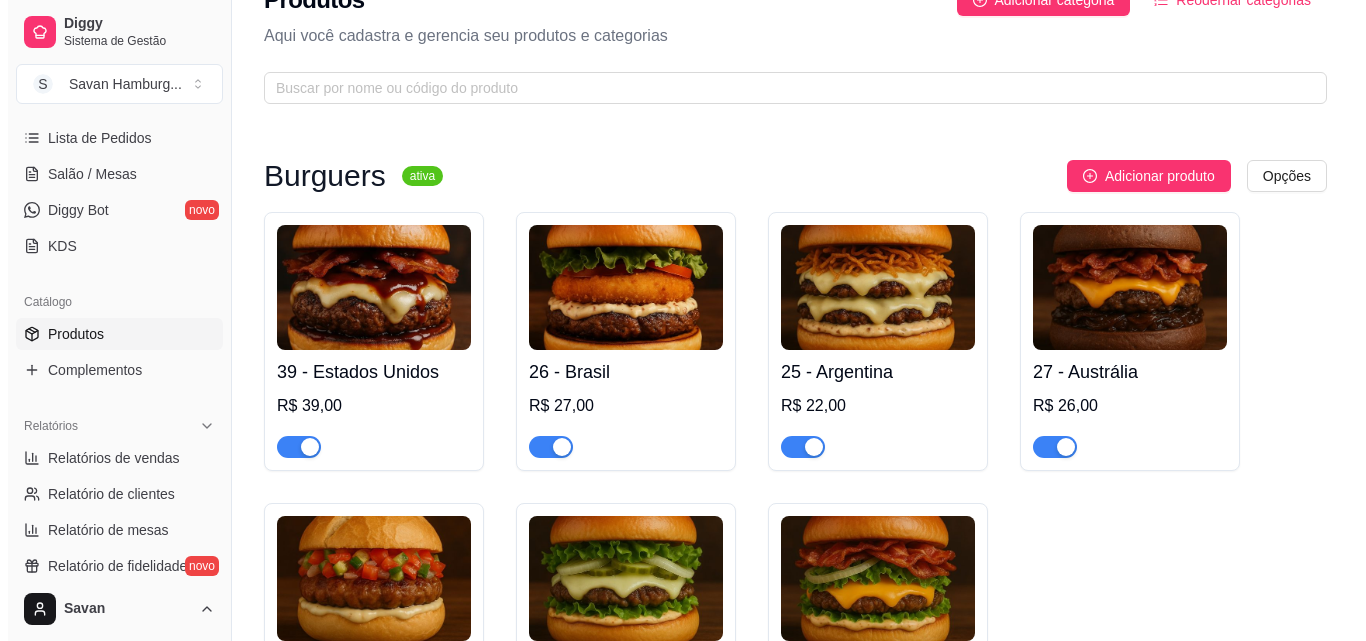 scroll, scrollTop: 37, scrollLeft: 0, axis: vertical 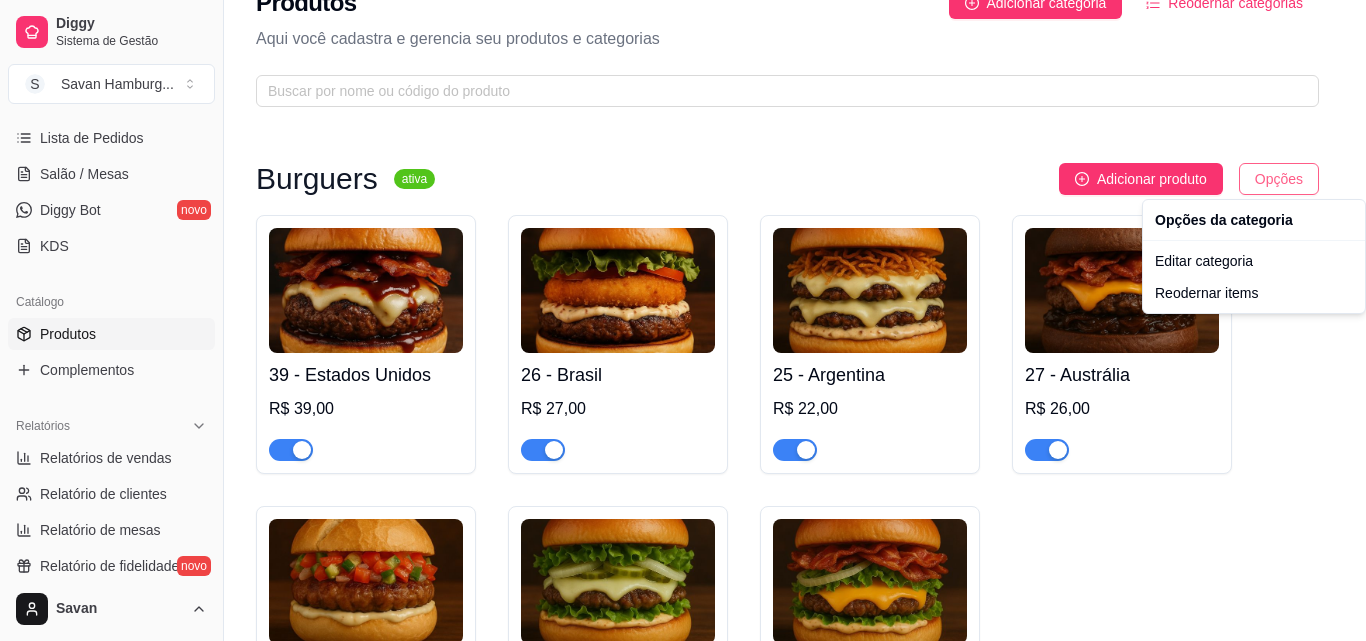 click on "Diggy Sistema de Gestão S Savan Hamburg ... Loja  aberta Diggy Pro até 31/08 Acesso Rápido Dashboard Dia a dia Pedidos balcão (PDV) Gestor de Pedidos Lista de Pedidos Salão / Mesas Diggy Bot novo KDS Catálogo Produtos Complementos Relatórios Relatórios de vendas Relatório de clientes Relatório de mesas Relatório de fidelidade novo Gerenciar Entregadores novo Nota Fiscal (NFC-e) Controle de caixa Controle de fiado Cupons Clientes Estoque Configurações Diggy Planos Precisa de ajuda? Savan  Toggle Sidebar Sistema de Gestão Diggy Produtos Adicionar categoria Reodernar categorias Aqui você cadastra e gerencia seu produtos e categorias Burguers  ativa Adicionar produto Opções 39 - Estados Unidos    R$ 39,00 26 - Brasil    R$ 27,00 25 - Argentina    R$ 22,00 27 - Austrália    R$ 26,00 23 - Alemanha    R$ 22,00 20 - França    R$ 17,00 15 - Canadá    R$ 19,00 Bebidas  ativa Adicionar produto Opções Coca-Cola Lata 350ml   R$ 6,00 Coca-Cola Zero Lata 350ml    R$ 6,00 Fanta Uva Lata 350ml" at bounding box center [683, 283] 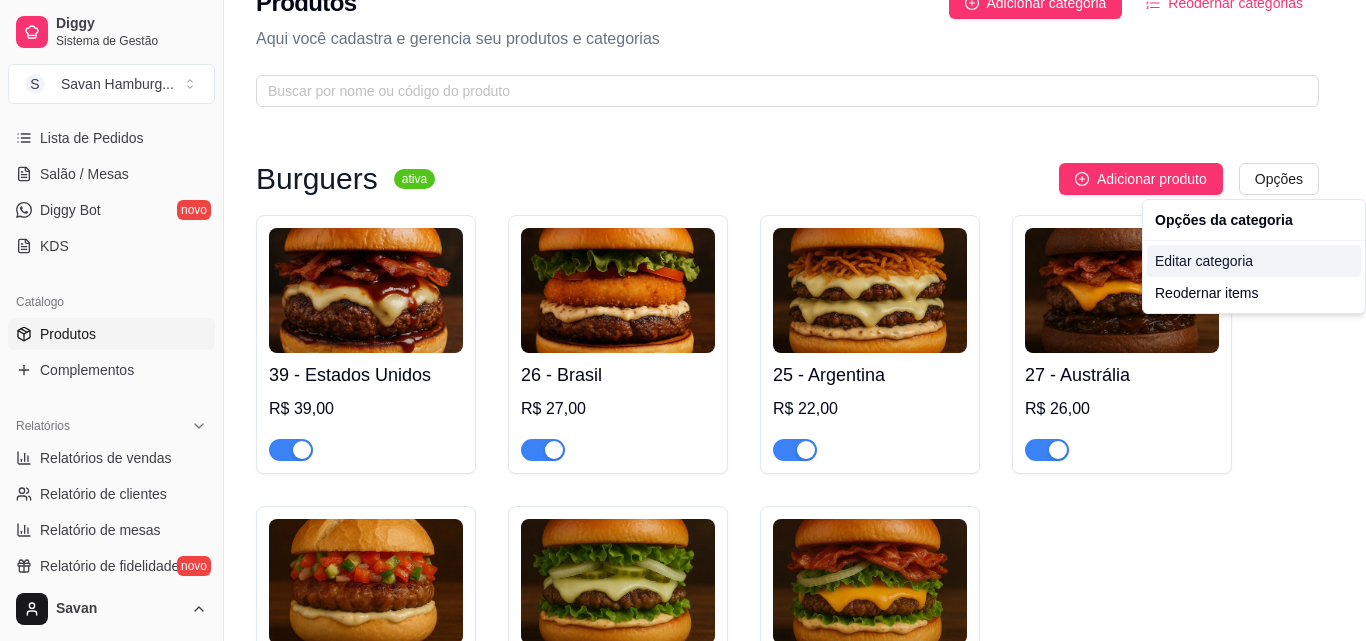 click on "Editar categoria" at bounding box center [1254, 261] 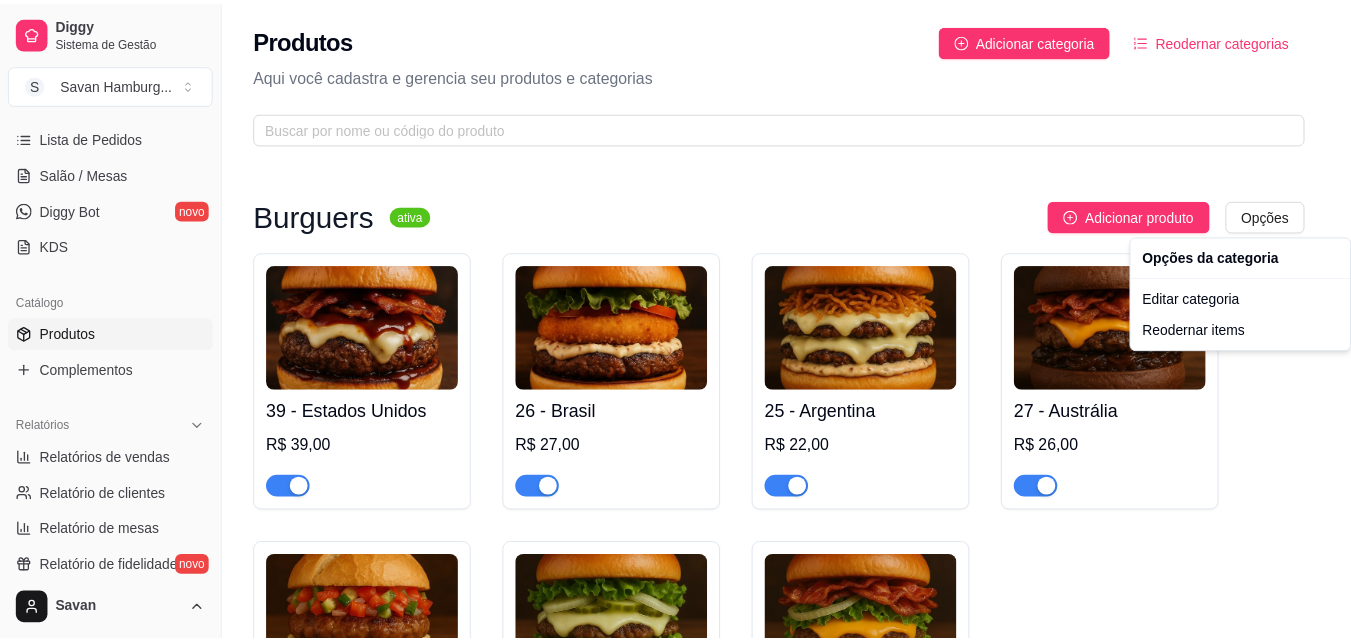 scroll, scrollTop: 0, scrollLeft: 0, axis: both 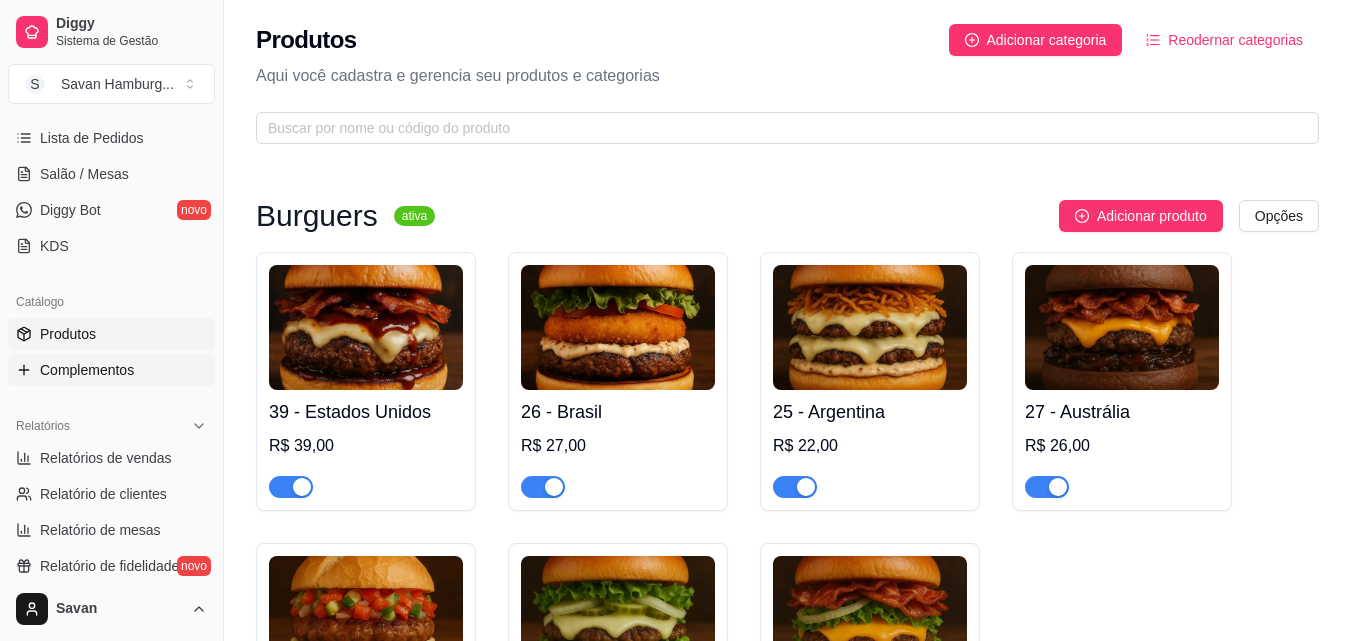click on "Complementos" at bounding box center (87, 370) 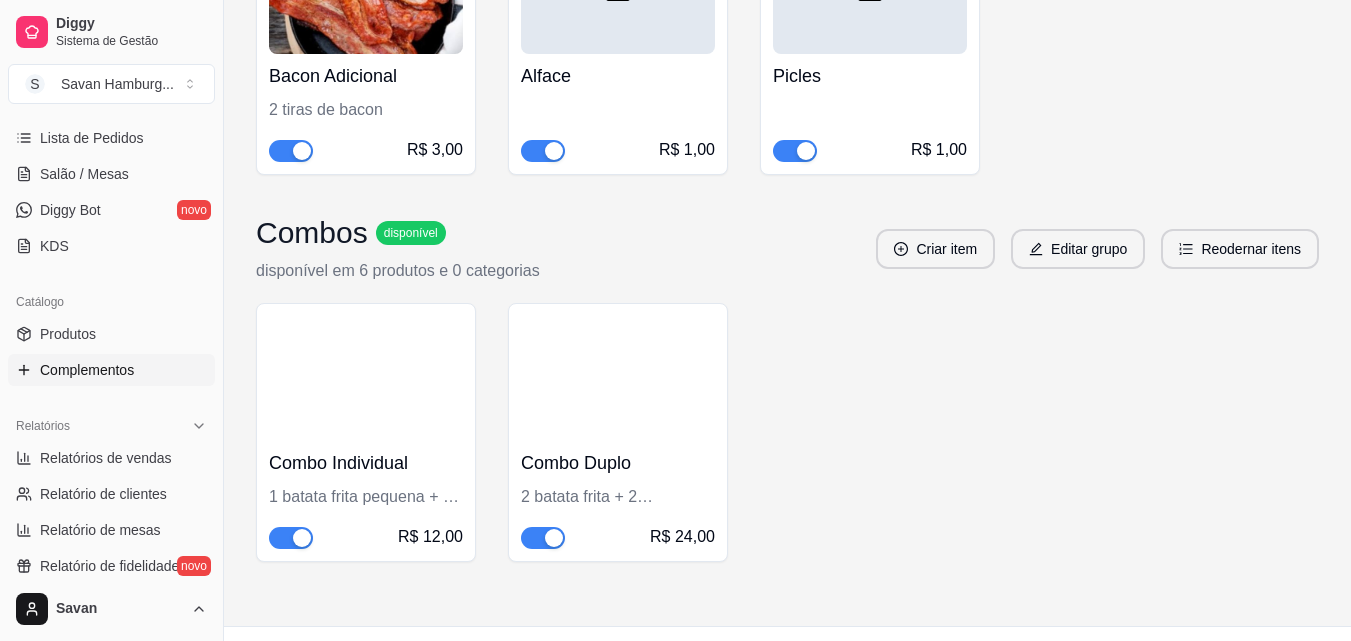 scroll, scrollTop: 484, scrollLeft: 0, axis: vertical 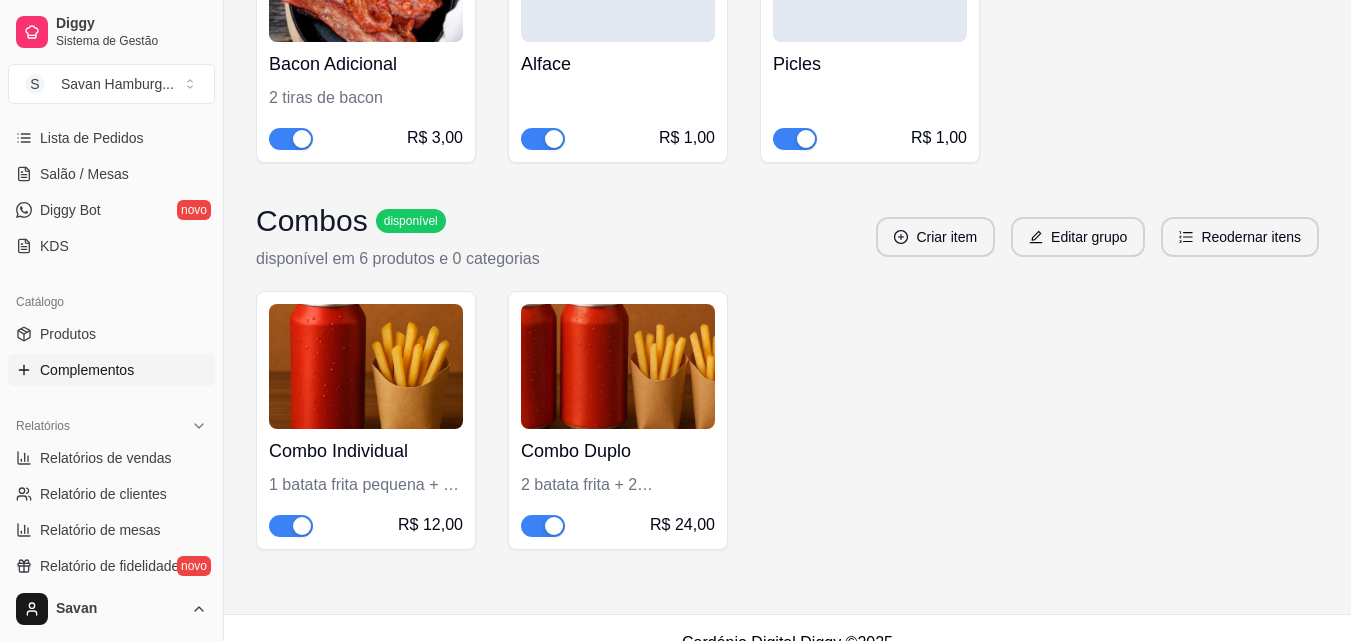 click at bounding box center [618, 366] 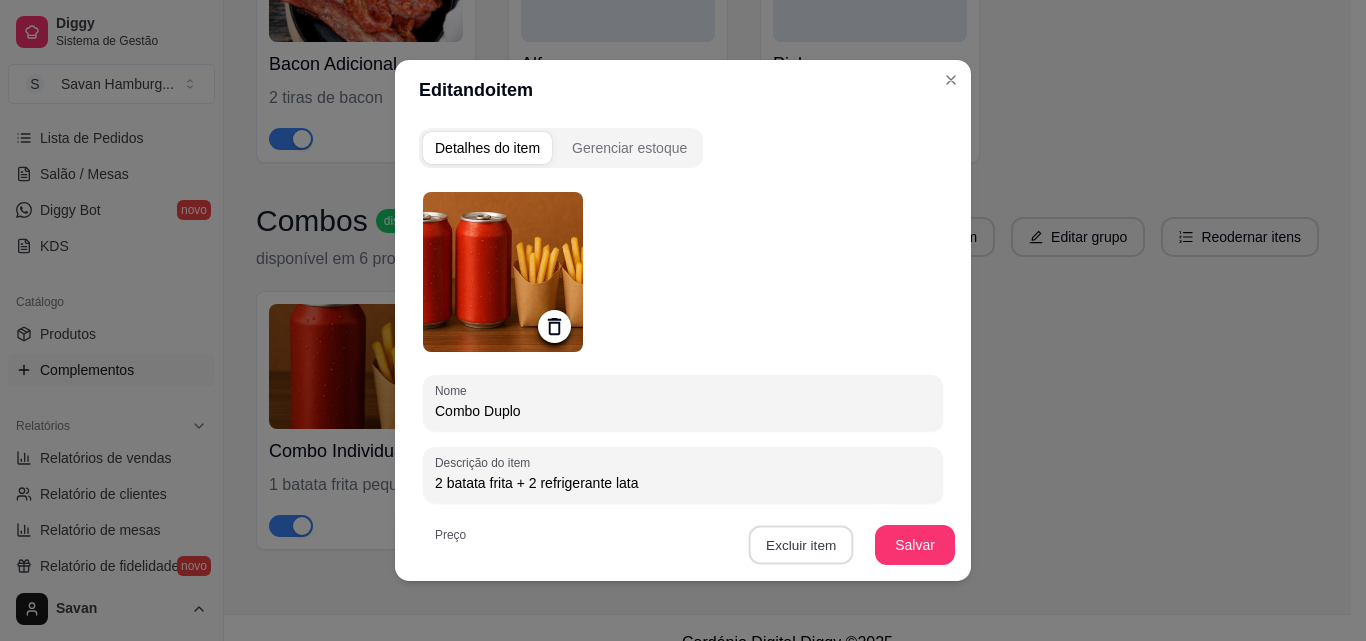 click on "Excluir item" at bounding box center (800, 545) 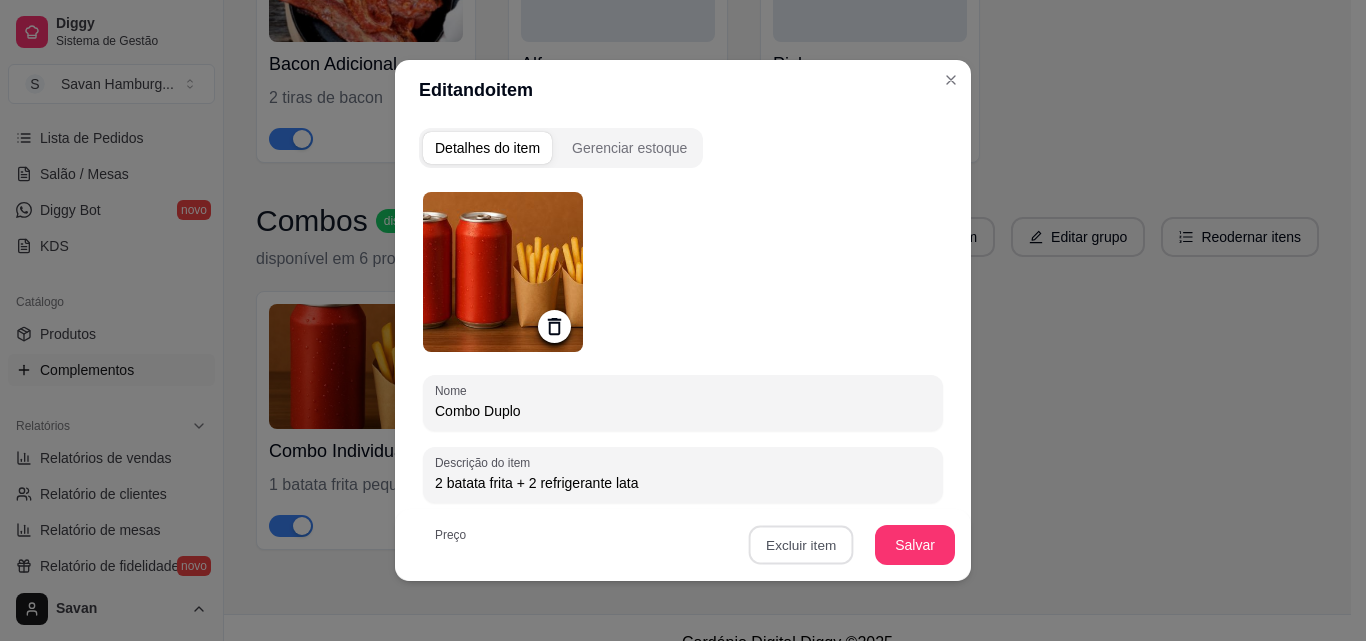 click on "Sim" at bounding box center (875, 500) 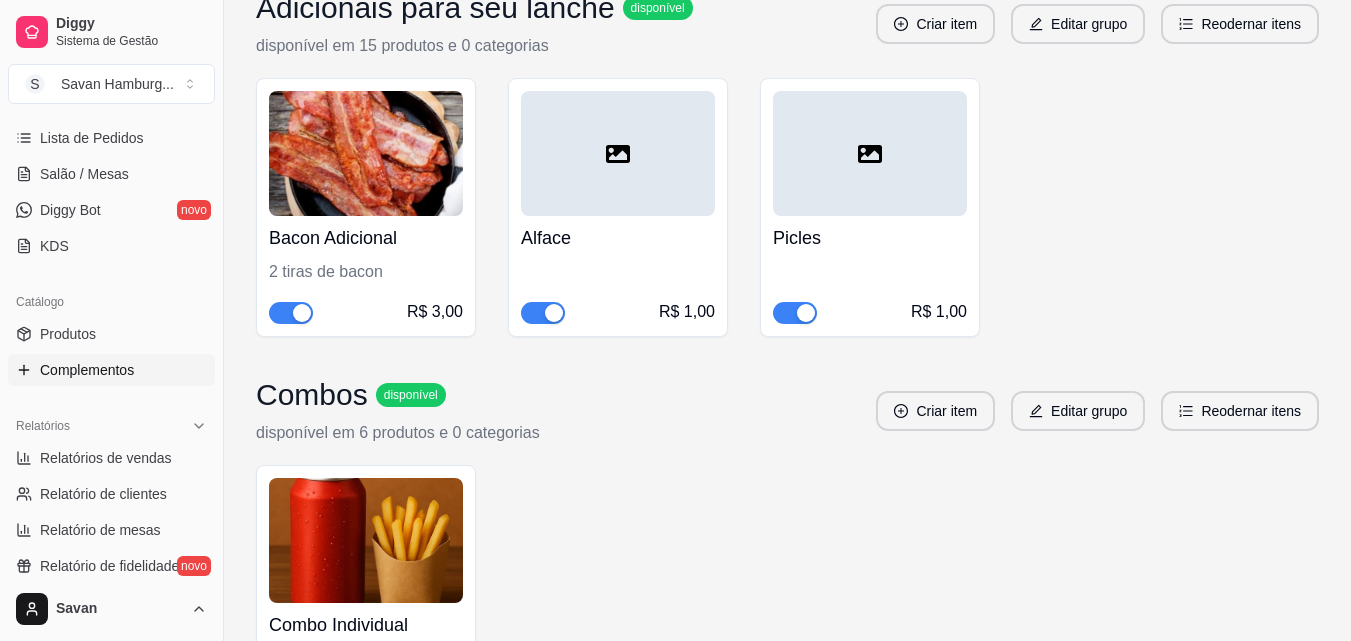 scroll, scrollTop: 516, scrollLeft: 0, axis: vertical 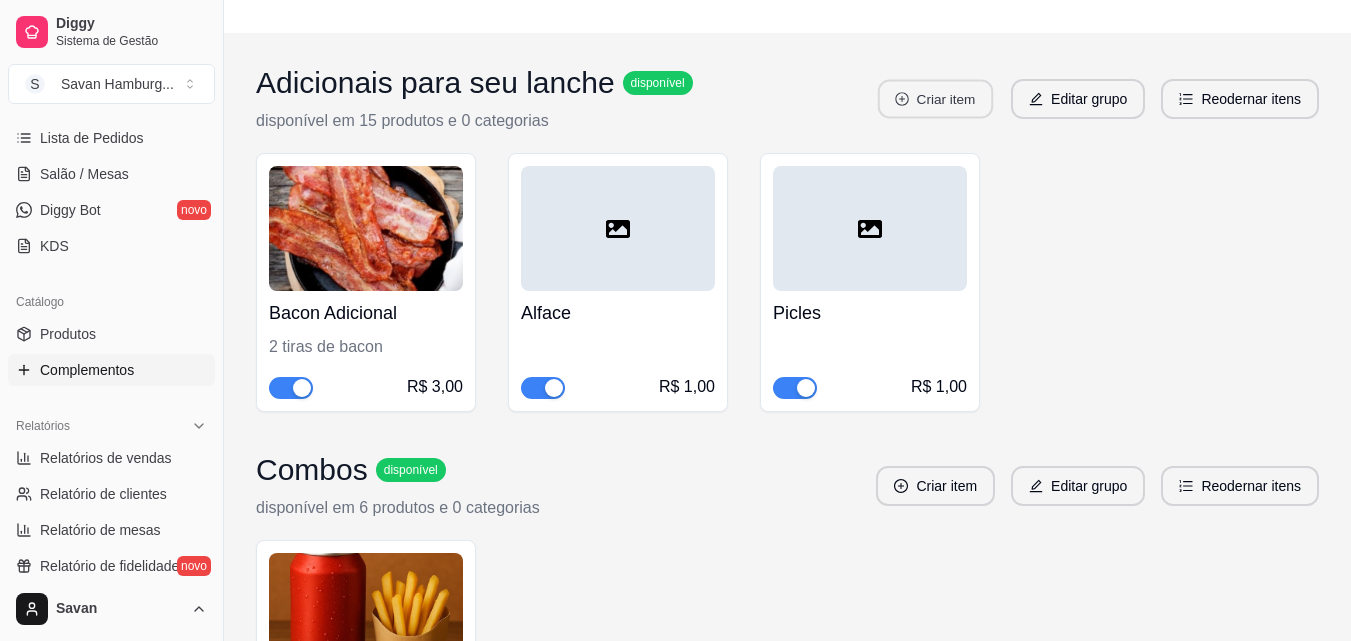 click on "Criar item" at bounding box center (935, 99) 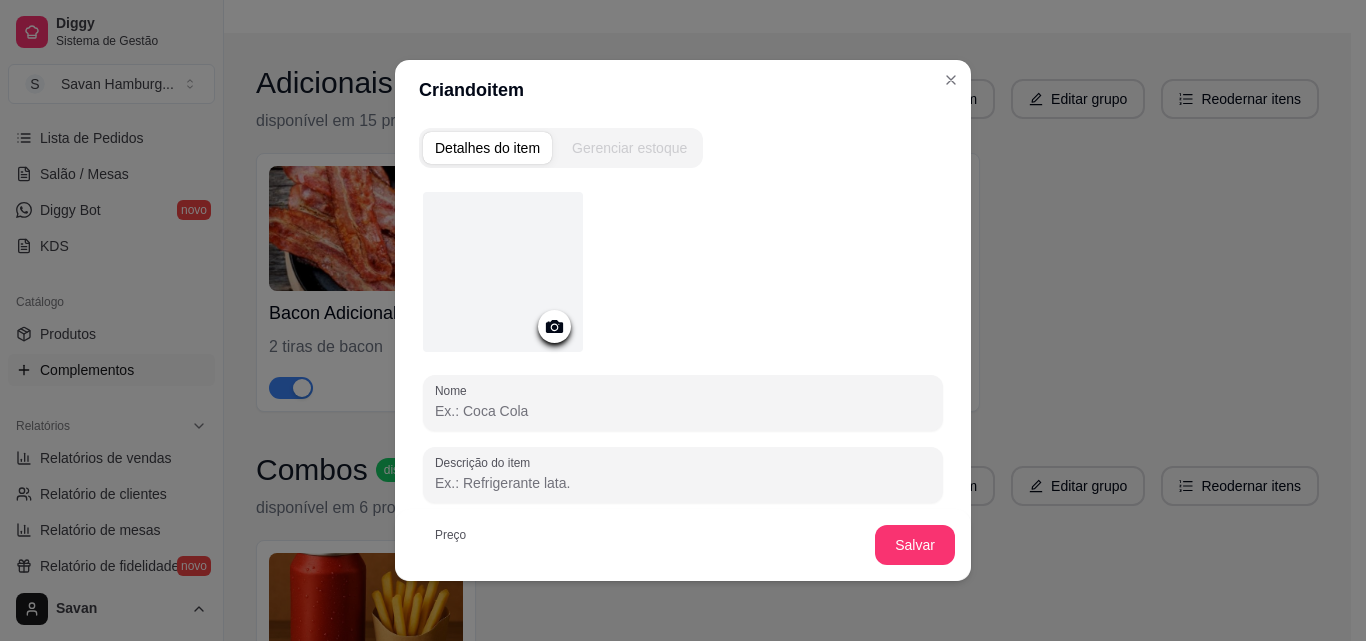 click on "Nome" at bounding box center (683, 411) 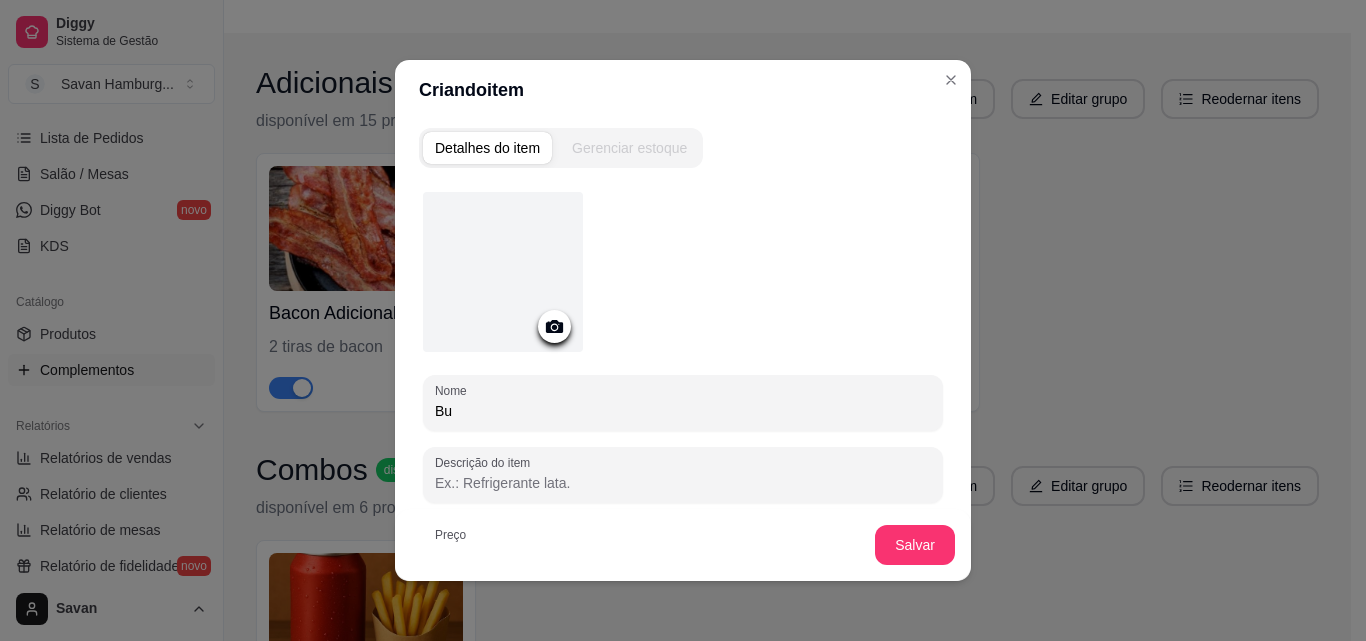 type on "B" 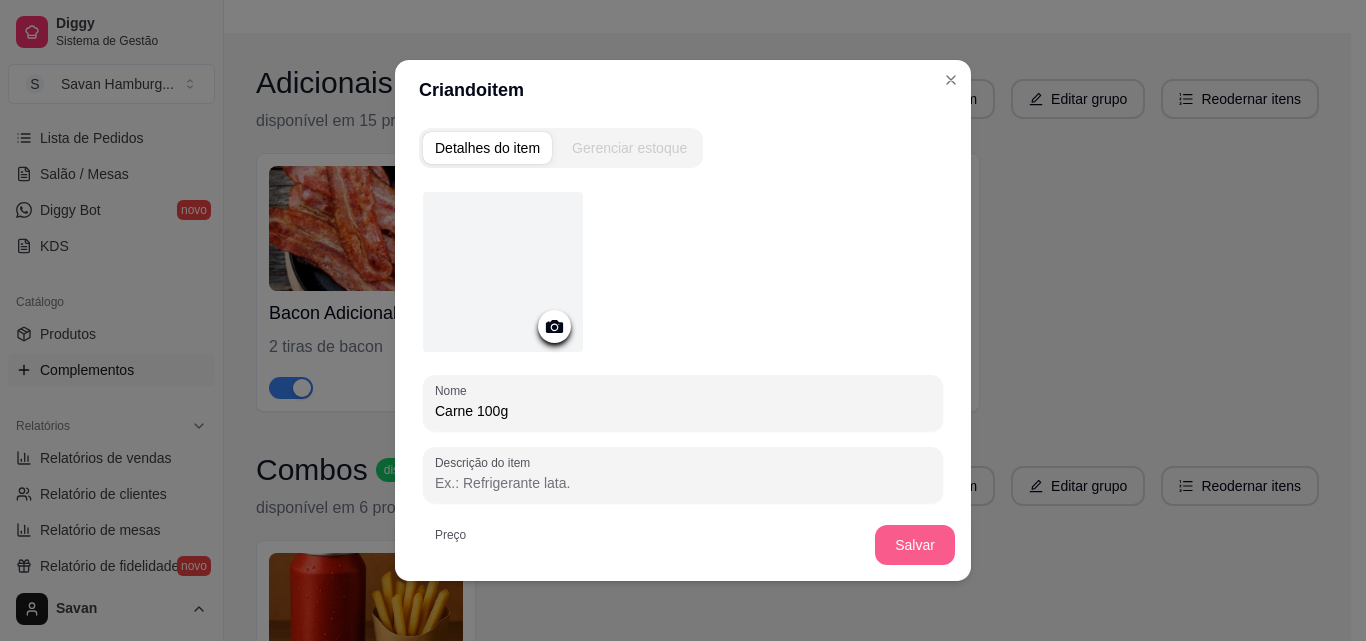 type on "Carne 100g" 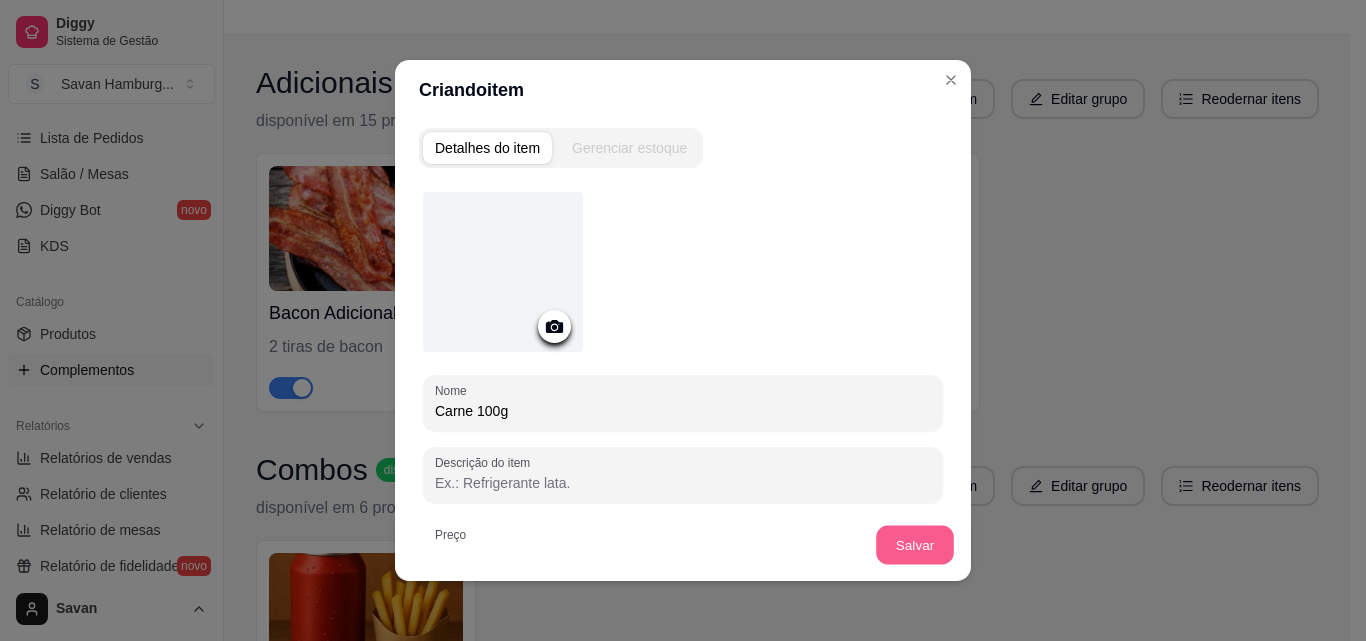 click on "Salvar" at bounding box center (915, 545) 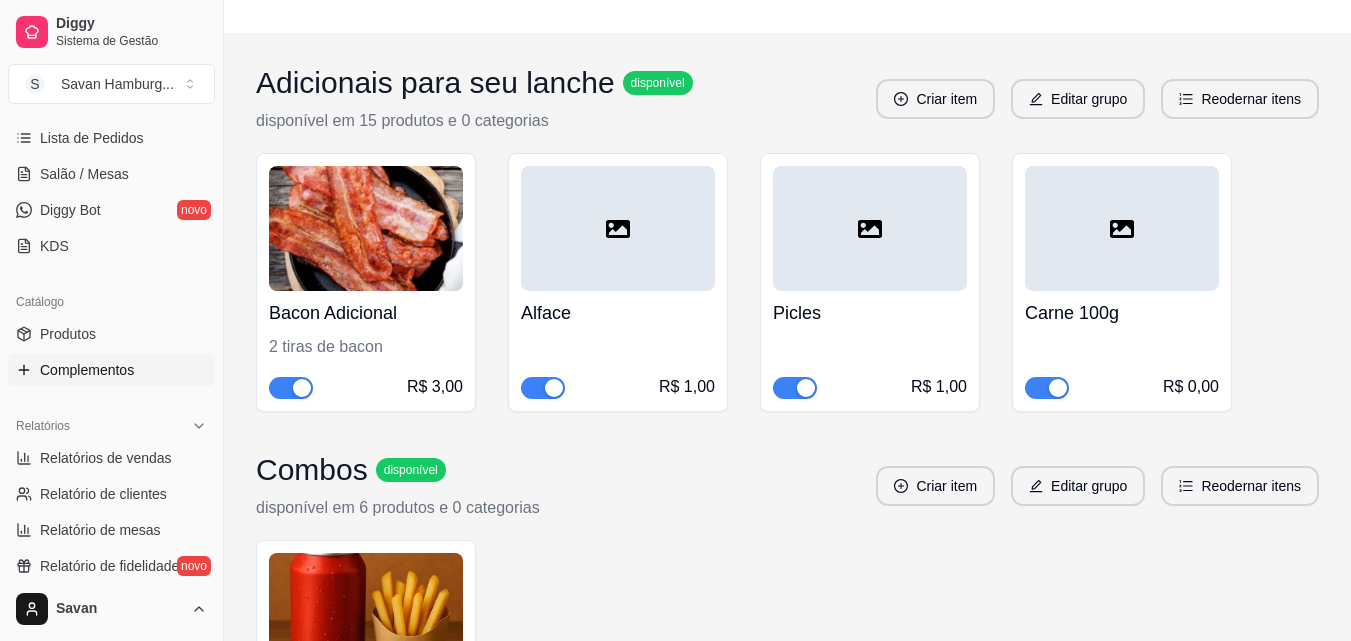 click at bounding box center (1122, 228) 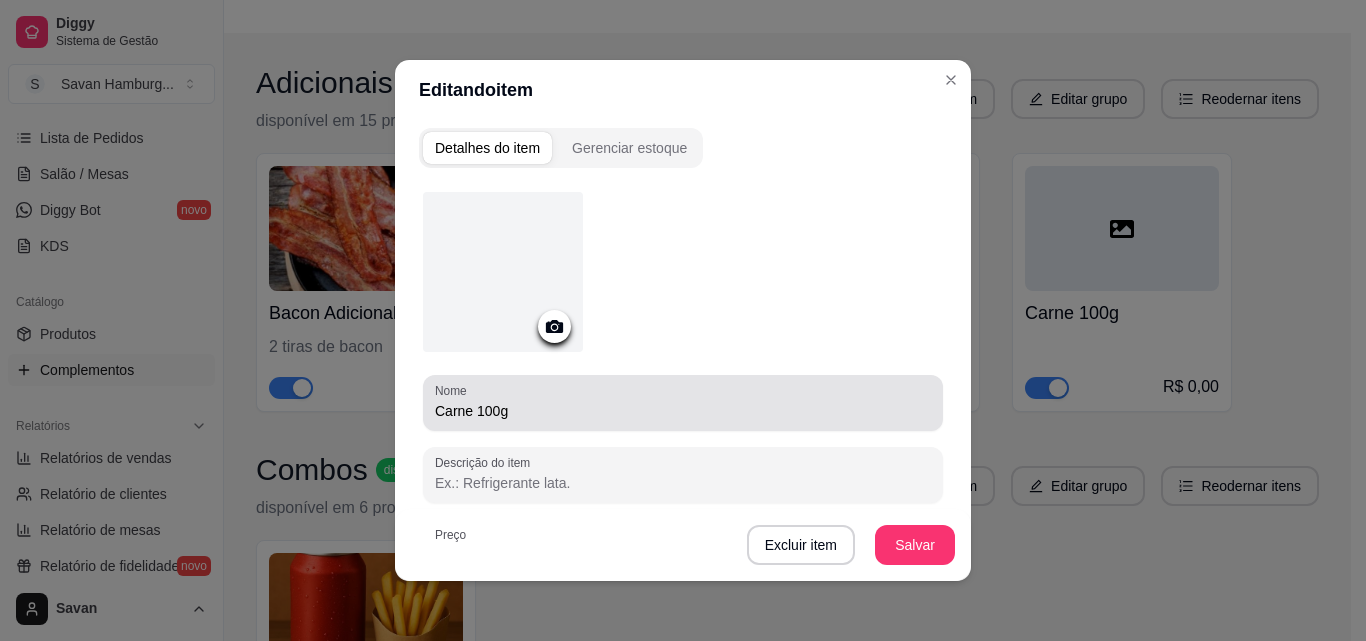 click on "Carne 100g" at bounding box center [683, 411] 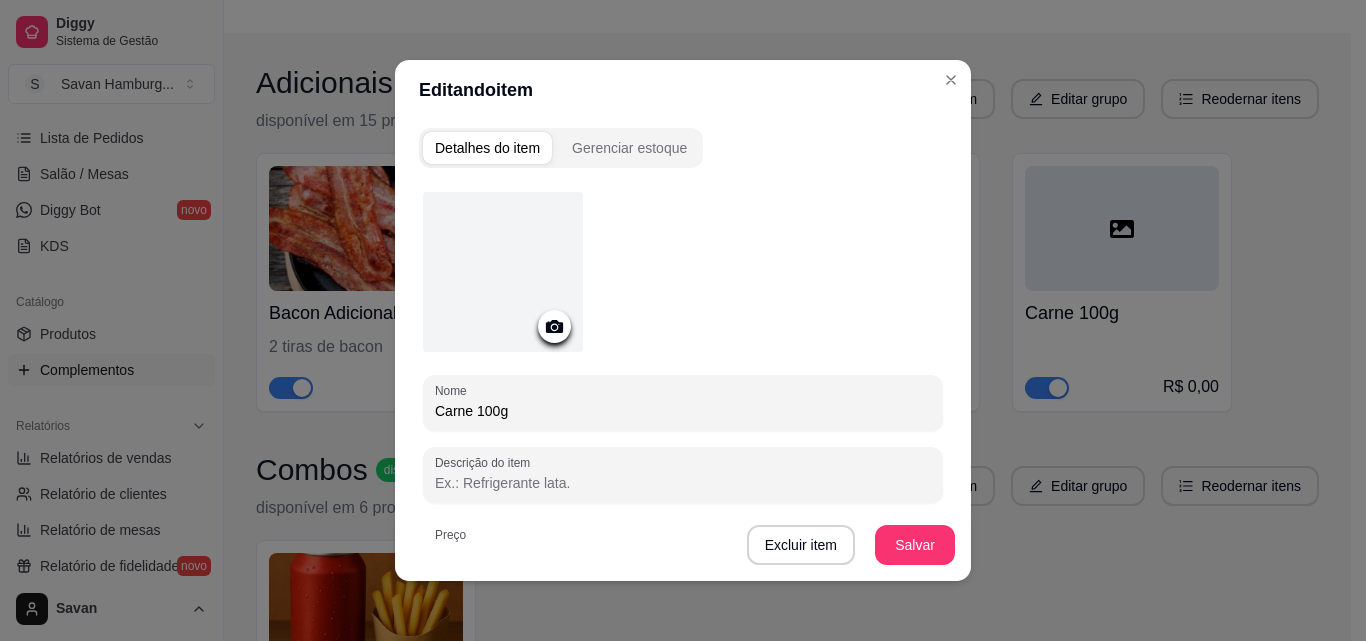 click on "Carne 100g" at bounding box center [683, 411] 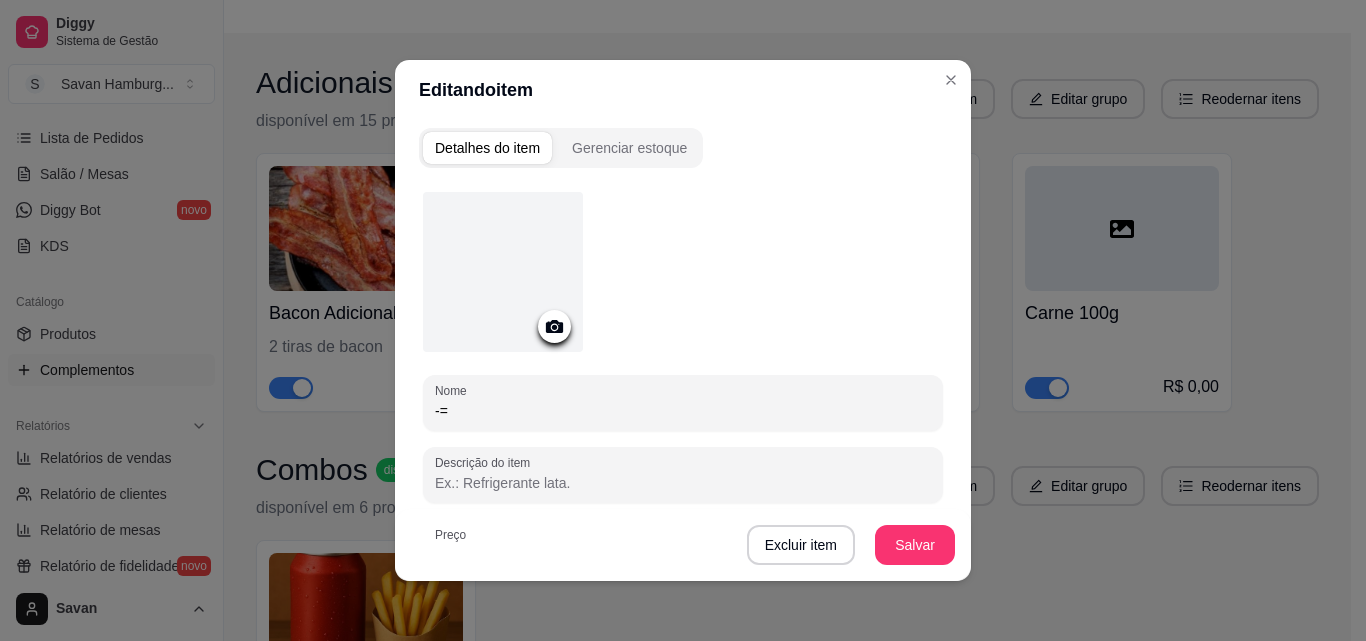type on "-" 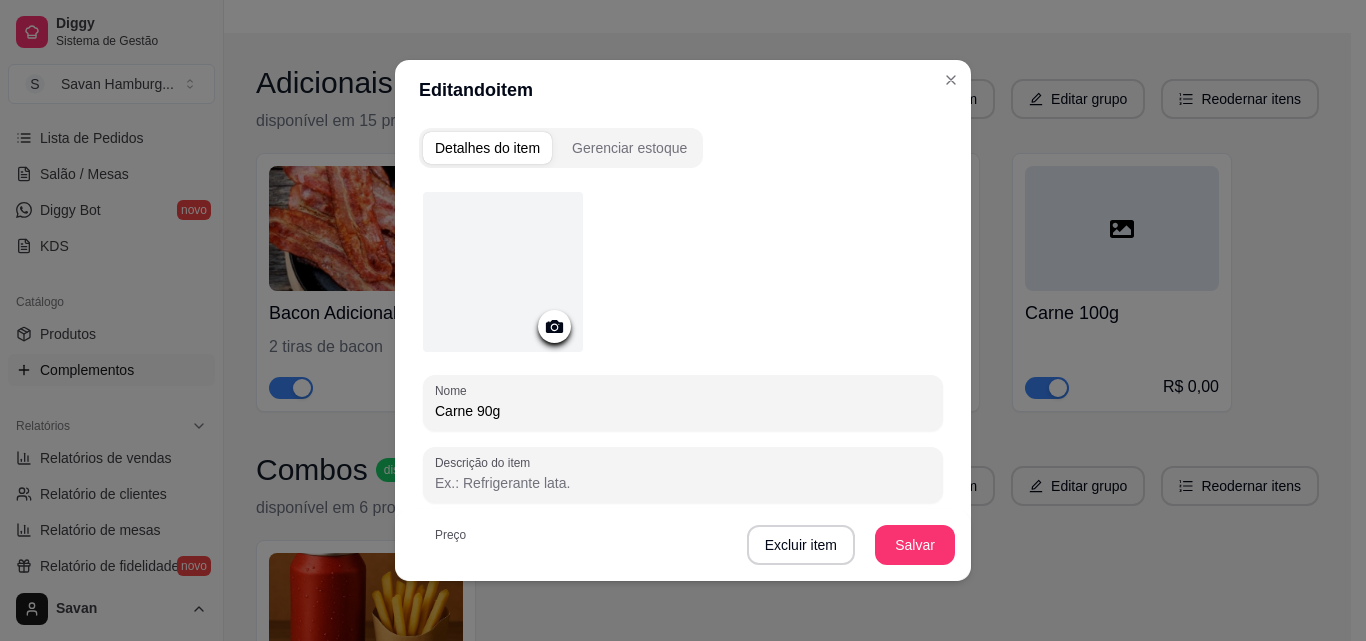 type on "Carne 90g" 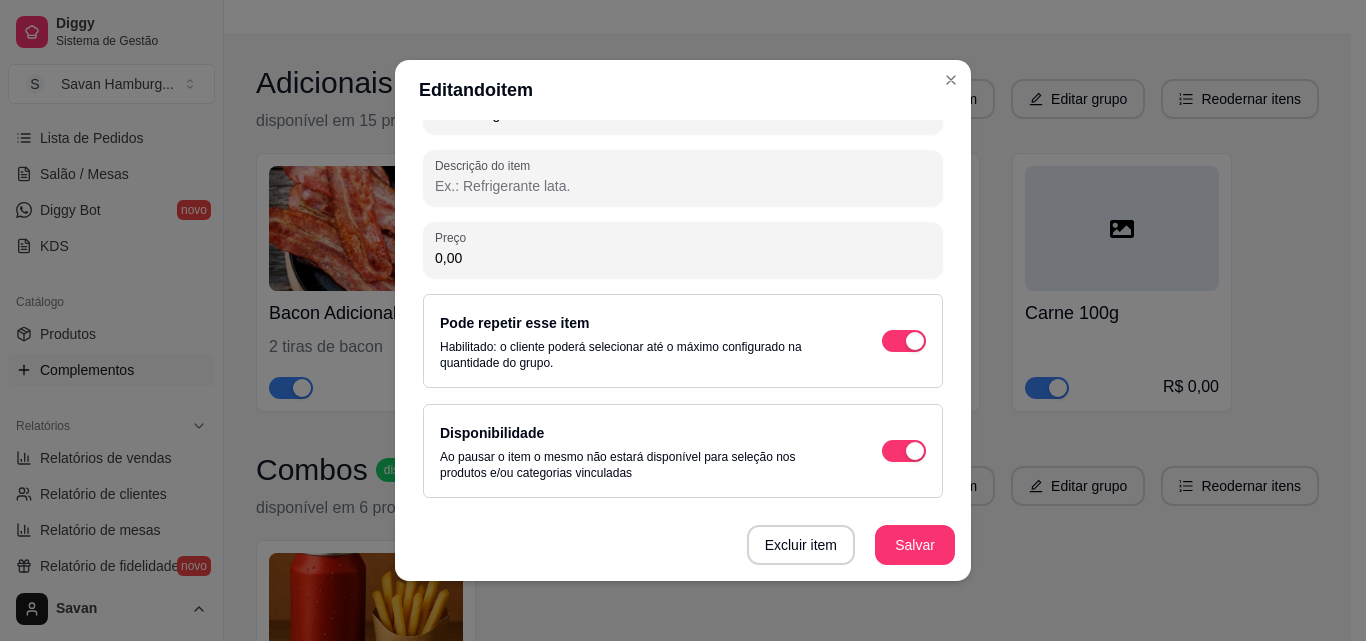 click on "0,00" at bounding box center (683, 258) 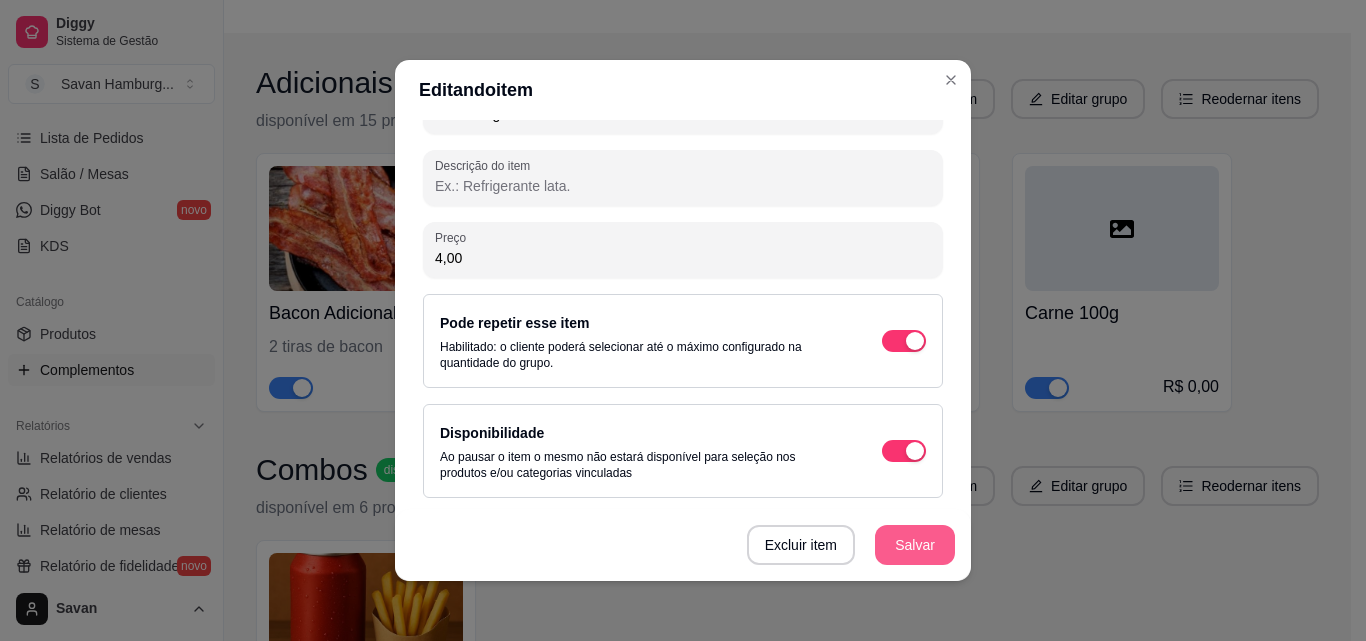 type on "4,00" 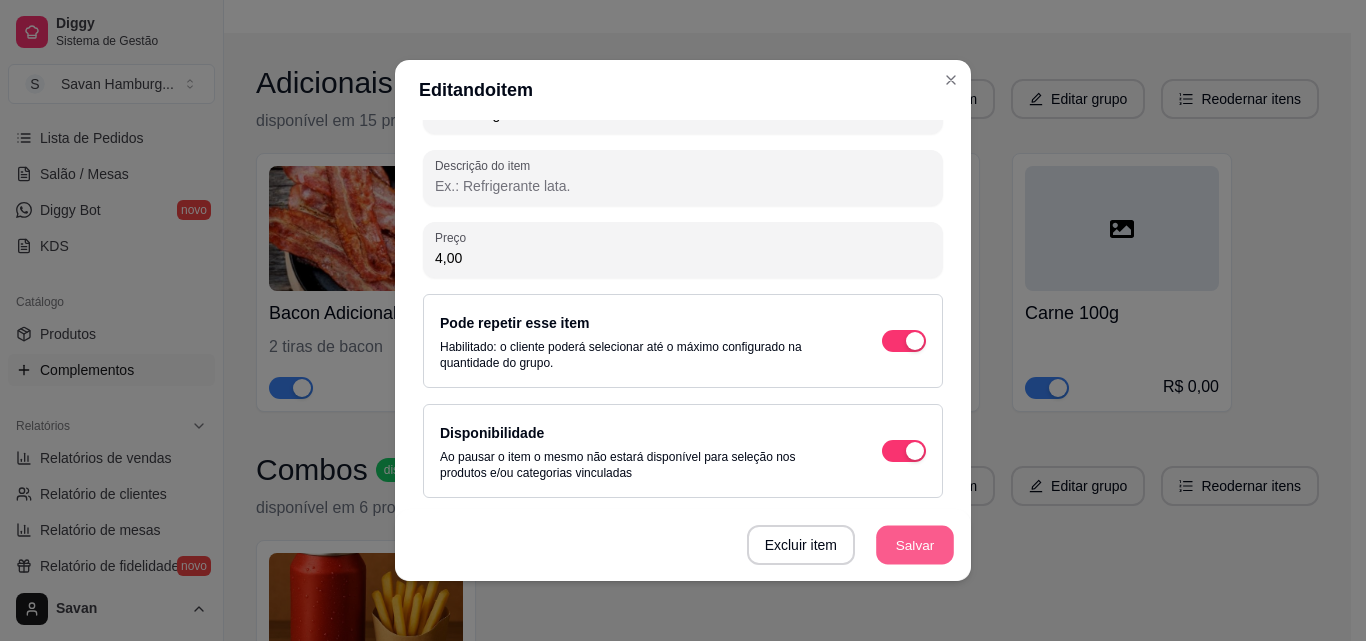 click on "Salvar" at bounding box center [915, 545] 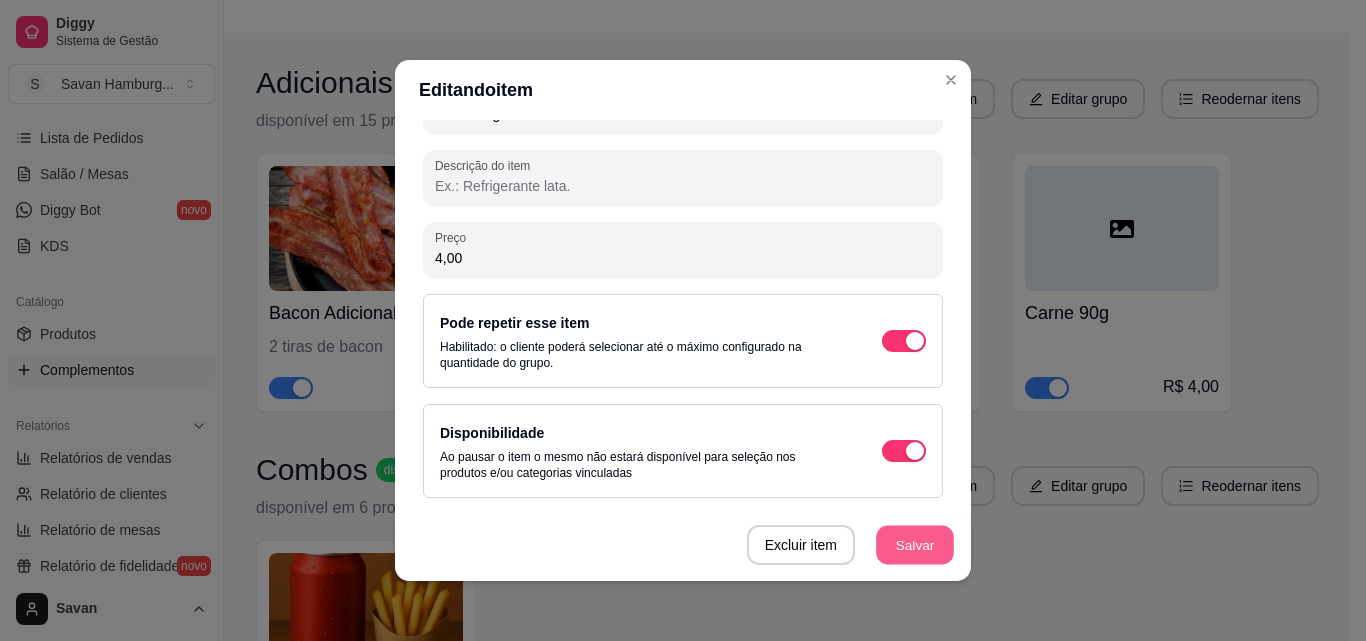 click on "Salvar" at bounding box center (915, 545) 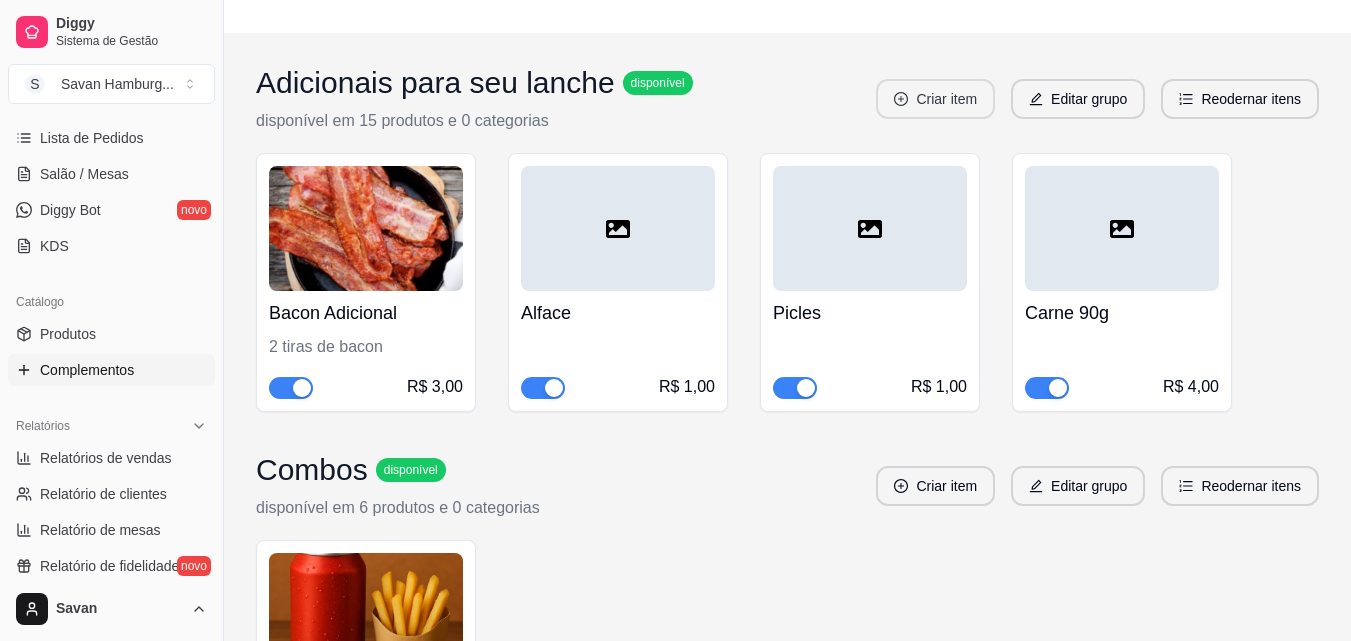 click on "Criar item" at bounding box center [935, 99] 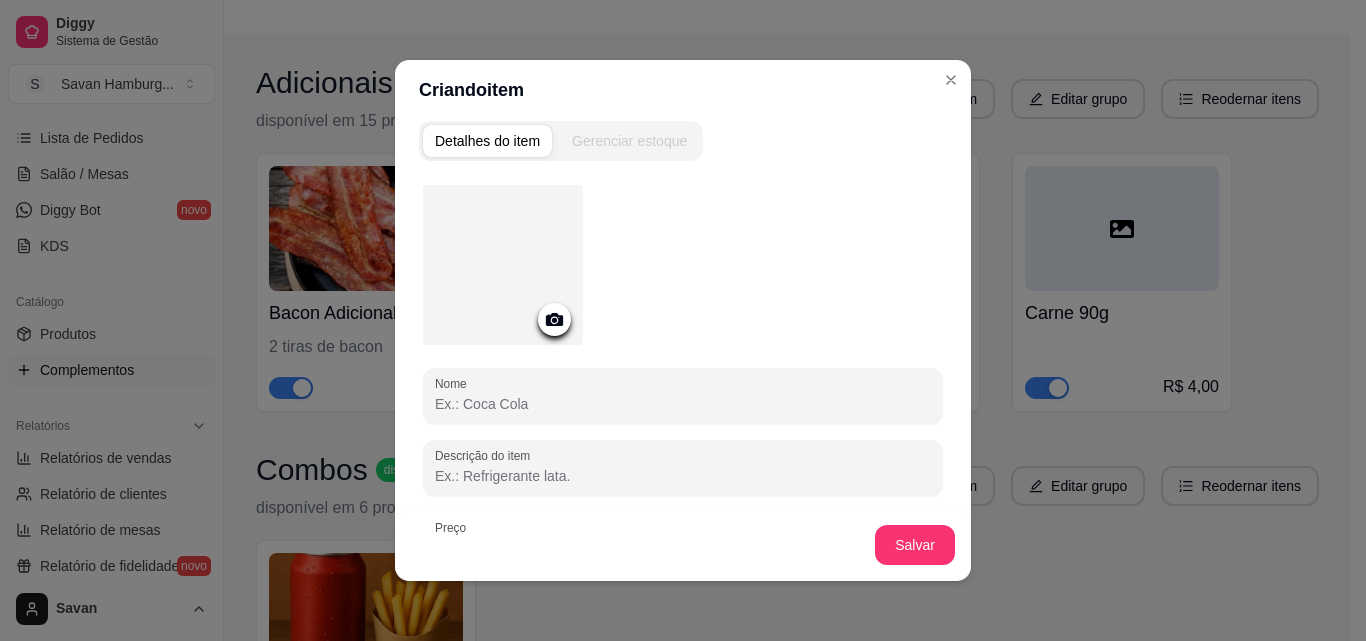 scroll, scrollTop: 0, scrollLeft: 0, axis: both 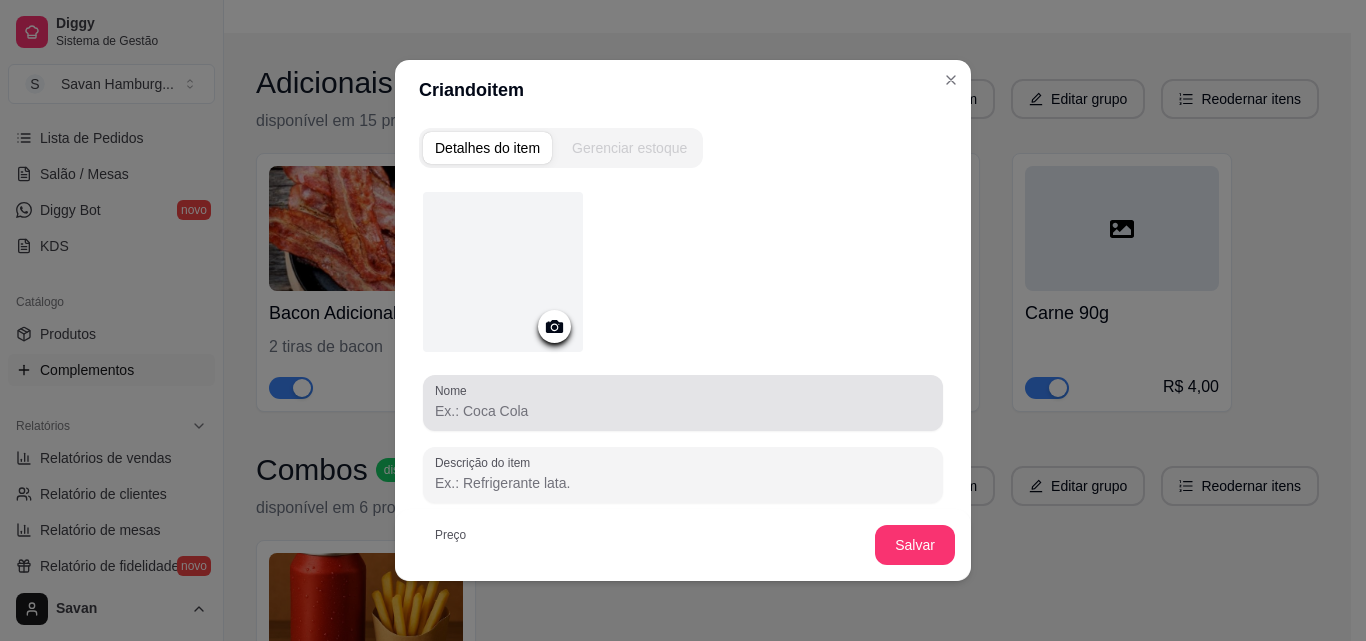 click on "Nome" at bounding box center (683, 403) 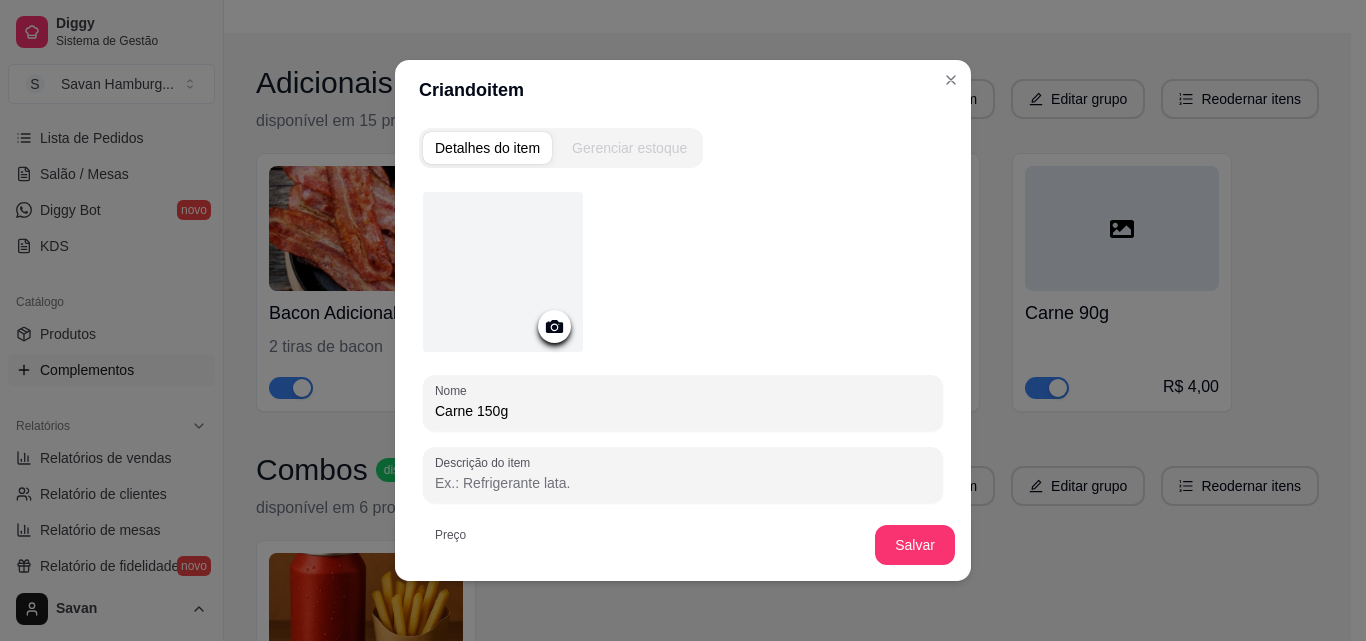 type on "Carne 150g" 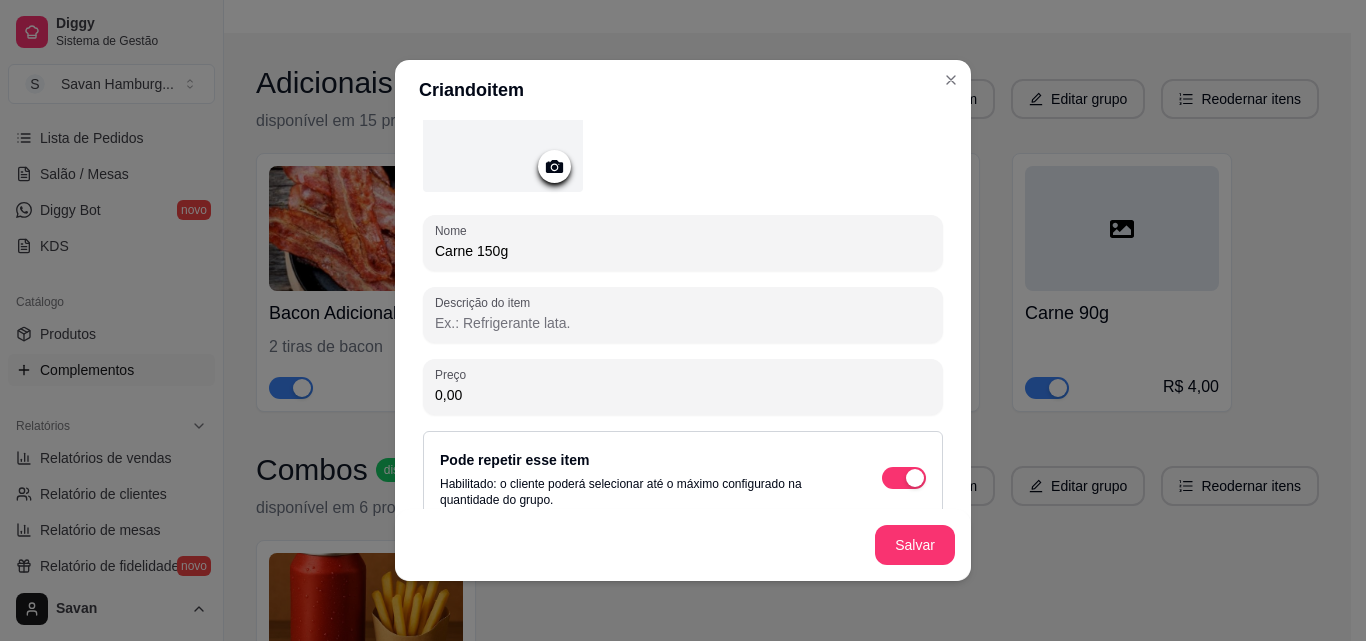scroll, scrollTop: 187, scrollLeft: 0, axis: vertical 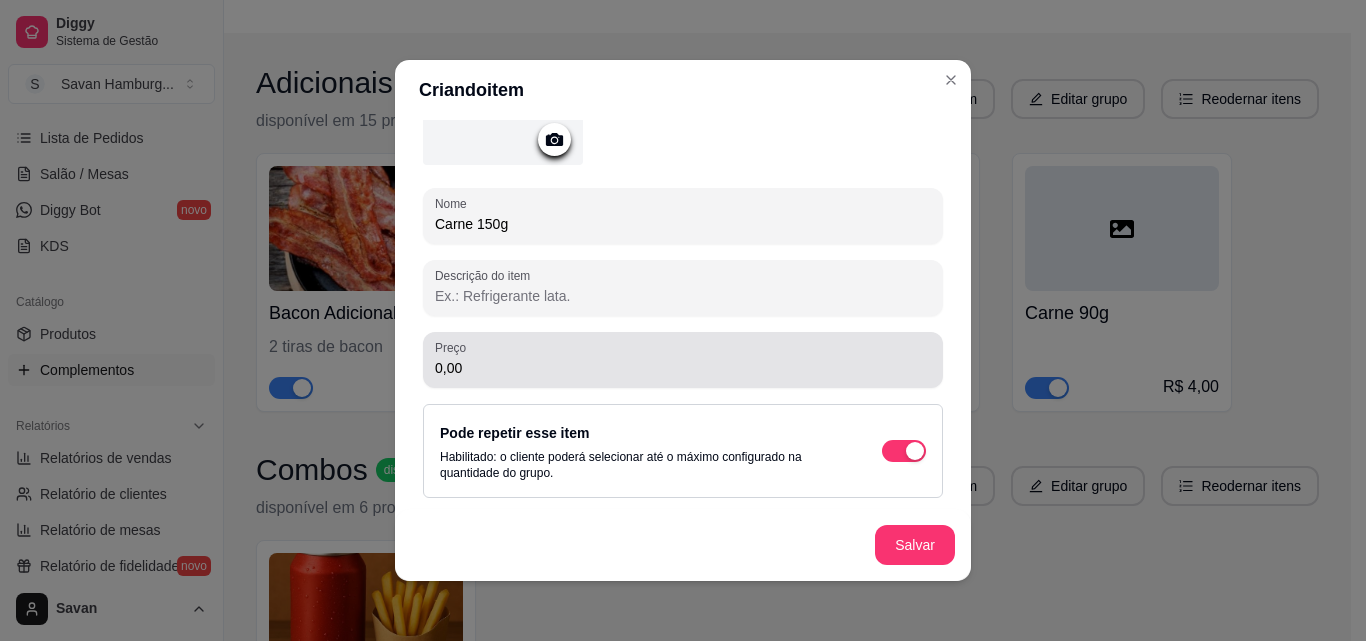 click on "0,00" at bounding box center (683, 360) 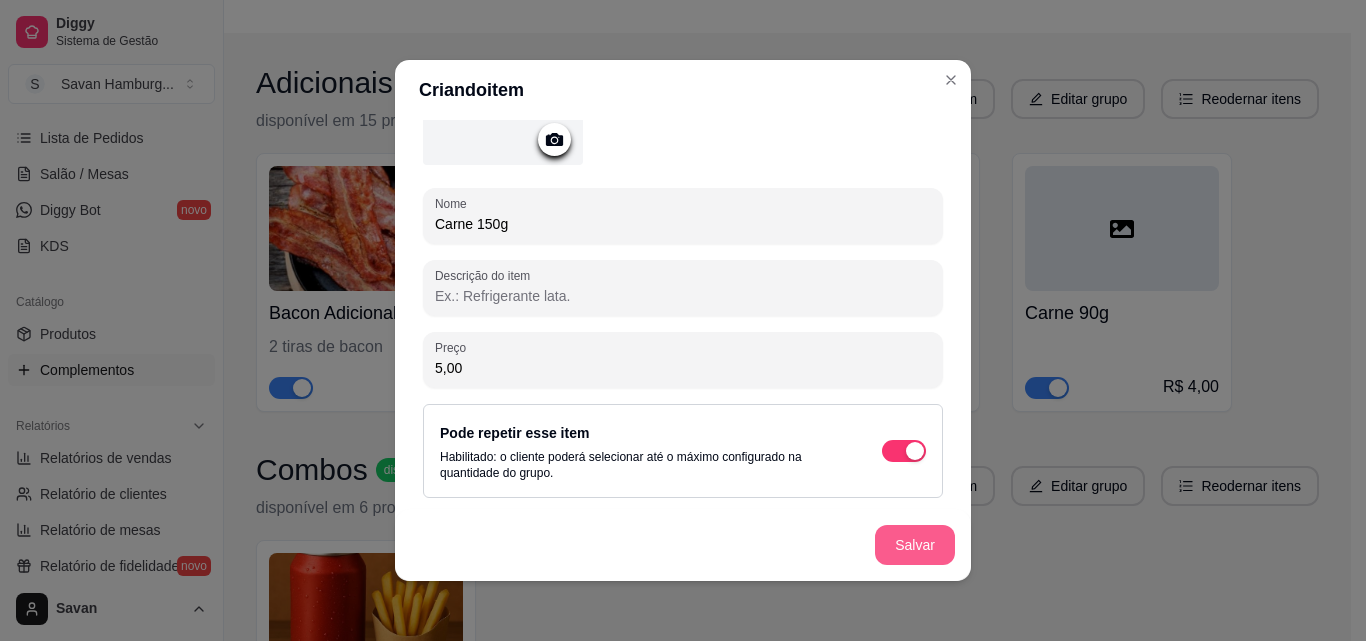 type on "5,00" 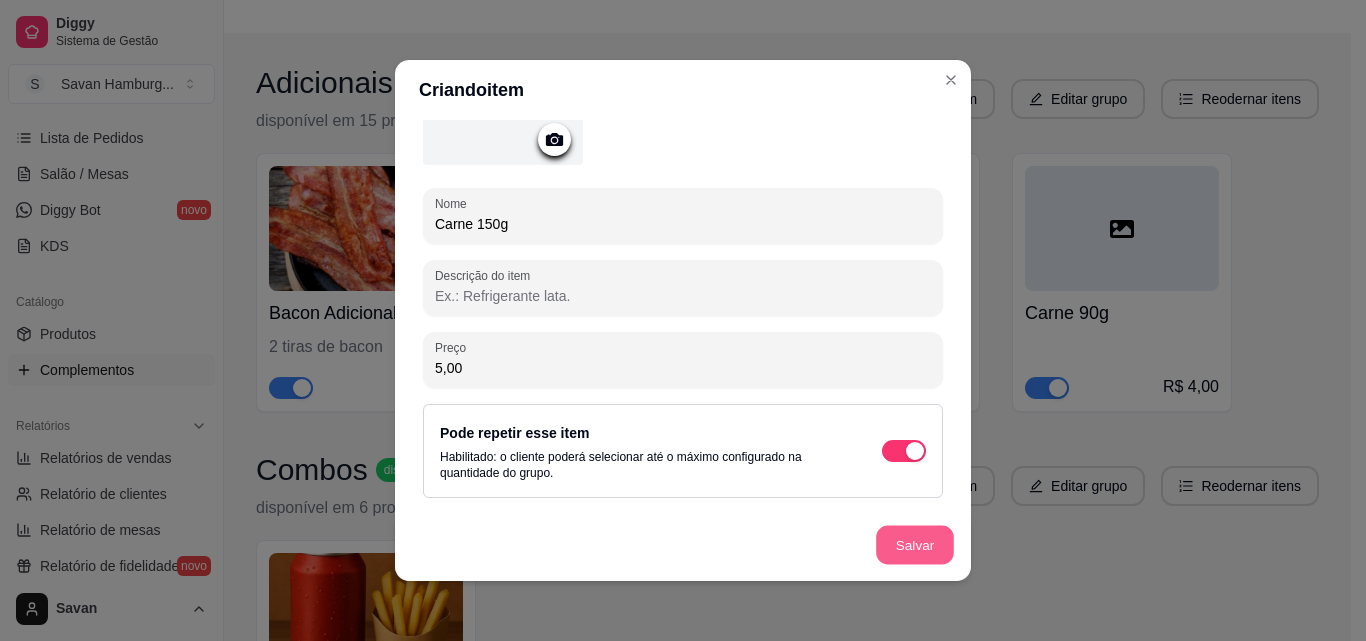 click on "Salvar" at bounding box center [915, 545] 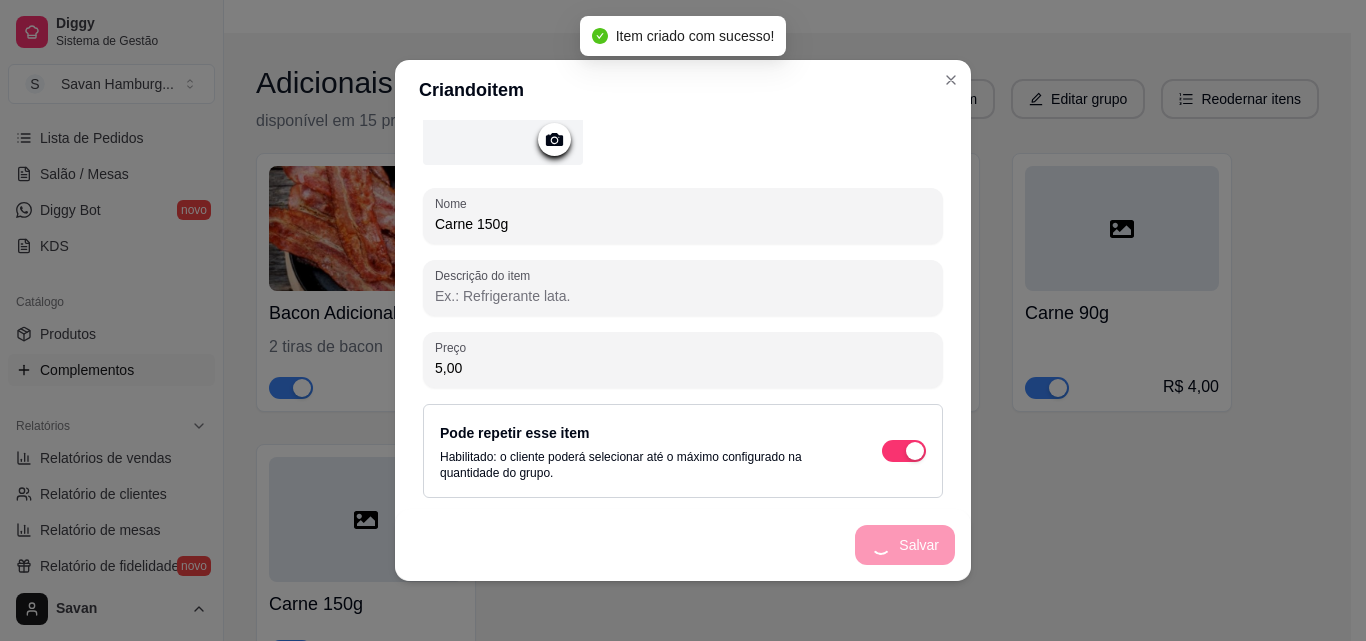 scroll, scrollTop: 0, scrollLeft: 0, axis: both 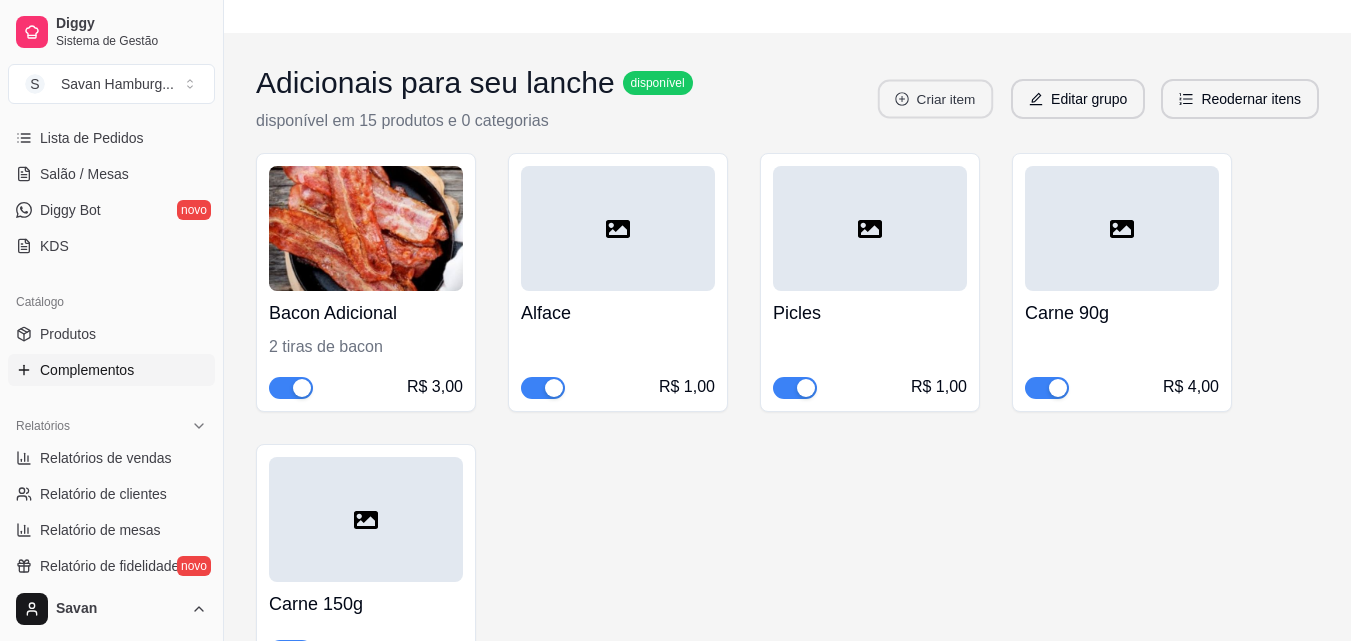 click on "Criar item" at bounding box center [935, 99] 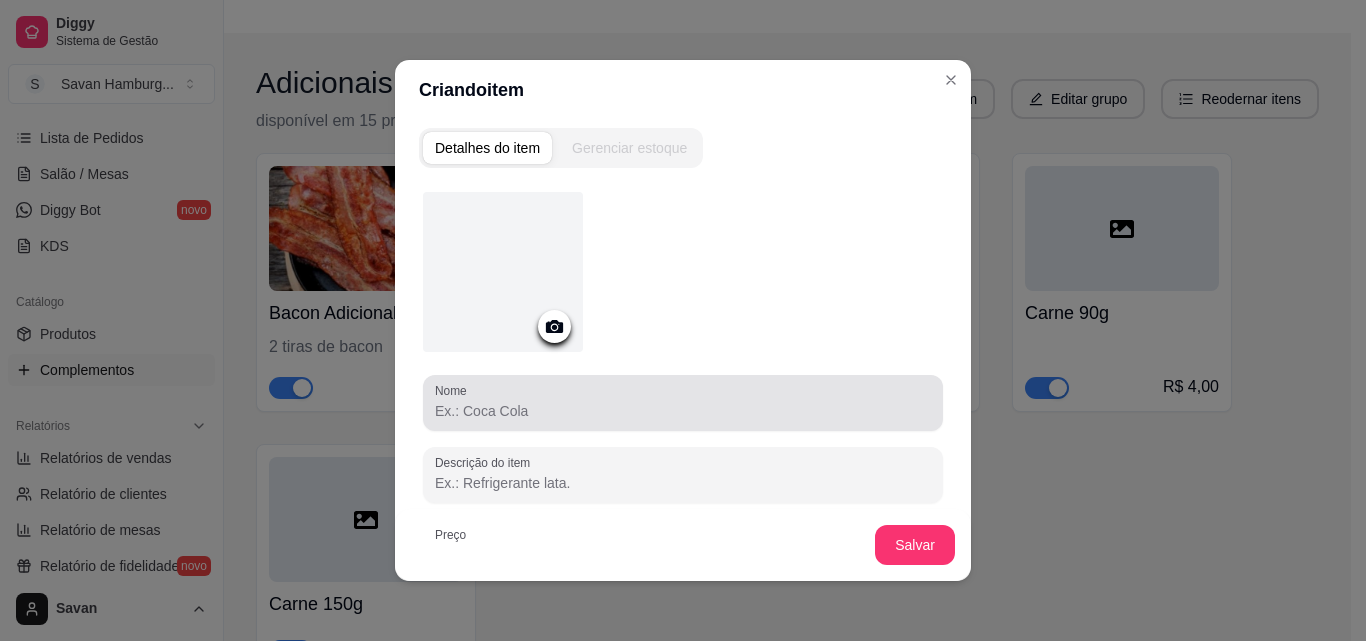 click on "Nome" at bounding box center [683, 411] 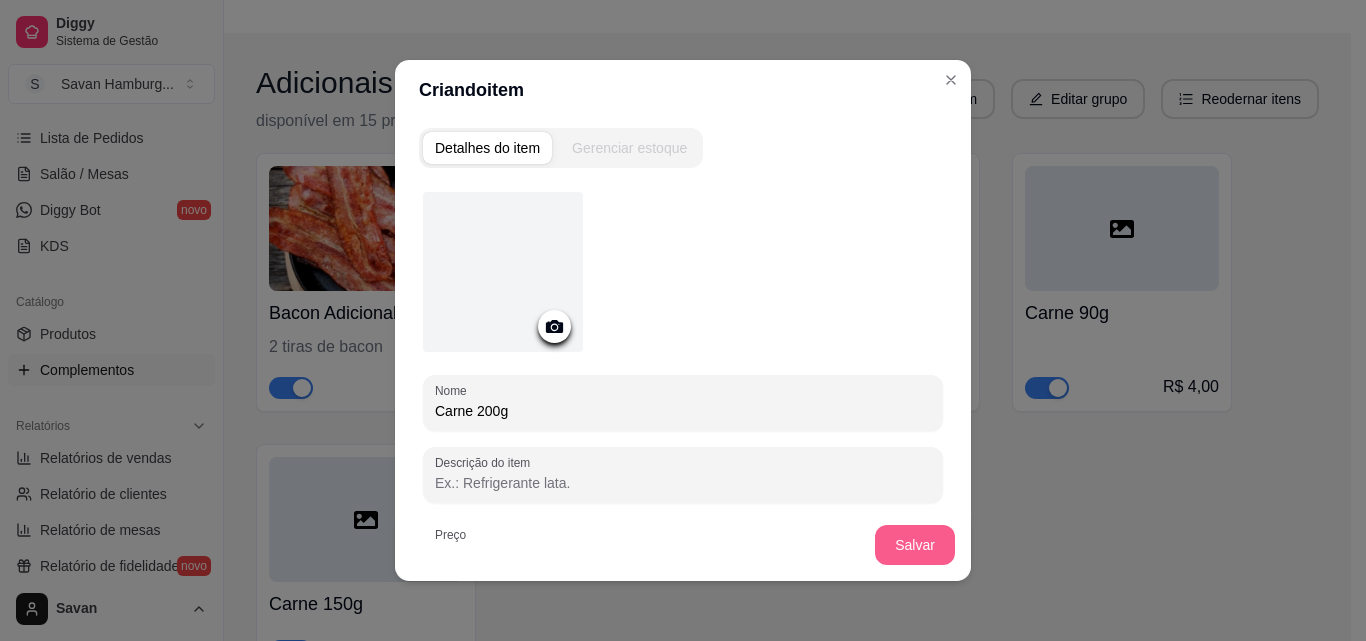 type on "Carne 200g" 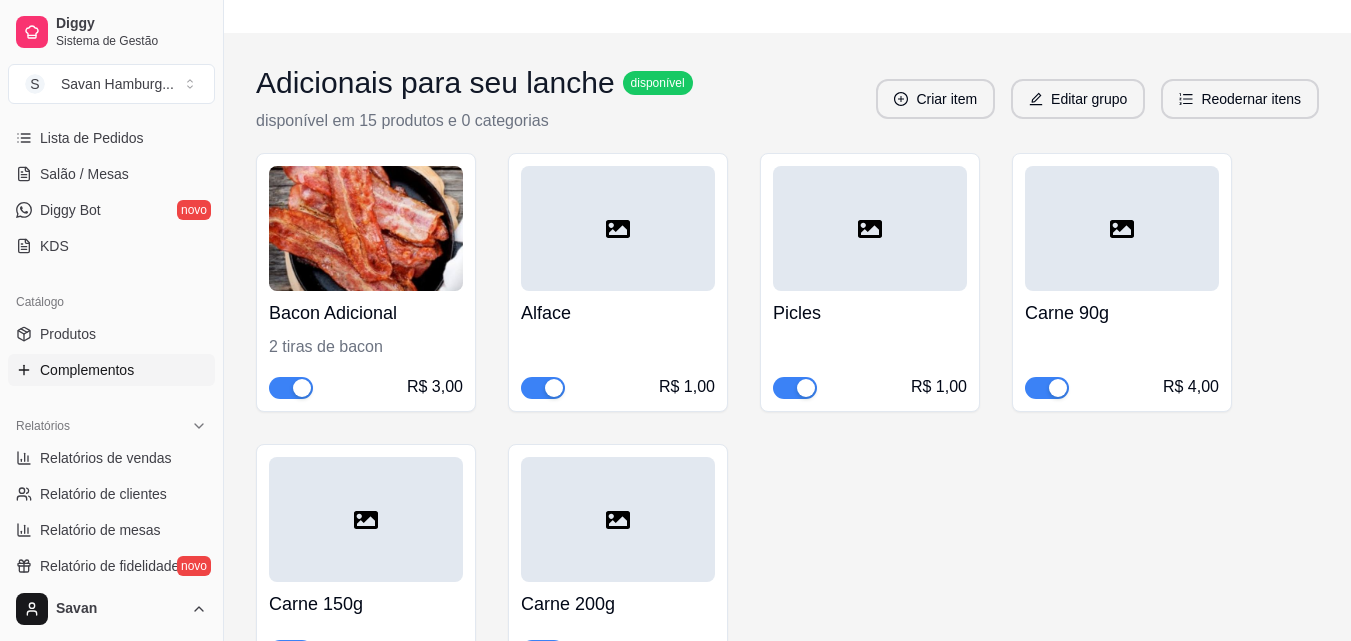 click on "Adicionais para seu lanche disponível disponível em 15 produtos e 0 categorias Criar item Editar grupo Reodernar itens" at bounding box center (787, 99) 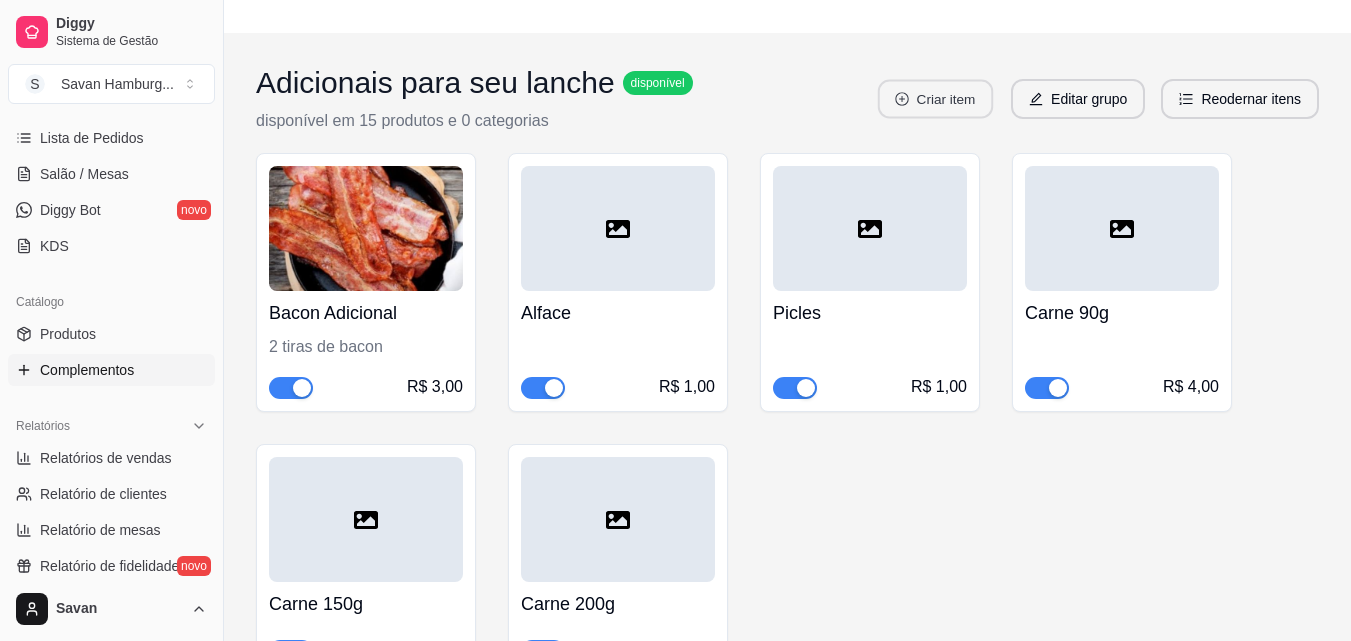 click on "Criar item" at bounding box center (935, 99) 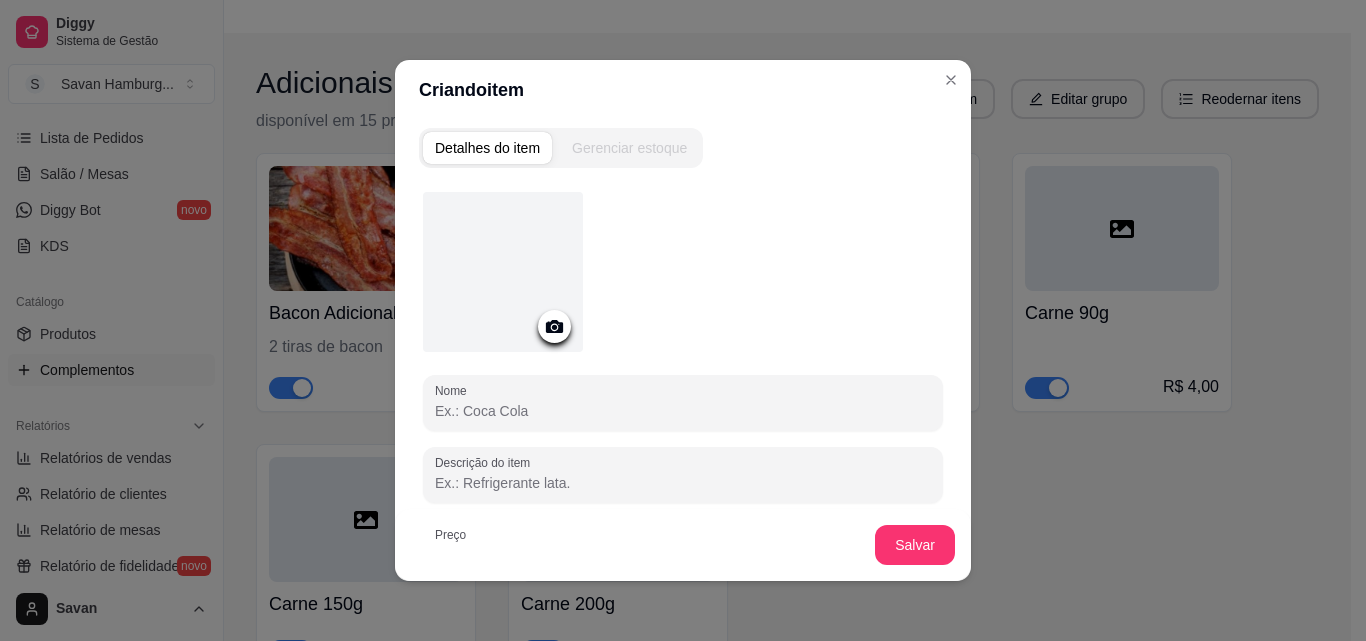 click on "Nome" at bounding box center [683, 411] 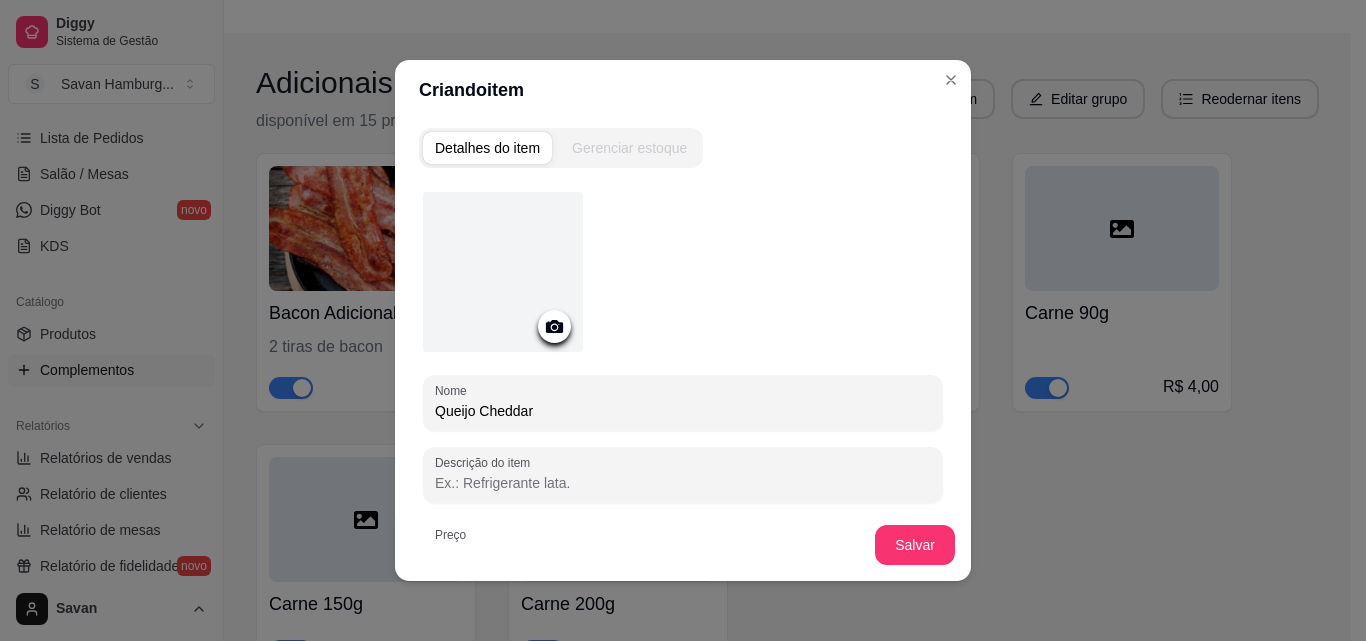 type on "Queijo Cheddar" 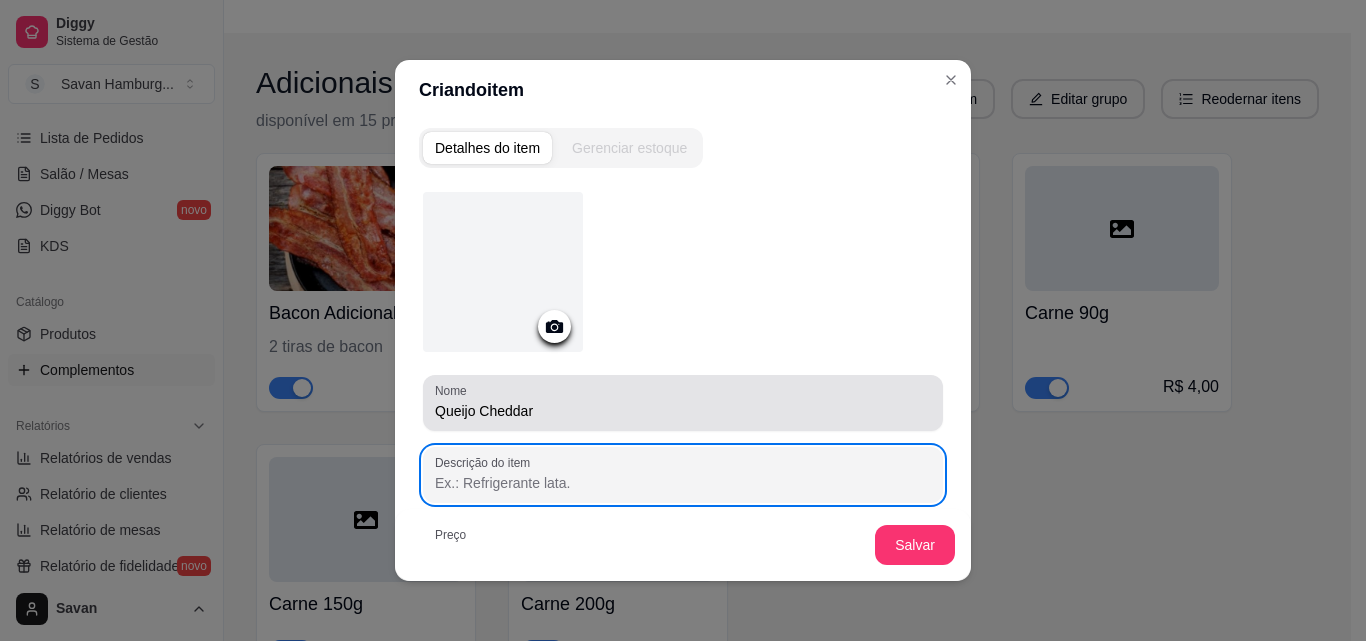 type on "3" 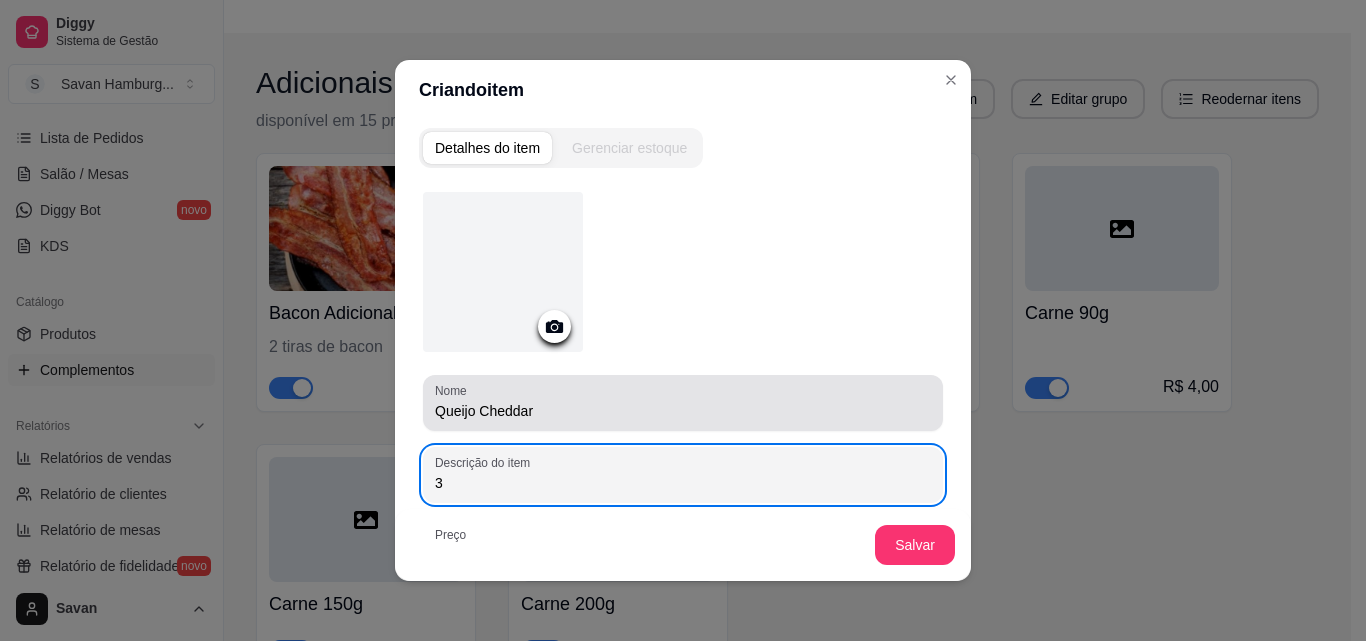 type 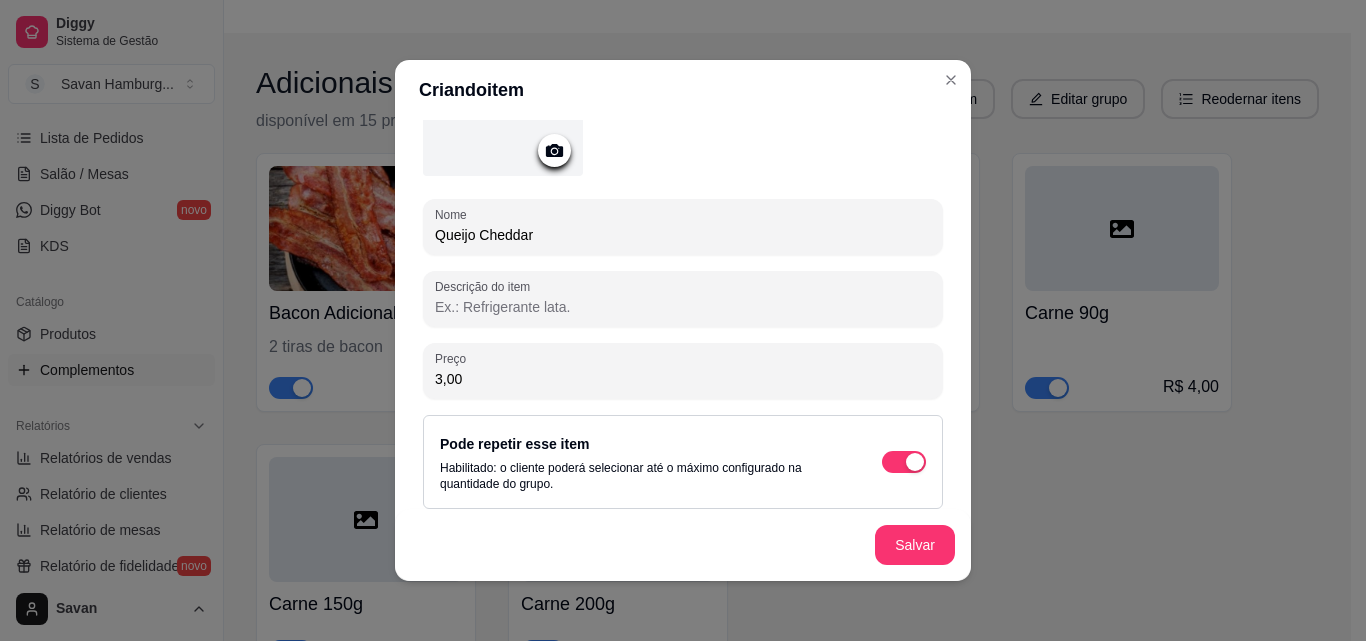 scroll, scrollTop: 187, scrollLeft: 0, axis: vertical 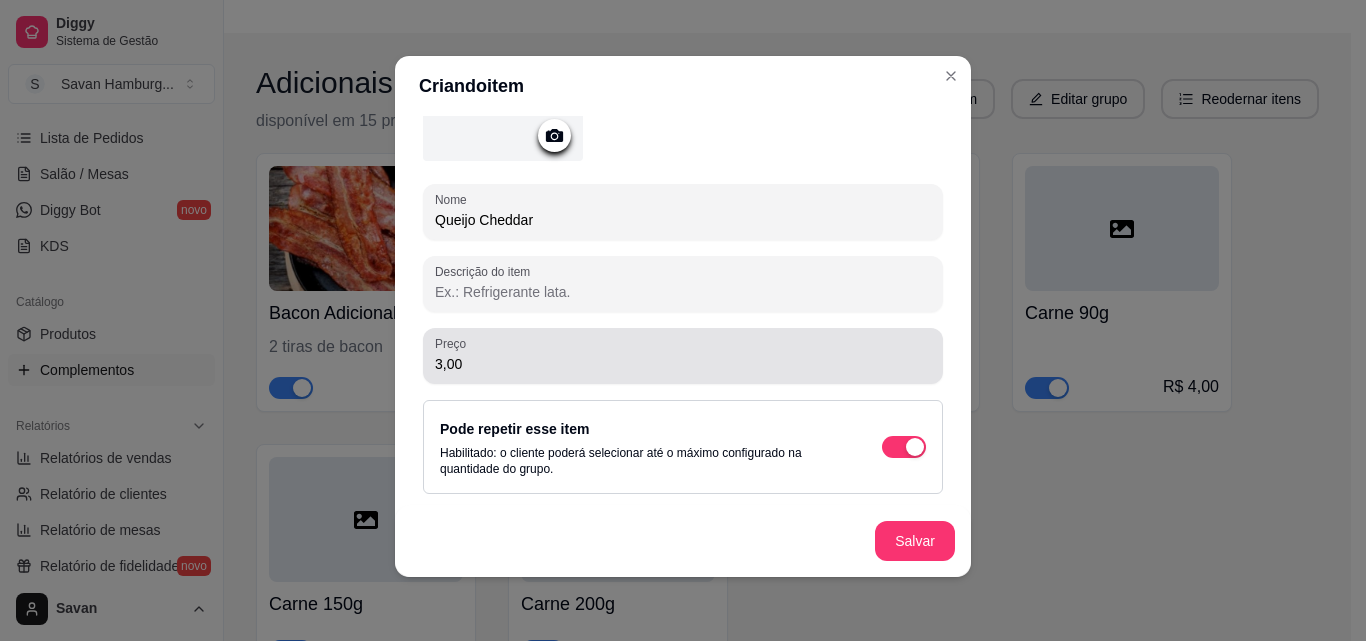 click on "3,00" at bounding box center (683, 356) 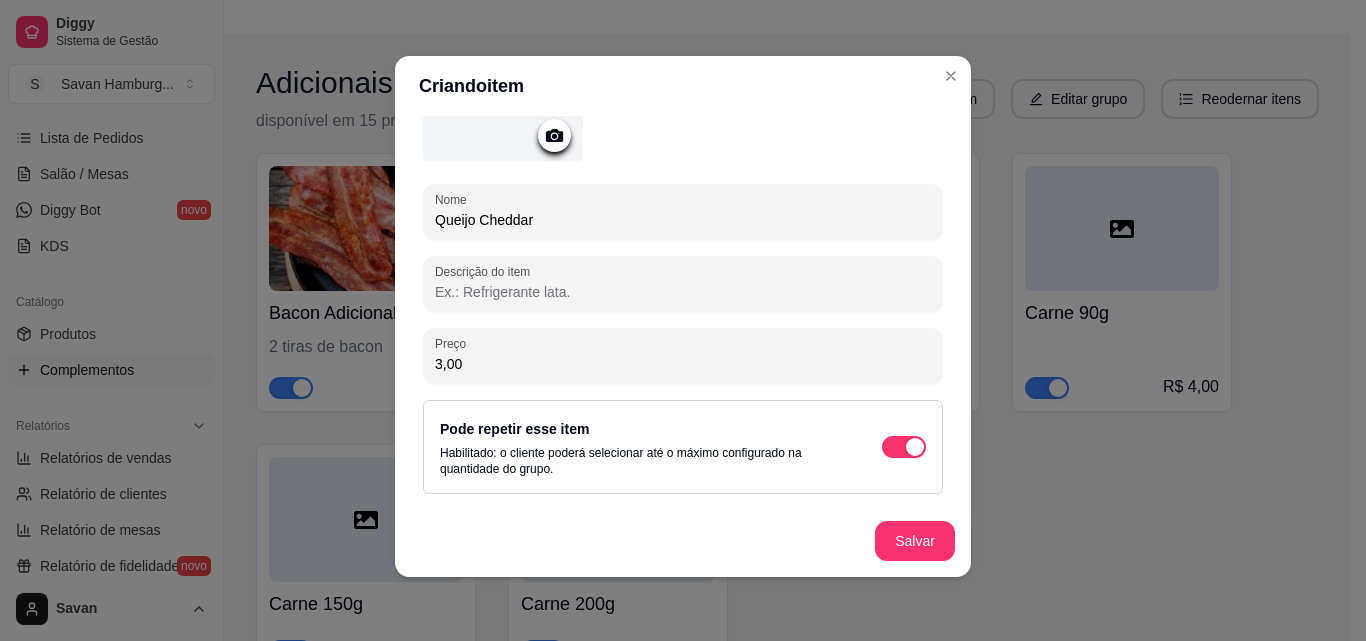 click on "3,00" at bounding box center (683, 356) 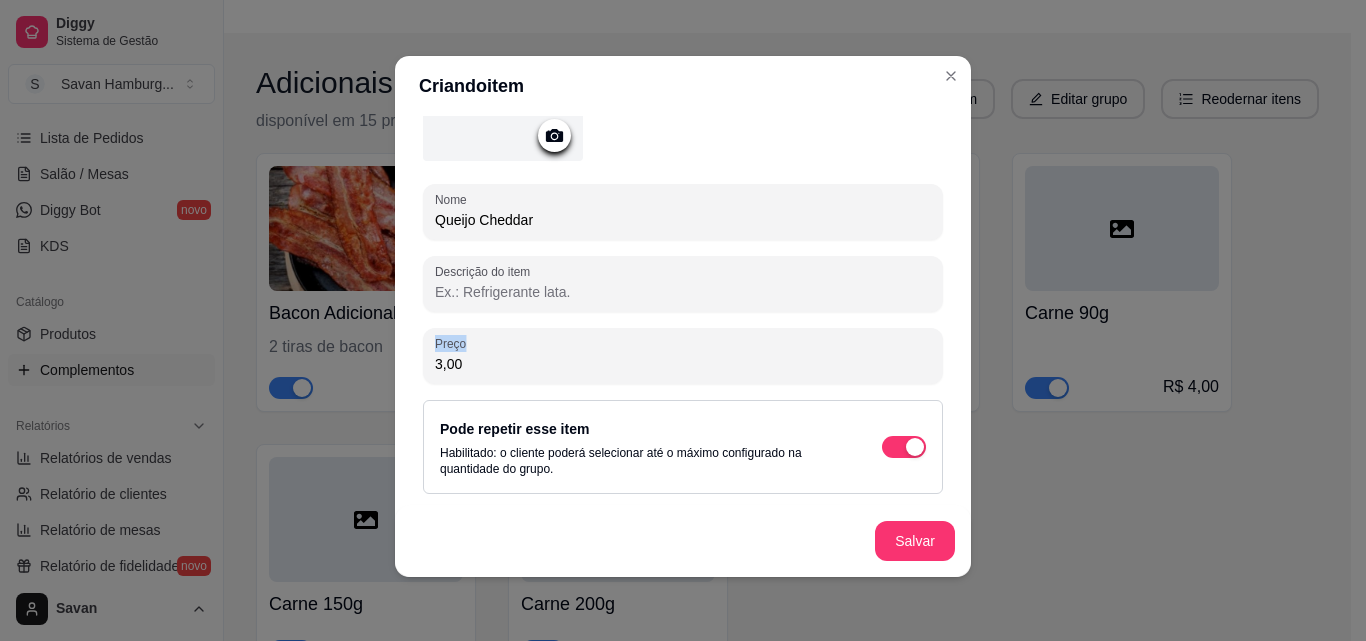 click on "3,00" at bounding box center (683, 356) 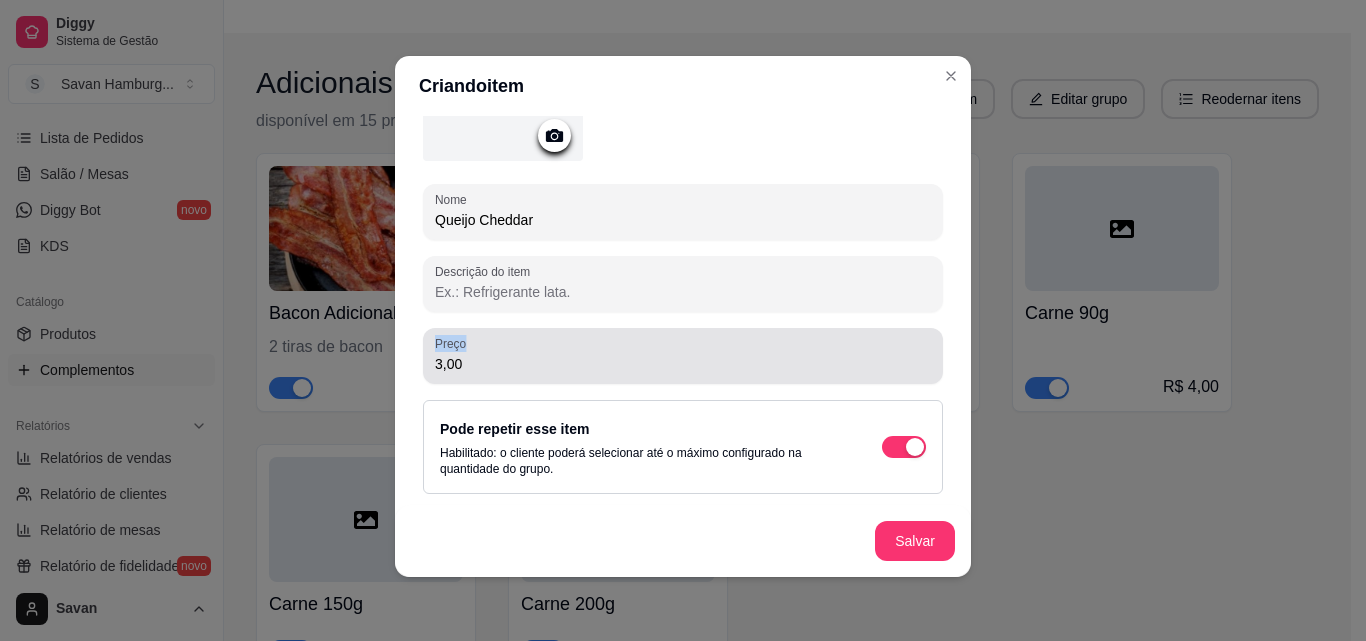 click on "3,00" at bounding box center (683, 356) 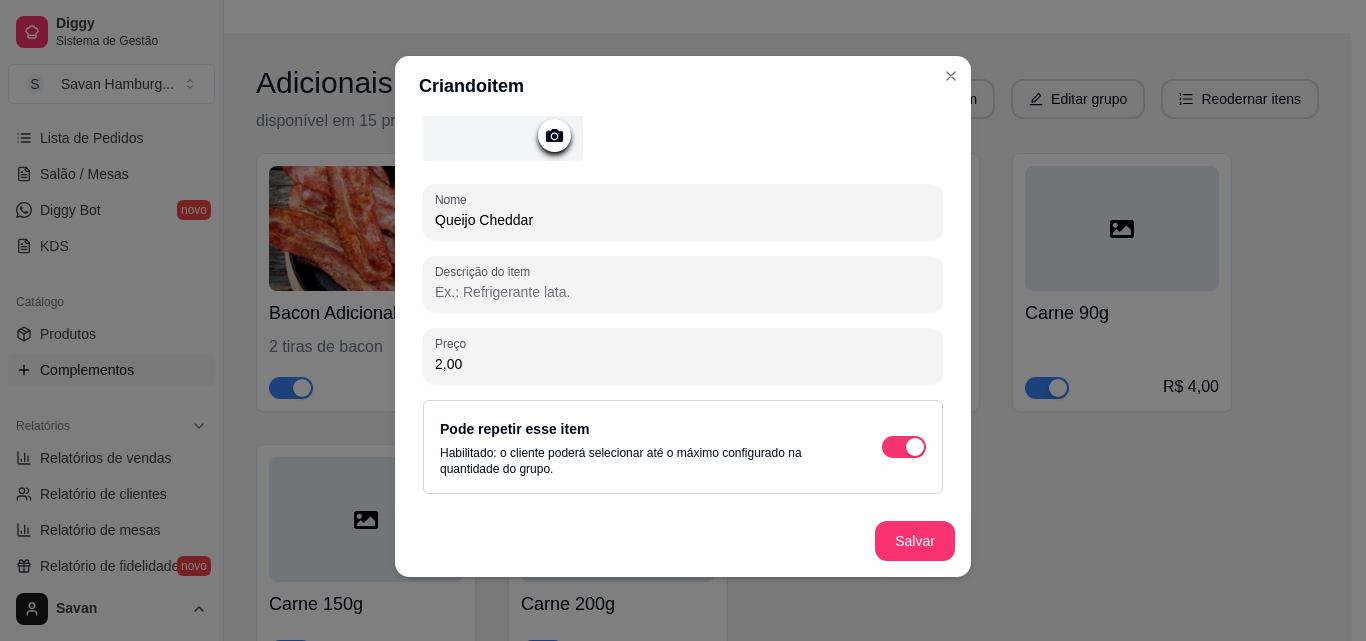type on "2,00" 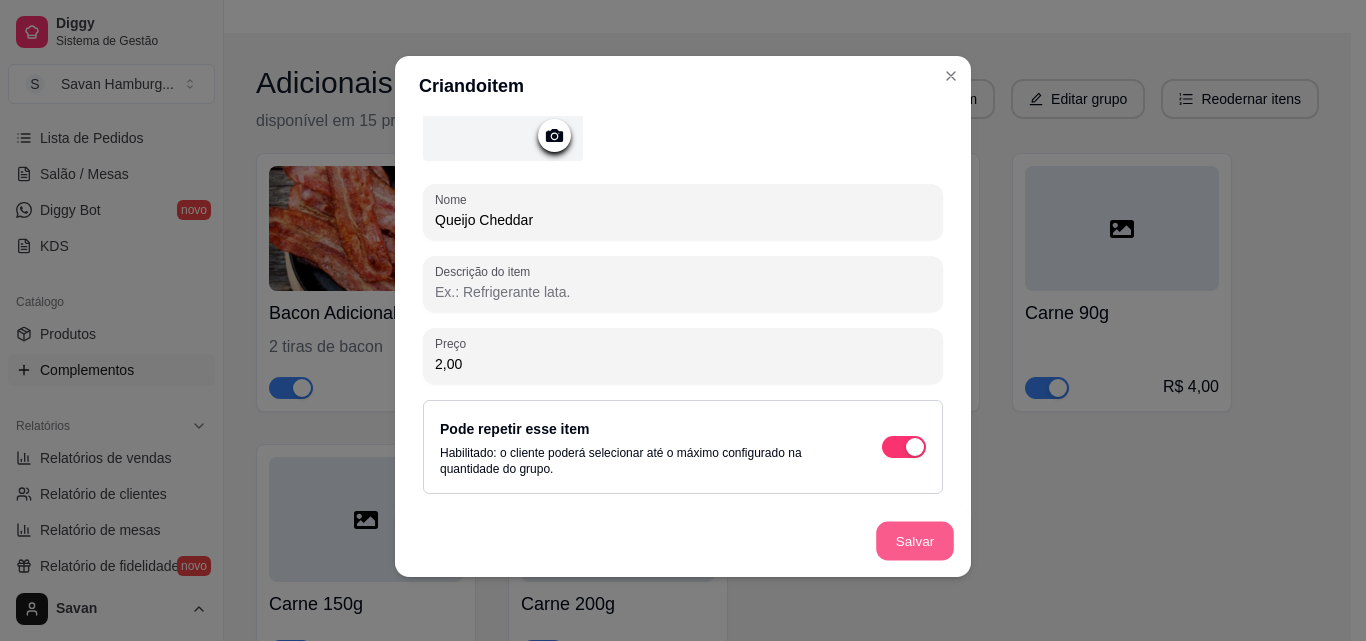 click on "Salvar" at bounding box center [915, 541] 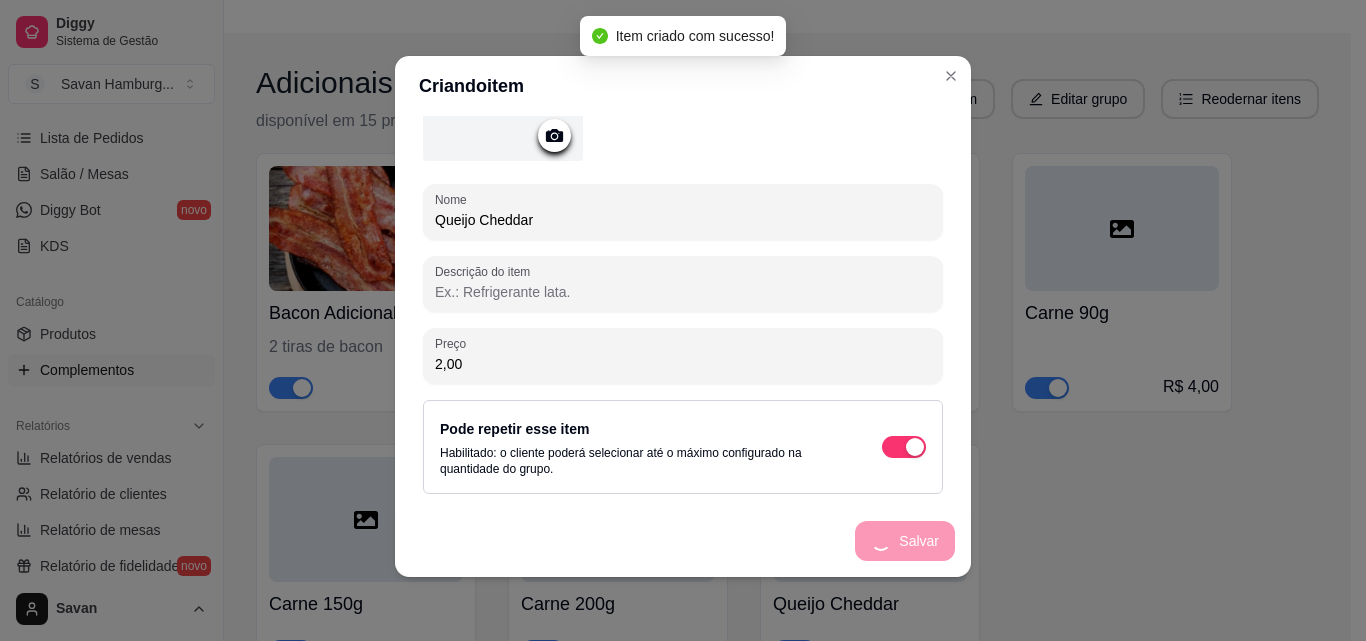 scroll, scrollTop: 0, scrollLeft: 0, axis: both 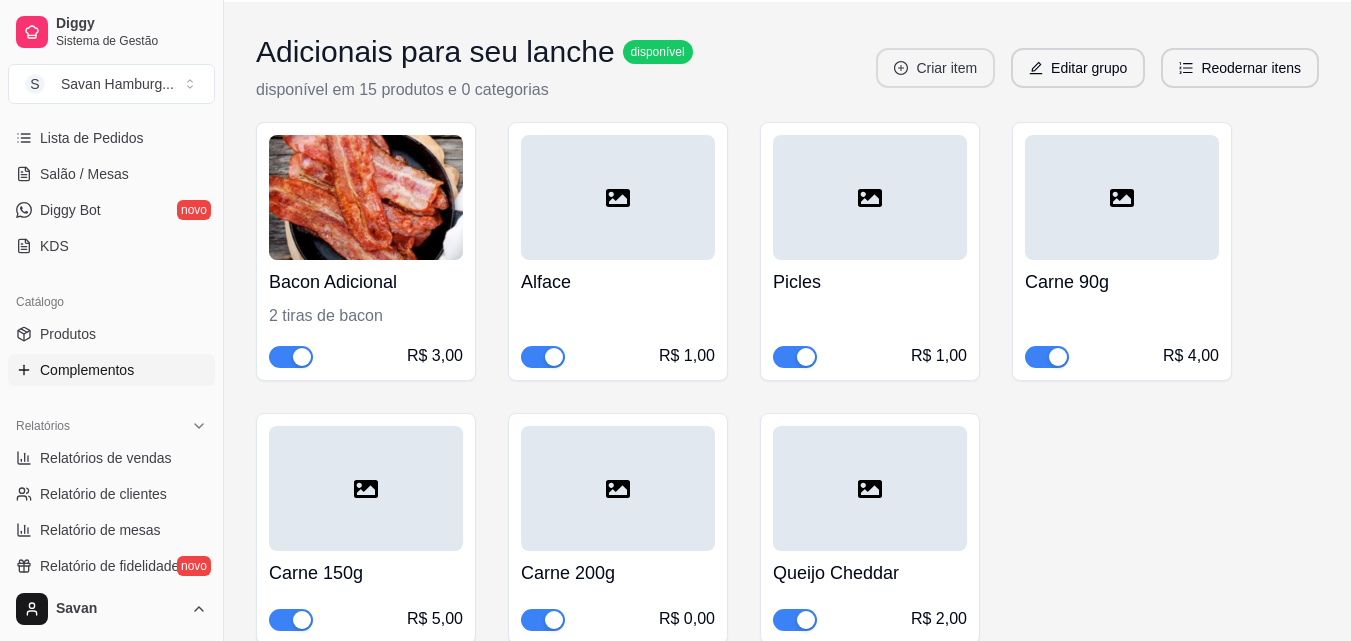 click on "Criar item" at bounding box center (935, 68) 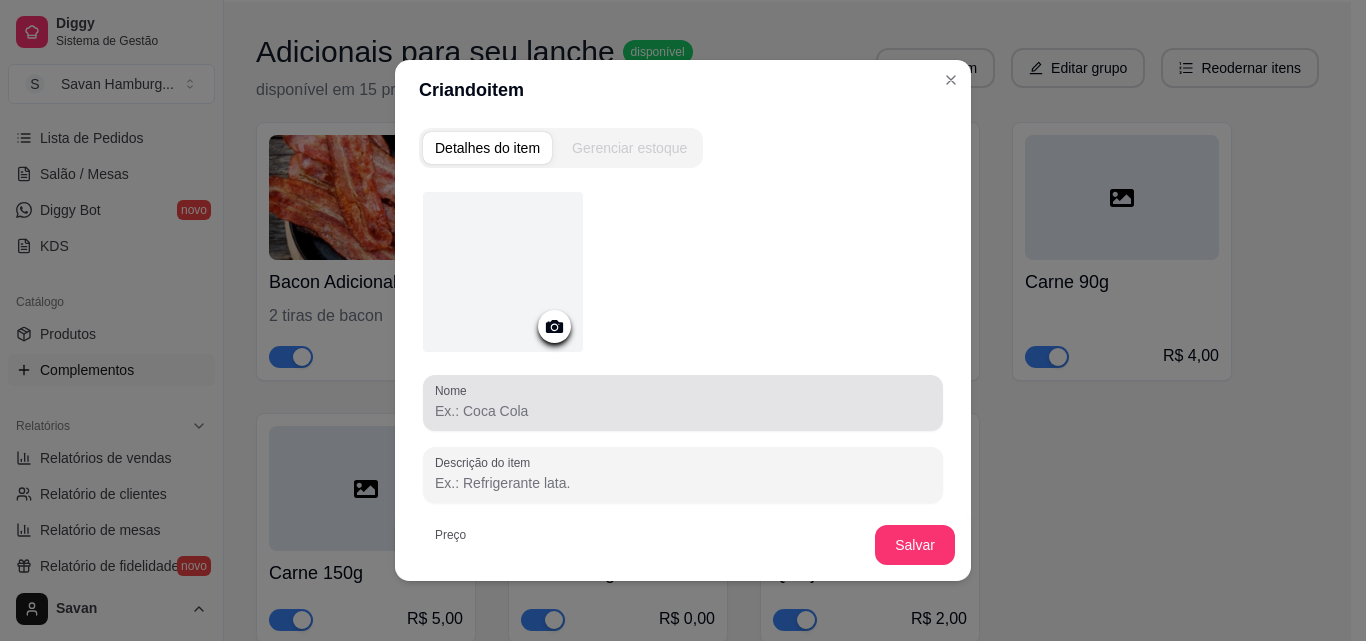 click at bounding box center (683, 403) 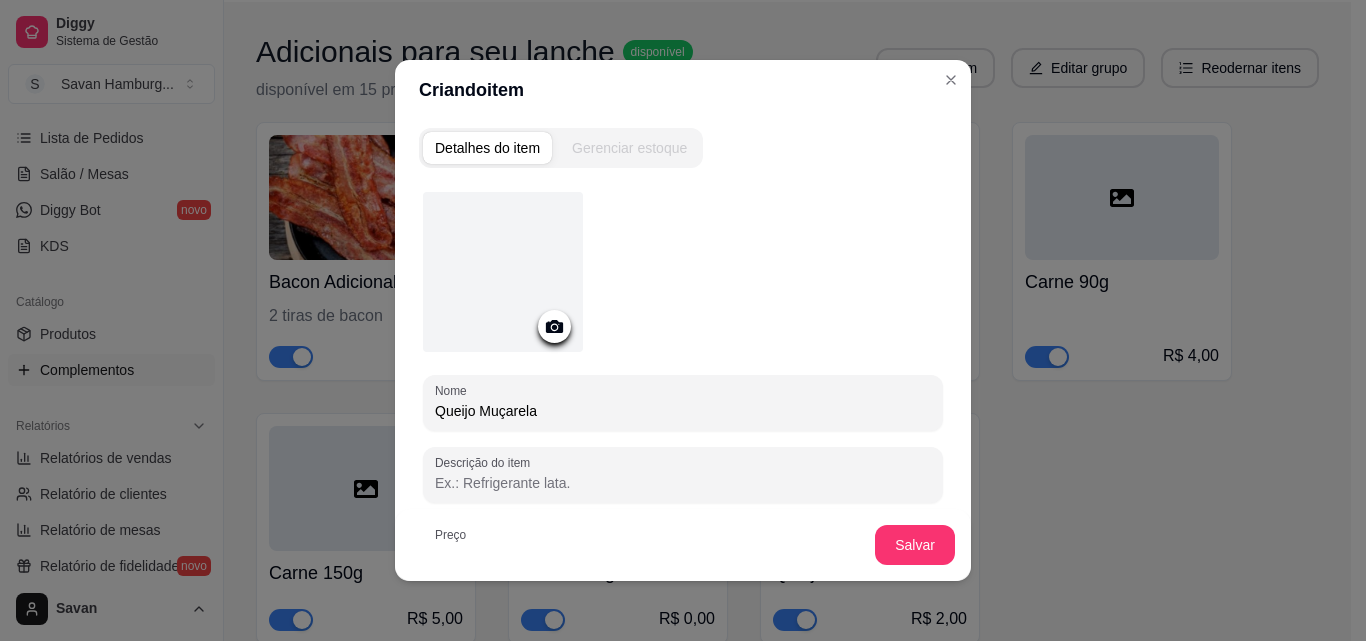 type on "Queijo Muçarela" 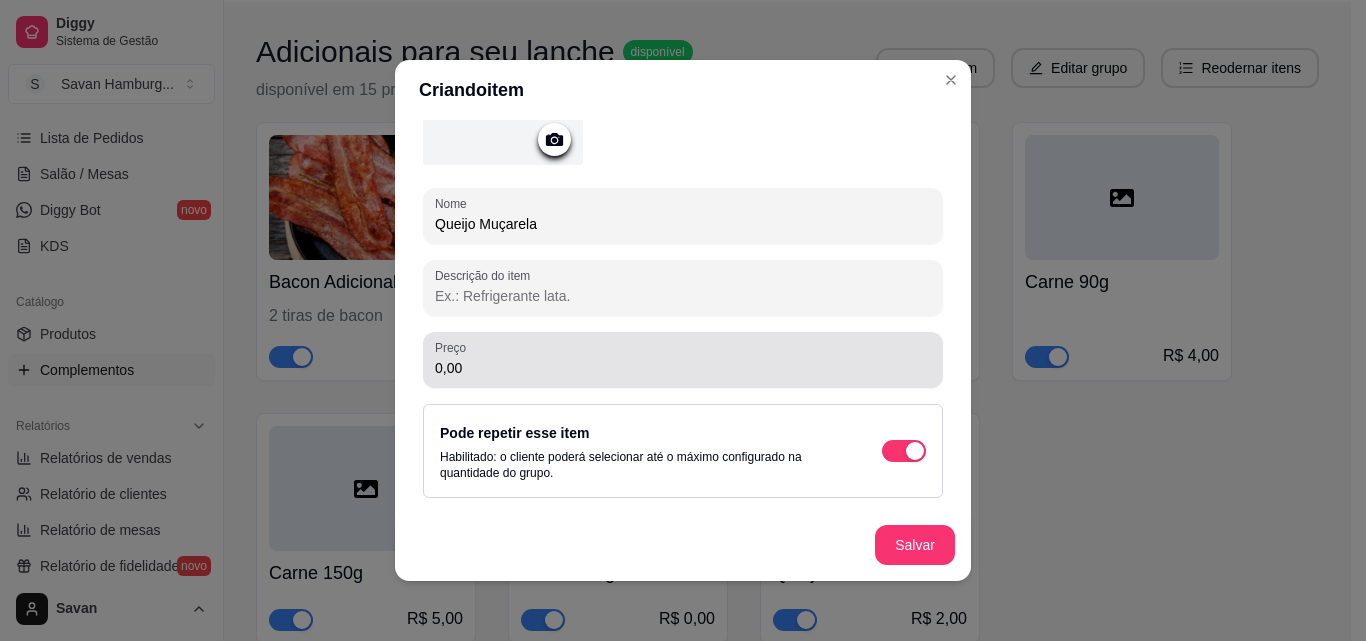 click on "0,00" at bounding box center [683, 368] 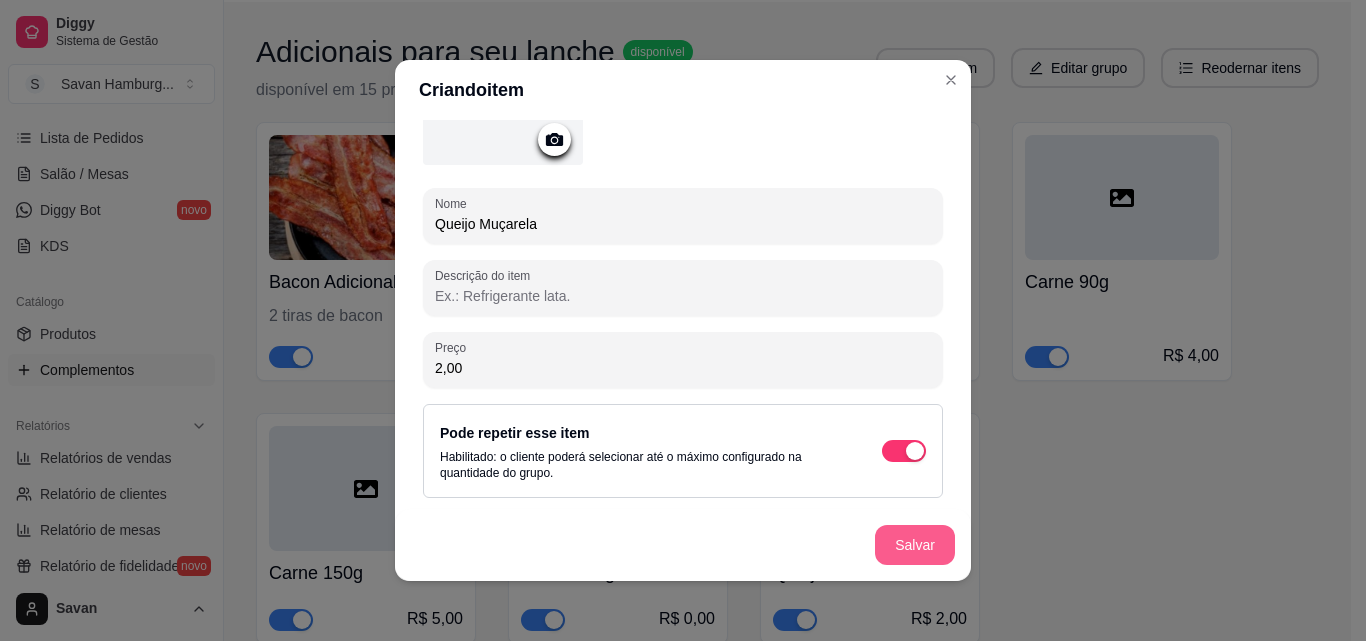 type on "2,00" 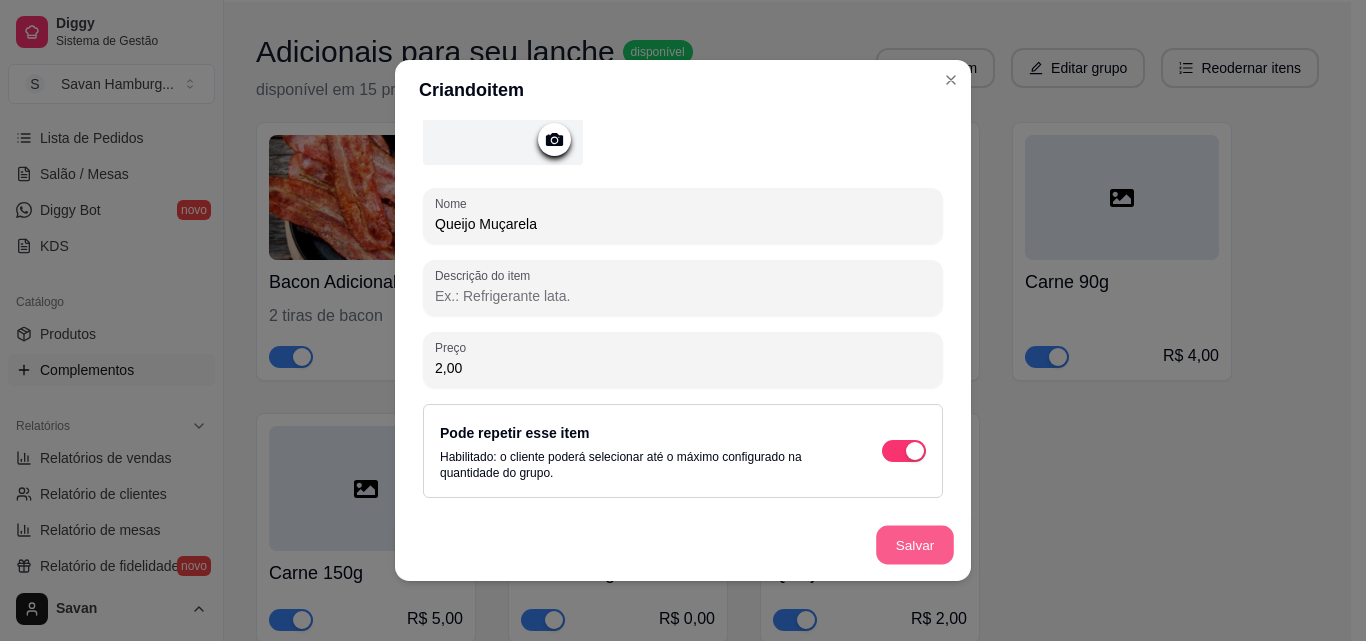 click on "Salvar" at bounding box center (915, 545) 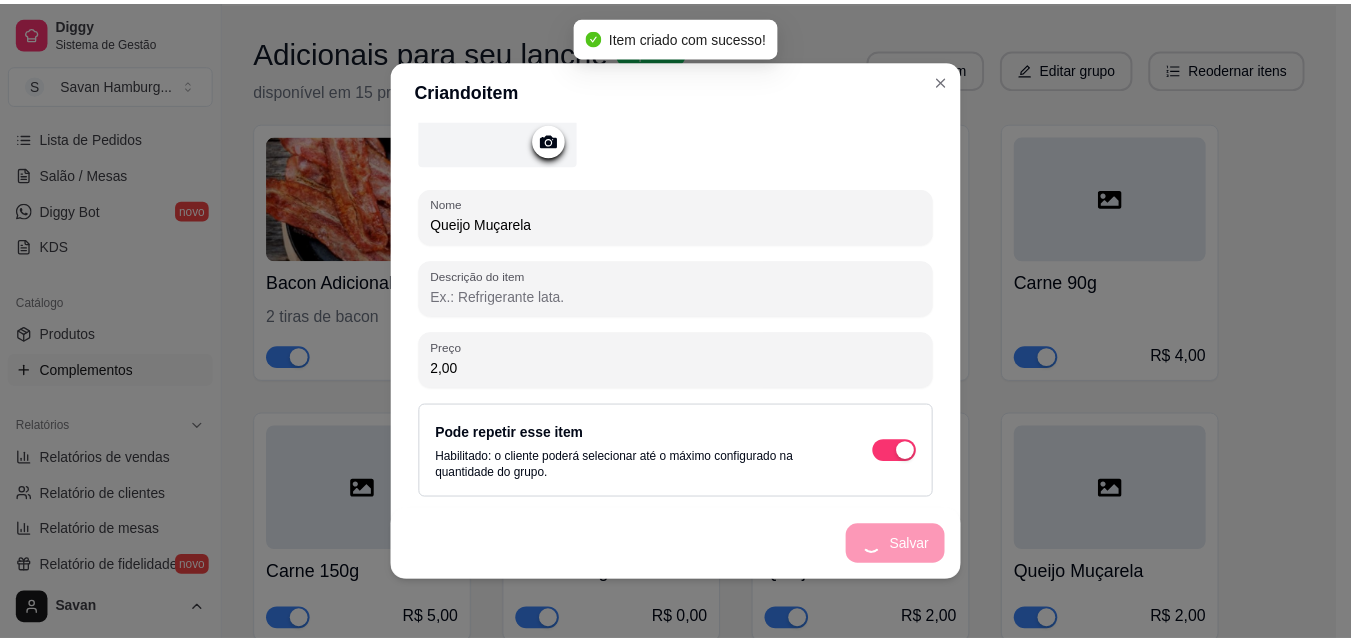 scroll, scrollTop: 0, scrollLeft: 0, axis: both 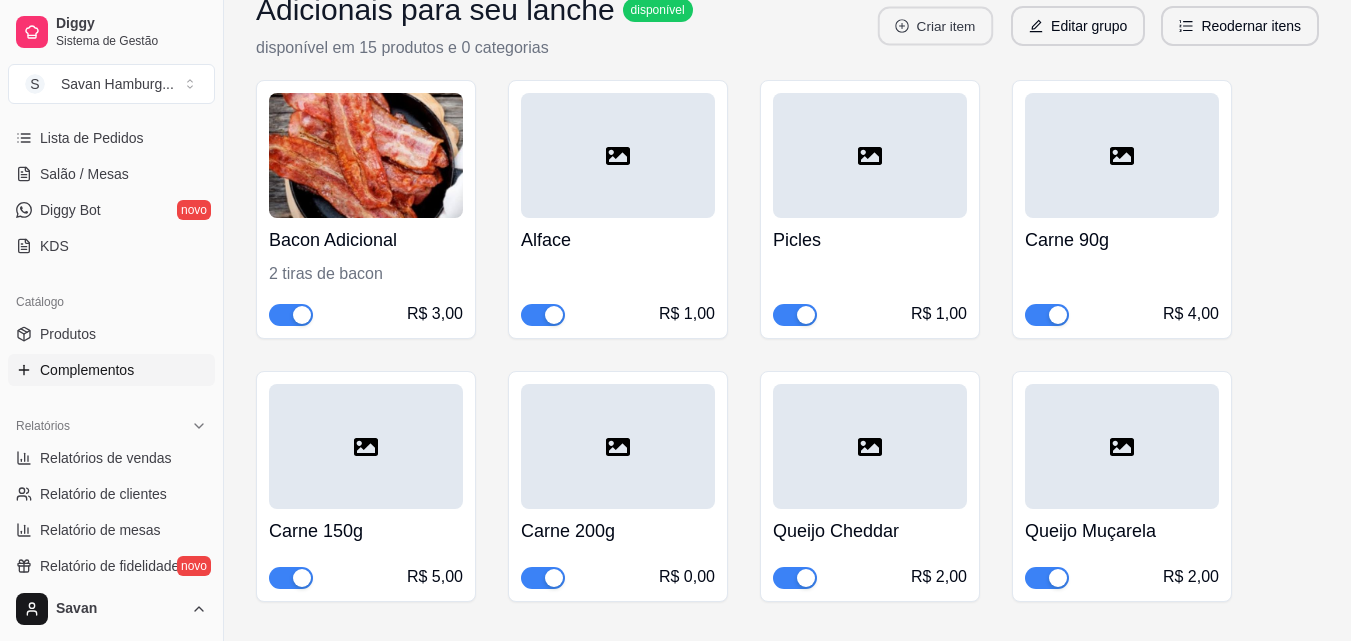 click on "Criar item" at bounding box center [935, 26] 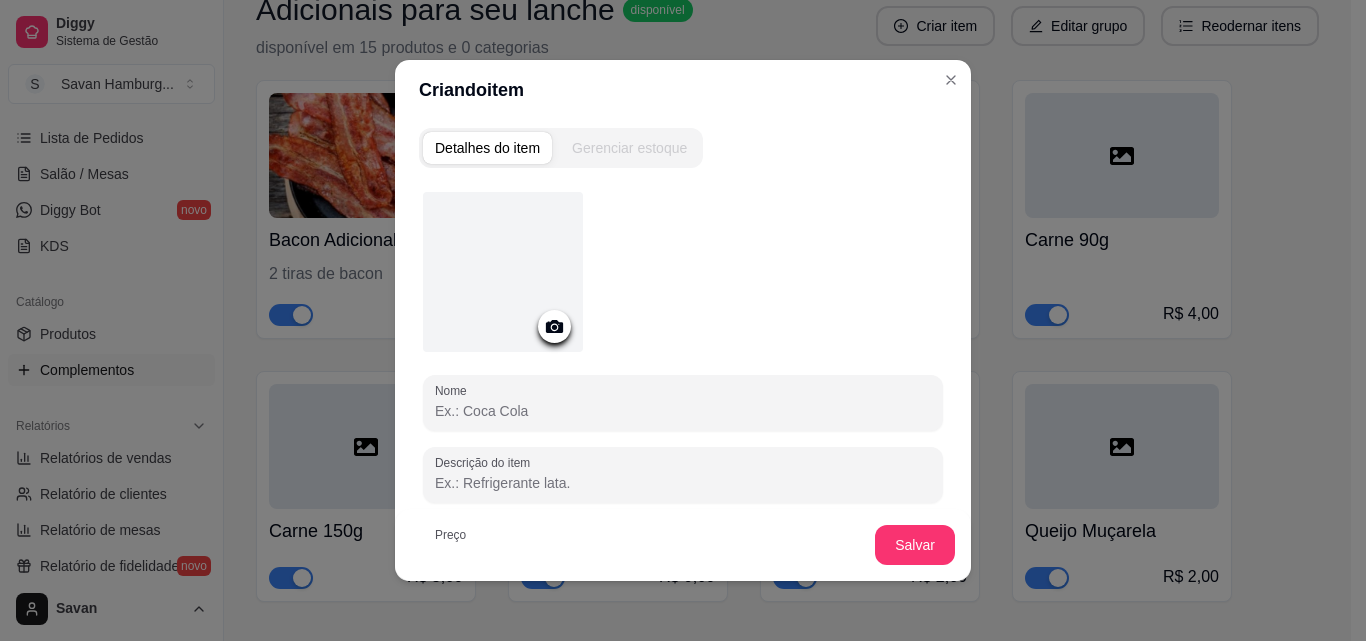 click on "Nome" at bounding box center (683, 411) 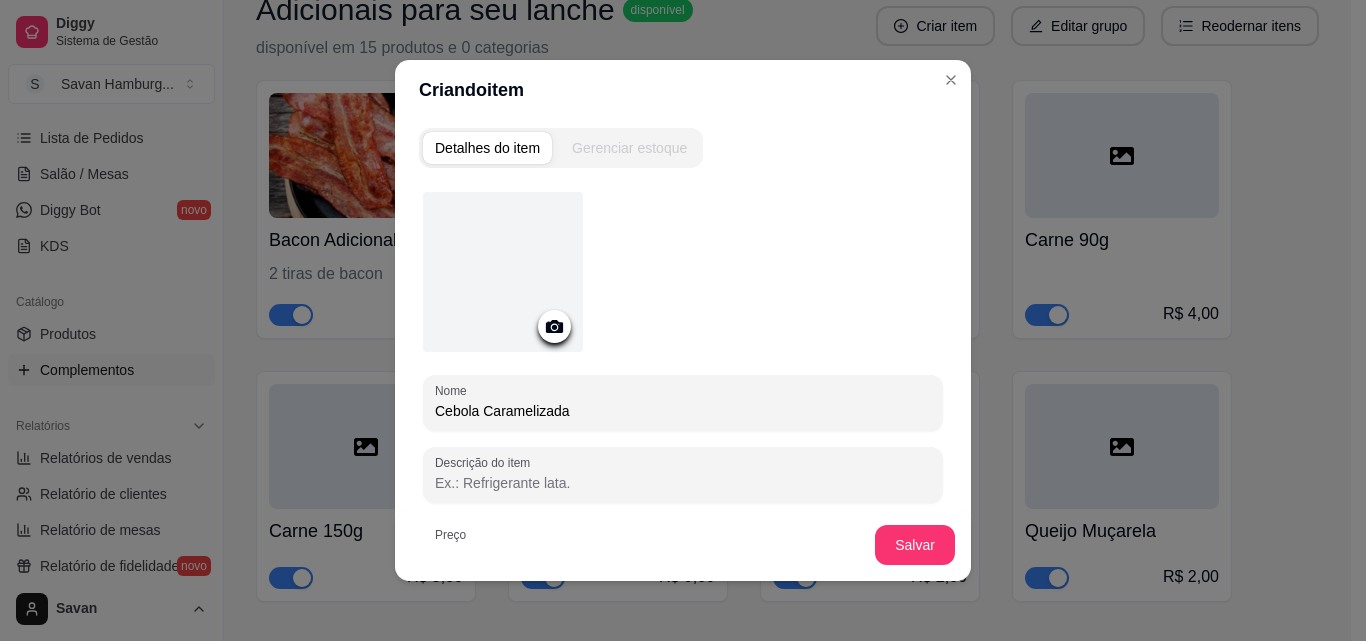 type on "Cebola Caramelizada" 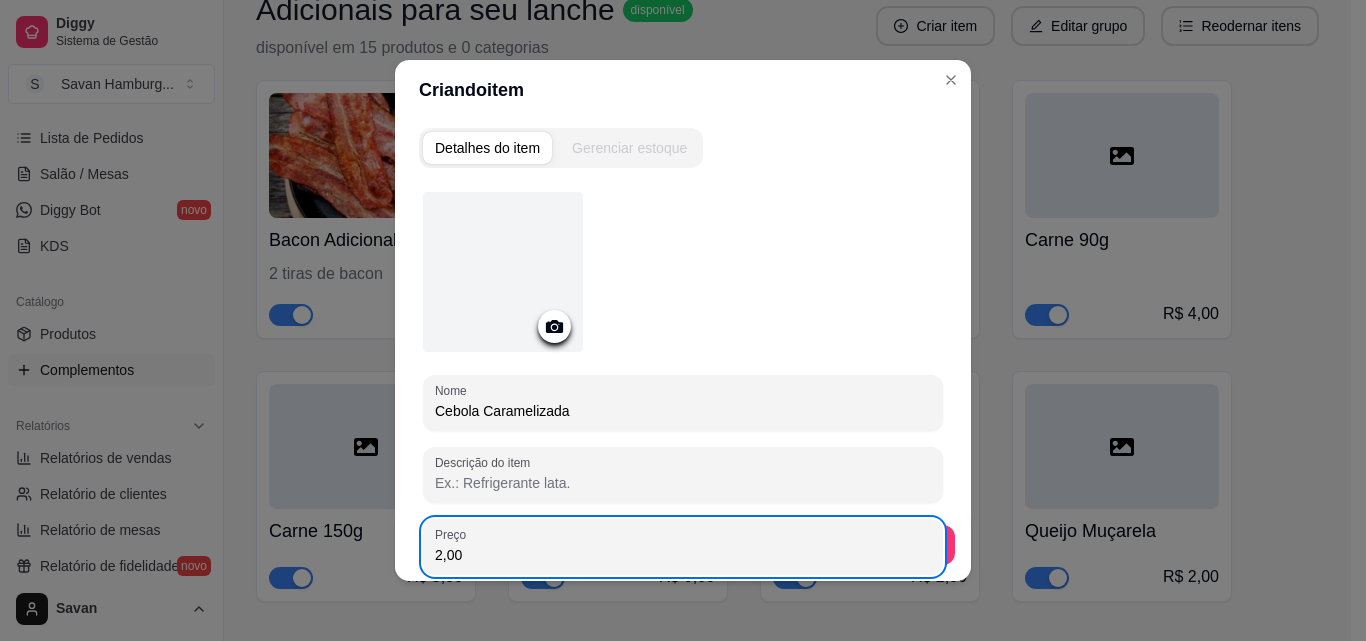 type on "2,00" 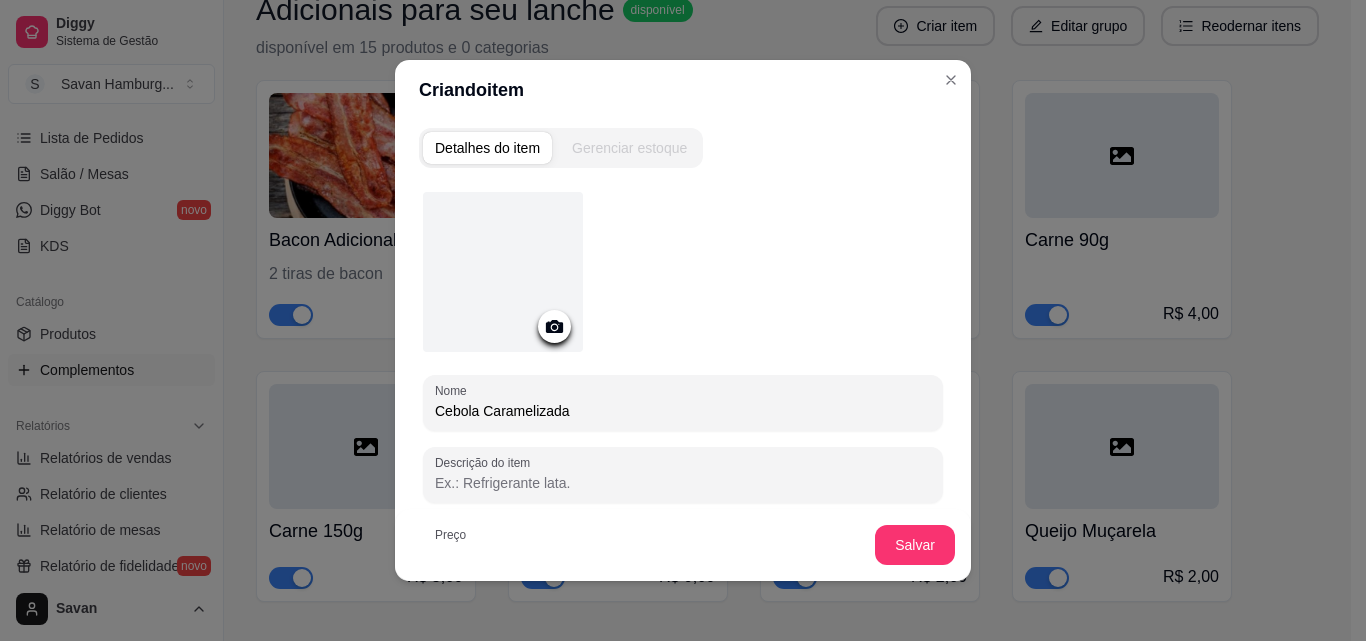 scroll, scrollTop: 187, scrollLeft: 0, axis: vertical 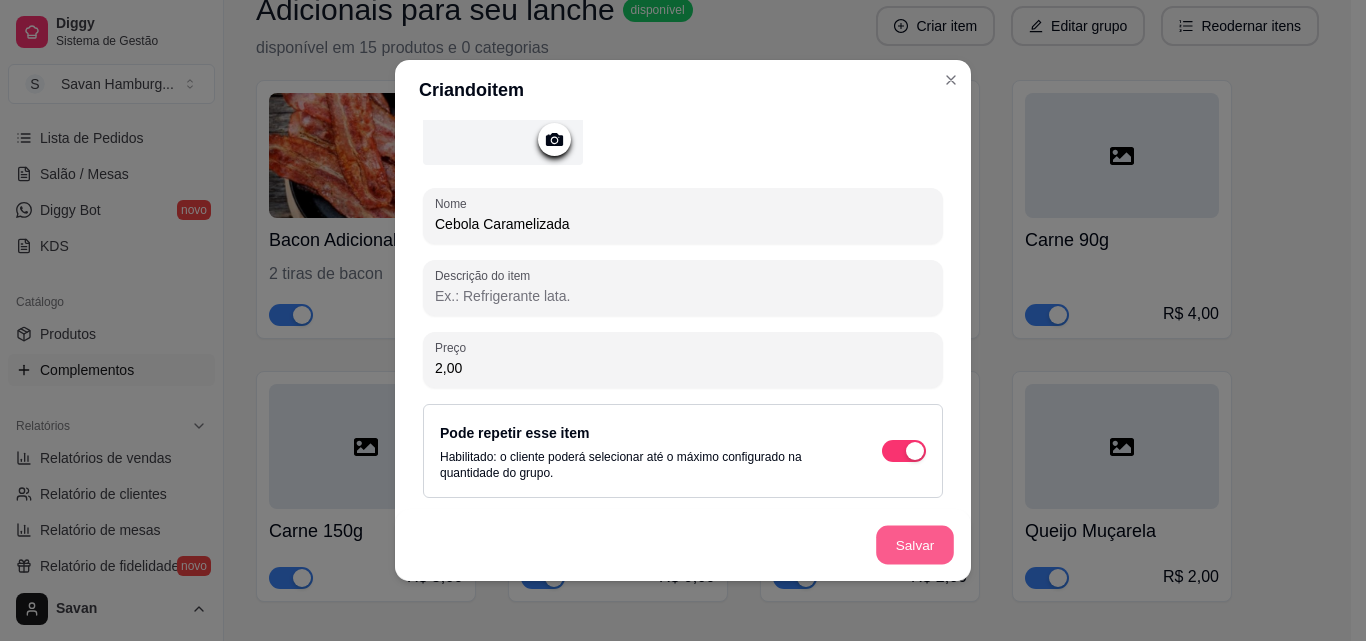 click on "Salvar" at bounding box center (915, 545) 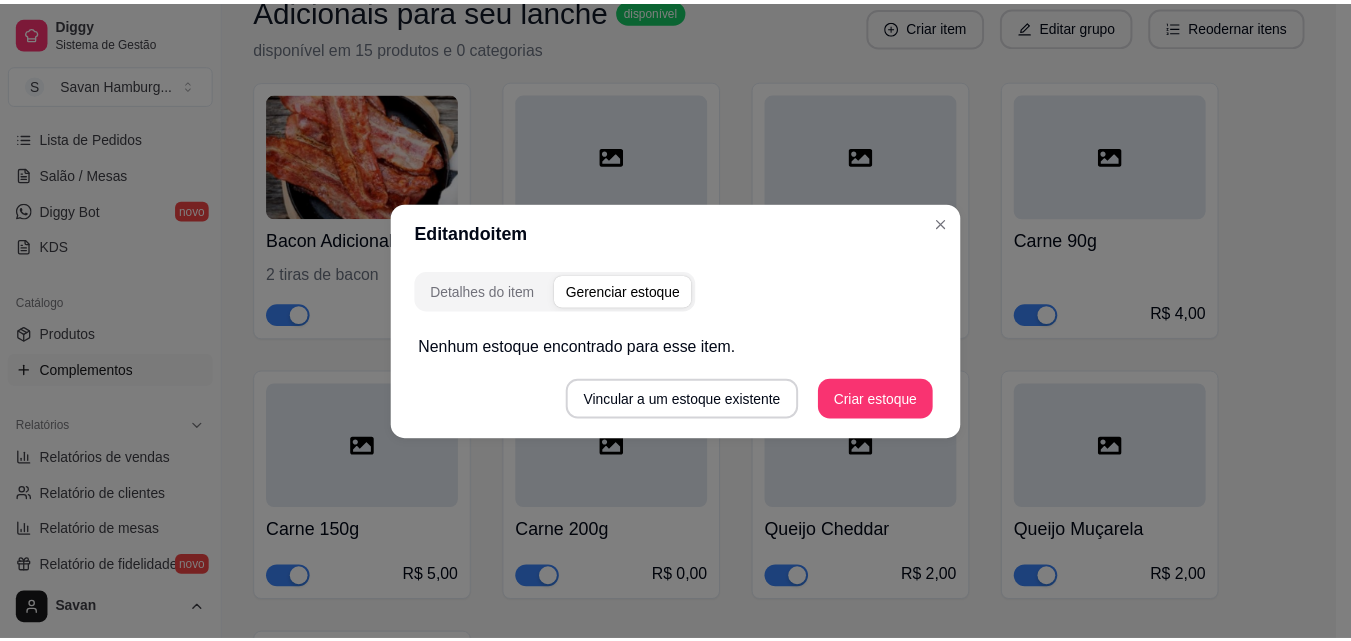 scroll, scrollTop: 0, scrollLeft: 0, axis: both 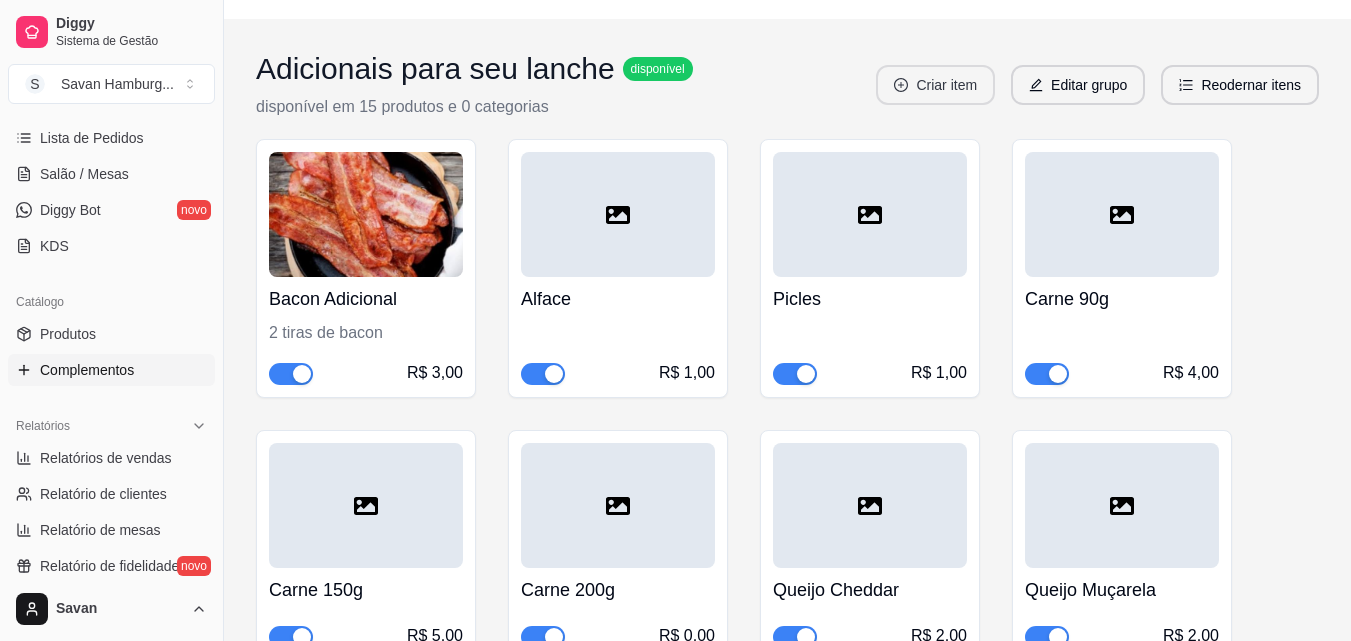 click on "Criar item" at bounding box center [935, 85] 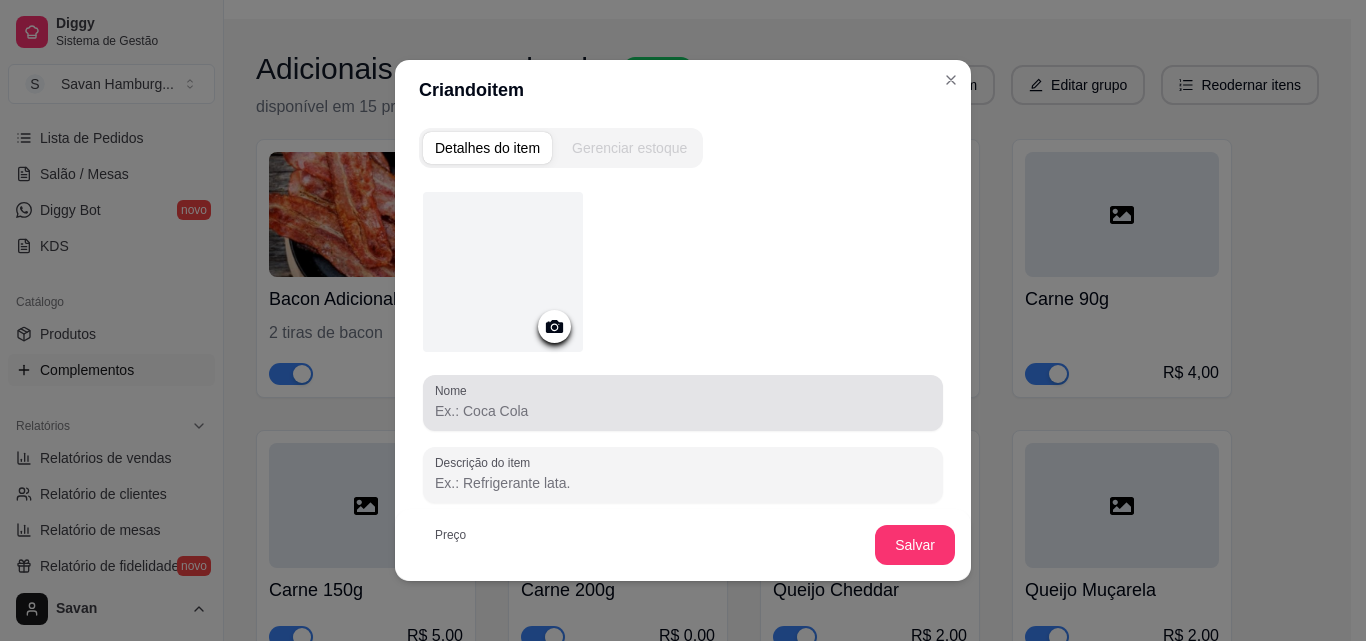click on "Nome" at bounding box center [683, 403] 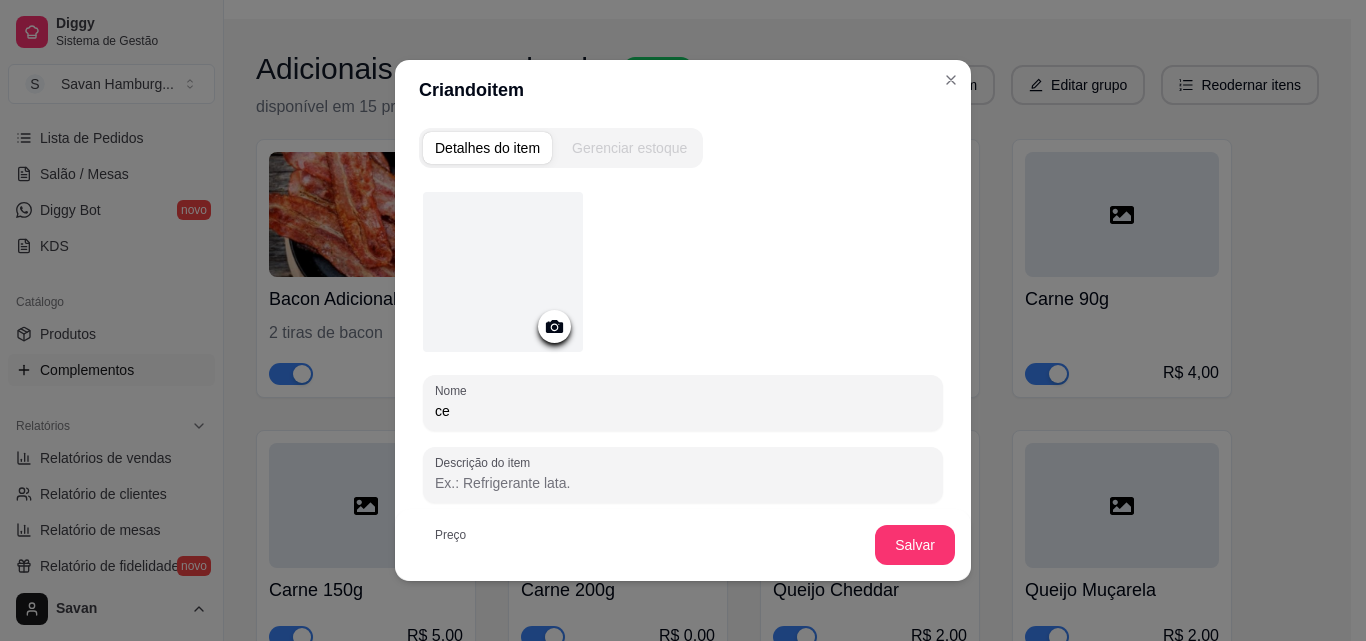 type on "c" 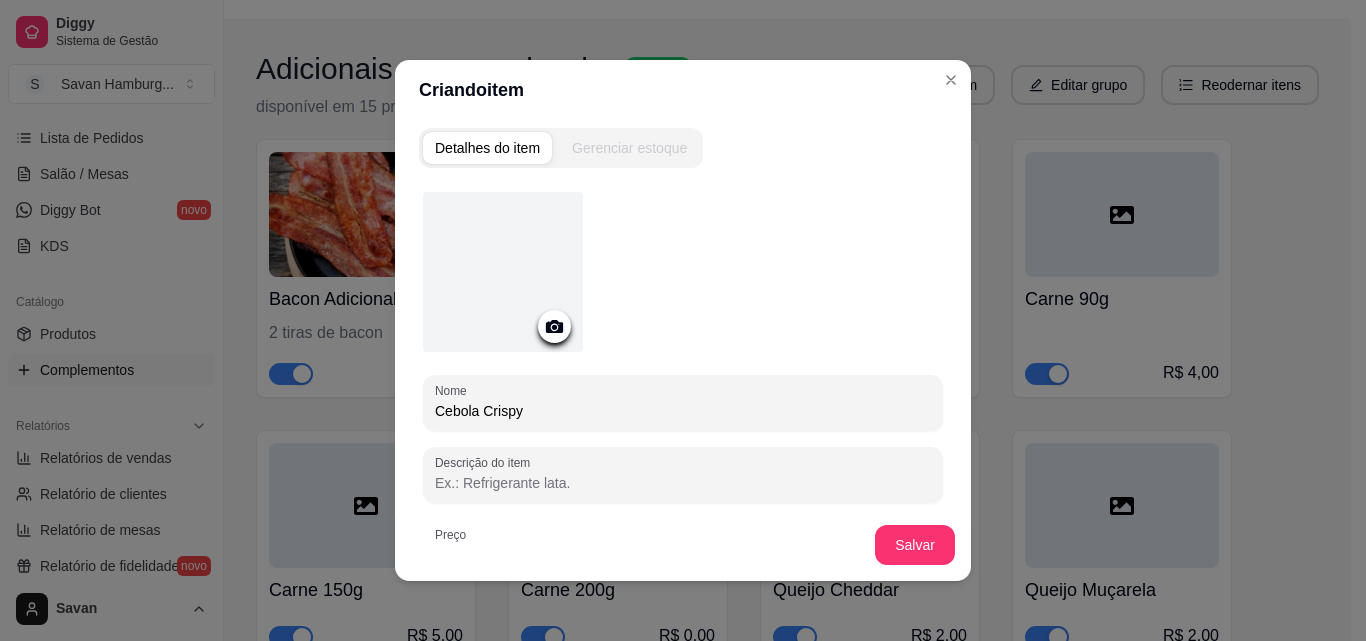 type on "Cebola Crispy" 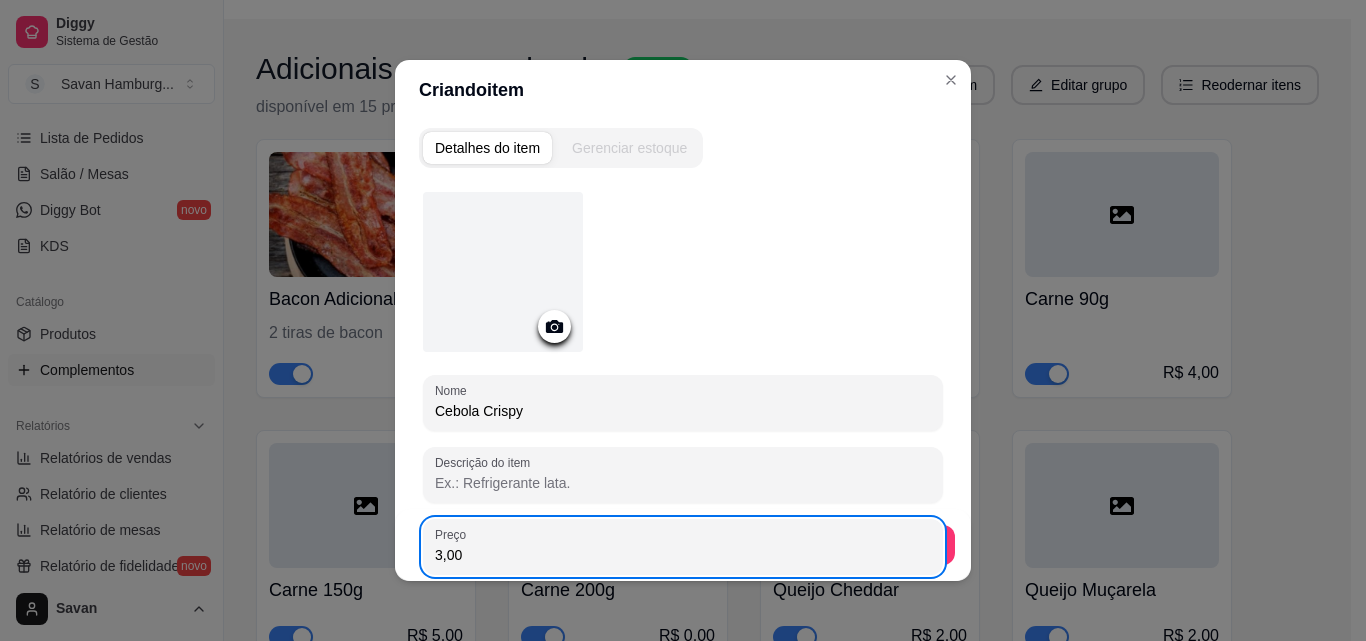 type on "3,00" 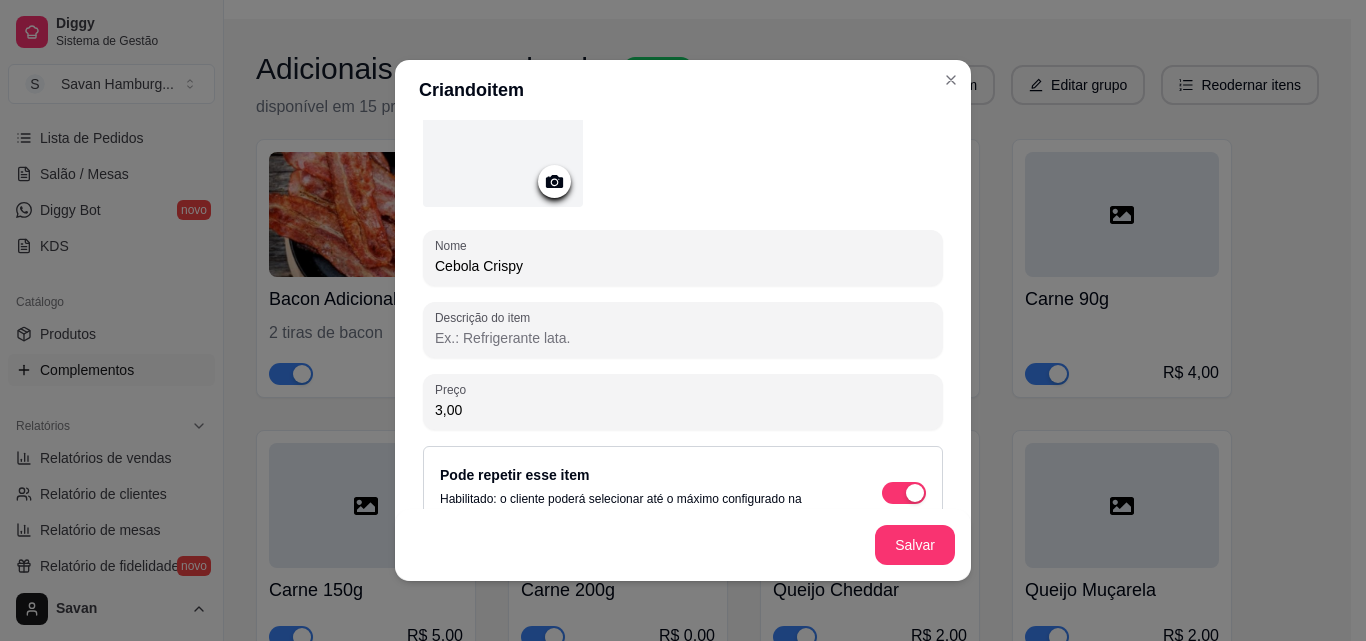 scroll, scrollTop: 187, scrollLeft: 0, axis: vertical 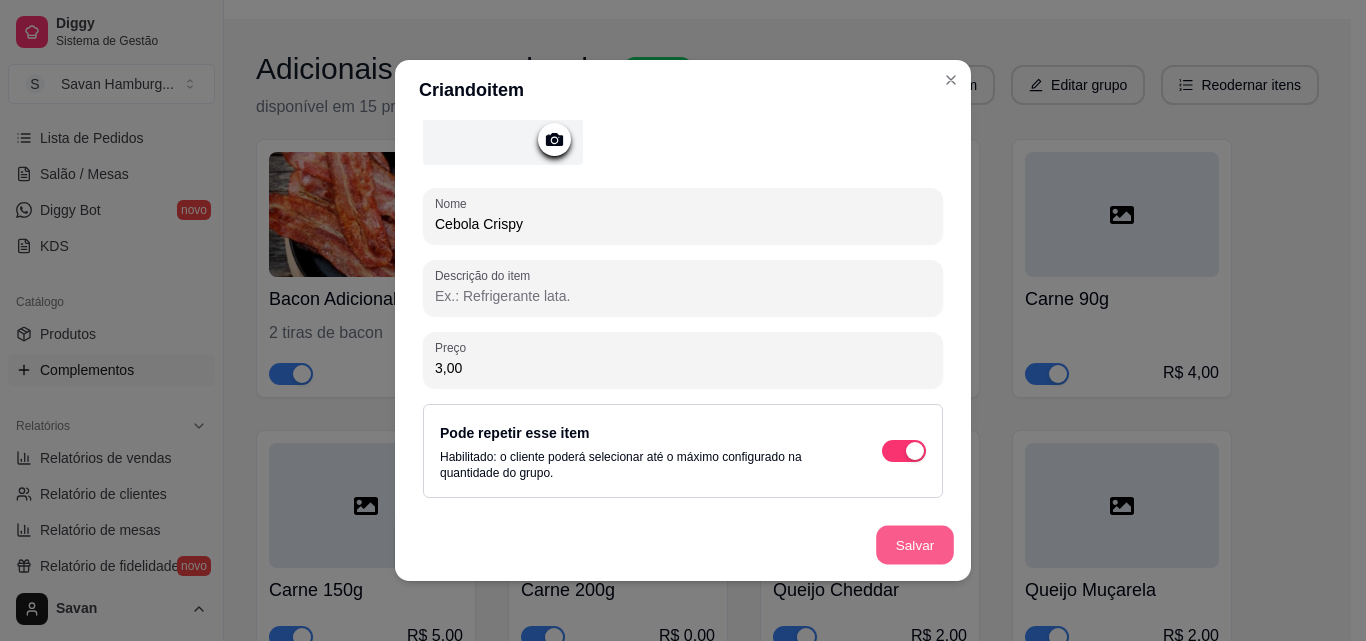 click on "Salvar" at bounding box center [915, 545] 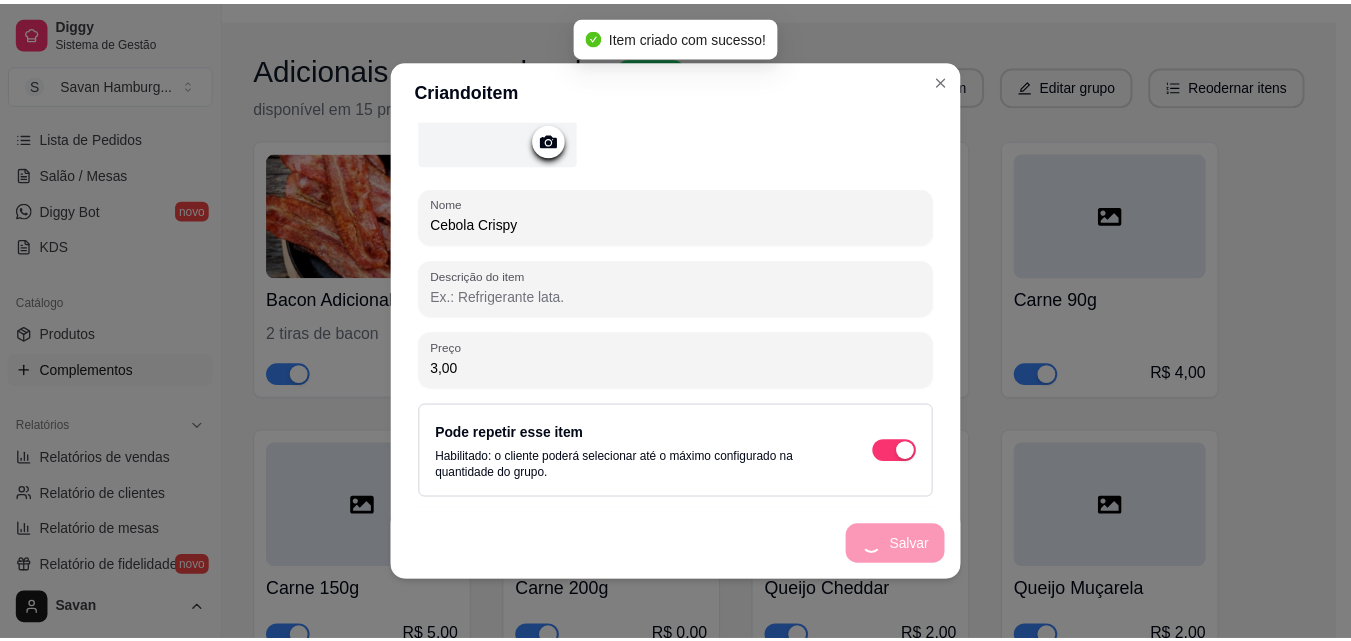 scroll, scrollTop: 0, scrollLeft: 0, axis: both 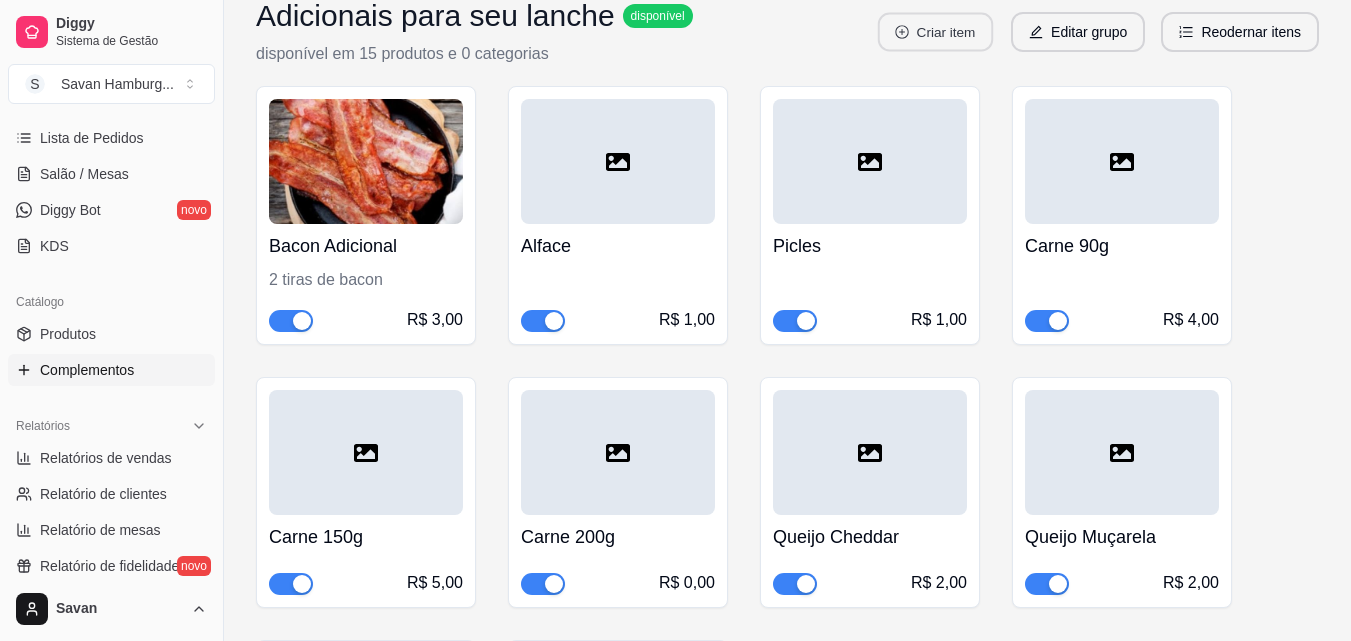 click on "Criar item" at bounding box center [935, 32] 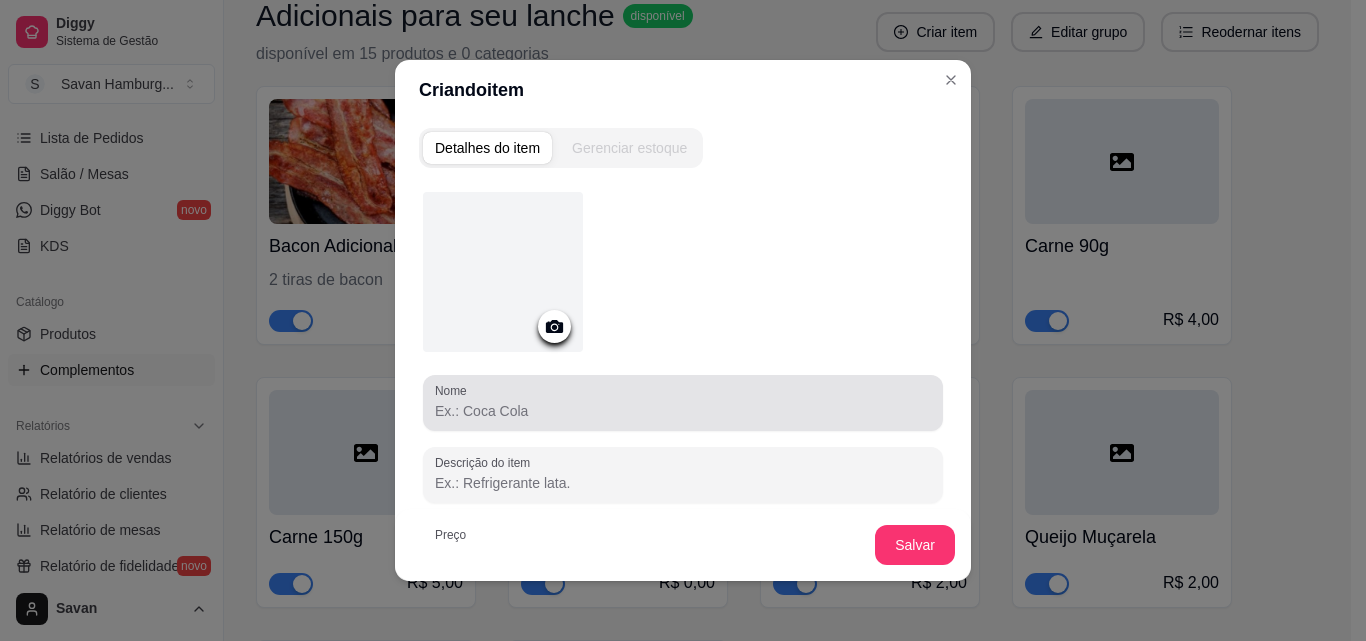 click on "Nome" at bounding box center [683, 411] 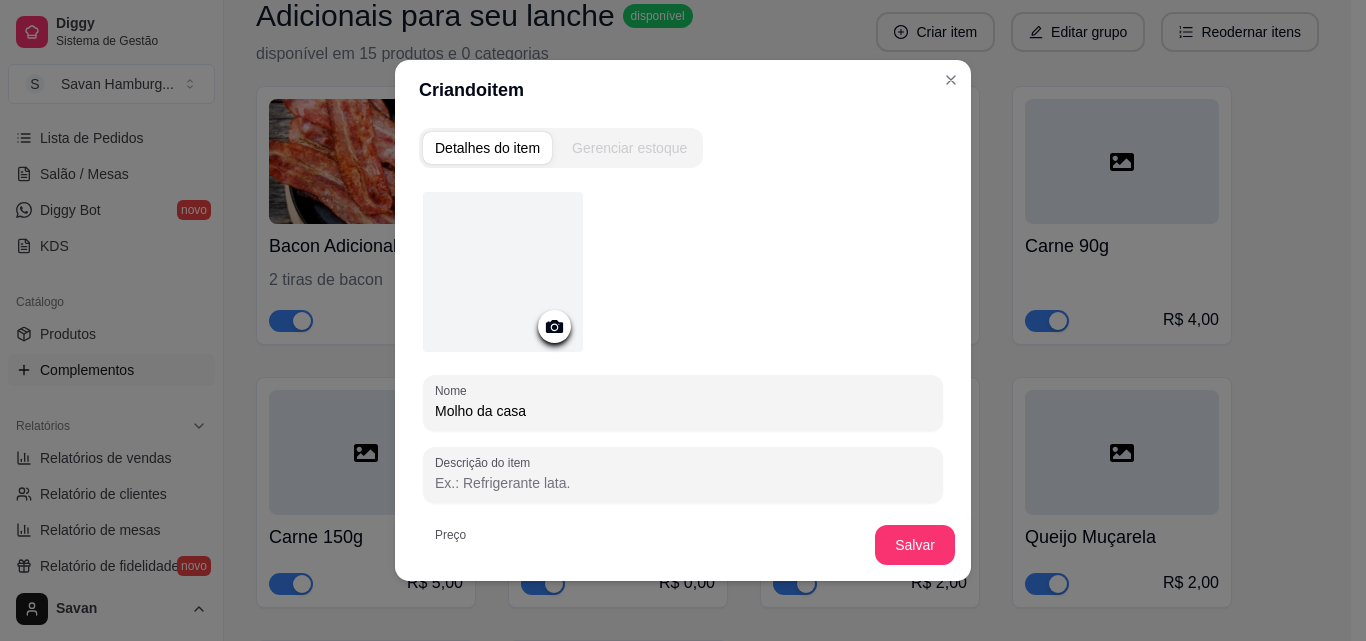 type on "Molho da casa" 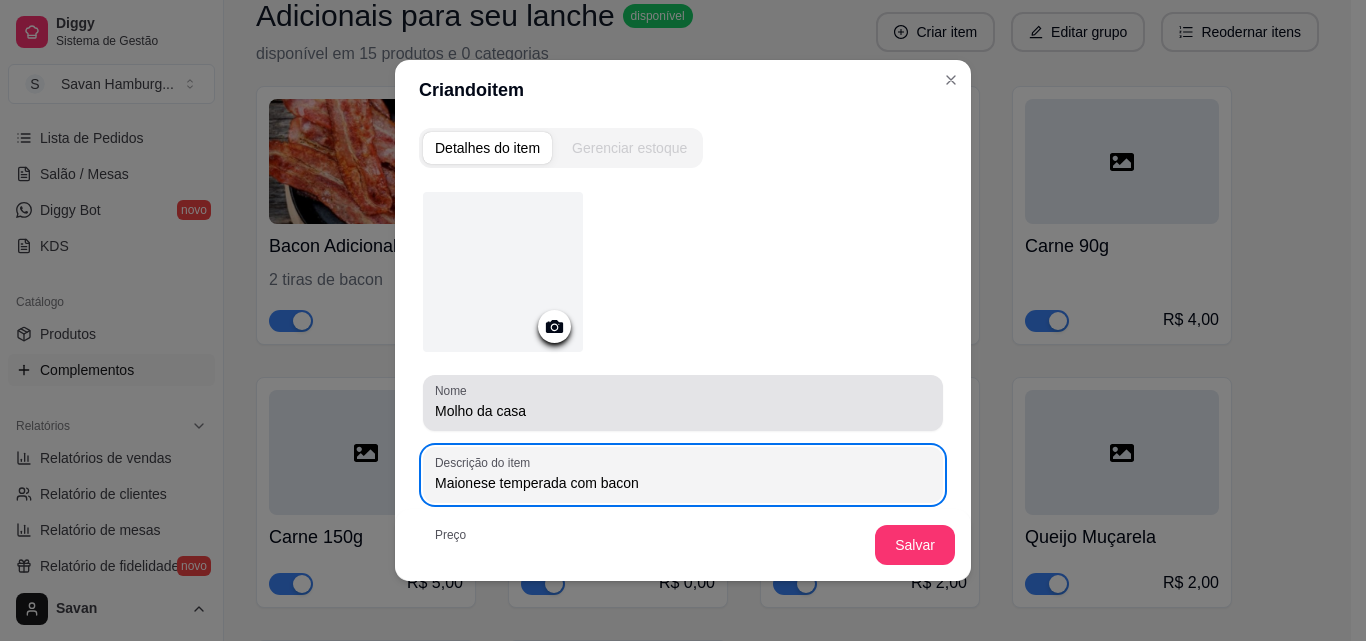 type on "Maionese temperada com bacon" 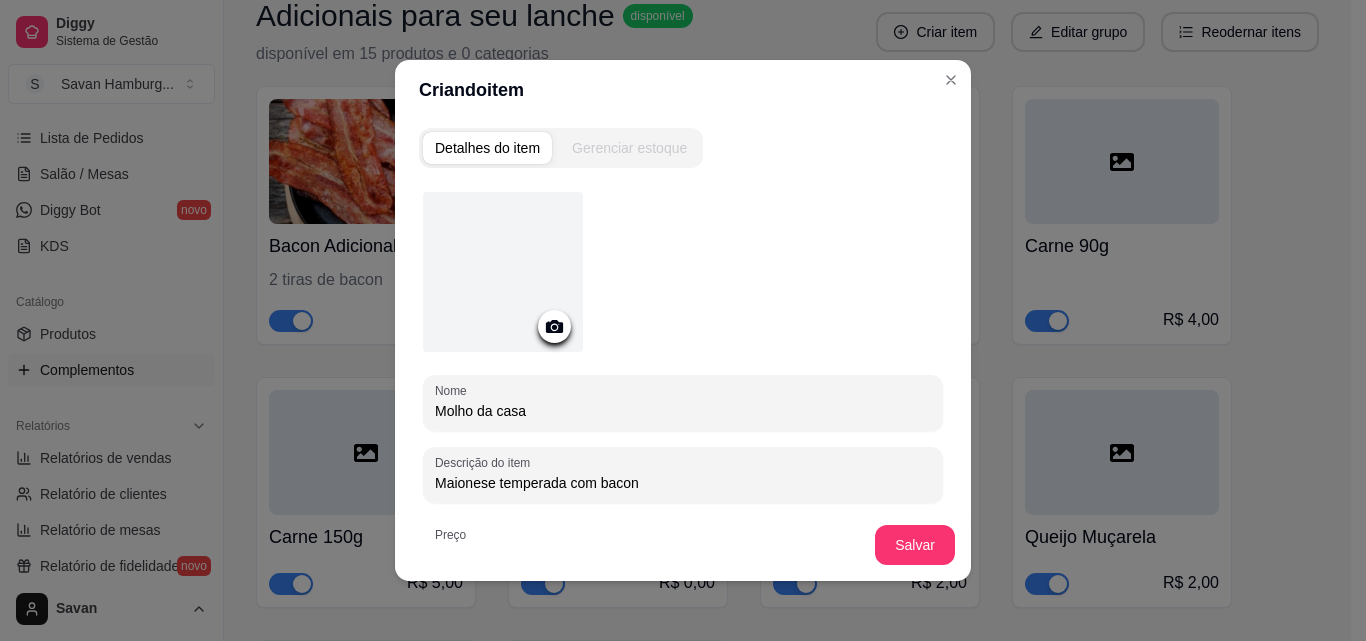 click on "Molho da casa" at bounding box center (683, 411) 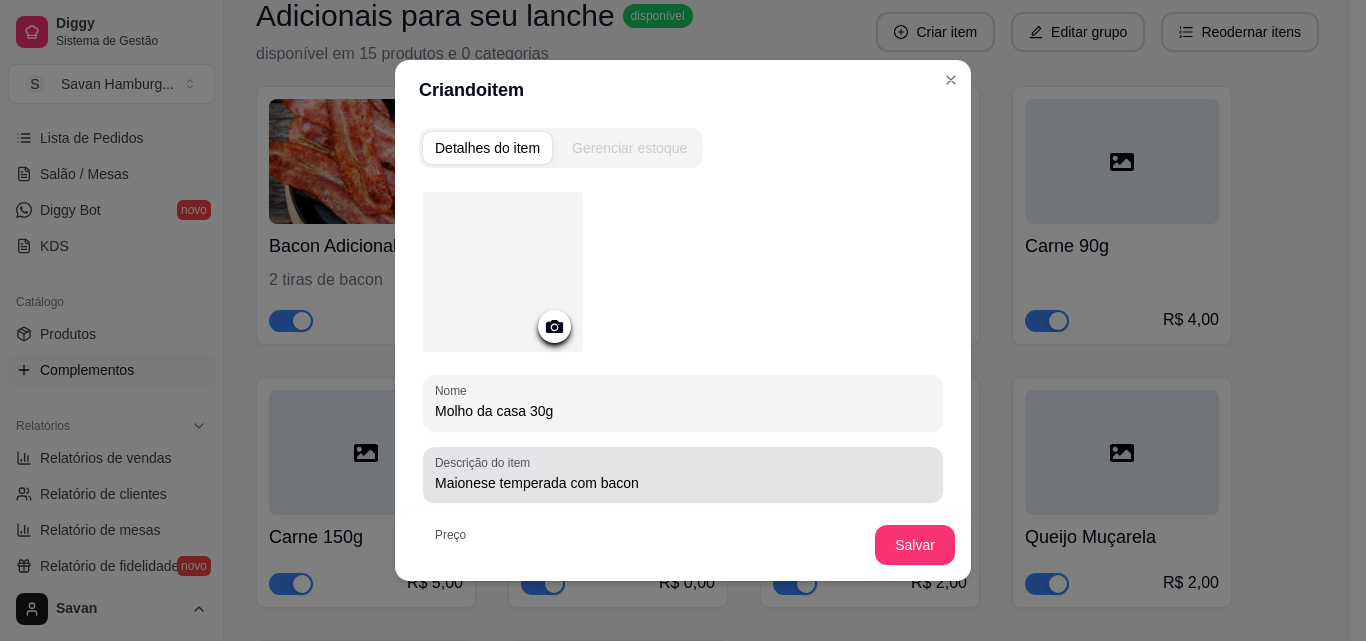type on "Molho da casa 30g" 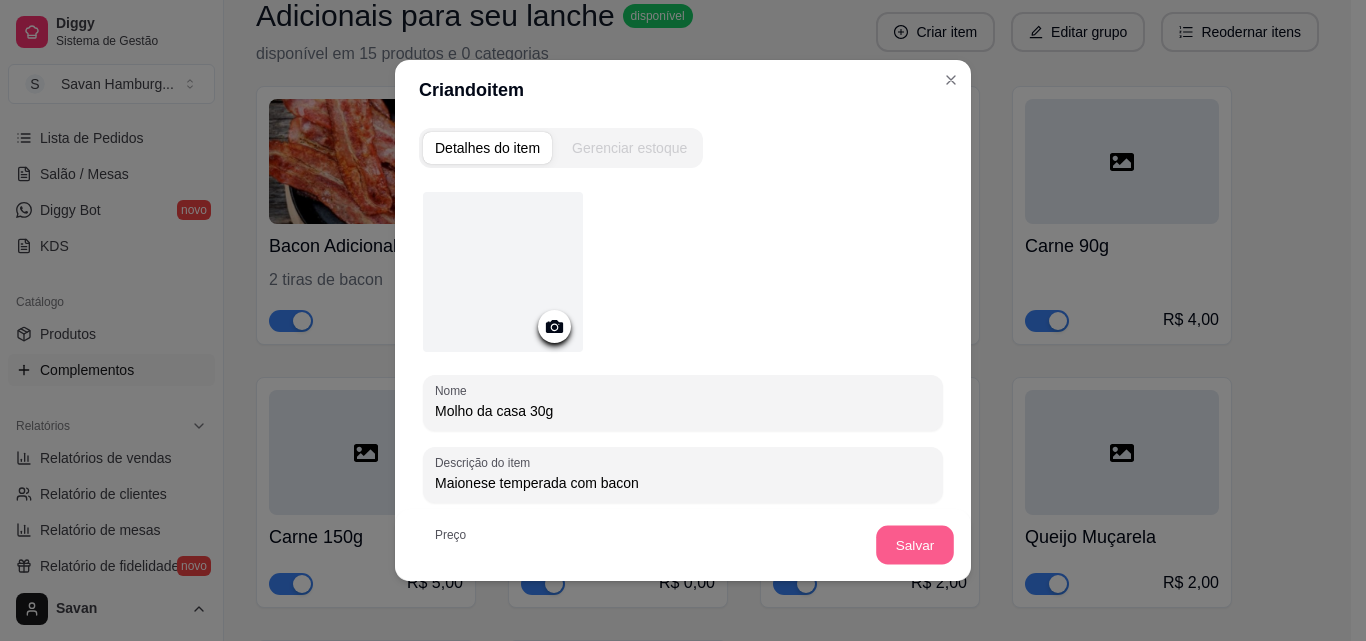 click on "Salvar" at bounding box center [915, 545] 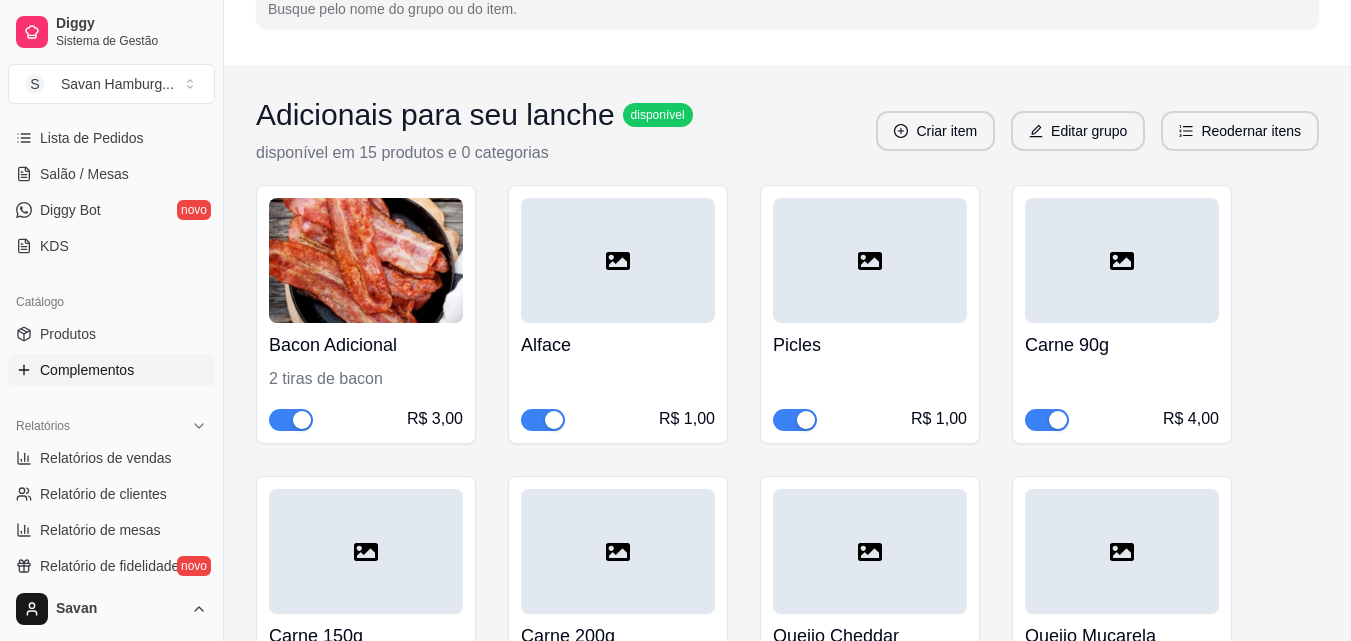 scroll, scrollTop: 192, scrollLeft: 0, axis: vertical 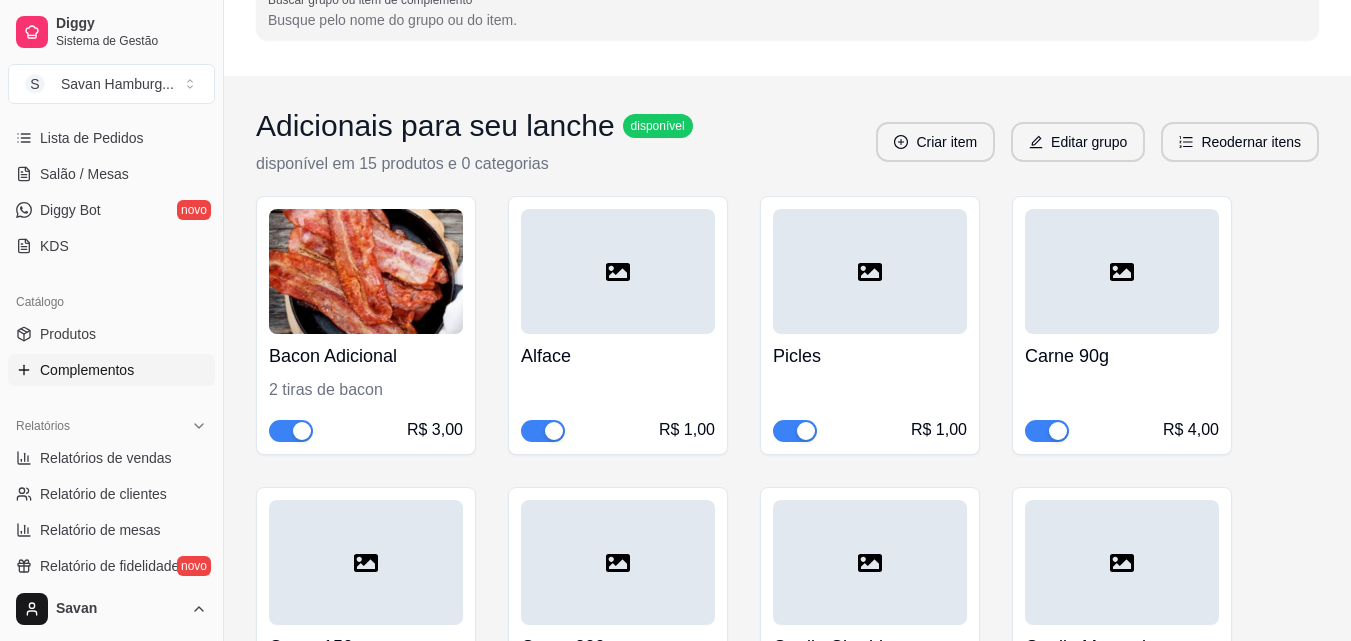 click 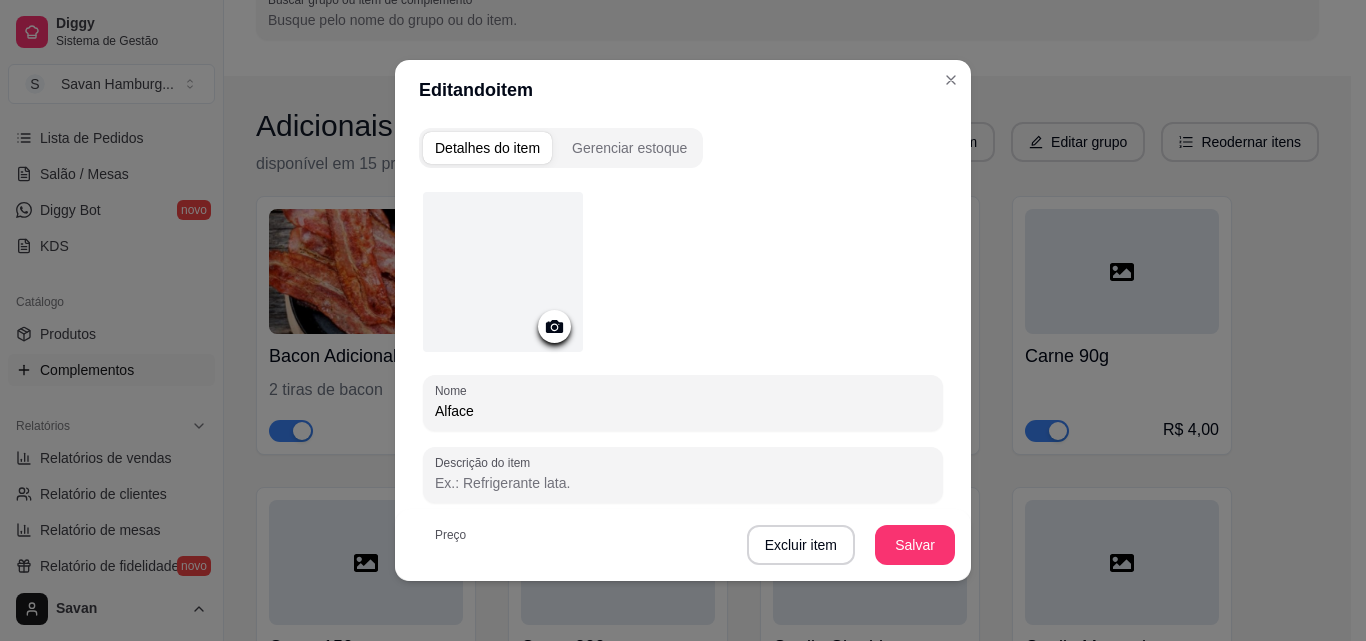 click at bounding box center [554, 326] 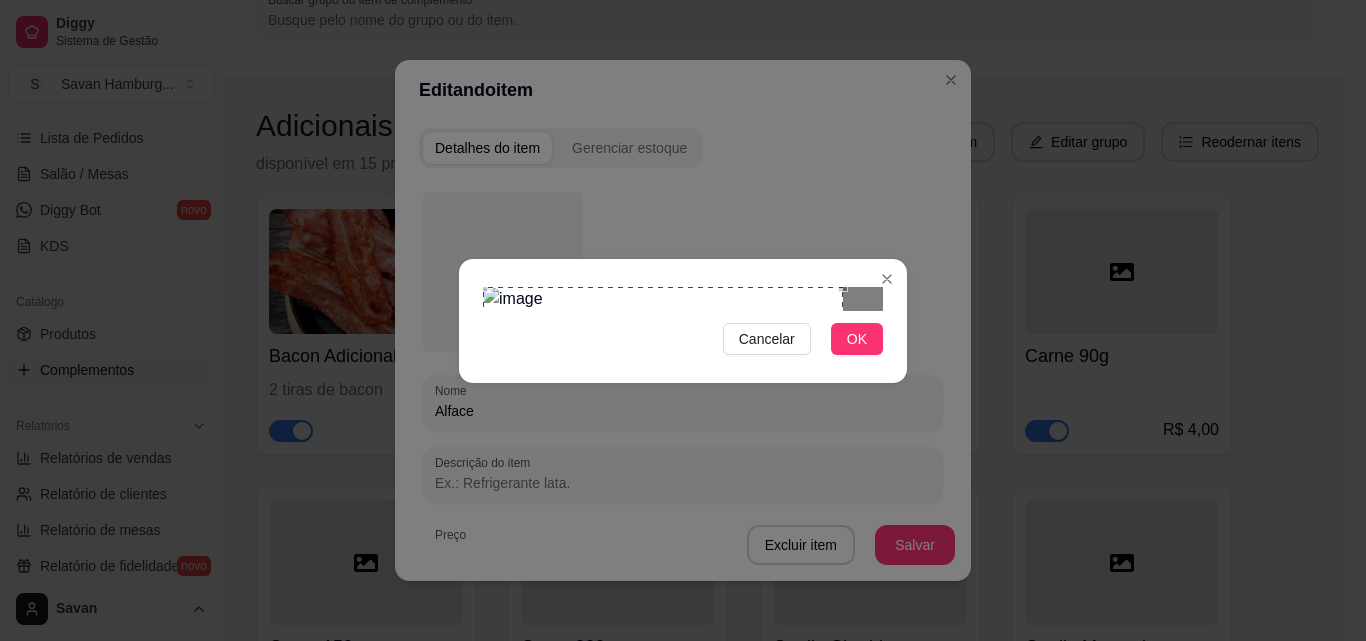 click at bounding box center [663, 442] 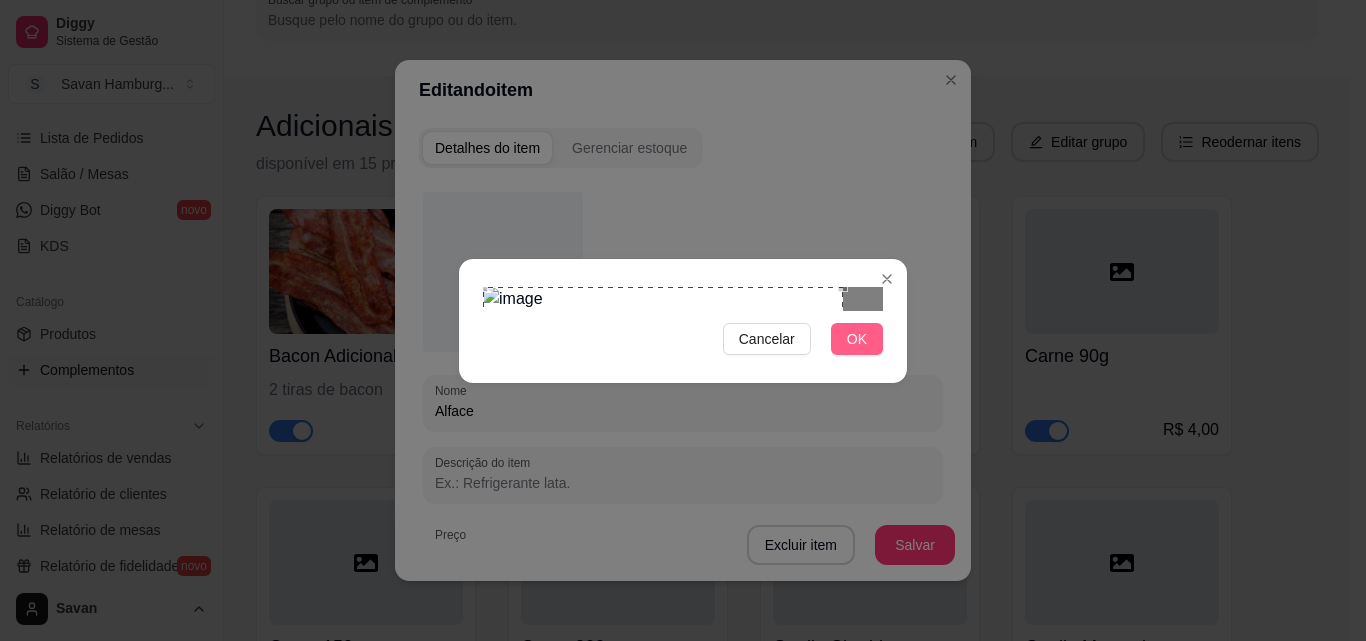 click on "OK" at bounding box center (857, 339) 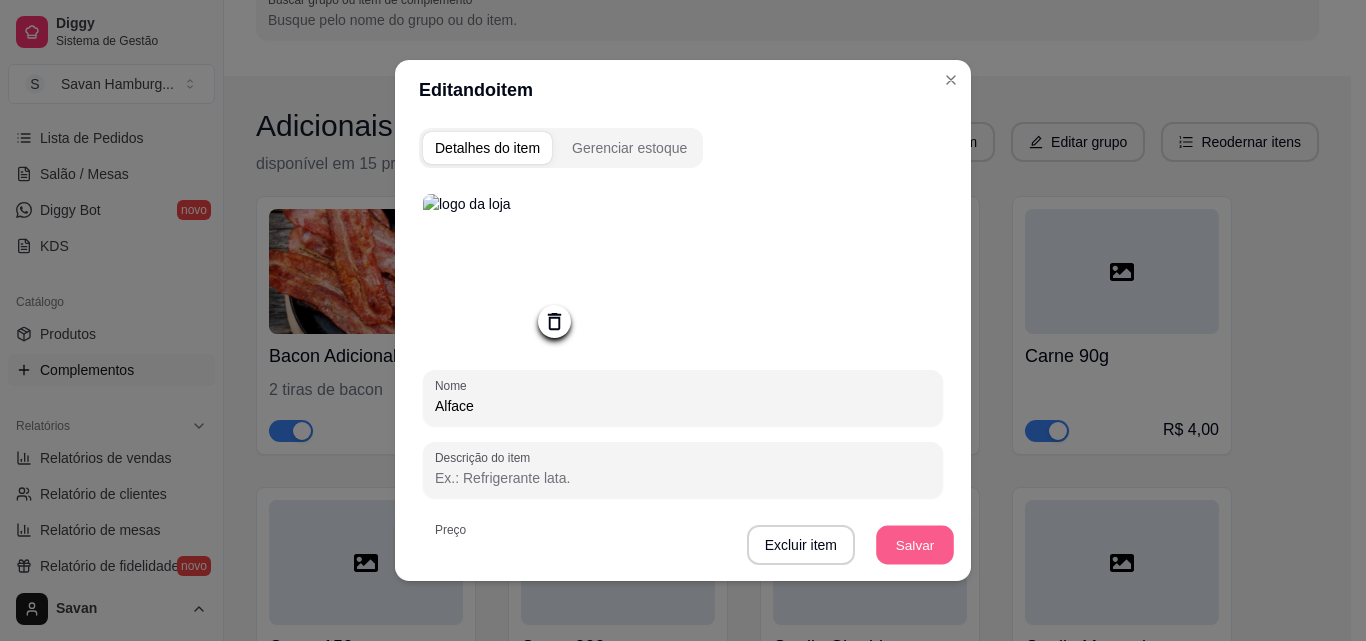 click on "Salvar" at bounding box center [915, 545] 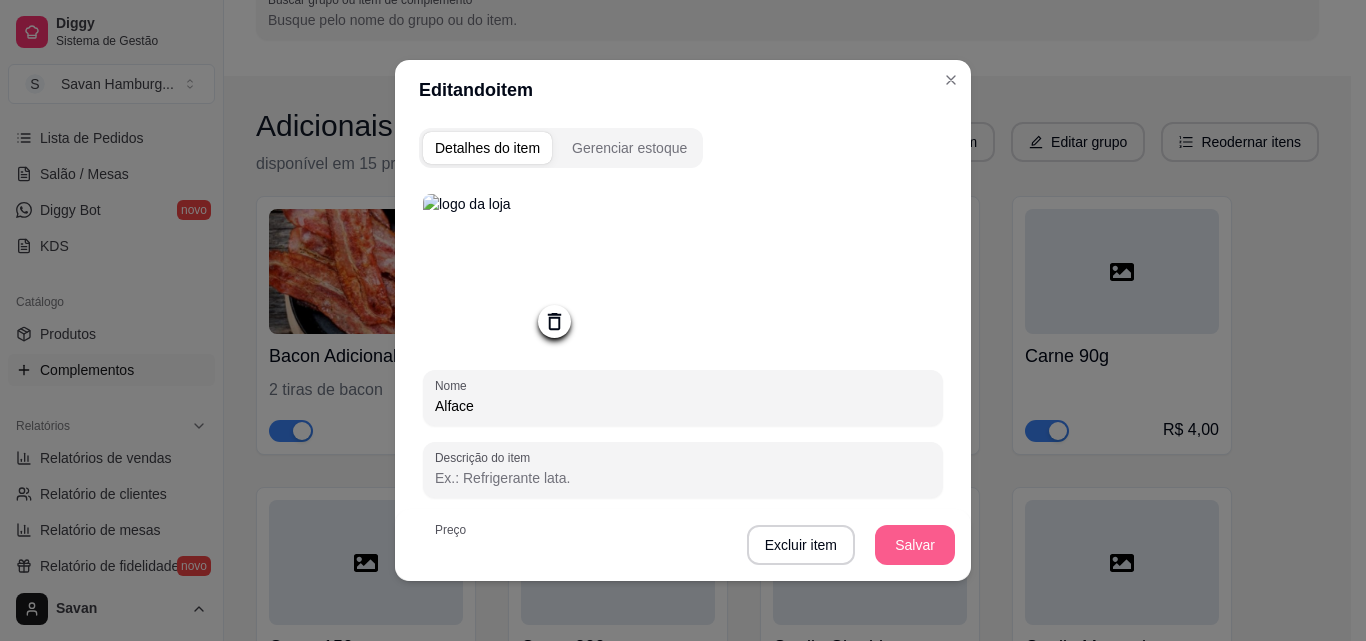 click on "Salvar" at bounding box center [915, 545] 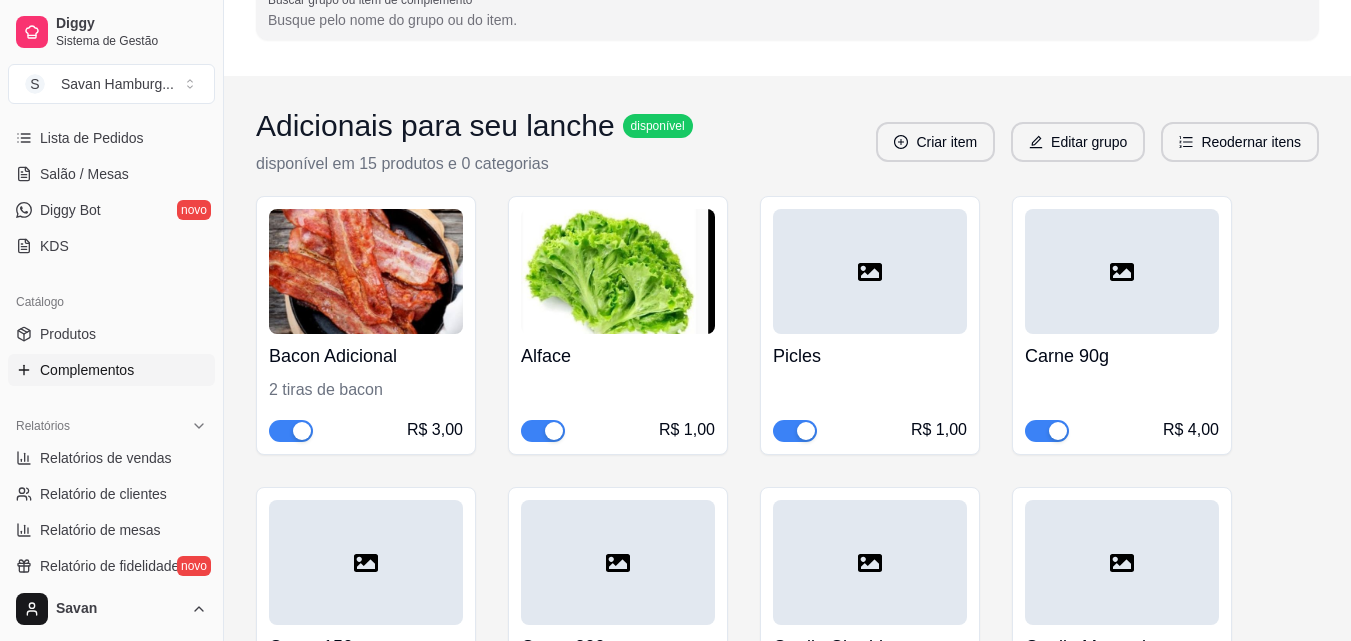 click on "Picles R$ 1,00" at bounding box center [870, 325] 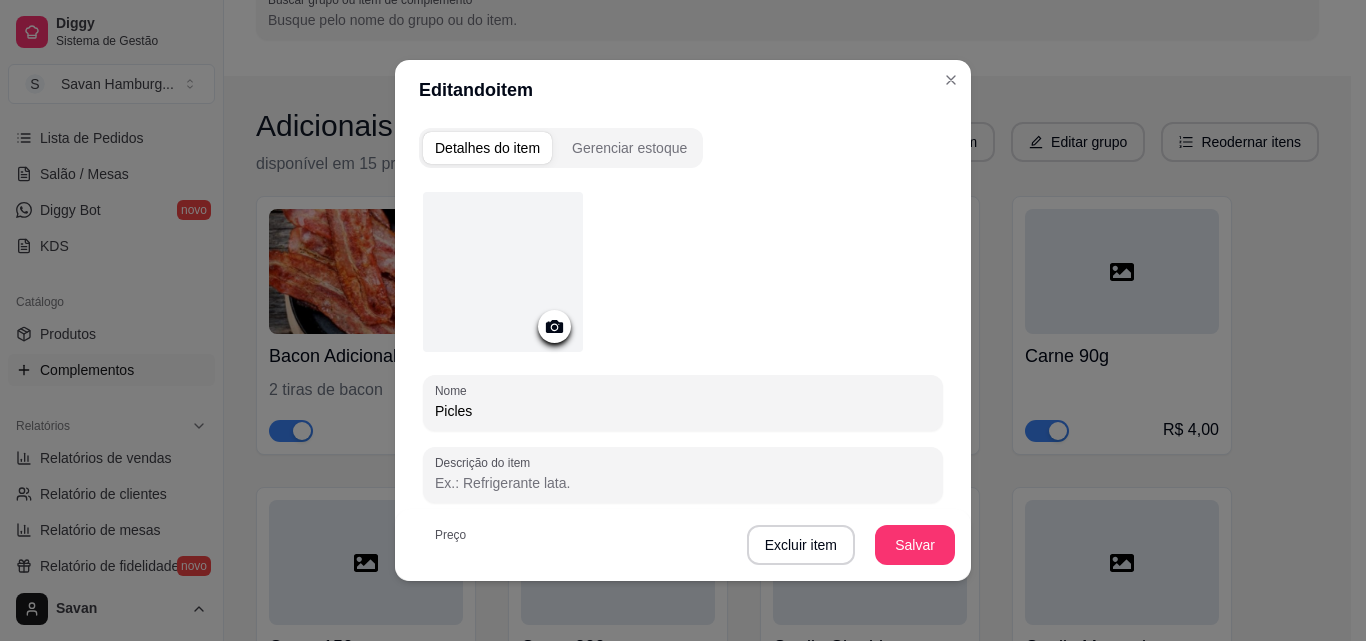 click at bounding box center [503, 272] 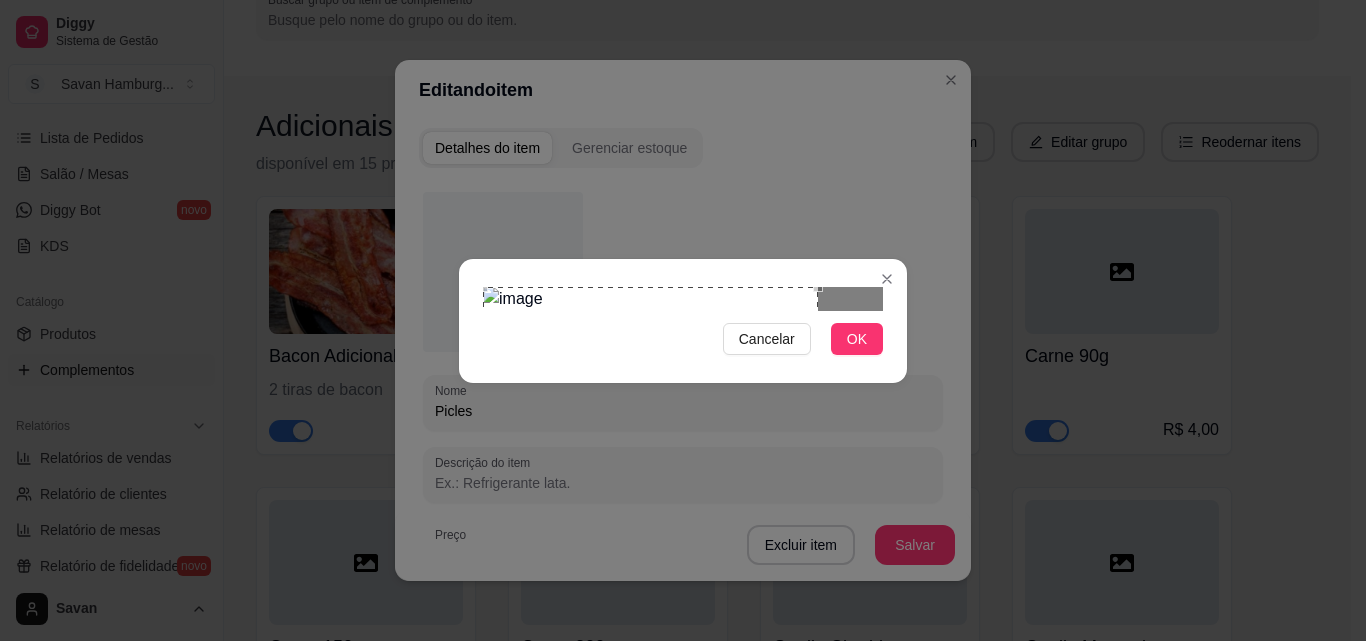 click at bounding box center [650, 405] 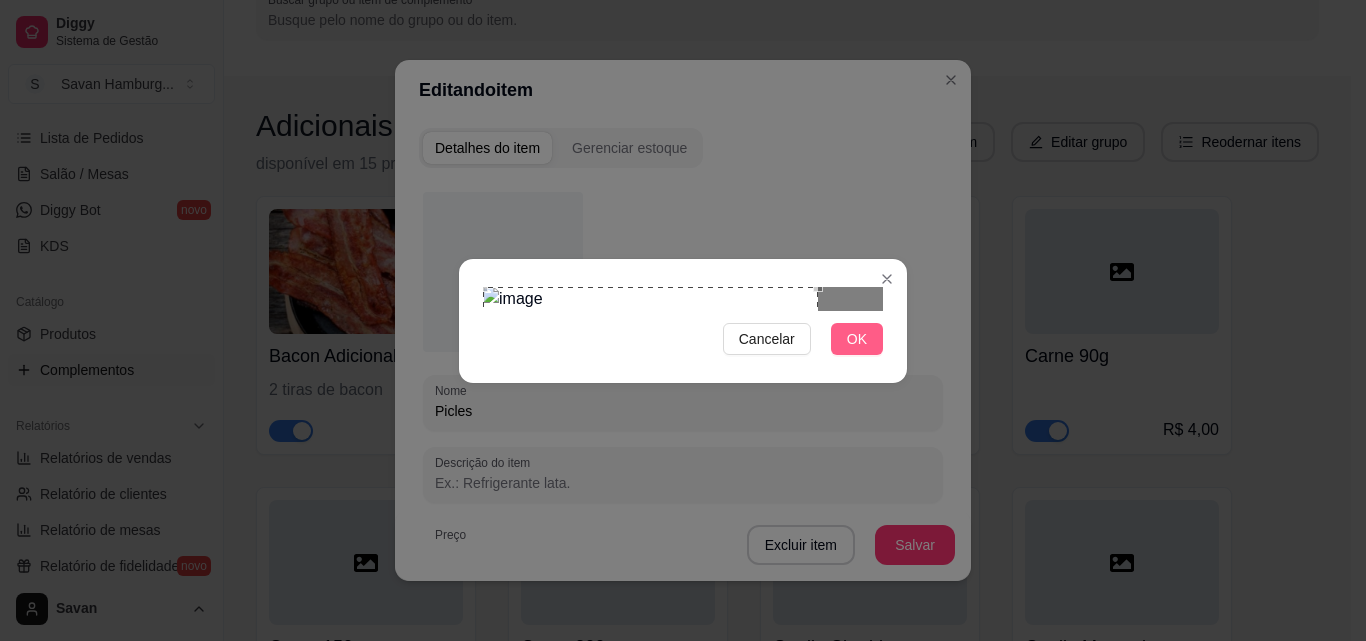 click on "OK" at bounding box center (857, 339) 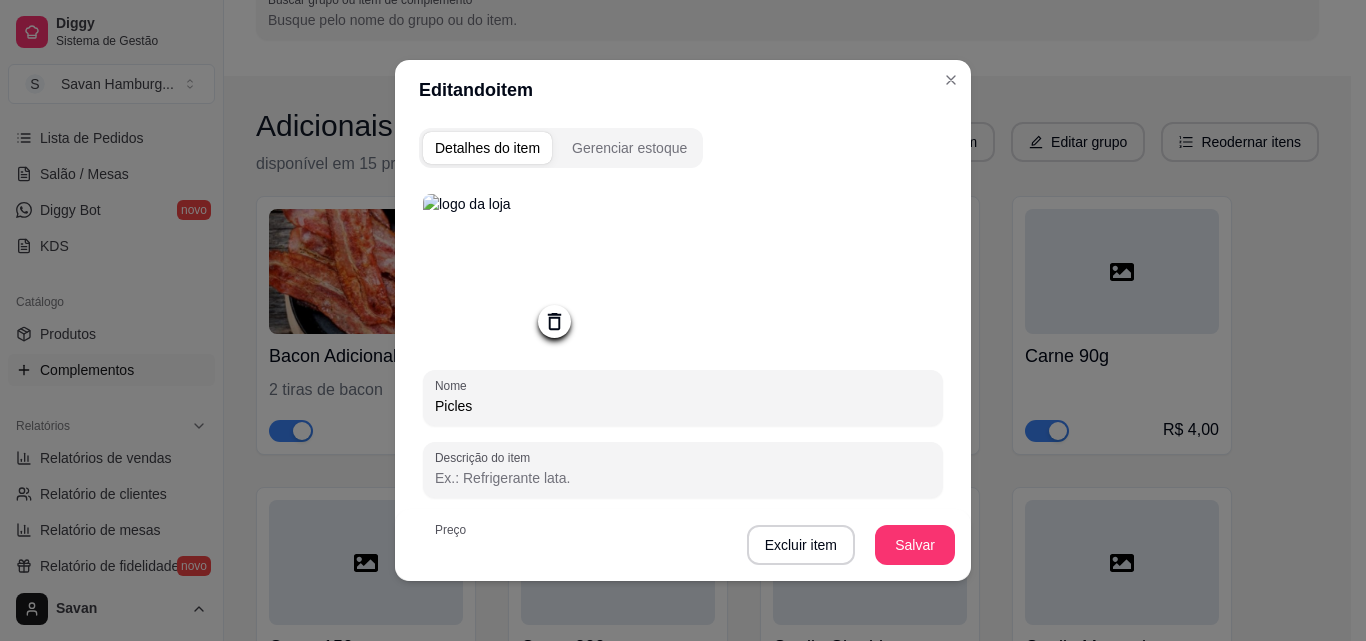 click 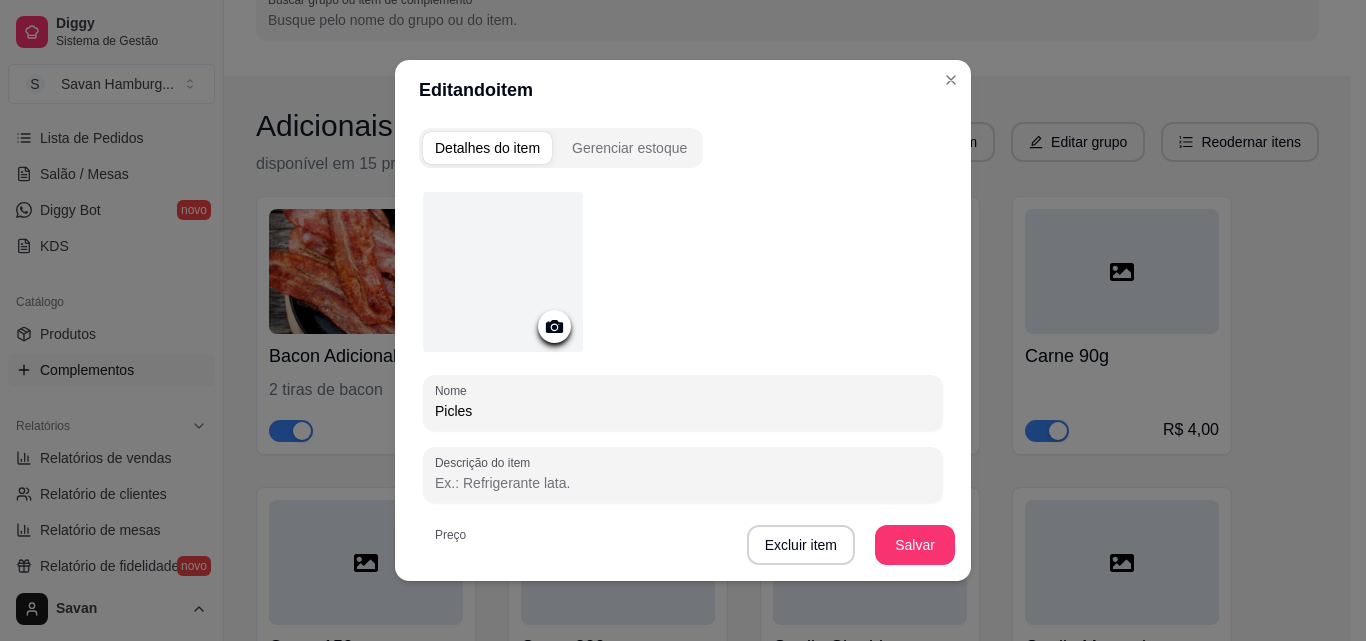 click 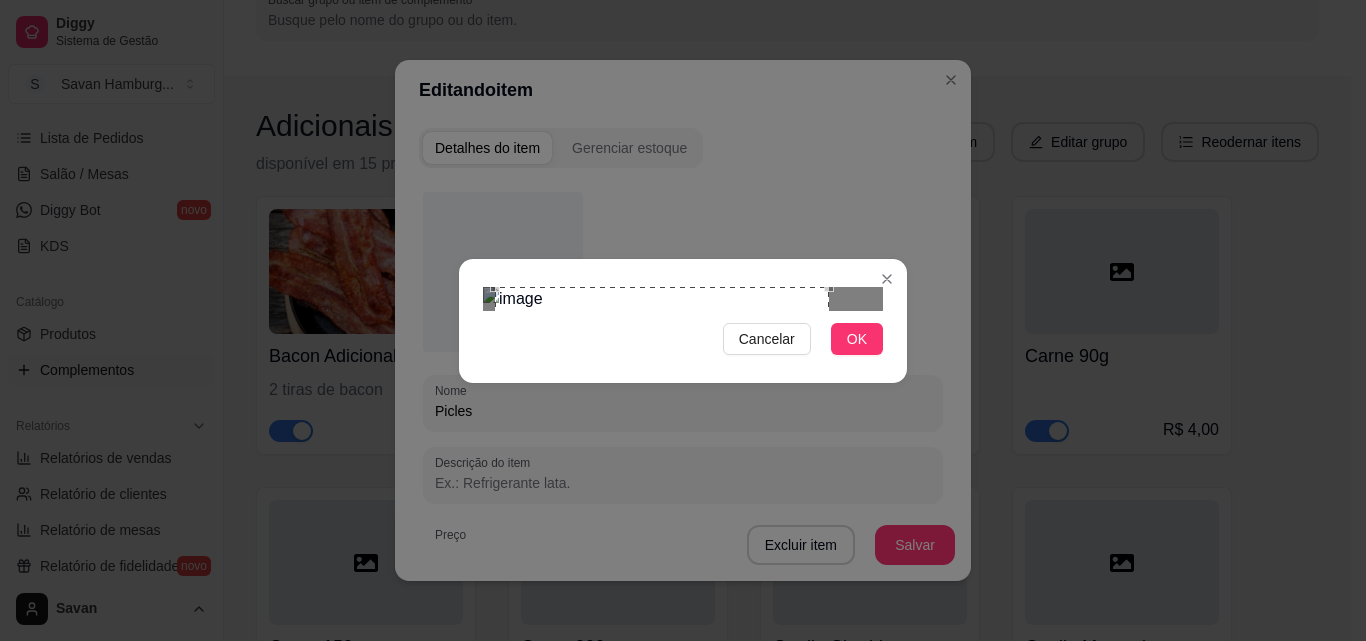 click at bounding box center [662, 405] 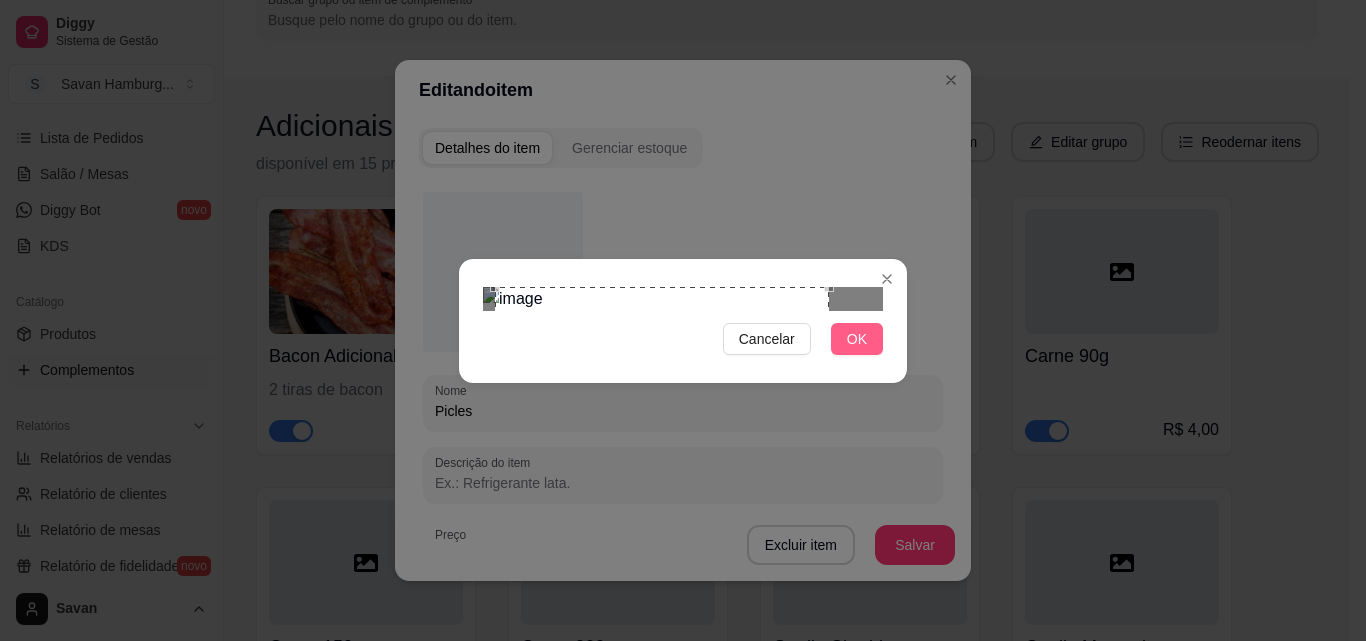 click on "OK" at bounding box center [857, 339] 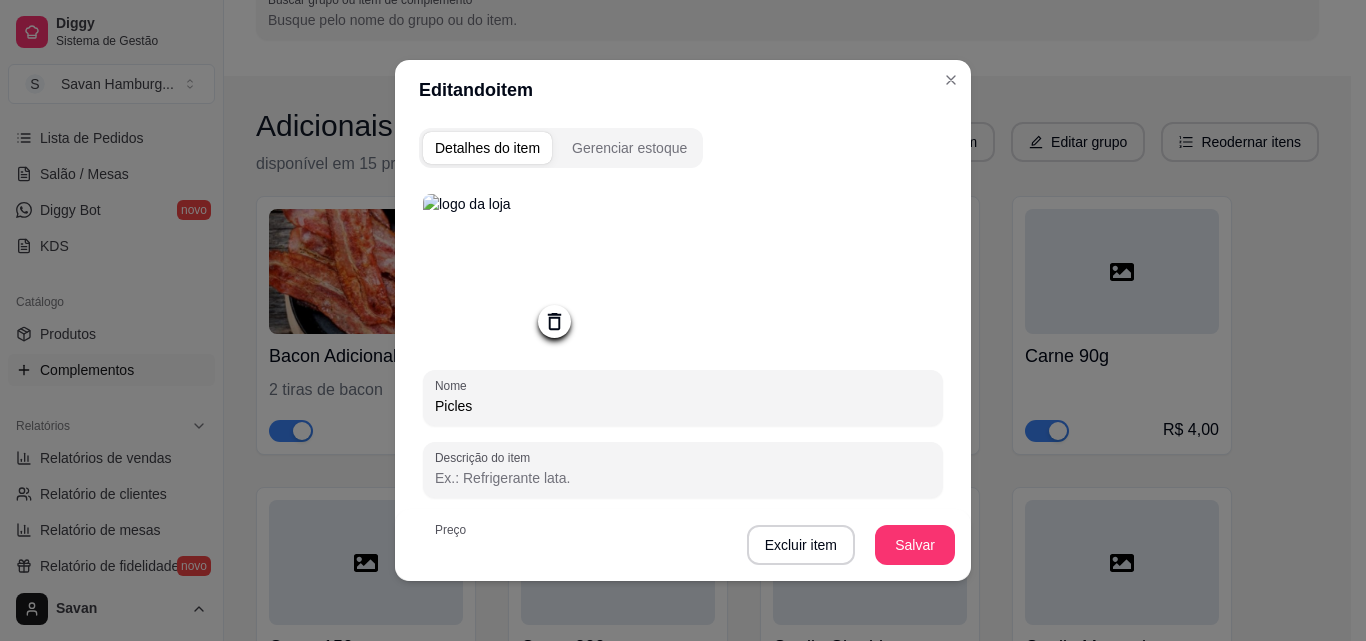 click 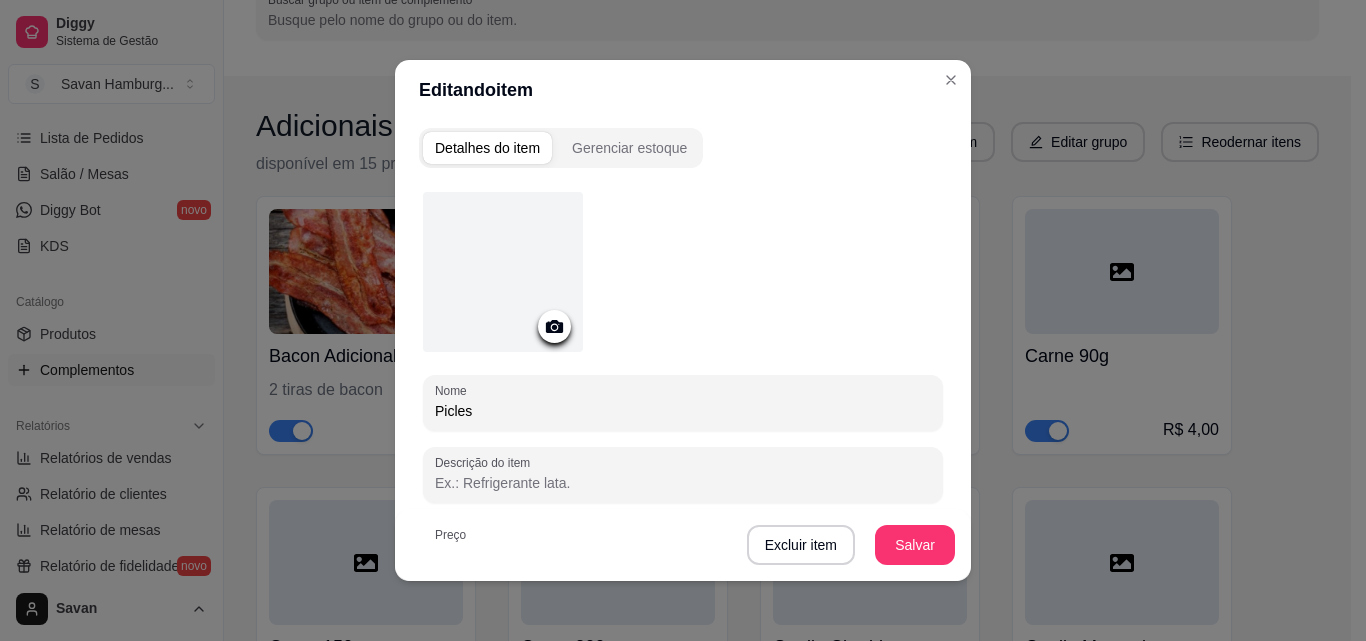 click at bounding box center (554, 326) 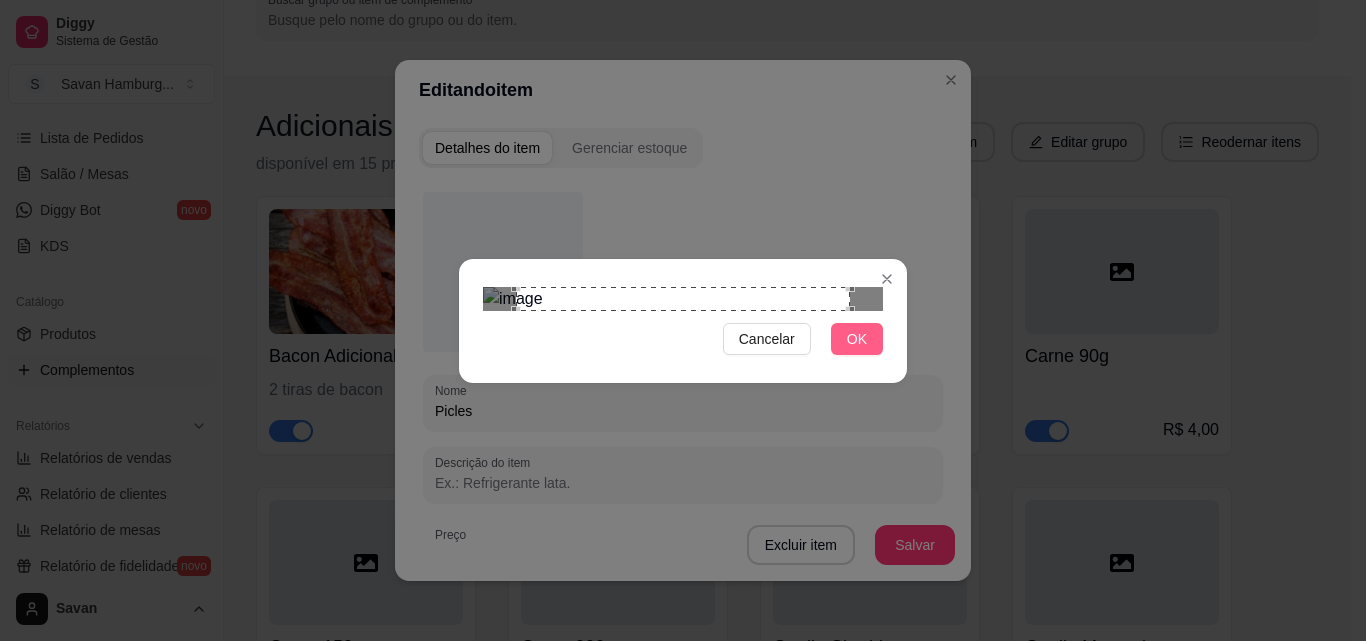 click on "OK" at bounding box center [857, 339] 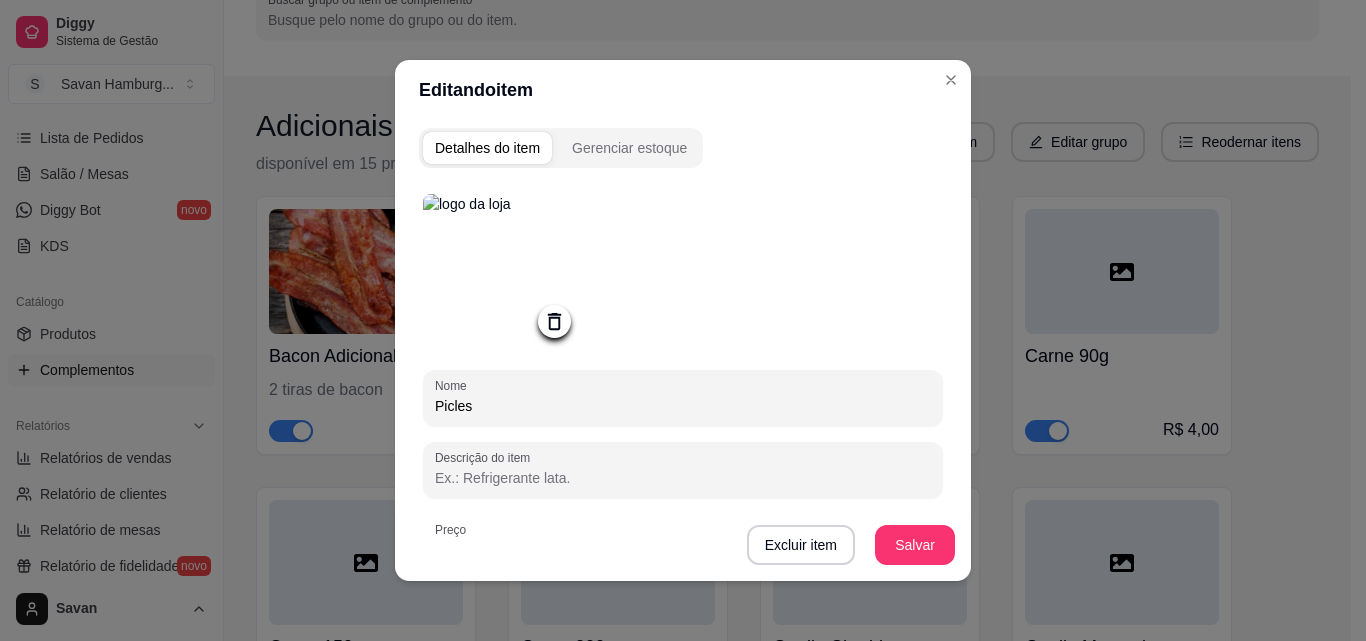 click 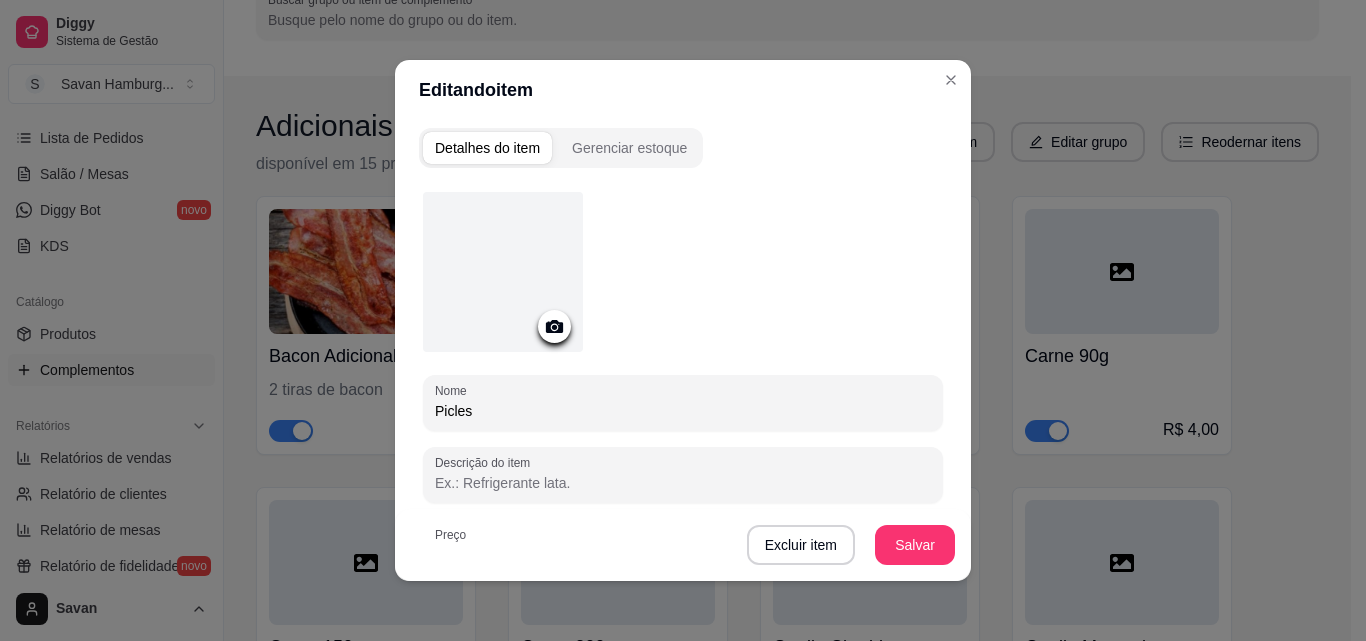 click at bounding box center [503, 272] 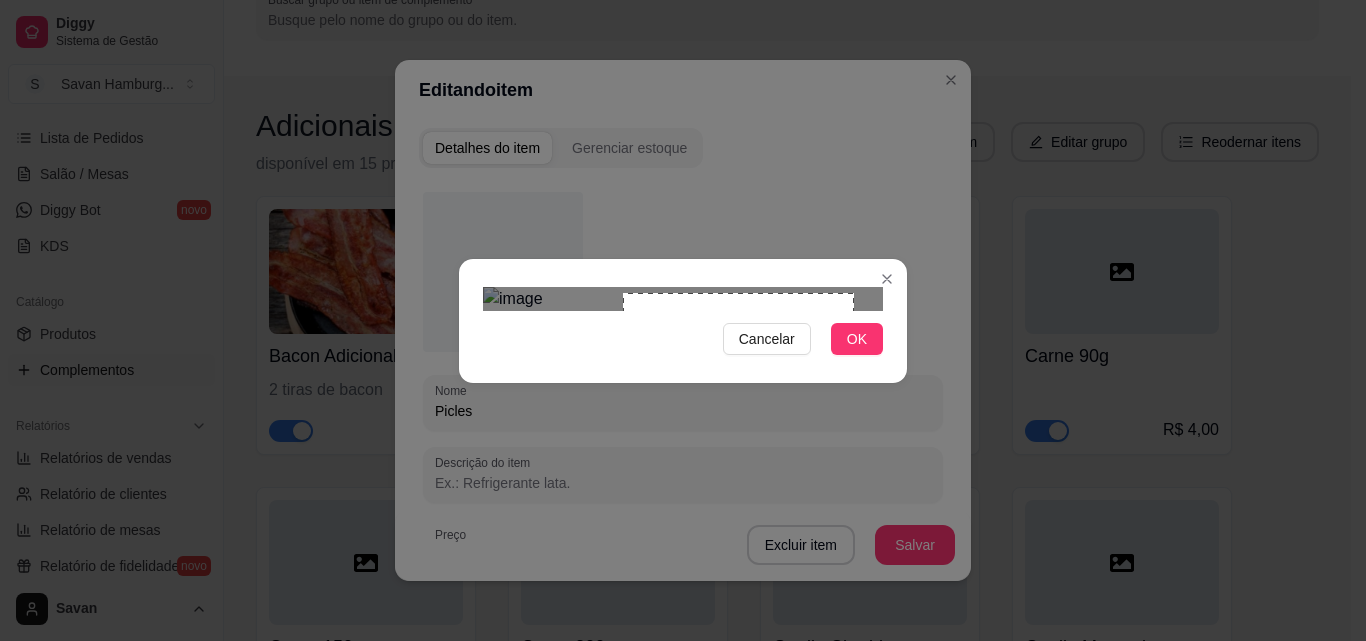 click at bounding box center [683, 299] 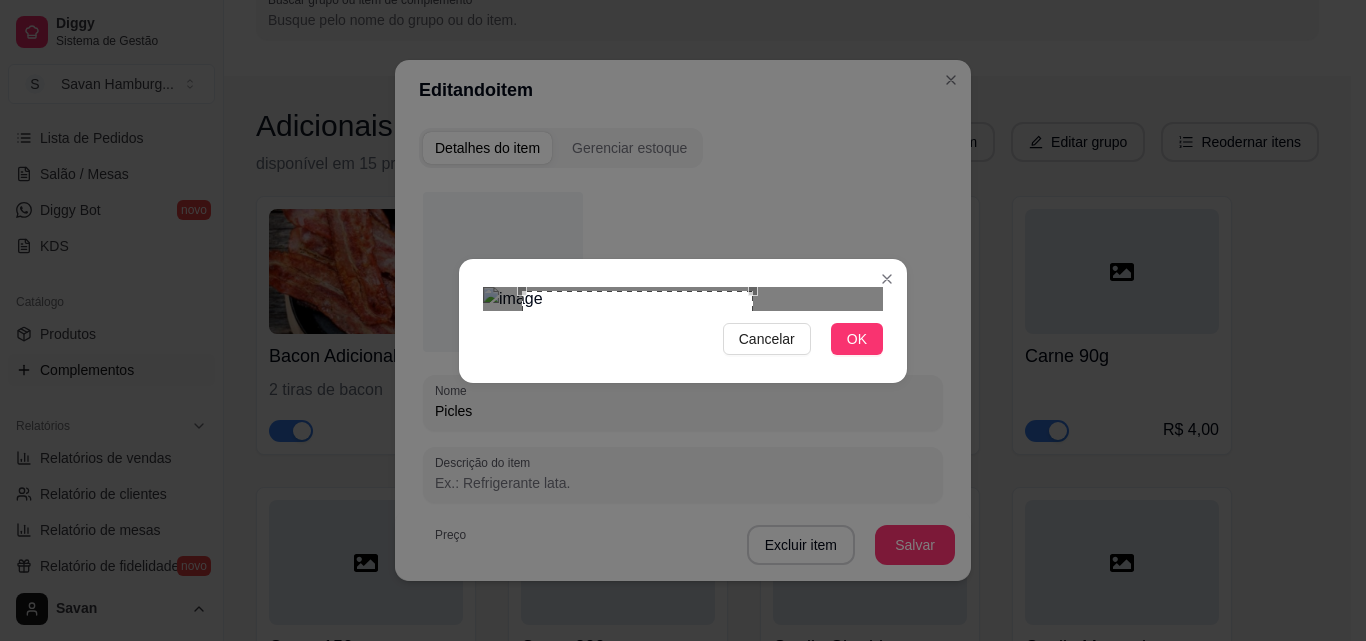 click at bounding box center [637, 406] 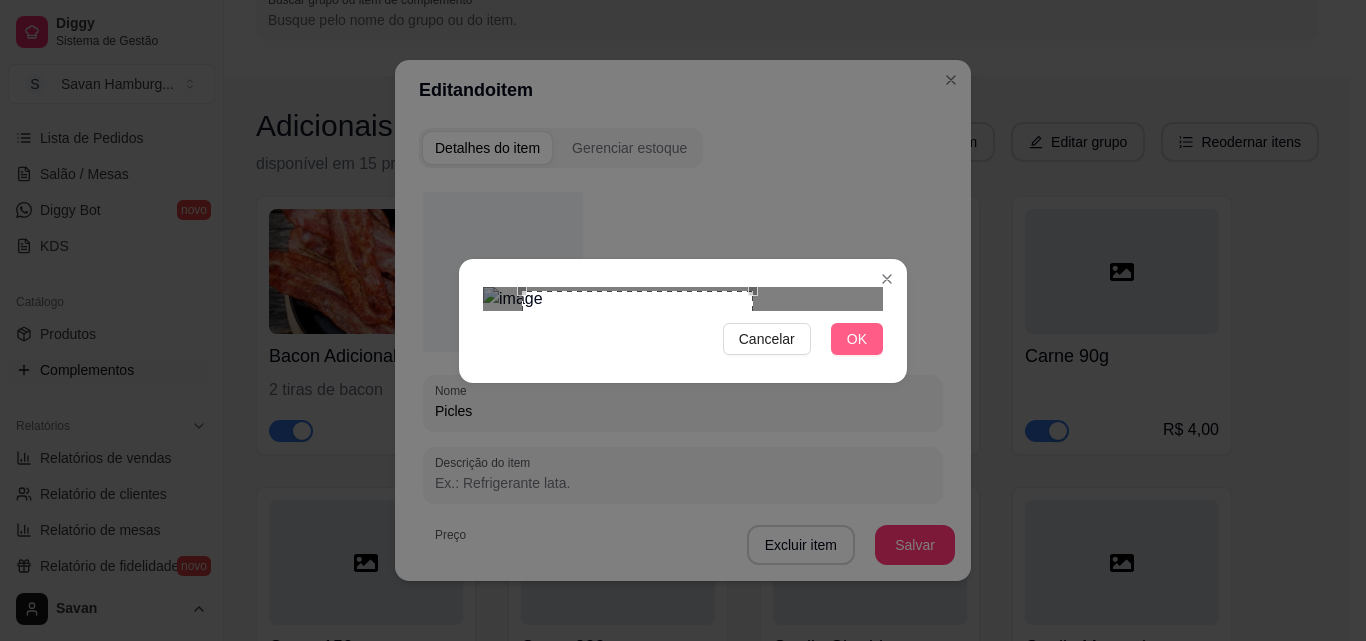 click on "OK" at bounding box center (857, 339) 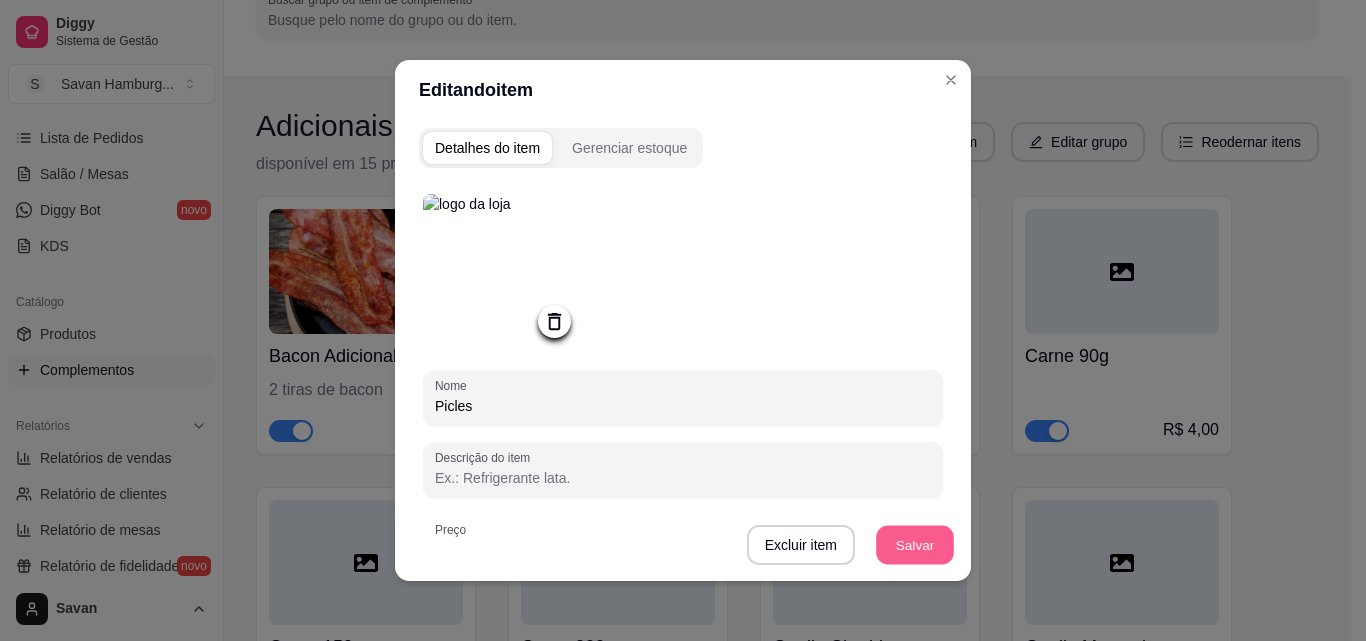 click on "Salvar" at bounding box center (915, 545) 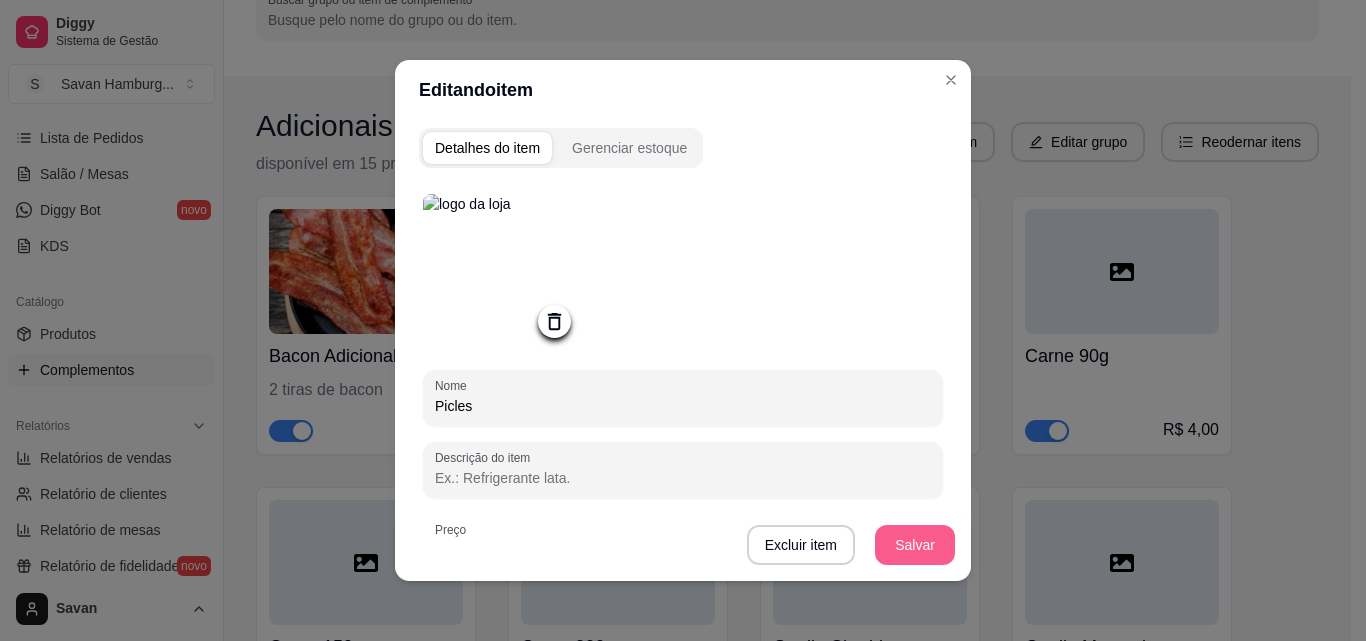 click on "Salvar" at bounding box center (915, 545) 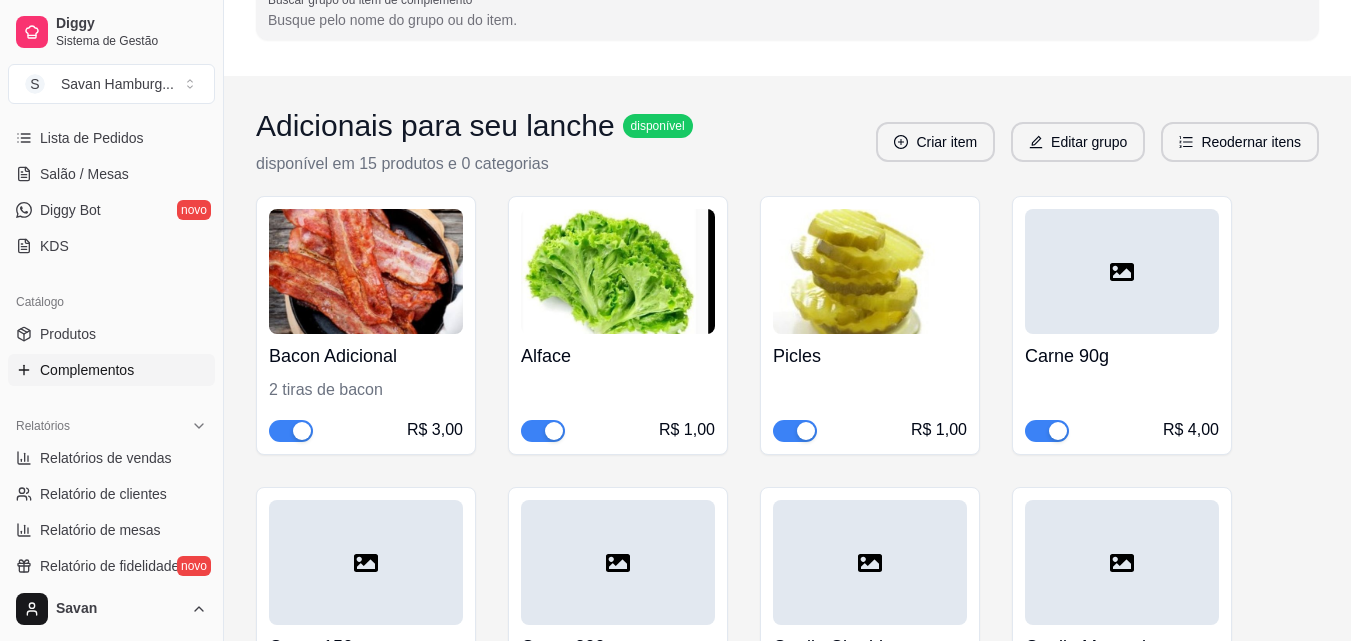 click at bounding box center [618, 271] 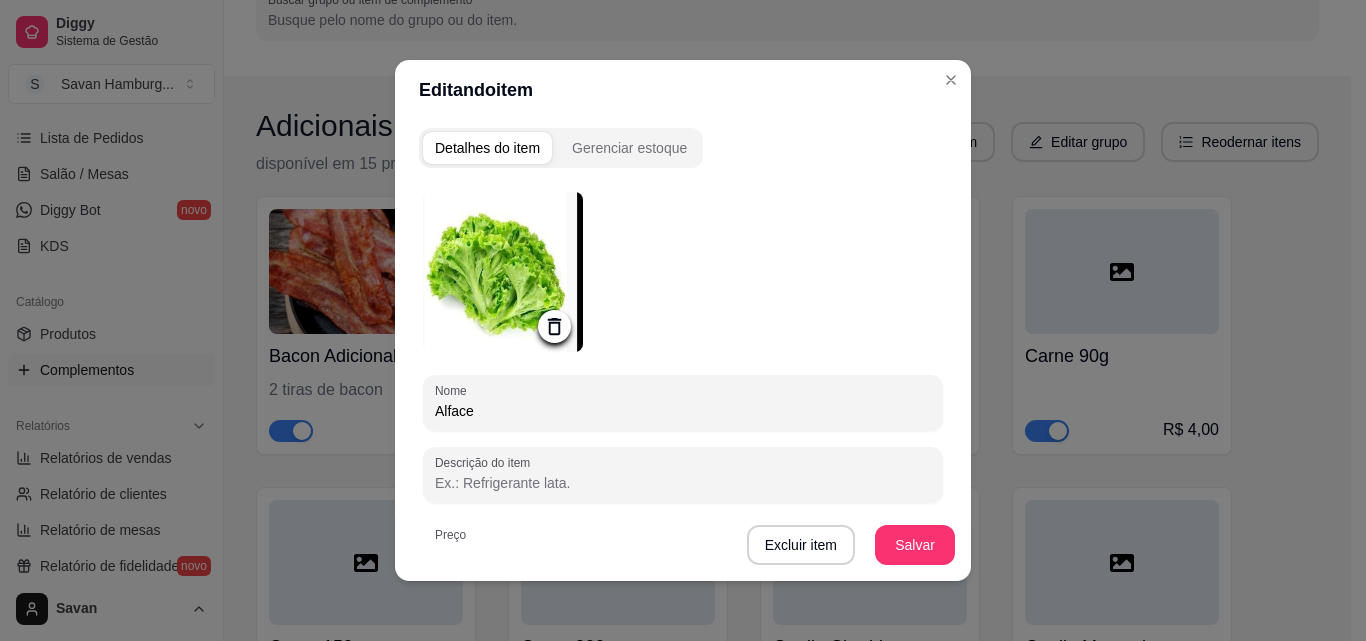 click 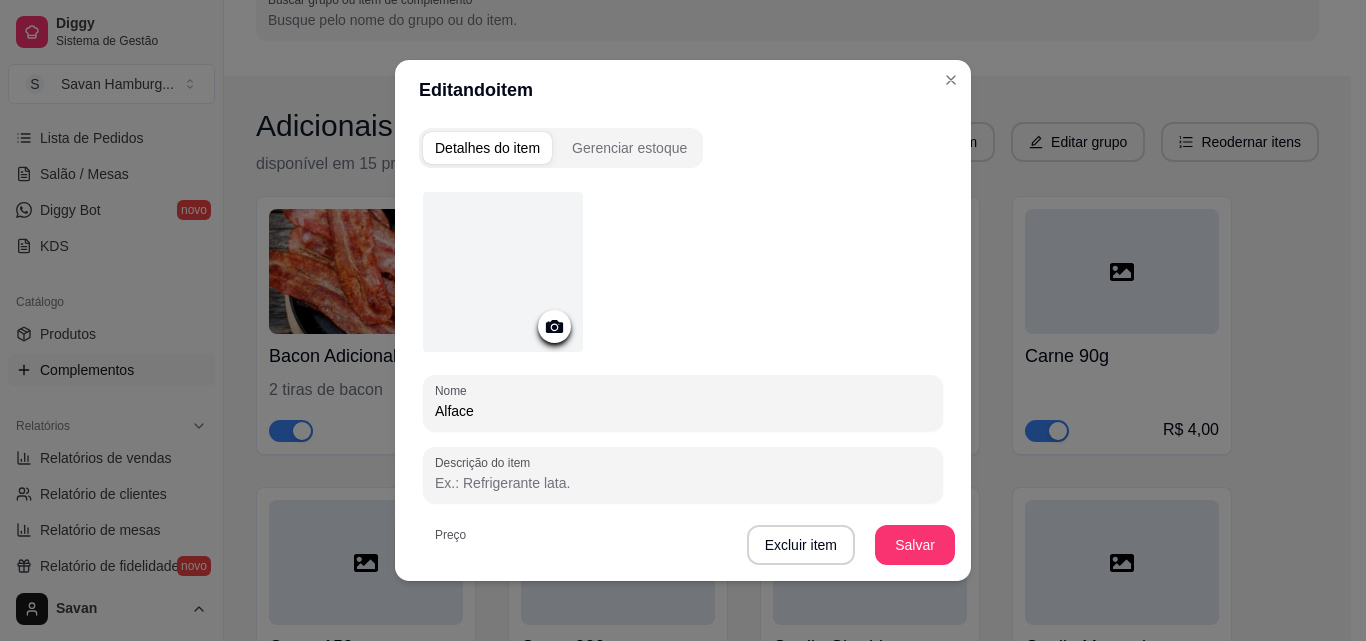 click 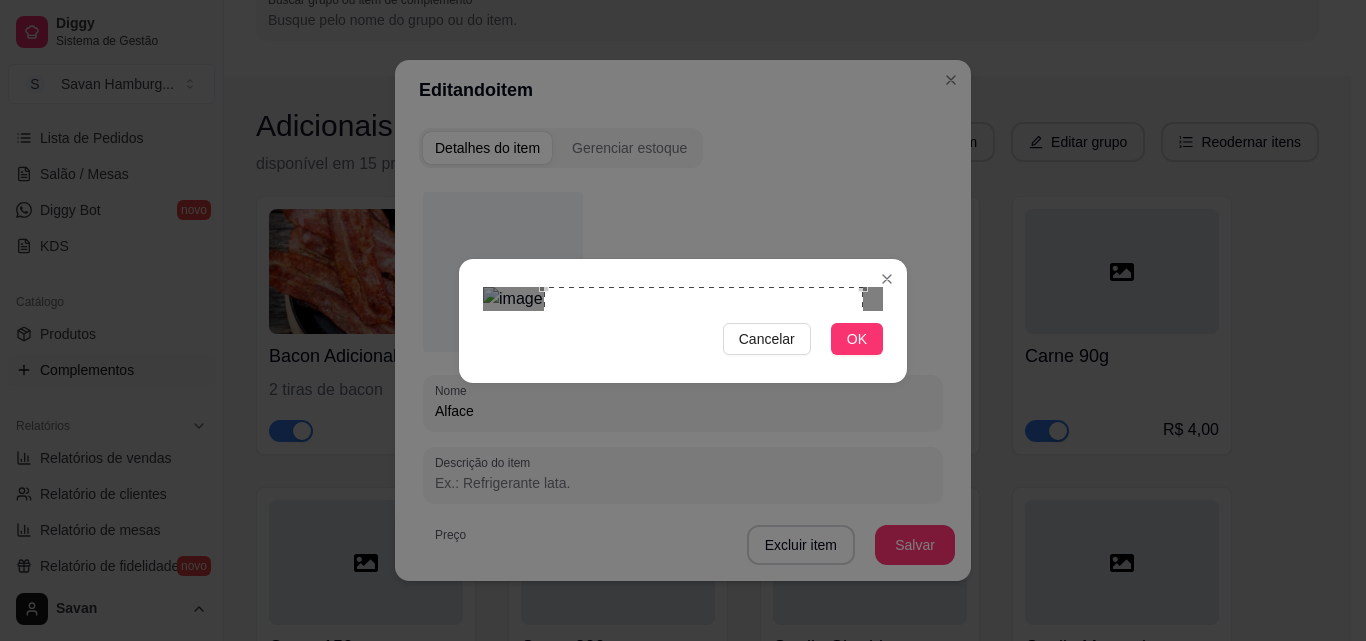 click at bounding box center (683, 299) 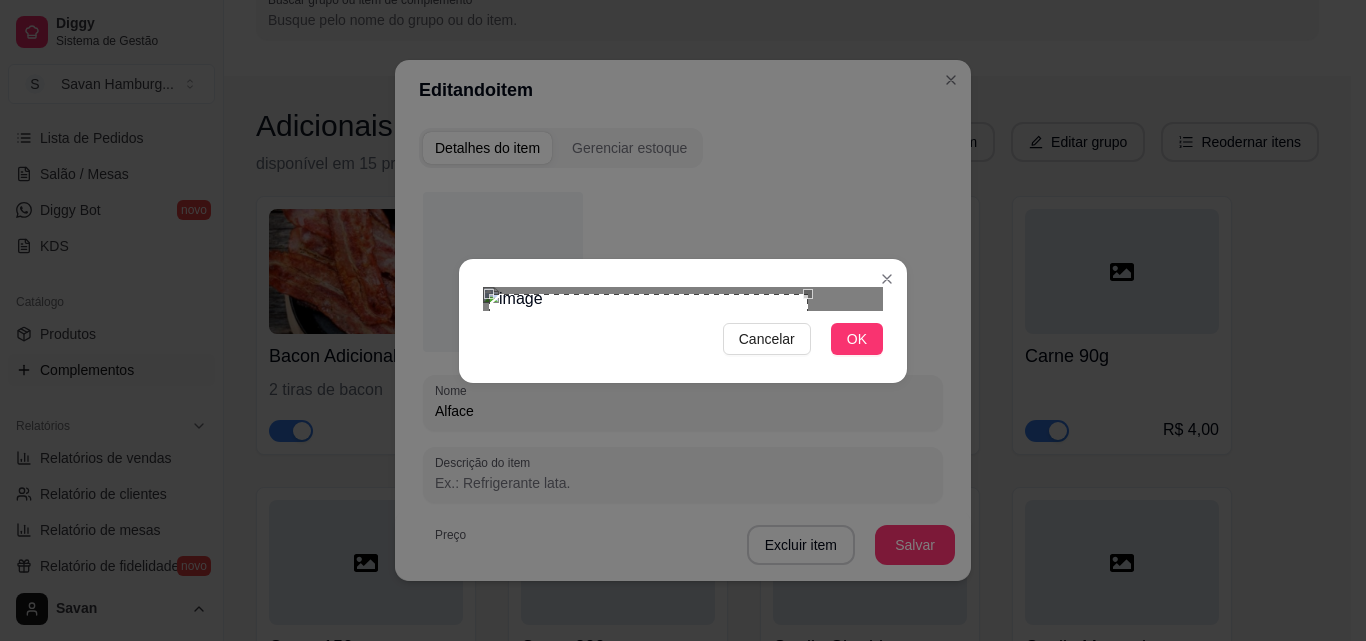 click at bounding box center (648, 453) 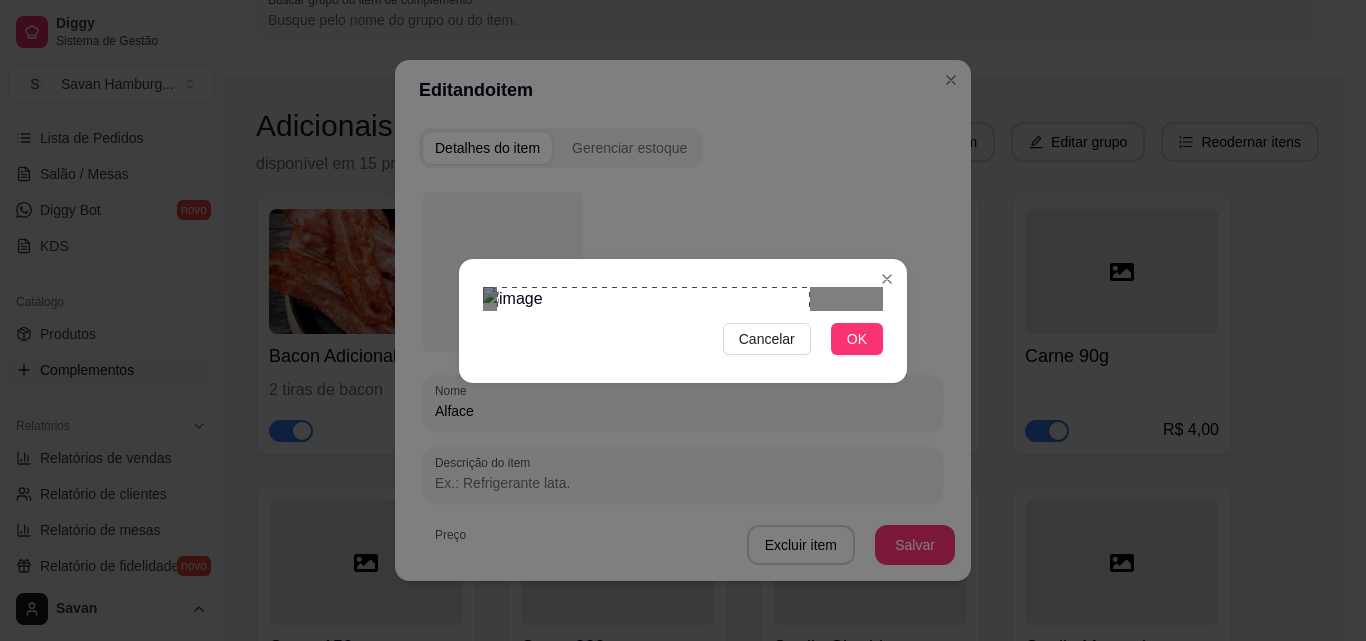 click on "Cancelar OK" at bounding box center [683, 321] 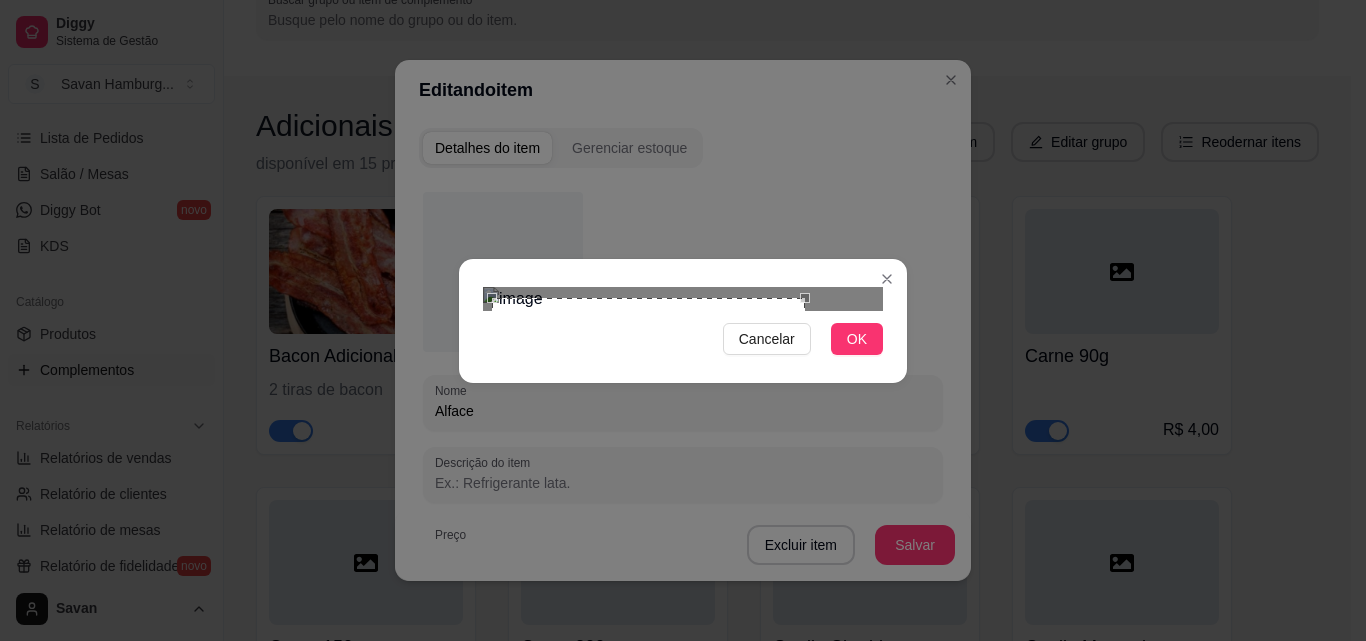 click at bounding box center [649, 455] 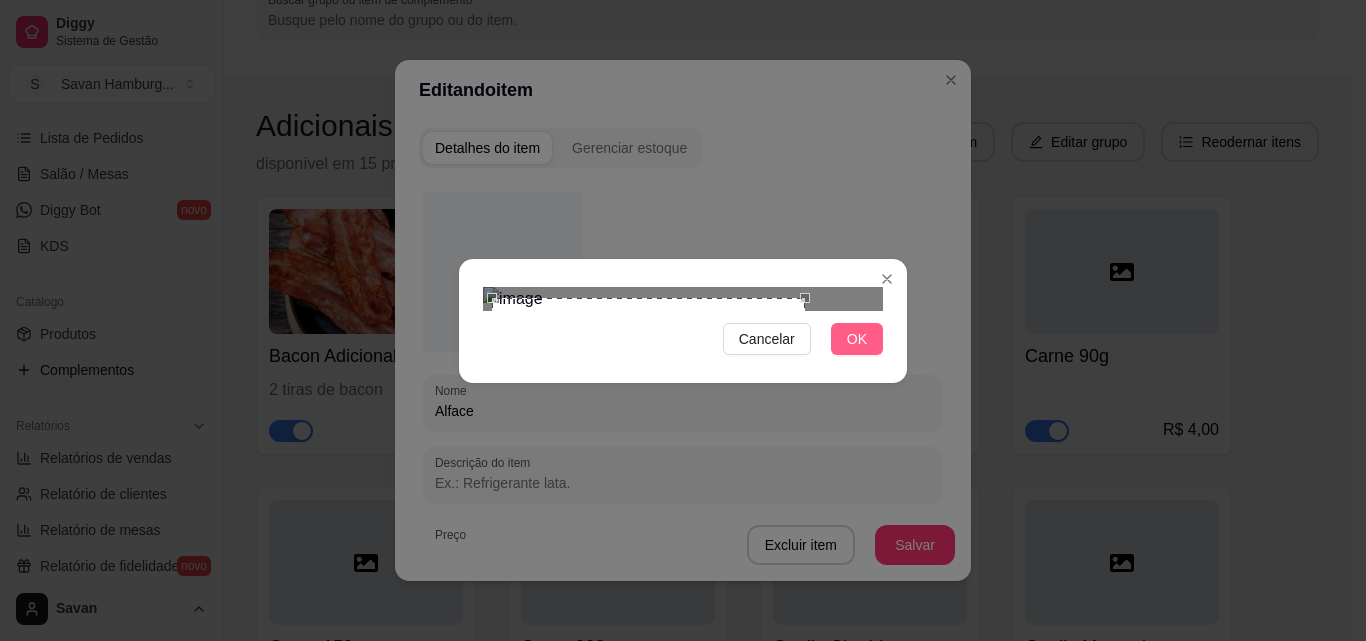 click on "OK" at bounding box center [857, 339] 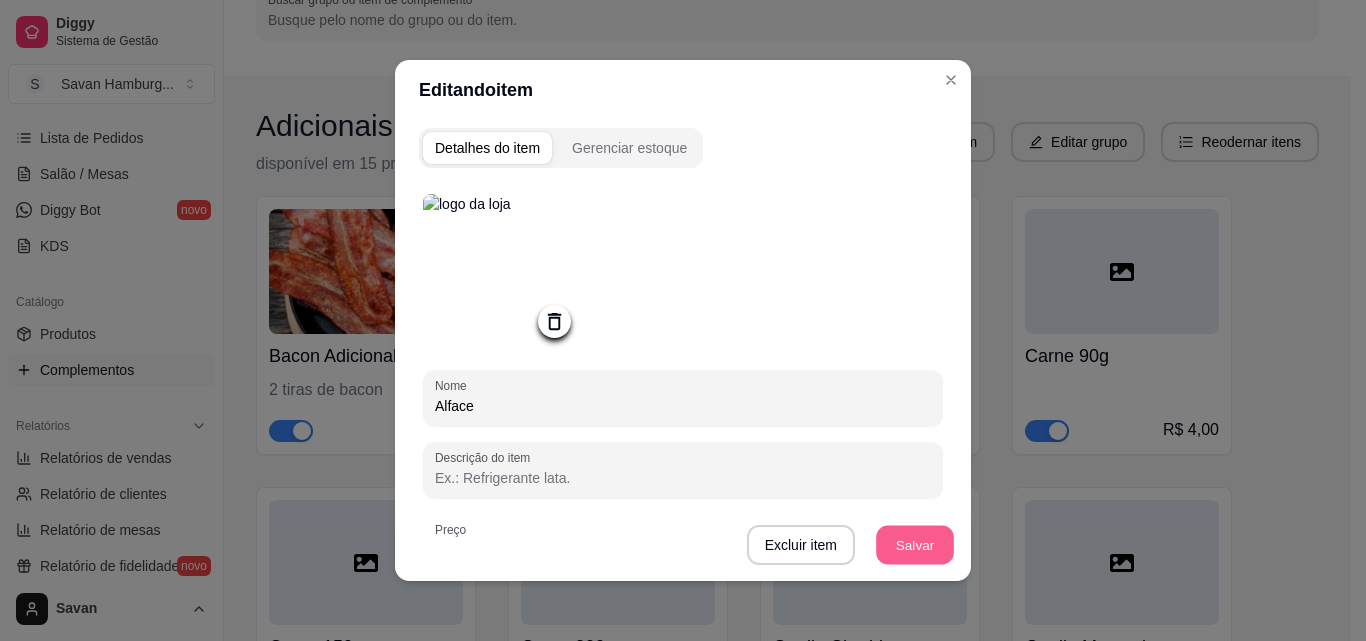 click on "Salvar" at bounding box center (915, 545) 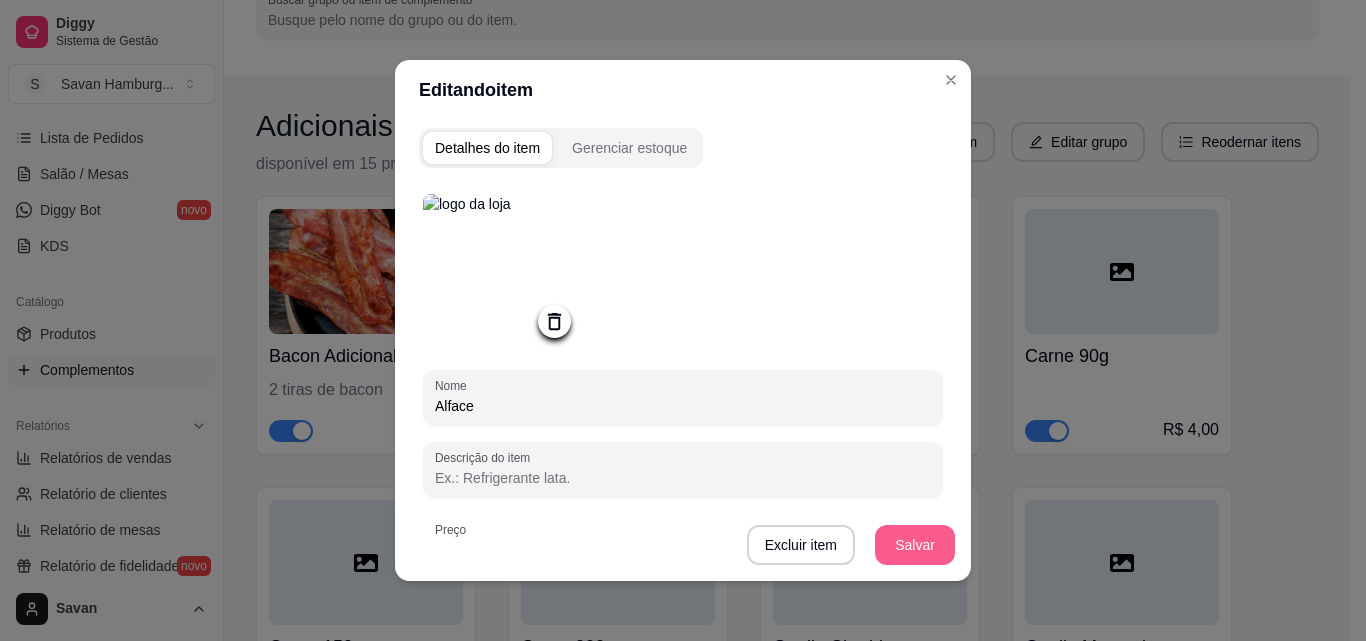 click on "Salvar" at bounding box center [915, 545] 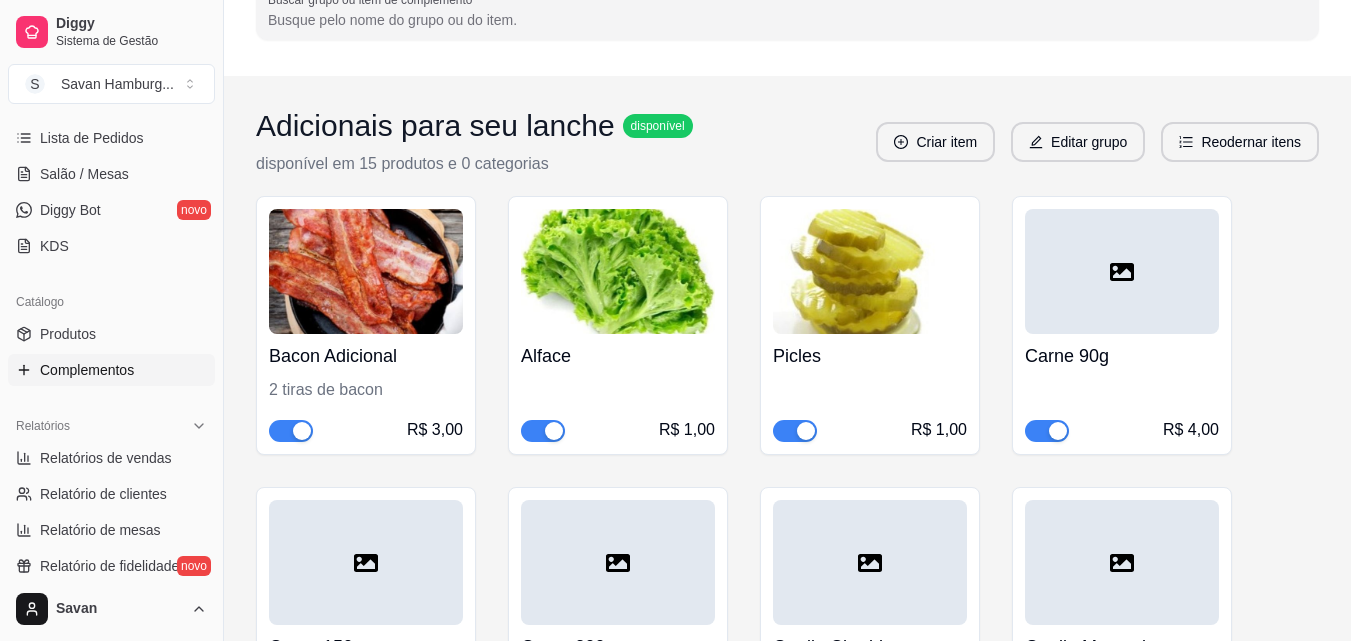 click at bounding box center [1122, 271] 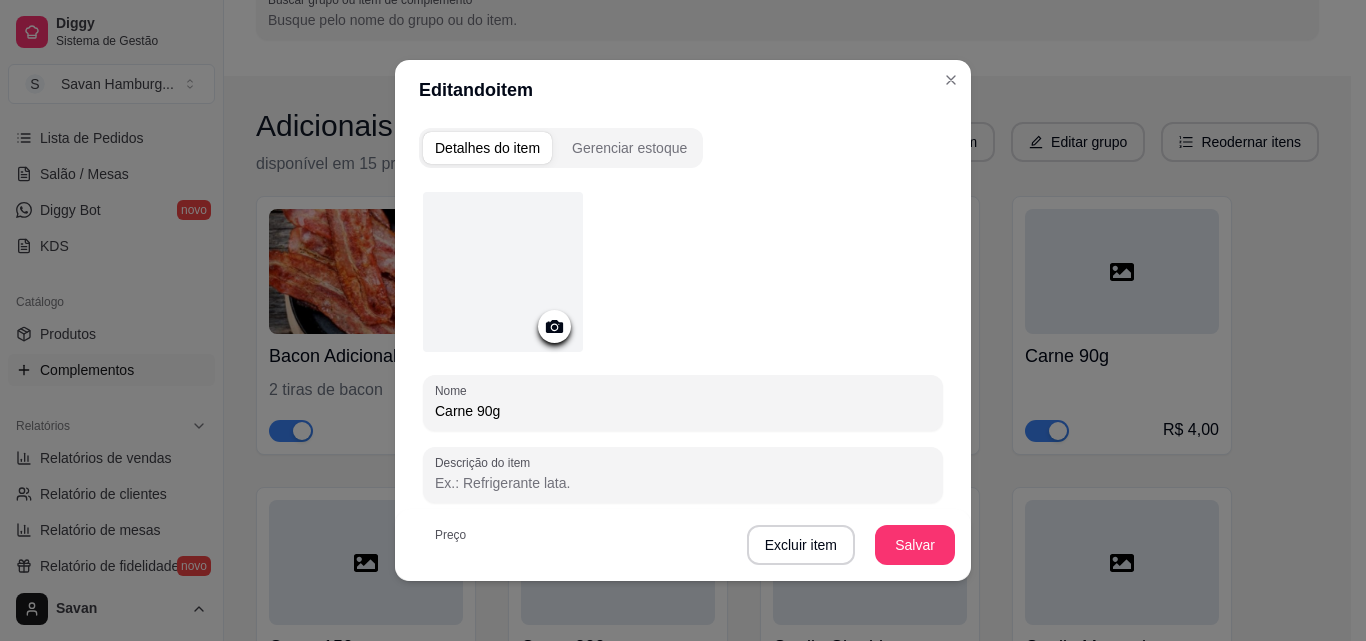 click 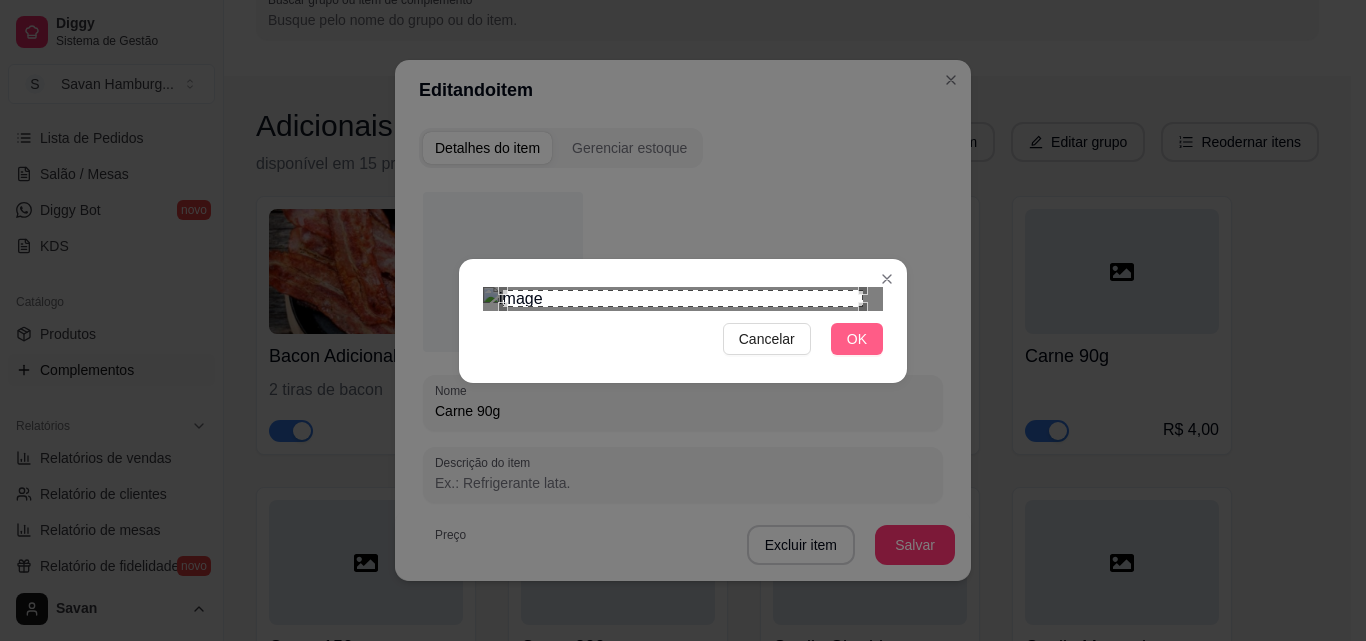 click on "OK" at bounding box center (857, 339) 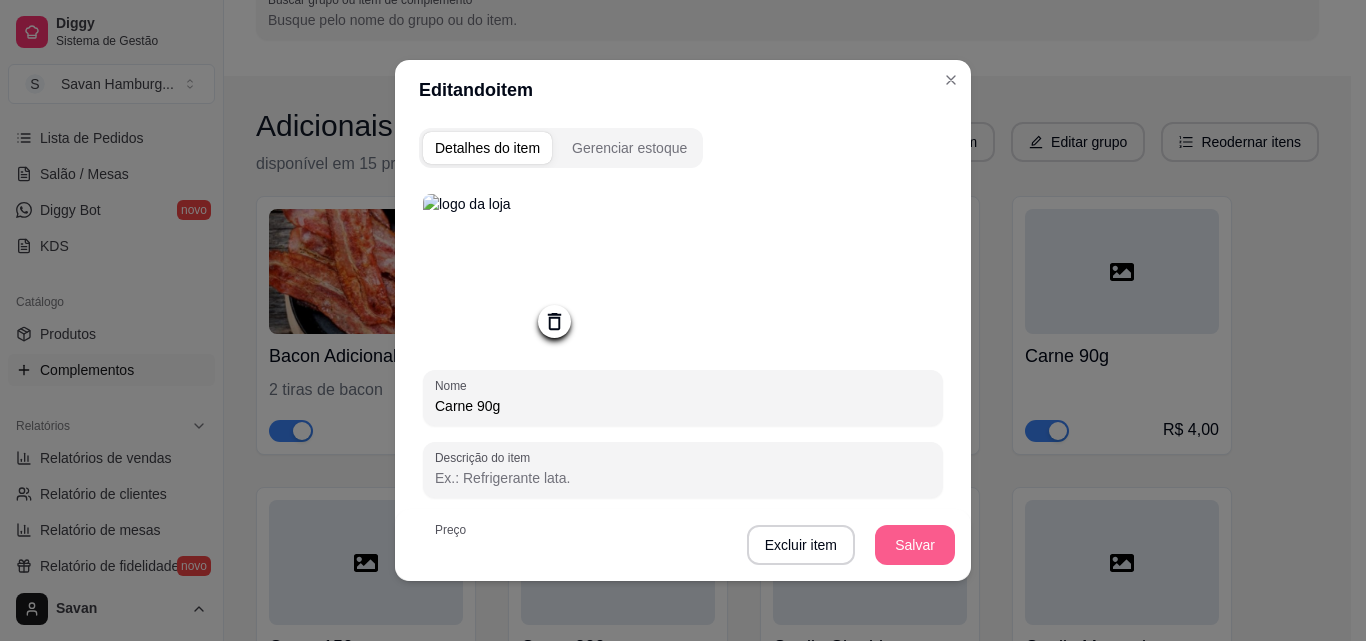 click on "Salvar" at bounding box center [915, 545] 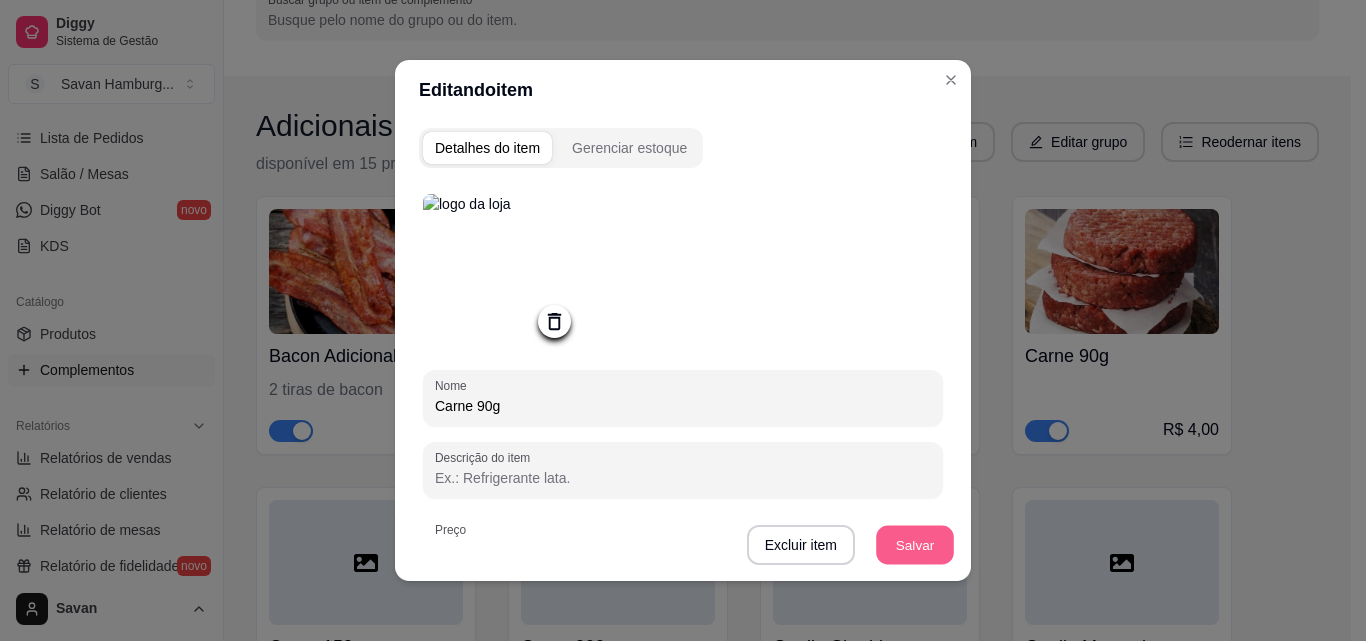click on "Salvar" at bounding box center (915, 545) 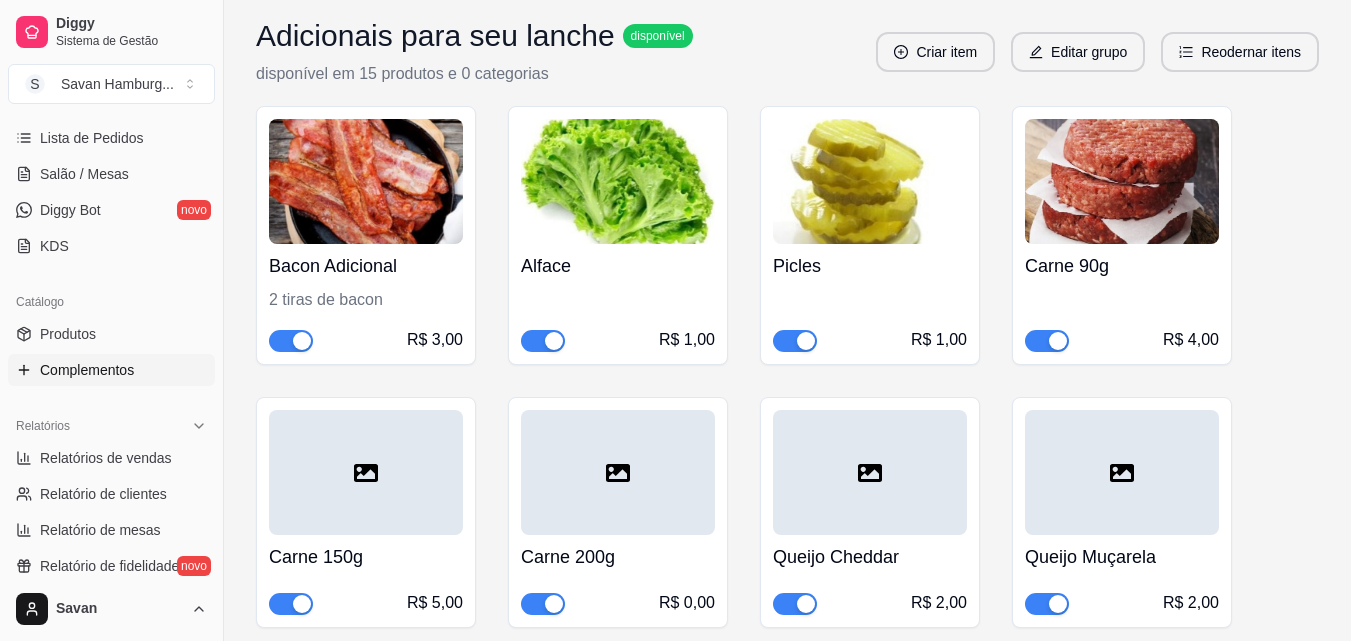scroll, scrollTop: 392, scrollLeft: 0, axis: vertical 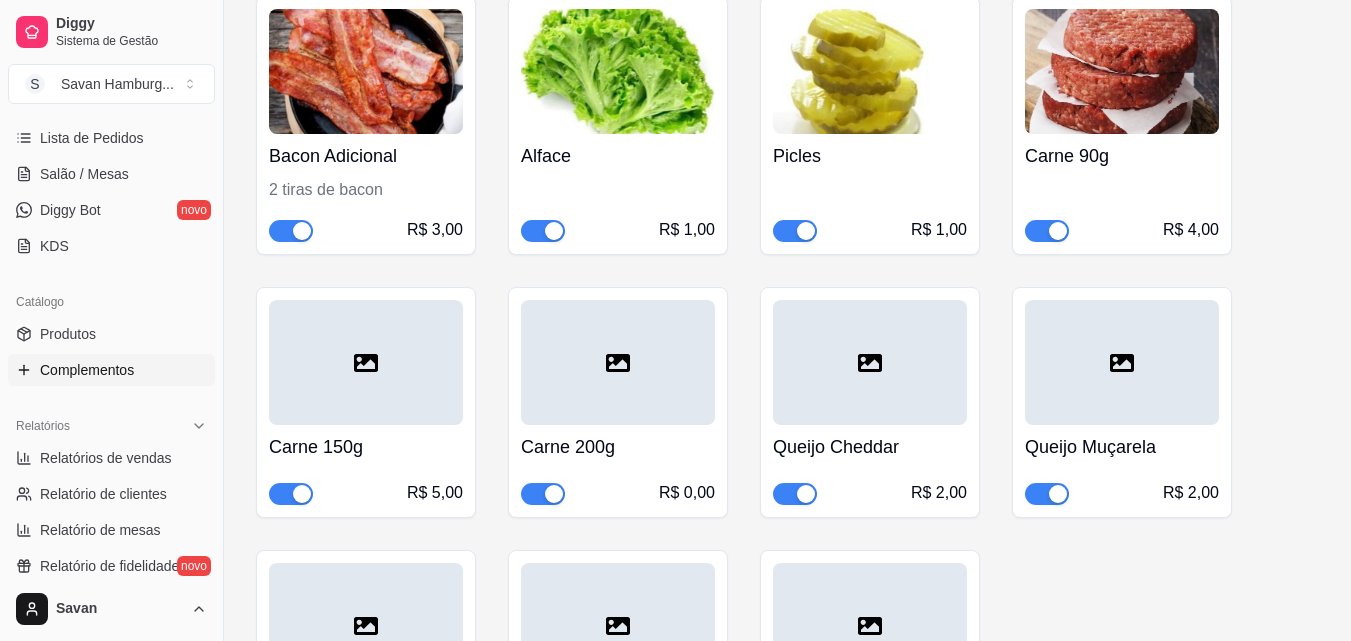 click at bounding box center (366, 362) 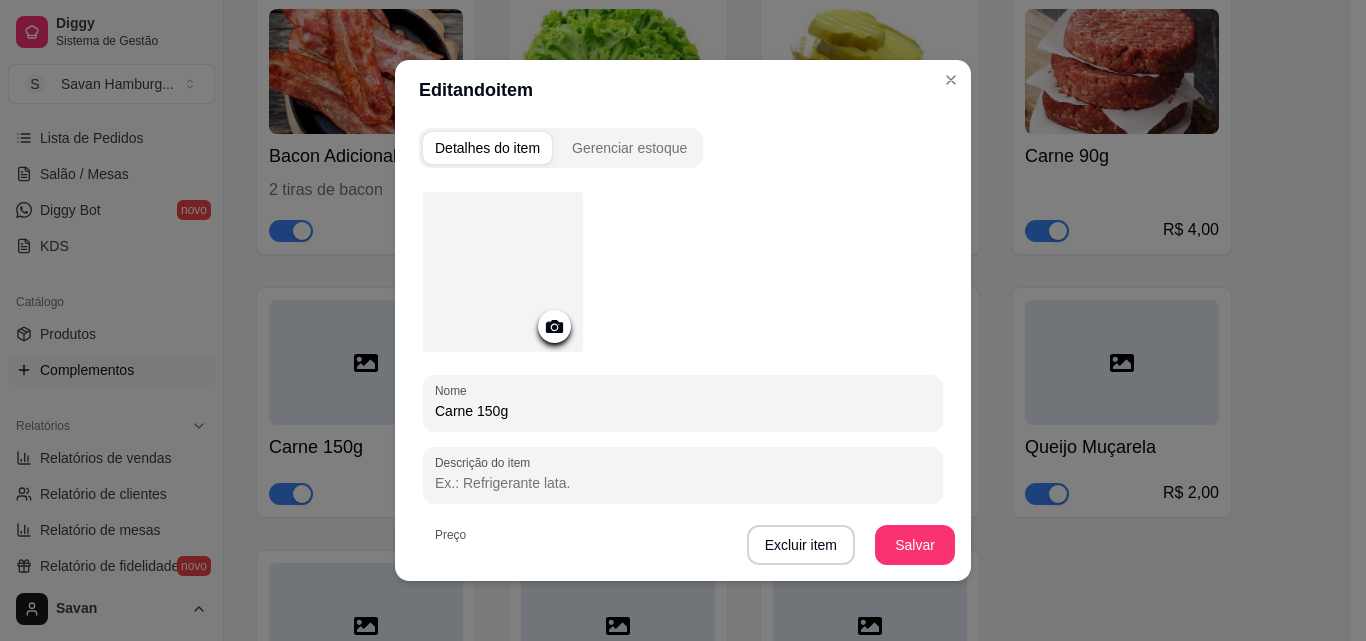 drag, startPoint x: 578, startPoint y: 335, endPoint x: 564, endPoint y: 331, distance: 14.56022 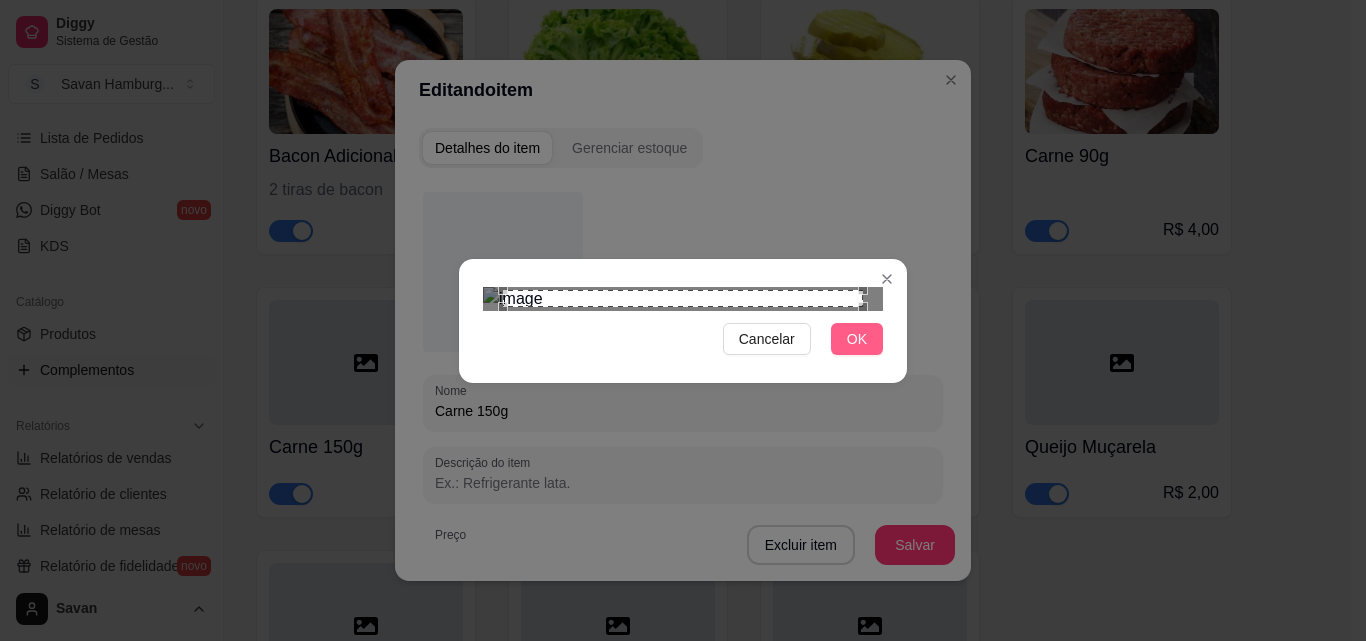 click on "OK" at bounding box center (857, 339) 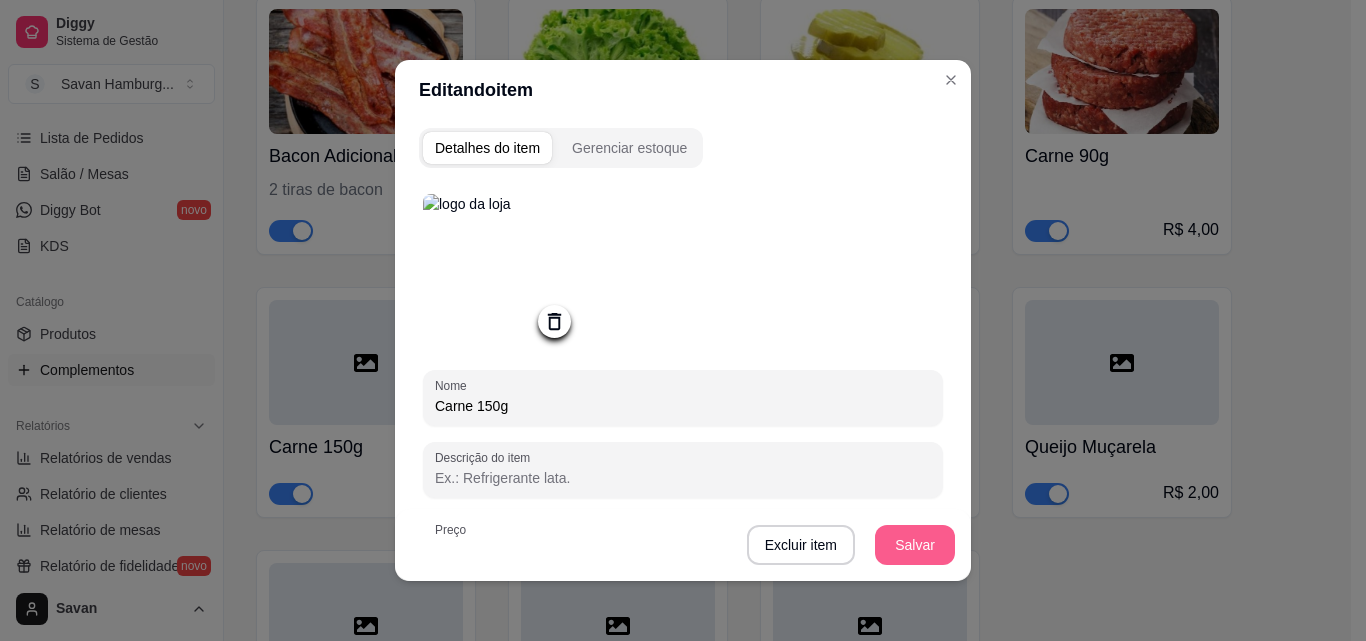 click on "Salvar" at bounding box center (915, 545) 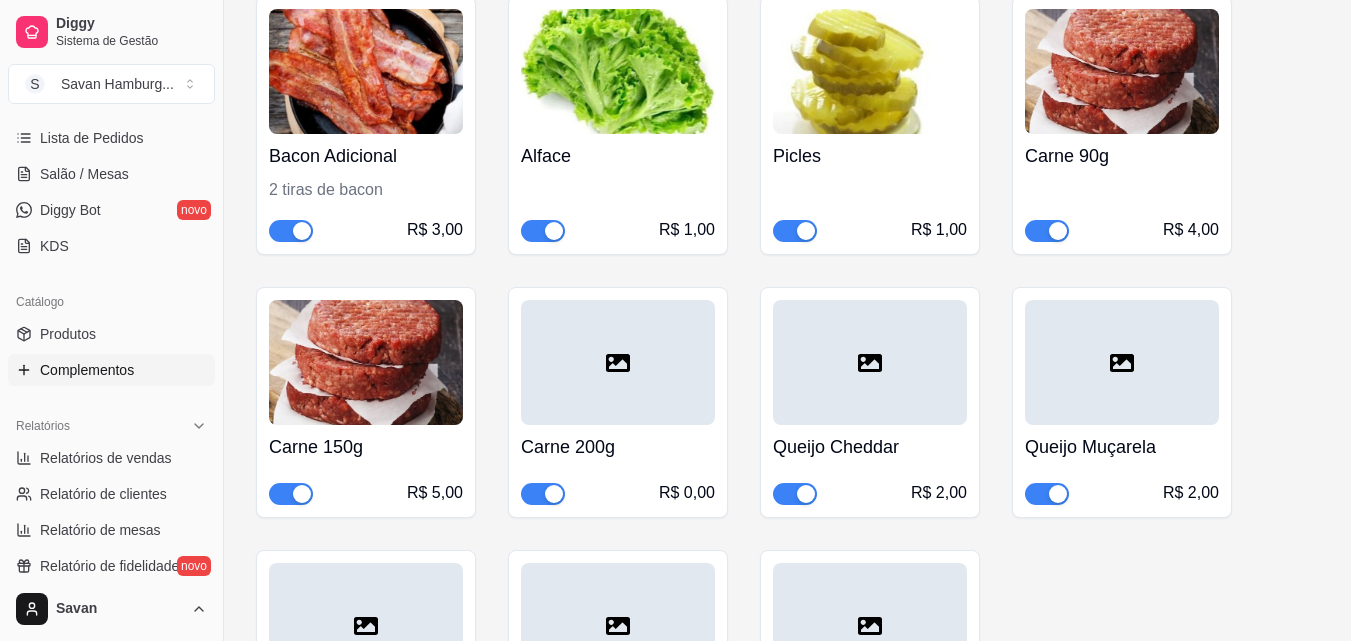 click 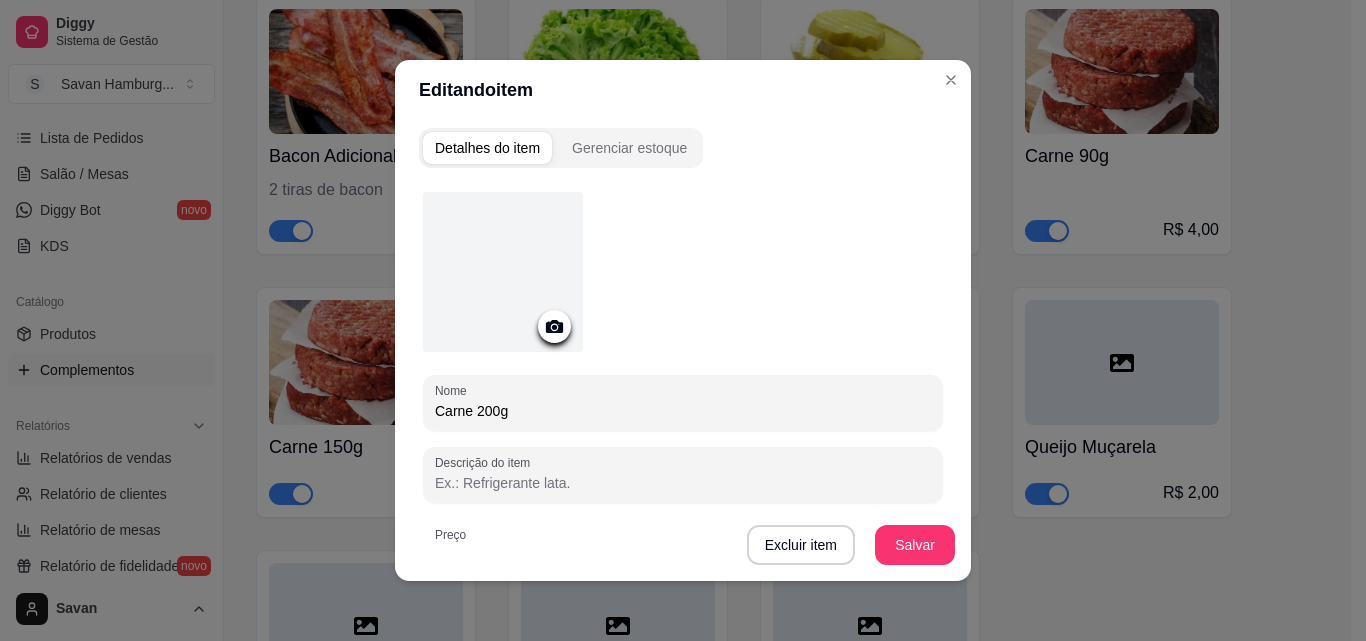 click 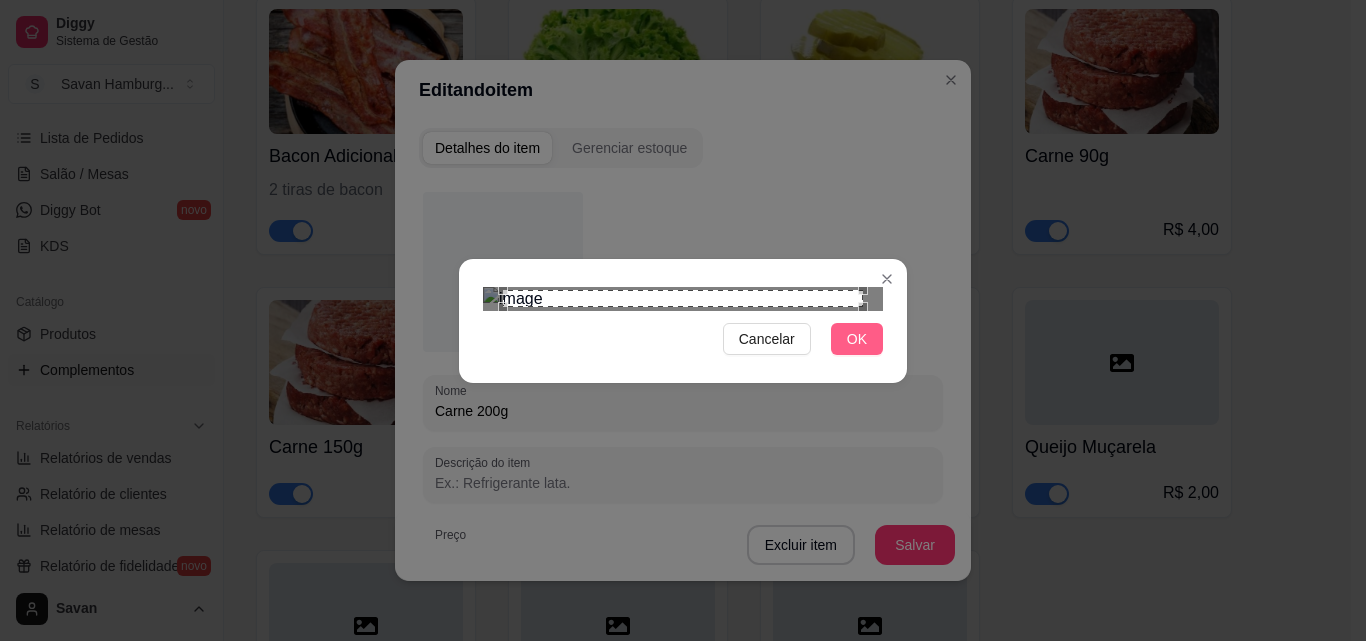 click on "OK" at bounding box center [857, 339] 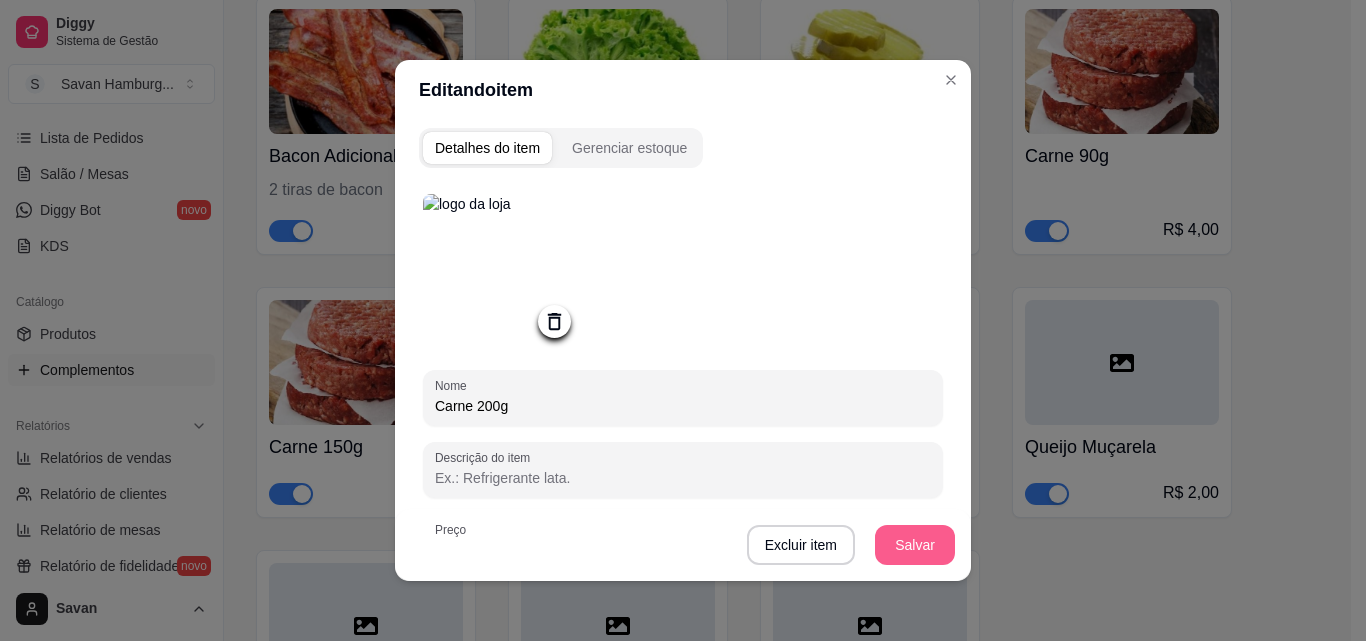 click on "Salvar" at bounding box center (915, 545) 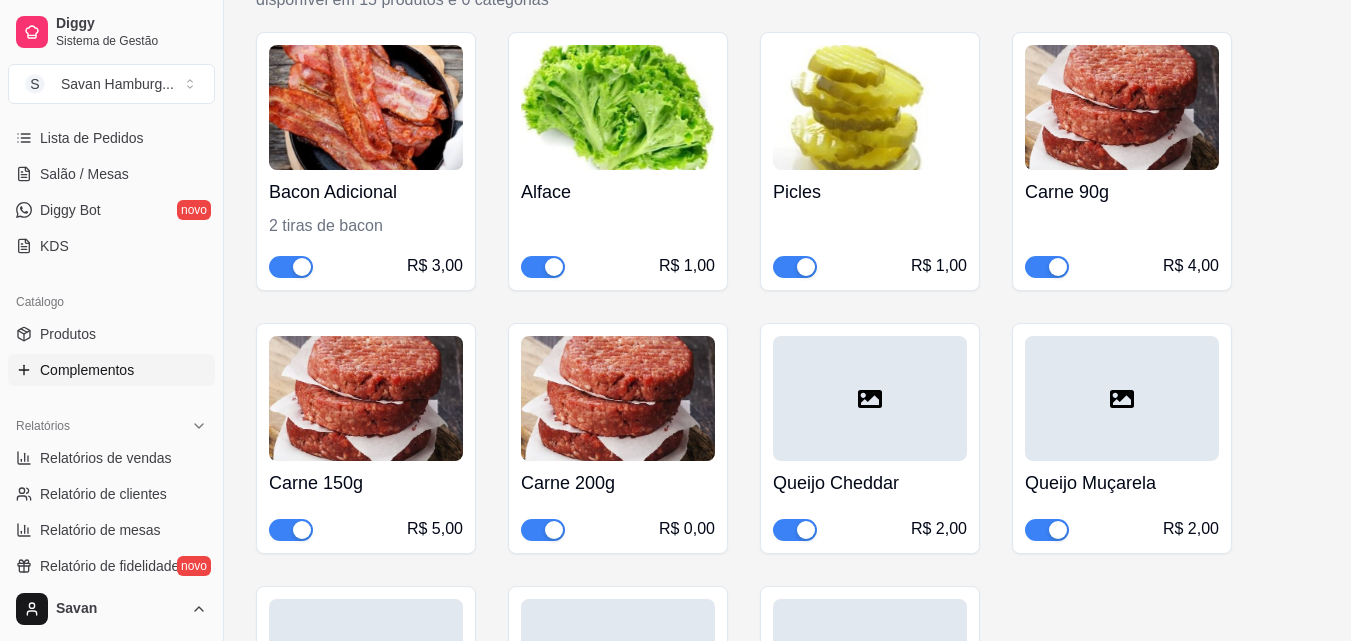 scroll, scrollTop: 392, scrollLeft: 0, axis: vertical 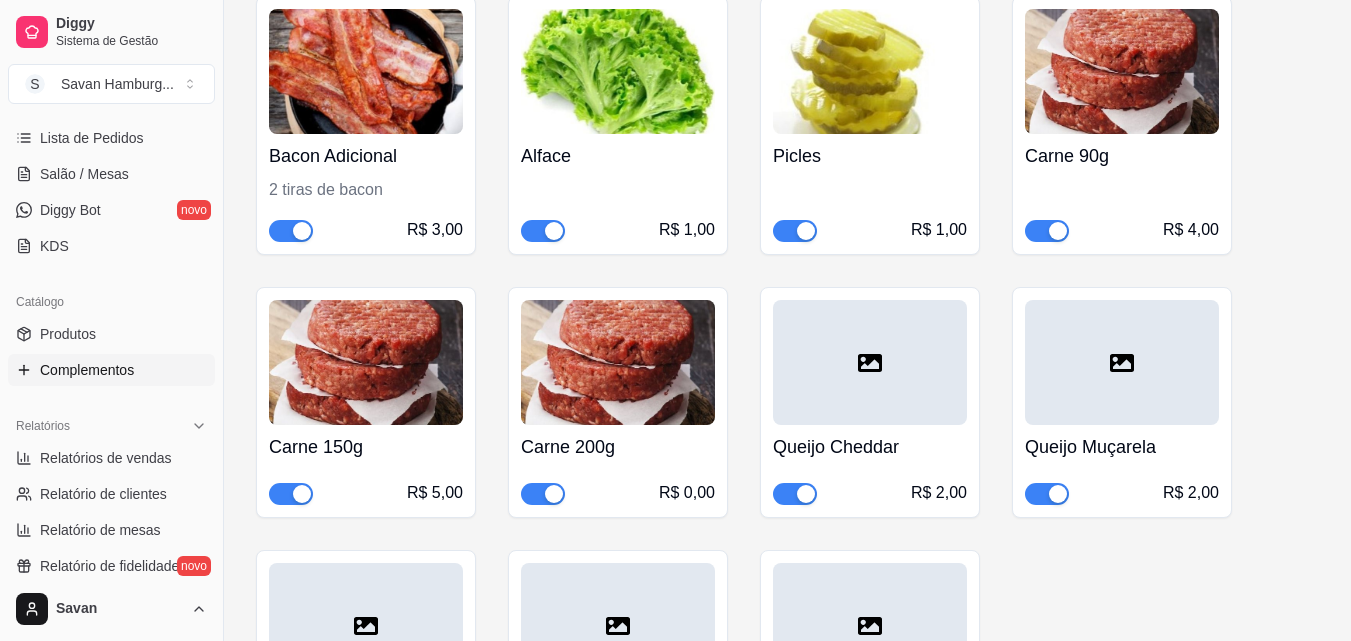 click at bounding box center [1122, 71] 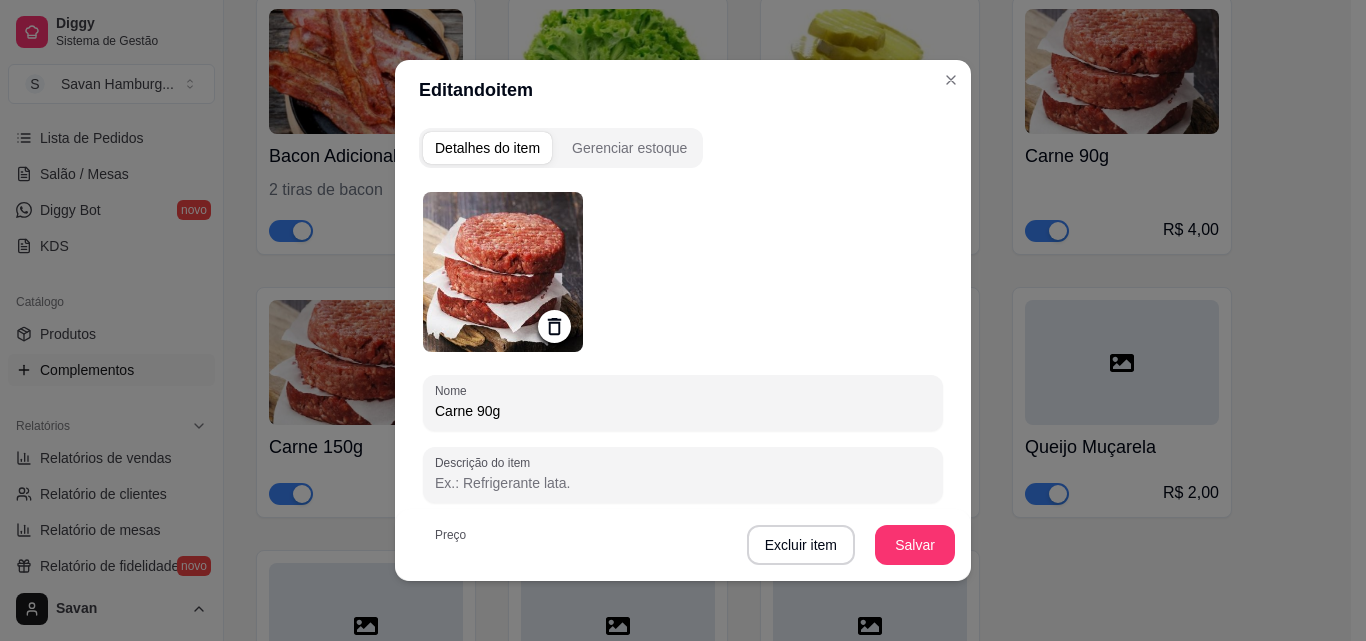 click 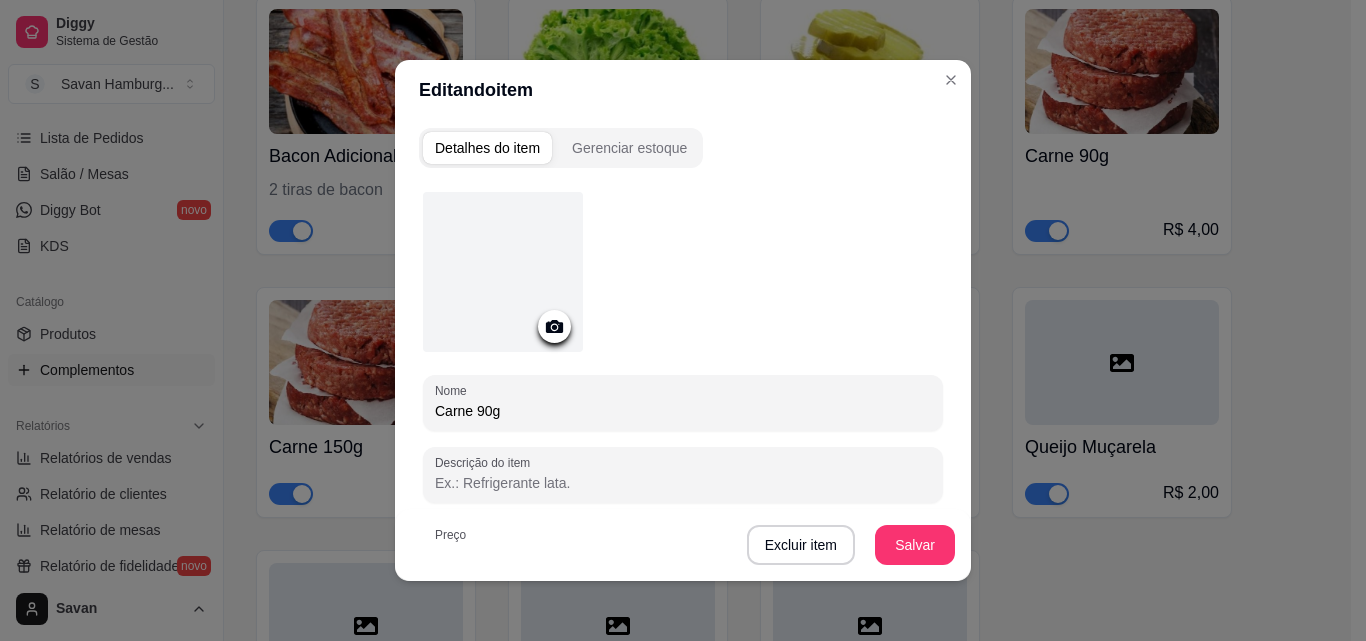 click 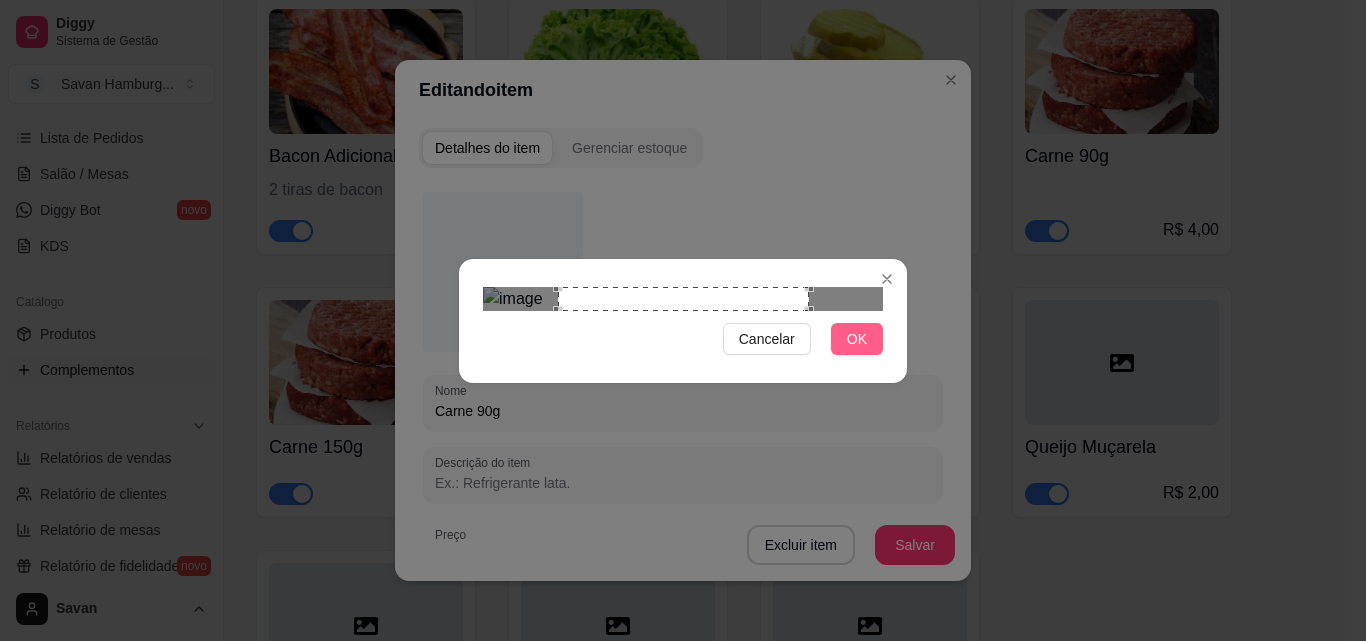 click on "OK" at bounding box center [857, 339] 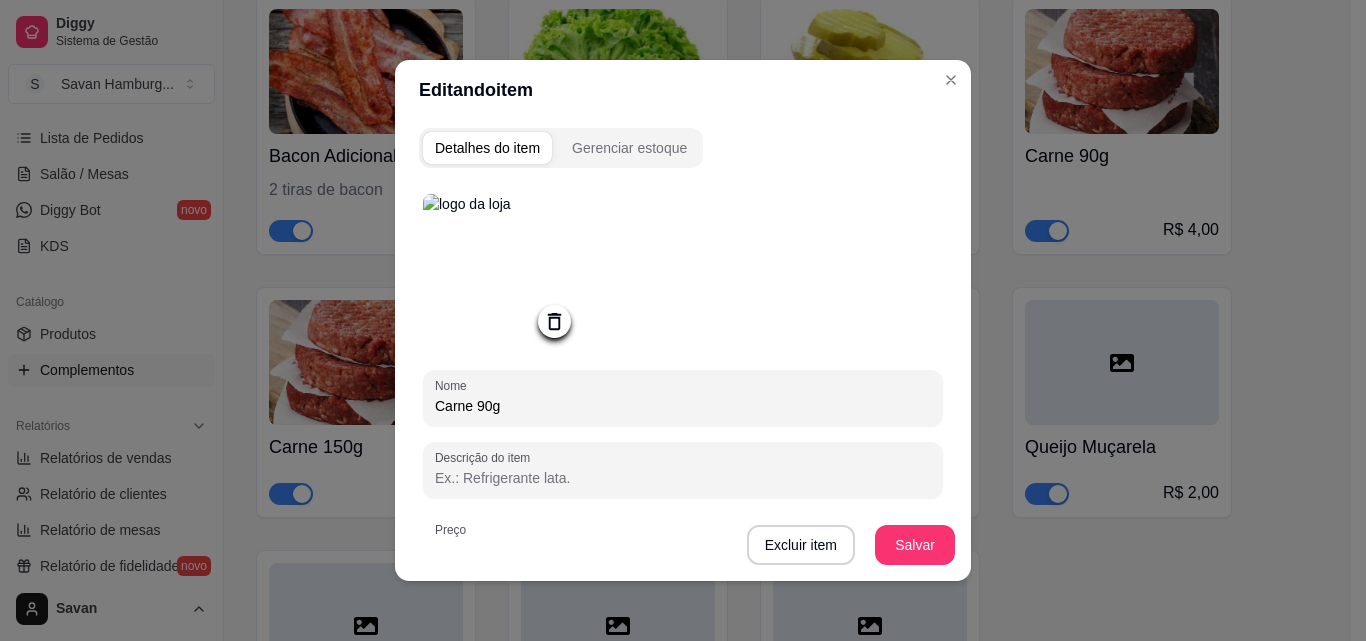 click on "Excluir item Salvar" at bounding box center (683, 545) 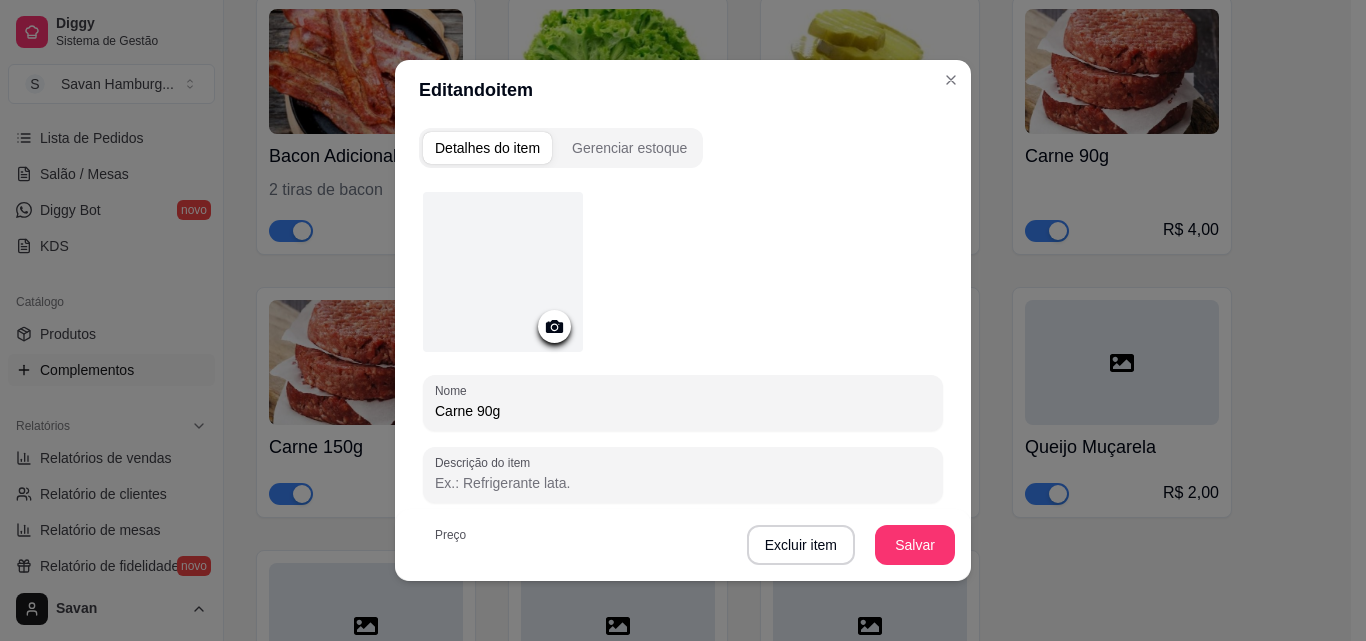 click 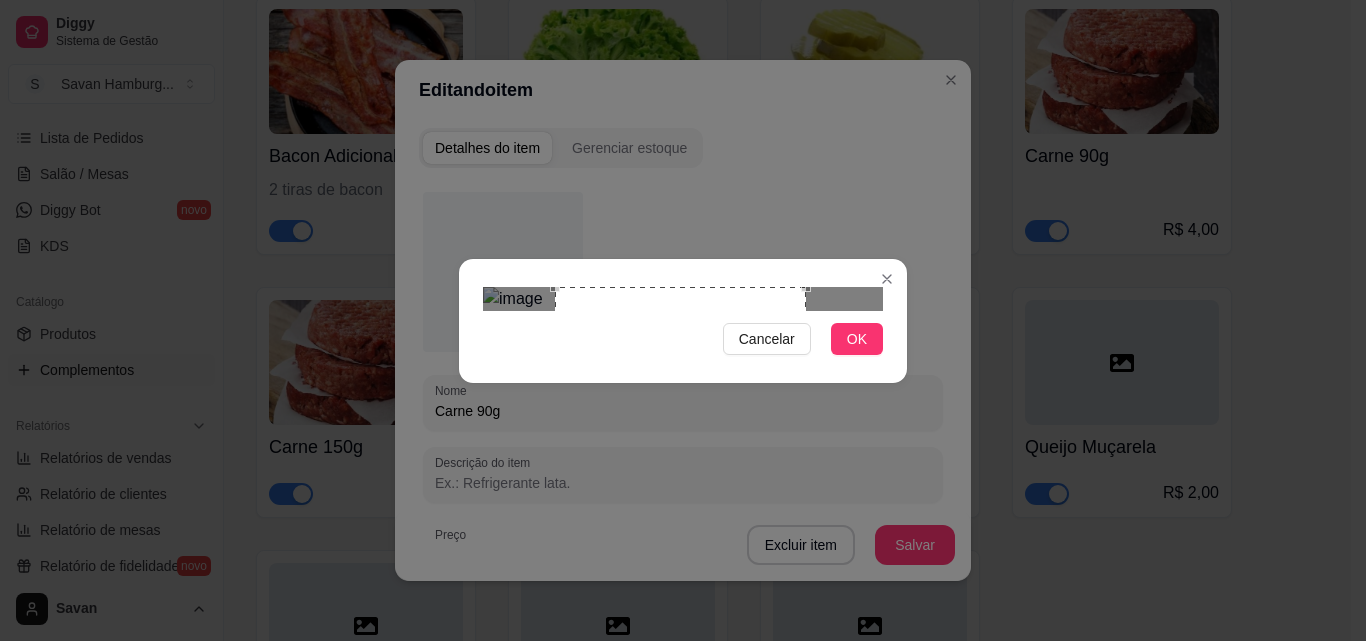 click at bounding box center [680, 412] 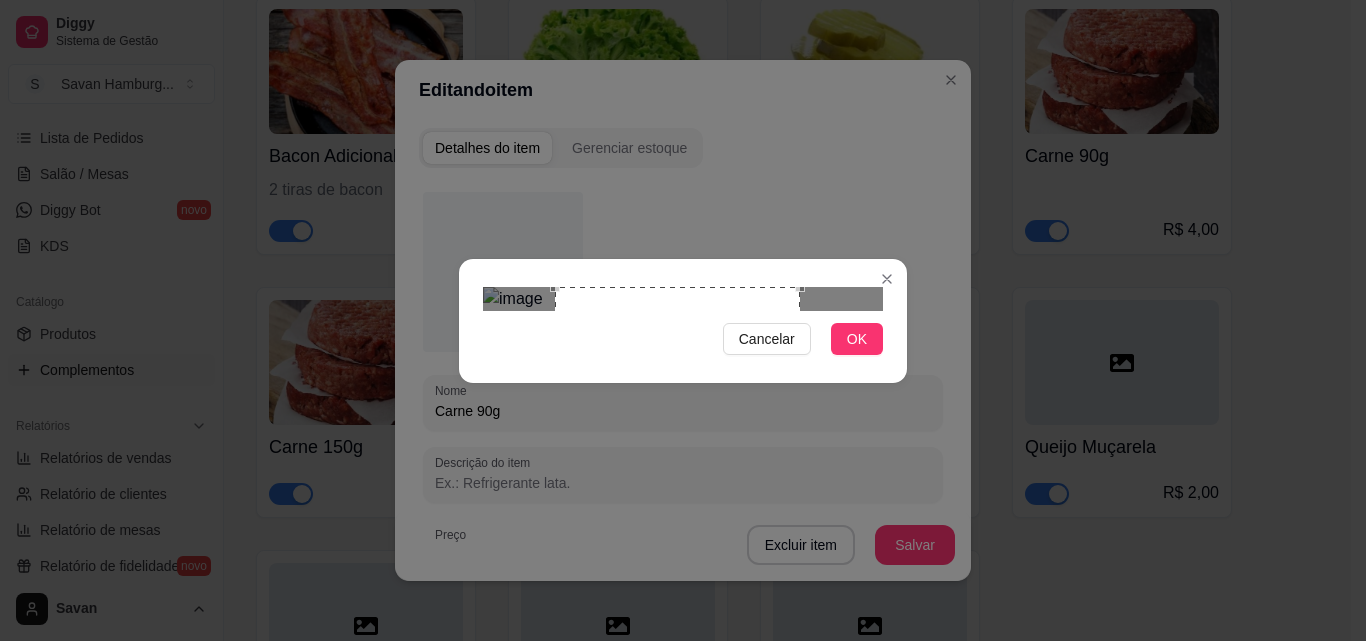 click at bounding box center [677, 409] 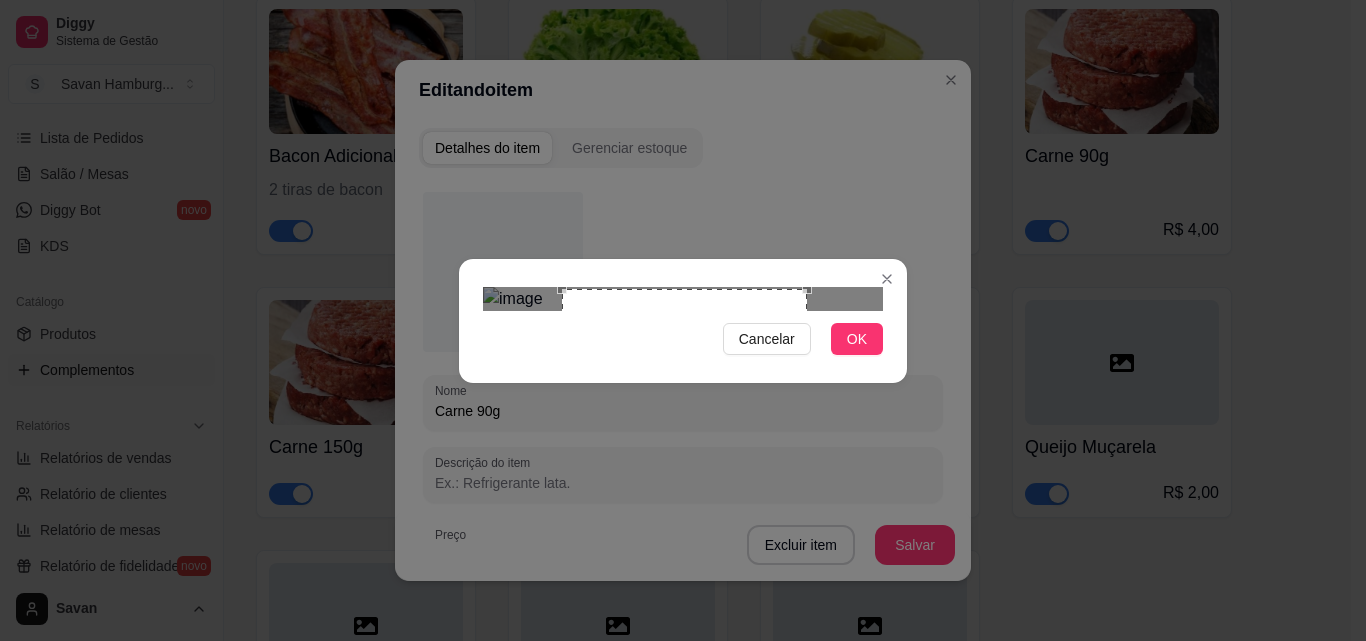 click at bounding box center [684, 411] 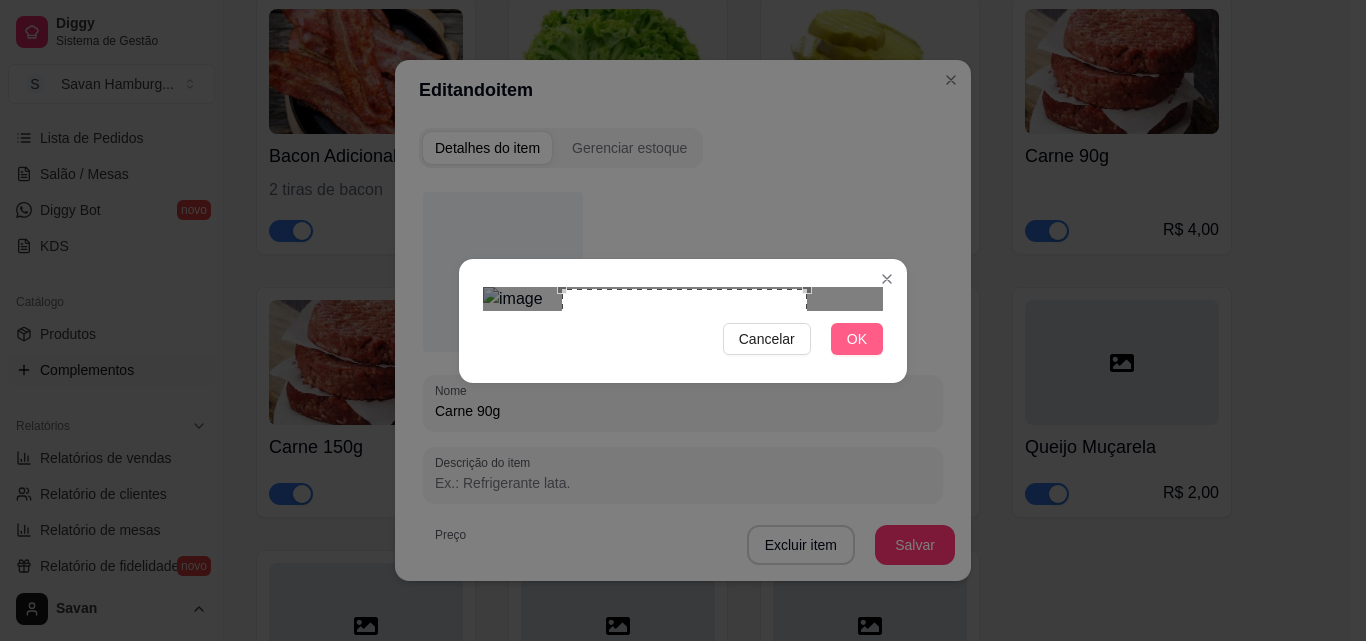 click on "OK" at bounding box center [857, 339] 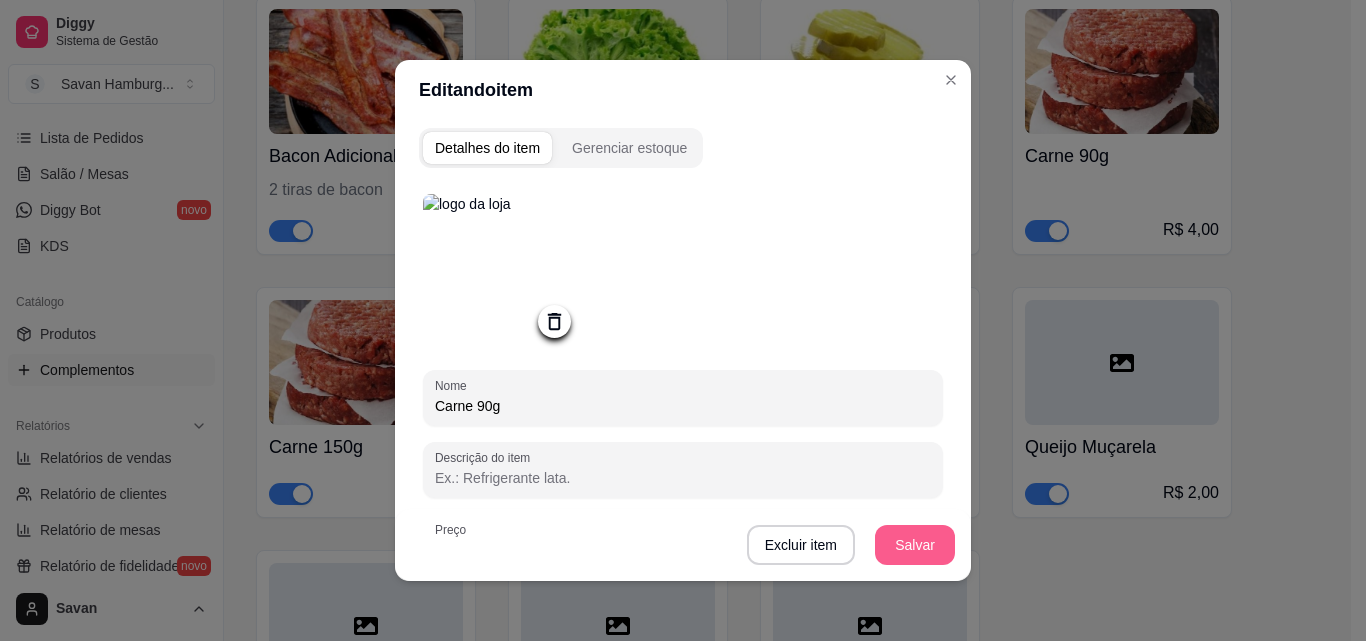 click on "Salvar" at bounding box center [915, 545] 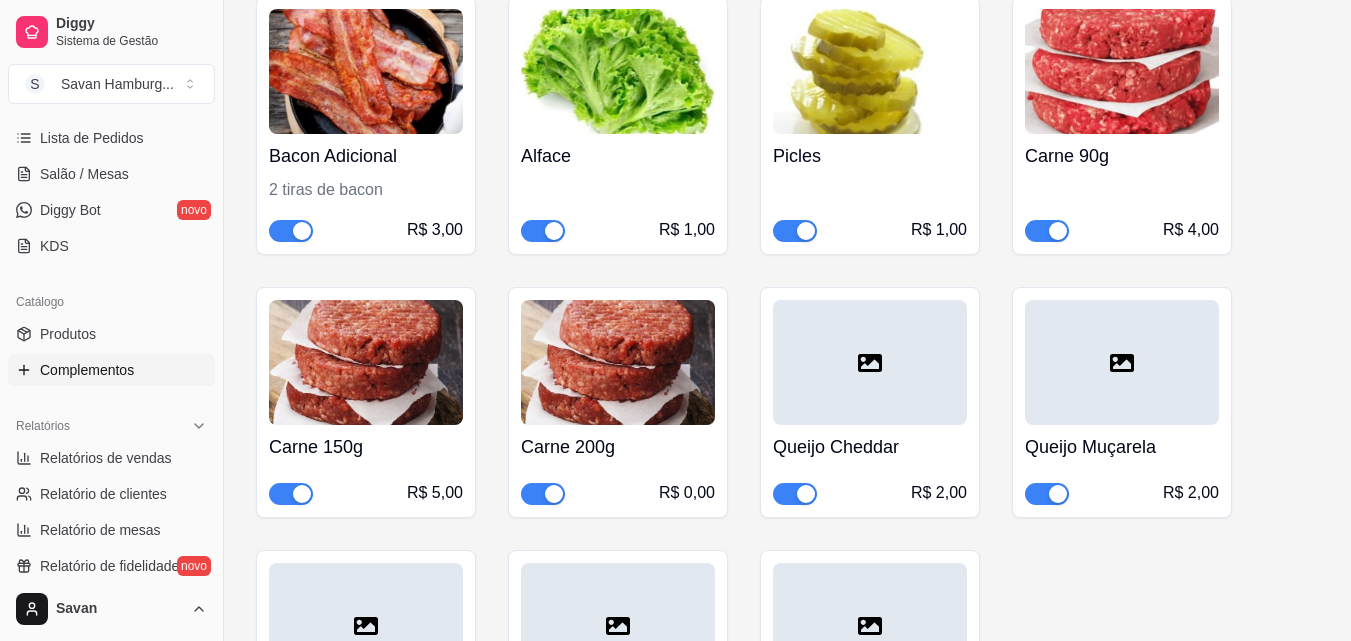 click at bounding box center [366, 362] 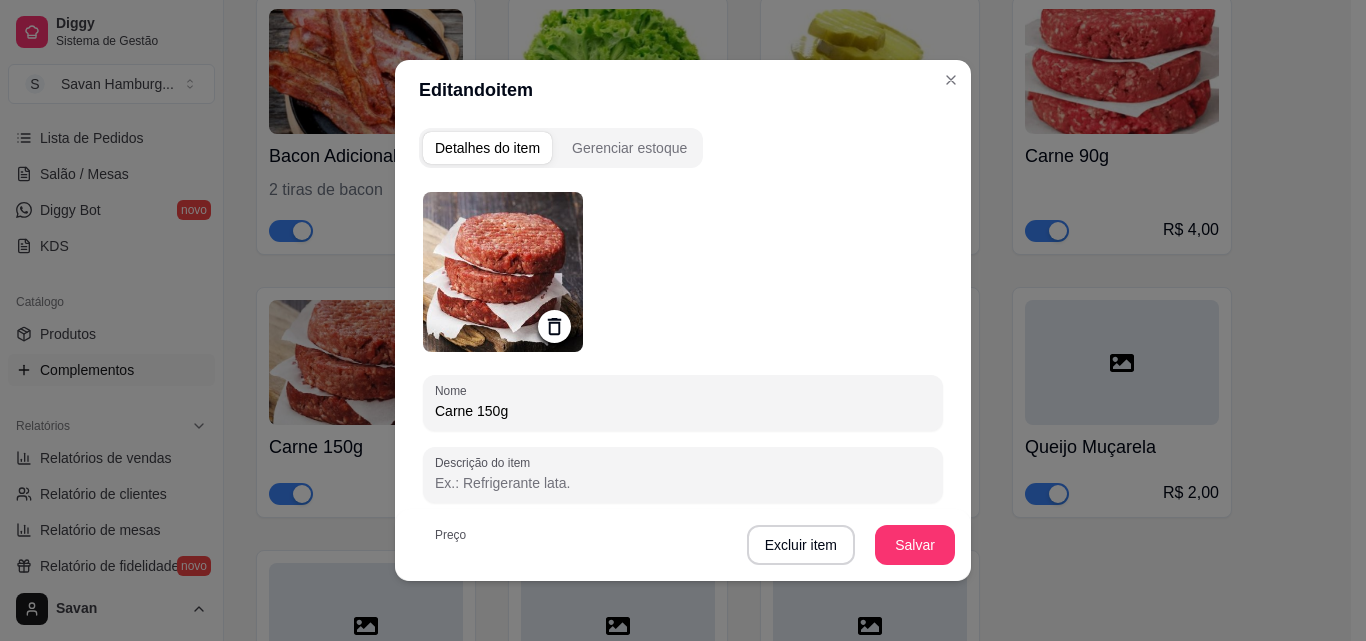 click at bounding box center (554, 326) 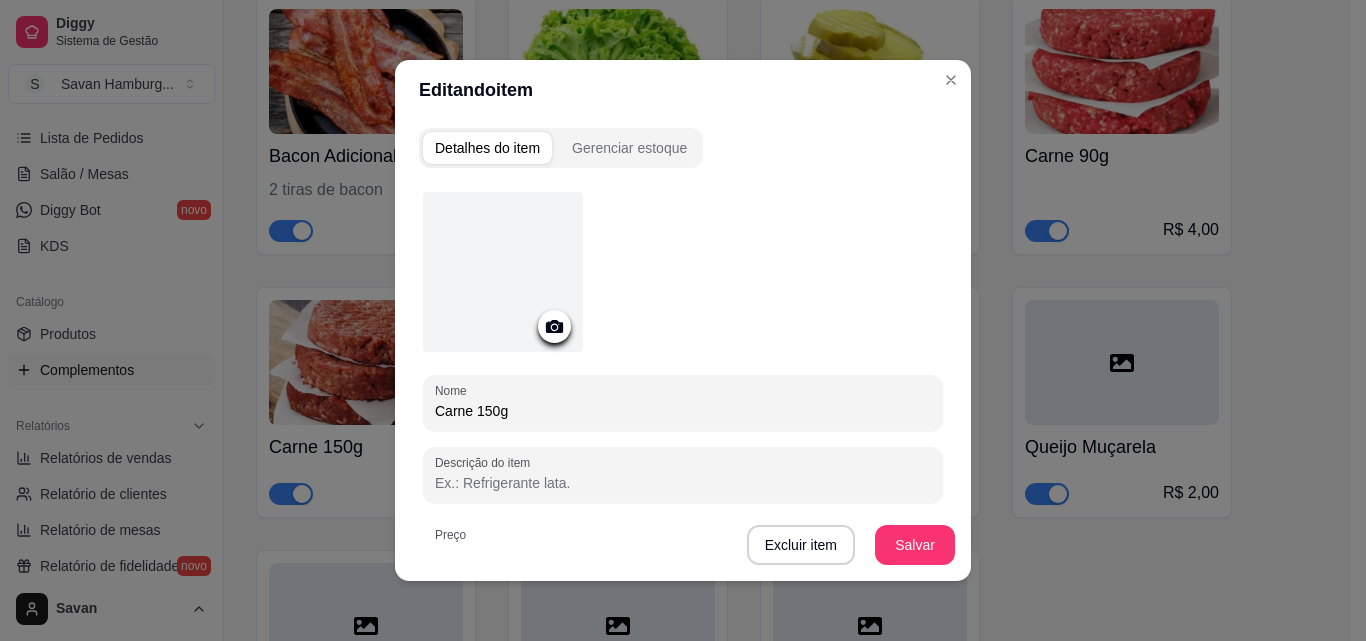 click 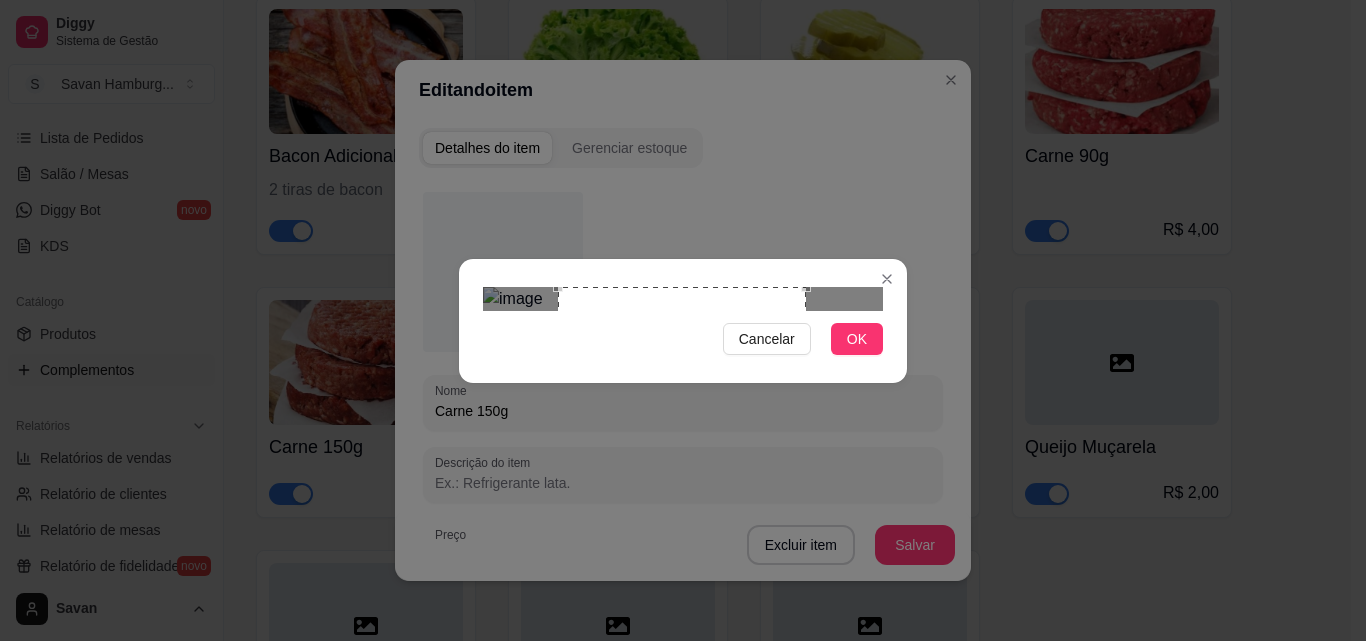 click at bounding box center [811, 540] 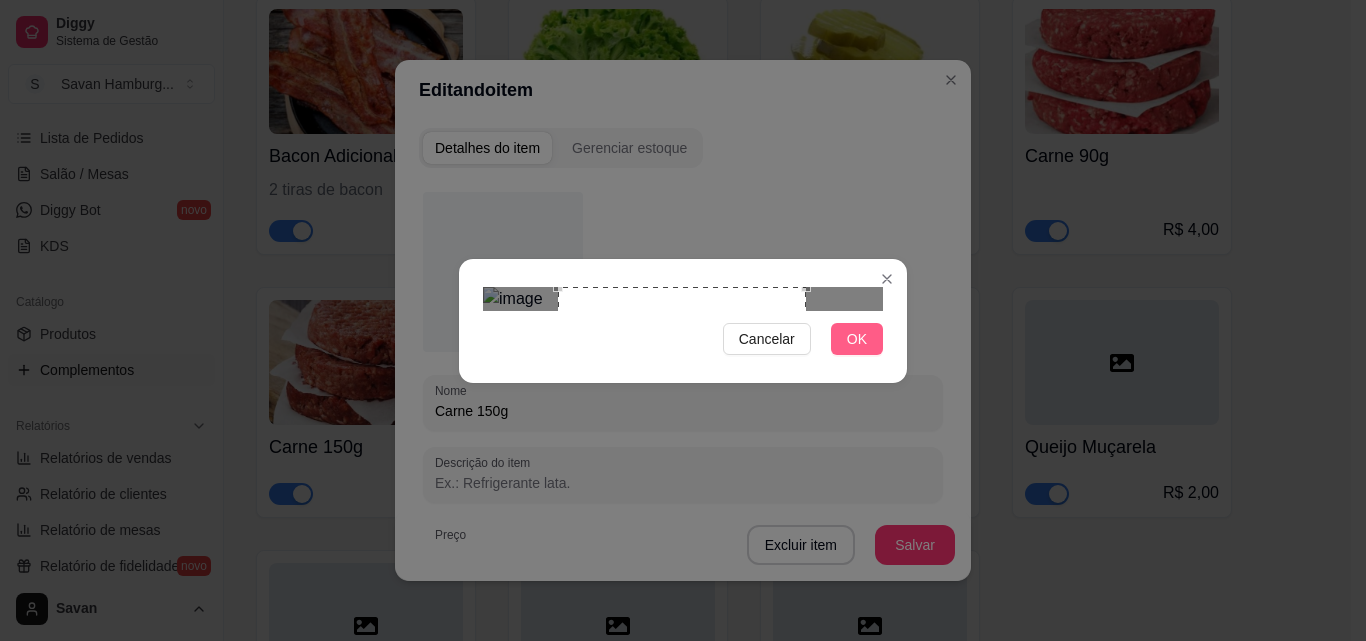 click on "OK" at bounding box center (857, 339) 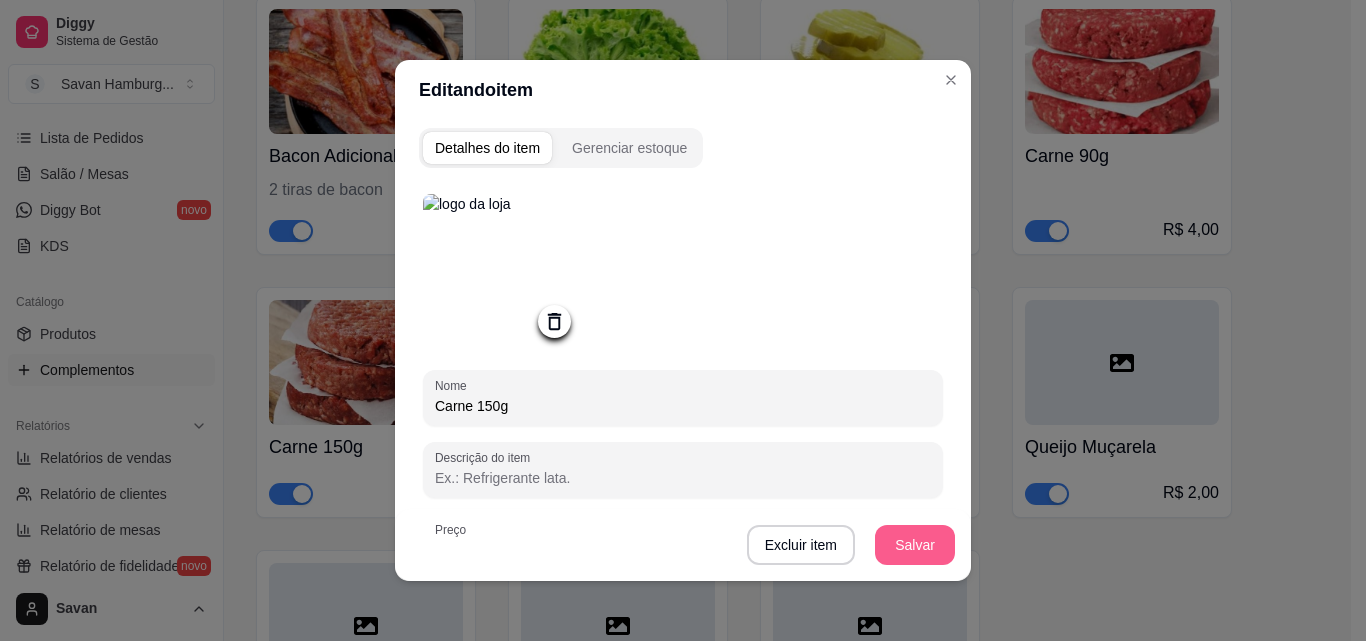 click on "Salvar" at bounding box center [915, 545] 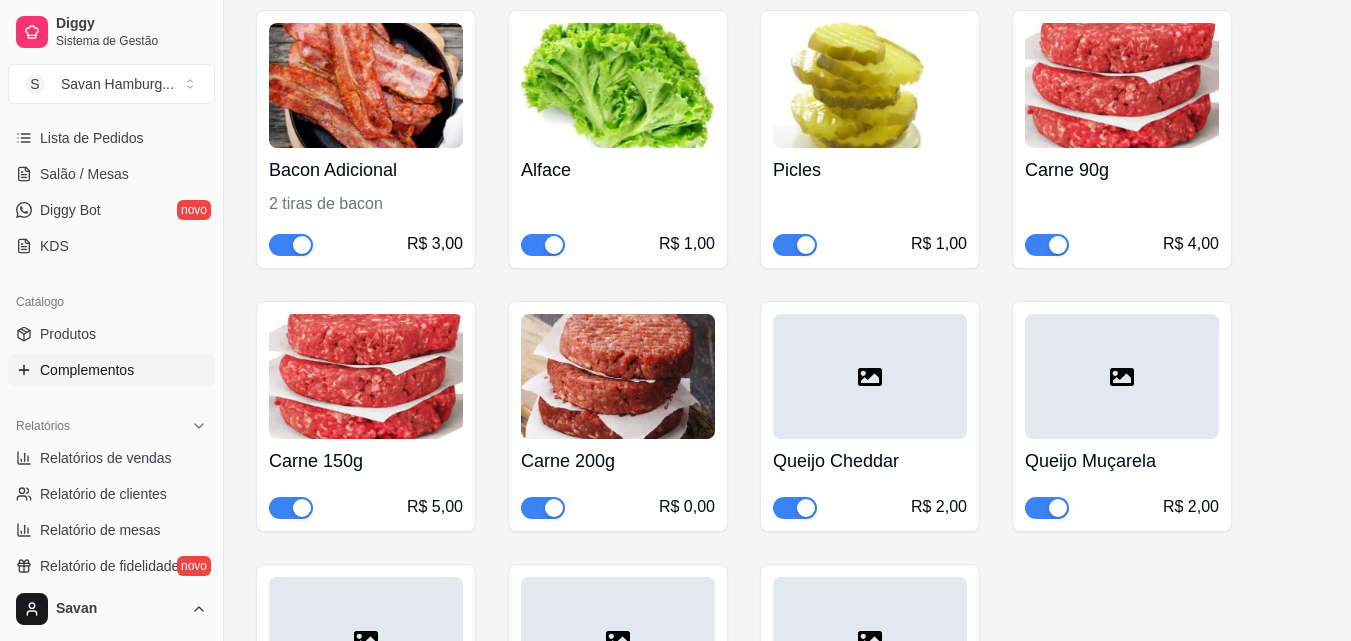 scroll, scrollTop: 367, scrollLeft: 0, axis: vertical 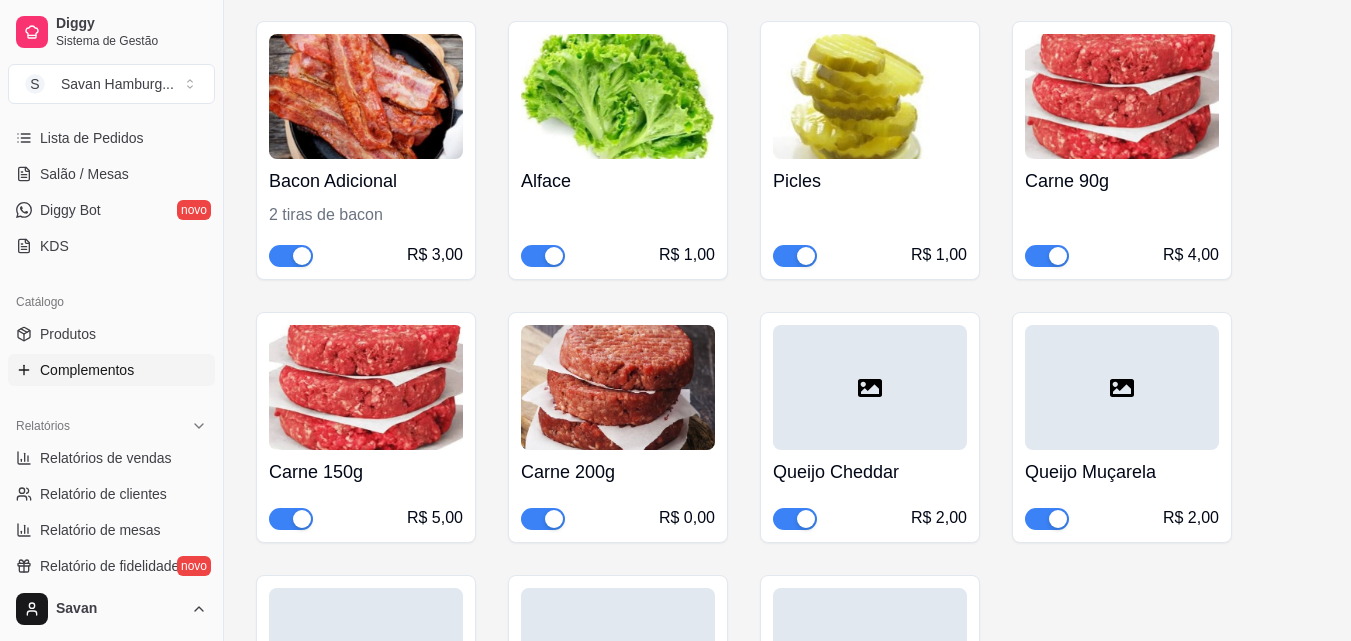 click at bounding box center [618, 387] 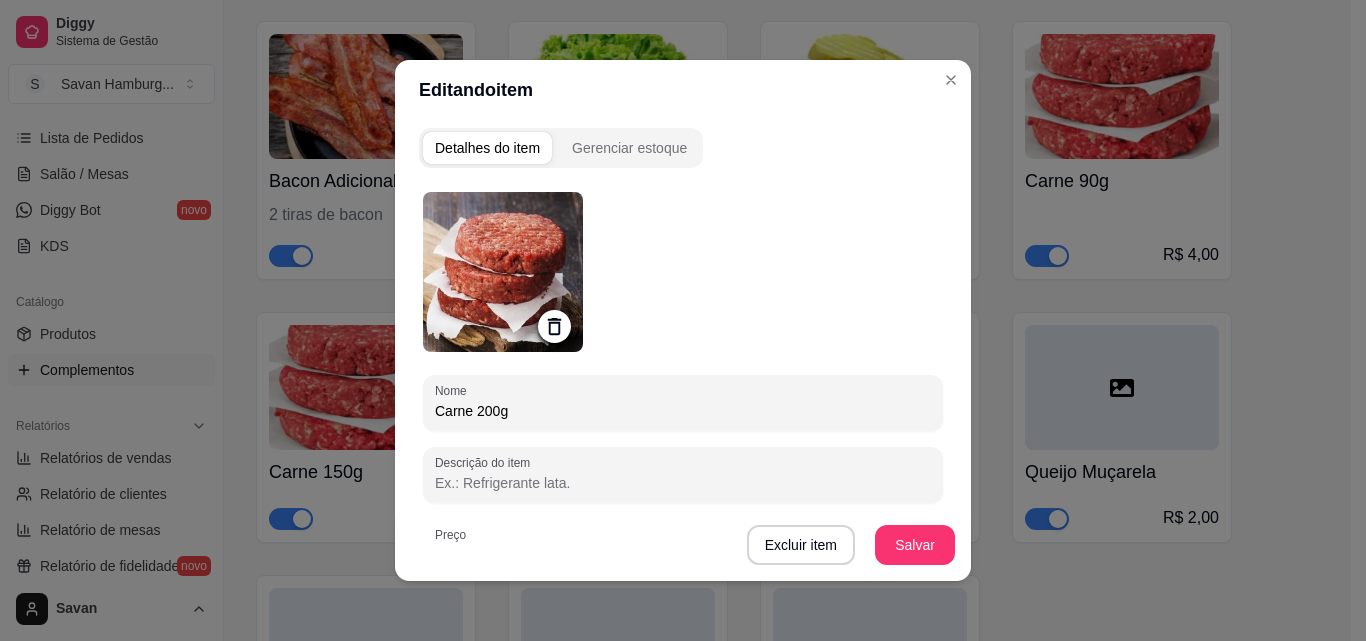 click 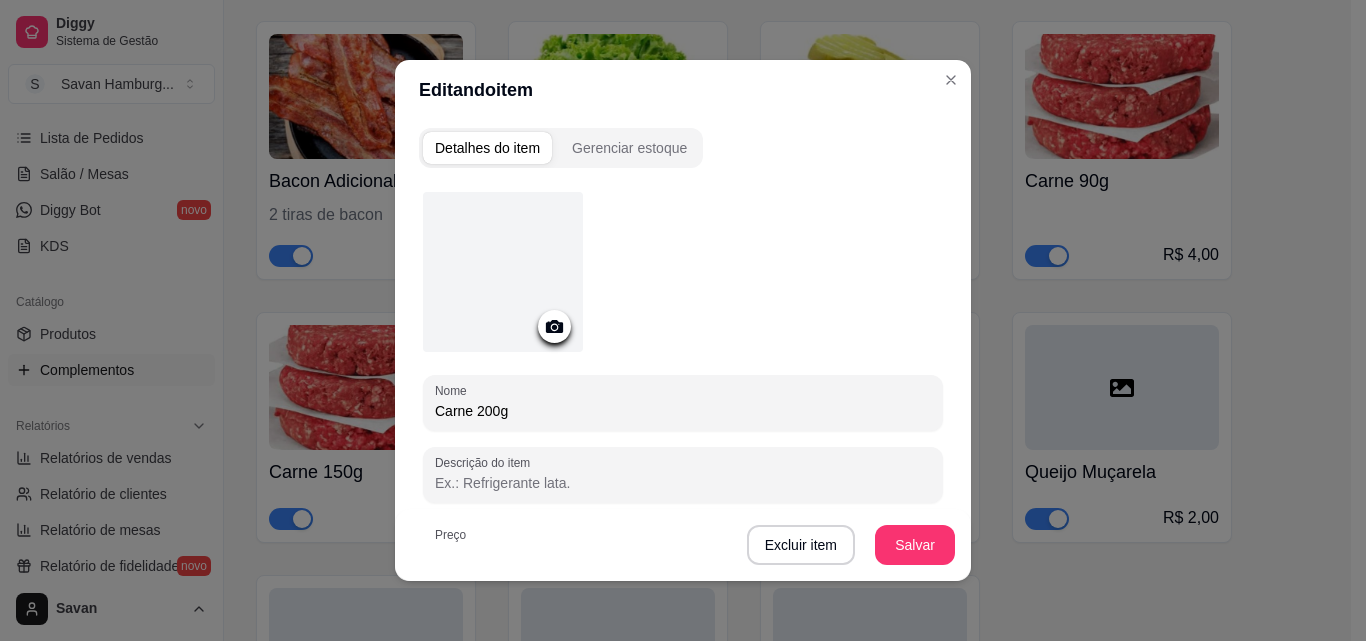 click 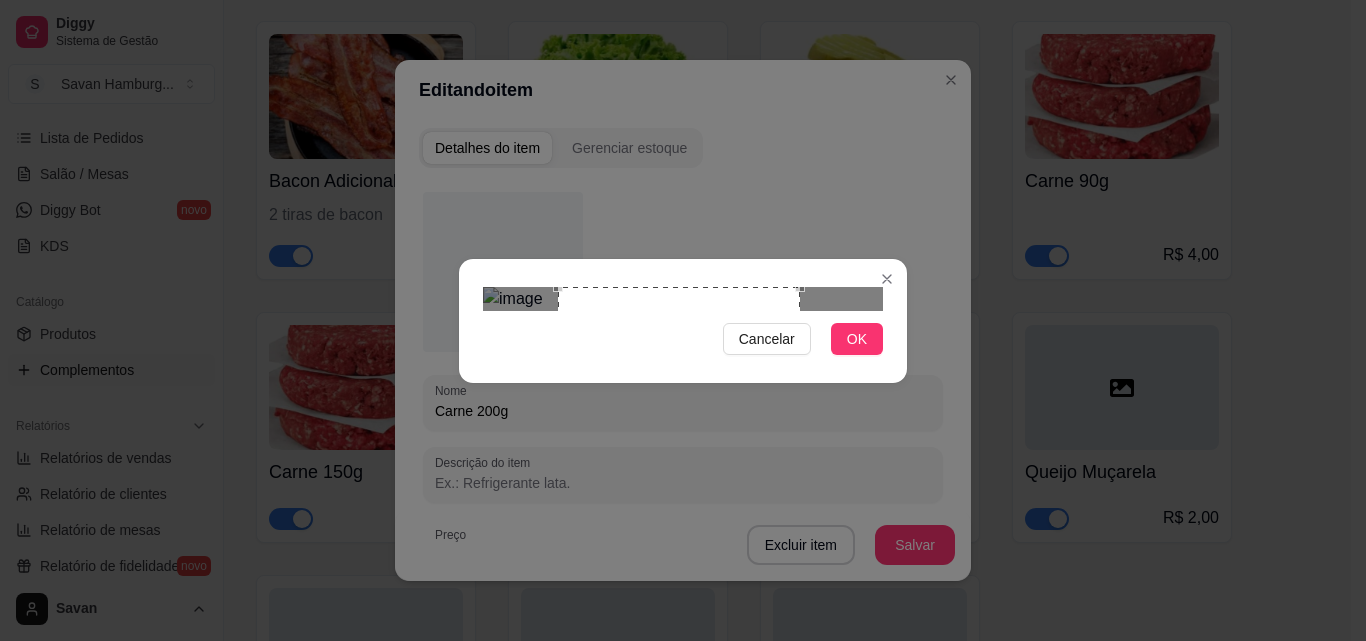click at bounding box center (683, 299) 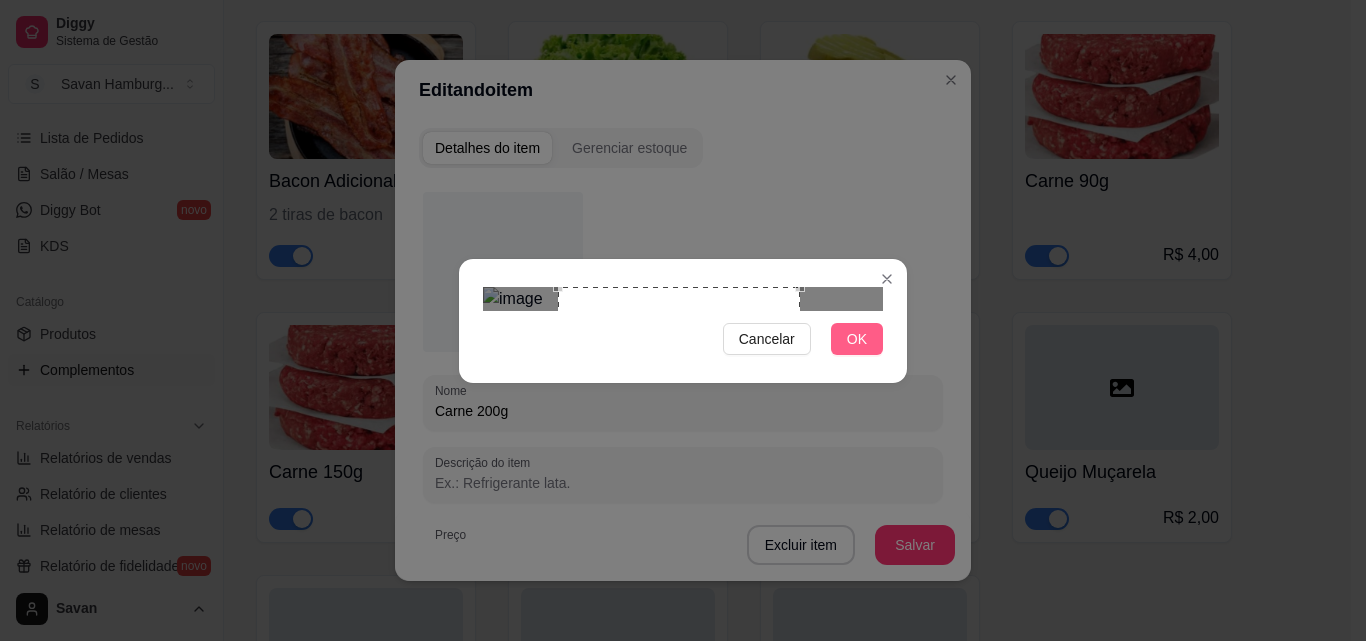click on "OK" at bounding box center [857, 339] 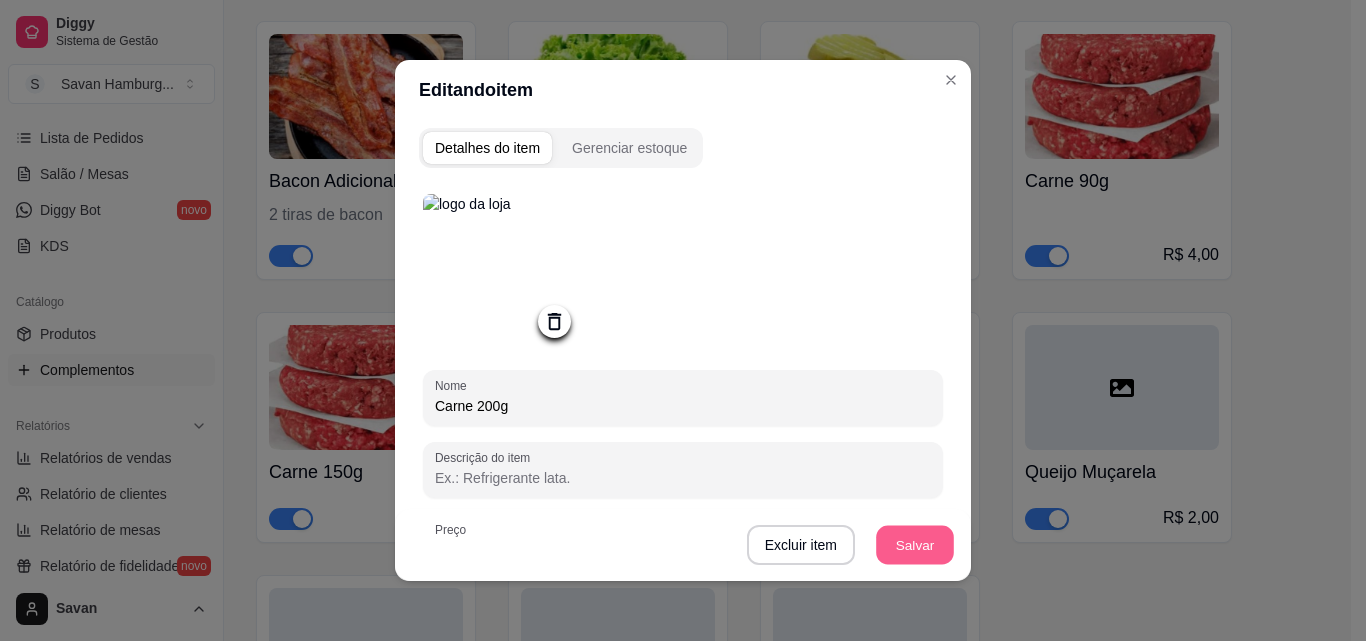 click on "Salvar" at bounding box center [915, 545] 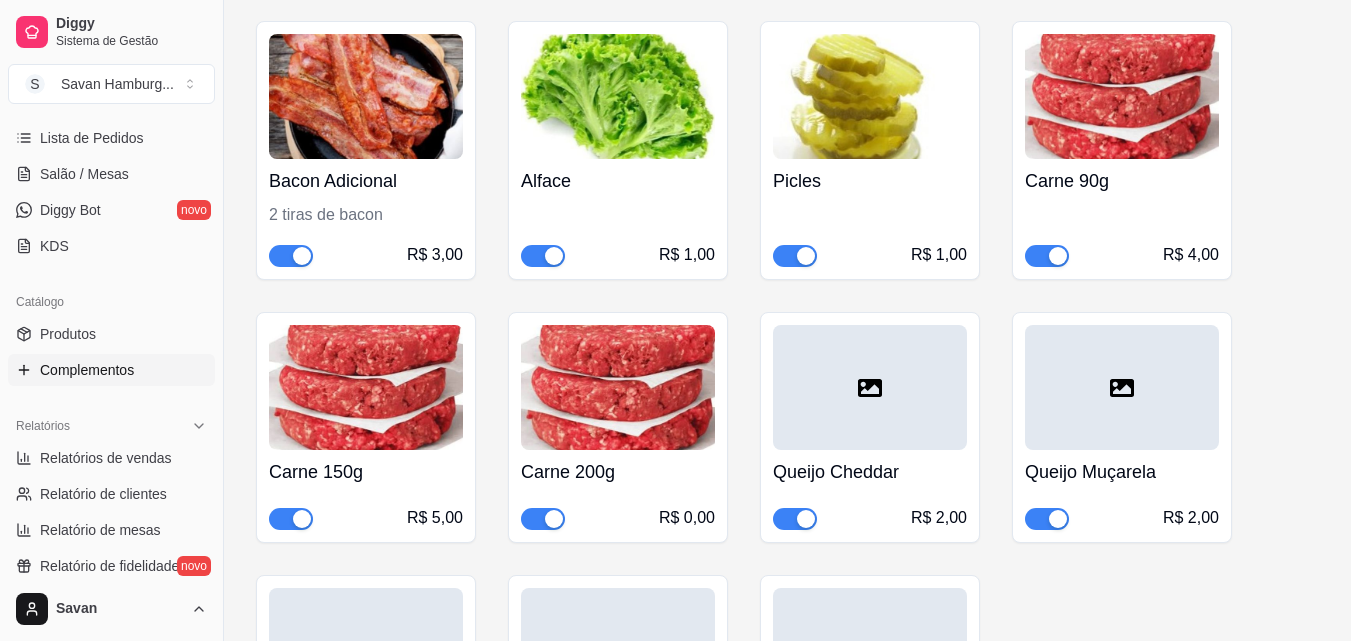 click at bounding box center [870, 387] 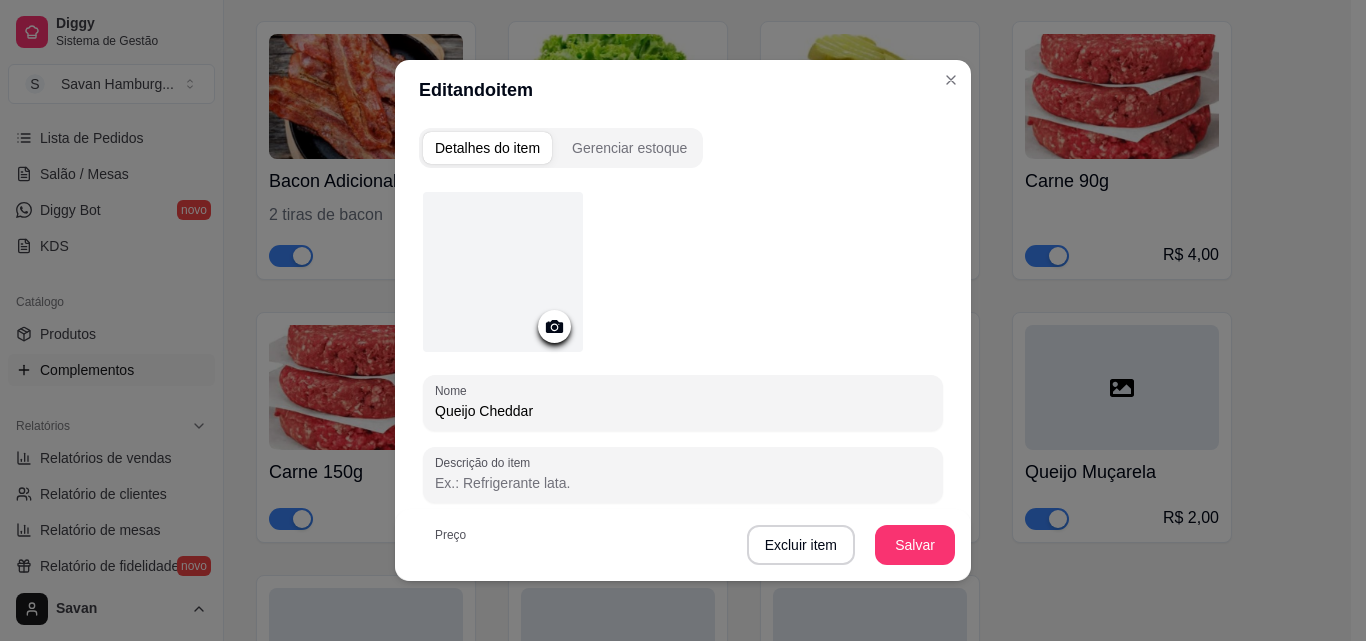 click 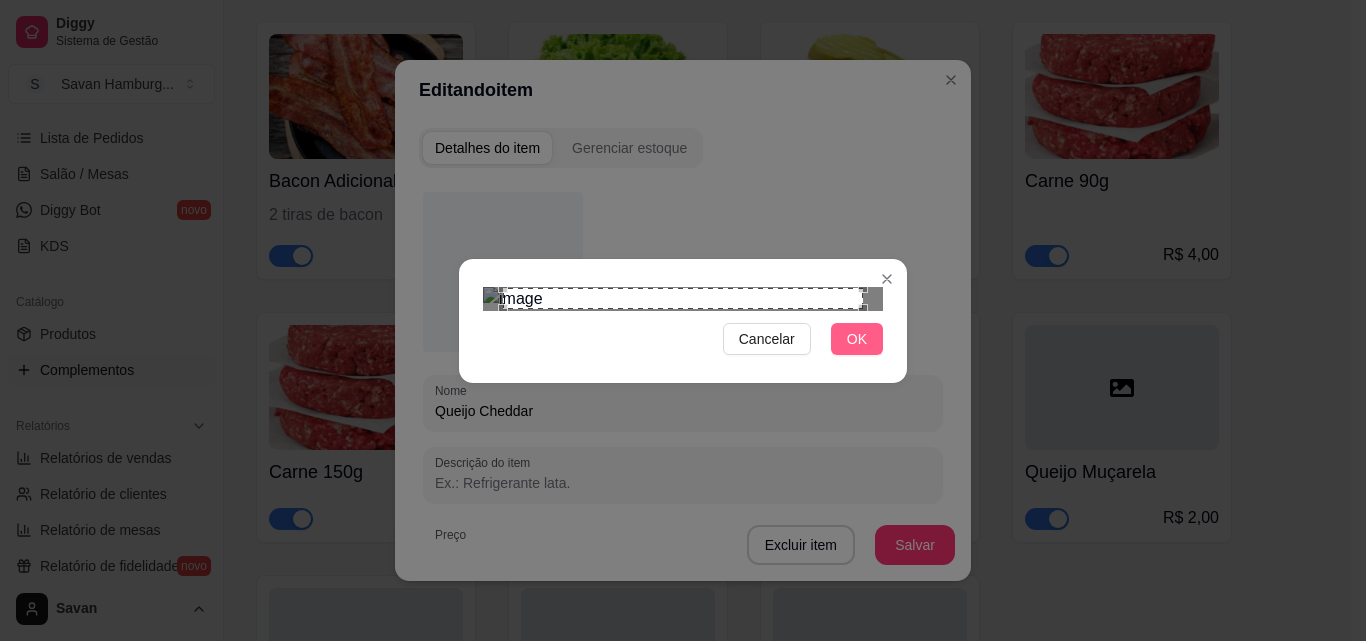 click on "OK" at bounding box center [857, 339] 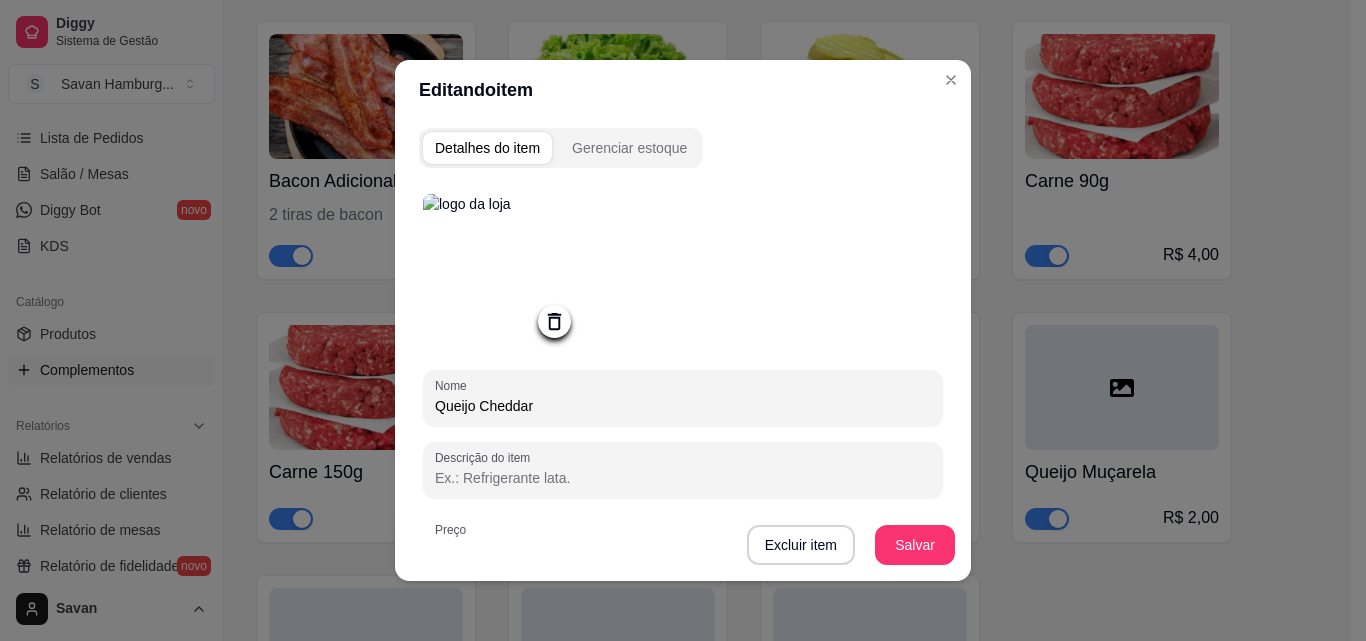 click on "Salvar" at bounding box center [915, 545] 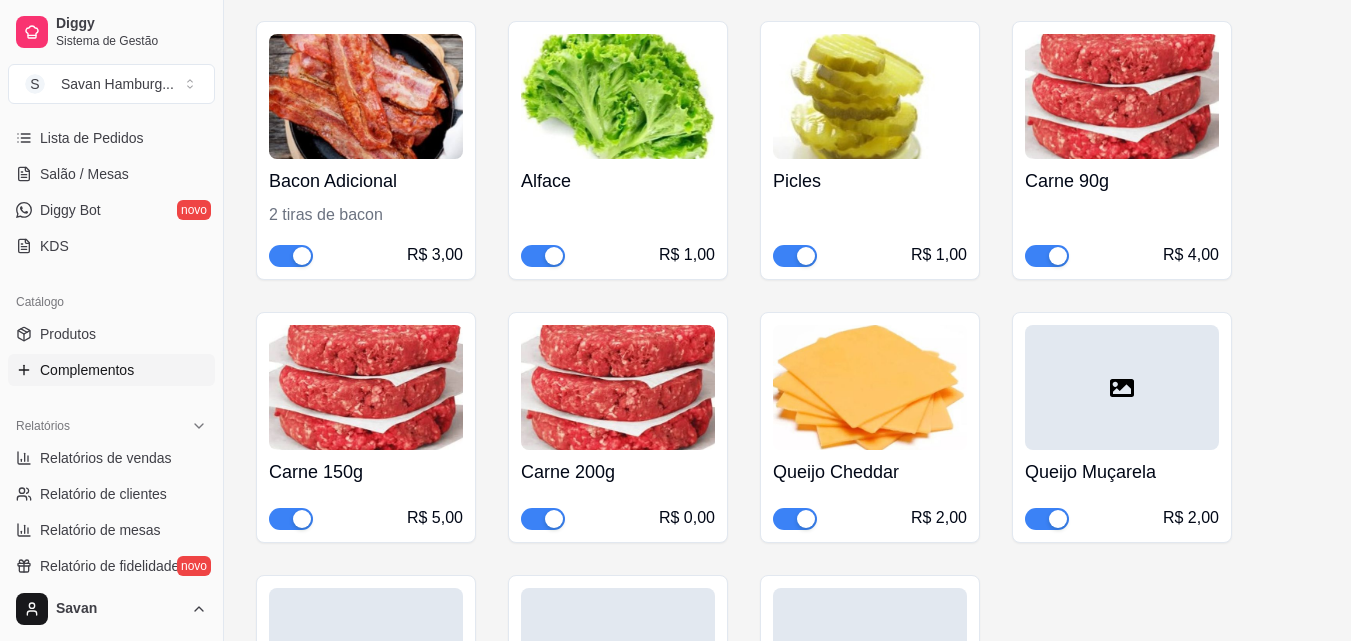 click at bounding box center [1122, 387] 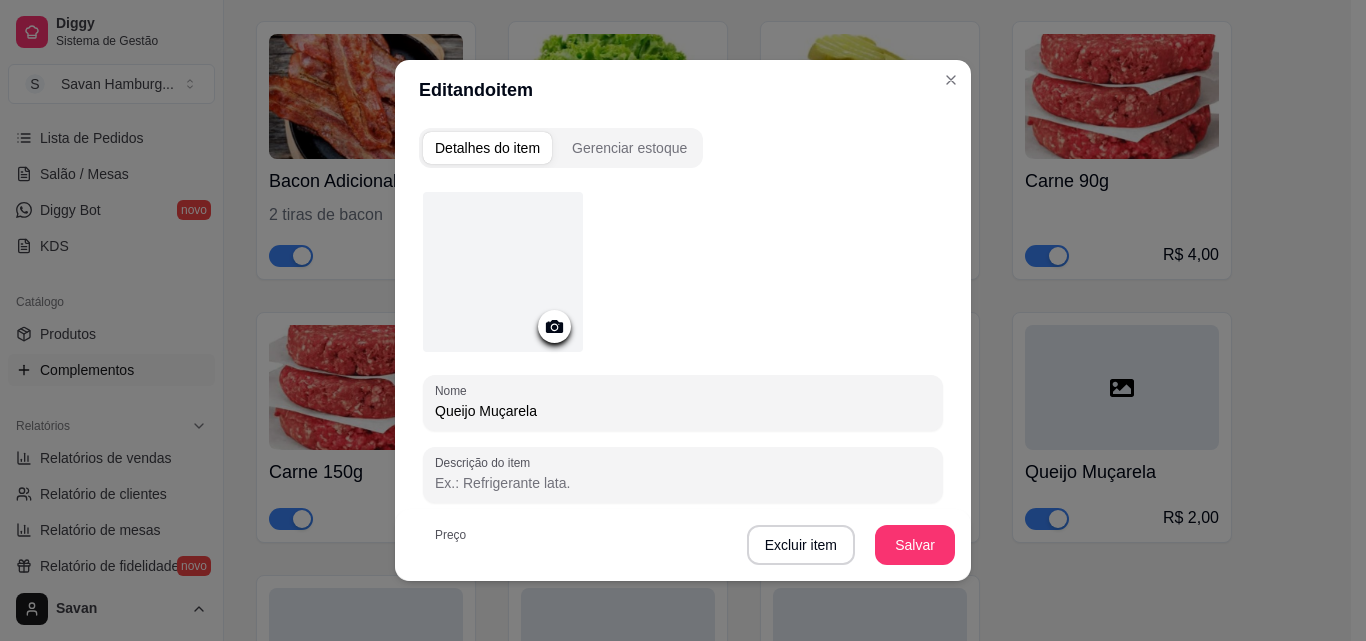 click 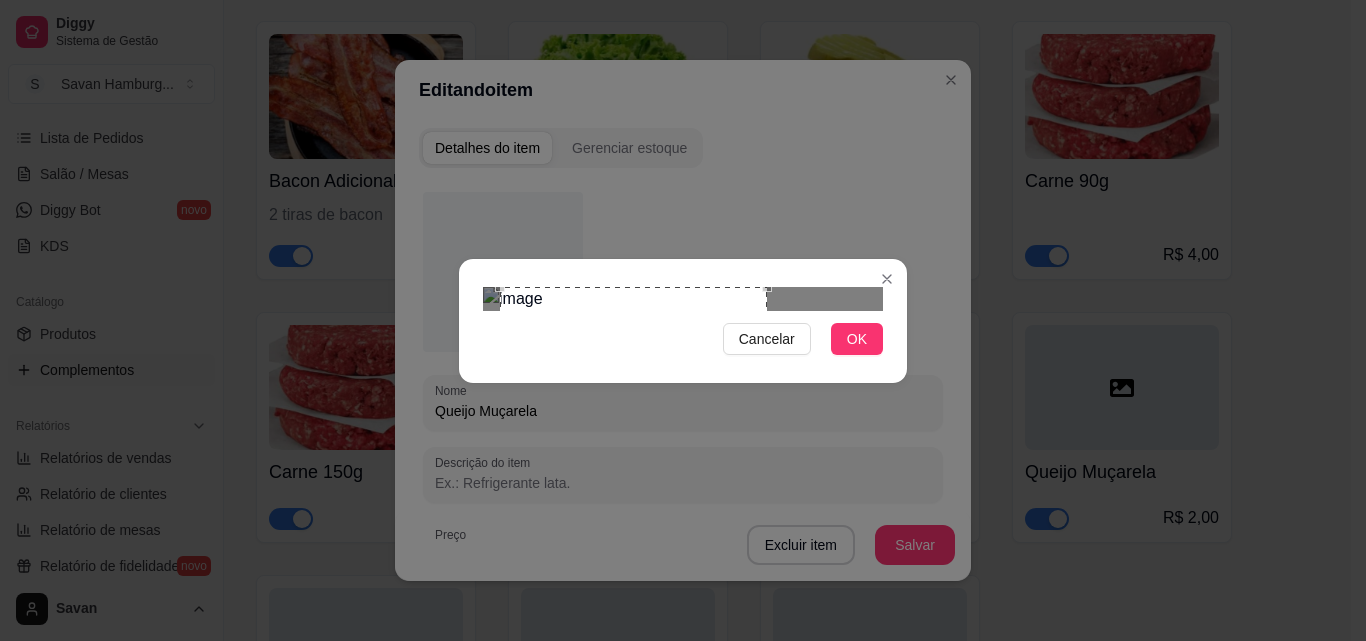 click at bounding box center [633, 420] 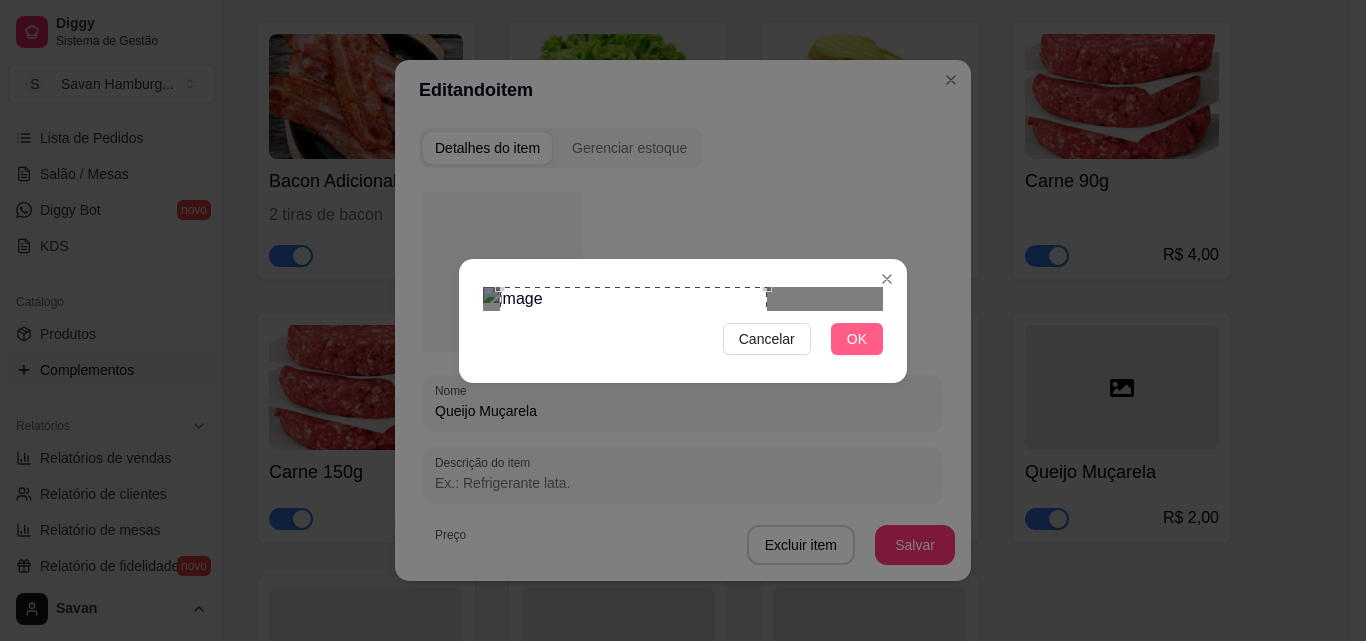 click on "OK" at bounding box center [857, 339] 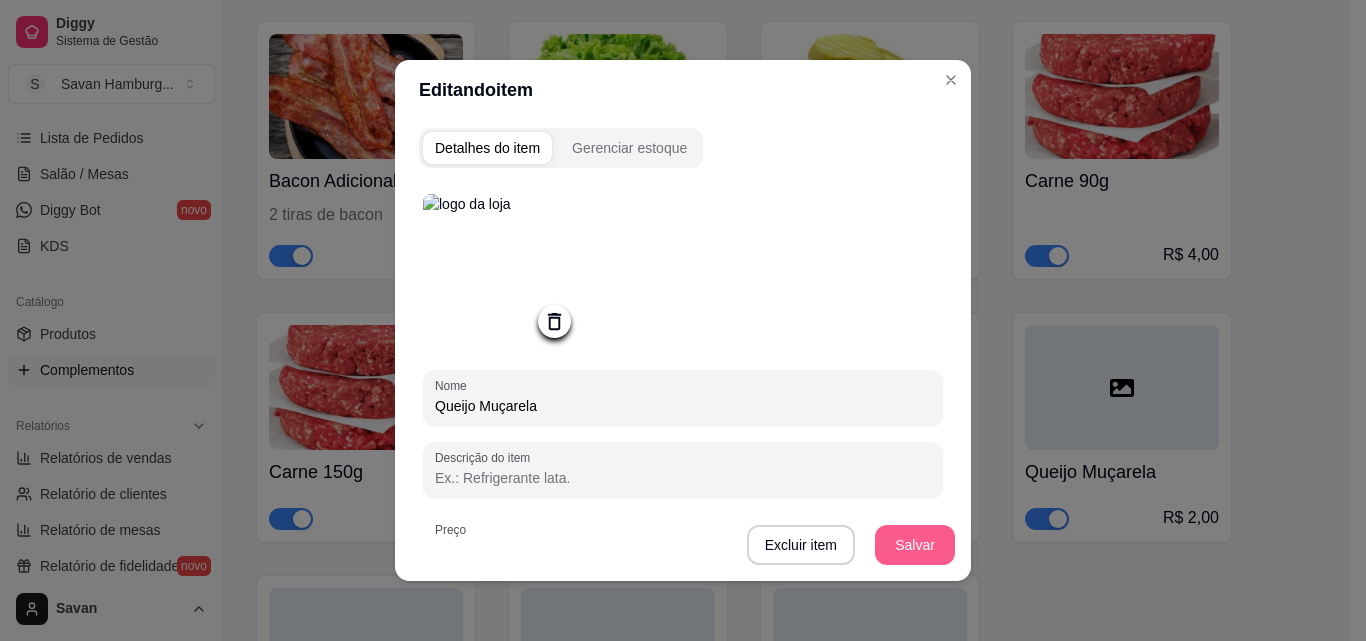 click on "Salvar" at bounding box center (915, 545) 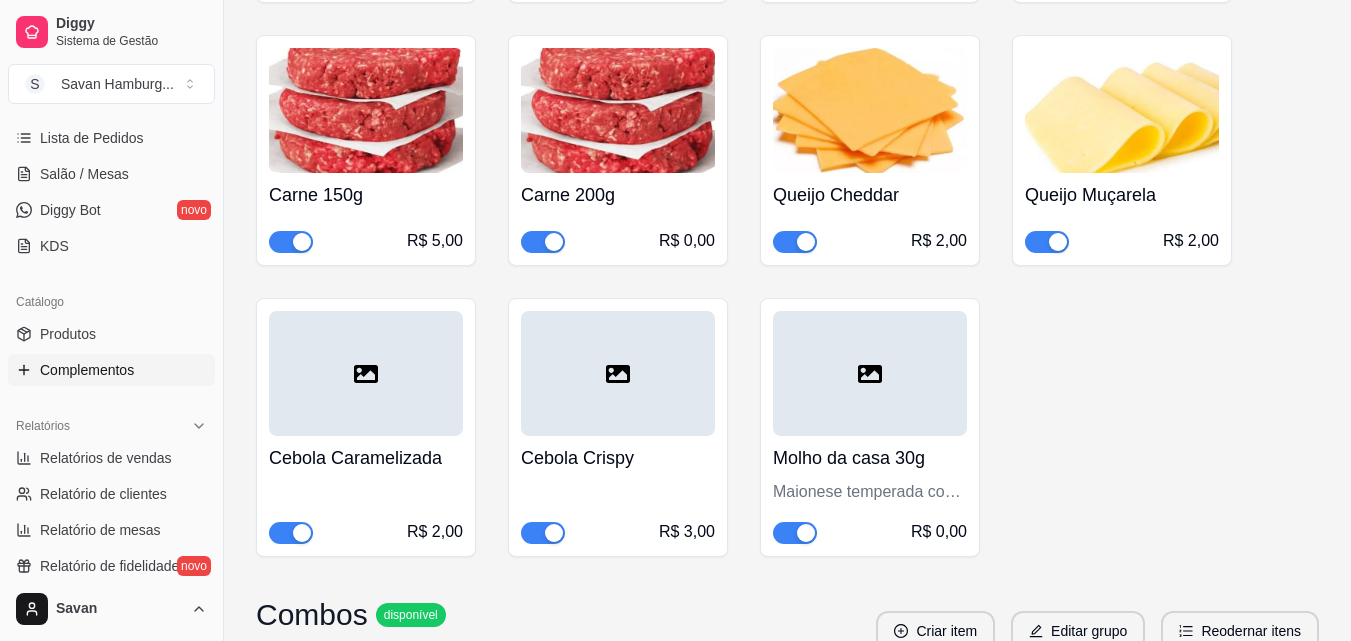 scroll, scrollTop: 658, scrollLeft: 0, axis: vertical 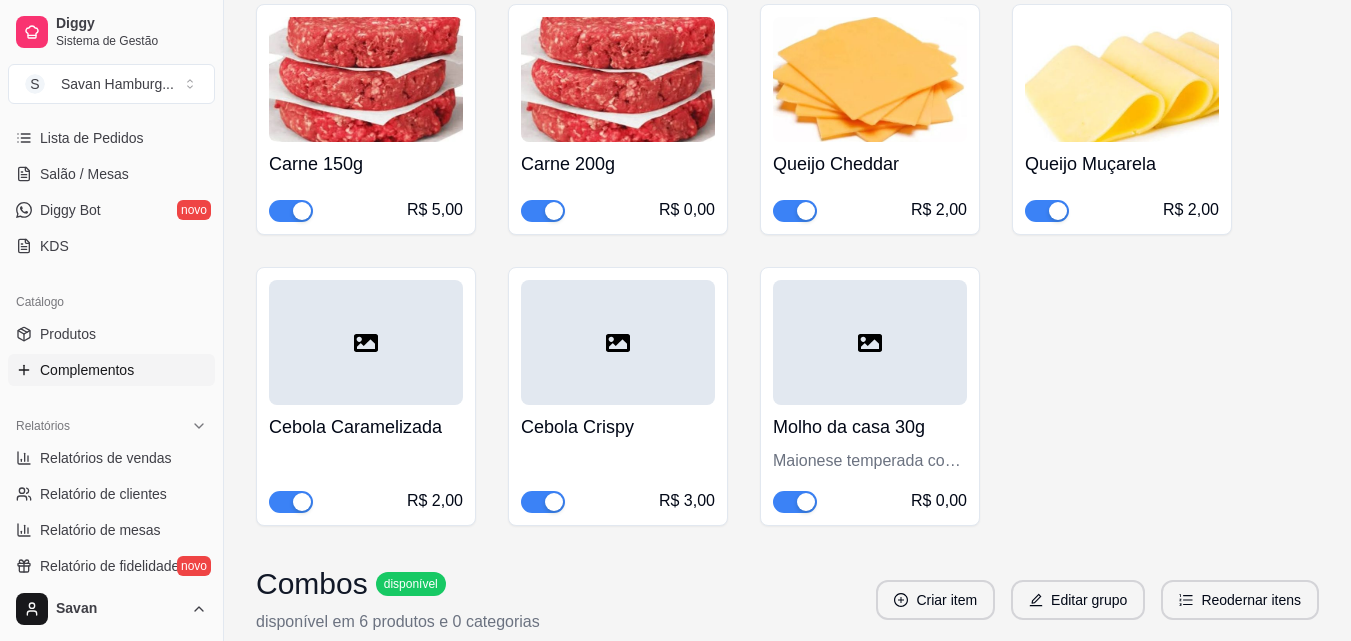 click at bounding box center (618, 79) 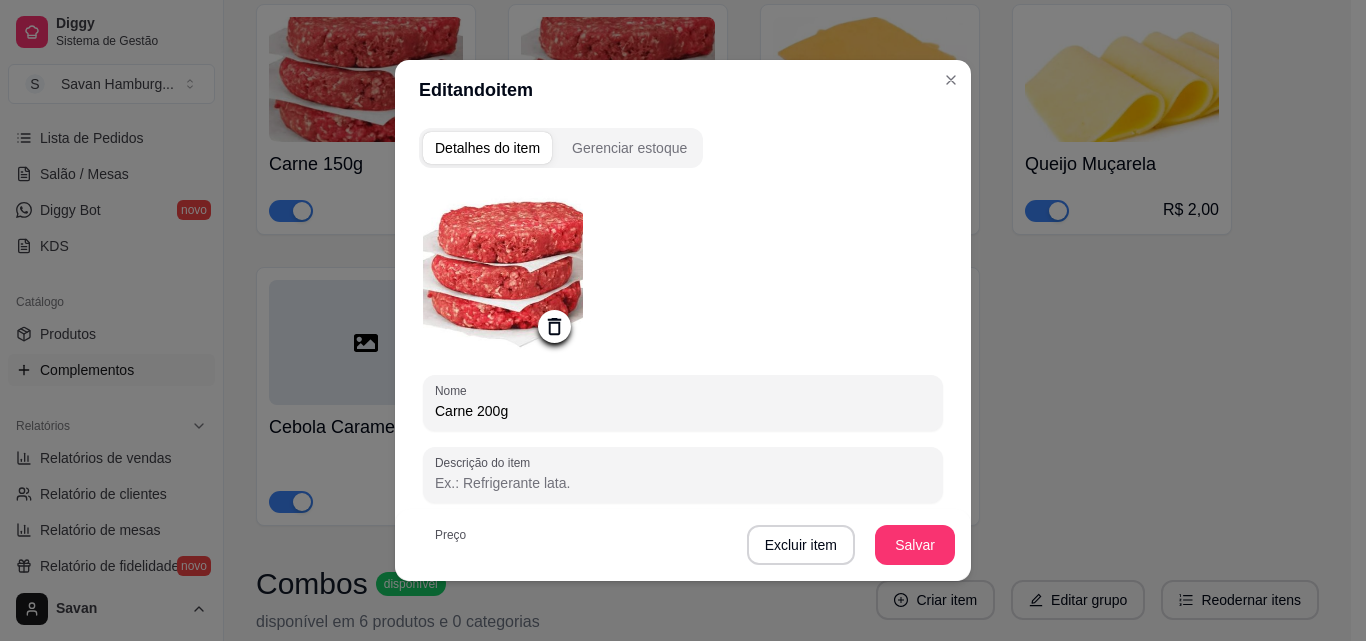click 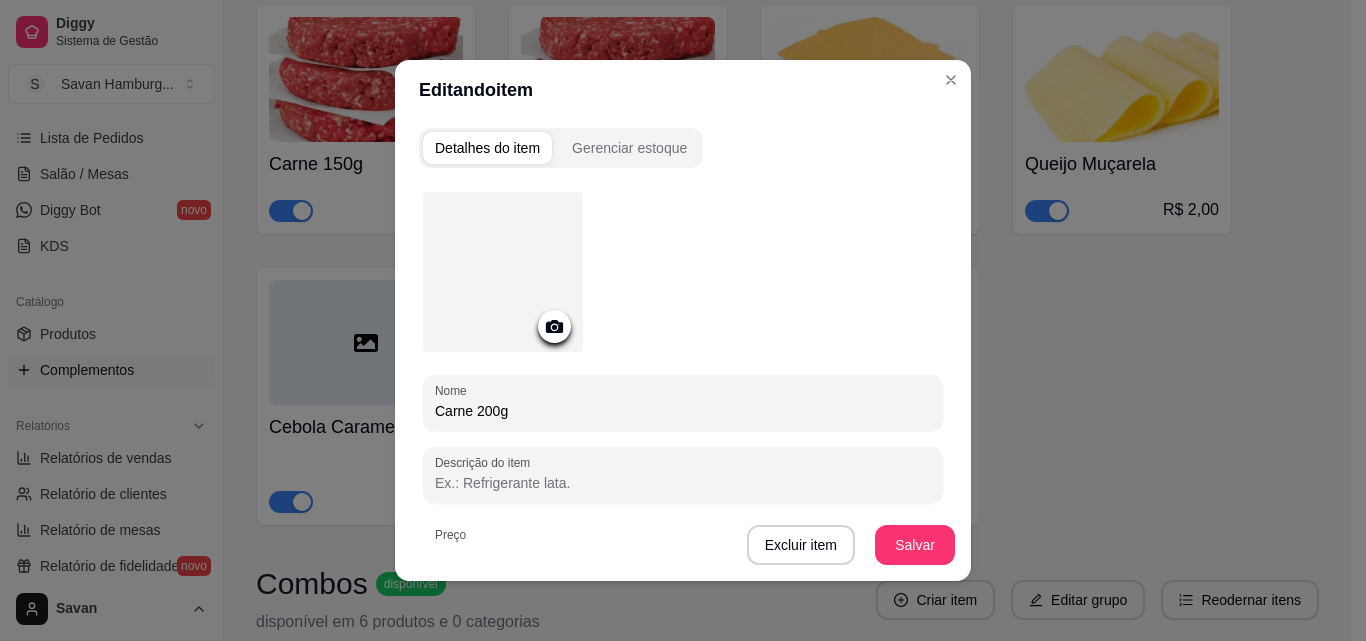 click 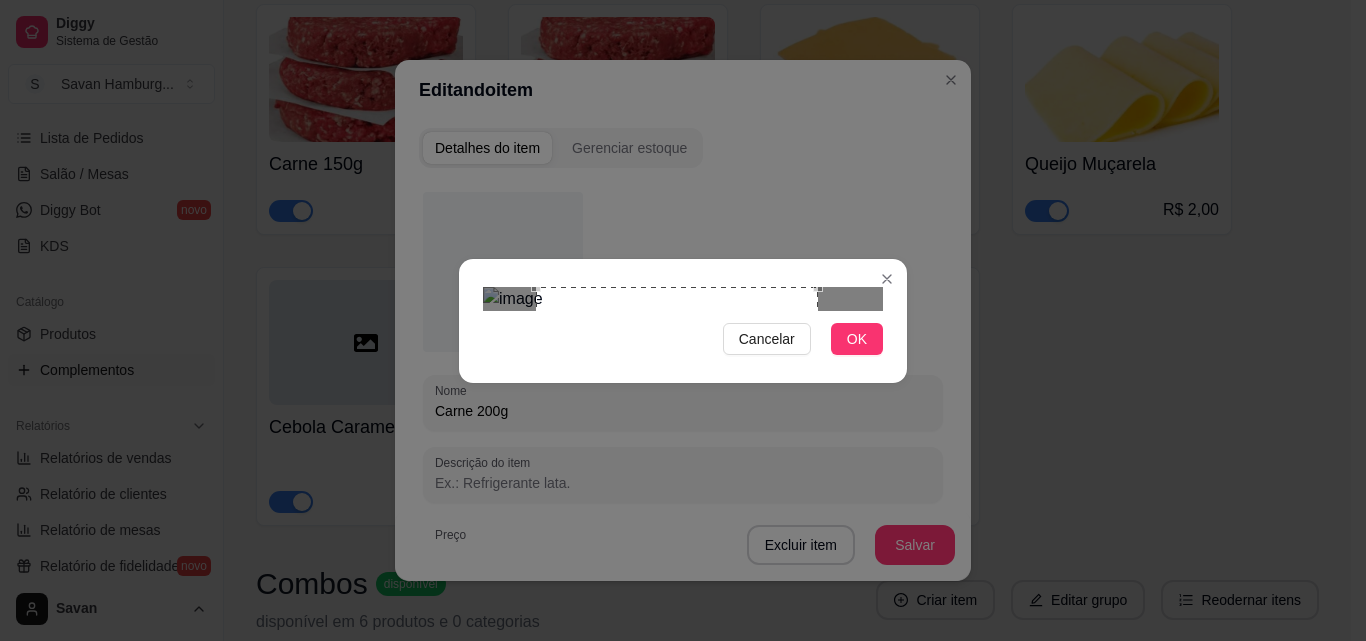 click at bounding box center [677, 428] 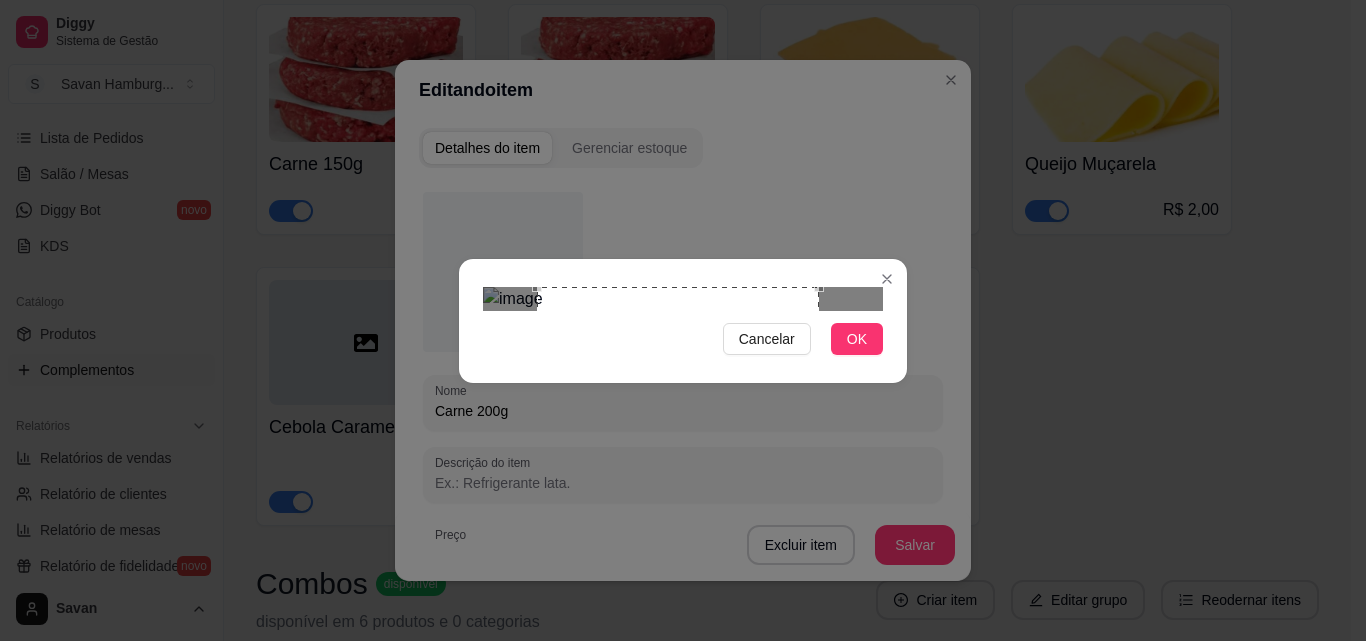 click at bounding box center [678, 428] 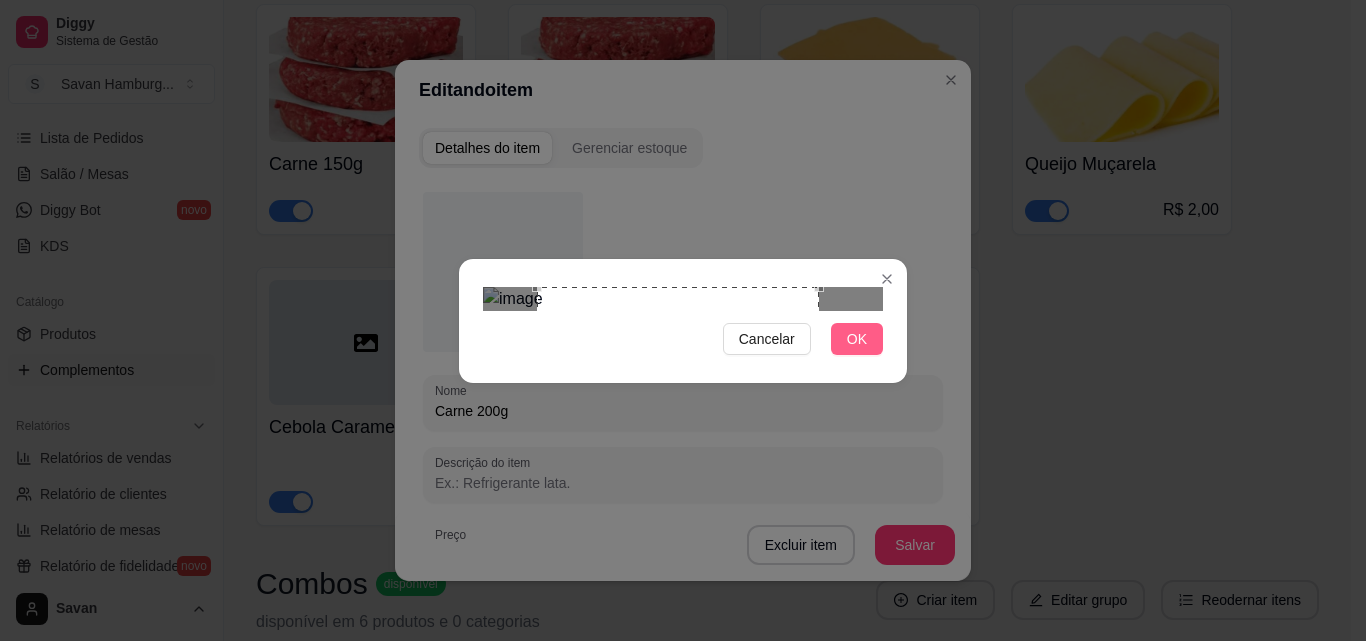click on "OK" at bounding box center (857, 339) 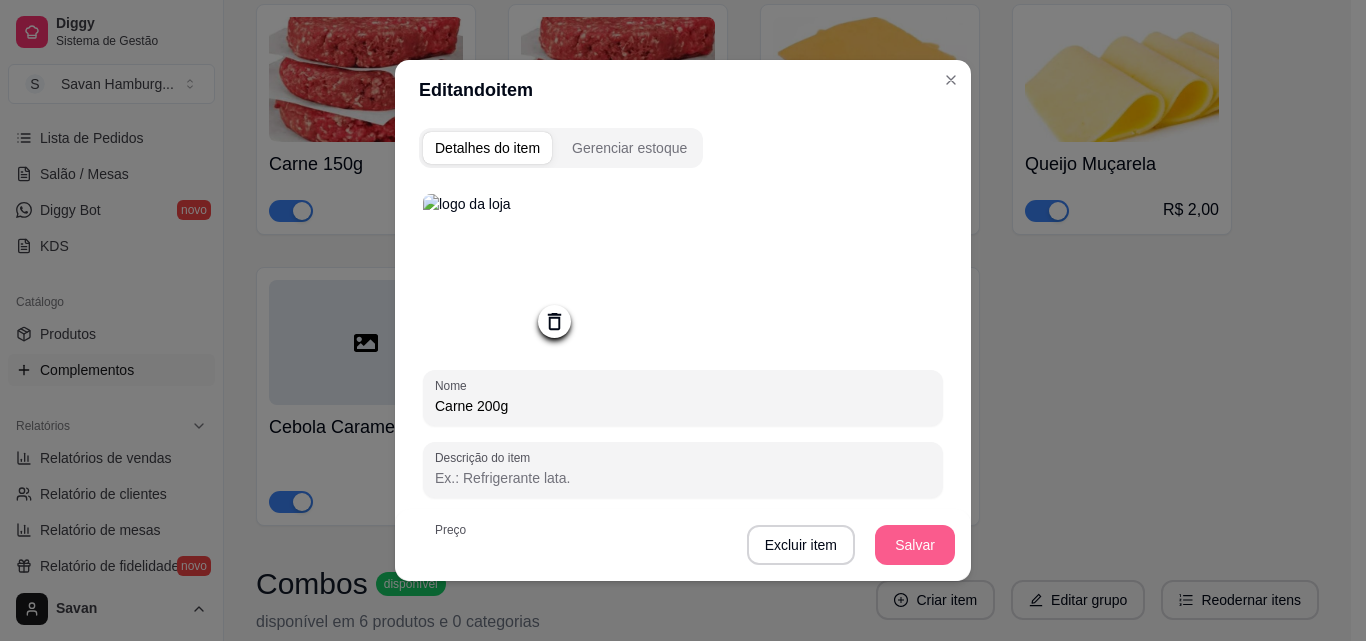 click on "Salvar" at bounding box center (915, 545) 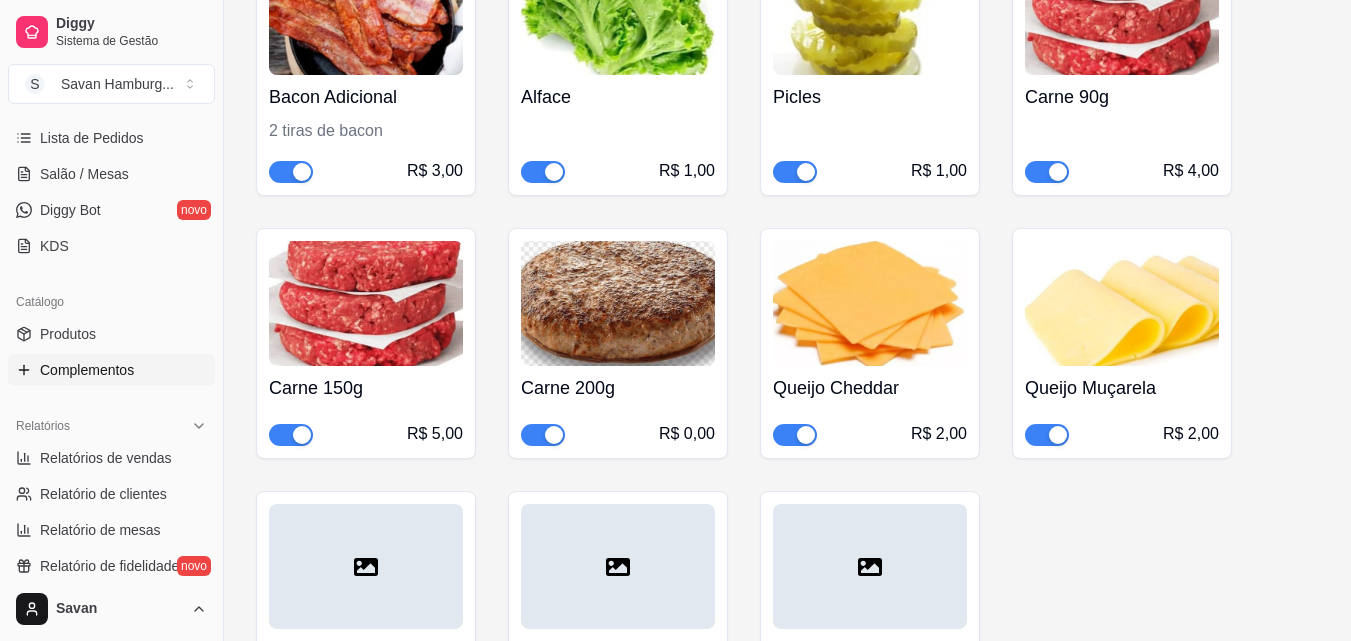scroll, scrollTop: 409, scrollLeft: 0, axis: vertical 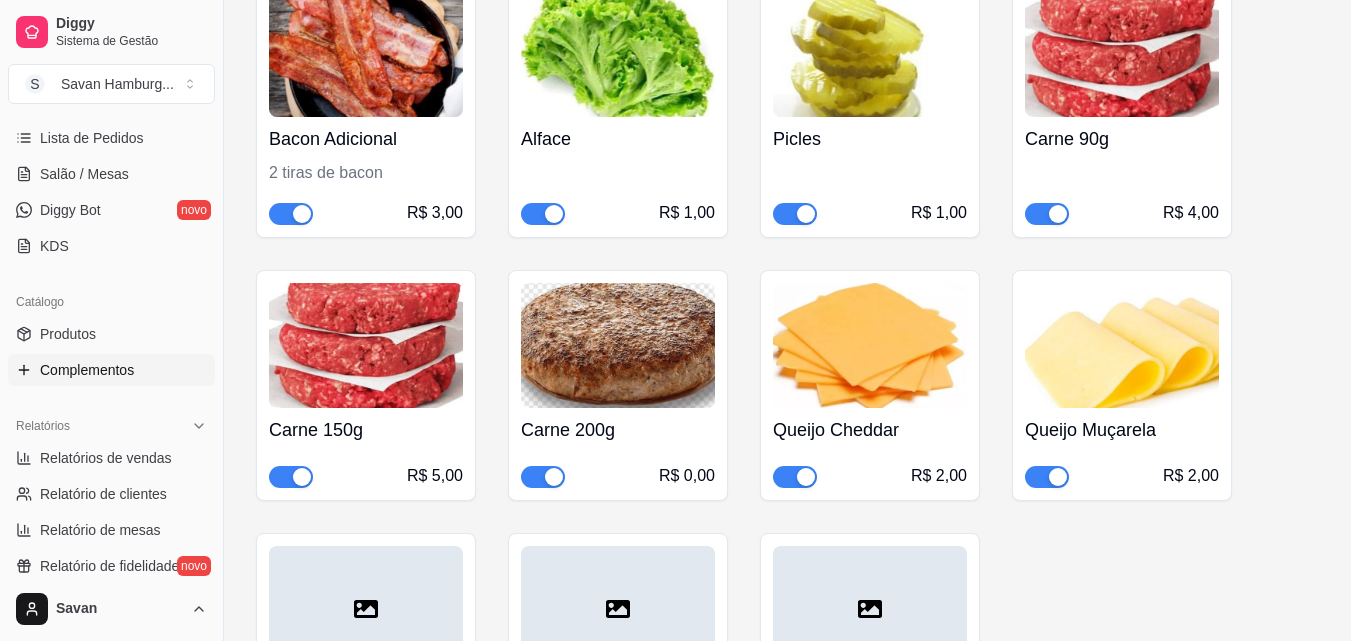click at bounding box center [1122, 54] 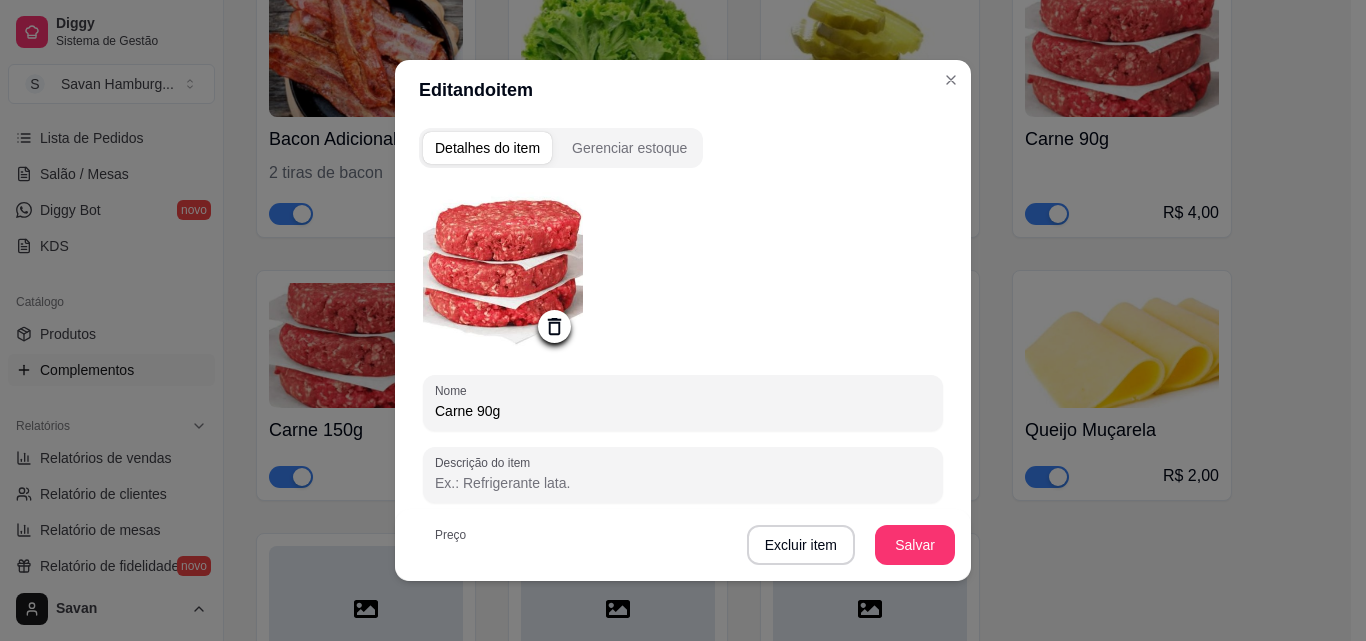 click 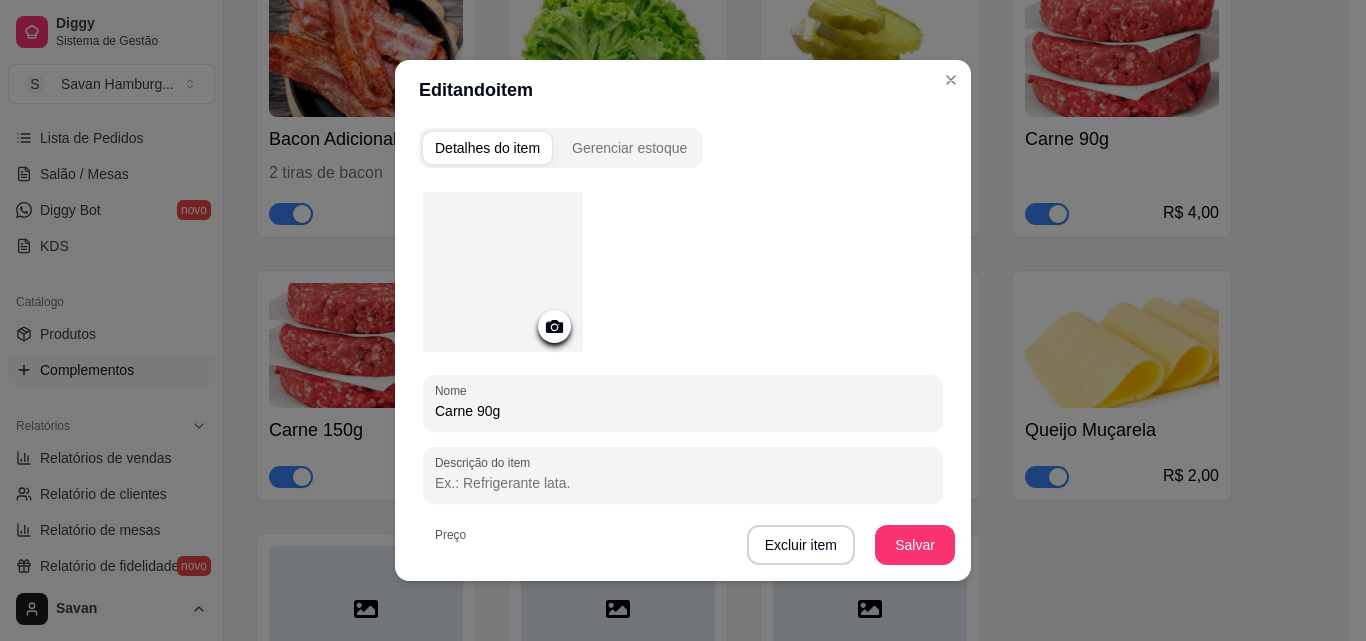 click 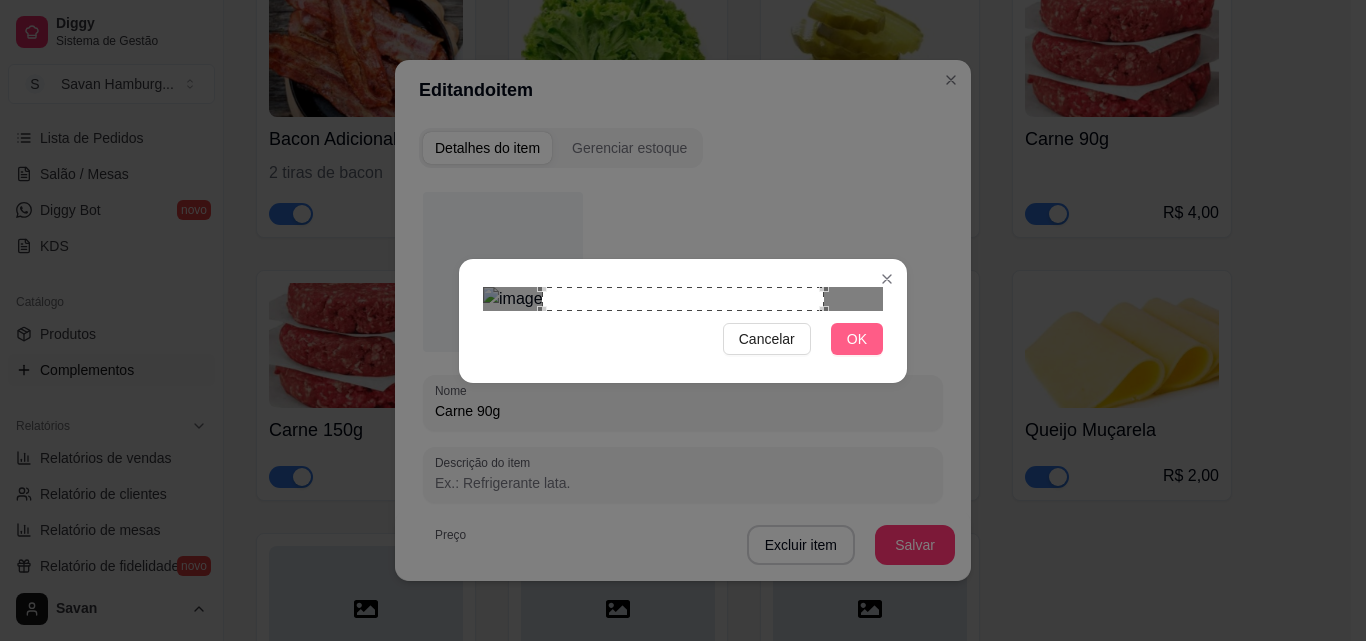 click on "OK" at bounding box center (857, 339) 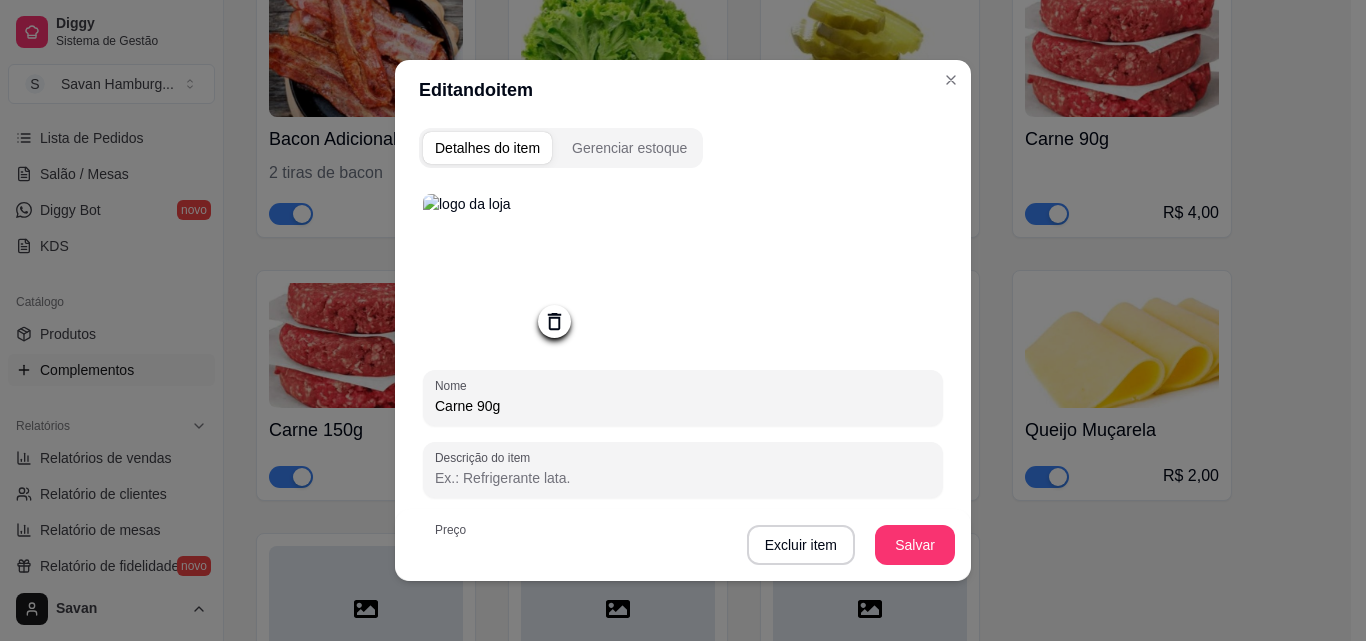 click 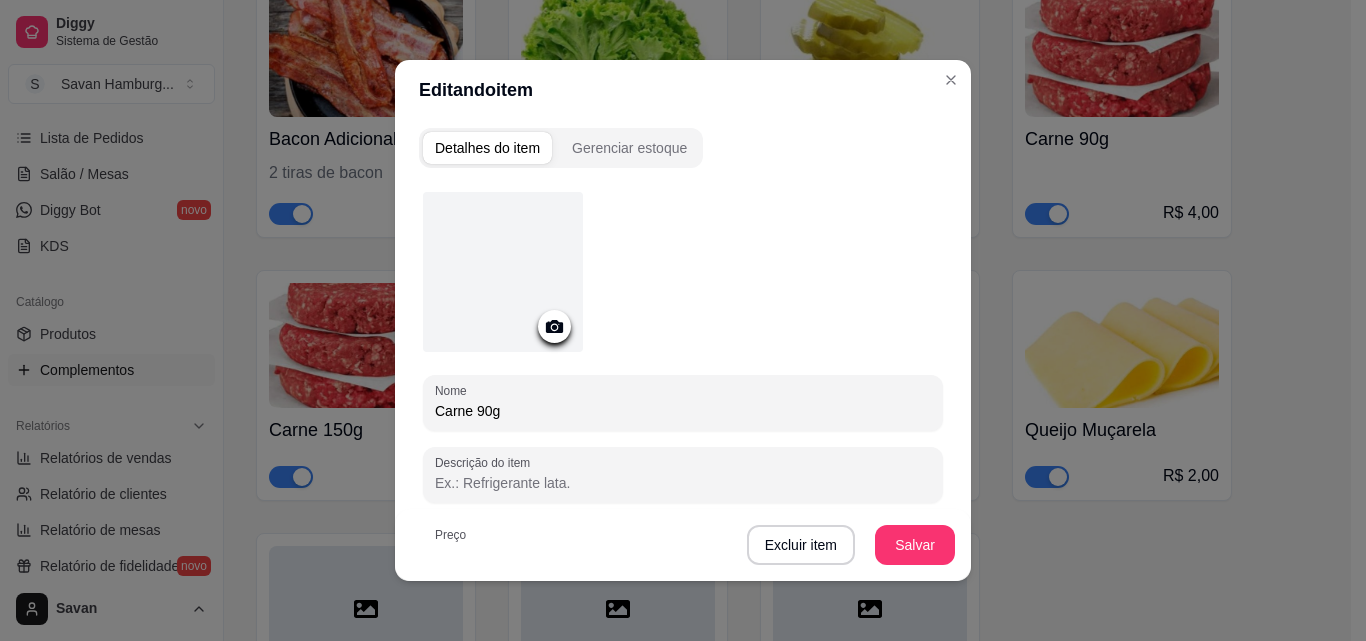 click 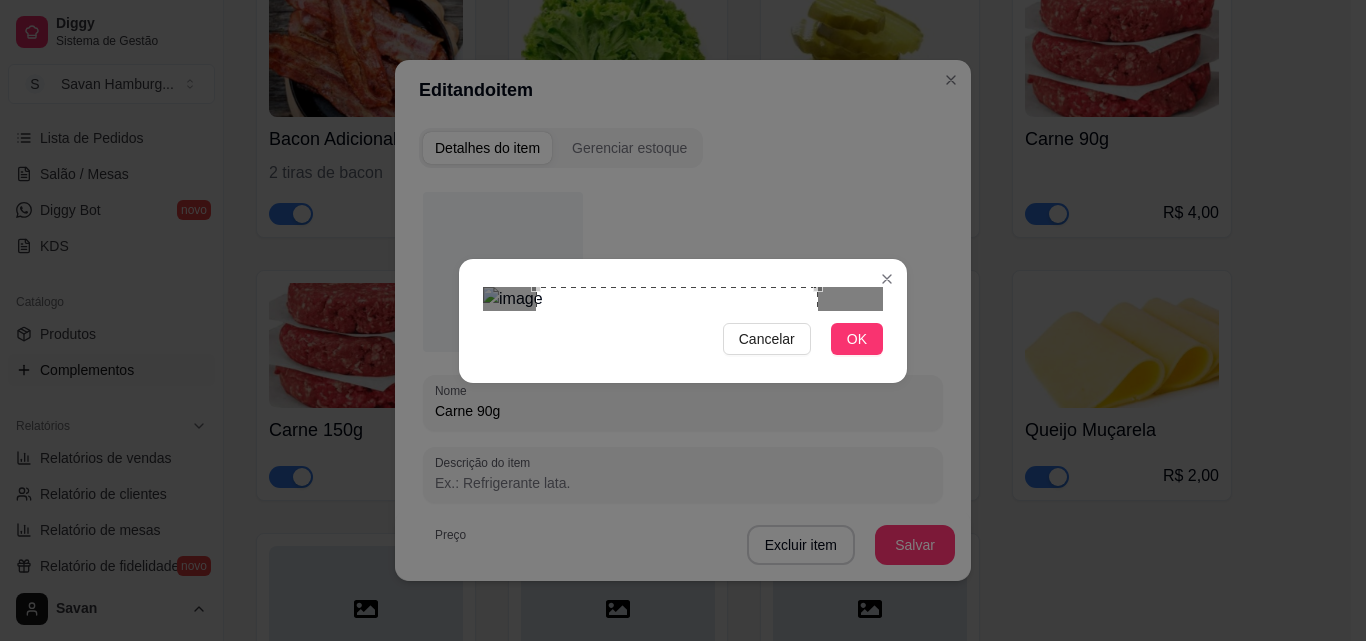 click at bounding box center (677, 428) 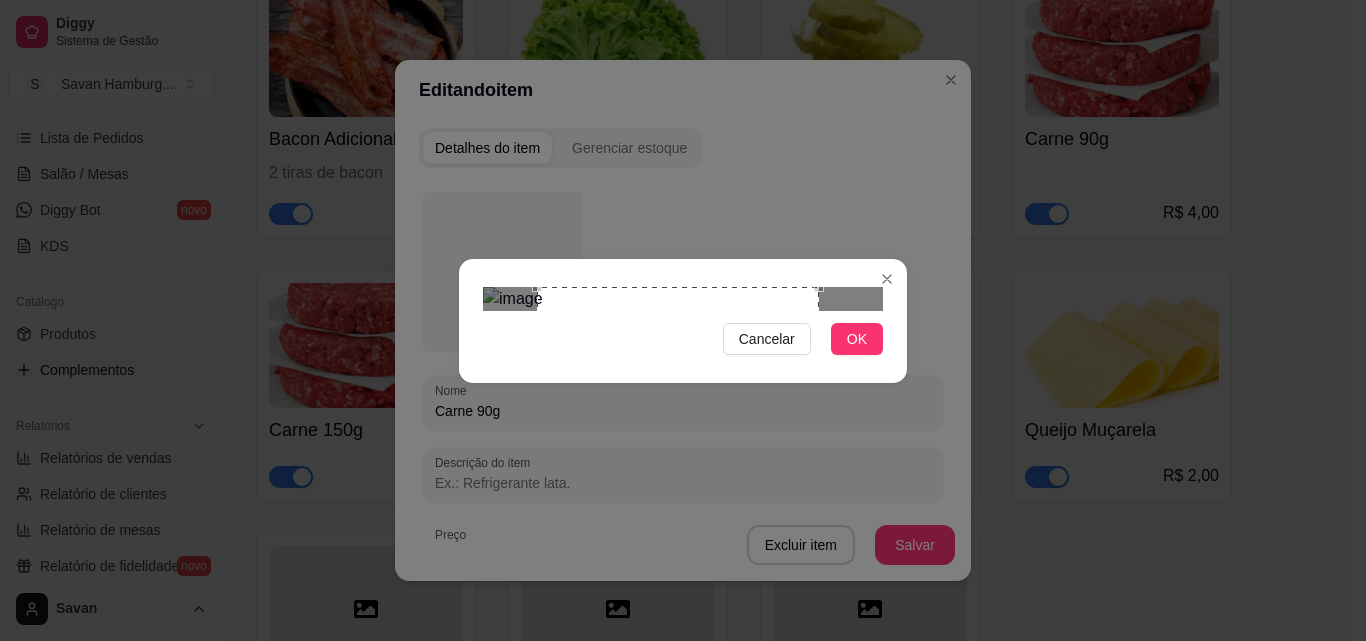 click at bounding box center (678, 428) 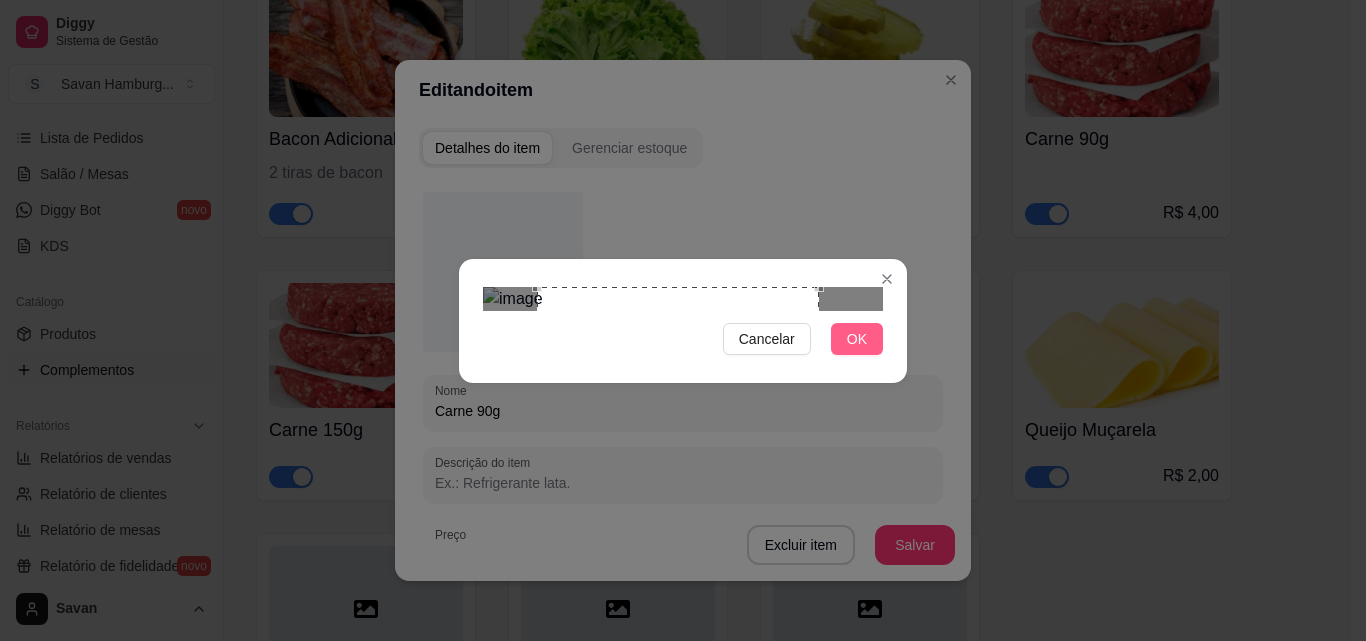 click on "OK" at bounding box center (857, 339) 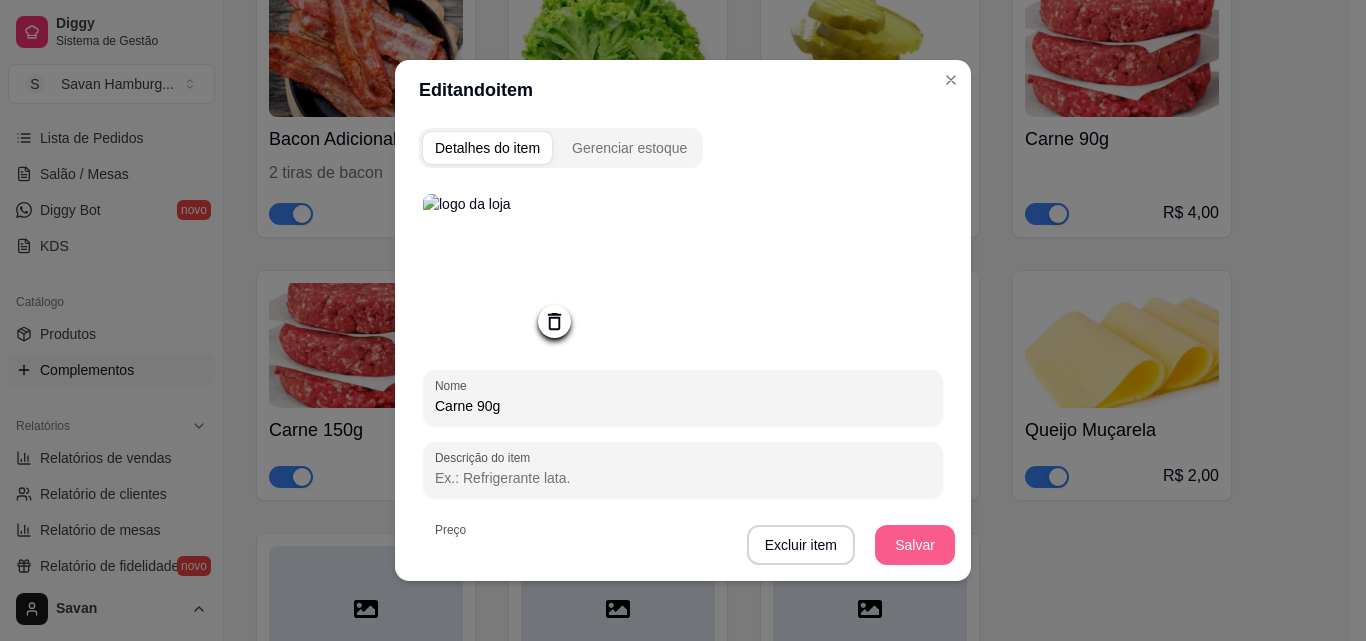 click on "Salvar" at bounding box center [915, 545] 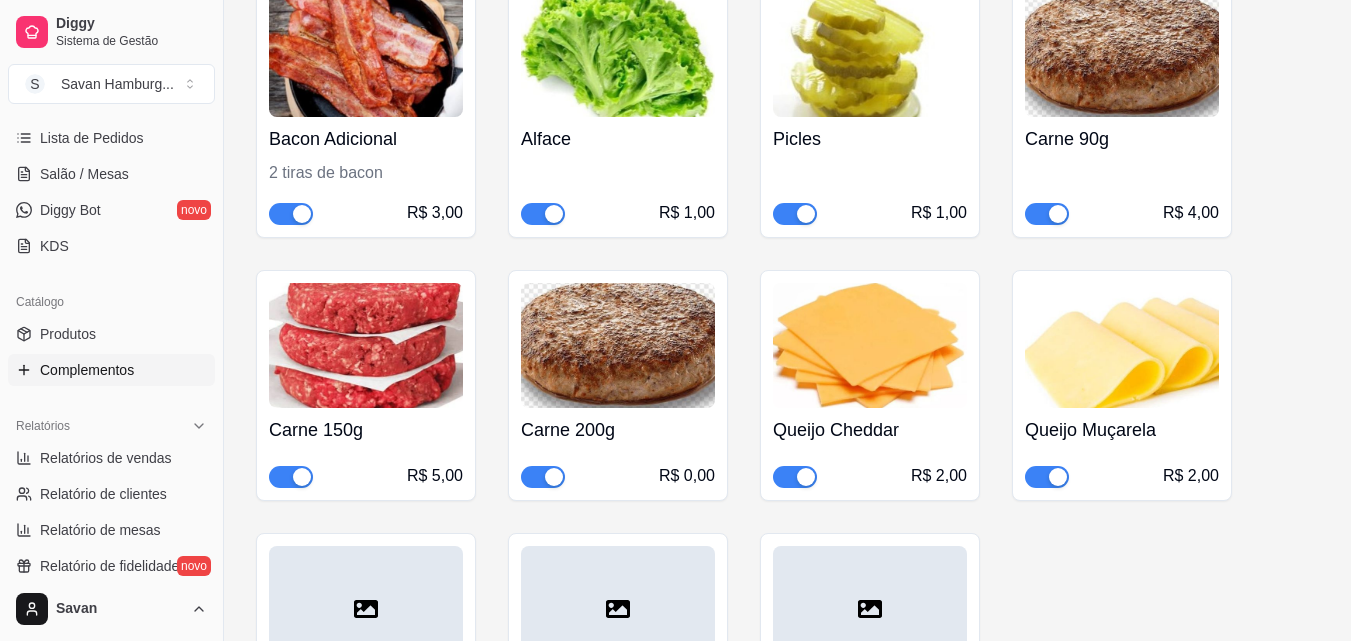 click at bounding box center [366, 345] 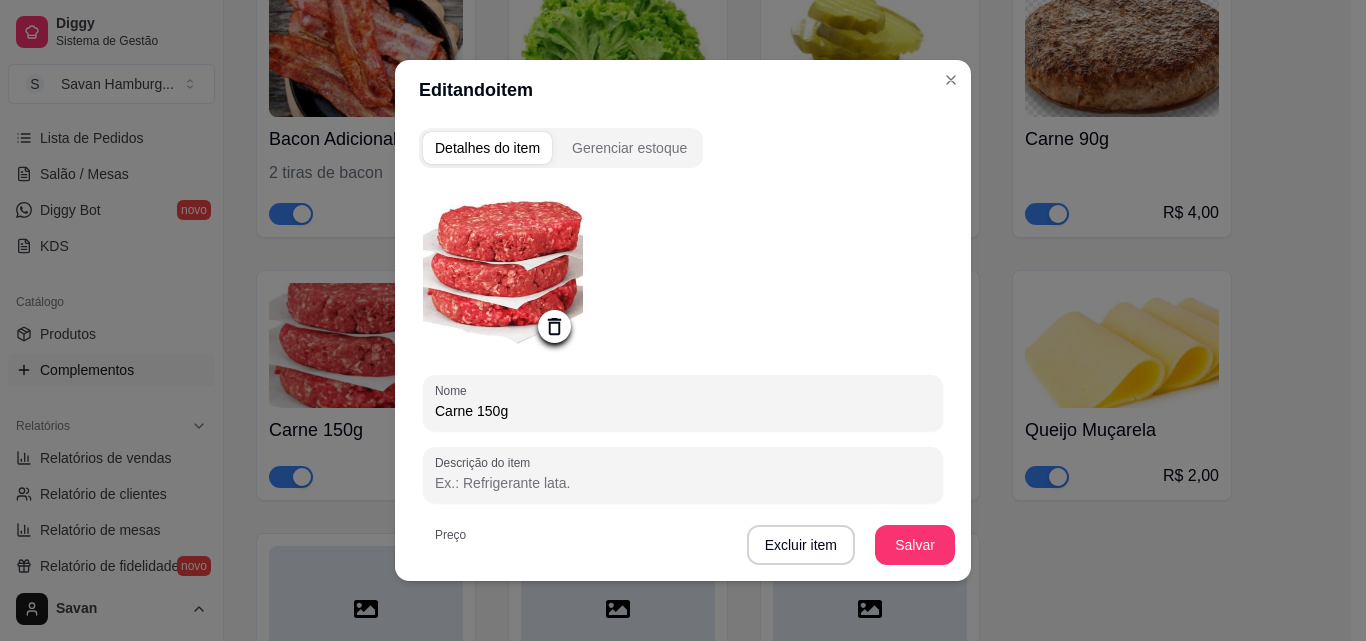 click 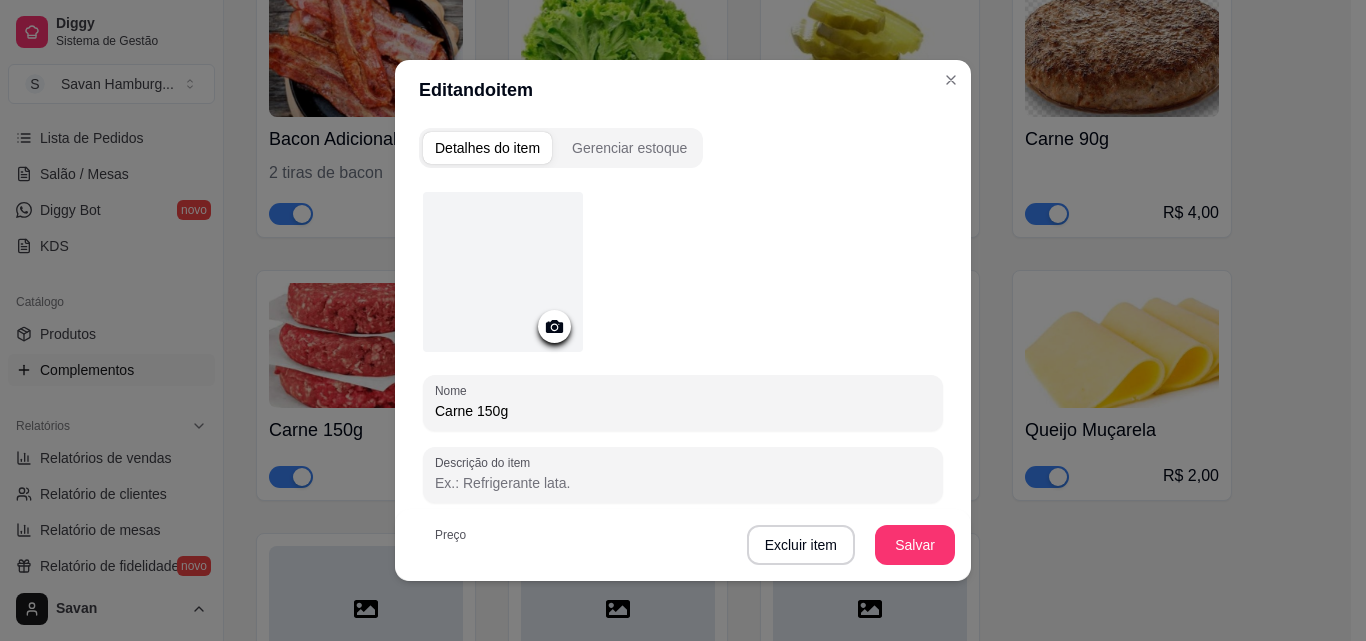 click at bounding box center [503, 272] 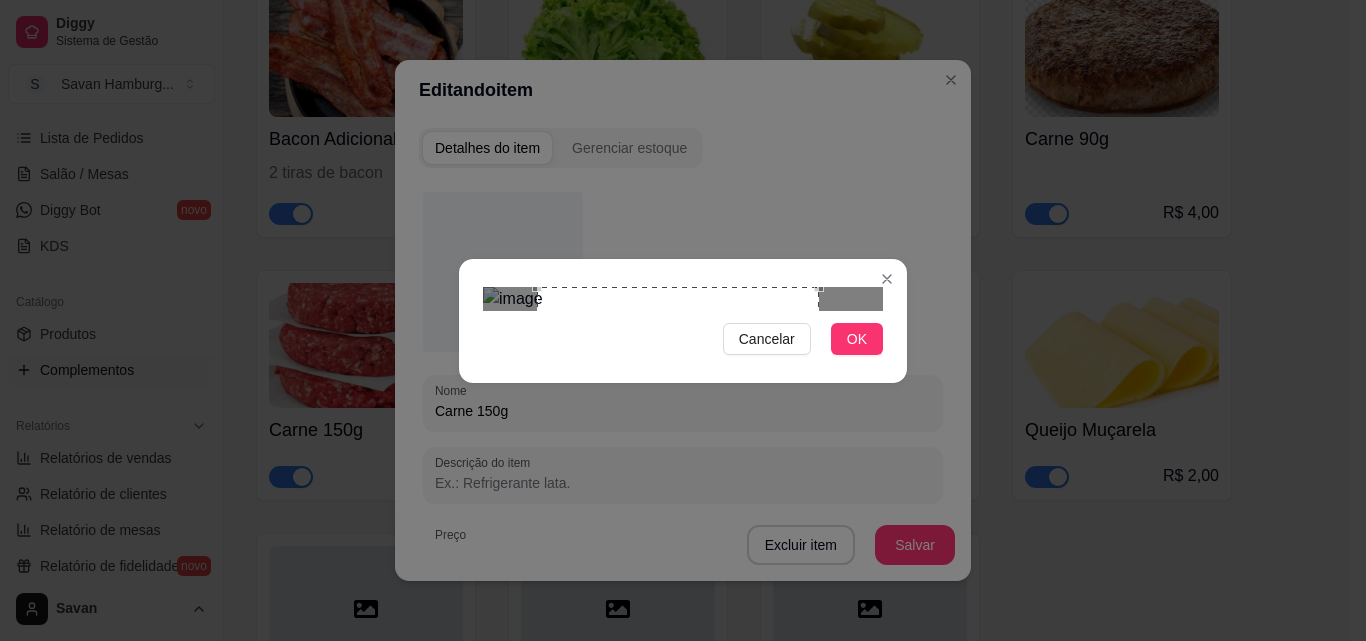 click at bounding box center (678, 428) 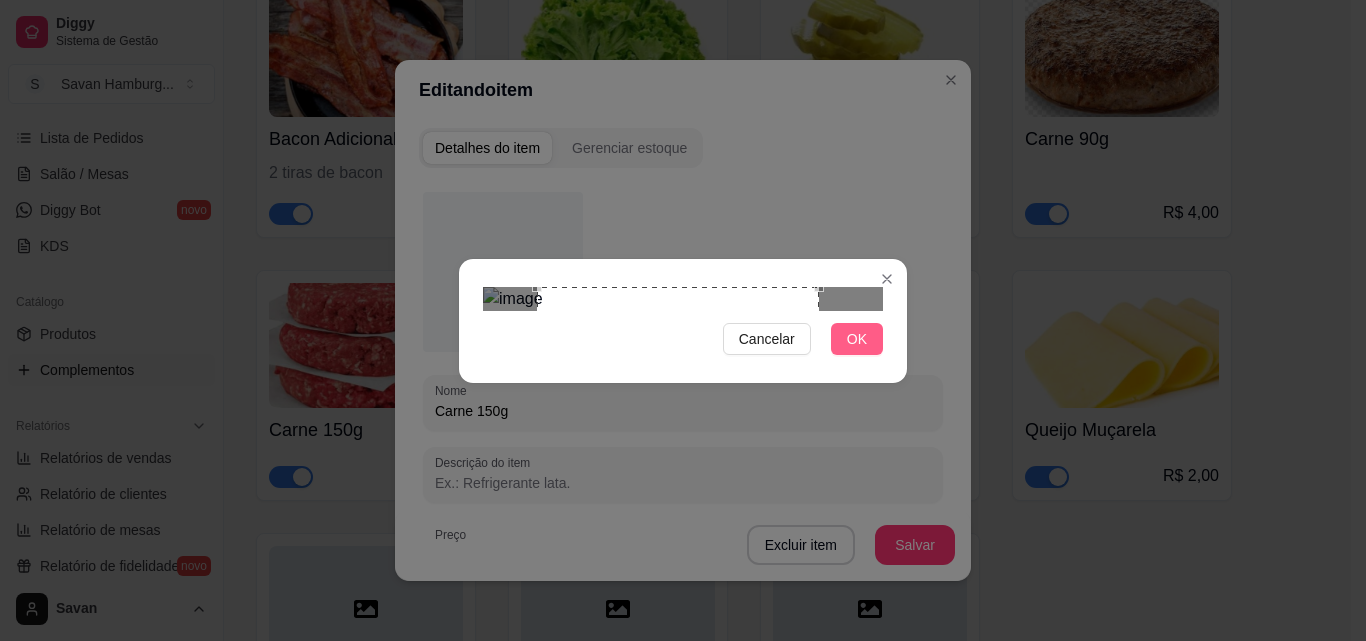 click on "OK" at bounding box center [857, 339] 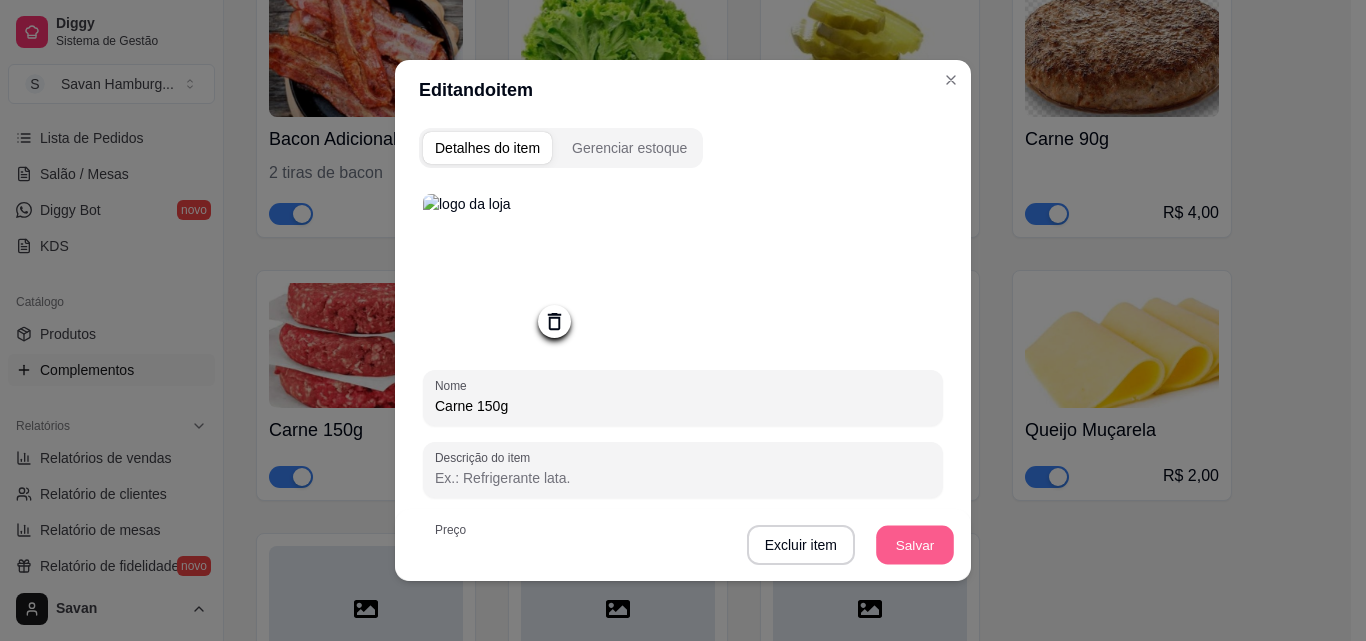 click on "Salvar" at bounding box center (915, 545) 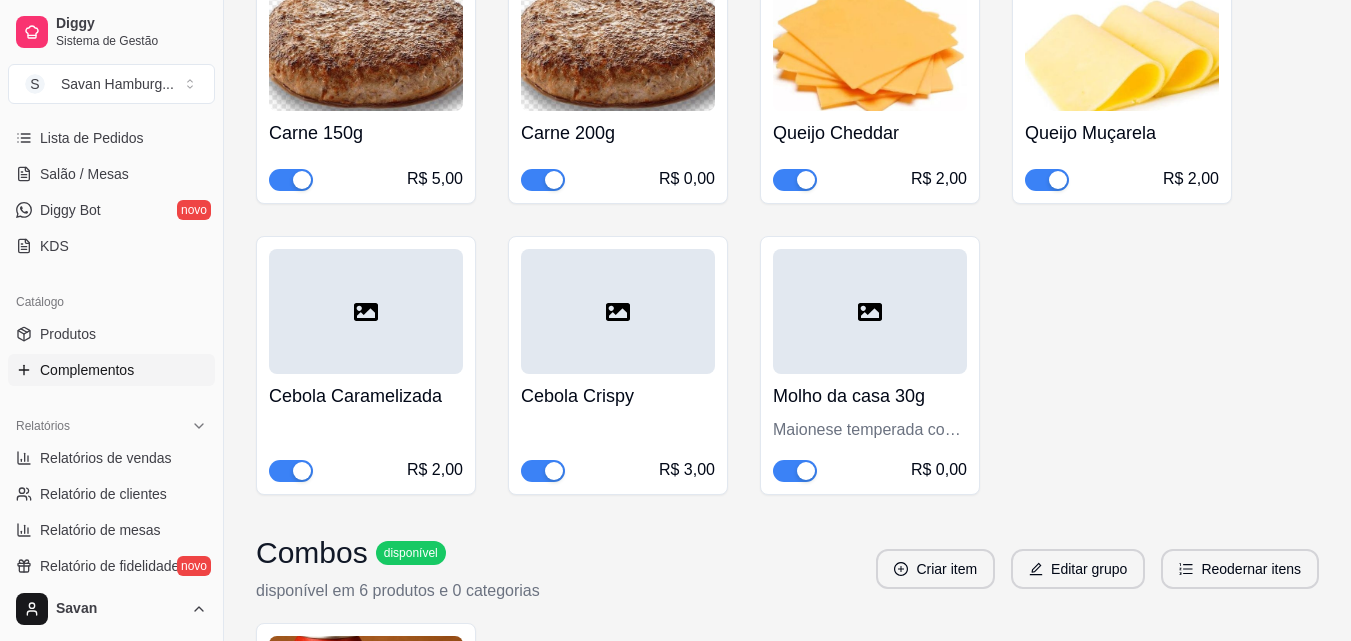 scroll, scrollTop: 712, scrollLeft: 0, axis: vertical 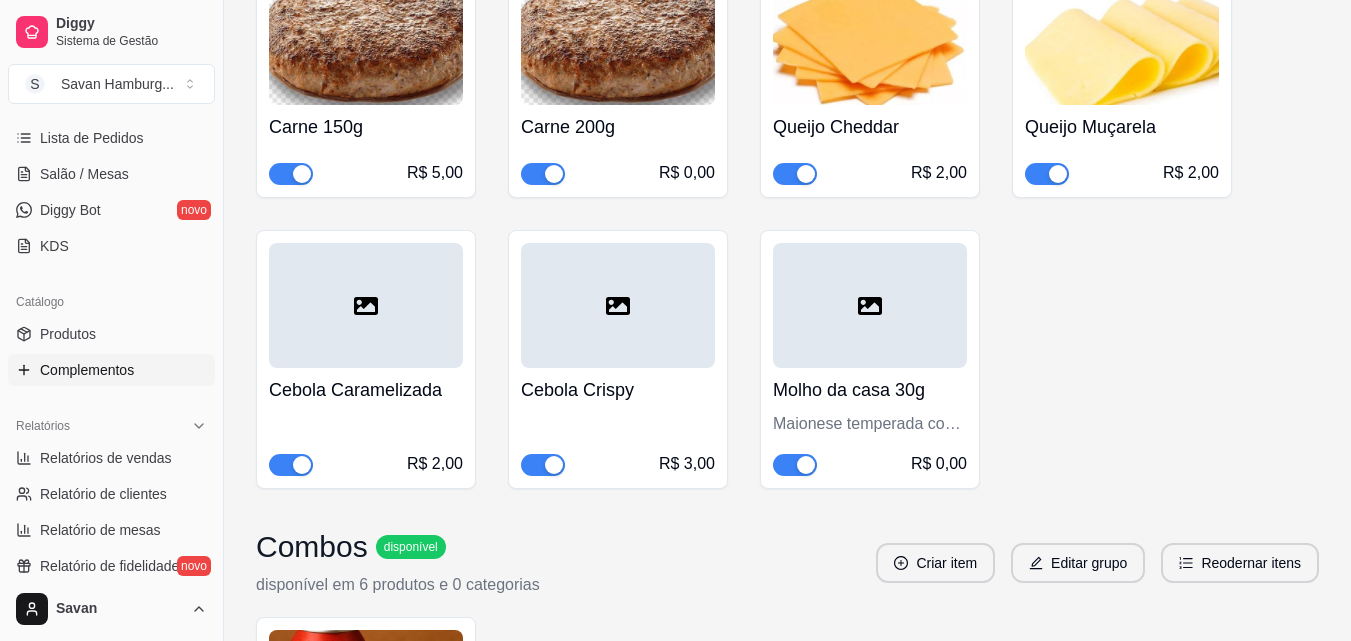 click at bounding box center (366, 305) 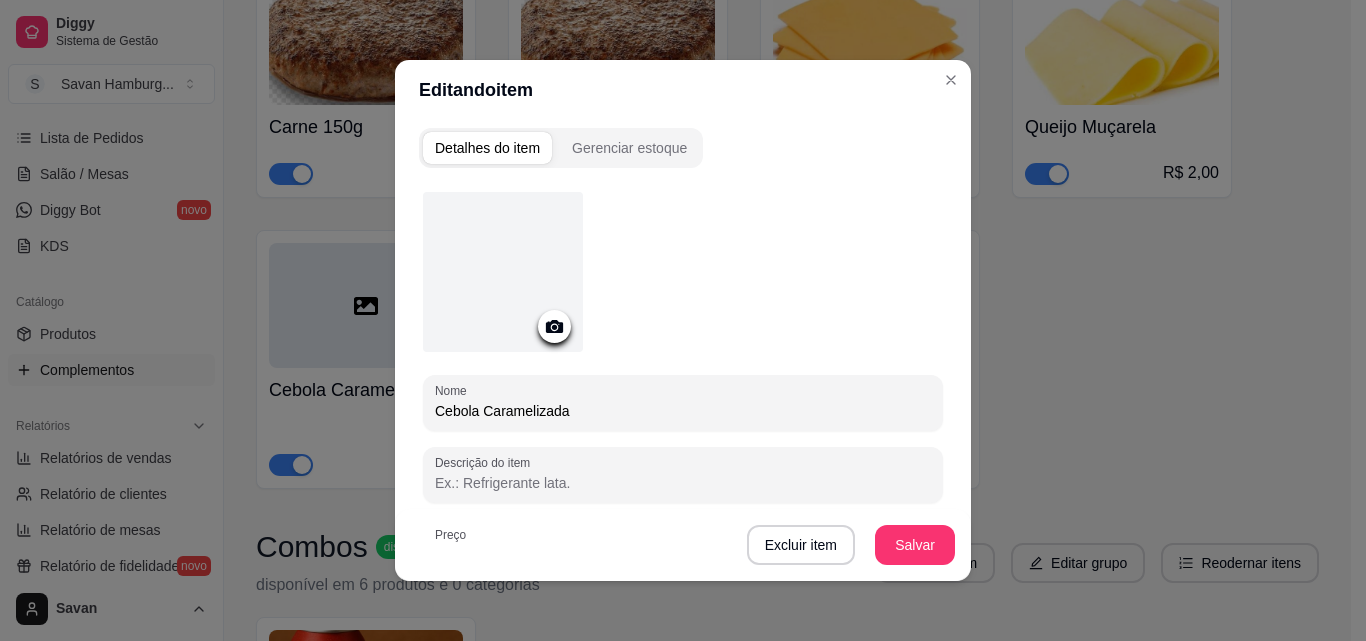 click 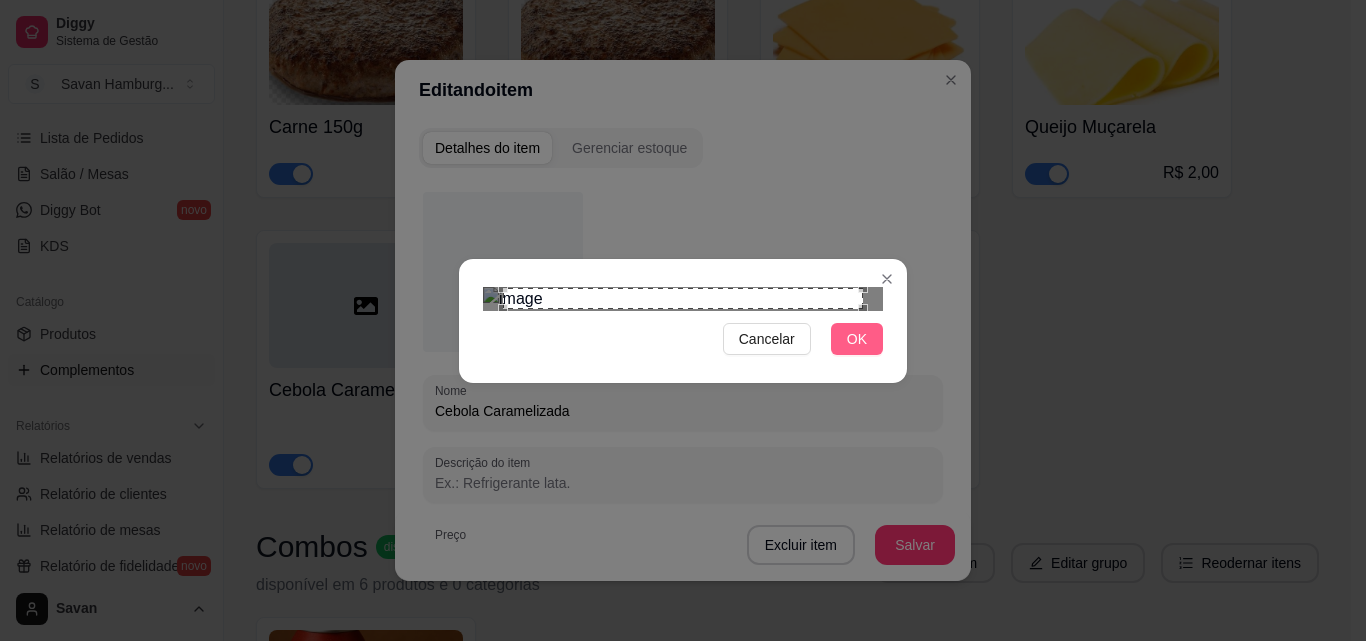 click on "OK" at bounding box center [857, 339] 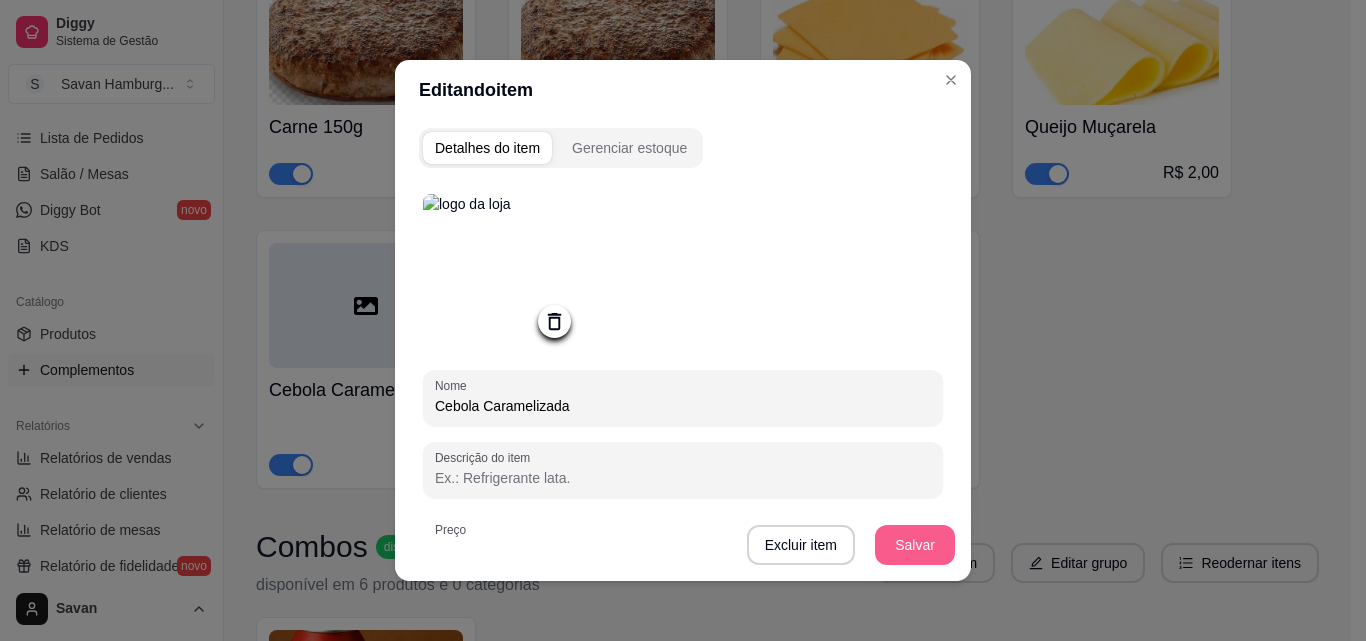 click on "Salvar" at bounding box center (915, 545) 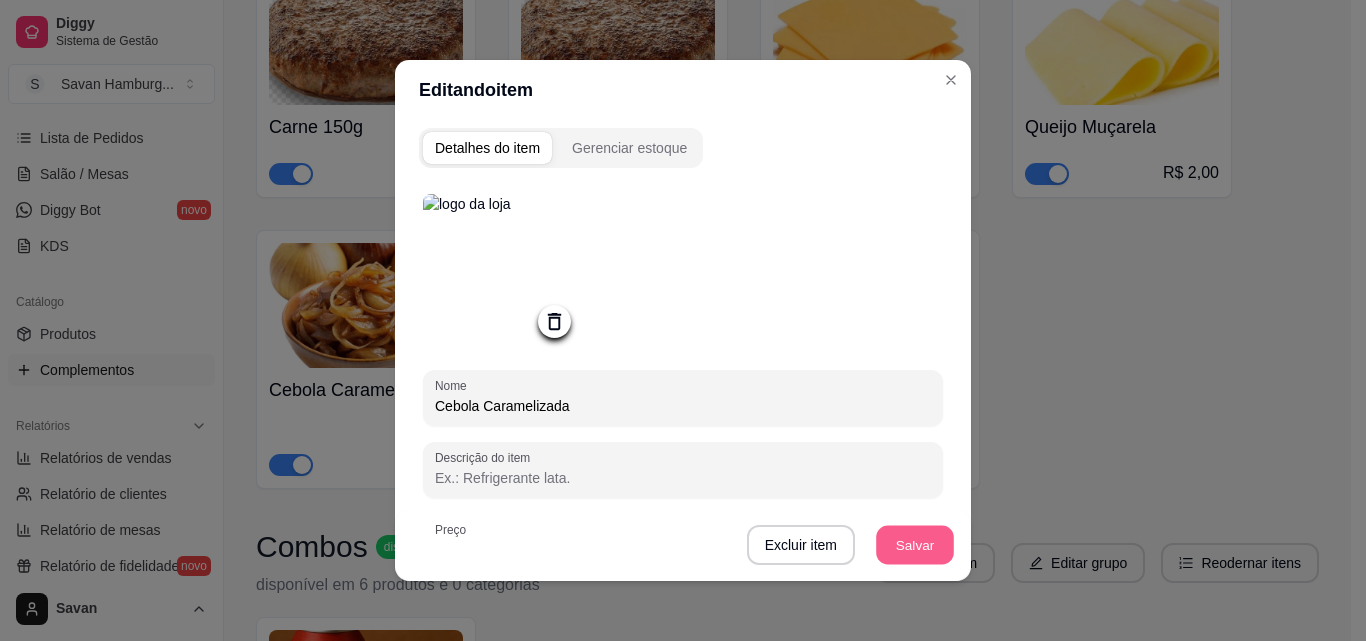 click on "Salvar" at bounding box center [915, 545] 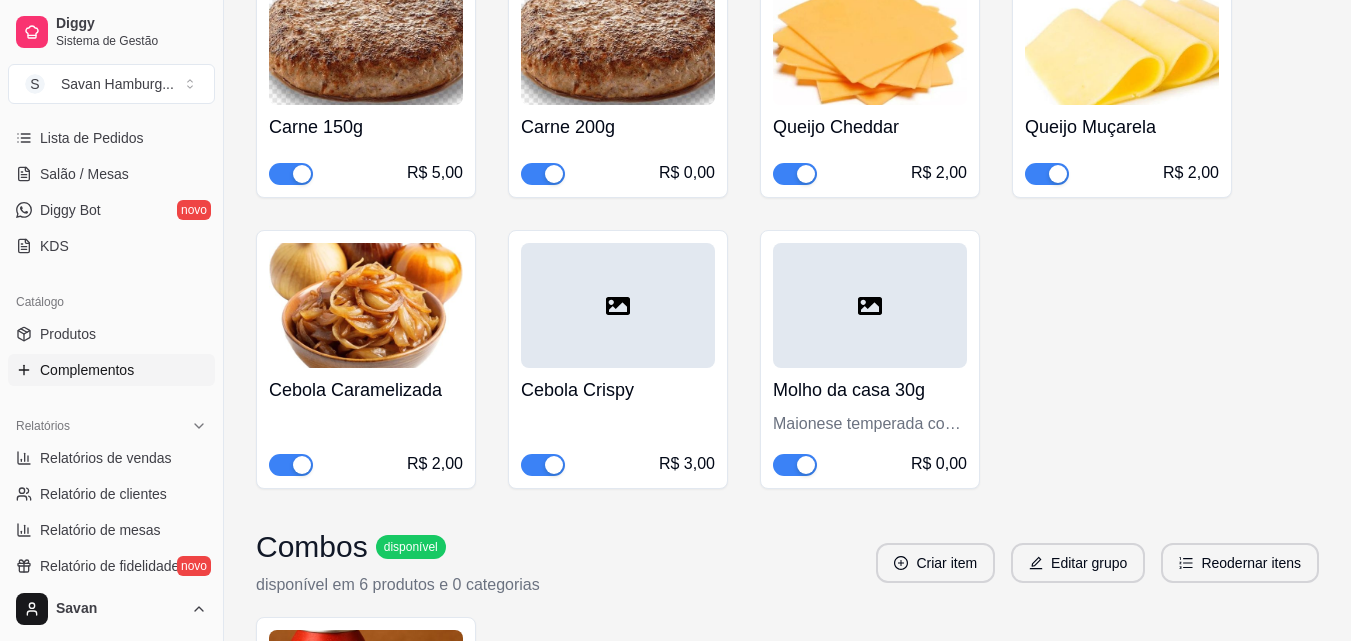 click at bounding box center (618, 305) 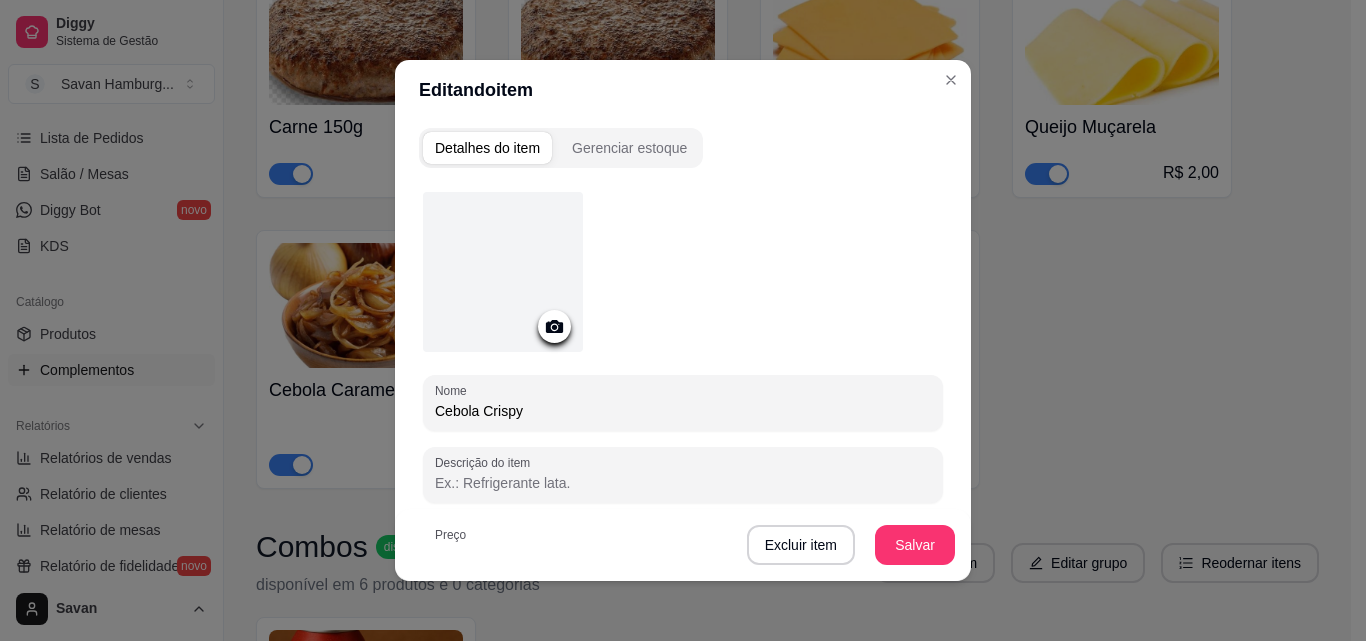 click 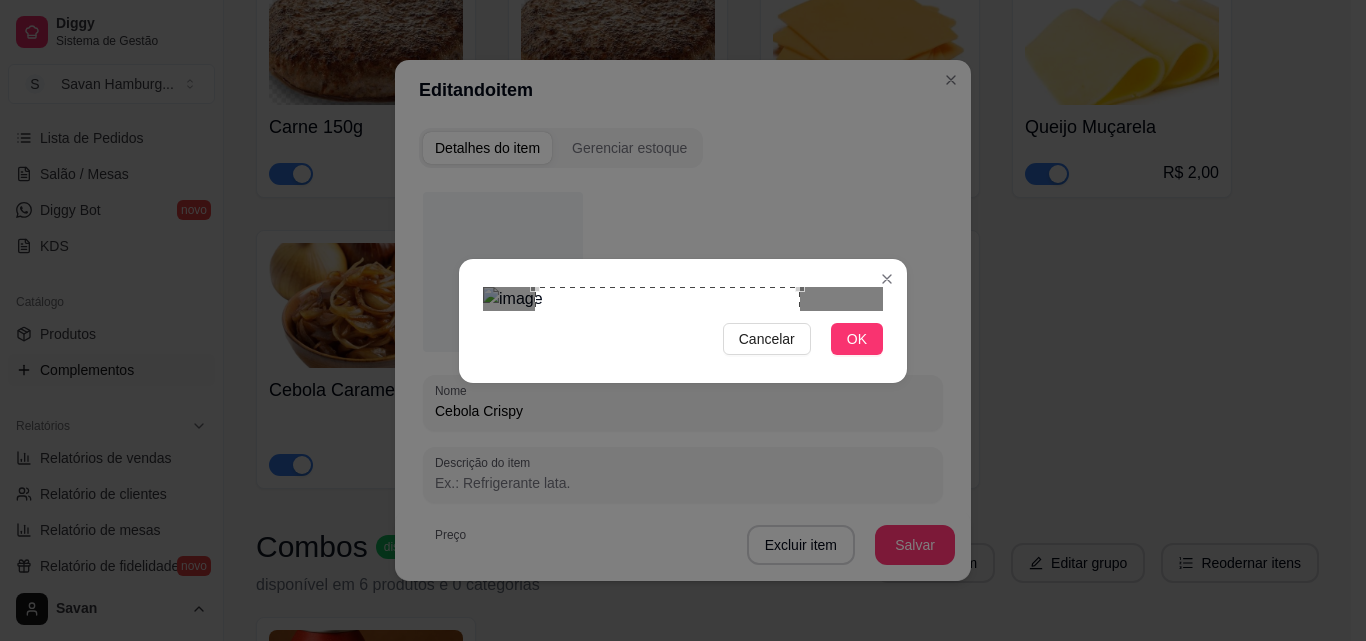 click at bounding box center (667, 419) 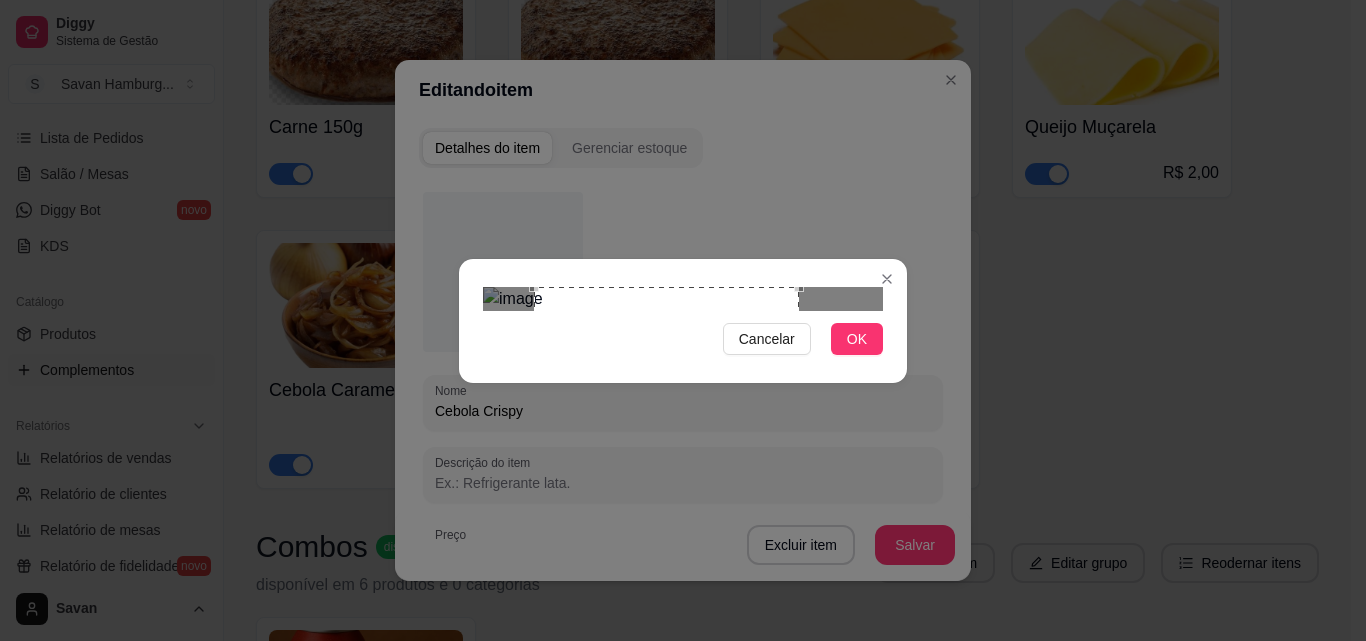 click at bounding box center (666, 419) 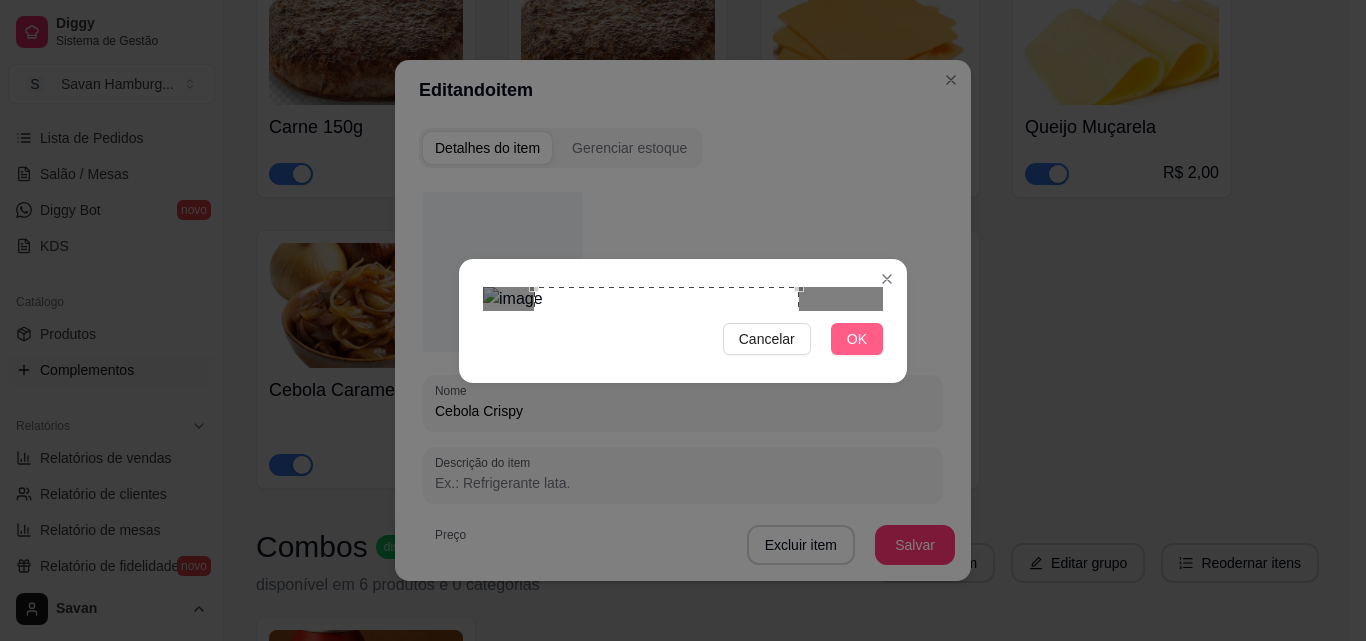 click on "OK" at bounding box center (857, 339) 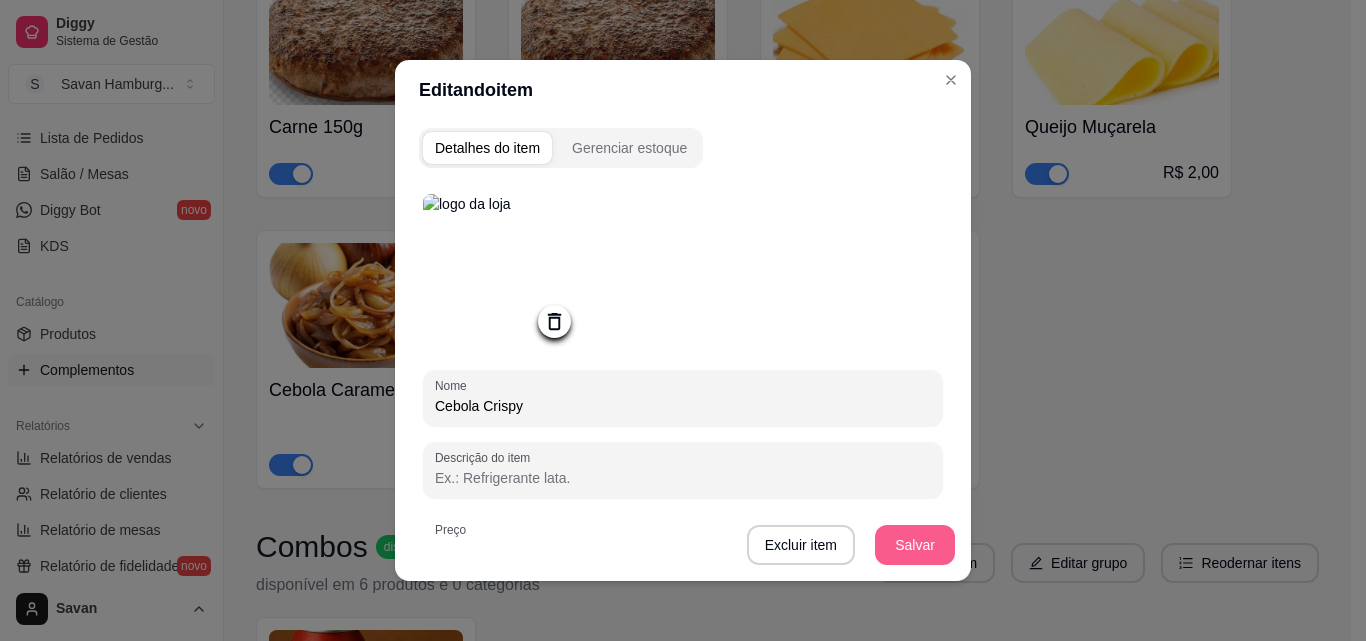 click on "Salvar" at bounding box center (915, 545) 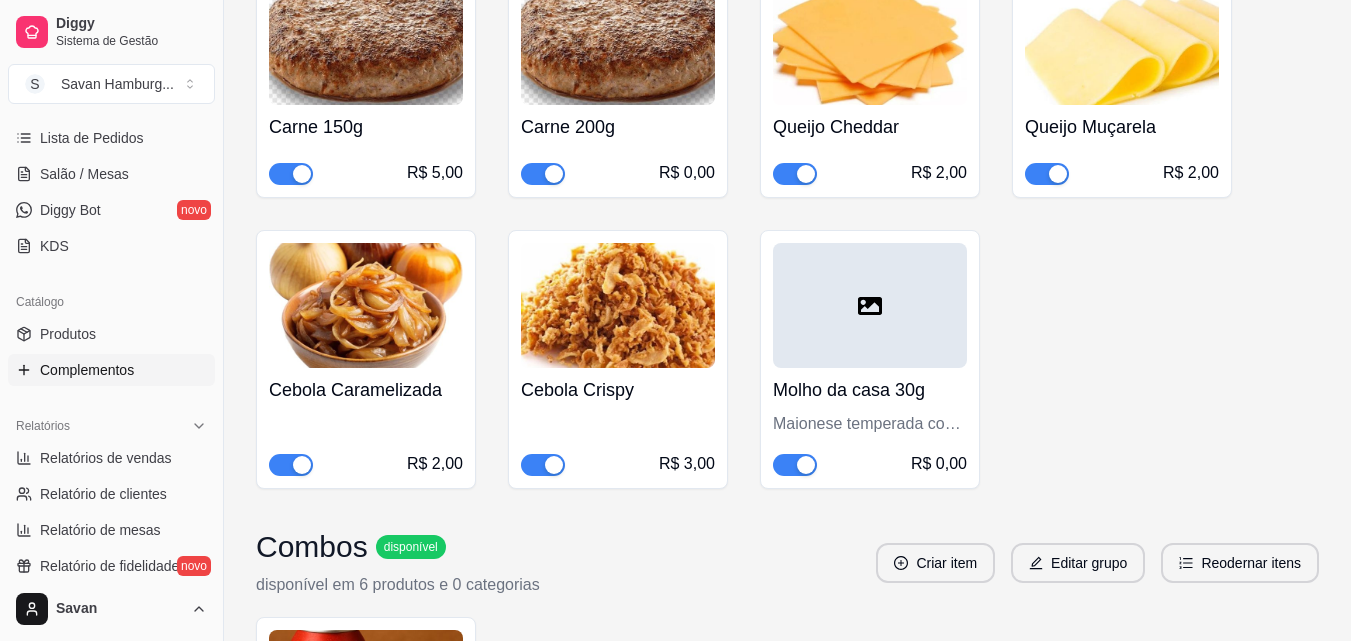 click at bounding box center (870, 305) 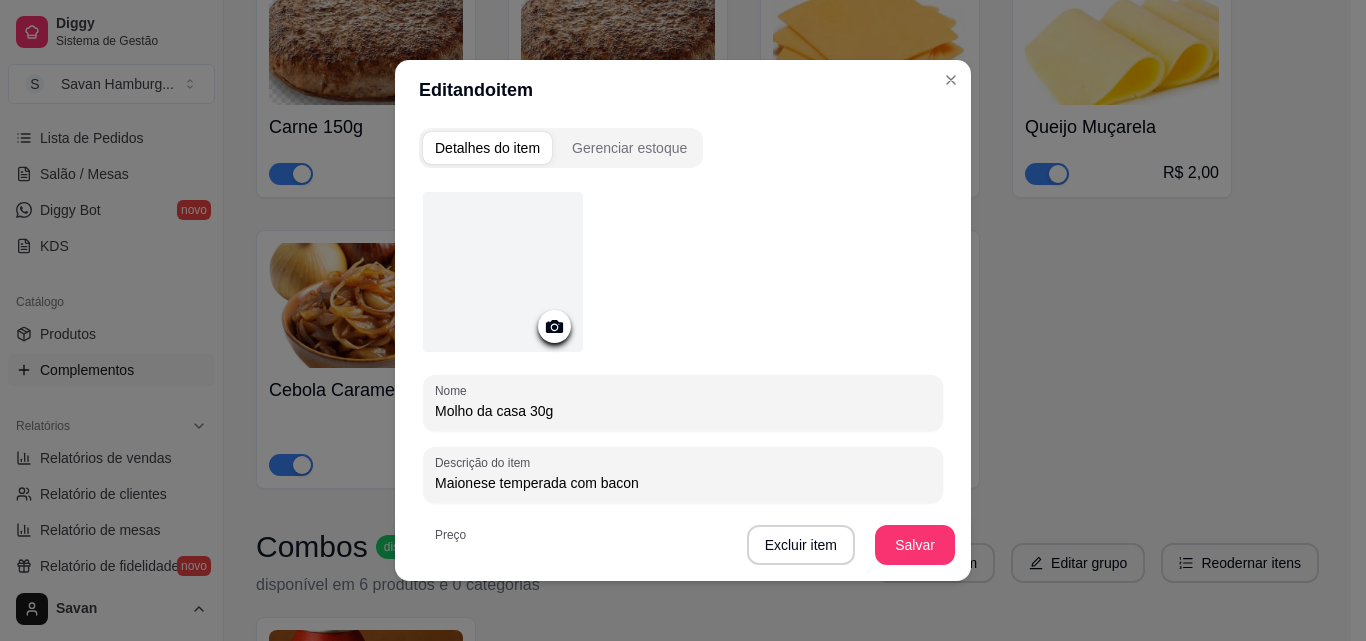 click at bounding box center (554, 326) 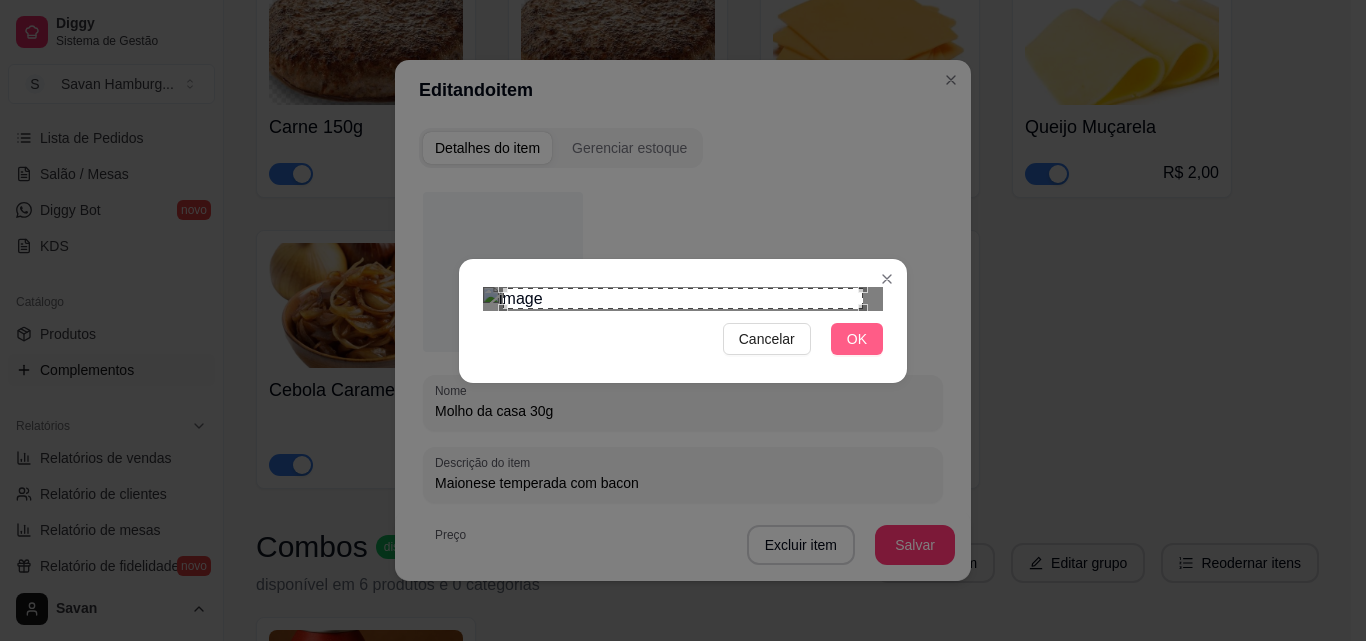 click on "OK" at bounding box center (857, 339) 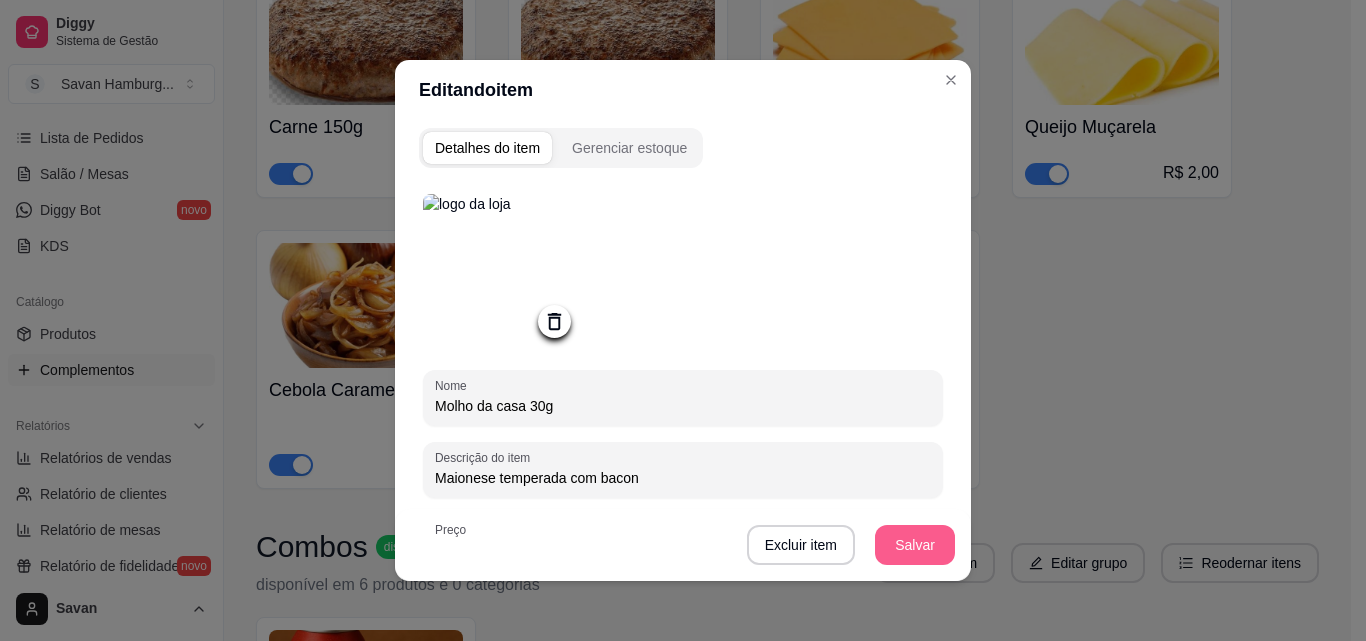 click on "Salvar" at bounding box center (915, 545) 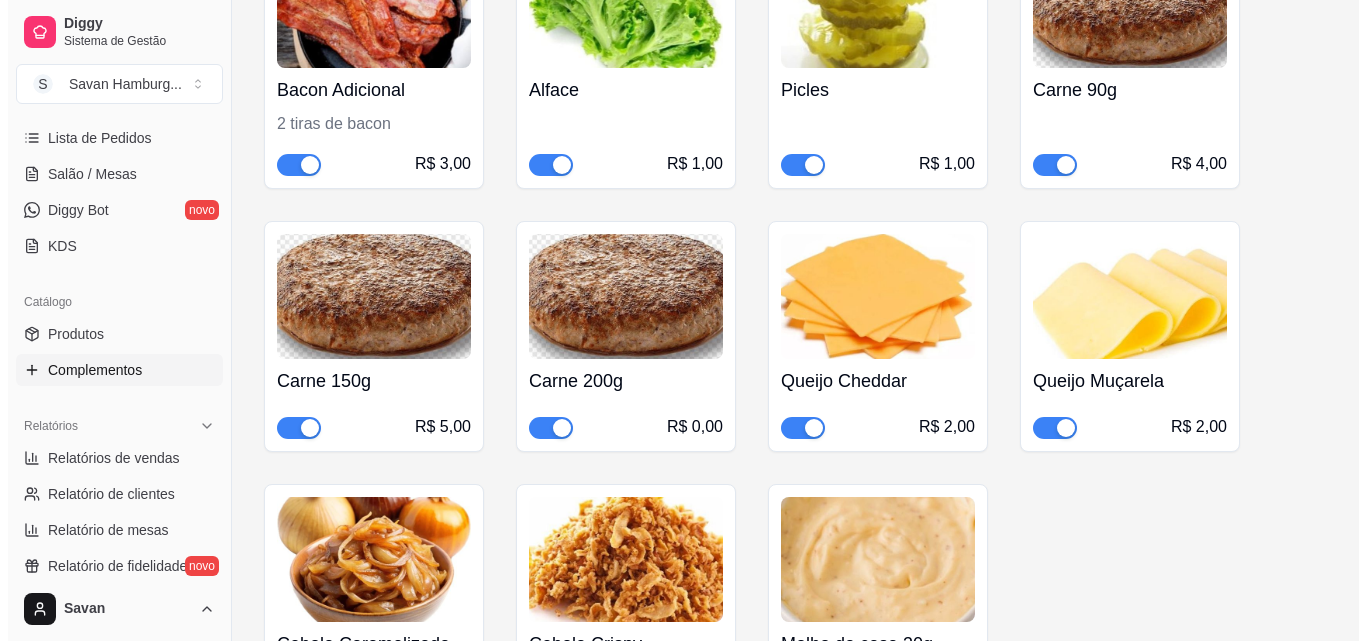 scroll, scrollTop: 412, scrollLeft: 0, axis: vertical 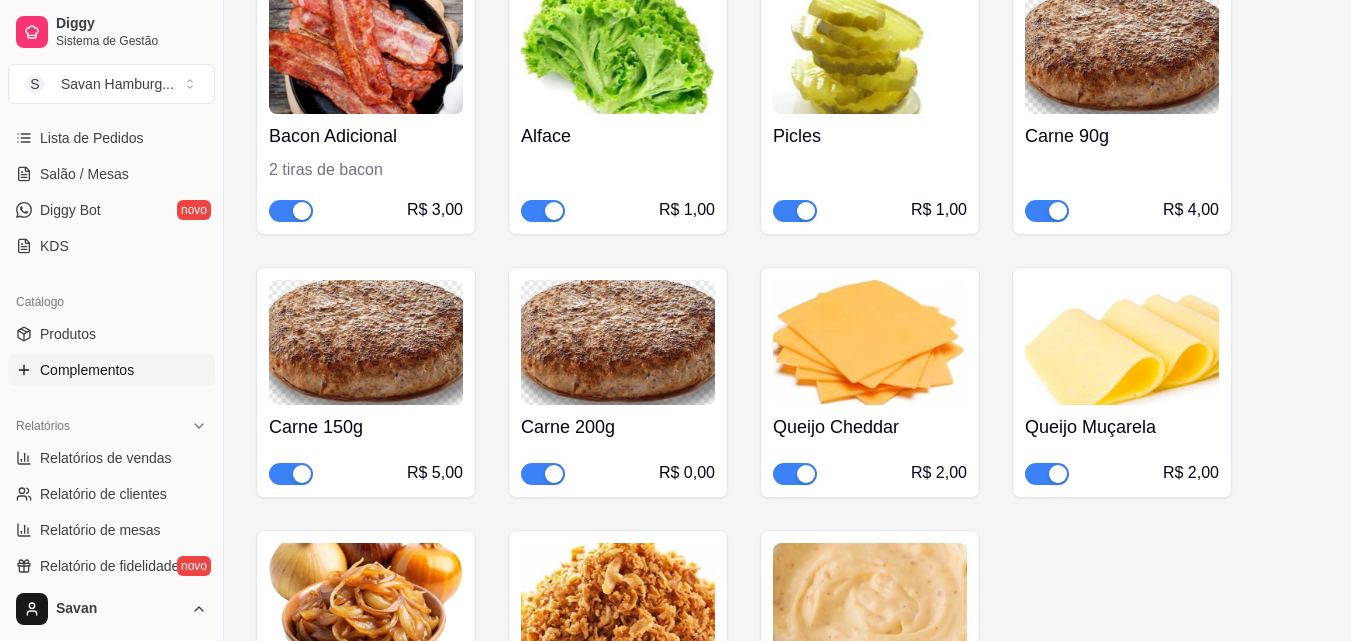 click at bounding box center (618, 342) 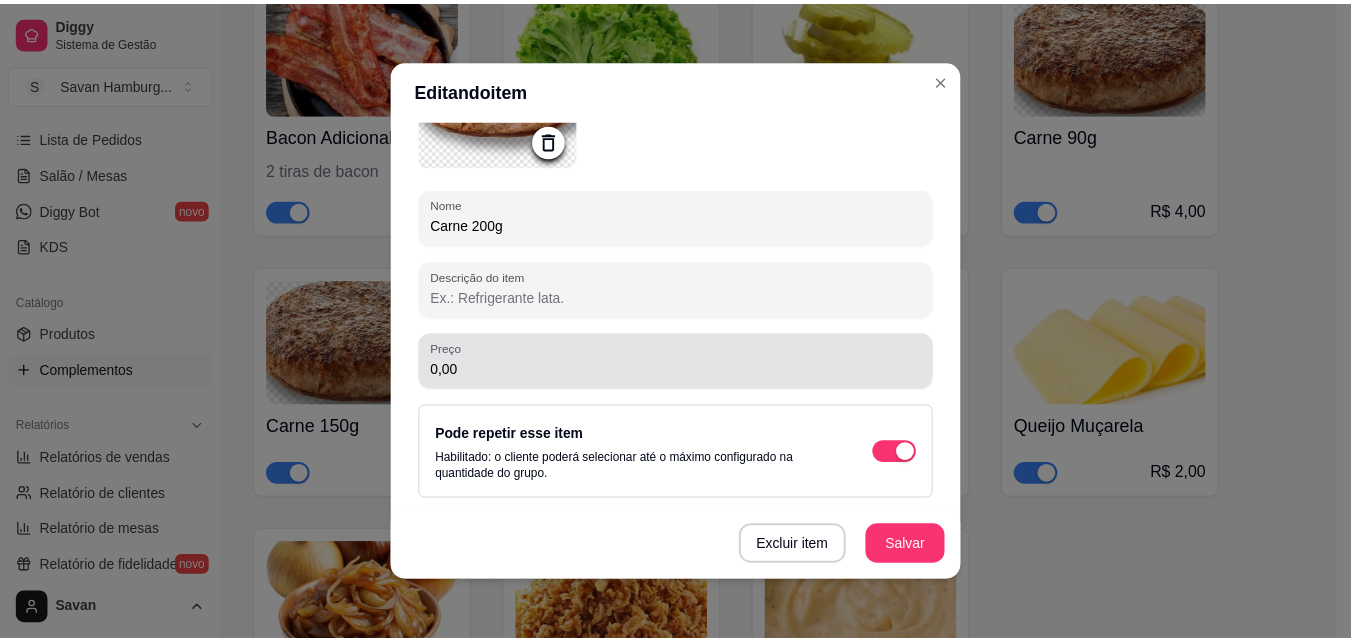 scroll, scrollTop: 200, scrollLeft: 0, axis: vertical 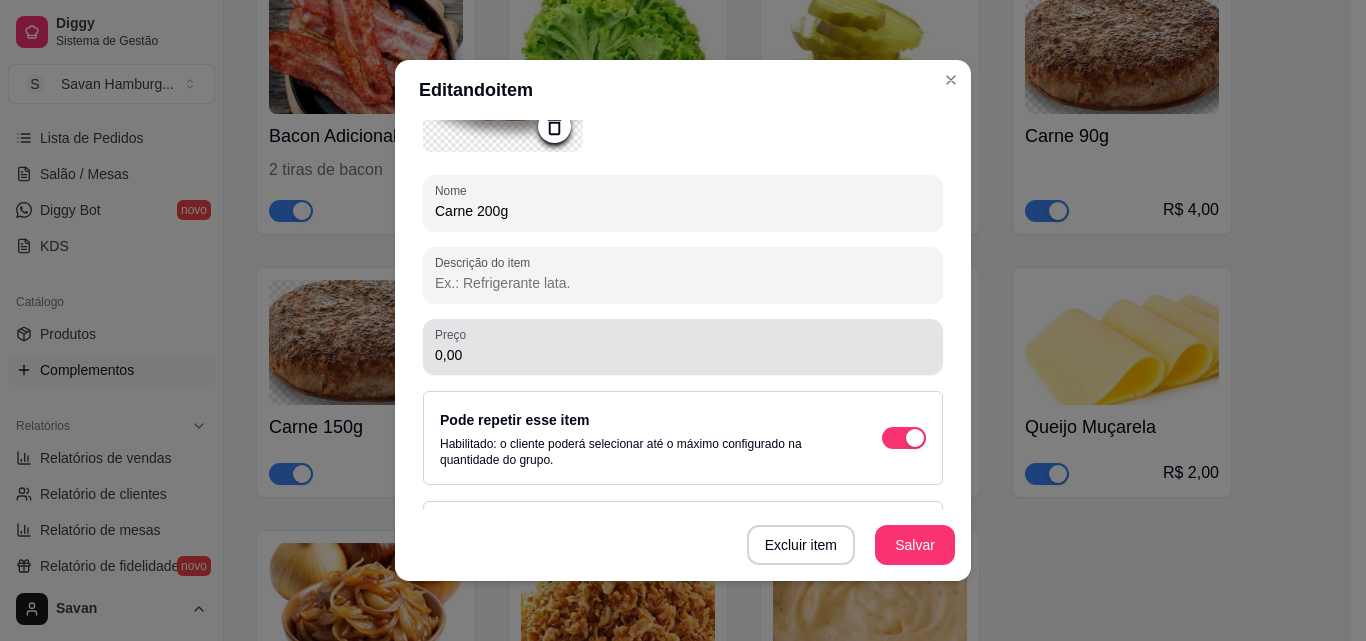click on "Preço 0,00" at bounding box center (683, 347) 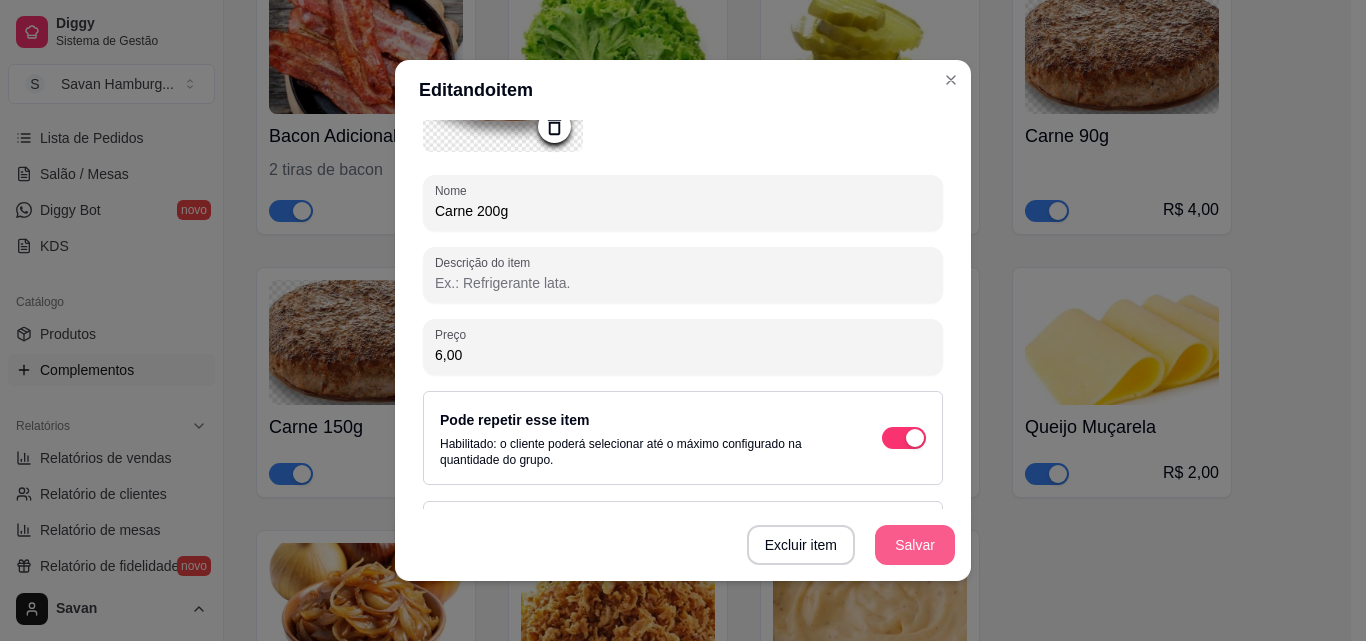 type on "6,00" 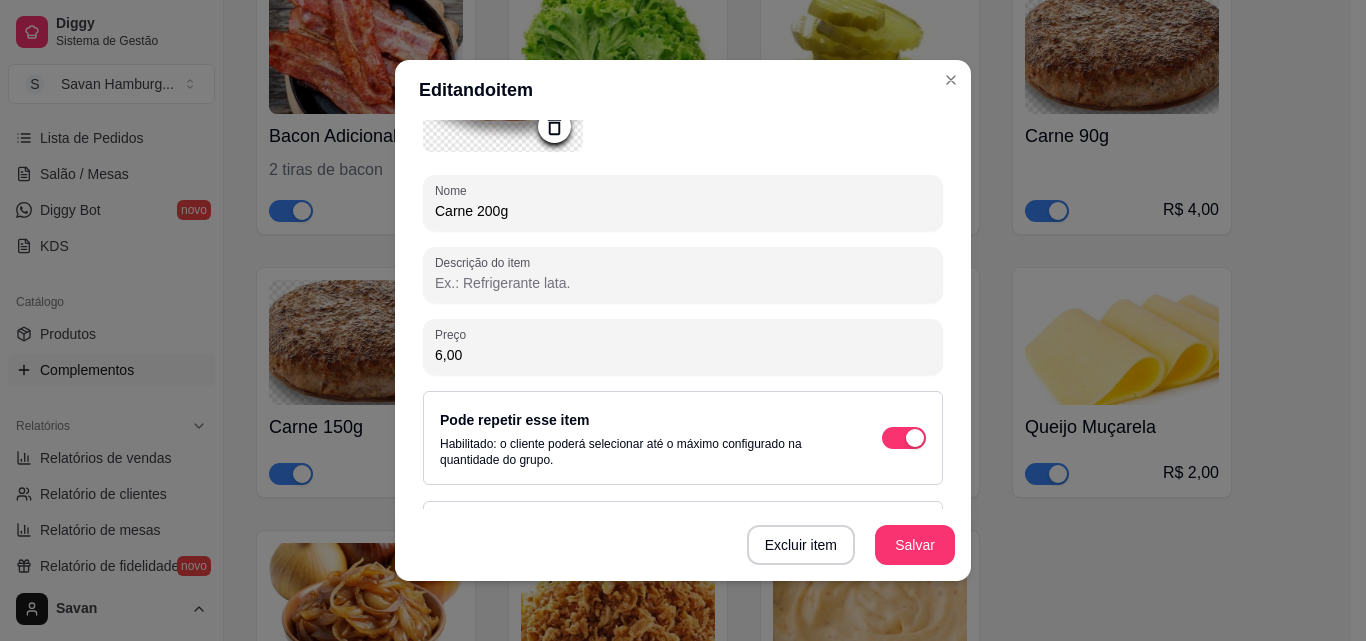 click on "Salvar" at bounding box center (915, 545) 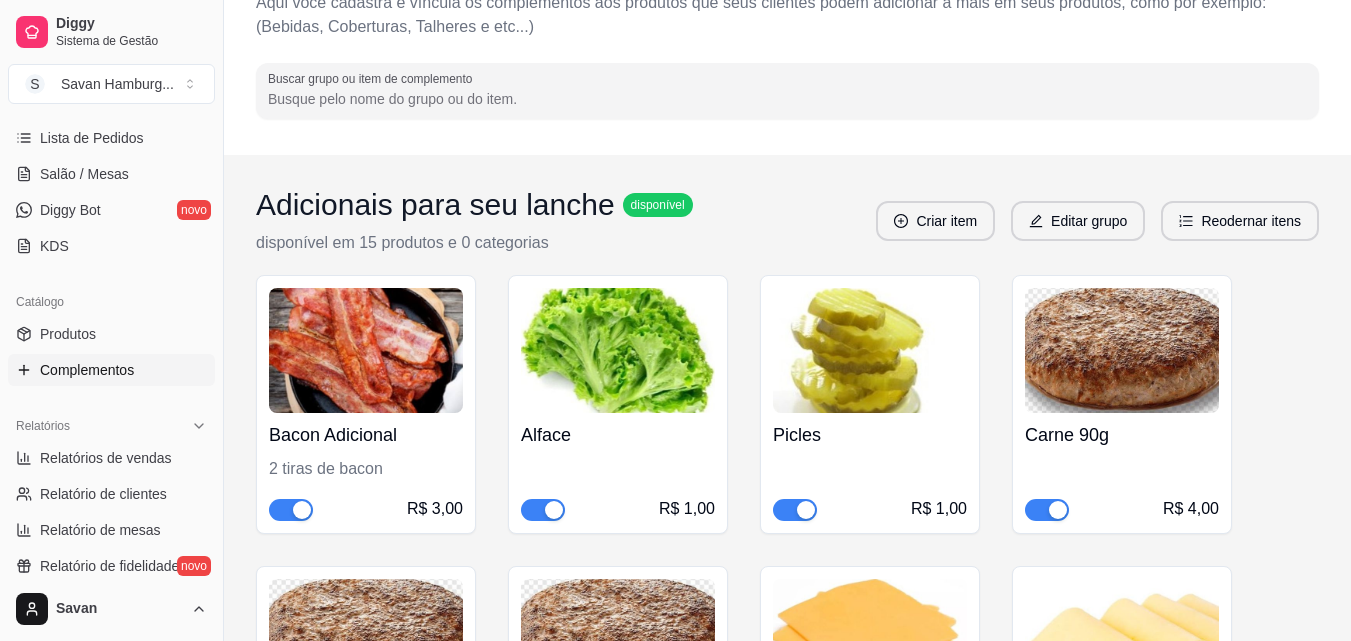 scroll, scrollTop: 112, scrollLeft: 0, axis: vertical 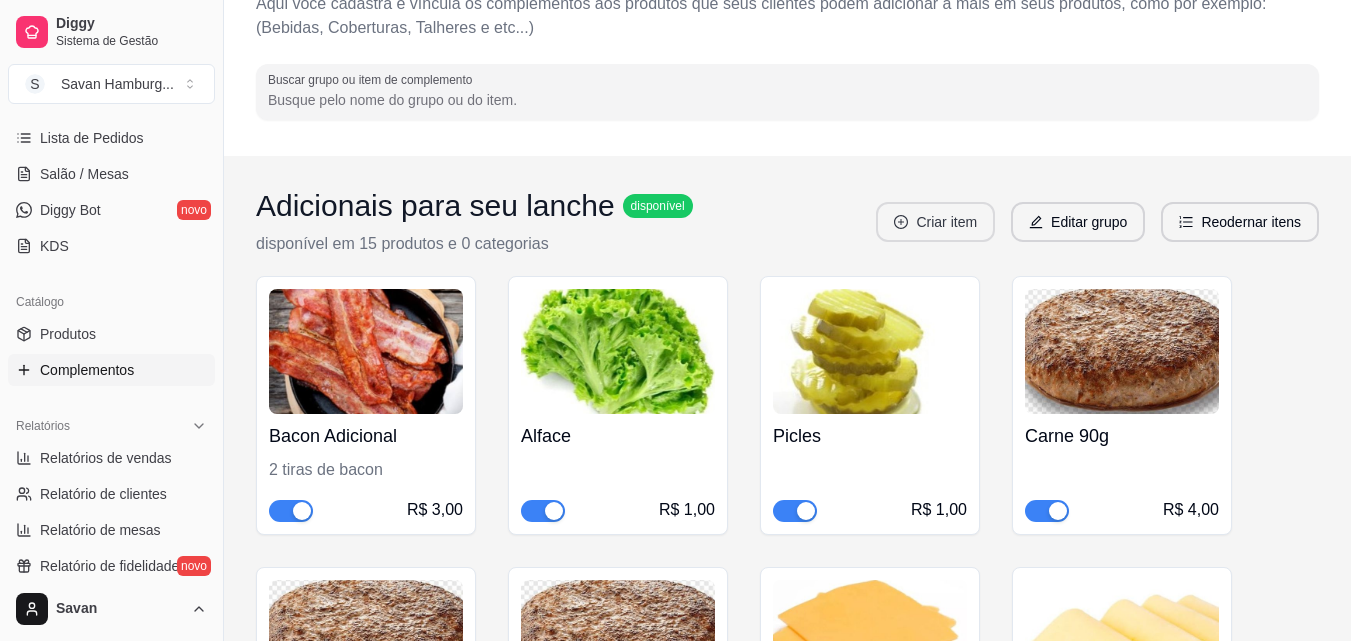 click on "Criar item" at bounding box center (935, 222) 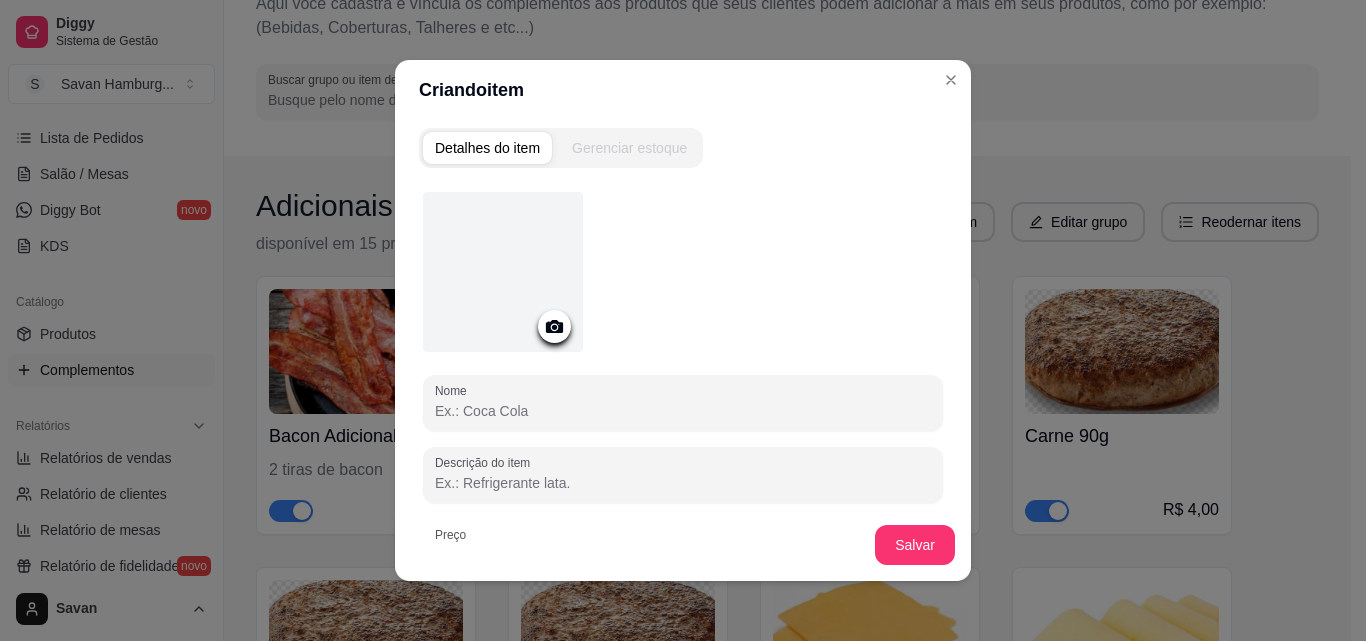 click 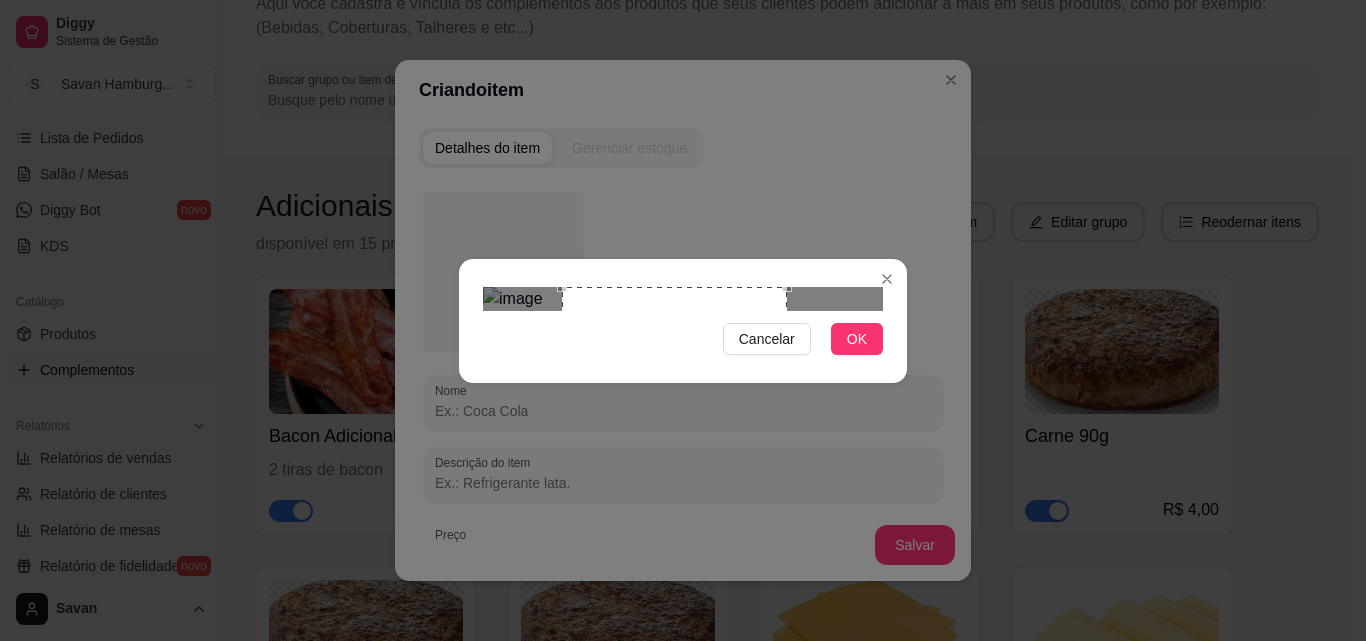 click at bounding box center [674, 399] 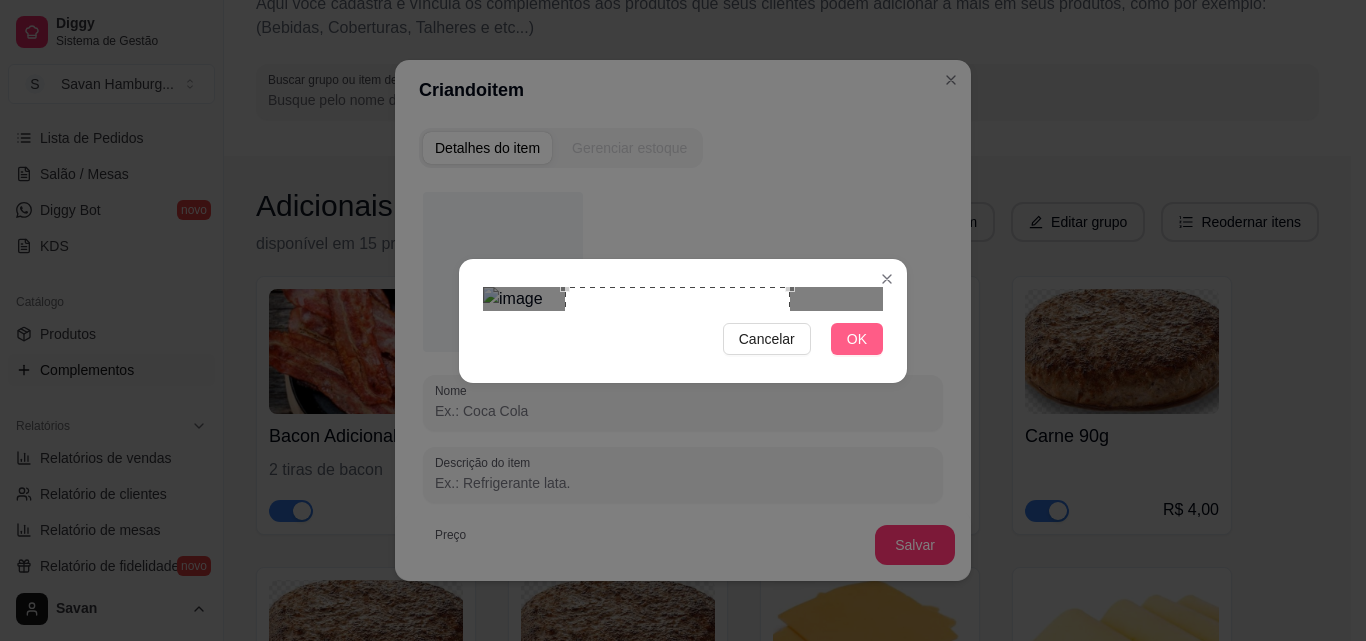 click on "OK" at bounding box center [857, 339] 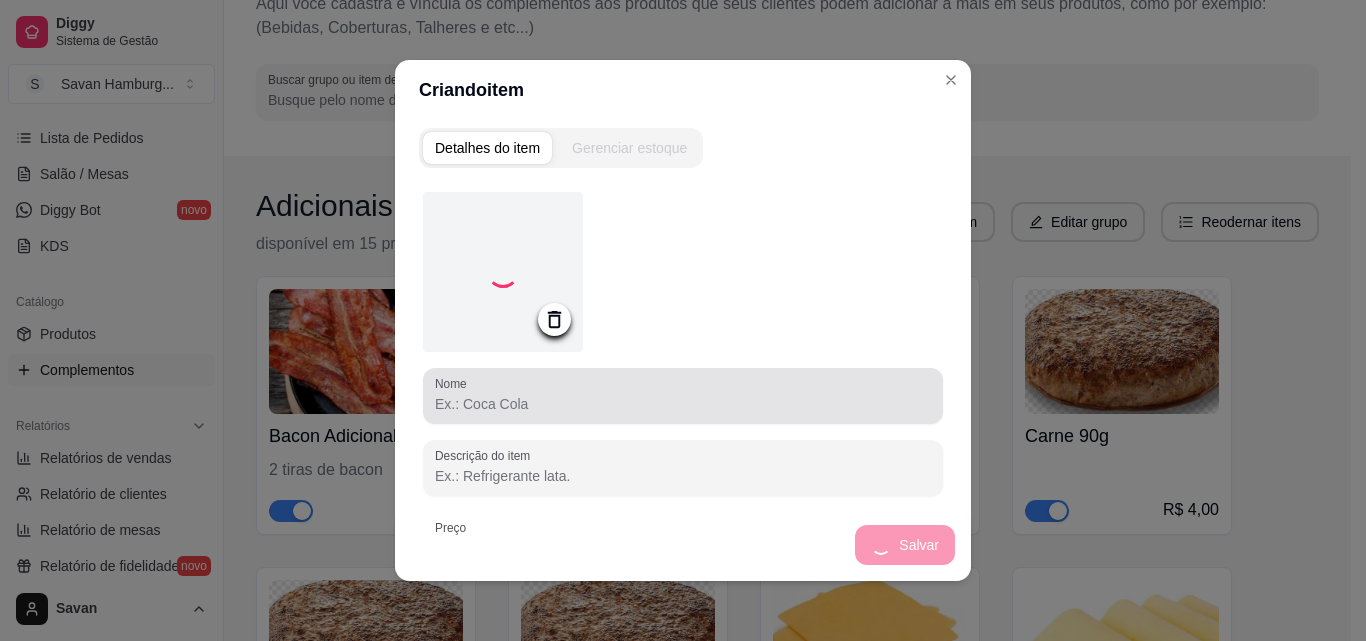 click on "Nome" at bounding box center [683, 404] 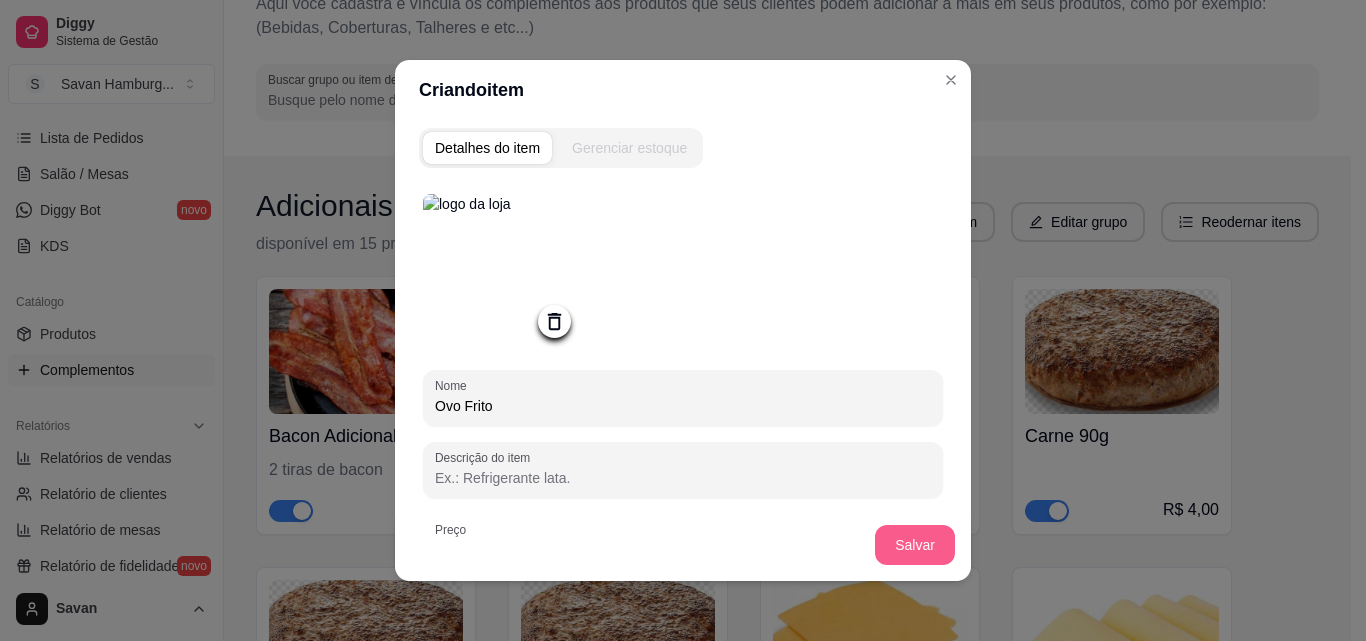 type on "Ovo Frito" 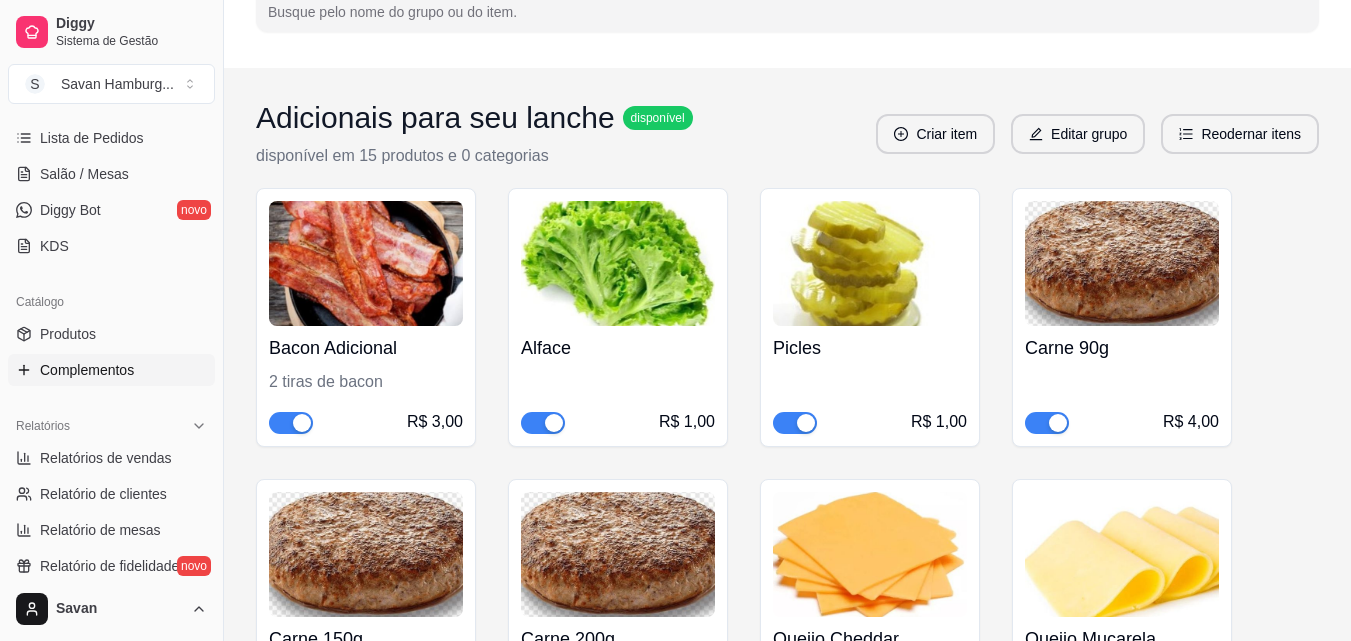 scroll, scrollTop: 312, scrollLeft: 0, axis: vertical 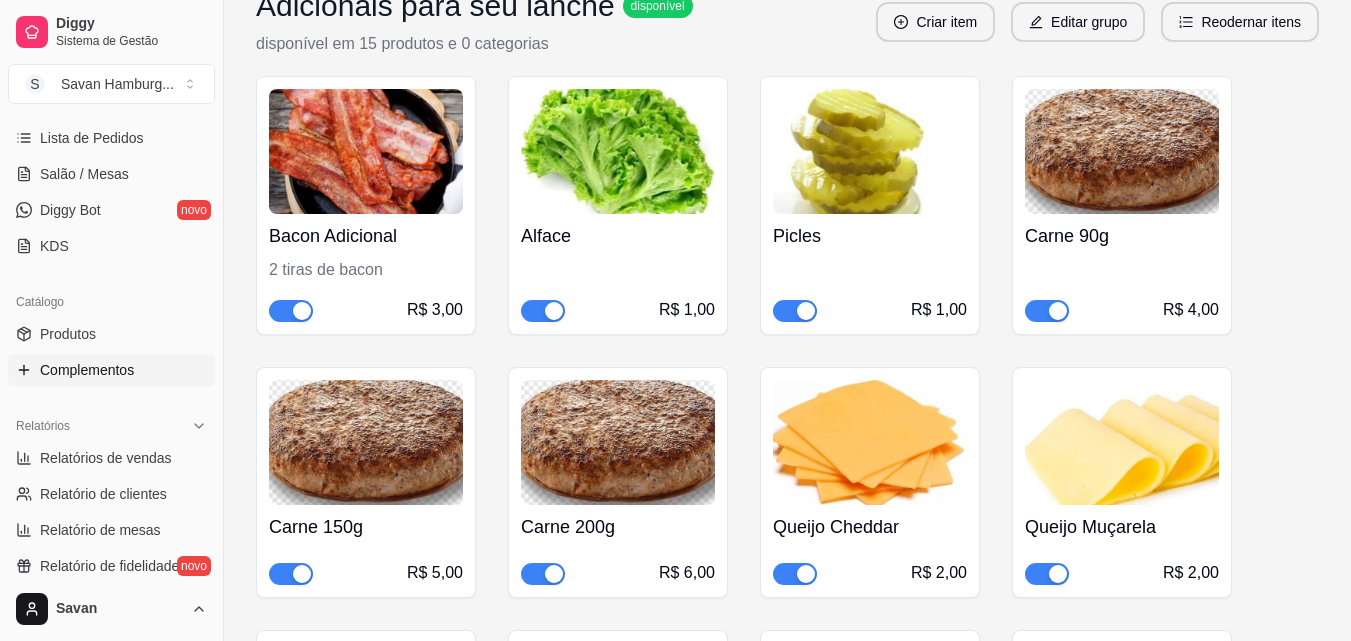 click at bounding box center [366, 151] 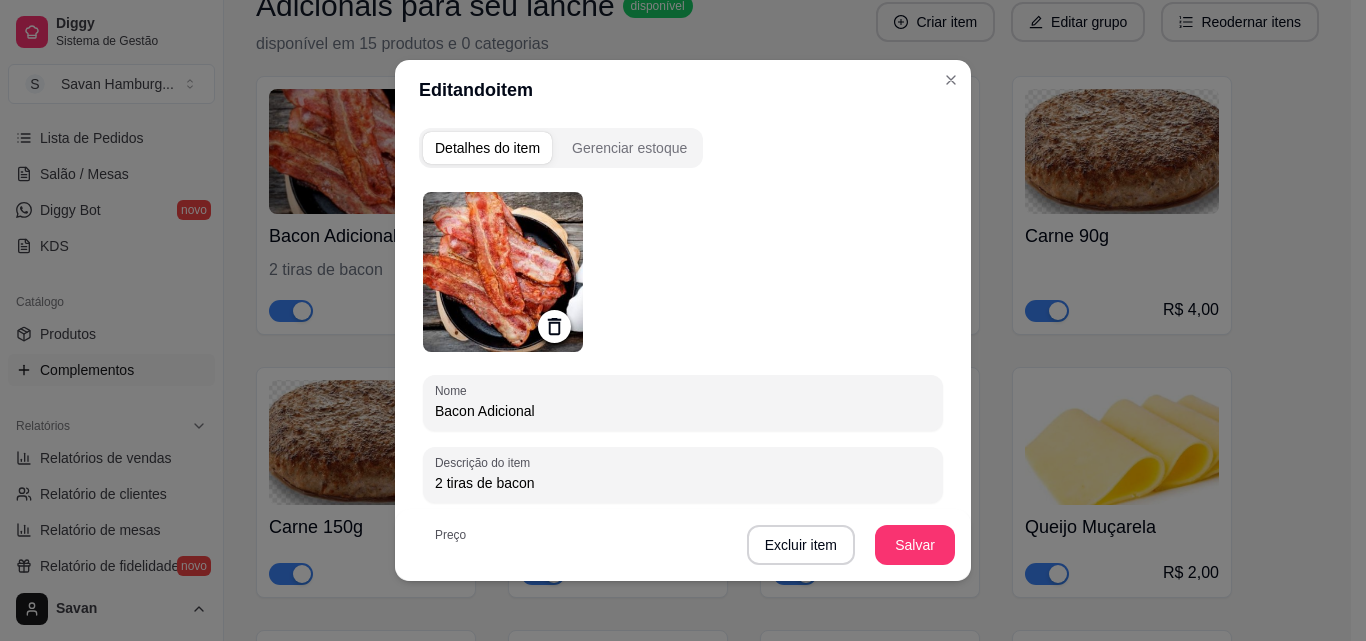 click 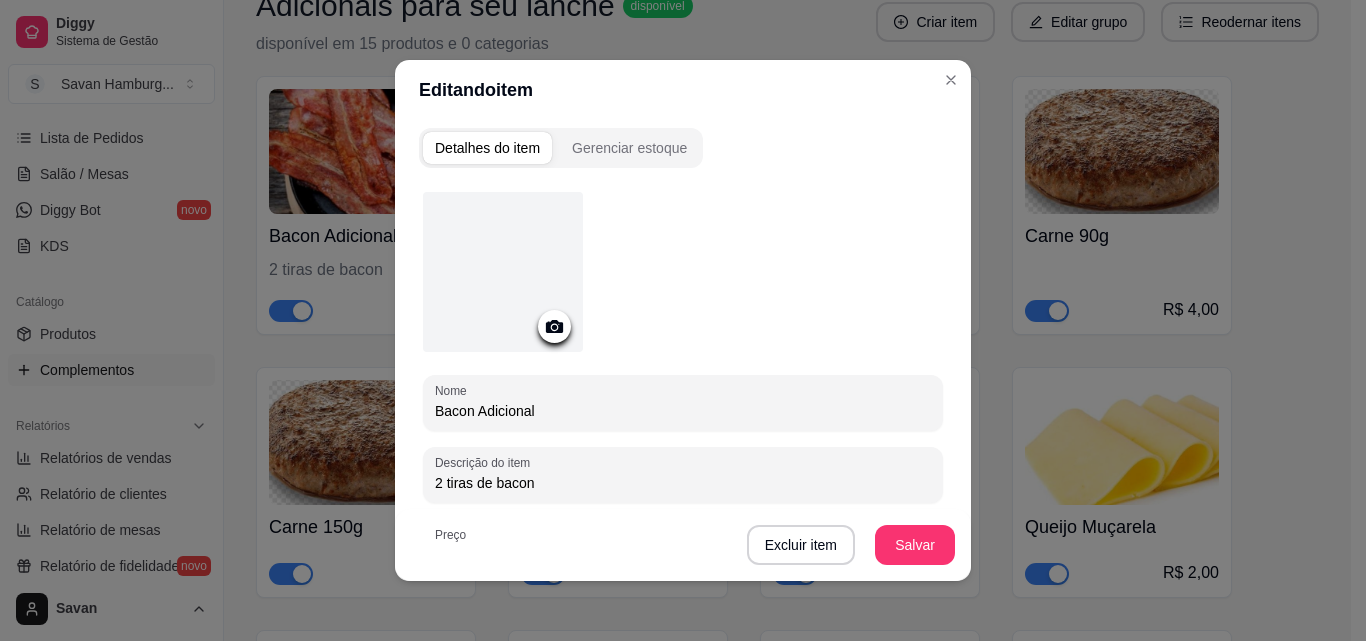 click 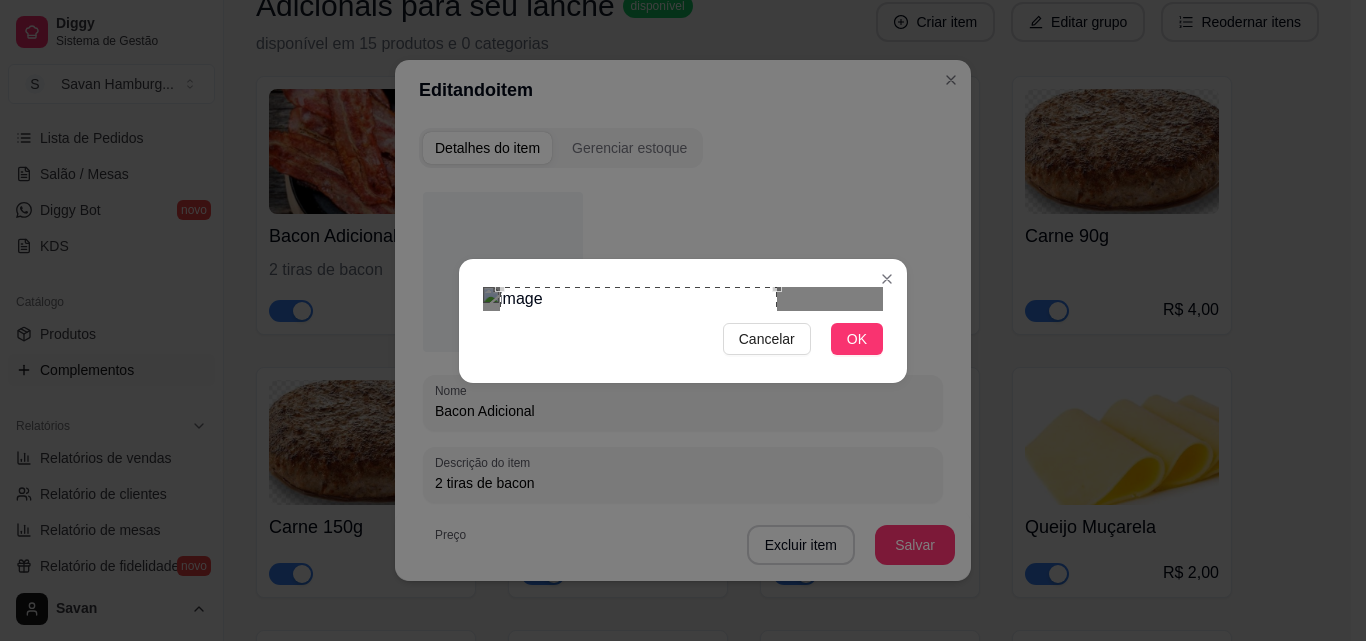 click at bounding box center [638, 425] 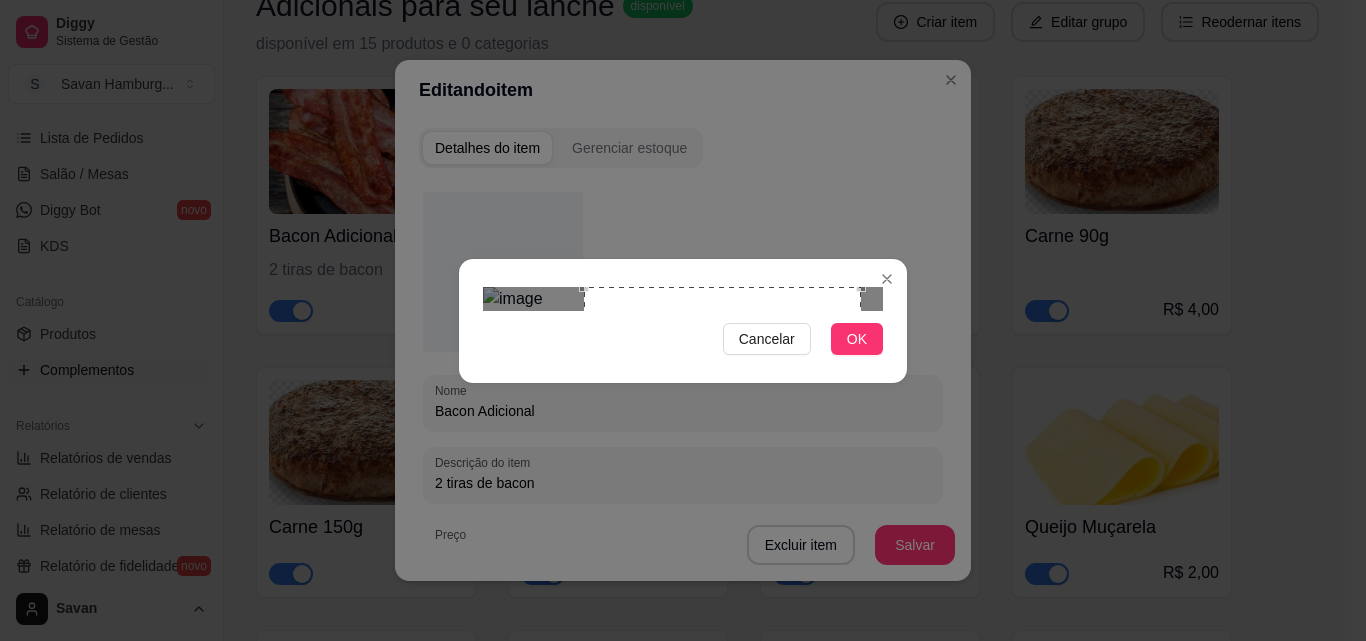 click at bounding box center [722, 425] 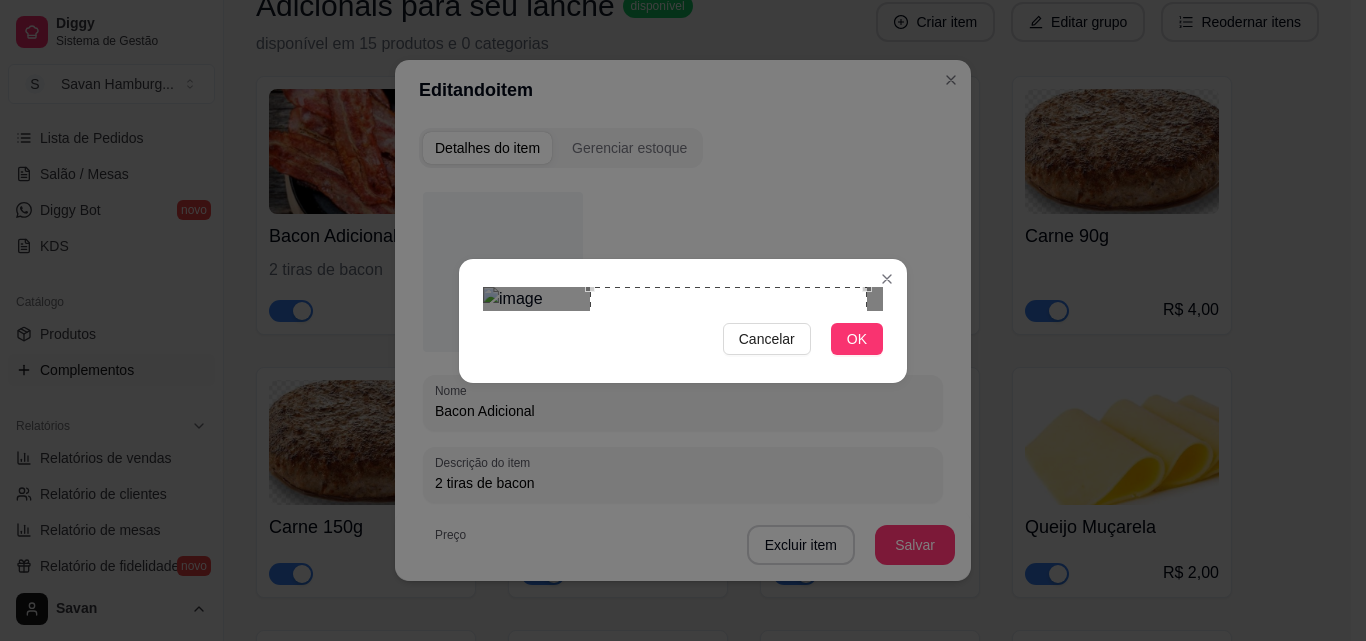 click at bounding box center (728, 425) 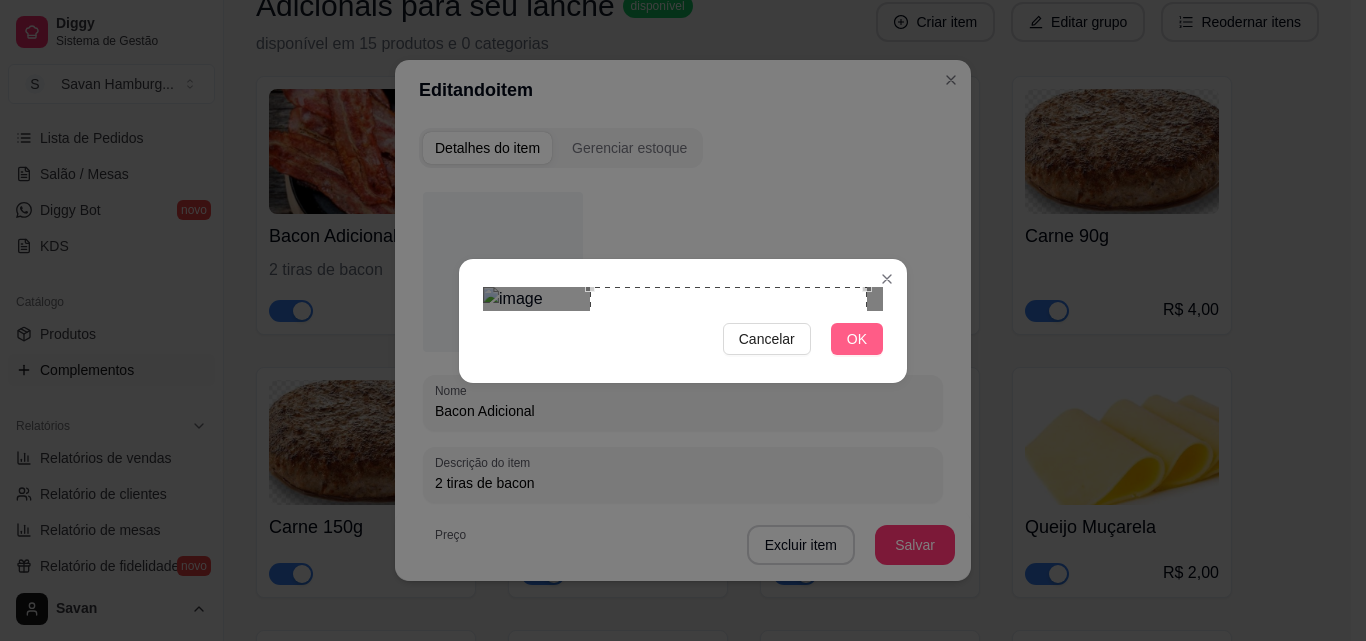 click on "OK" at bounding box center (857, 339) 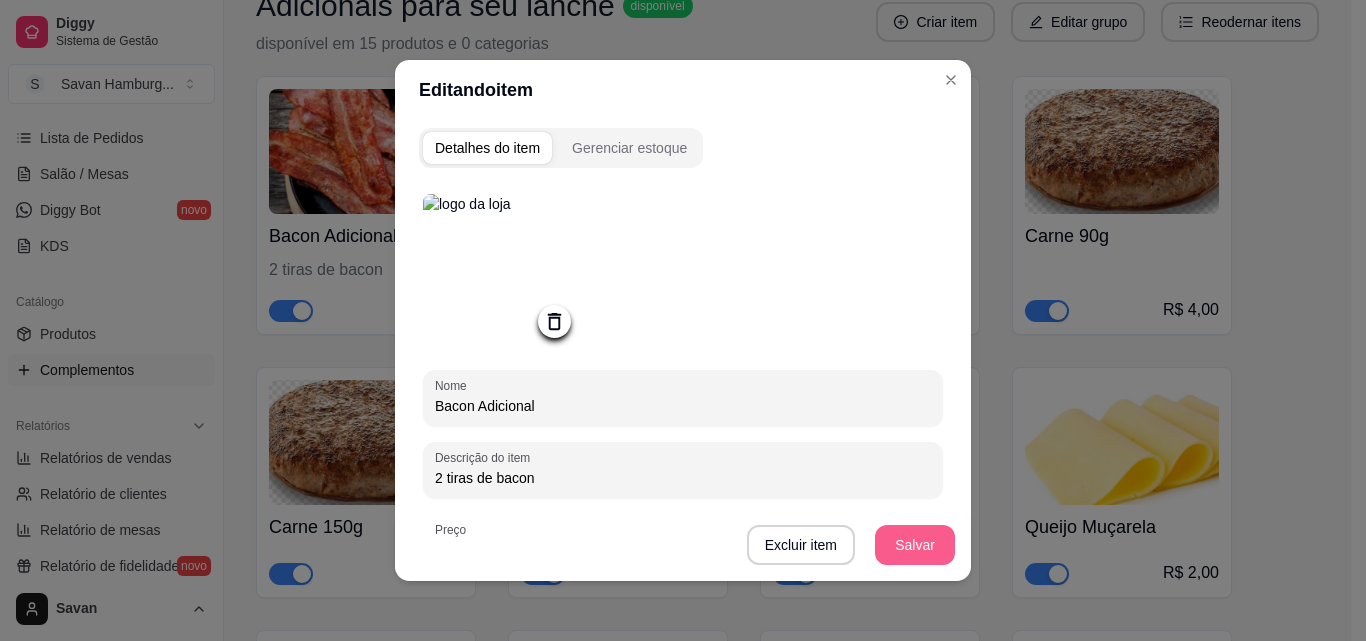 click on "Salvar" at bounding box center [915, 545] 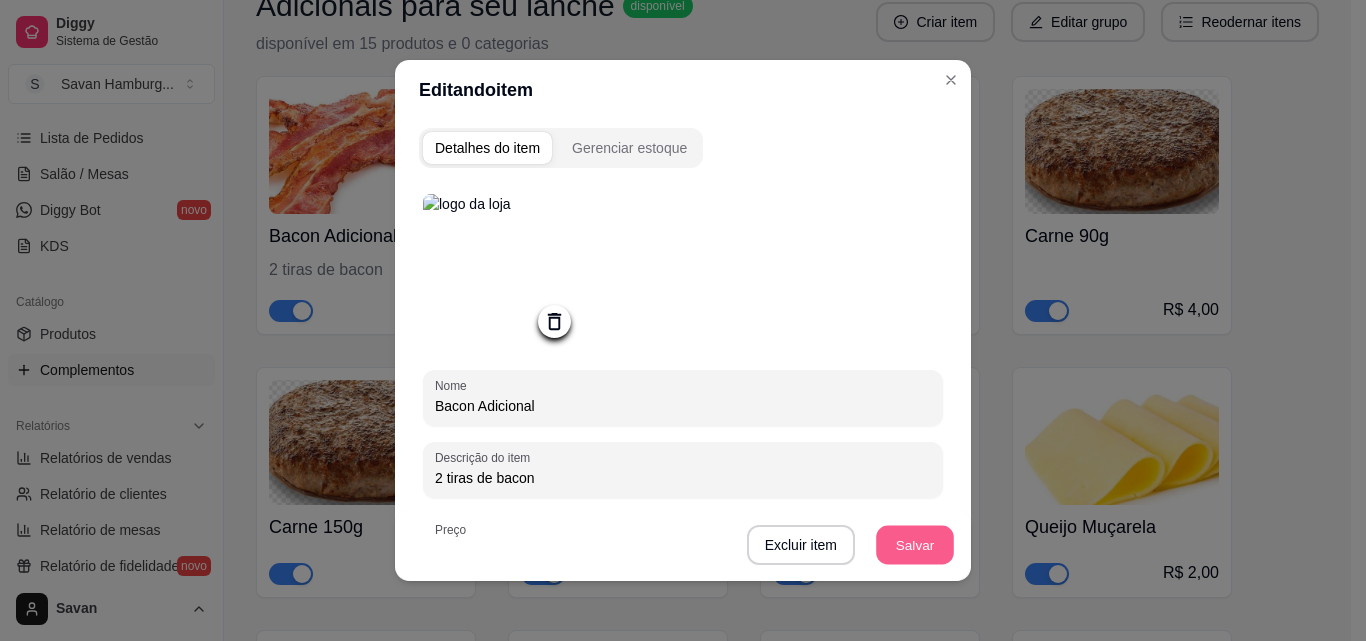 click on "Salvar" at bounding box center [915, 545] 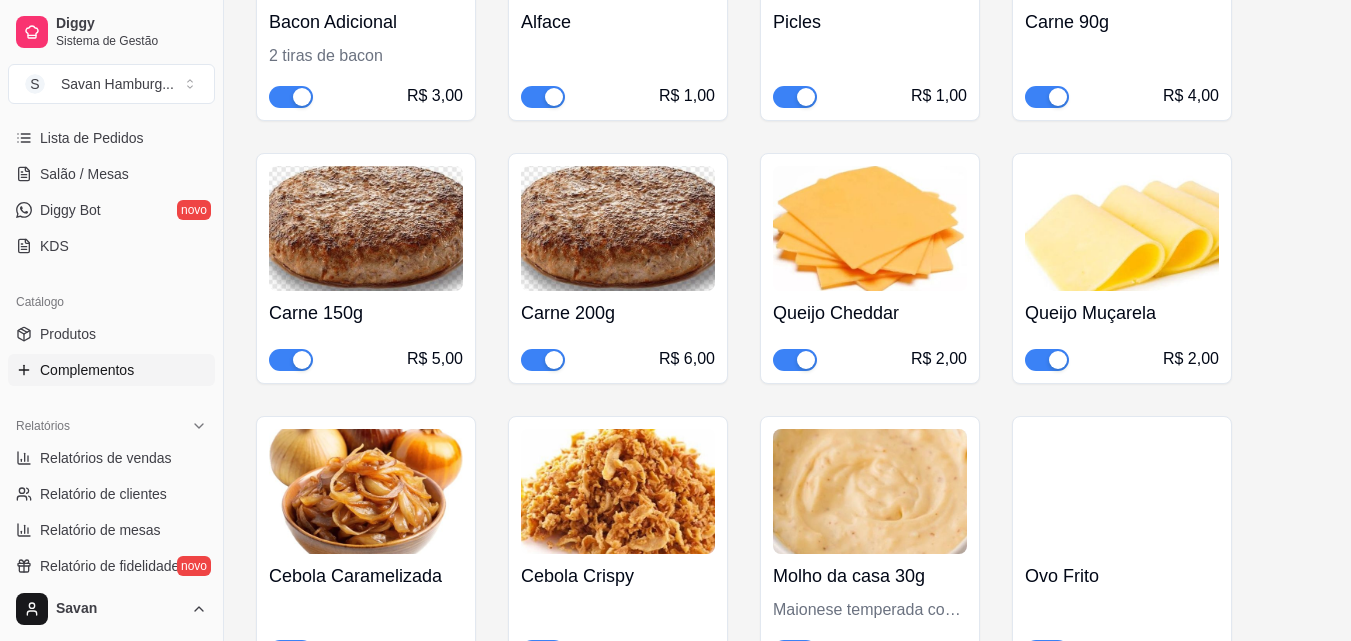 scroll, scrollTop: 312, scrollLeft: 0, axis: vertical 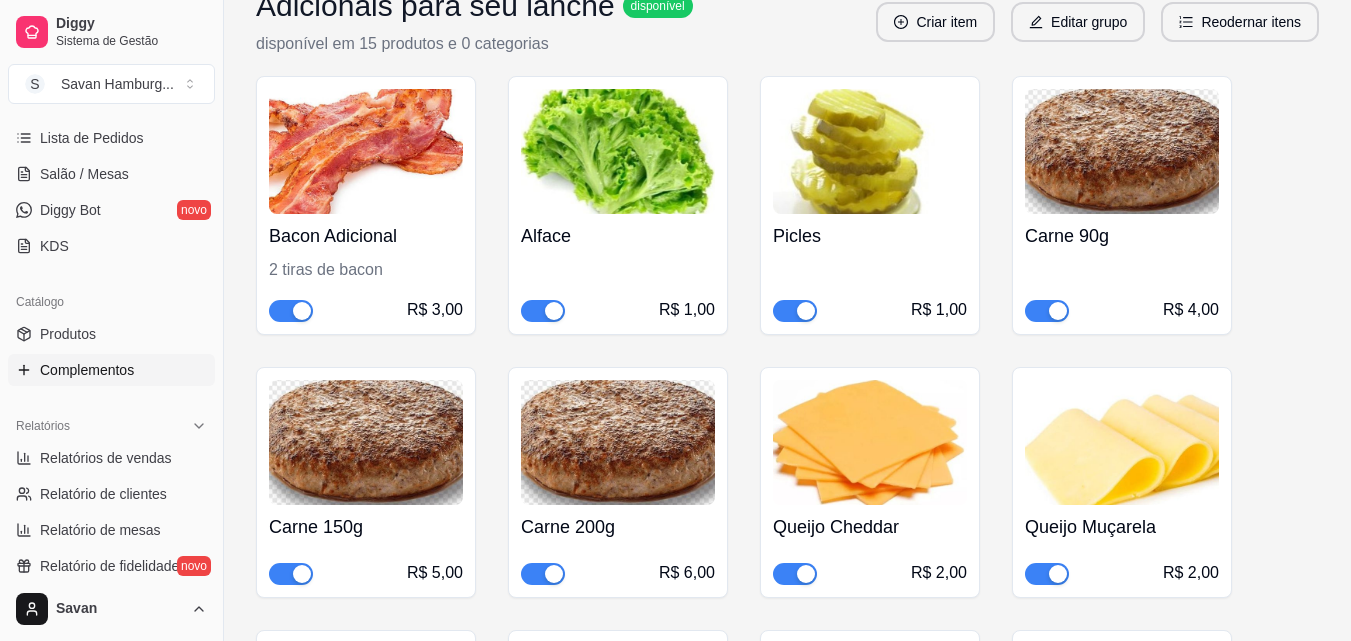 click at bounding box center [366, 151] 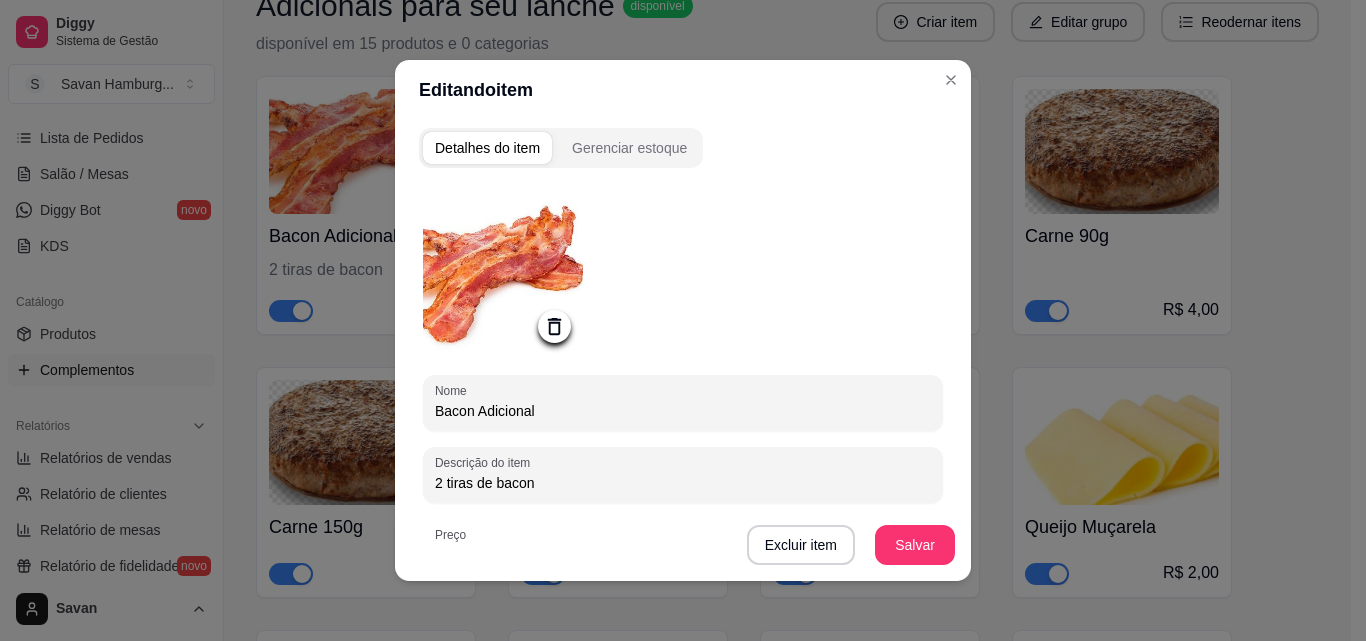 click 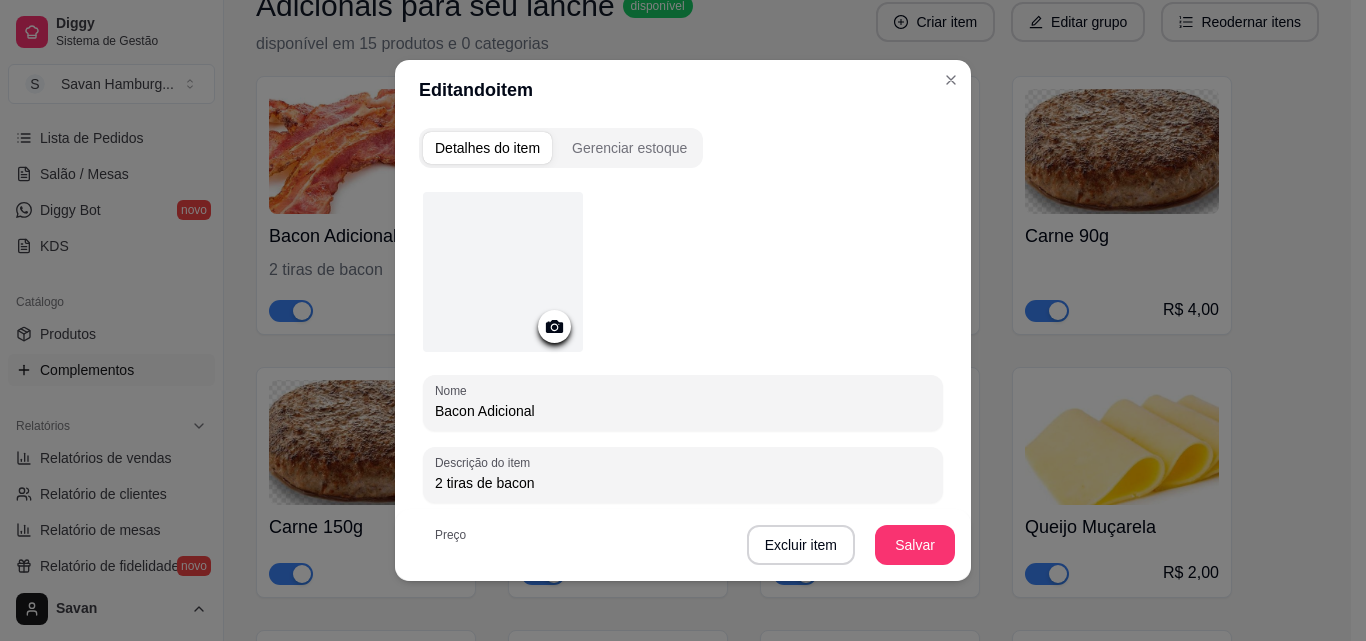 click 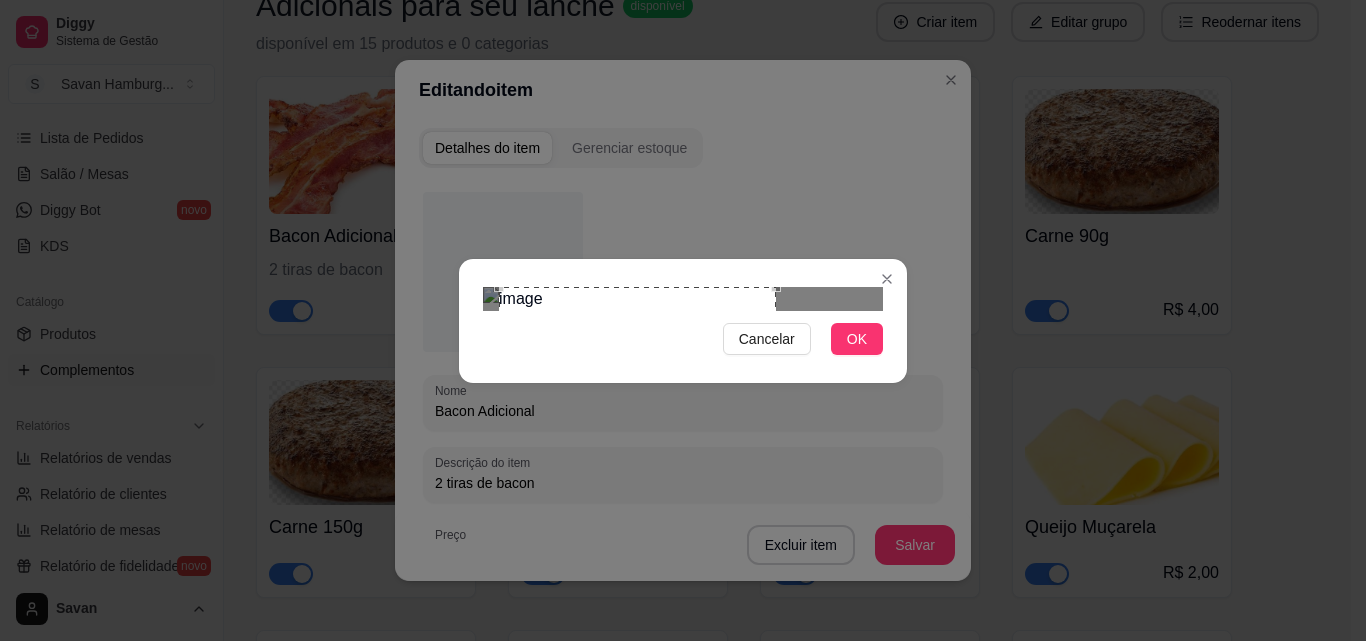 click at bounding box center [637, 425] 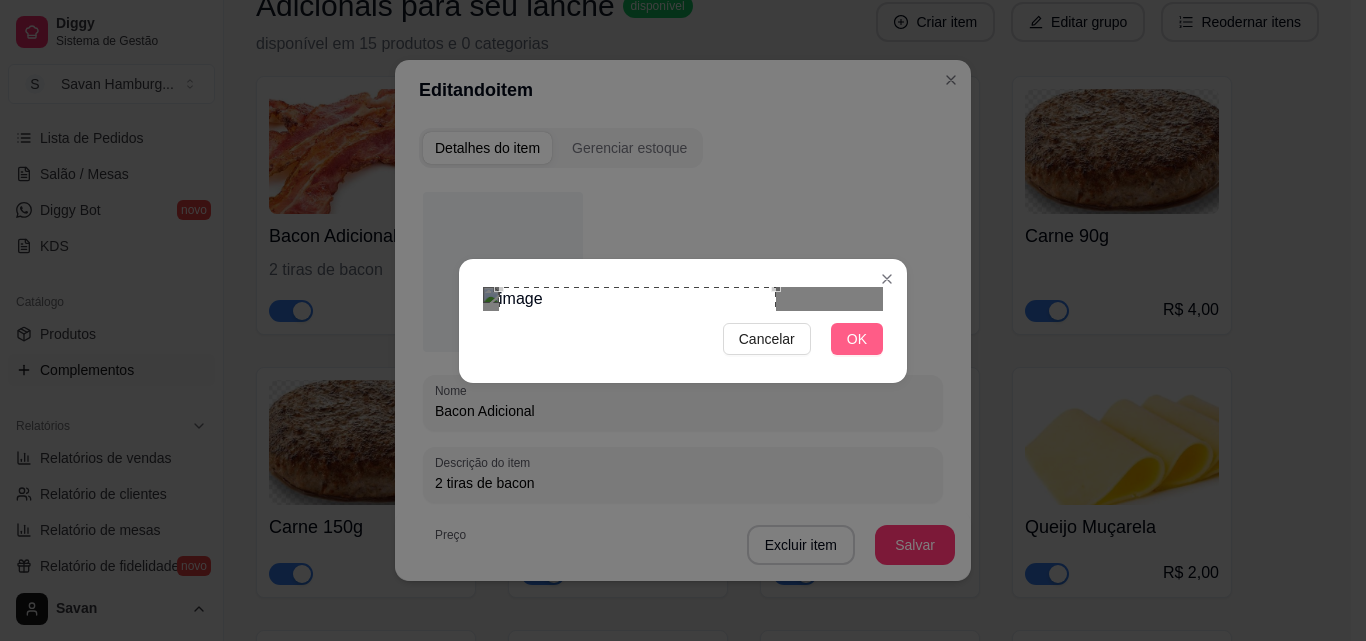 click on "OK" at bounding box center (857, 339) 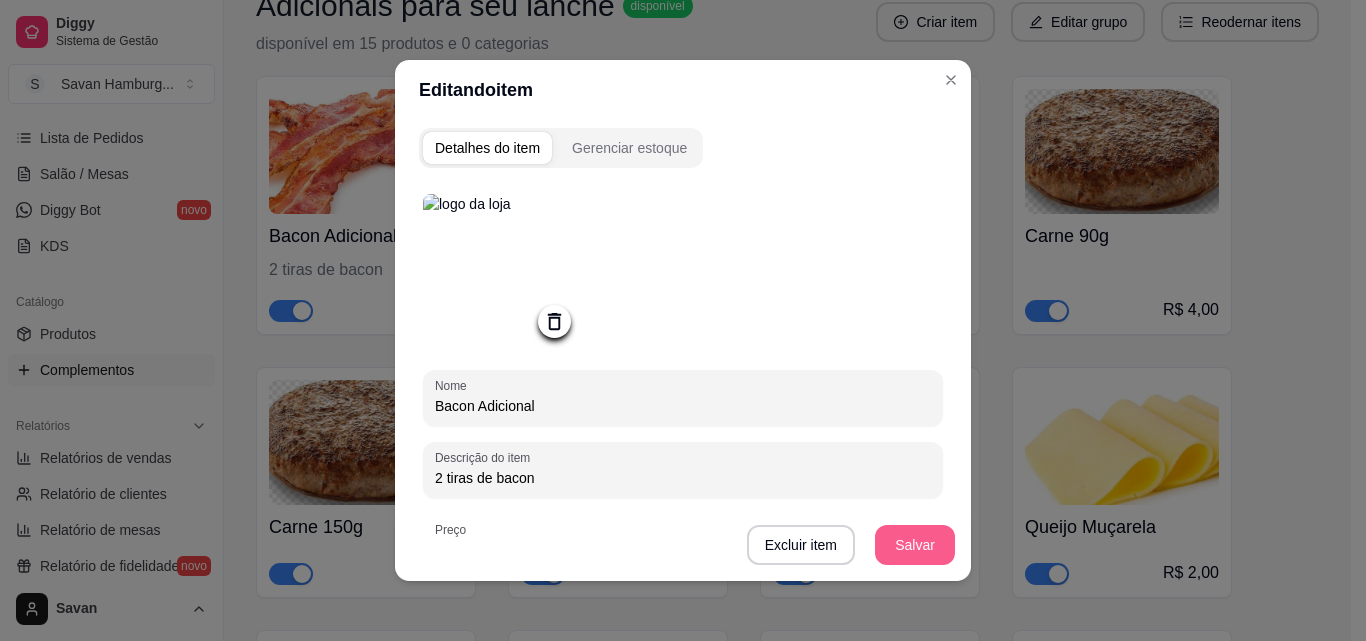click on "Salvar" at bounding box center [915, 545] 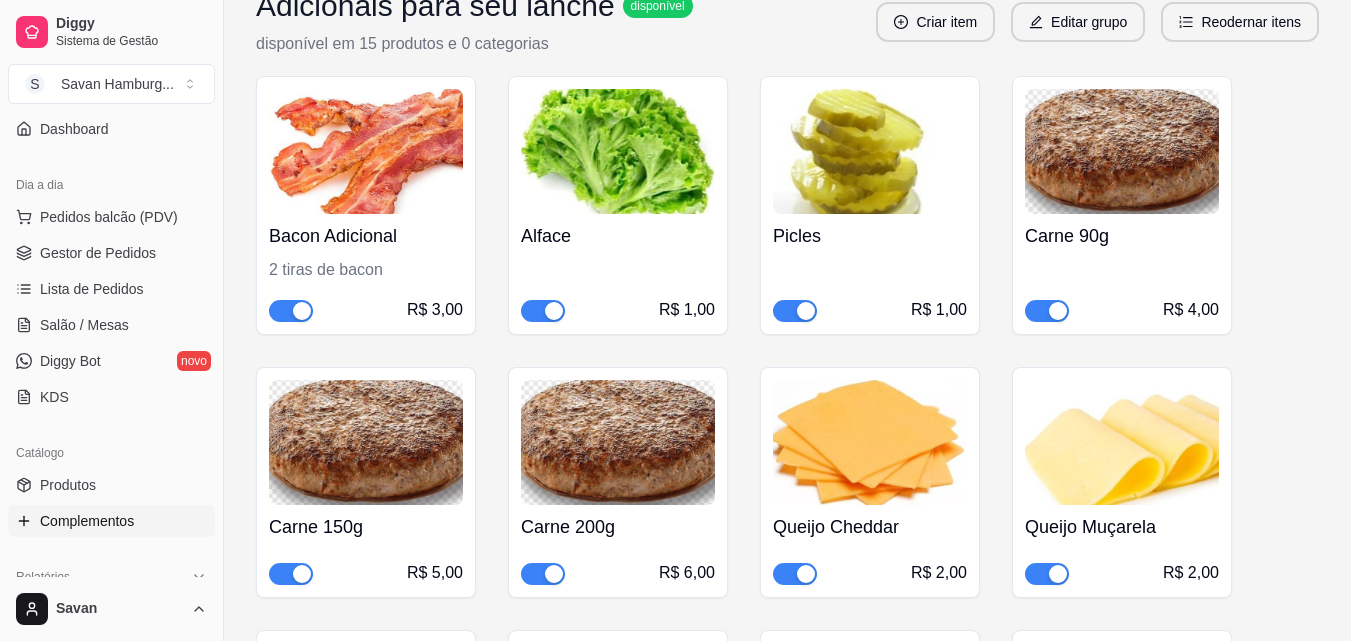 scroll, scrollTop: 200, scrollLeft: 0, axis: vertical 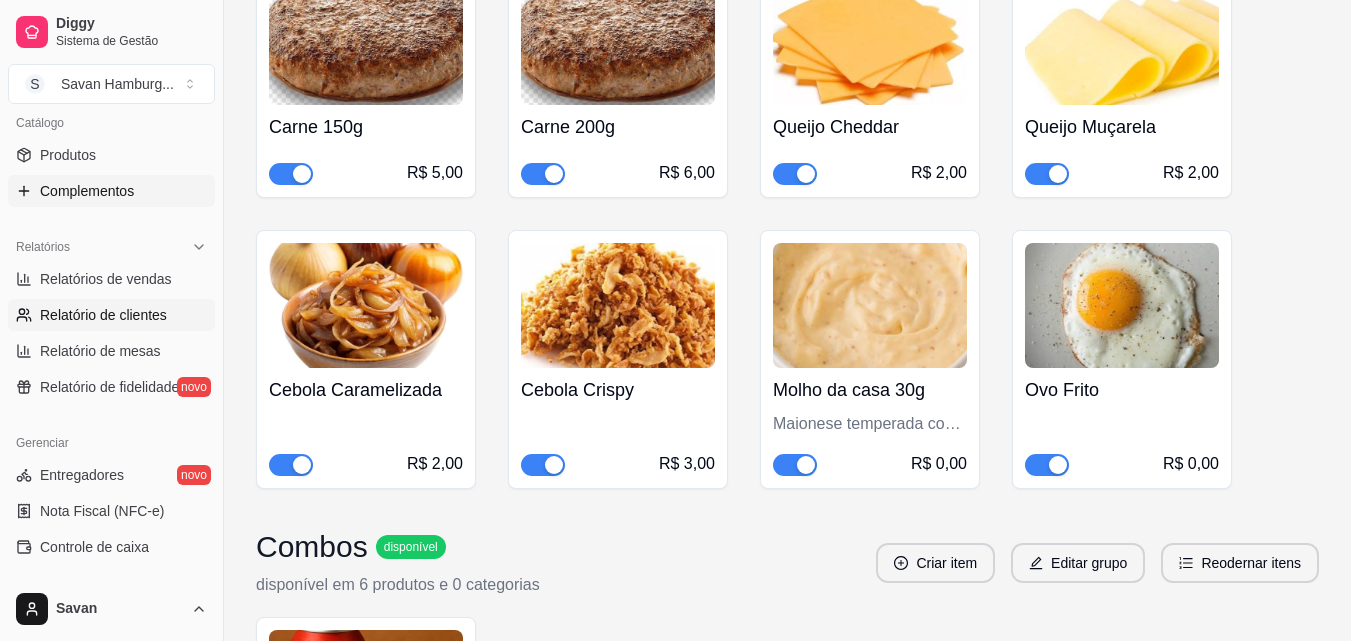 click on "Relatório de clientes" at bounding box center [103, 315] 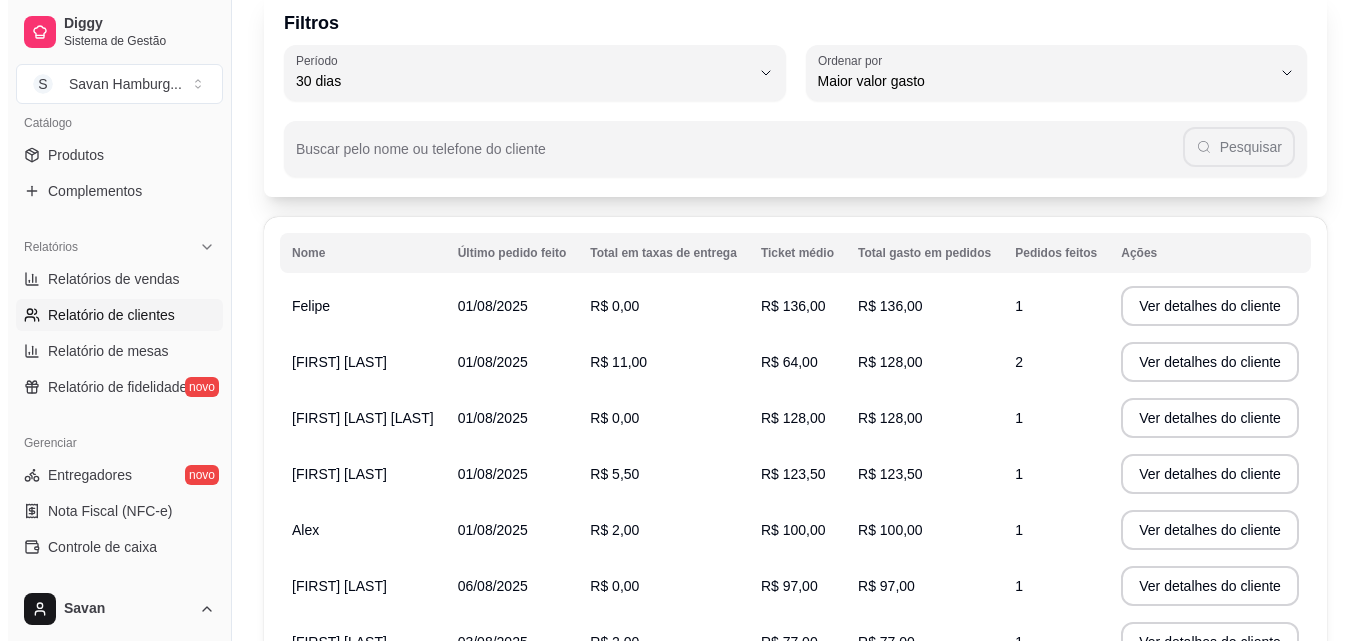 scroll, scrollTop: 0, scrollLeft: 0, axis: both 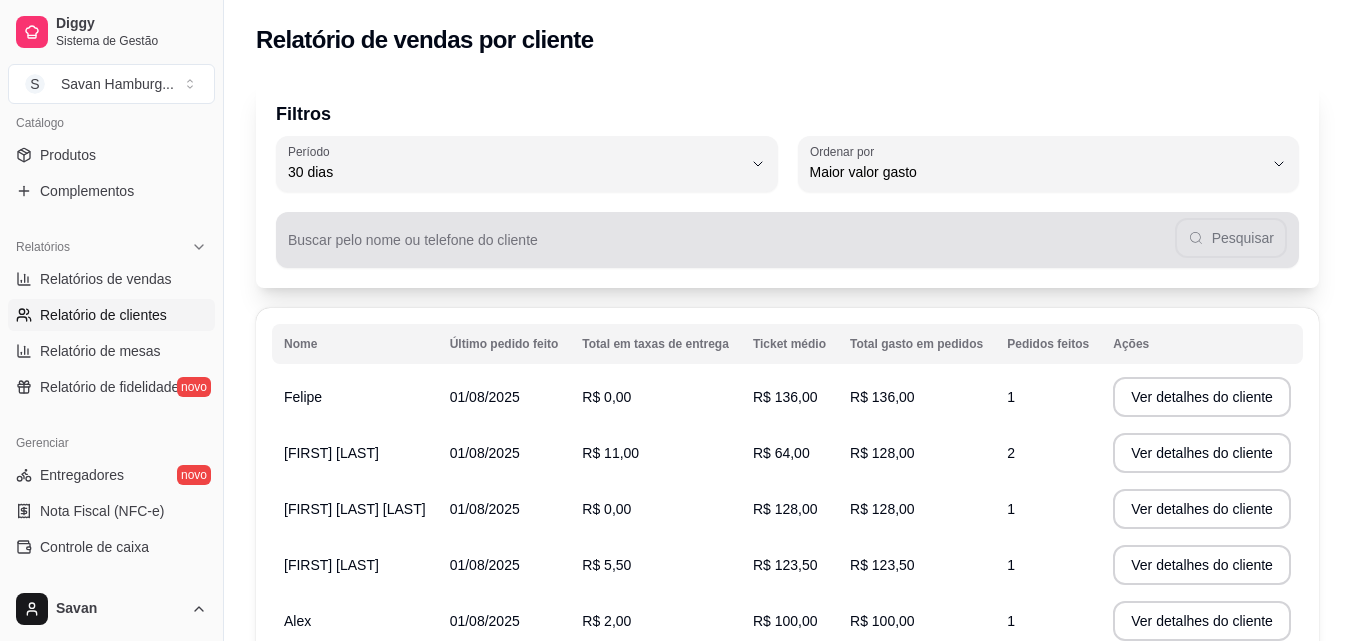 click on "Ordenar por Maior valor gasto" at bounding box center [1049, 164] 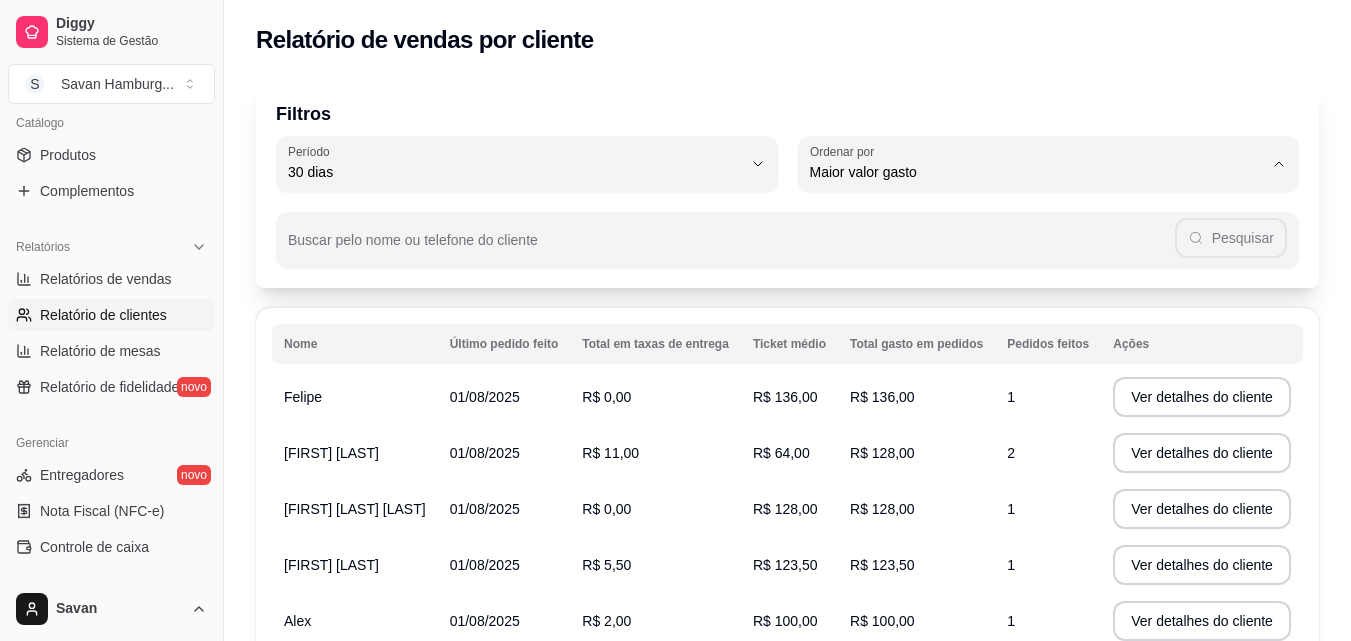 click on "Último pedido feito" at bounding box center (1039, 317) 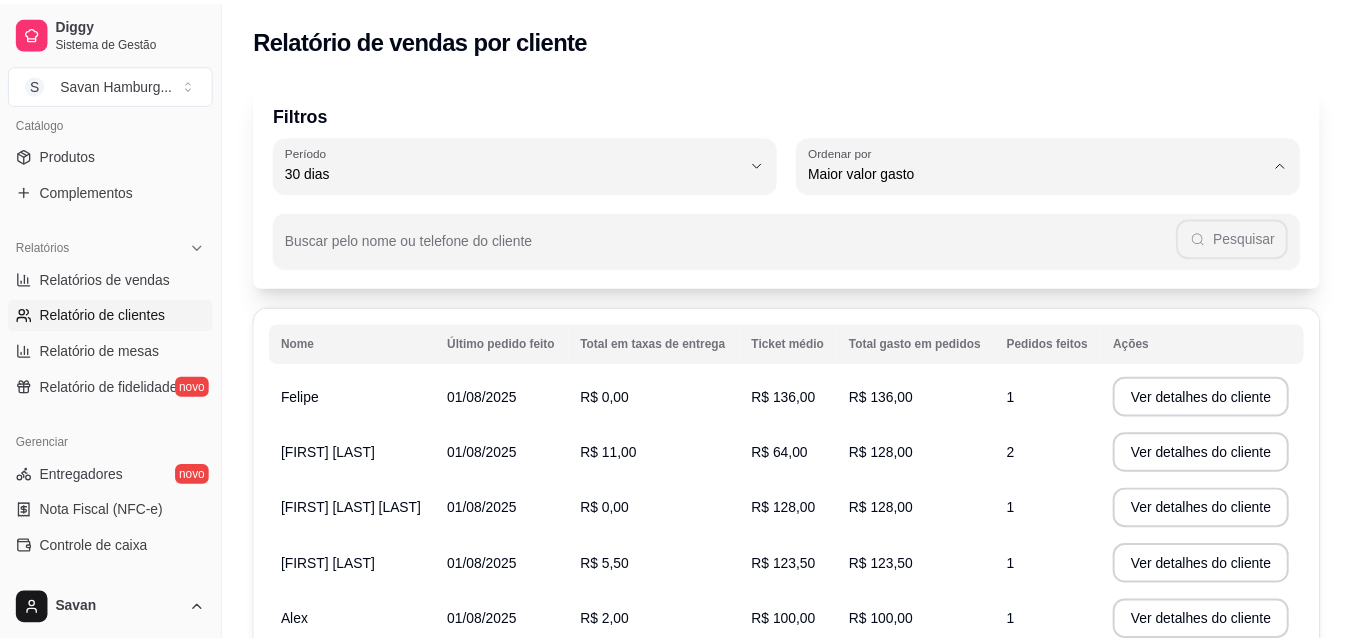 scroll, scrollTop: 19, scrollLeft: 0, axis: vertical 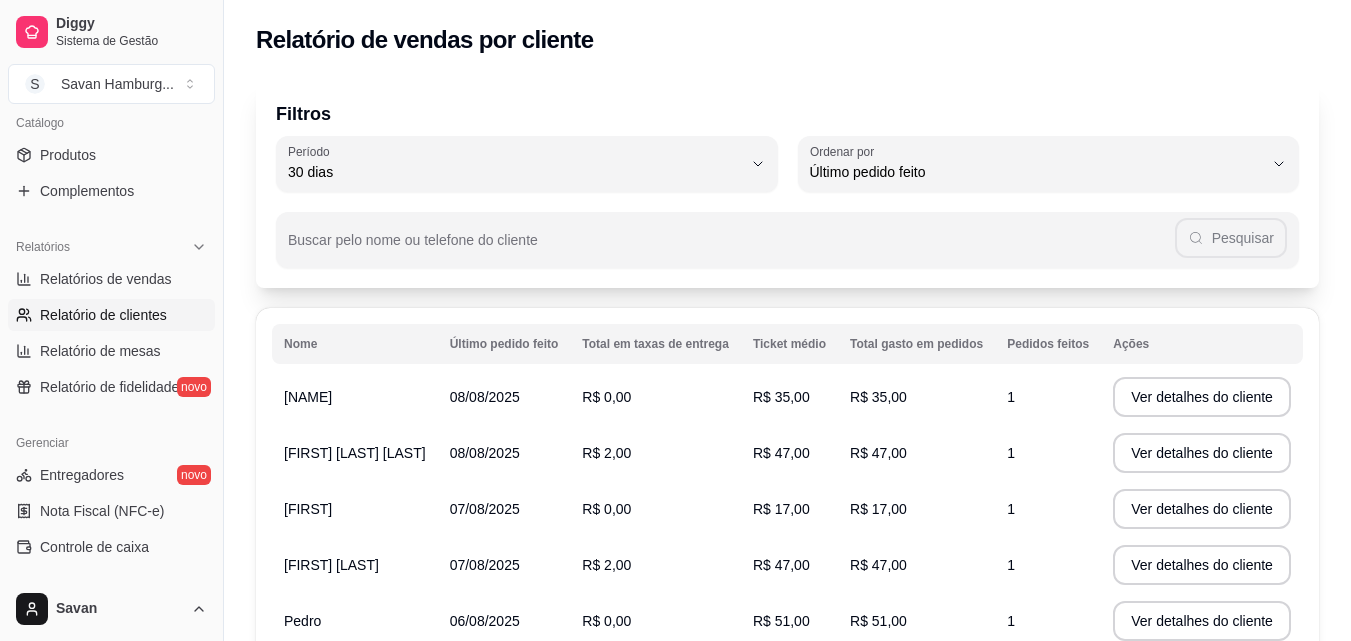 click on "[FIRST]" at bounding box center (355, 397) 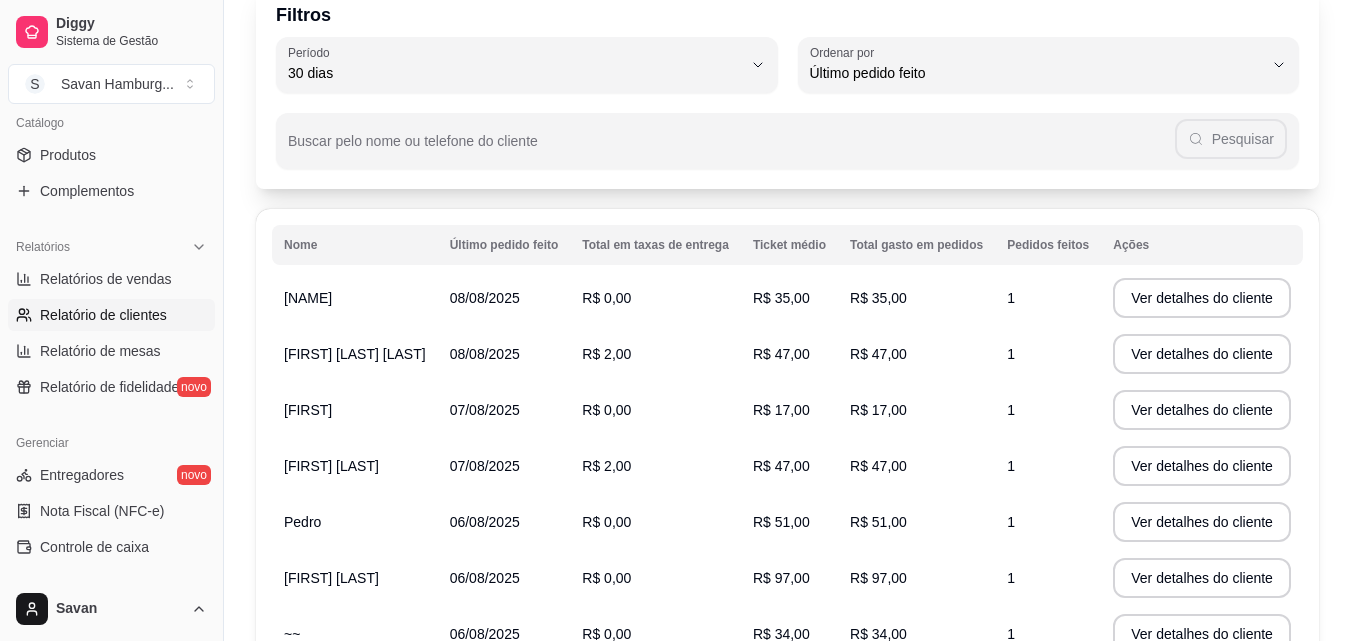 scroll, scrollTop: 100, scrollLeft: 0, axis: vertical 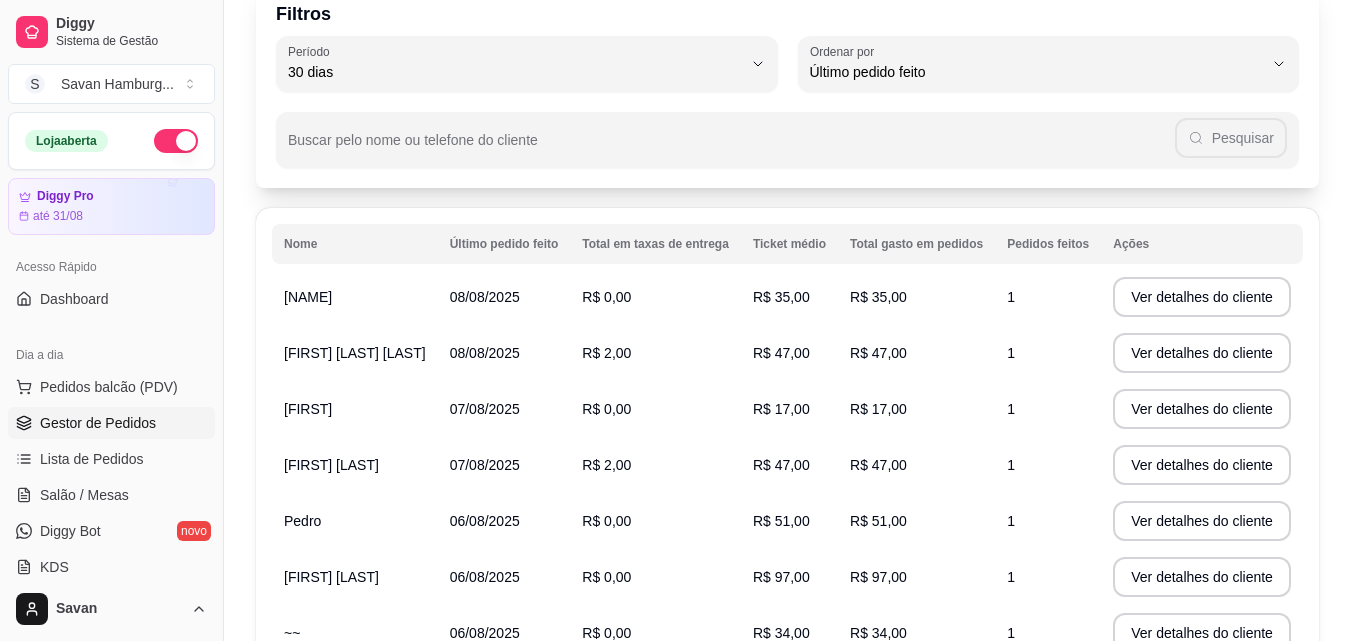 click on "Gestor de Pedidos" at bounding box center [98, 423] 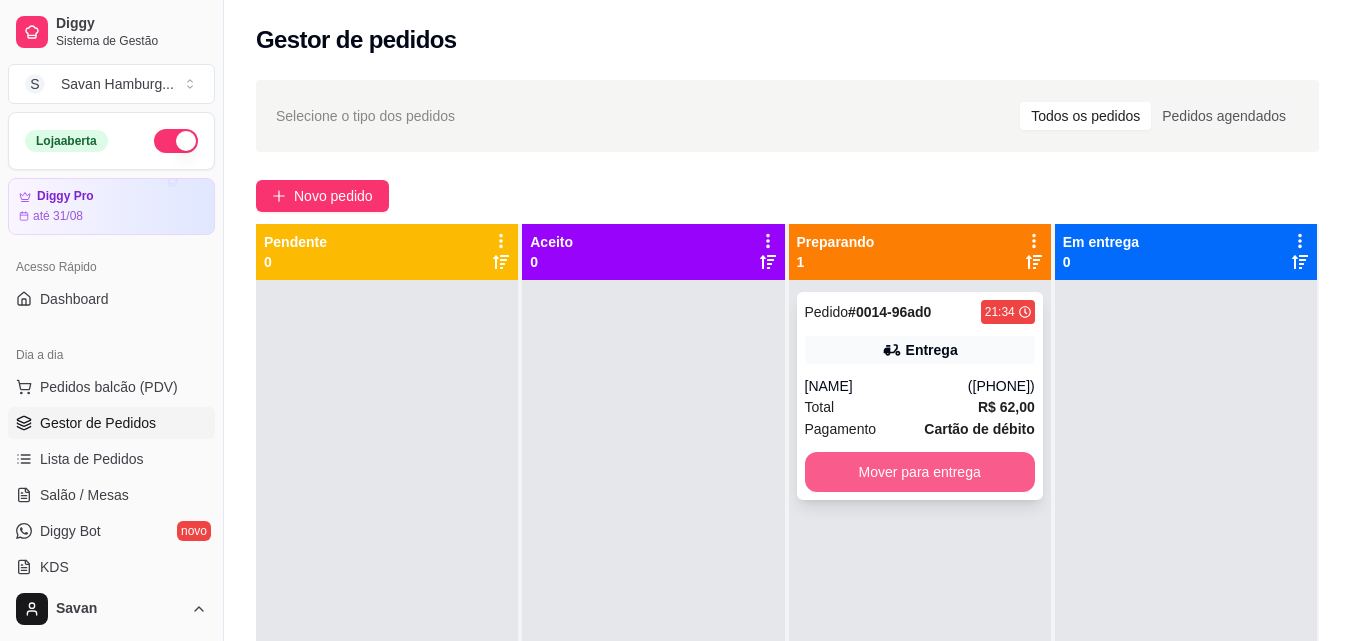 click on "Mover para entrega" at bounding box center (920, 472) 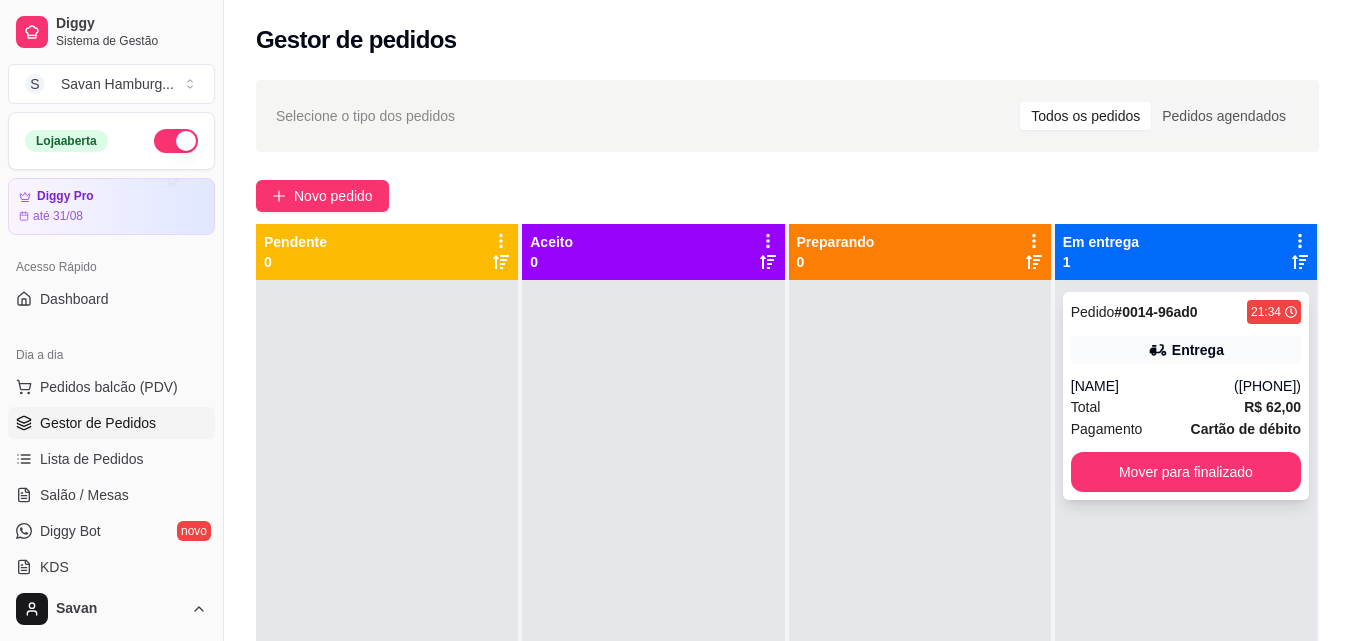 click on "Mover para finalizado" at bounding box center (1186, 472) 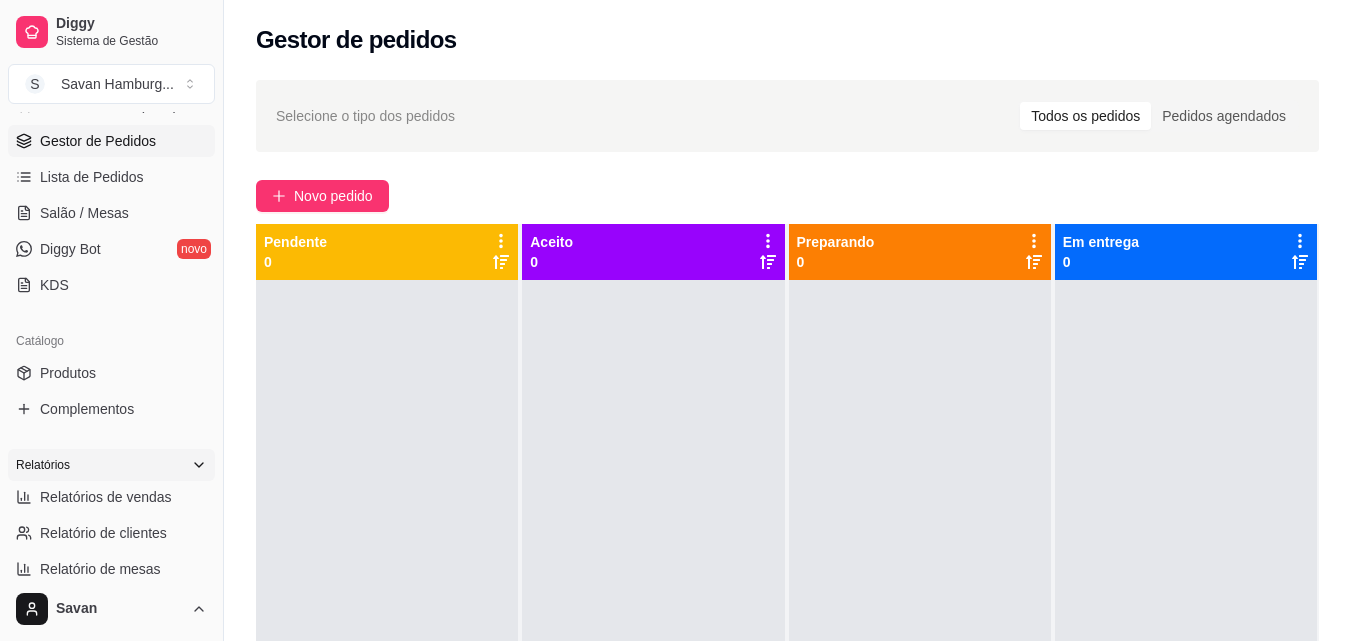 scroll, scrollTop: 300, scrollLeft: 0, axis: vertical 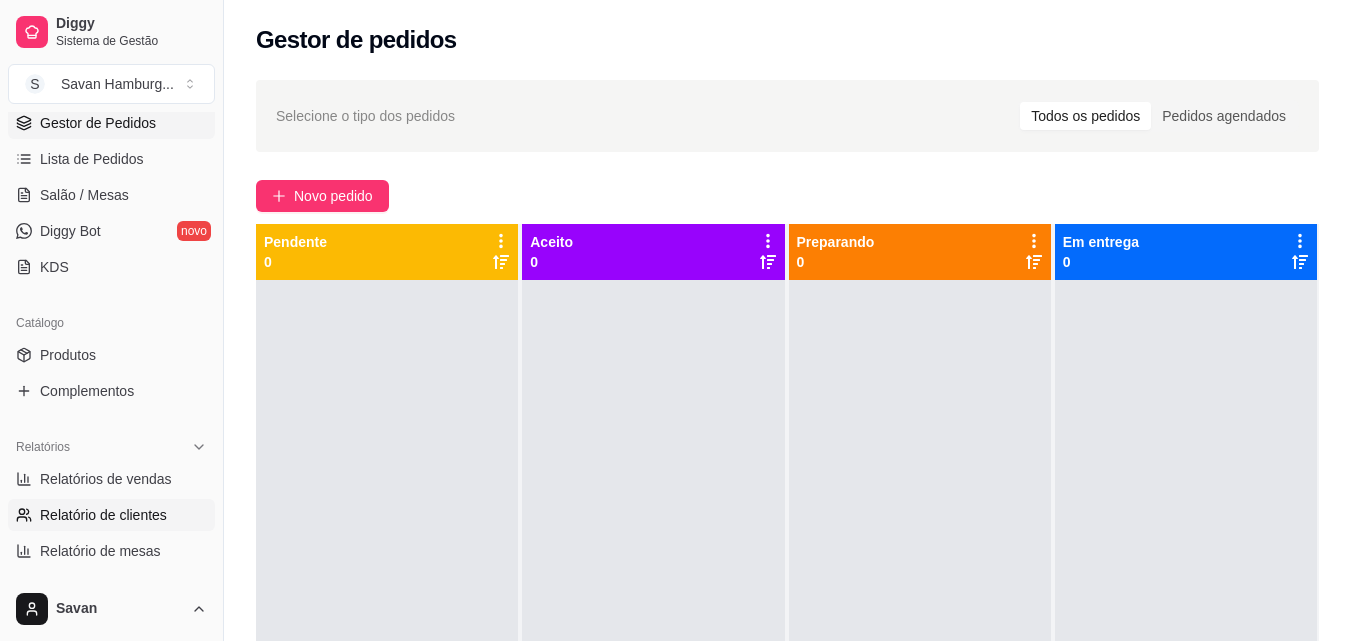 click on "Relatório de clientes" at bounding box center [103, 515] 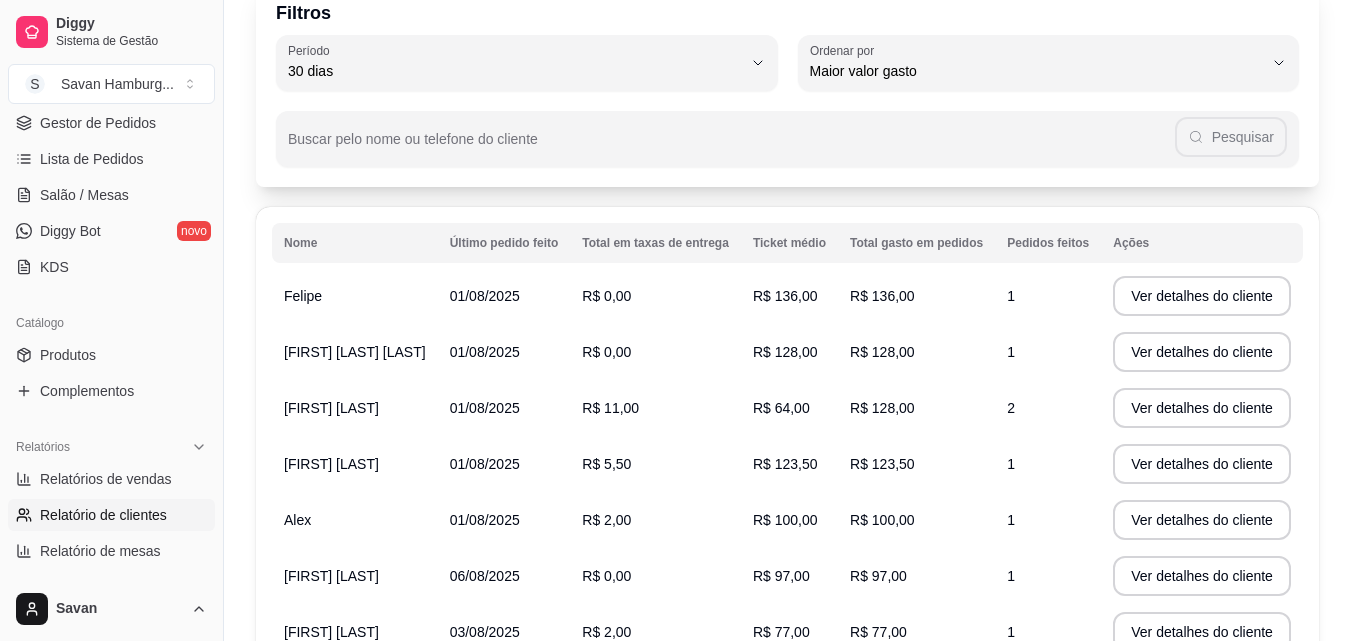 scroll, scrollTop: 100, scrollLeft: 0, axis: vertical 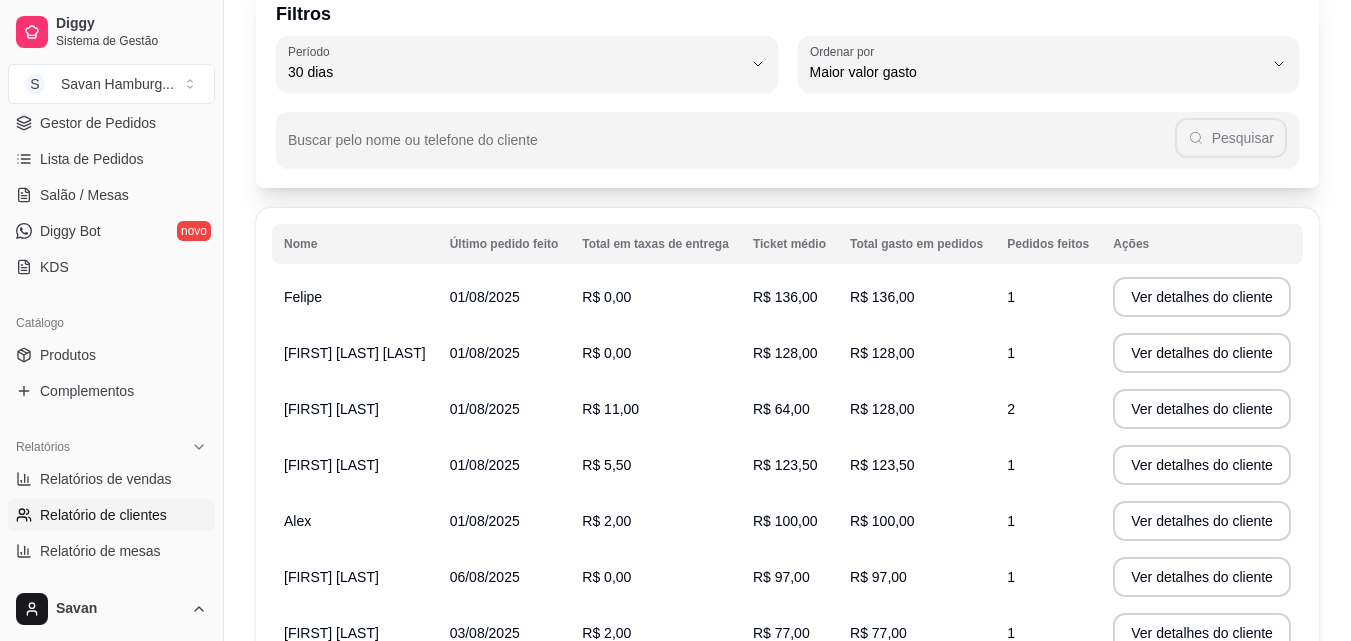 click on "Maior valor gasto" at bounding box center [1037, 72] 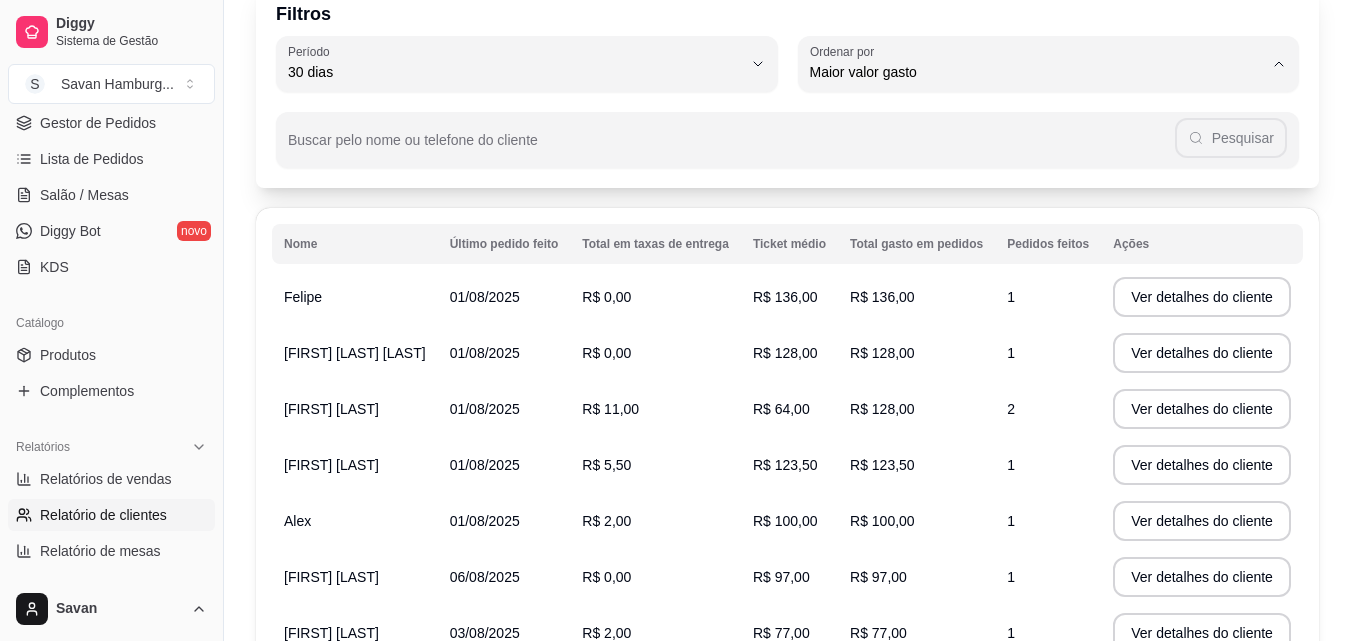 click on "Último pedido feito" at bounding box center [1039, 217] 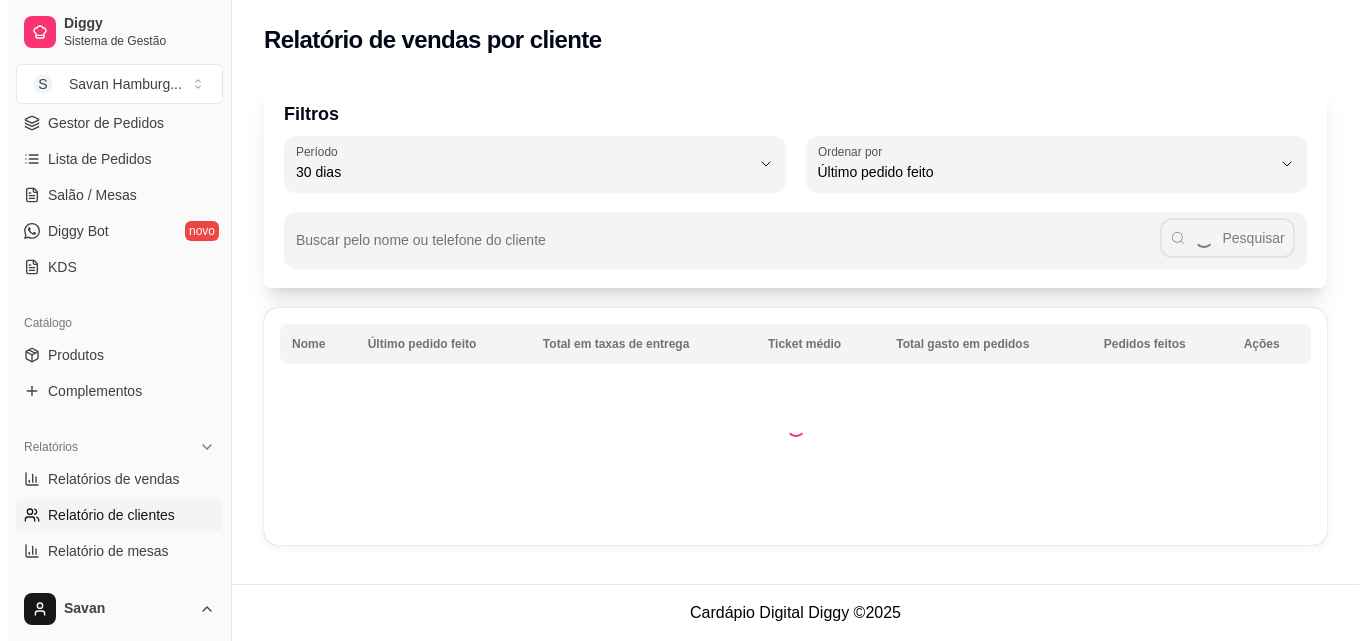 scroll, scrollTop: 0, scrollLeft: 0, axis: both 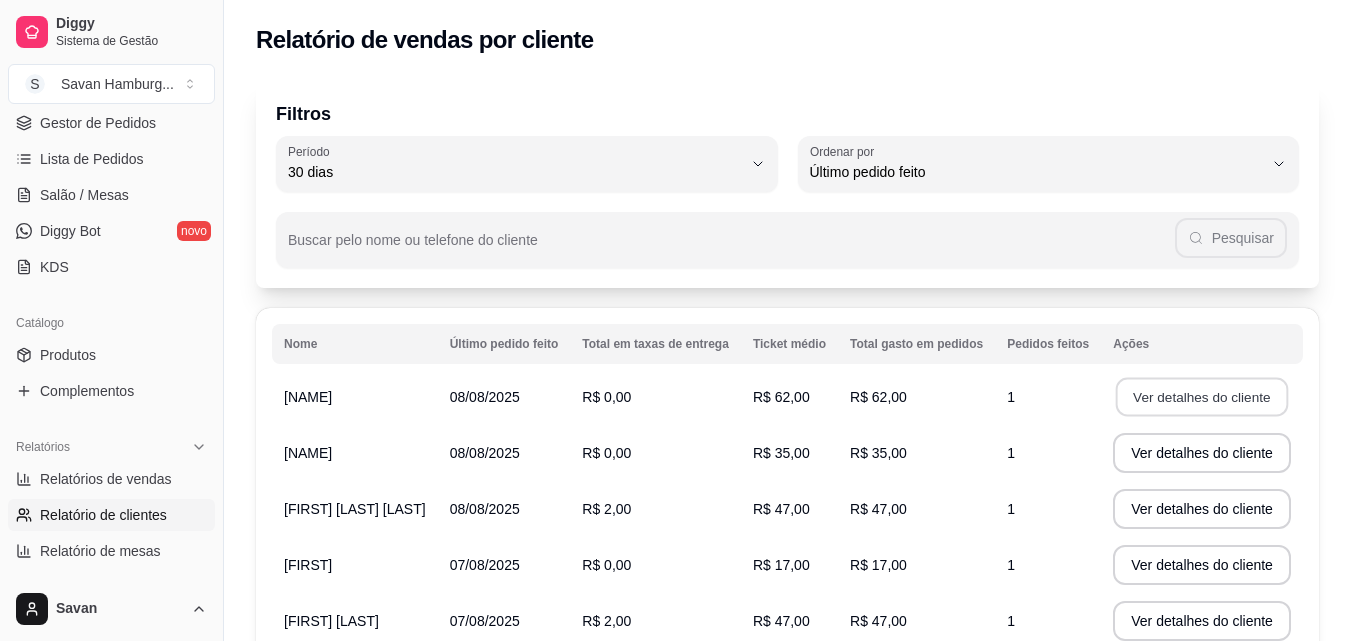 click on "Ver detalhes do cliente" at bounding box center (1202, 397) 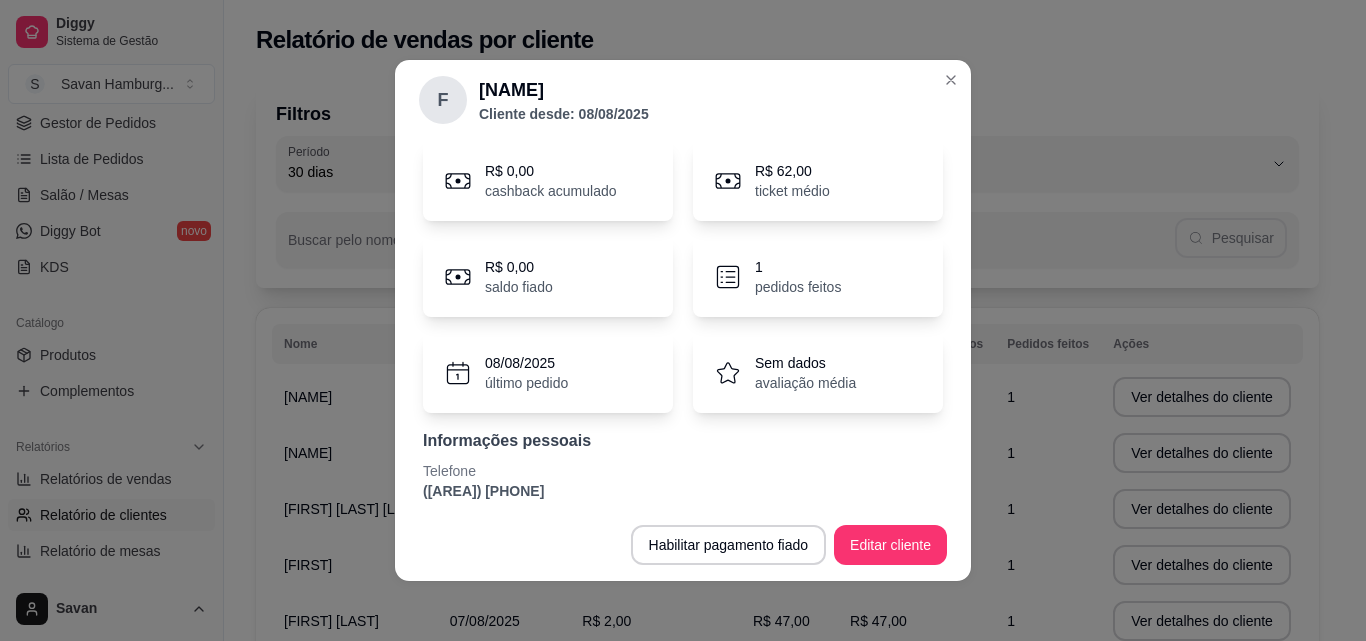 scroll, scrollTop: 131, scrollLeft: 0, axis: vertical 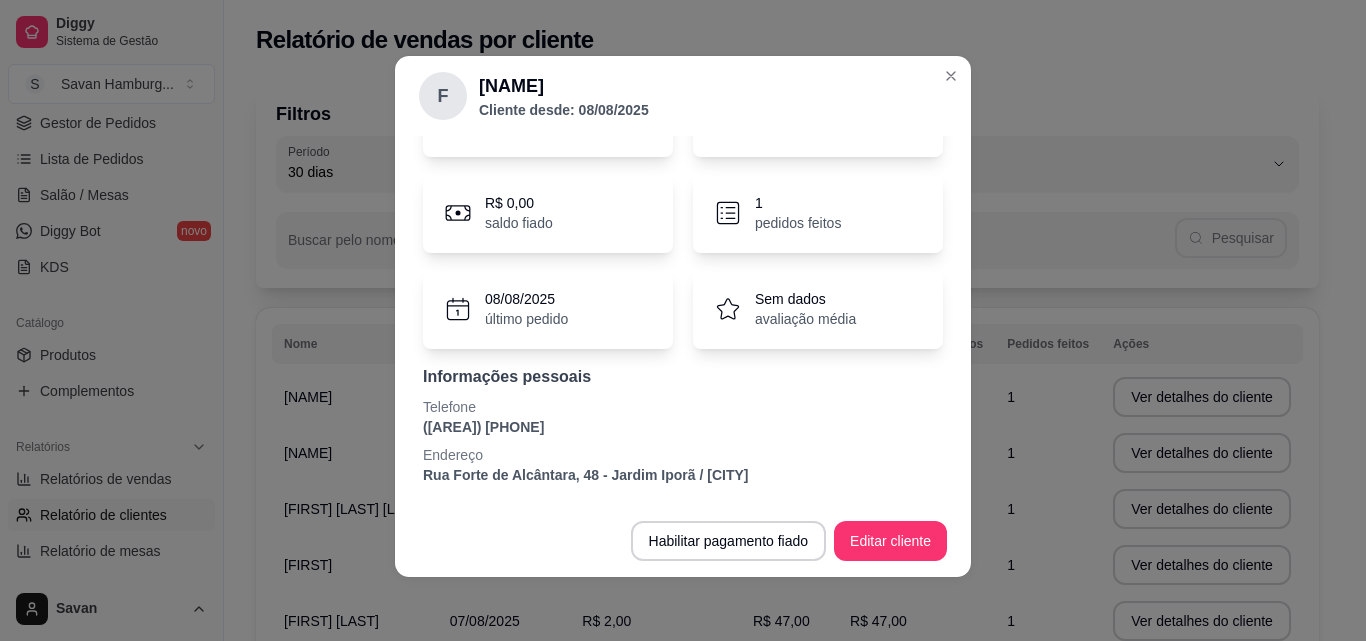 click on "Rua Forte de Alcântara, 48 - Jardim Iporã / São Paulo" at bounding box center (683, 475) 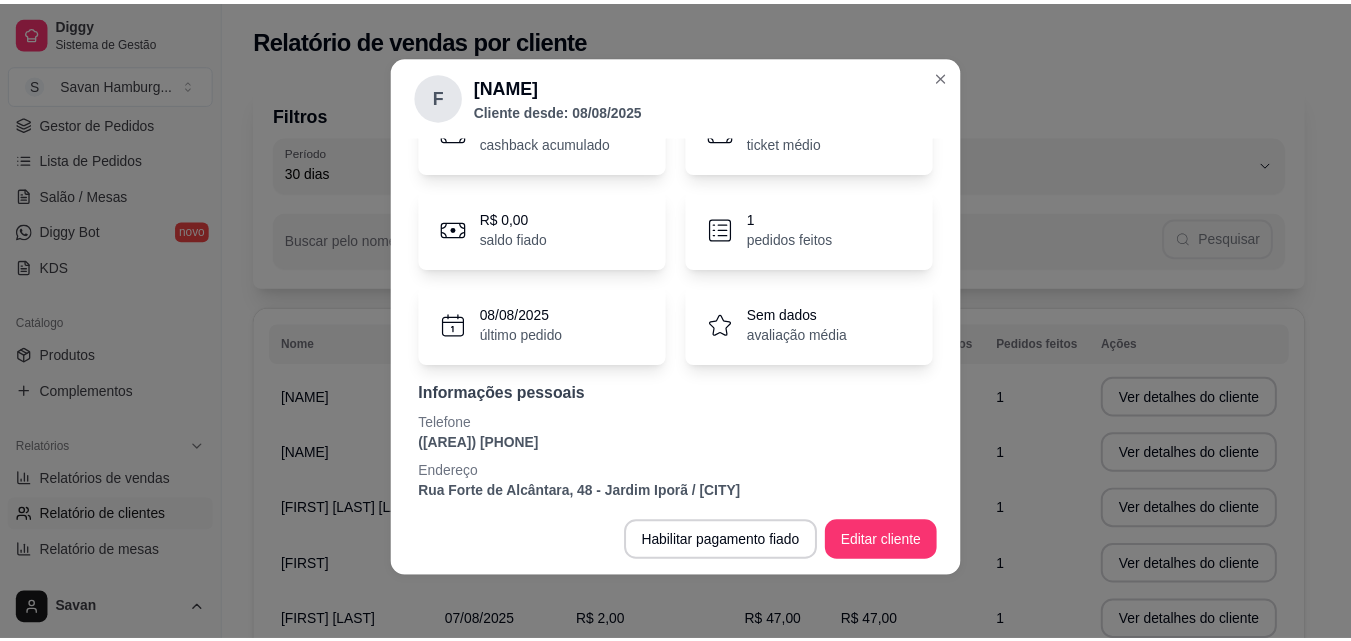 scroll, scrollTop: 131, scrollLeft: 0, axis: vertical 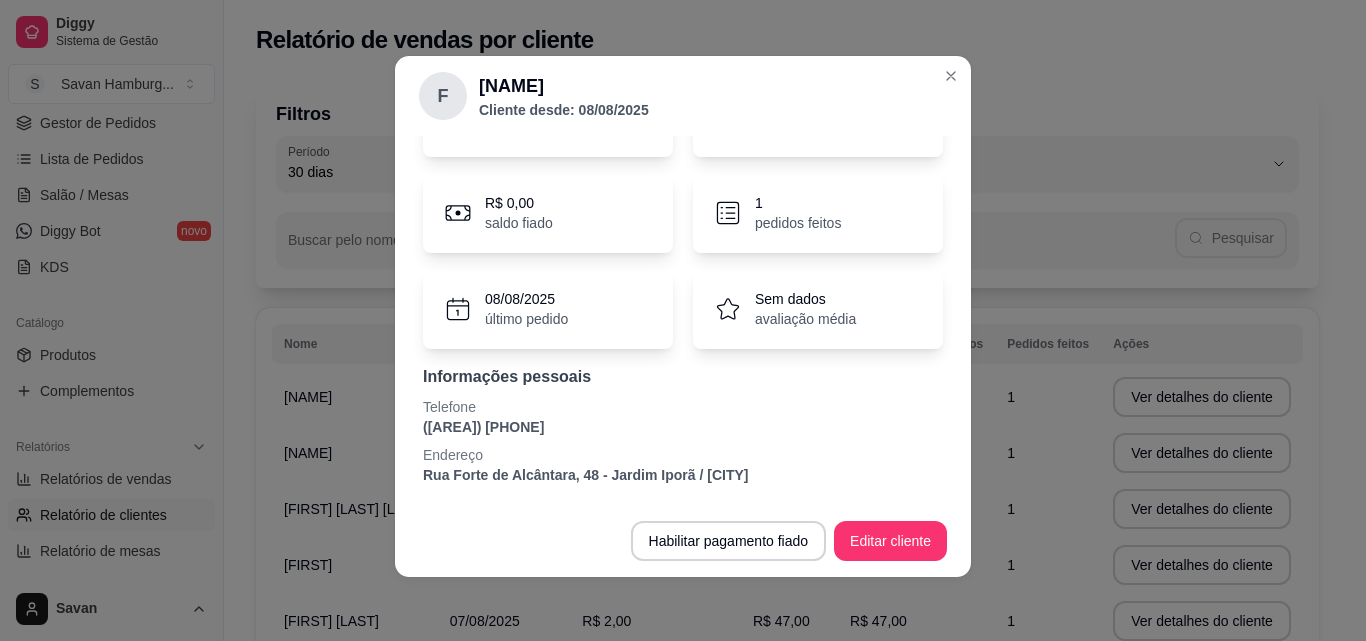click on "(11) 9 7511-3256" at bounding box center [683, 427] 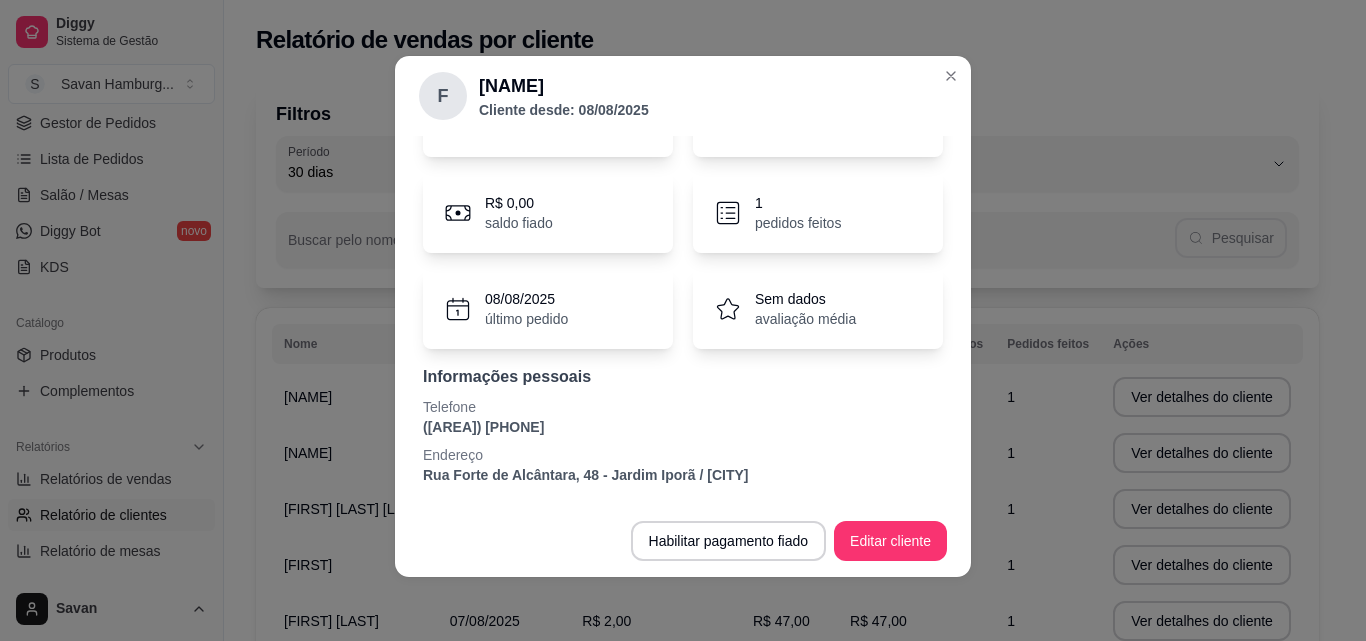 click on "(11) 9 7511-3256" at bounding box center [683, 427] 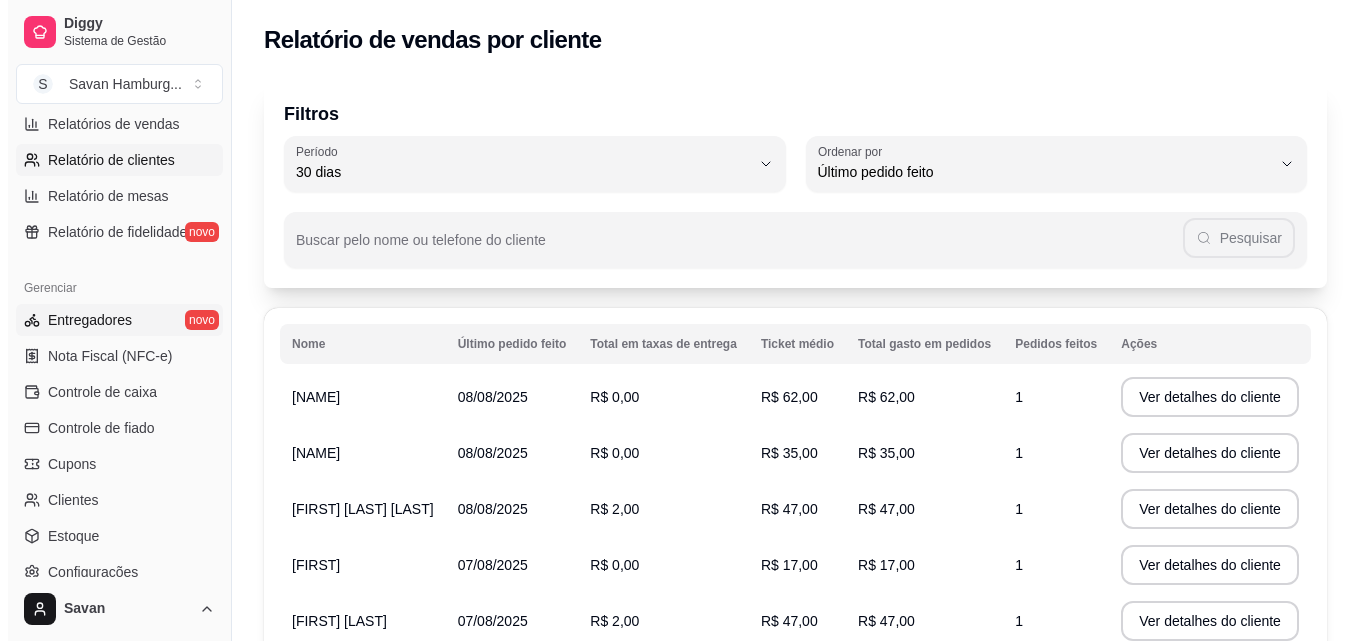 scroll, scrollTop: 700, scrollLeft: 0, axis: vertical 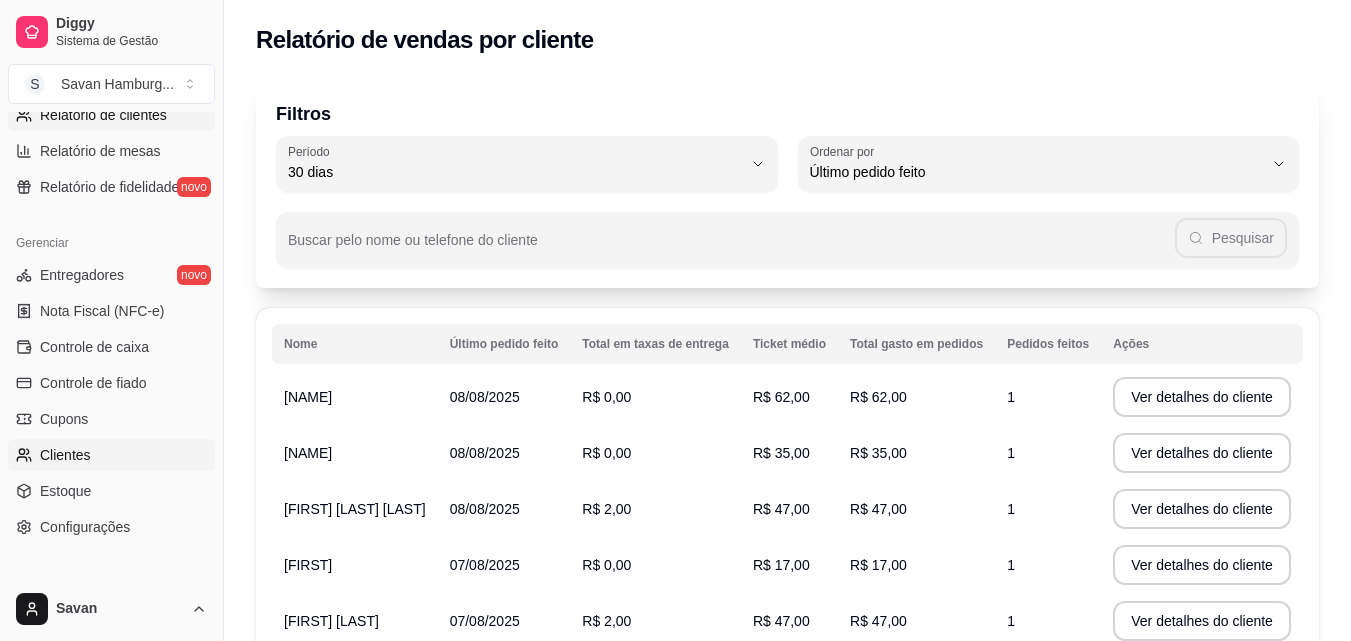 click on "Clientes" at bounding box center [111, 455] 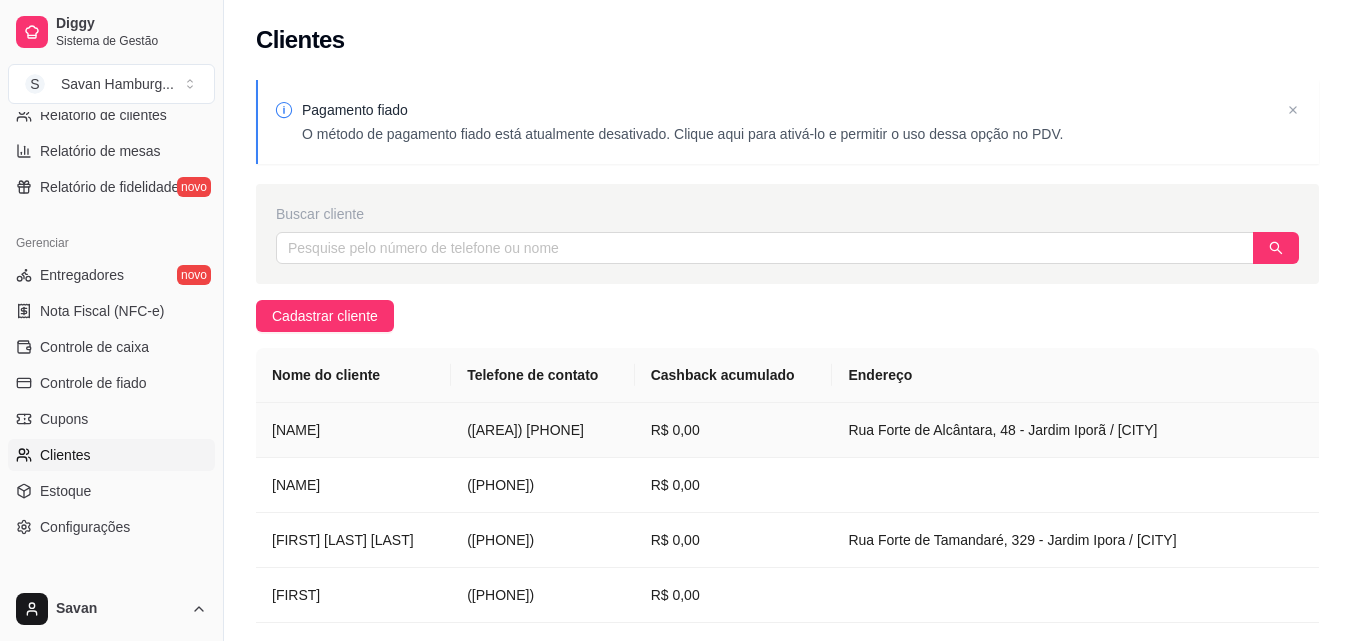 click on "Fabiana" at bounding box center [353, 430] 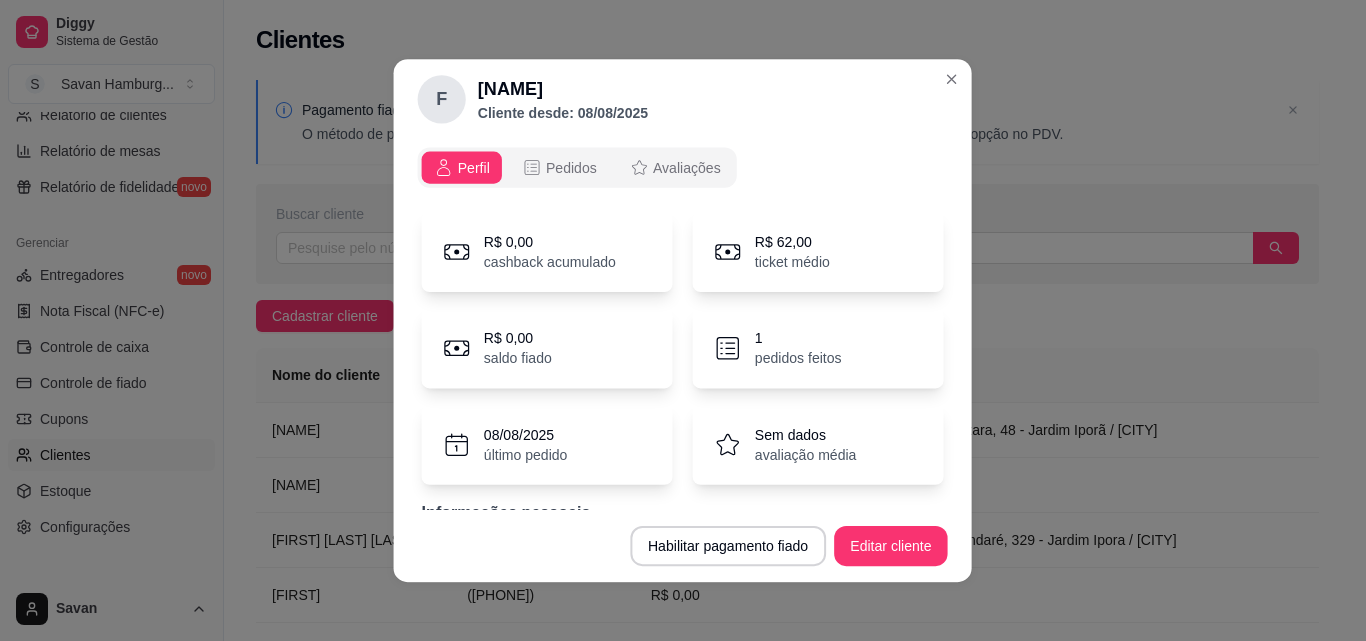 click on "R$ 0,00 cashback acumulado R$ 62,00 ticket médio R$ 0,00 saldo fiado 1 pedidos feitos 08/08/2025 último pedido Sem dados avaliação média Informações pessoais Telefone (11) 9 7511-3256 Endereço Rua Forte de Alcântara, 48 - Jardim Iporã / São Paulo" at bounding box center [683, 417] 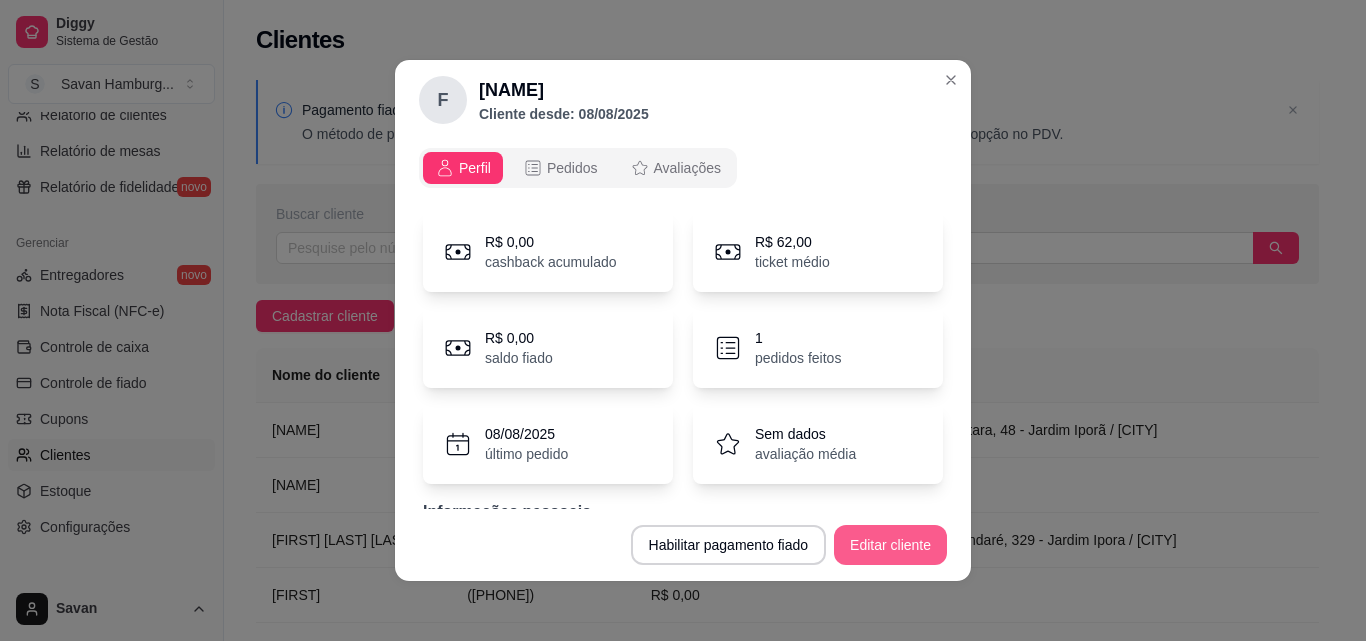 click on "Editar cliente" at bounding box center [890, 545] 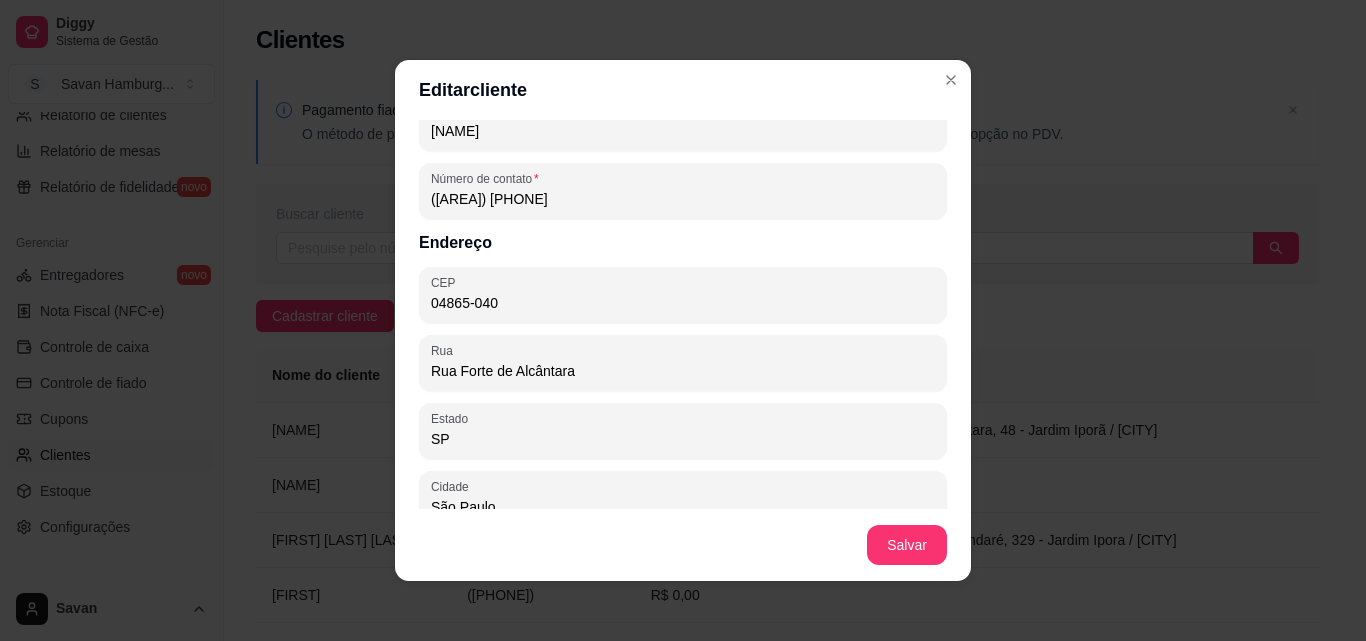 scroll, scrollTop: 0, scrollLeft: 0, axis: both 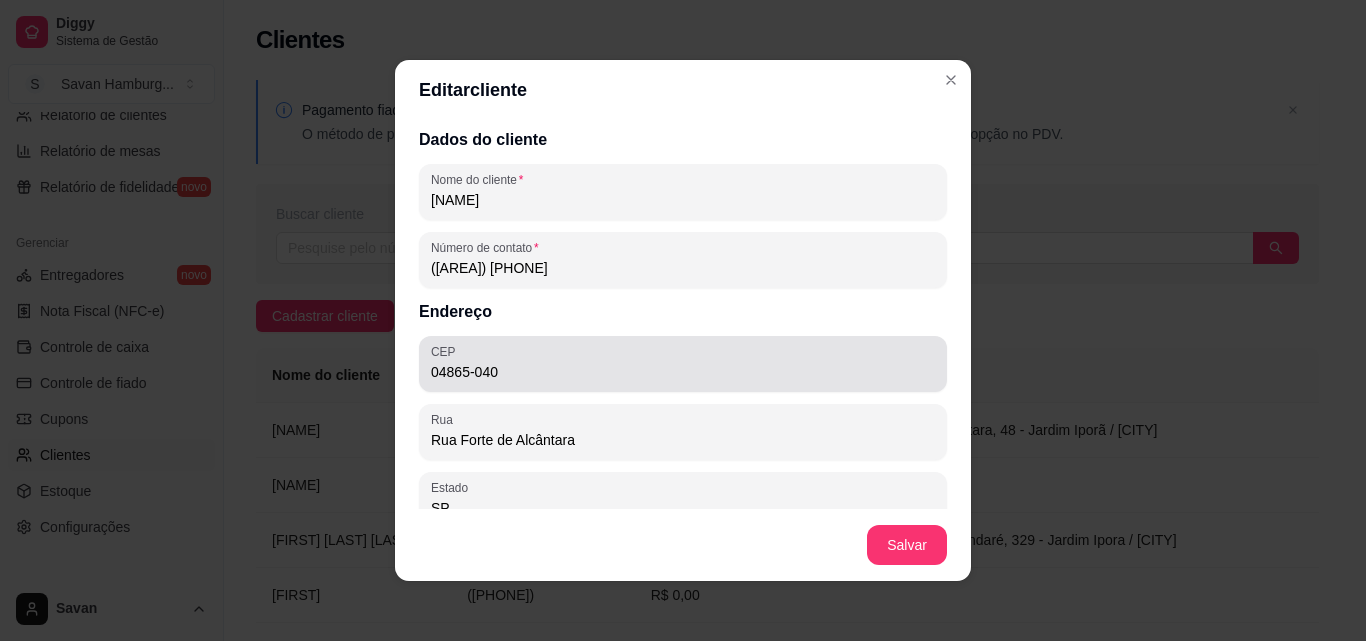 click on "04865-040" at bounding box center [683, 372] 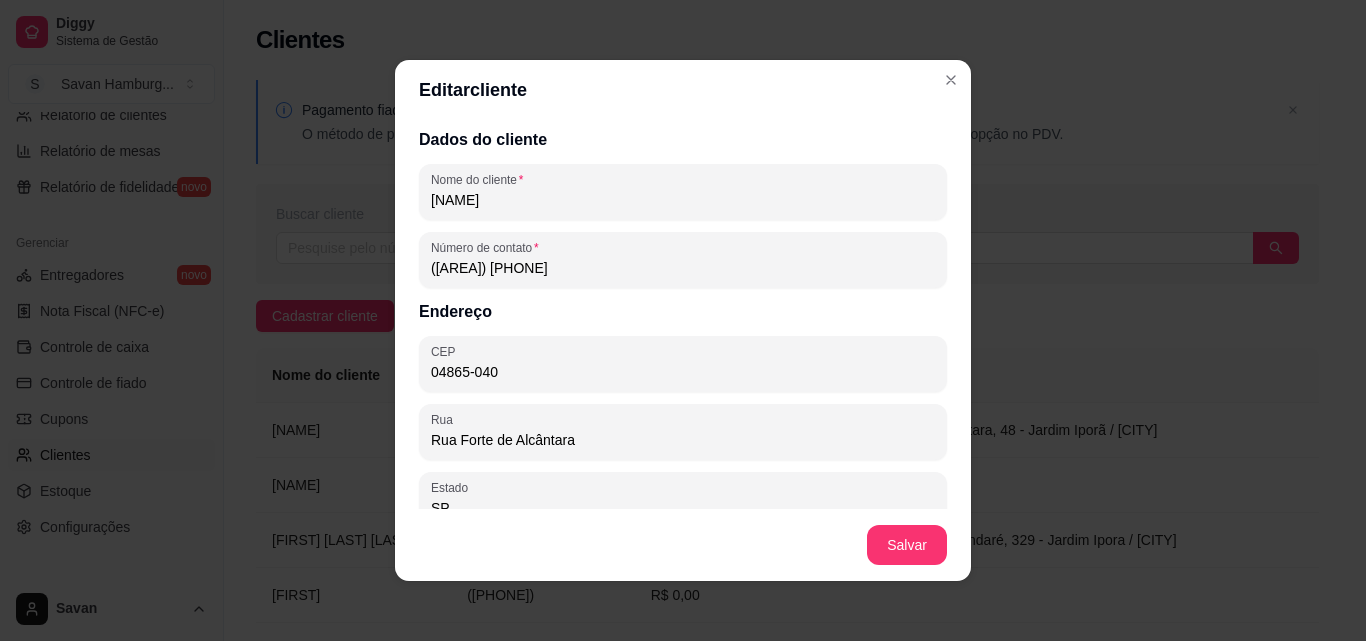 click on "04865-040" at bounding box center (683, 372) 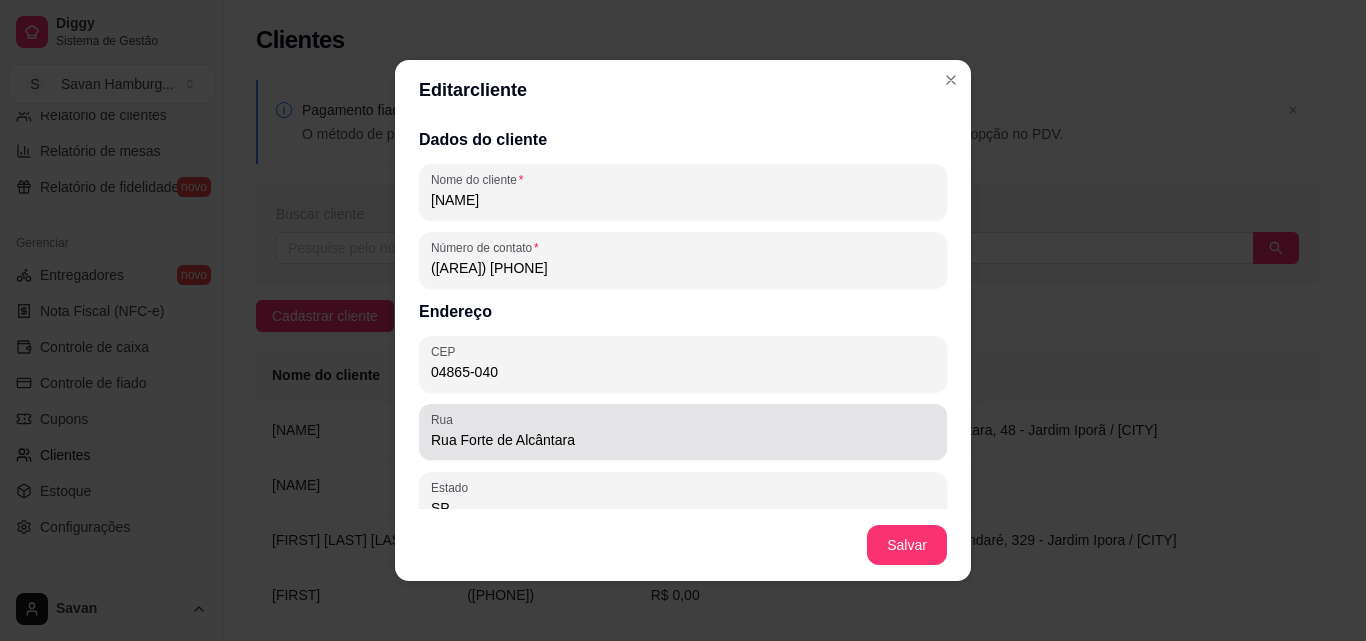 click on "Rua Forte de Alcântara" at bounding box center (683, 440) 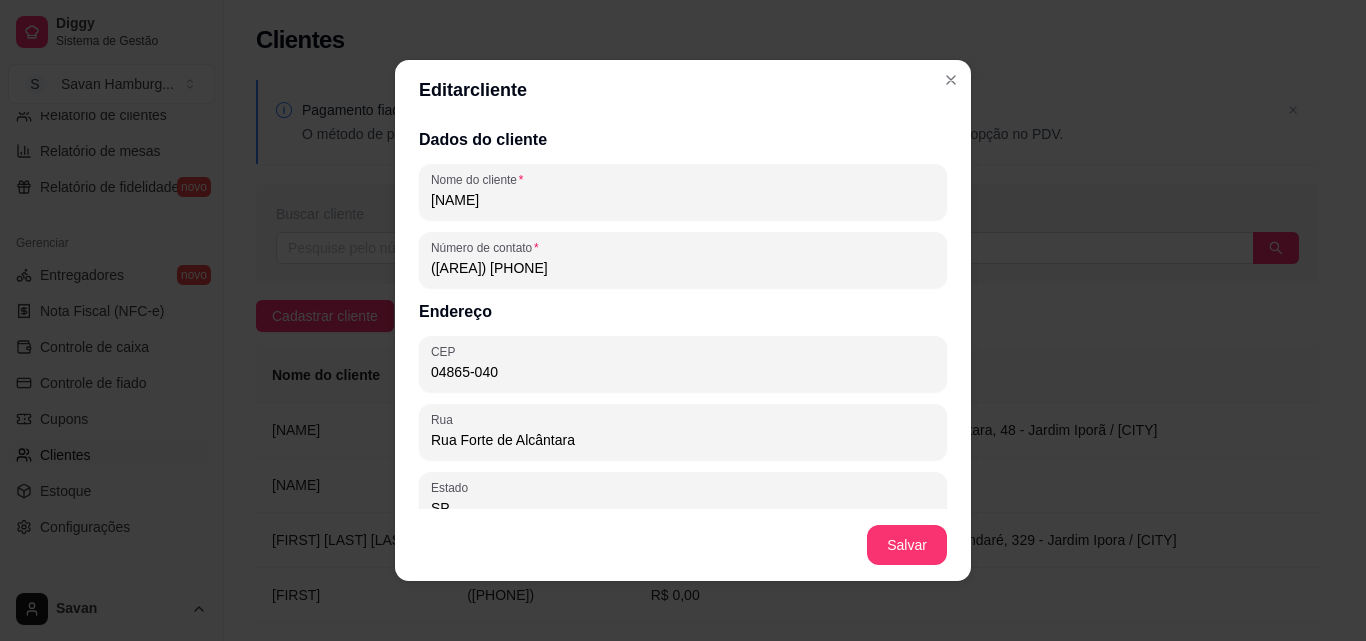 click on "Rua Forte de Alcântara" at bounding box center (683, 440) 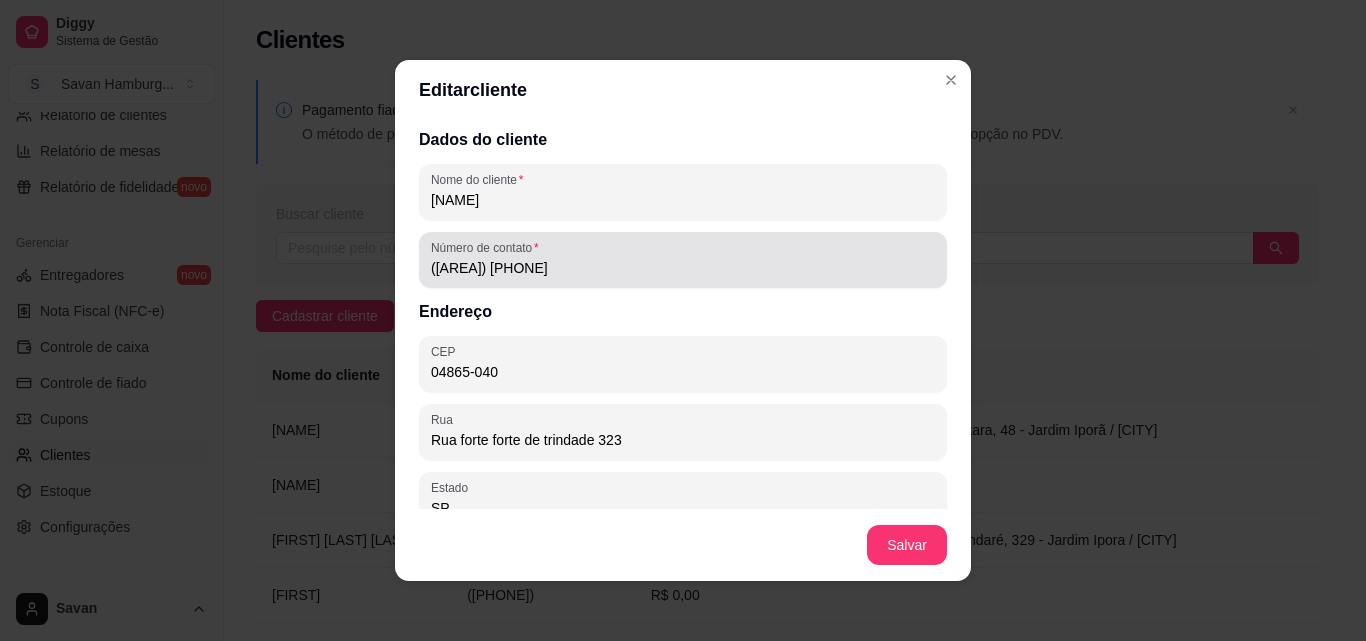 type on "Rua forte forte de trindade 323" 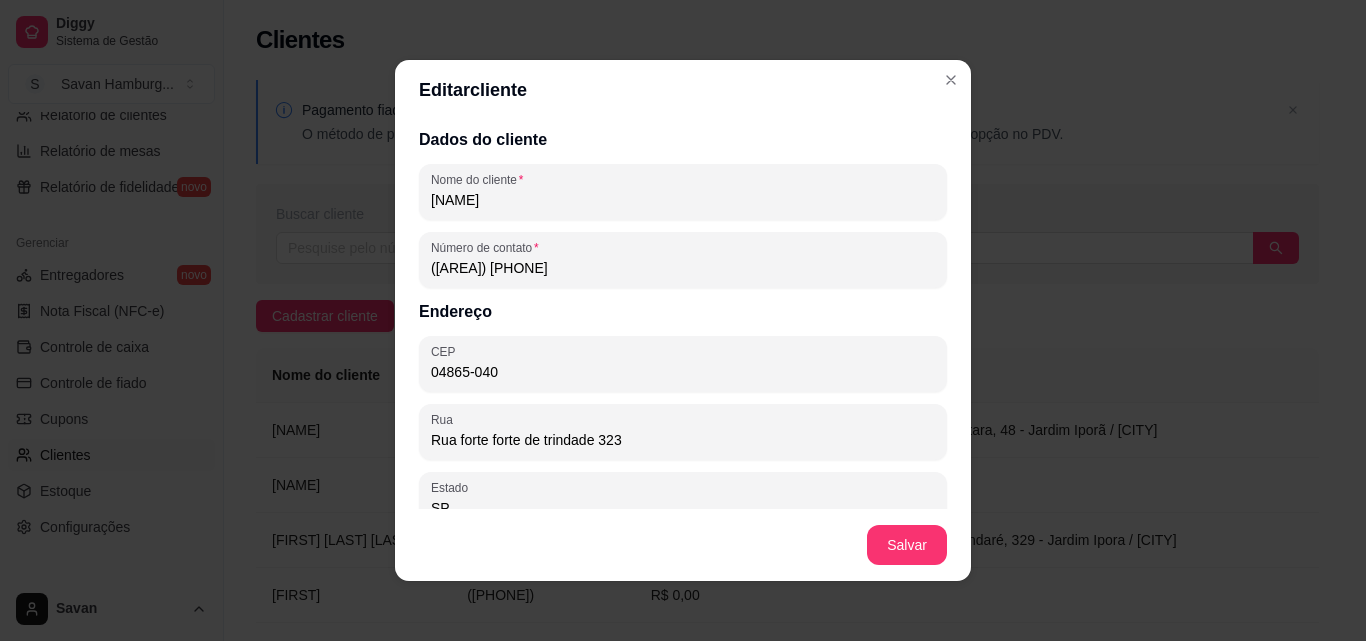 click on "Dados do cliente Nome do cliente Fabiana Número de contato (11) 9 7511-3256 Endereço CEP 04865-040 Rua Rua forte forte de trindade 323 Estado SP Cidade São Paulo Bairro Jardim Iporã Número 48 Complemento" at bounding box center (683, 314) 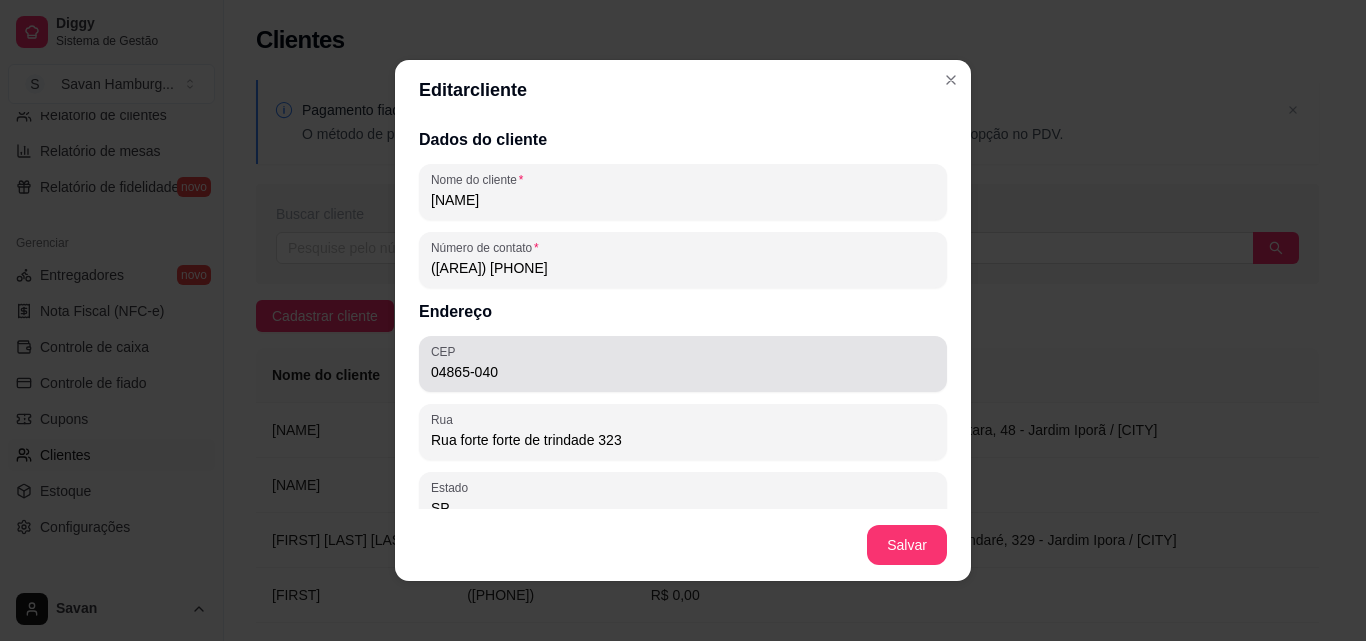 click on "04865-040" at bounding box center [683, 372] 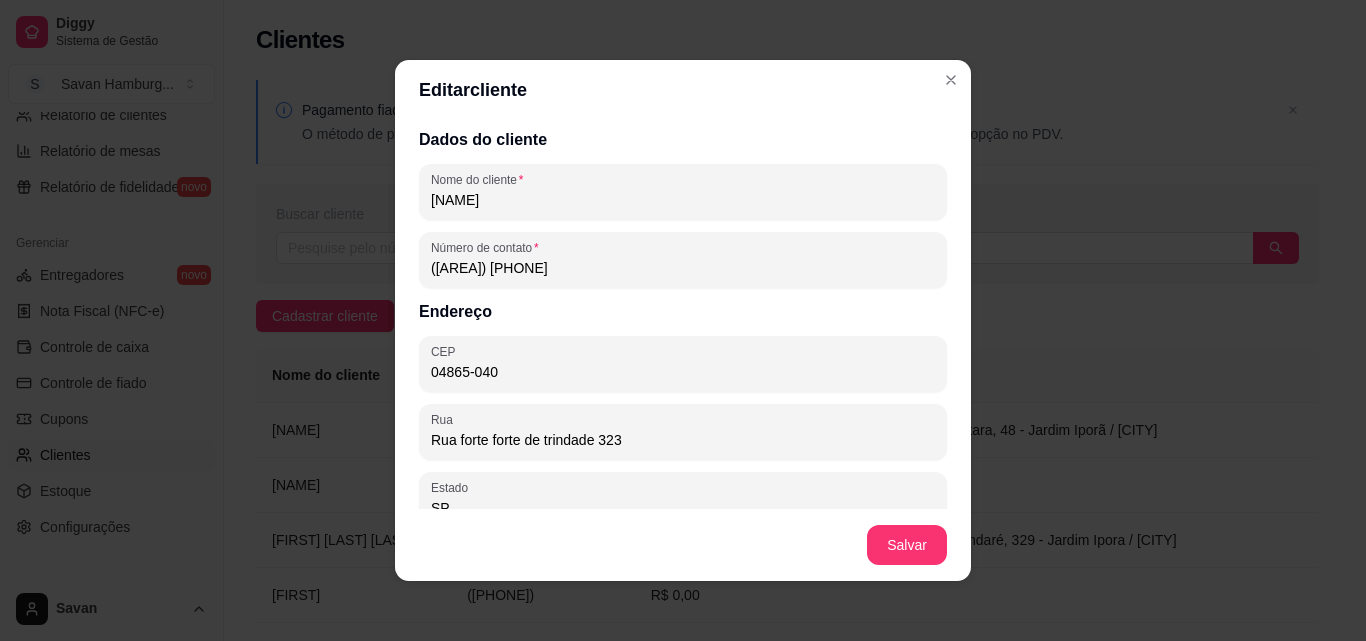 click on "04865-040" at bounding box center (683, 372) 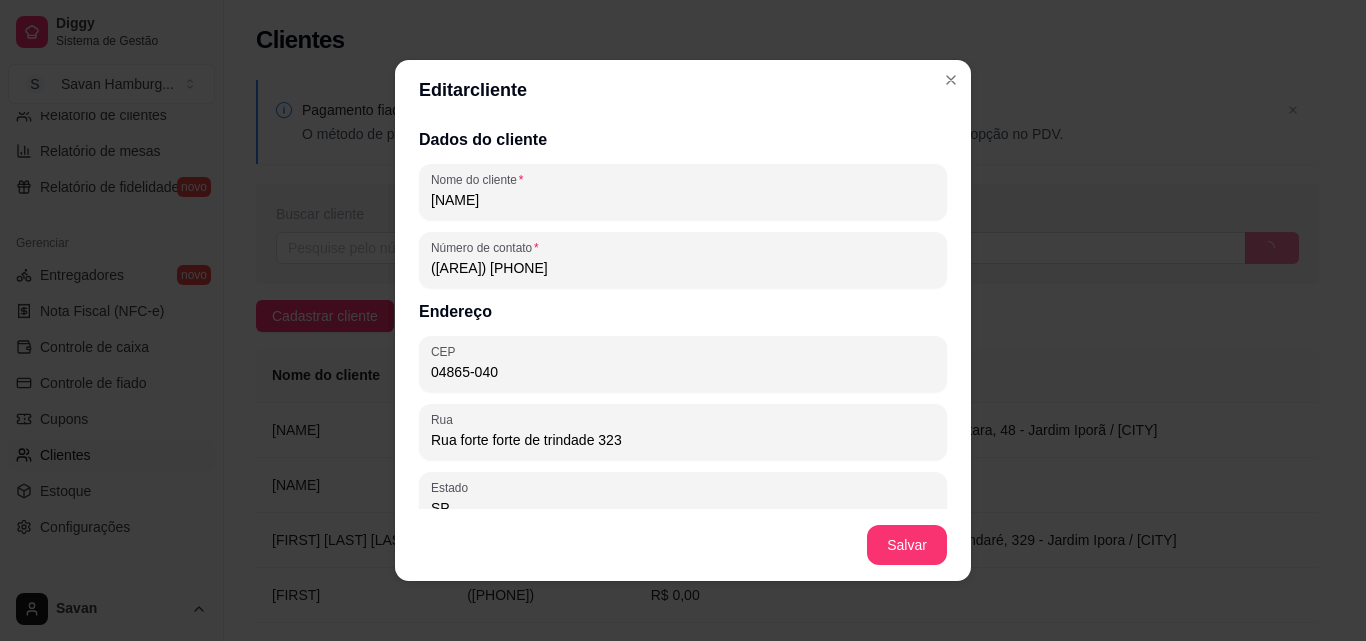 paste on "16" 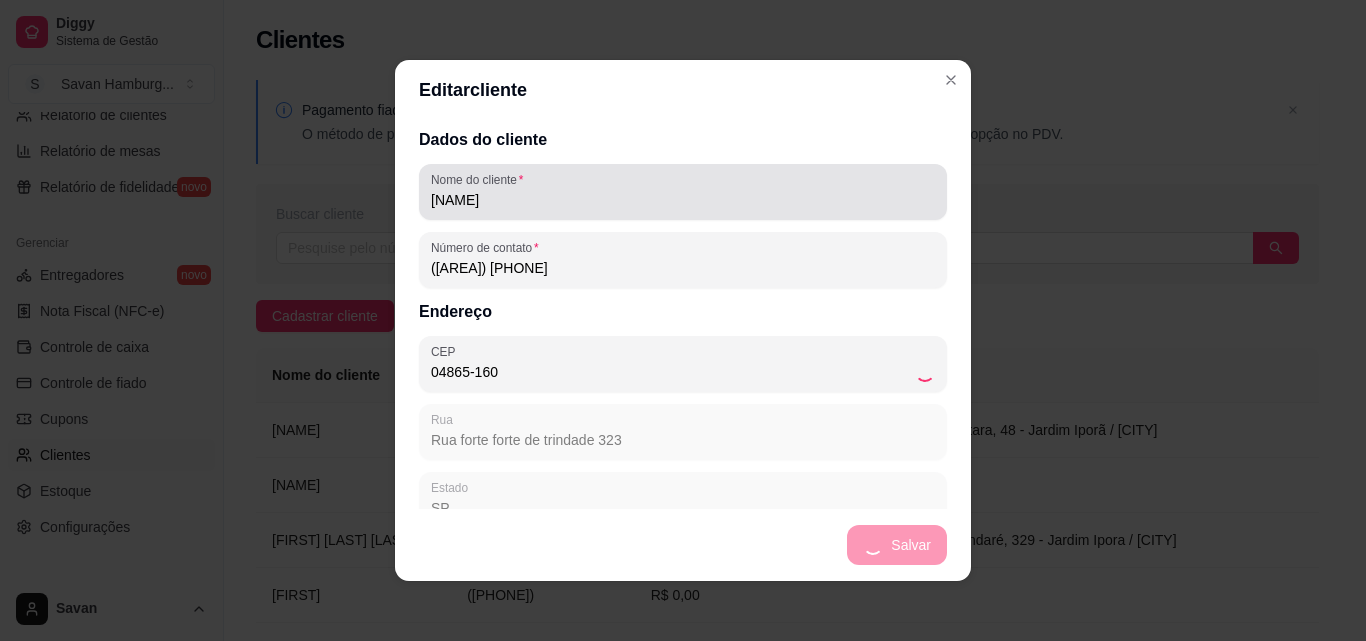 type on "04865-160" 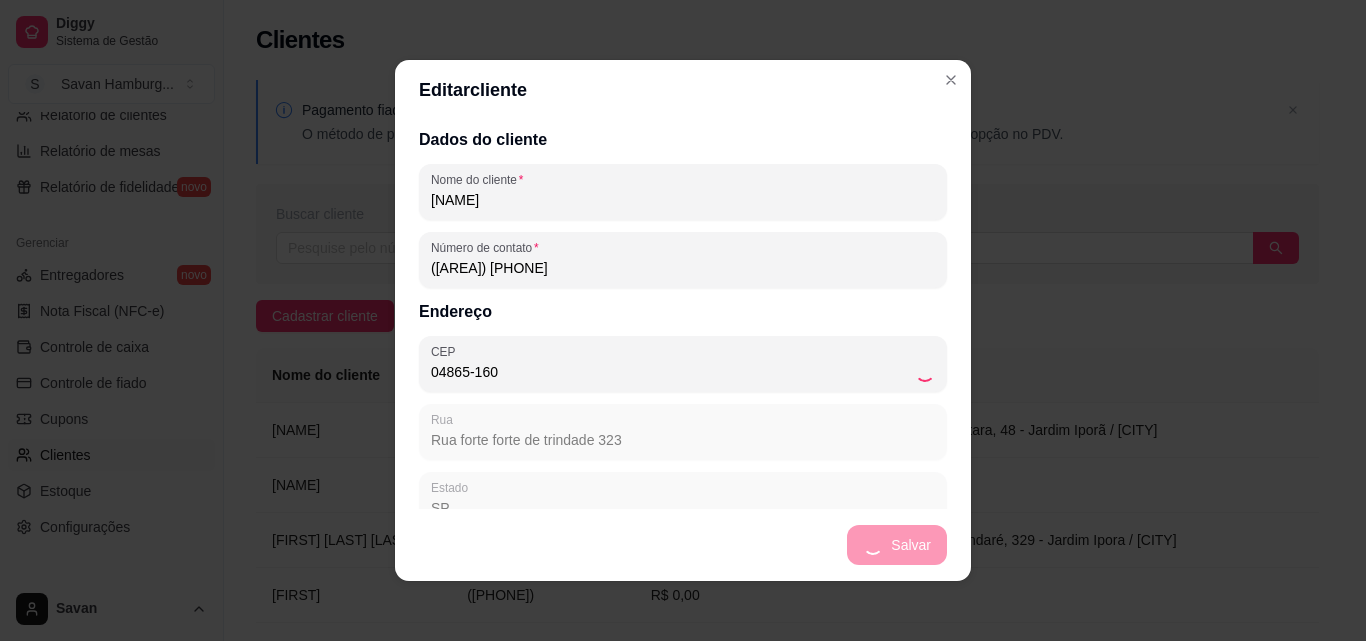 type on "Rua Forte de Trindade" 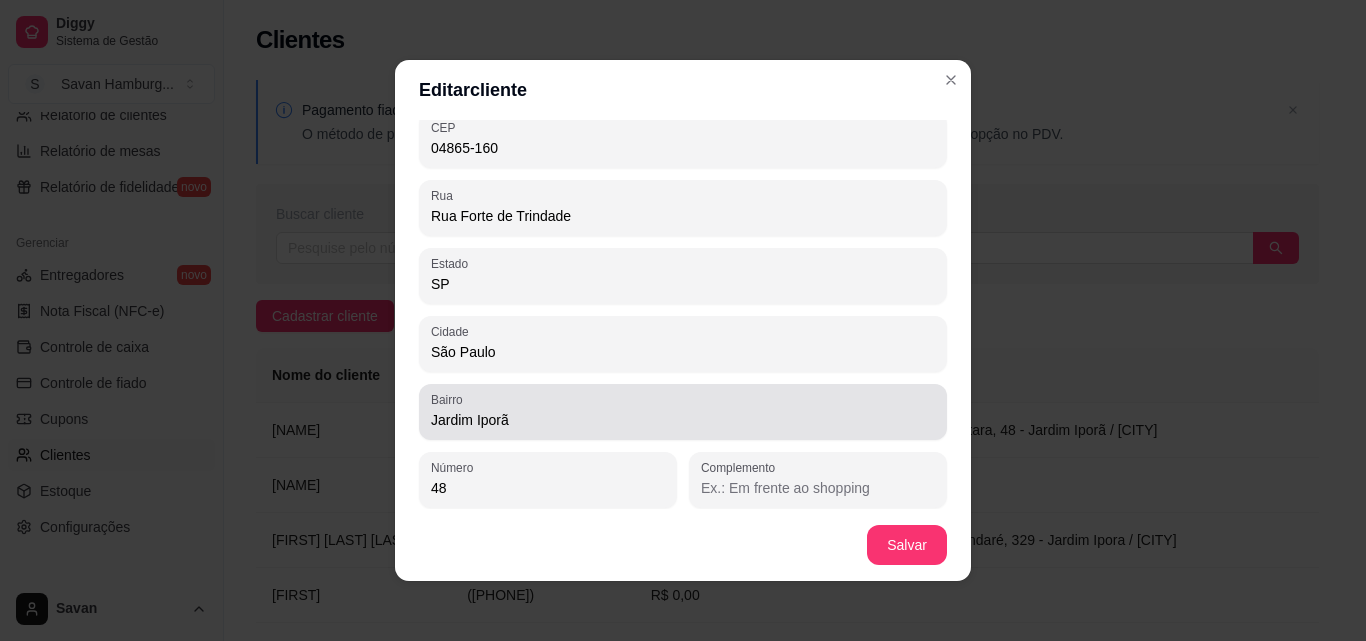 scroll, scrollTop: 231, scrollLeft: 0, axis: vertical 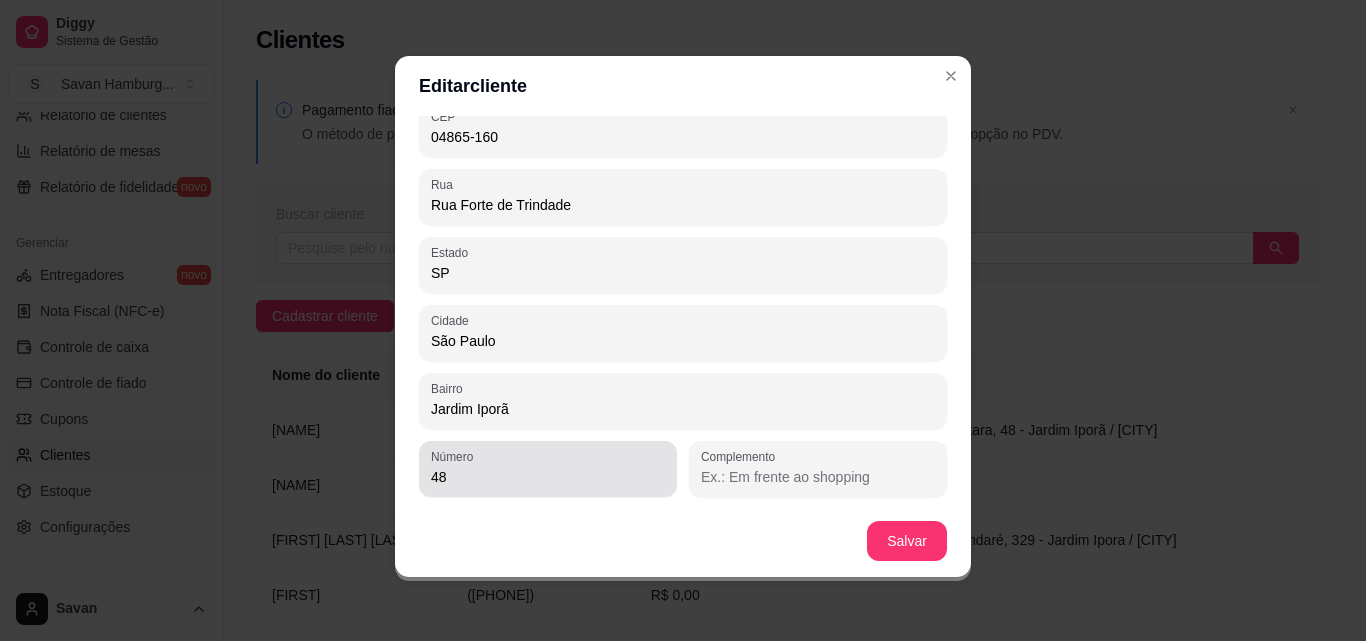type on "04865-160" 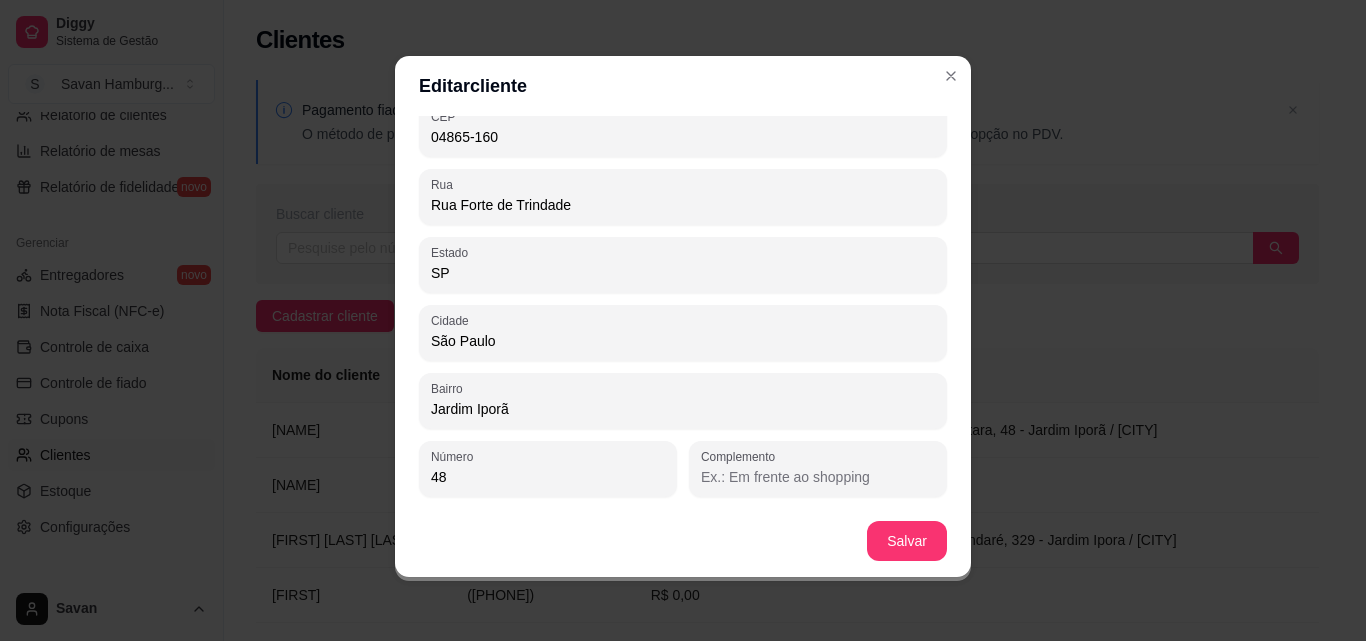 click on "48" at bounding box center [548, 477] 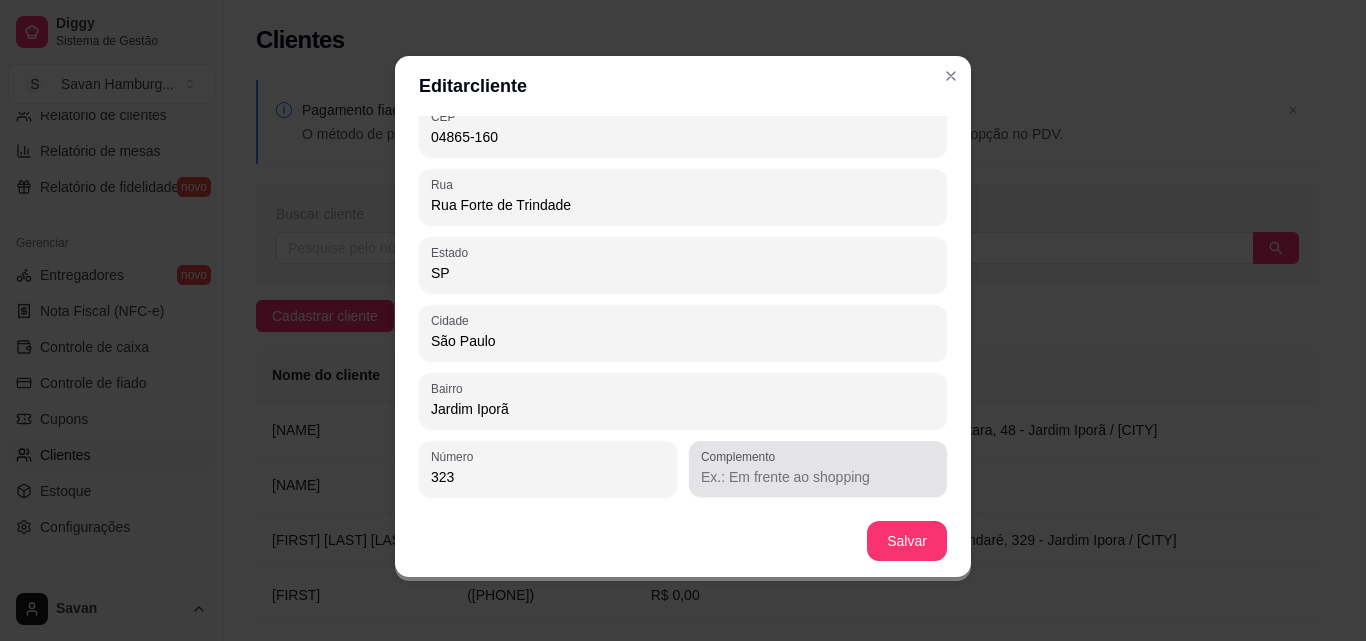 type on "323" 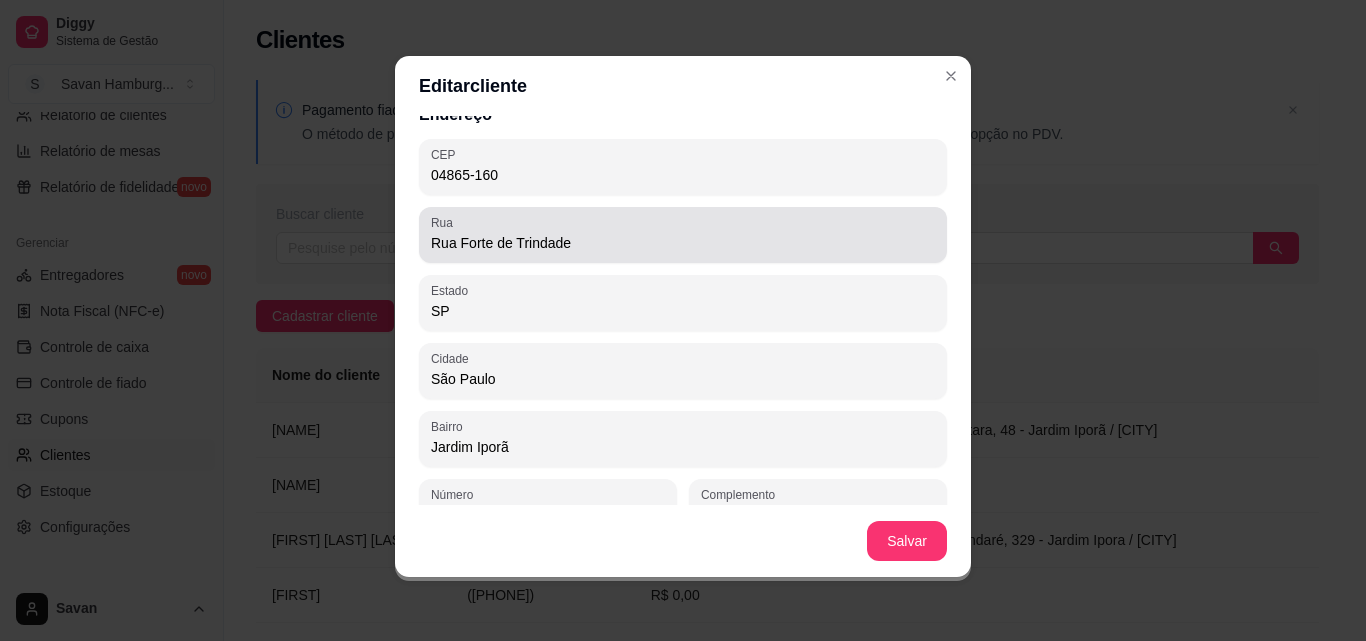 scroll, scrollTop: 231, scrollLeft: 0, axis: vertical 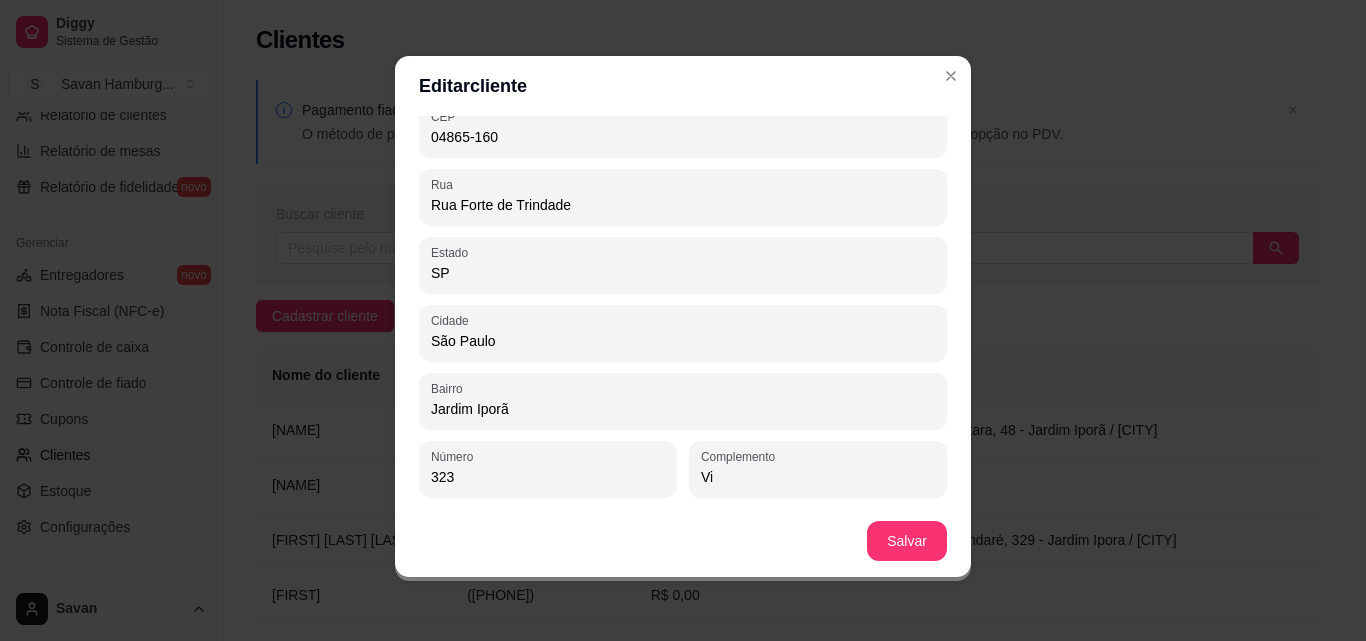 type on "V" 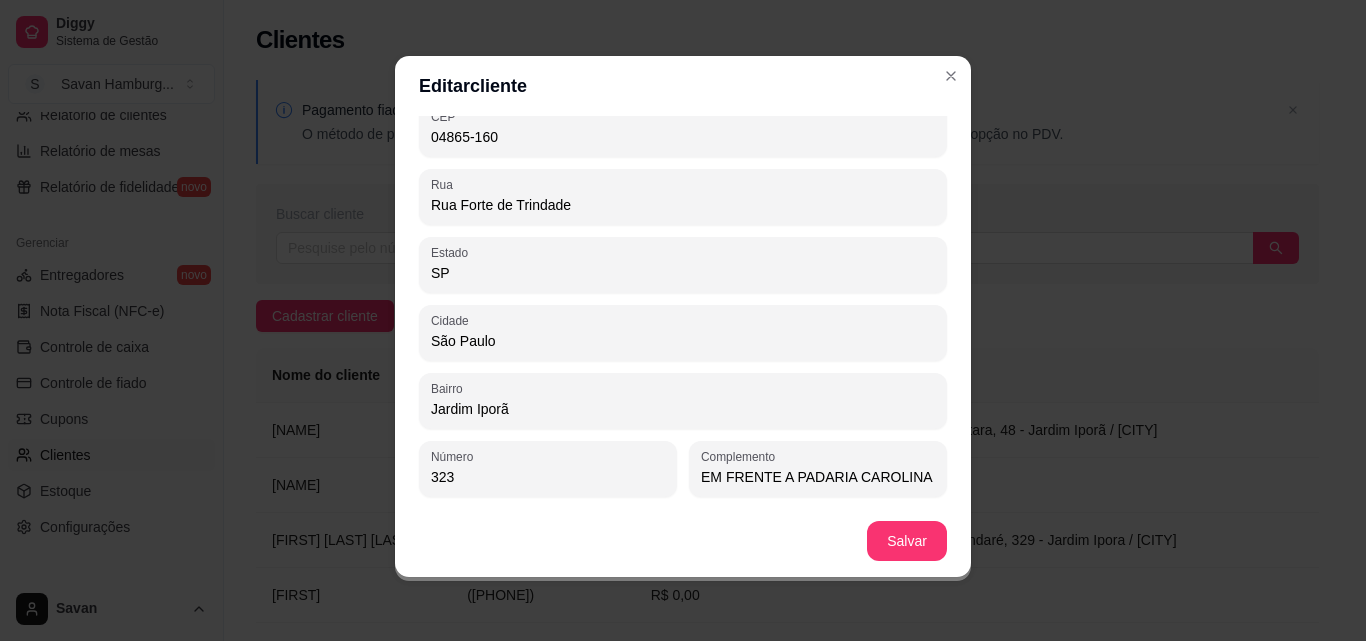 click on "EM FRENTE A PADARIA CAROLINA" at bounding box center (818, 477) 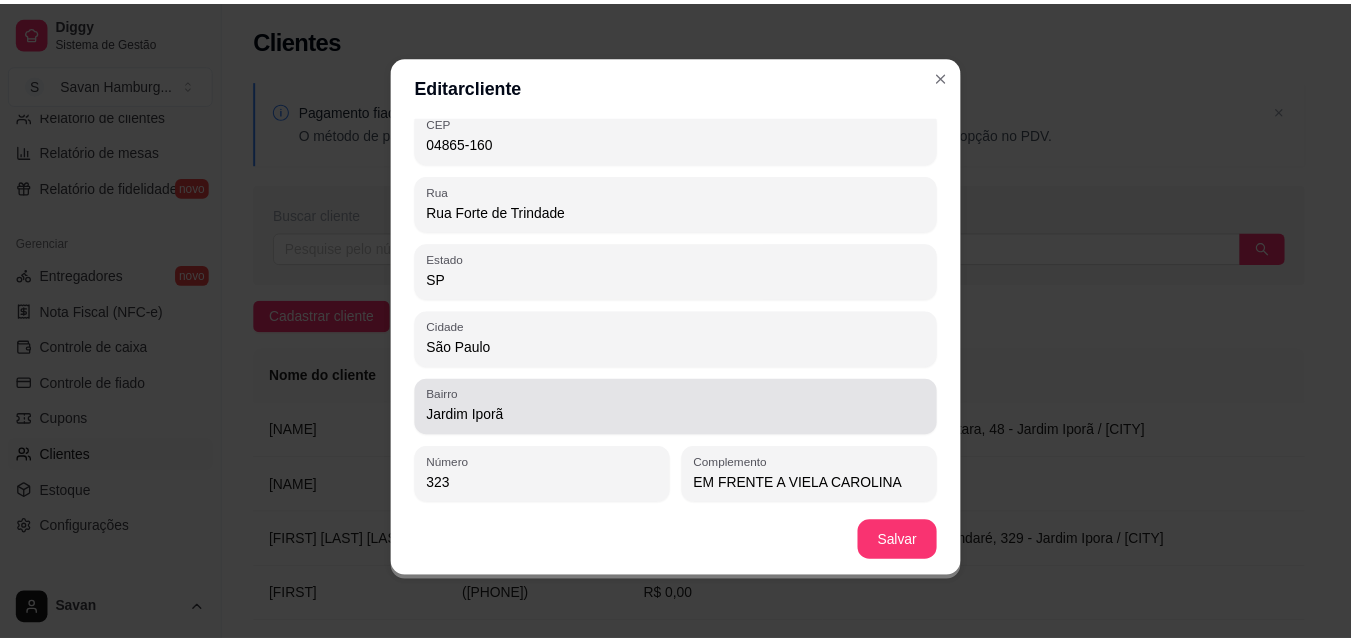 scroll, scrollTop: 231, scrollLeft: 0, axis: vertical 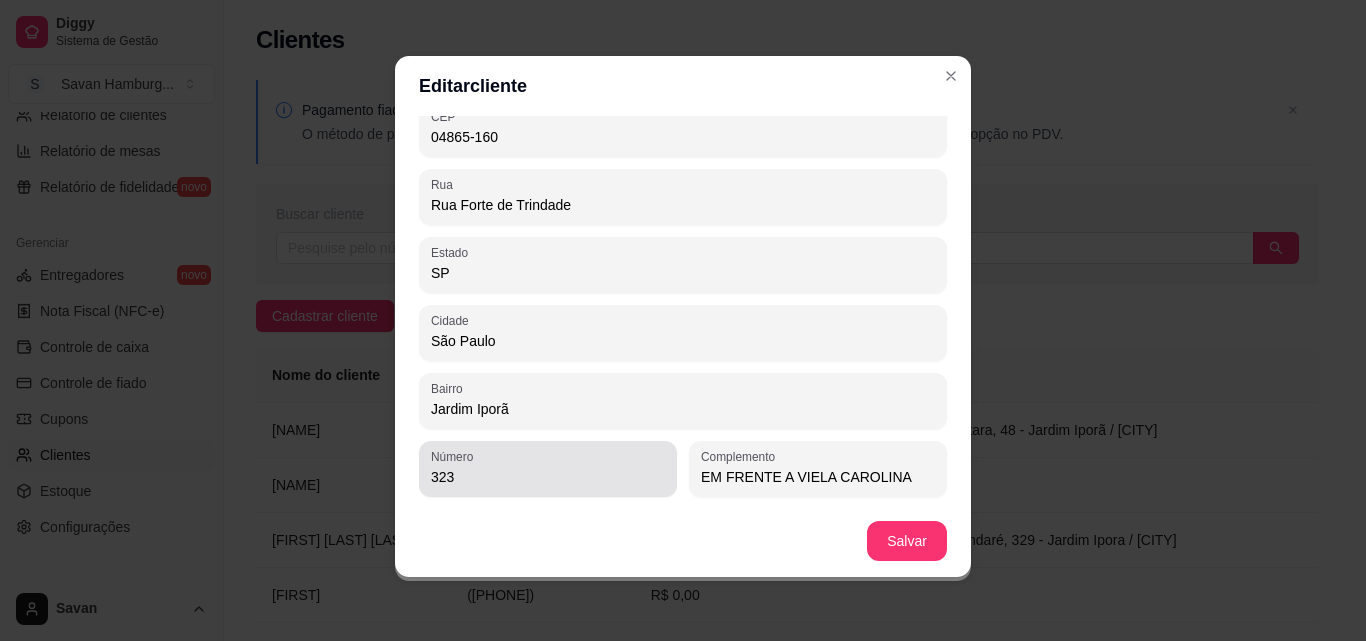 type on "EM FRENTE A VIELA CAROLINA" 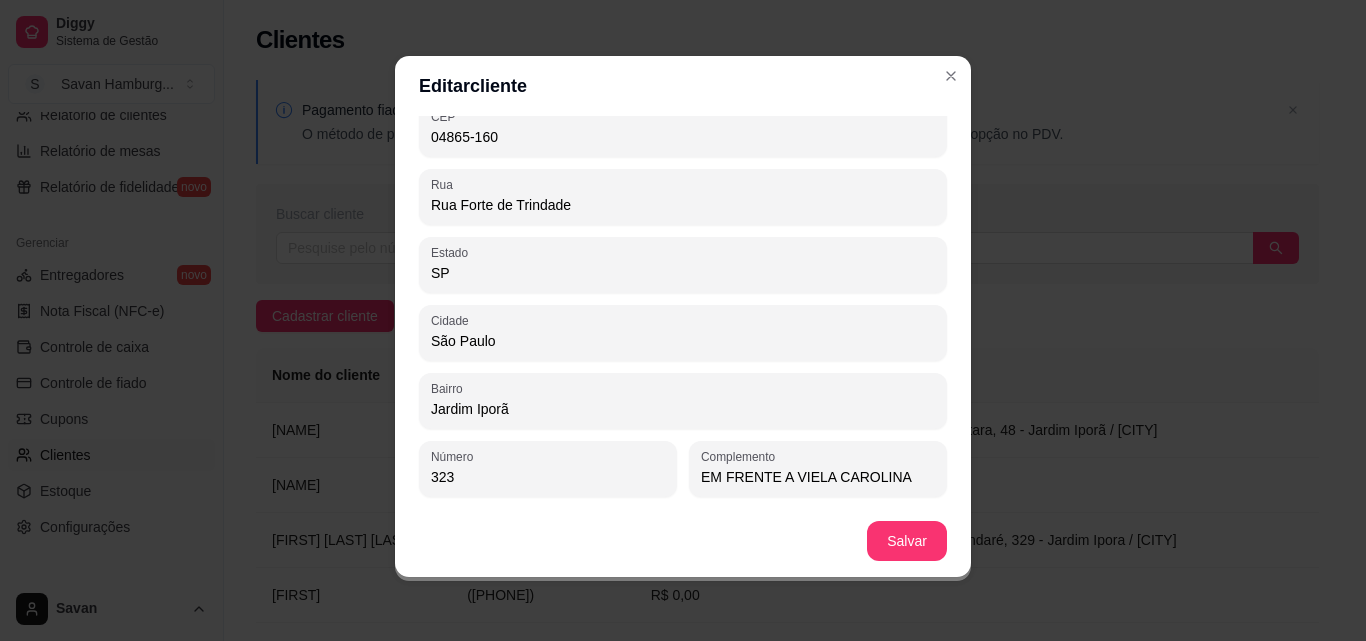click on "323" at bounding box center (548, 477) 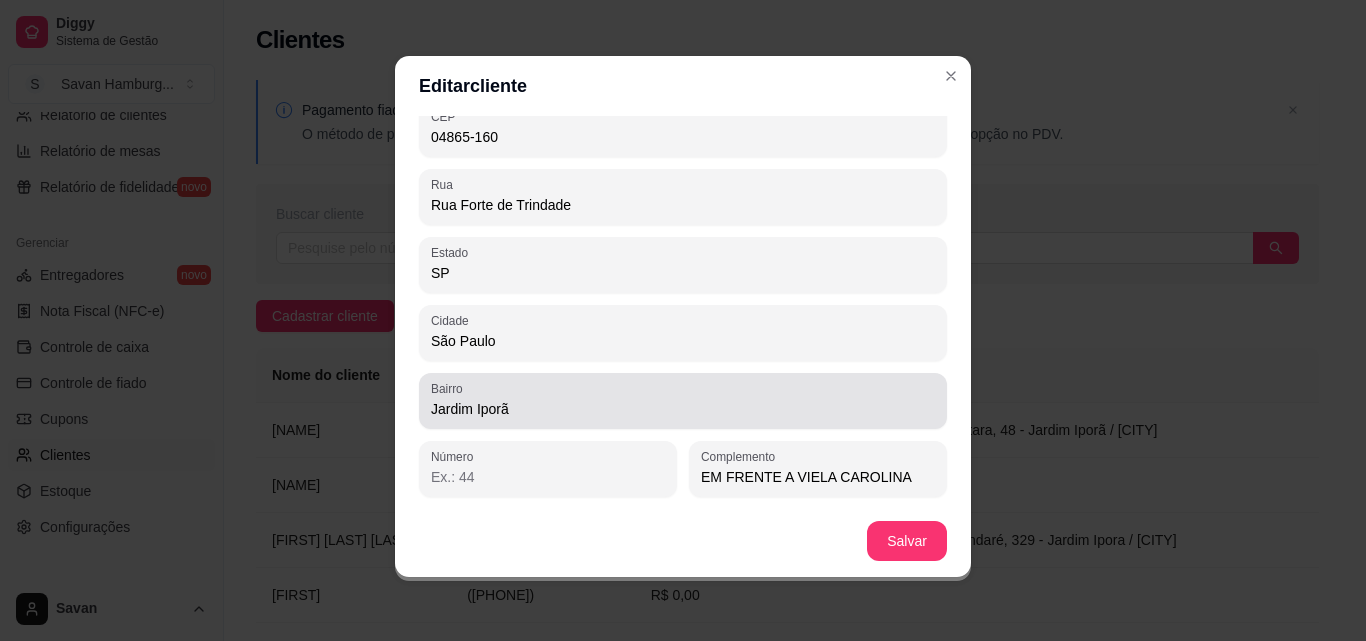 type 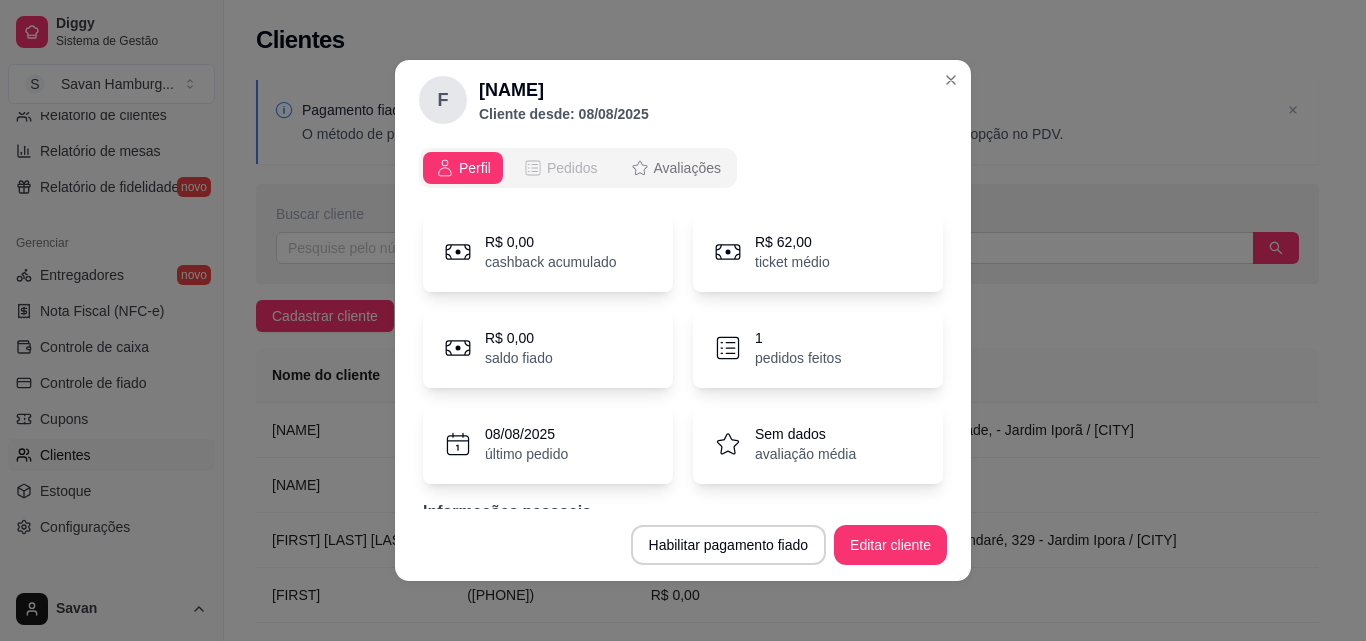 click on "Pedidos" at bounding box center [560, 168] 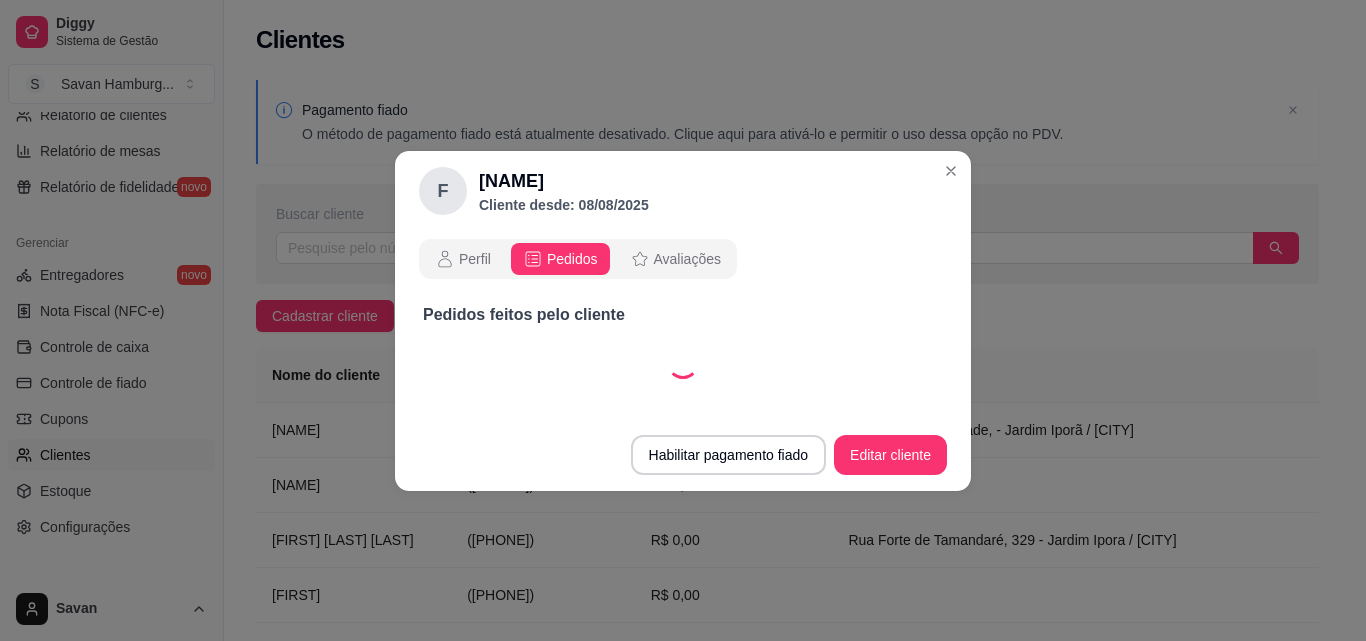 select on "30" 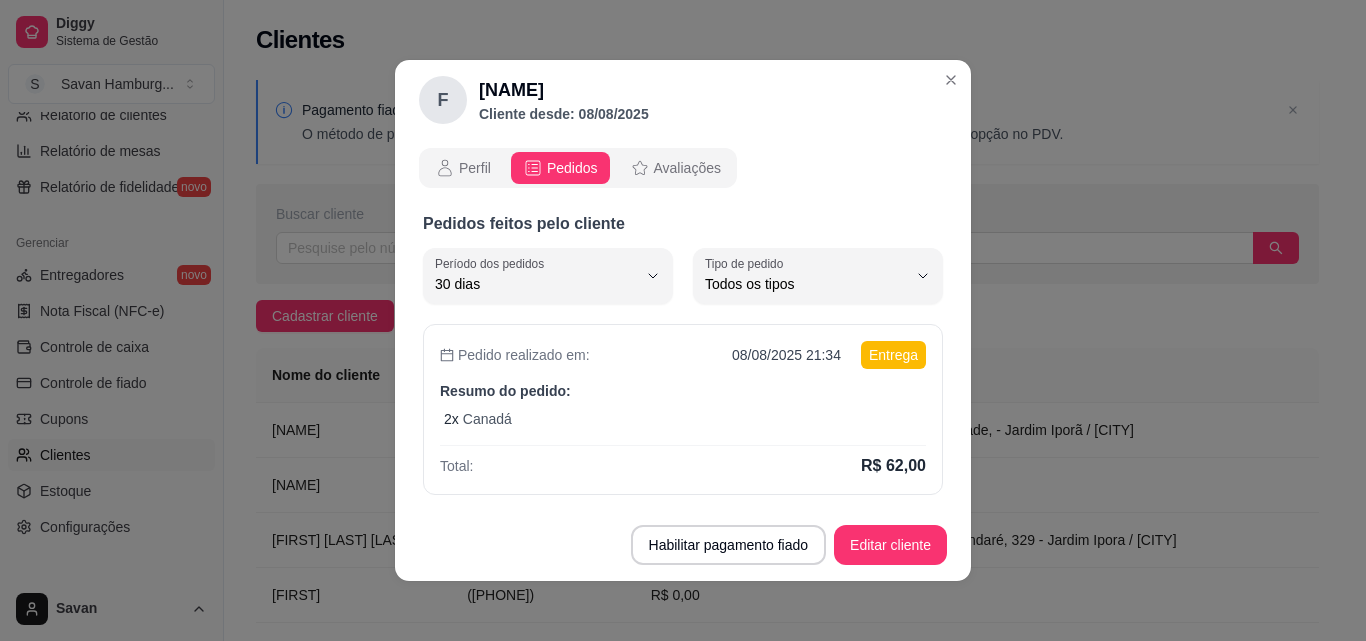 click on "Perfil Pedidos Avaliações" at bounding box center (578, 168) 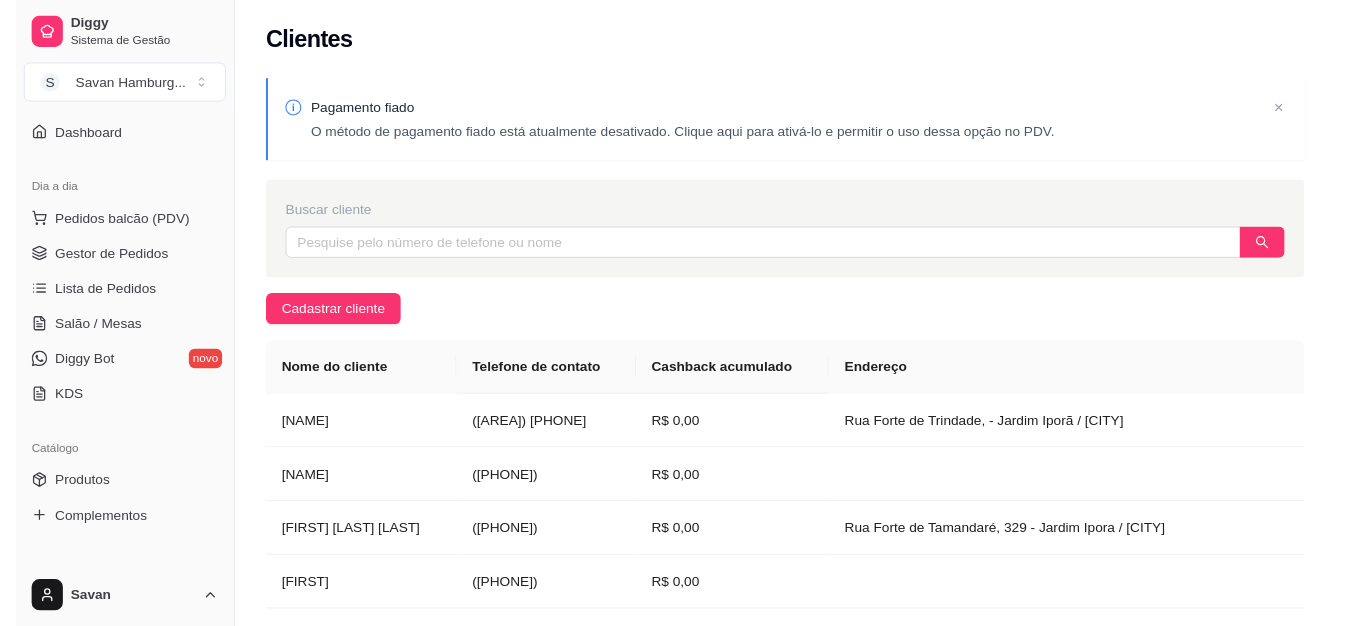 scroll, scrollTop: 0, scrollLeft: 0, axis: both 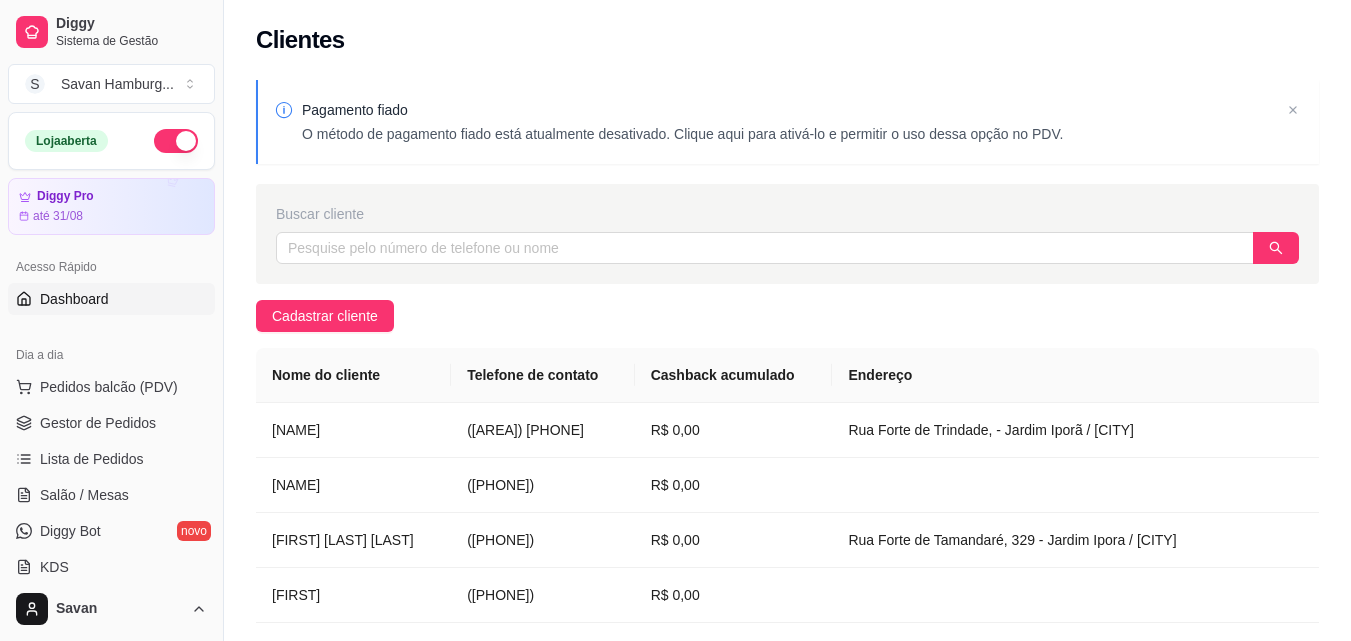 click on "Dashboard" at bounding box center [74, 299] 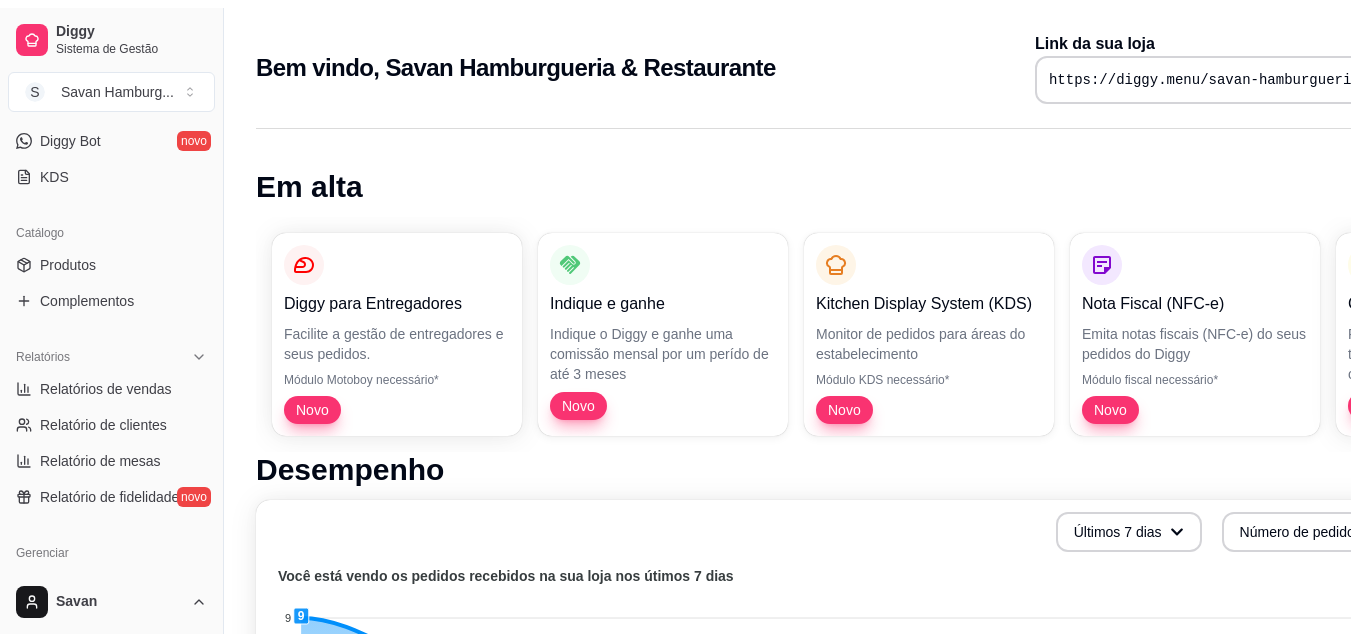 scroll, scrollTop: 400, scrollLeft: 0, axis: vertical 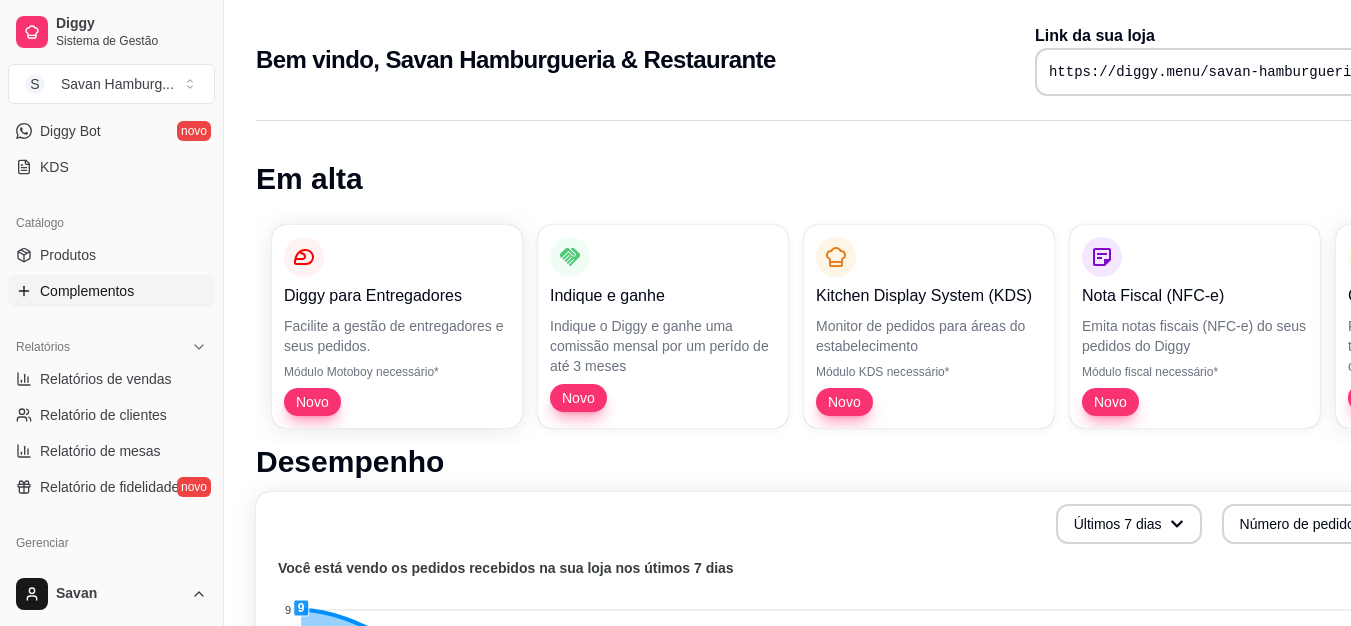 click on "Complementos" at bounding box center (87, 291) 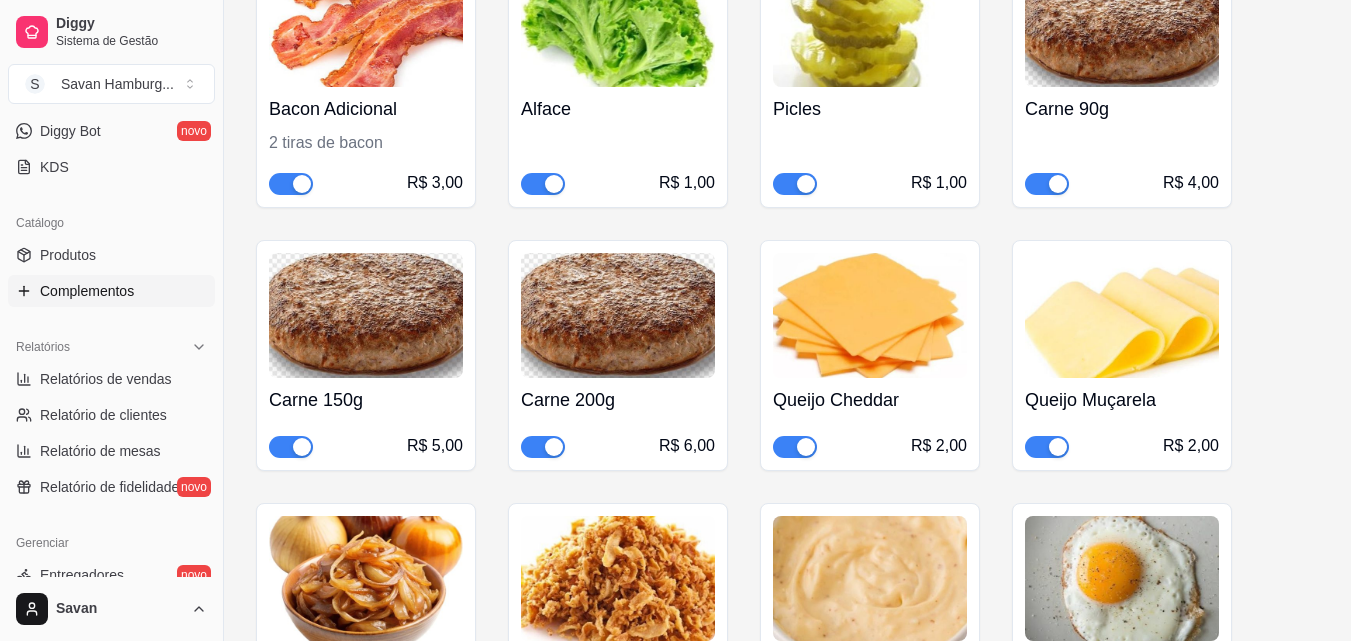 scroll, scrollTop: 400, scrollLeft: 0, axis: vertical 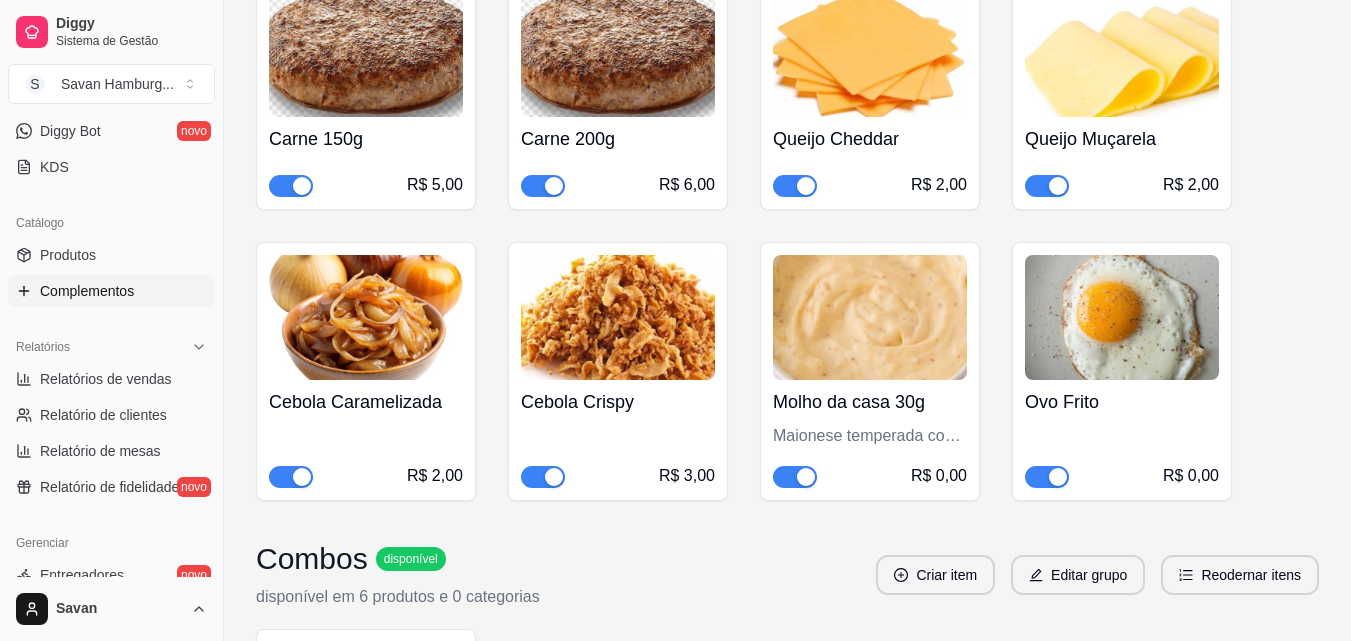 click at bounding box center (870, 317) 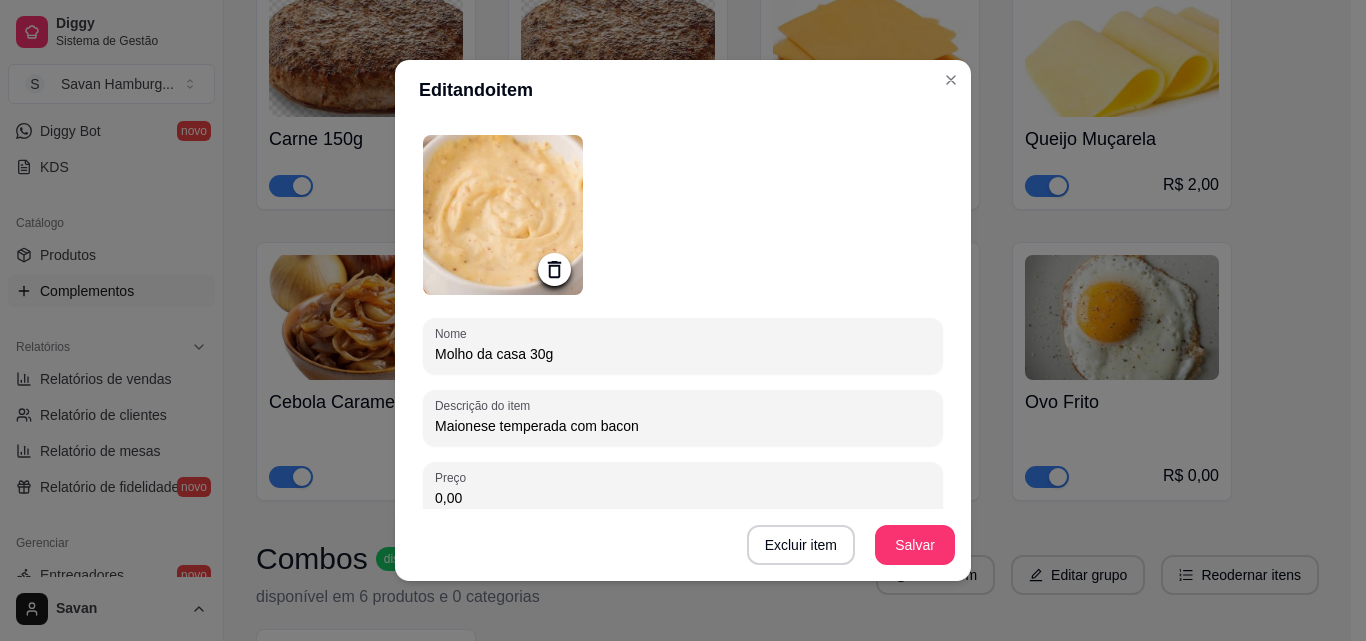 scroll, scrollTop: 200, scrollLeft: 0, axis: vertical 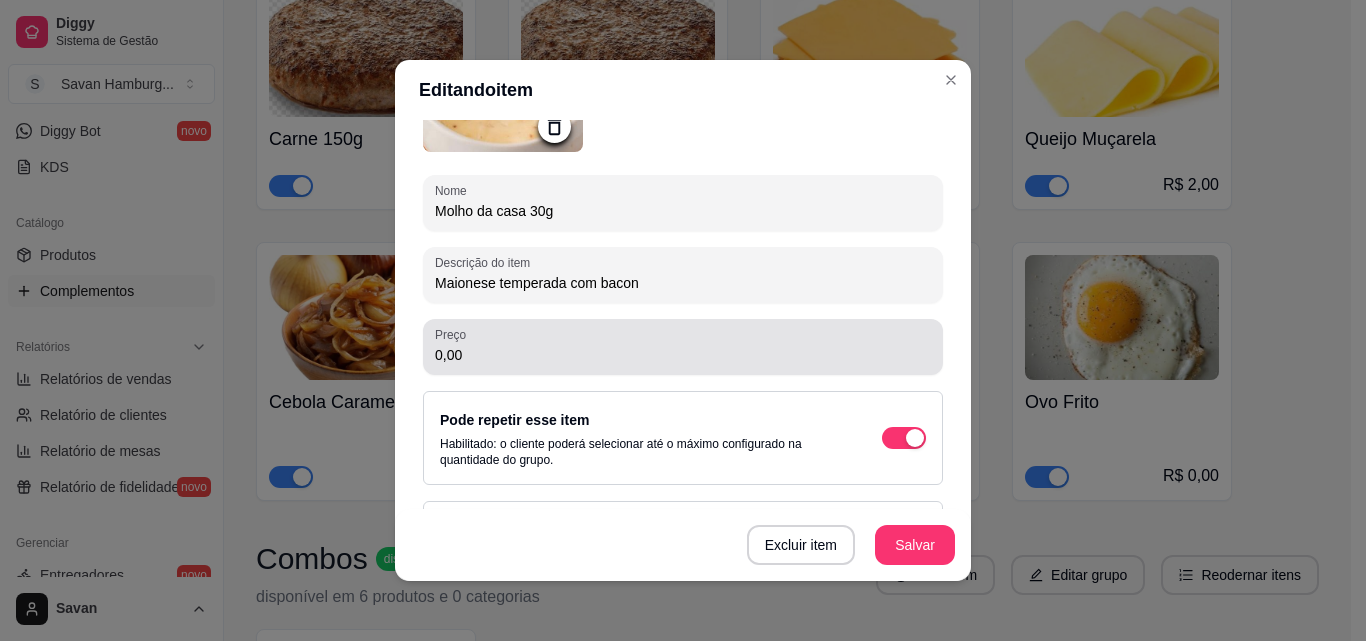 click on "0,00" at bounding box center (683, 347) 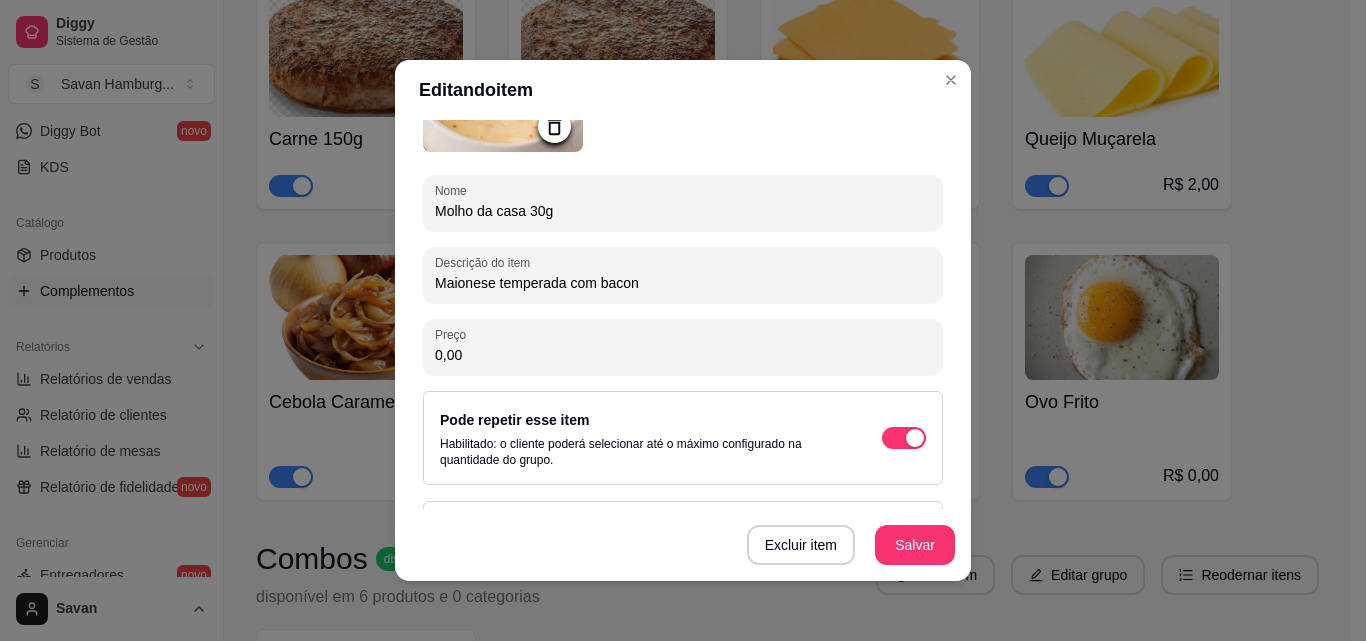 click on "0,00" at bounding box center [683, 347] 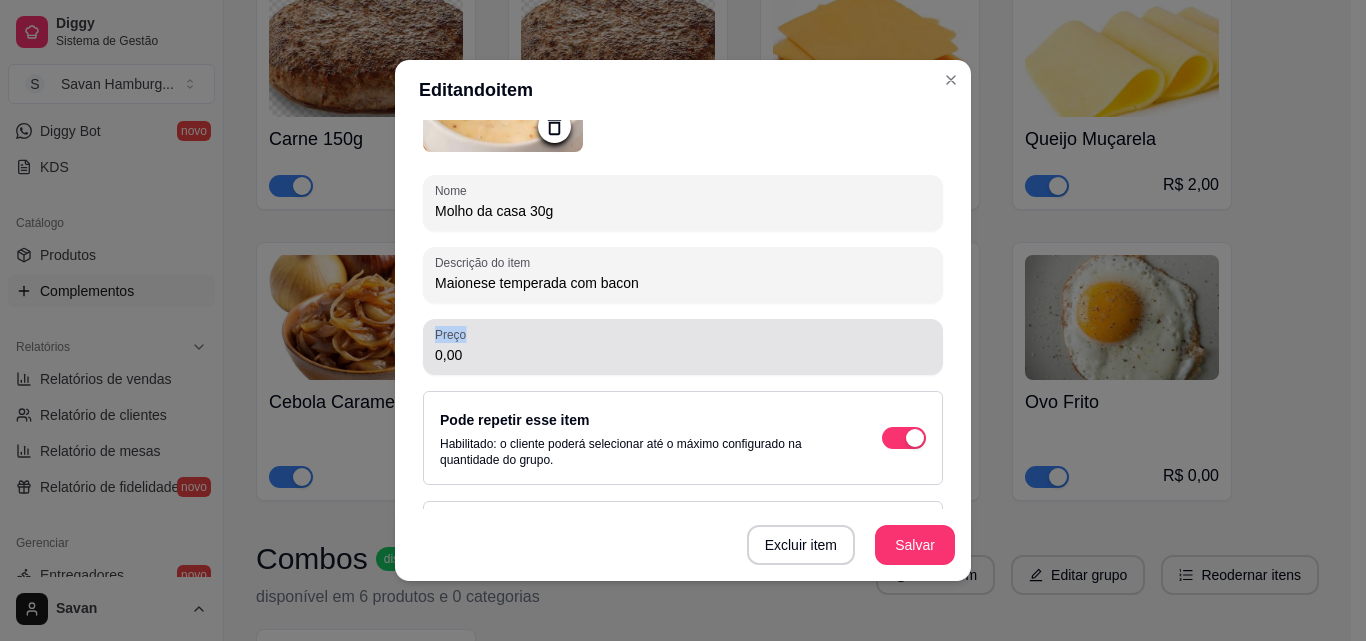 click on "0,00" at bounding box center (683, 347) 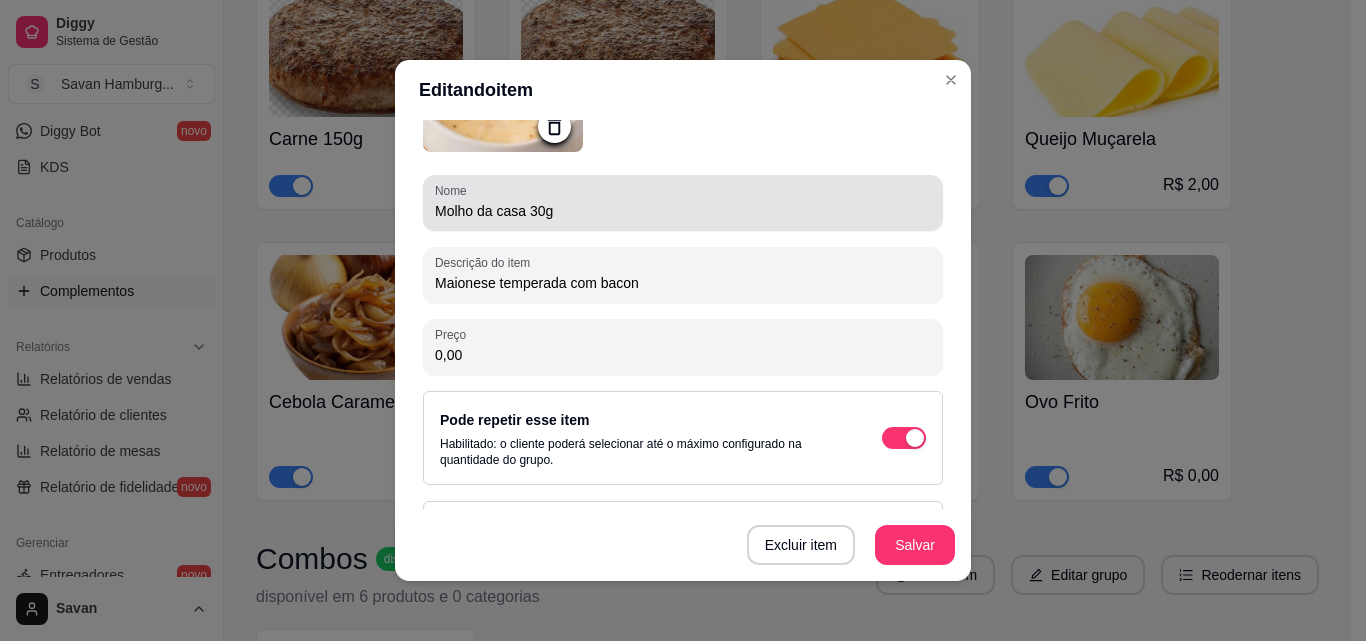 click on "Molho da casa 30g" at bounding box center (683, 211) 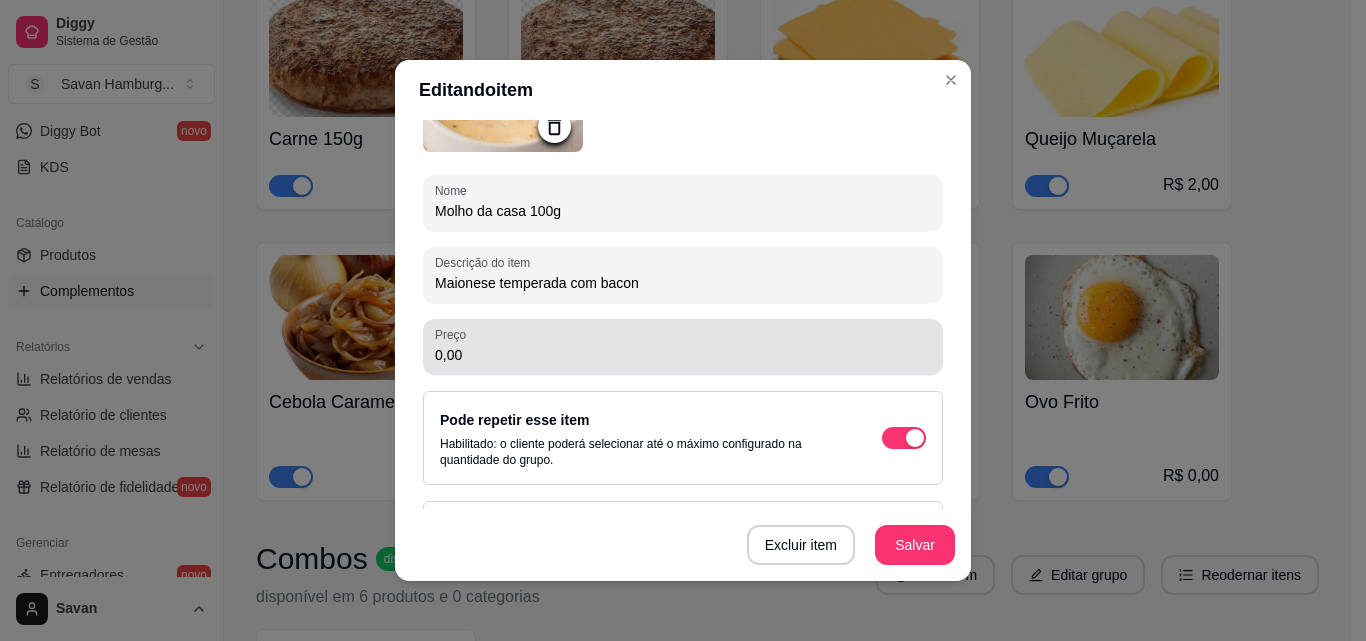 click on "0,00" at bounding box center [683, 347] 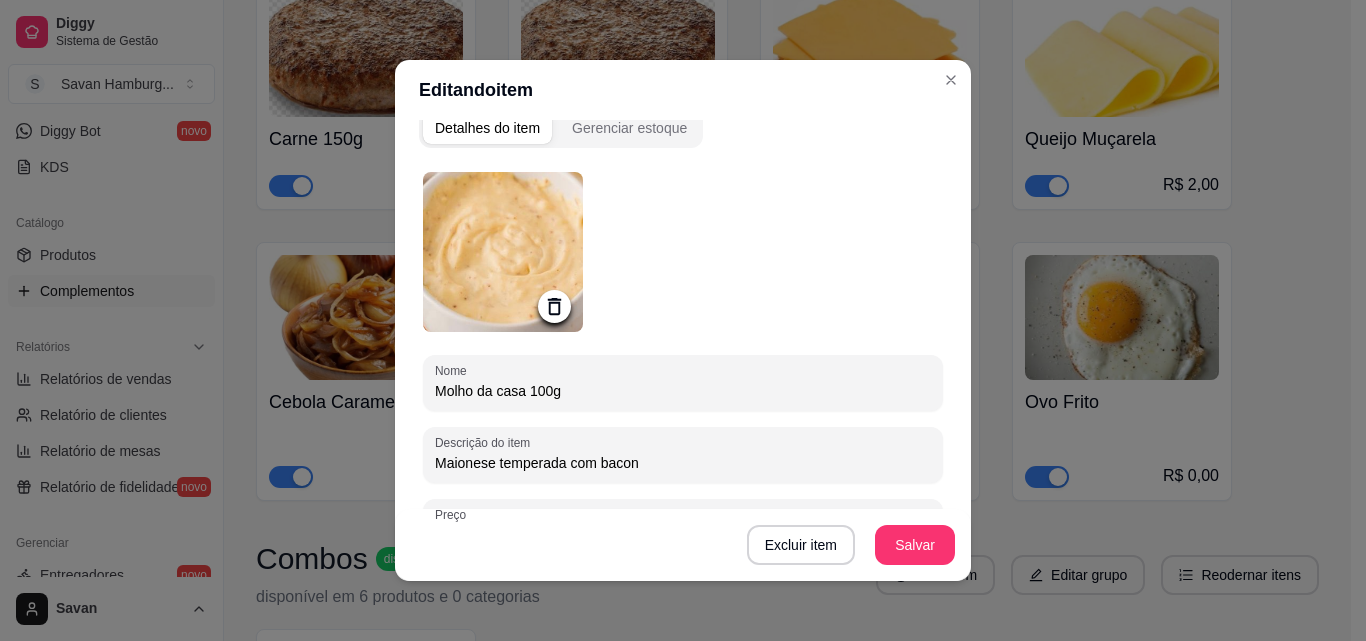 scroll, scrollTop: 0, scrollLeft: 0, axis: both 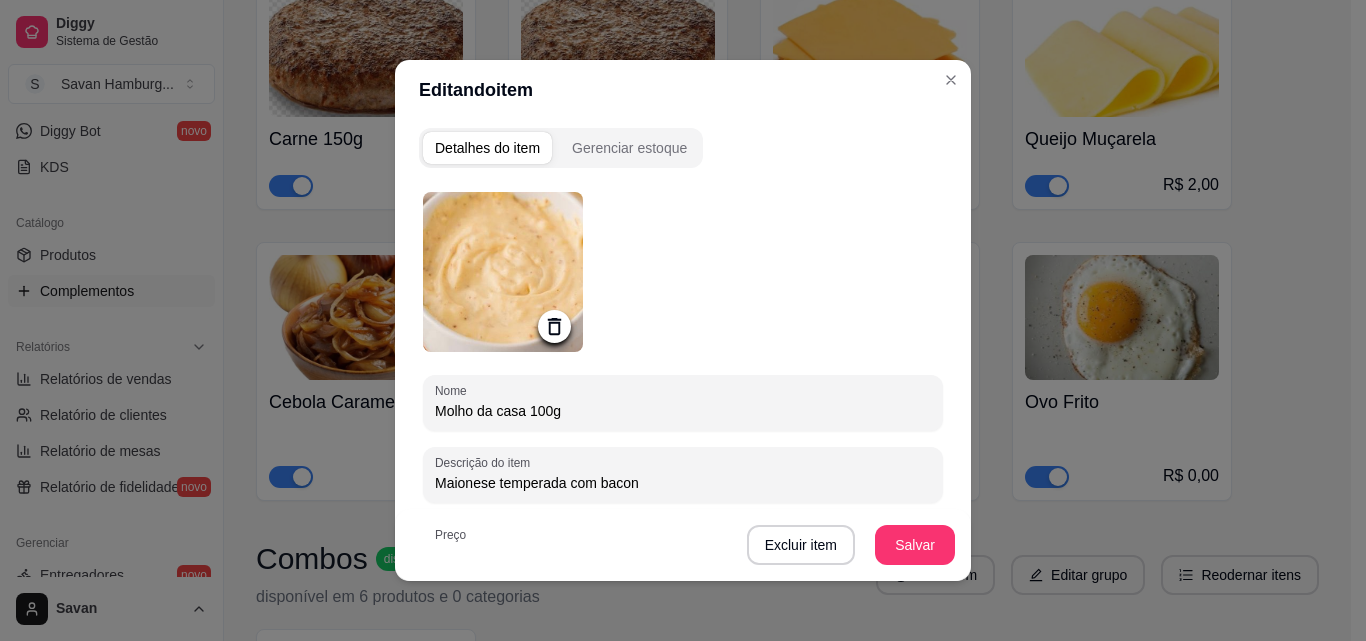 click on "Molho da casa 100g" at bounding box center [683, 411] 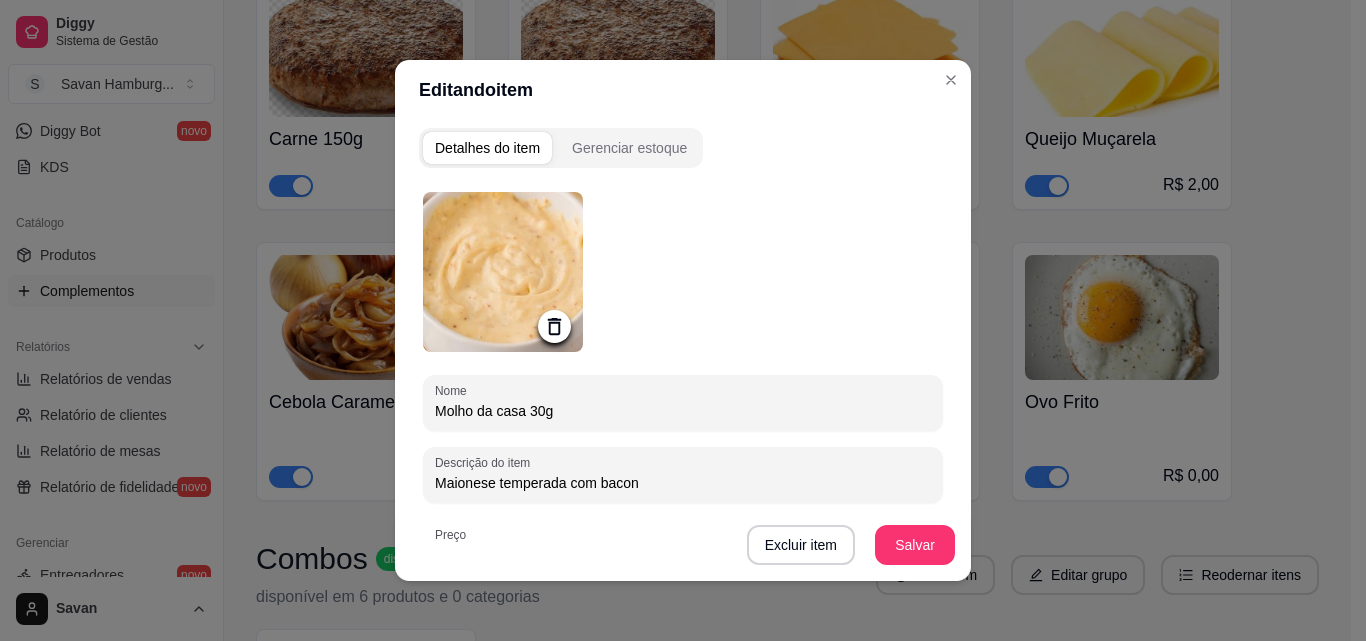 type on "Molho da casa 30g" 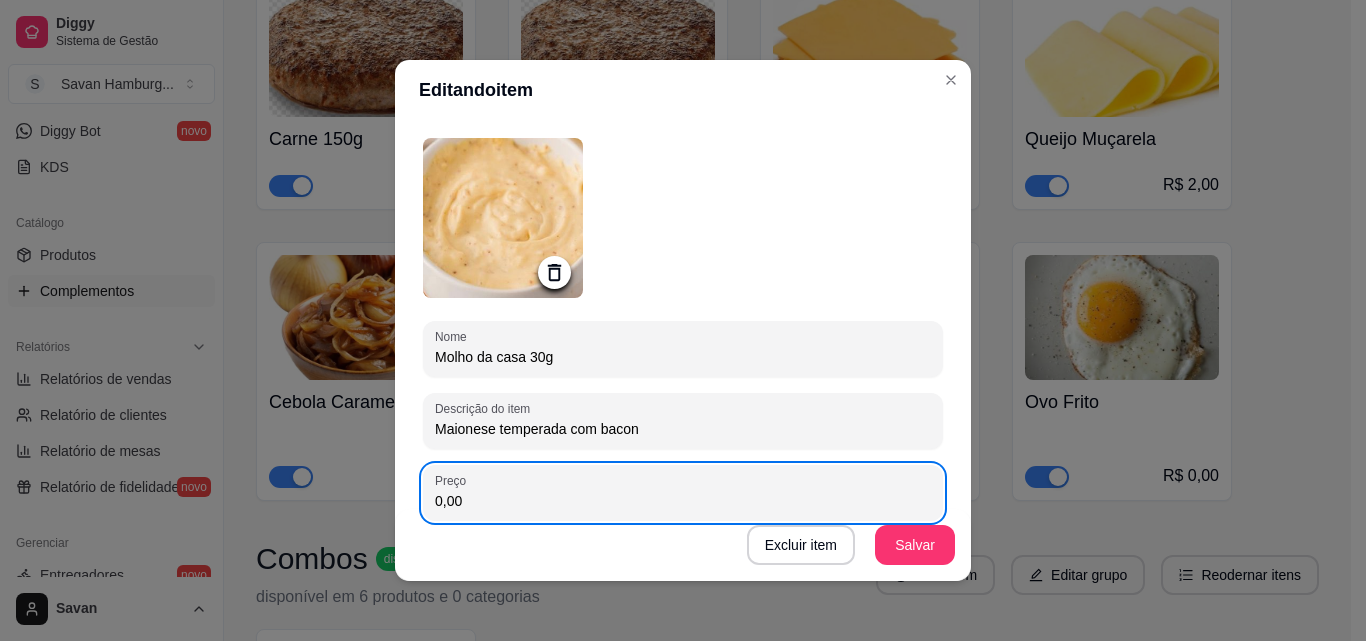 scroll, scrollTop: 100, scrollLeft: 0, axis: vertical 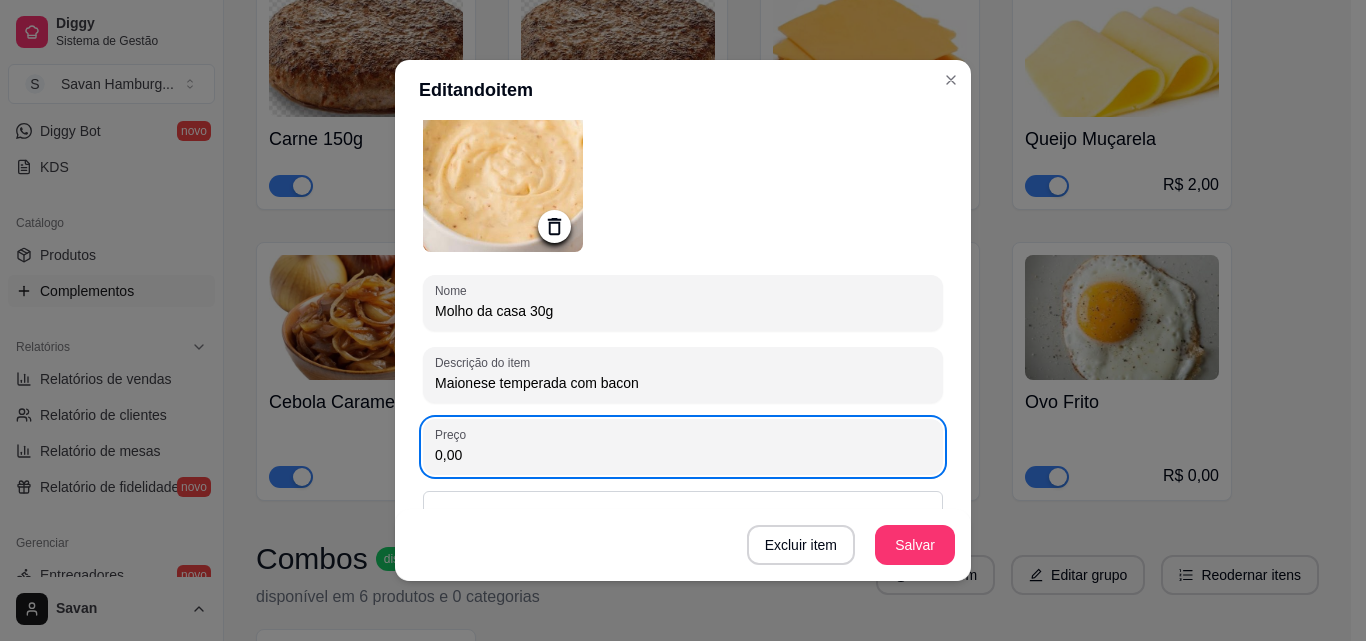click on "0,00" at bounding box center [683, 455] 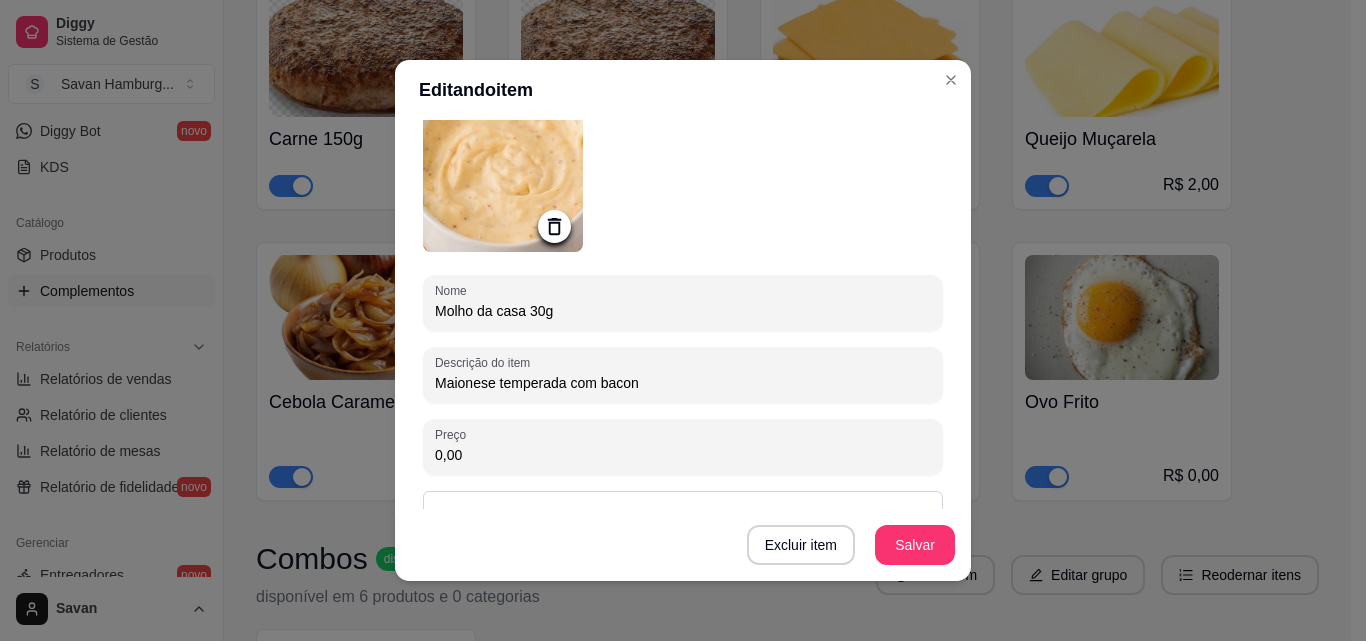 click on "0,00" at bounding box center [683, 455] 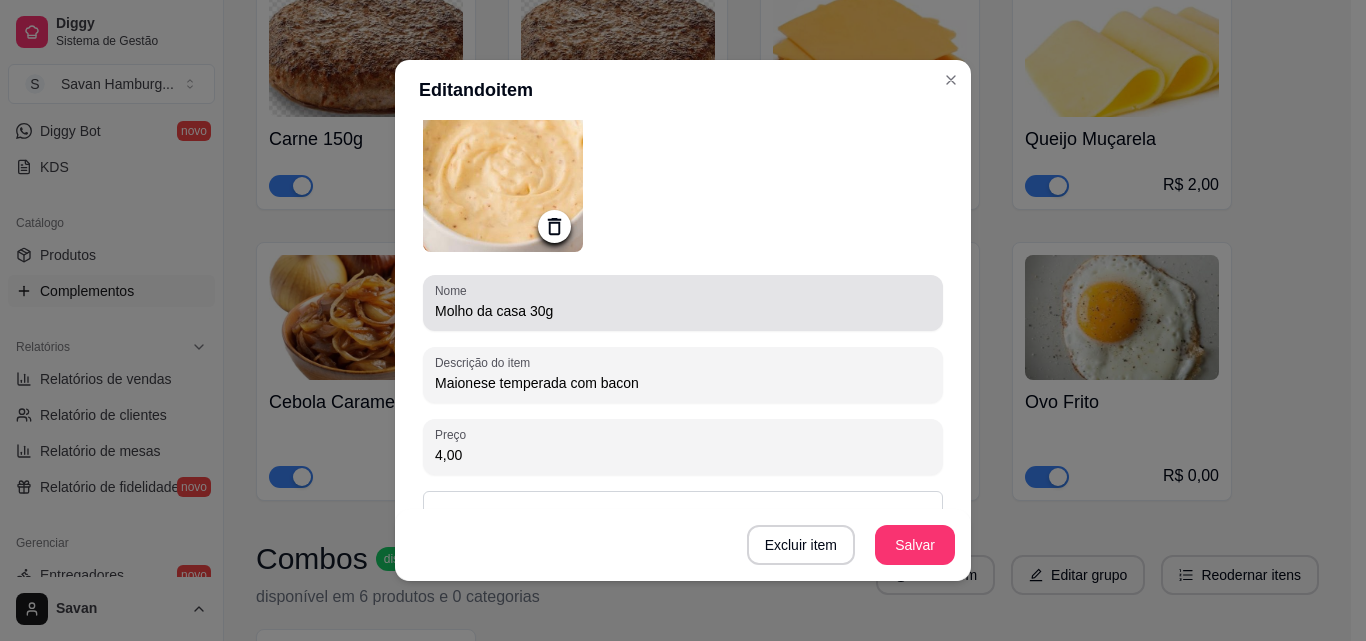 type on "4,00" 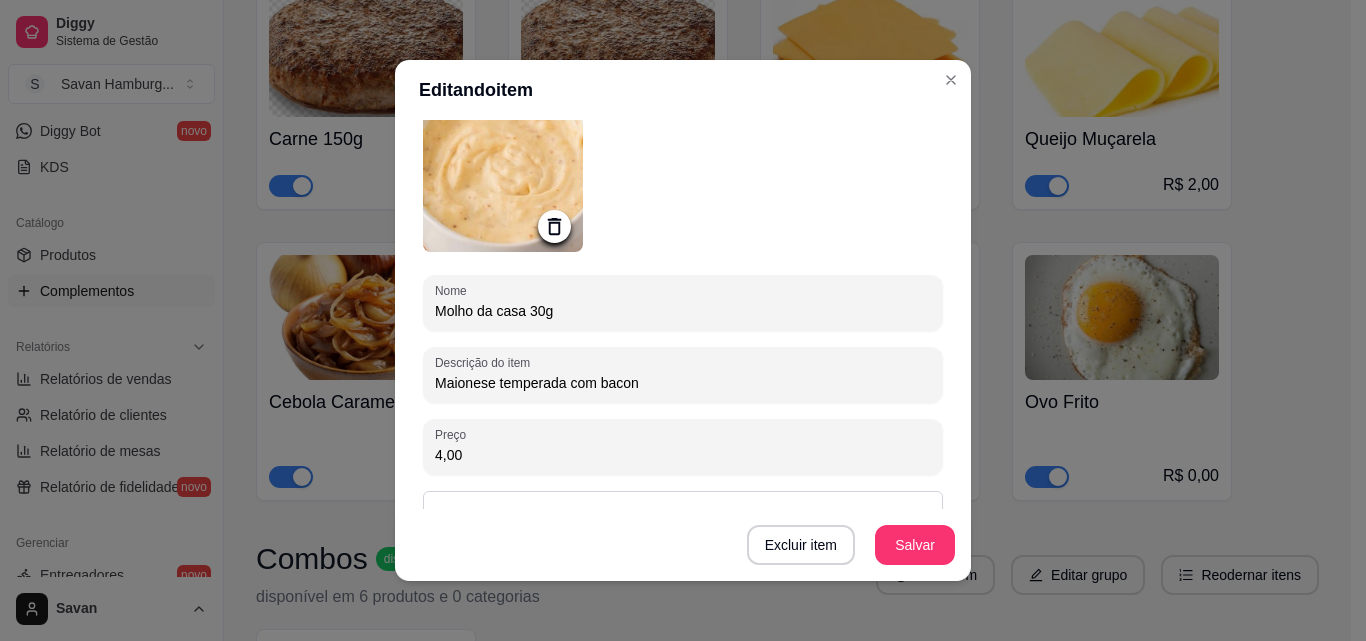 click on "Molho da casa 30g" at bounding box center (683, 311) 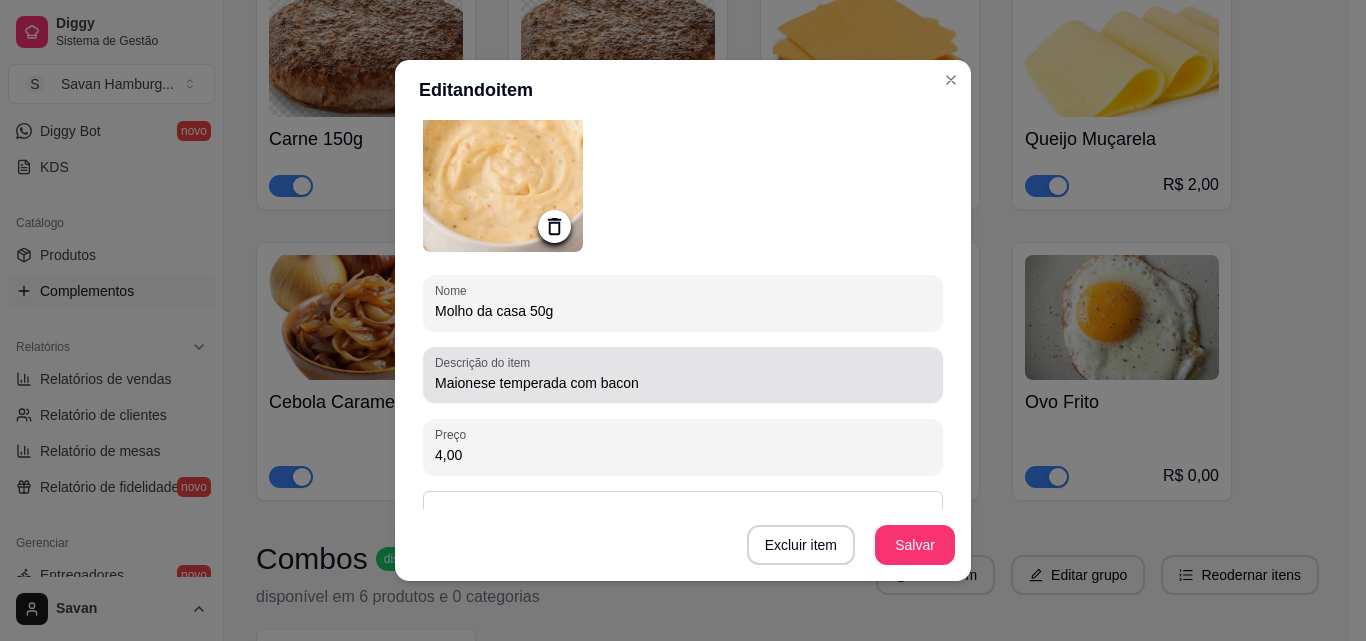 scroll, scrollTop: 297, scrollLeft: 0, axis: vertical 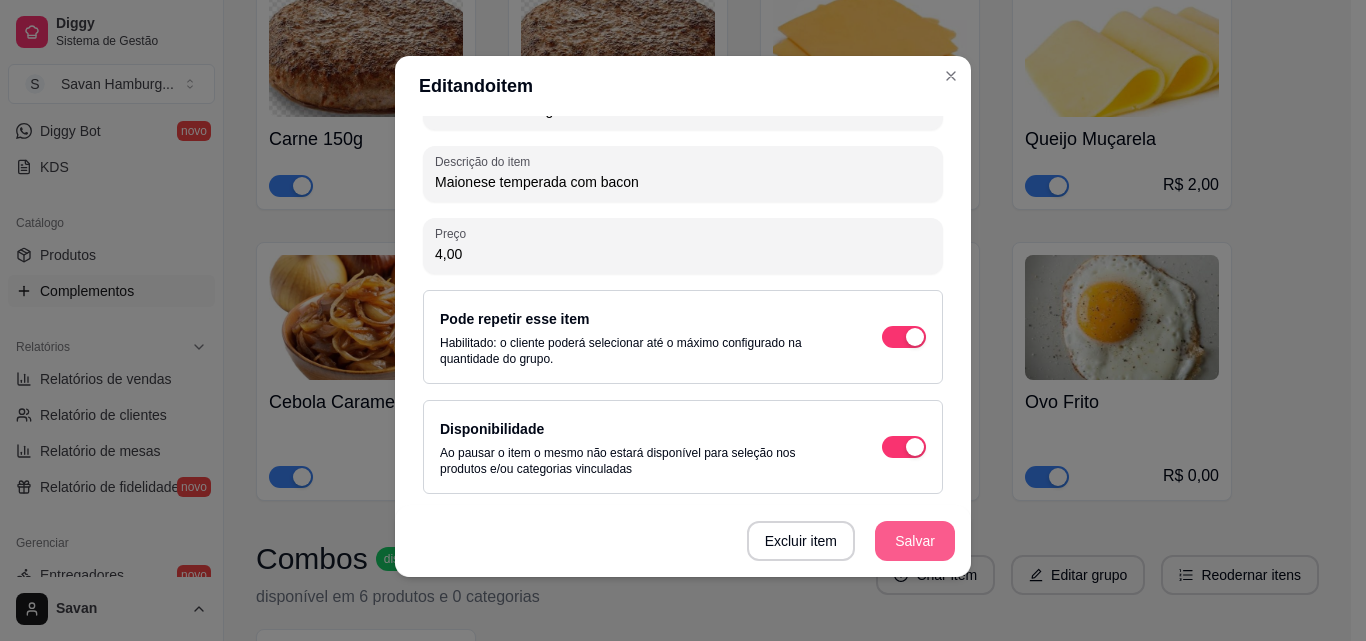 type on "Molho da casa 50g" 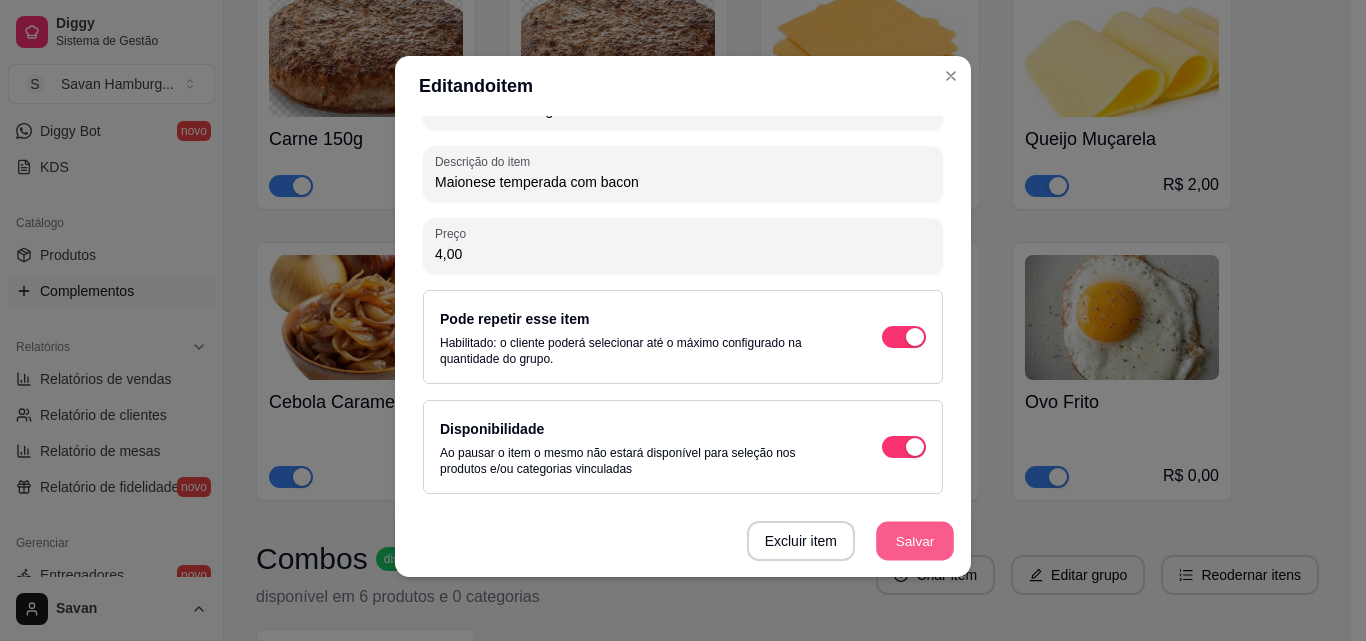 click on "Salvar" at bounding box center (915, 541) 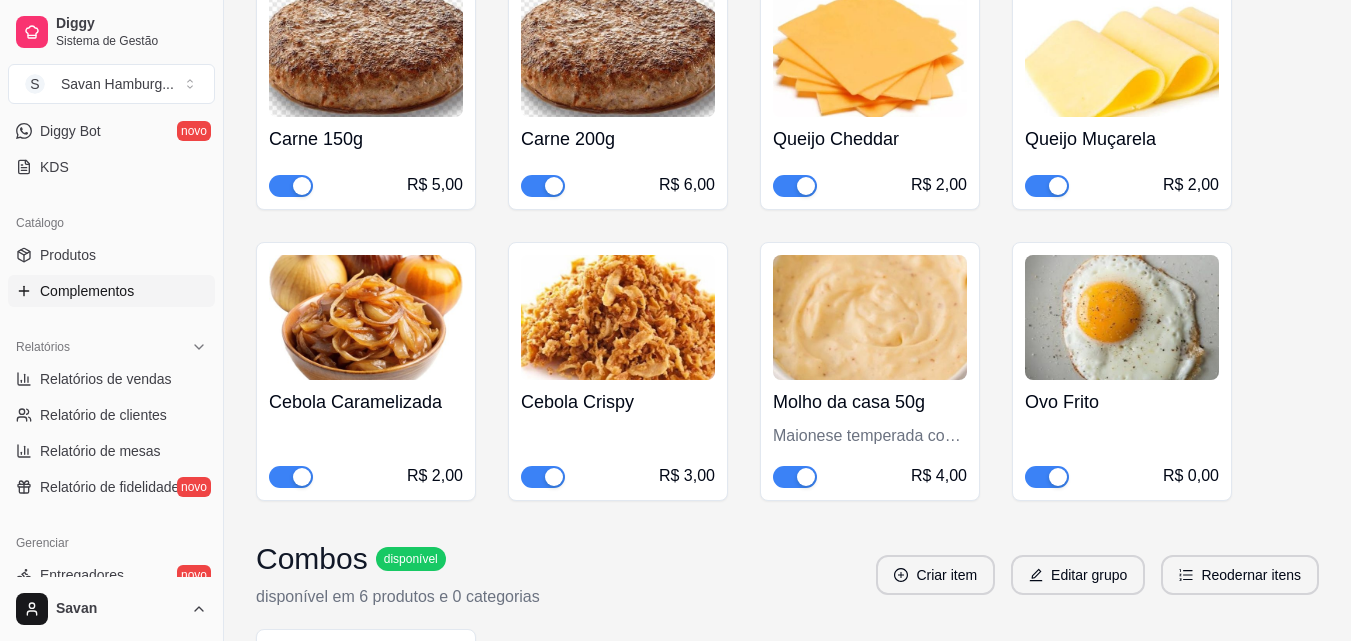 click at bounding box center (1122, 317) 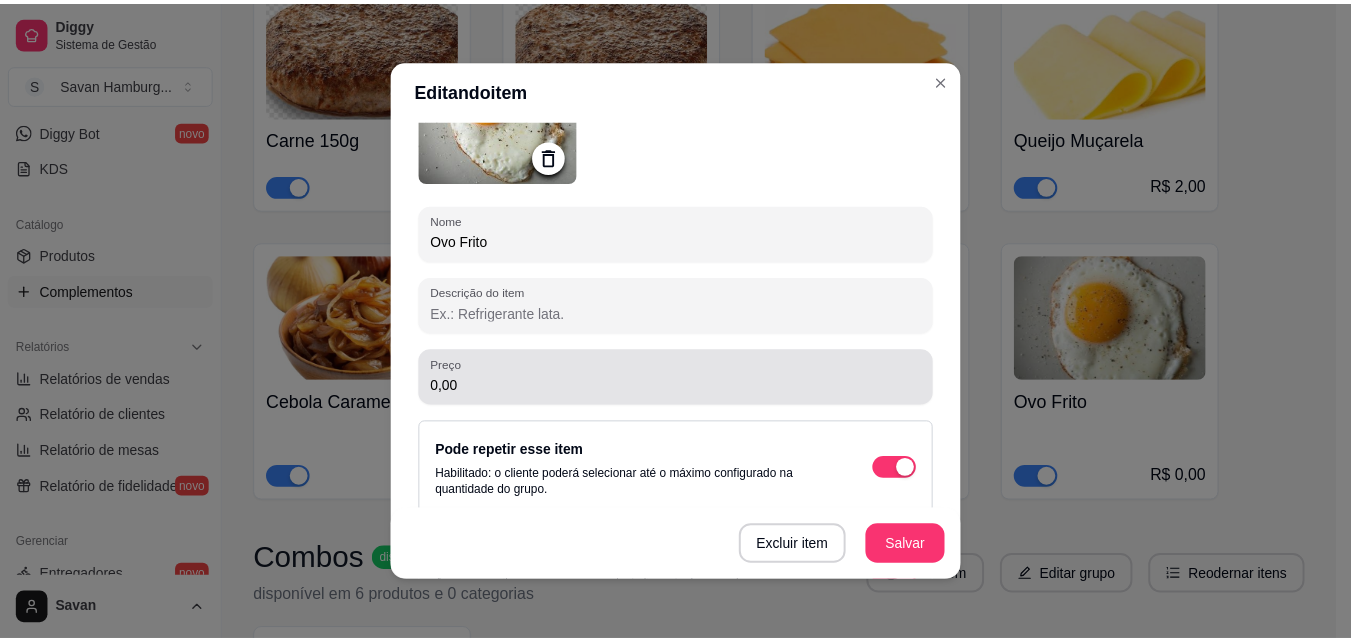 scroll, scrollTop: 200, scrollLeft: 0, axis: vertical 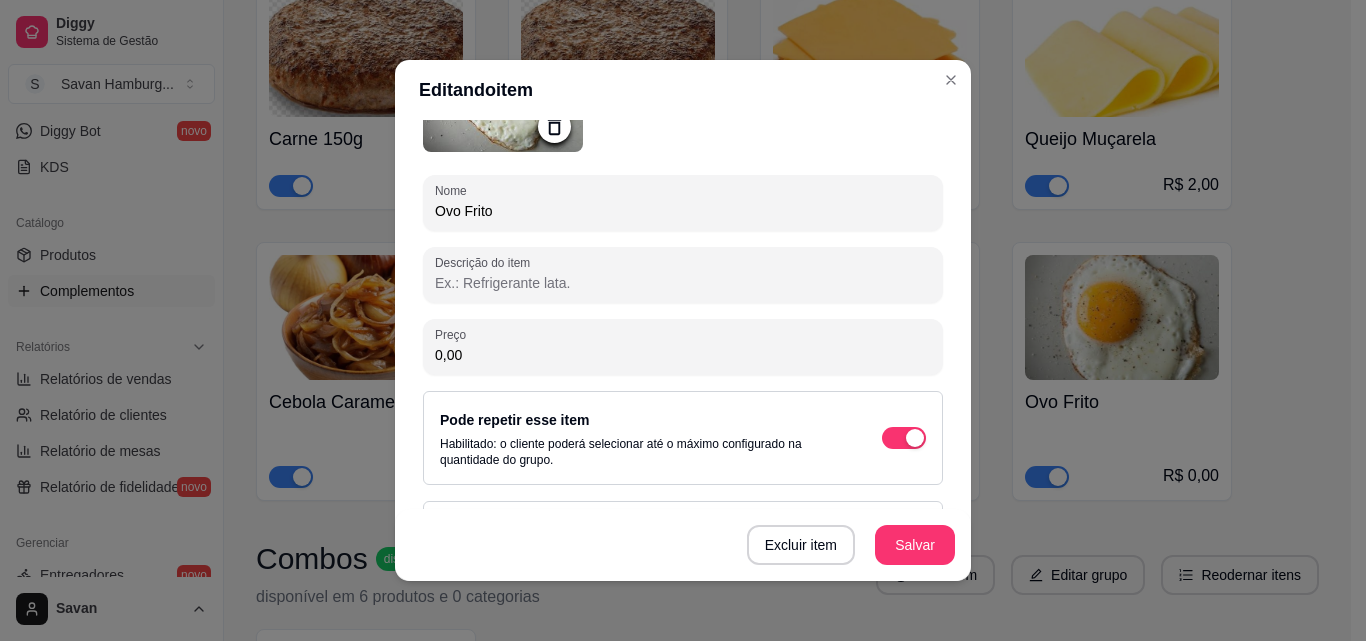 click on "0,00" at bounding box center [683, 355] 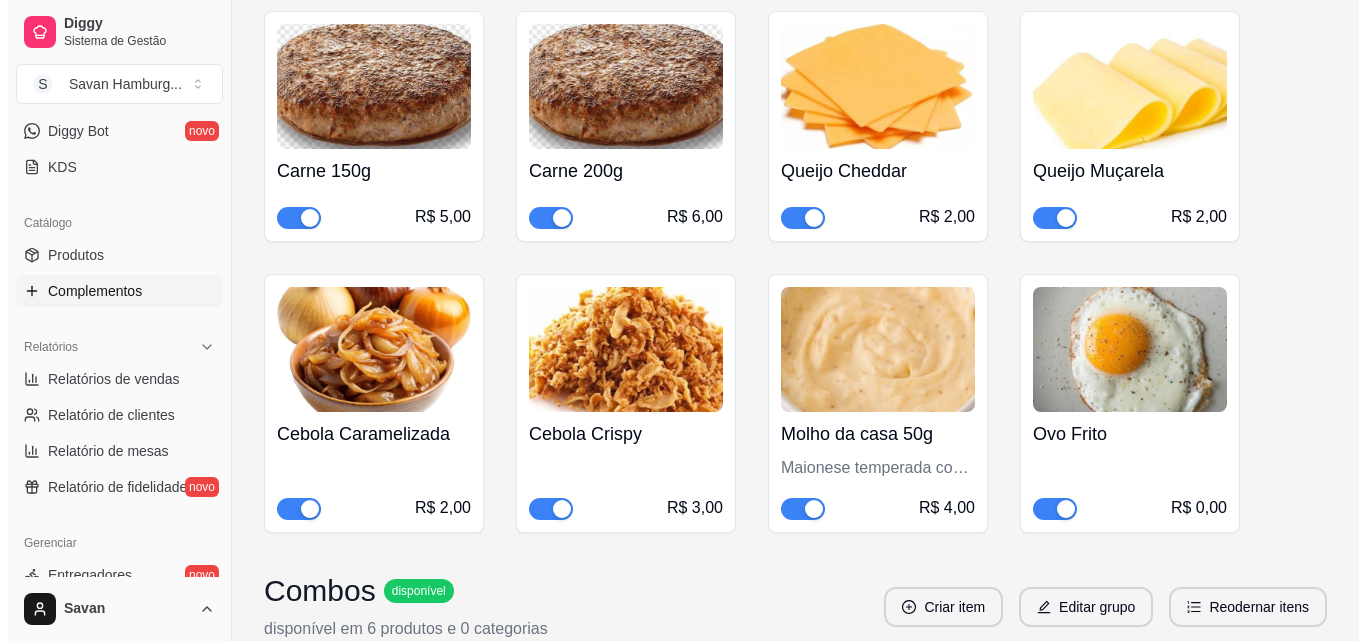 scroll, scrollTop: 700, scrollLeft: 0, axis: vertical 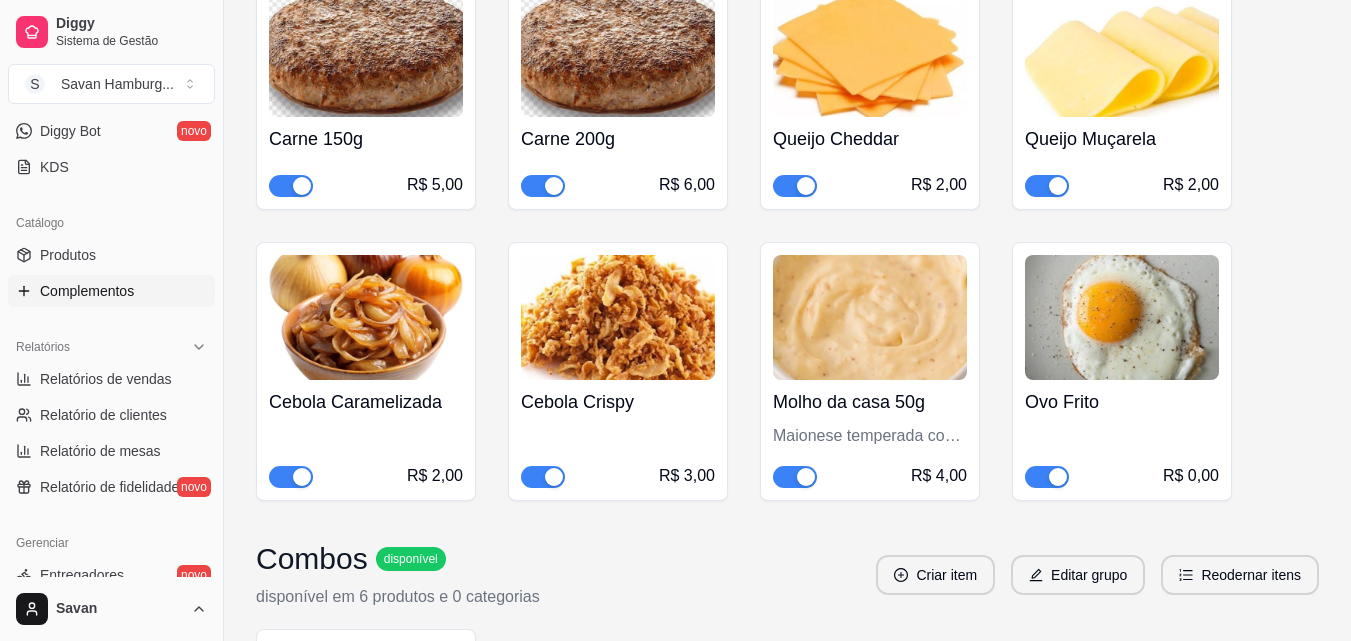 click at bounding box center (870, 317) 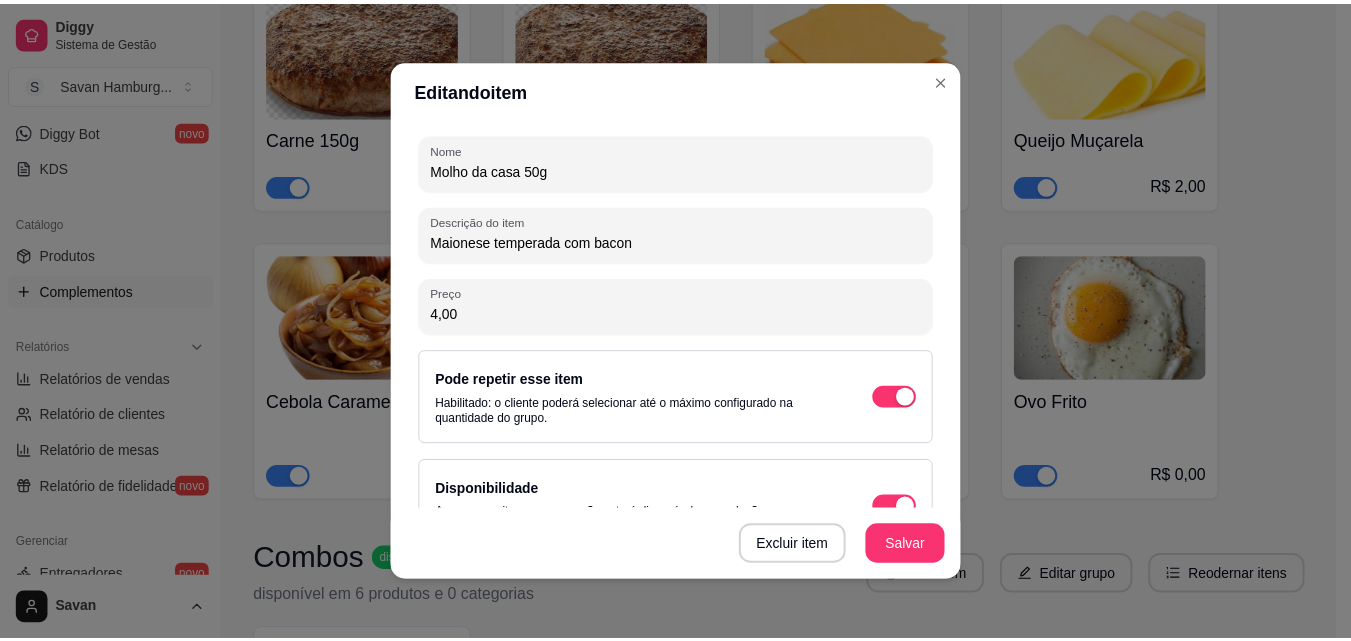 scroll, scrollTop: 297, scrollLeft: 0, axis: vertical 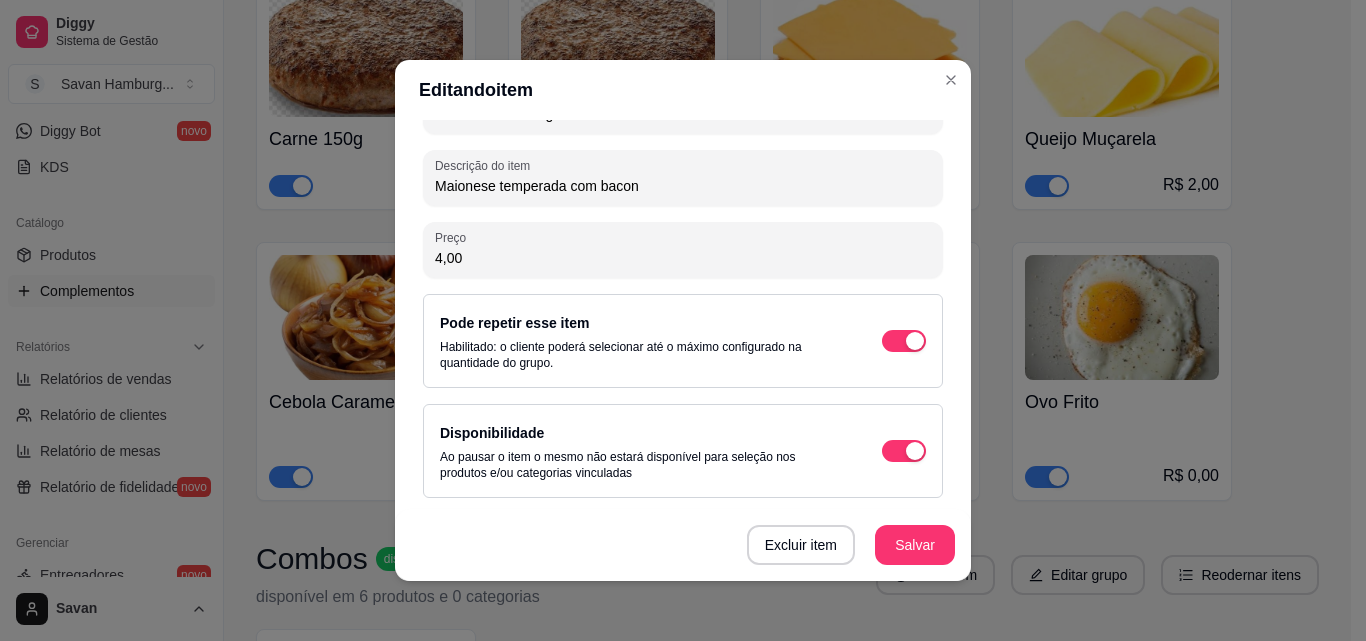 click on "4,00" at bounding box center [683, 258] 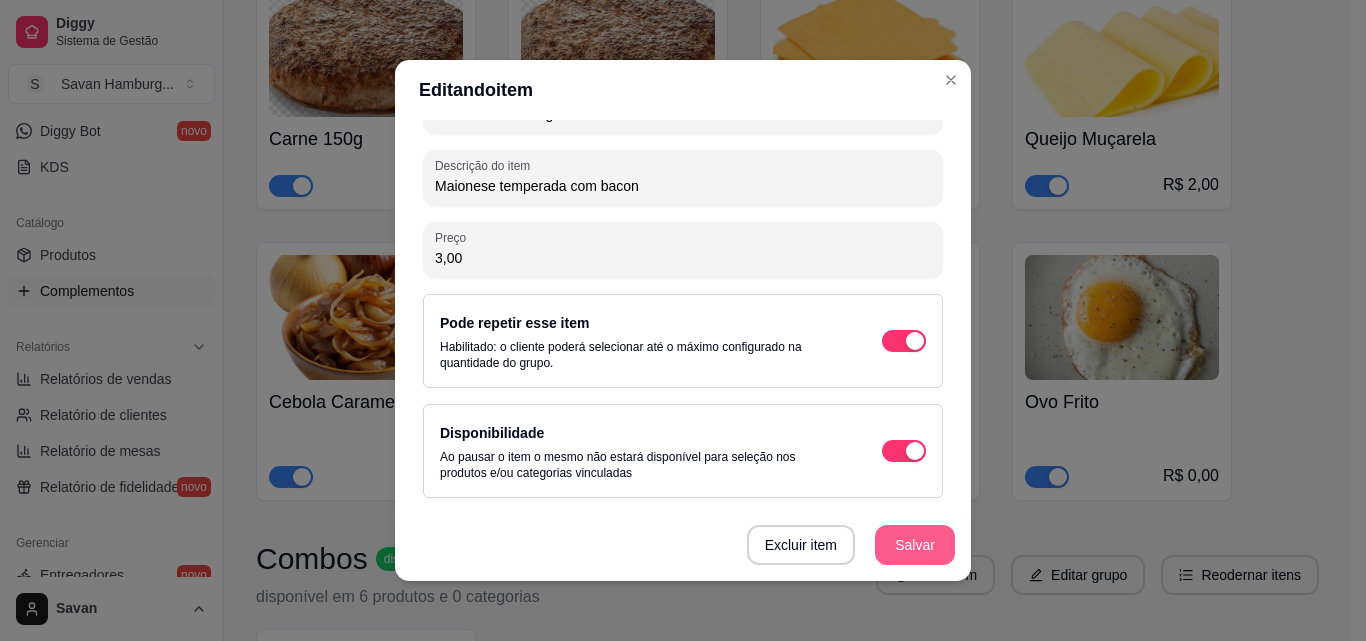 type on "3,00" 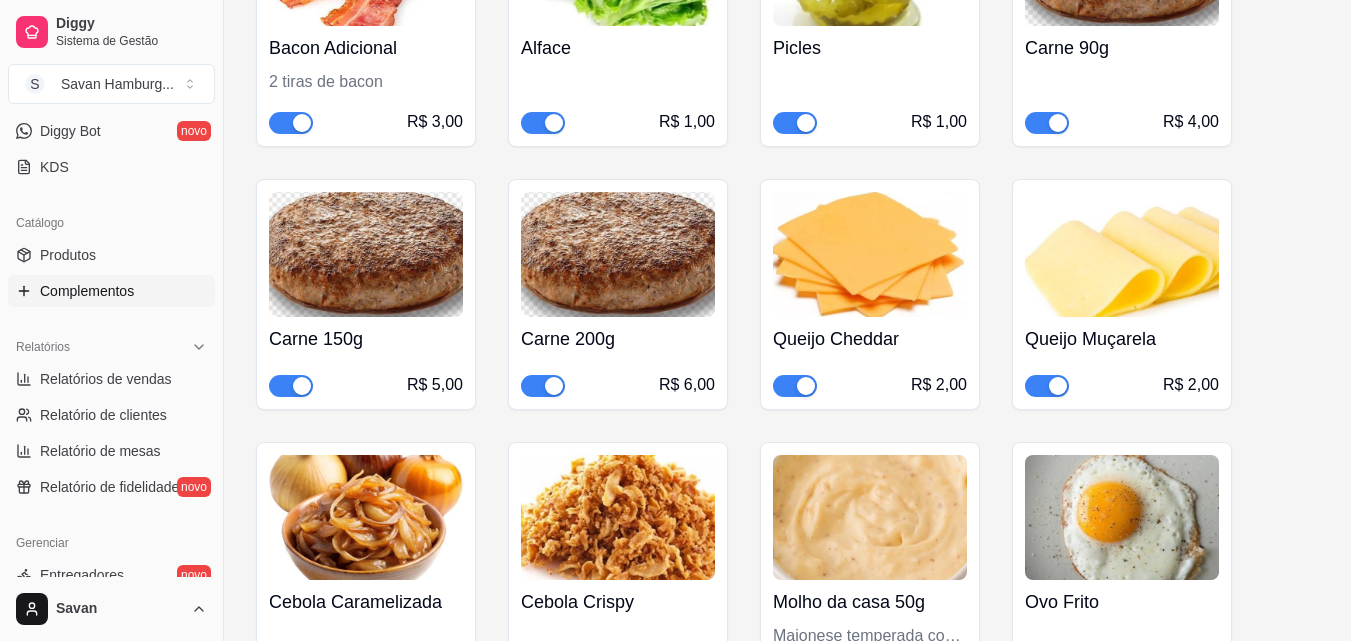 scroll, scrollTop: 400, scrollLeft: 0, axis: vertical 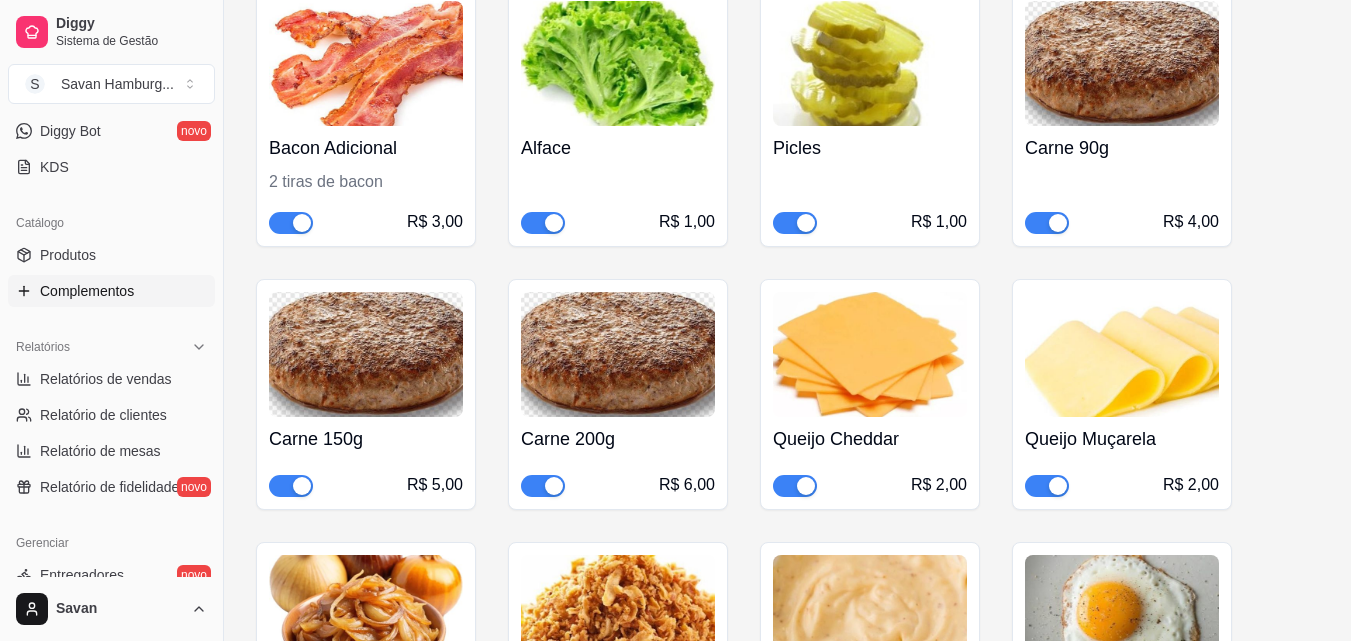 click on "Carne 90g R$ 4,00" at bounding box center (1122, 180) 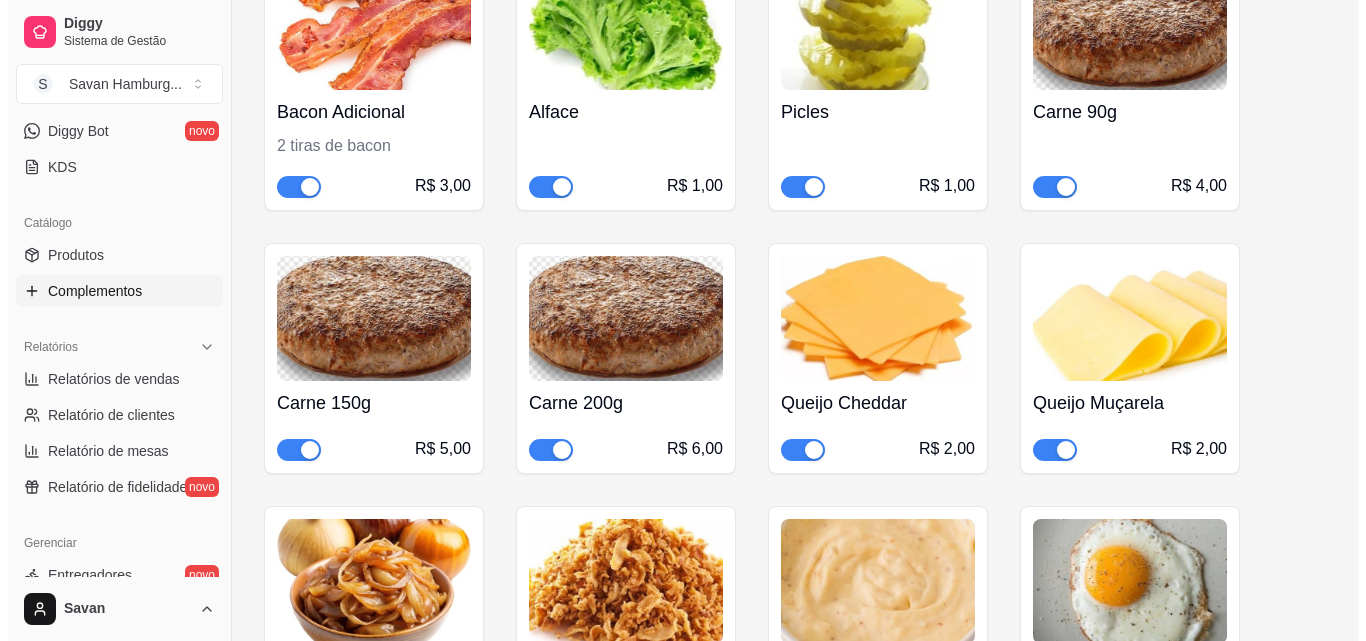 scroll, scrollTop: 400, scrollLeft: 0, axis: vertical 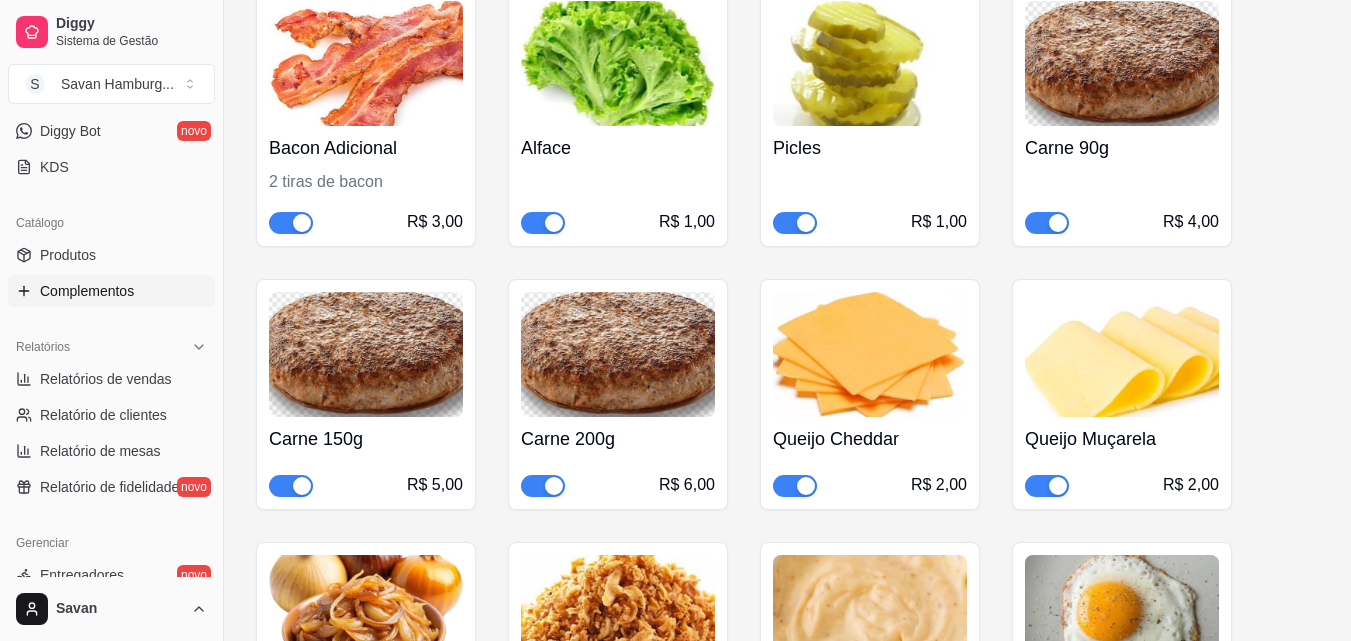 click at bounding box center [1122, 63] 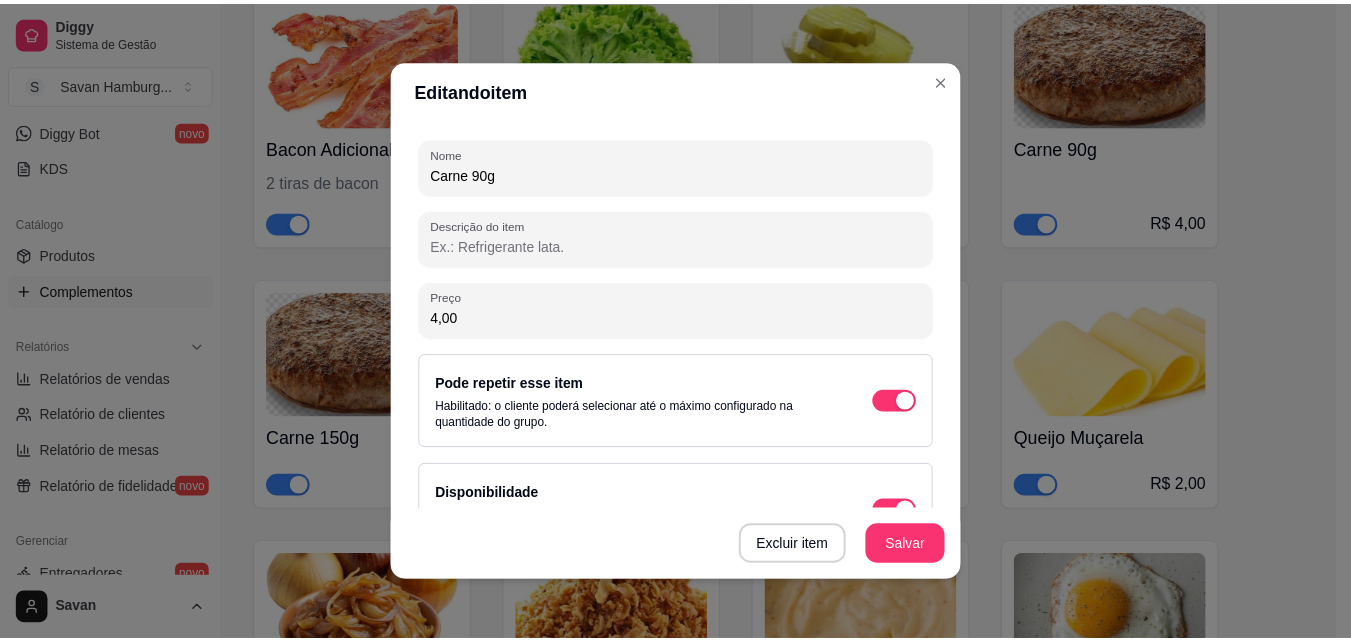 scroll, scrollTop: 297, scrollLeft: 0, axis: vertical 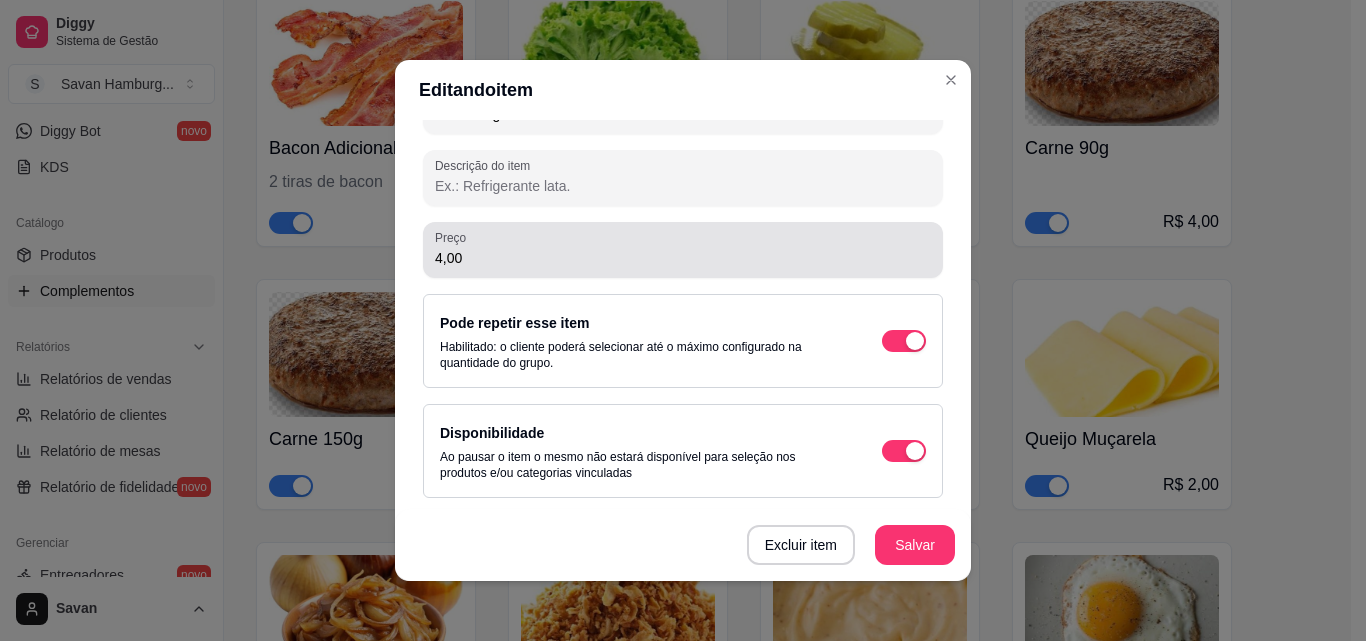 click on "4,00" at bounding box center [683, 258] 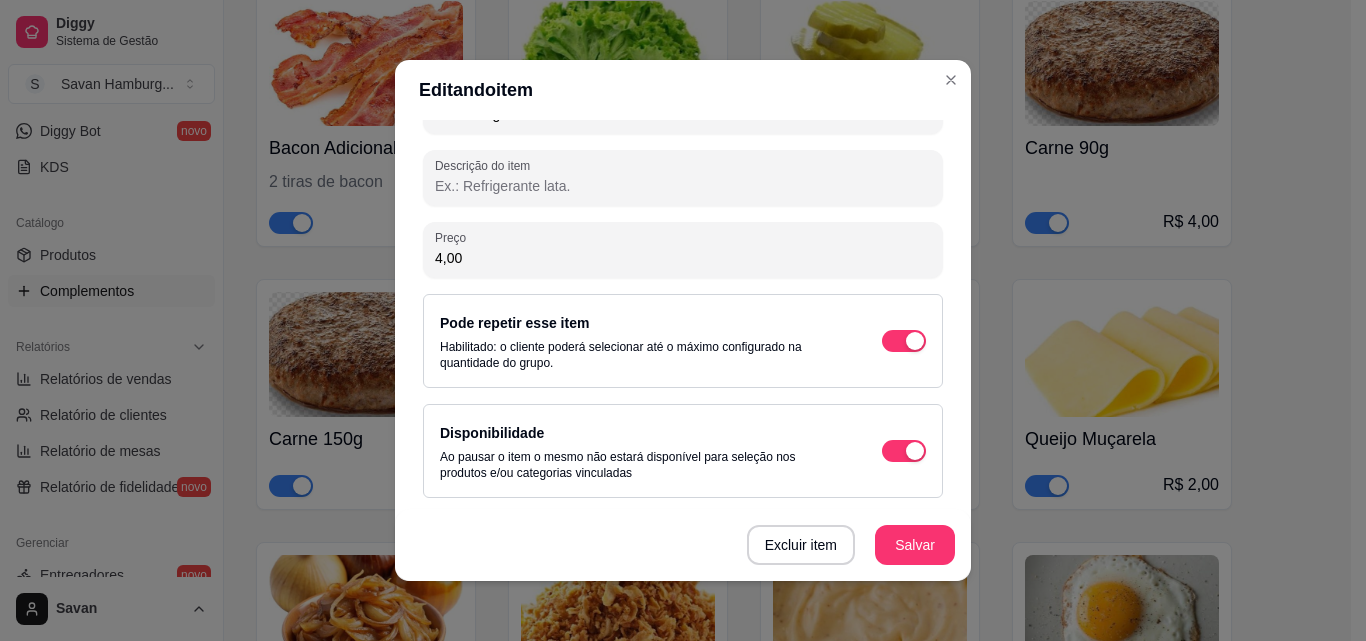 click on "4,00" at bounding box center (683, 258) 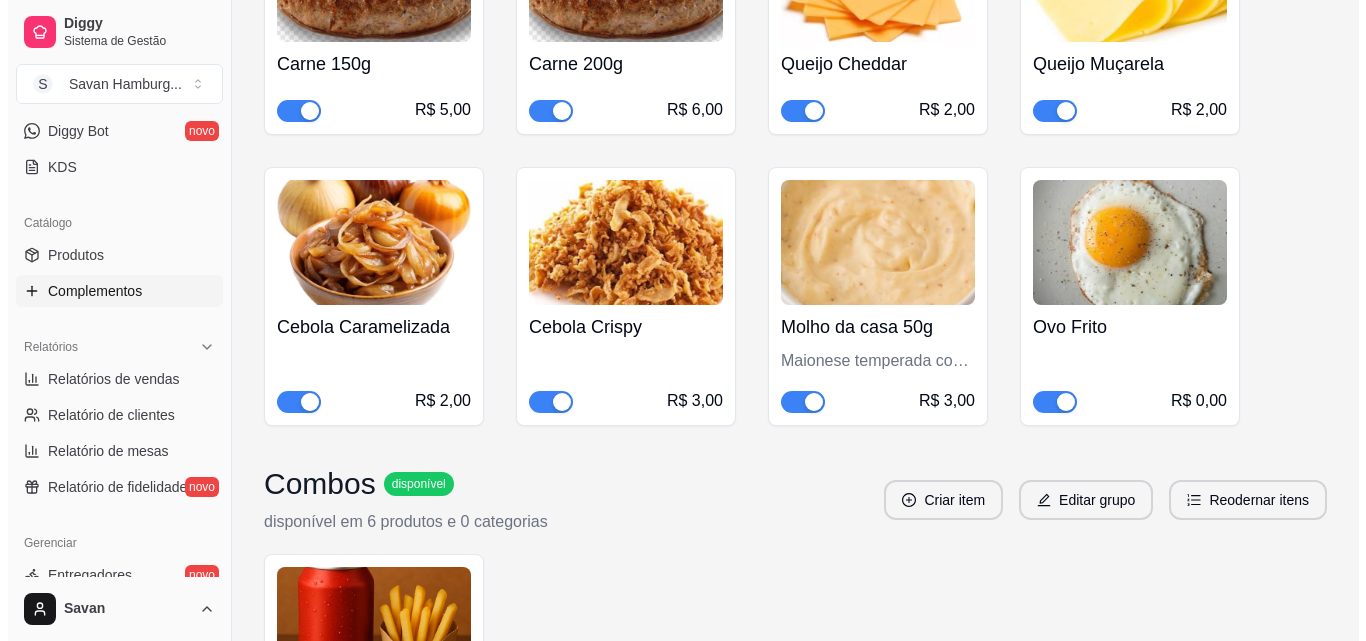 scroll, scrollTop: 800, scrollLeft: 0, axis: vertical 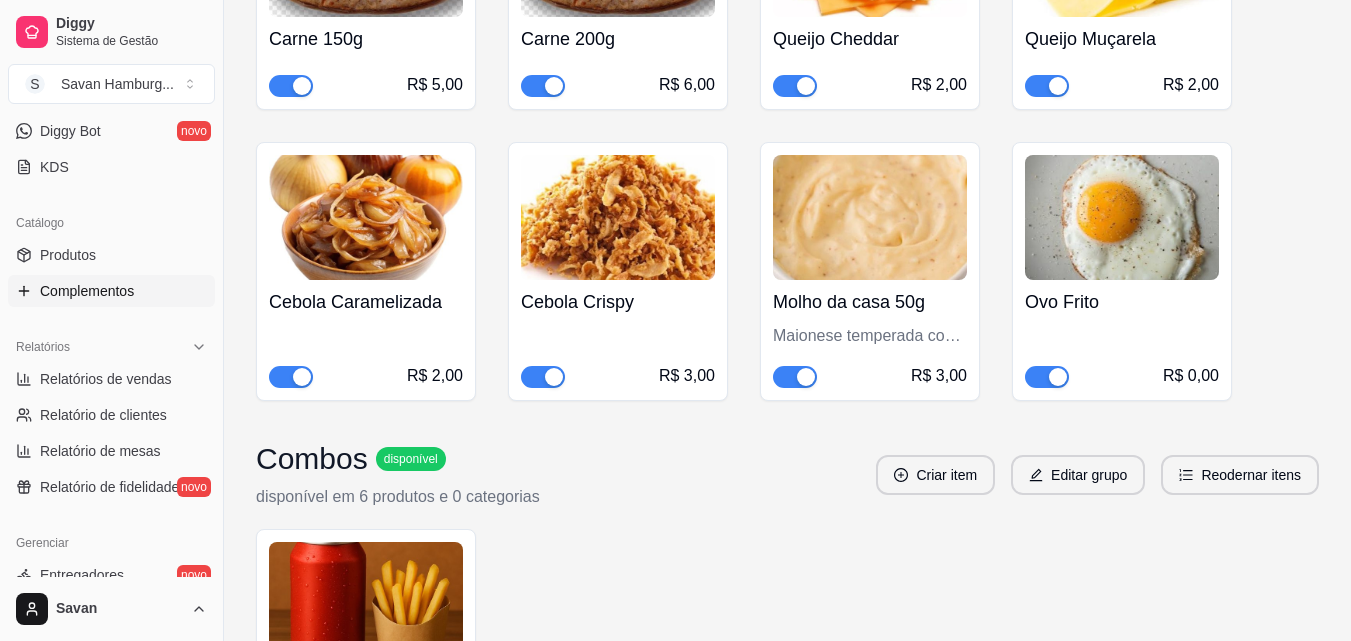click at bounding box center [1122, 217] 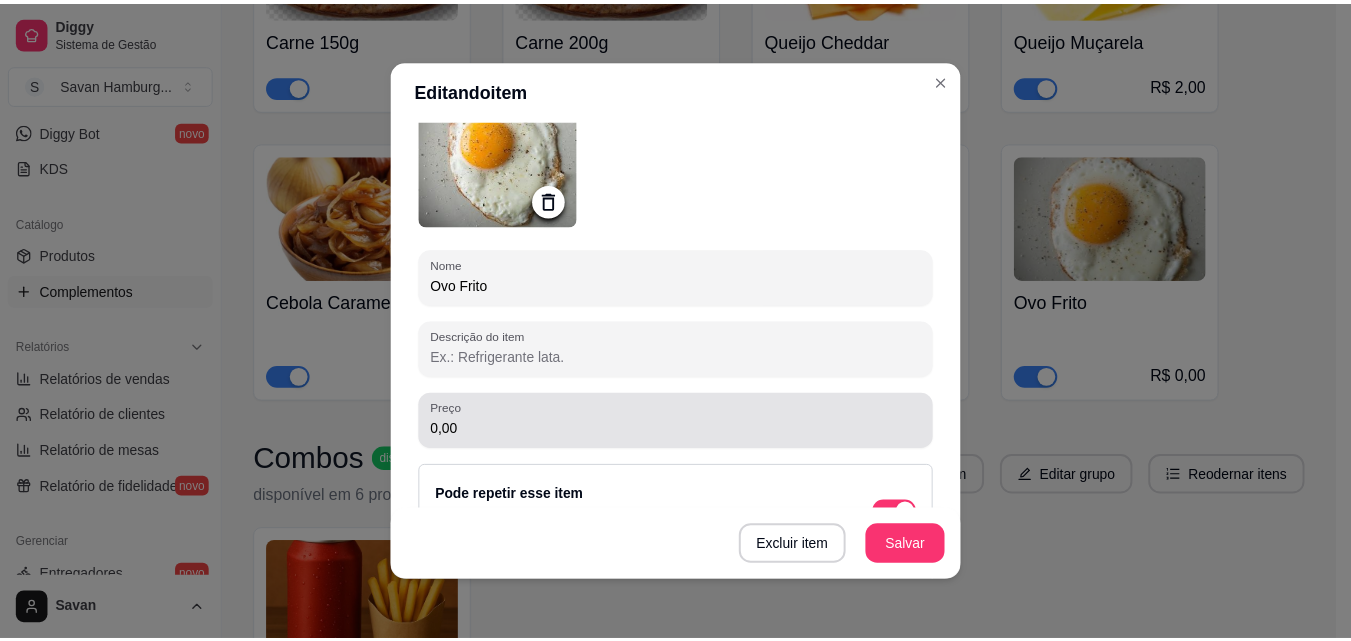 scroll, scrollTop: 297, scrollLeft: 0, axis: vertical 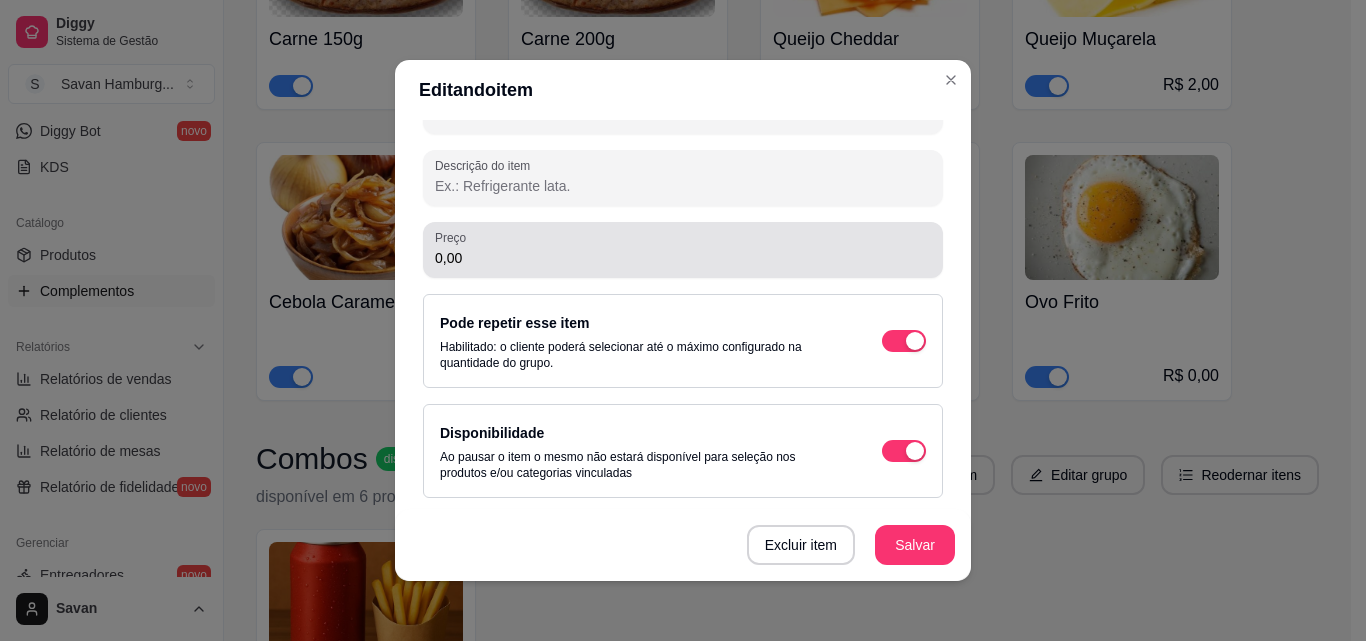 click on "0,00" at bounding box center (683, 250) 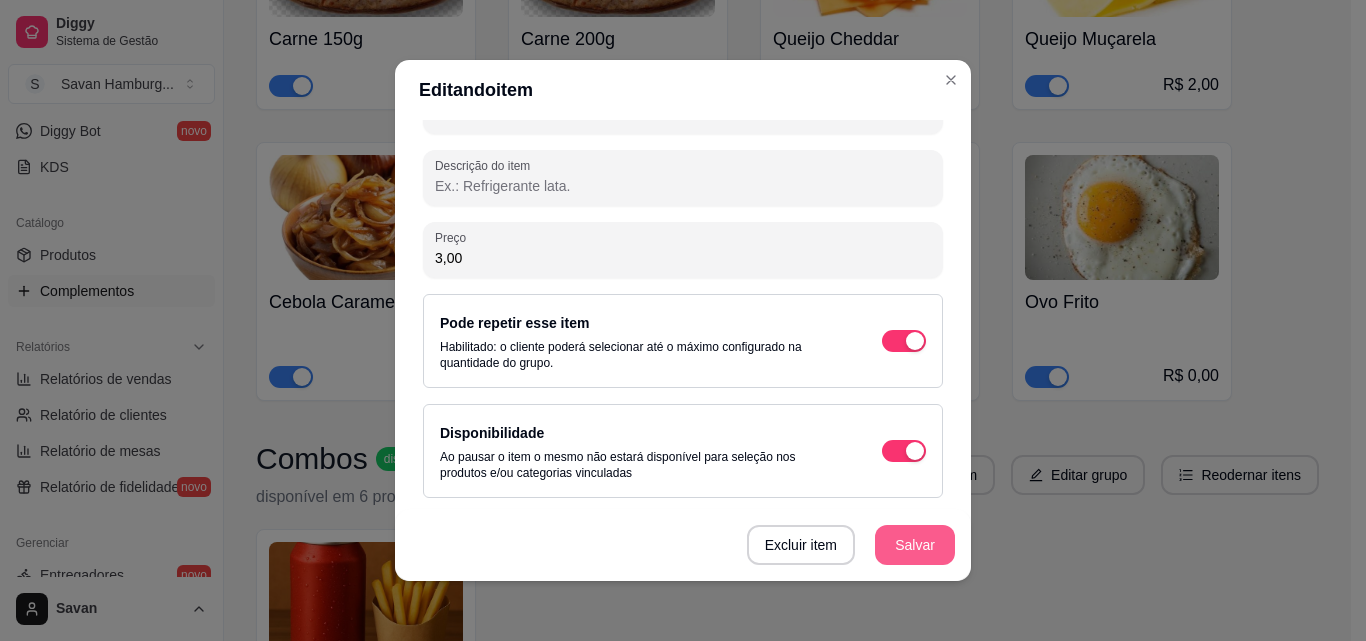 type on "3,00" 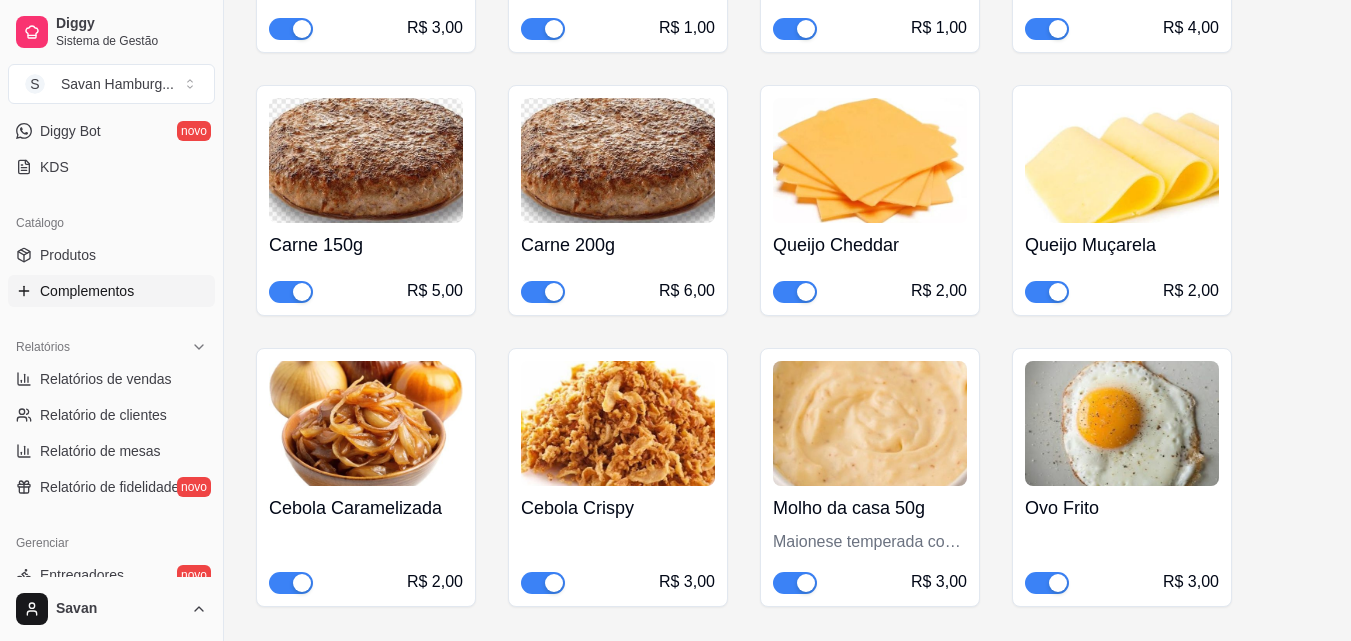 scroll, scrollTop: 600, scrollLeft: 0, axis: vertical 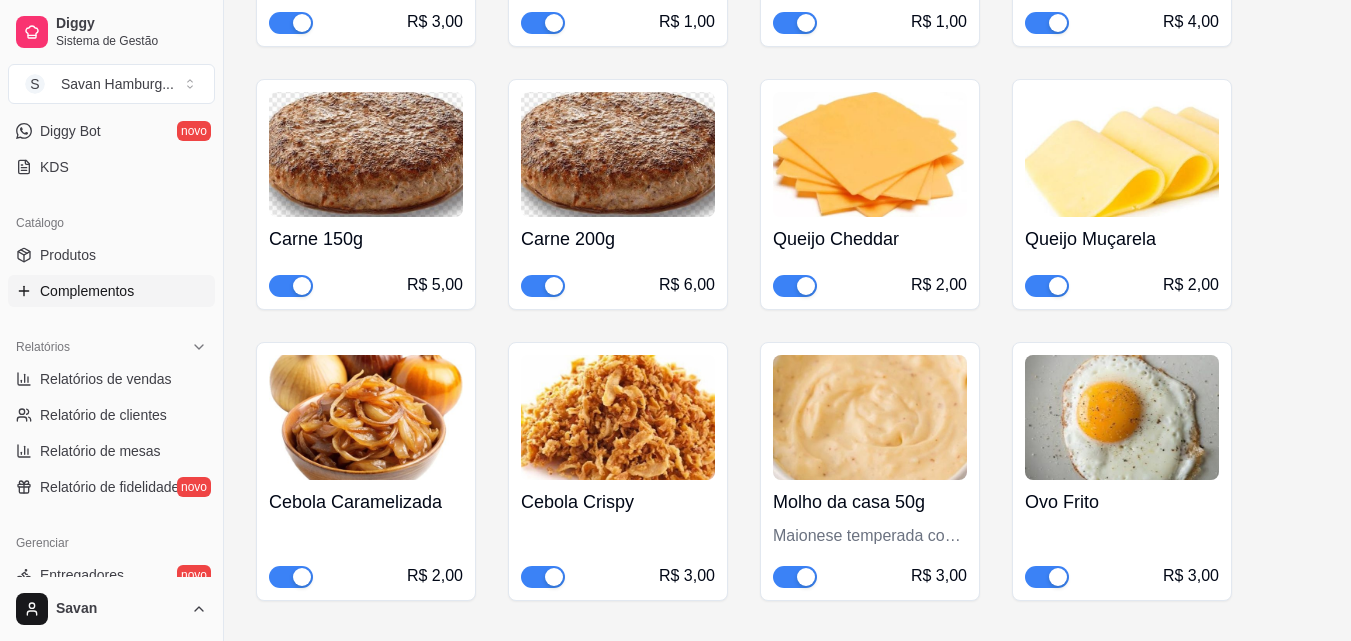 click at bounding box center (870, 417) 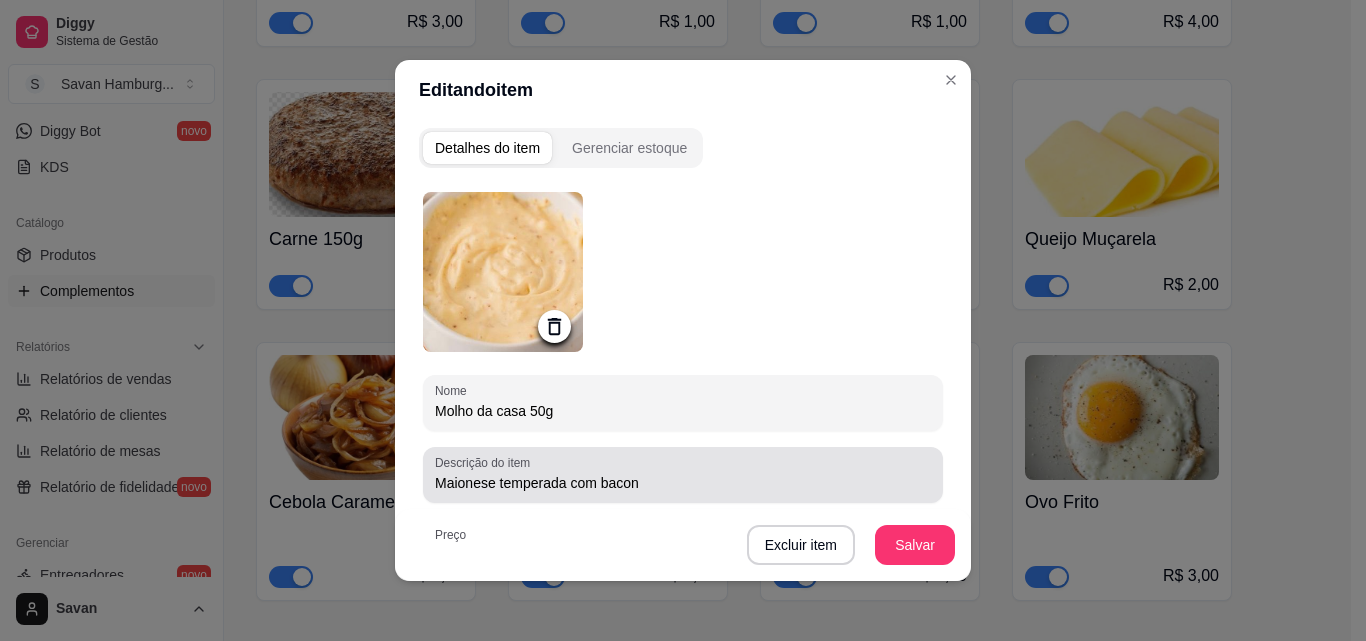 click on "Maionese temperada com bacon" at bounding box center (683, 483) 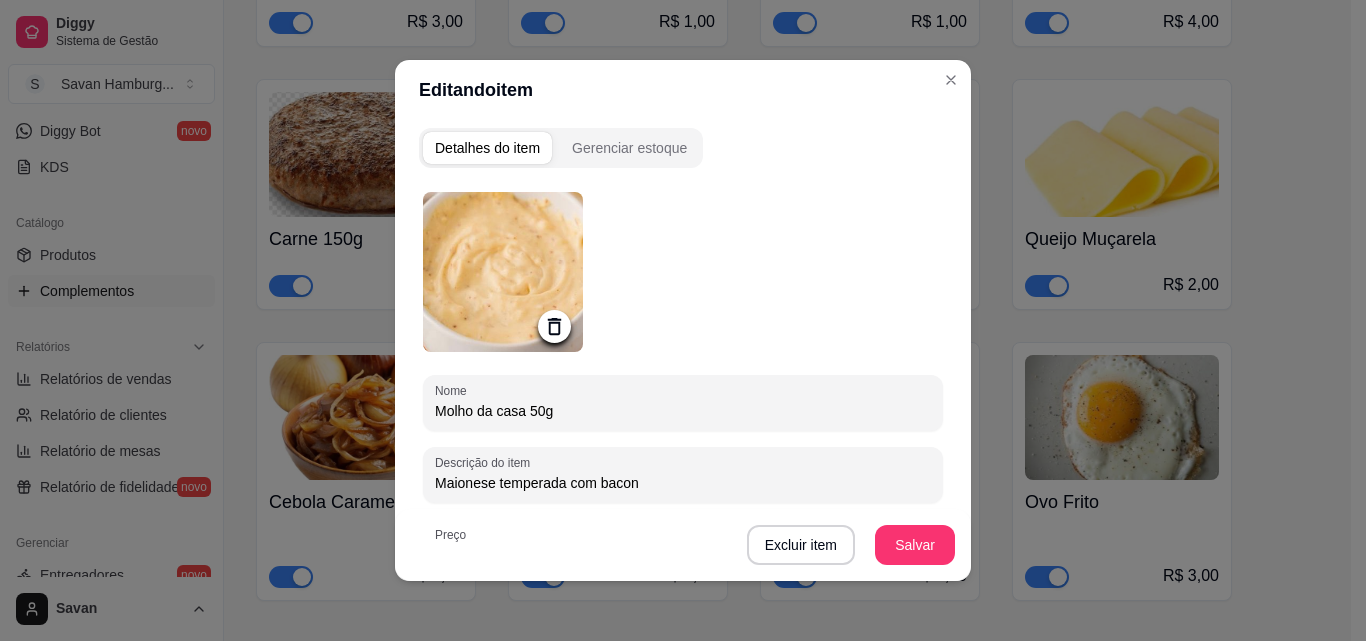 click on "Maionese temperada com bacon" at bounding box center [683, 483] 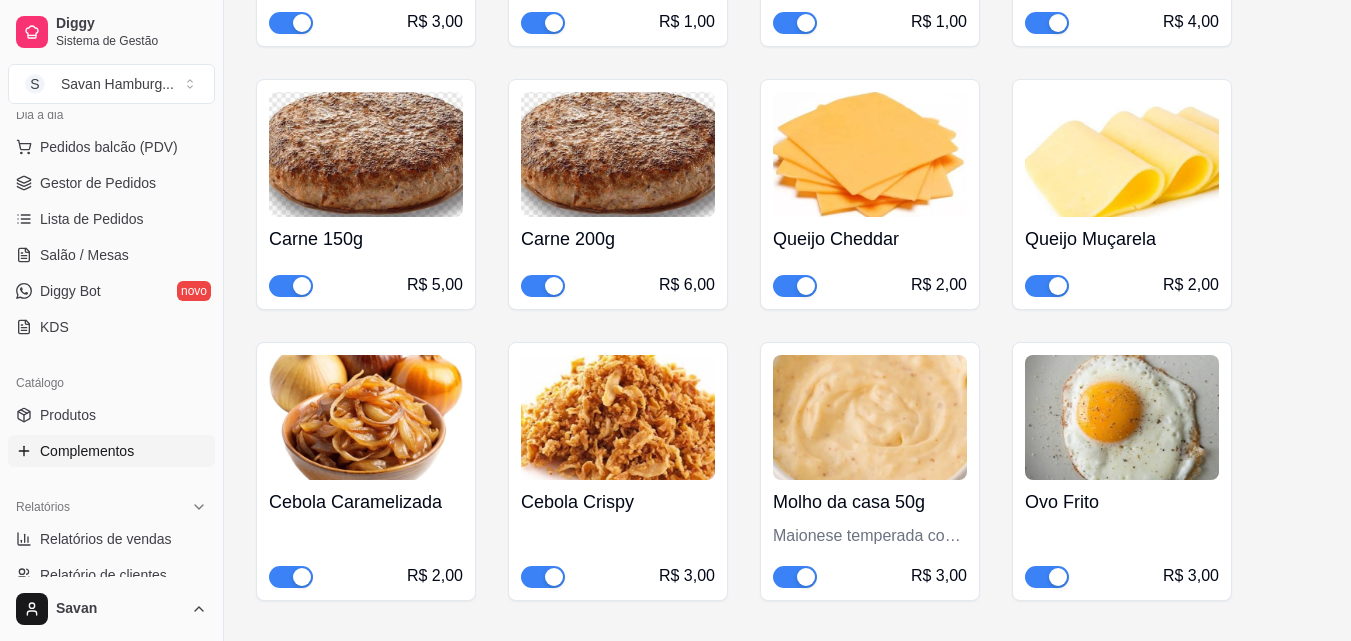 scroll, scrollTop: 200, scrollLeft: 0, axis: vertical 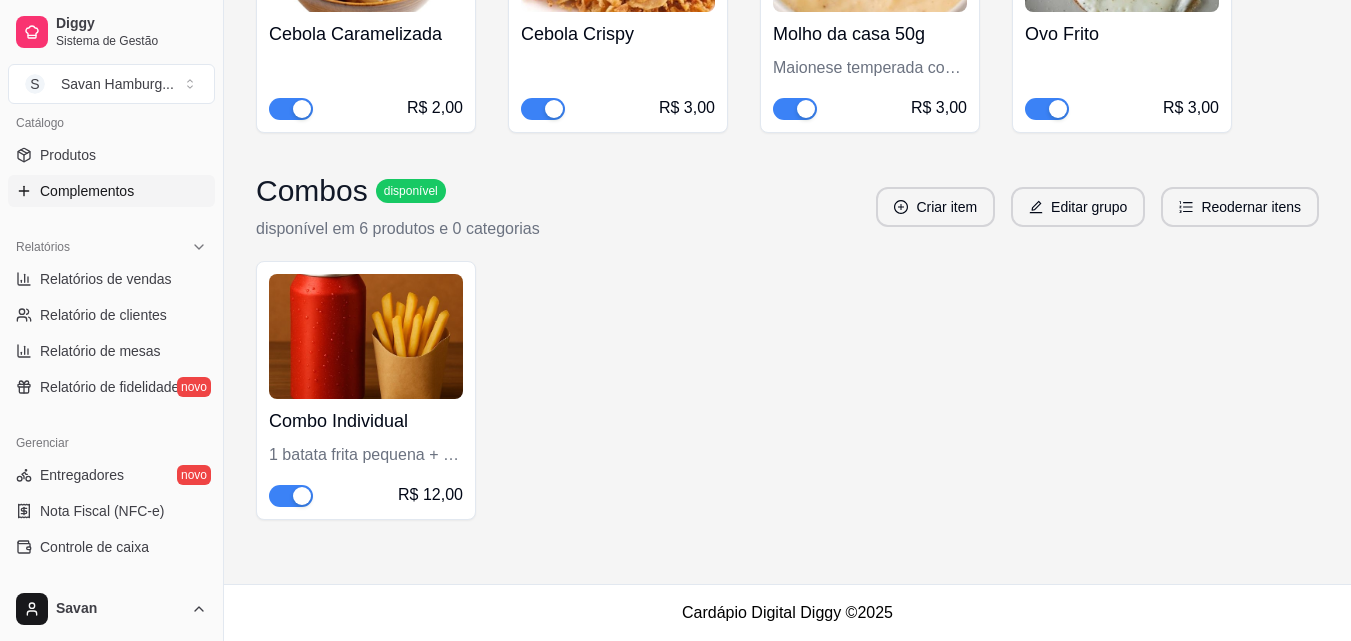 click on "Catálogo" at bounding box center [111, 123] 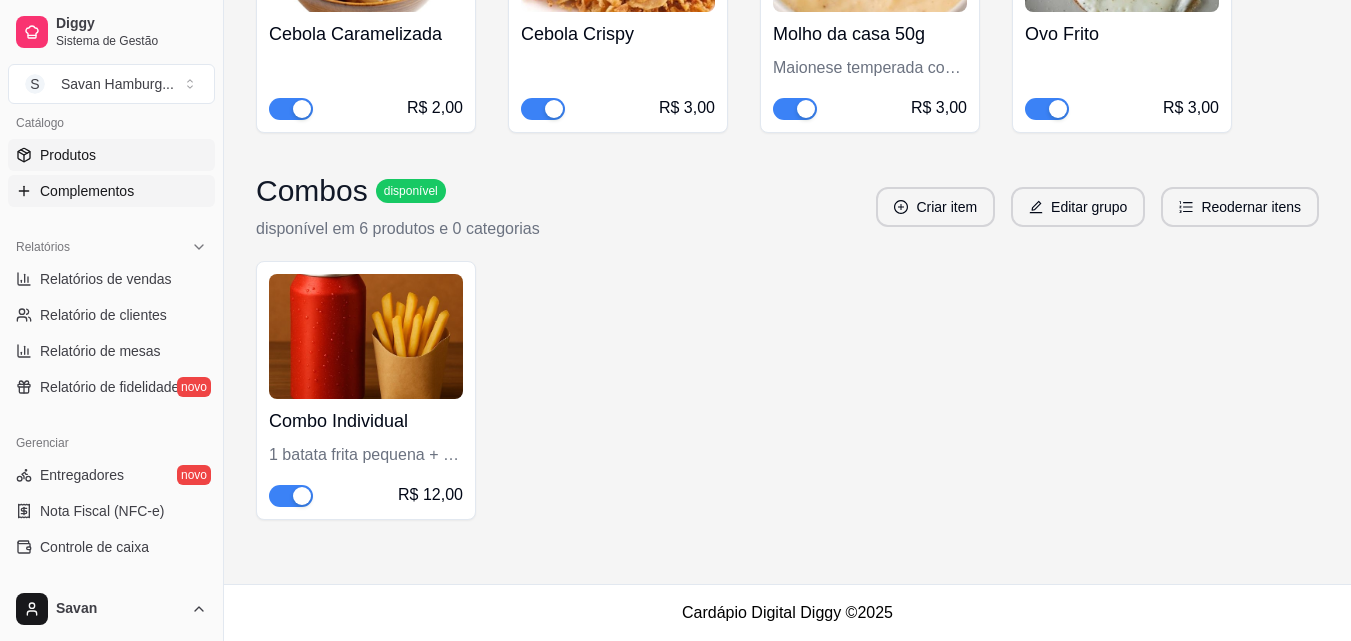 click on "Produtos" at bounding box center (111, 155) 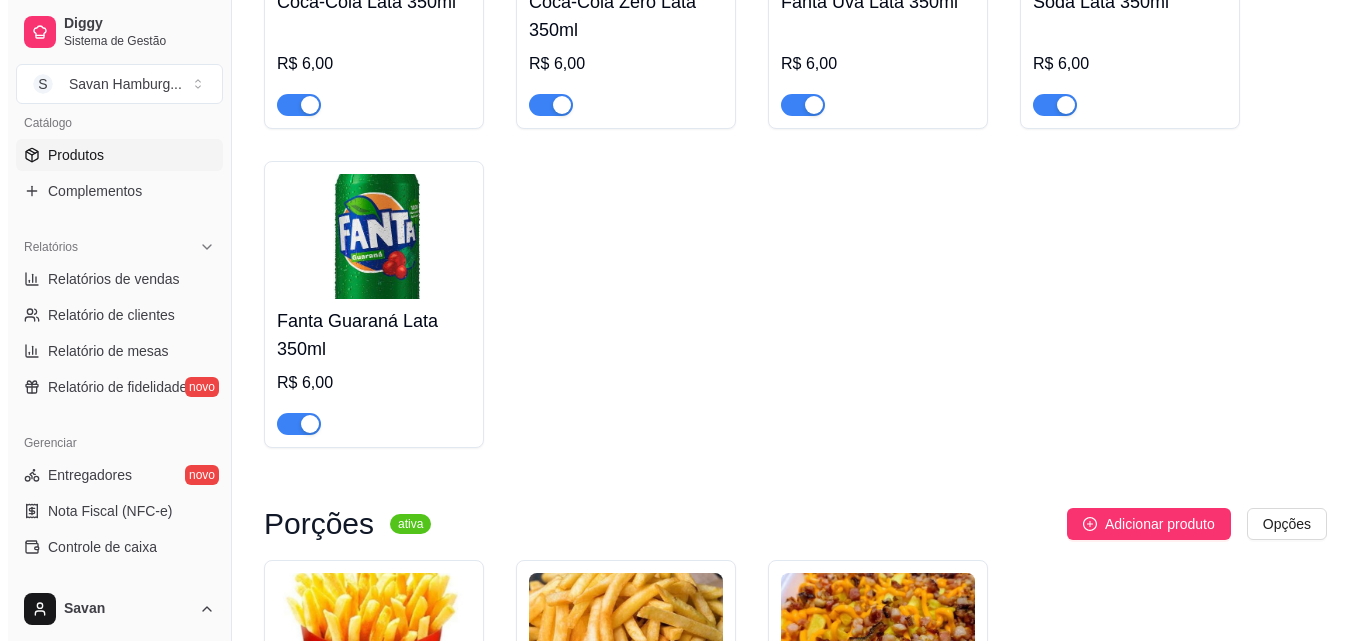 scroll, scrollTop: 0, scrollLeft: 0, axis: both 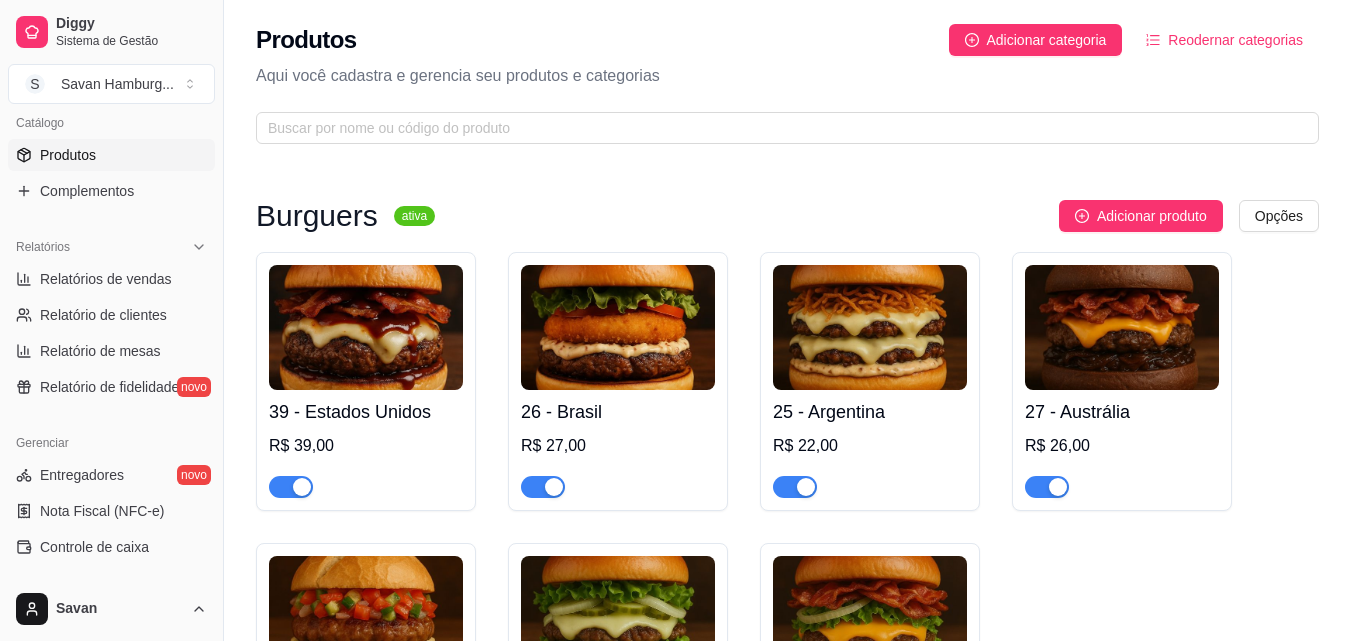 click at bounding box center (366, 327) 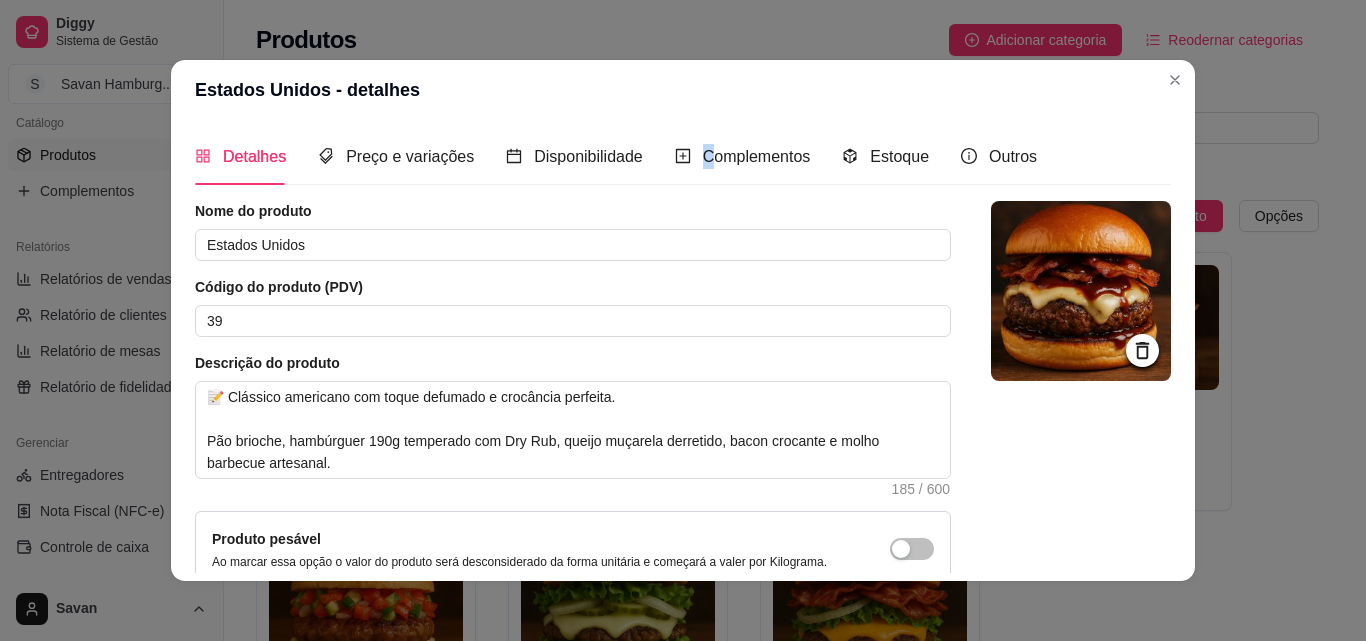 click on "Complementos" at bounding box center (743, 156) 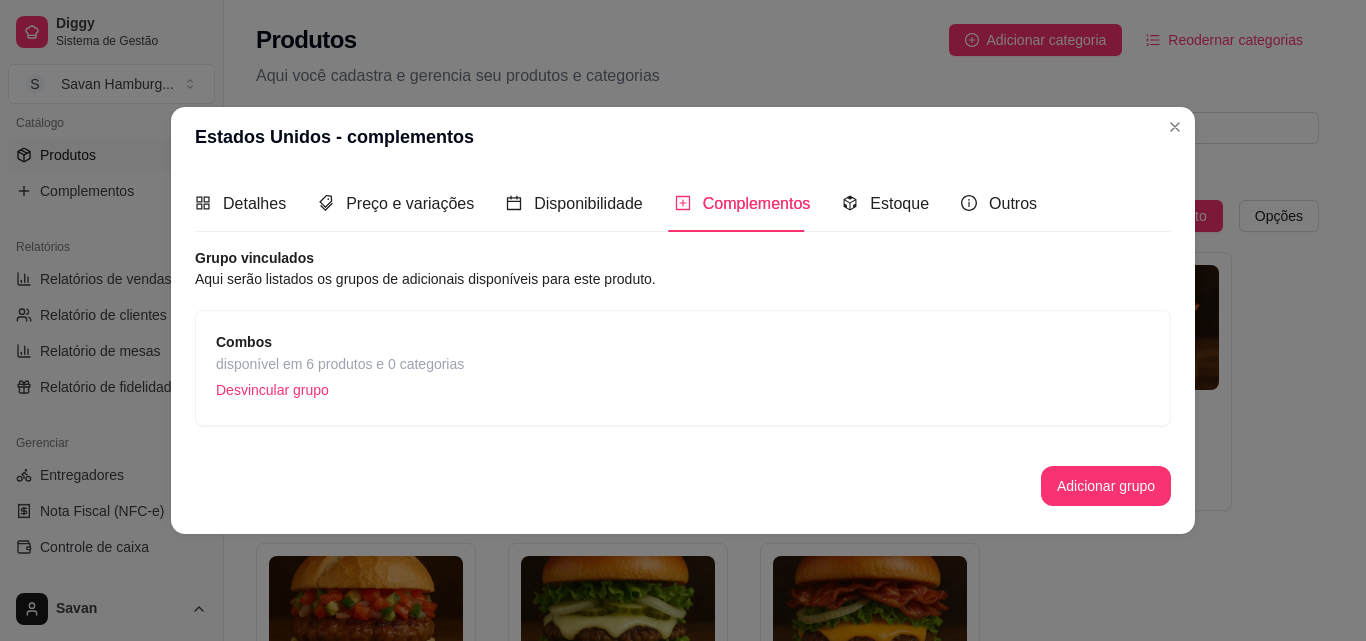 click on "disponível em 6 produtos e 0 categorias" at bounding box center (340, 364) 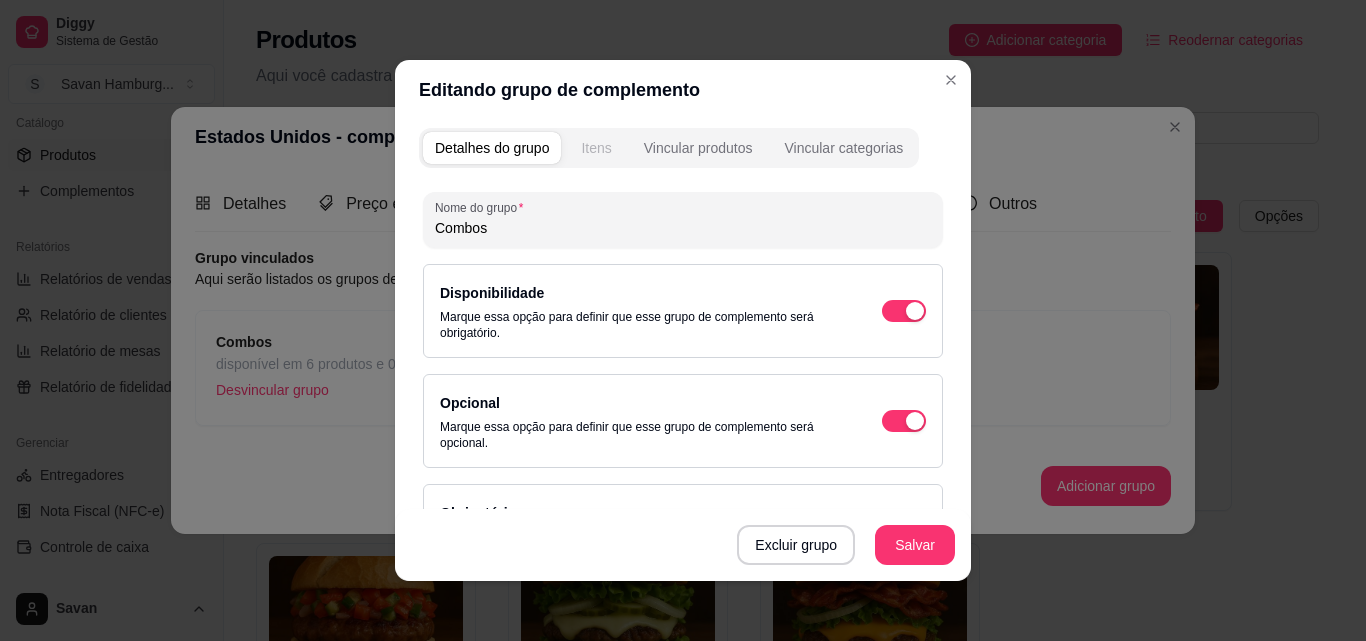 click on "Itens" at bounding box center (596, 148) 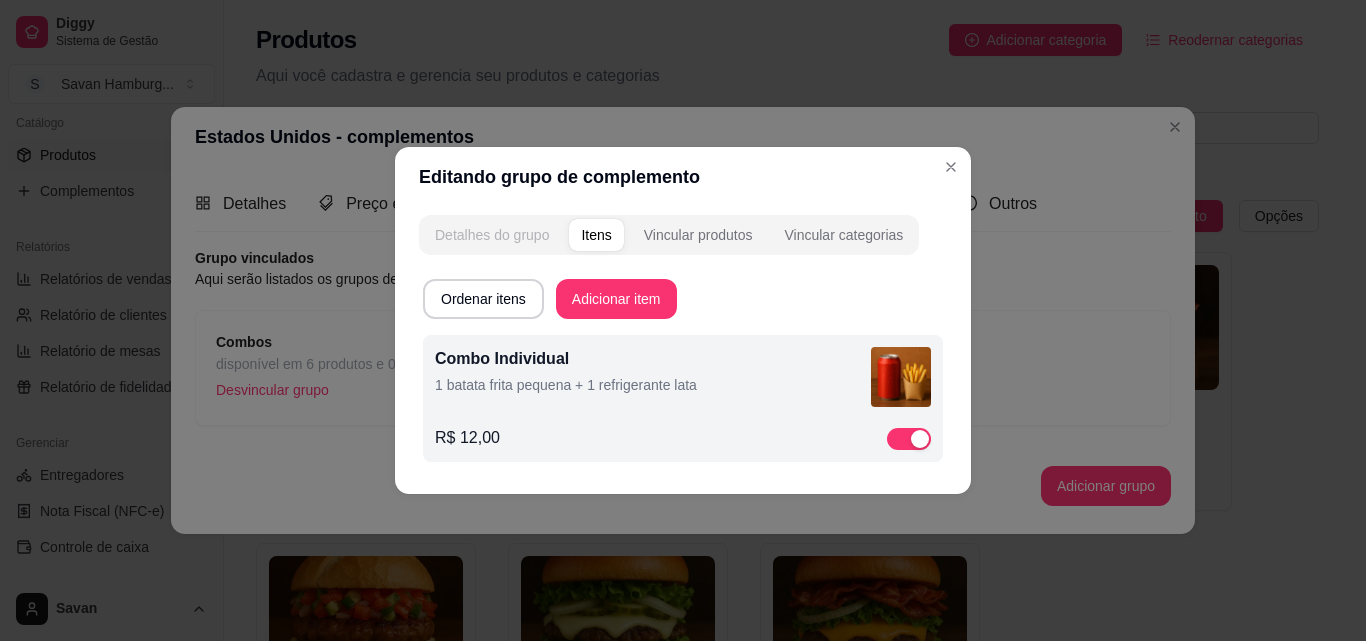 click on "Detalhes do grupo" at bounding box center (492, 235) 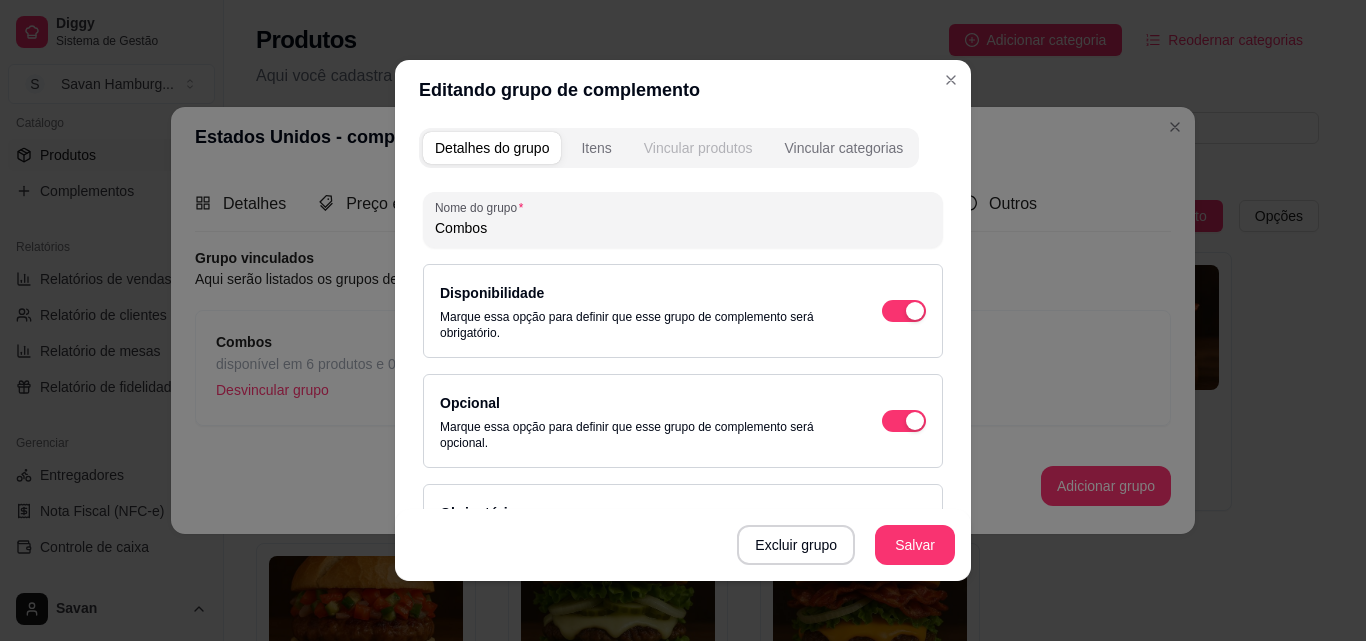 click on "Vincular produtos" at bounding box center [698, 148] 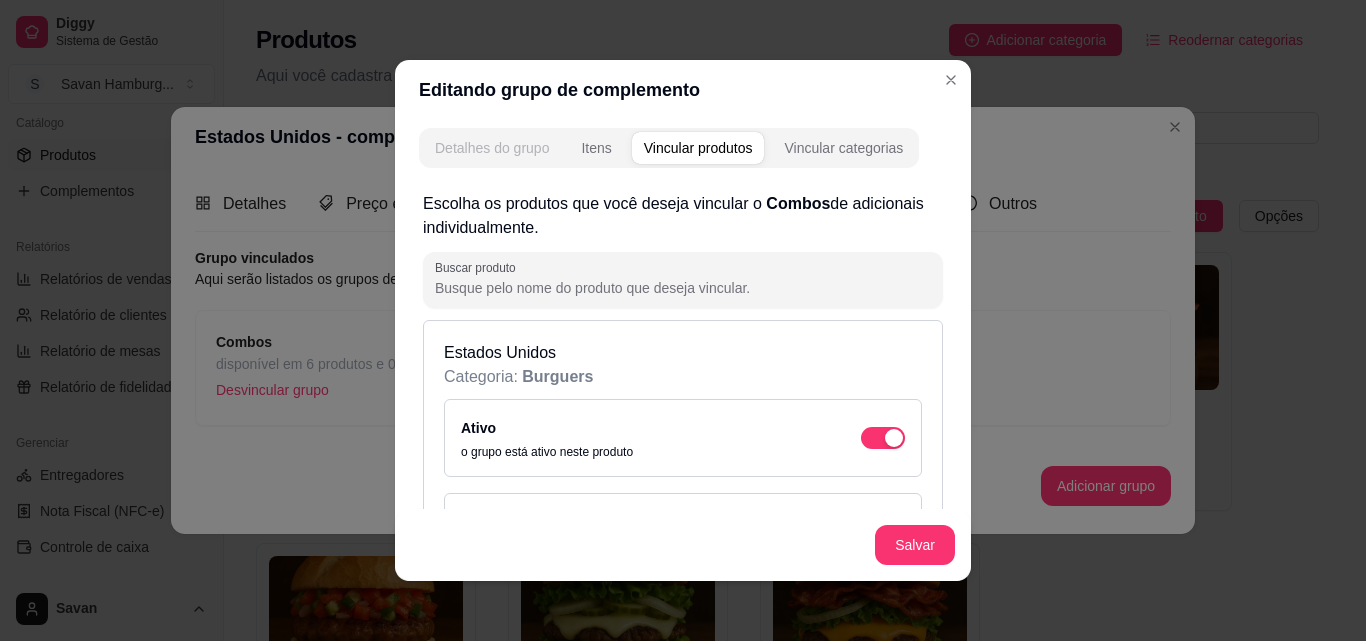 click on "Detalhes do grupo" at bounding box center [492, 148] 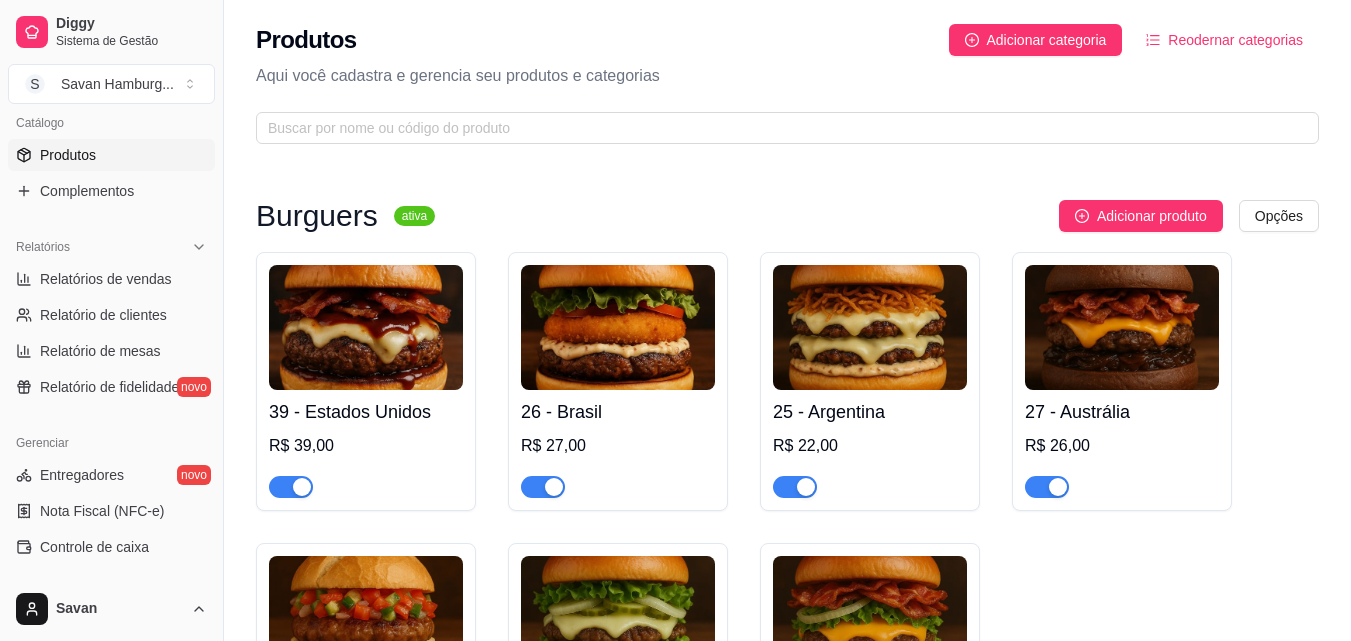 click at bounding box center [618, 327] 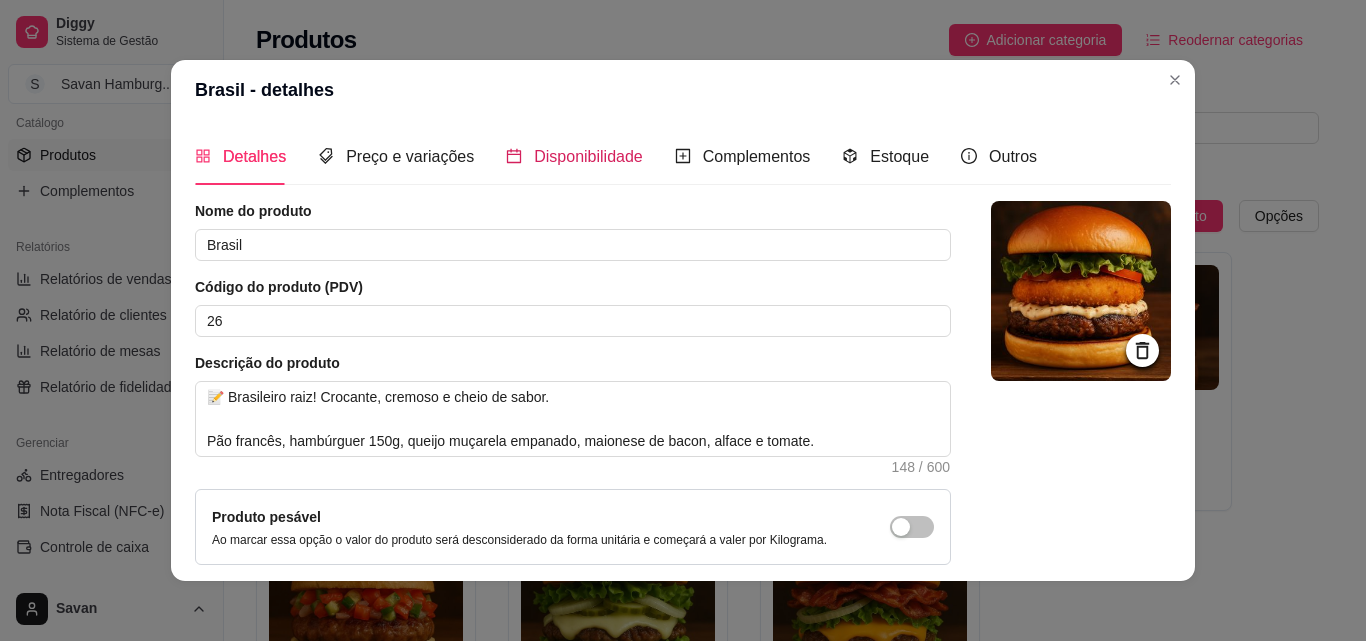 click on "Disponibilidade" at bounding box center (588, 156) 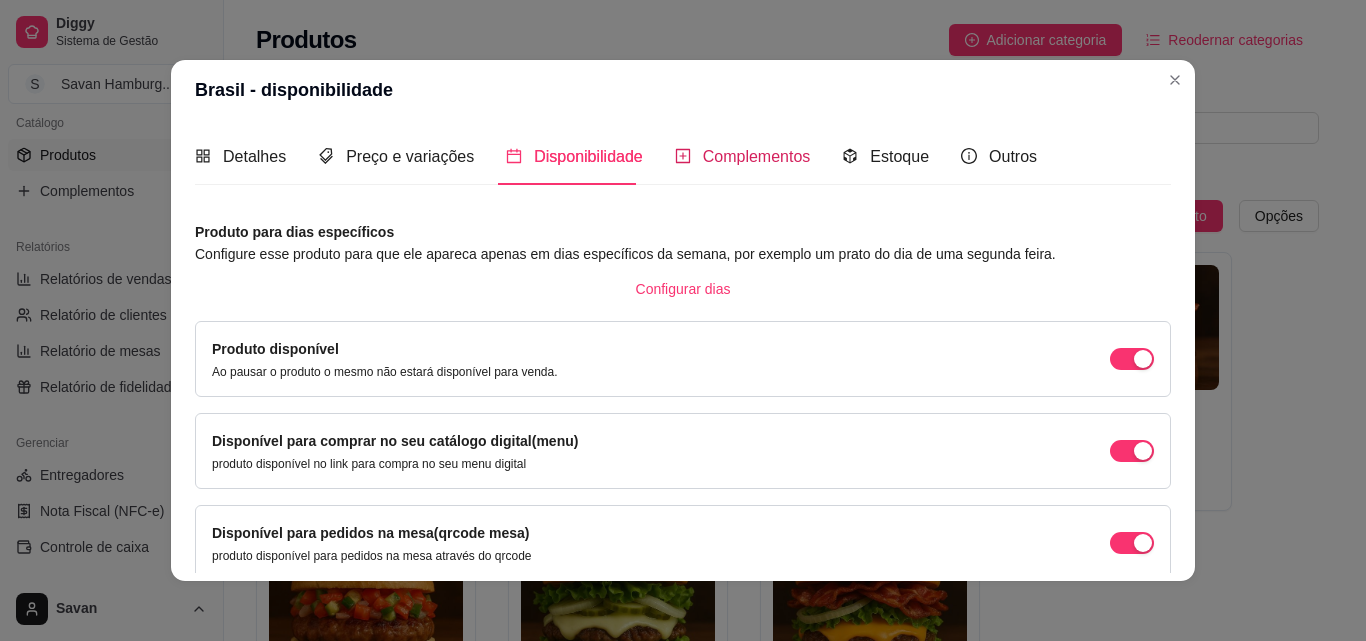 click on "Complementos" at bounding box center (757, 156) 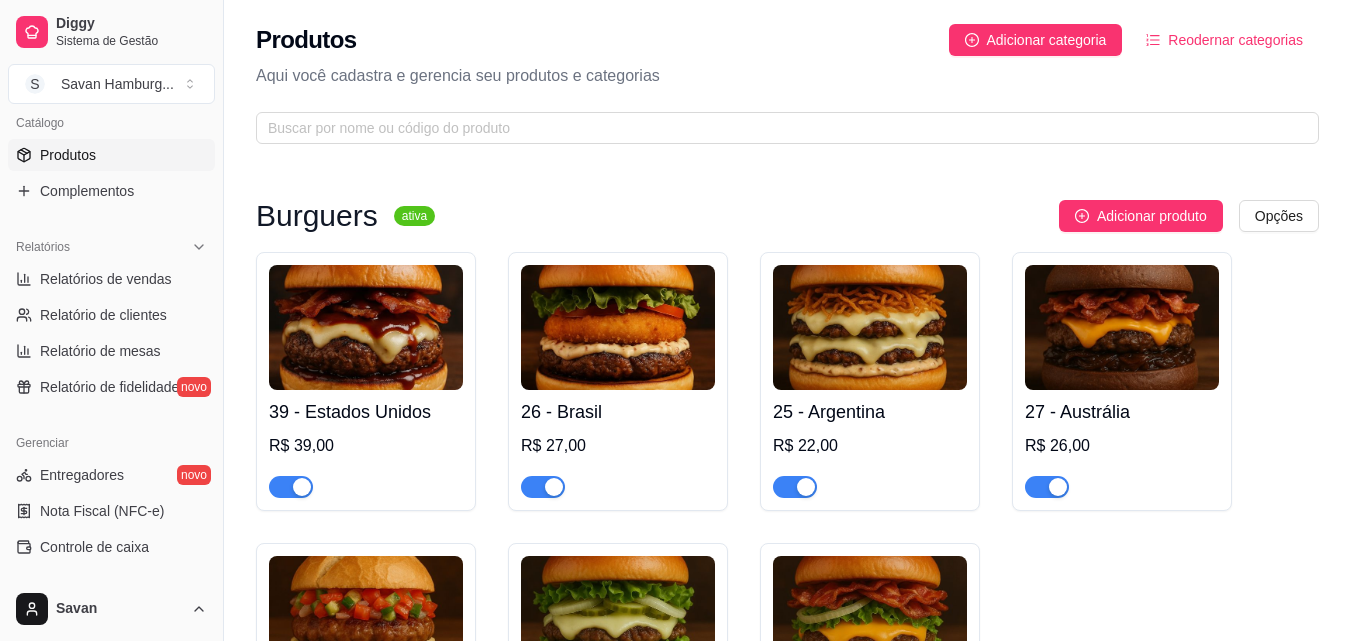 click at bounding box center [366, 327] 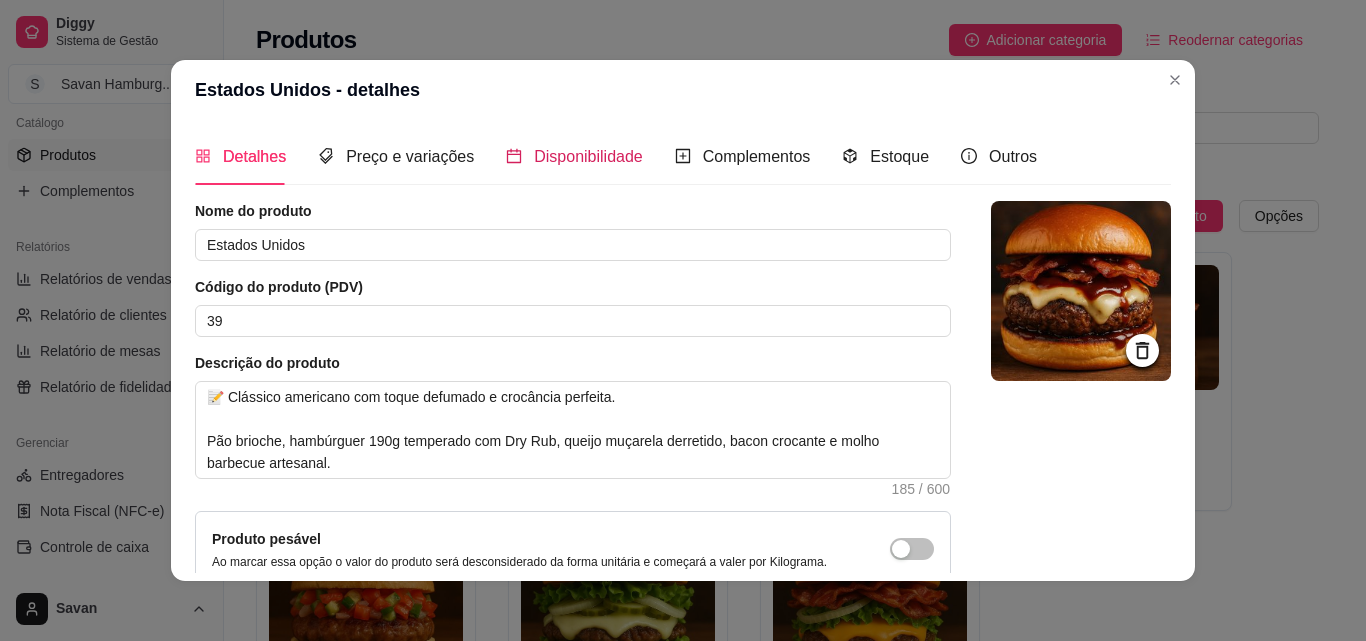 click on "Disponibilidade" at bounding box center (588, 156) 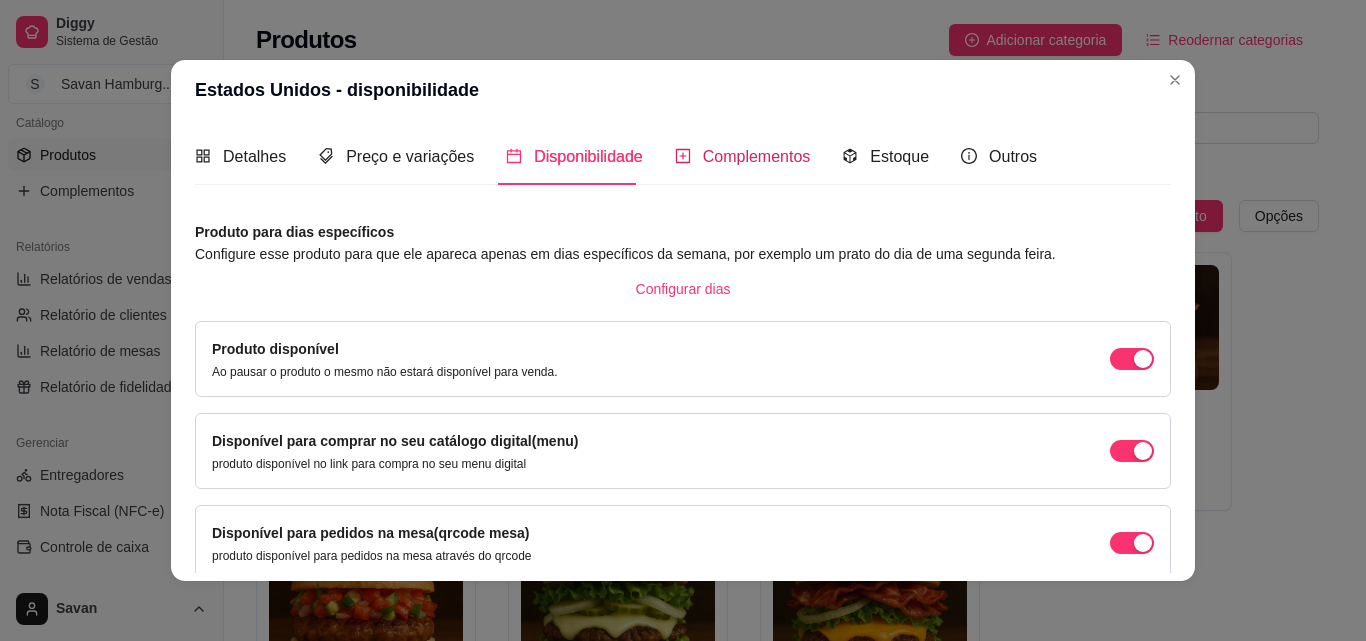click on "Complementos" at bounding box center [757, 156] 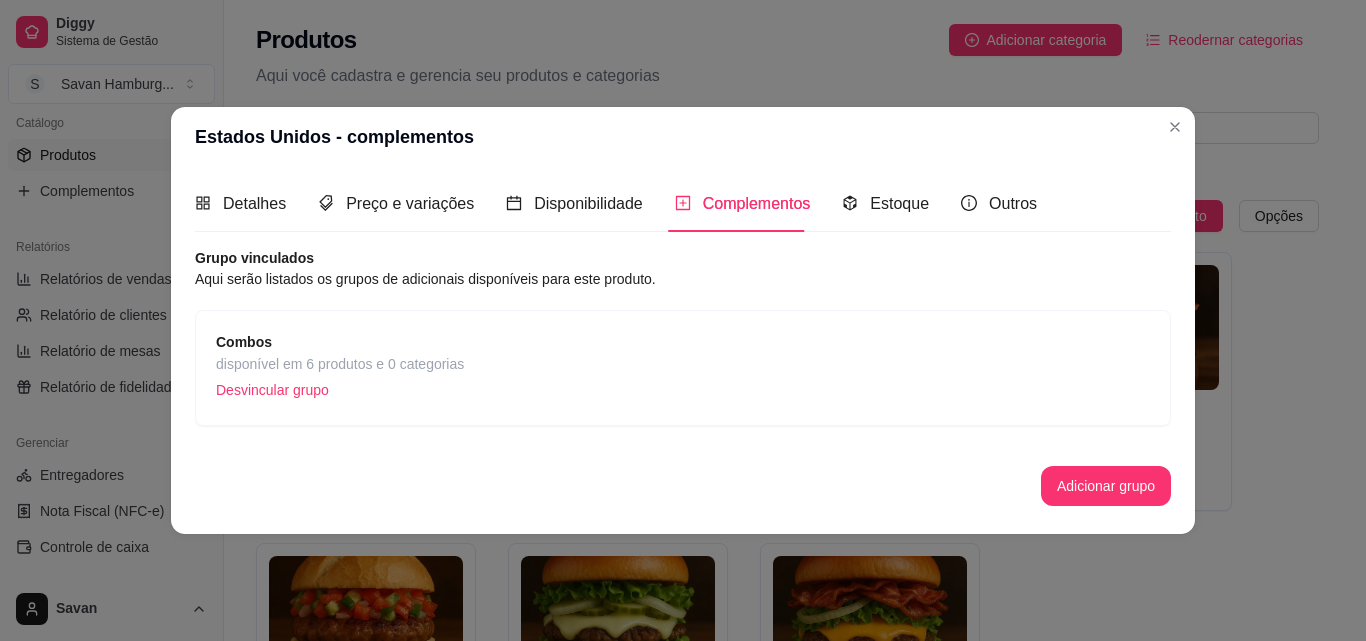 click on "Desvincular grupo" at bounding box center (340, 390) 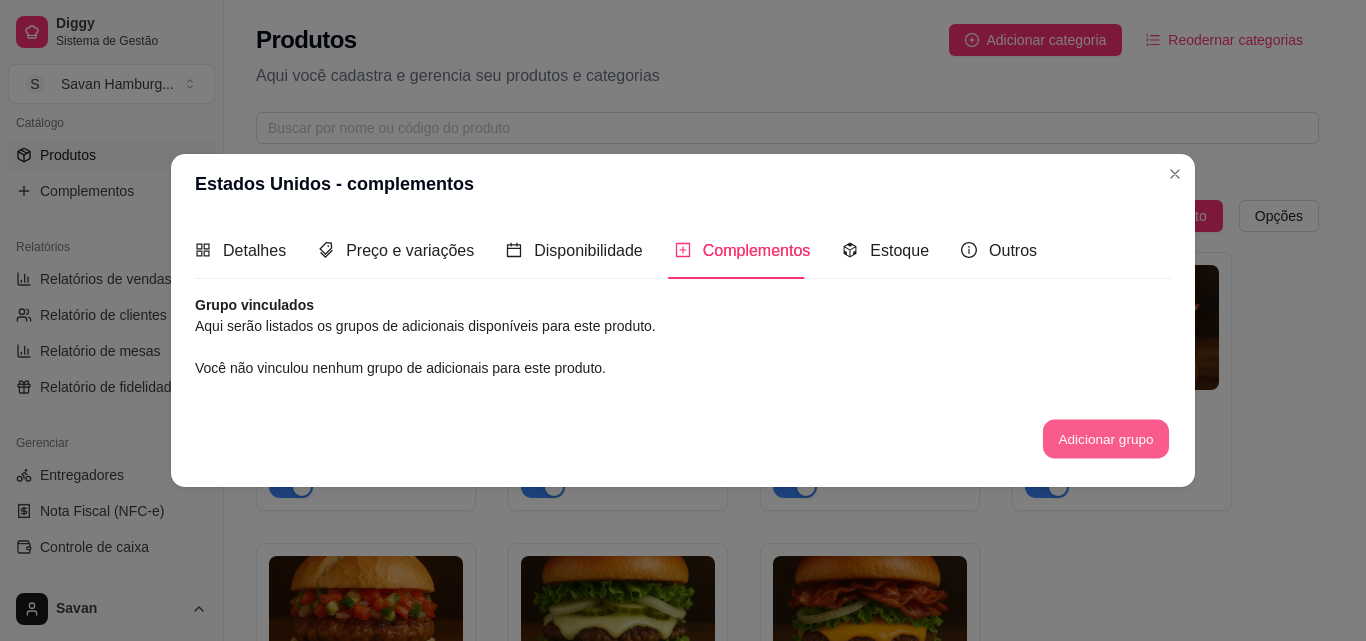click on "Adicionar grupo" at bounding box center (1106, 439) 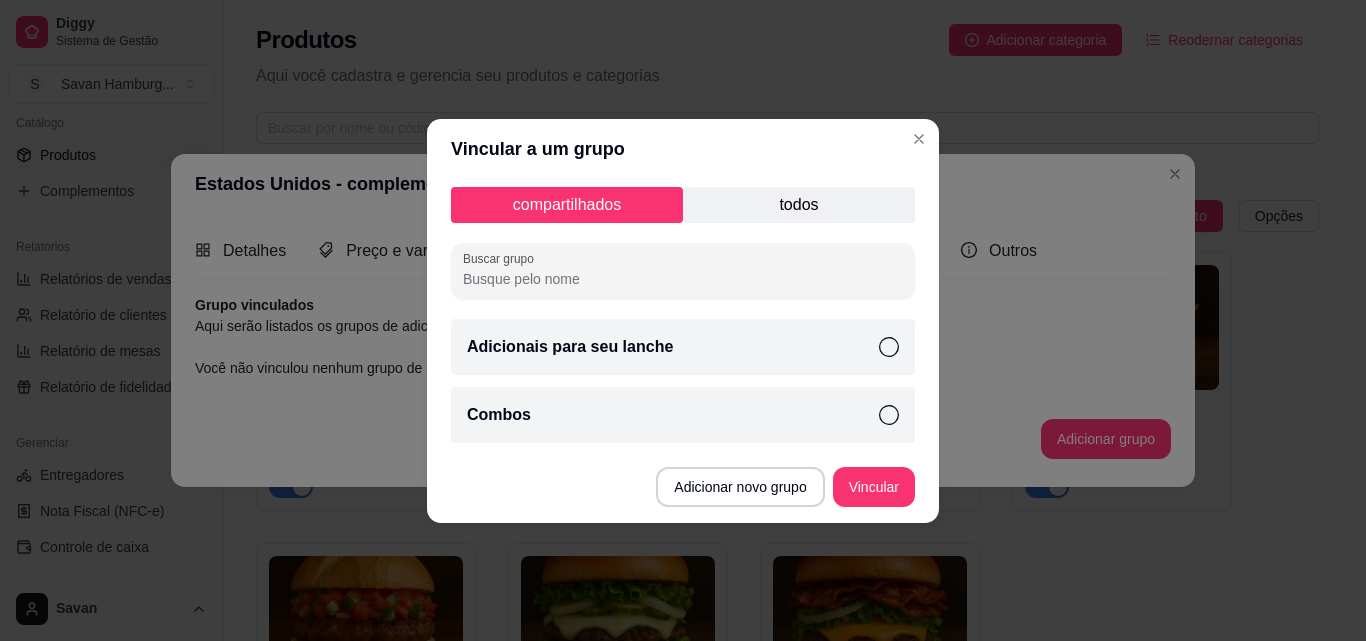 click on "Adicionais para seu lanche" at bounding box center (683, 347) 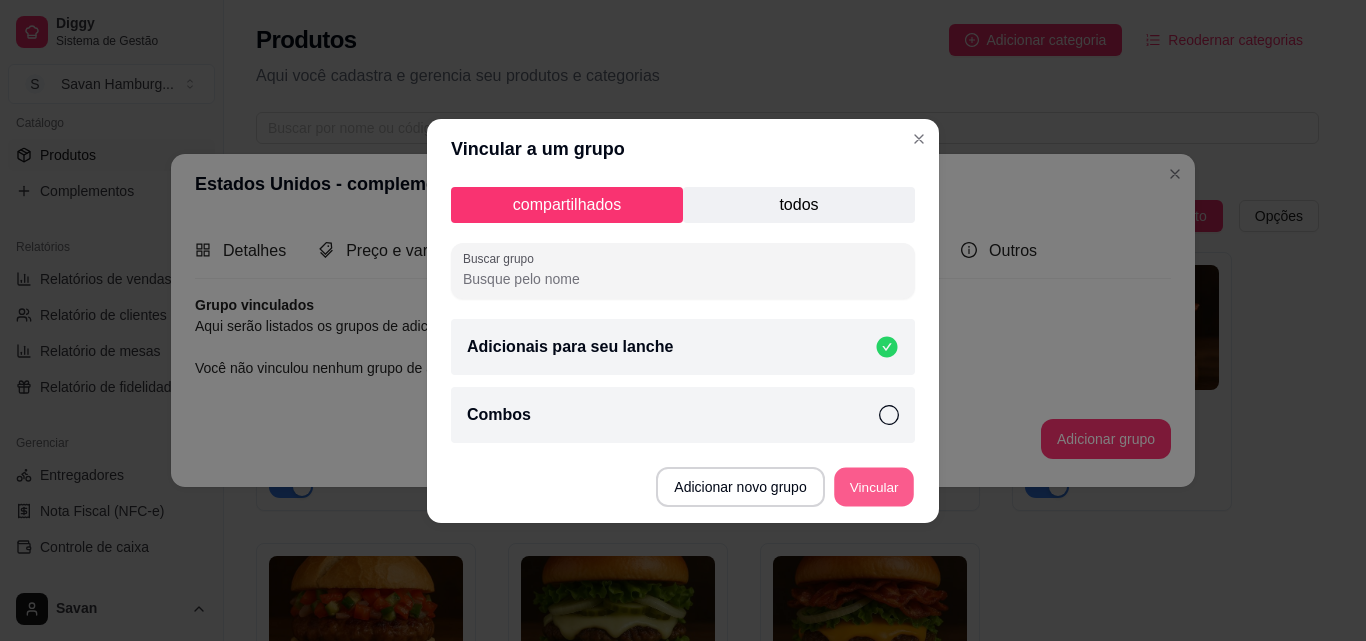 click on "Vincular" at bounding box center (874, 486) 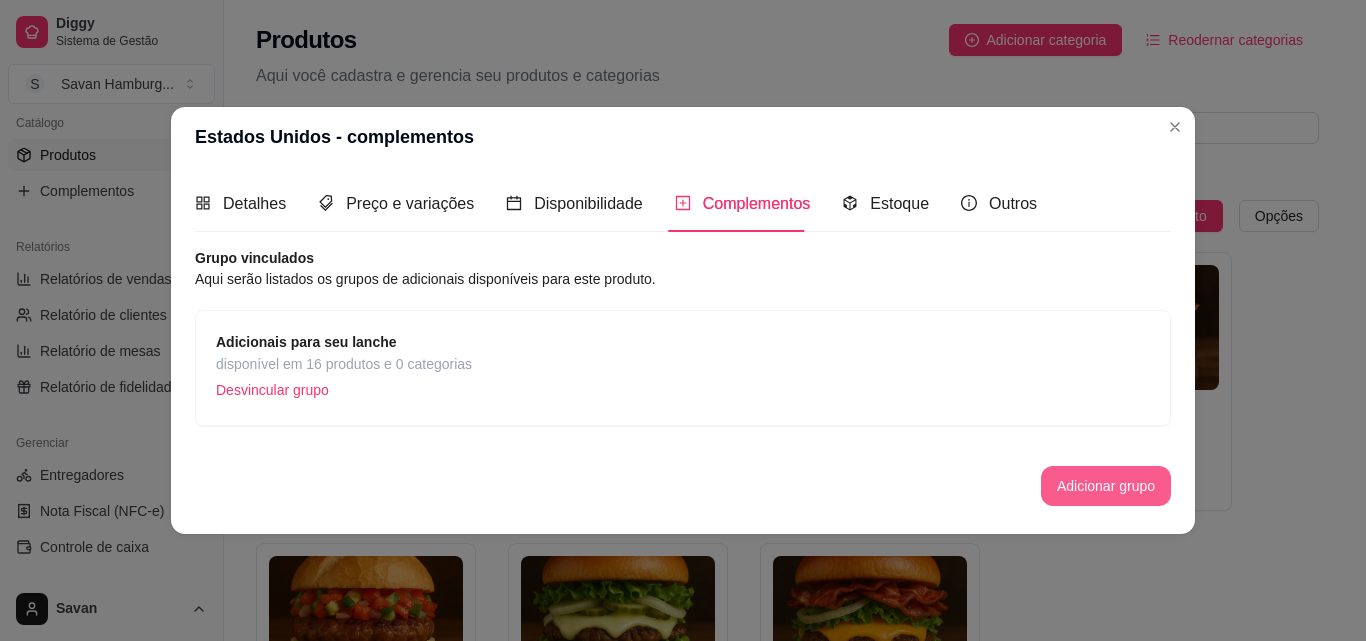 click on "Adicionar grupo" at bounding box center [1106, 486] 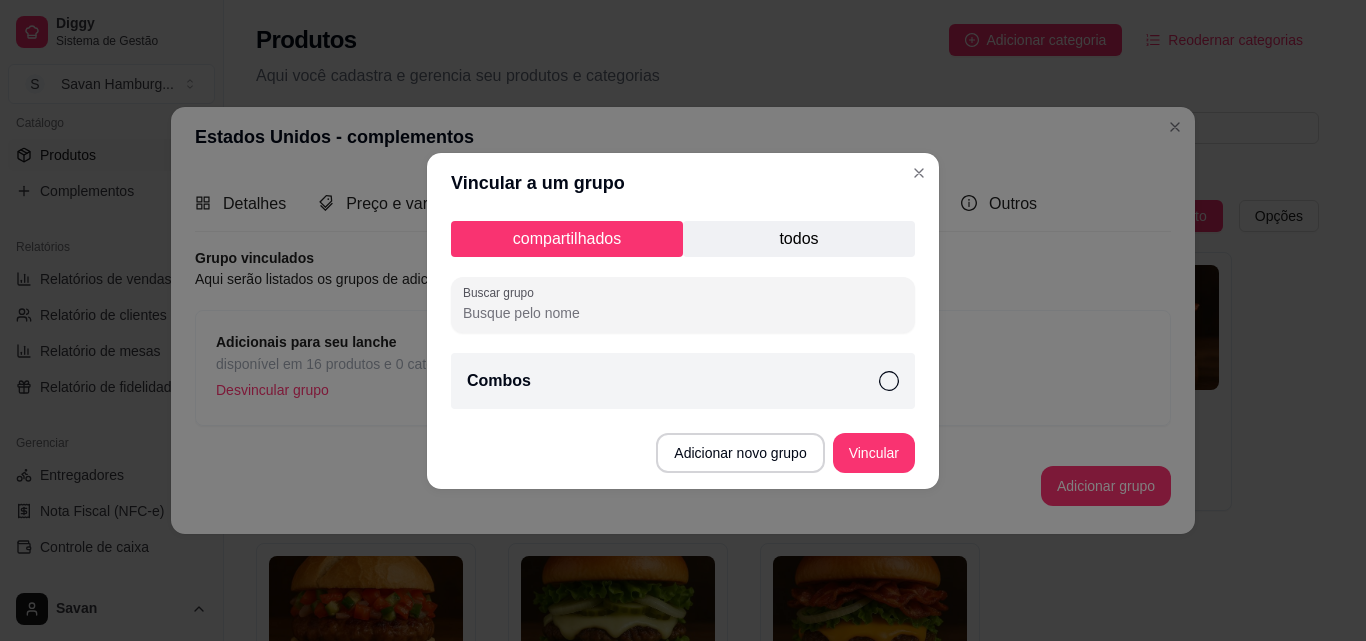 click on "Combos" at bounding box center (683, 381) 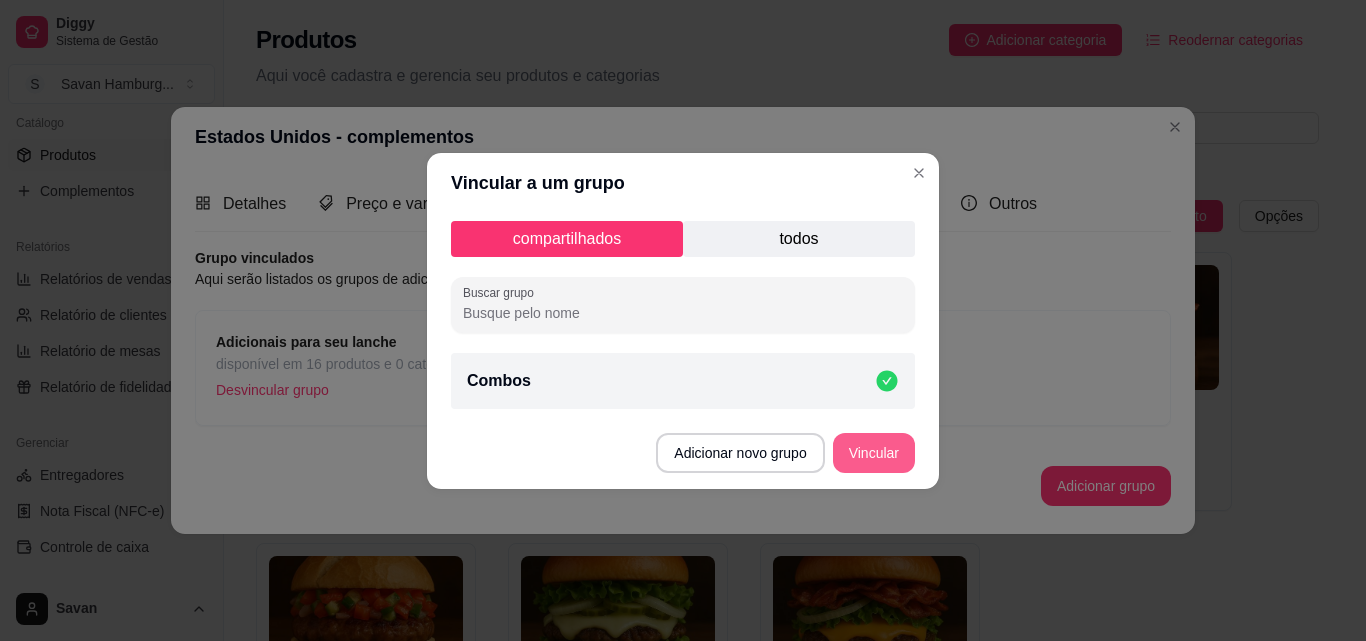 click on "Vincular" at bounding box center [874, 453] 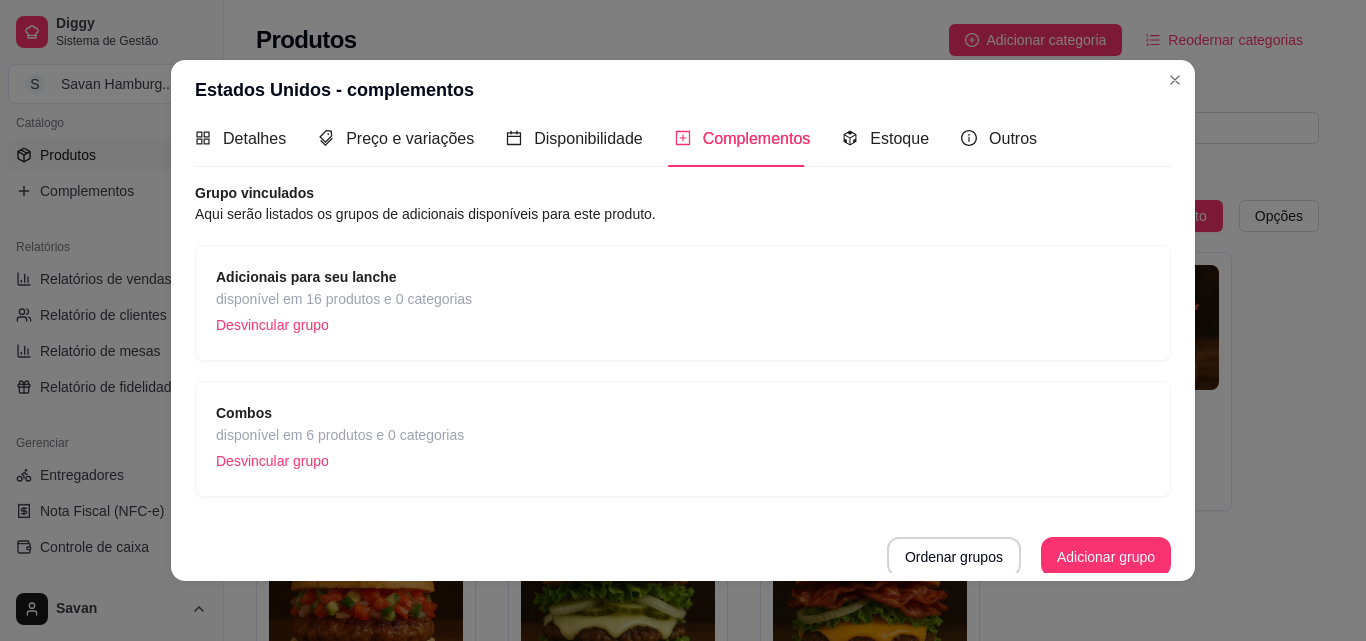 scroll, scrollTop: 22, scrollLeft: 0, axis: vertical 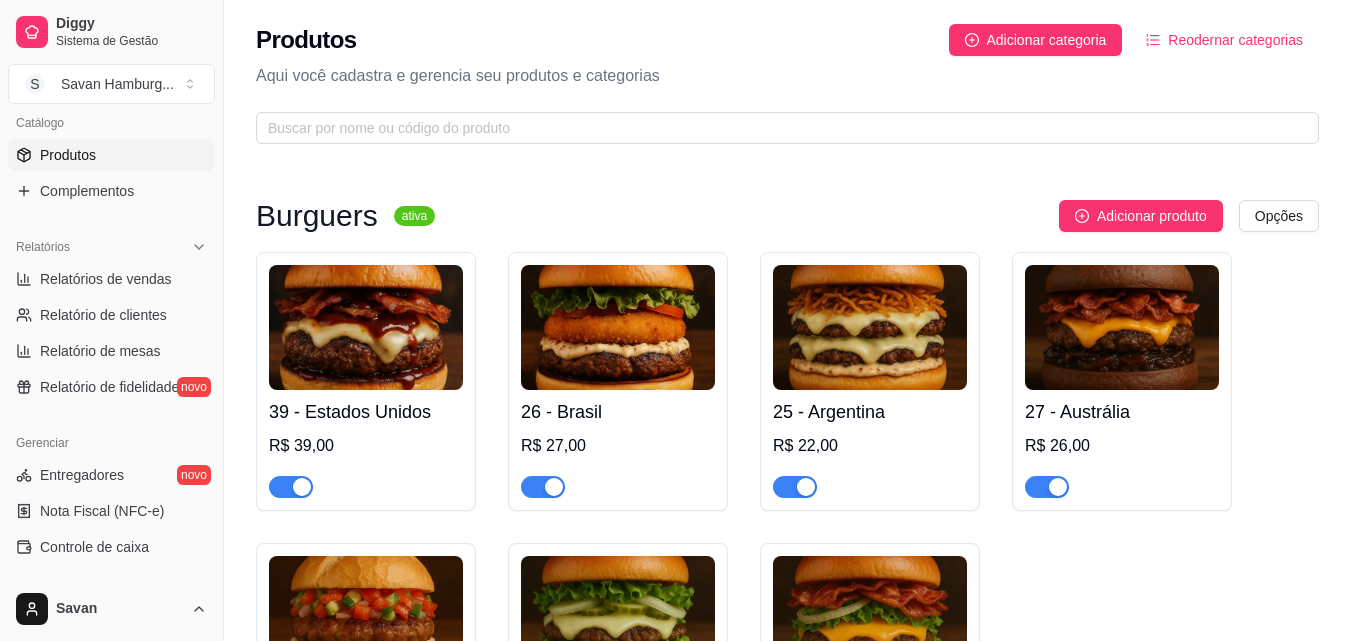 click at bounding box center (618, 327) 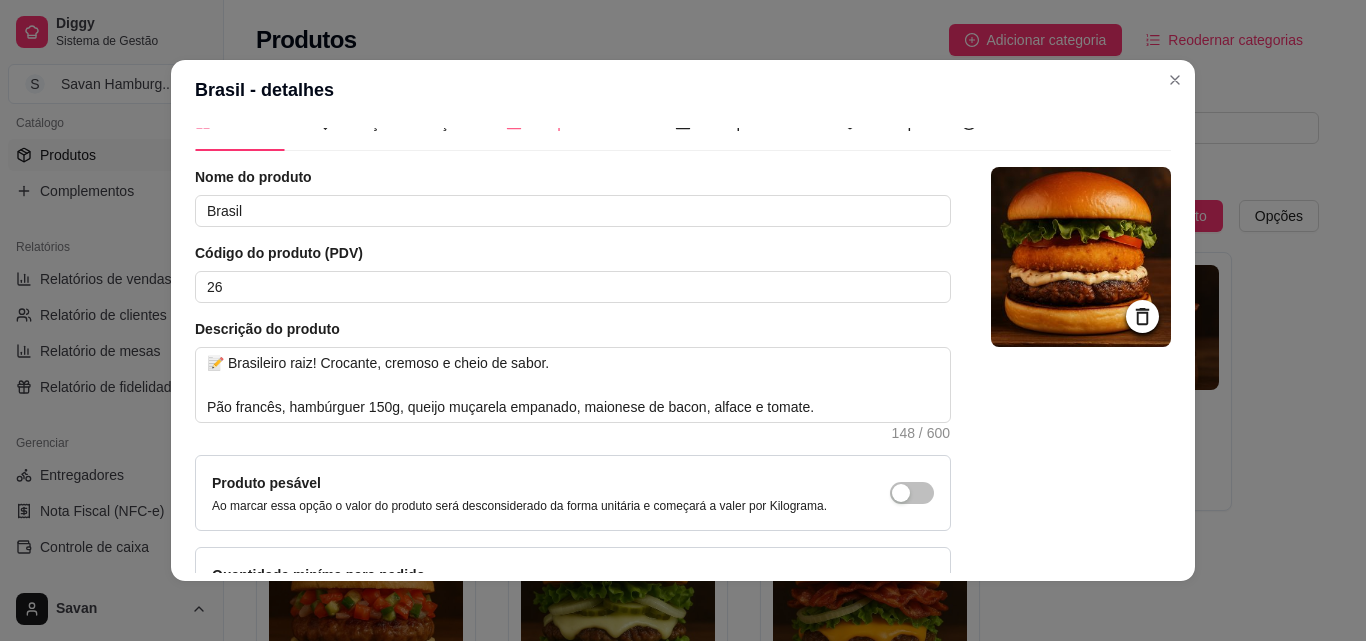 scroll, scrollTop: 0, scrollLeft: 0, axis: both 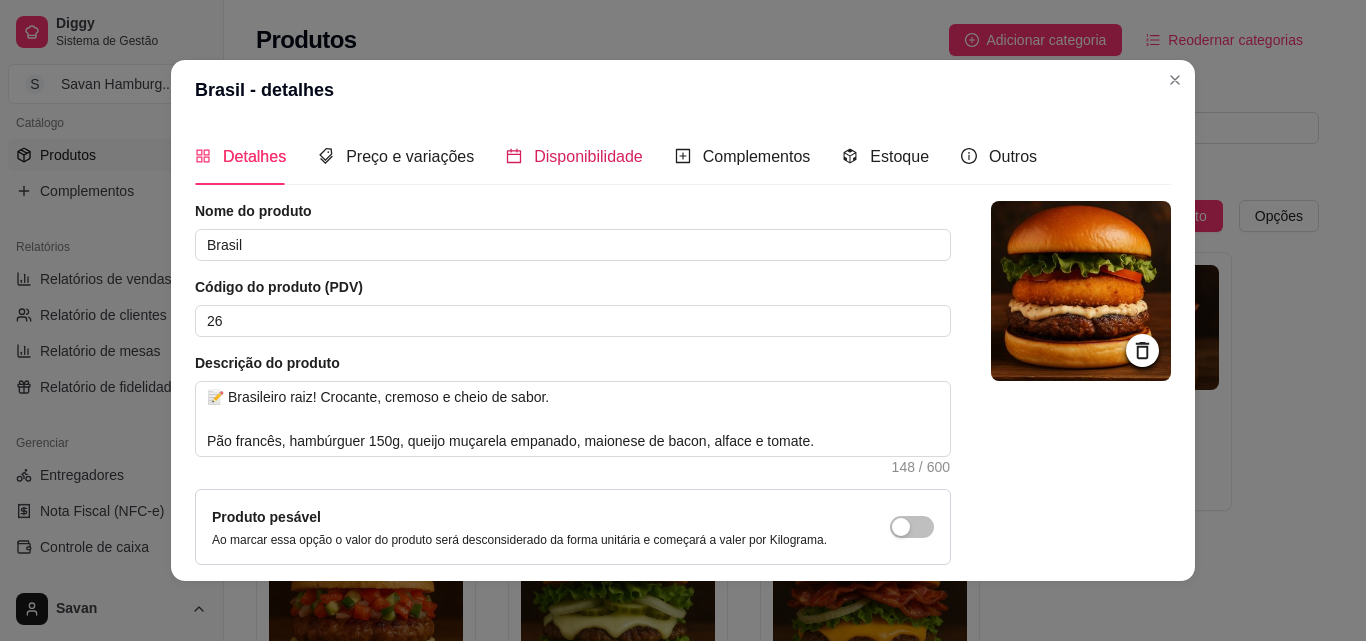 click on "Disponibilidade" at bounding box center (588, 156) 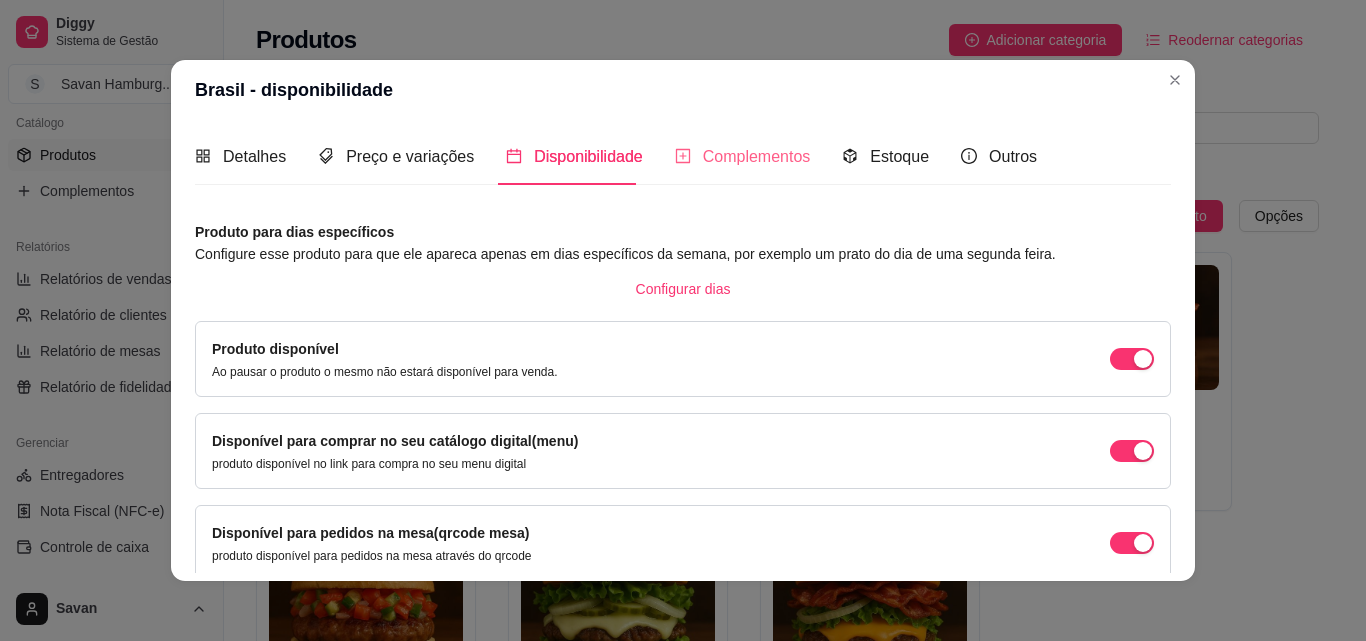 click on "Complementos" at bounding box center (743, 156) 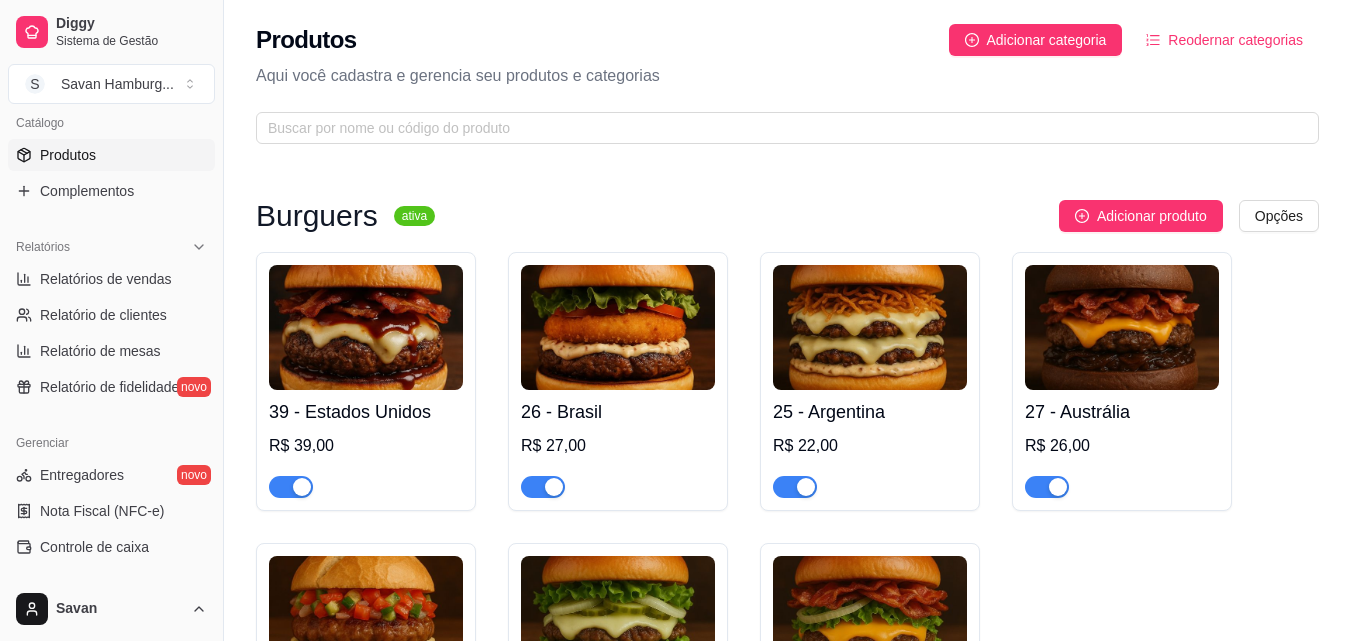 click at bounding box center [870, 327] 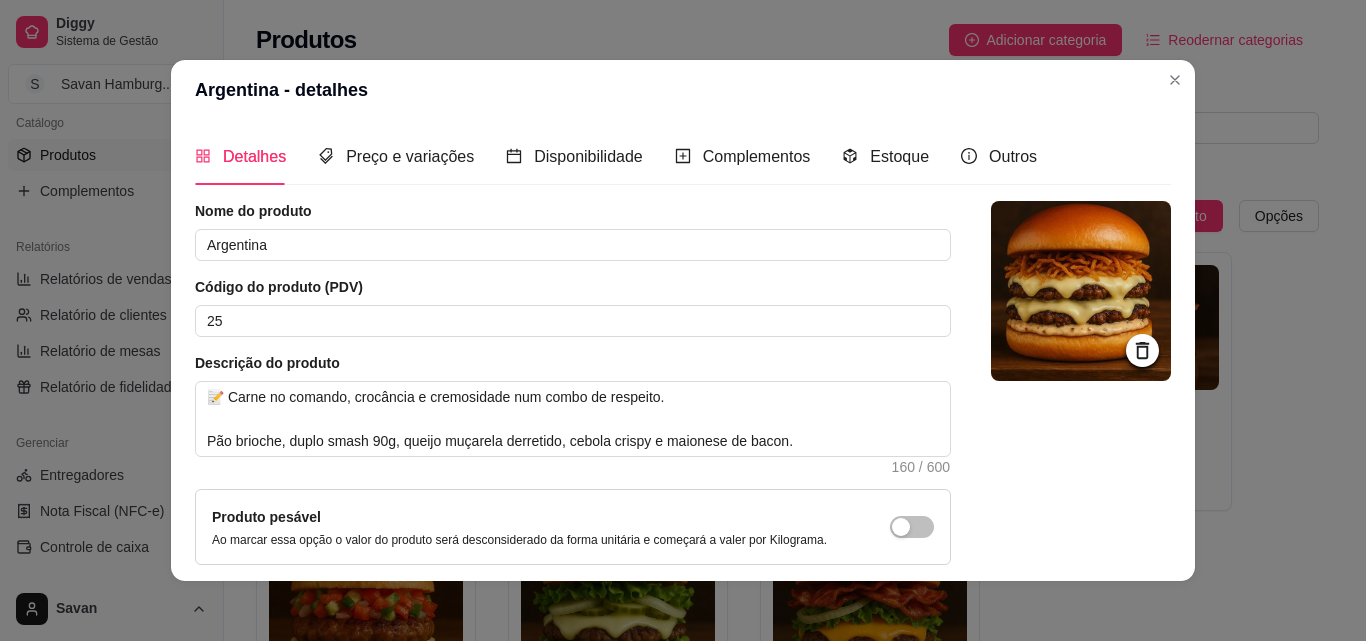click on "Detalhes Preço e variações Disponibilidade Complementos Estoque Outros" at bounding box center (616, 156) 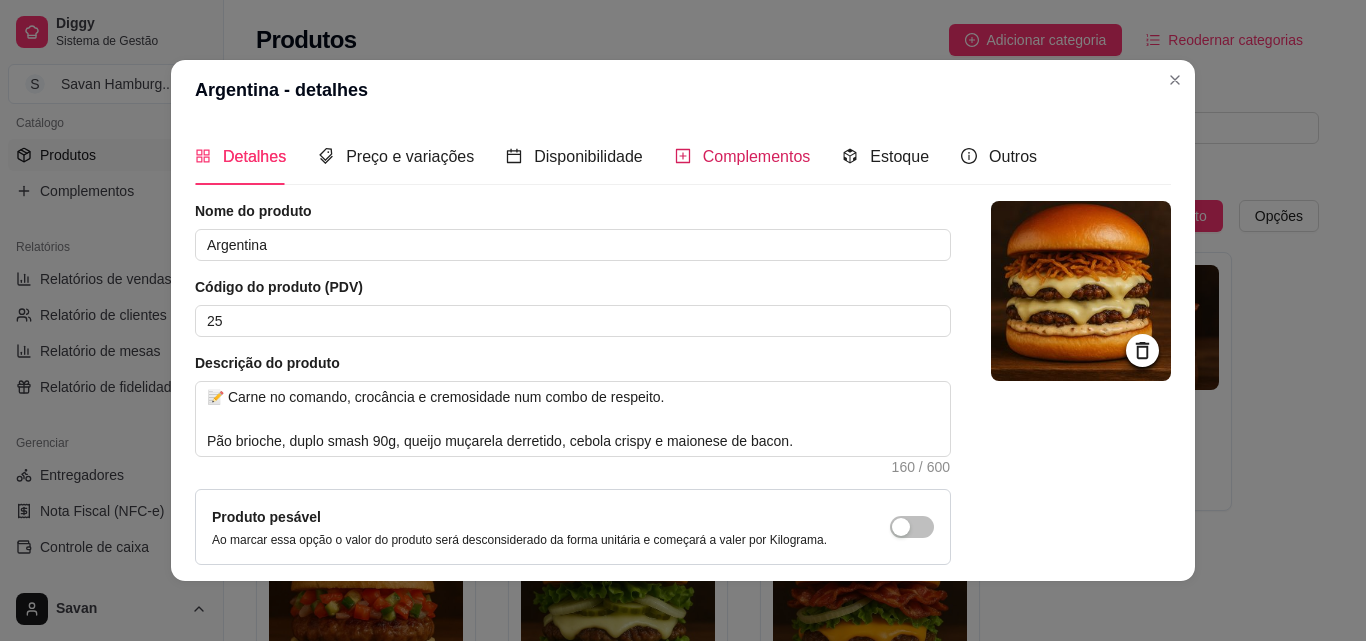 click 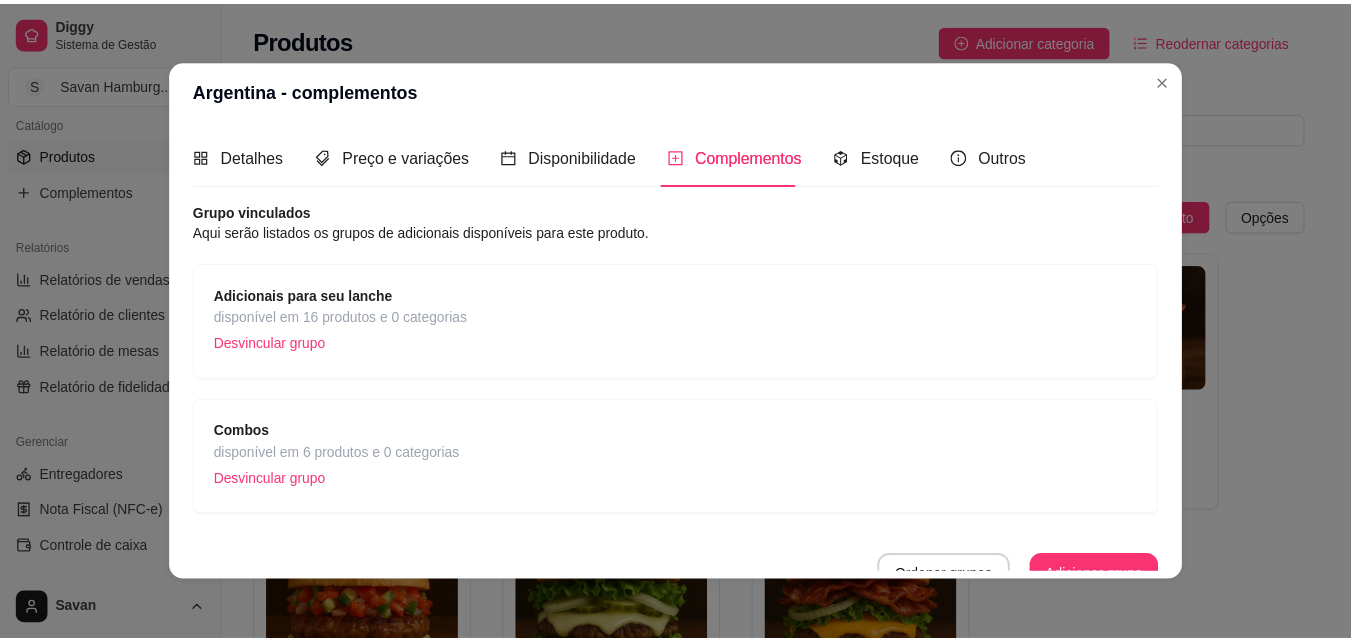 scroll, scrollTop: 22, scrollLeft: 0, axis: vertical 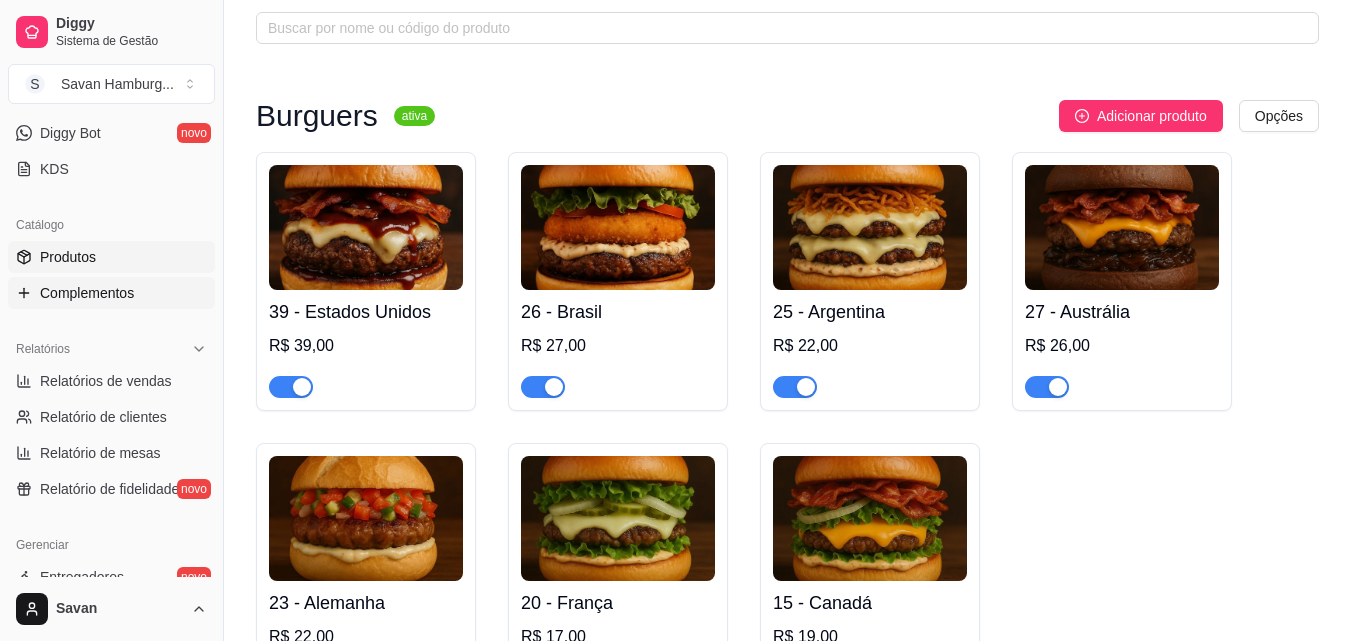 click on "Complementos" at bounding box center (87, 293) 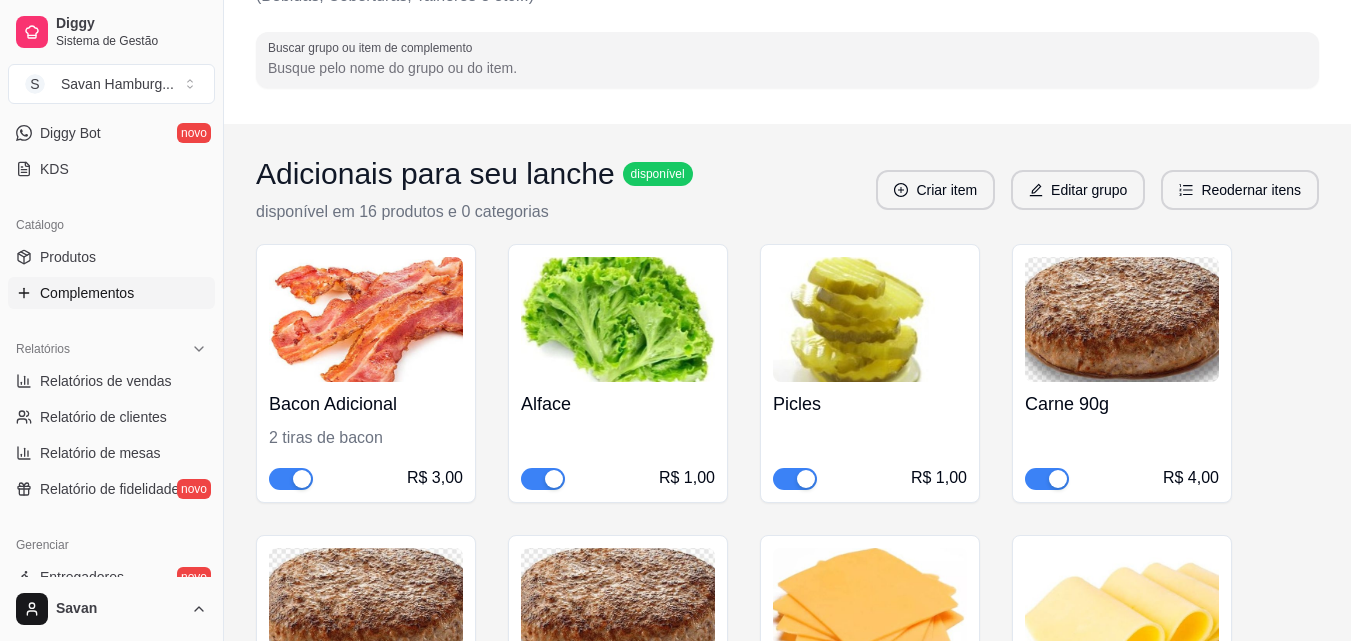 scroll, scrollTop: 72, scrollLeft: 0, axis: vertical 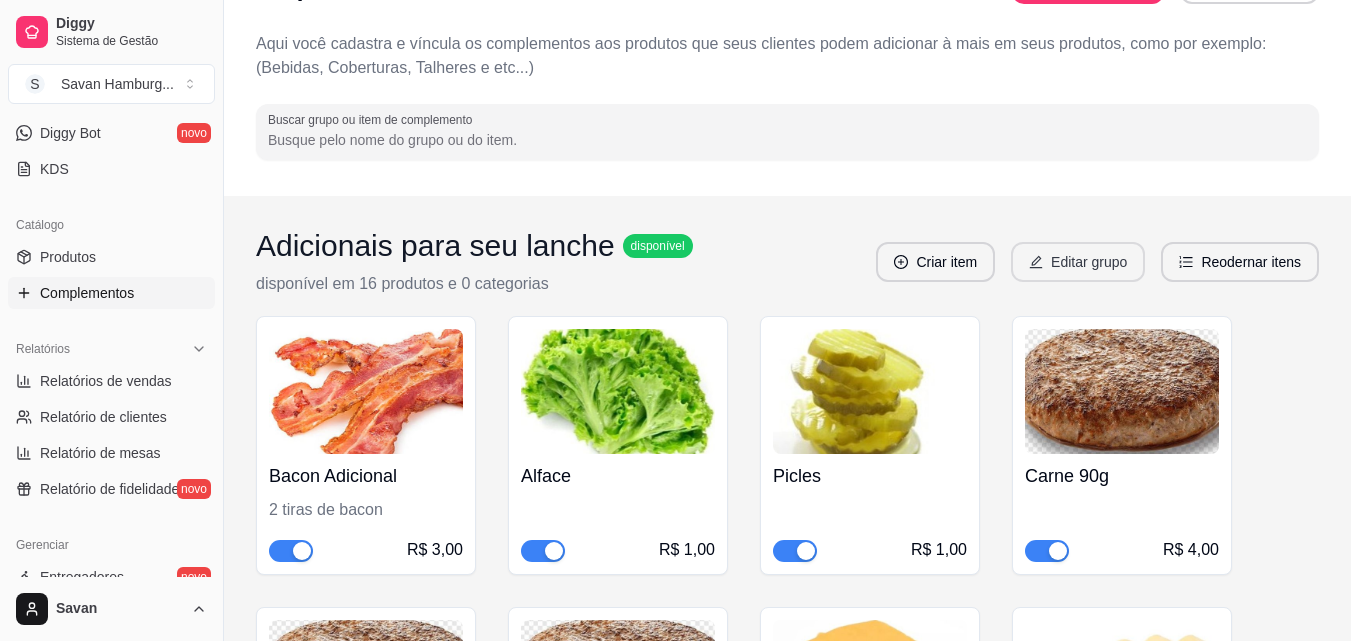 click on "Editar grupo" at bounding box center (1078, 262) 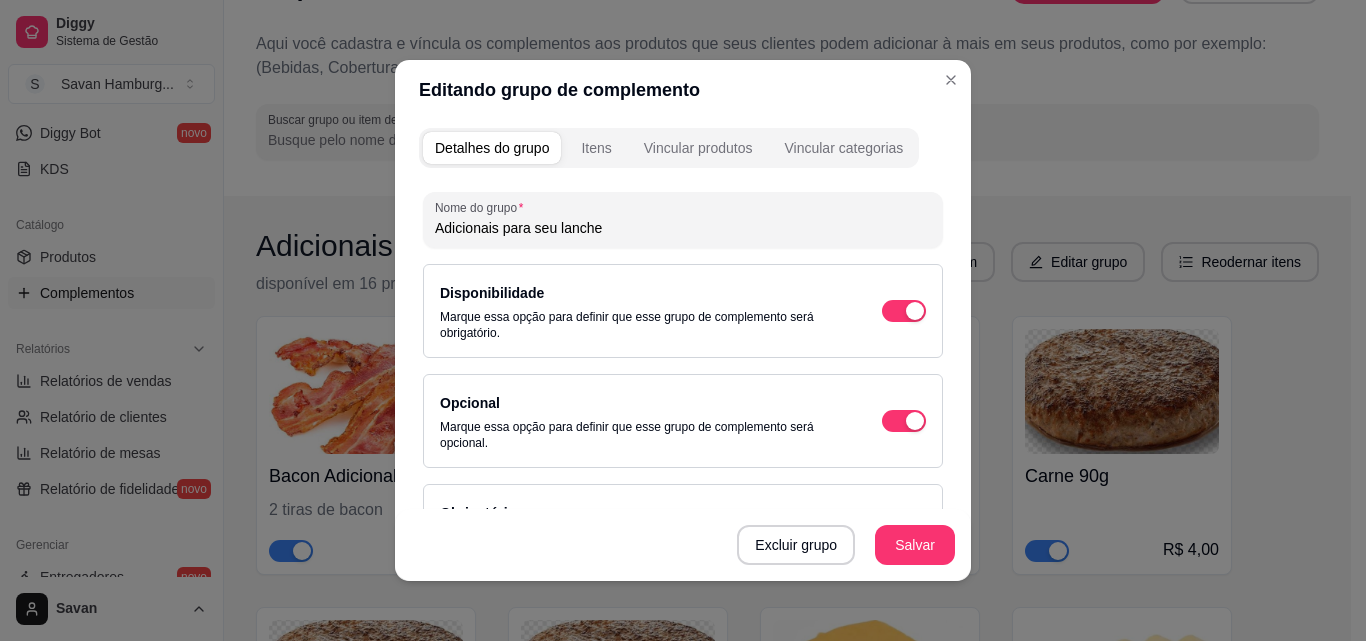 click on "Adicionais para seu lanche" at bounding box center (683, 228) 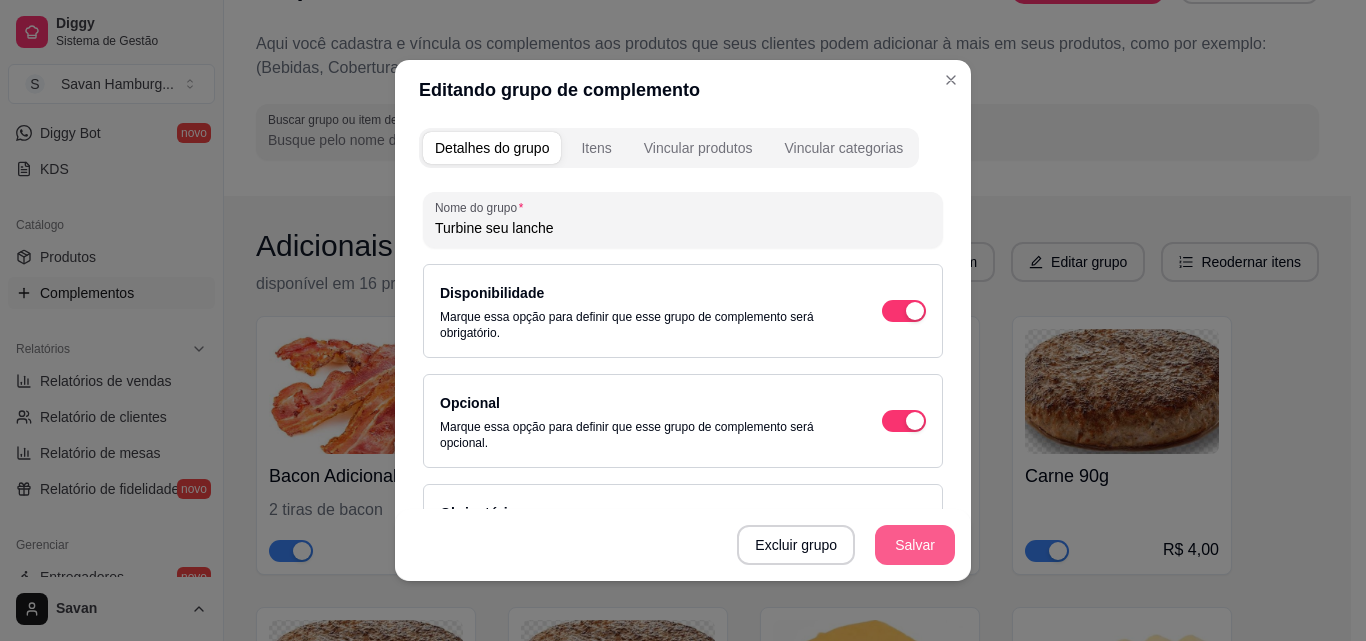 type on "Turbine seu lanche" 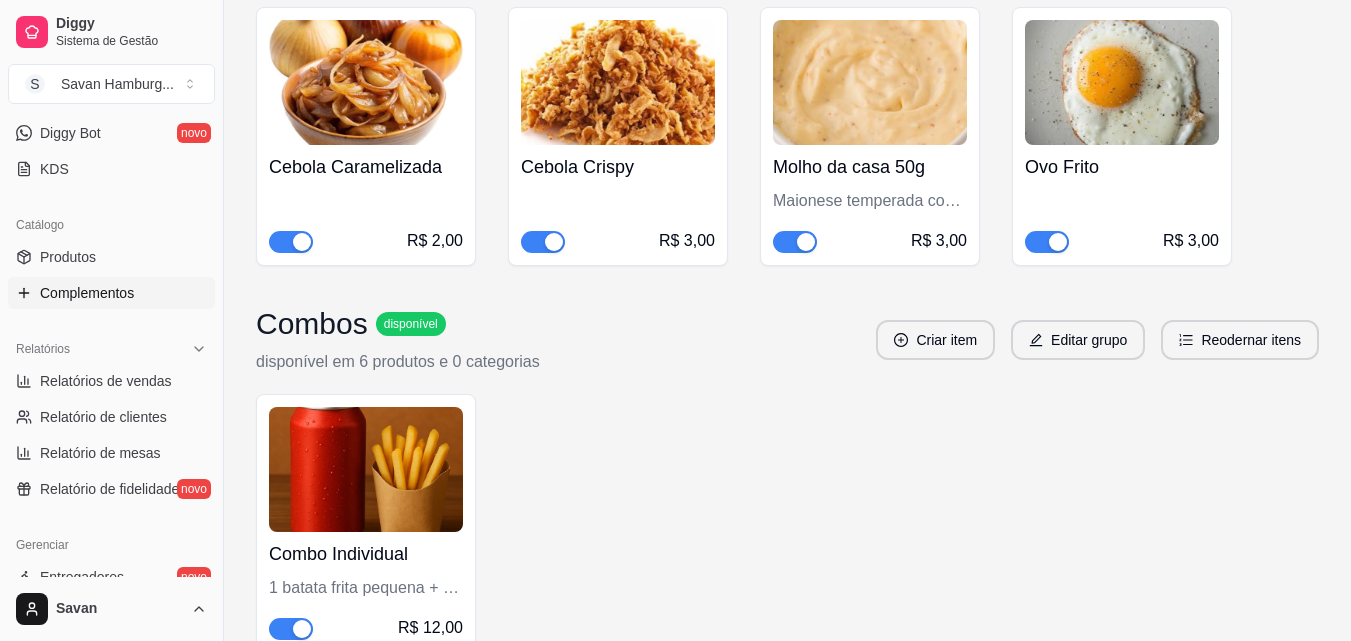 scroll, scrollTop: 972, scrollLeft: 0, axis: vertical 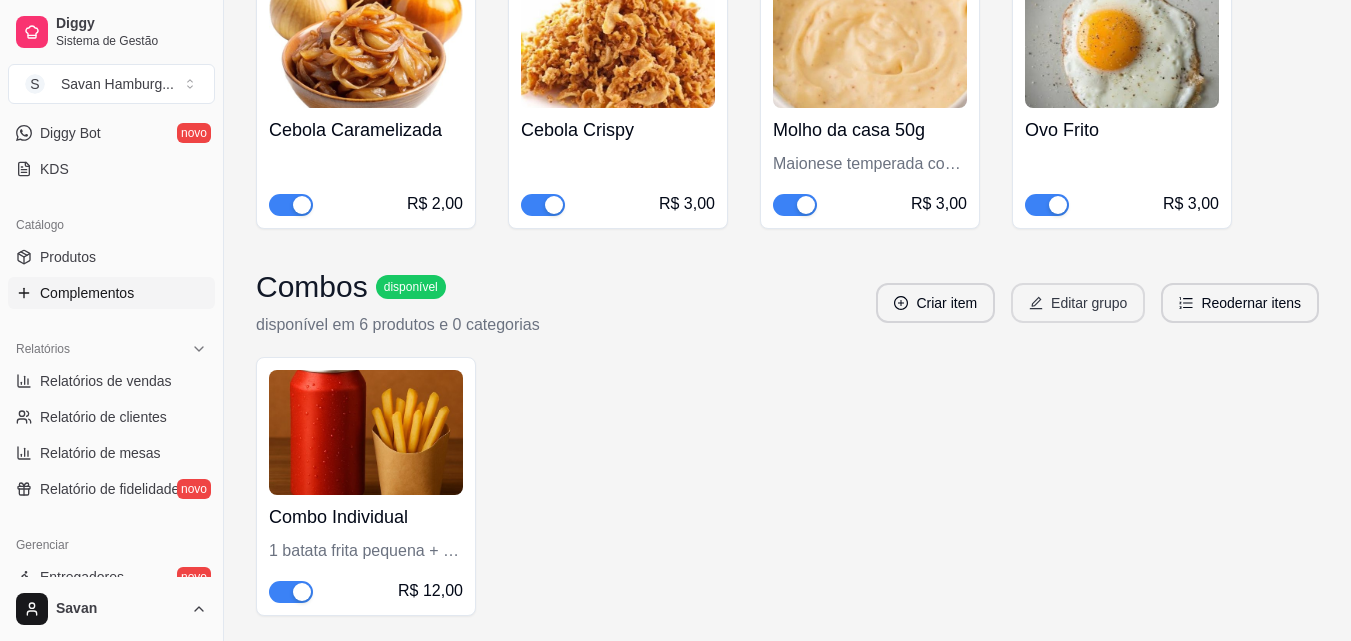 click on "Editar grupo" at bounding box center [1078, 303] 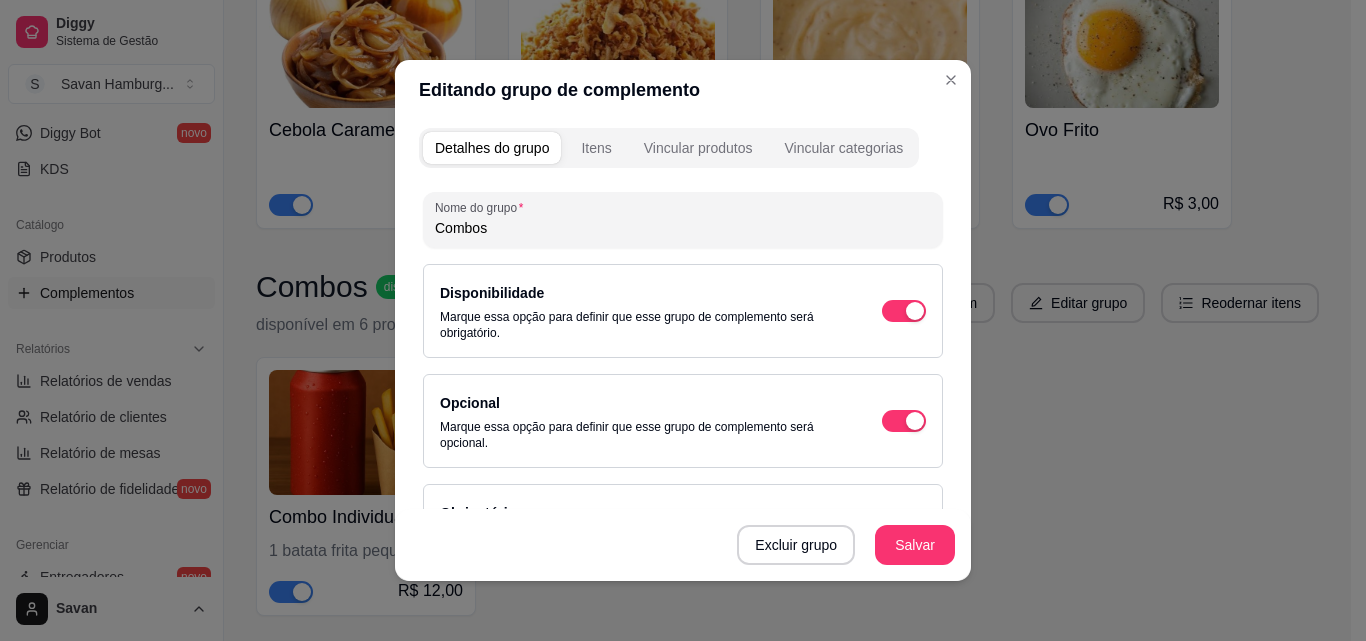 click on "Combos" at bounding box center (683, 228) 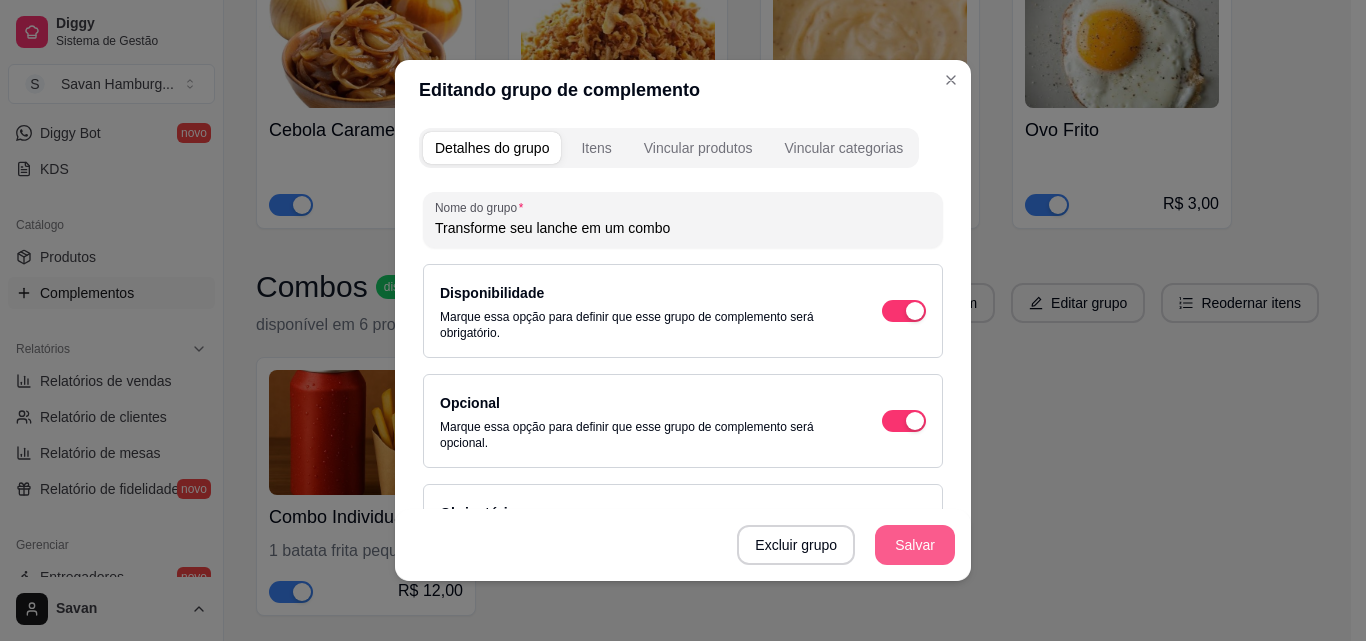 type on "Transforme seu lanche em um combo" 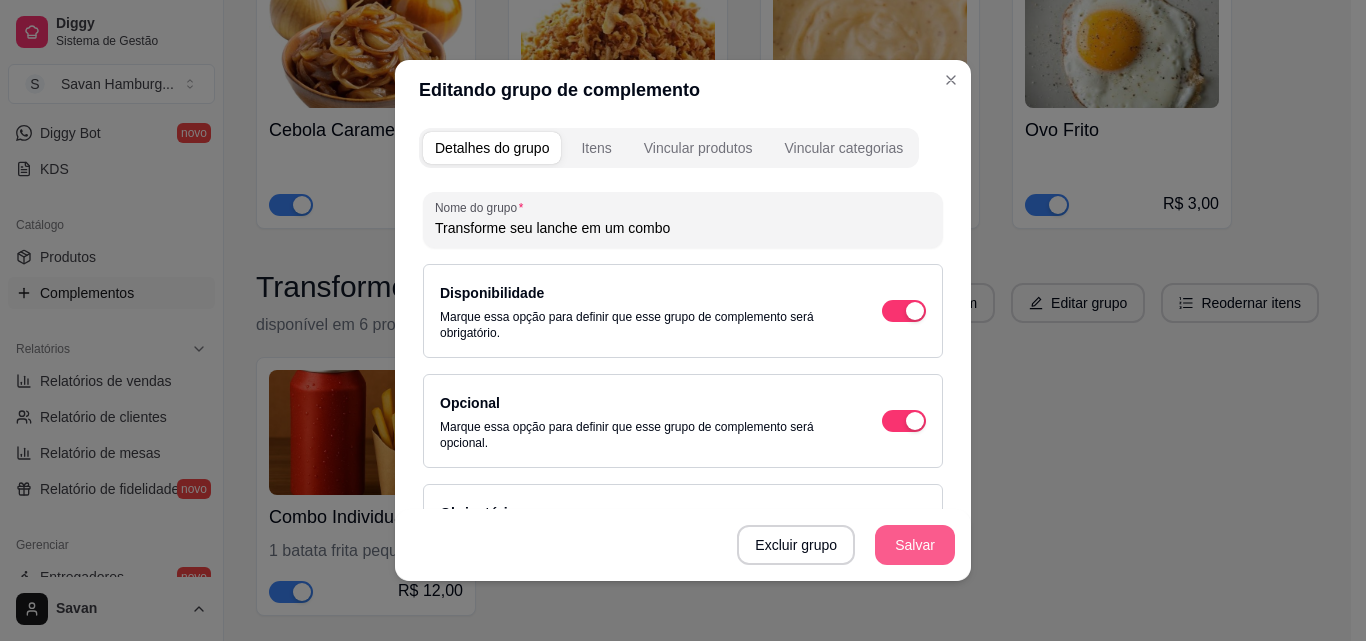 click on "Salvar" at bounding box center (915, 545) 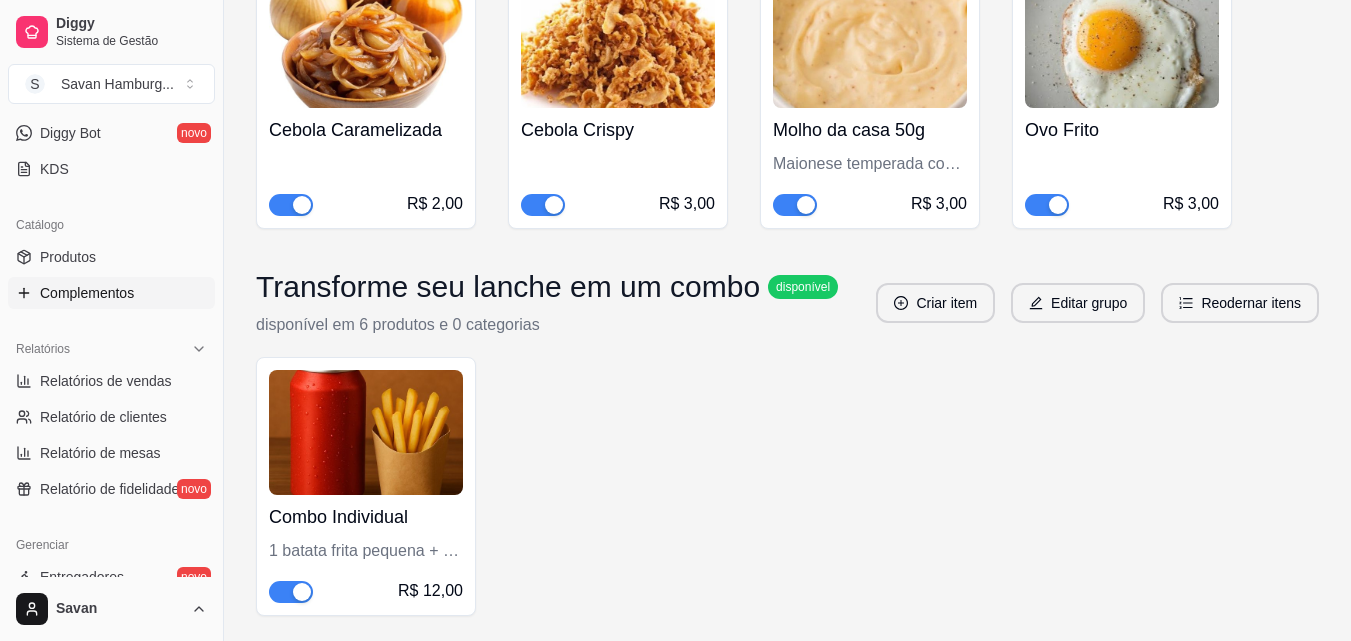 scroll, scrollTop: 1072, scrollLeft: 0, axis: vertical 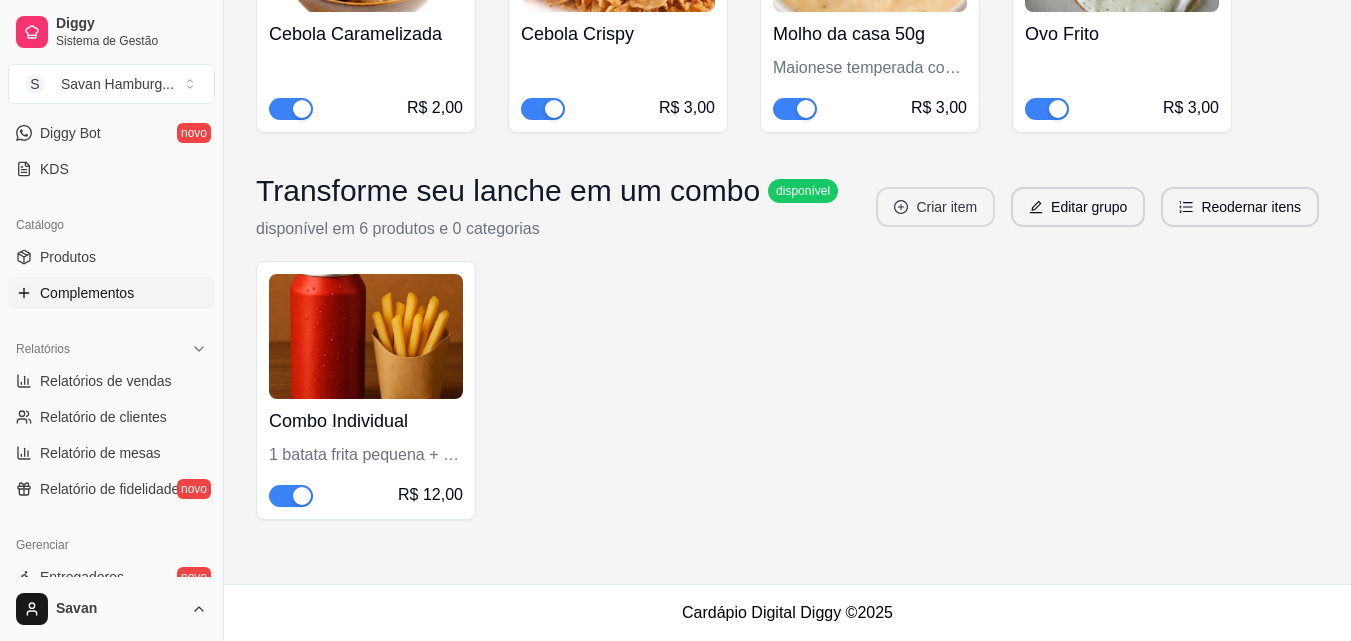 click on "Criar item" at bounding box center [935, 207] 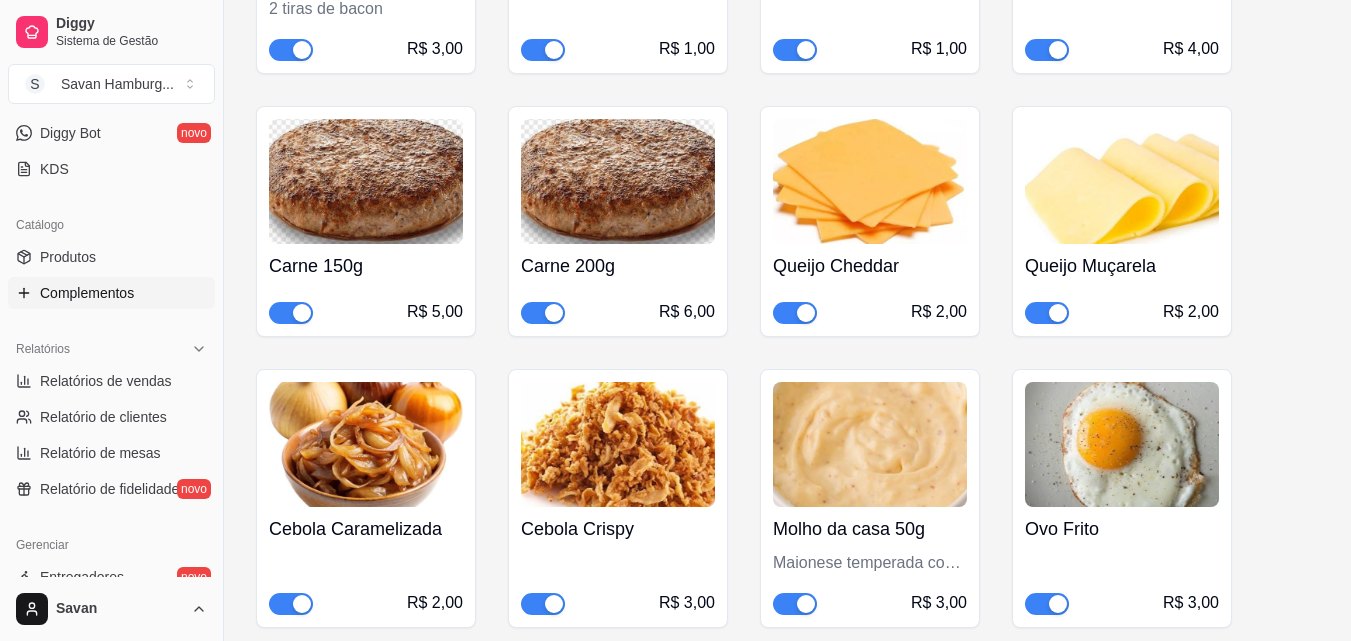scroll, scrollTop: 572, scrollLeft: 0, axis: vertical 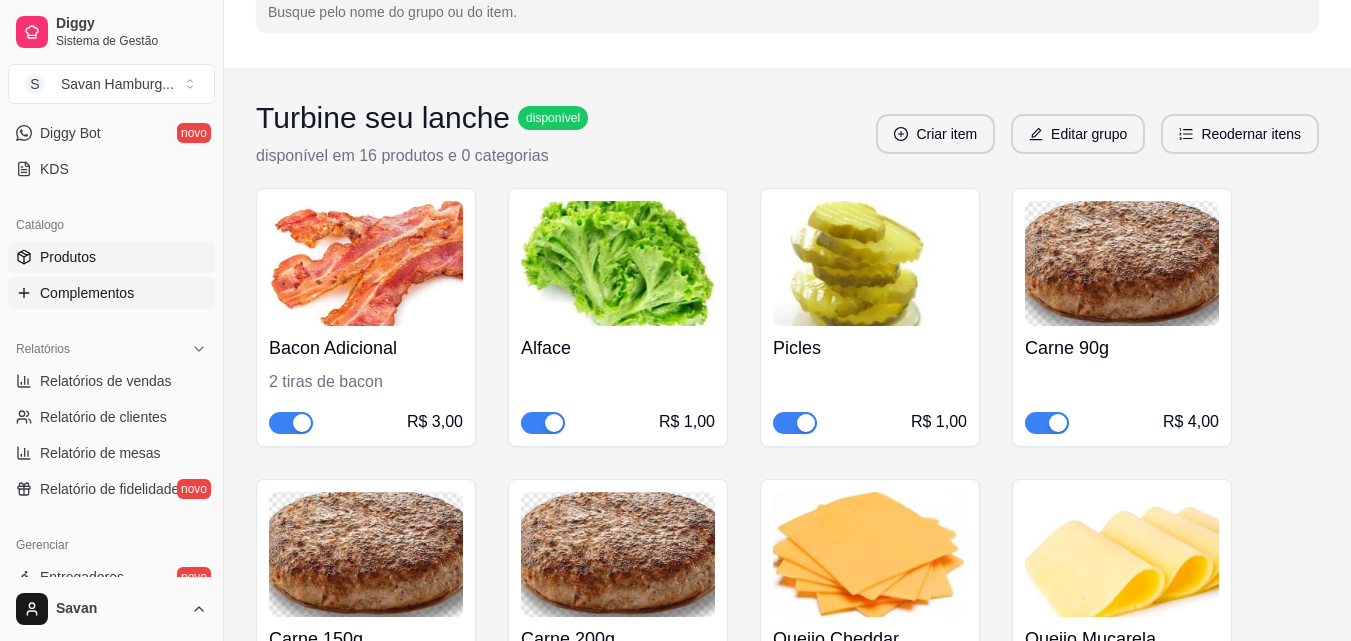 click on "Produtos" at bounding box center (111, 257) 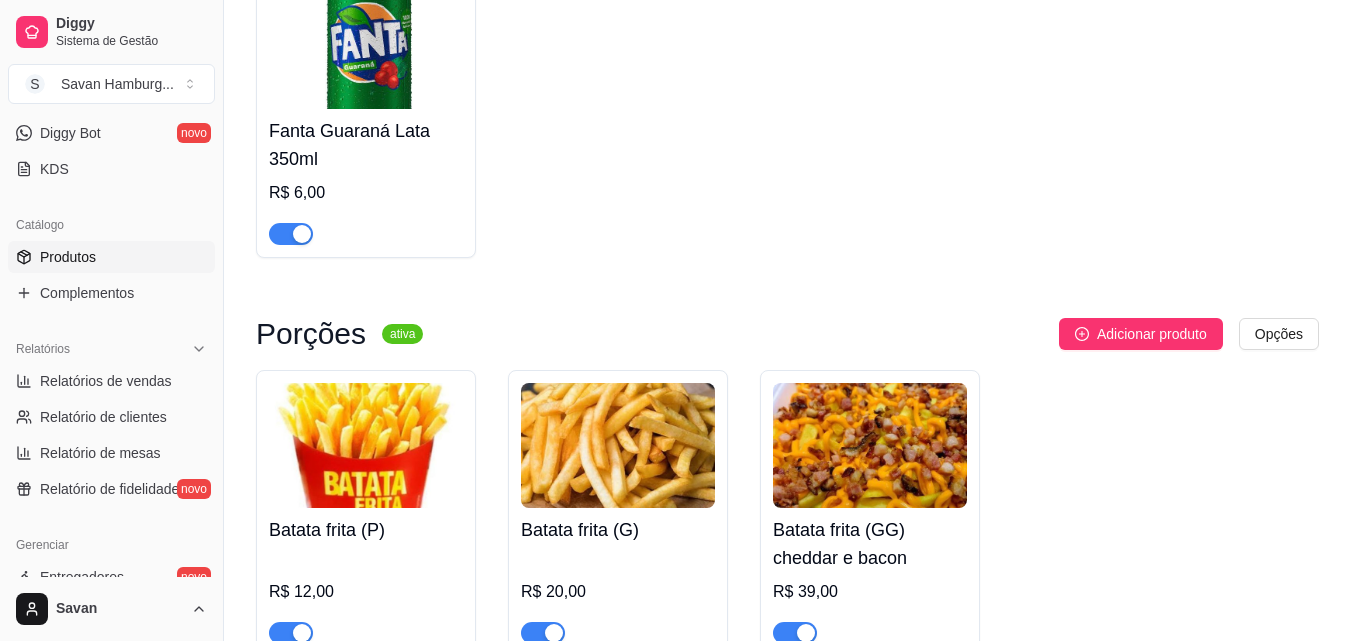 scroll, scrollTop: 1300, scrollLeft: 0, axis: vertical 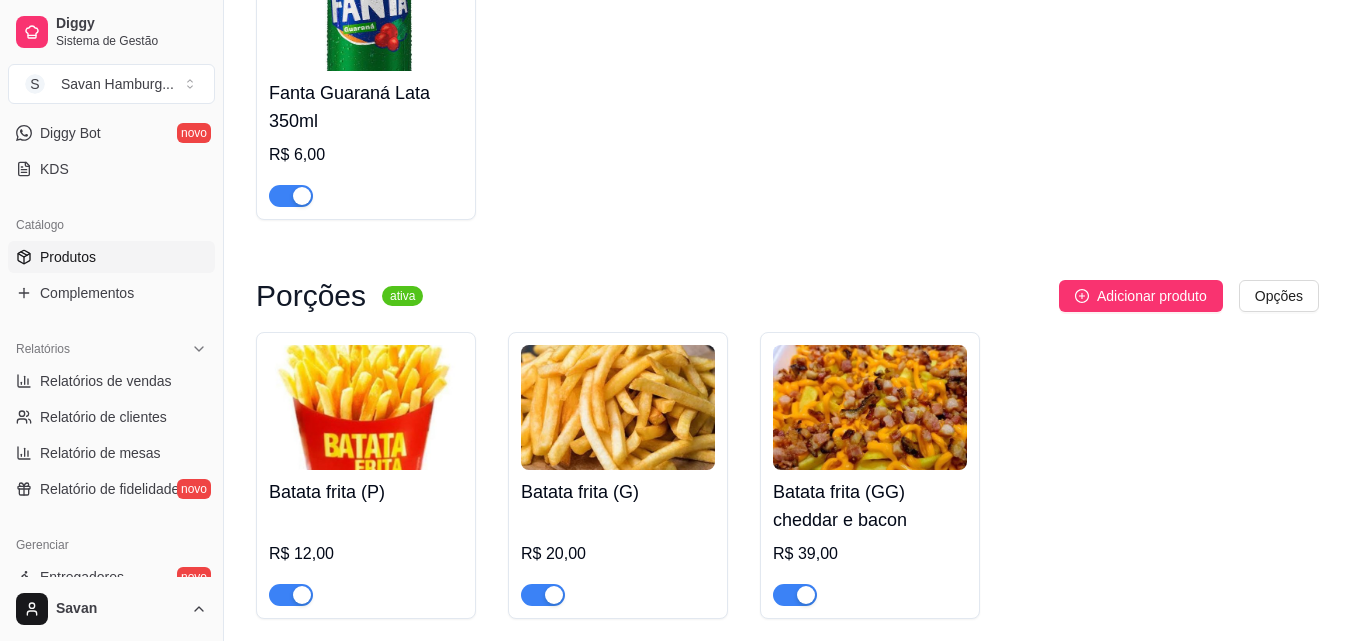 click at bounding box center [366, 407] 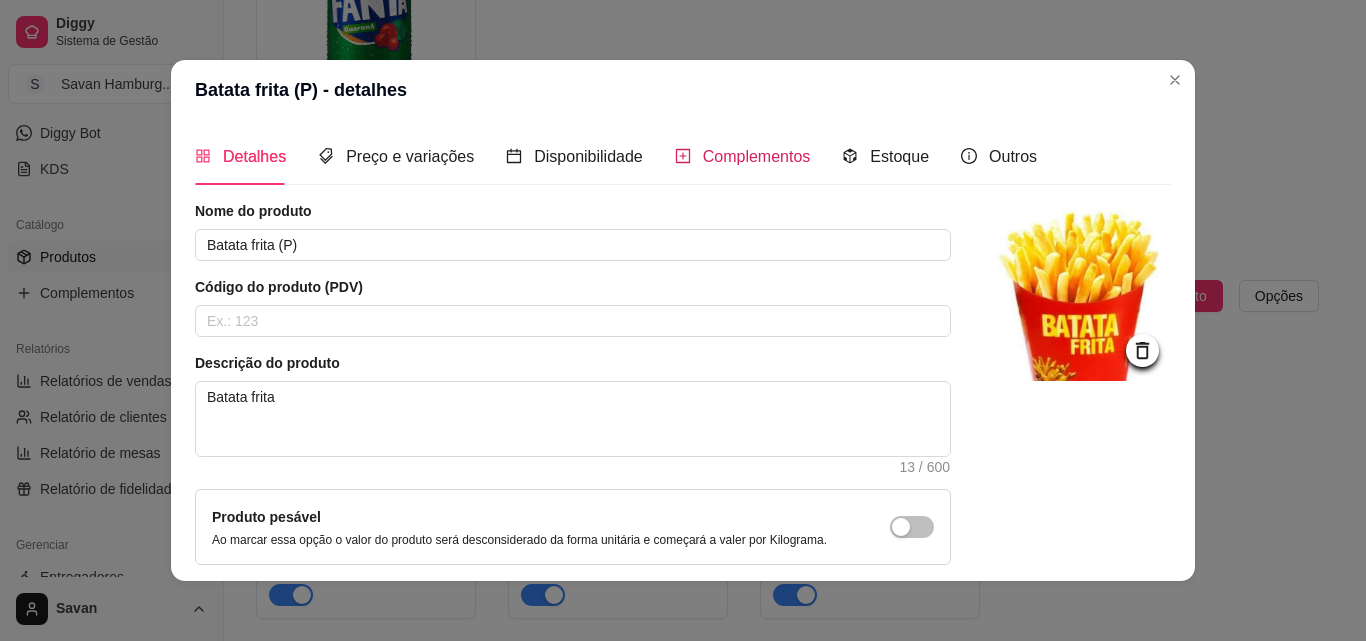 click on "Complementos" at bounding box center [757, 156] 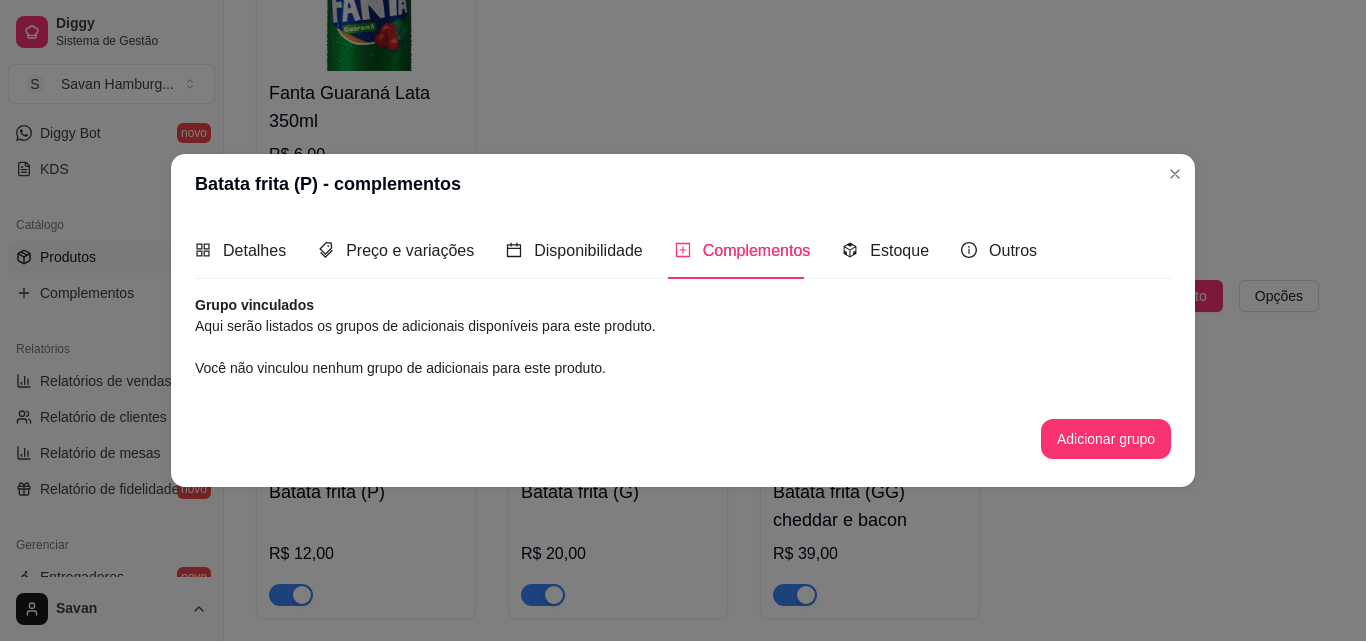 type 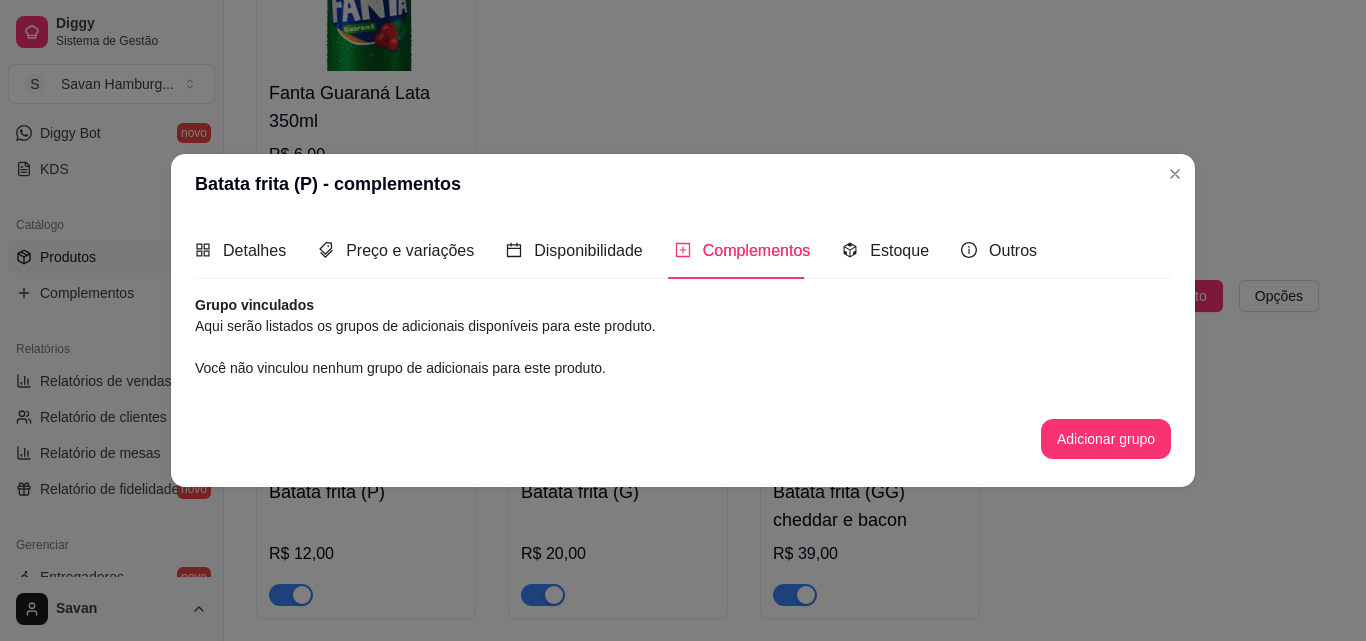 click on "Aqui serão listados os grupos de adicionais disponíveis para este produto." at bounding box center [683, 326] 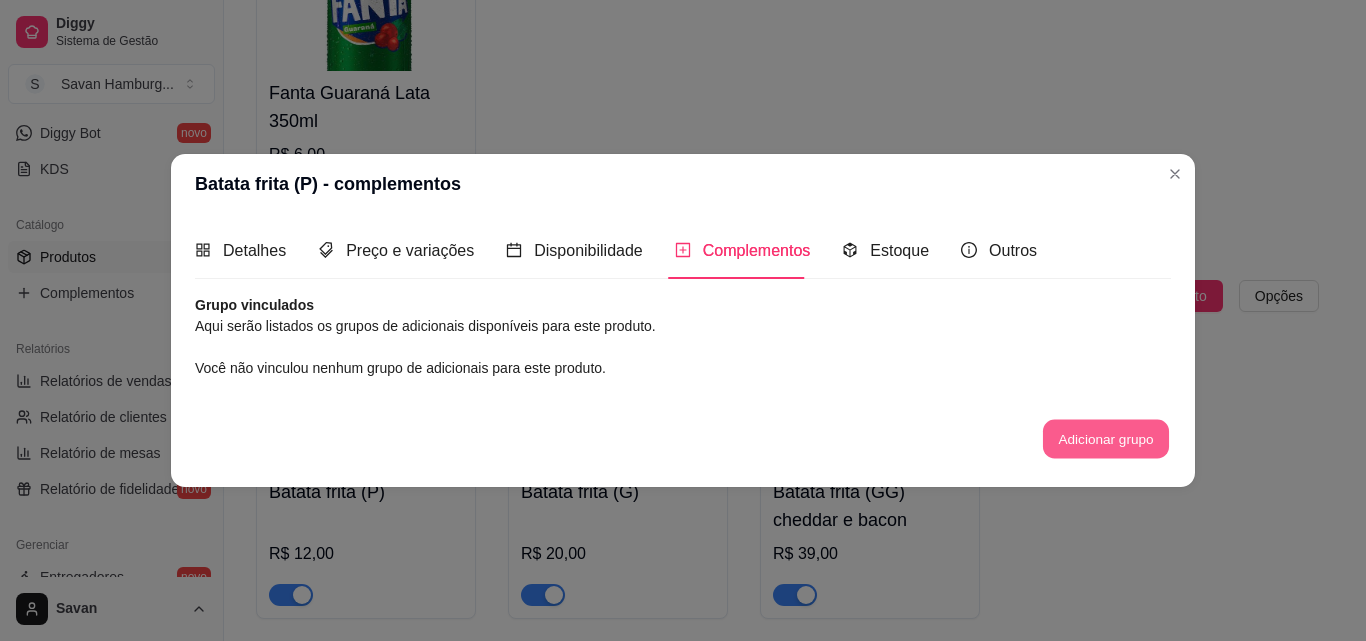 click on "Adicionar grupo" at bounding box center (1106, 439) 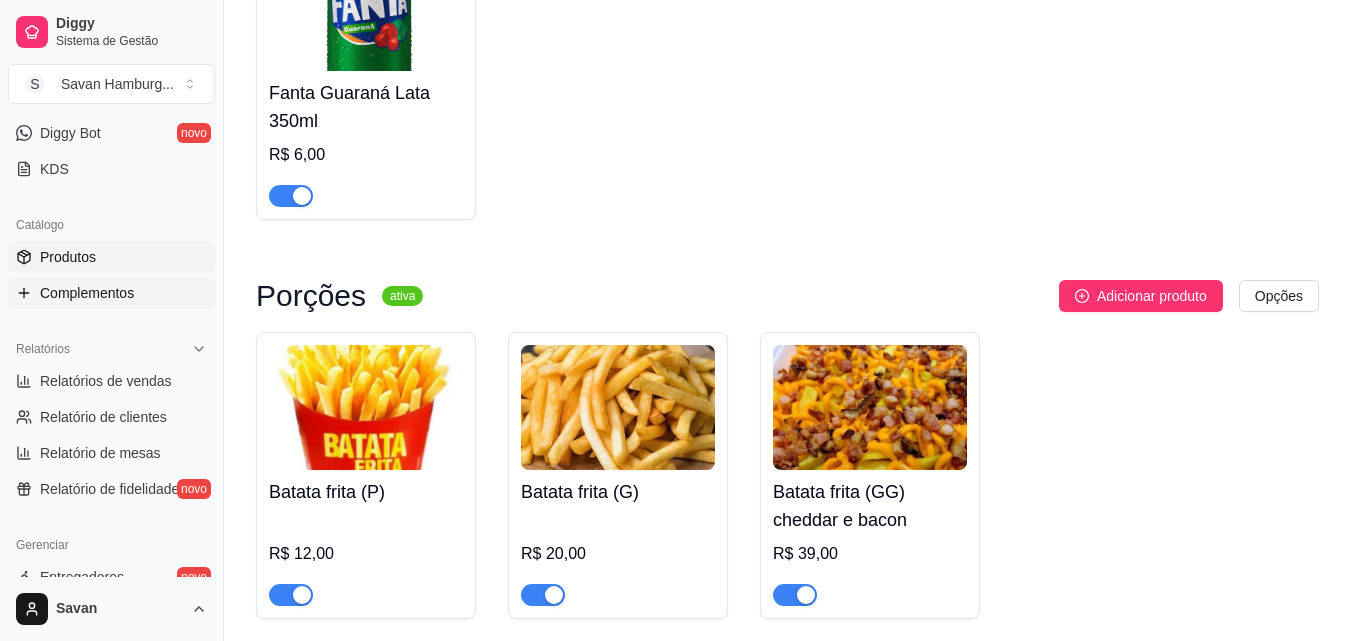 click on "Complementos" at bounding box center [87, 293] 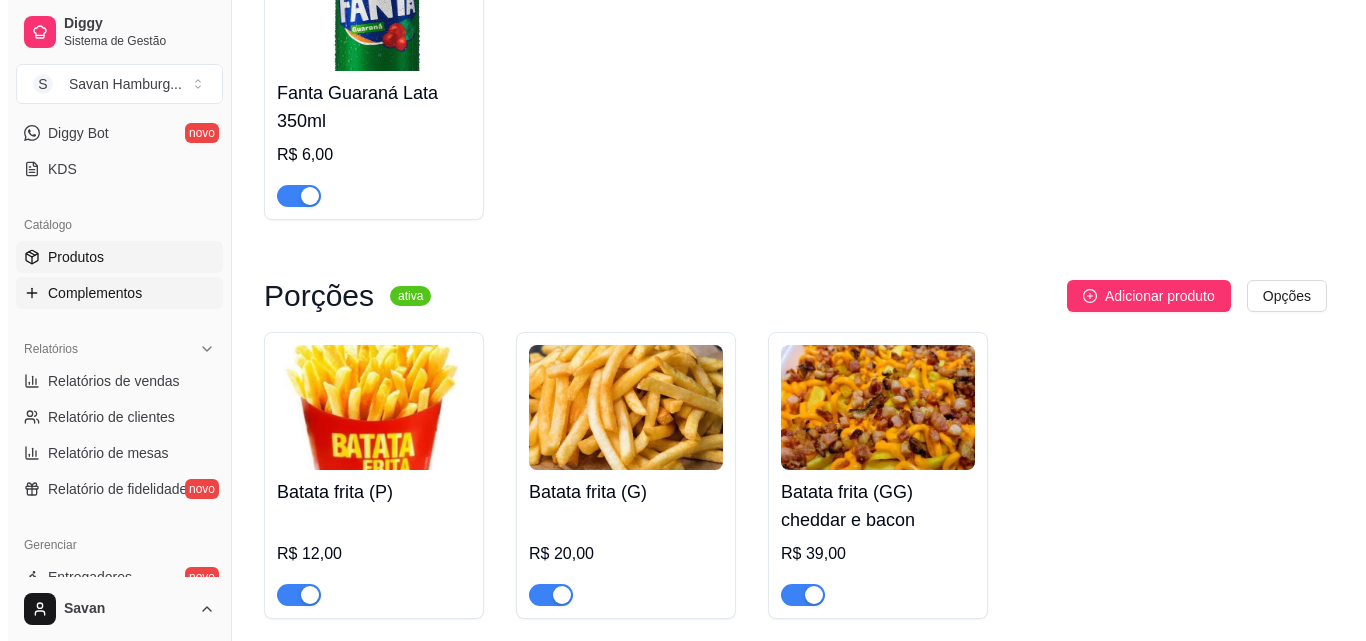 scroll, scrollTop: 0, scrollLeft: 0, axis: both 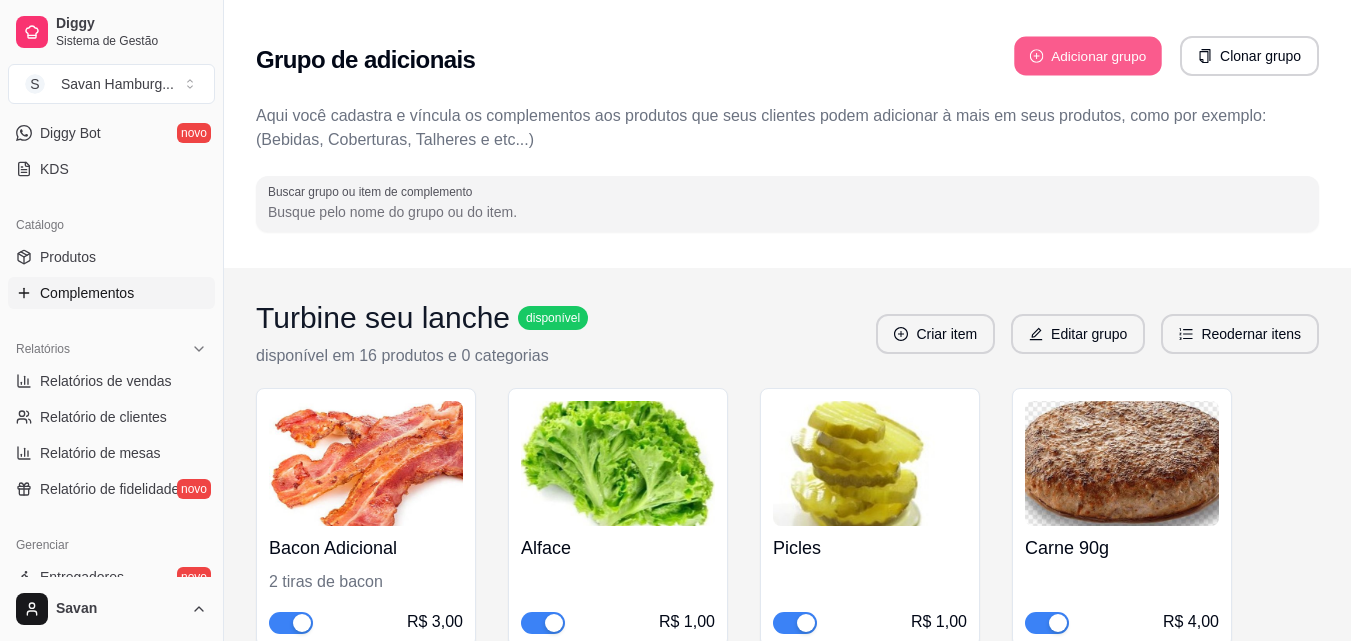 click on "Adicionar grupo" at bounding box center (1088, 56) 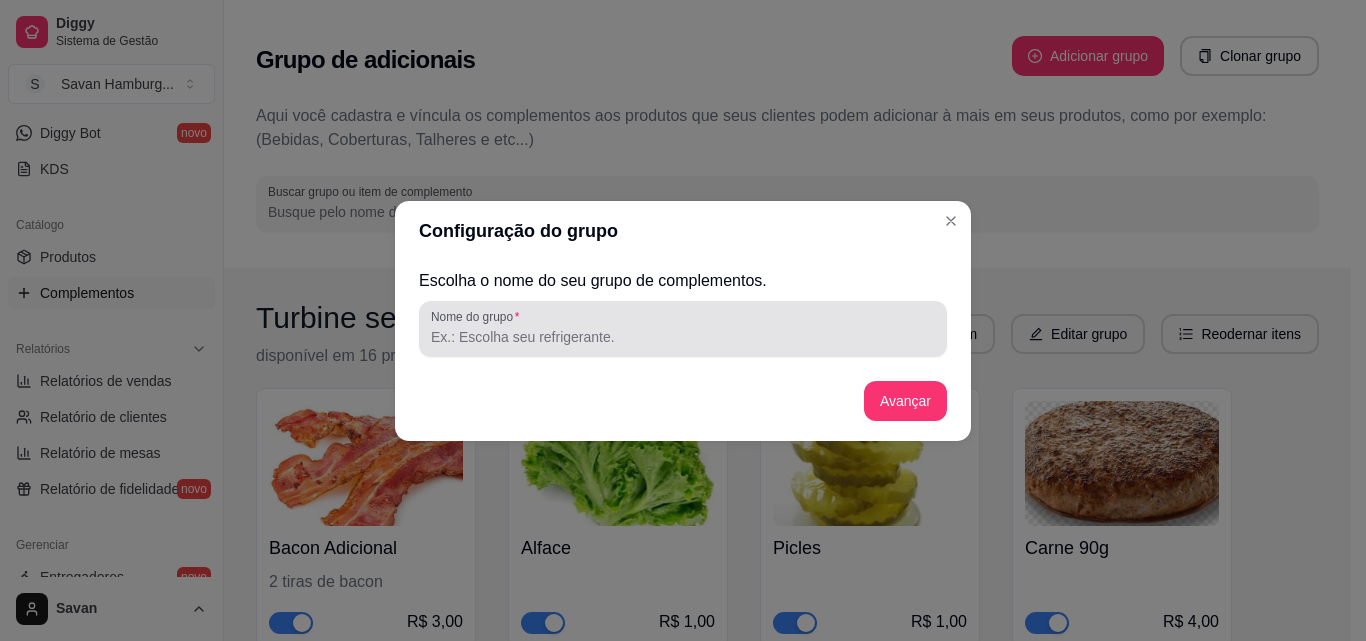 click on "Nome do grupo" at bounding box center [683, 337] 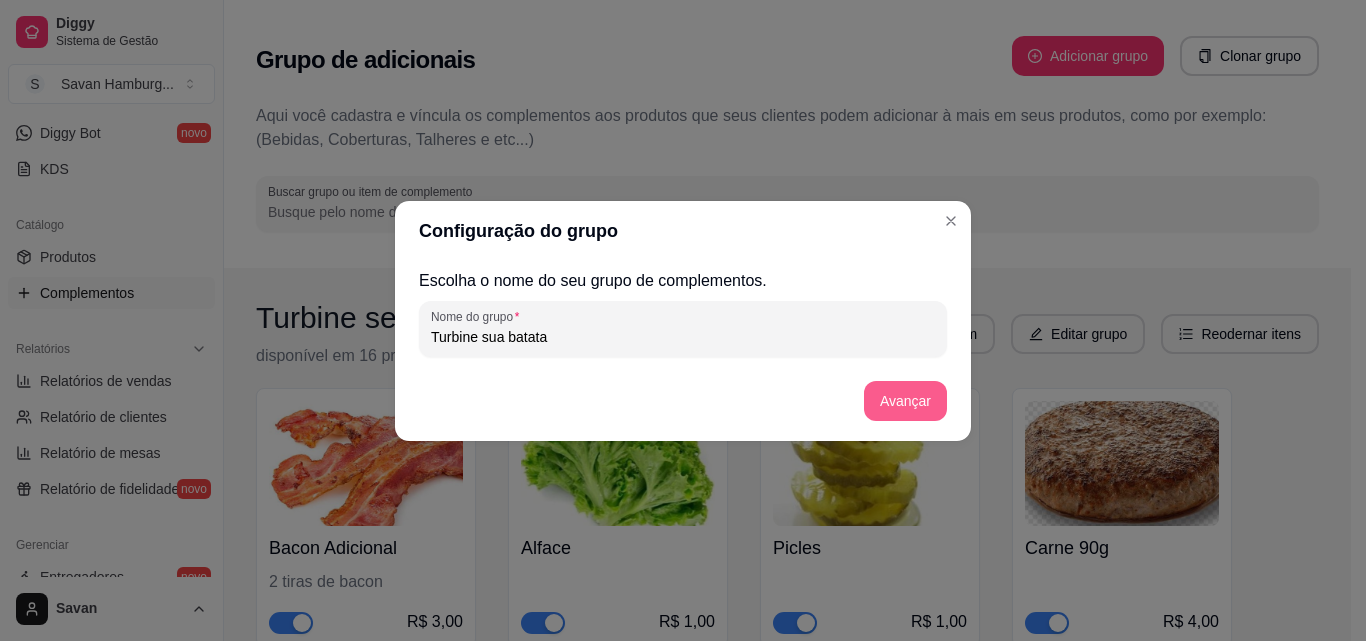 type on "Turbine sua batata" 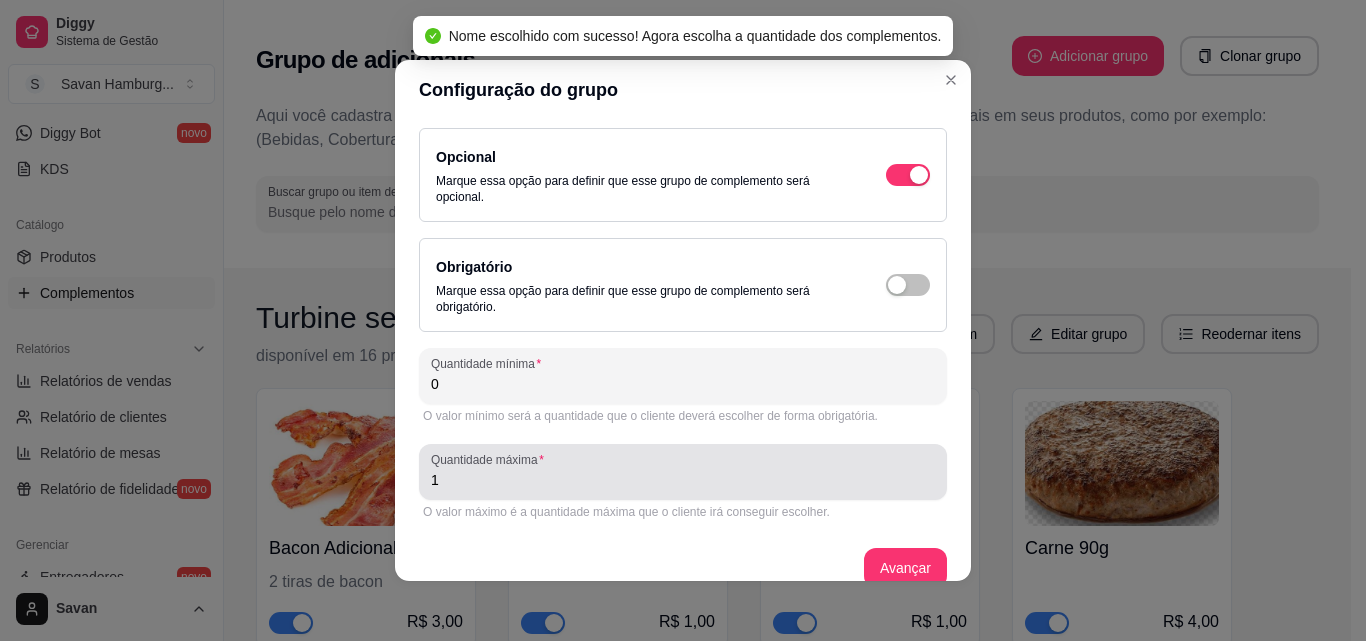 click on "Quantidade máxima" at bounding box center (491, 459) 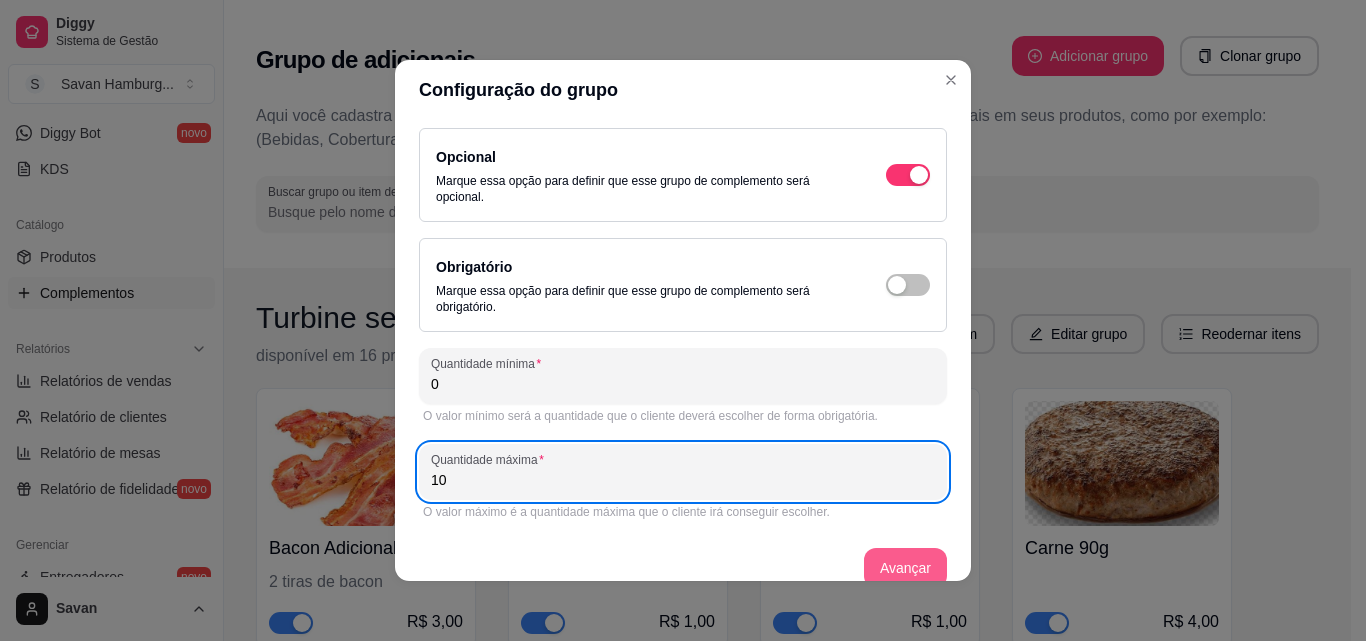 type on "10" 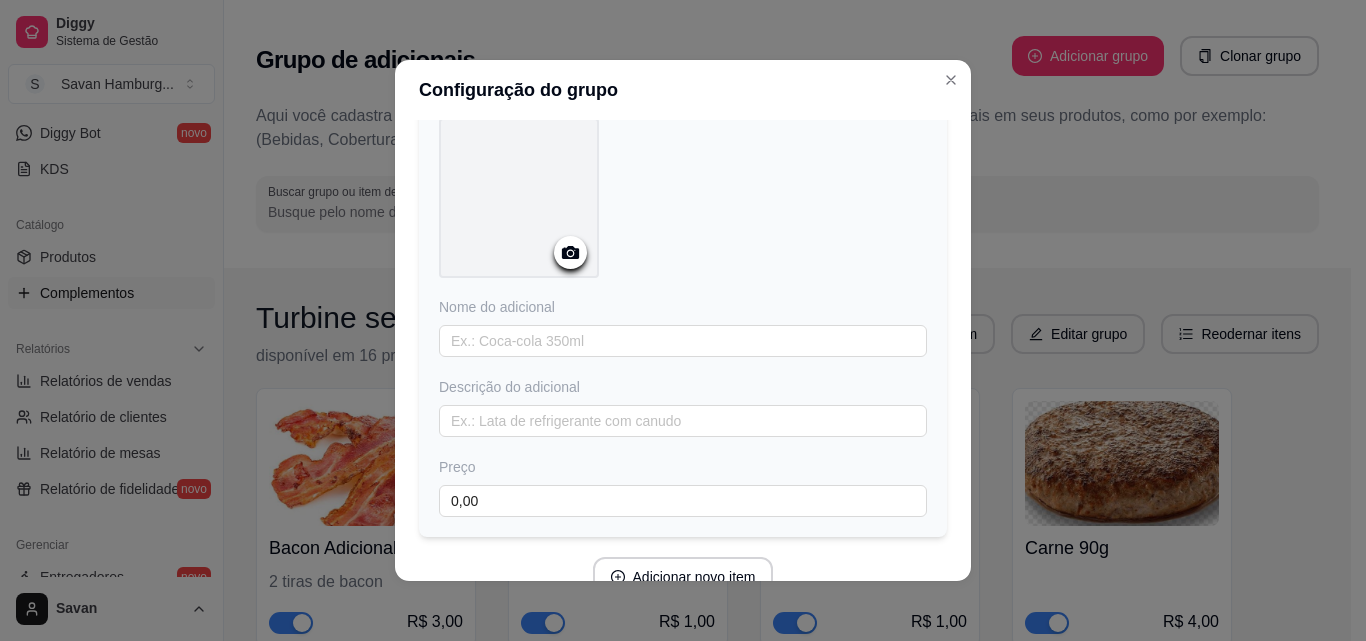 scroll, scrollTop: 97, scrollLeft: 0, axis: vertical 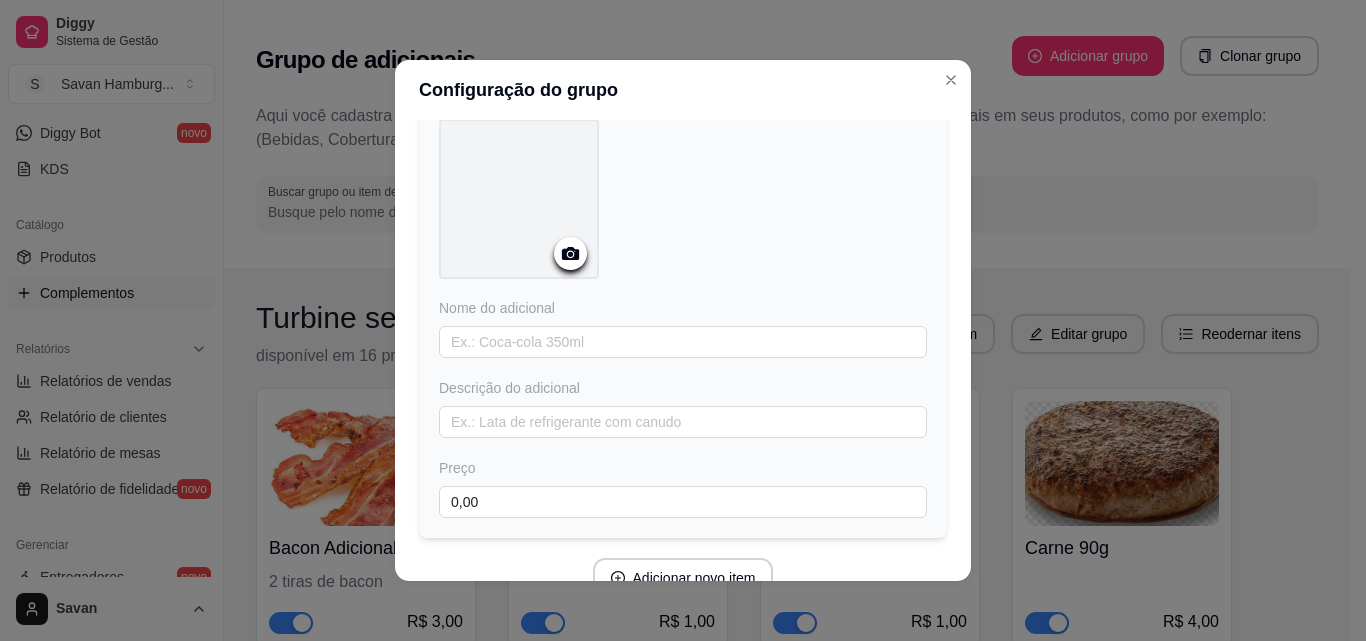 click at bounding box center (519, 199) 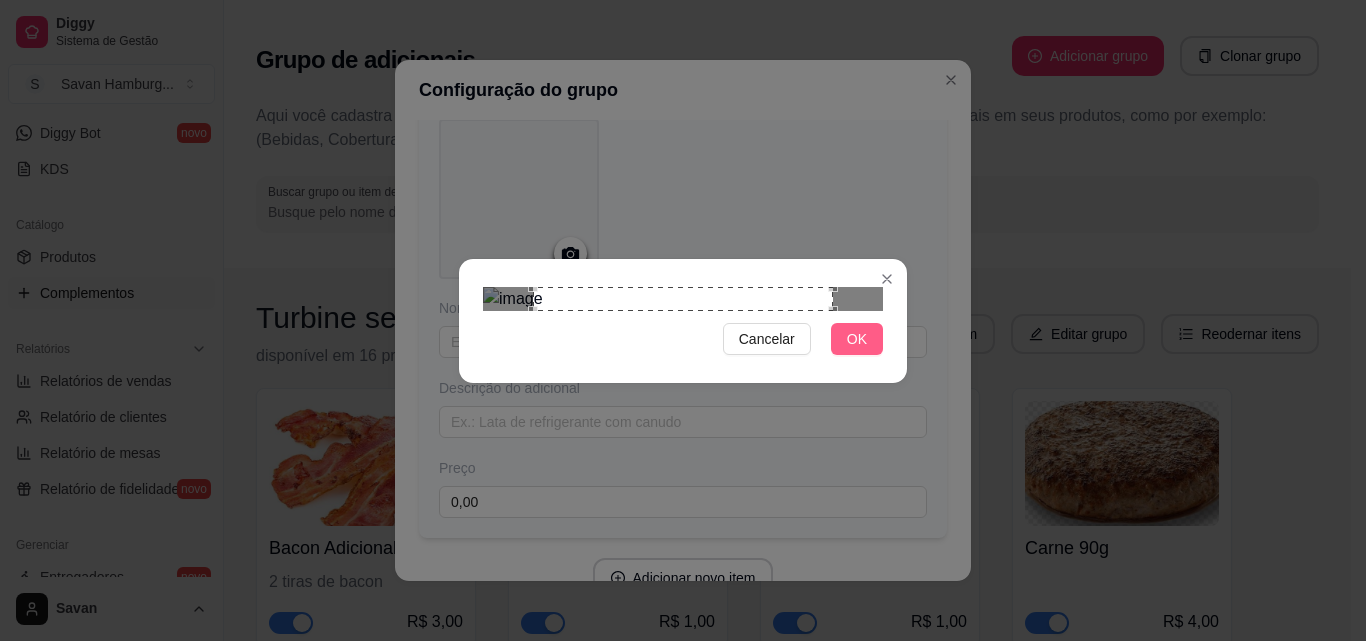 click on "OK" at bounding box center [857, 339] 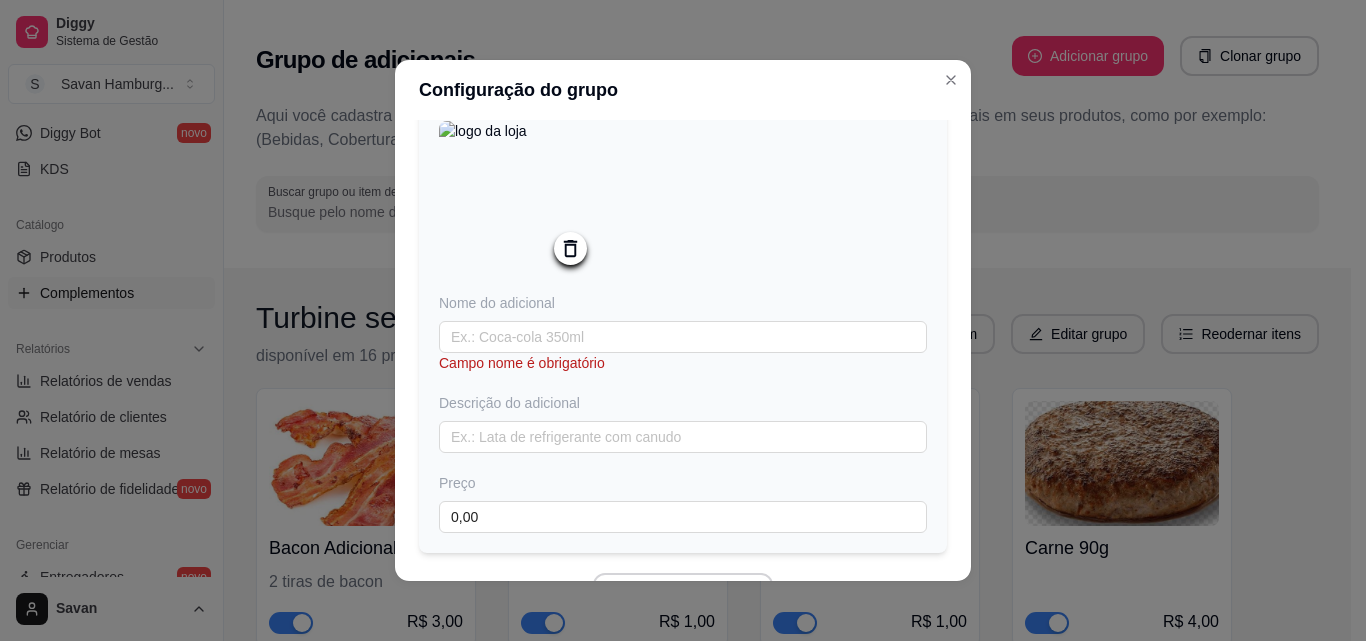 click on "Nome do adicional Campo nome é obrigatório Descrição do adicional Preço 0,00" at bounding box center (683, 413) 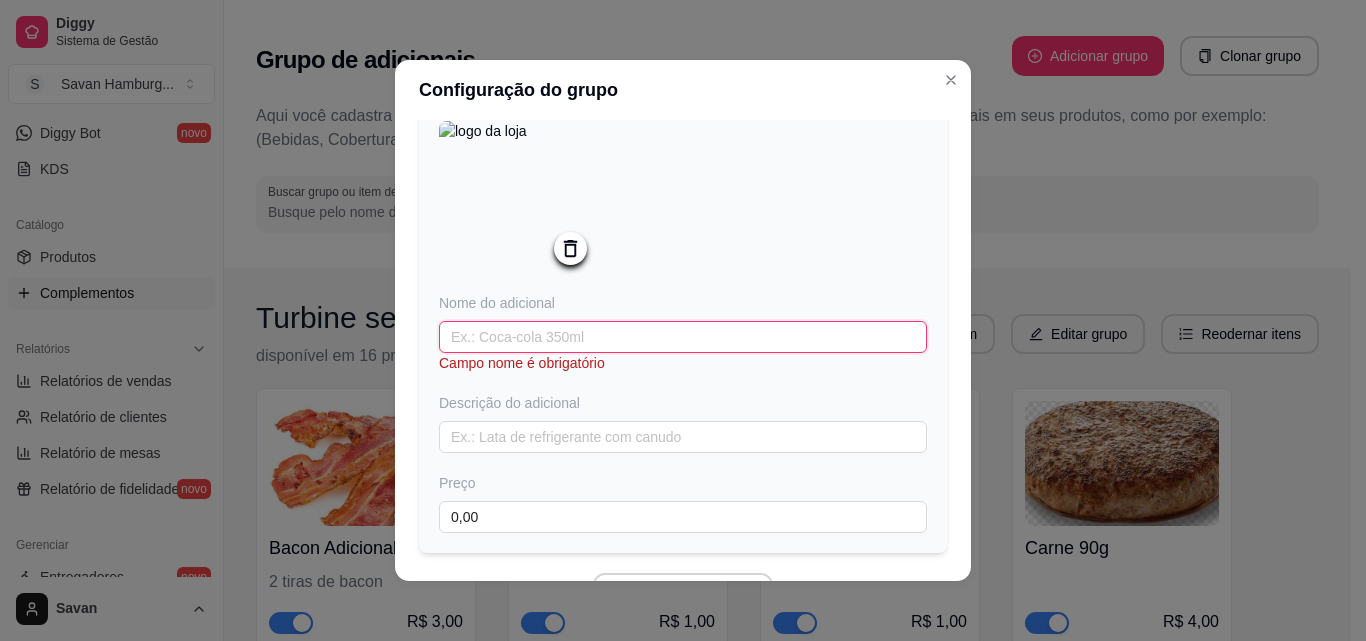 click at bounding box center [683, 337] 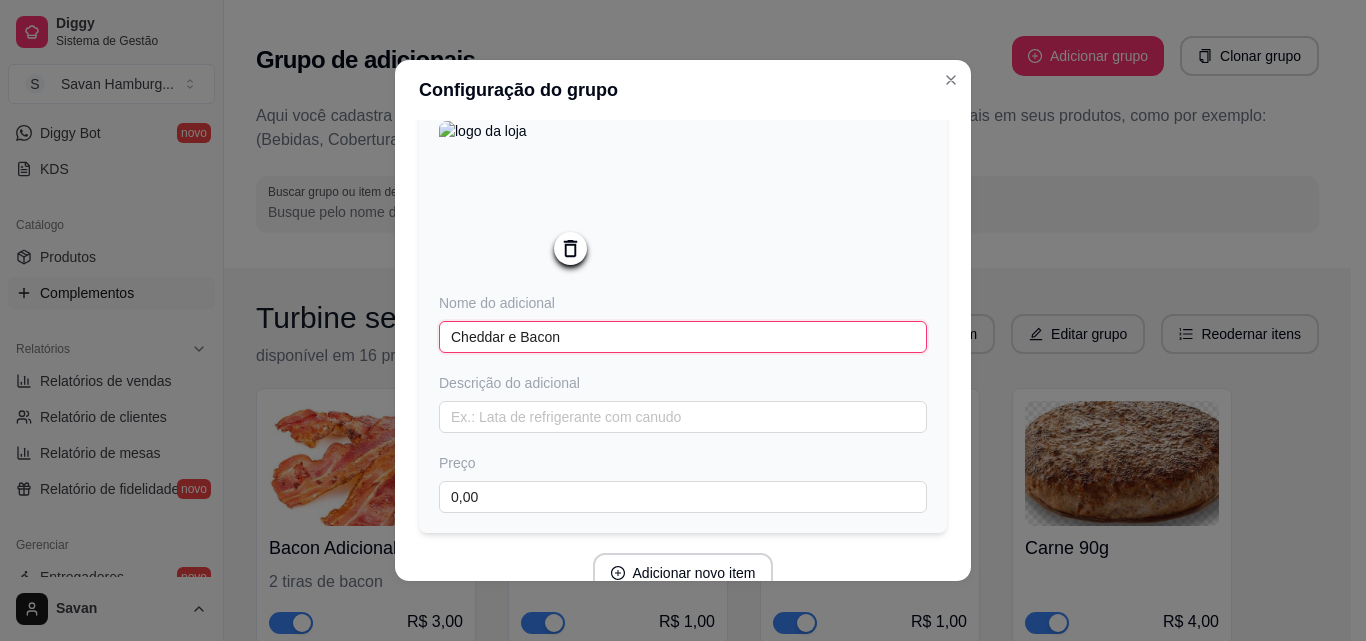 type on "Cheddar e Bacon" 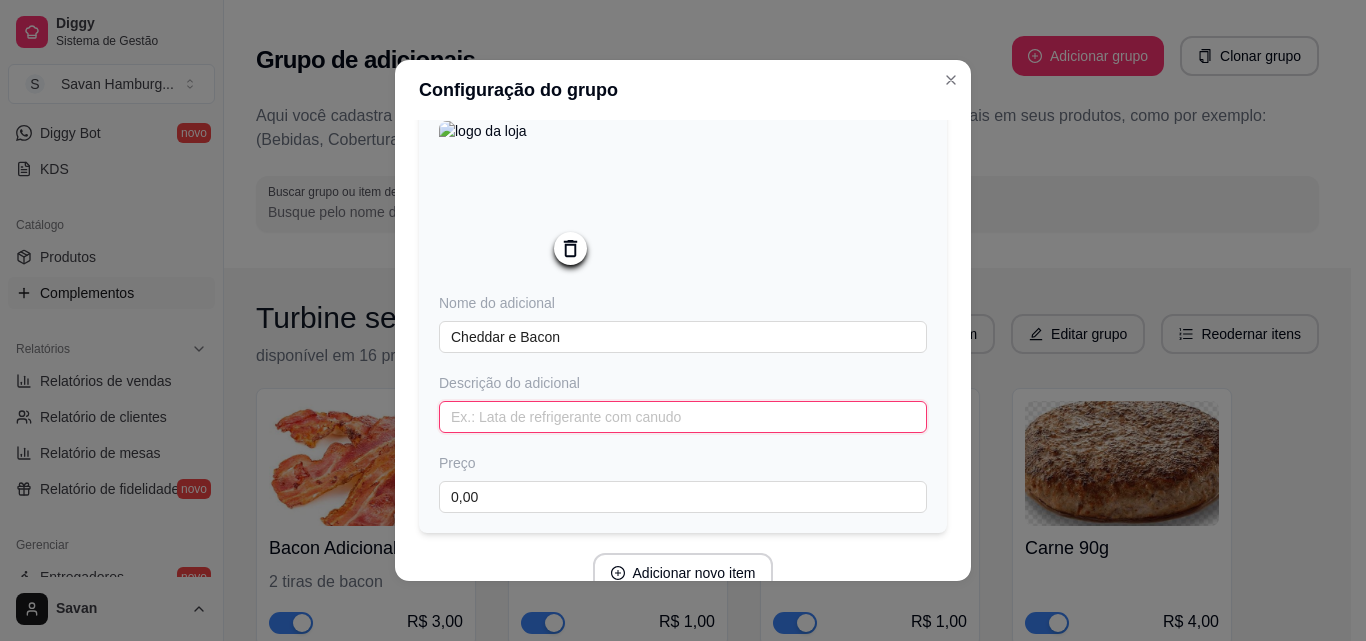 scroll, scrollTop: 197, scrollLeft: 0, axis: vertical 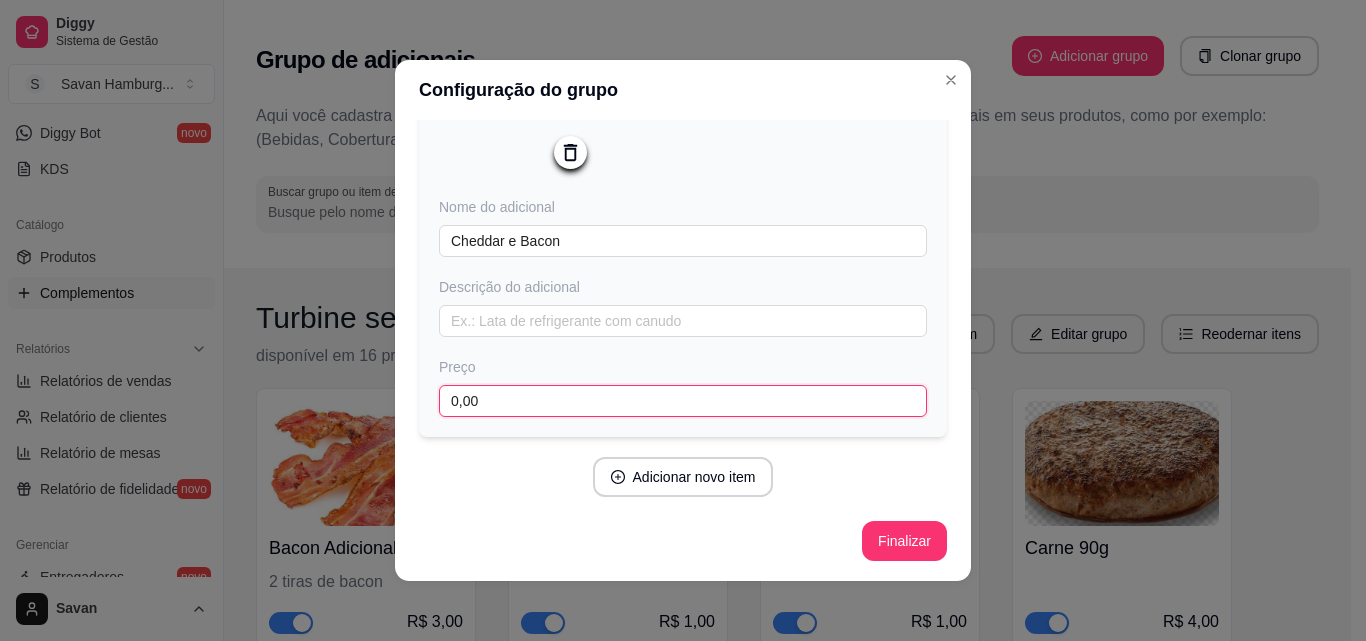 click on "0,00" at bounding box center [683, 401] 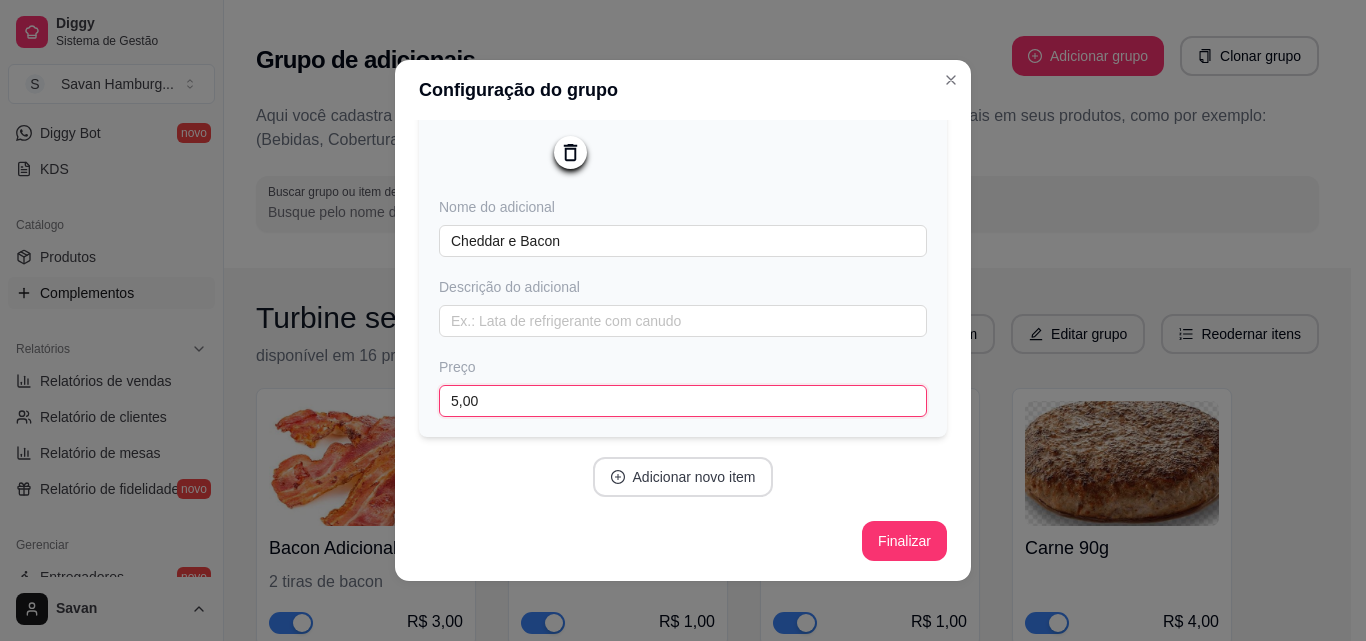 type on "5,00" 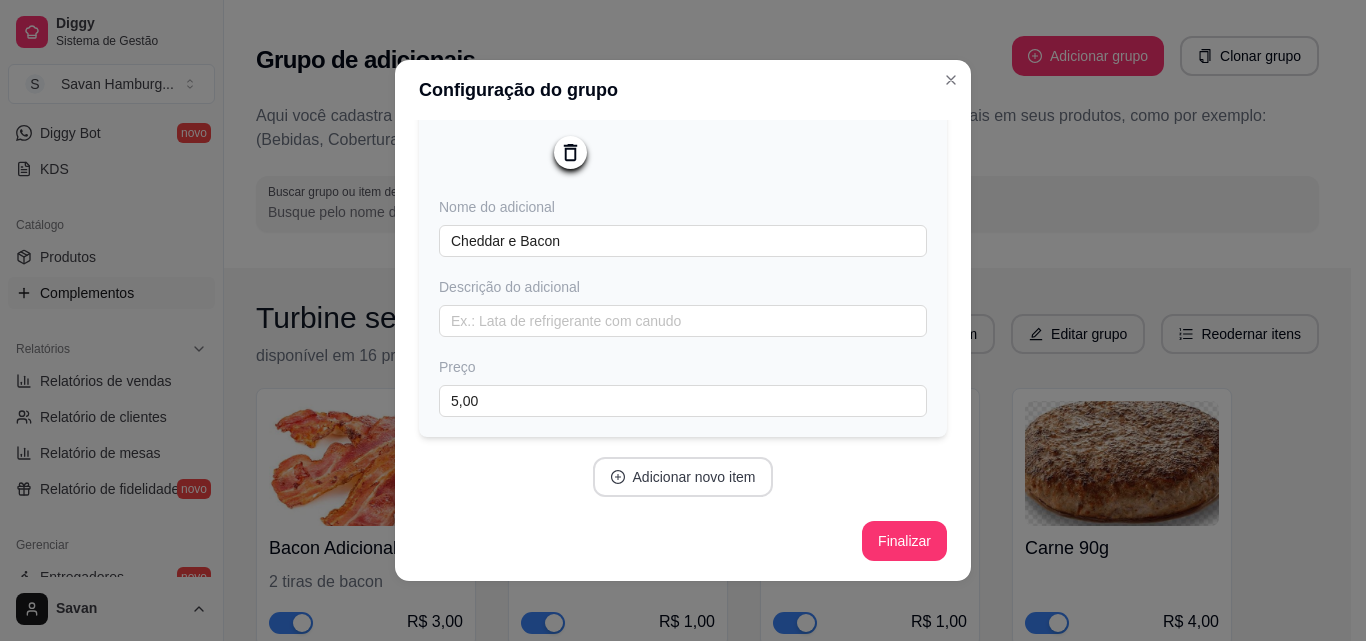 click on "Adicionar novo item" at bounding box center (683, 477) 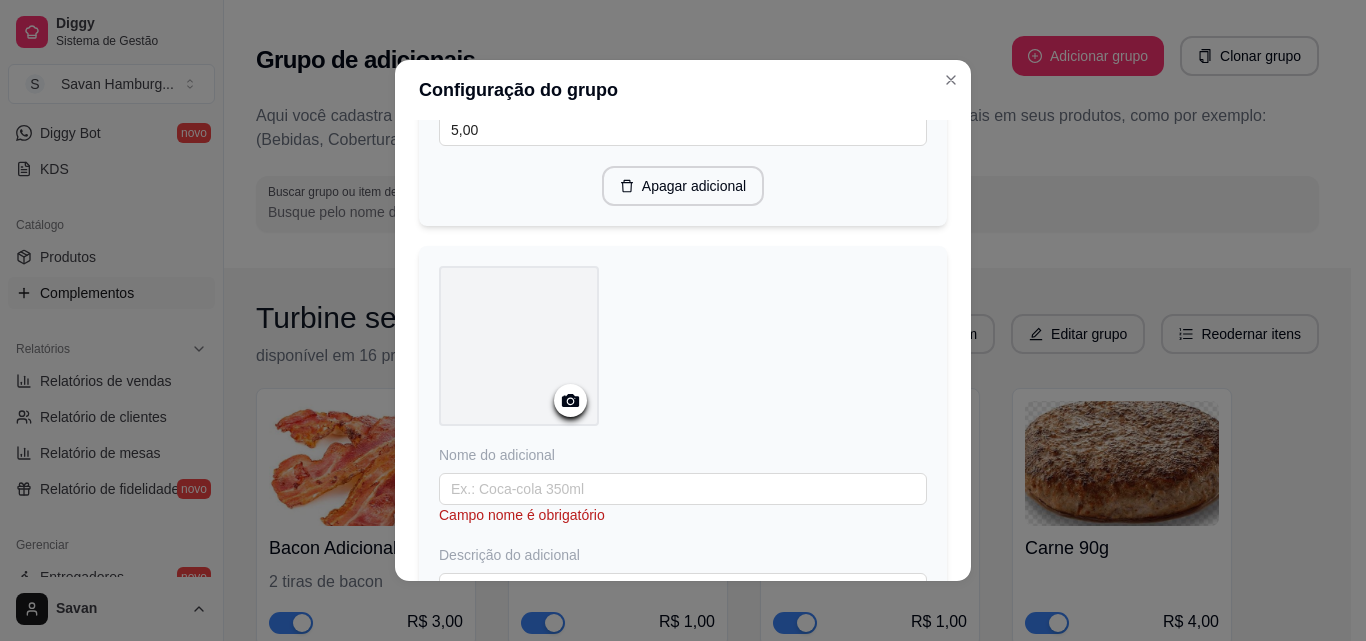 scroll, scrollTop: 497, scrollLeft: 0, axis: vertical 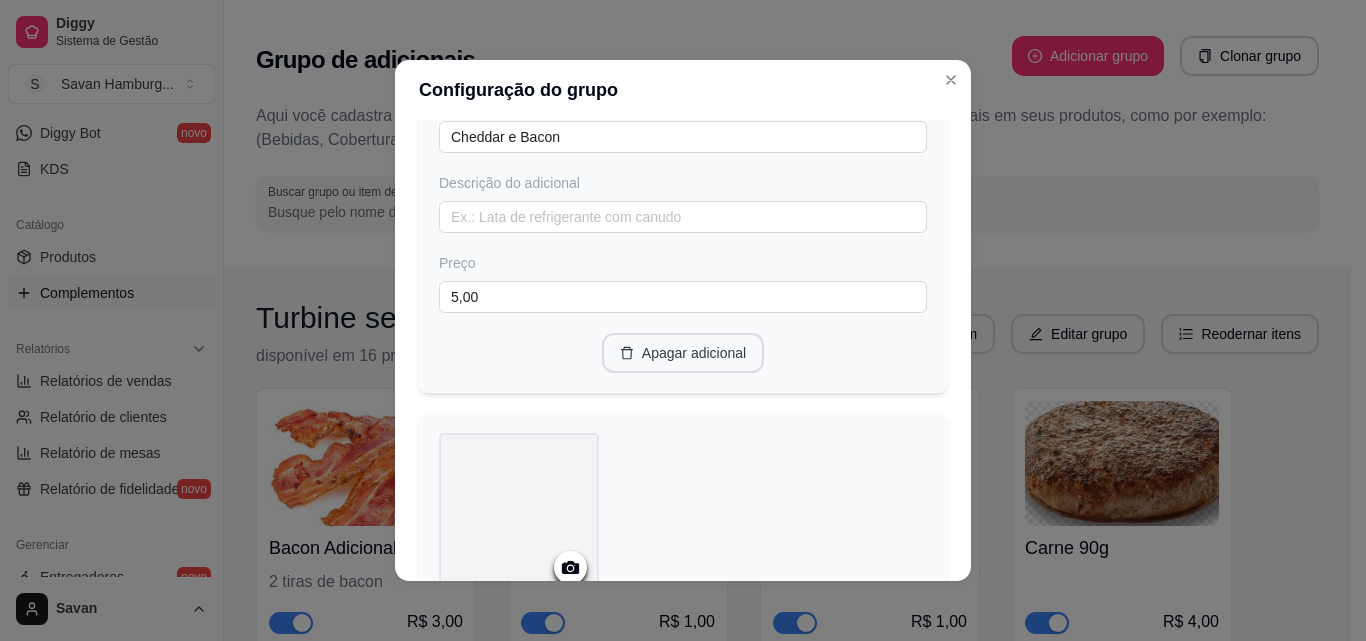 type 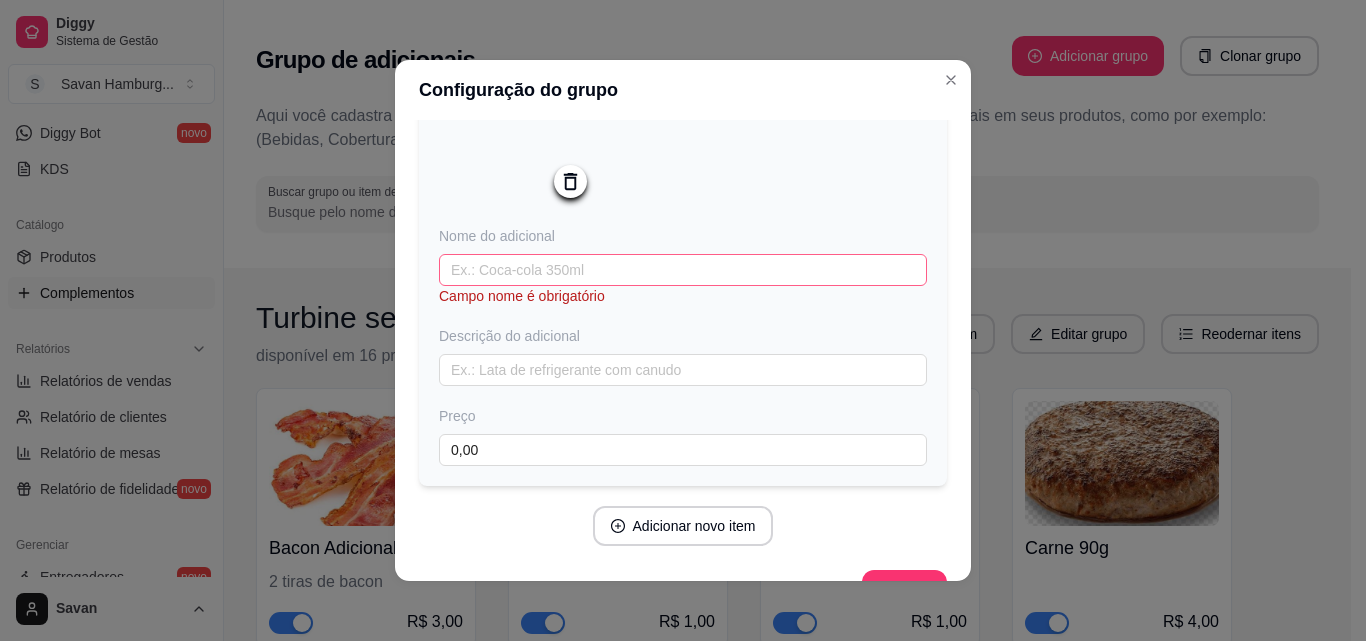 scroll, scrollTop: 117, scrollLeft: 0, axis: vertical 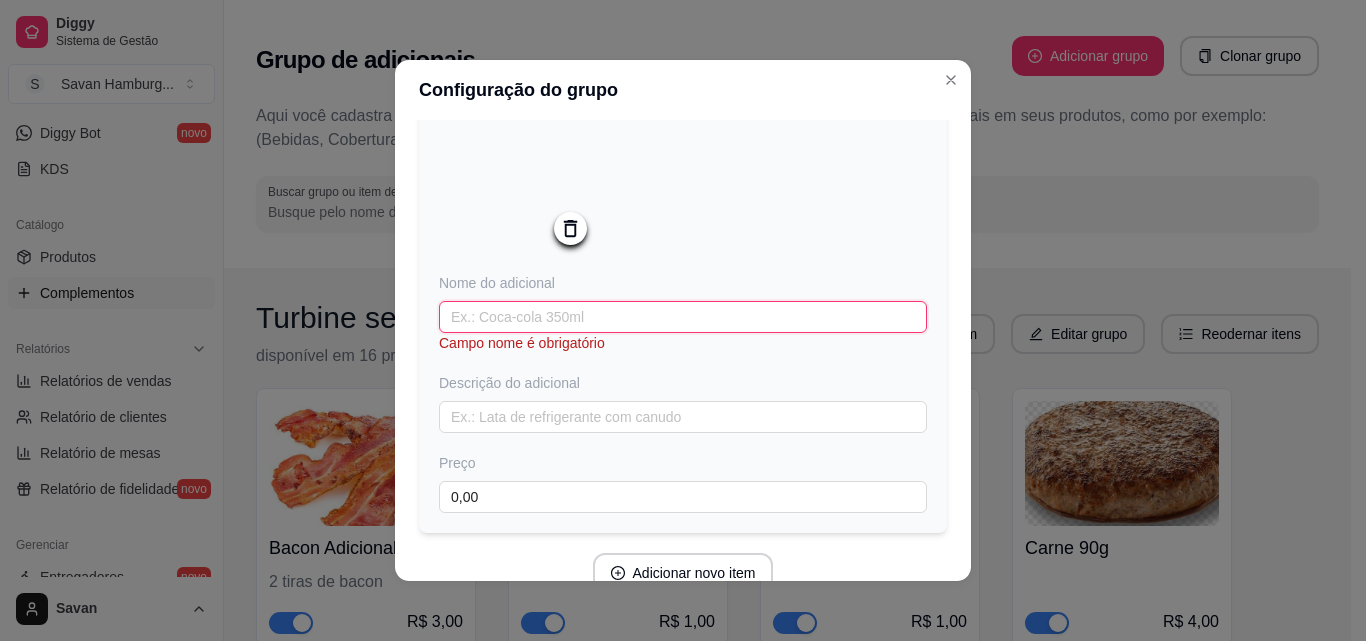 click at bounding box center (683, 317) 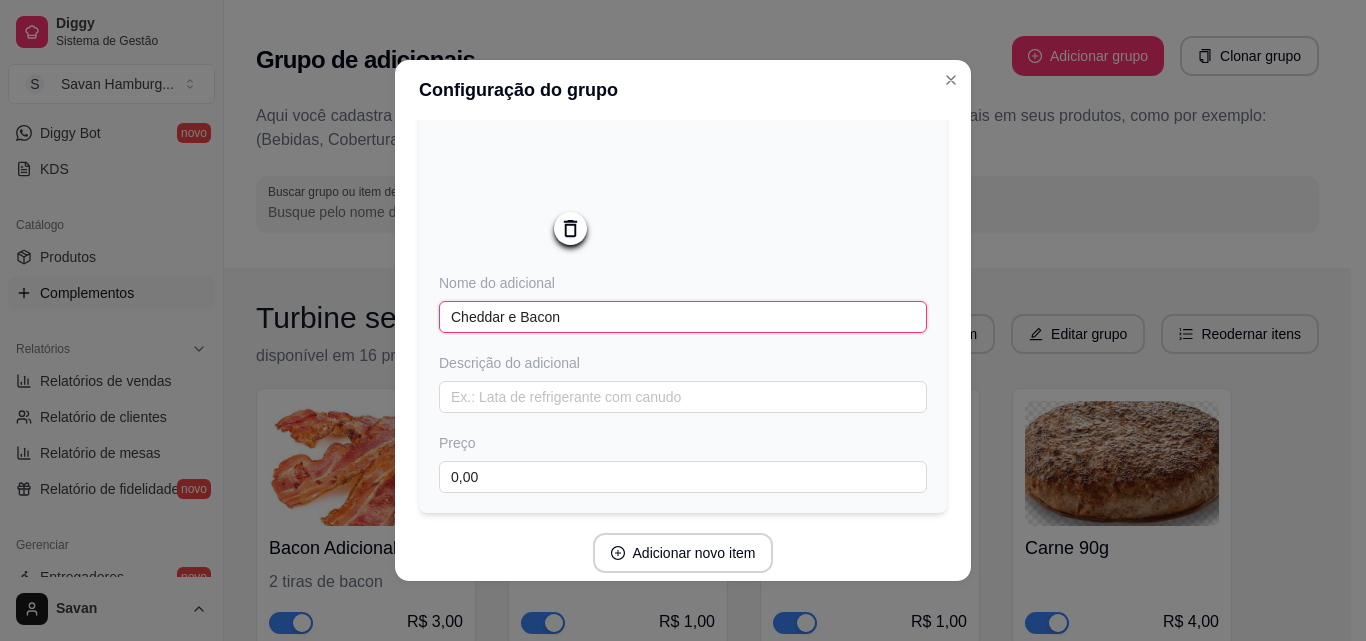 type on "Cheddar e Bacon" 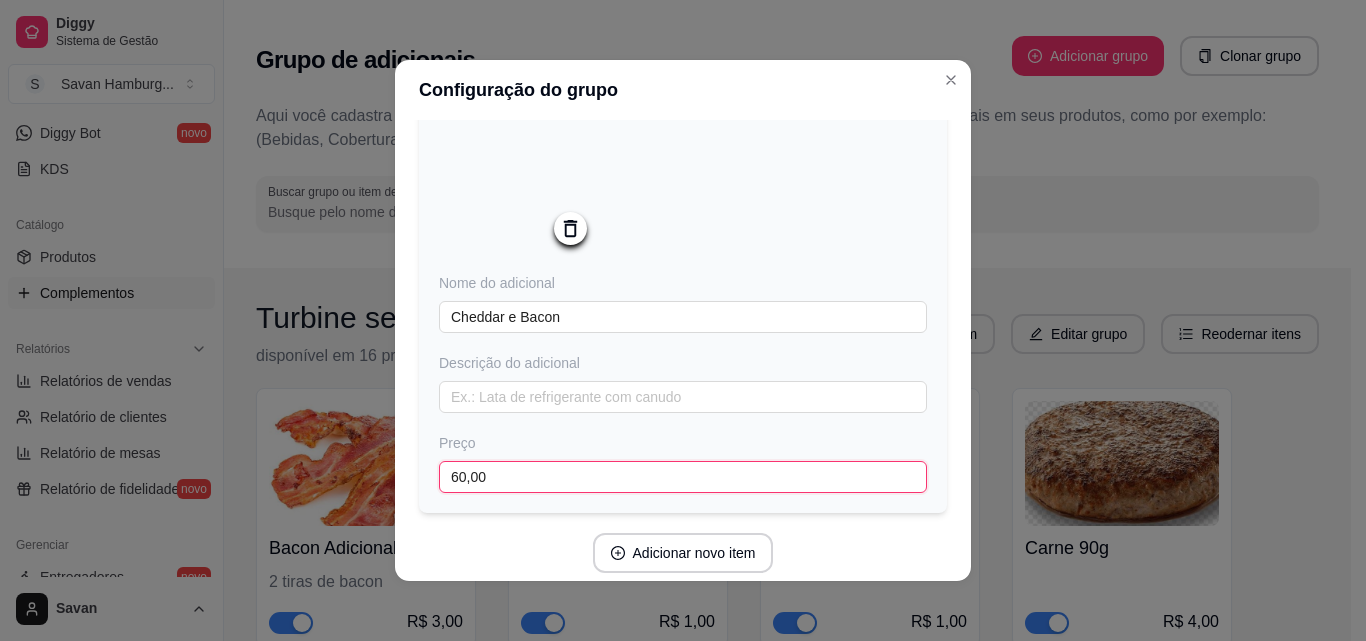 click on "60,00" at bounding box center (683, 477) 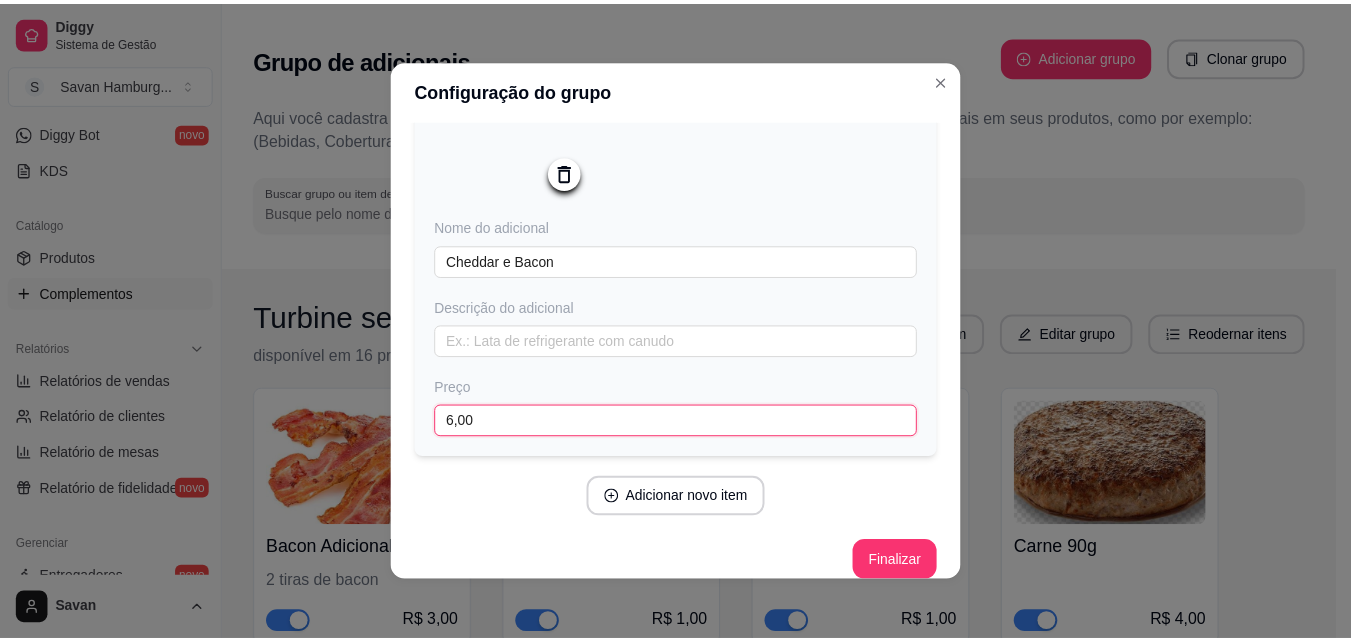 scroll, scrollTop: 197, scrollLeft: 0, axis: vertical 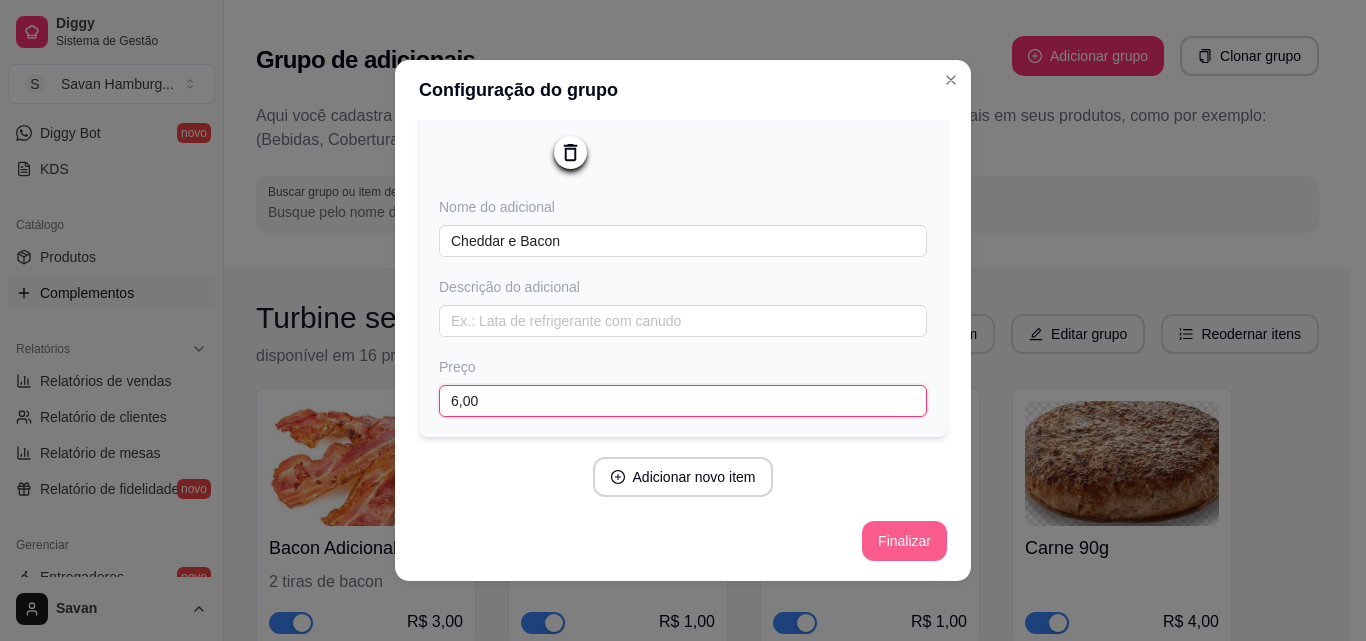 type on "6,00" 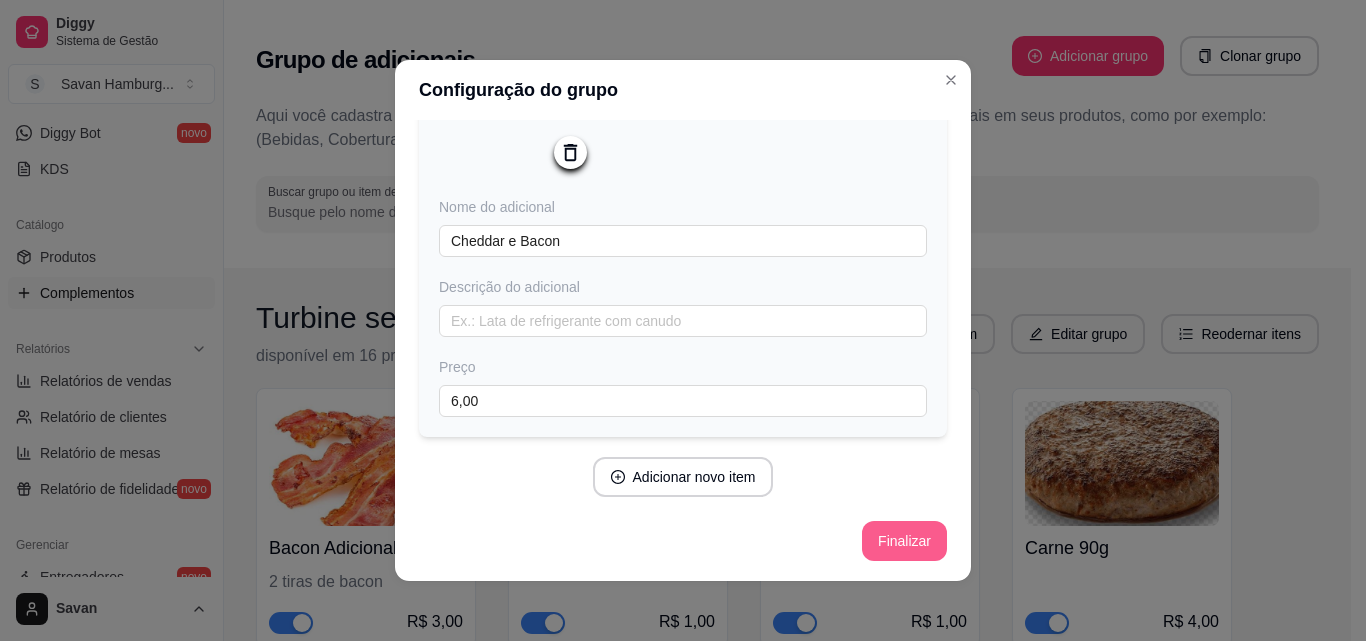 click on "Finalizar" at bounding box center [904, 541] 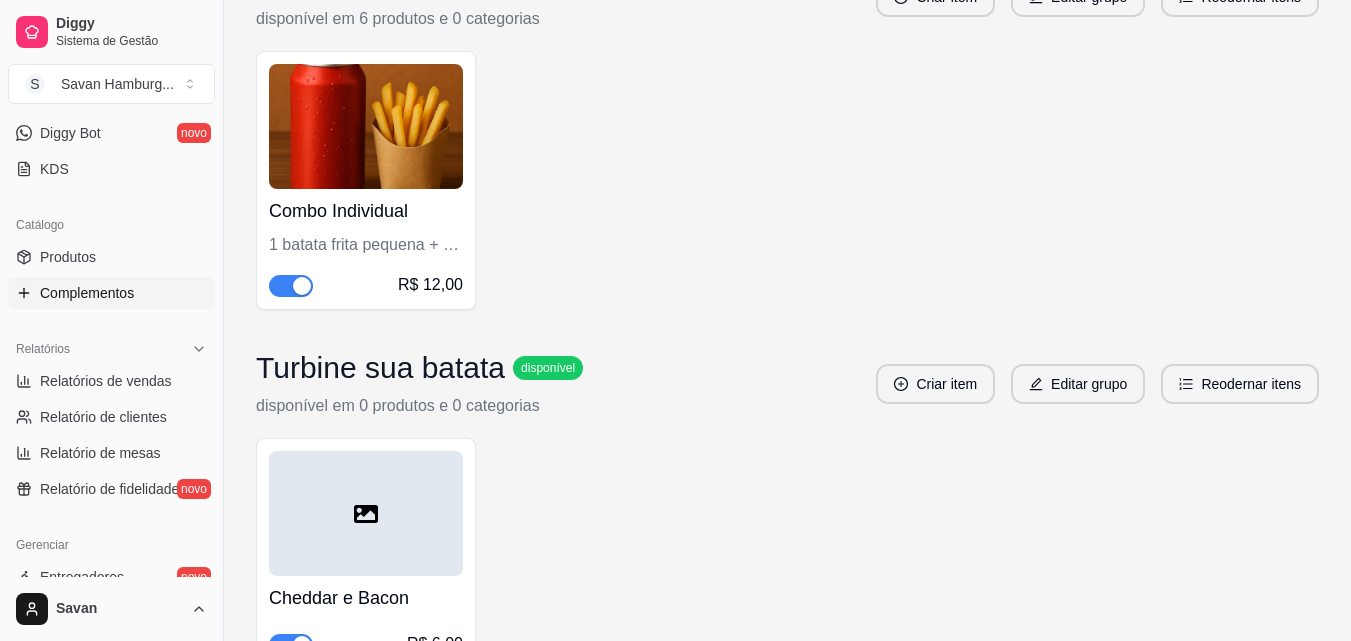 scroll, scrollTop: 1400, scrollLeft: 0, axis: vertical 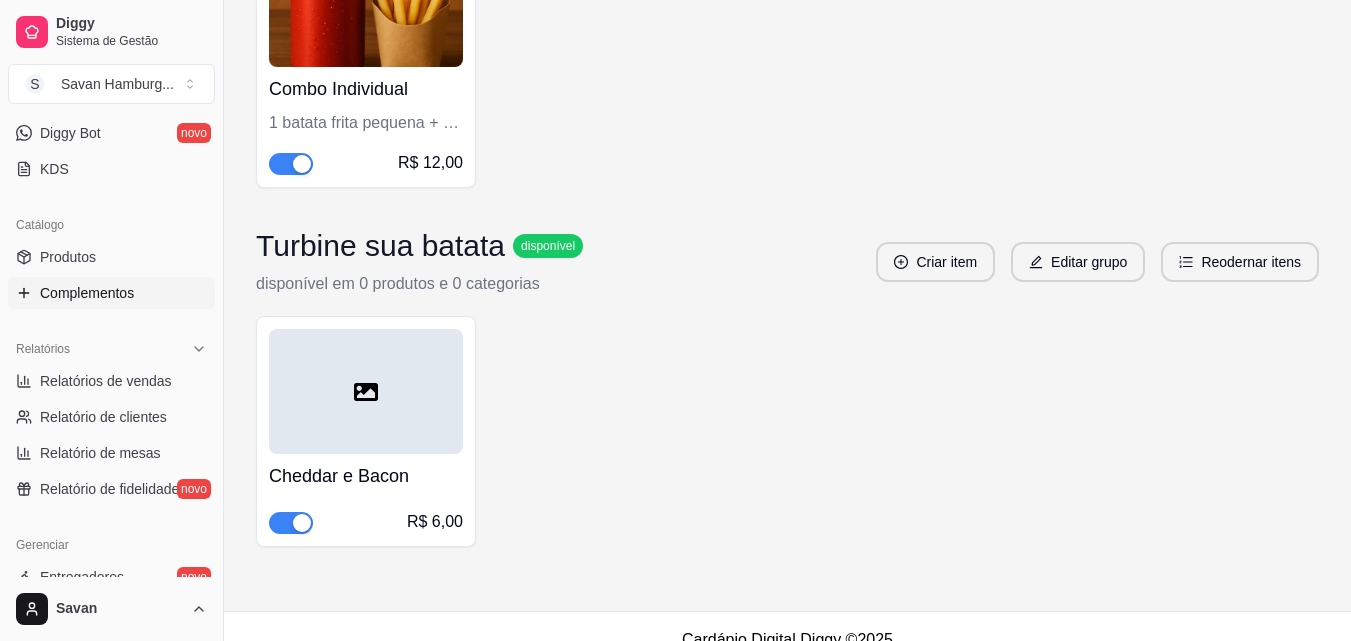 click at bounding box center [366, 391] 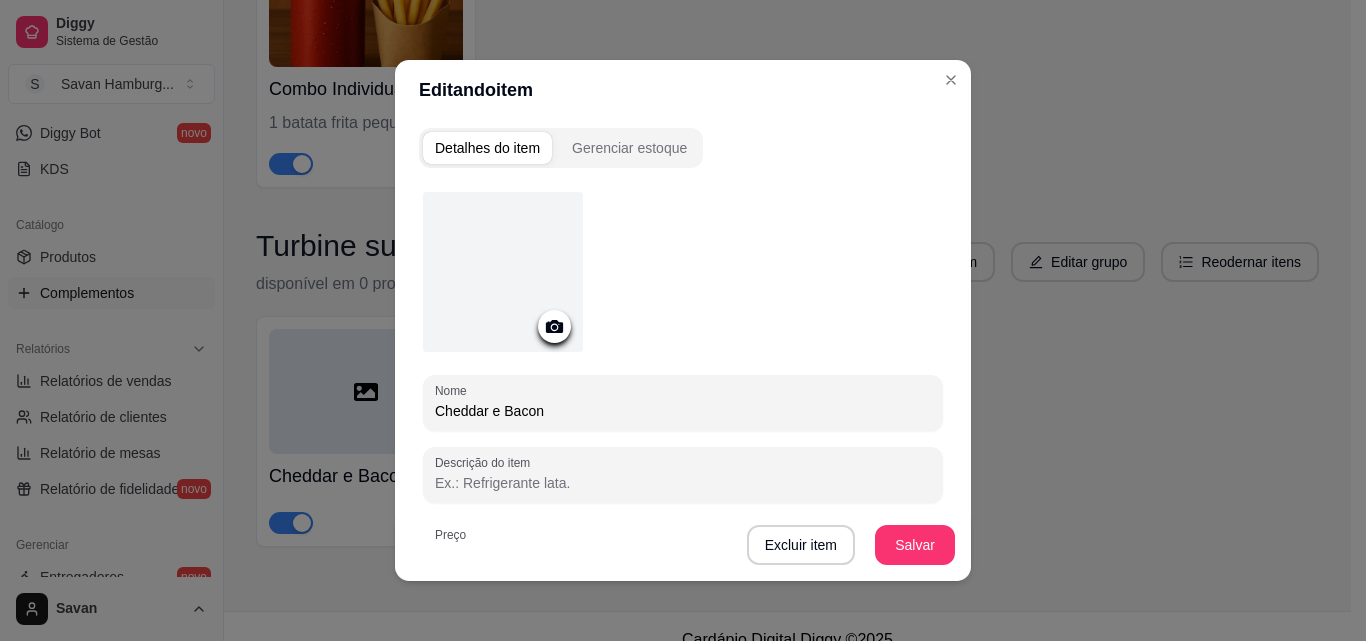 click 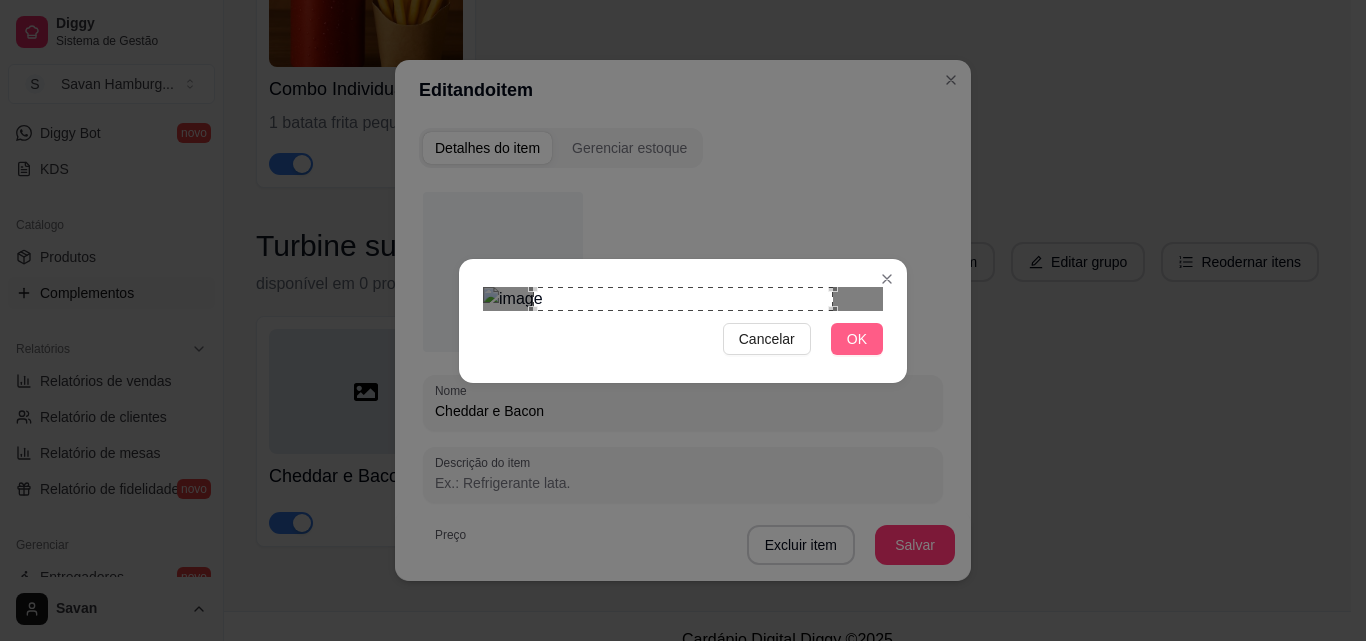 click on "OK" at bounding box center [857, 339] 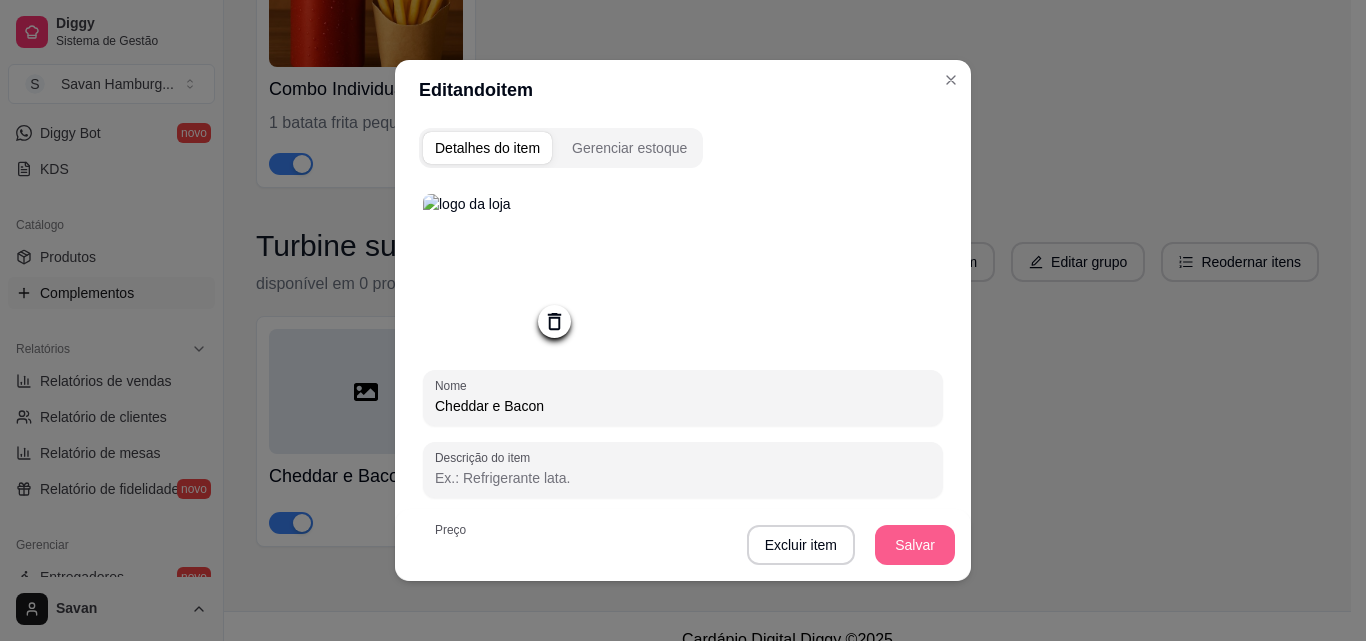 click on "Salvar" at bounding box center [915, 545] 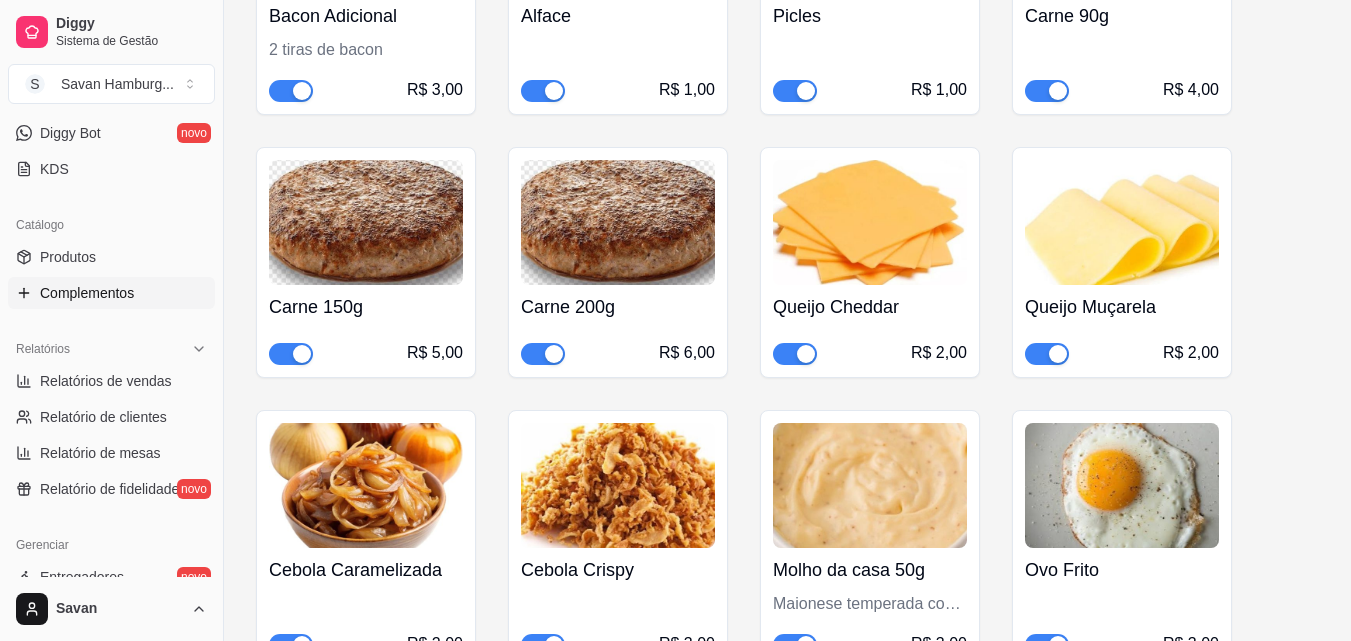 scroll, scrollTop: 332, scrollLeft: 0, axis: vertical 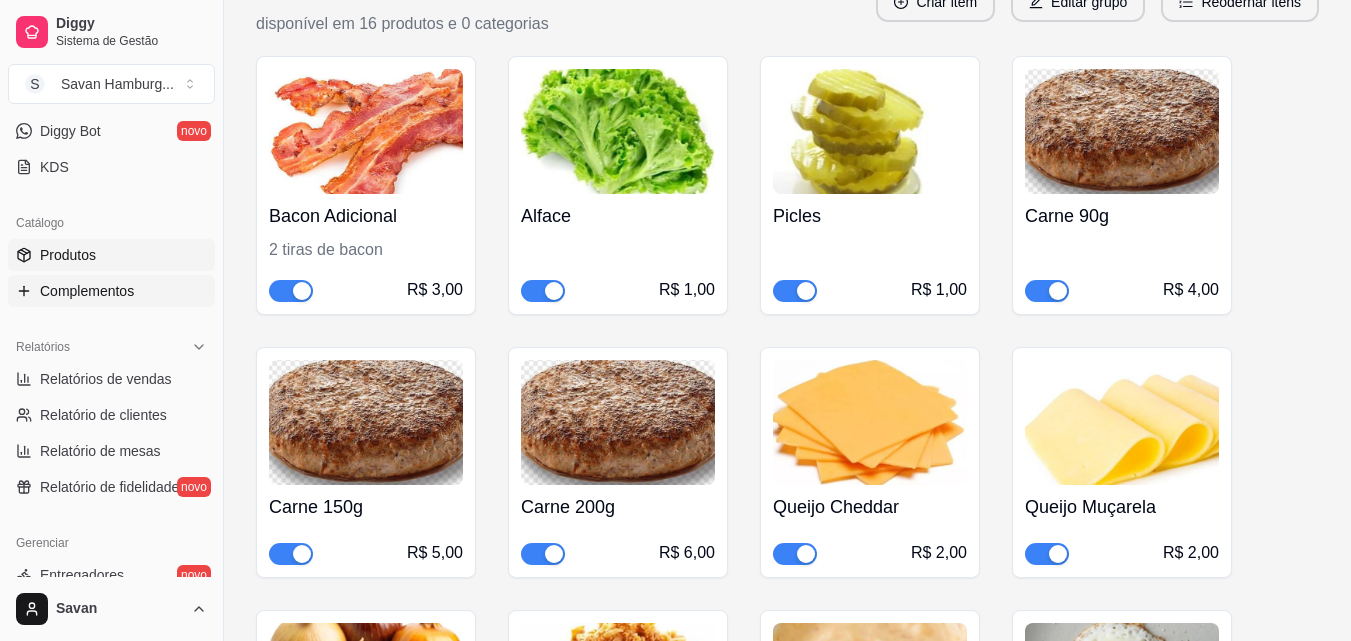 click on "Produtos" at bounding box center [68, 255] 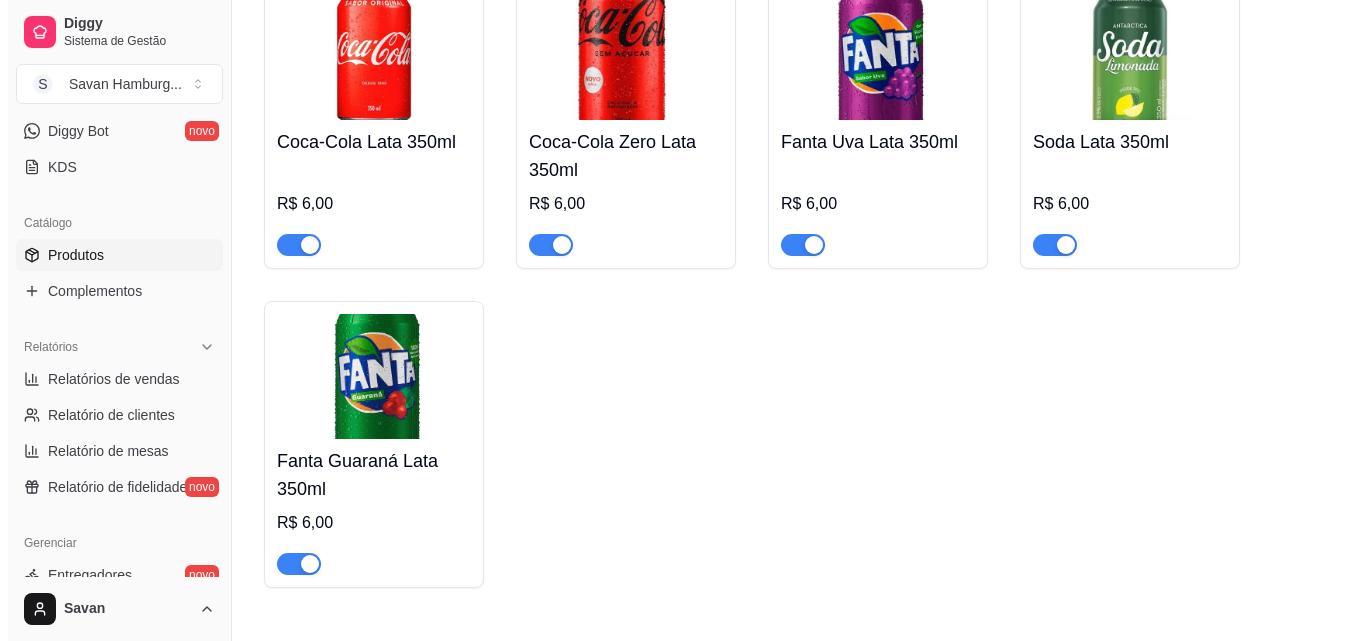 scroll, scrollTop: 1300, scrollLeft: 0, axis: vertical 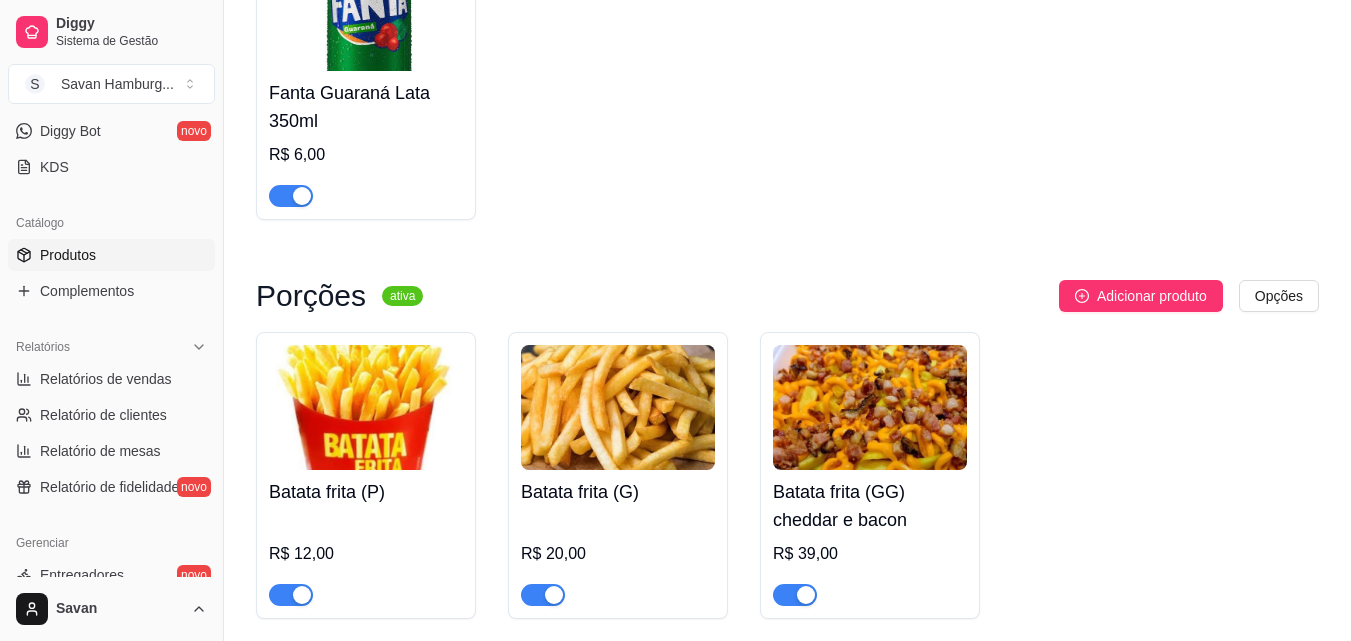 click at bounding box center [366, 407] 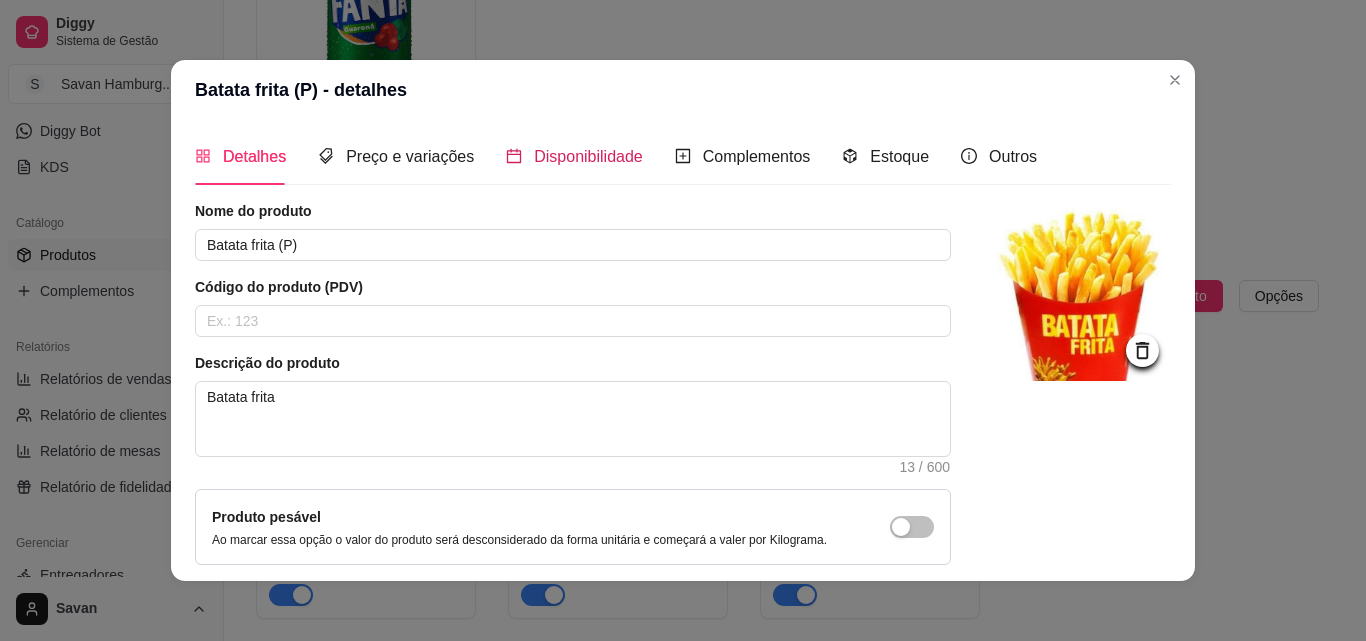 click on "Disponibilidade" at bounding box center (588, 156) 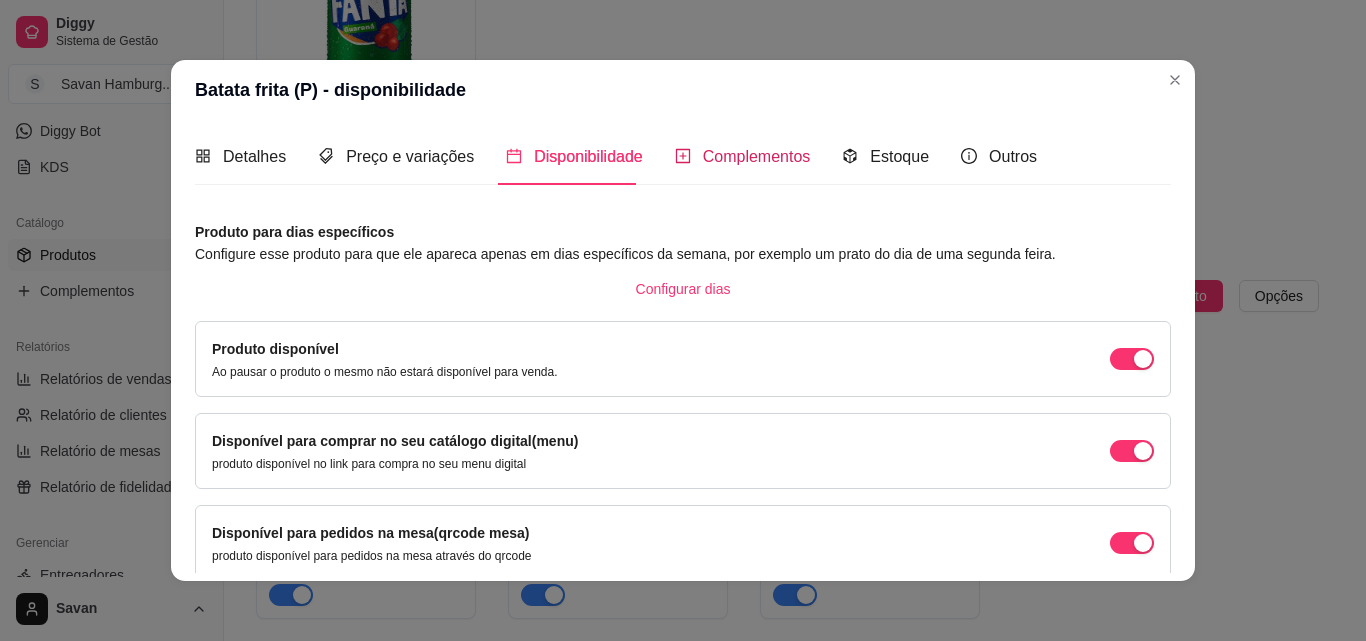 click 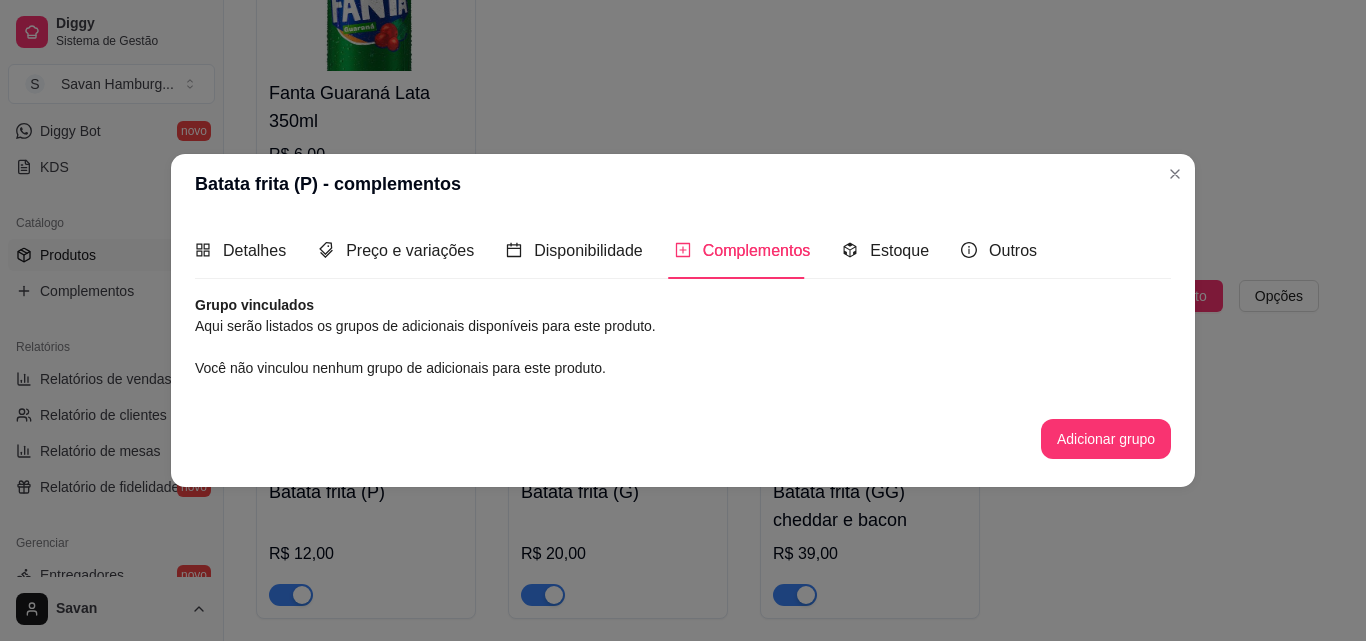 click on "Grupo vinculados Aqui serão listados os grupos de adicionais disponíveis para este produto. Você não vinculou nenhum grupo de adicionais para este produto. Adicionar grupo" at bounding box center [683, 377] 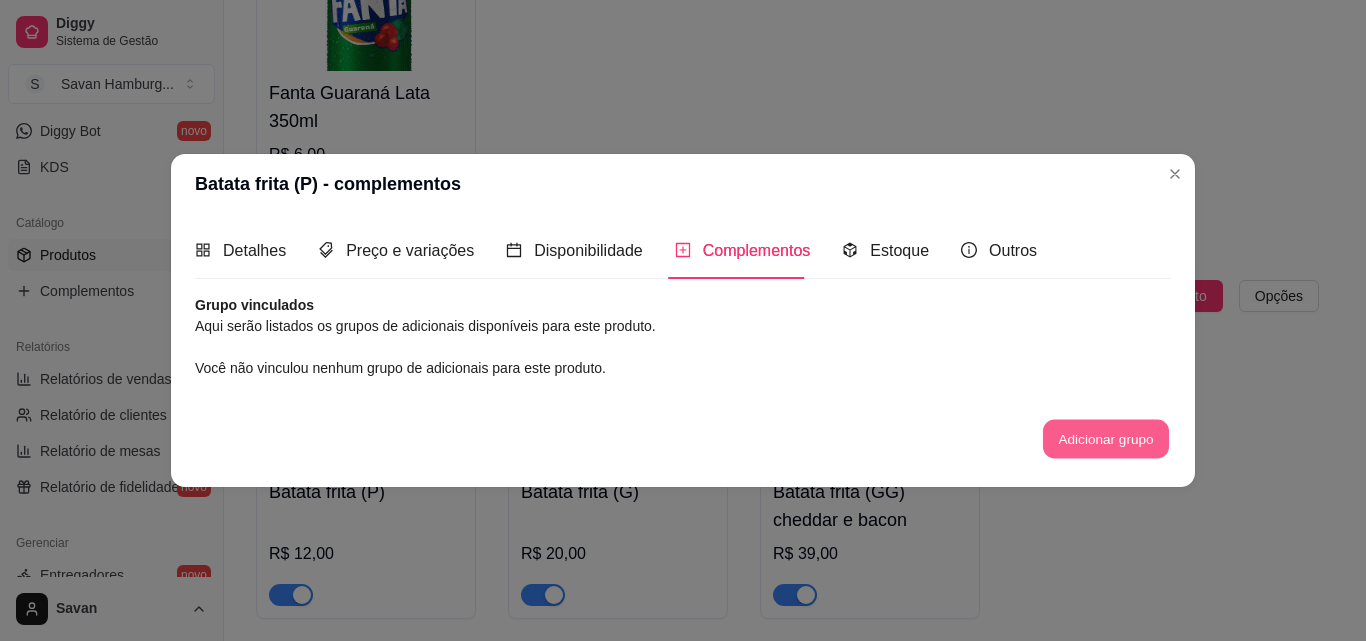 click on "Adicionar grupo" at bounding box center [1106, 439] 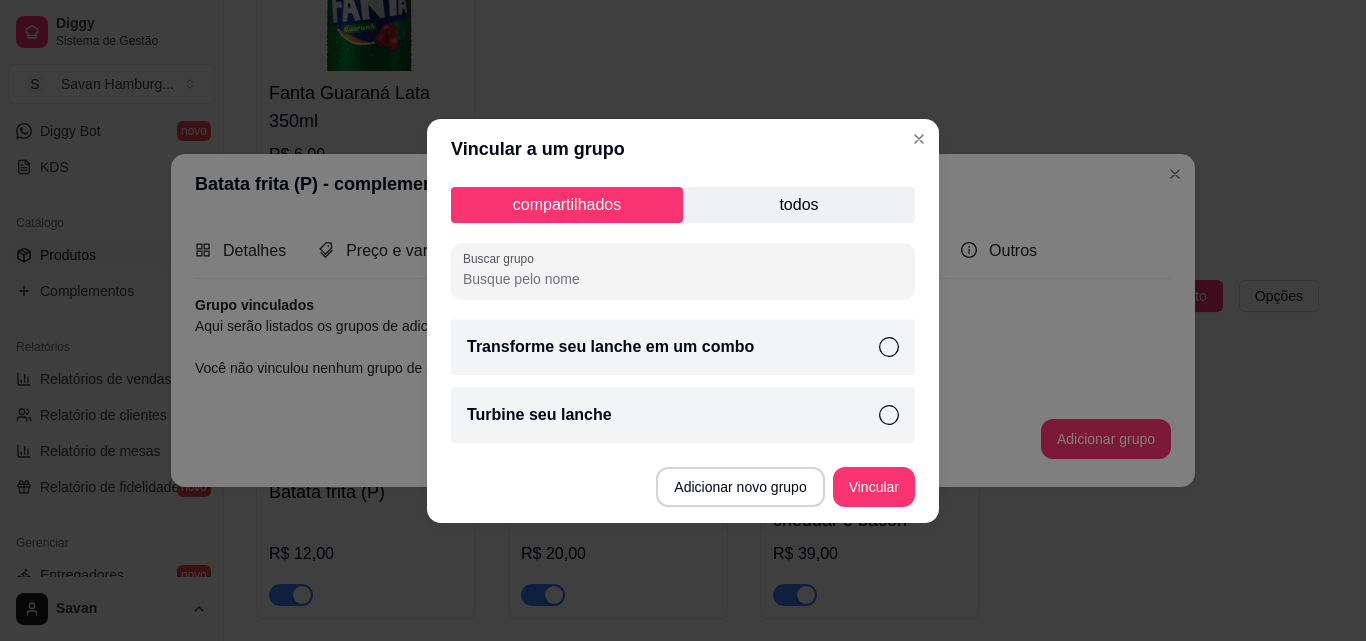 click on "todos" at bounding box center [799, 205] 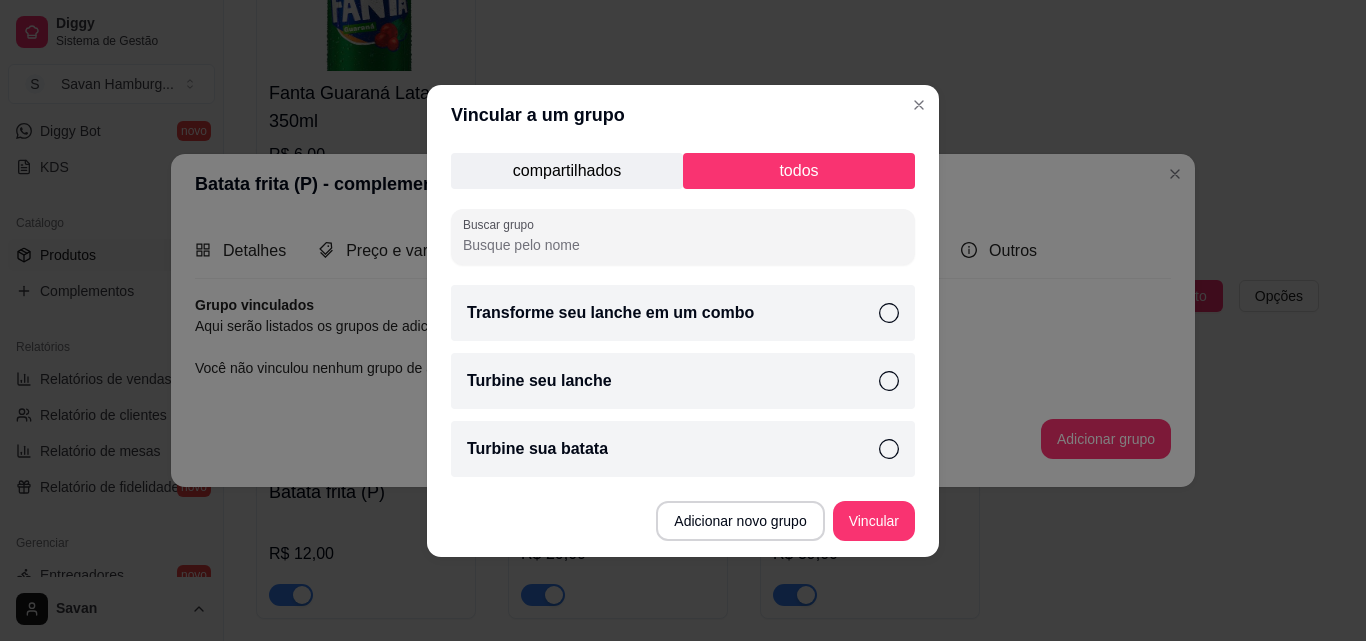 click on "Turbine sua batata" at bounding box center (683, 449) 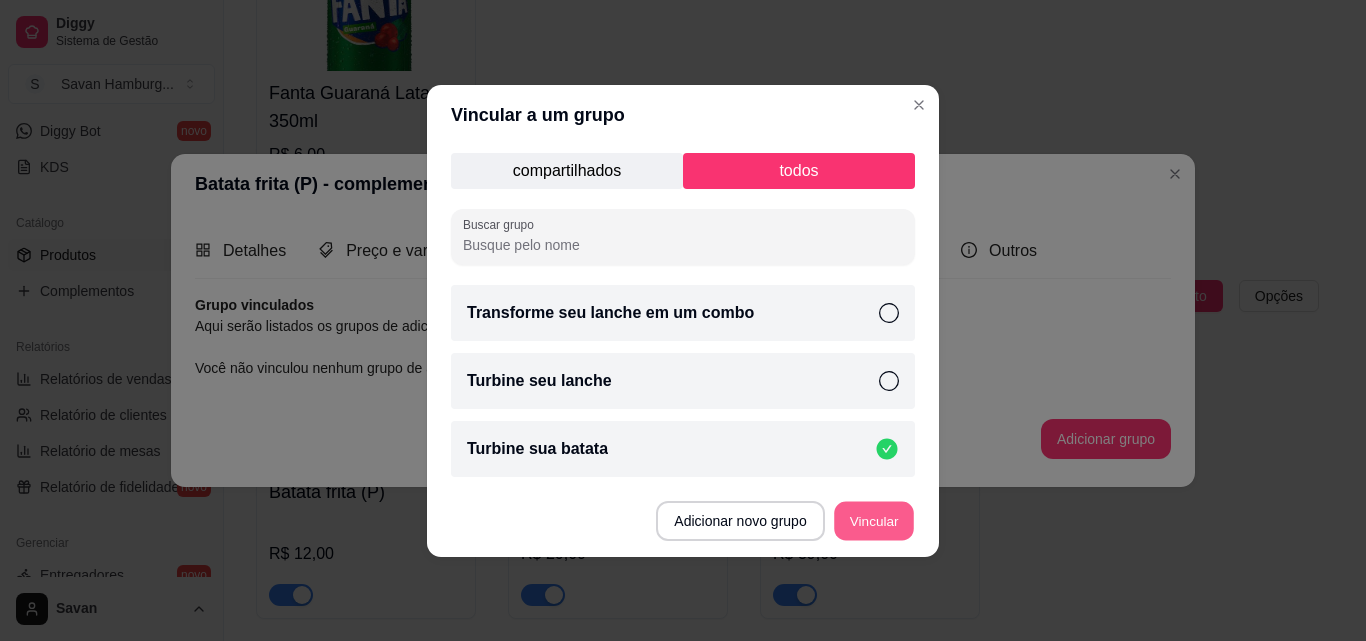 click on "Vincular" at bounding box center (874, 520) 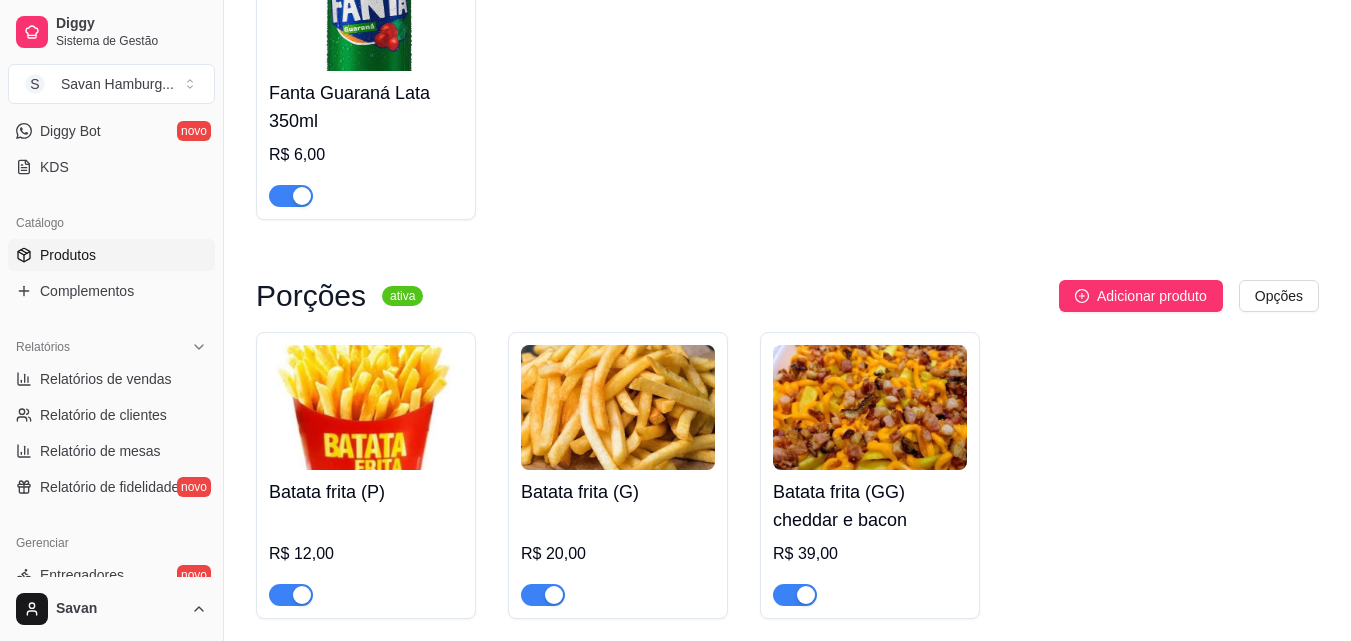 click at bounding box center (618, 407) 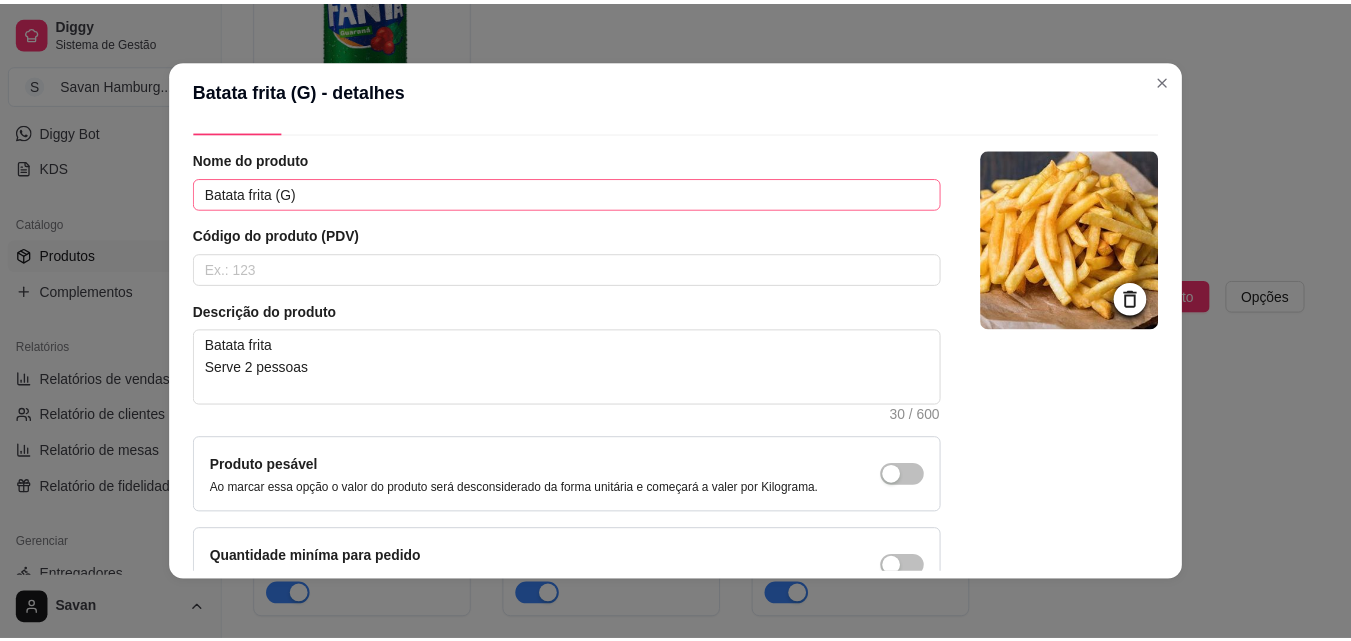 scroll, scrollTop: 0, scrollLeft: 0, axis: both 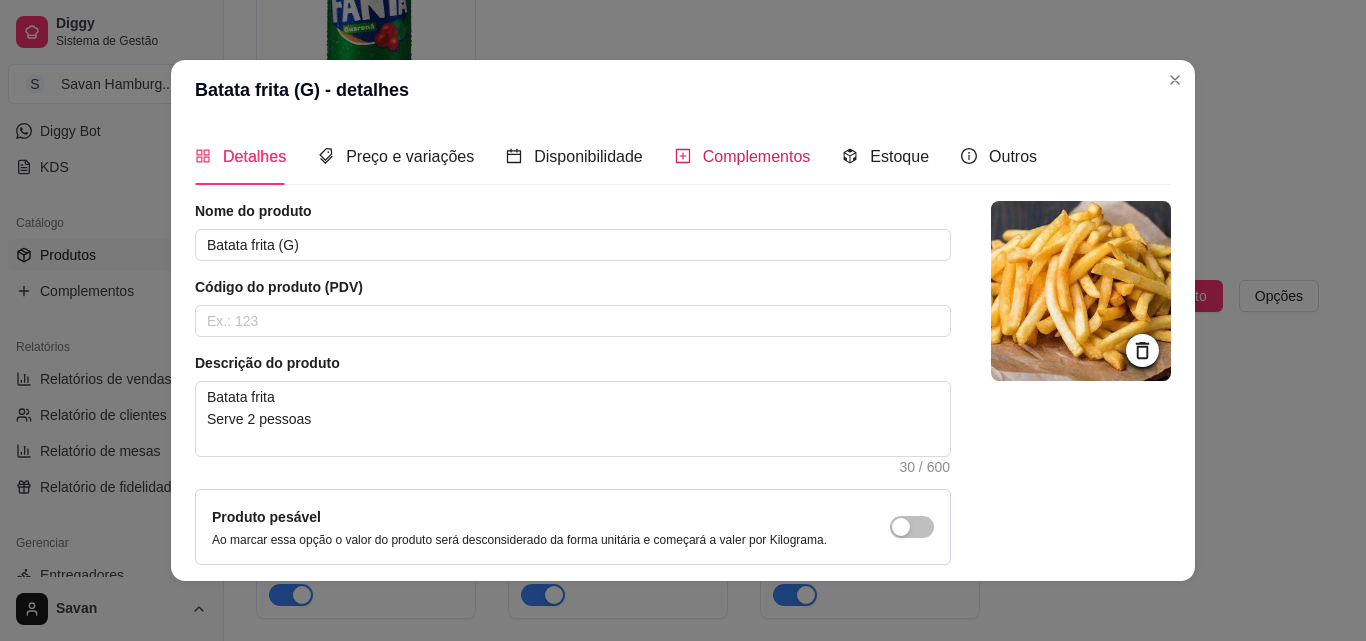 click on "Complementos" at bounding box center (743, 156) 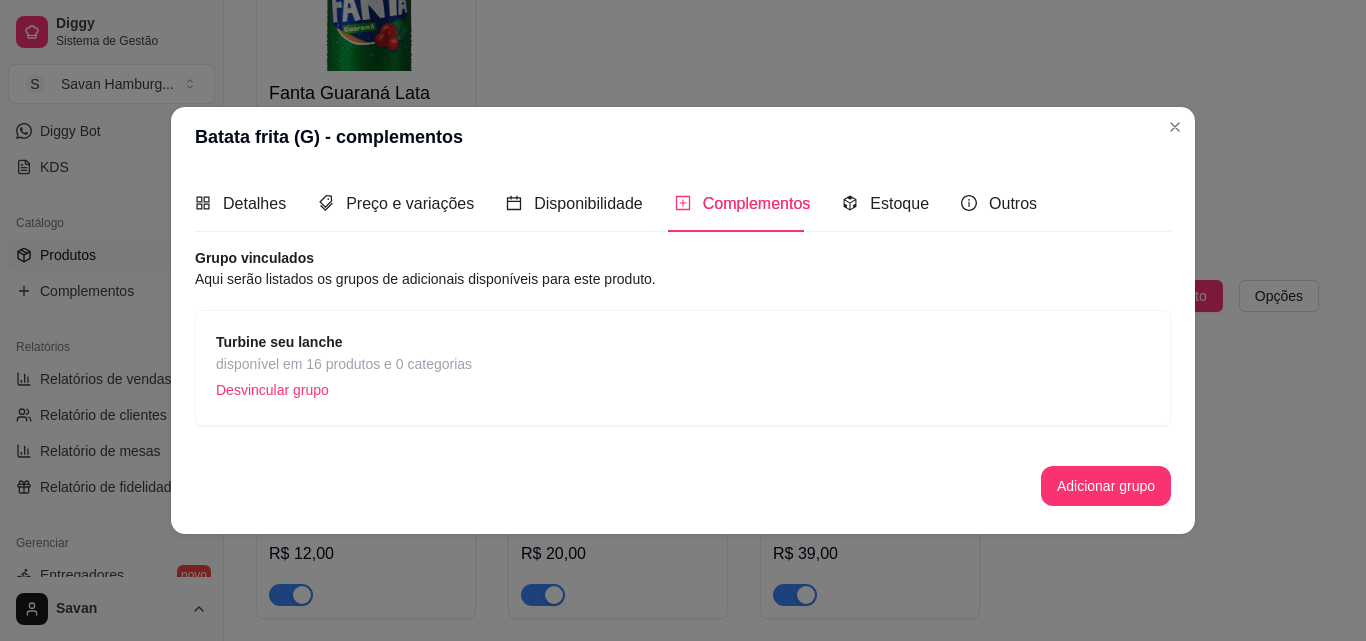 type 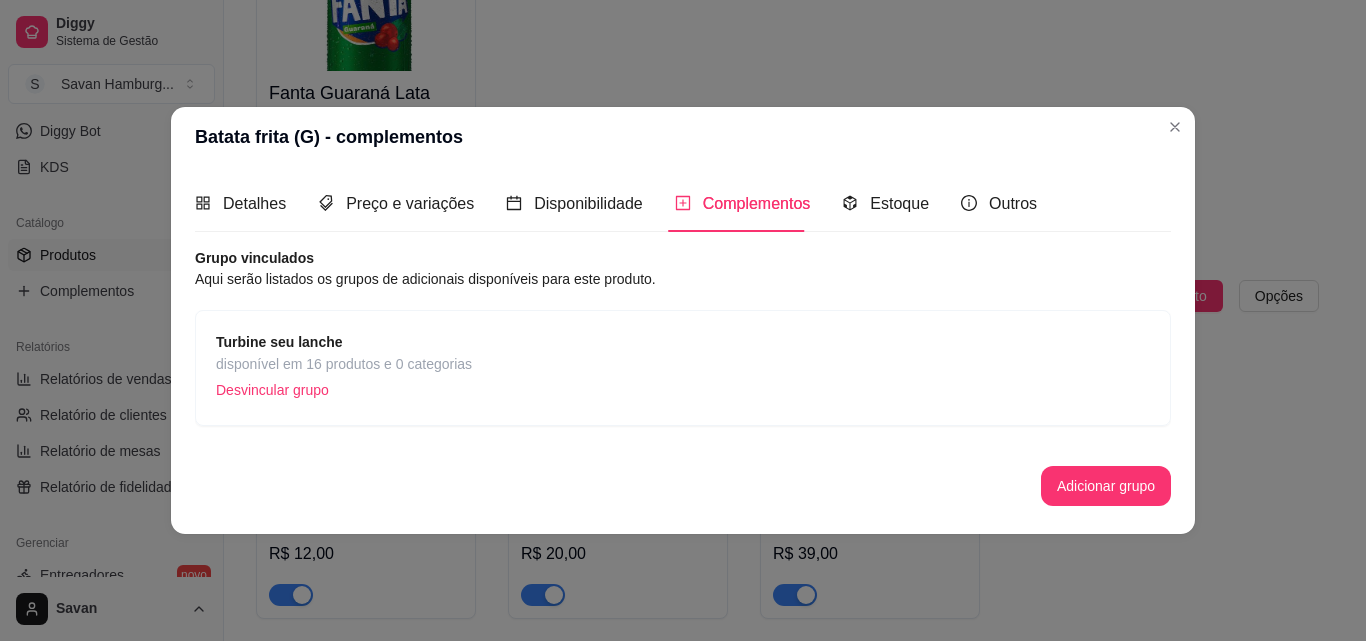 click on "Desvincular grupo" at bounding box center [344, 390] 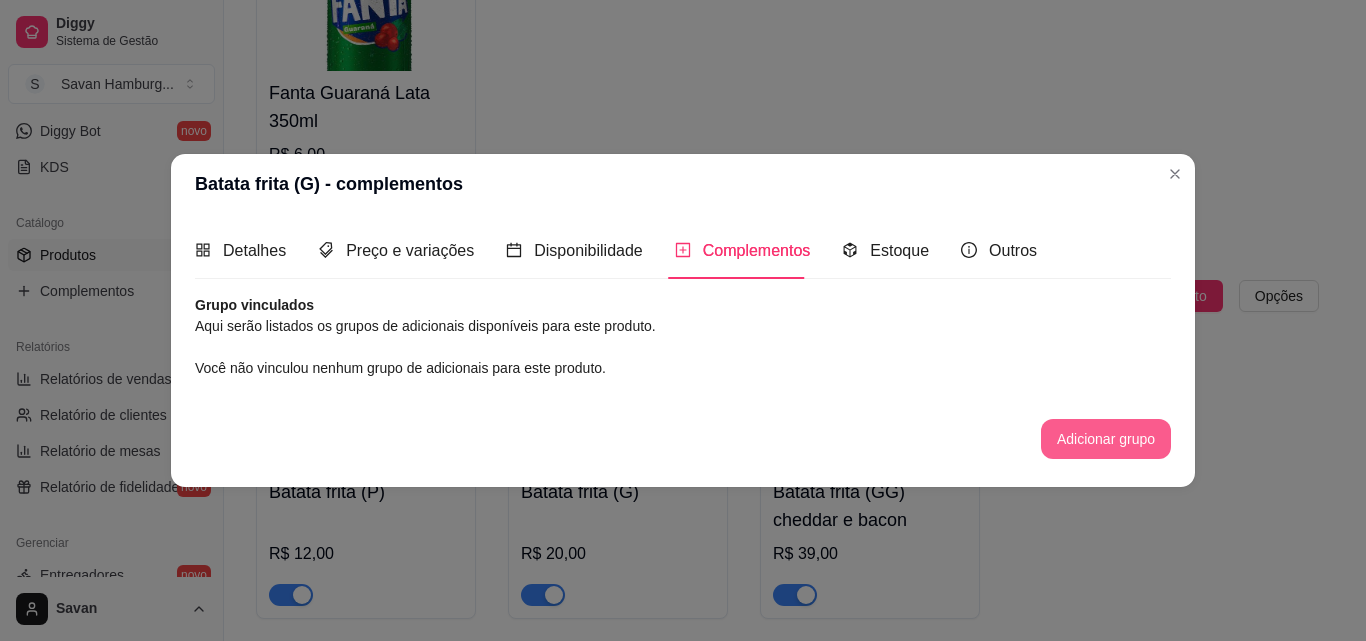 click on "Adicionar grupo" at bounding box center (1106, 439) 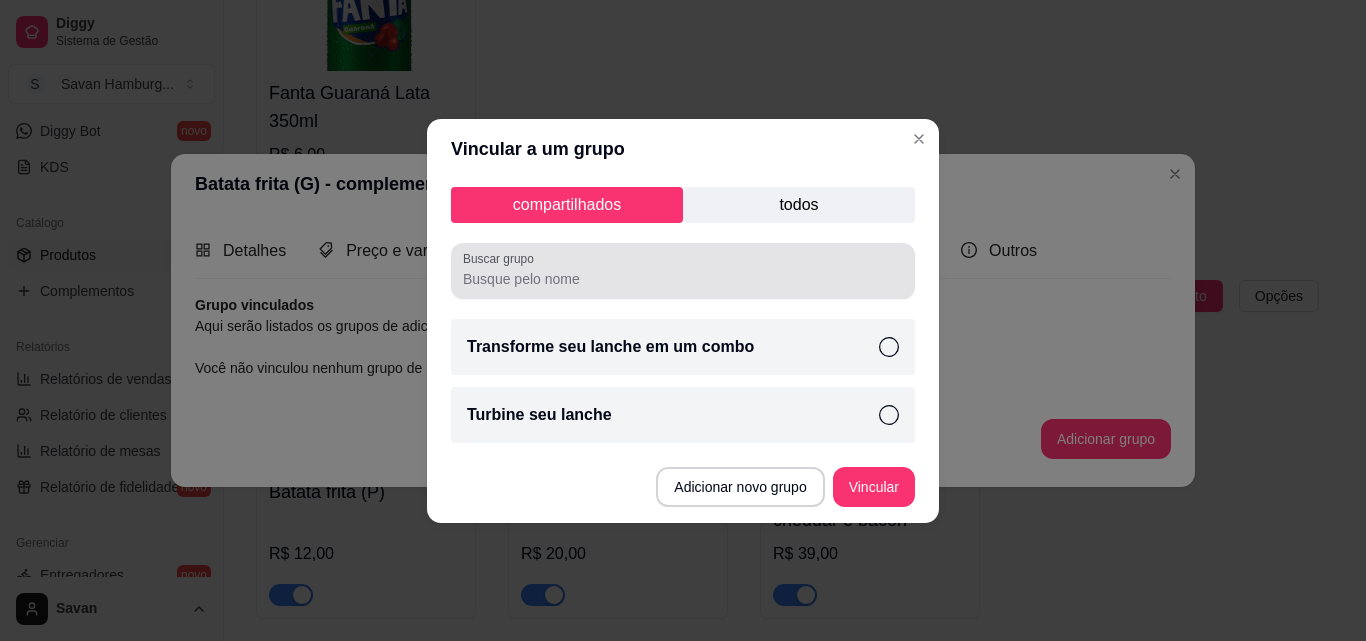 click on "Buscar grupo" at bounding box center (683, 279) 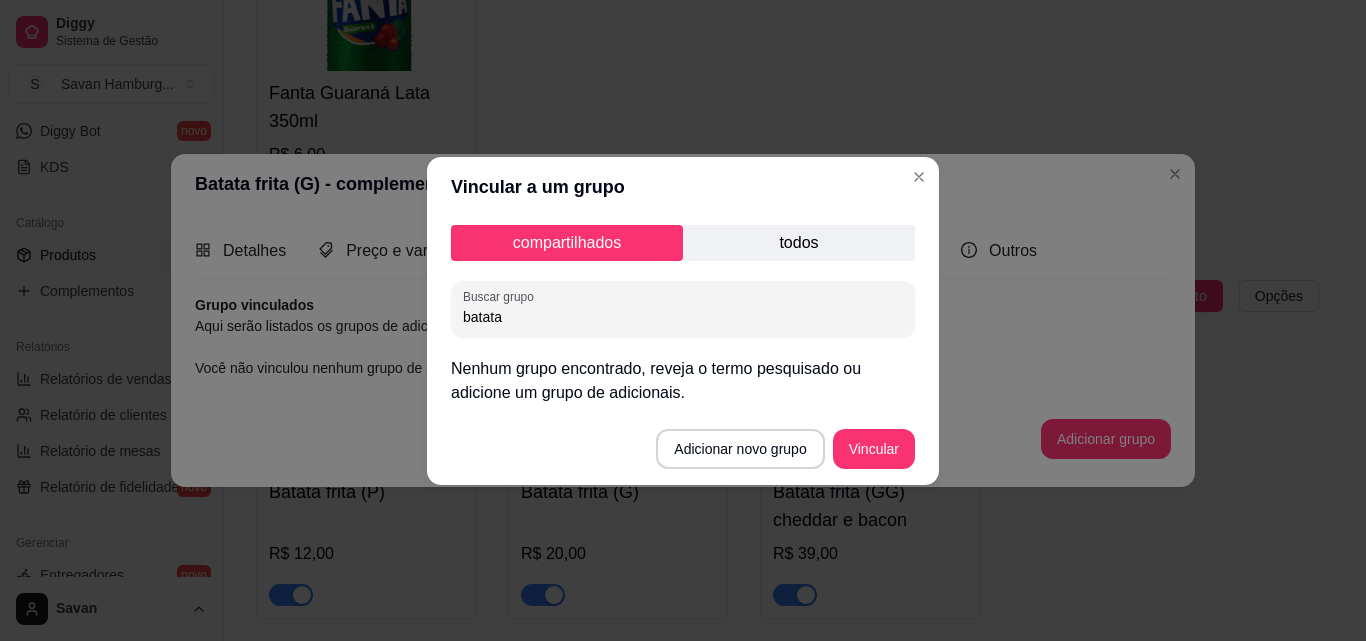 type on "batata" 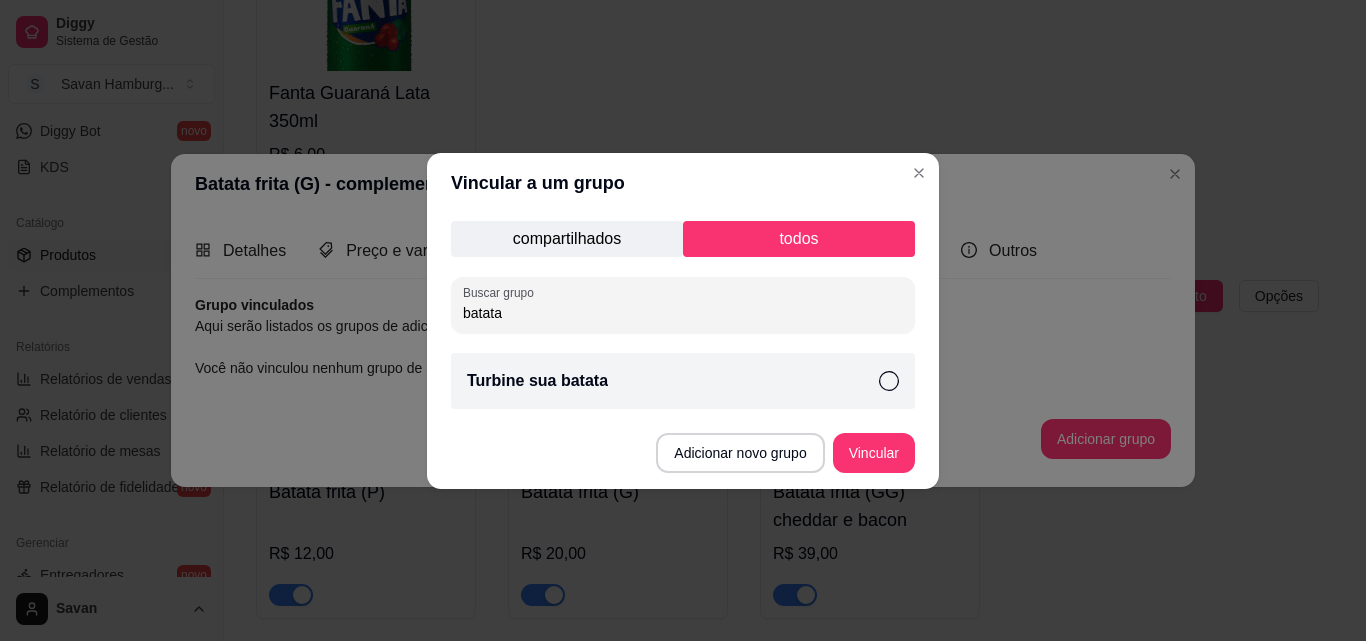 click on "Turbine sua batata" at bounding box center [683, 381] 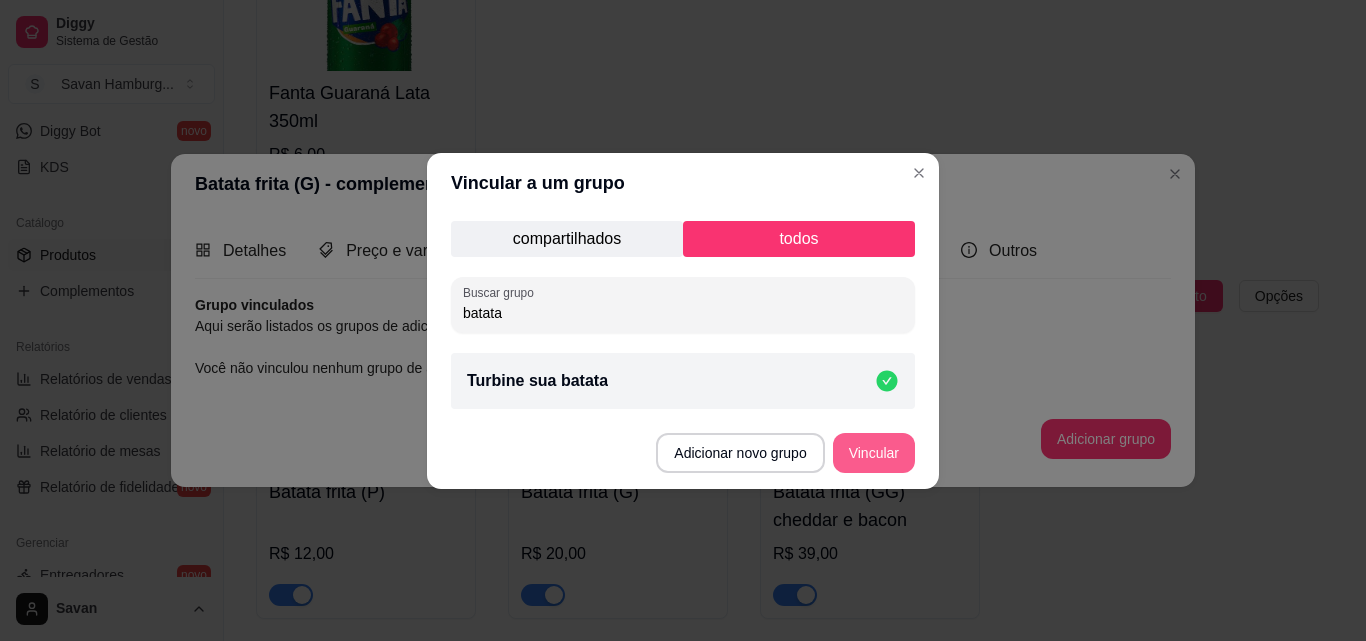 click on "Vincular" at bounding box center [874, 453] 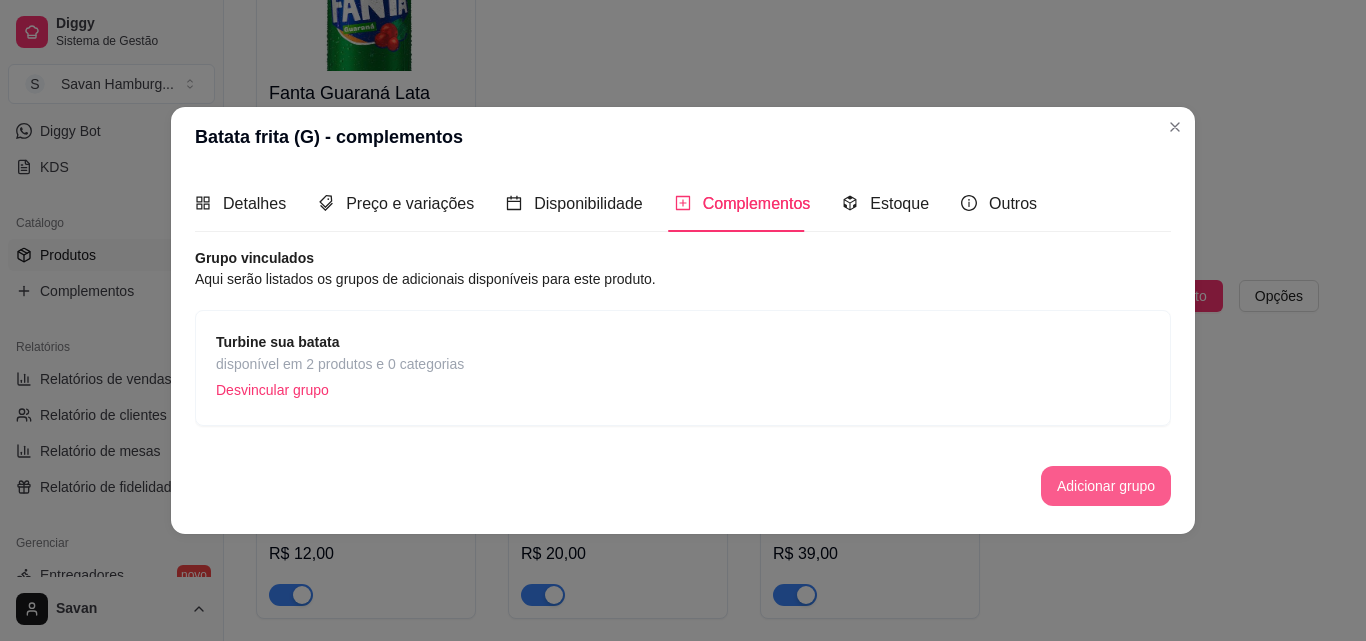 click on "Adicionar grupo" at bounding box center (1106, 486) 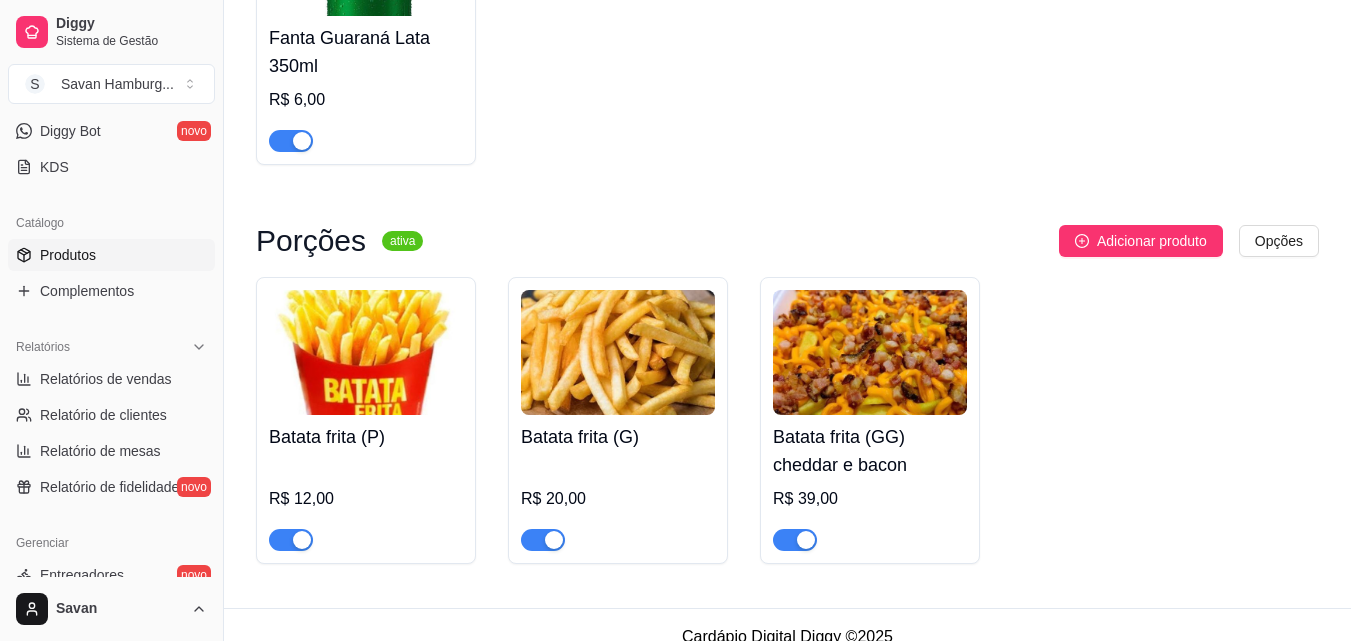 scroll, scrollTop: 1384, scrollLeft: 0, axis: vertical 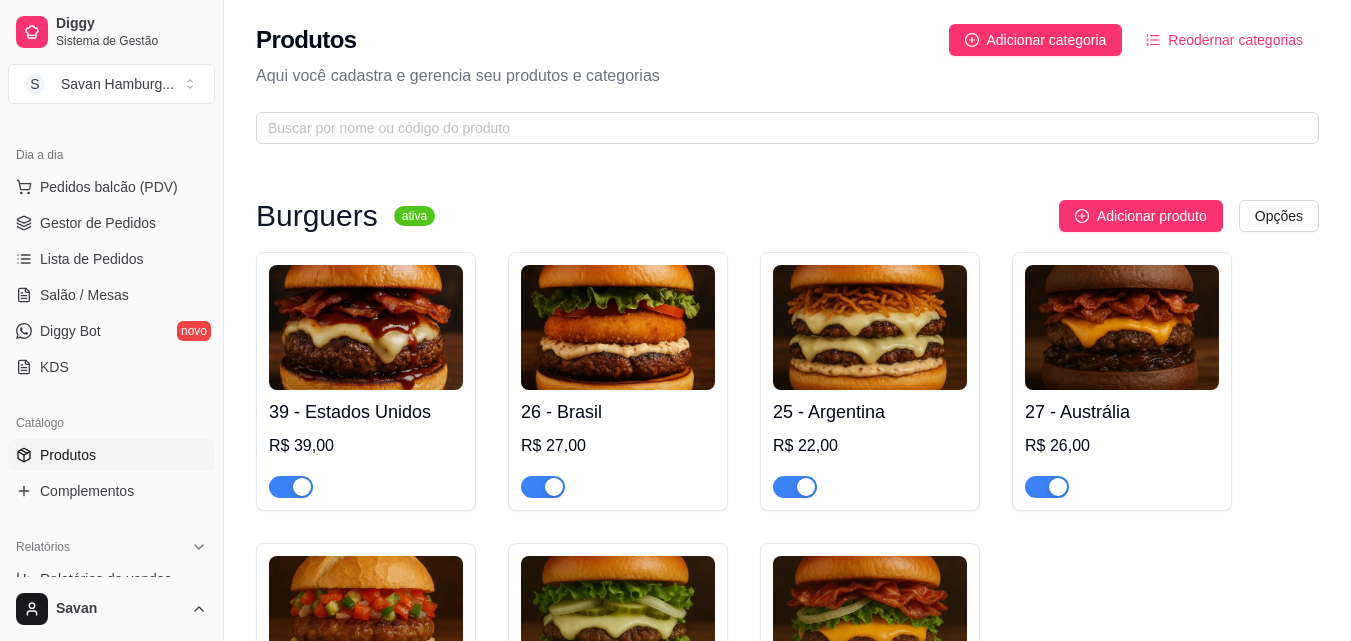click at bounding box center (366, 327) 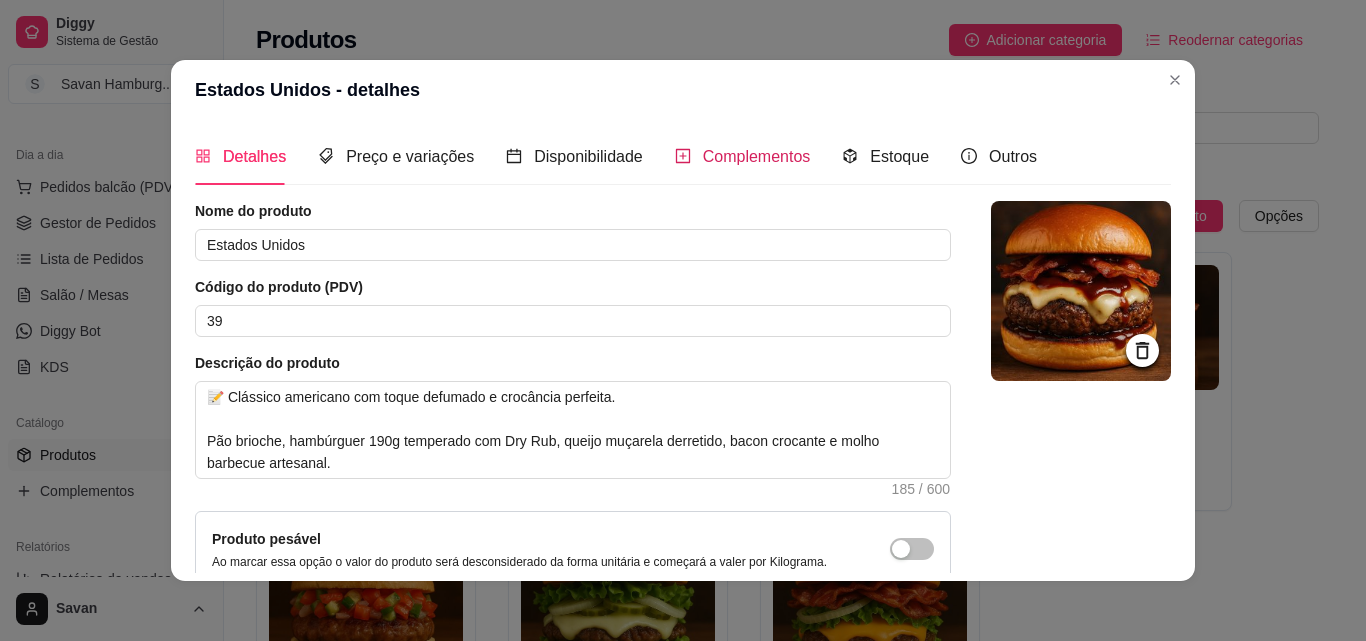 click on "Complementos" at bounding box center (757, 156) 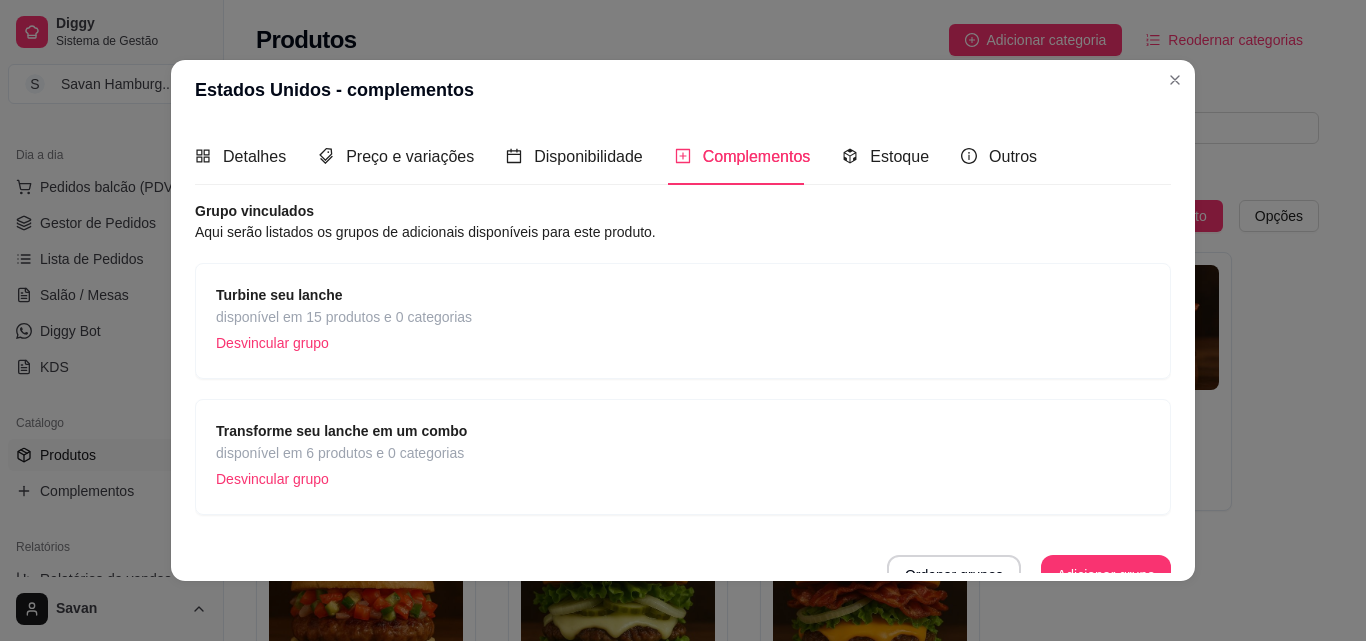 scroll, scrollTop: 22, scrollLeft: 0, axis: vertical 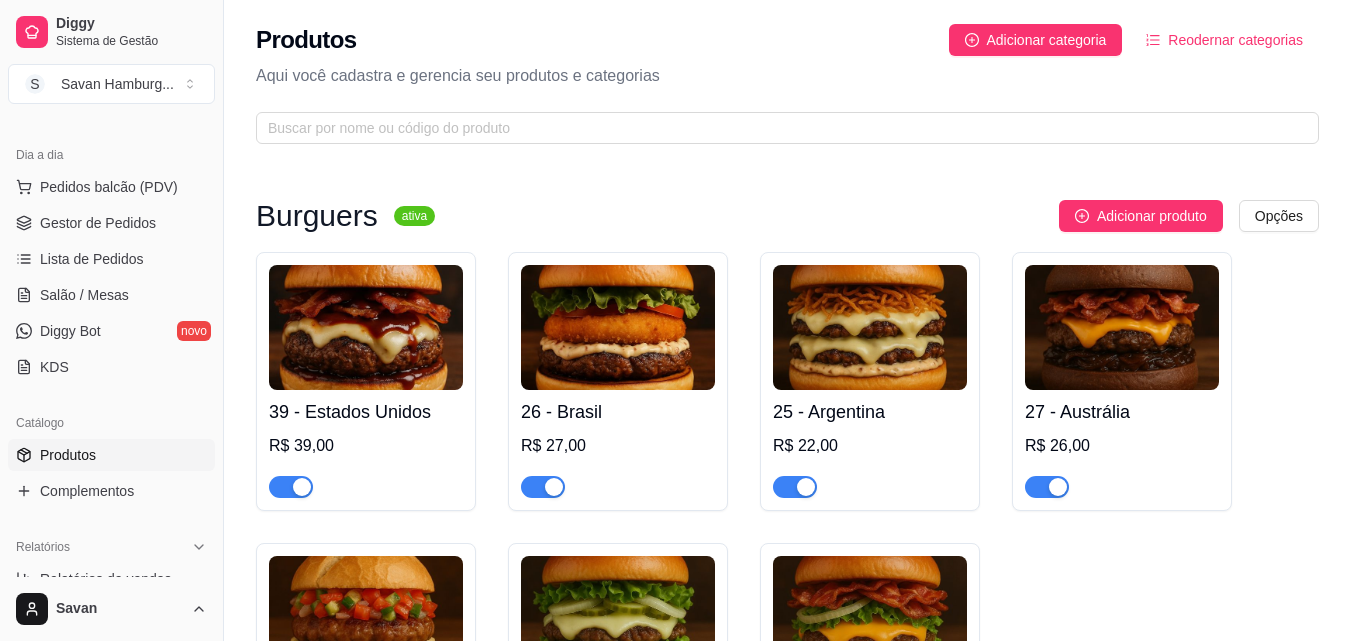 click at bounding box center [618, 327] 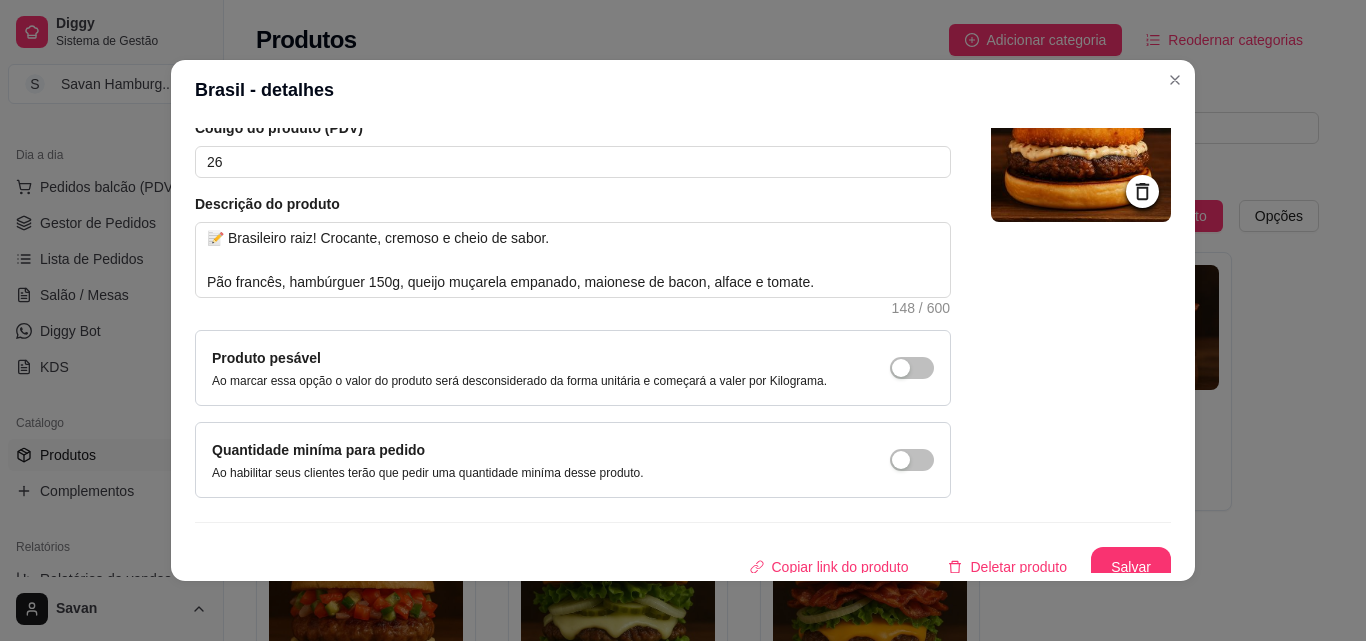 scroll, scrollTop: 173, scrollLeft: 0, axis: vertical 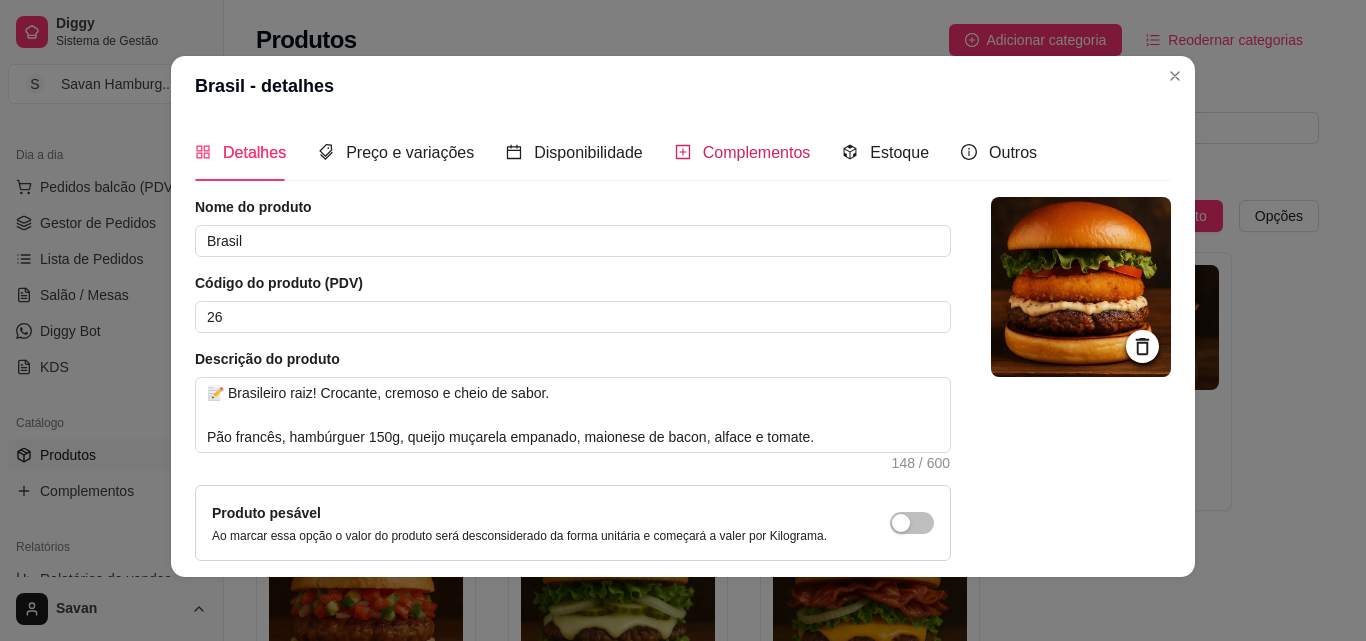 click on "Complementos" at bounding box center [757, 152] 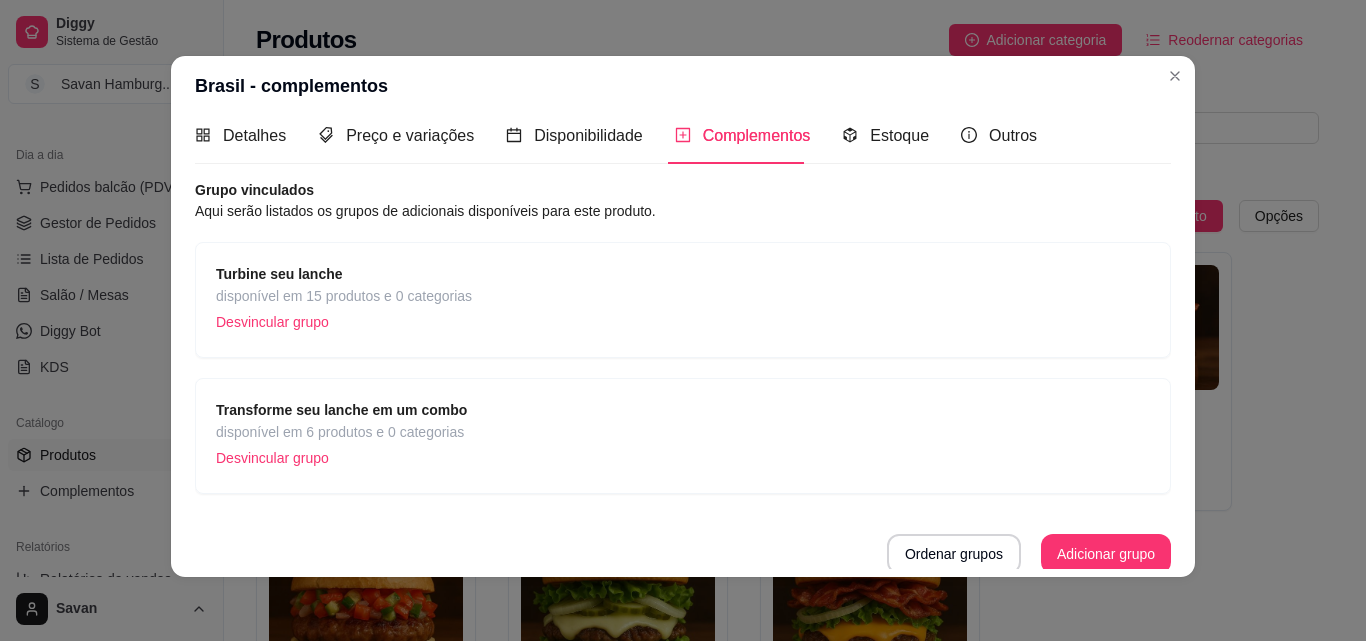 scroll, scrollTop: 22, scrollLeft: 0, axis: vertical 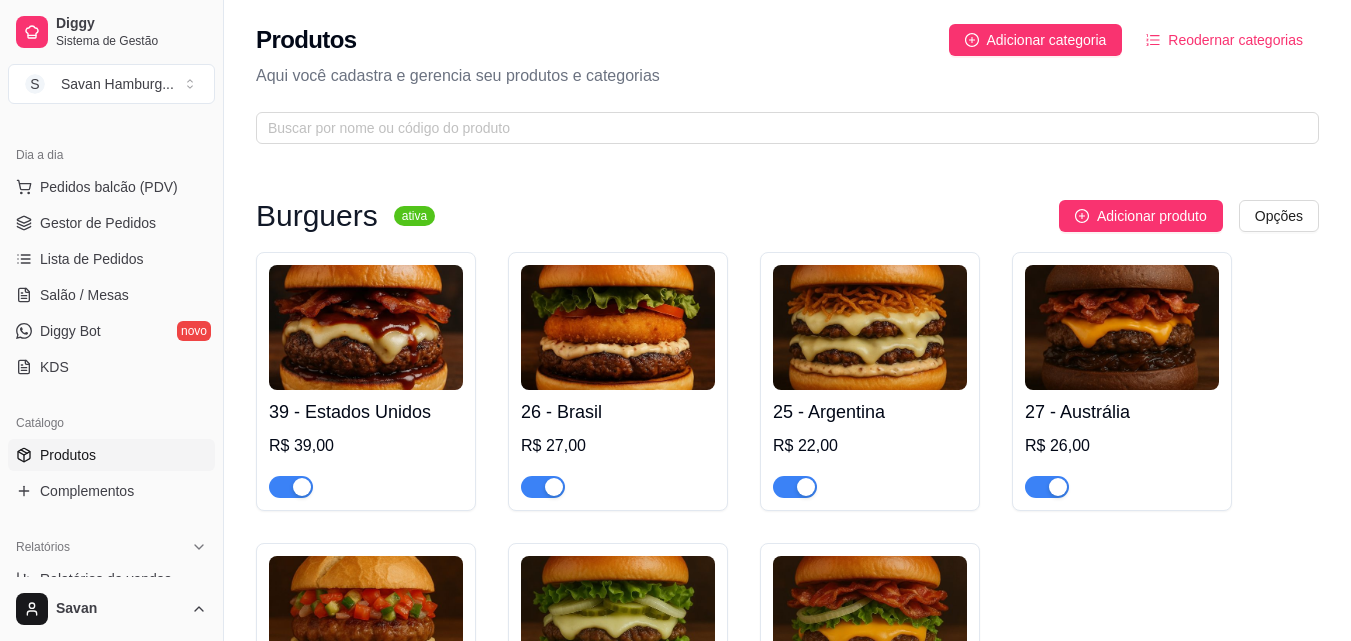 click at bounding box center [1122, 327] 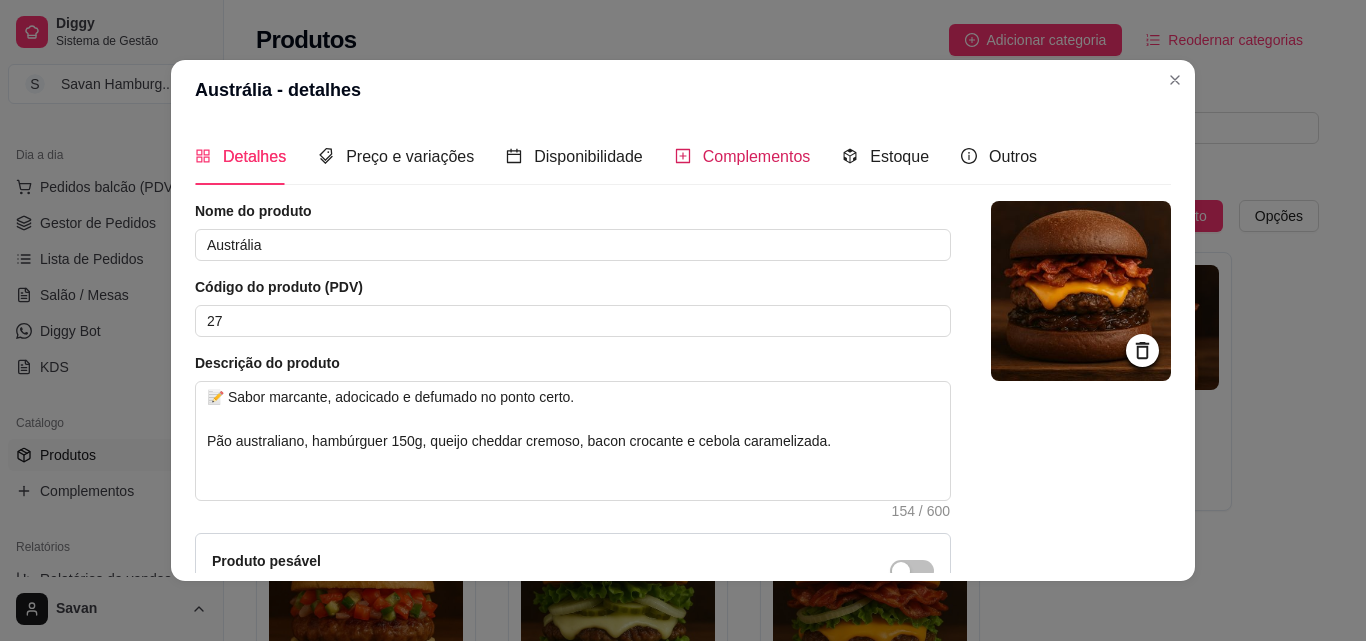 click on "Complementos" at bounding box center [757, 156] 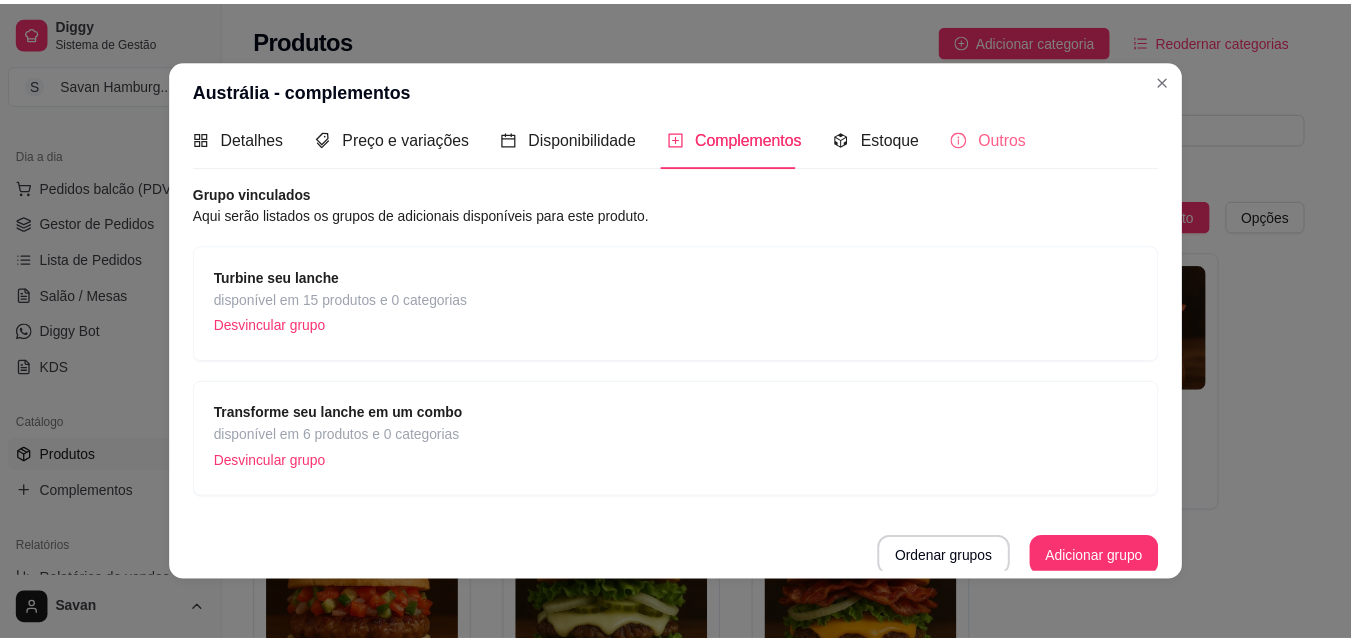 scroll, scrollTop: 22, scrollLeft: 0, axis: vertical 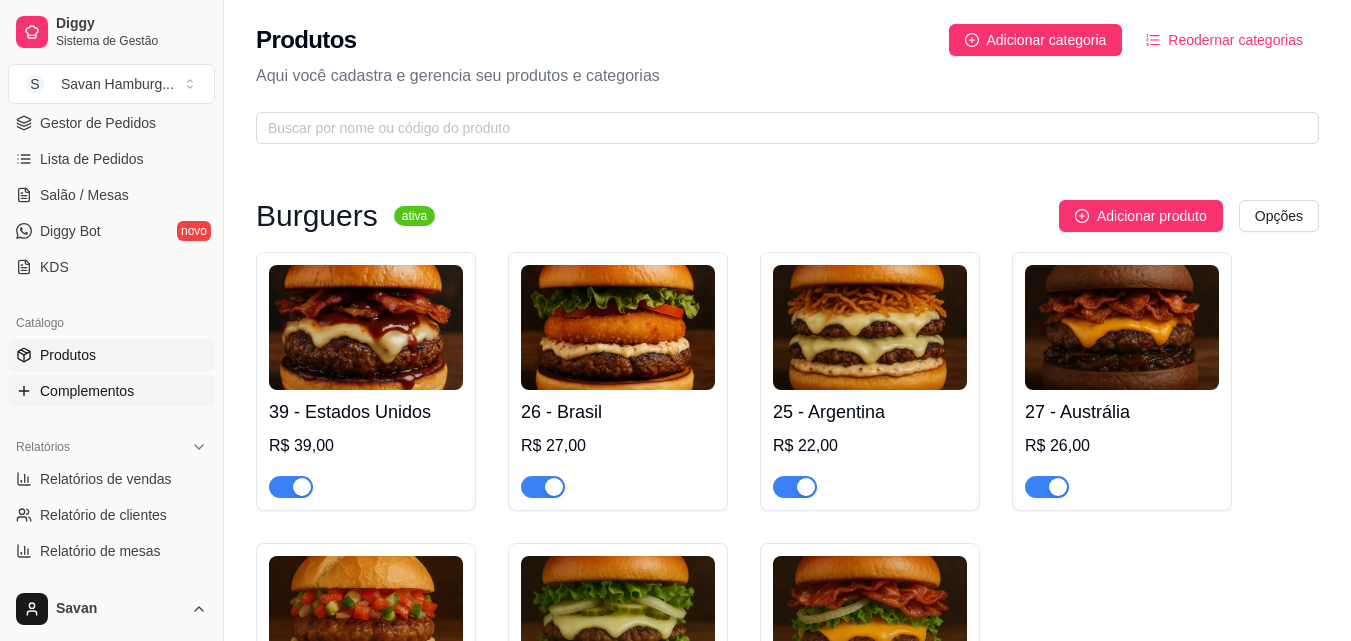 click on "Complementos" at bounding box center (87, 391) 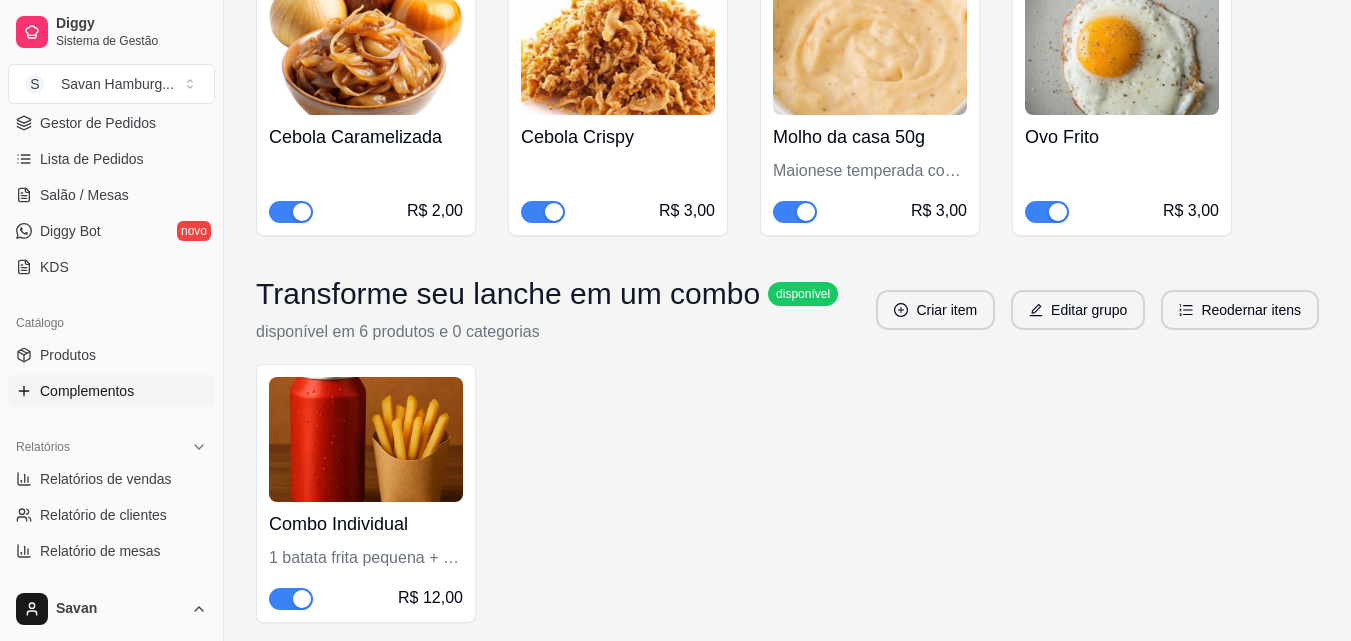 scroll, scrollTop: 1000, scrollLeft: 0, axis: vertical 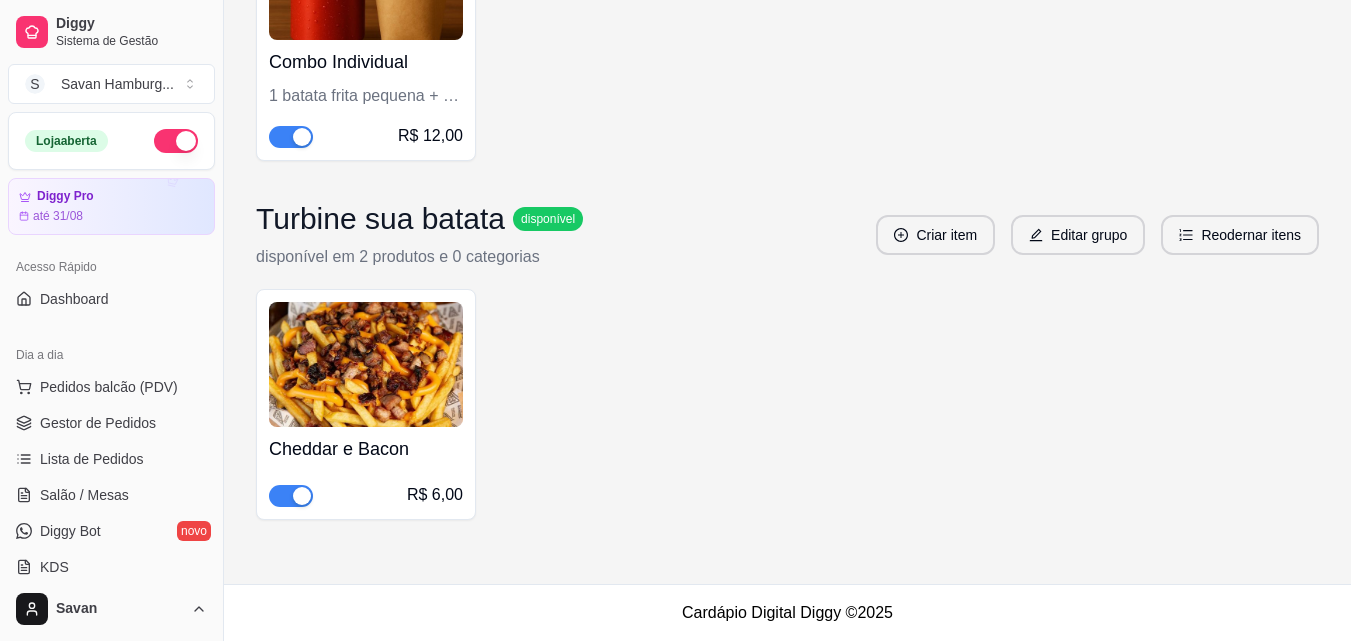 click at bounding box center (366, 364) 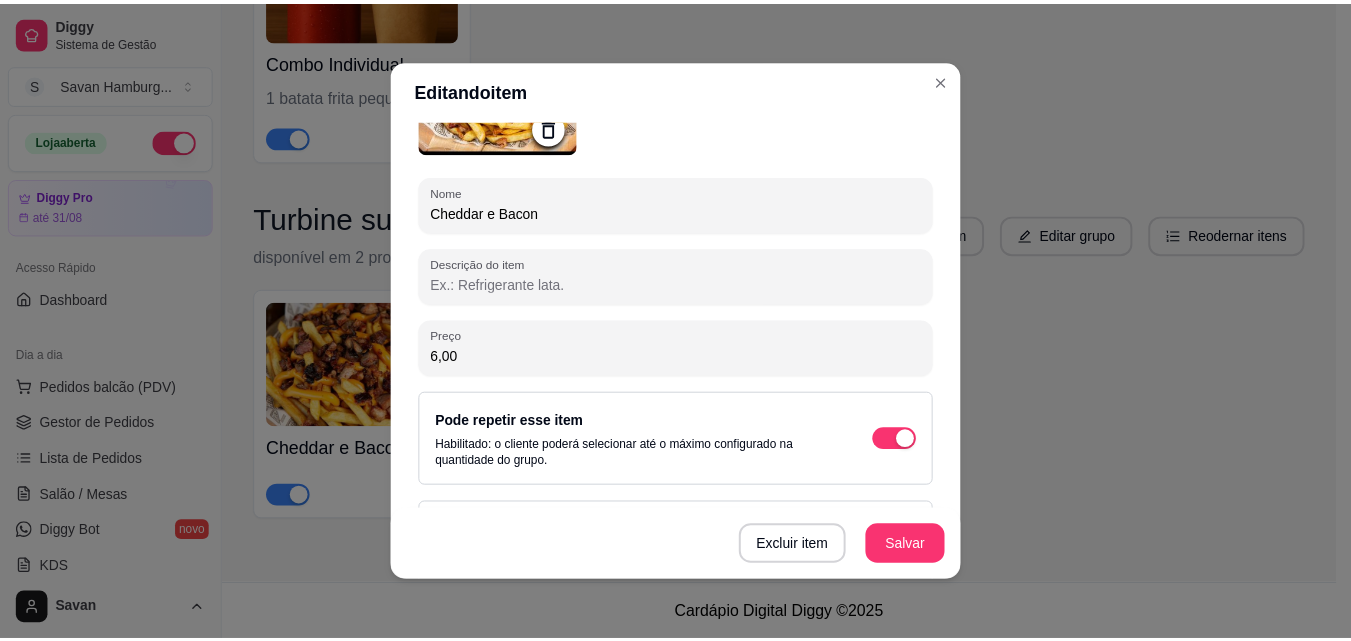 scroll, scrollTop: 200, scrollLeft: 0, axis: vertical 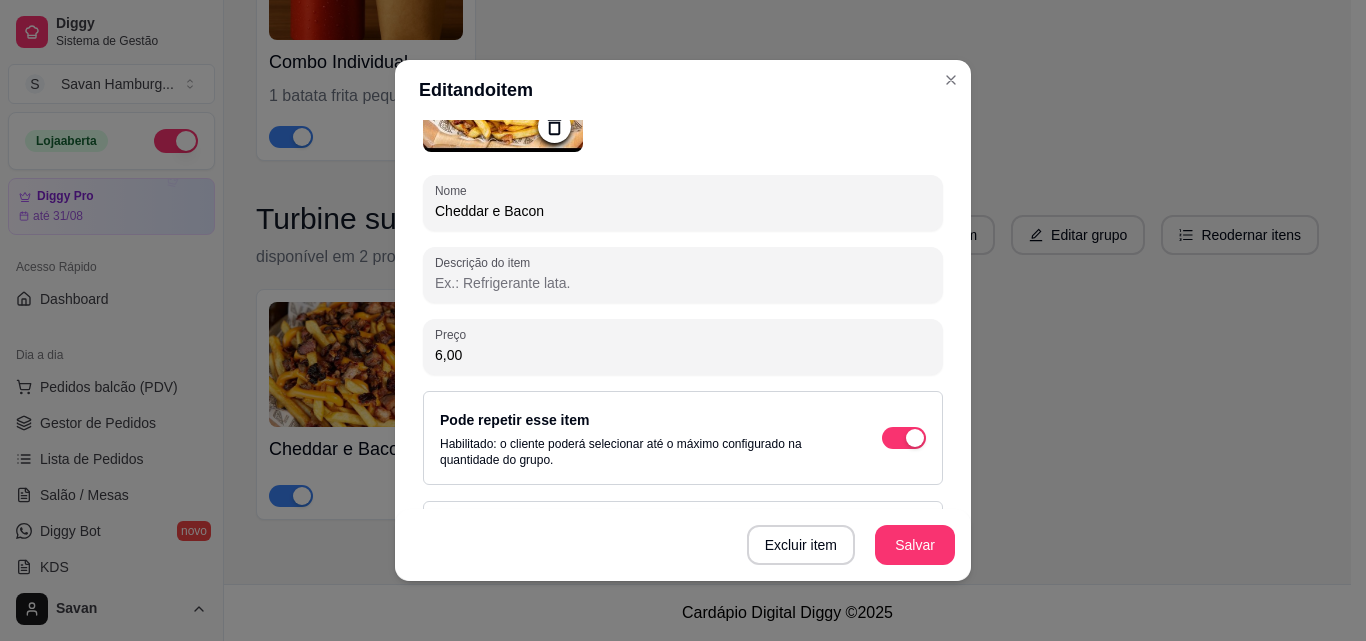 click on "6,00" at bounding box center (683, 355) 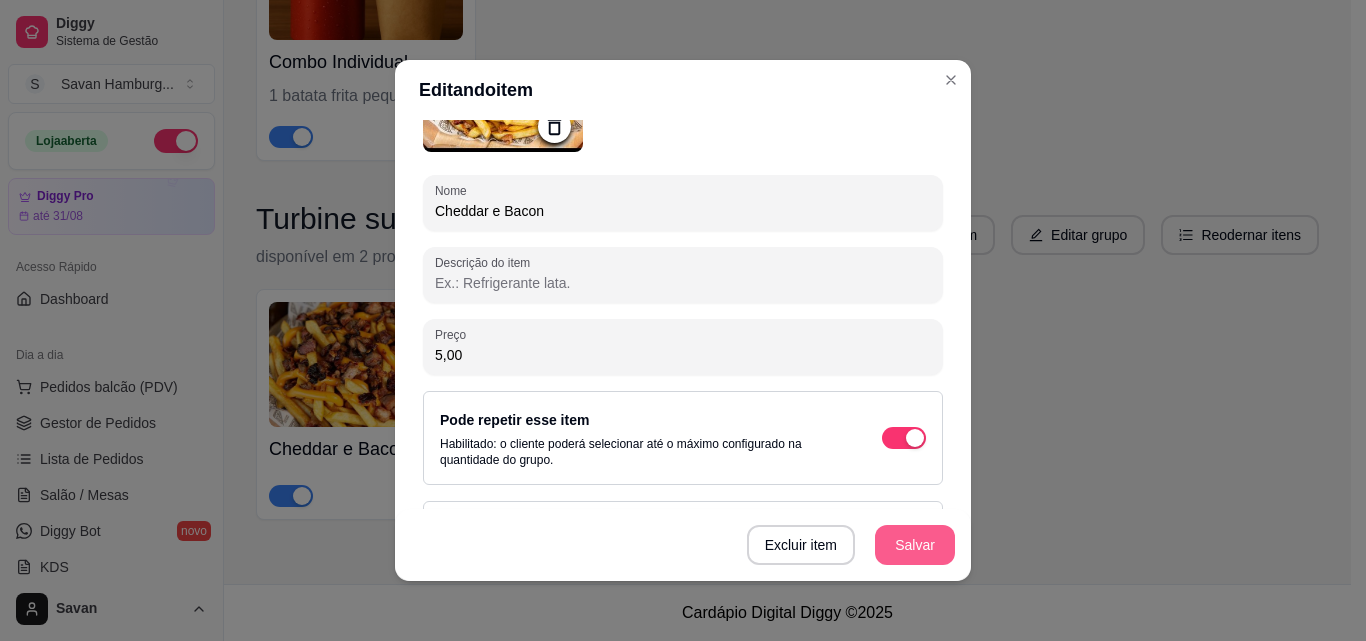 type on "5,00" 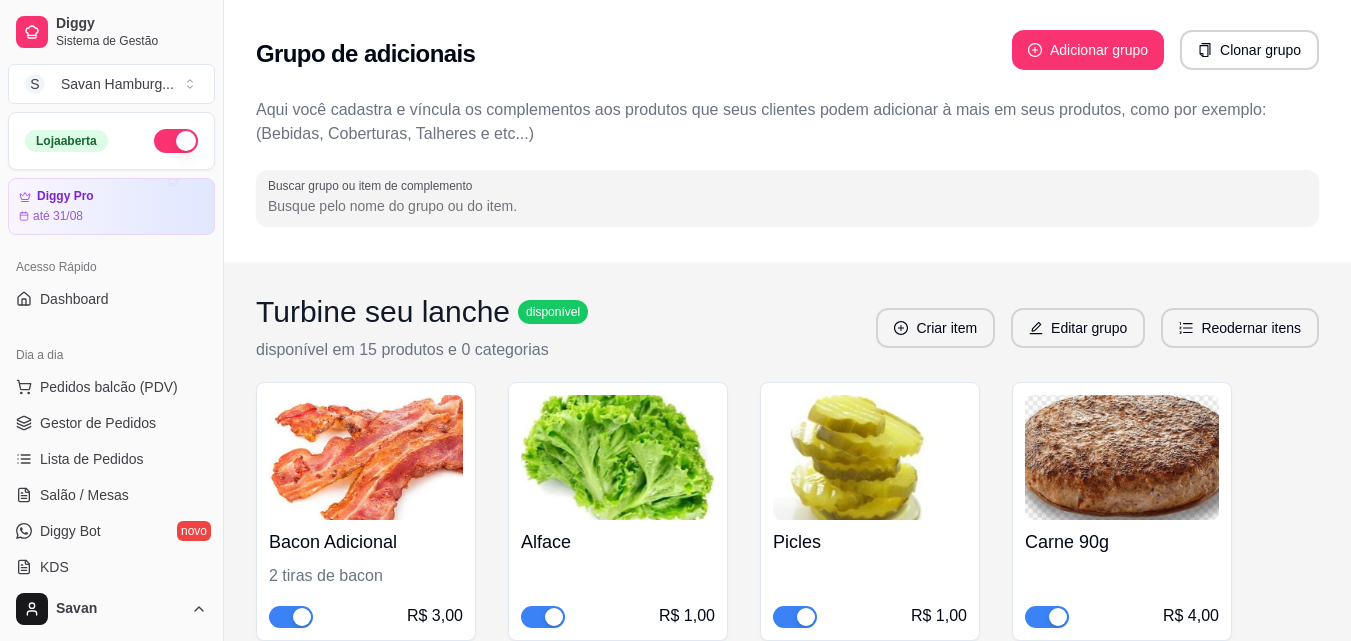 scroll, scrollTop: 0, scrollLeft: 0, axis: both 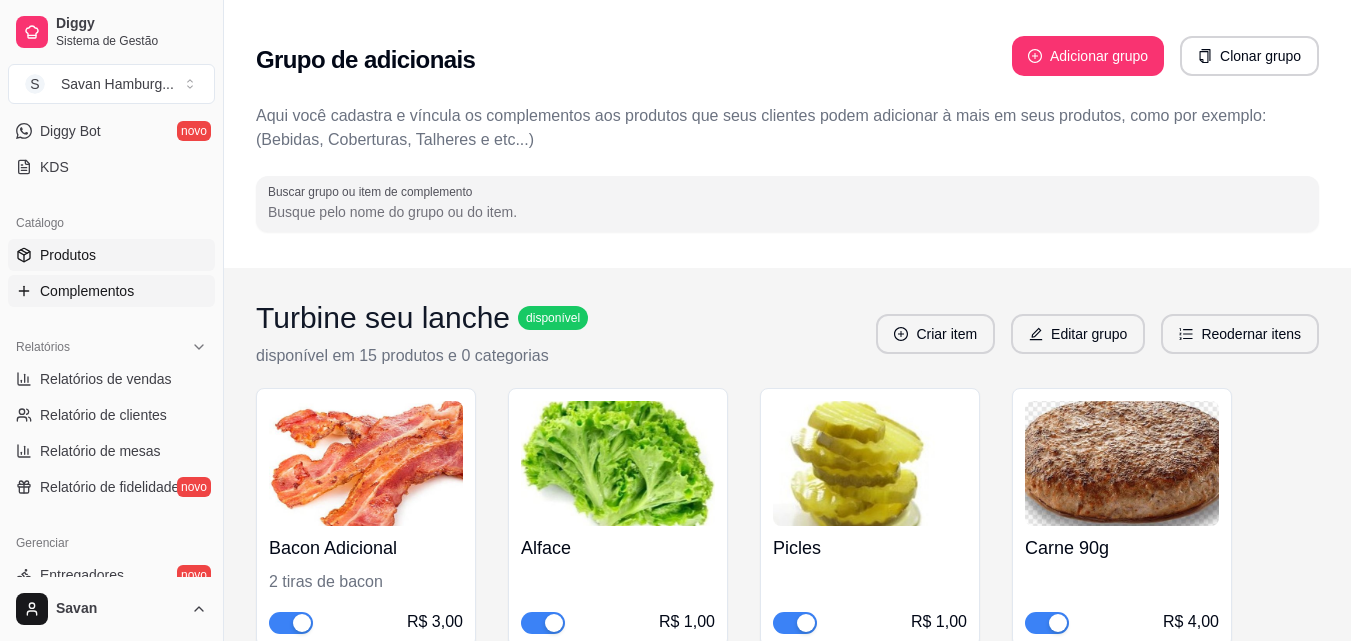 click on "Produtos" at bounding box center [68, 255] 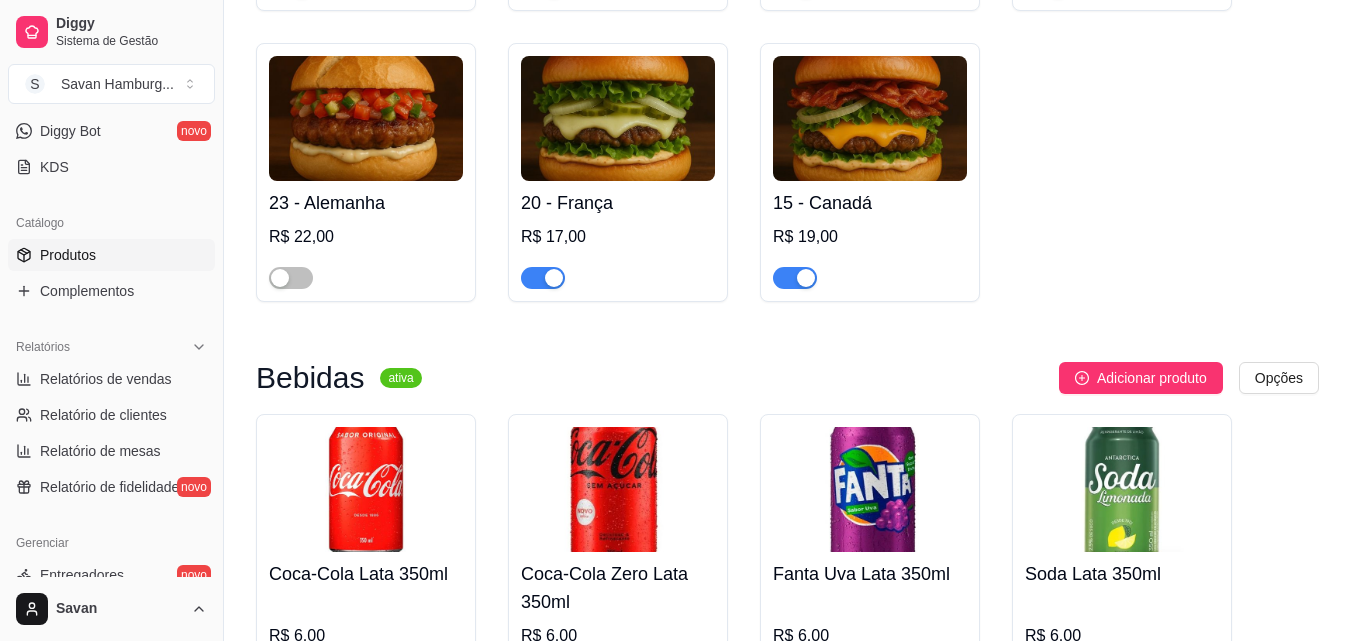 scroll, scrollTop: 900, scrollLeft: 0, axis: vertical 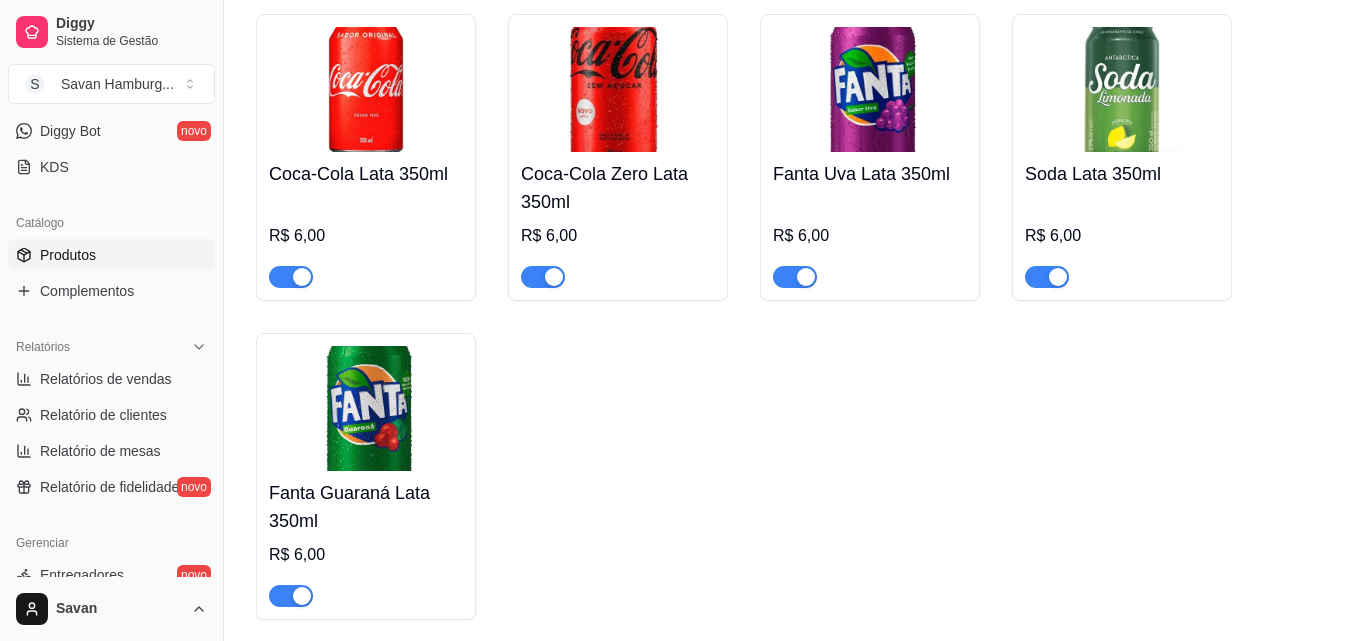 click at bounding box center (366, 89) 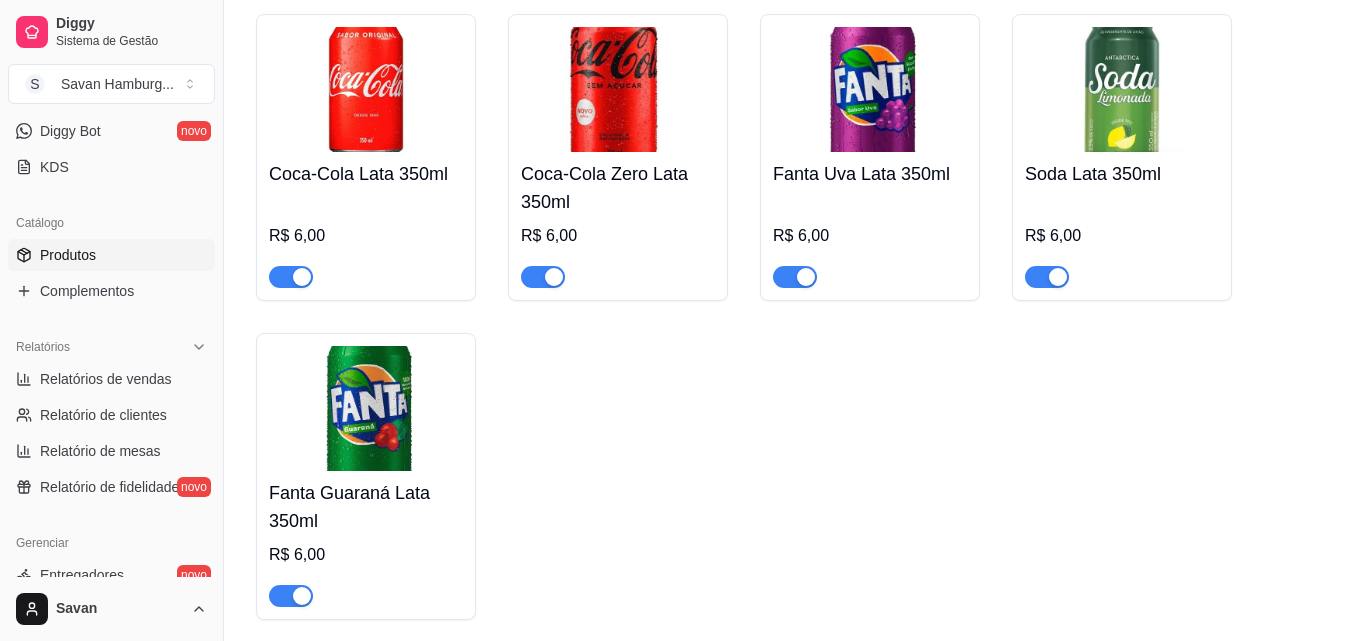 type 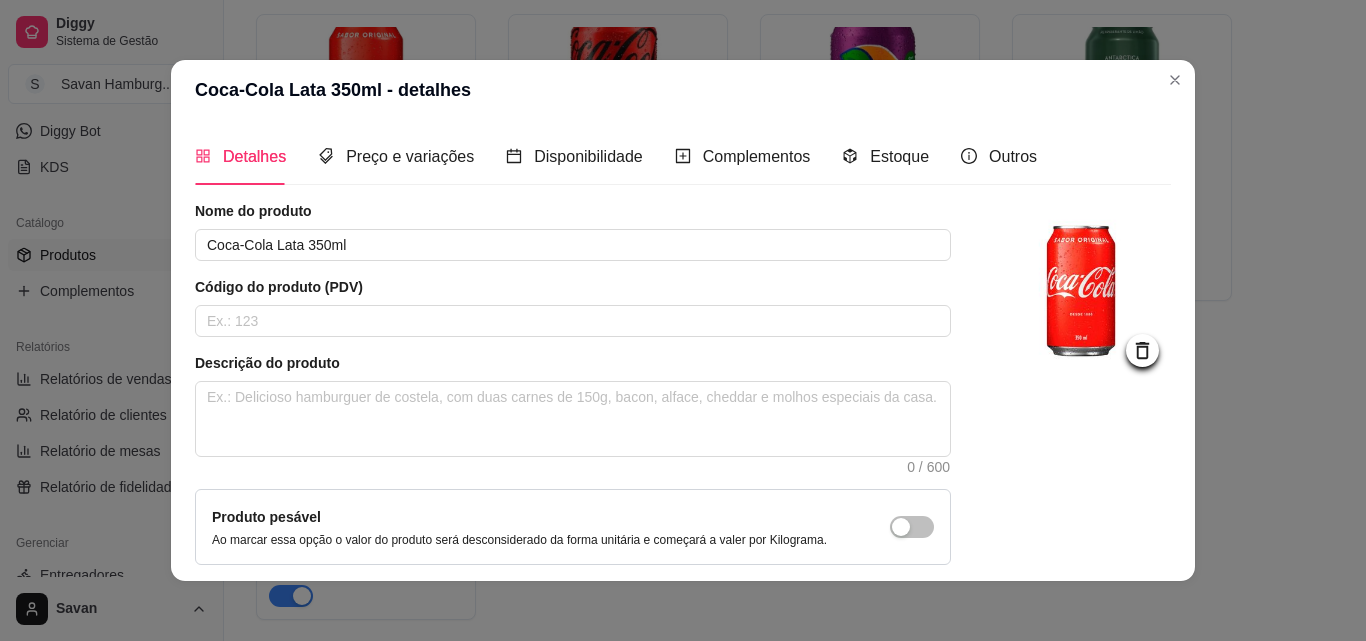 click on "Coca-Cola Lata 350ml - detalhes" at bounding box center [683, 90] 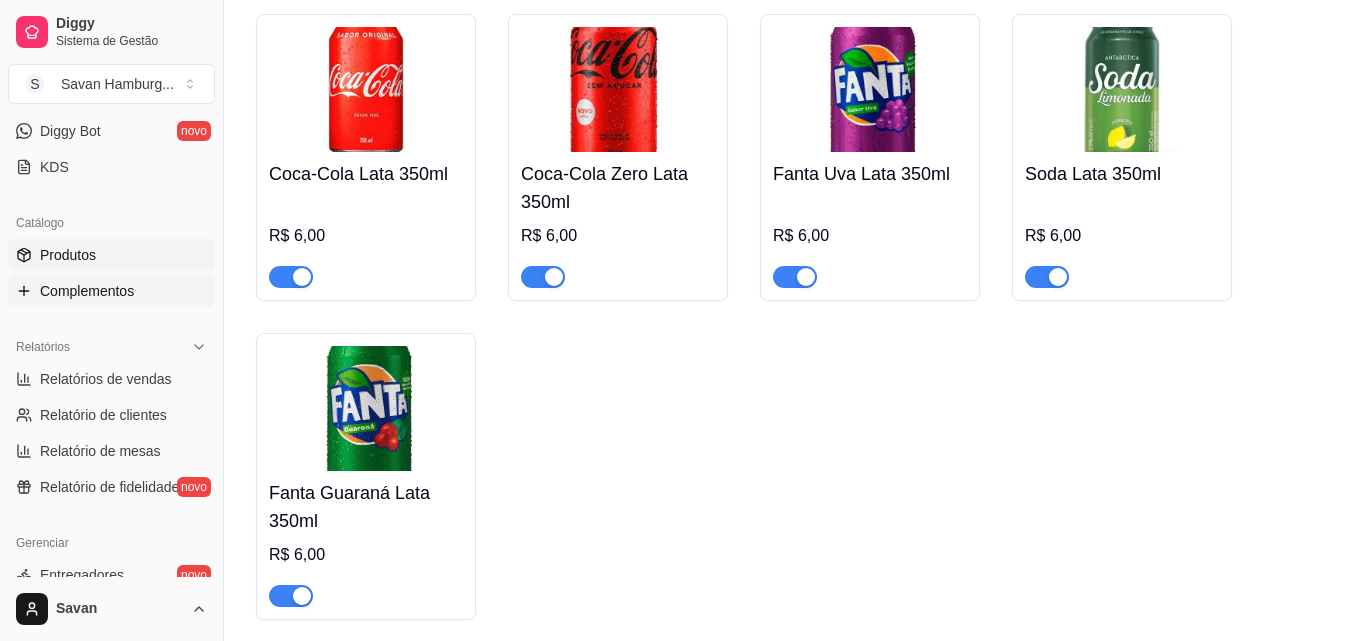 click on "Complementos" at bounding box center (87, 291) 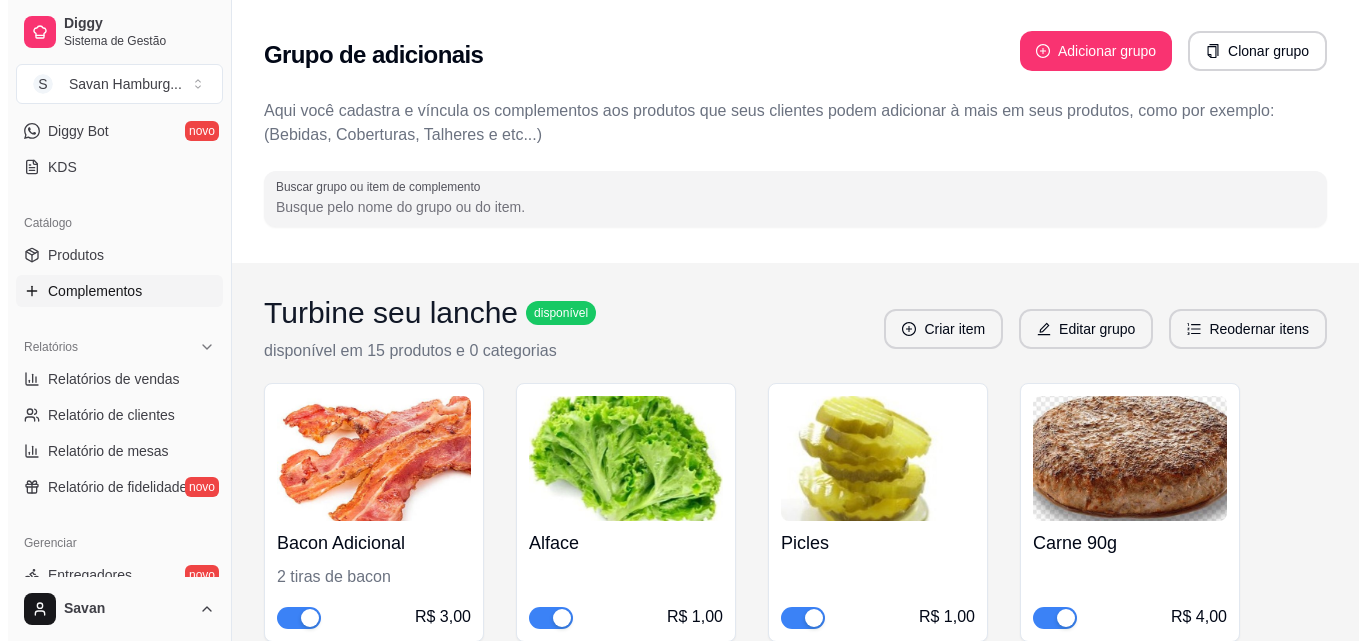scroll, scrollTop: 0, scrollLeft: 0, axis: both 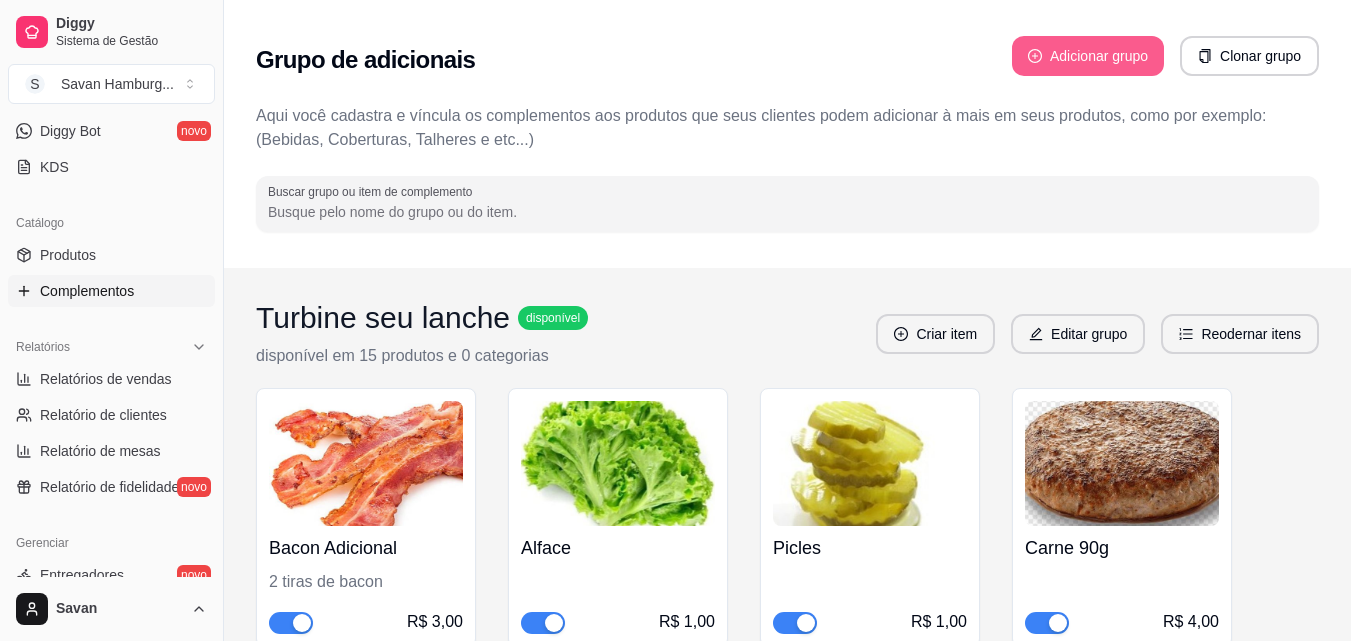 click on "Adicionar grupo" at bounding box center (1088, 56) 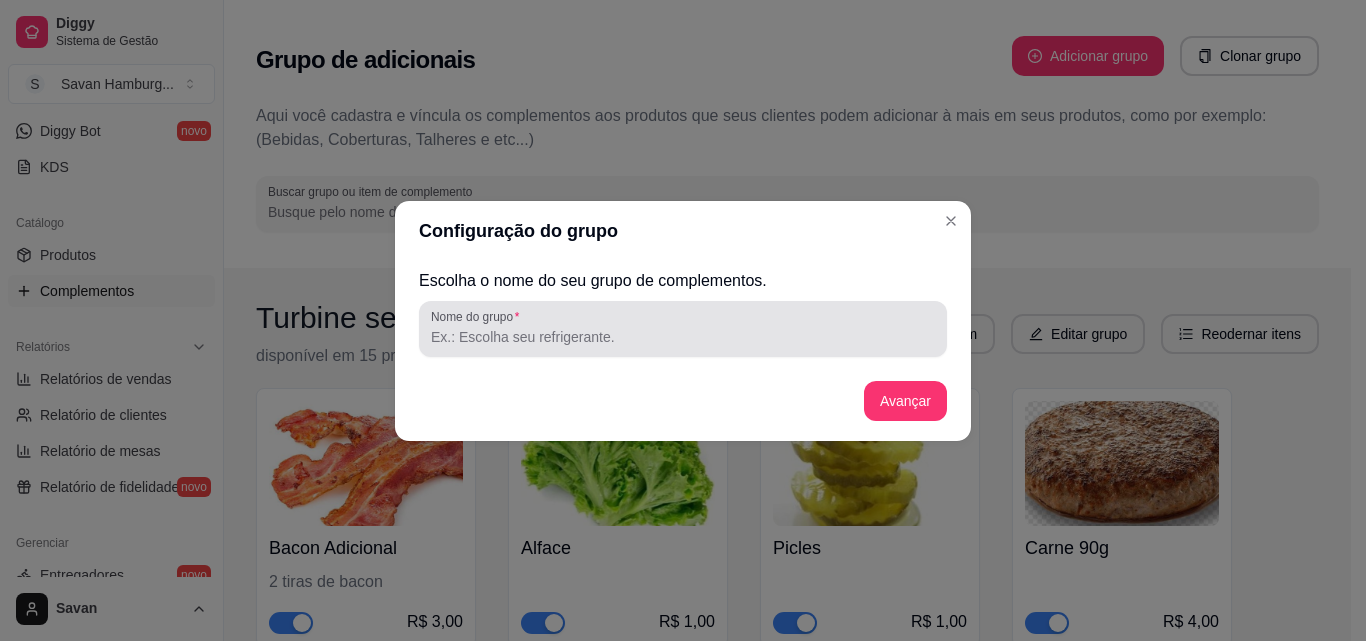 click on "Nome do grupo" at bounding box center (683, 337) 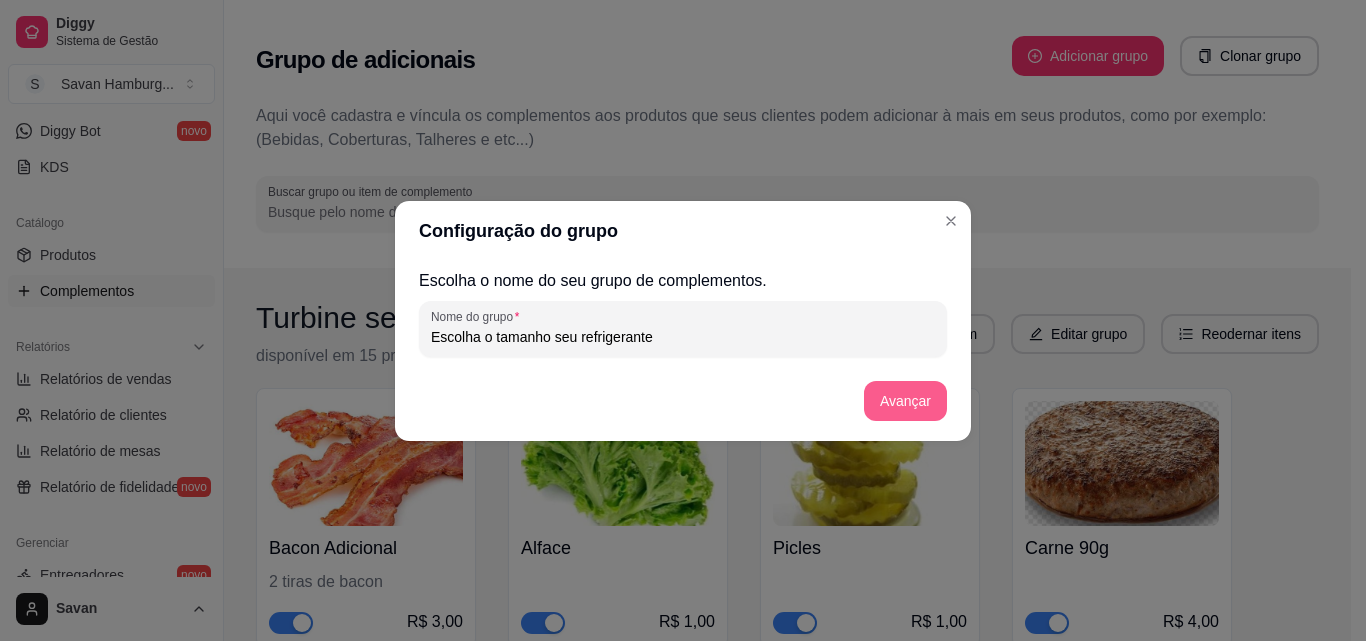 type on "Escolha o tamanho seu refrigerante" 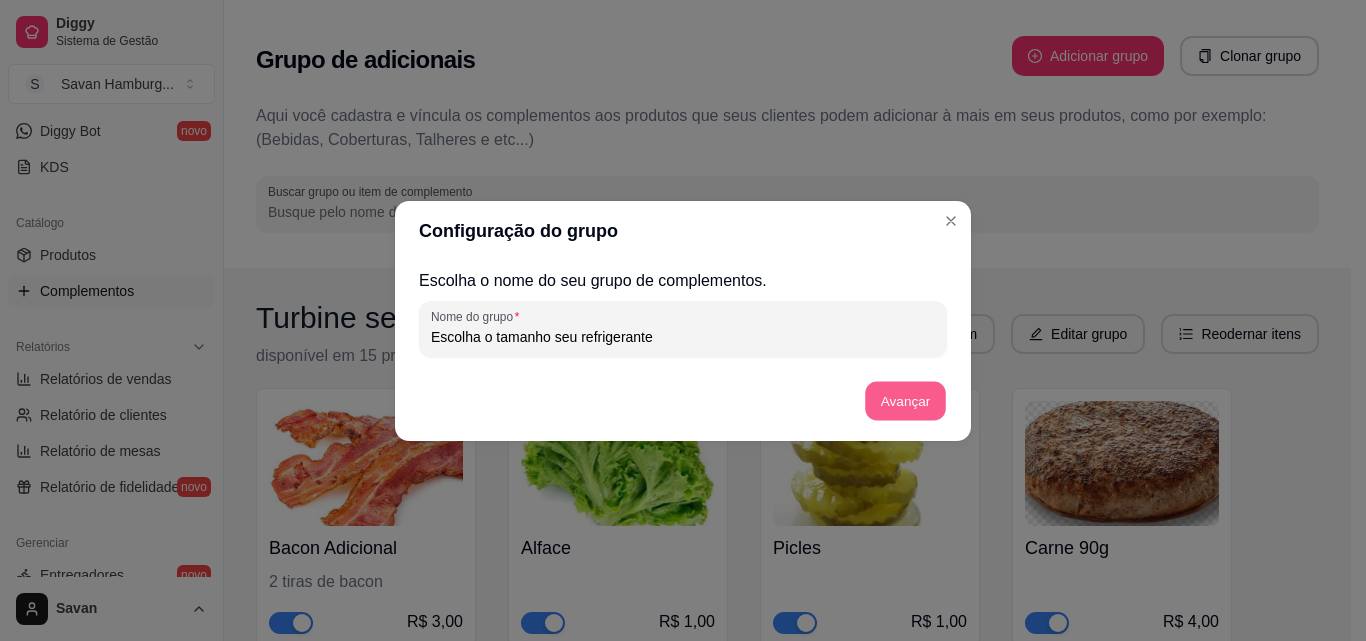 click on "Avançar" at bounding box center [905, 400] 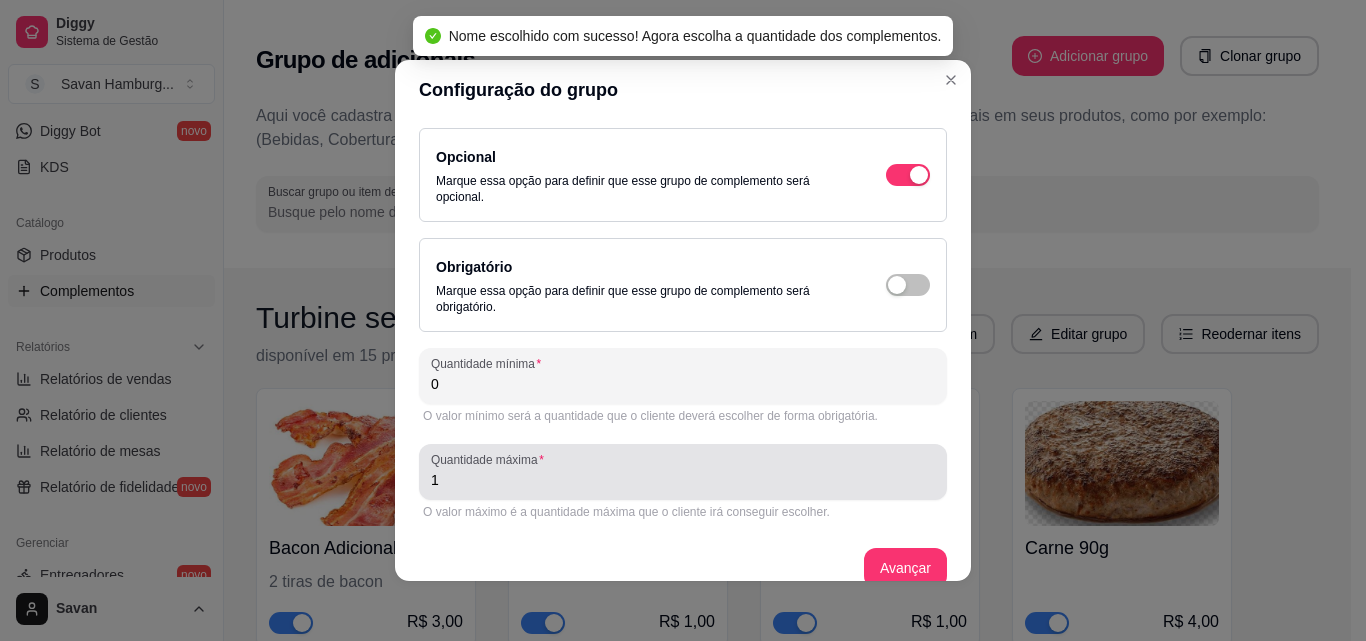 click on "1" at bounding box center (683, 480) 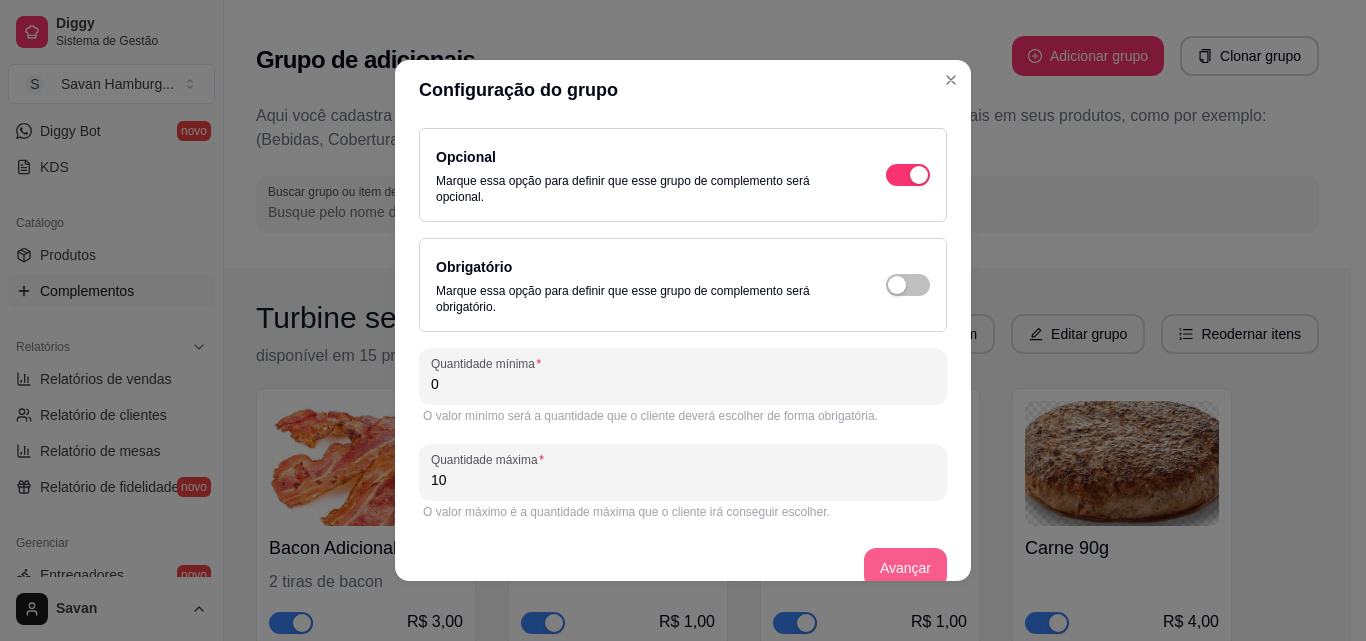type on "10" 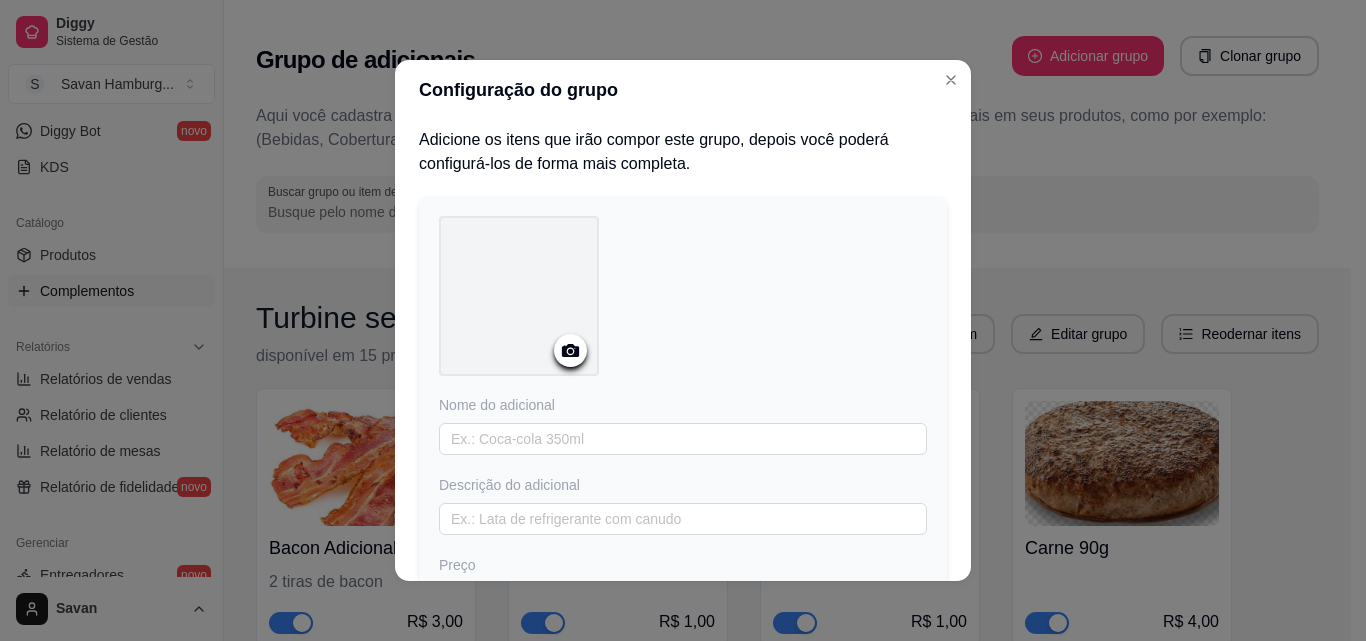 click at bounding box center [570, 350] 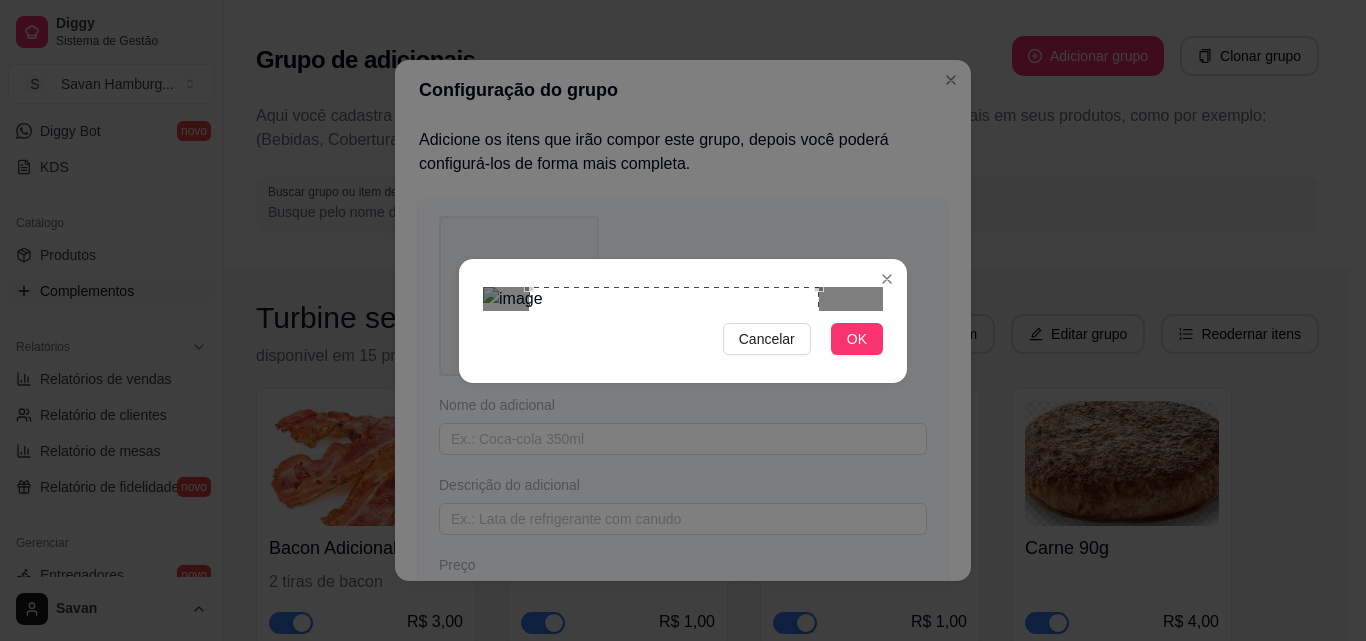 click at bounding box center (674, 432) 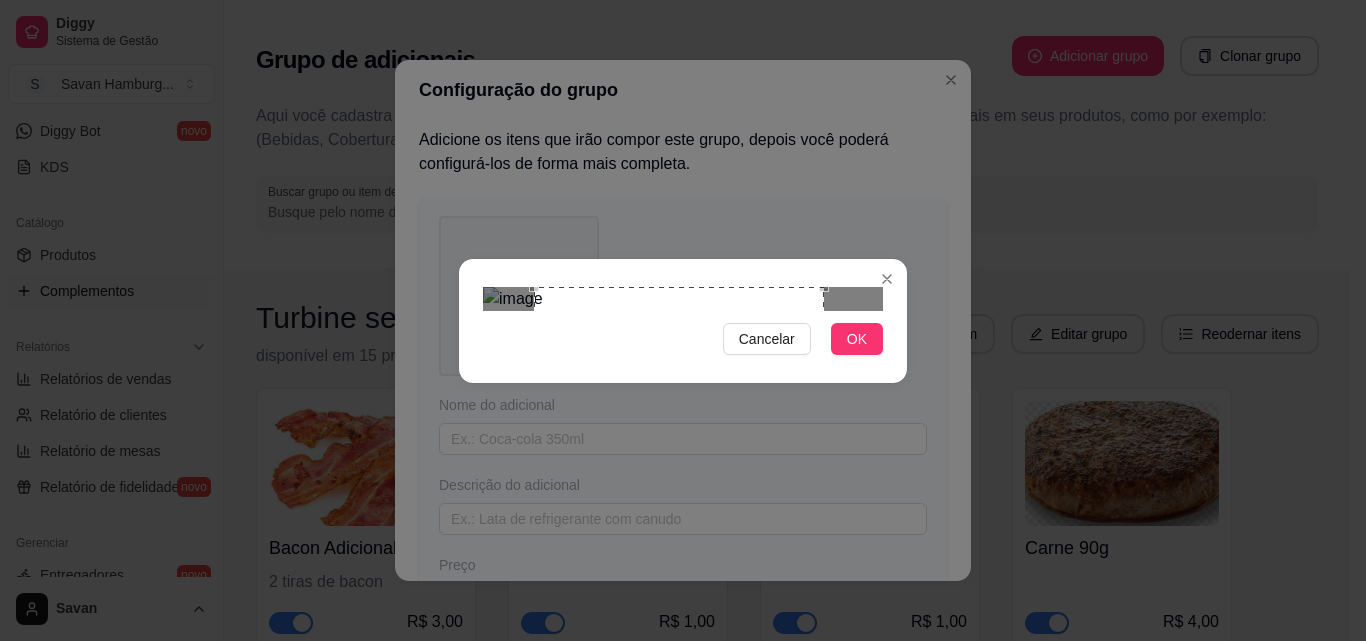 click at bounding box center [679, 432] 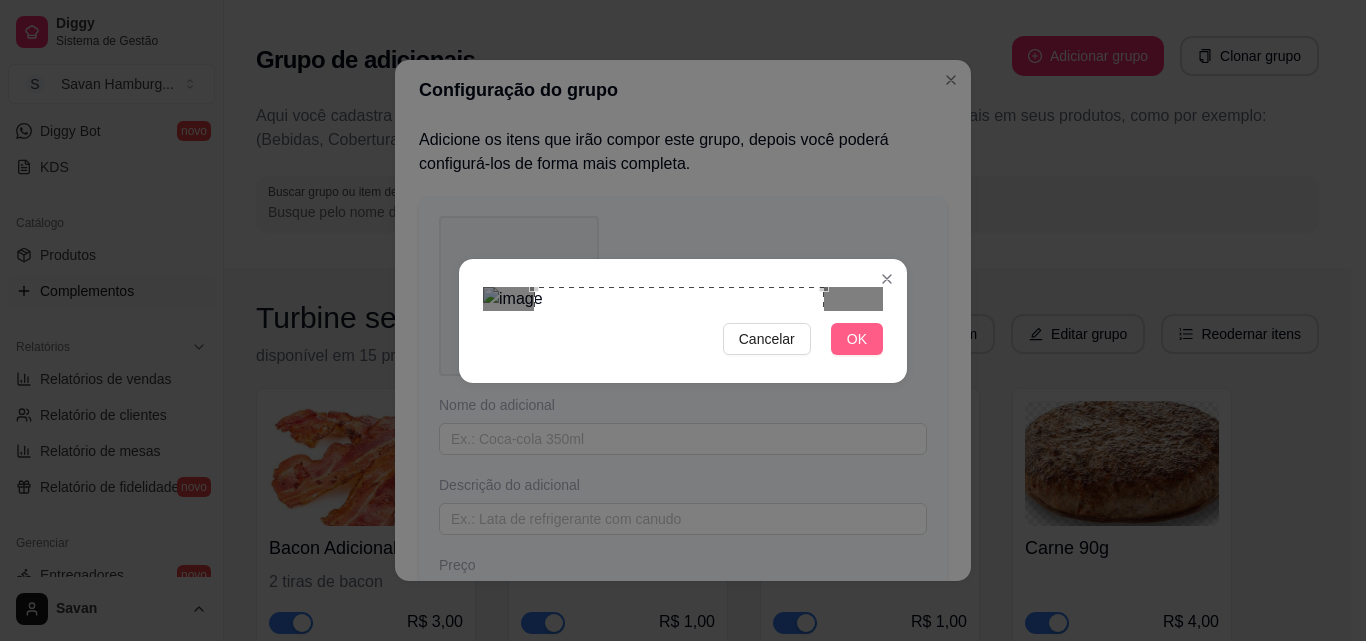 click on "OK" at bounding box center (857, 339) 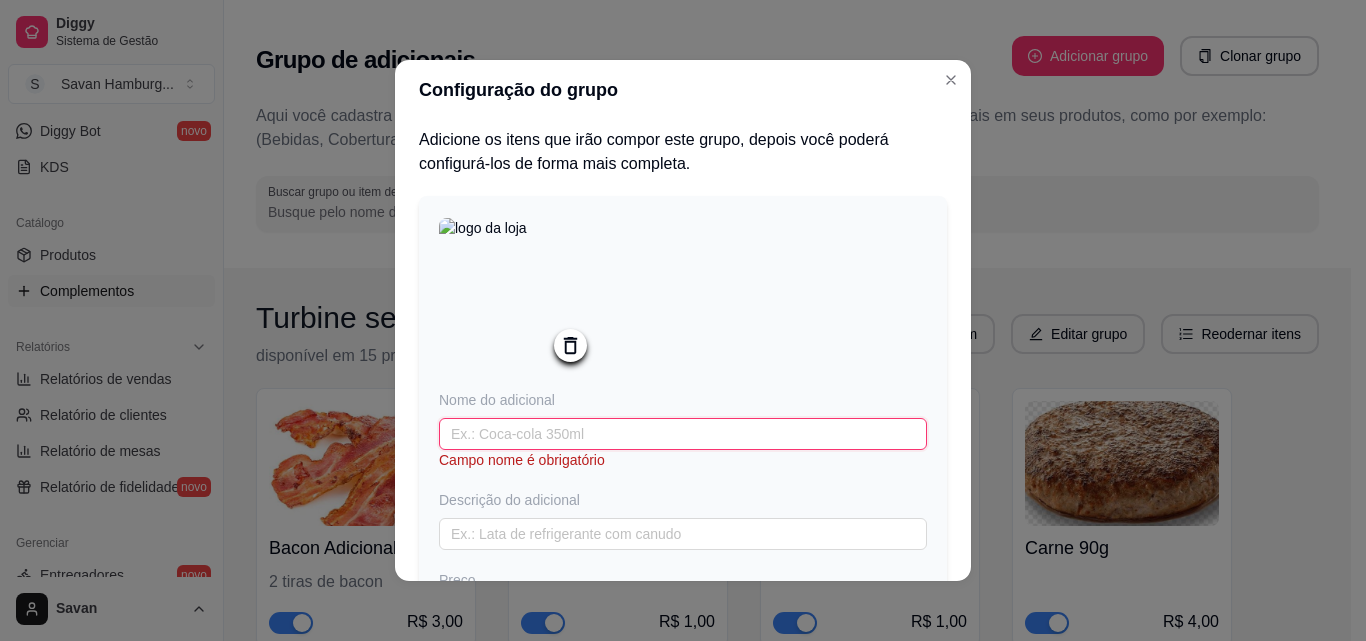 click at bounding box center (683, 434) 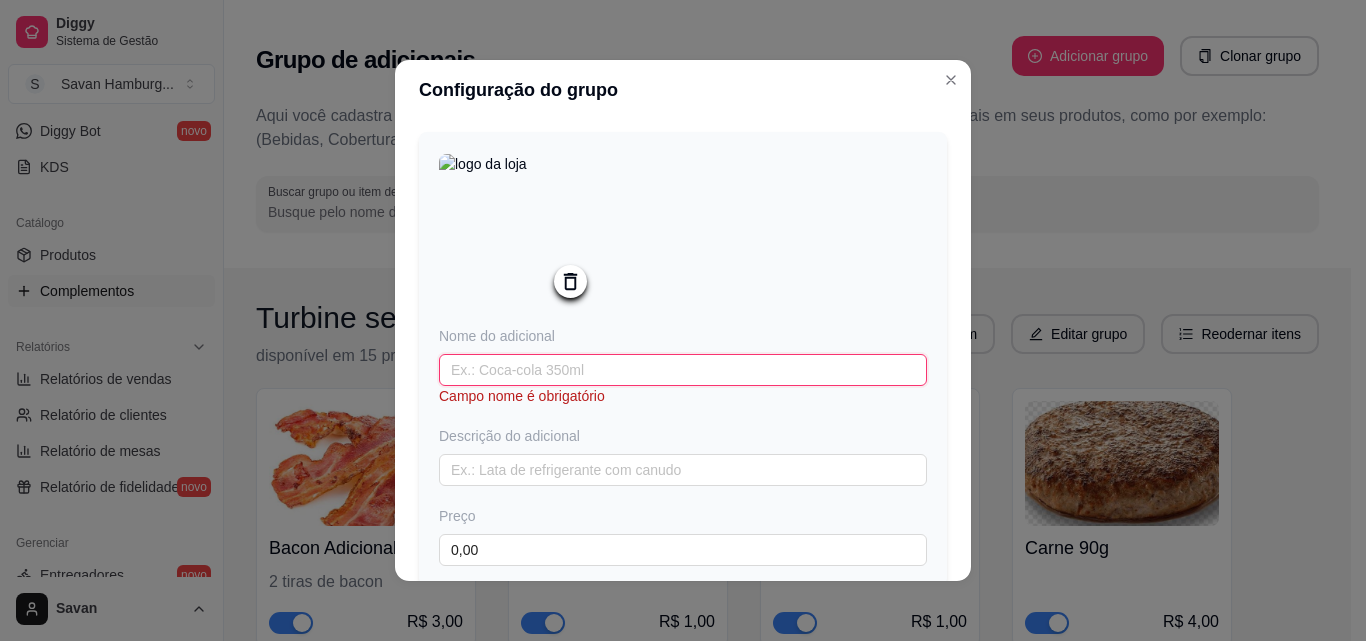 scroll, scrollTop: 100, scrollLeft: 0, axis: vertical 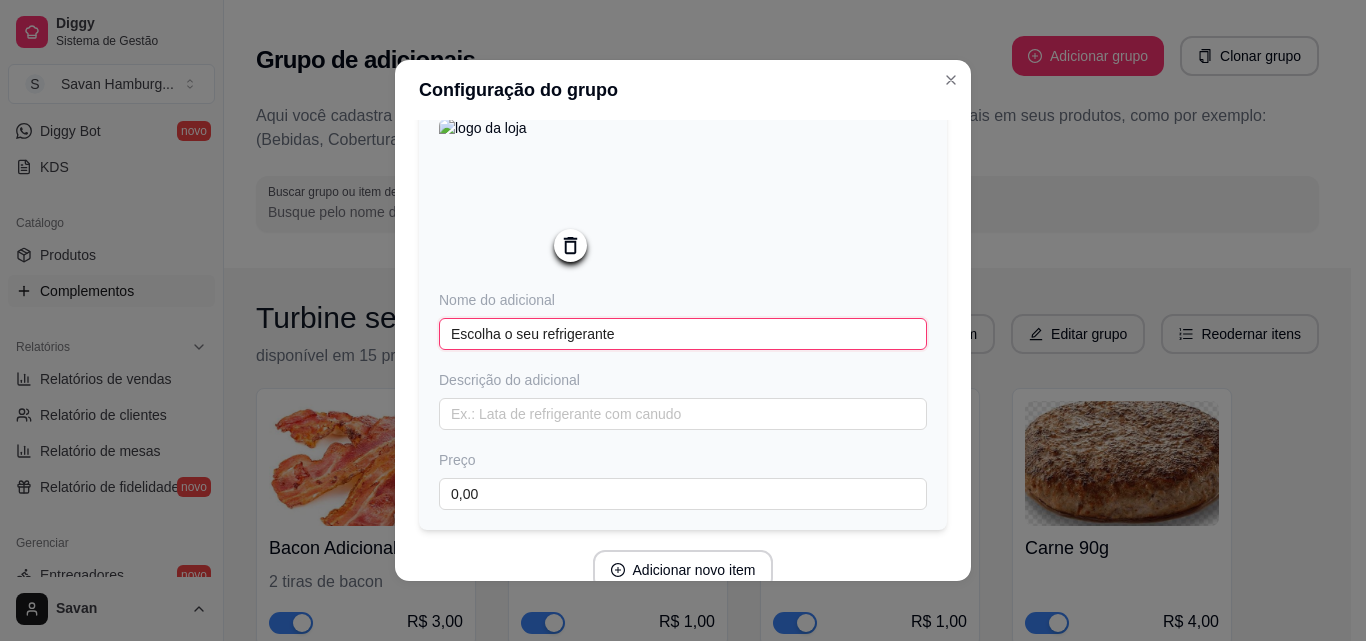 type on "Escolha o seu refrigerante" 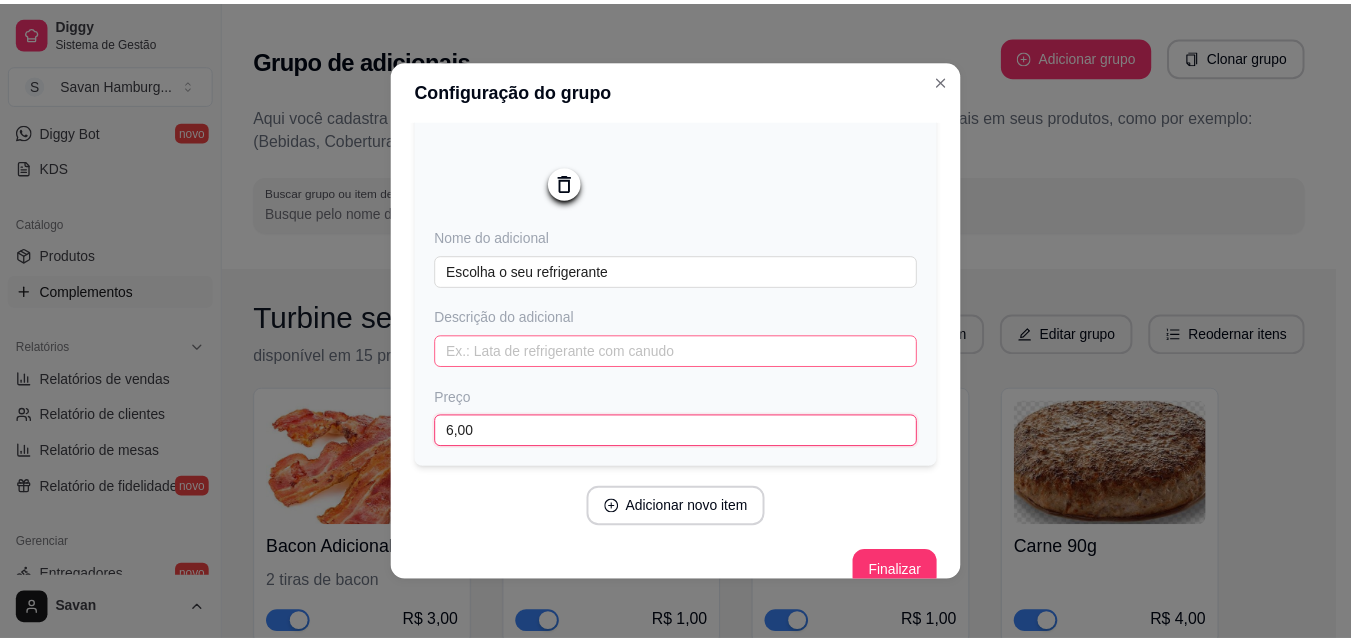 scroll, scrollTop: 197, scrollLeft: 0, axis: vertical 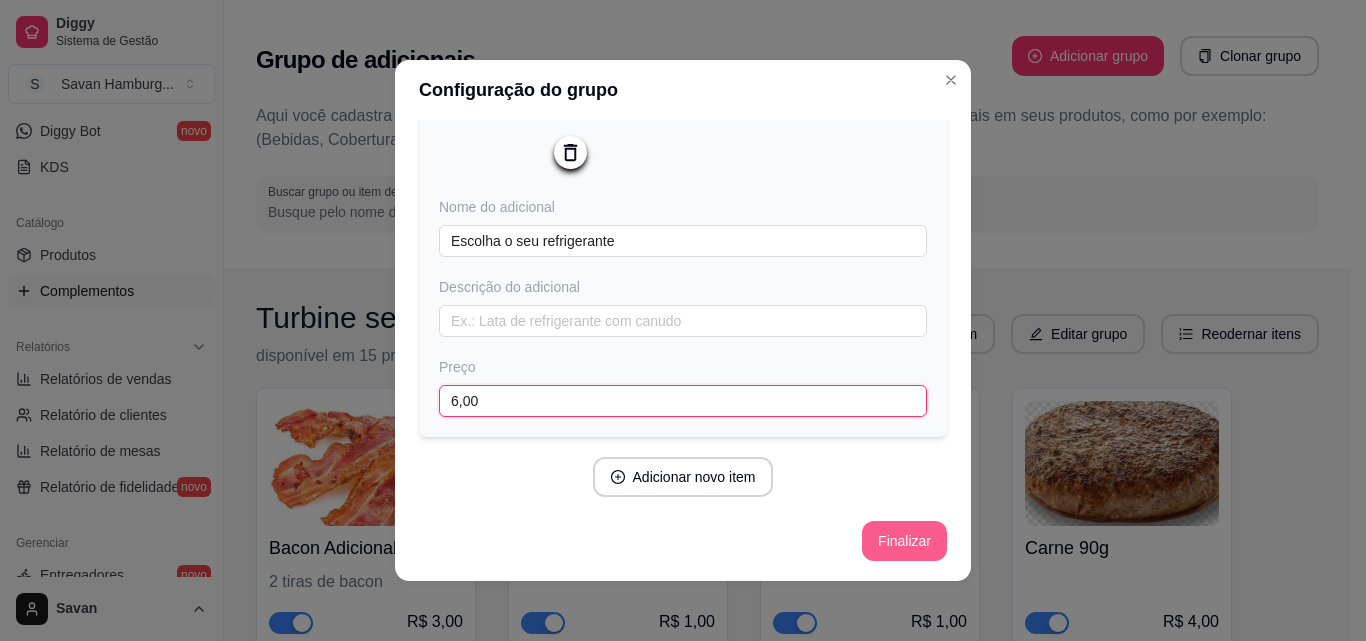 type on "6,00" 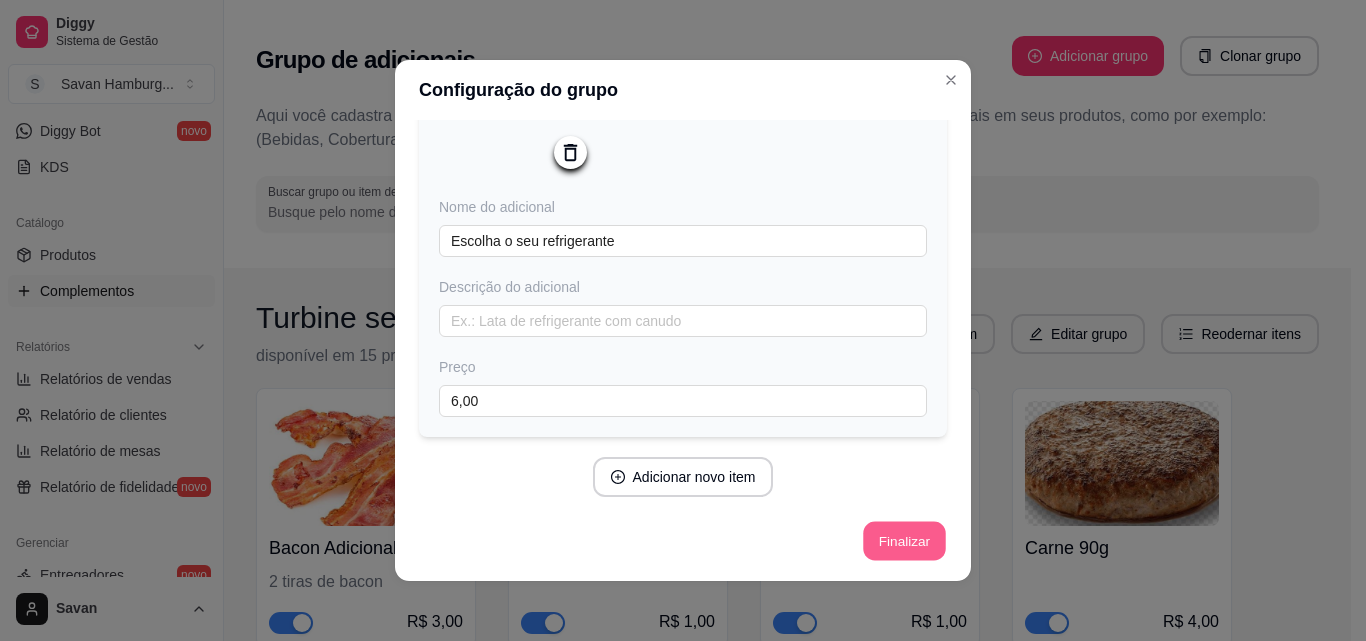 click on "Finalizar" at bounding box center (904, 541) 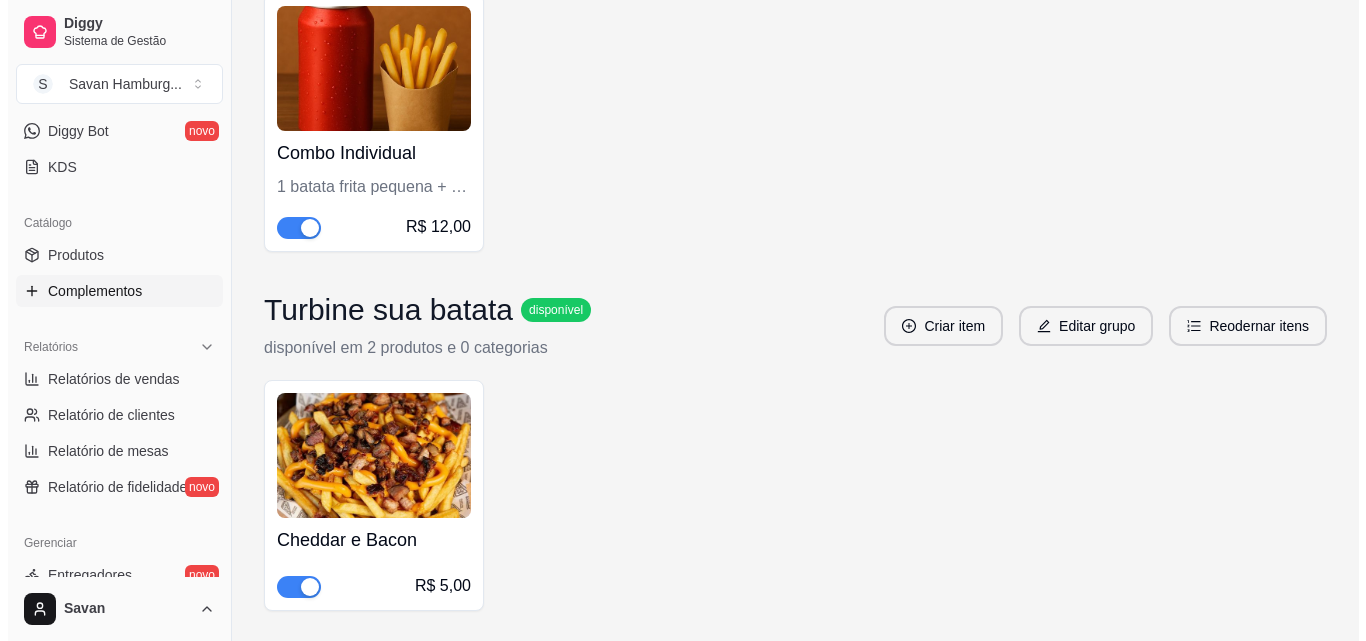 scroll, scrollTop: 1800, scrollLeft: 0, axis: vertical 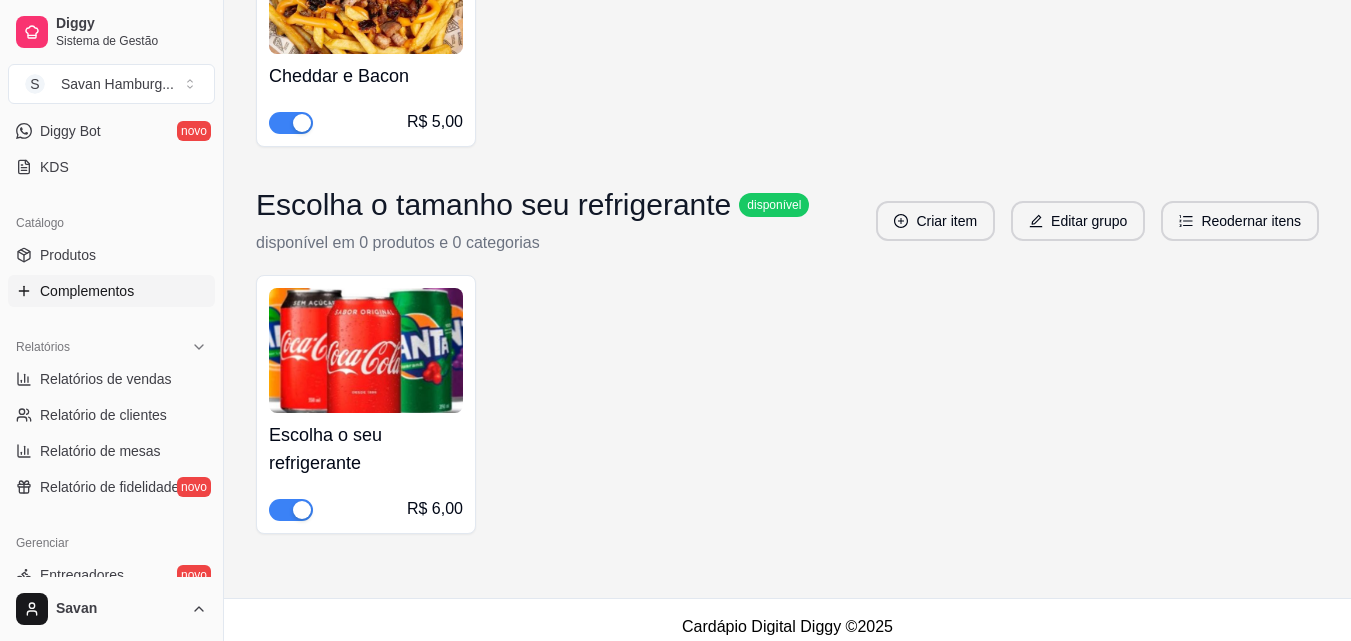 click at bounding box center (366, 350) 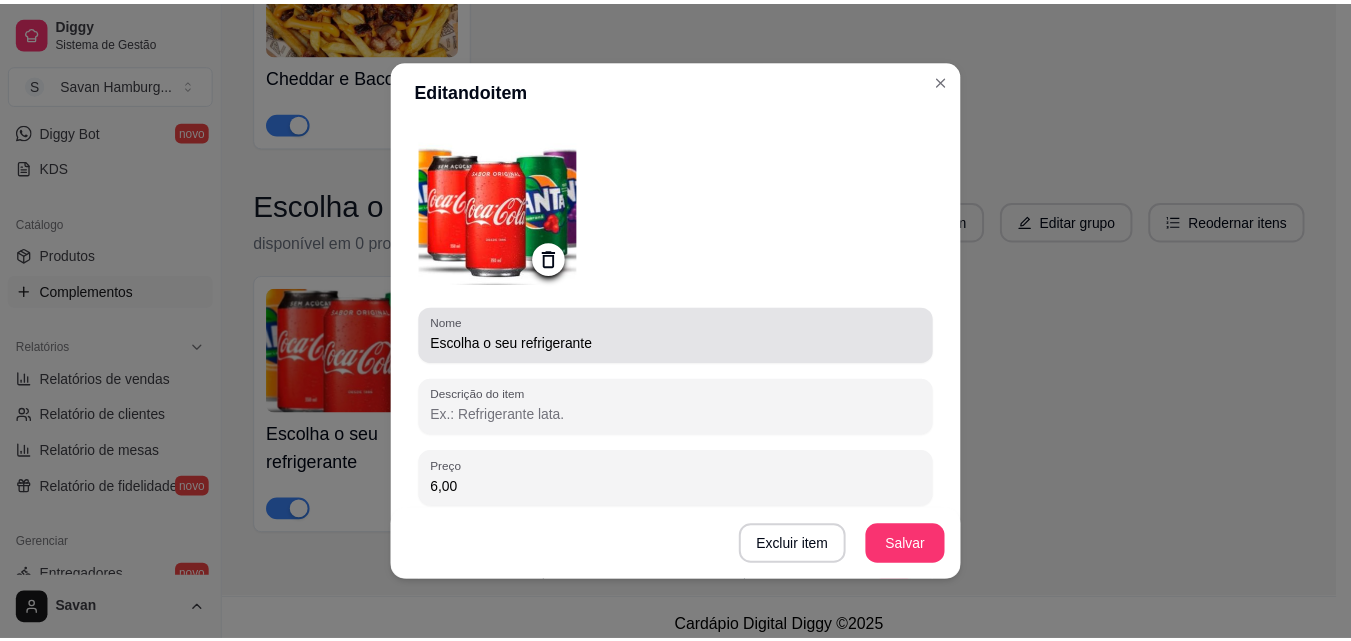 scroll, scrollTop: 100, scrollLeft: 0, axis: vertical 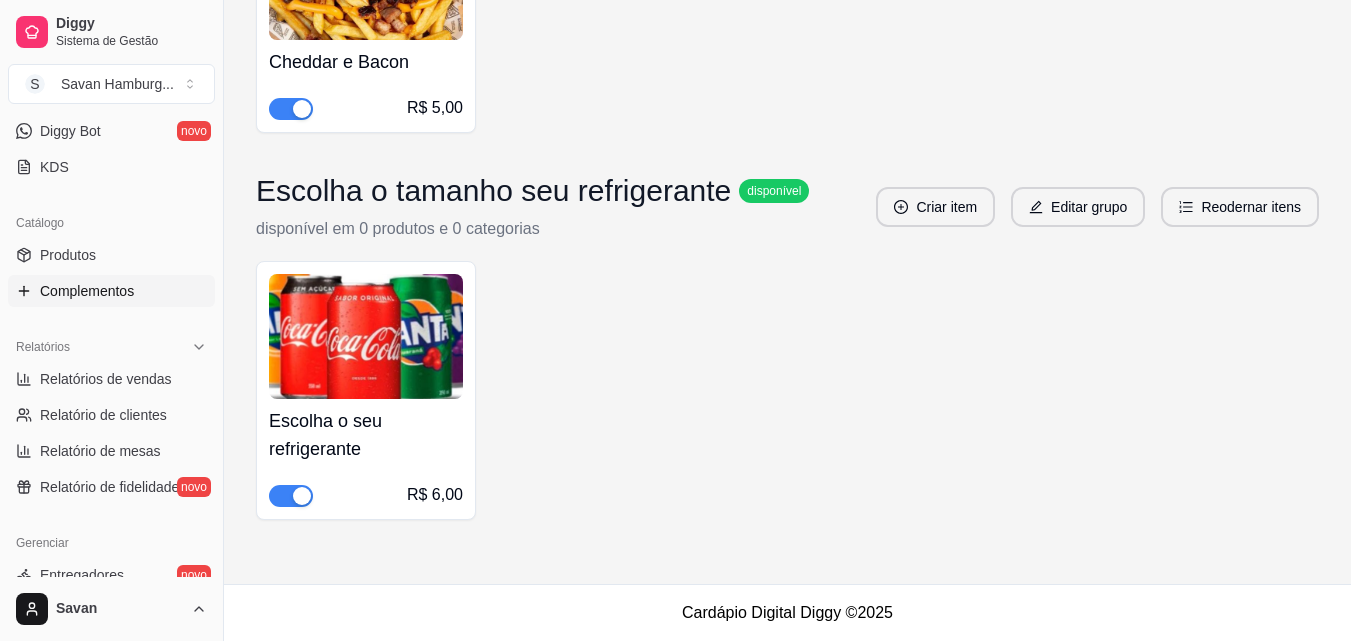 click at bounding box center (302, 496) 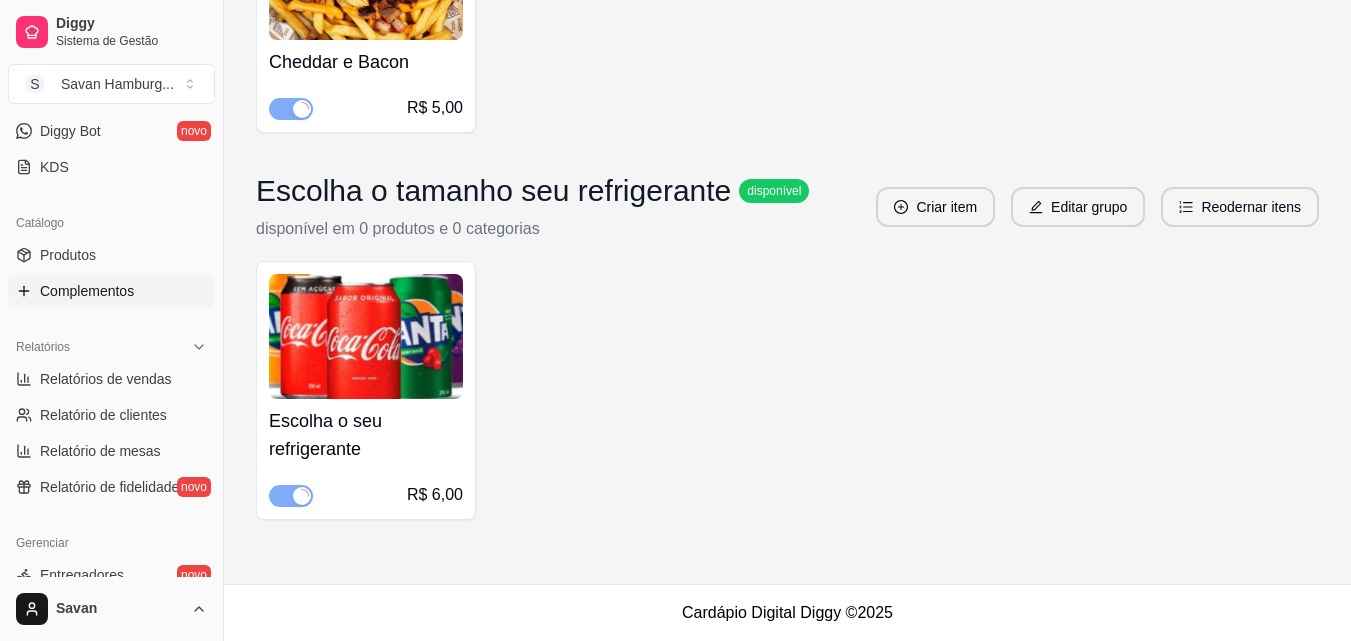 click on "Cheddar e Bacon R$ 5,00" at bounding box center [787, 17] 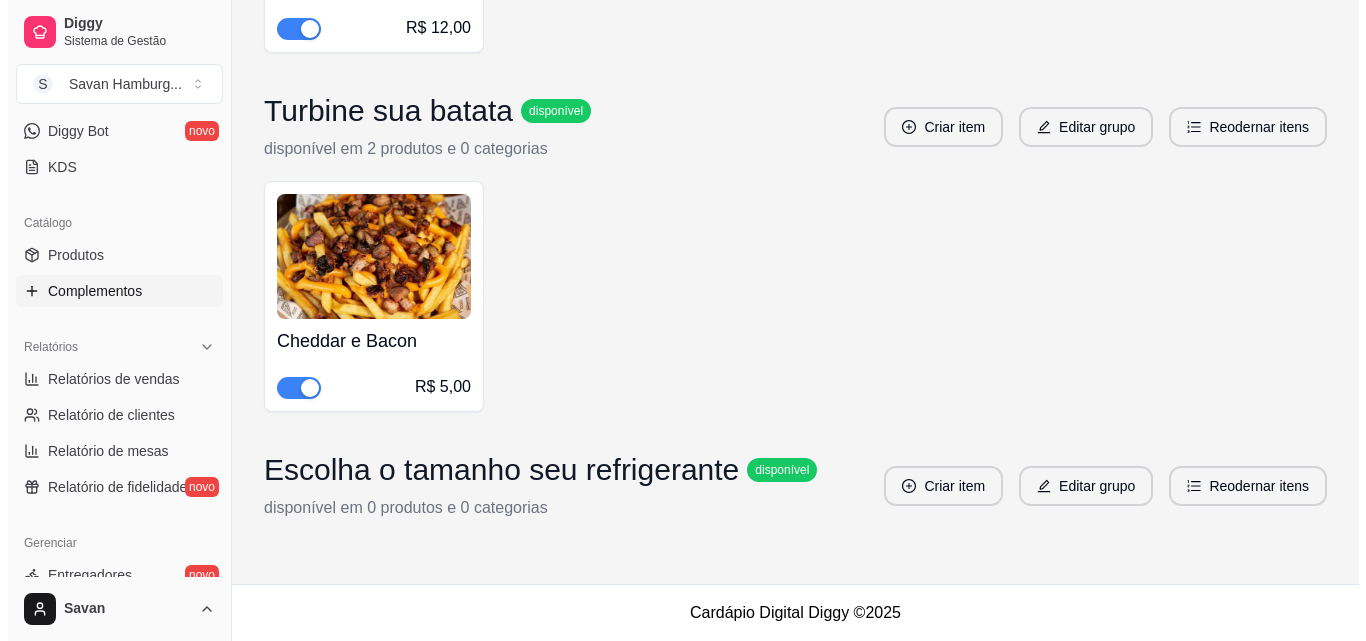 scroll, scrollTop: 1540, scrollLeft: 0, axis: vertical 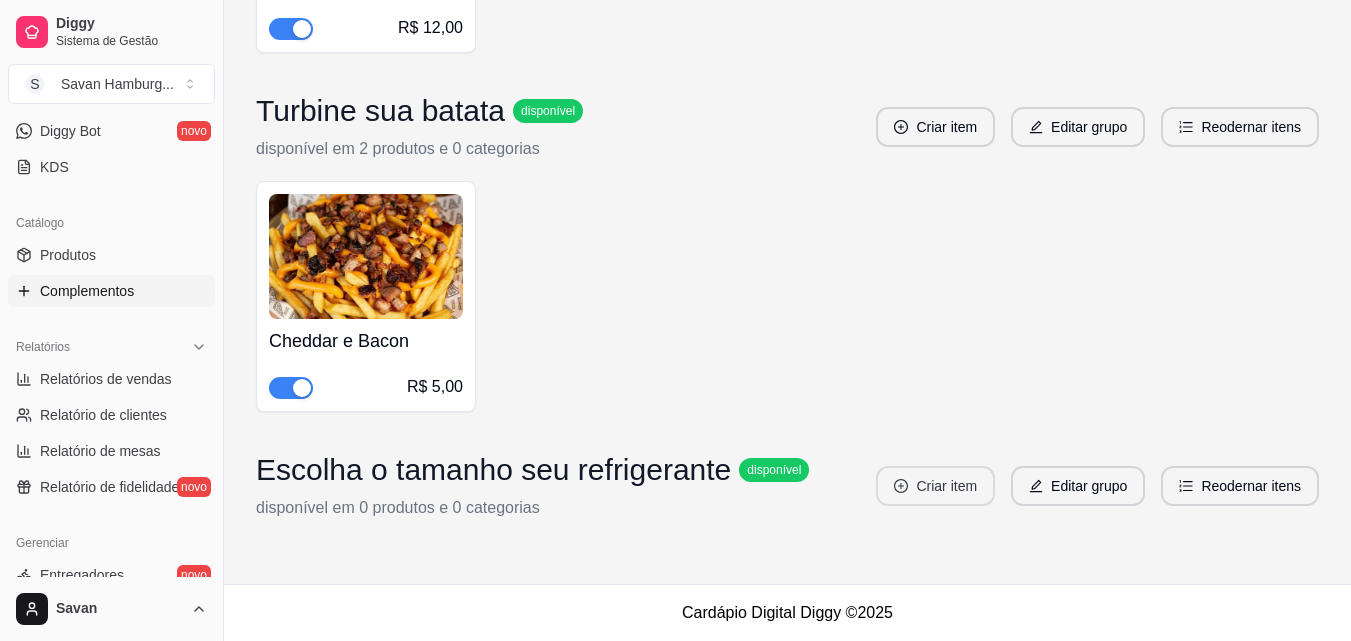 click on "Criar item" at bounding box center [935, 486] 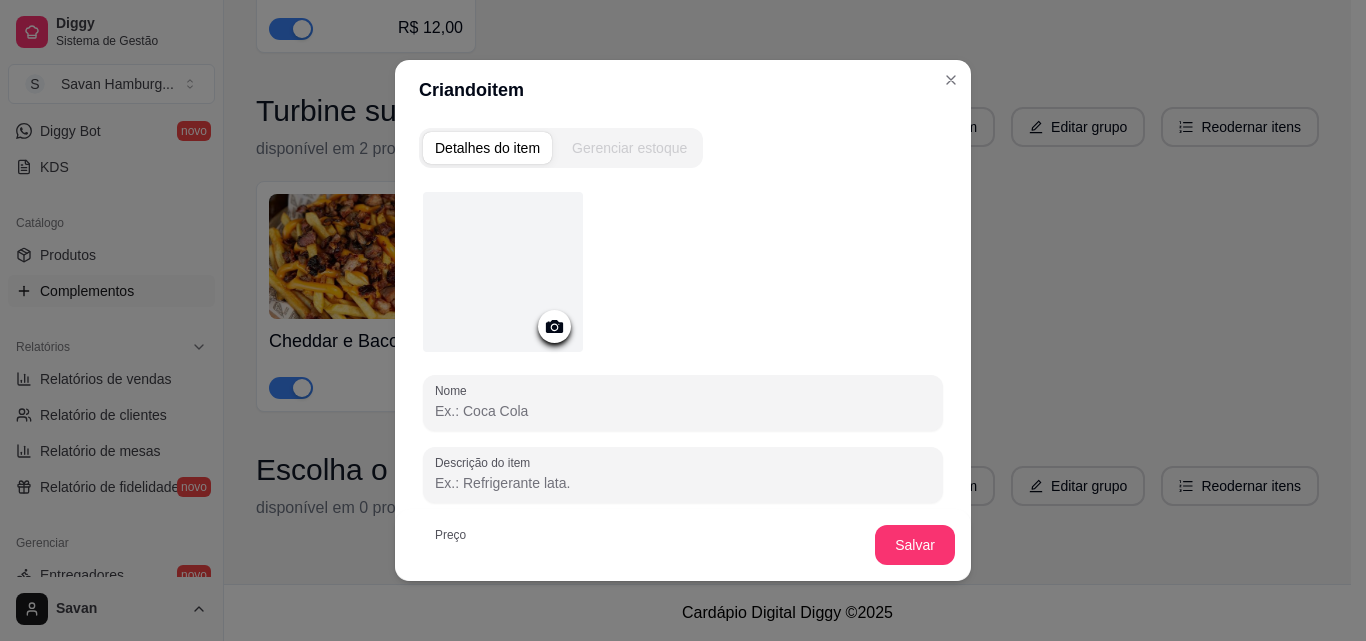 click on "Nome" at bounding box center [683, 411] 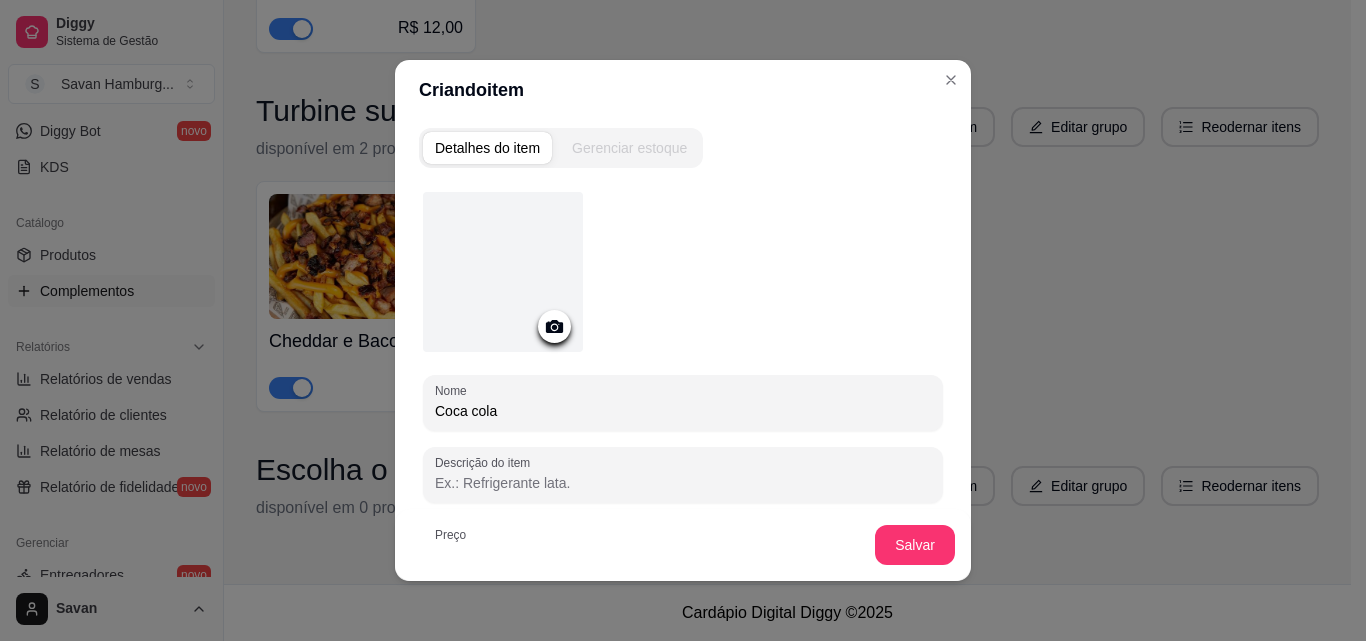 type on "Coca cola" 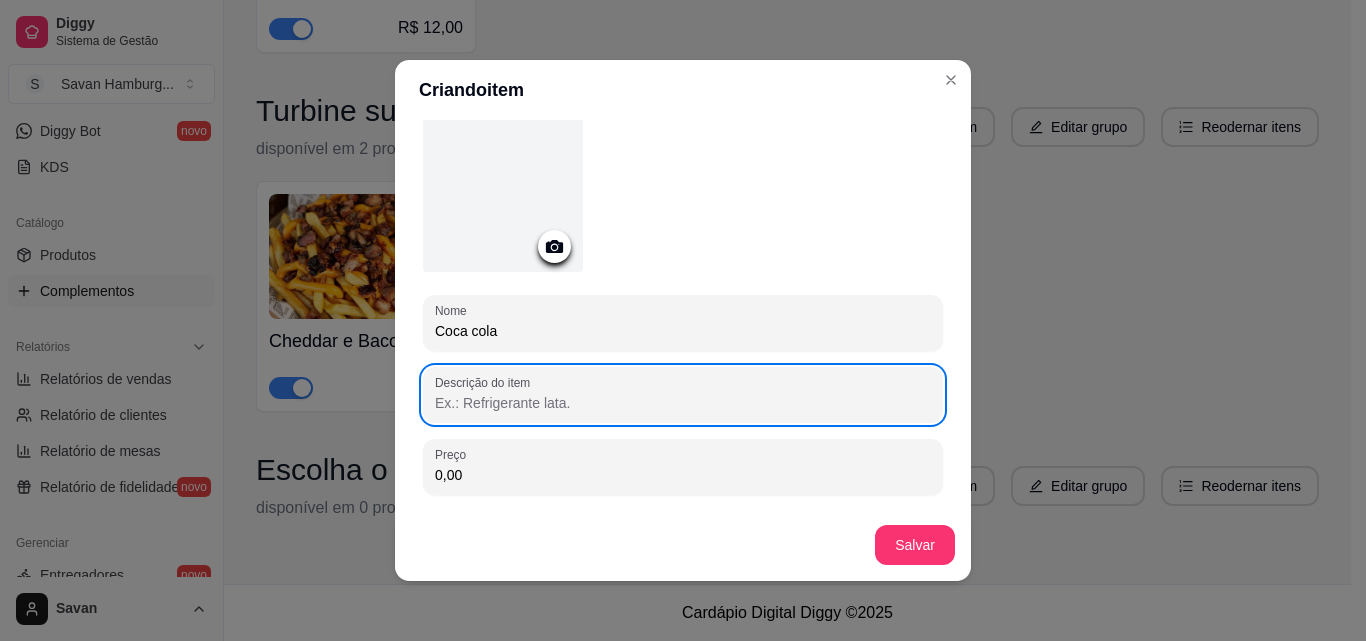 scroll, scrollTop: 100, scrollLeft: 0, axis: vertical 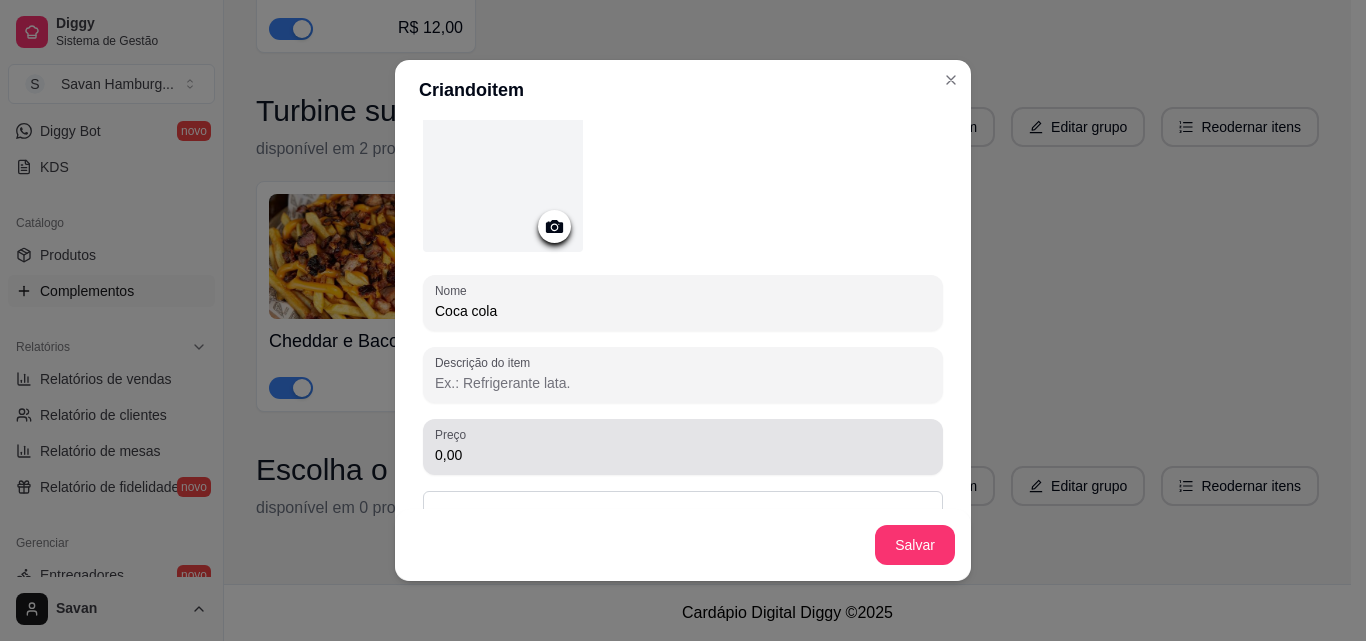 click on "0,00" at bounding box center [683, 447] 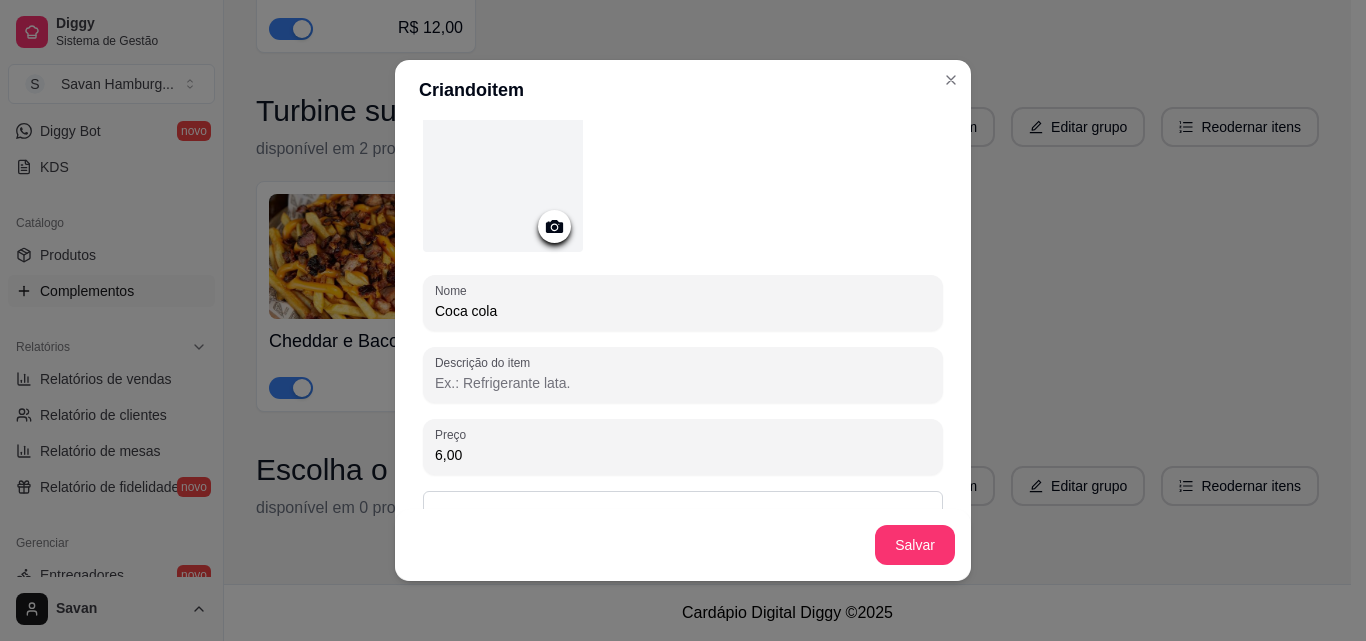 type on "6,00" 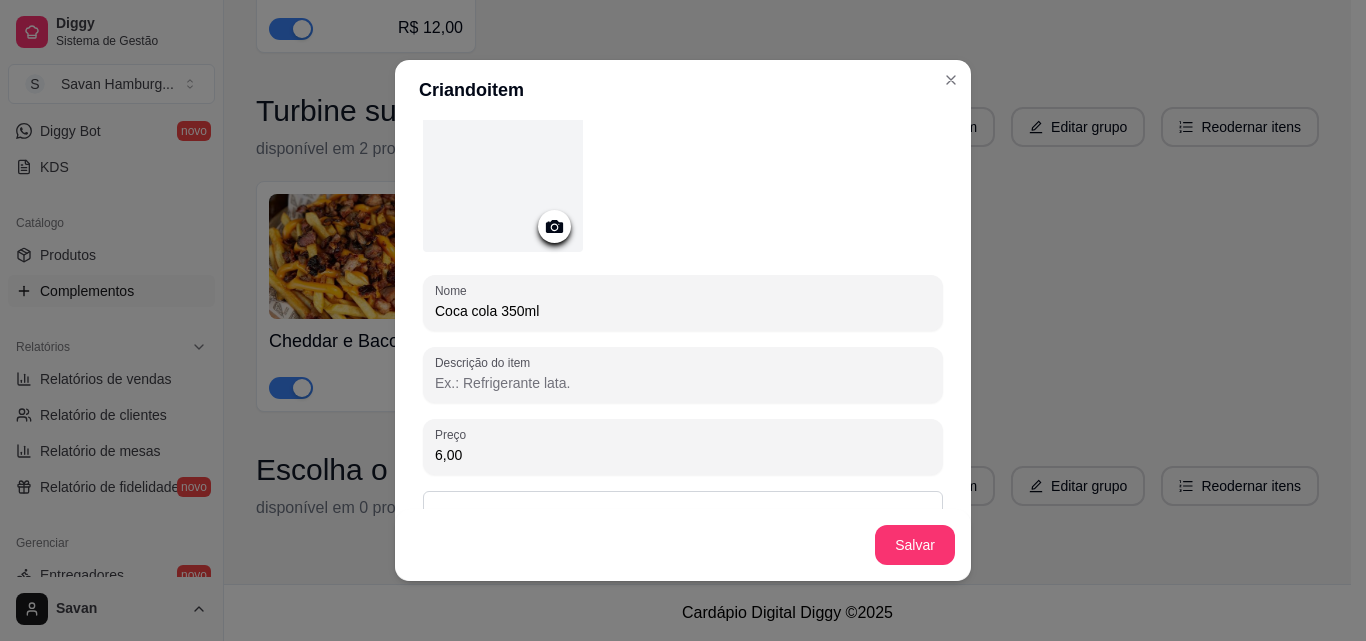 type on "Coca cola 350ml" 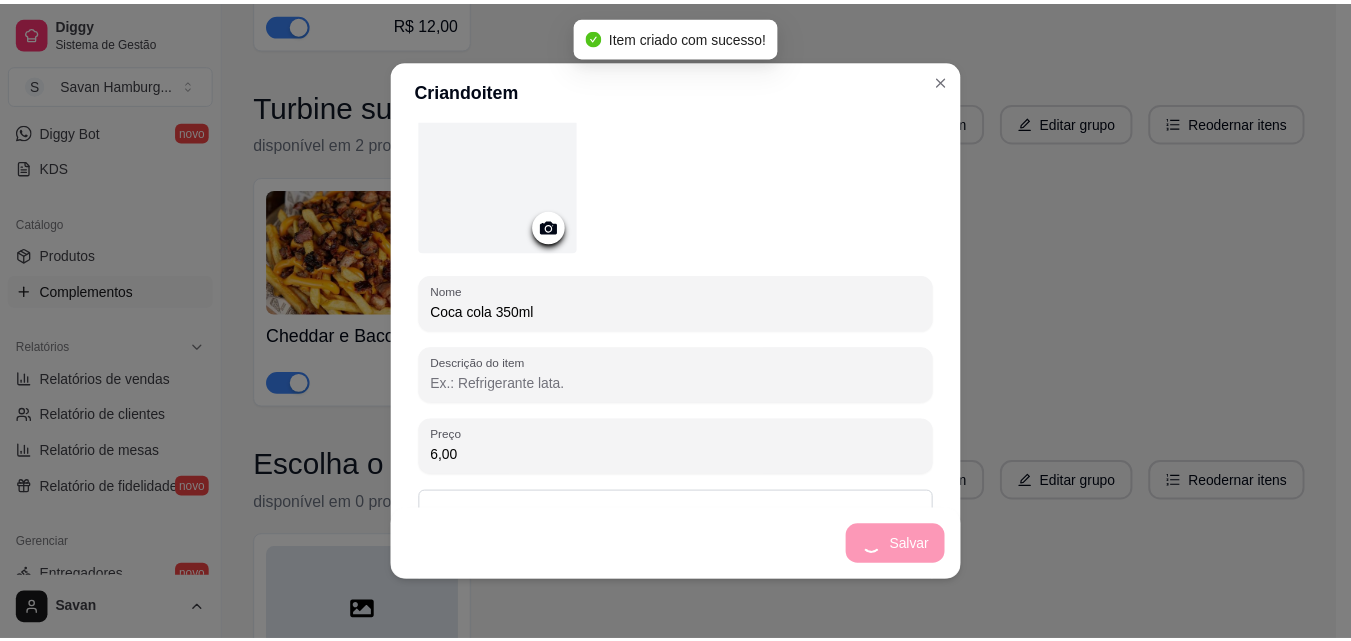 scroll, scrollTop: 0, scrollLeft: 0, axis: both 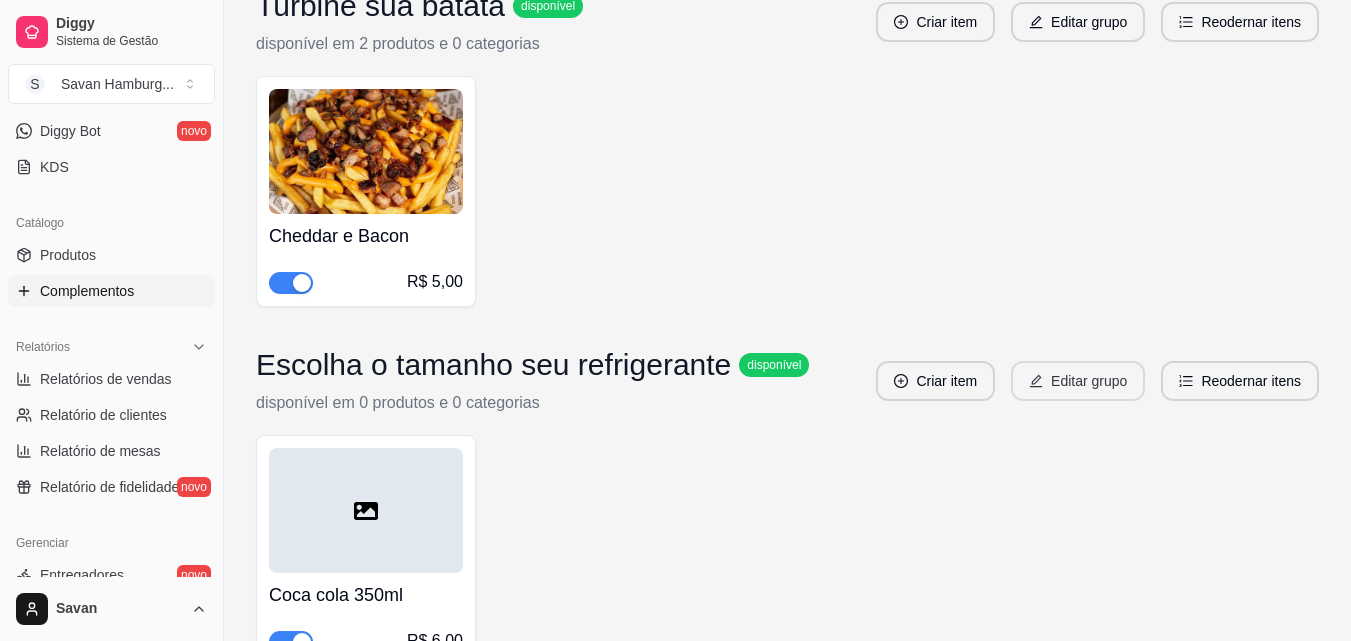 click on "Editar grupo" at bounding box center (1078, 381) 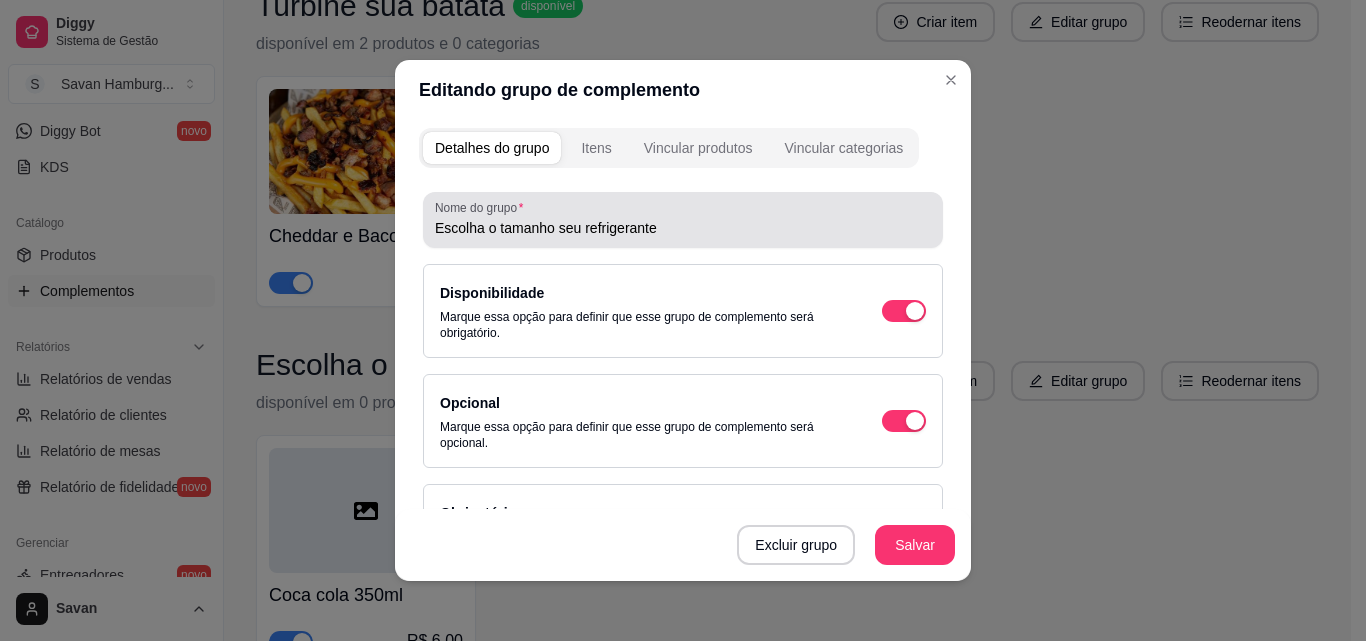 click on "Escolha o tamanho seu refrigerante" at bounding box center [683, 220] 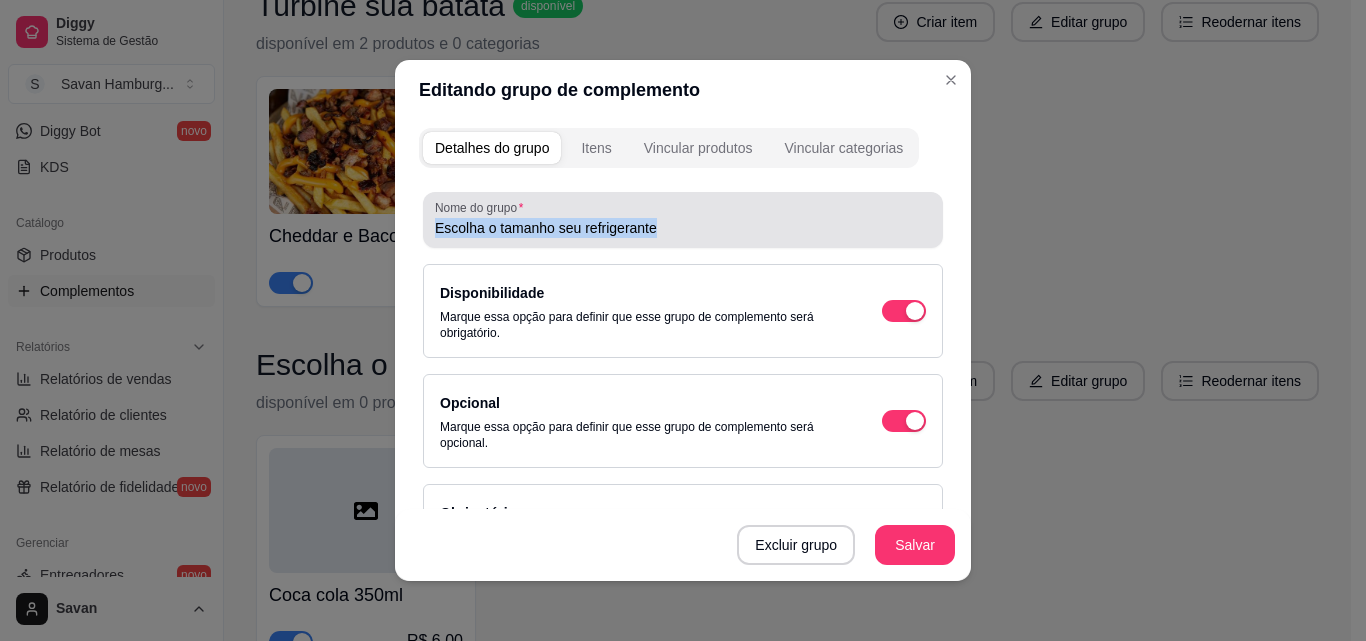 click on "Escolha o tamanho seu refrigerante" at bounding box center (683, 220) 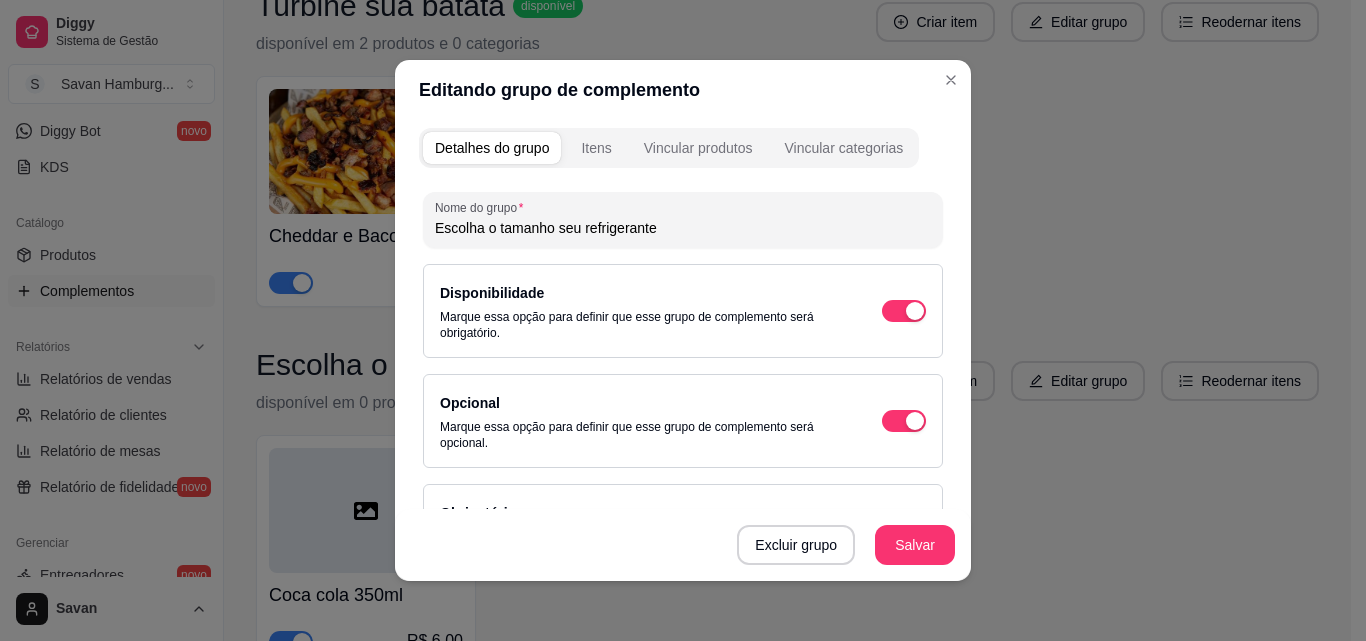 click on "Escolha o tamanho seu refrigerante" at bounding box center (683, 220) 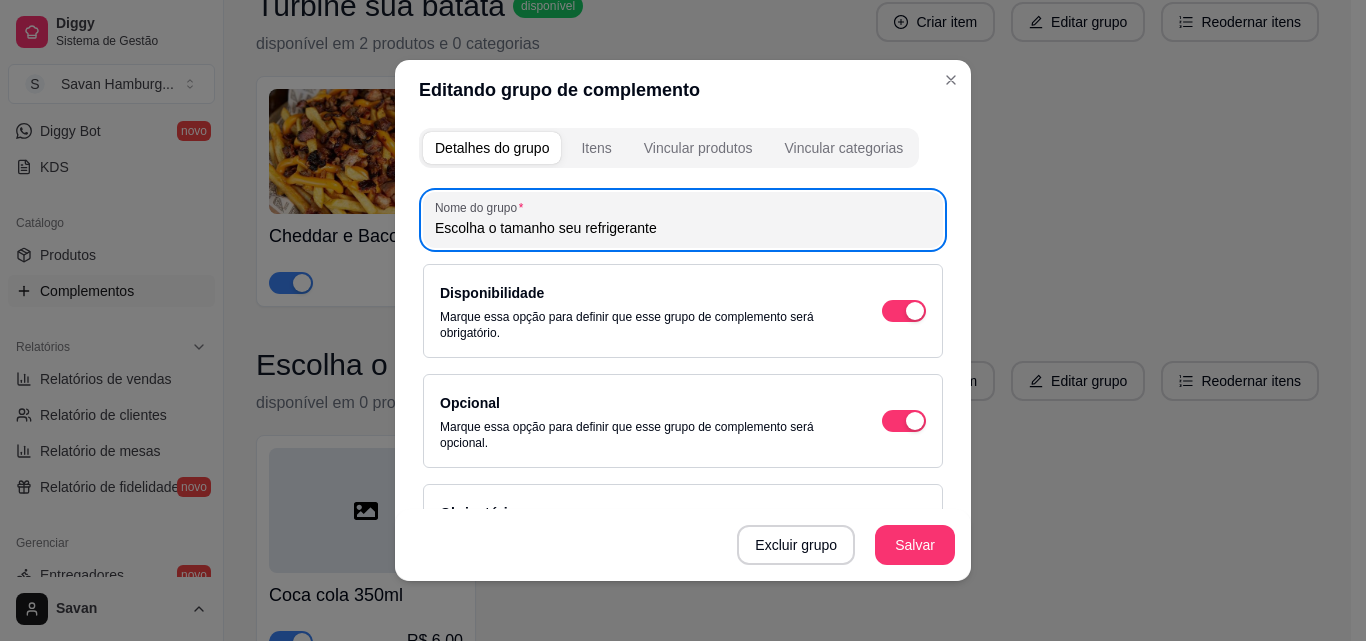 drag, startPoint x: 664, startPoint y: 214, endPoint x: 535, endPoint y: 232, distance: 130.24976 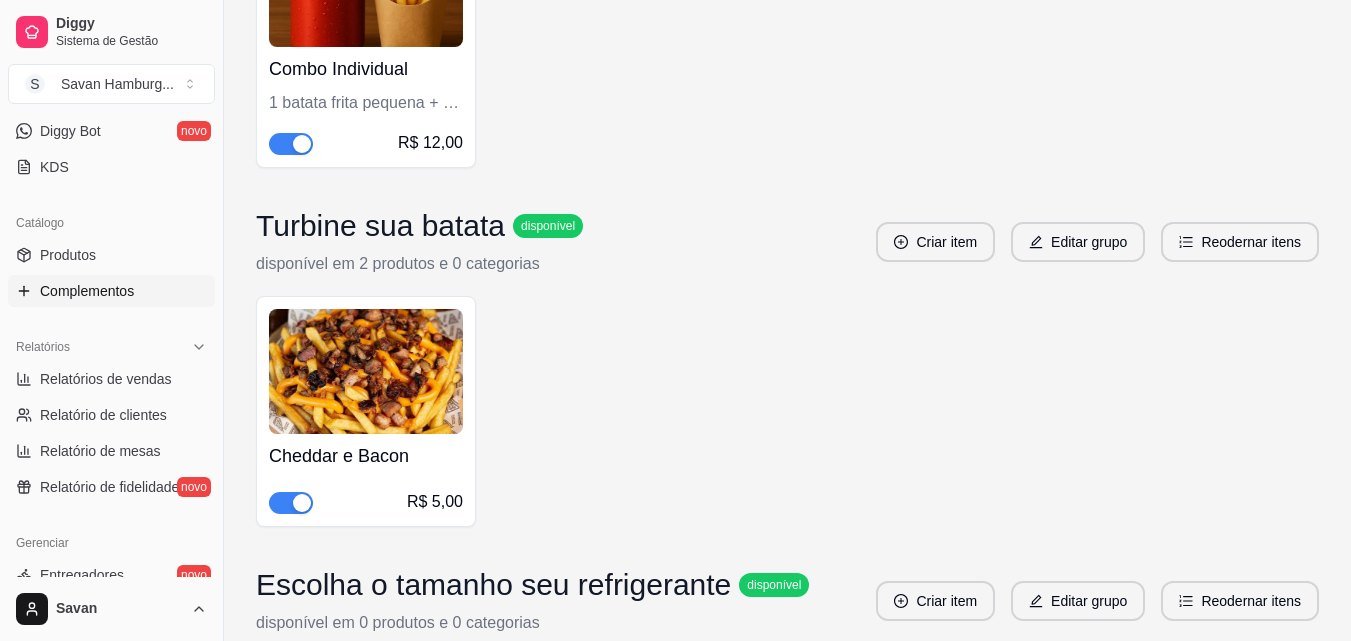 scroll, scrollTop: 1792, scrollLeft: 0, axis: vertical 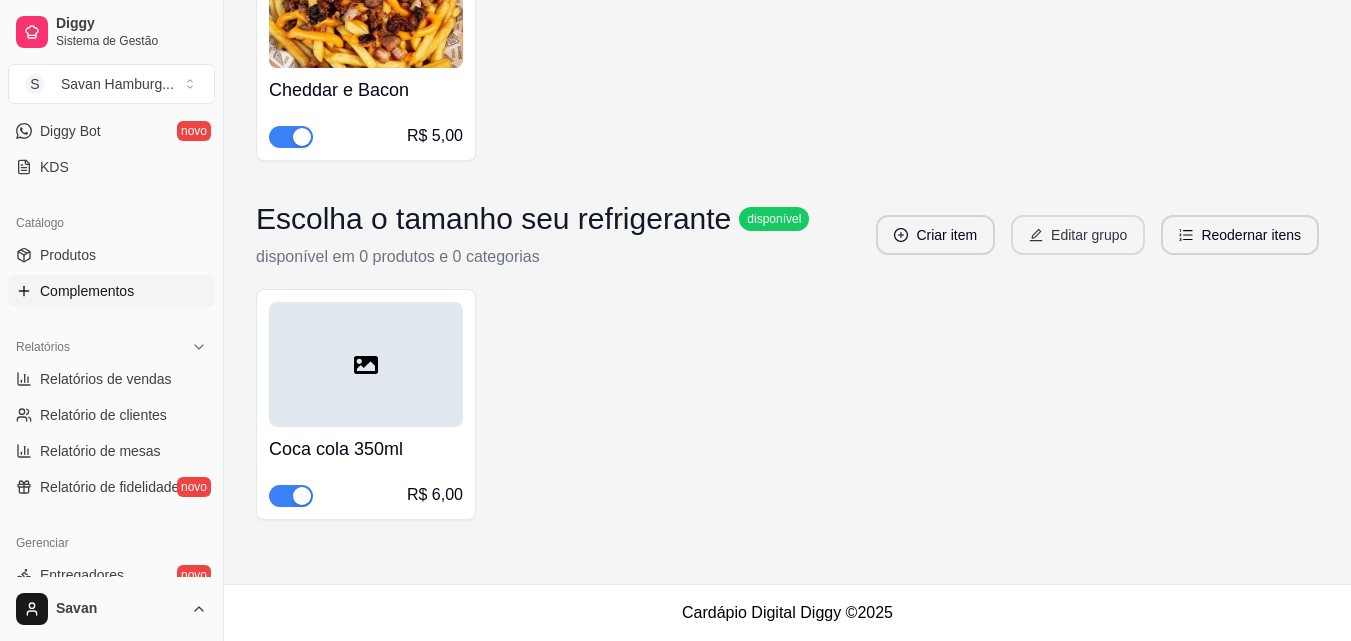 click on "Editar grupo" at bounding box center (1078, 235) 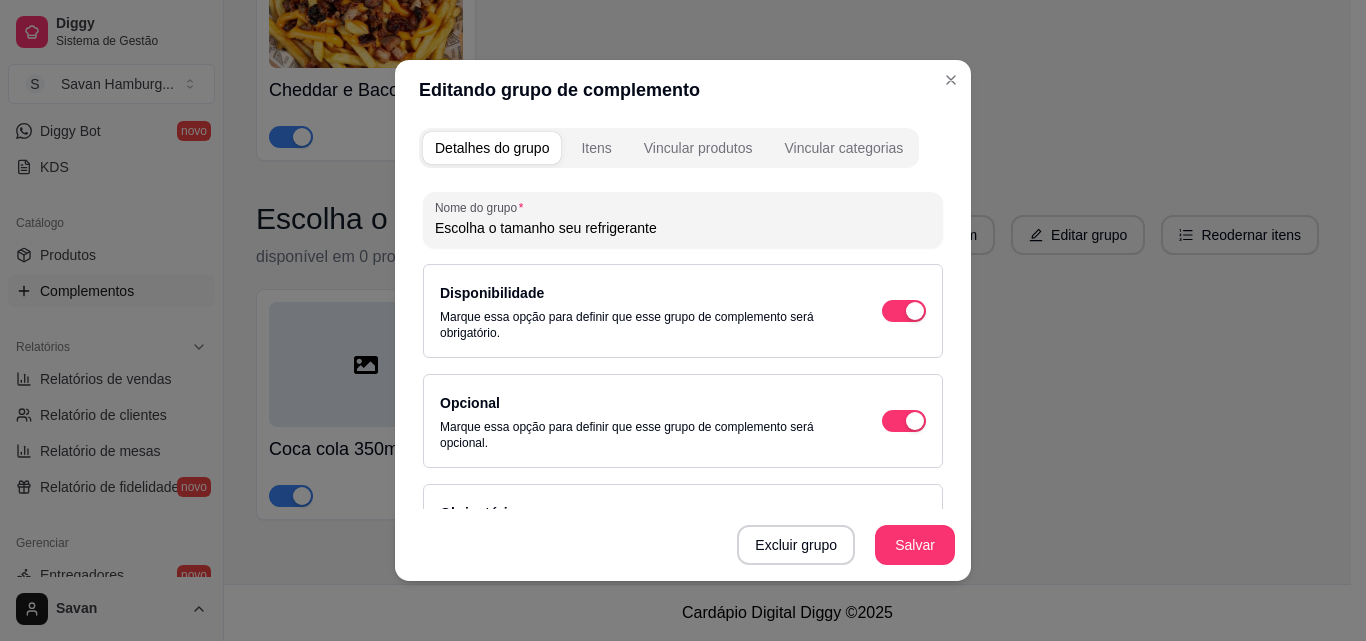 click on "Escolha o tamanho seu refrigerante" at bounding box center (683, 228) 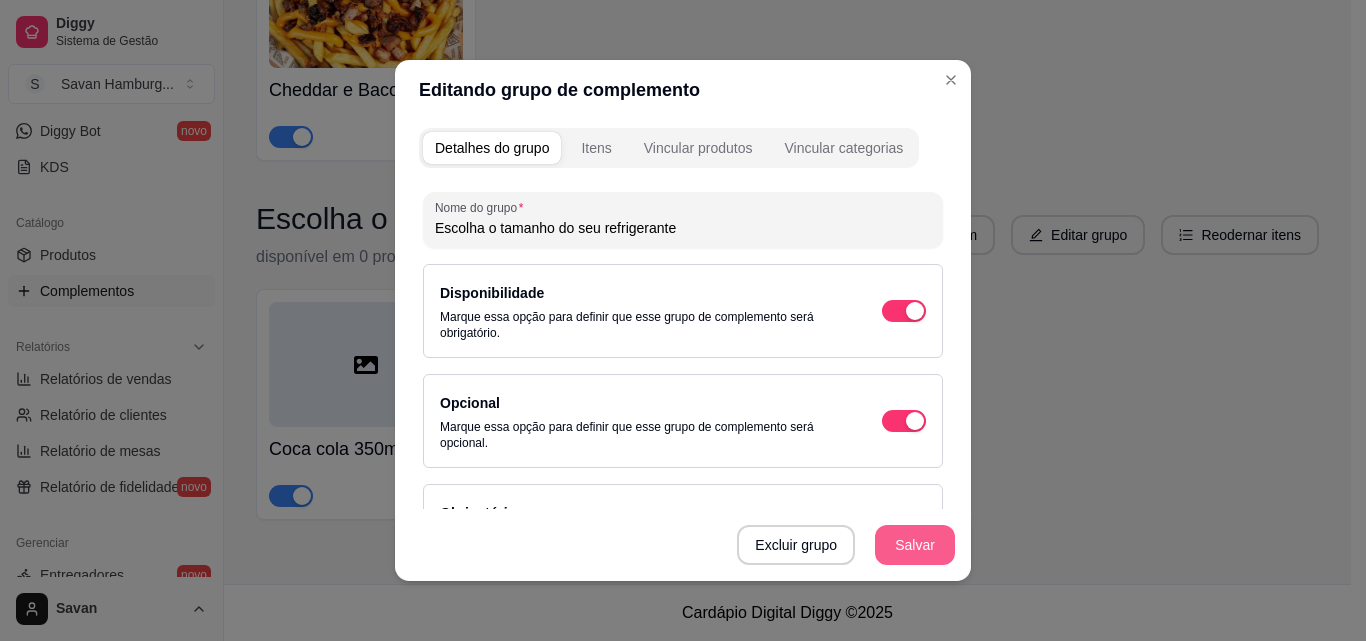 type on "Escolha o tamanho do seu refrigerante" 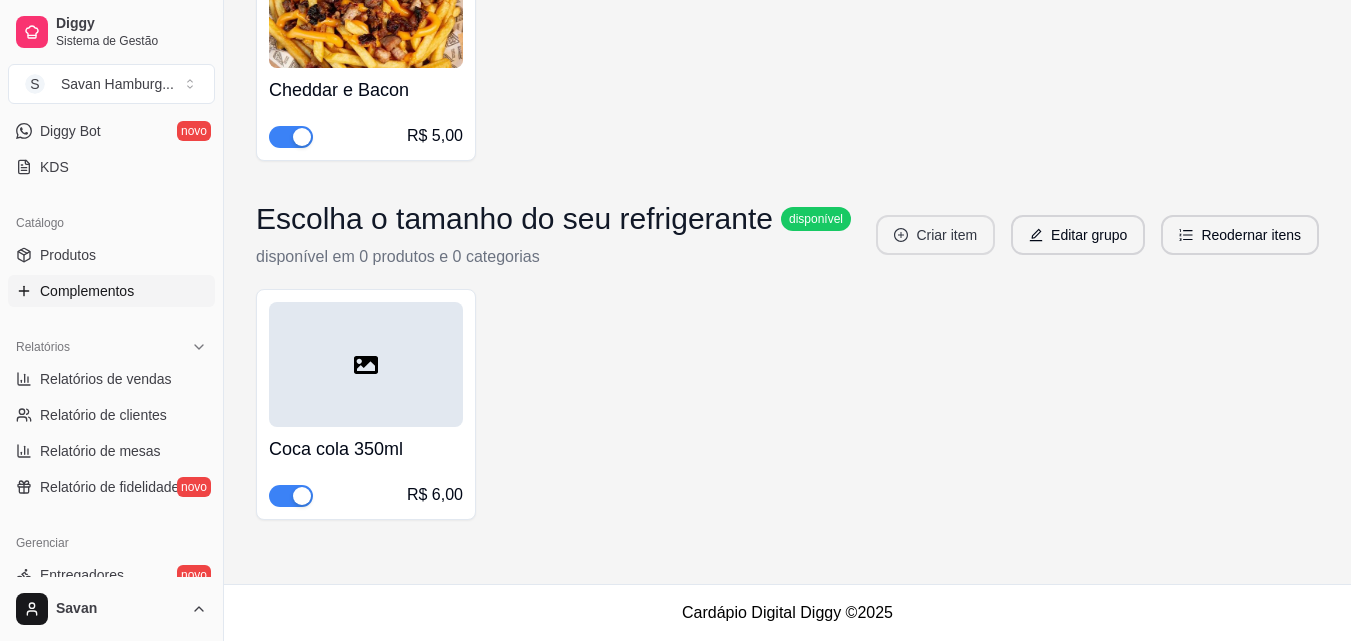 click on "Criar item" at bounding box center [935, 235] 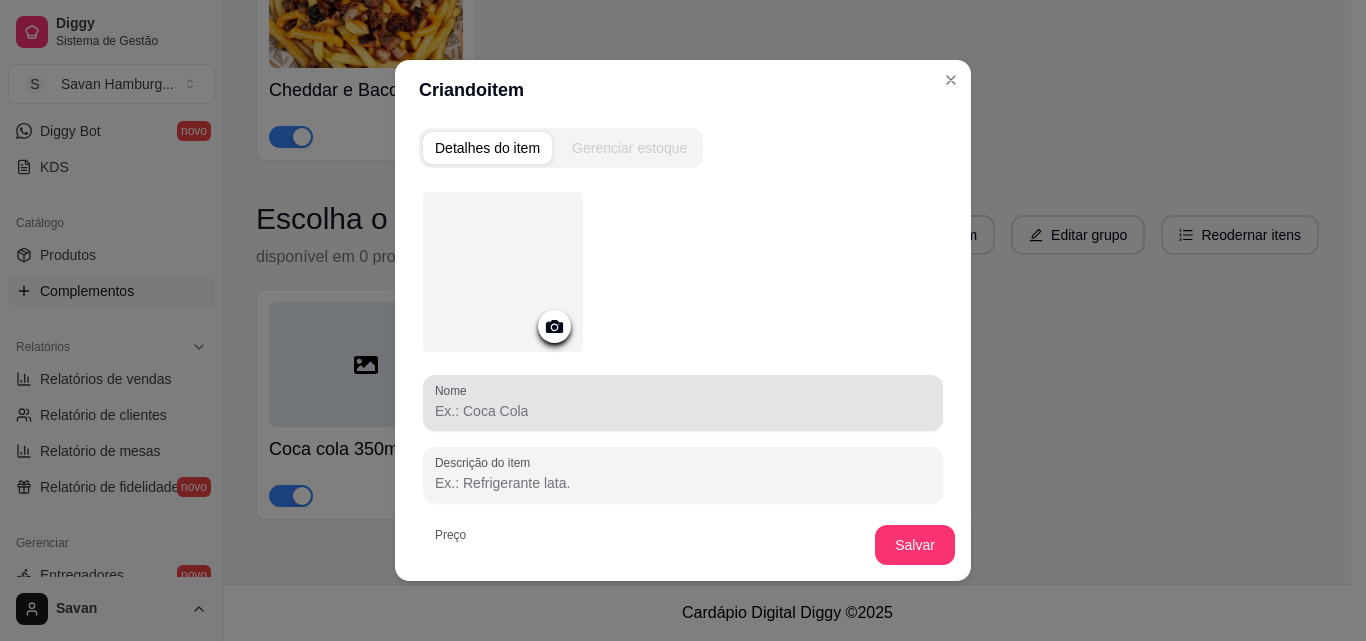 click on "Nome" at bounding box center (683, 411) 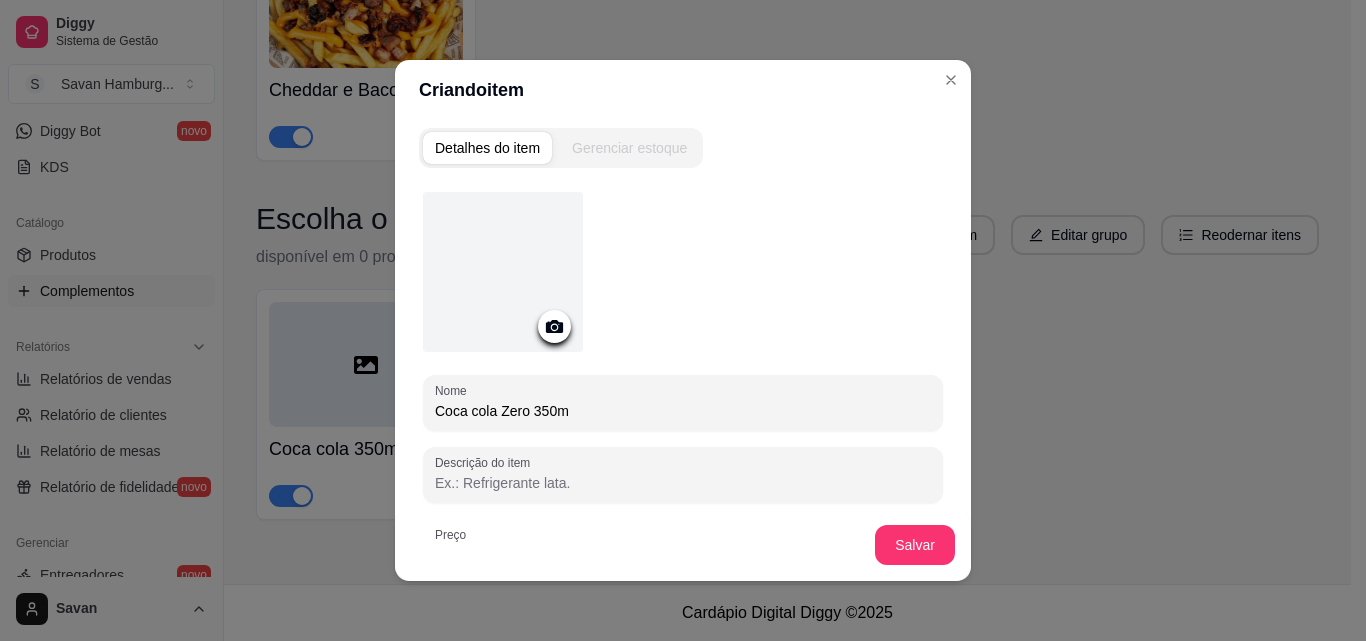 type on "Coca cola Zero 350m" 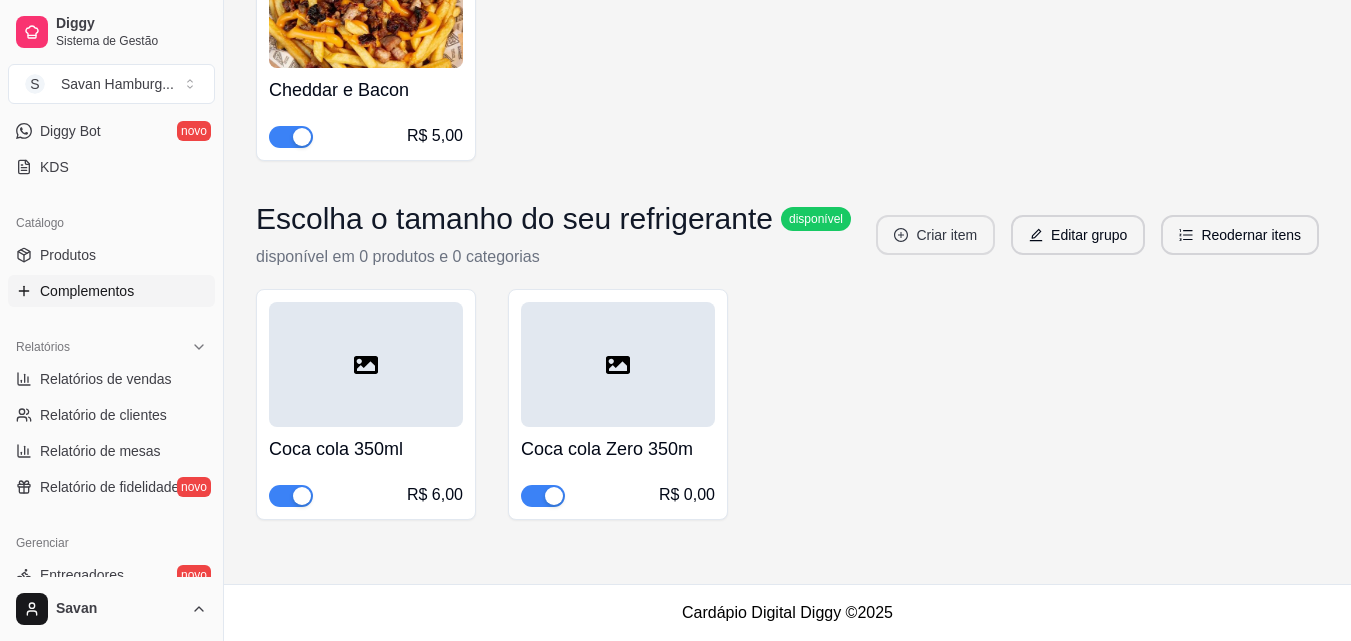 click on "Criar item" at bounding box center [935, 235] 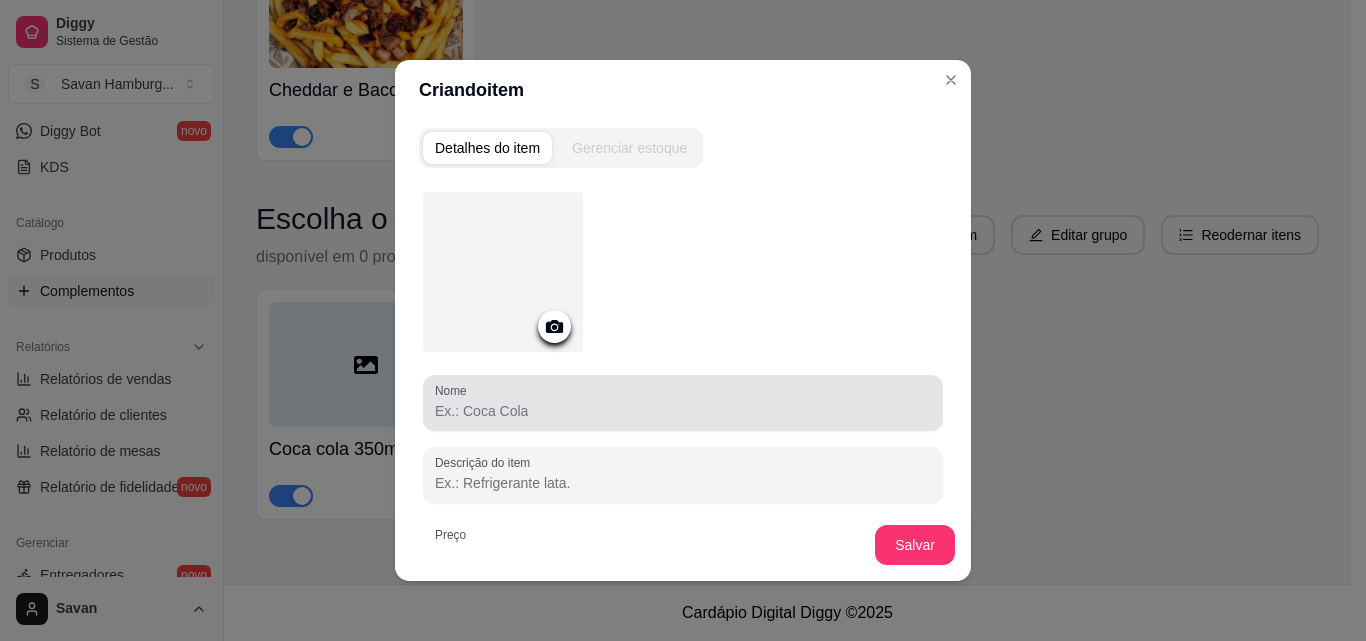 click on "Nome" at bounding box center [683, 411] 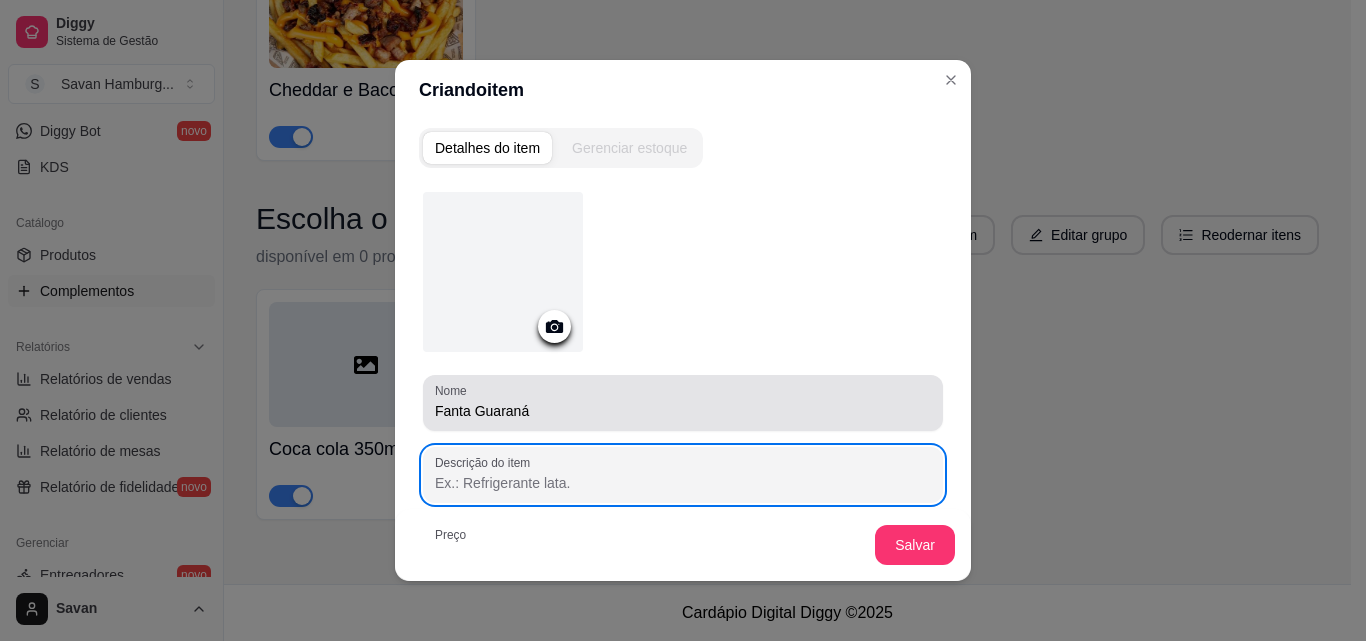 click on "Fanta Guaraná" at bounding box center (683, 411) 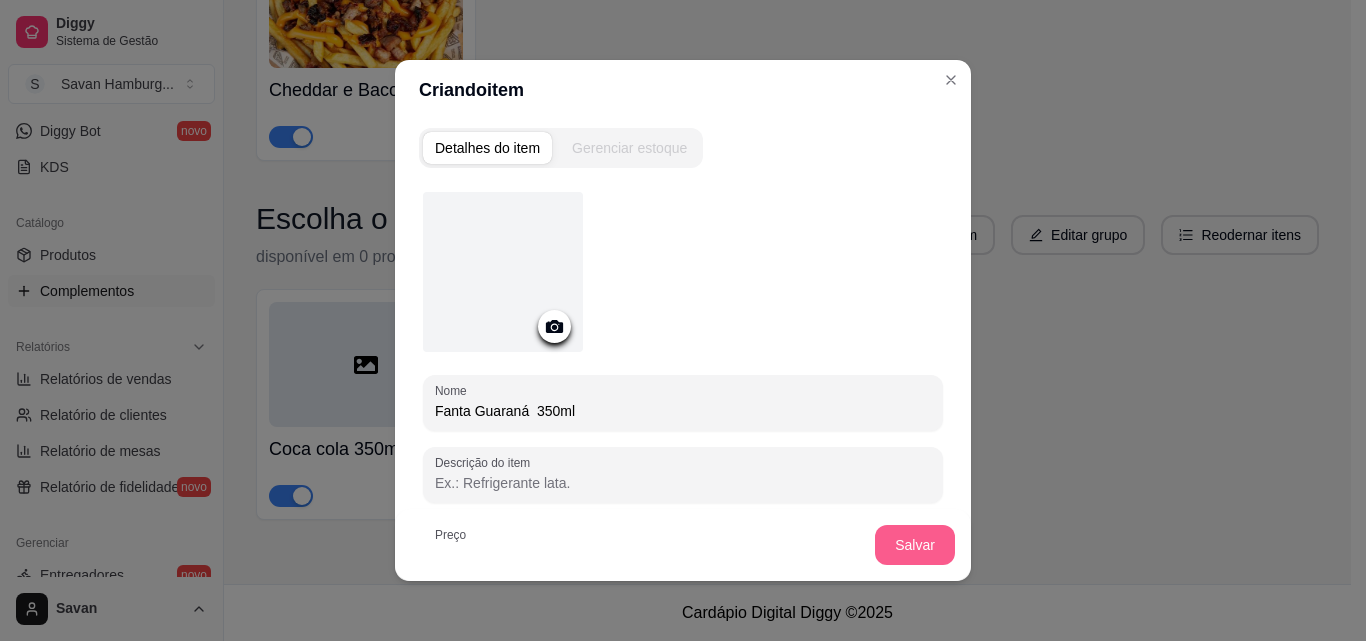 type on "Fanta Guaraná  350ml" 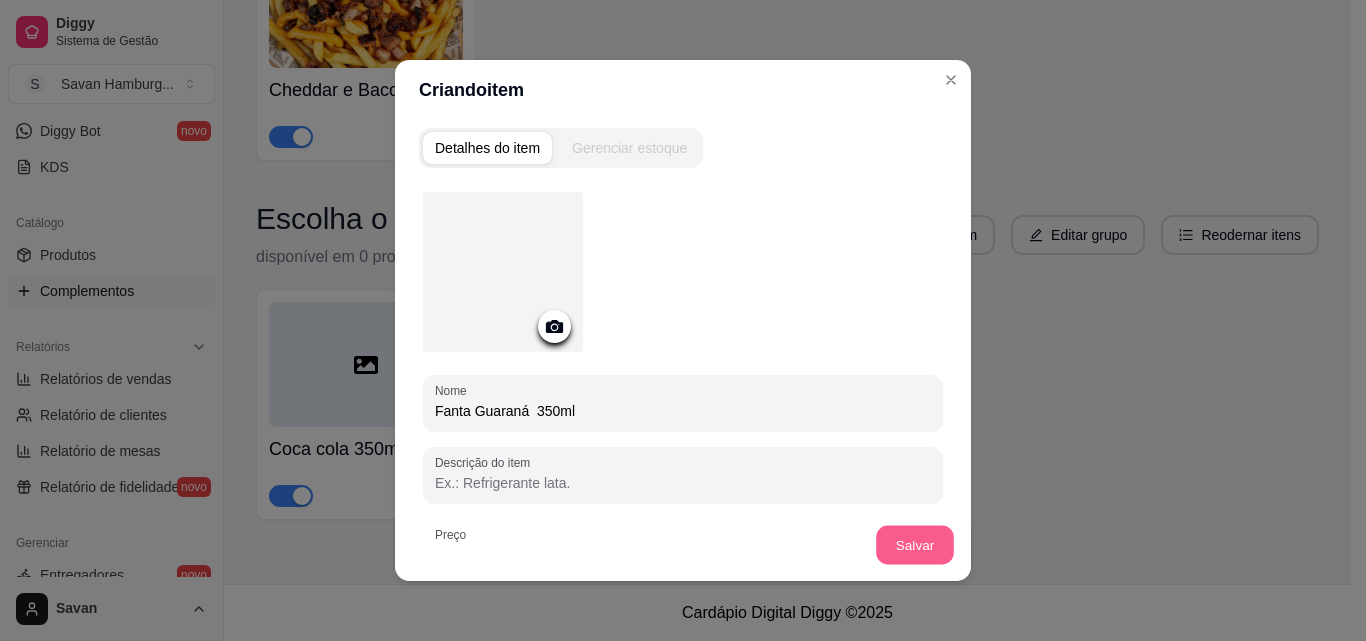 click on "Salvar" at bounding box center (915, 545) 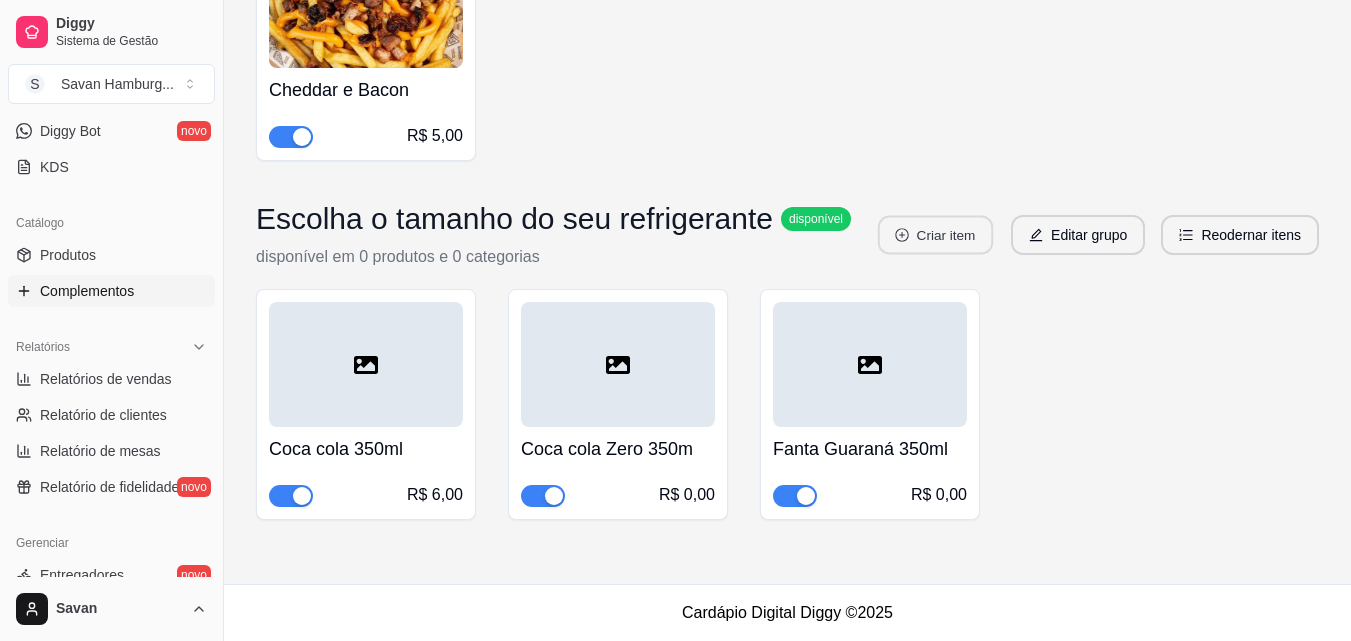 click on "Criar item" at bounding box center [935, 235] 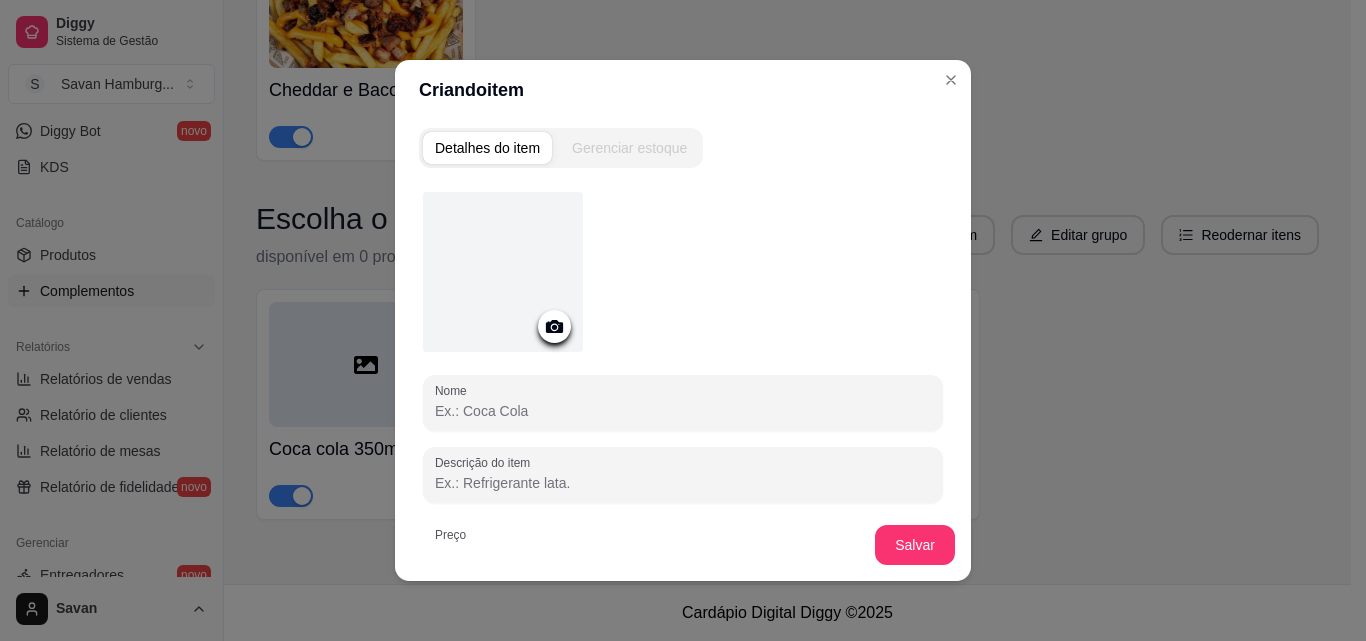 click at bounding box center [683, 403] 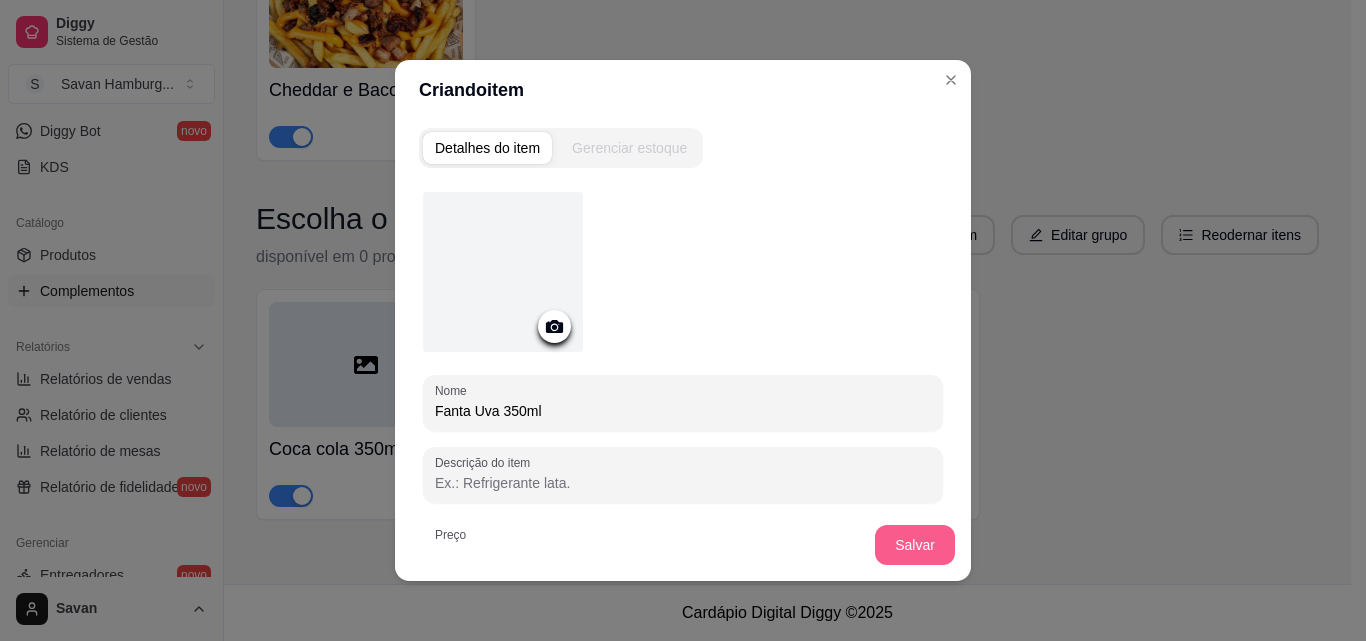 type on "Fanta Uva 350ml" 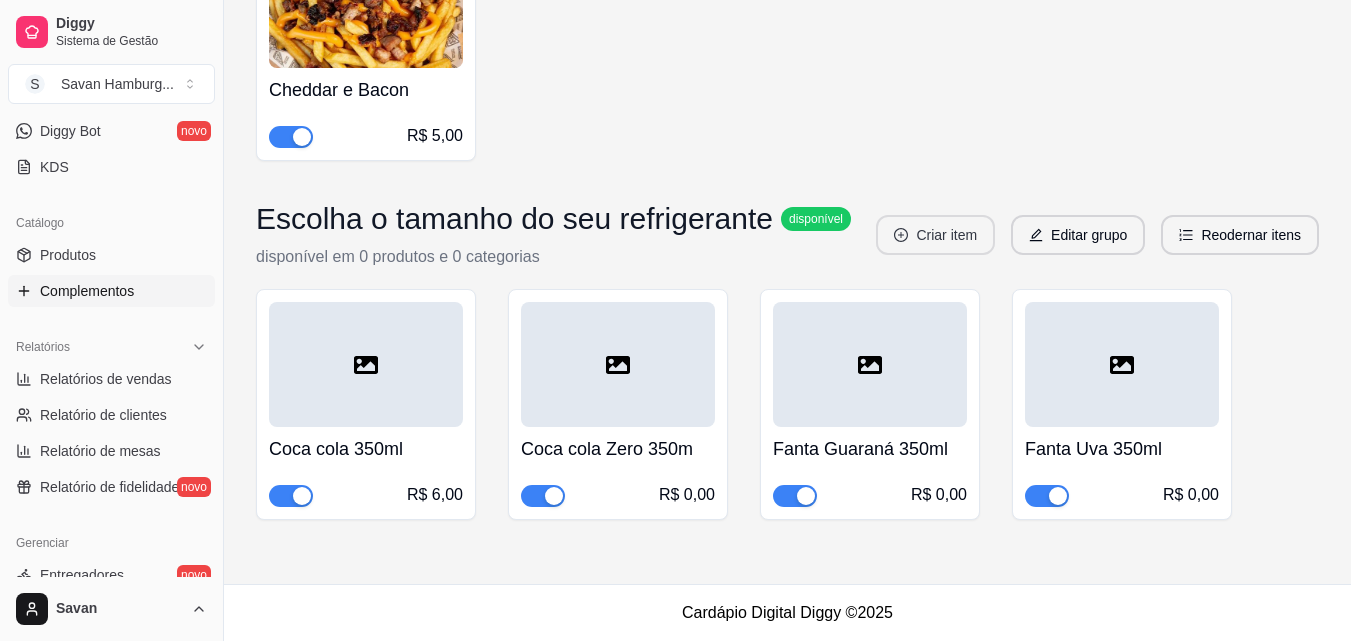 click on "Criar item" at bounding box center (935, 235) 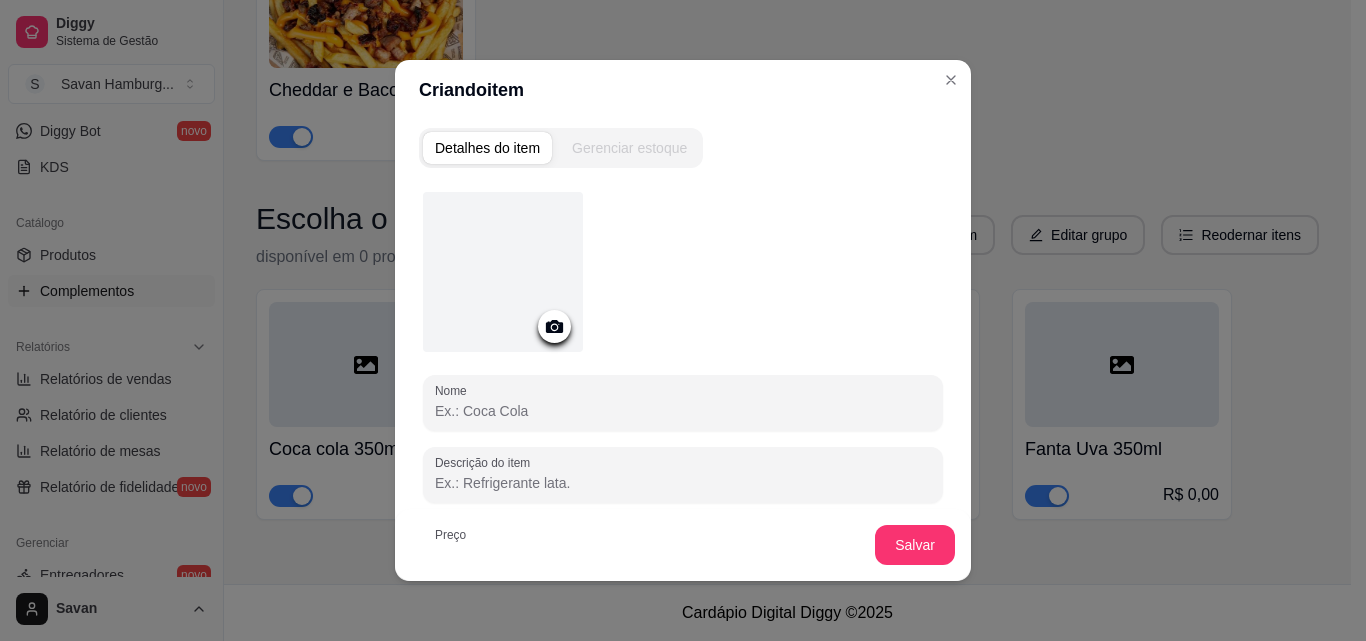 click on "Nome" at bounding box center (683, 411) 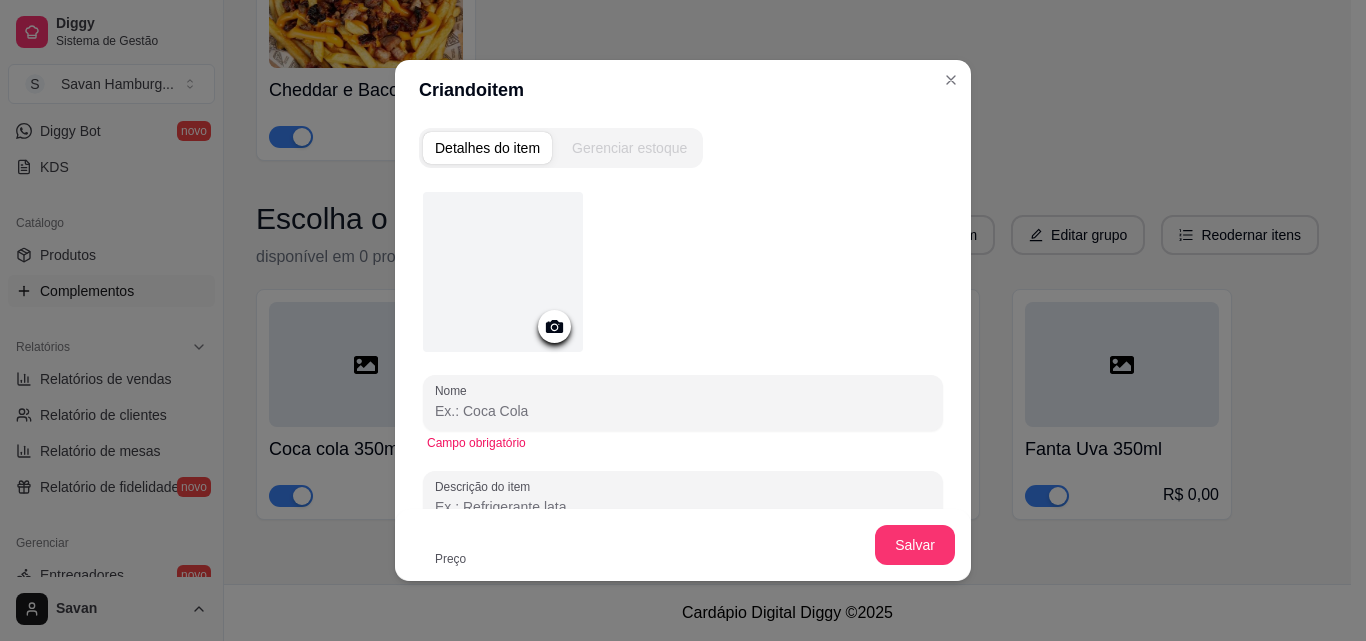 type on "F" 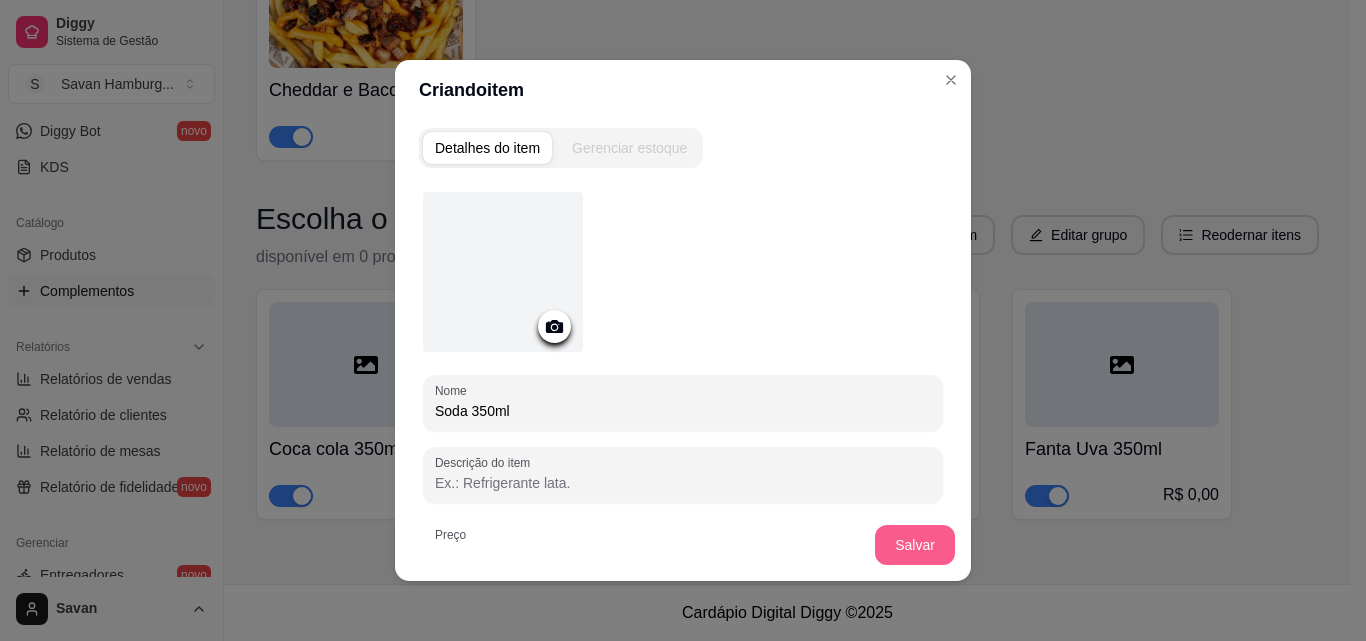 type on "Soda 350ml" 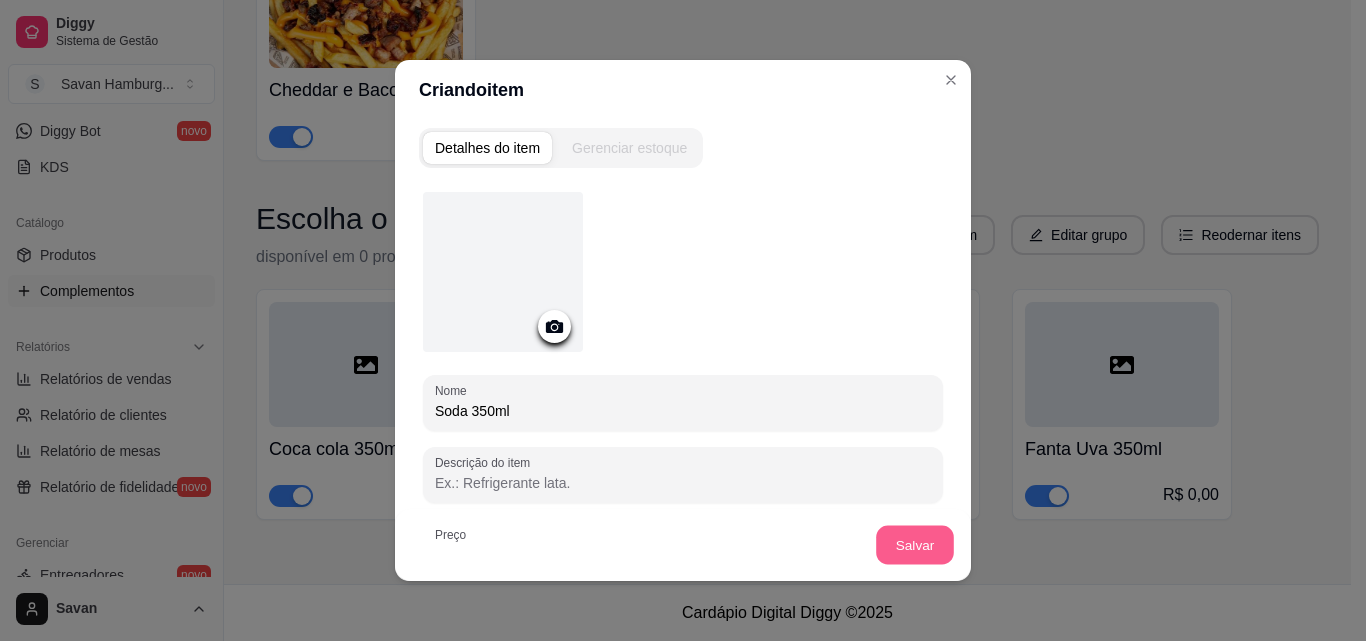 click on "Salvar" at bounding box center [915, 545] 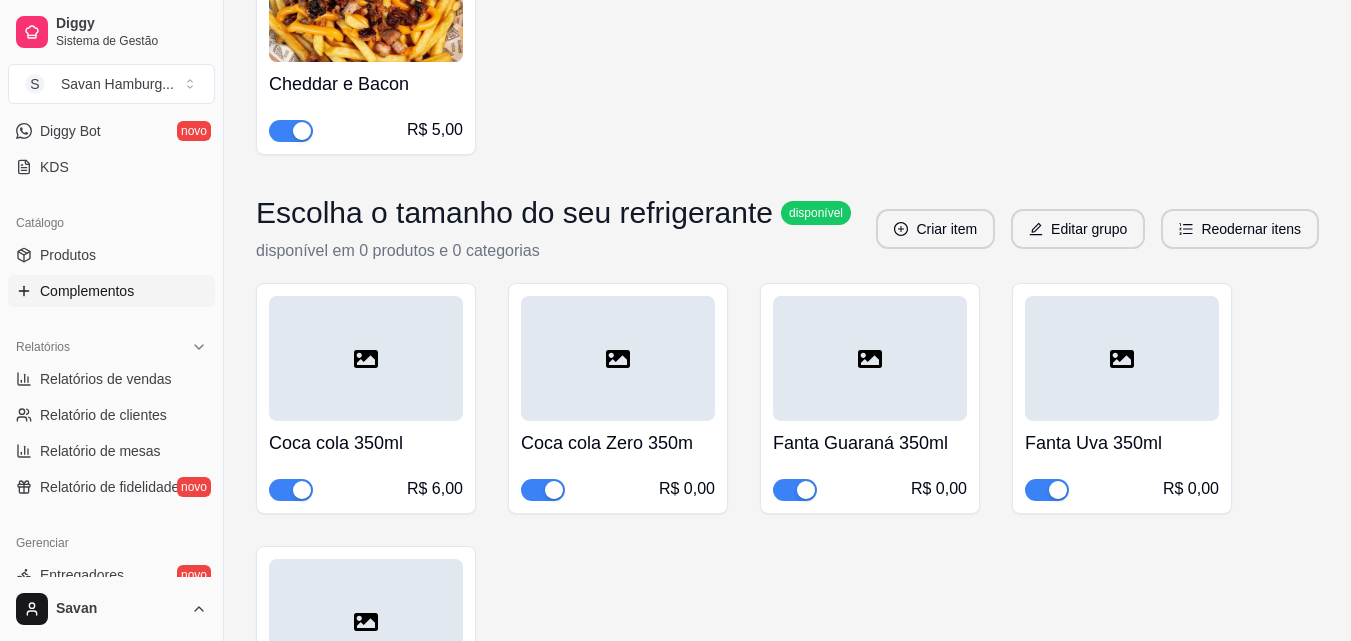 click at bounding box center [618, 358] 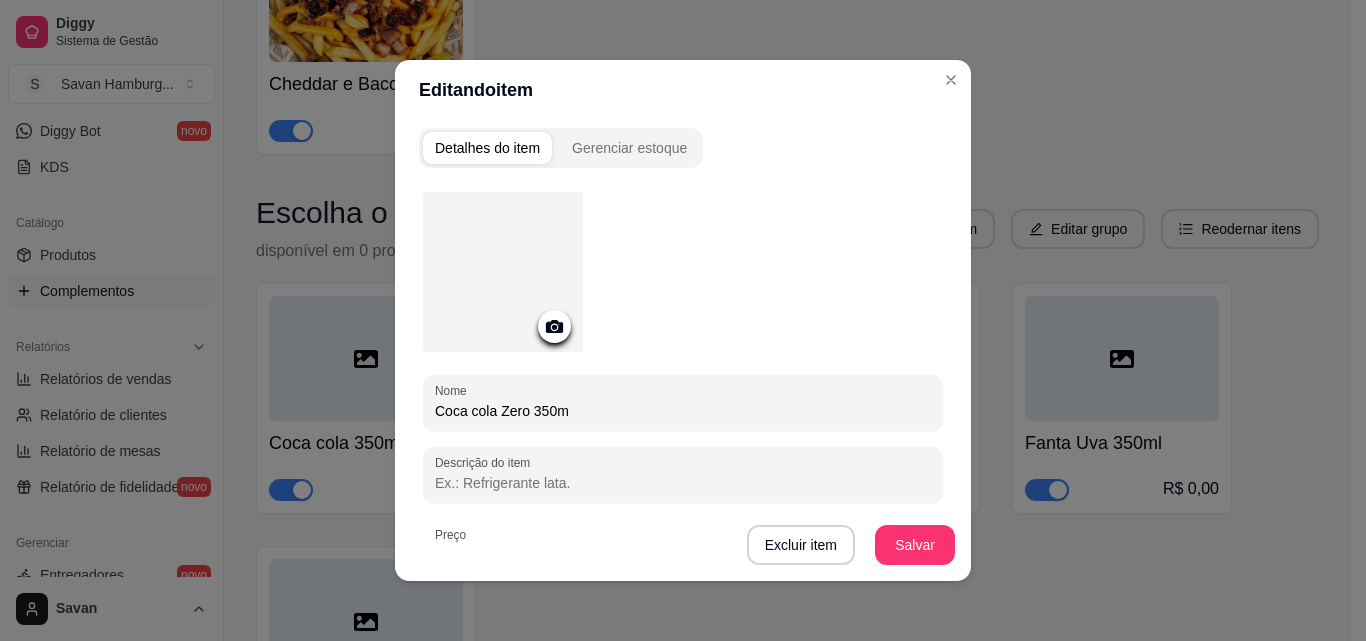 click on "Coca cola Zero 350m" at bounding box center [683, 411] 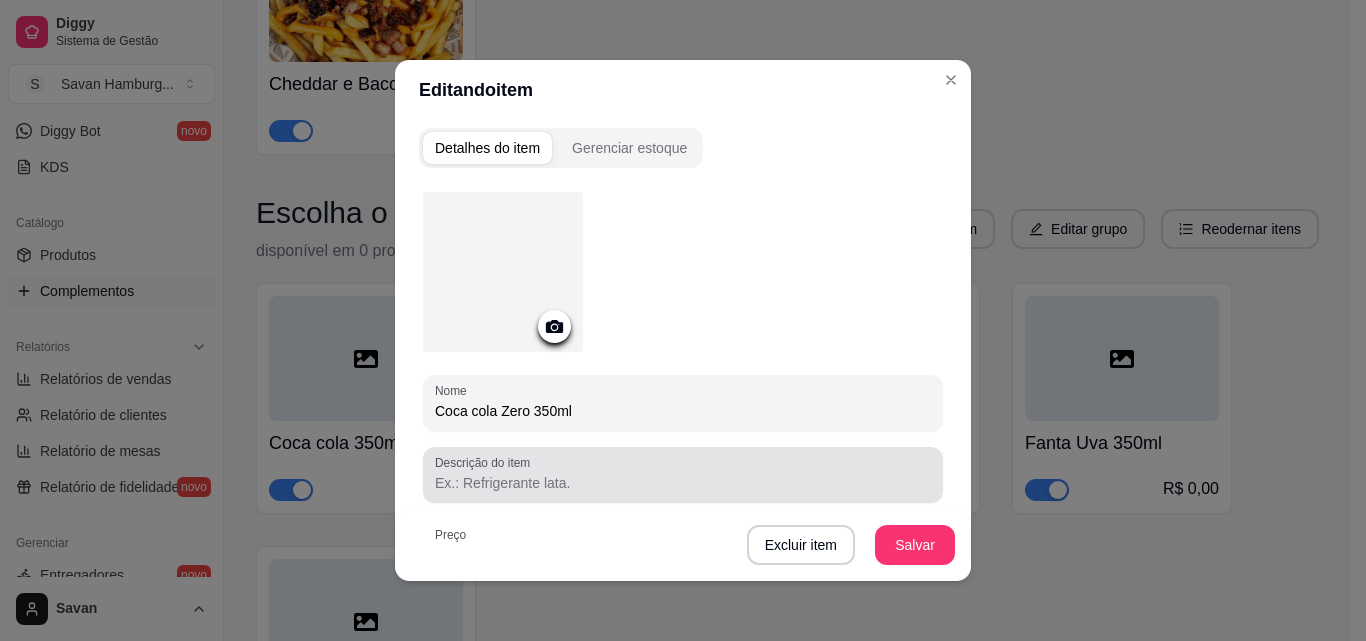 type on "Coca cola Zero 350ml" 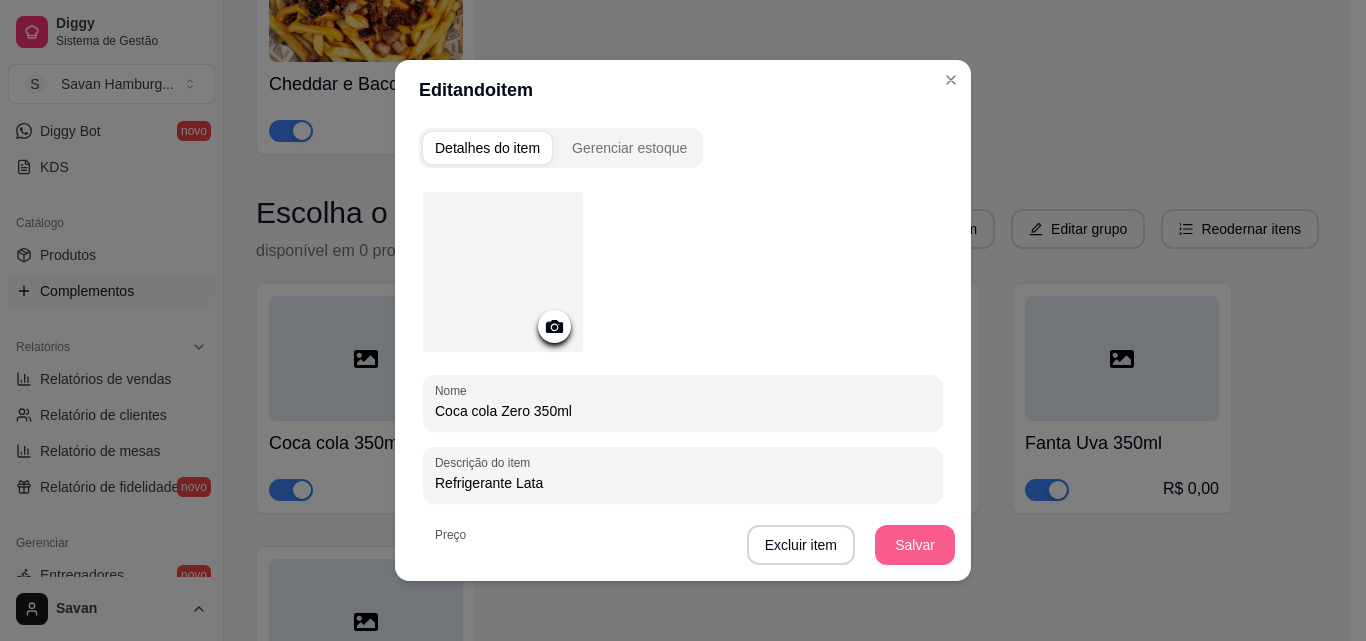 type on "Refrigerante Lata" 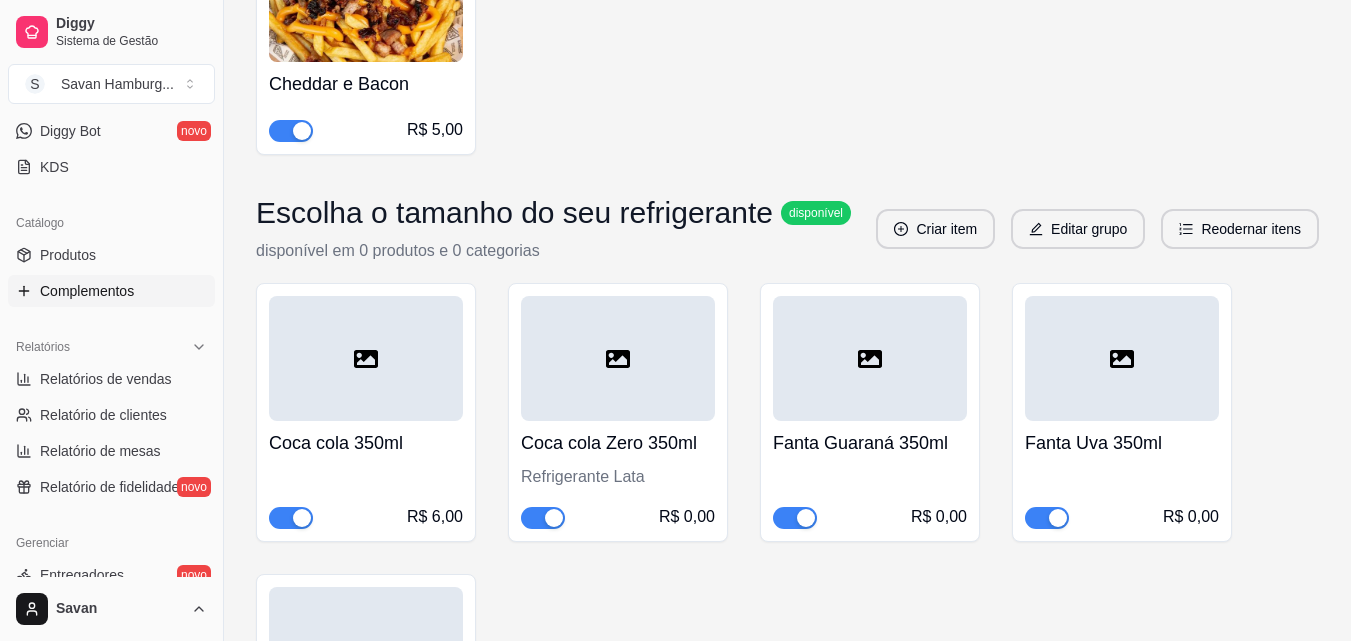 click at bounding box center [366, 358] 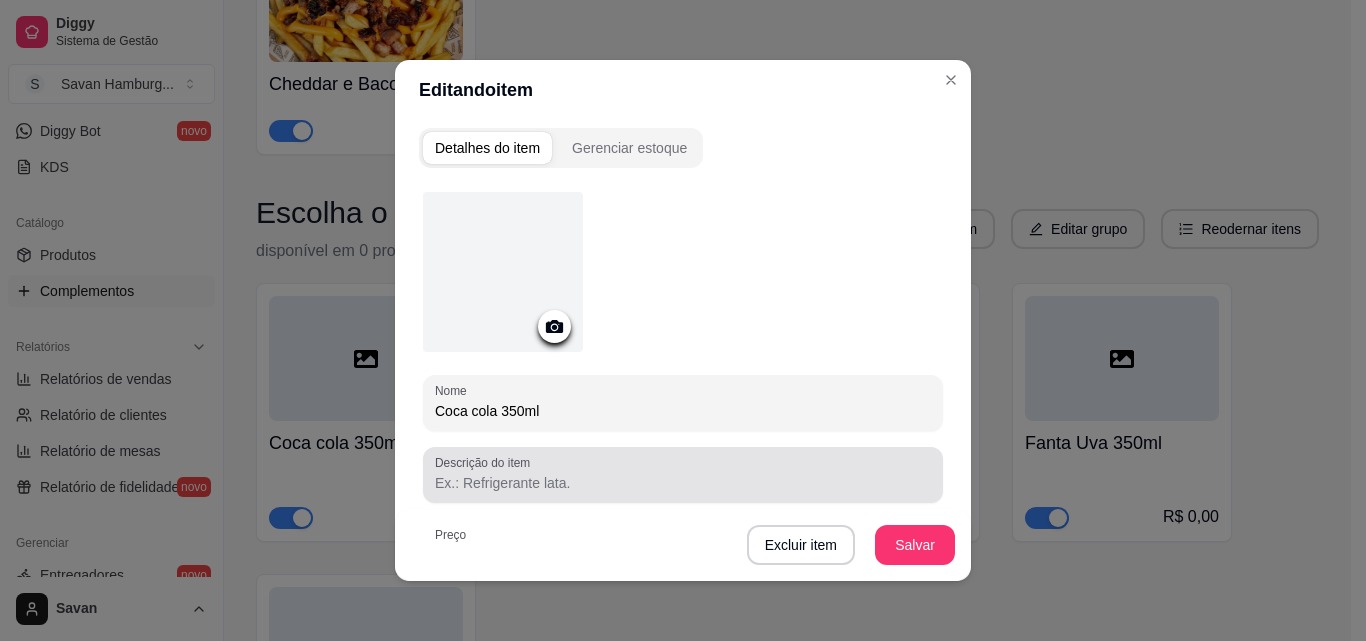 click on "Descrição do item" at bounding box center (486, 462) 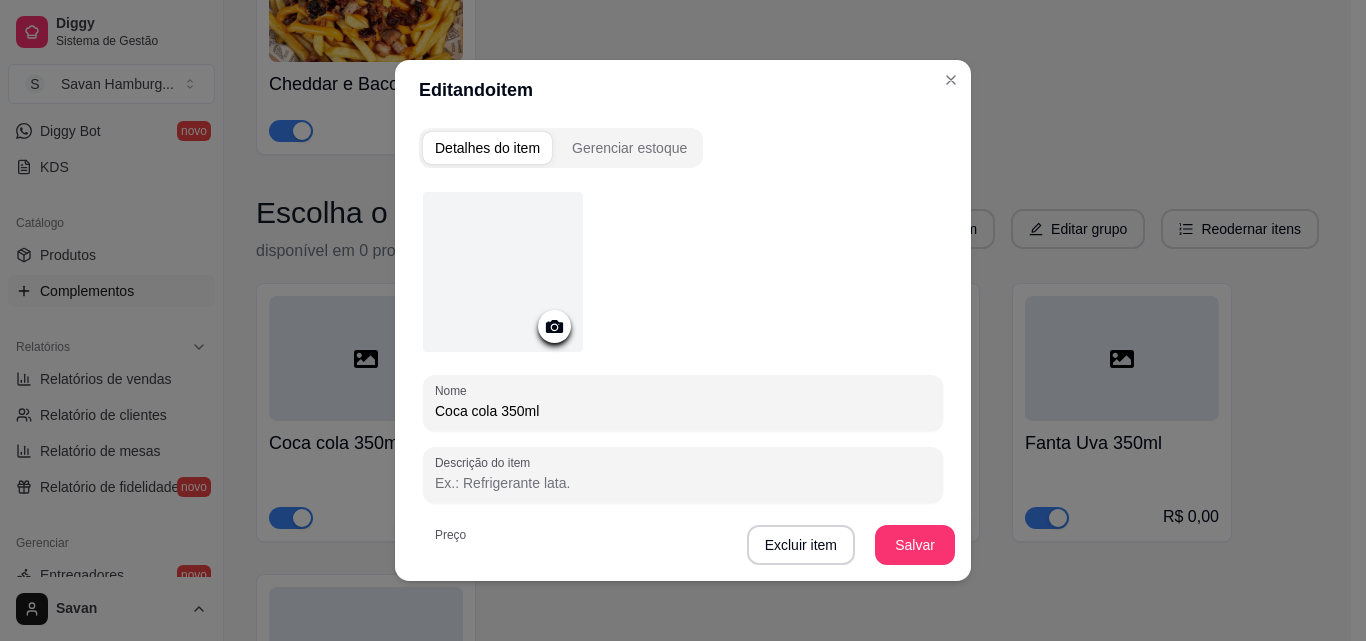 paste on "Refrigerante Lata" 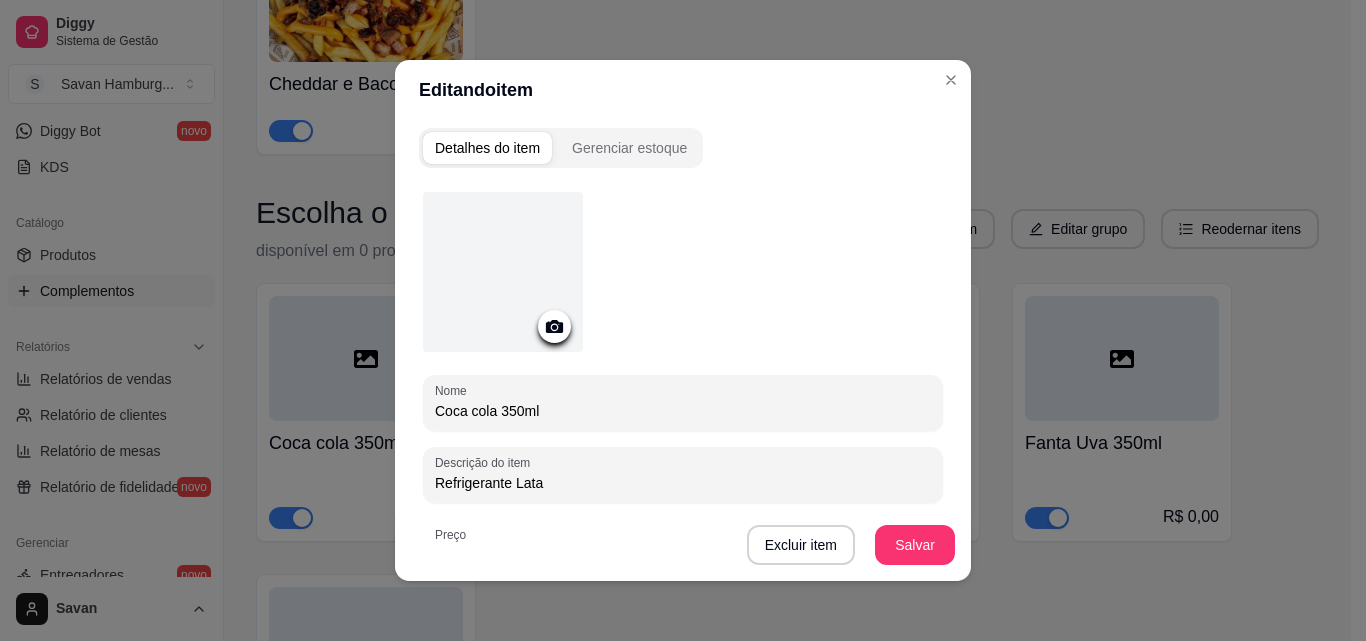type on "Refrigerante Lata" 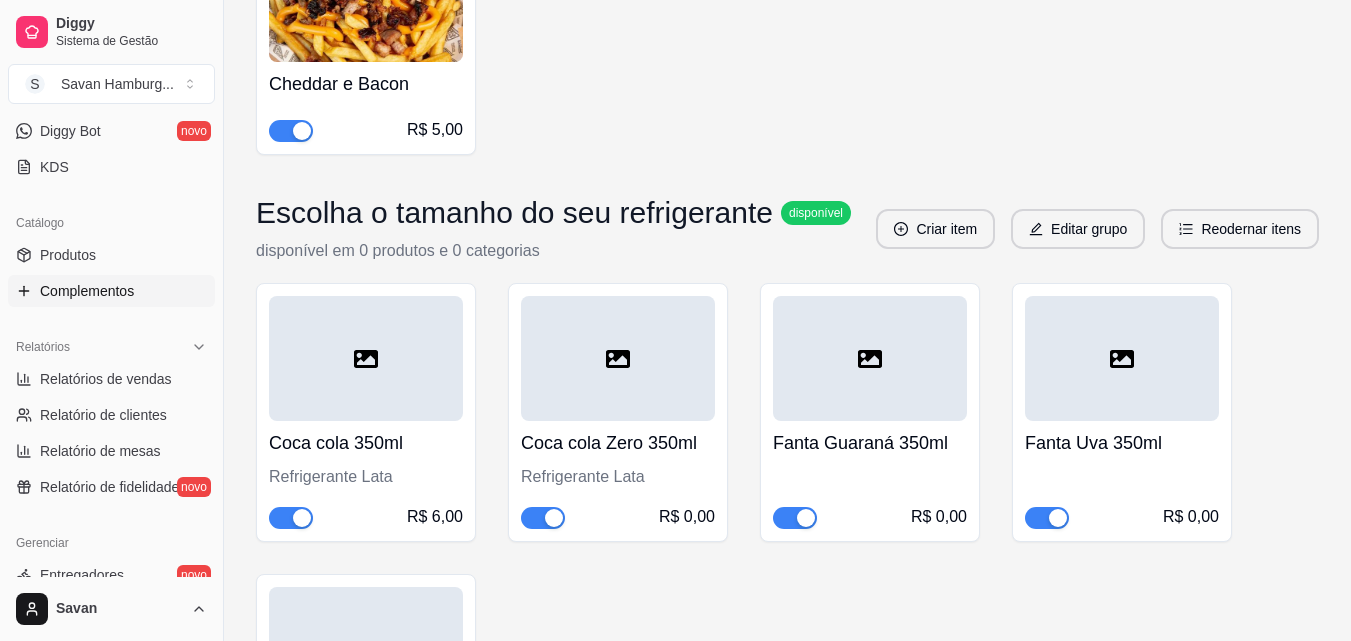 click 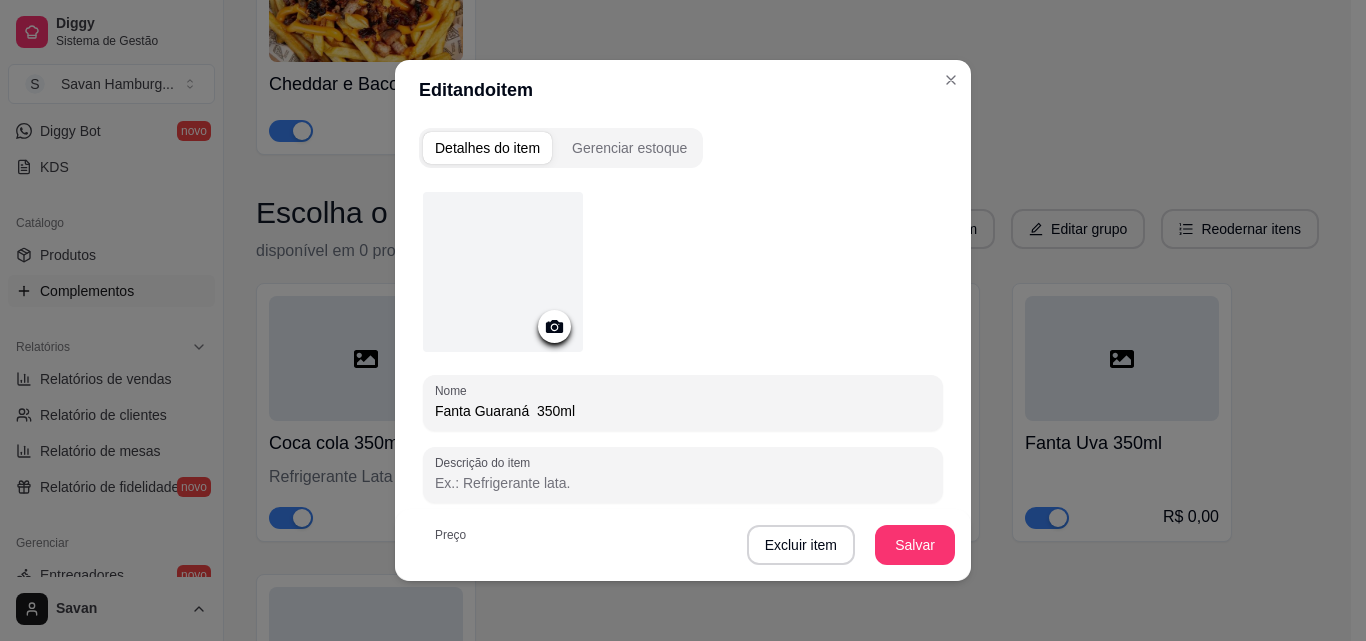 click on "Descrição do item" at bounding box center [683, 483] 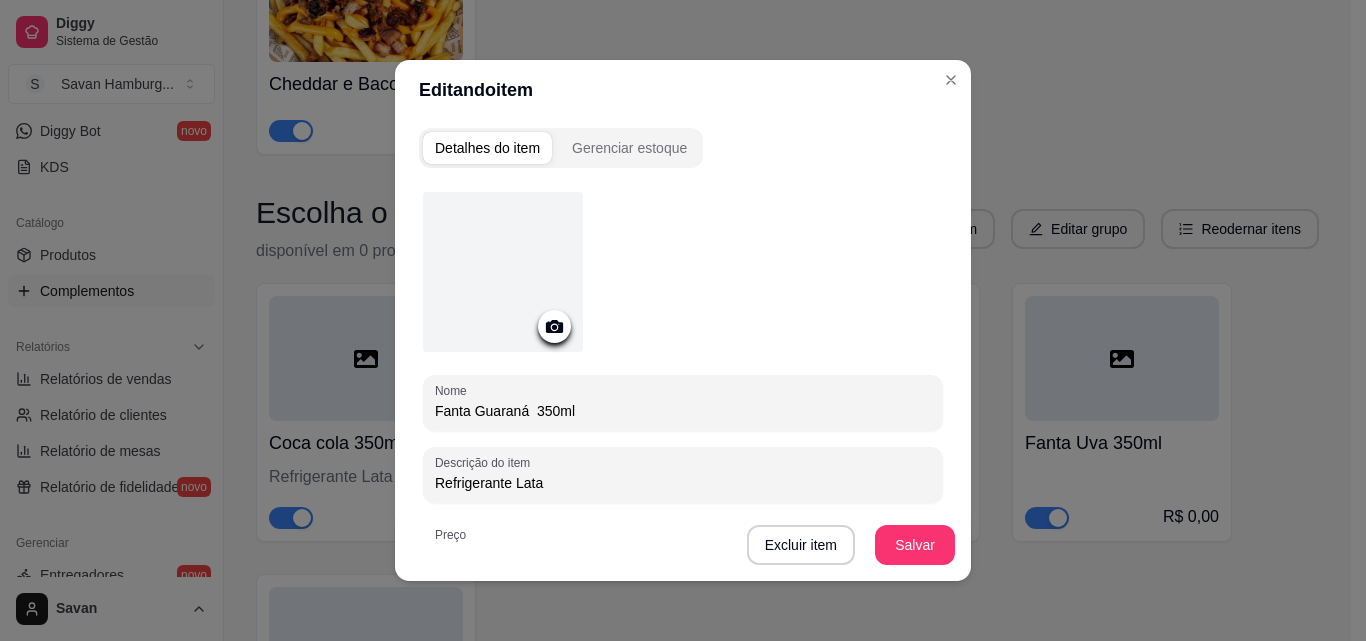 type on "Refrigerante Lata" 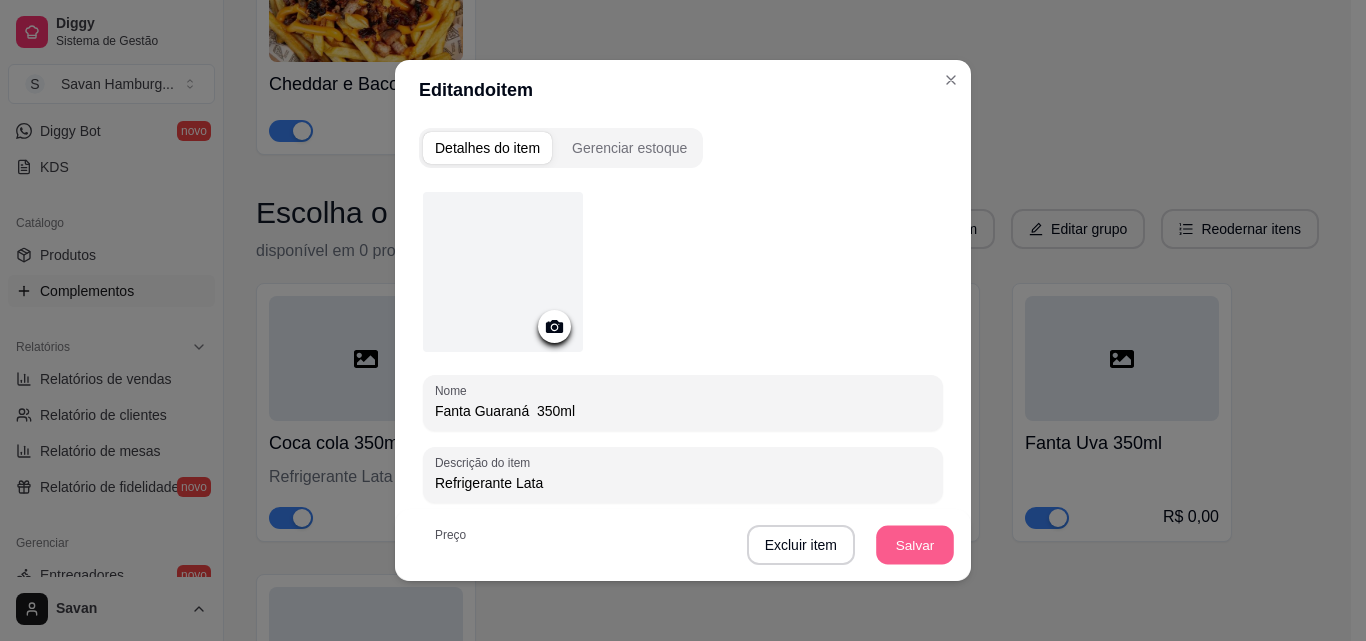 click on "Salvar" at bounding box center (915, 545) 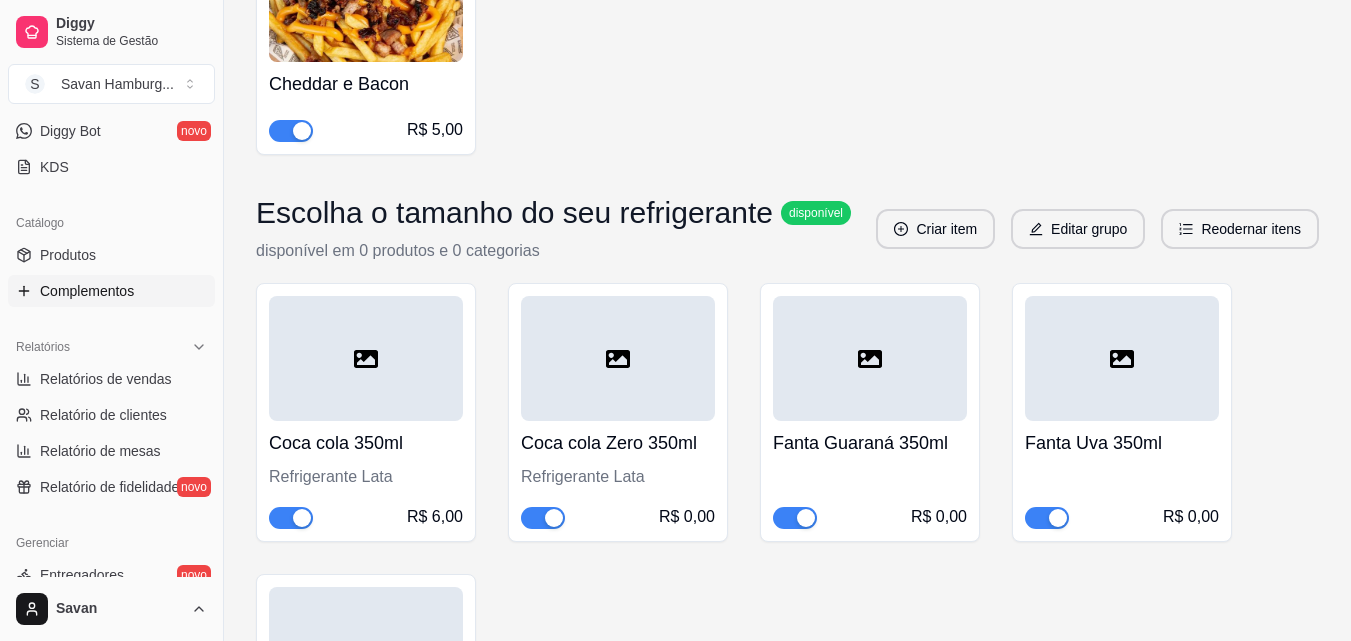 click at bounding box center (1122, 358) 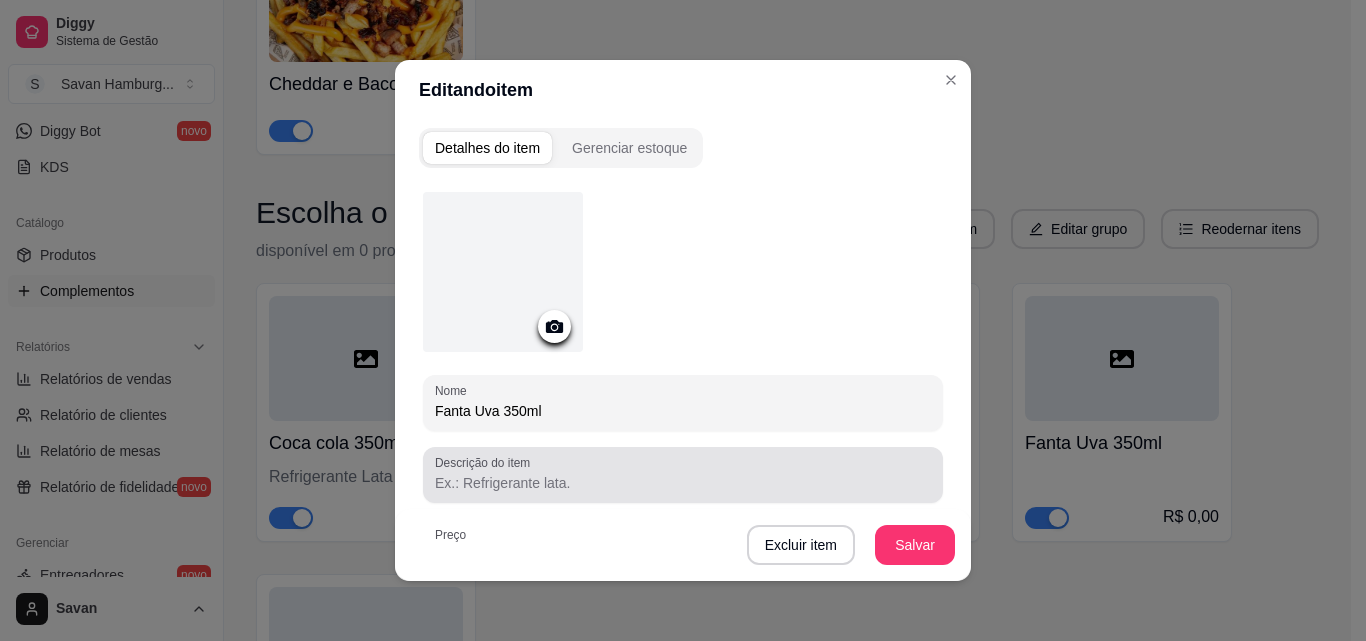 click at bounding box center (683, 475) 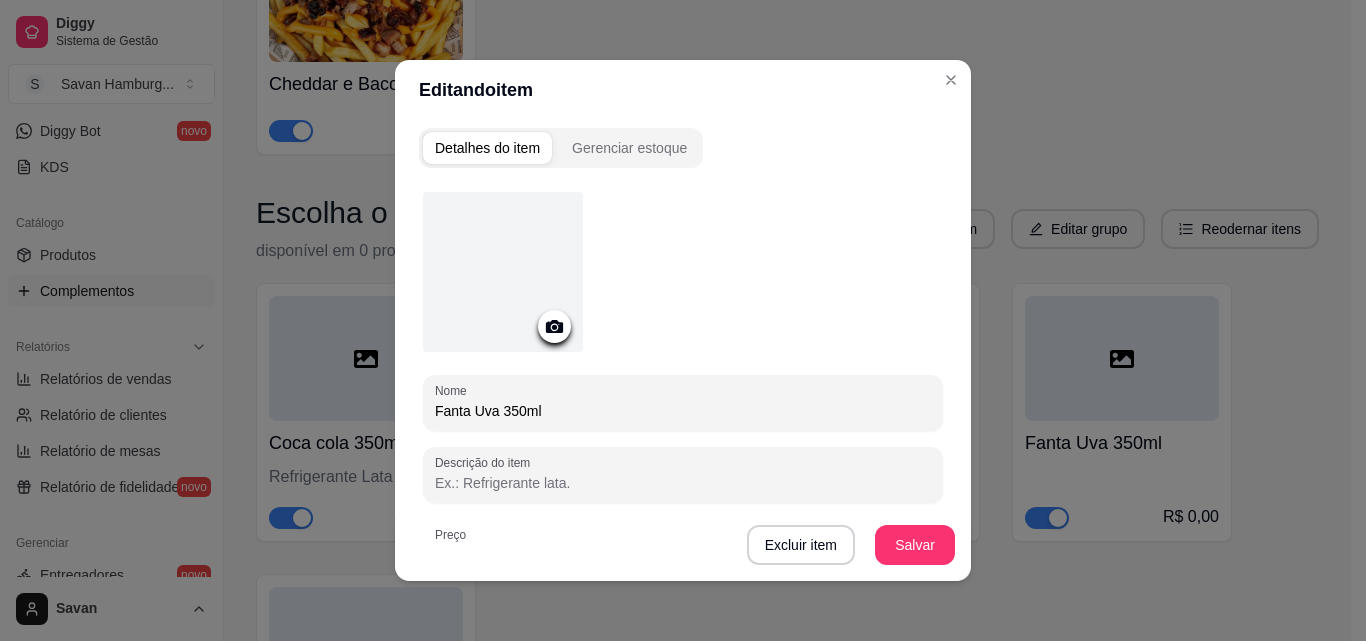 paste on "Refrigerante Lata" 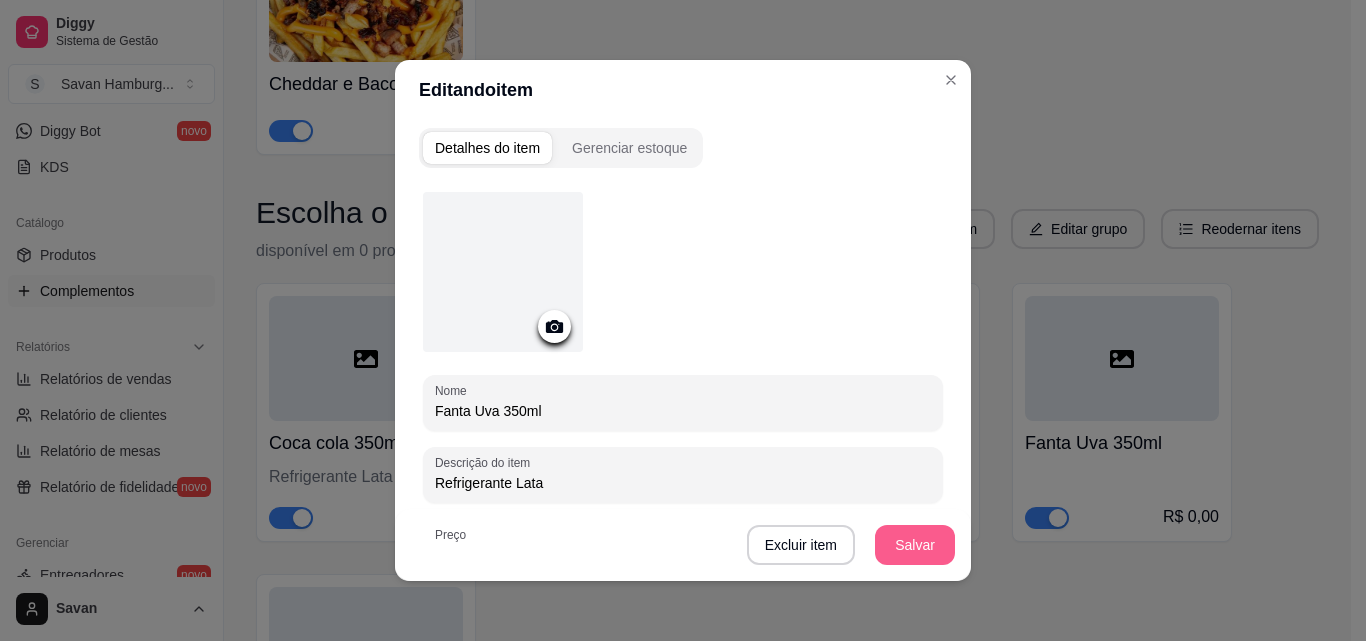 type on "Refrigerante Lata" 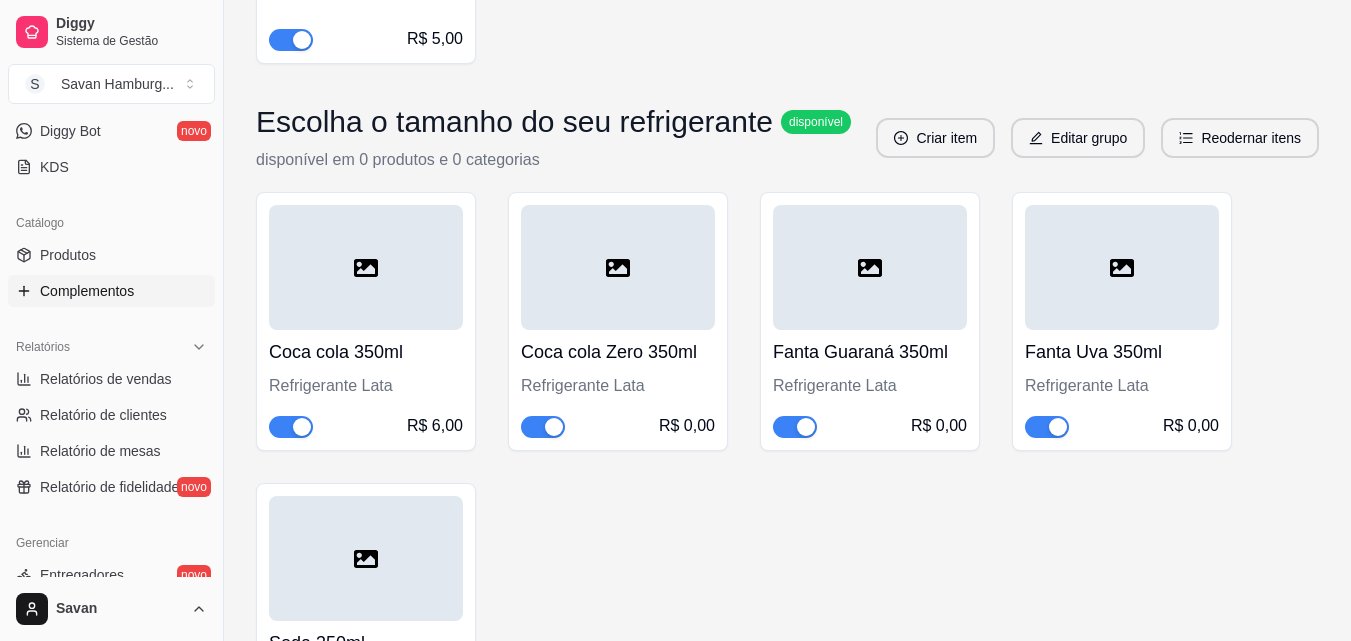 scroll, scrollTop: 2084, scrollLeft: 0, axis: vertical 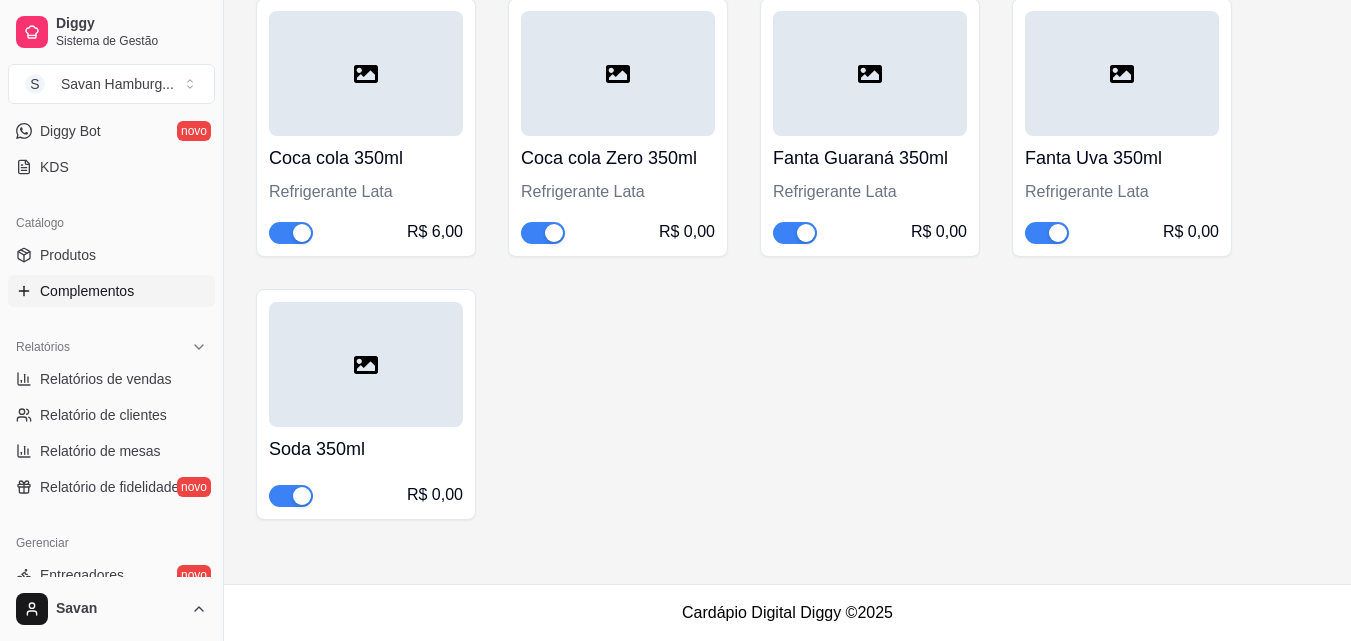 click at bounding box center [366, 364] 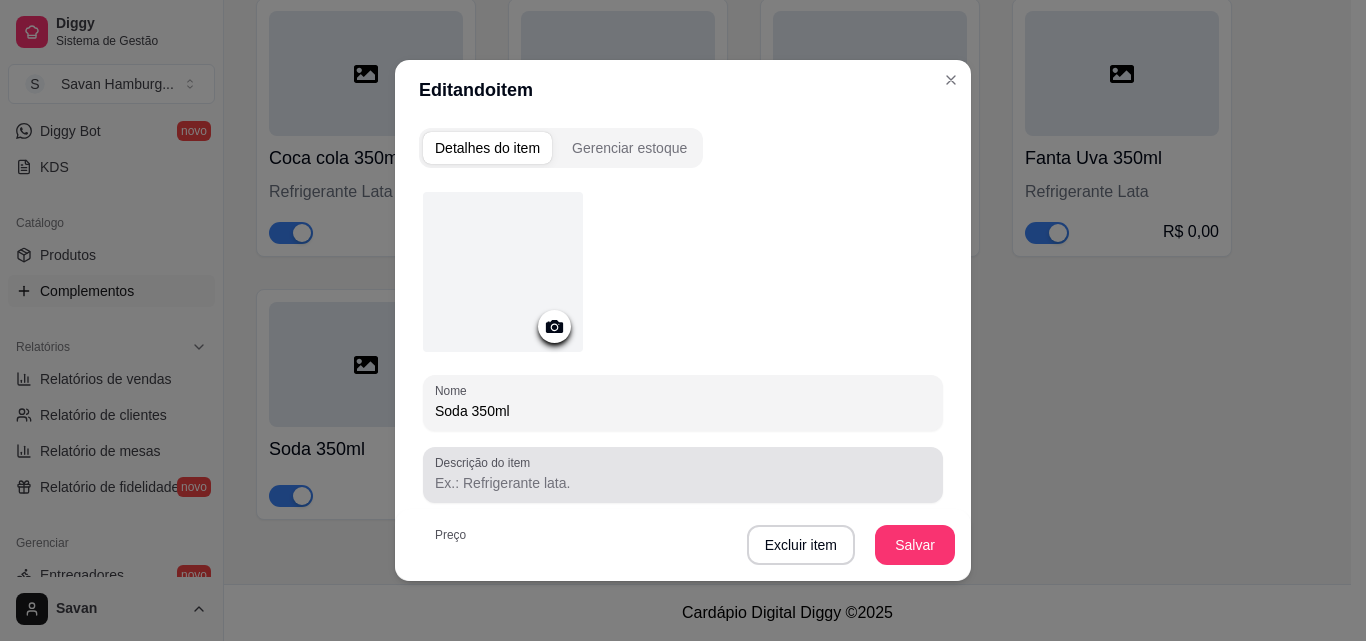 click on "Descrição do item" at bounding box center [486, 462] 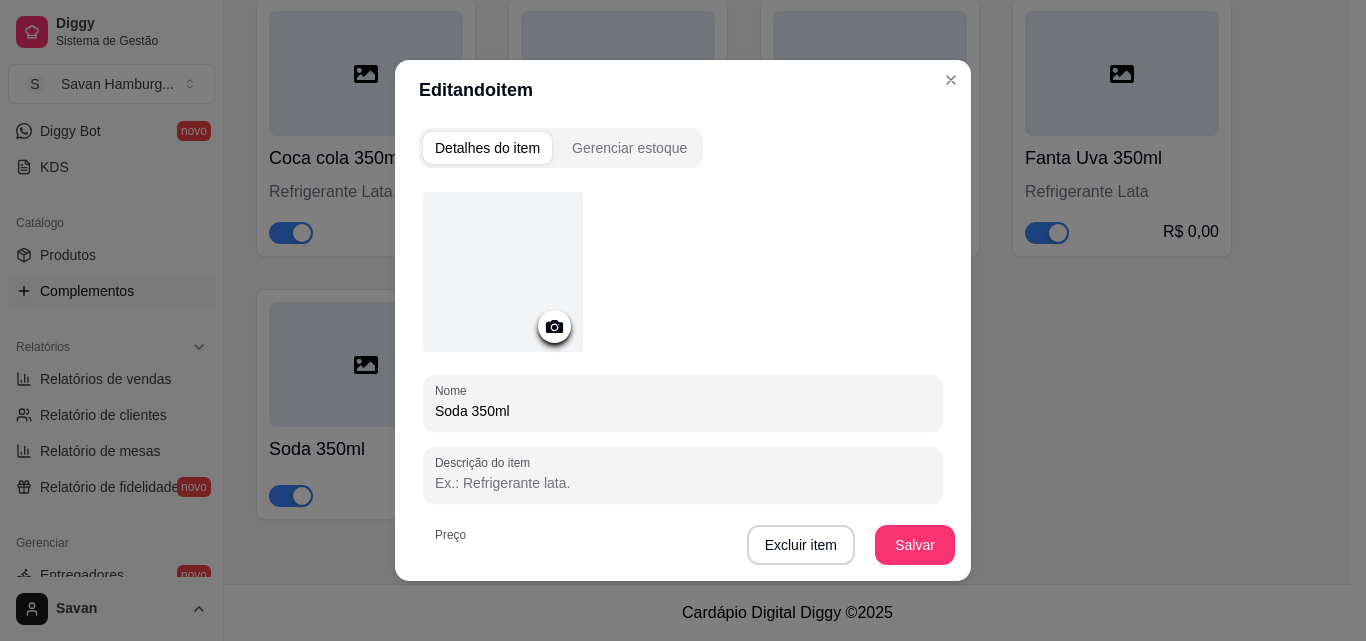 paste on "Refrigerante Lata" 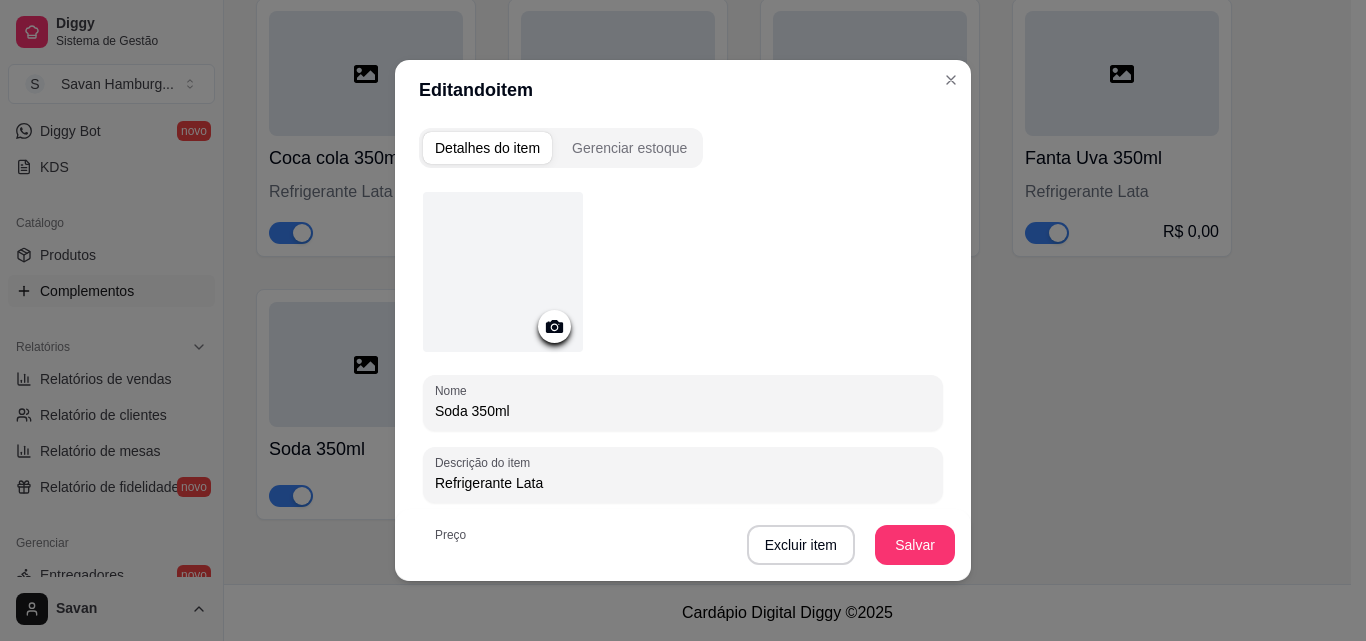 type on "Refrigerante Lata" 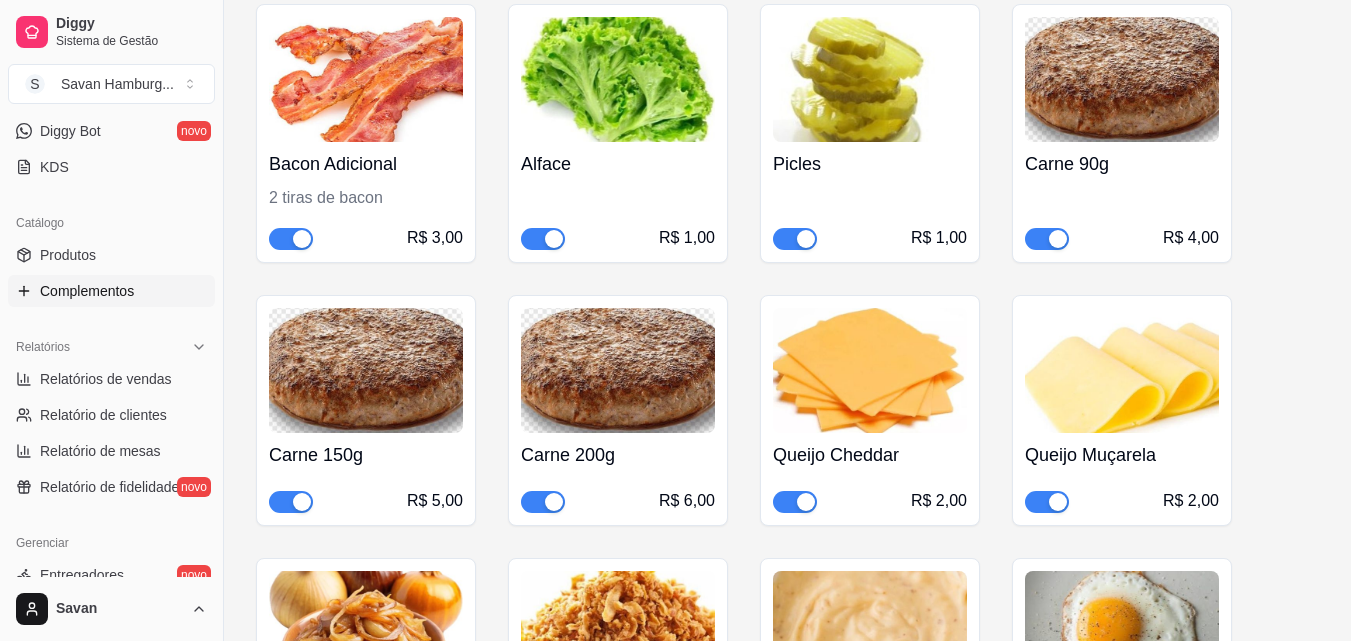 scroll, scrollTop: 0, scrollLeft: 0, axis: both 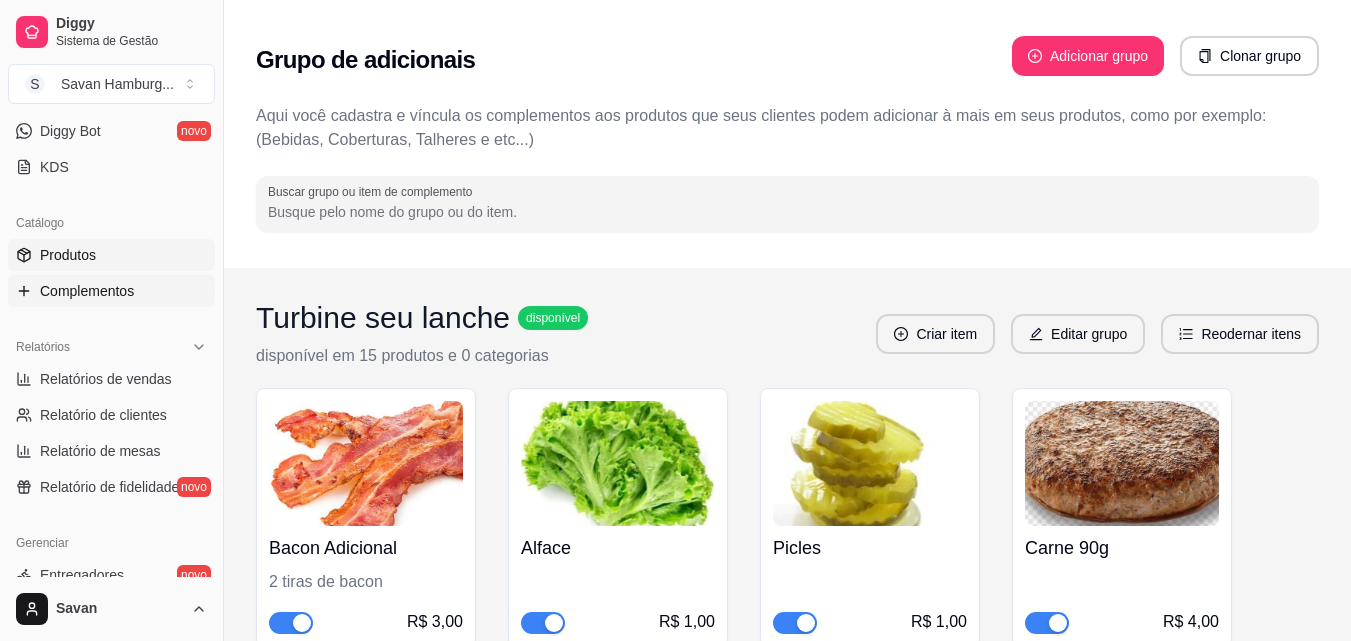click on "Produtos" at bounding box center [68, 255] 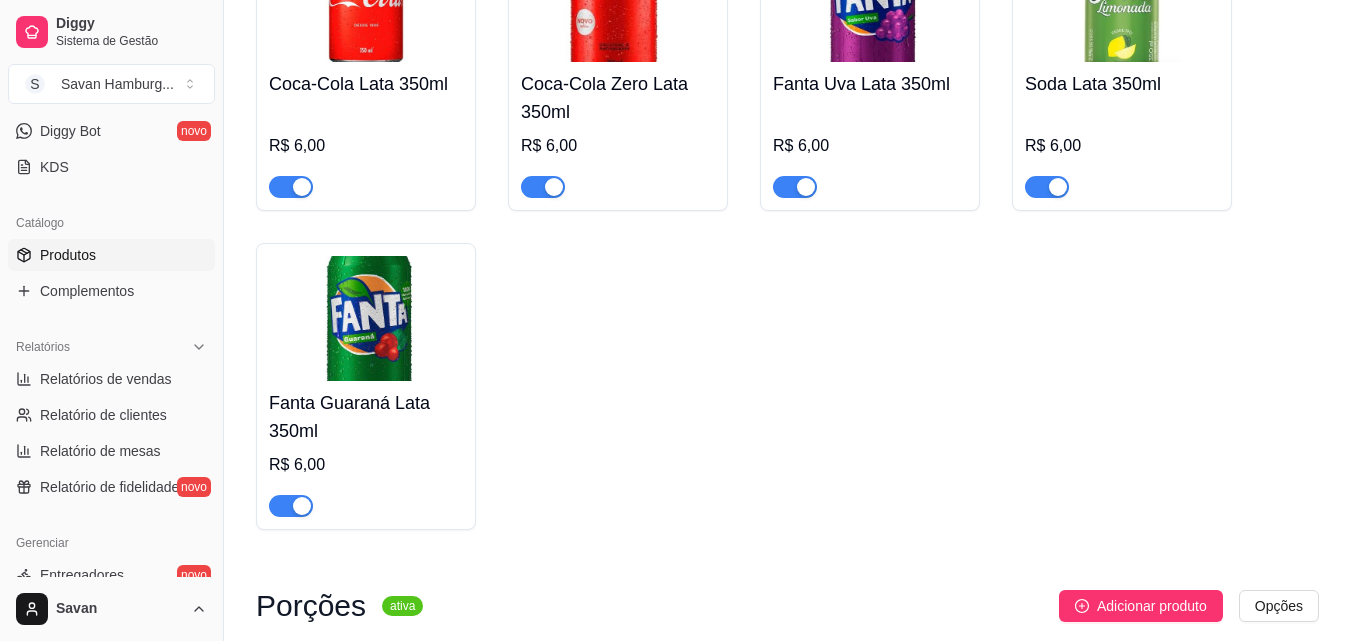 scroll, scrollTop: 600, scrollLeft: 0, axis: vertical 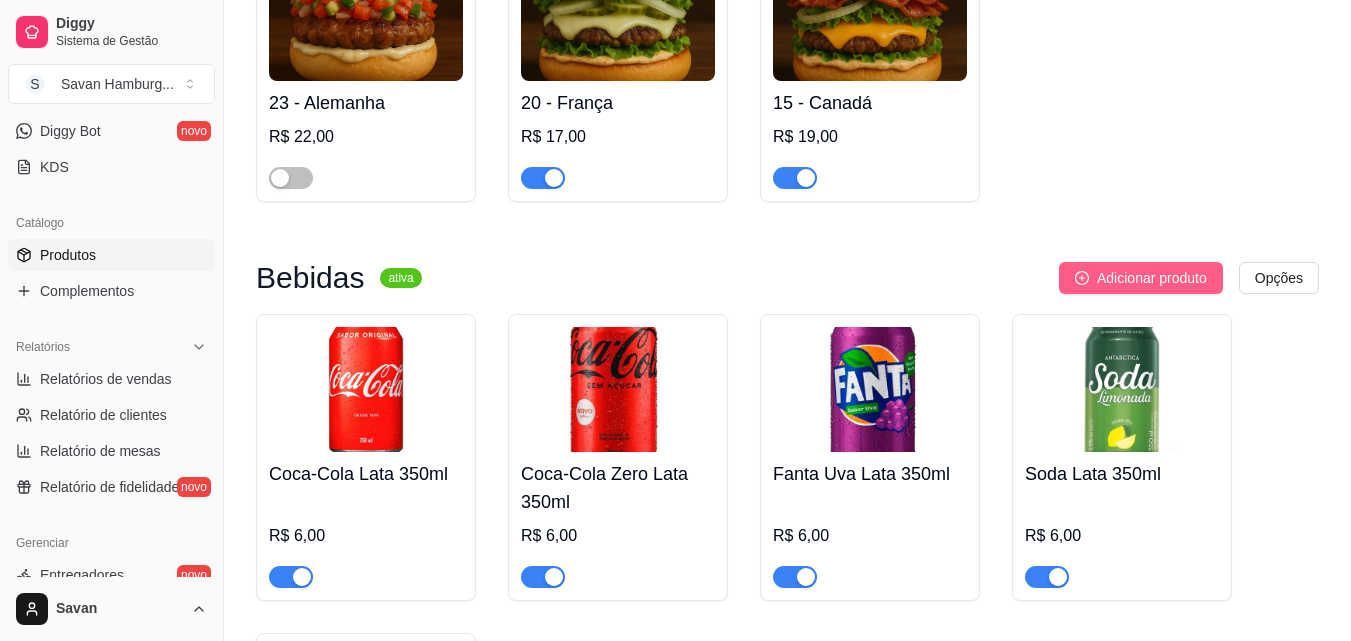click on "Adicionar produto" at bounding box center [1152, 278] 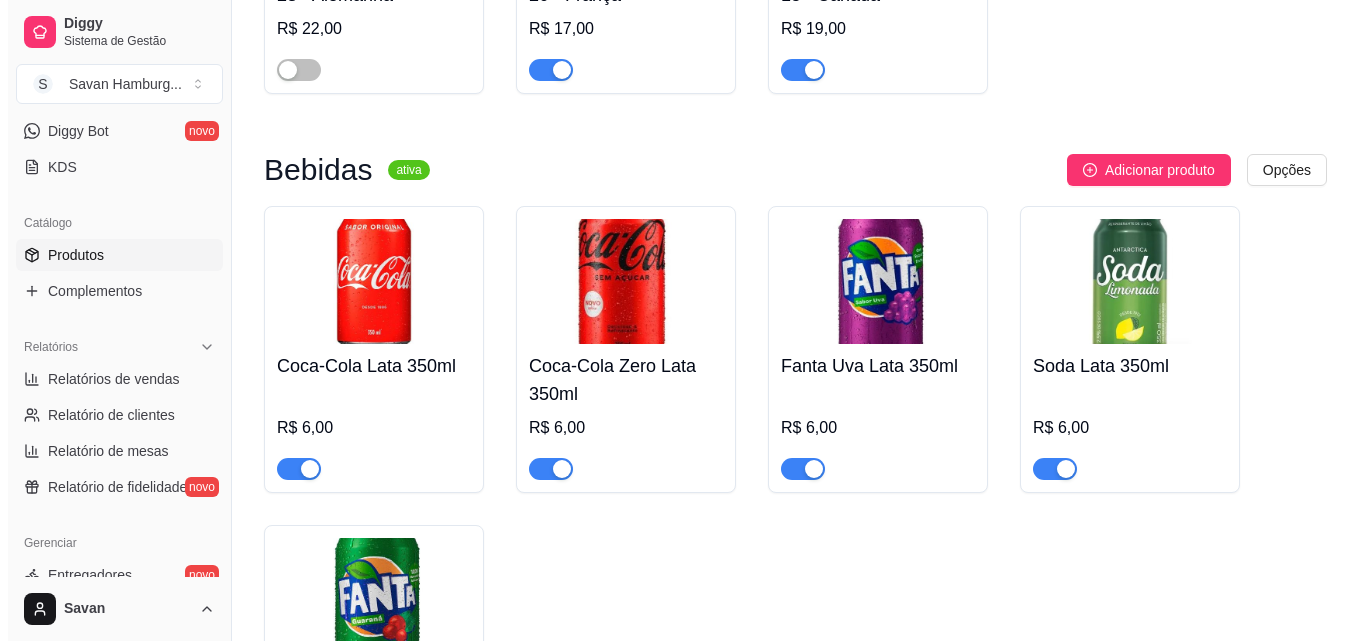 scroll, scrollTop: 700, scrollLeft: 0, axis: vertical 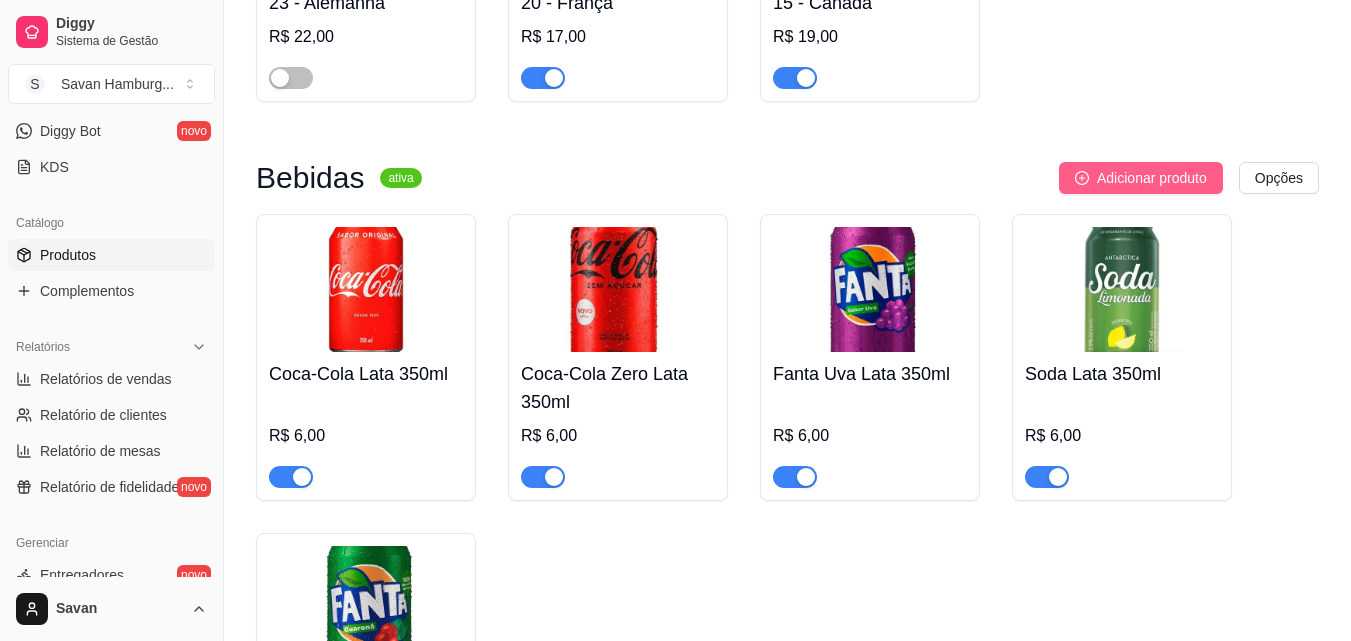 click on "Adicionar produto" at bounding box center (1152, 178) 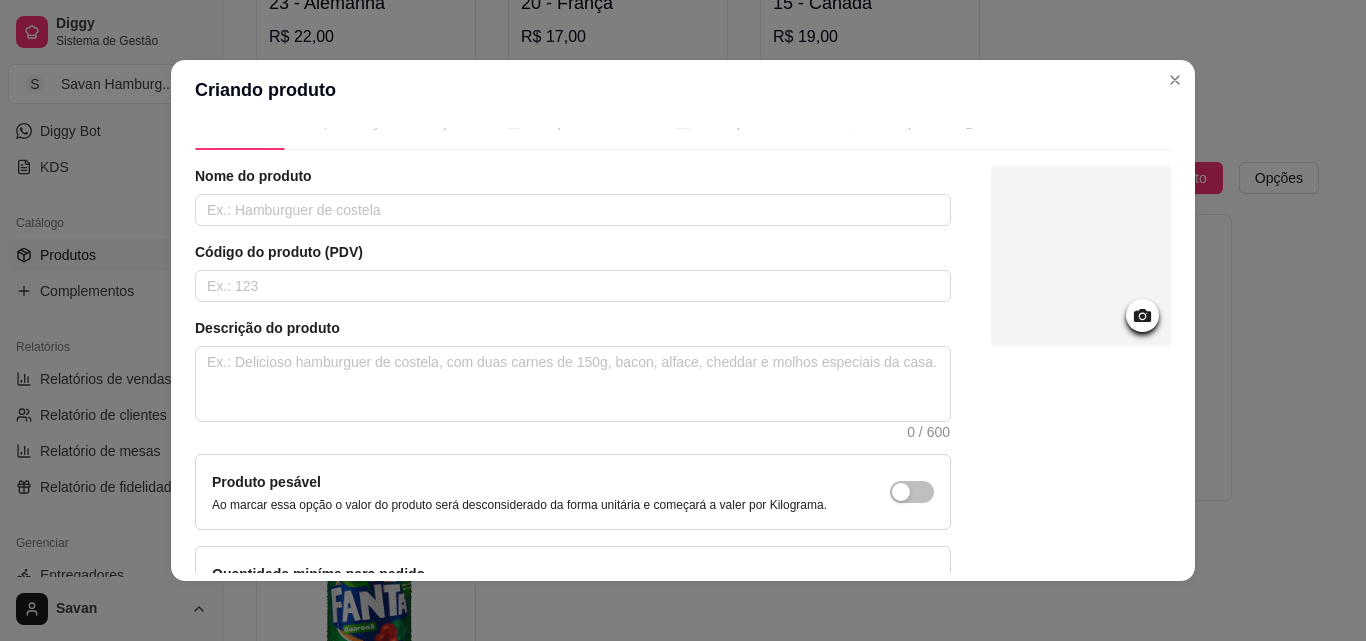 scroll, scrollTop: 0, scrollLeft: 0, axis: both 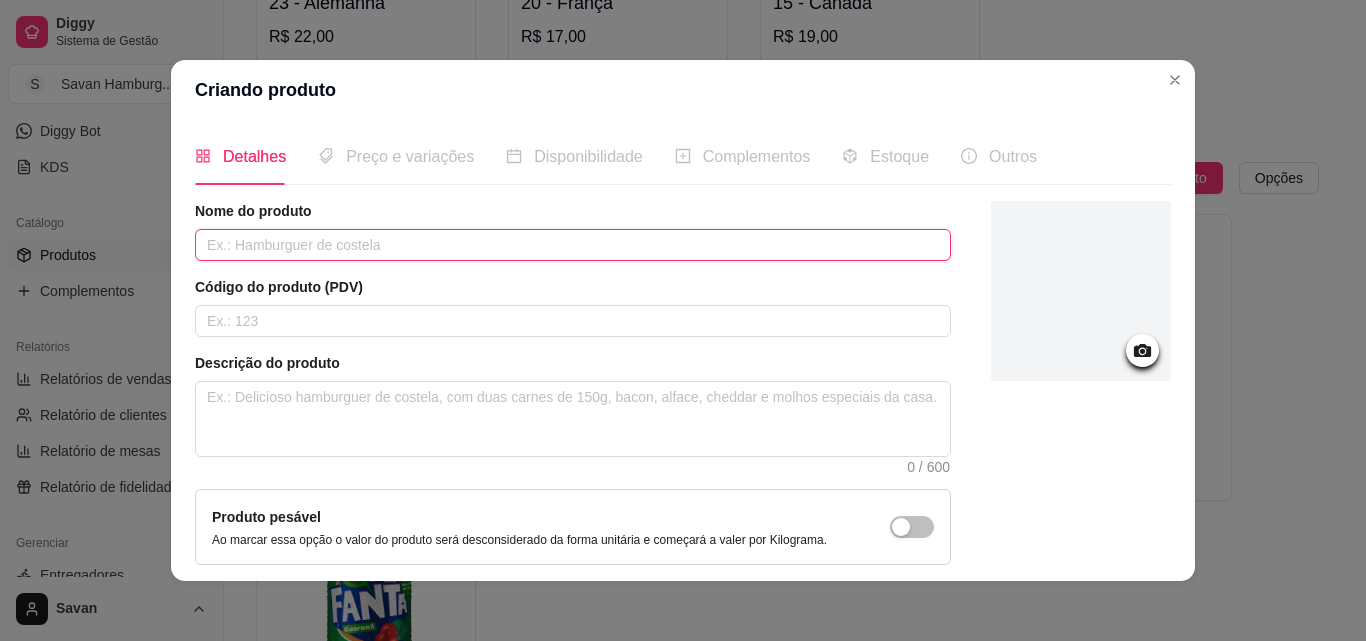 click at bounding box center [573, 245] 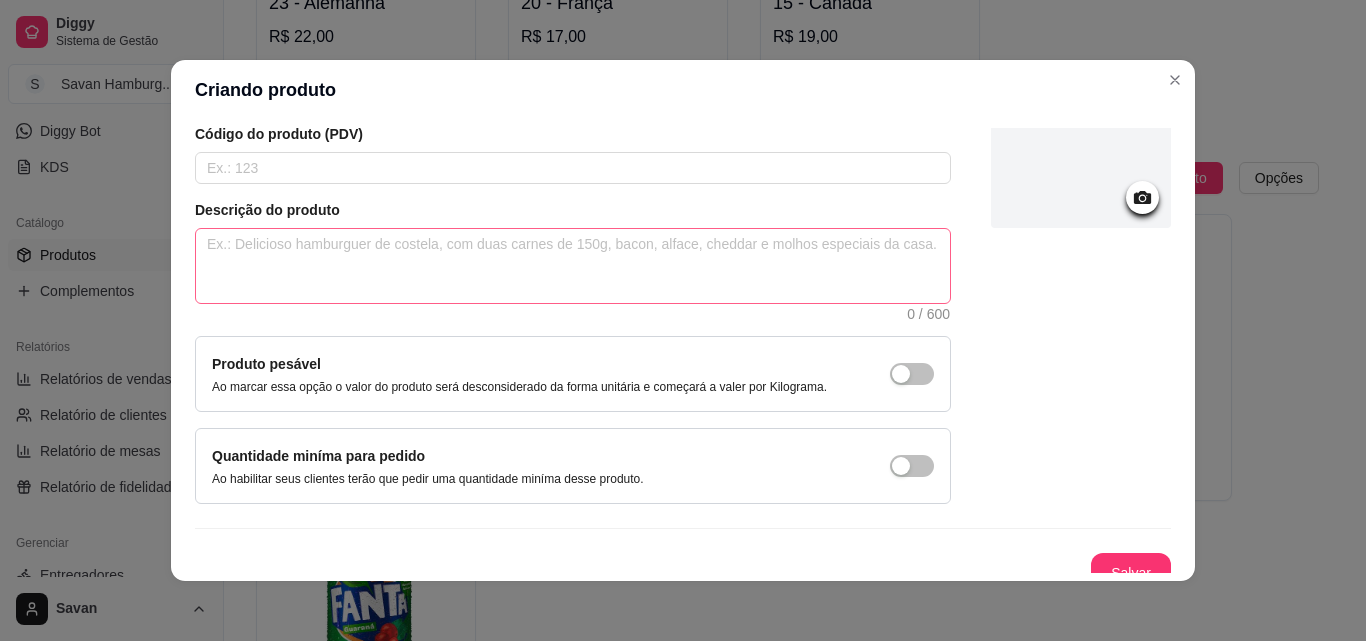 scroll, scrollTop: 173, scrollLeft: 0, axis: vertical 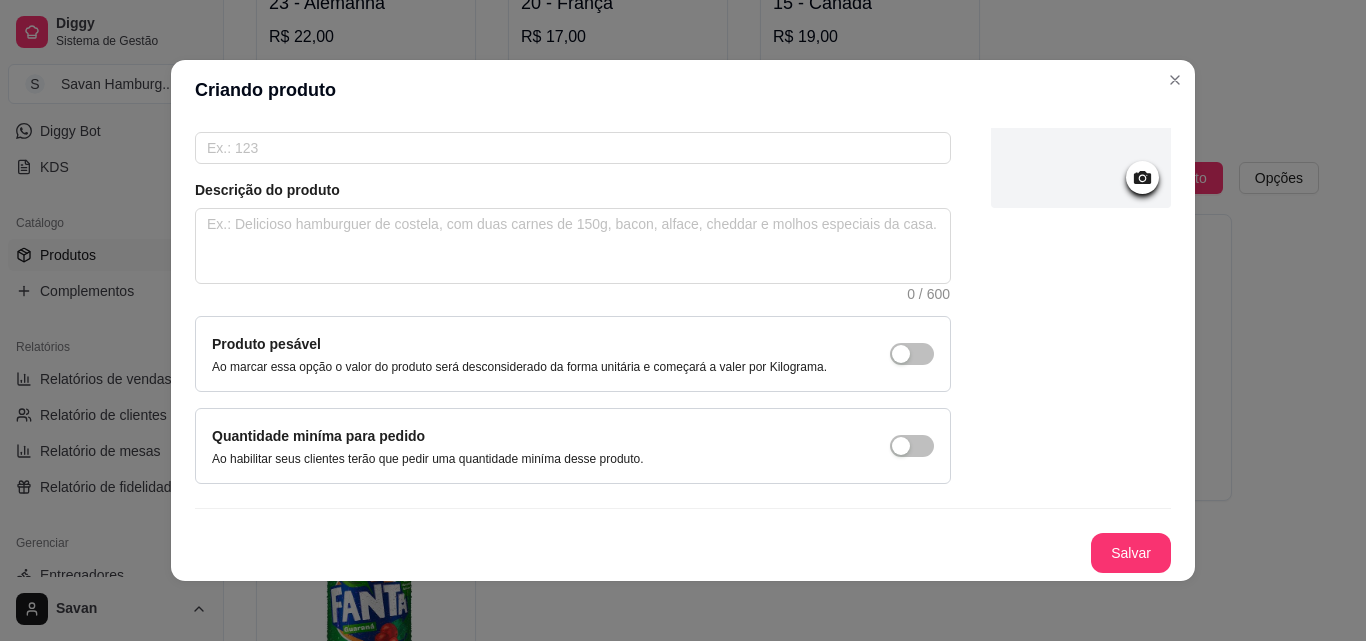 type on "Escolha sua bebida" 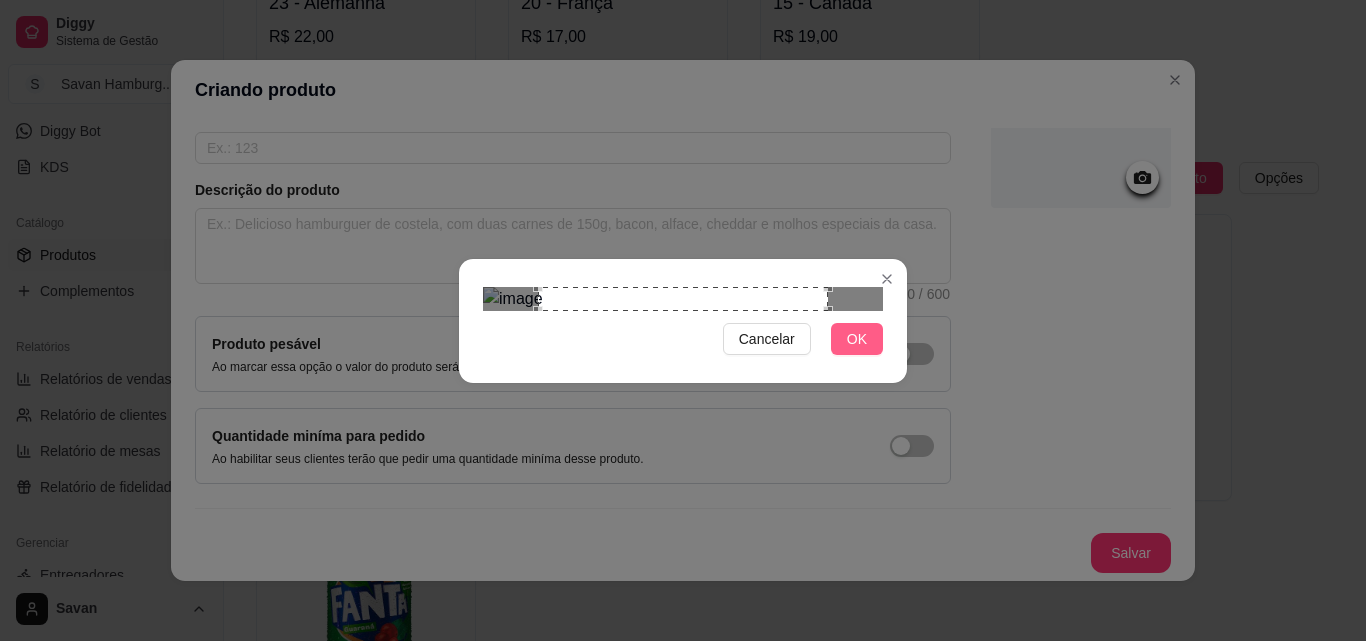 click on "OK" at bounding box center (857, 339) 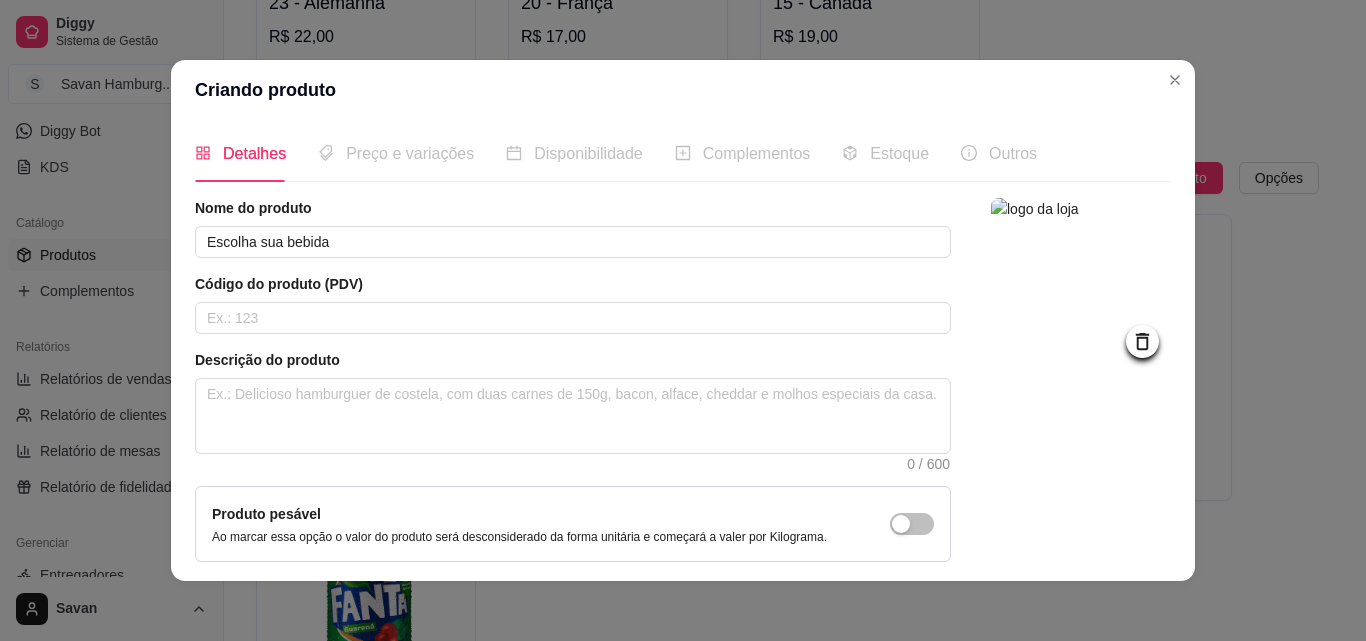 scroll, scrollTop: 0, scrollLeft: 0, axis: both 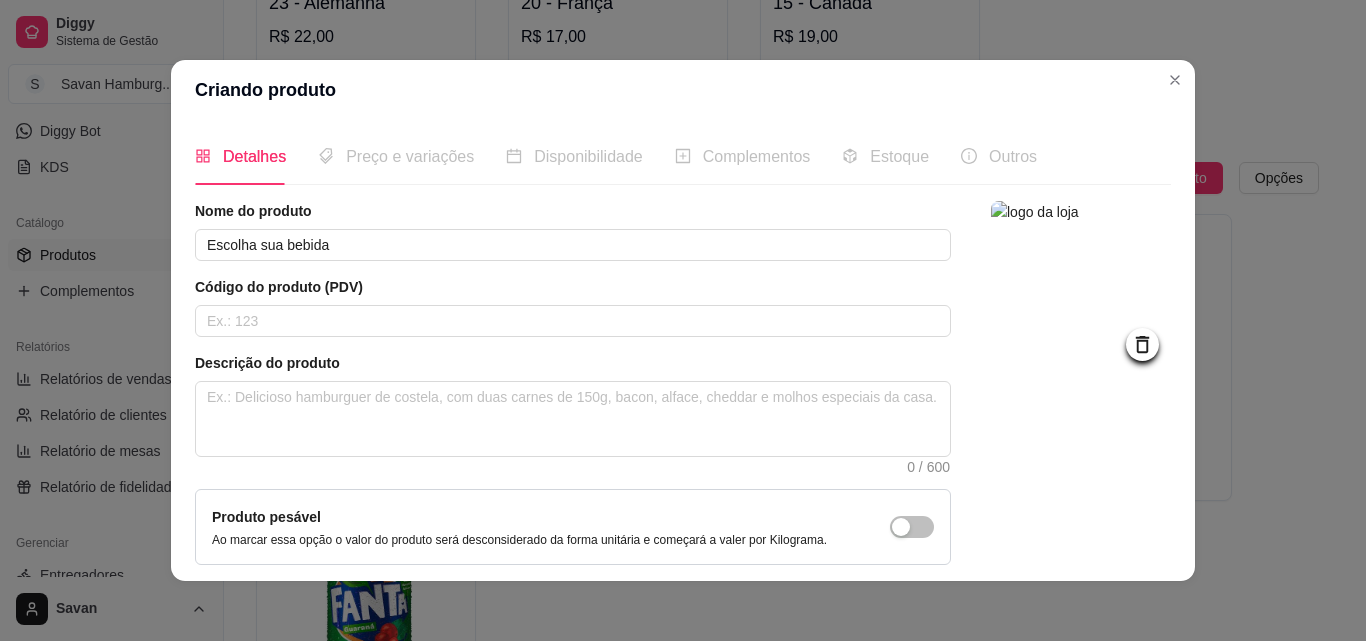click 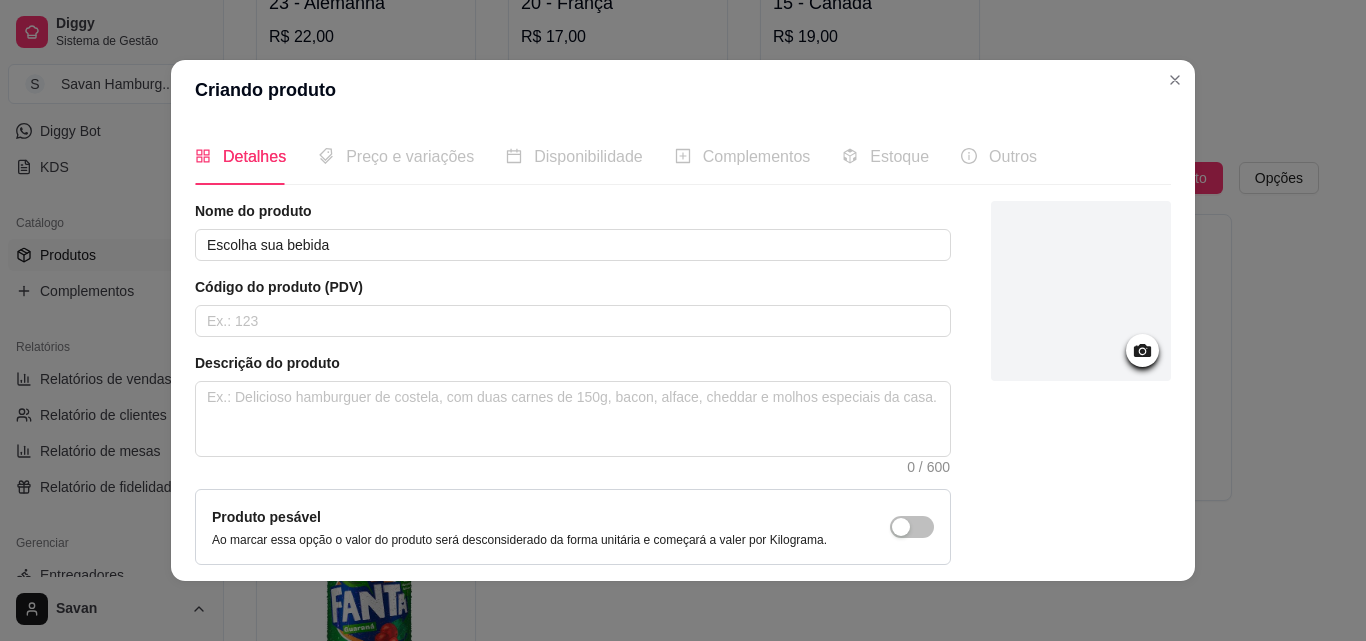 click 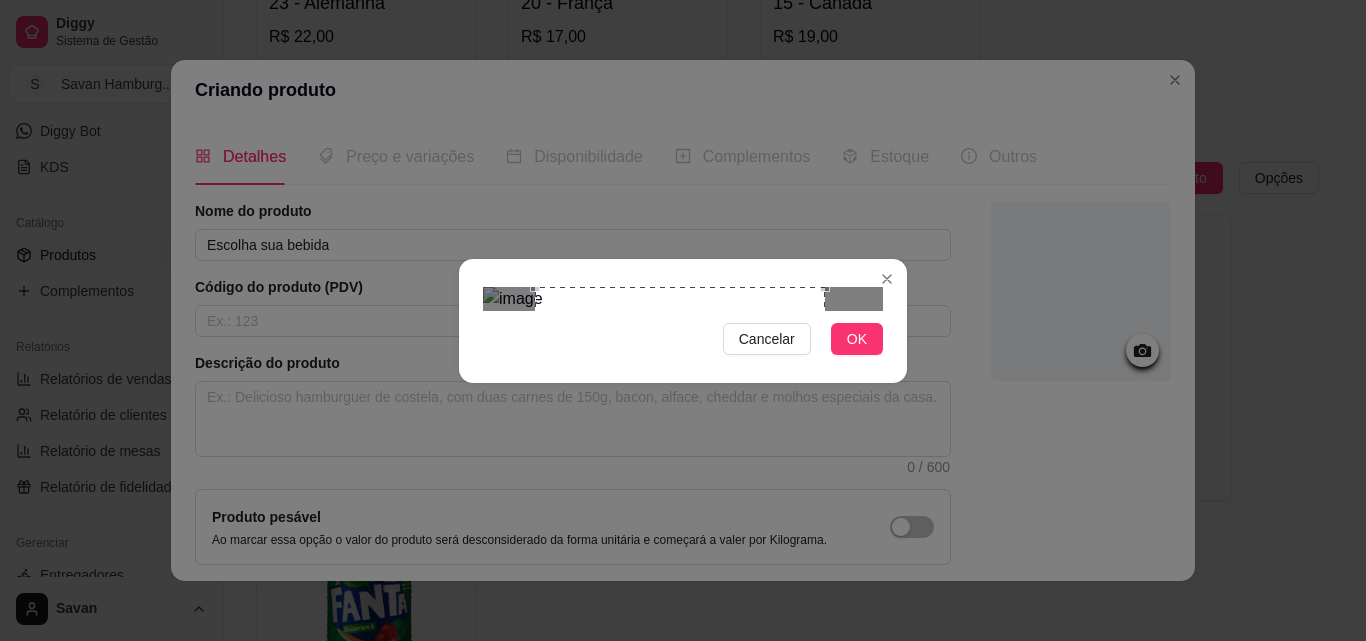 click at bounding box center [680, 432] 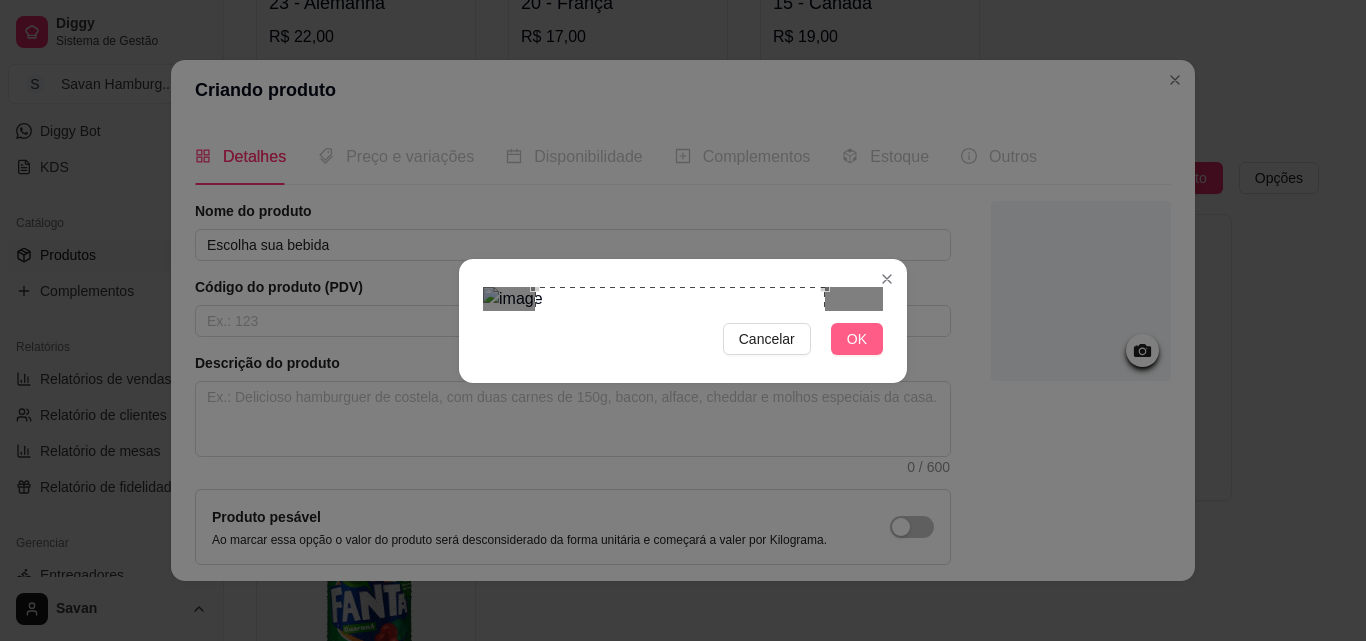 click on "OK" at bounding box center [857, 339] 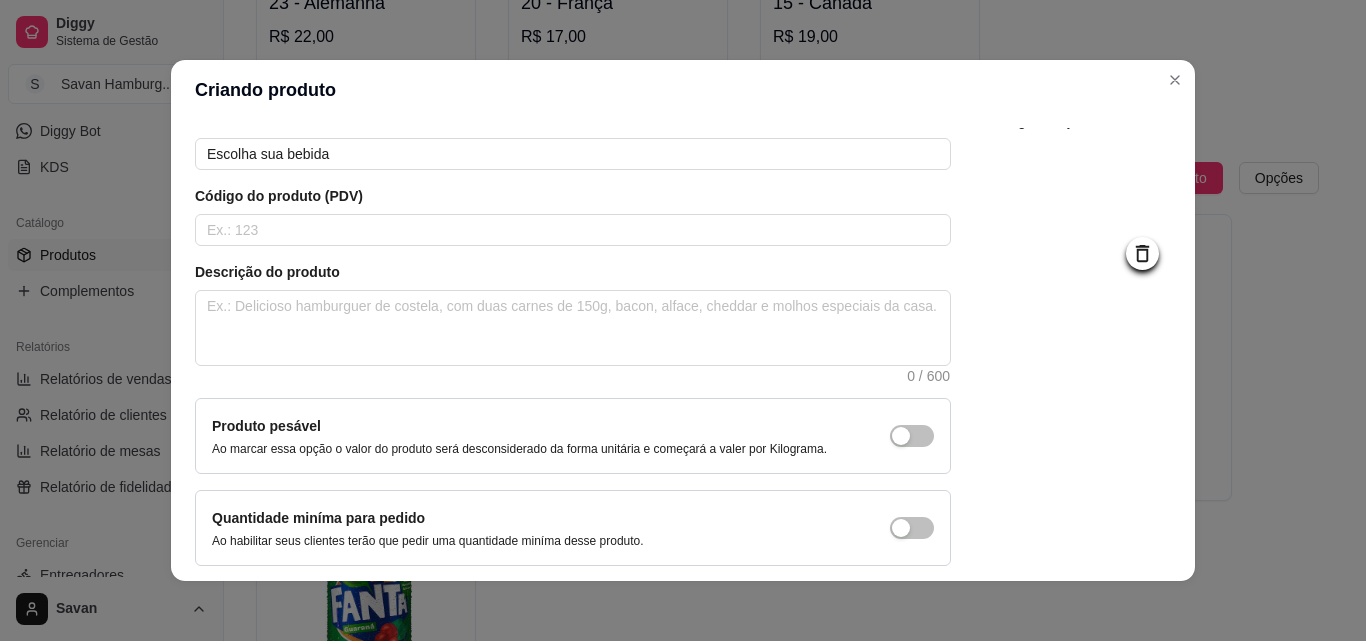 scroll, scrollTop: 173, scrollLeft: 0, axis: vertical 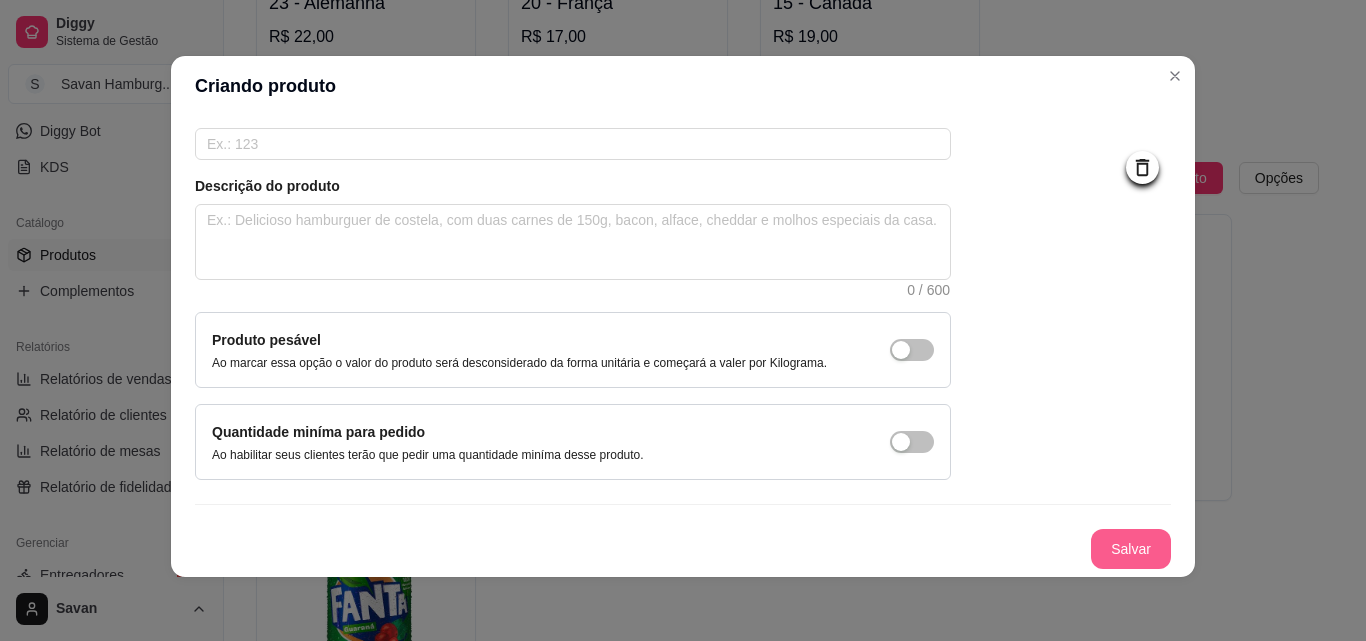 click on "Salvar" at bounding box center (1131, 549) 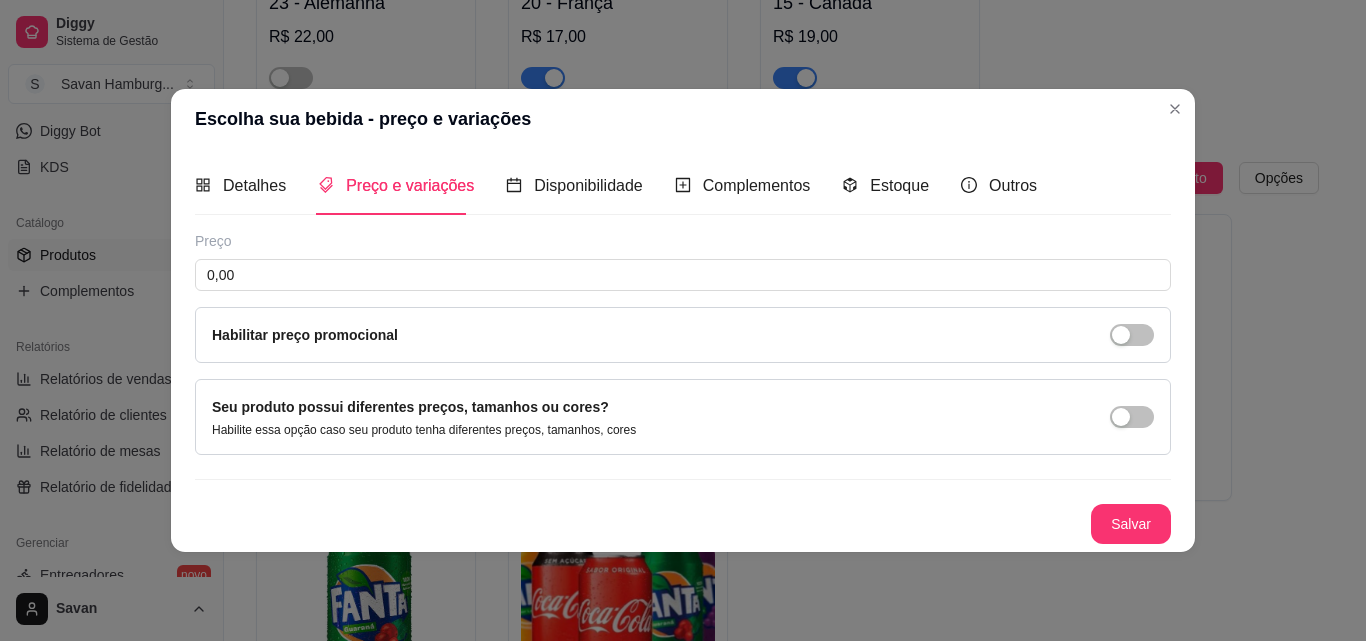 scroll, scrollTop: 0, scrollLeft: 0, axis: both 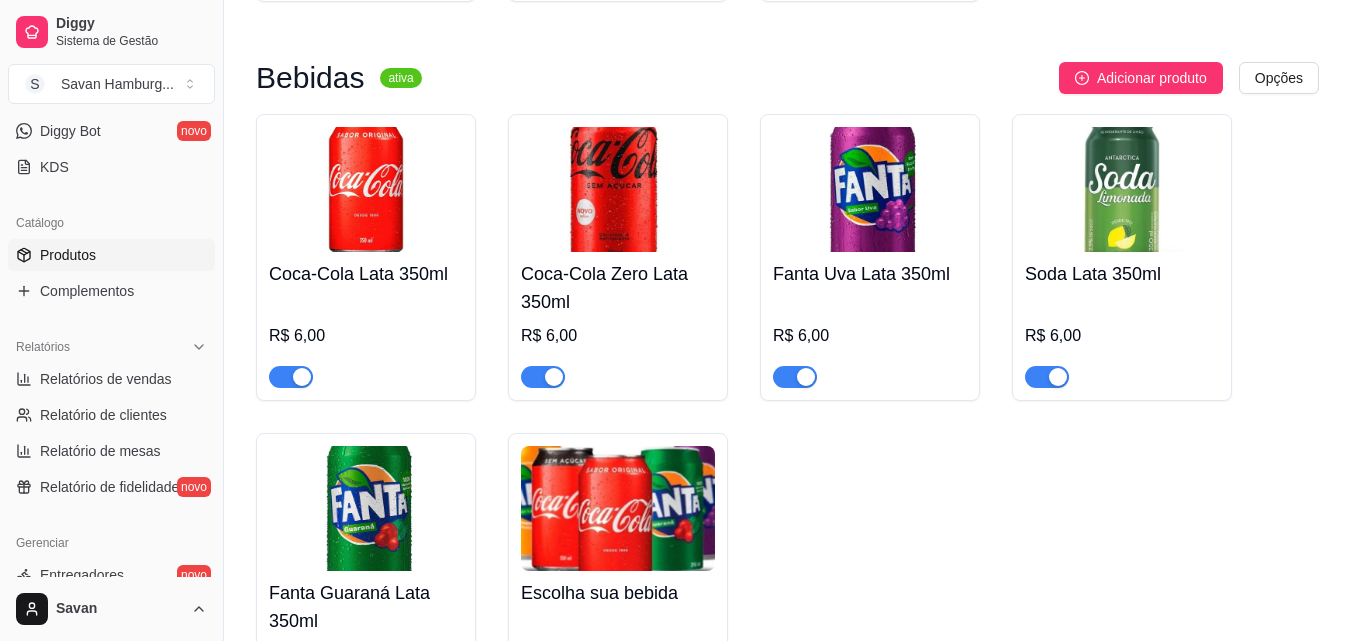 click at bounding box center (291, 377) 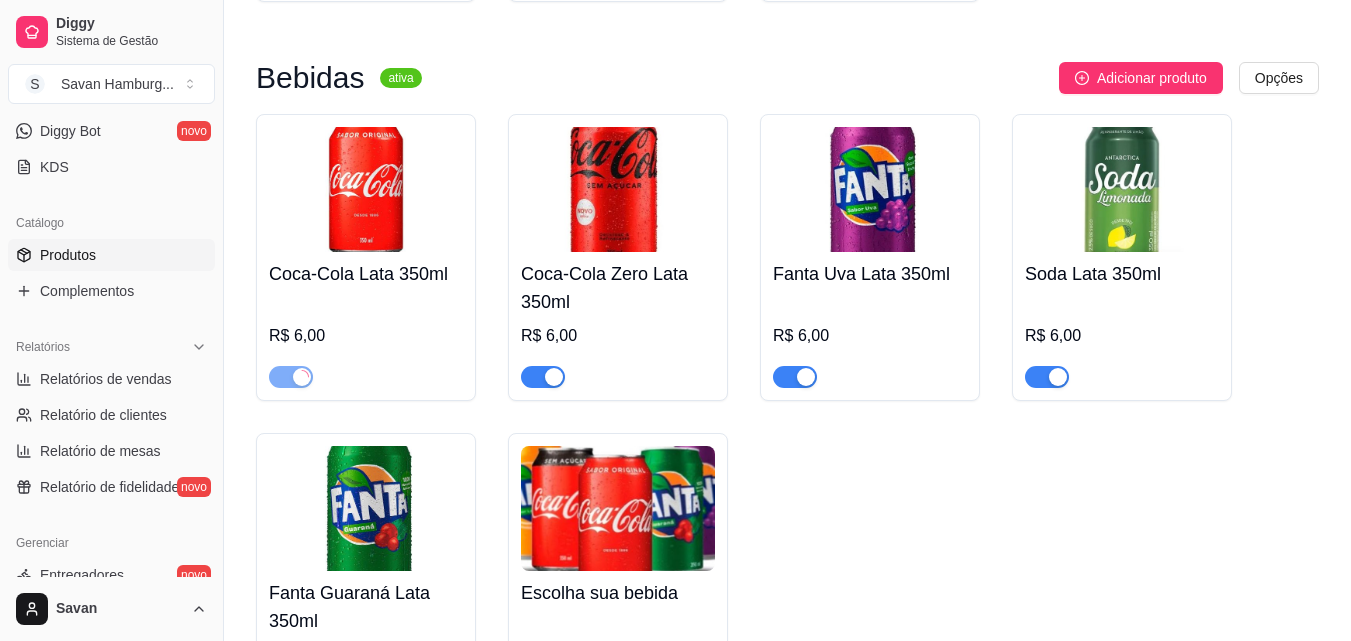 click at bounding box center (554, 377) 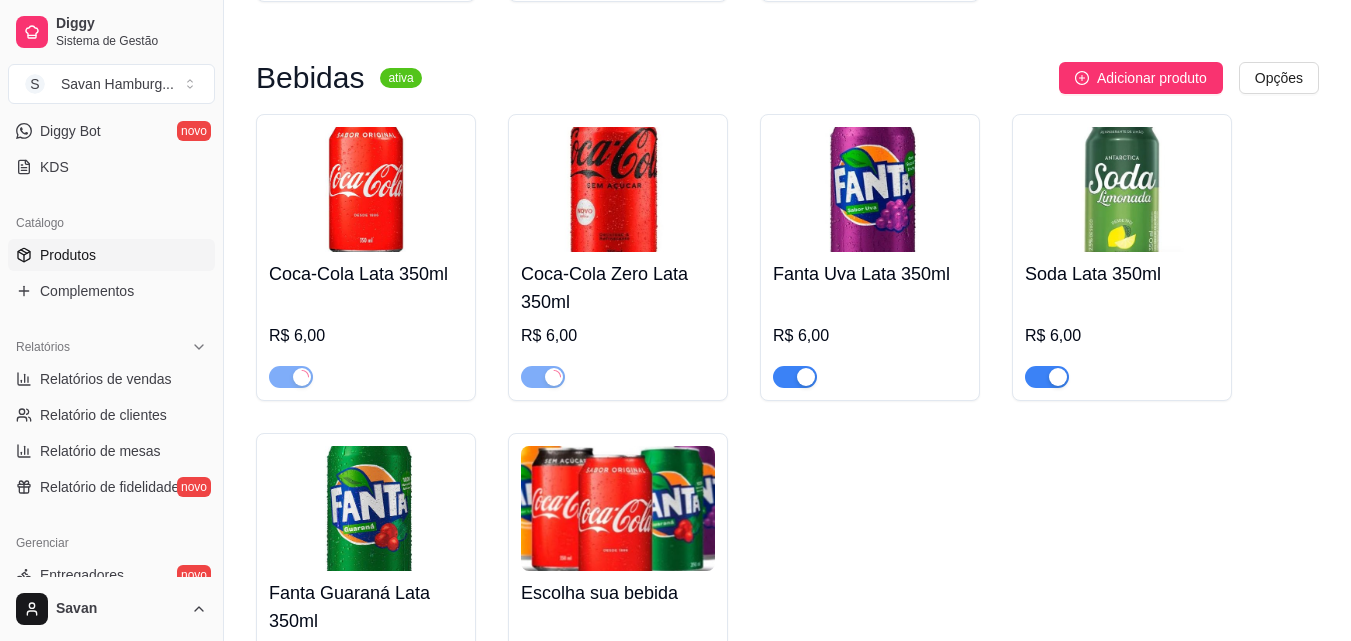 click at bounding box center [806, 377] 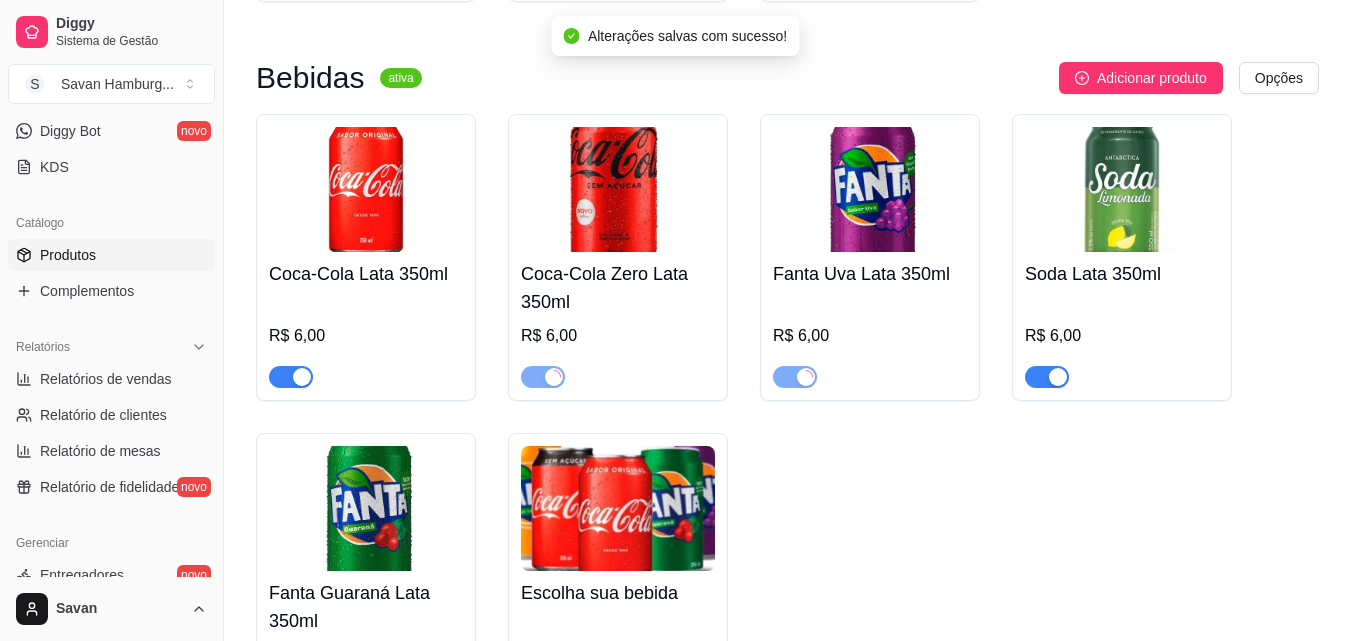 click at bounding box center (1058, 377) 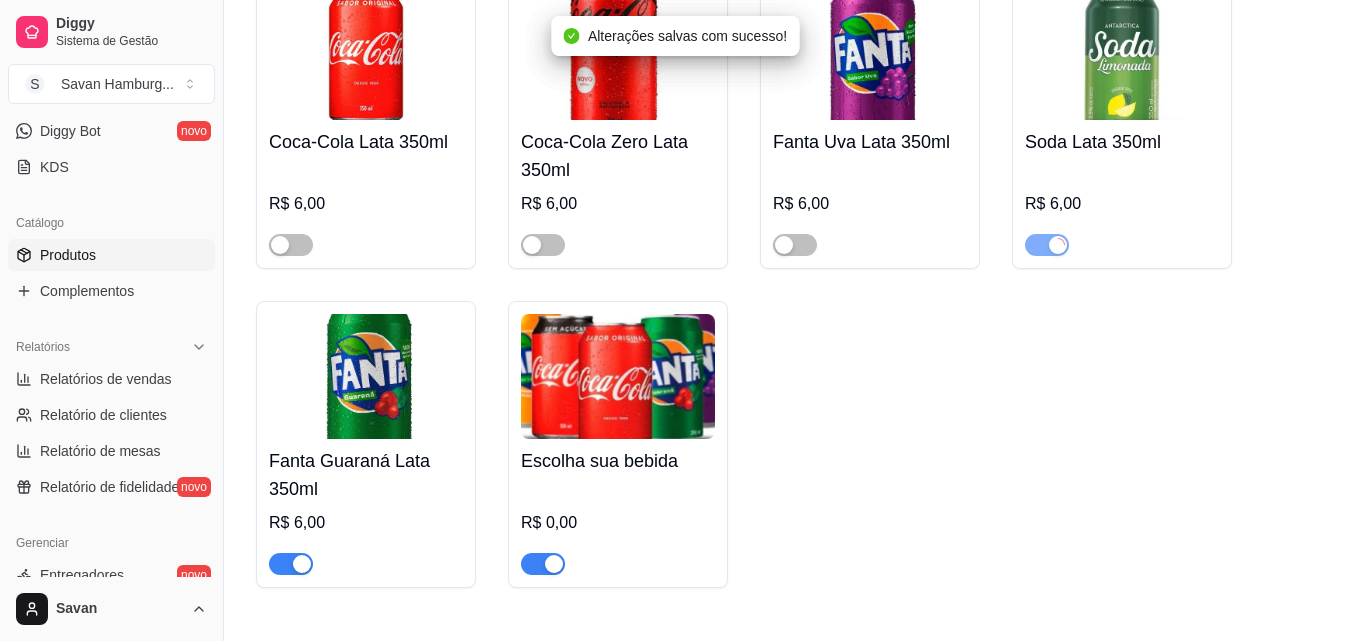 scroll, scrollTop: 1000, scrollLeft: 0, axis: vertical 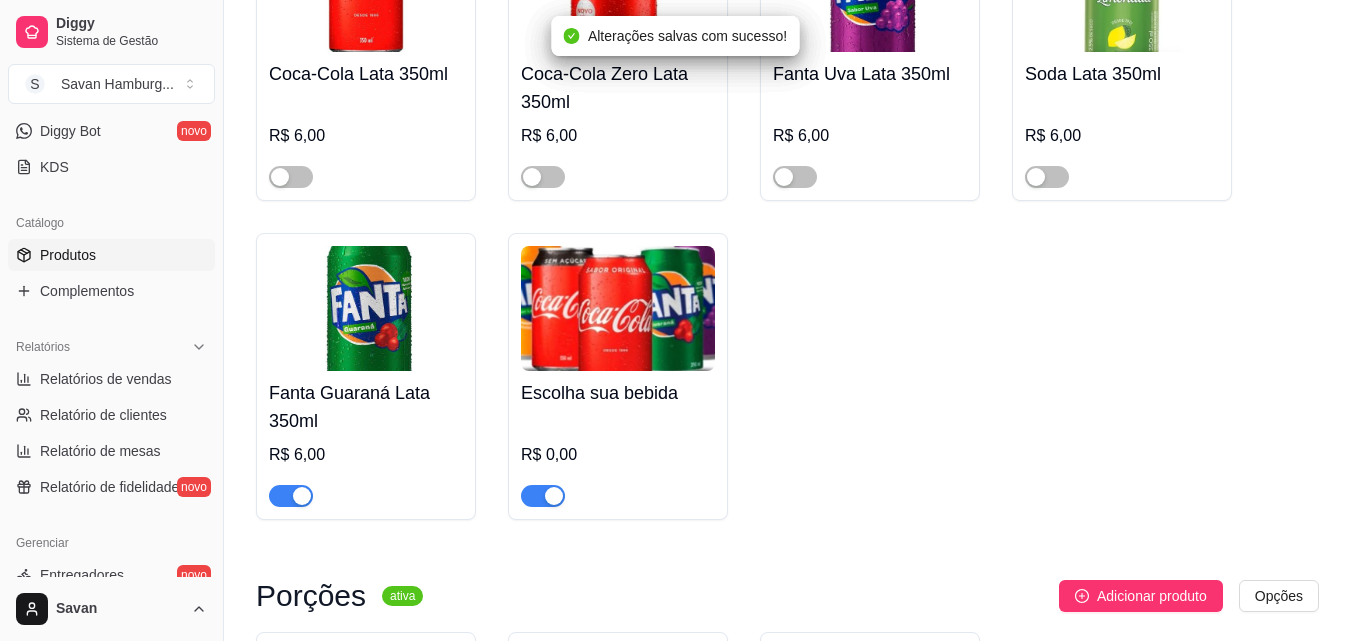 click at bounding box center [302, 496] 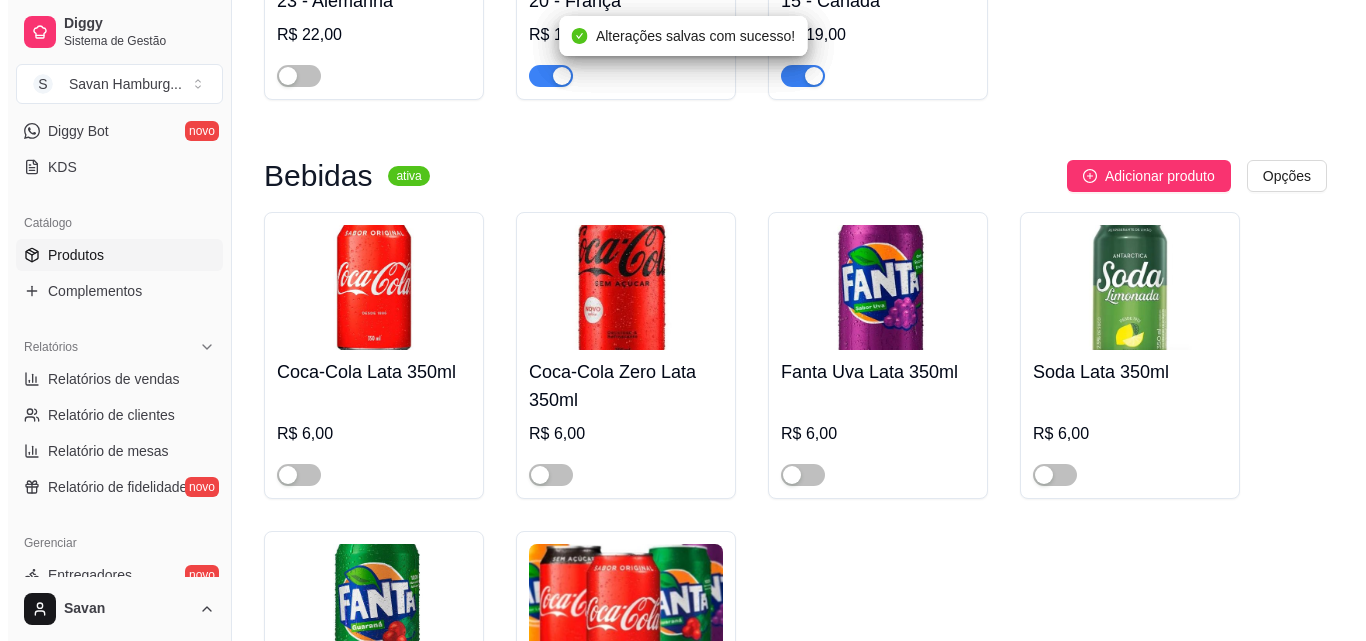 scroll, scrollTop: 700, scrollLeft: 0, axis: vertical 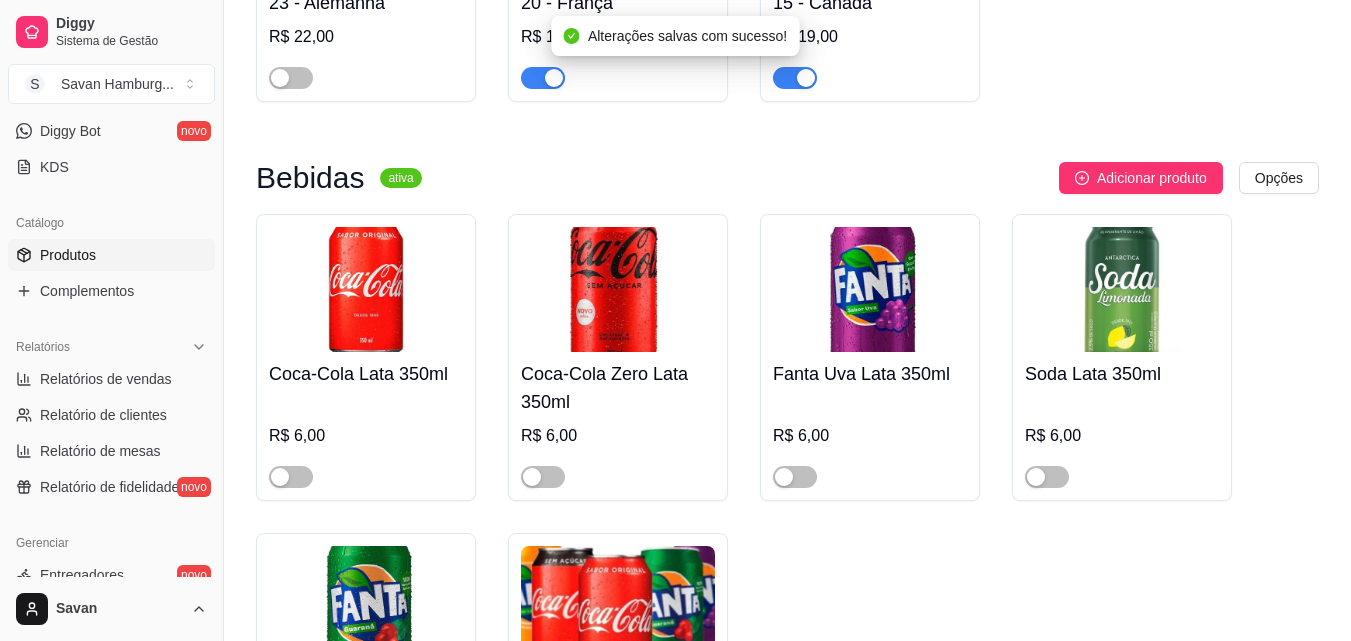 click on "Diggy Sistema de Gestão S Savan Hamburg ... Loja  aberta Diggy Pro até 31/08 Acesso Rápido Dashboard Dia a dia Pedidos balcão (PDV) Gestor de Pedidos Lista de Pedidos Salão / Mesas Diggy Bot novo KDS Catálogo Produtos Complementos Relatórios Relatórios de vendas Relatório de clientes Relatório de mesas Relatório de fidelidade novo Gerenciar Entregadores novo Nota Fiscal (NFC-e) Controle de caixa Controle de fiado Cupons Clientes Estoque Configurações Diggy Planos Precisa de ajuda? Savan  Toggle Sidebar Sistema de Gestão Diggy Produtos Adicionar categoria Reodernar categorias Aqui você cadastra e gerencia seu produtos e categorias Burguers  ativa Adicionar produto Opções 39 - Estados Unidos    R$ 39,00 26 - Brasil    R$ 27,00 25 - Argentina    R$ 22,00 27 - Austrália    R$ 26,00 23 - Alemanha    R$ 22,00 20 - França    R$ 17,00 15 - Canadá    R$ 19,00 Bebidas  ativa Adicionar produto Opções Coca-Cola Lata 350ml   R$ 6,00 Coca-Cola Zero Lata 350ml    R$ 6,00 Fanta Uva Lata 350ml" at bounding box center [675, -380] 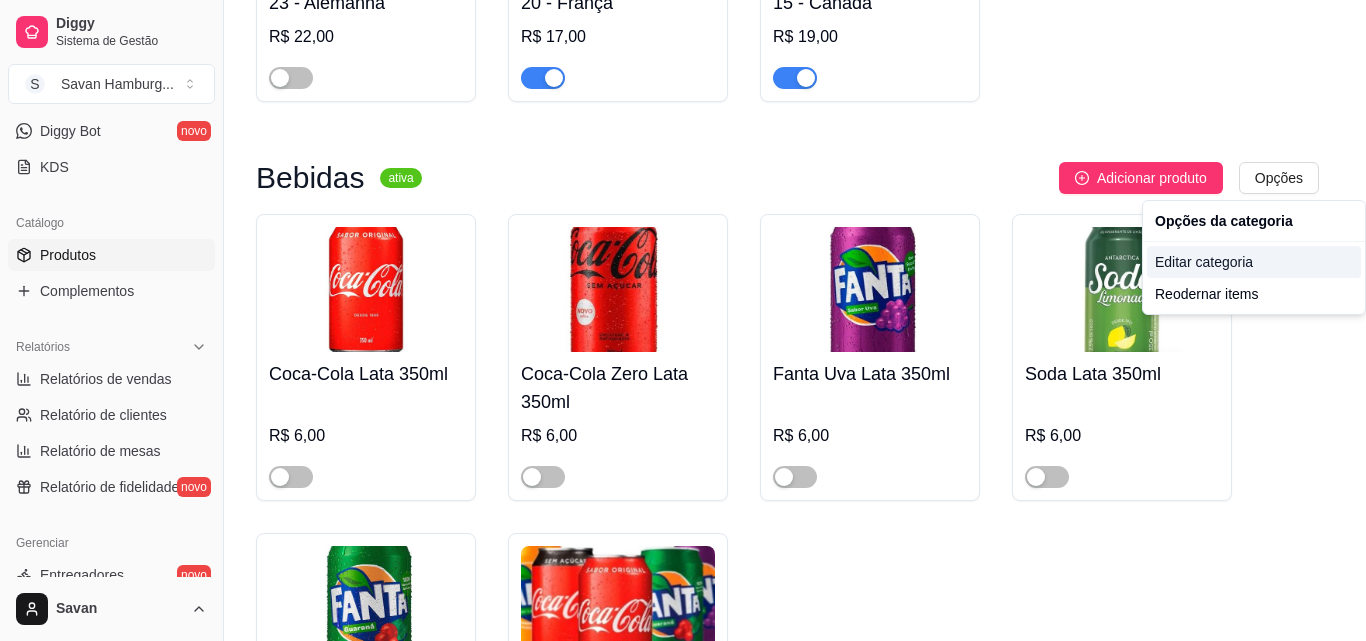 click on "Editar categoria" at bounding box center [1254, 262] 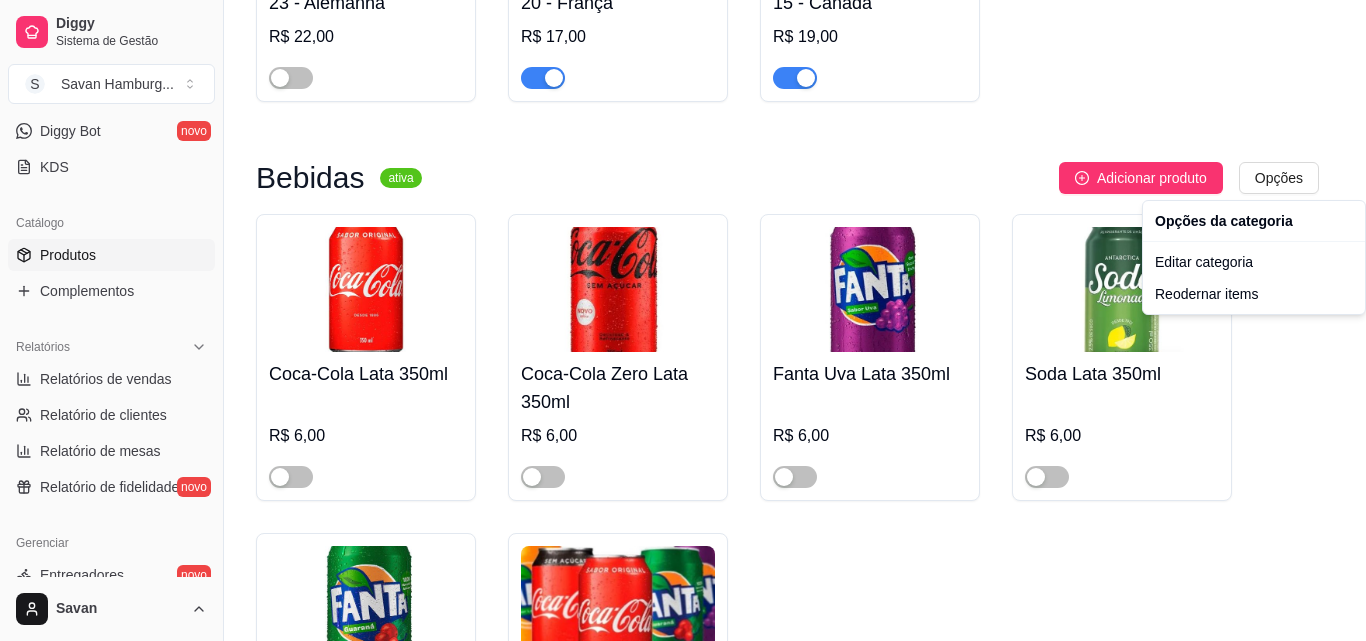 scroll, scrollTop: 0, scrollLeft: 0, axis: both 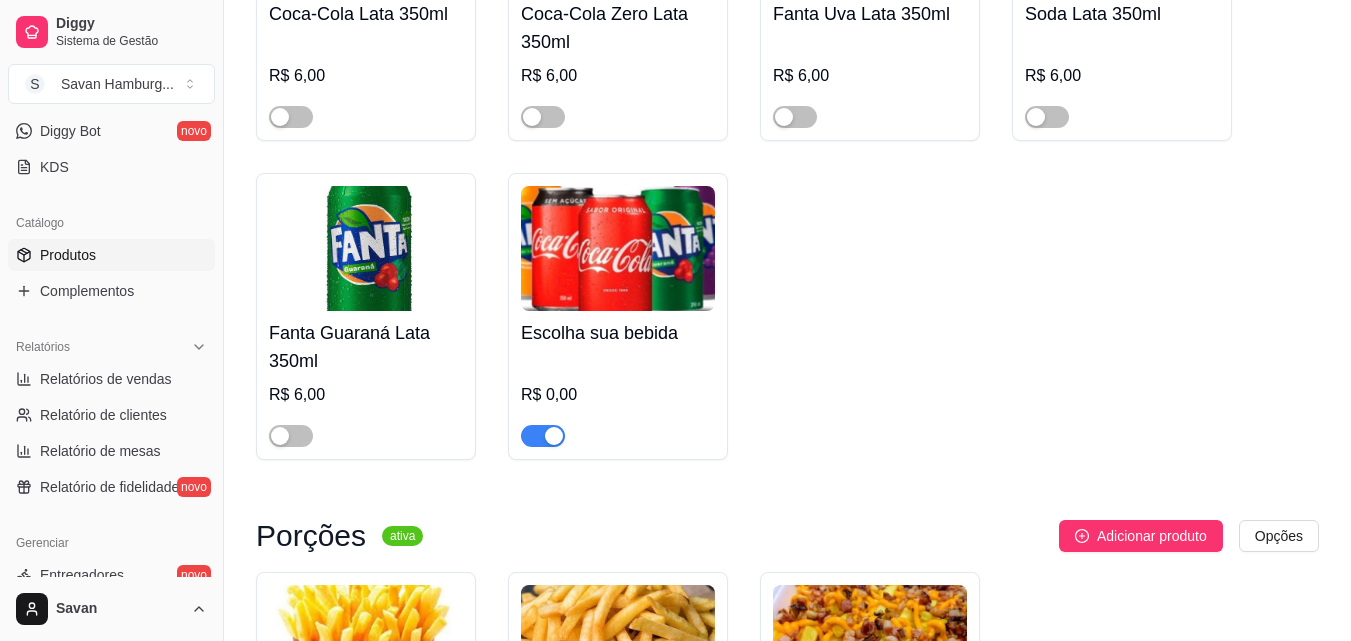 click at bounding box center (618, 248) 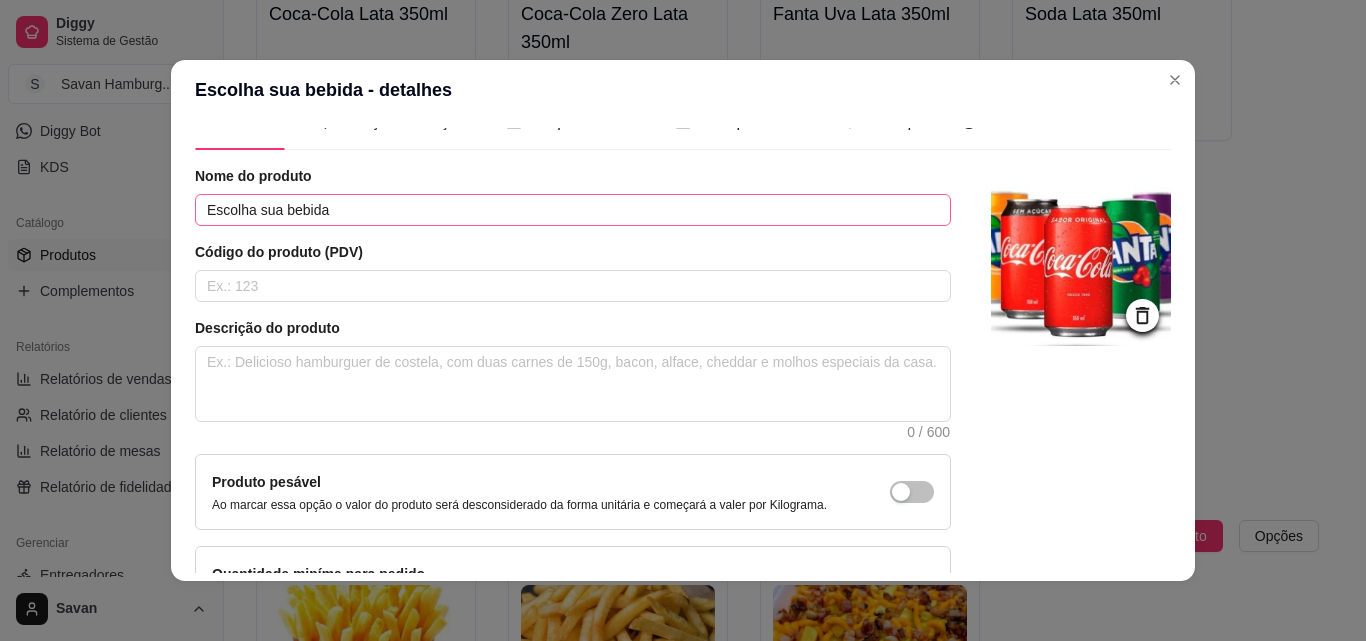scroll, scrollTop: 0, scrollLeft: 0, axis: both 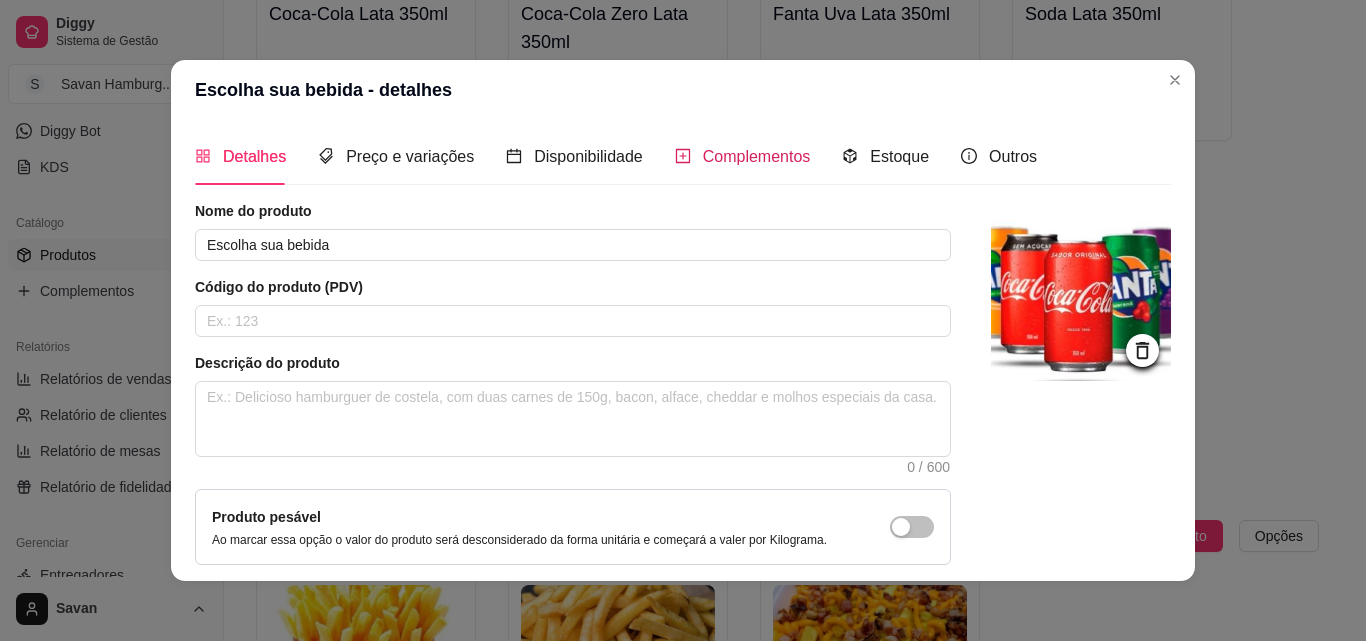 click on "Complementos" at bounding box center (757, 156) 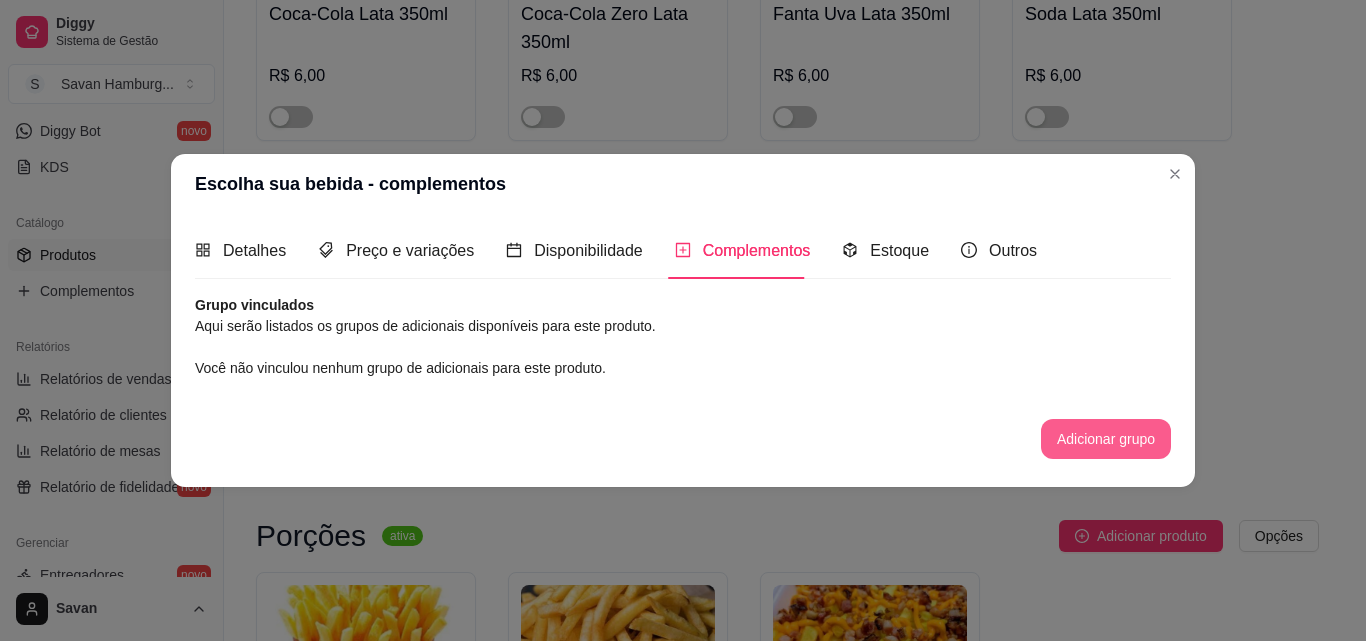 click on "Adicionar grupo" at bounding box center (1106, 439) 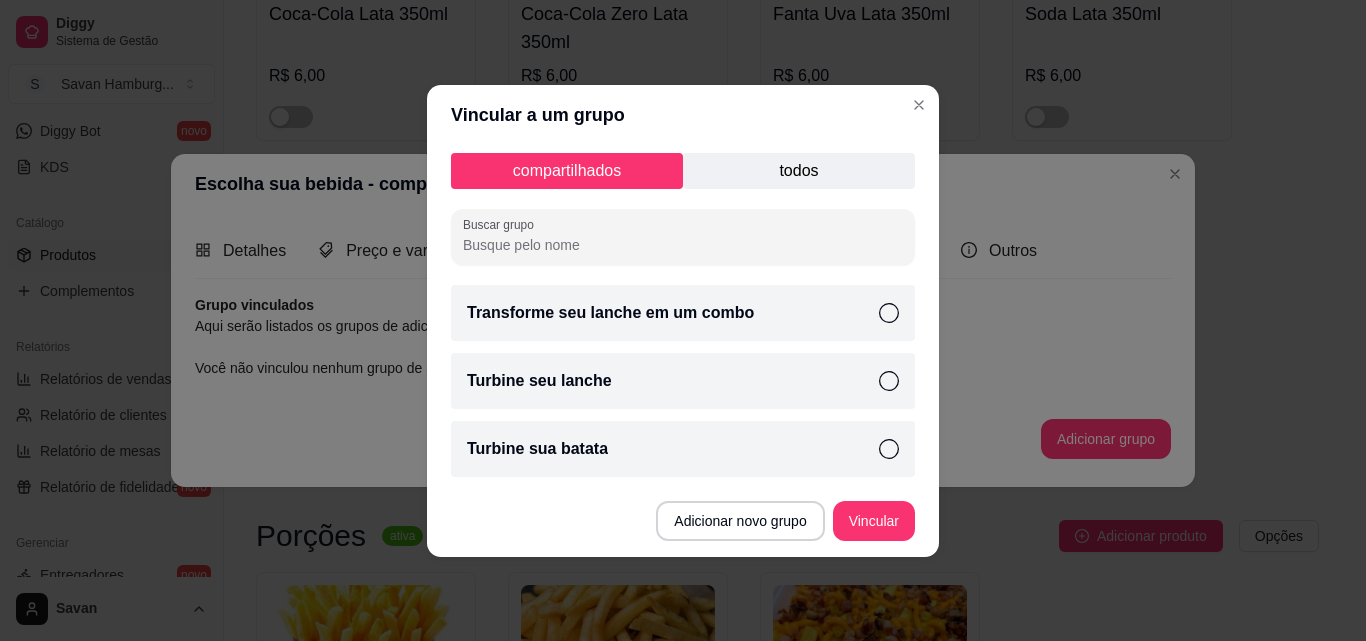 click on "todos" at bounding box center [799, 171] 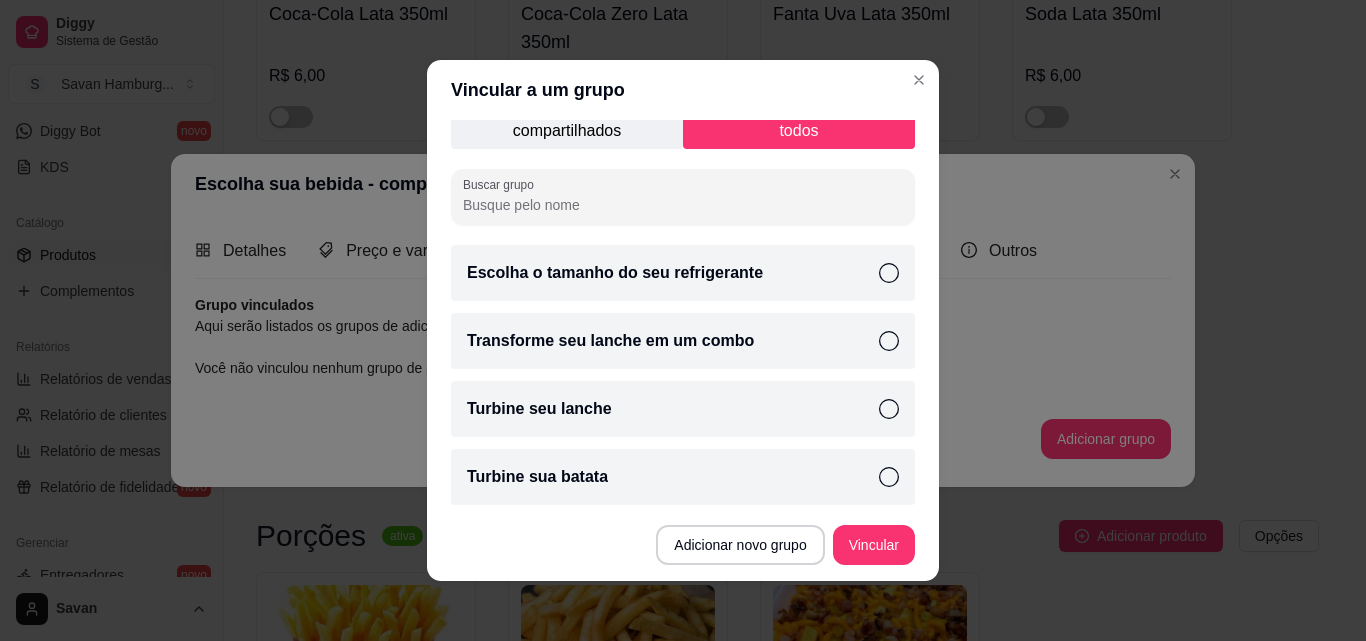 scroll, scrollTop: 19, scrollLeft: 0, axis: vertical 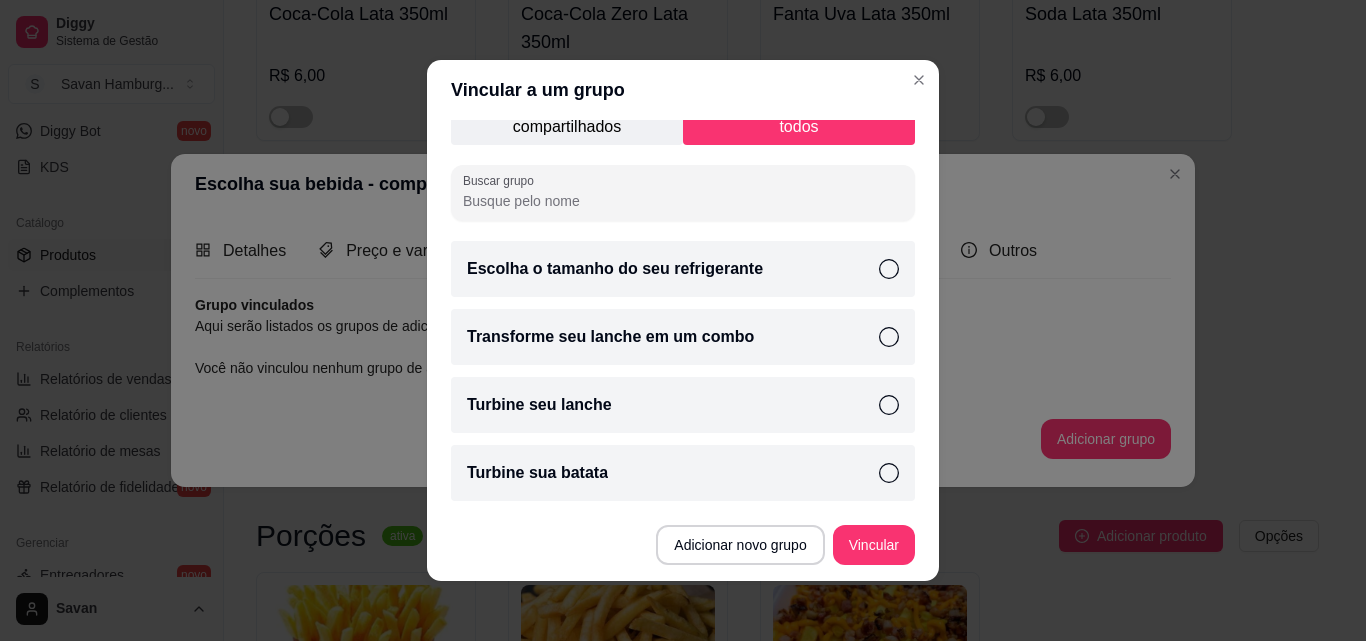 click on "Escolha o tamanho do seu refrigerante" at bounding box center [683, 269] 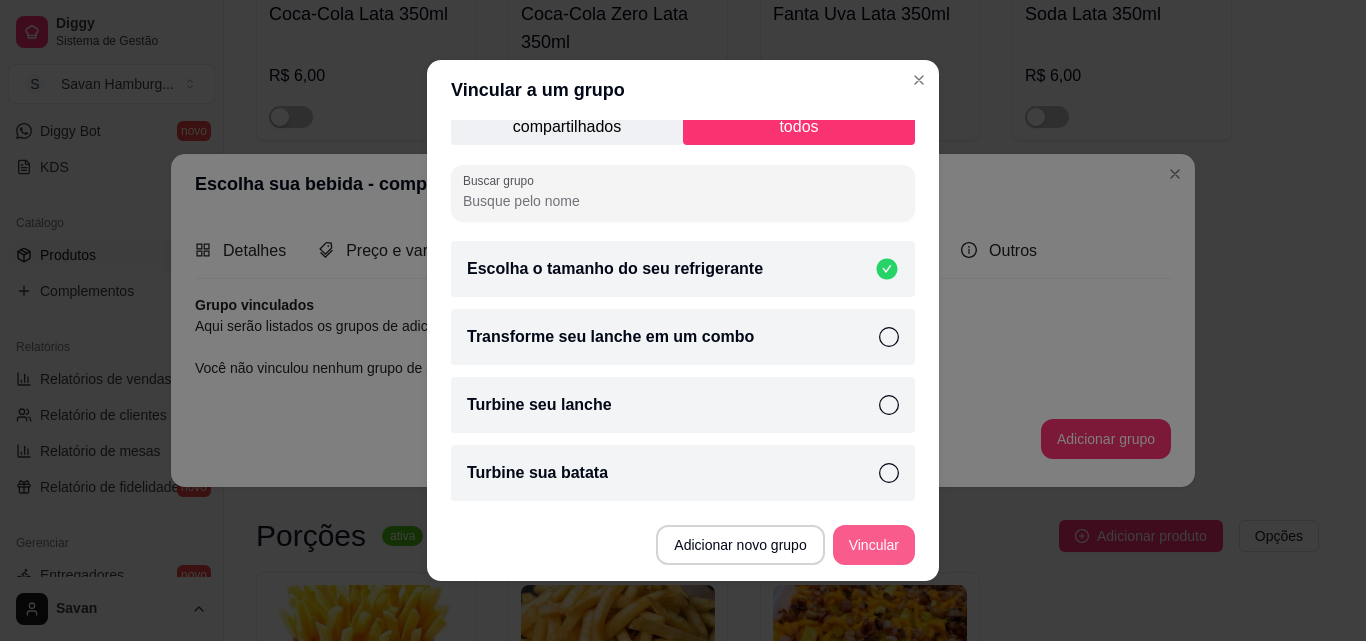 click on "Vincular" at bounding box center (874, 545) 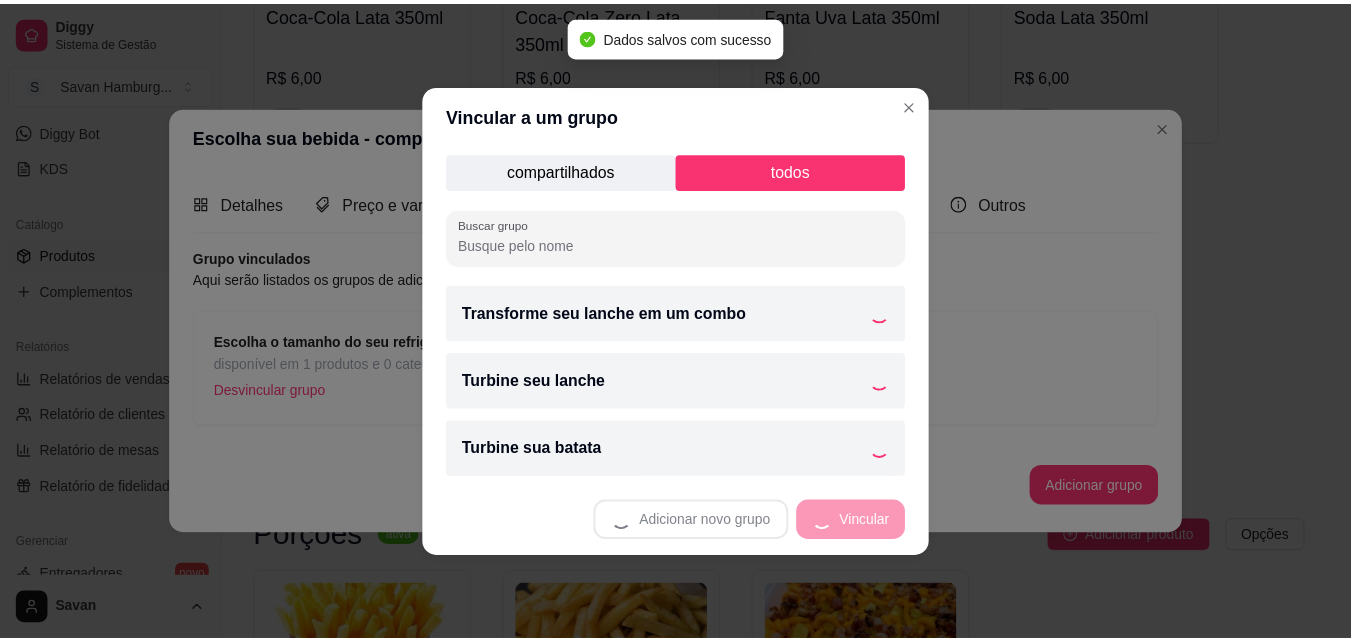 scroll, scrollTop: 0, scrollLeft: 0, axis: both 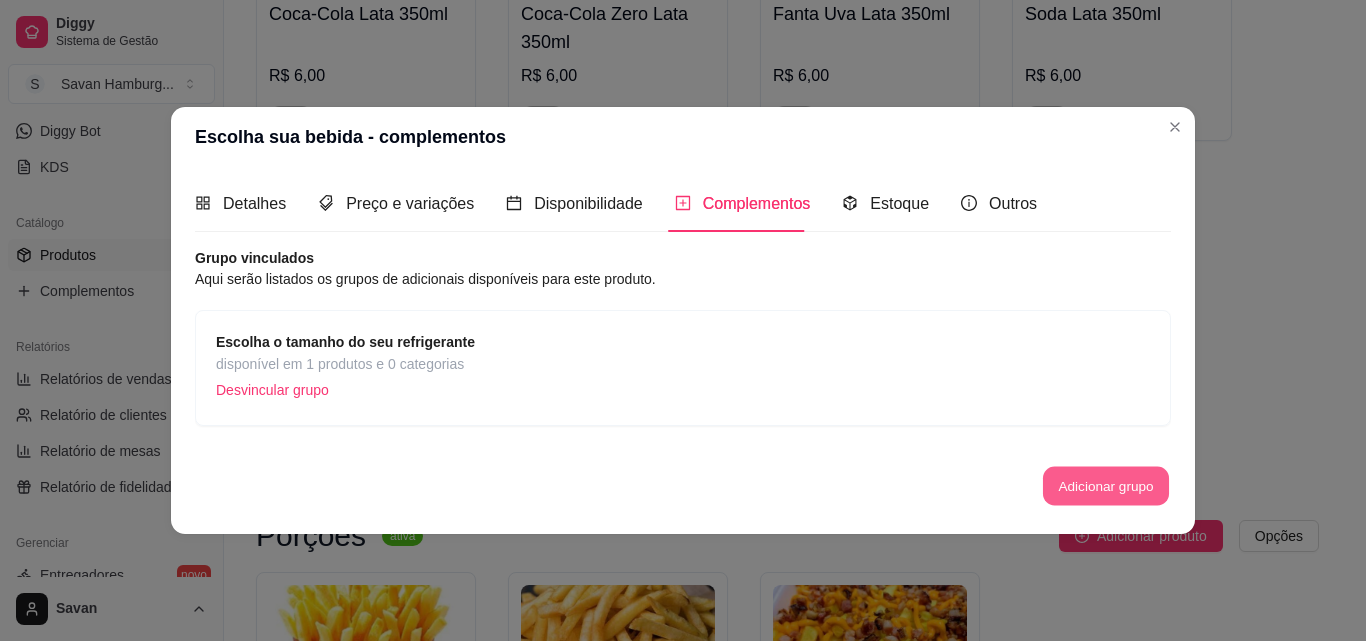 click on "Adicionar grupo" at bounding box center (1106, 486) 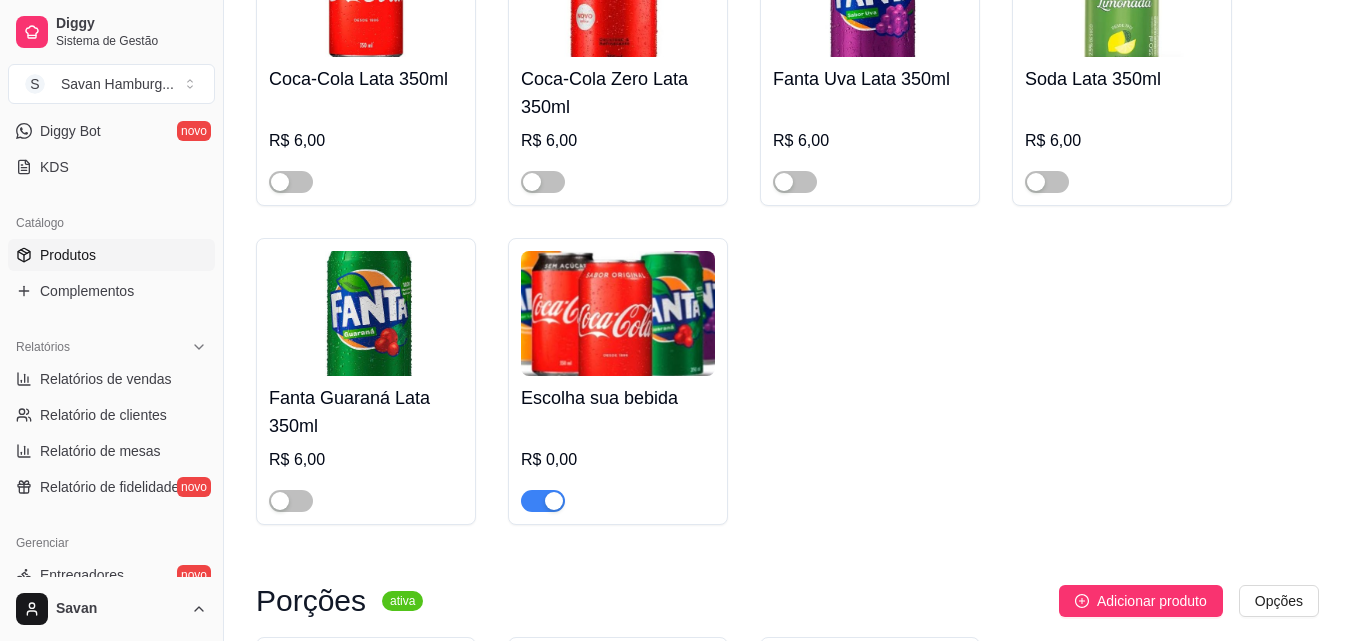 scroll, scrollTop: 960, scrollLeft: 0, axis: vertical 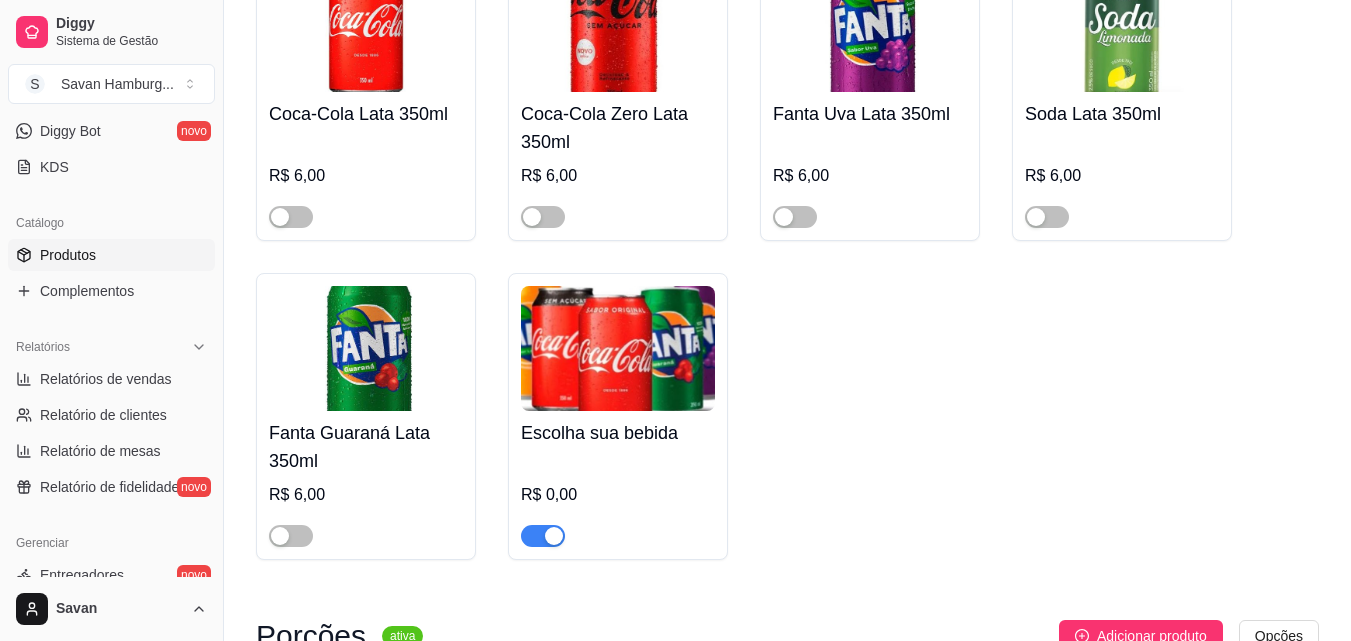 click on "Escolha sua bebida   R$ 0,00" at bounding box center [618, 479] 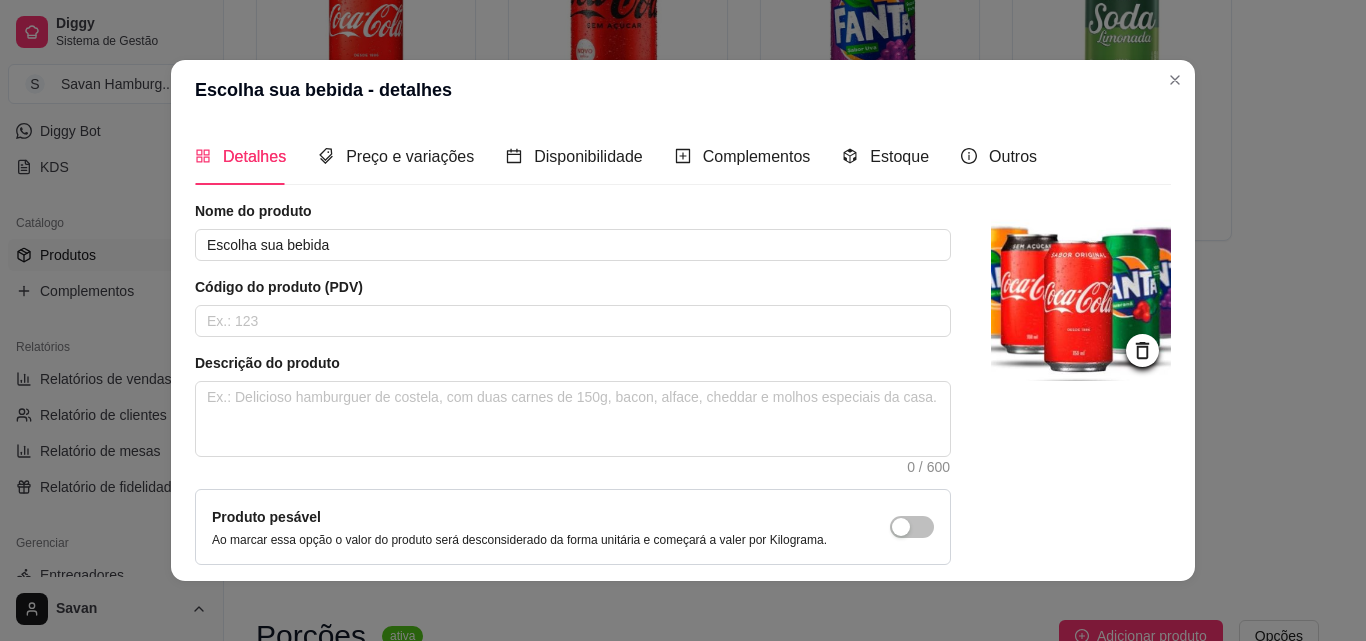 click on "Detalhes Preço e variações Disponibilidade Complementos Estoque Outros" at bounding box center (616, 156) 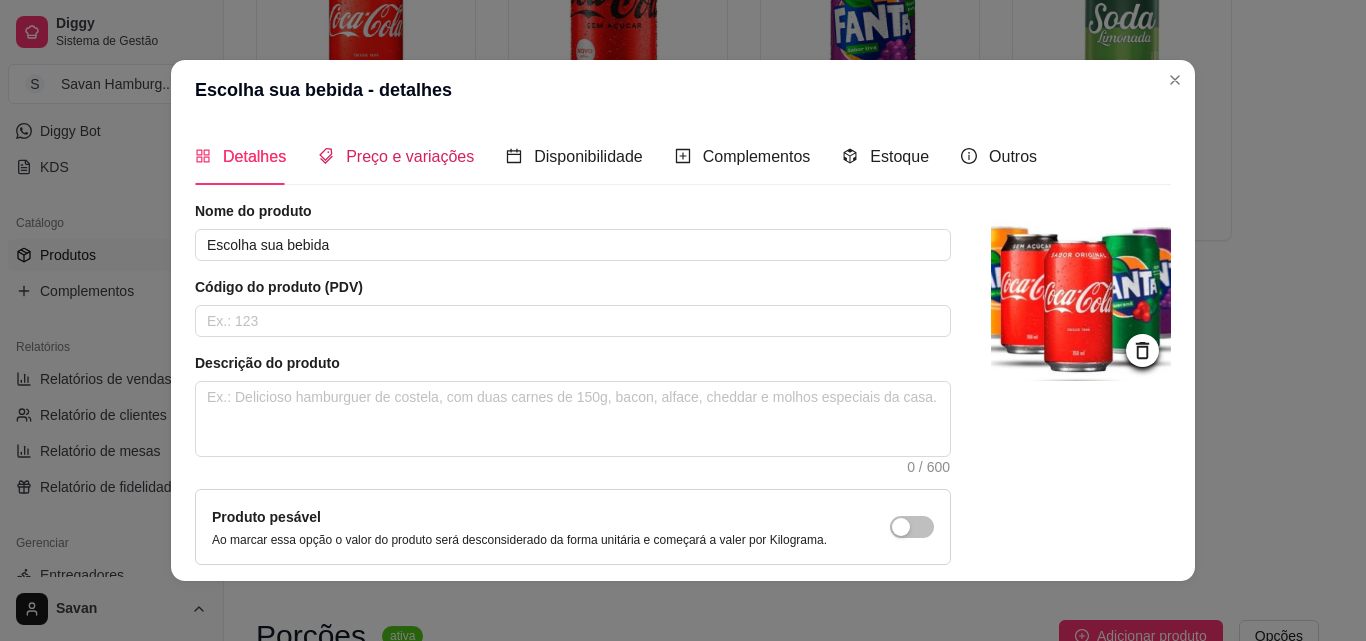 click on "Preço e variações" at bounding box center [410, 156] 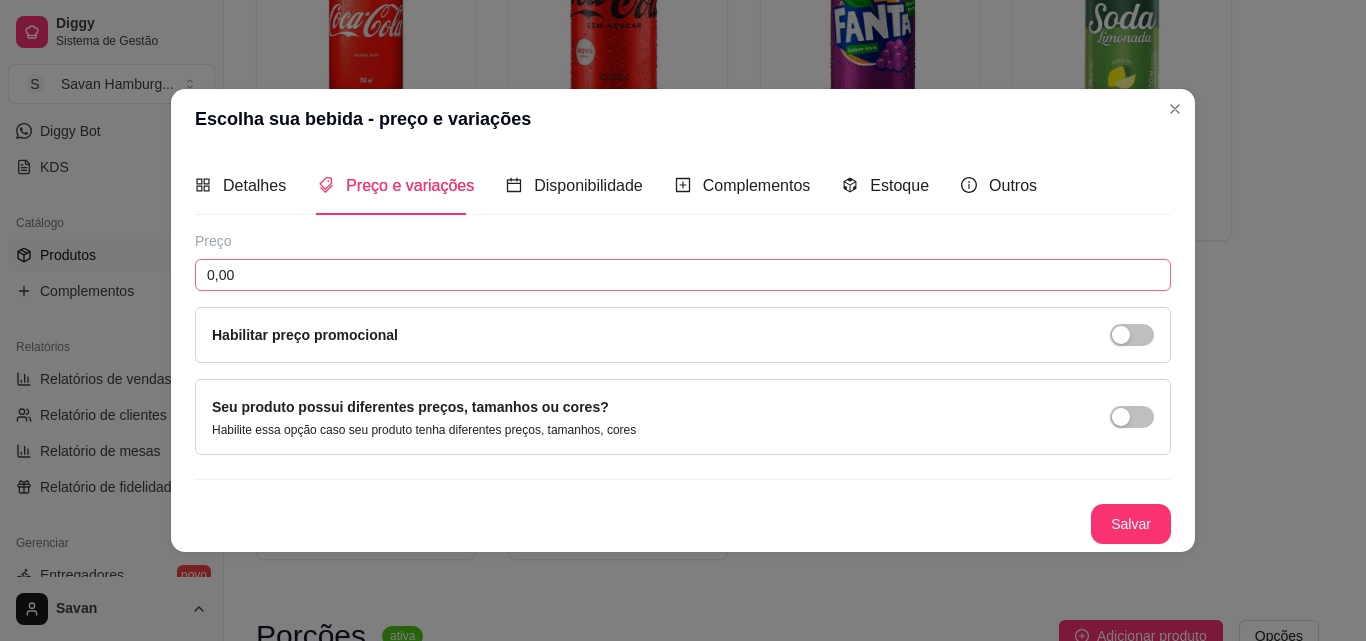click on "Preço  0,00 Habilitar preço promocional" at bounding box center [683, 297] 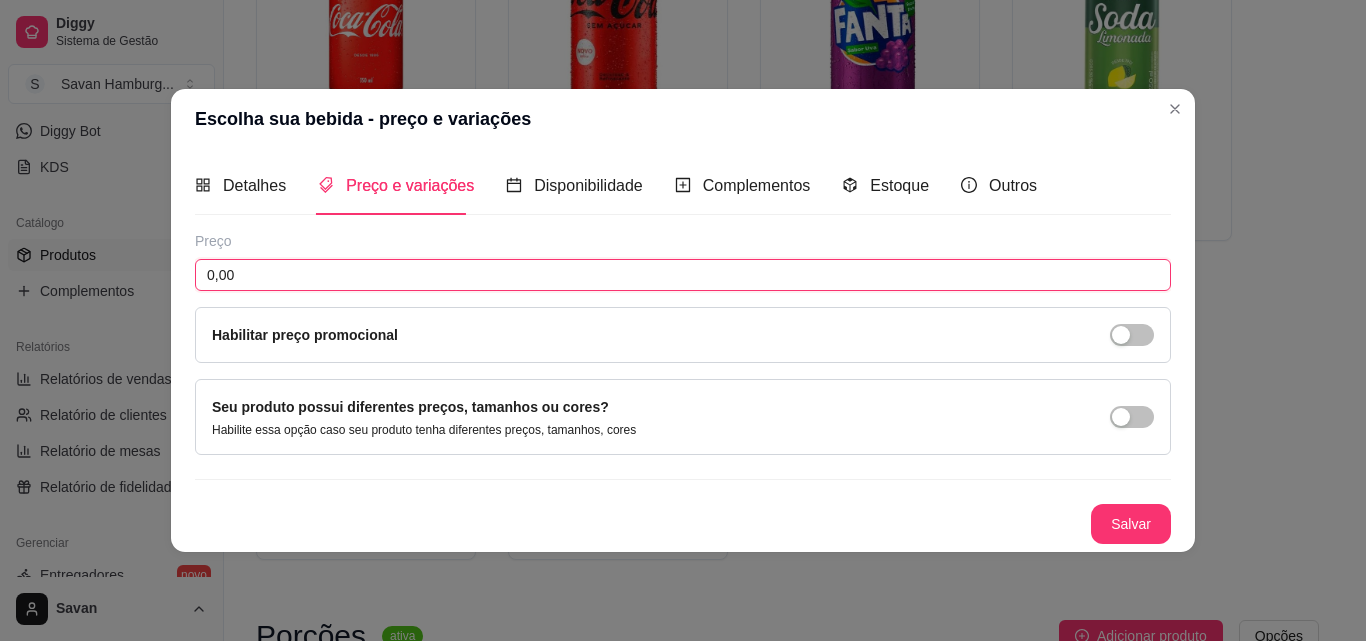 click on "0,00" at bounding box center [683, 275] 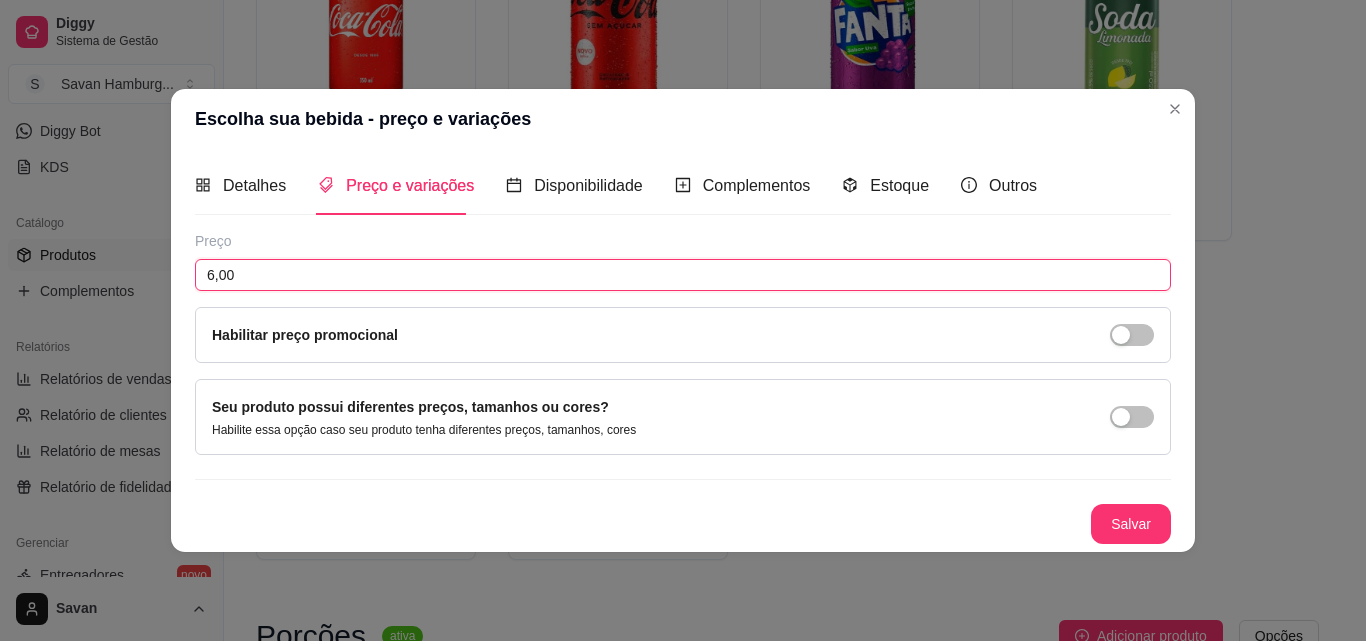 type on "6,00" 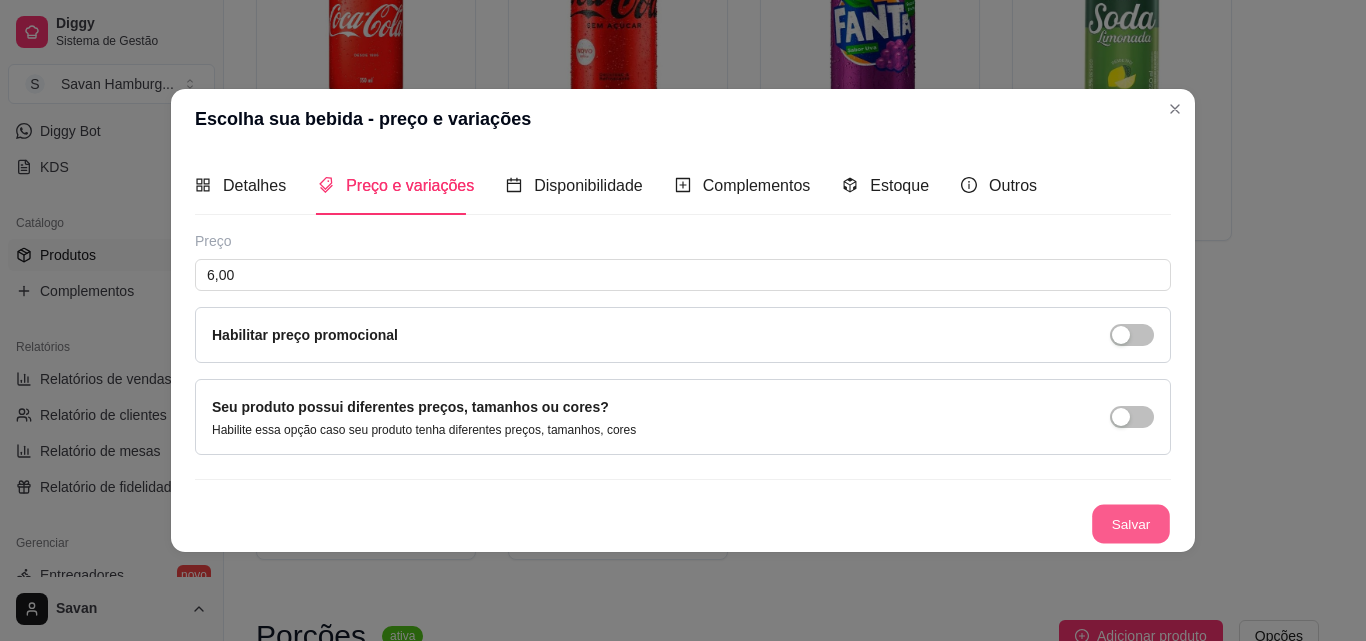 click on "Salvar" at bounding box center [1131, 523] 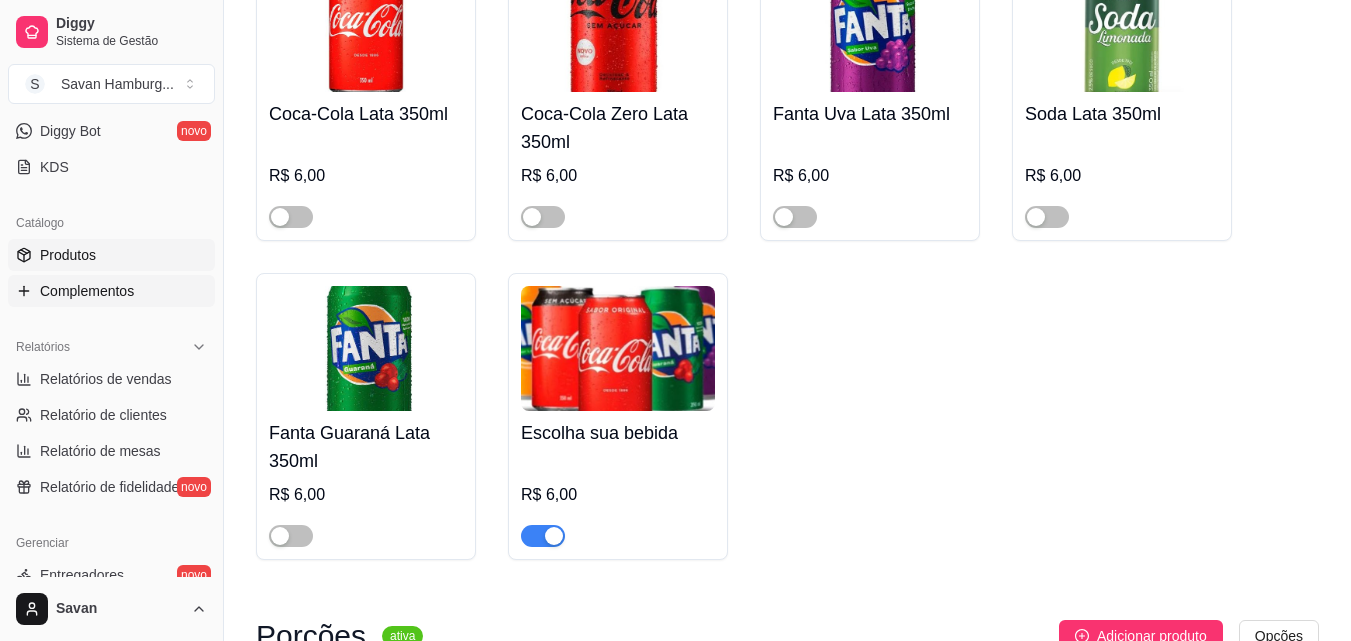 click on "Complementos" at bounding box center [87, 291] 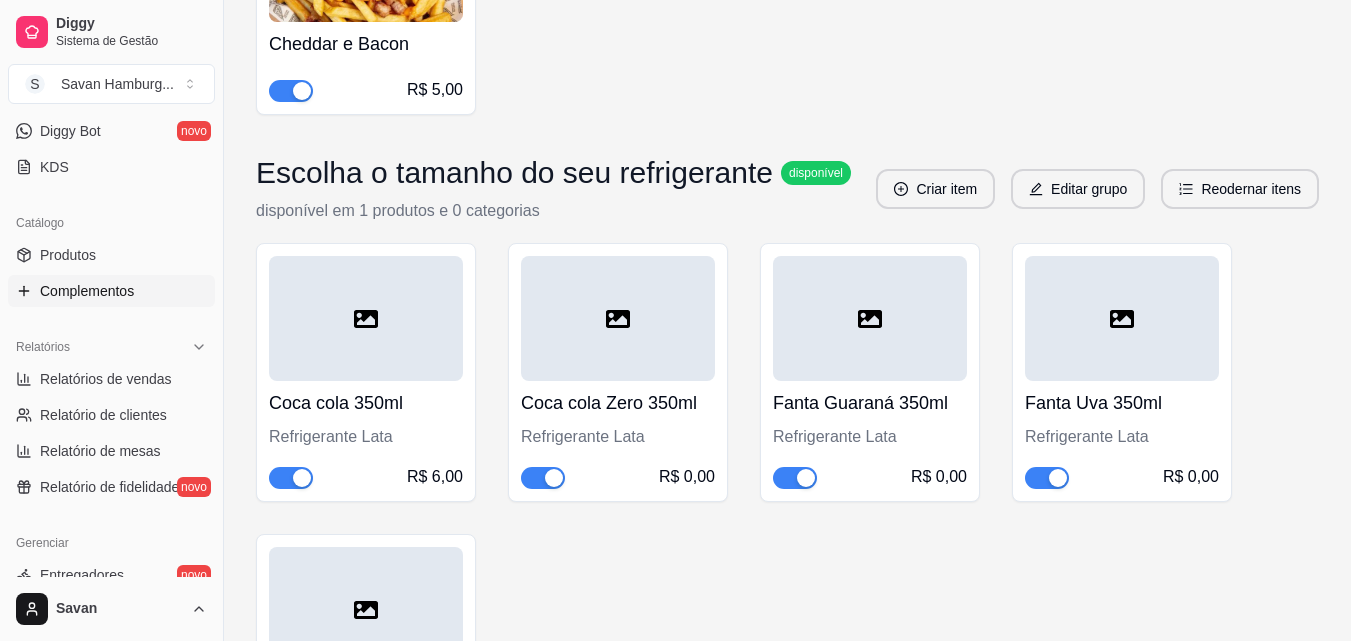 scroll, scrollTop: 2112, scrollLeft: 0, axis: vertical 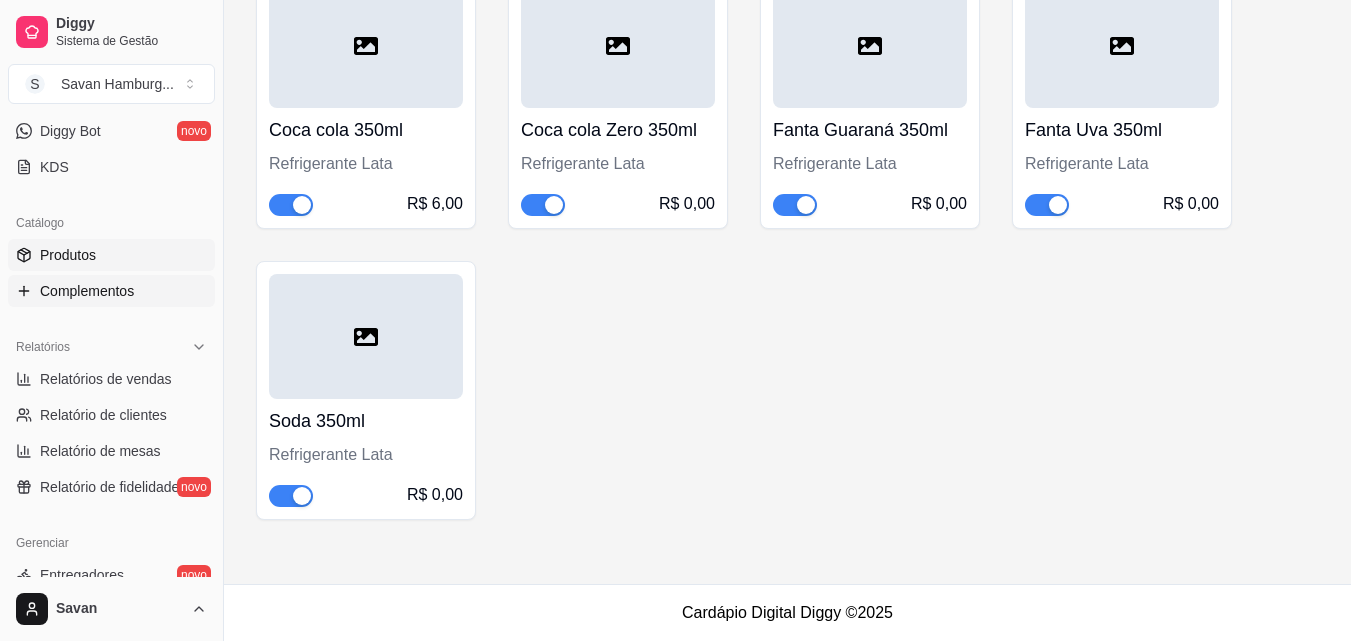 click on "Produtos" at bounding box center [68, 255] 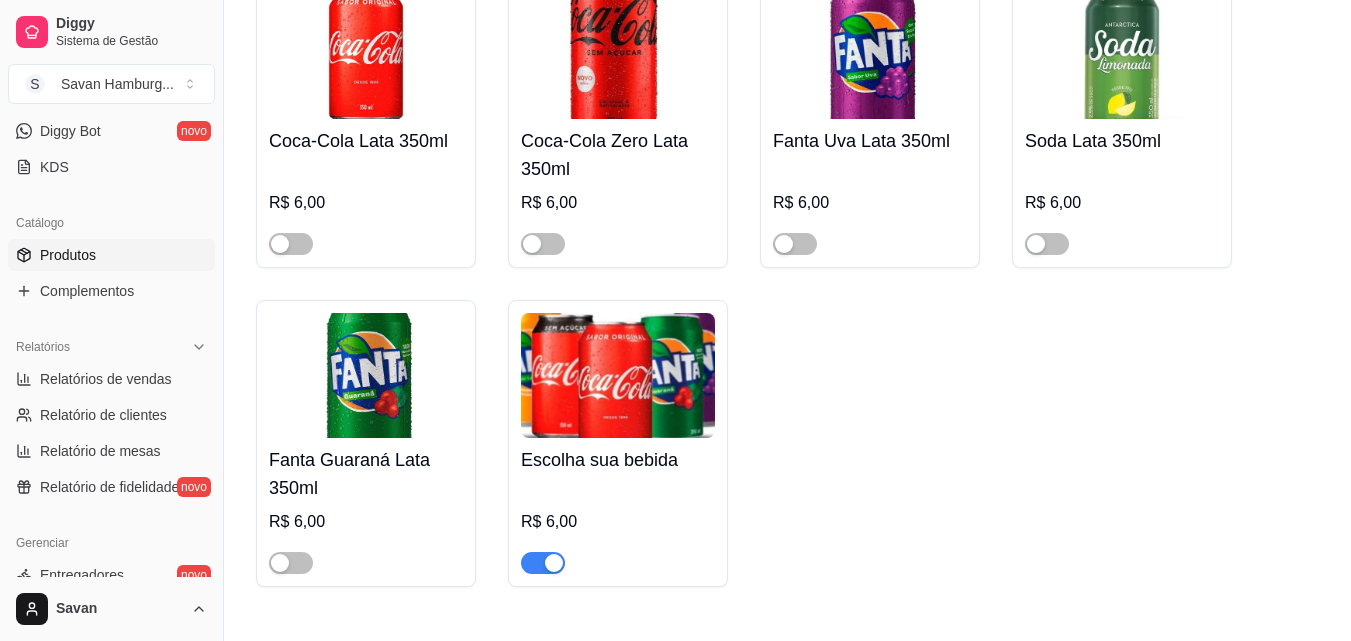 scroll, scrollTop: 1000, scrollLeft: 0, axis: vertical 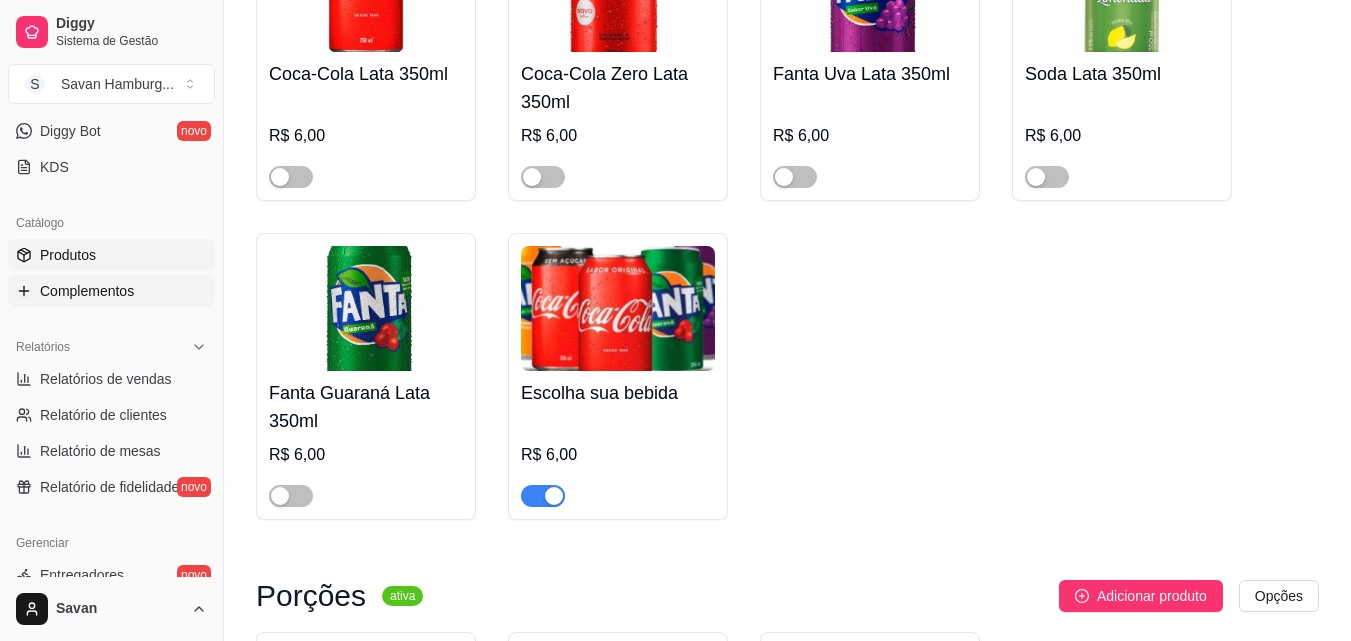 click on "Complementos" at bounding box center [87, 291] 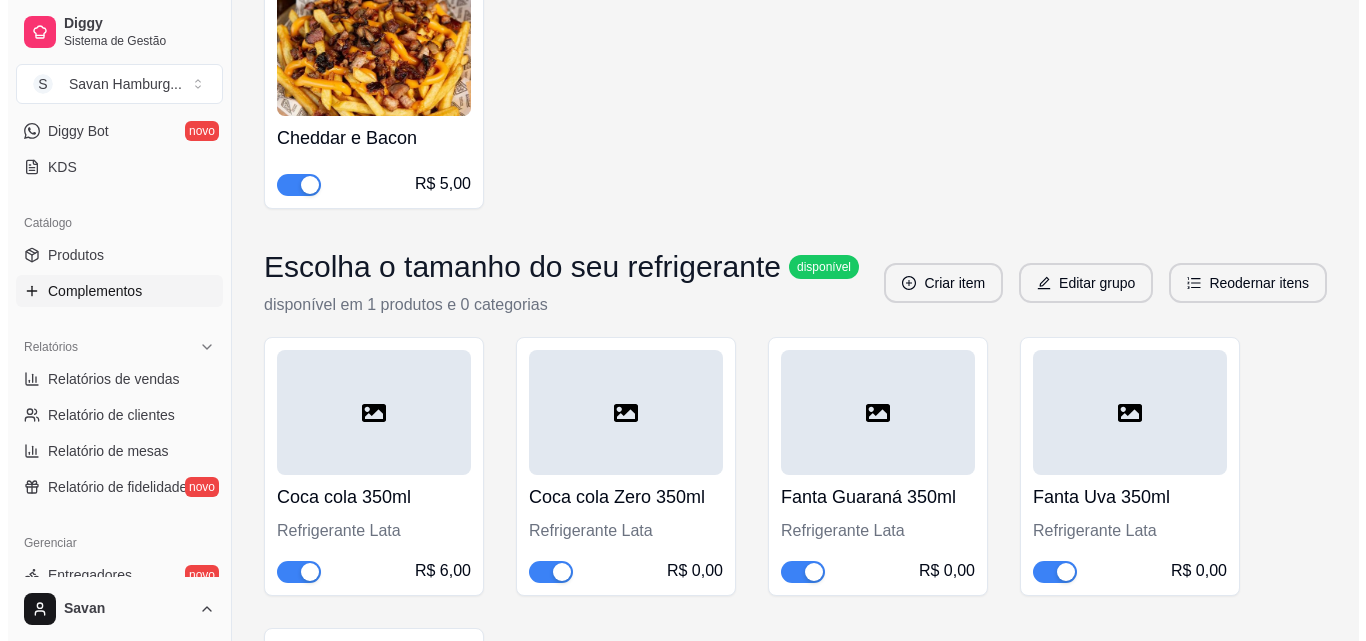 scroll, scrollTop: 2000, scrollLeft: 0, axis: vertical 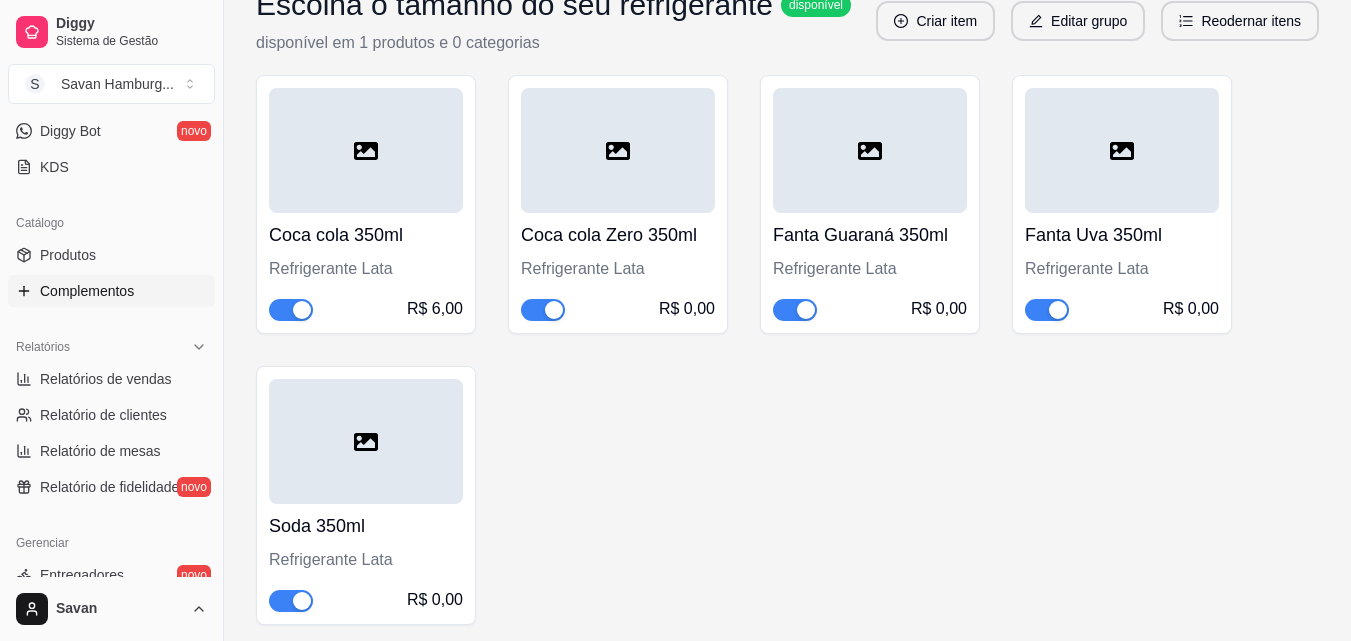 click on "Coca cola 350ml Refrigerante Lata R$ 6,00" at bounding box center (366, 267) 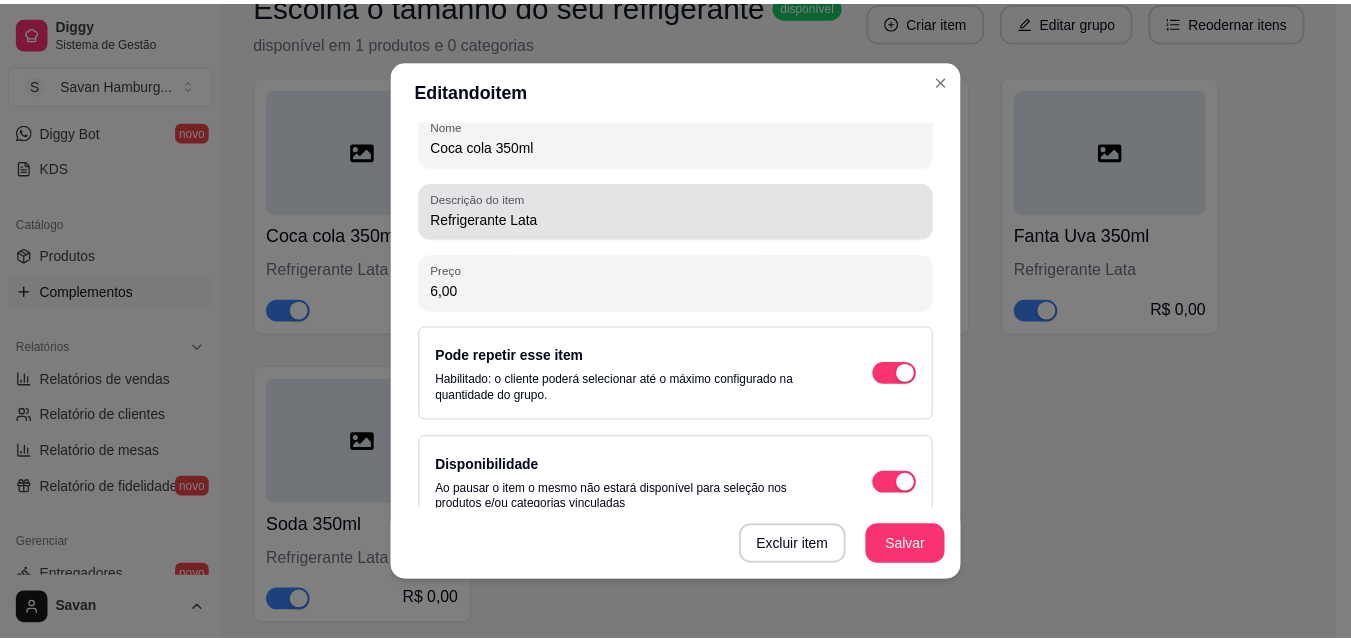 scroll, scrollTop: 297, scrollLeft: 0, axis: vertical 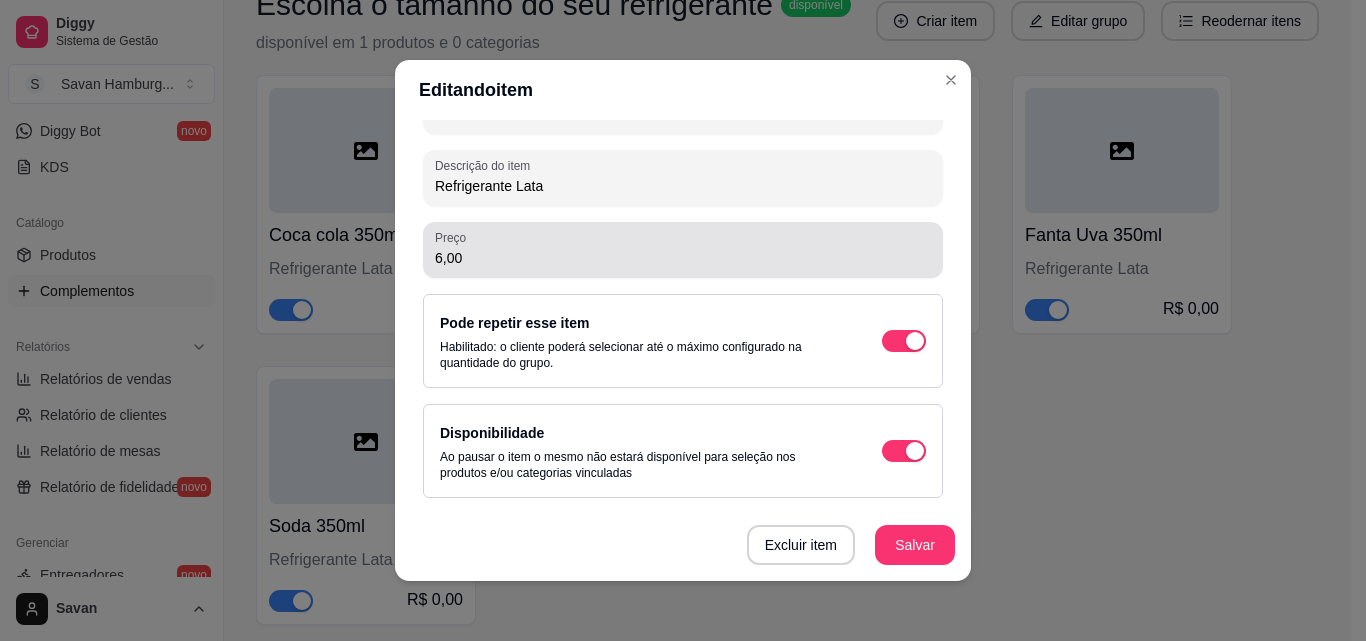 click on "6,00" at bounding box center [683, 258] 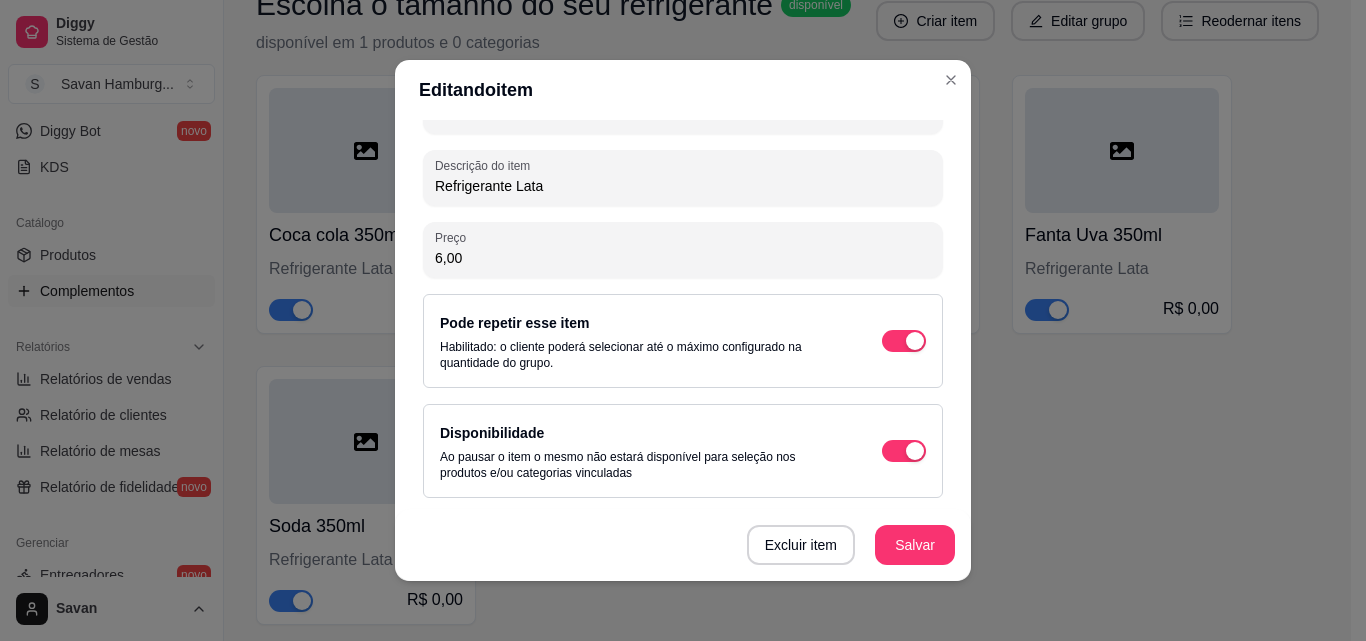 click on "6,00" at bounding box center [683, 258] 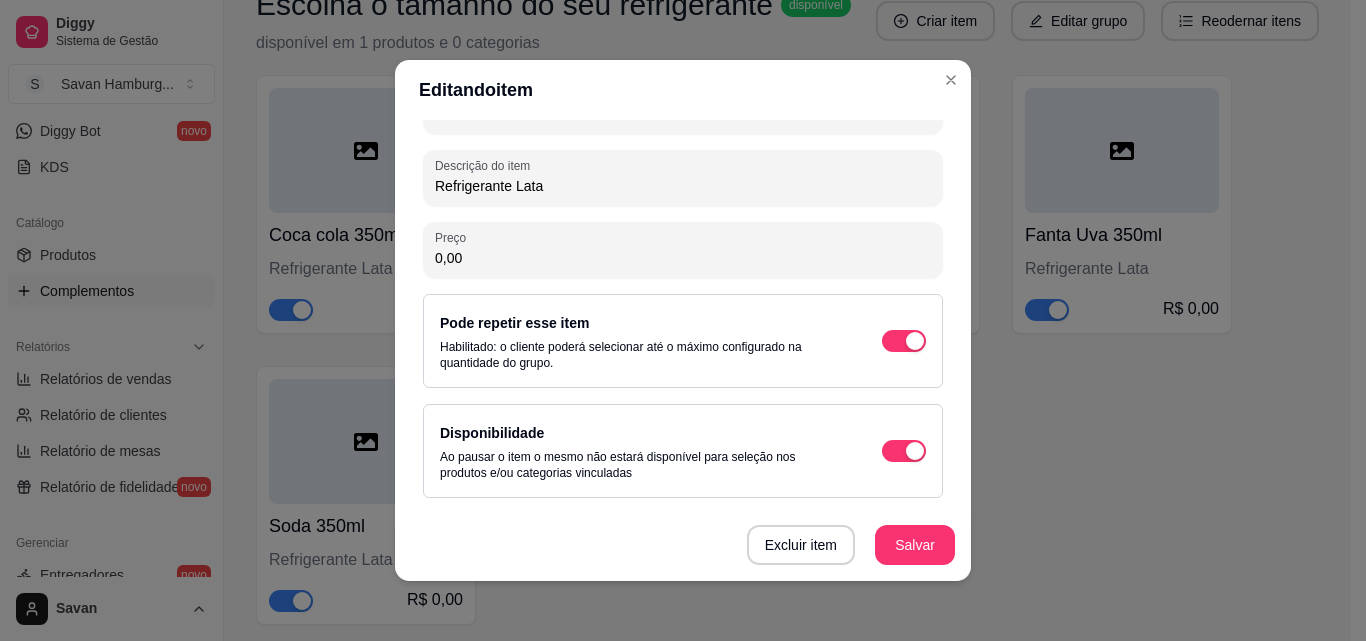 type on "0,00" 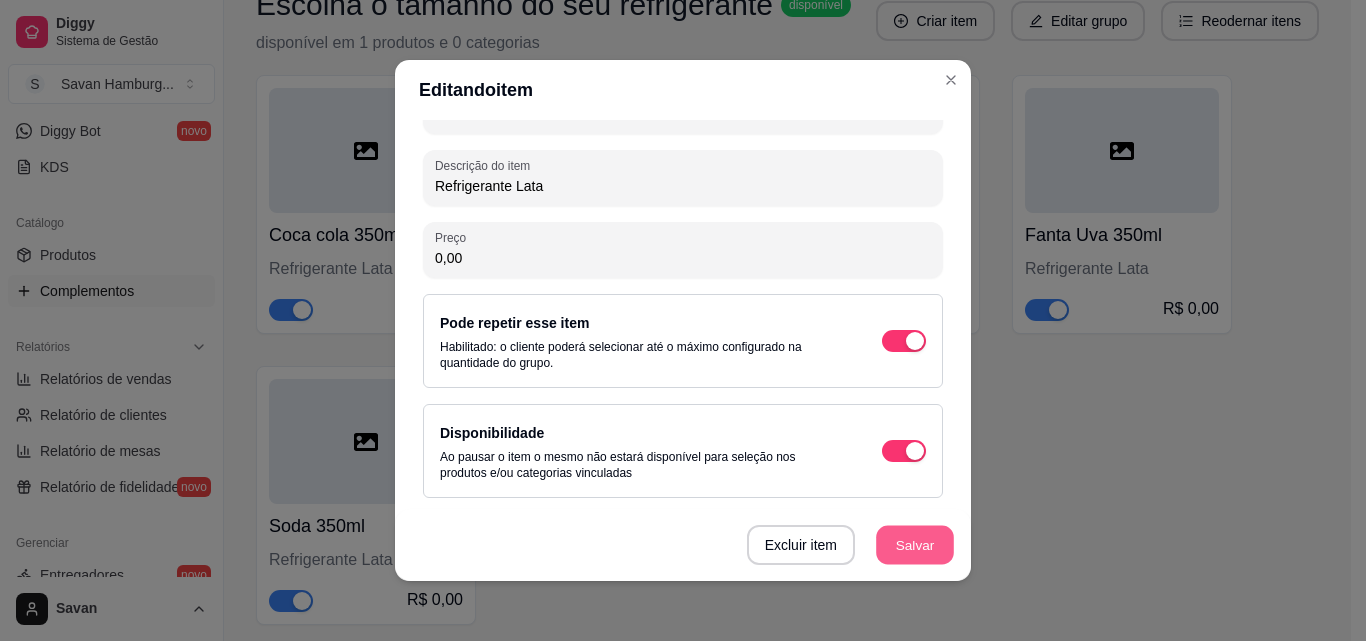 click on "Salvar" at bounding box center [915, 545] 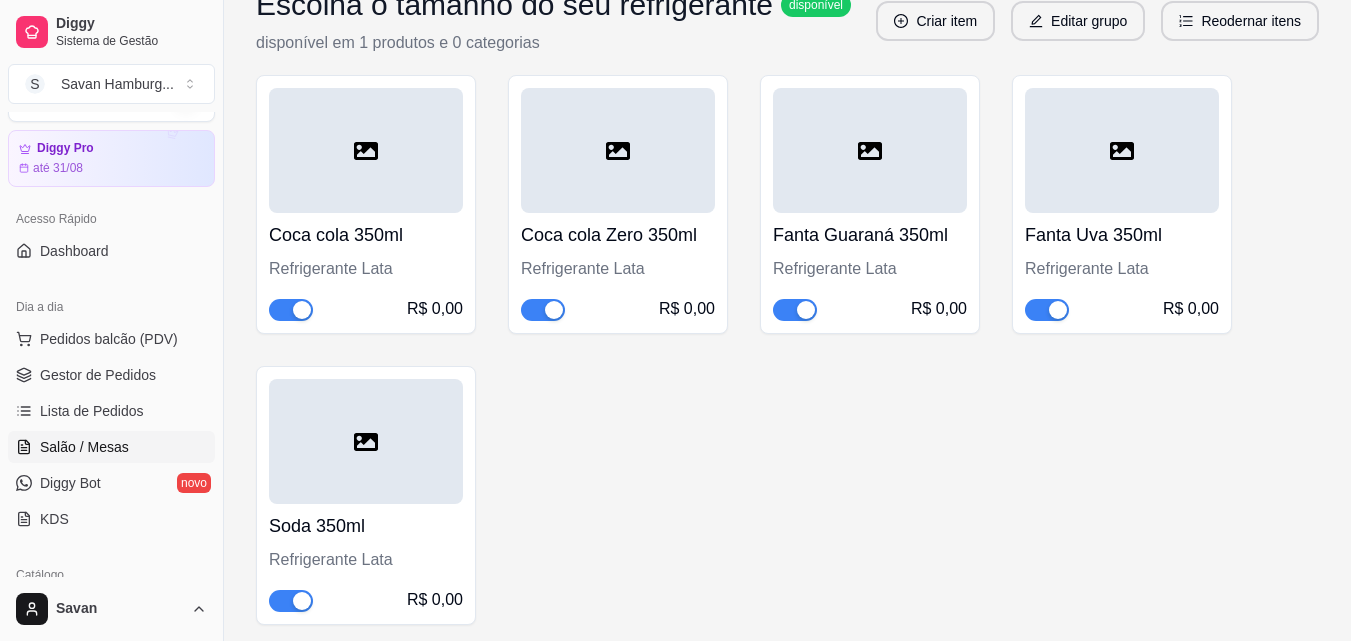 scroll, scrollTop: 0, scrollLeft: 0, axis: both 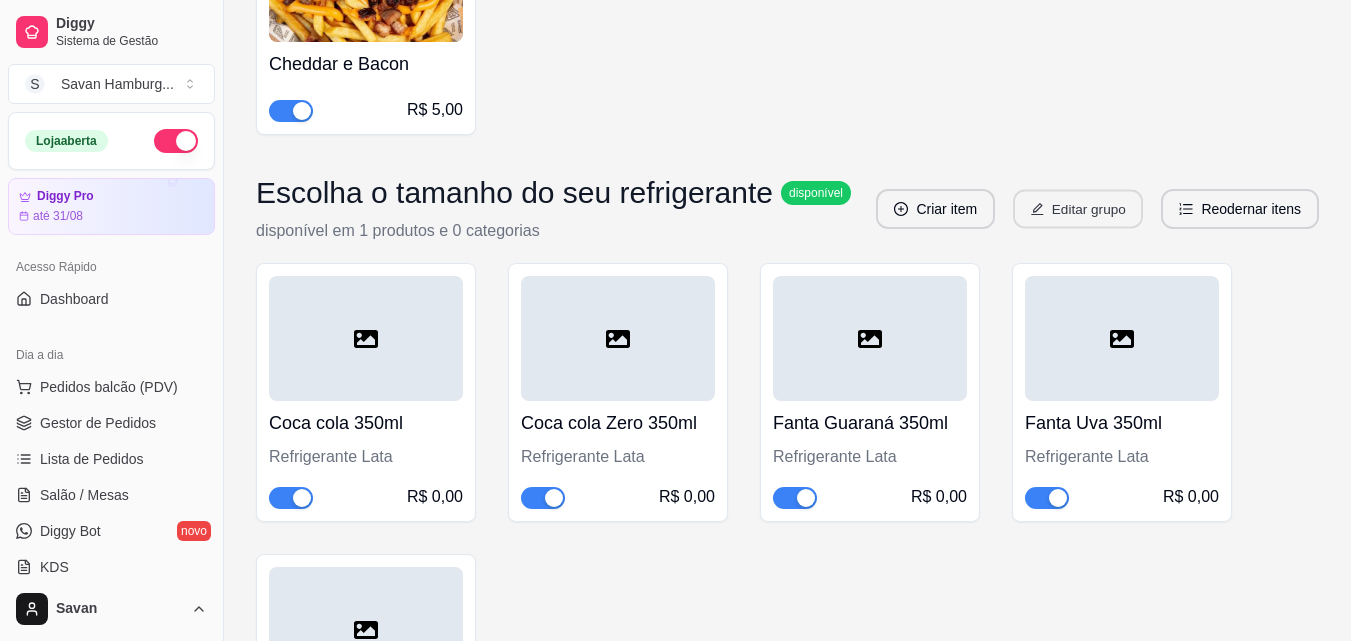 click on "Editar grupo" at bounding box center [1078, 209] 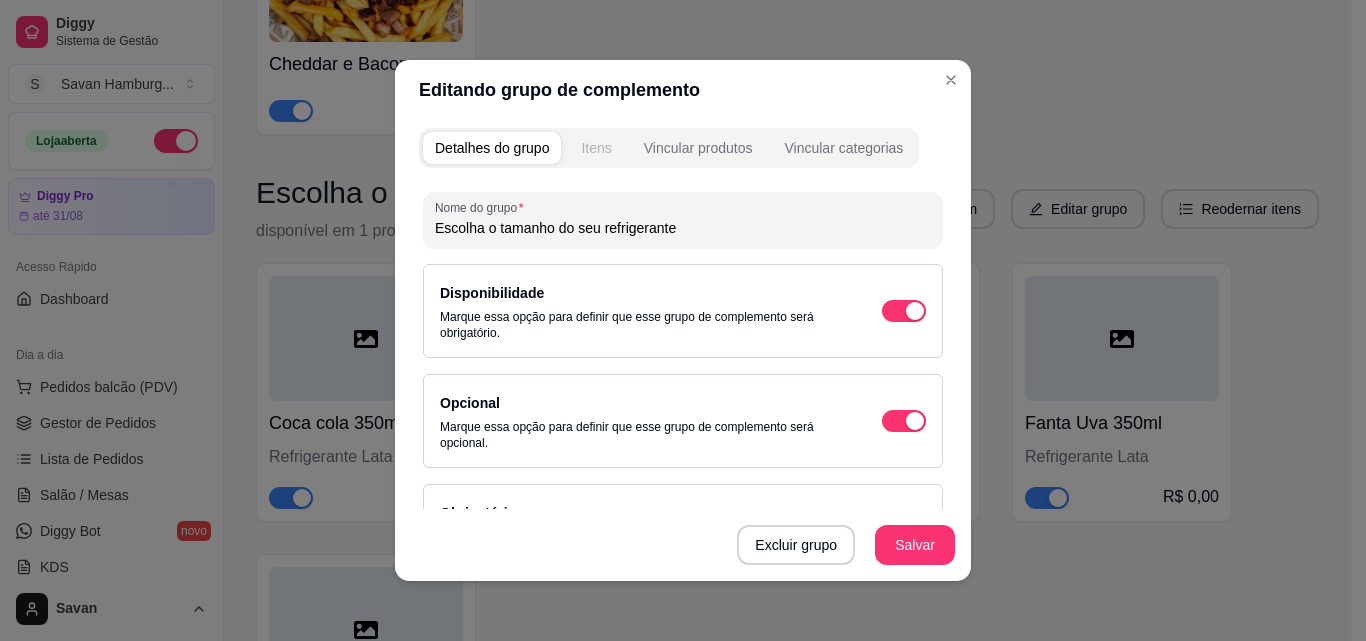 click on "Itens" at bounding box center (596, 148) 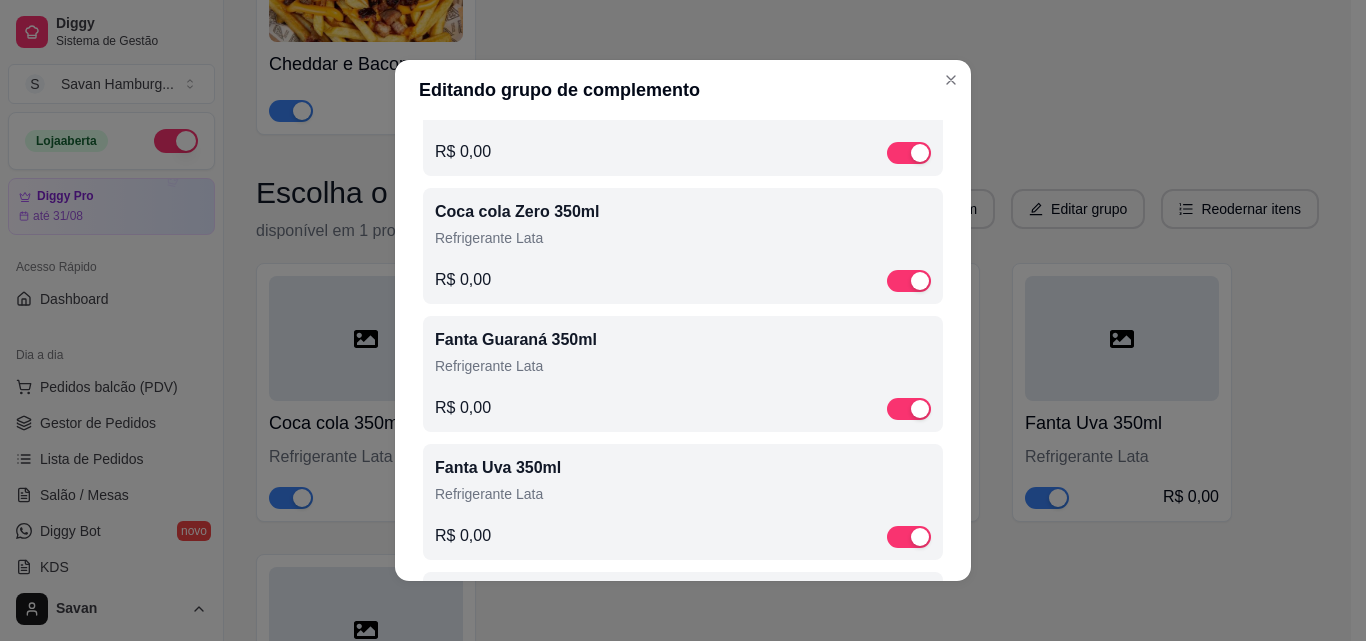 scroll, scrollTop: 0, scrollLeft: 0, axis: both 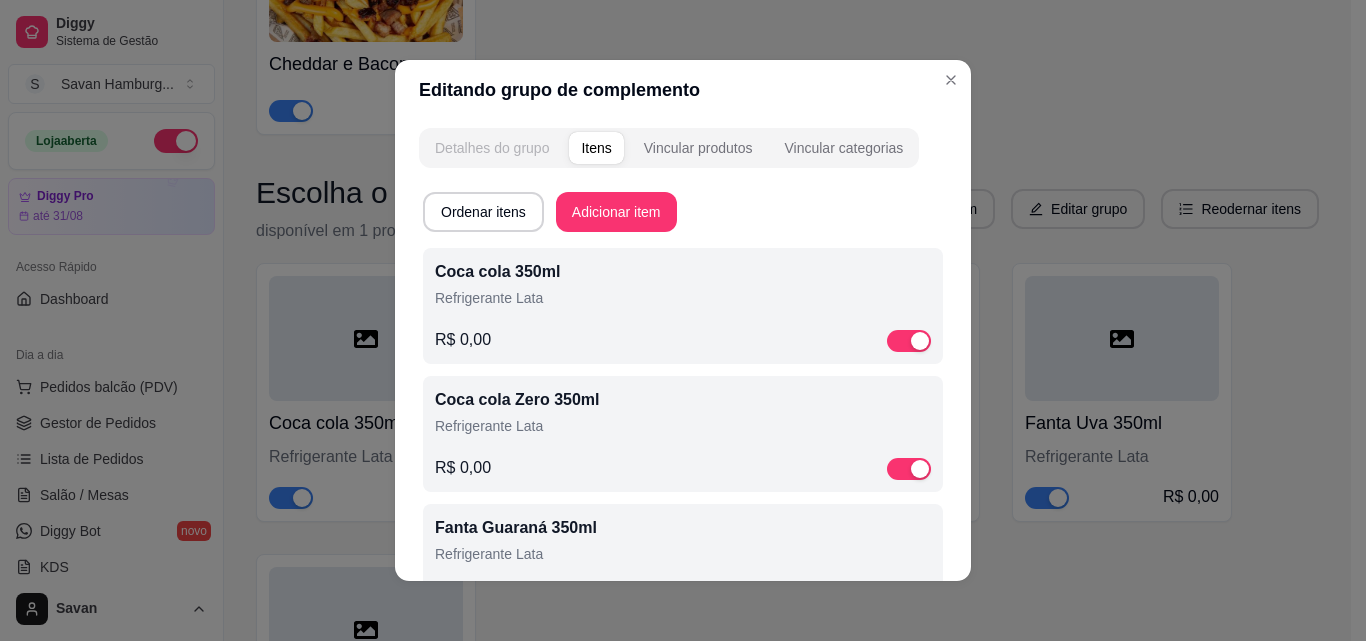 click on "Detalhes do grupo" at bounding box center [492, 148] 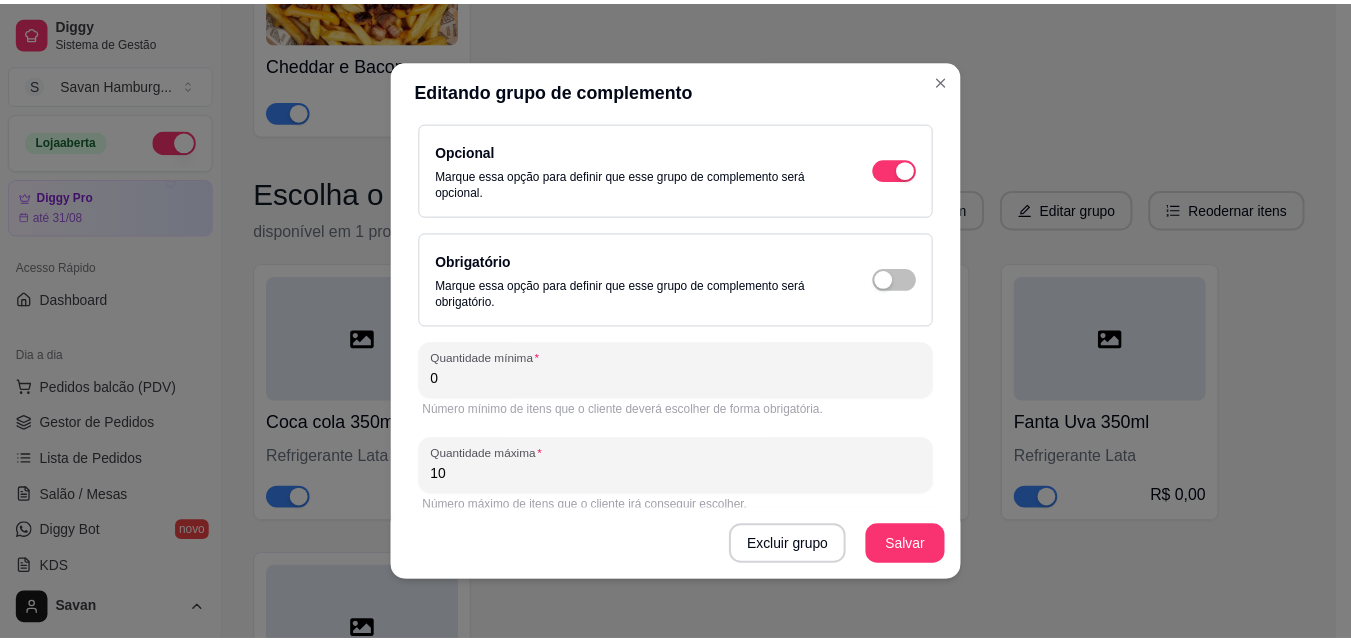 scroll, scrollTop: 273, scrollLeft: 0, axis: vertical 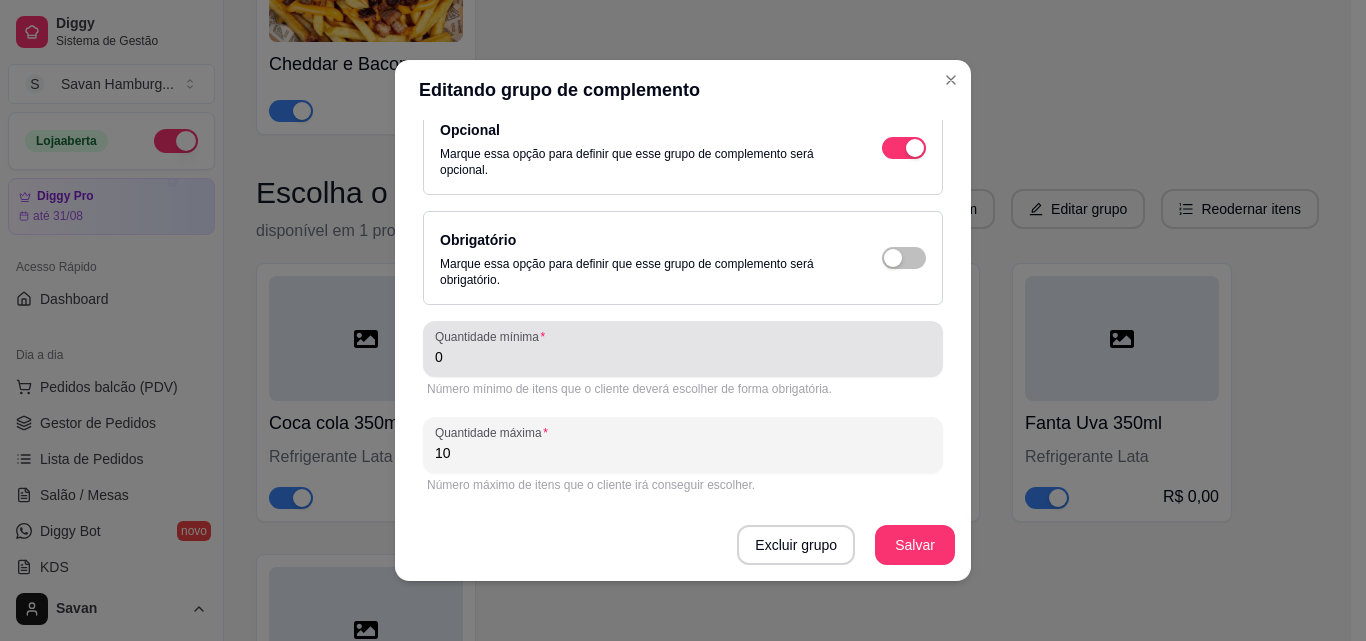 click on "0" at bounding box center (683, 349) 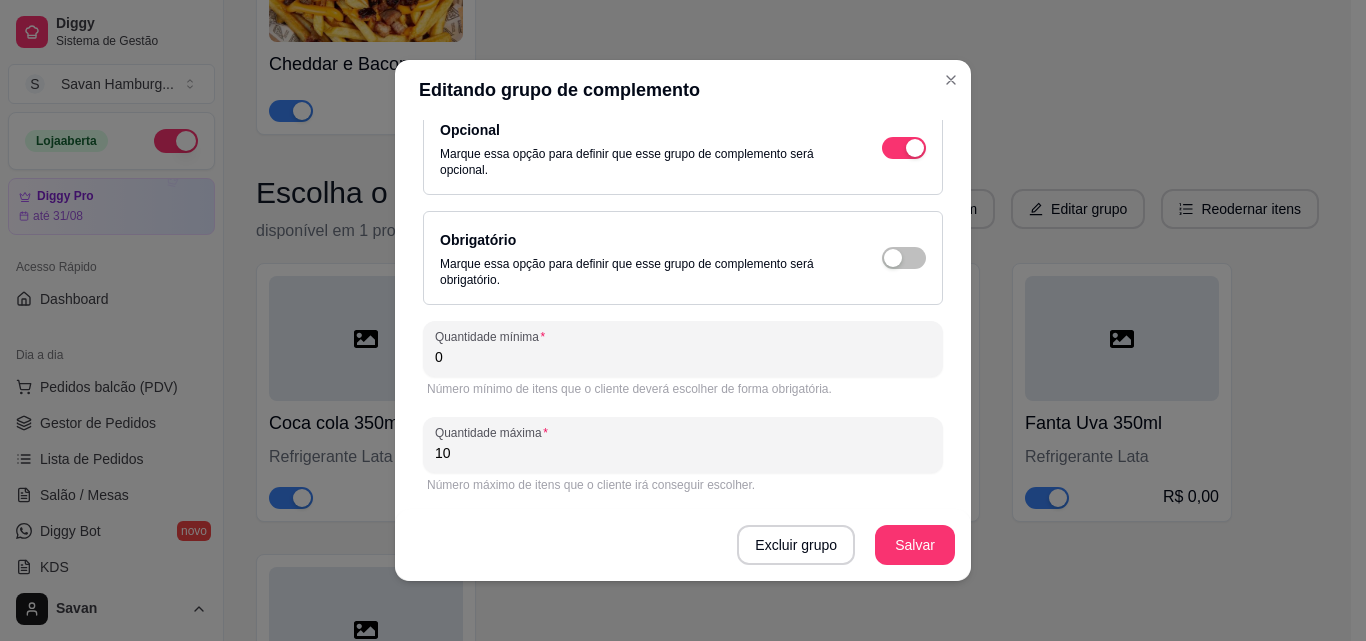 click on "0" at bounding box center [683, 349] 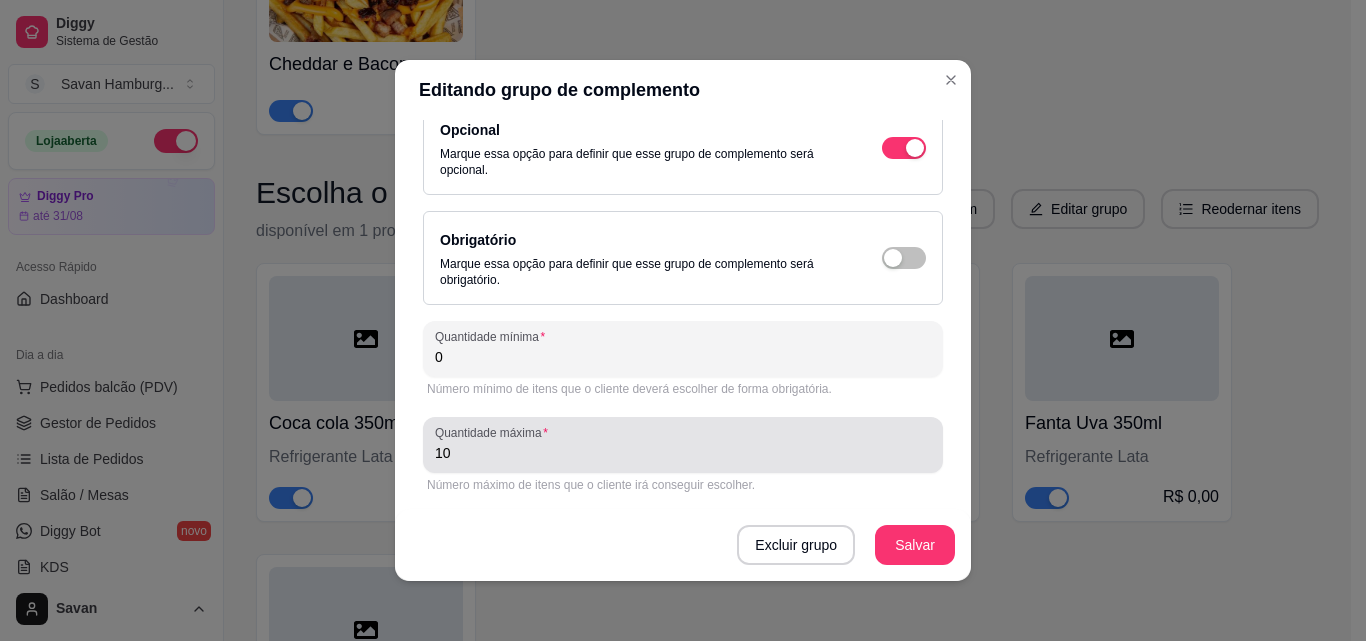 click on "10" at bounding box center (683, 453) 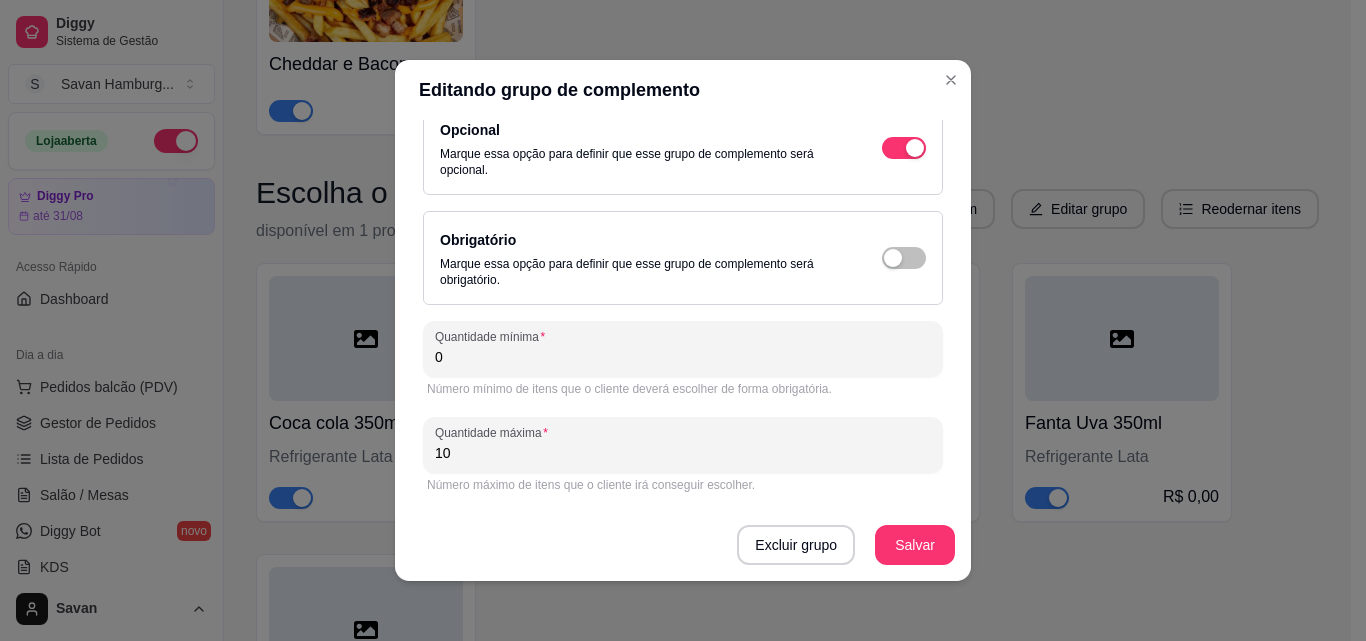 click on "10" at bounding box center [683, 453] 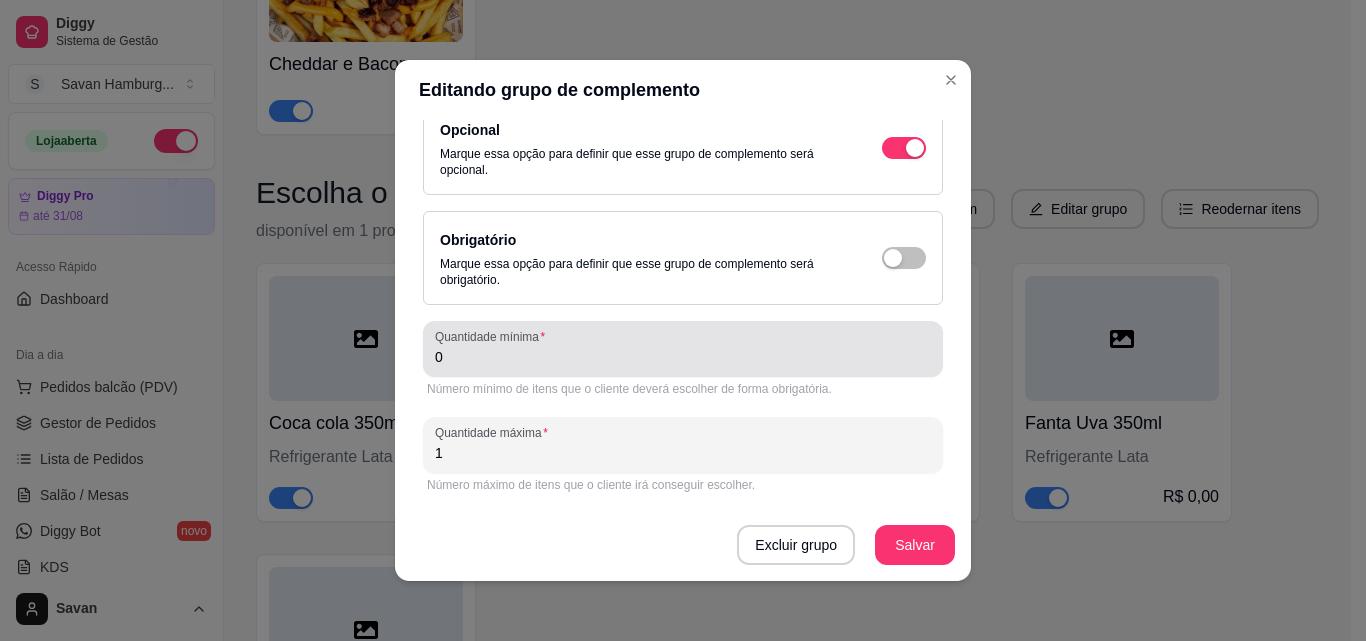 type on "1" 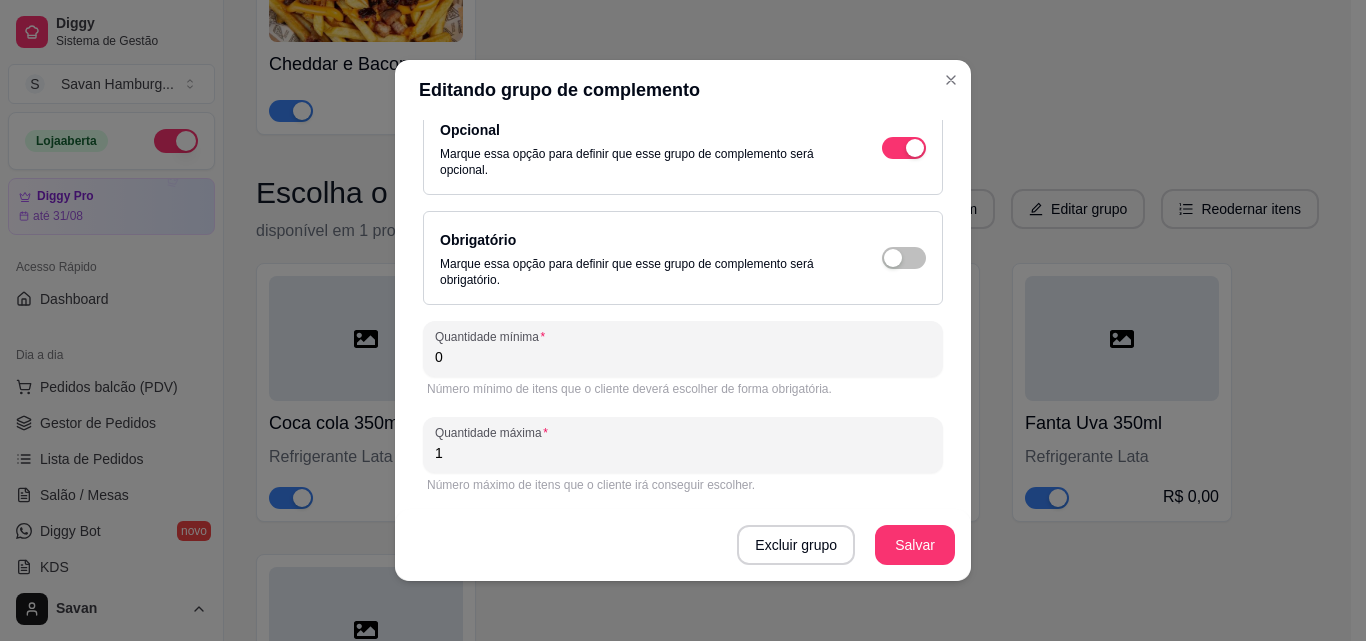 click on "0" at bounding box center [683, 357] 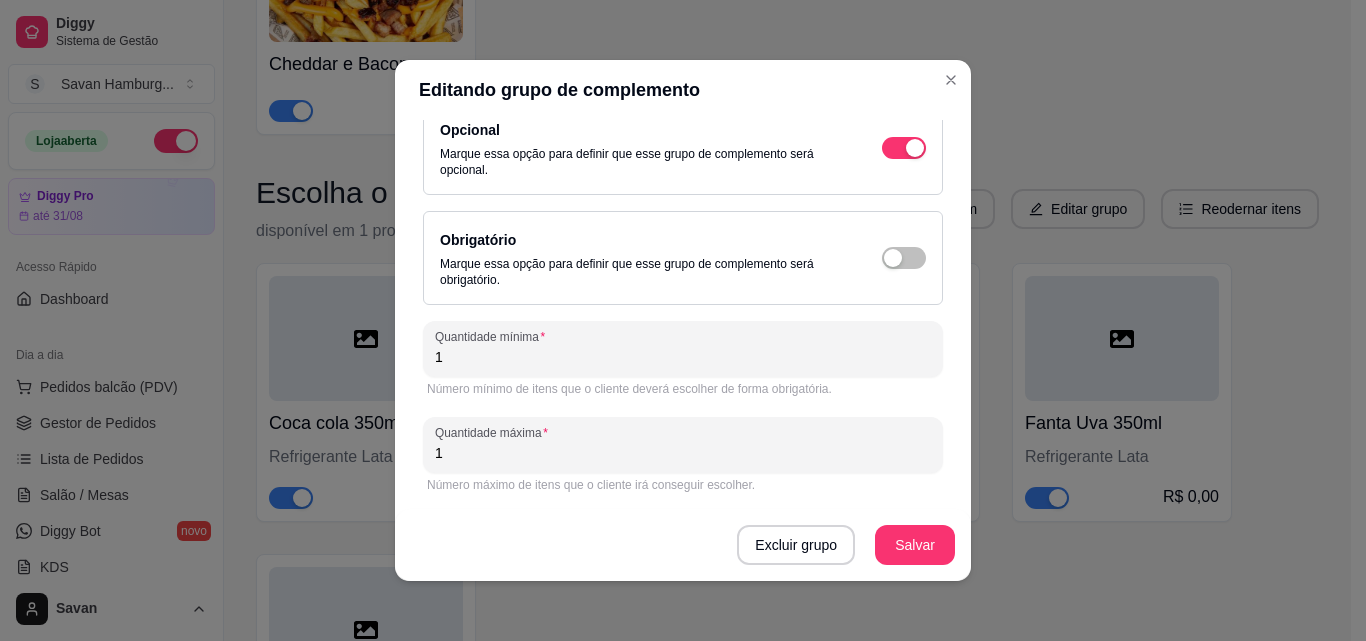 click on "Quantidade mínima" at bounding box center (493, 336) 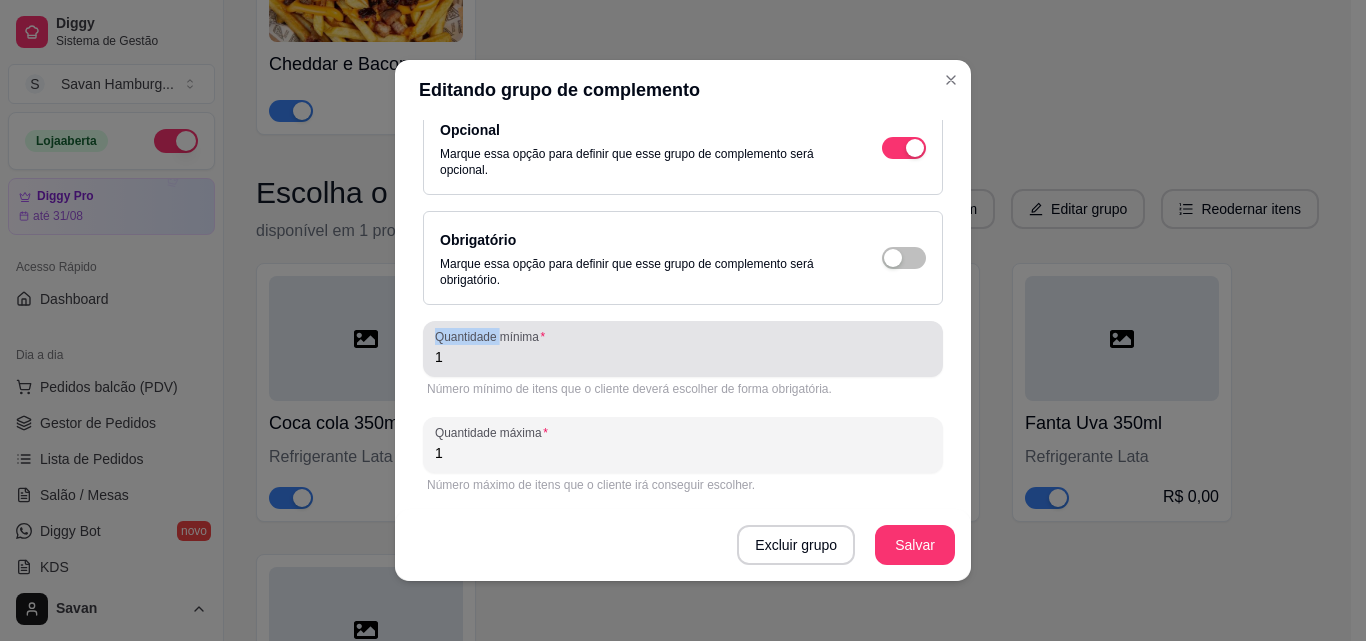 click on "Quantidade mínima" at bounding box center (493, 336) 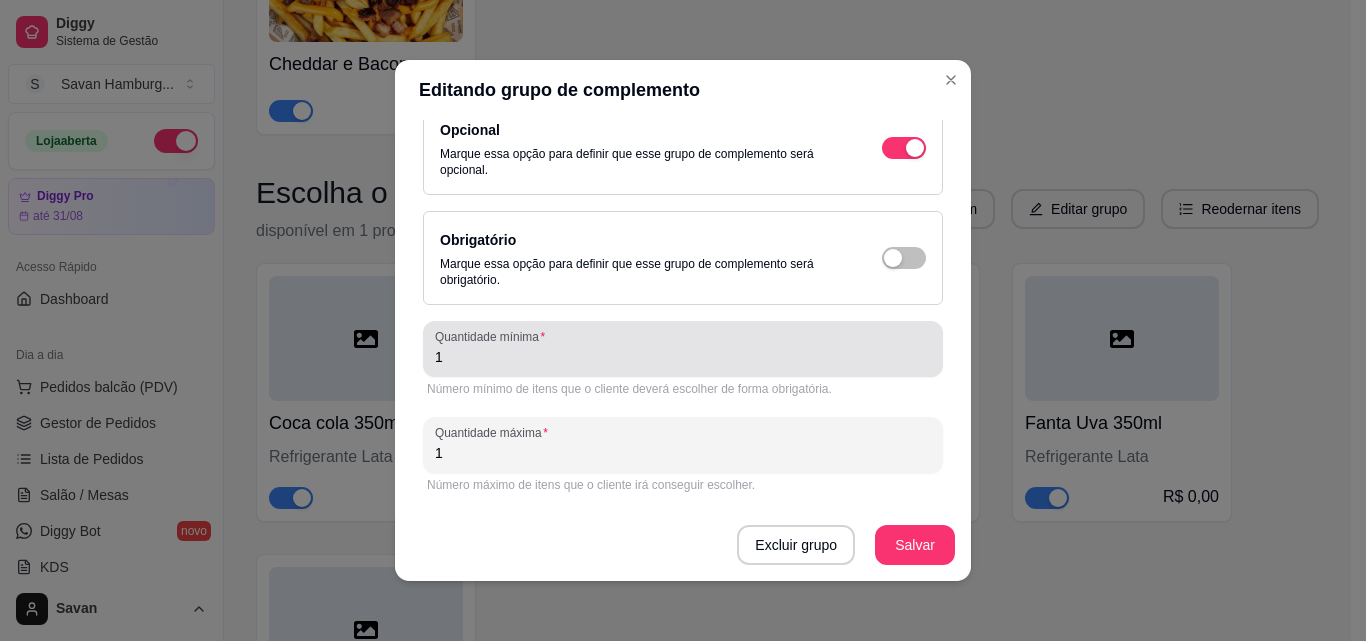 click on "1" at bounding box center [683, 357] 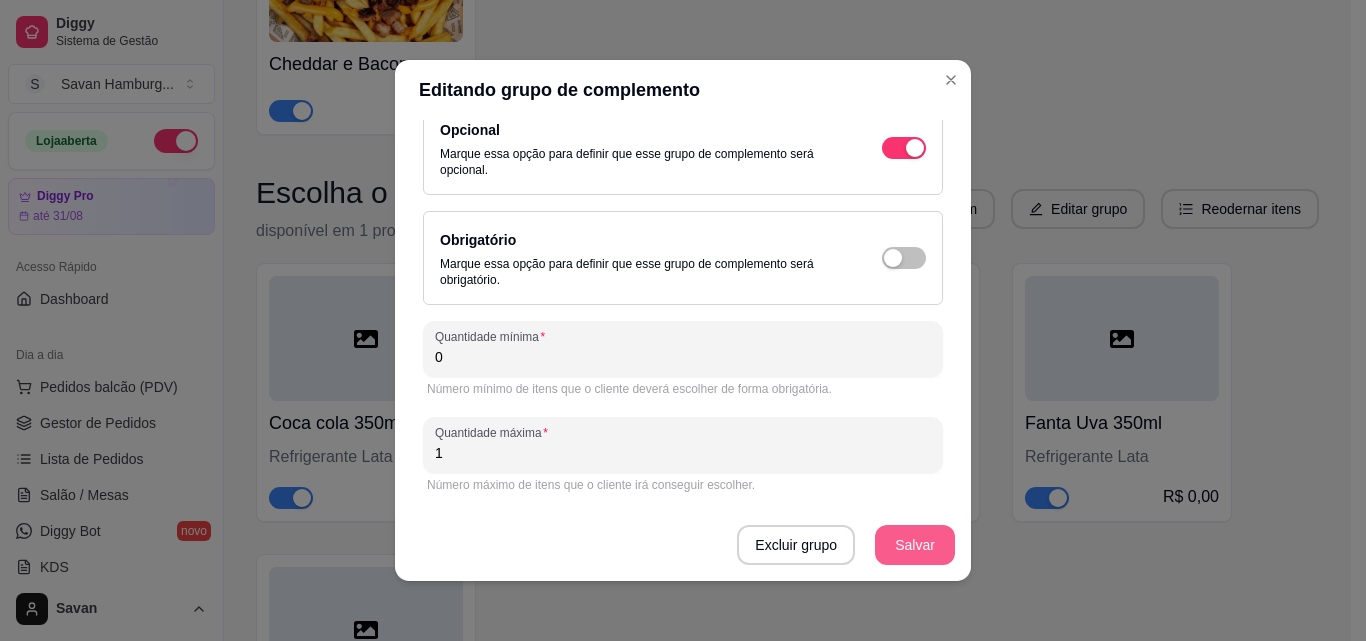 type on "0" 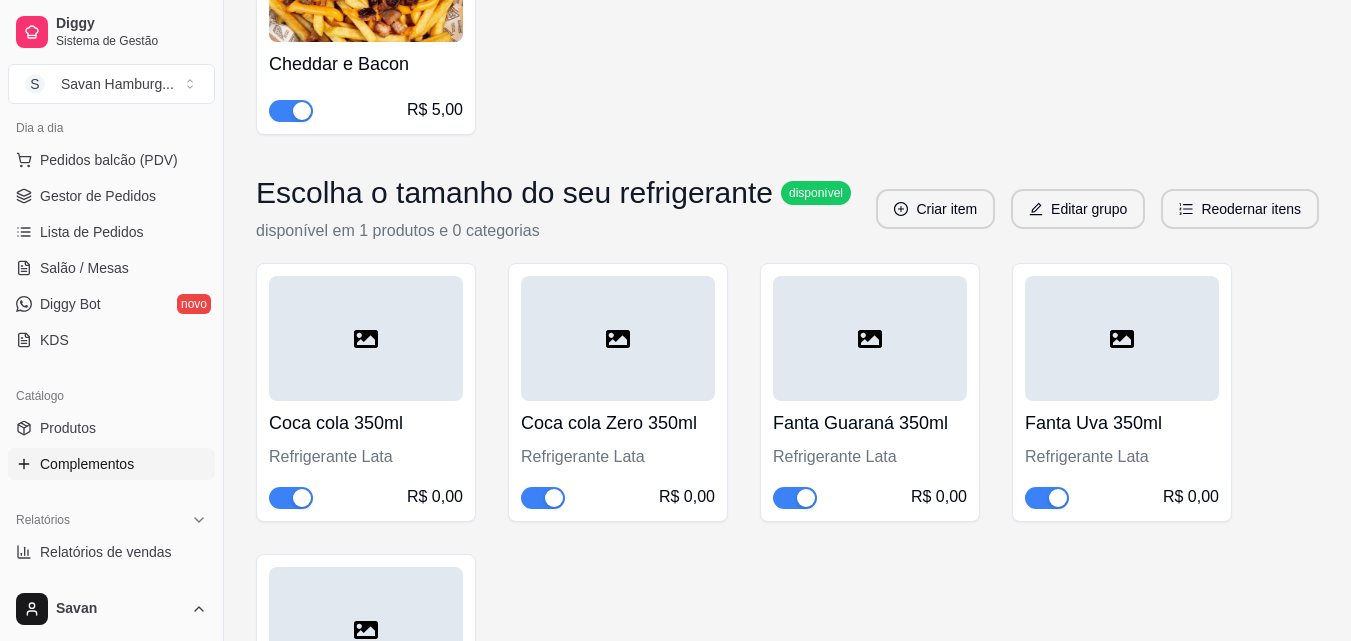 scroll, scrollTop: 300, scrollLeft: 0, axis: vertical 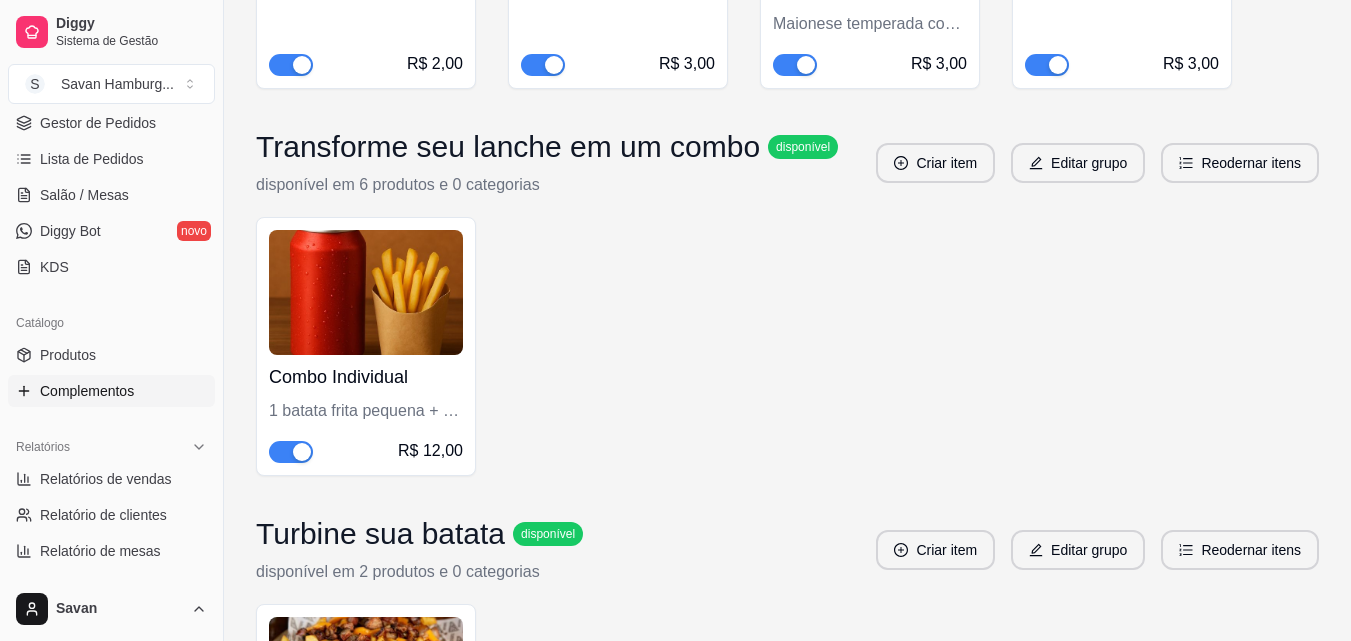 click at bounding box center [366, 292] 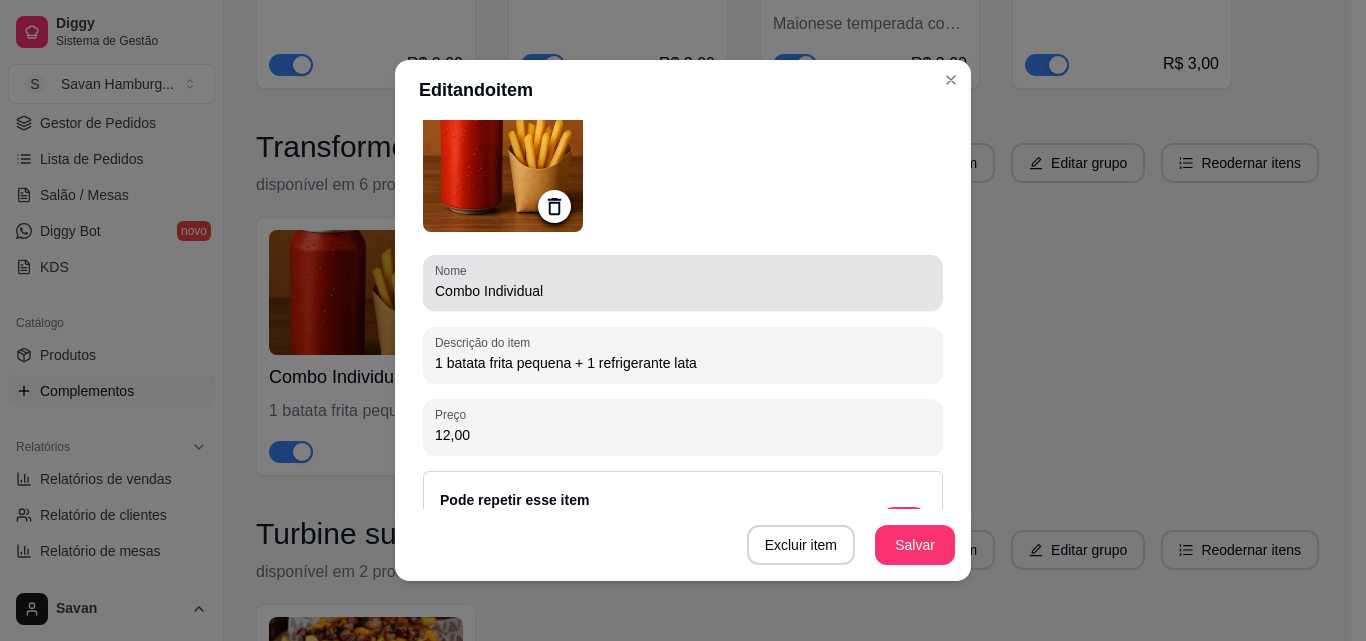 scroll, scrollTop: 200, scrollLeft: 0, axis: vertical 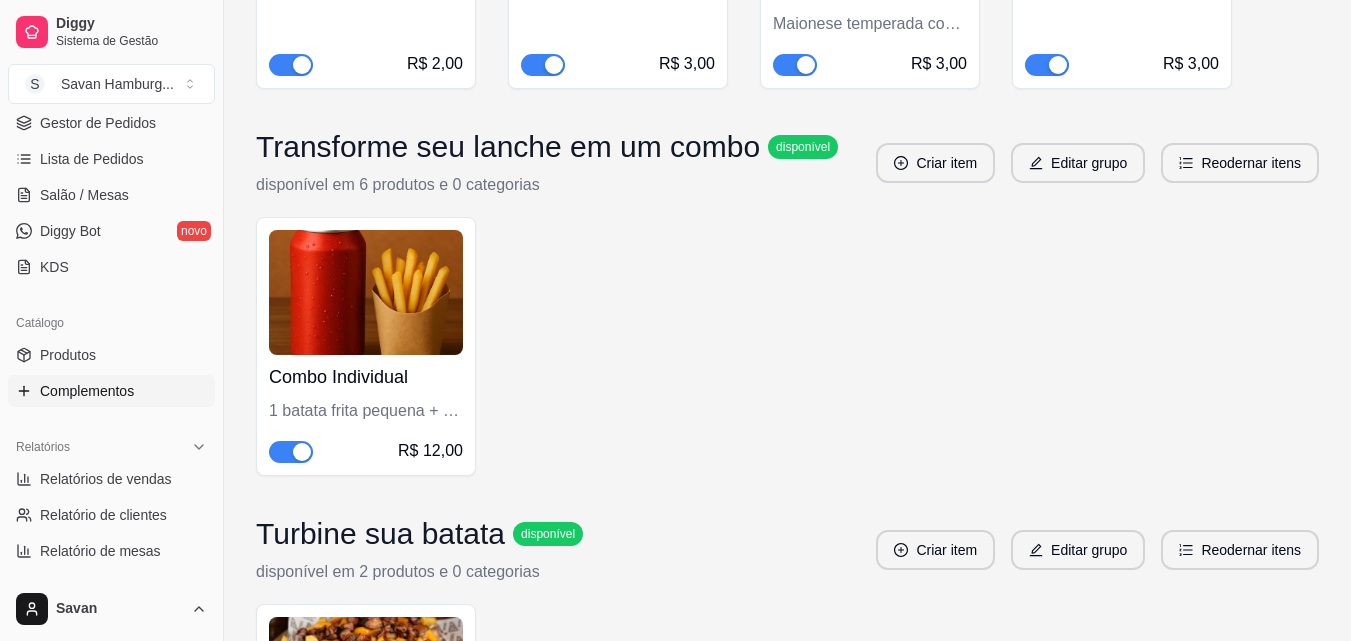 click at bounding box center [366, 292] 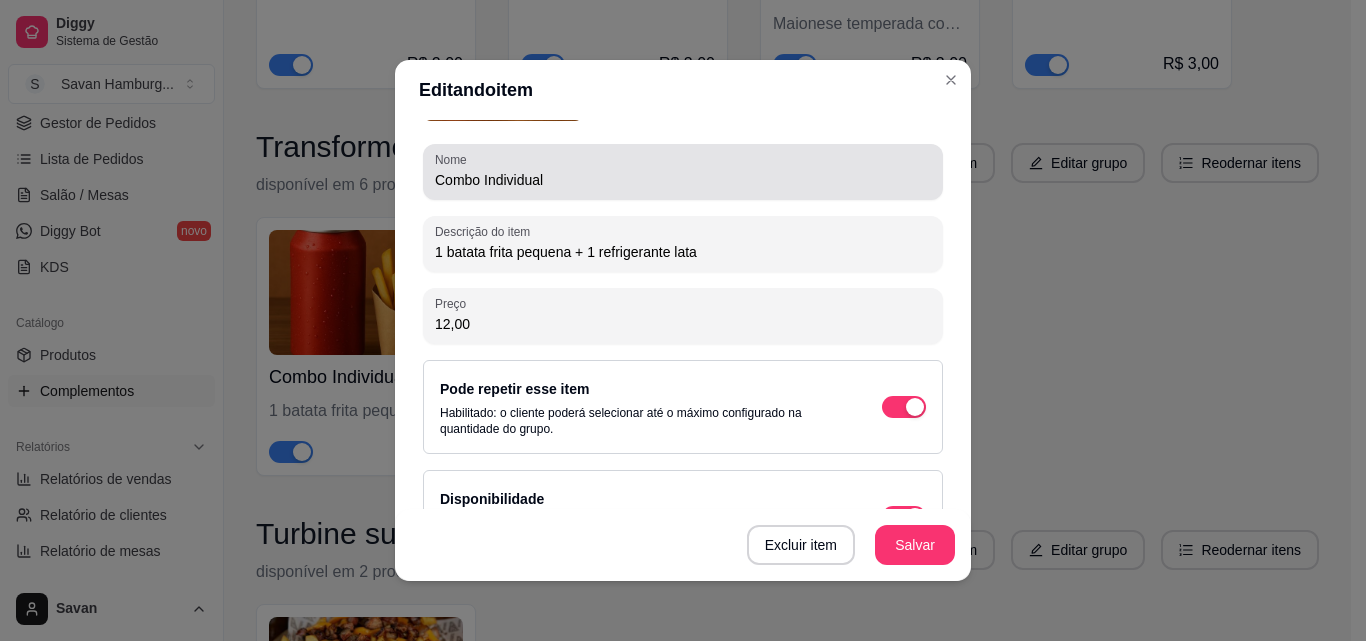 scroll, scrollTop: 97, scrollLeft: 0, axis: vertical 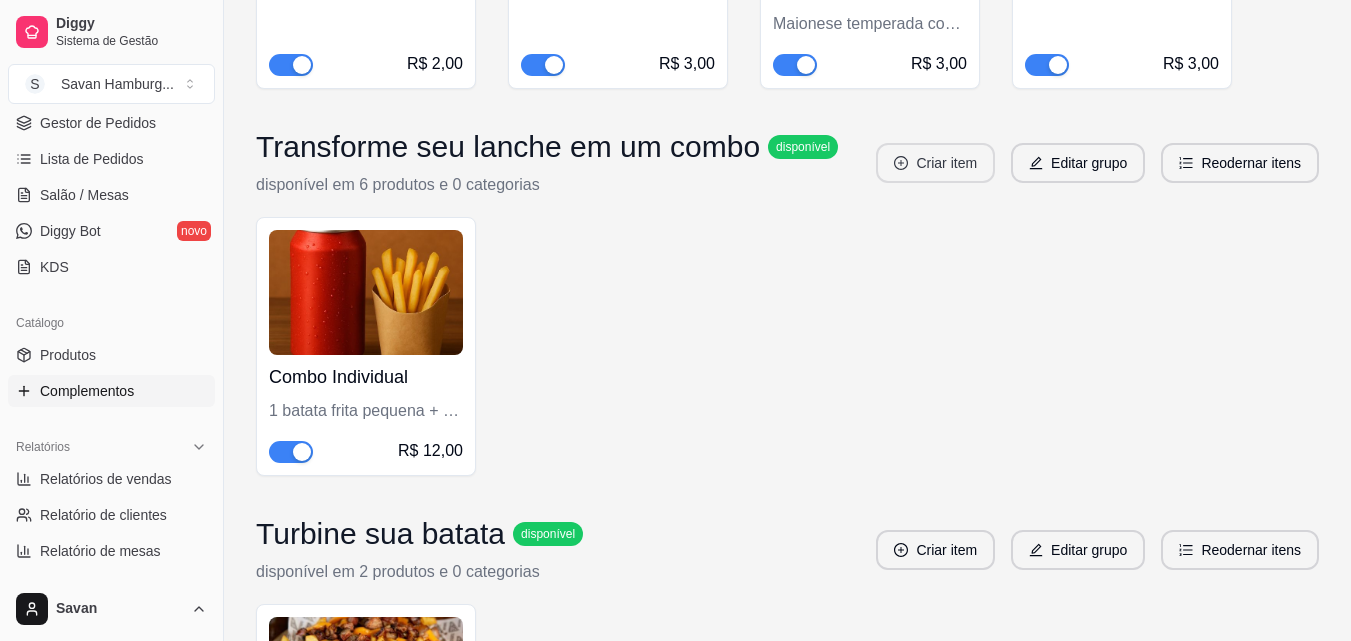 click on "Criar item" at bounding box center [935, 163] 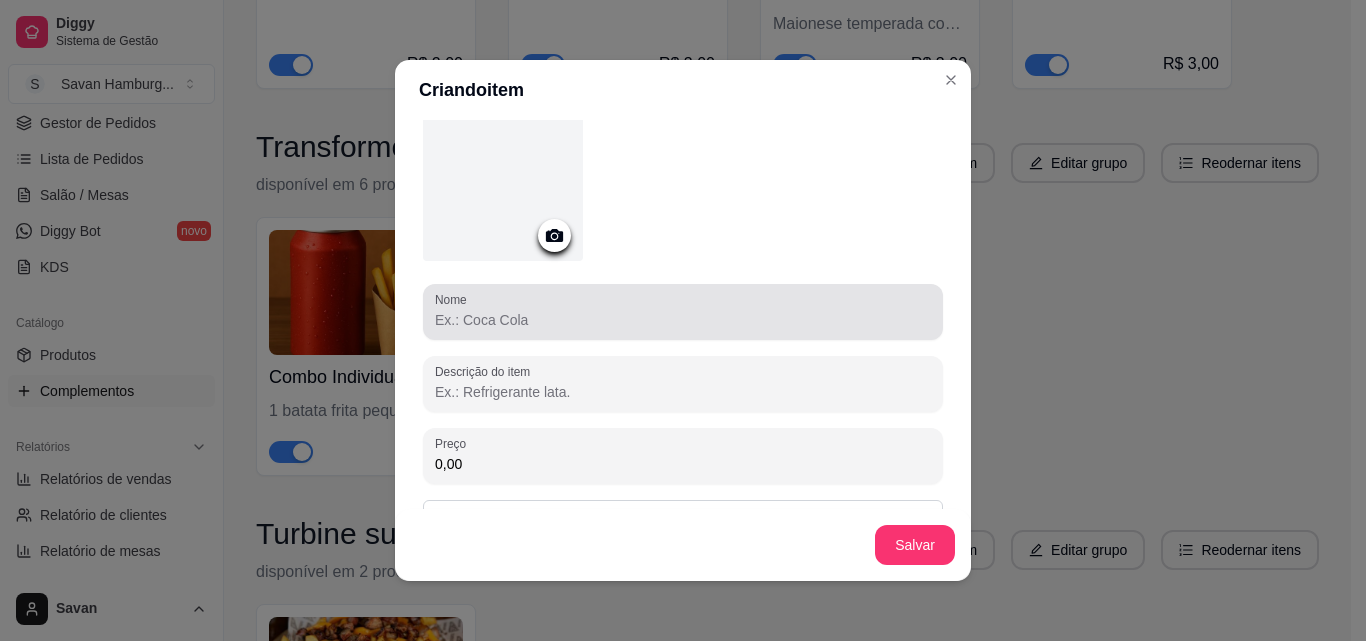 scroll, scrollTop: 100, scrollLeft: 0, axis: vertical 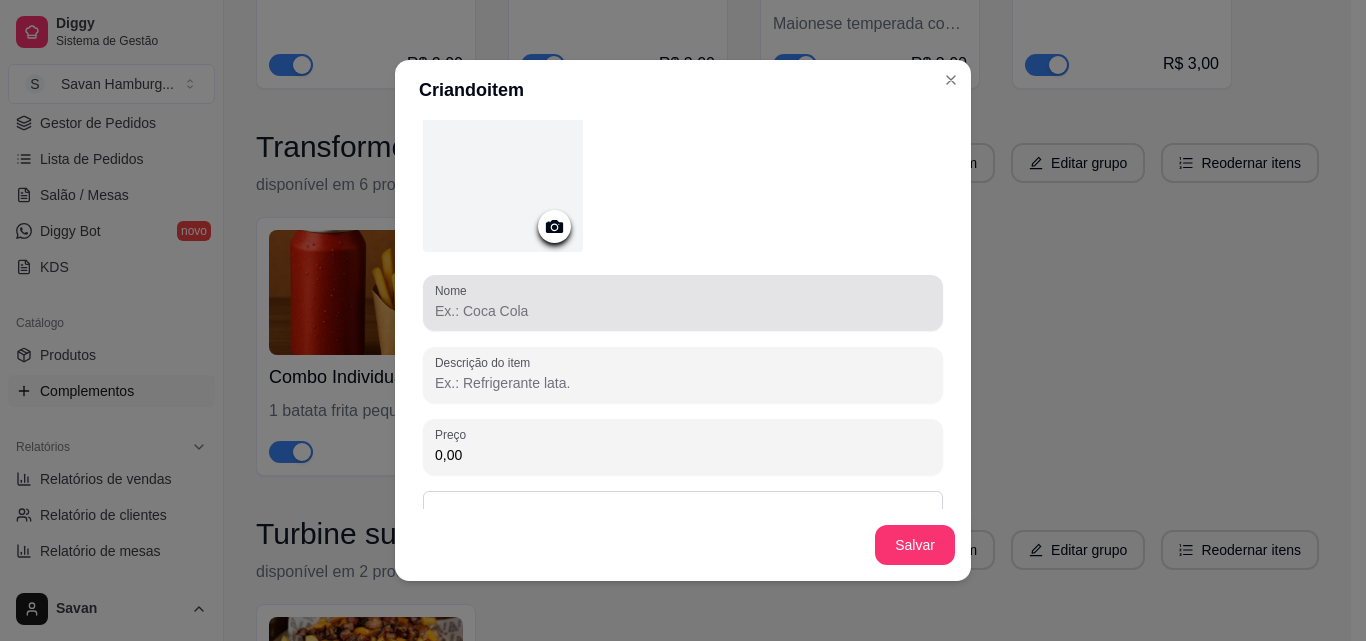 click on "Nome" at bounding box center [683, 311] 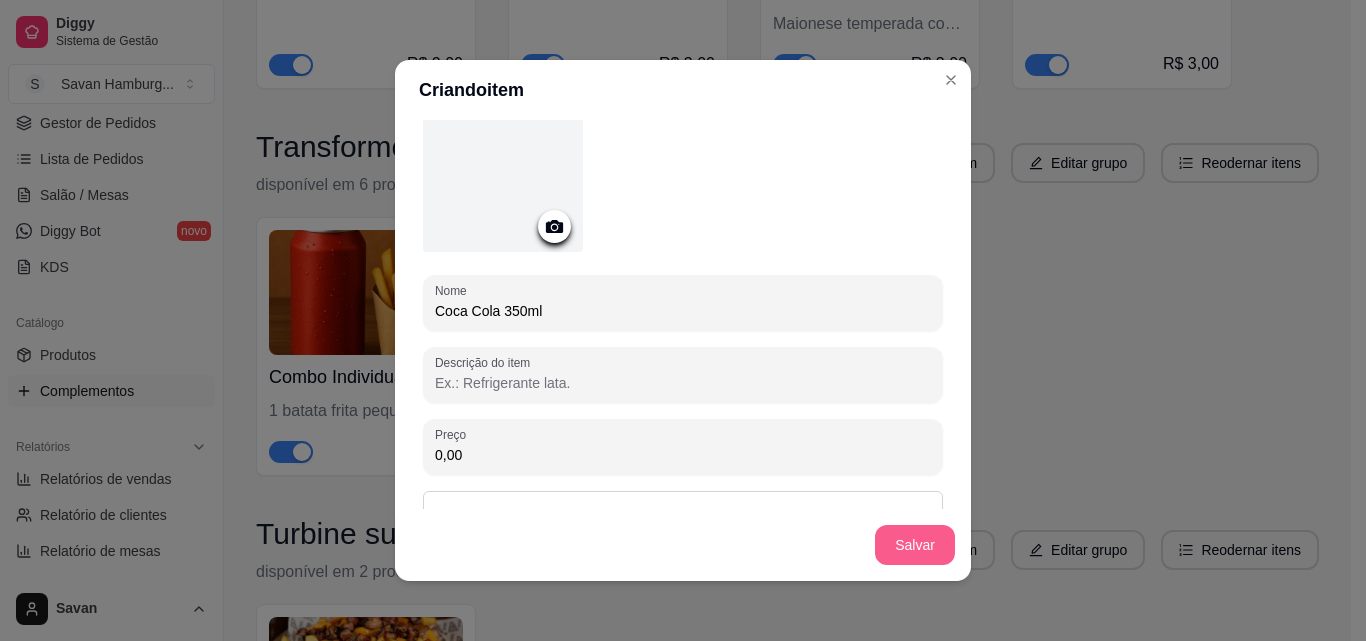 type on "Coca Cola 350ml" 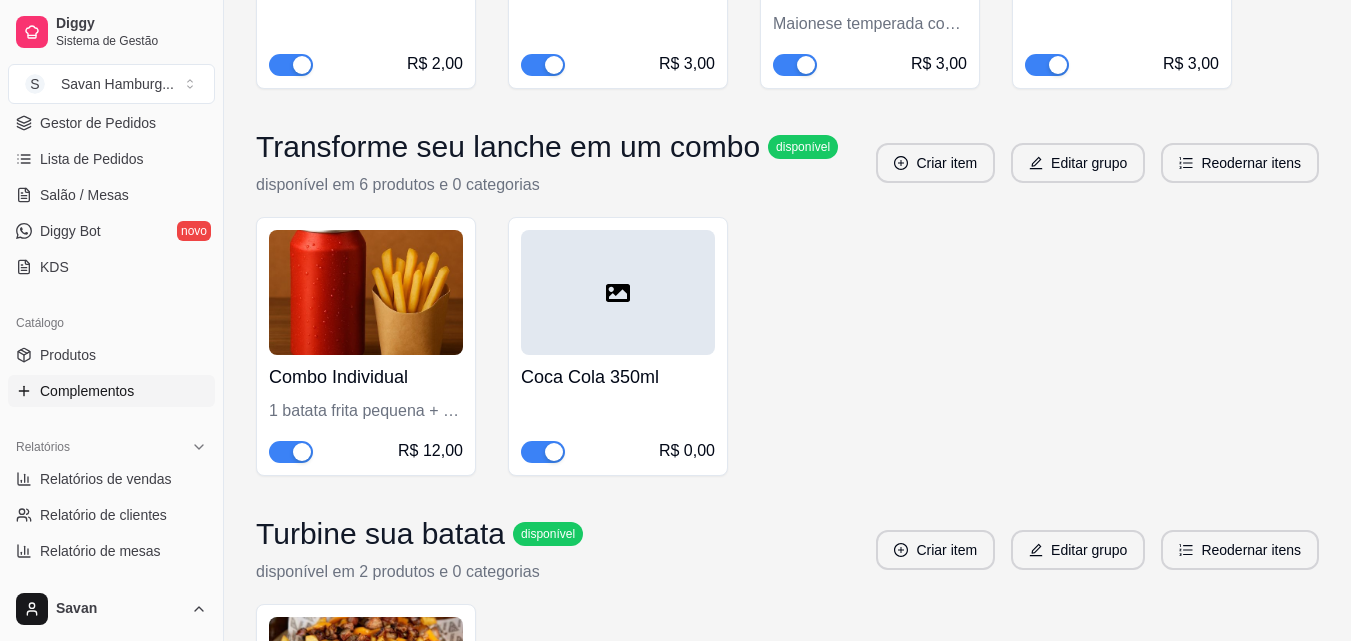 click at bounding box center [366, 292] 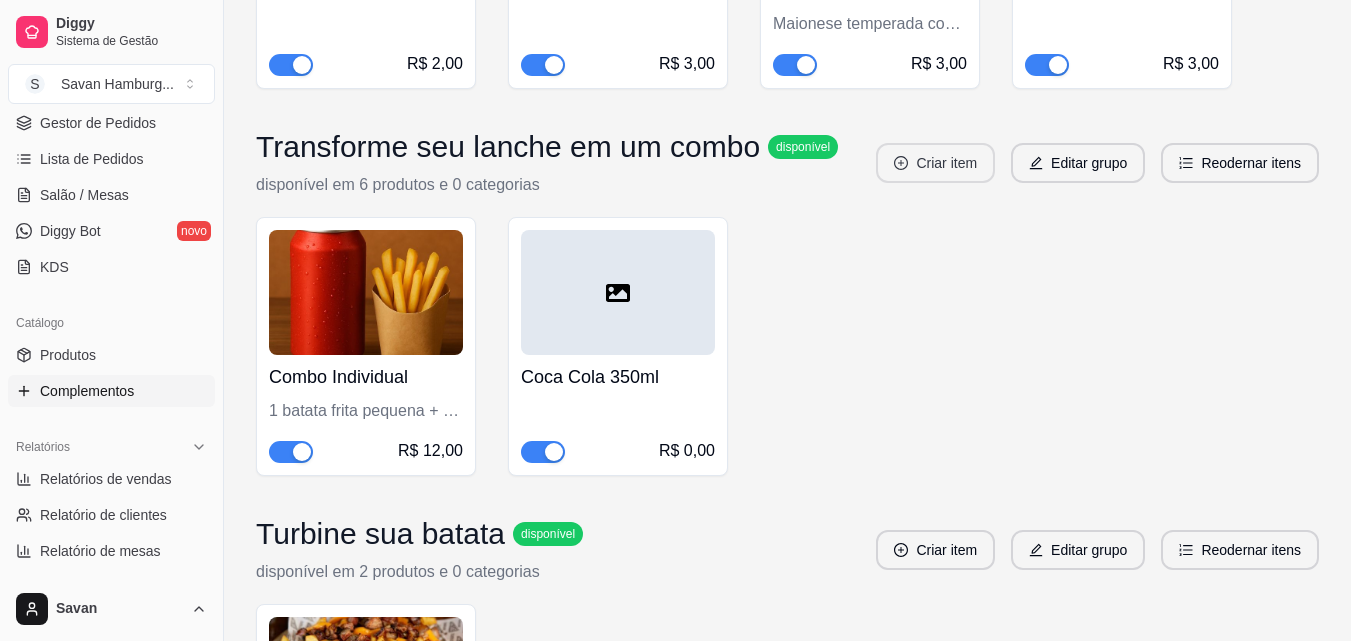 click on "Criar item" at bounding box center [935, 163] 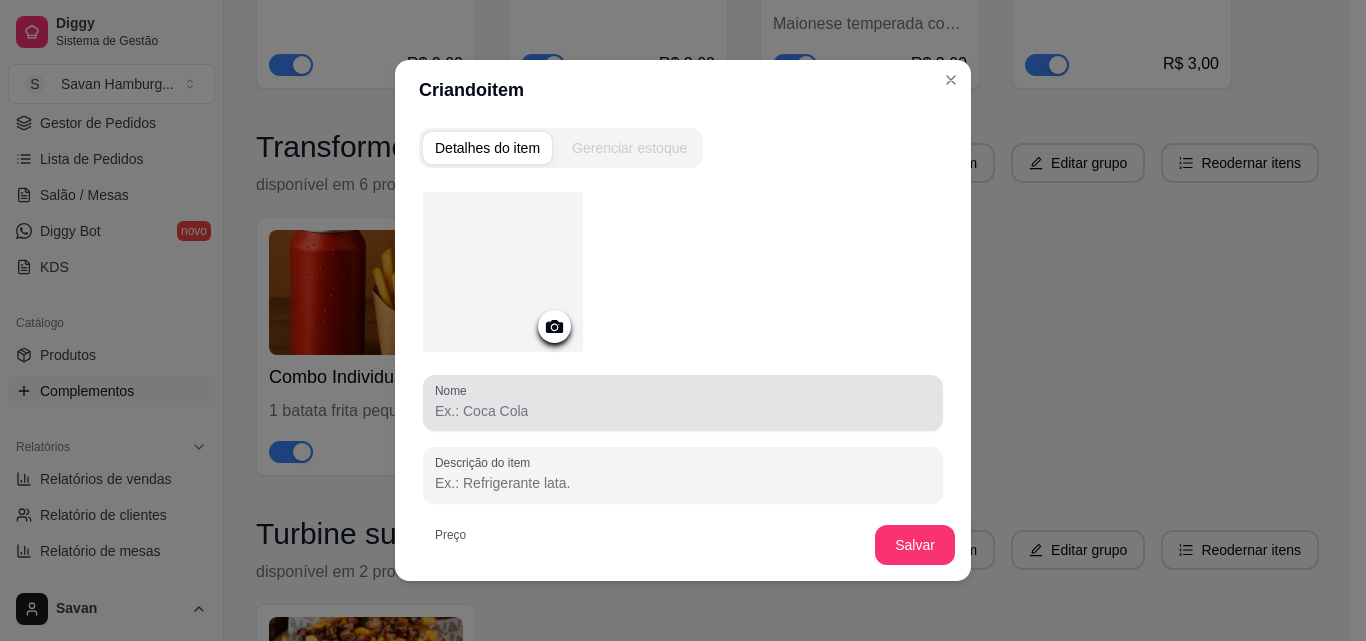 click on "Nome" at bounding box center (683, 411) 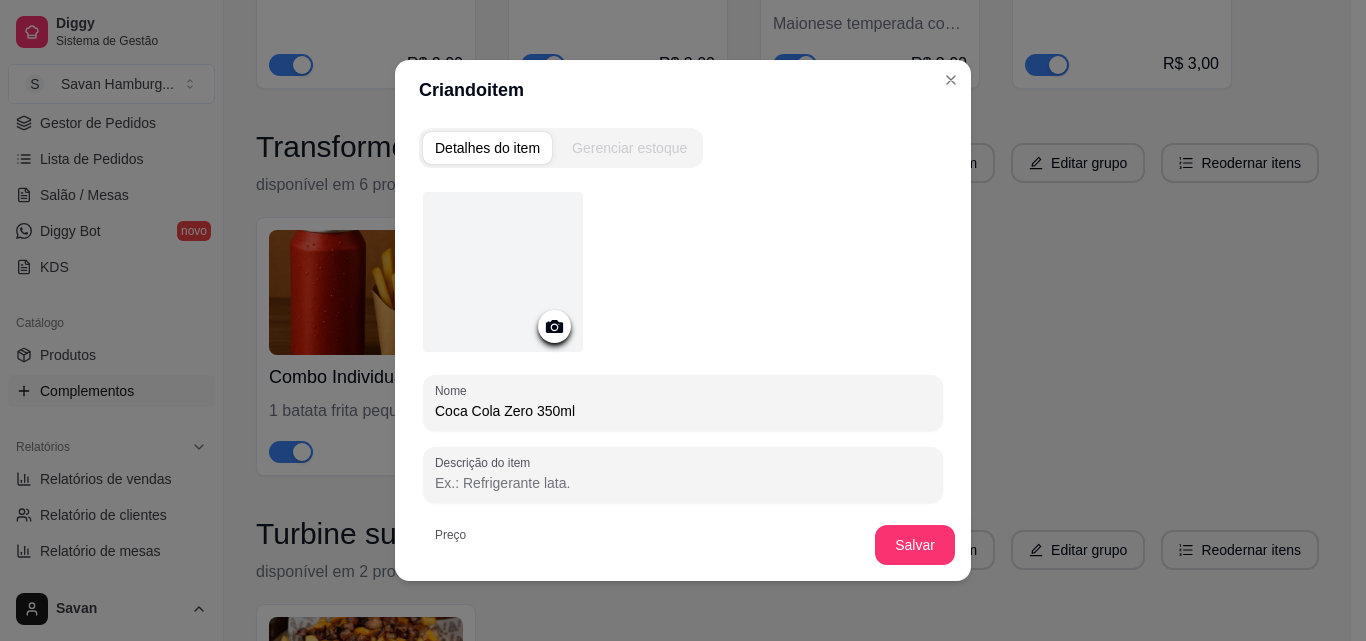 scroll, scrollTop: 187, scrollLeft: 0, axis: vertical 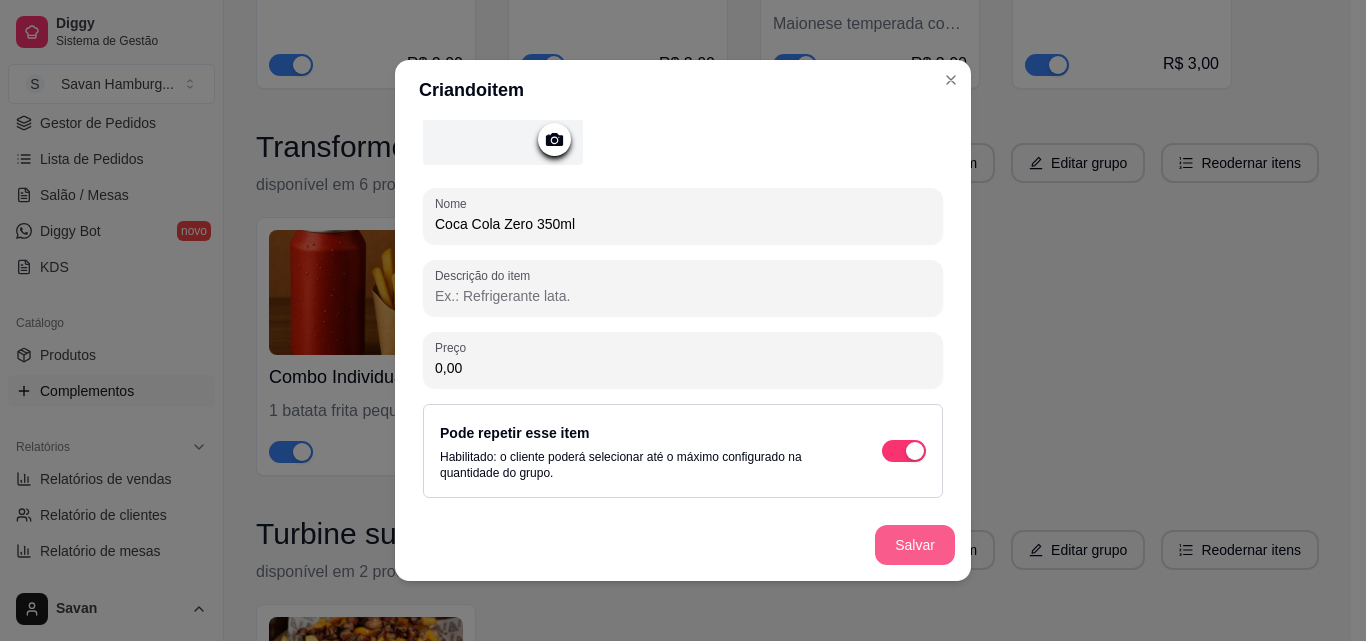 type on "Coca Cola Zero 350ml" 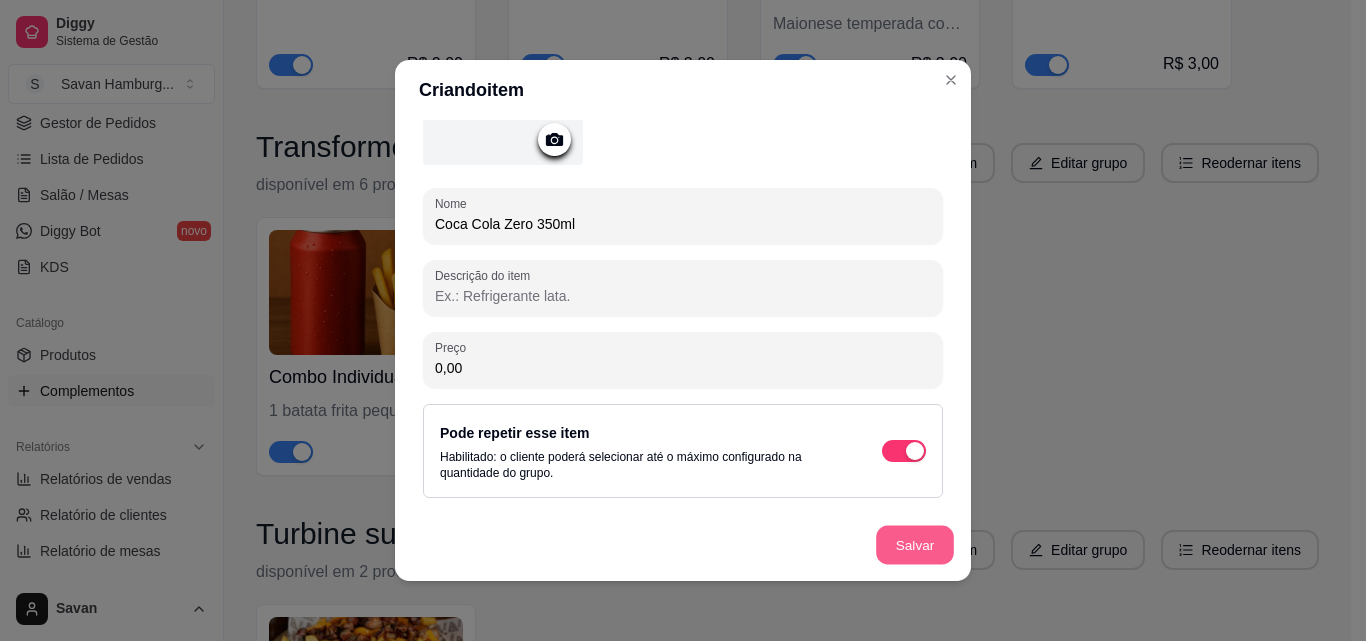 click on "Salvar" at bounding box center [915, 545] 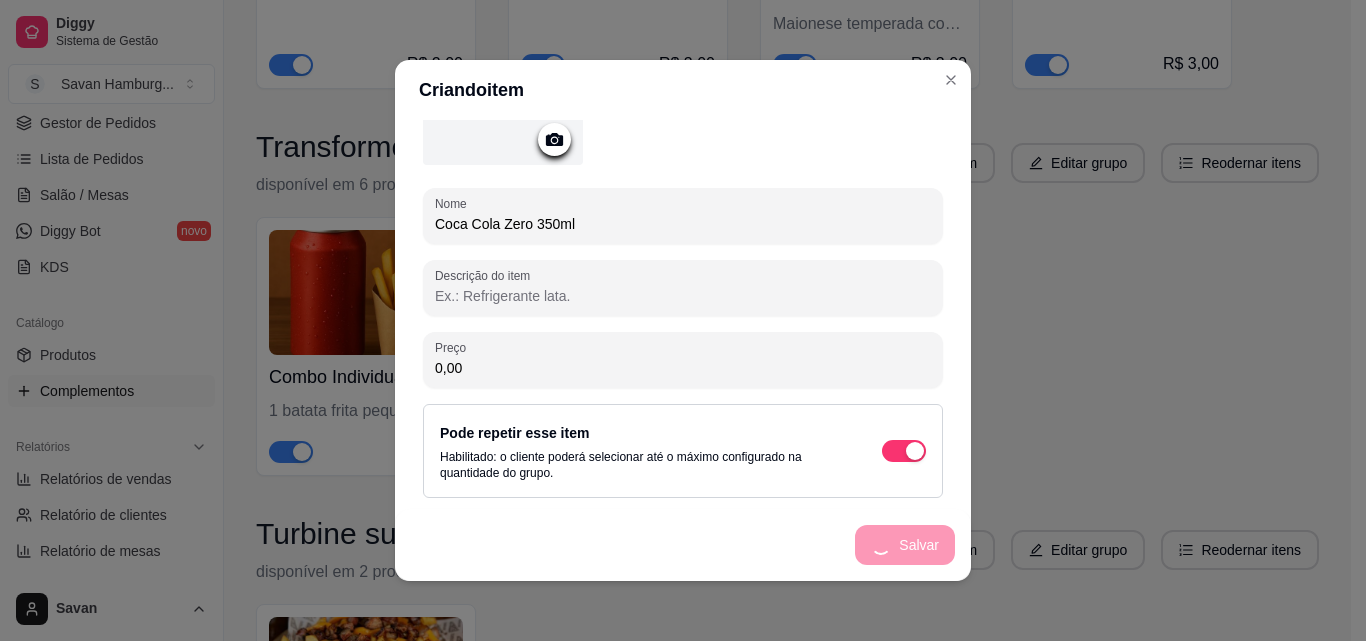 scroll, scrollTop: 4, scrollLeft: 0, axis: vertical 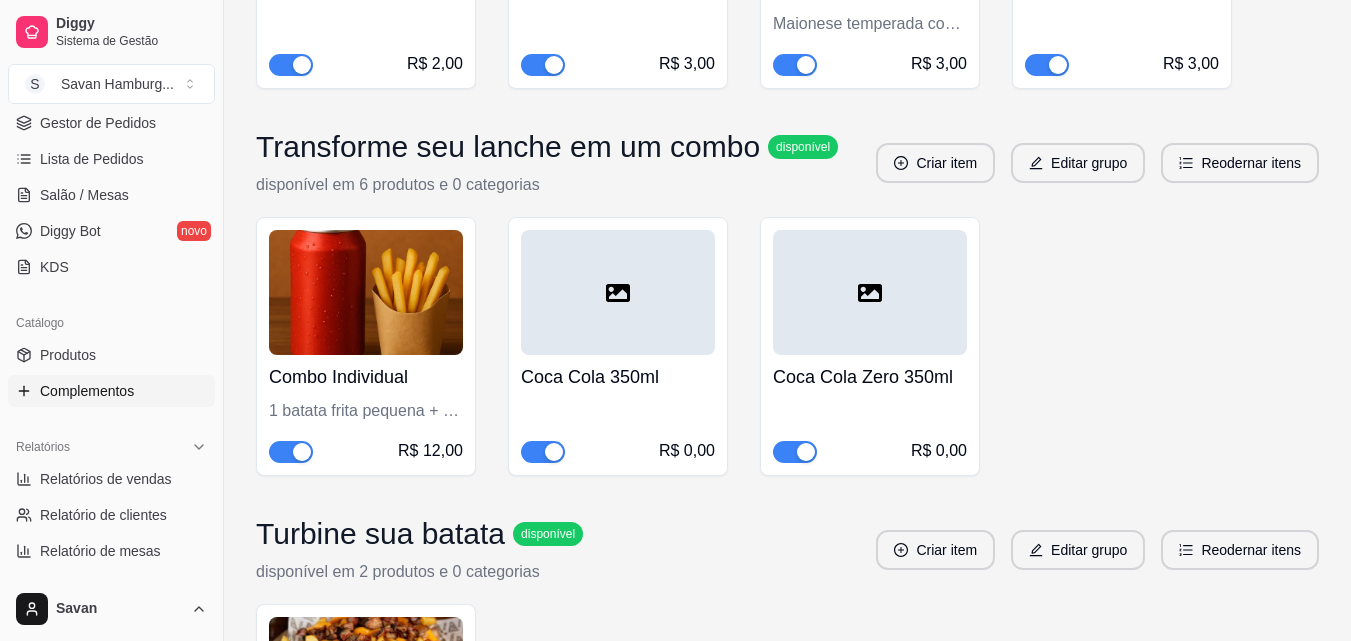 click at bounding box center (618, 292) 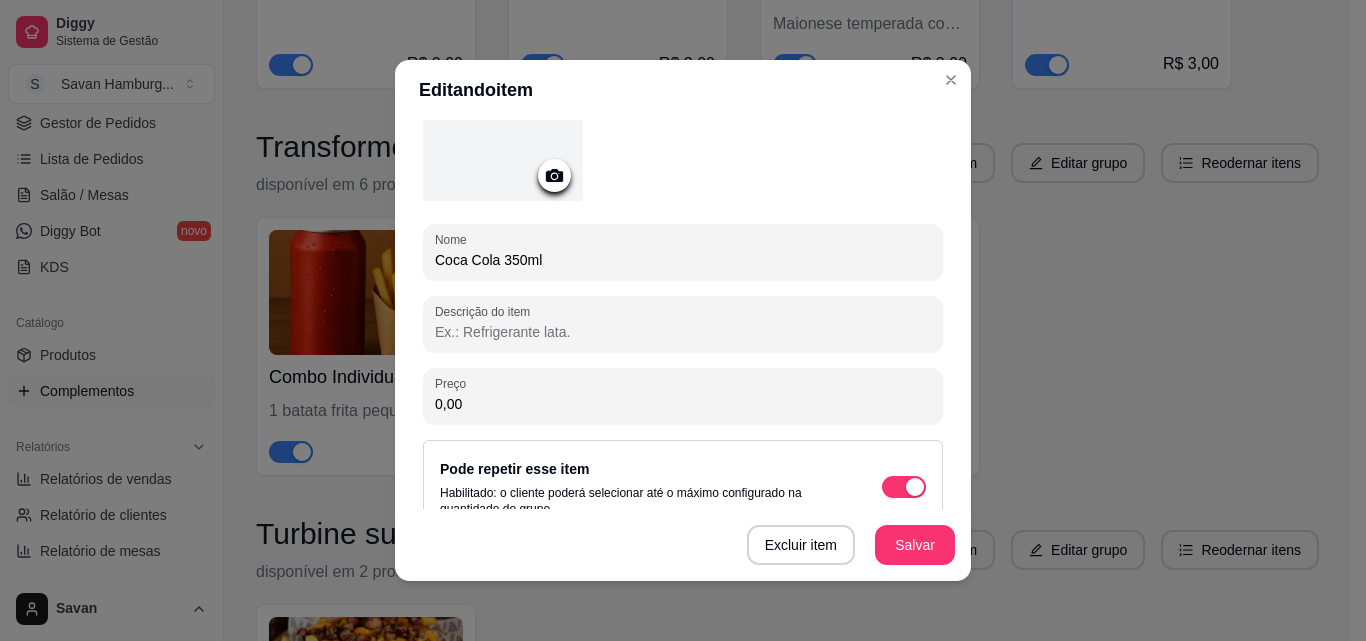 scroll, scrollTop: 297, scrollLeft: 0, axis: vertical 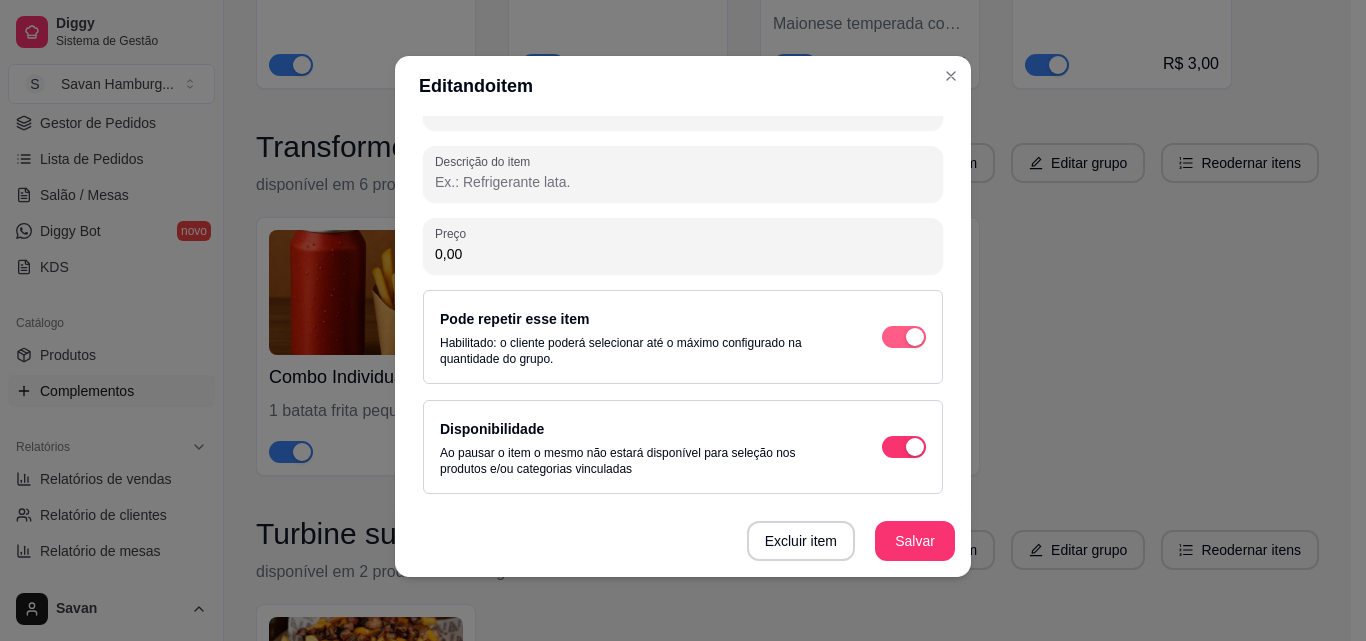 click at bounding box center (904, 337) 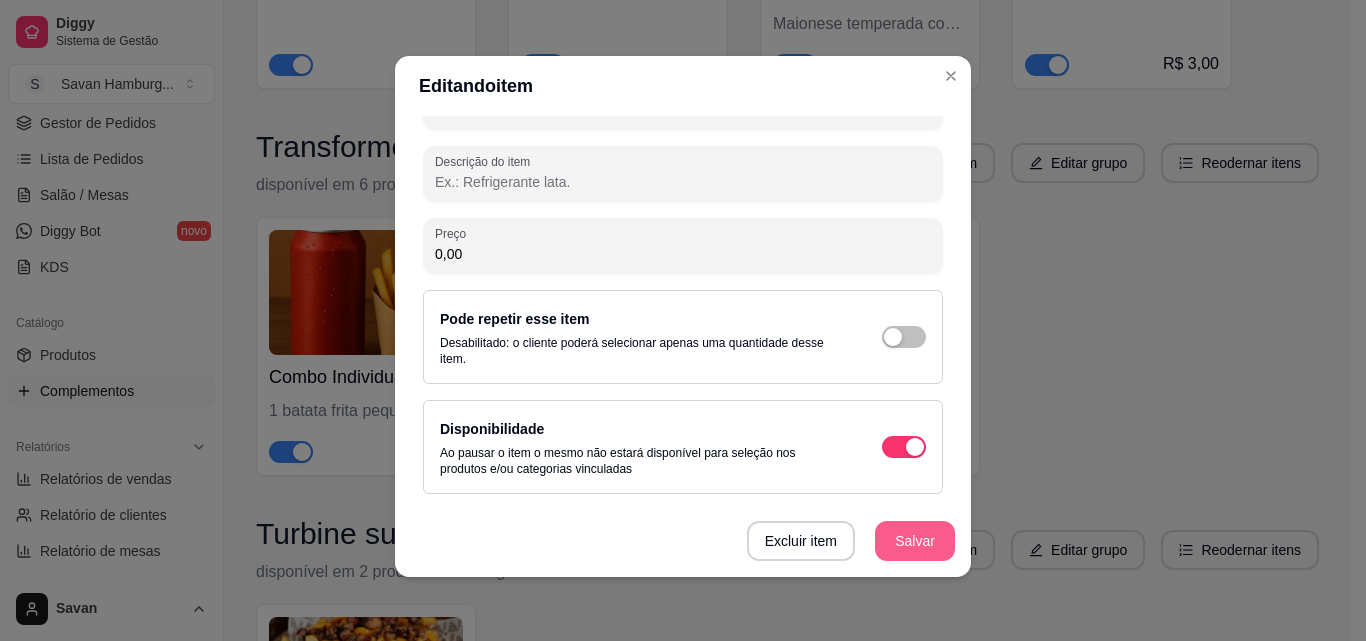 click on "Salvar" at bounding box center [915, 541] 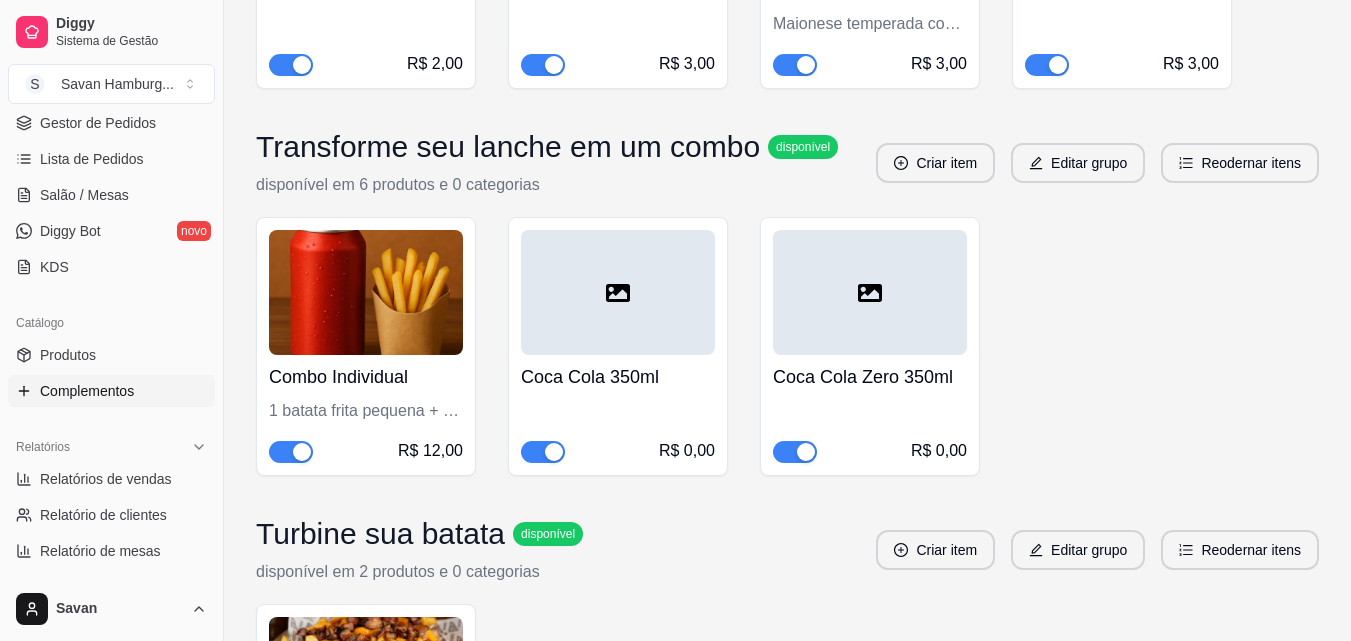 click at bounding box center (870, 292) 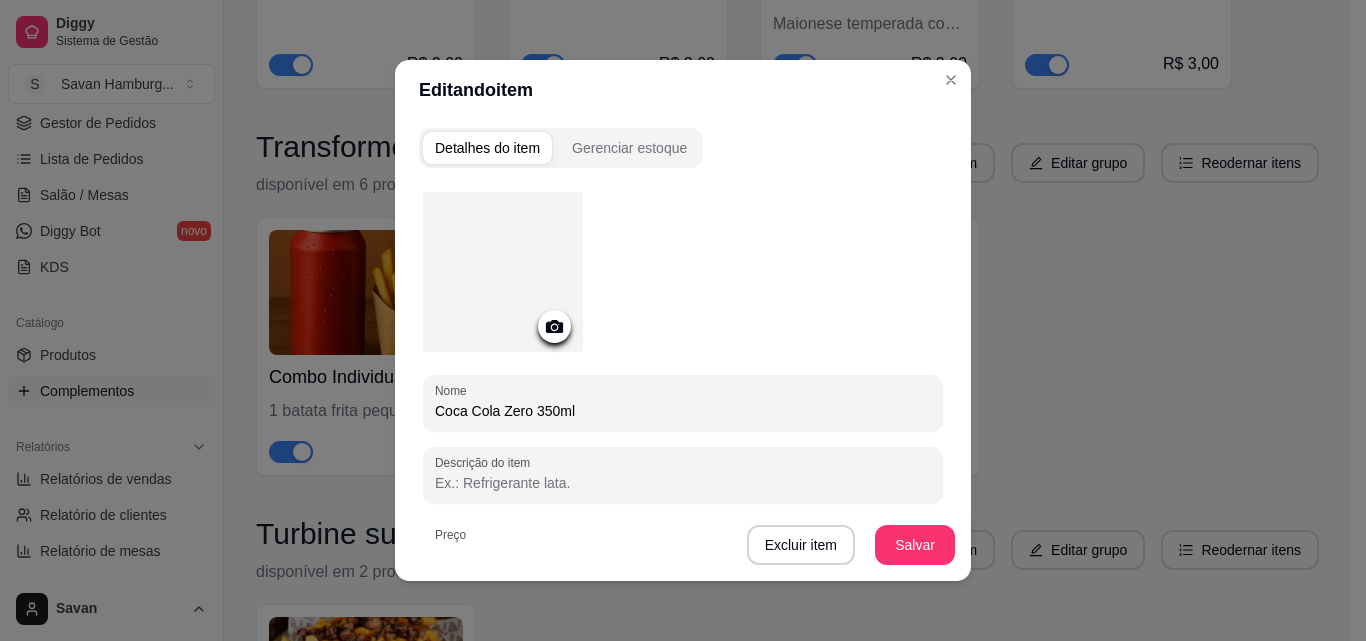 scroll, scrollTop: 297, scrollLeft: 0, axis: vertical 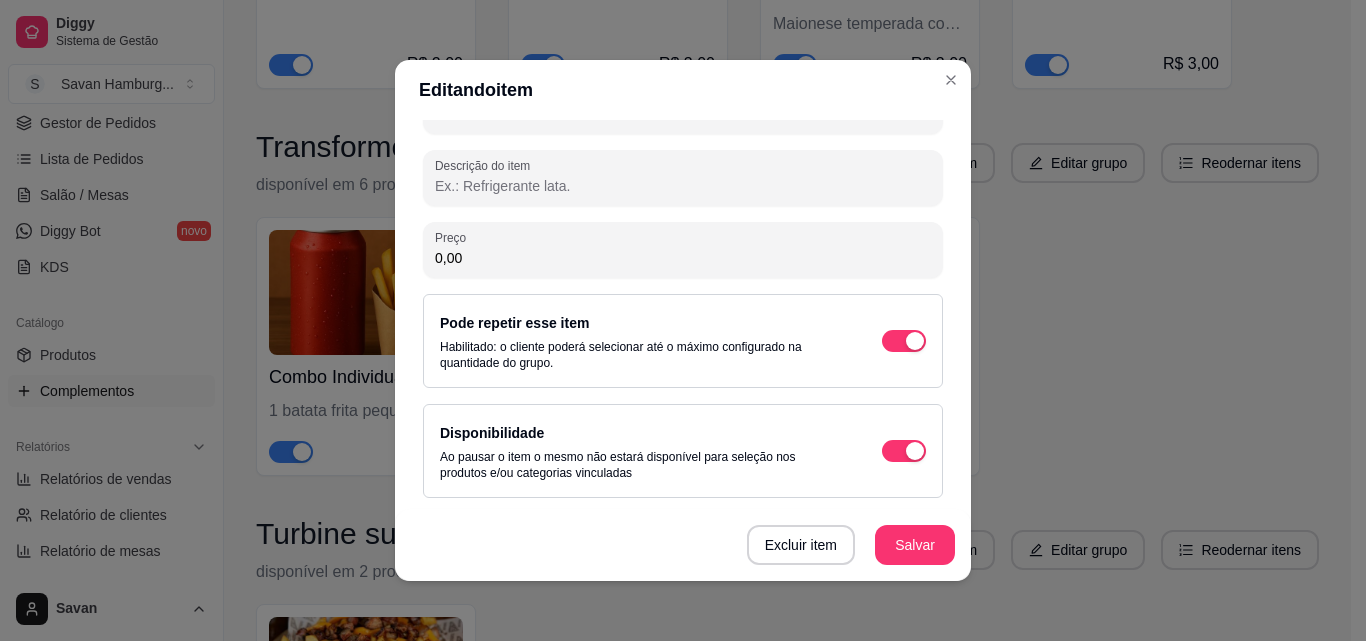 click on "Pode repetir esse item Habilitado: o cliente poderá selecionar até o máximo configurado na quantidade do grupo." at bounding box center [683, 341] 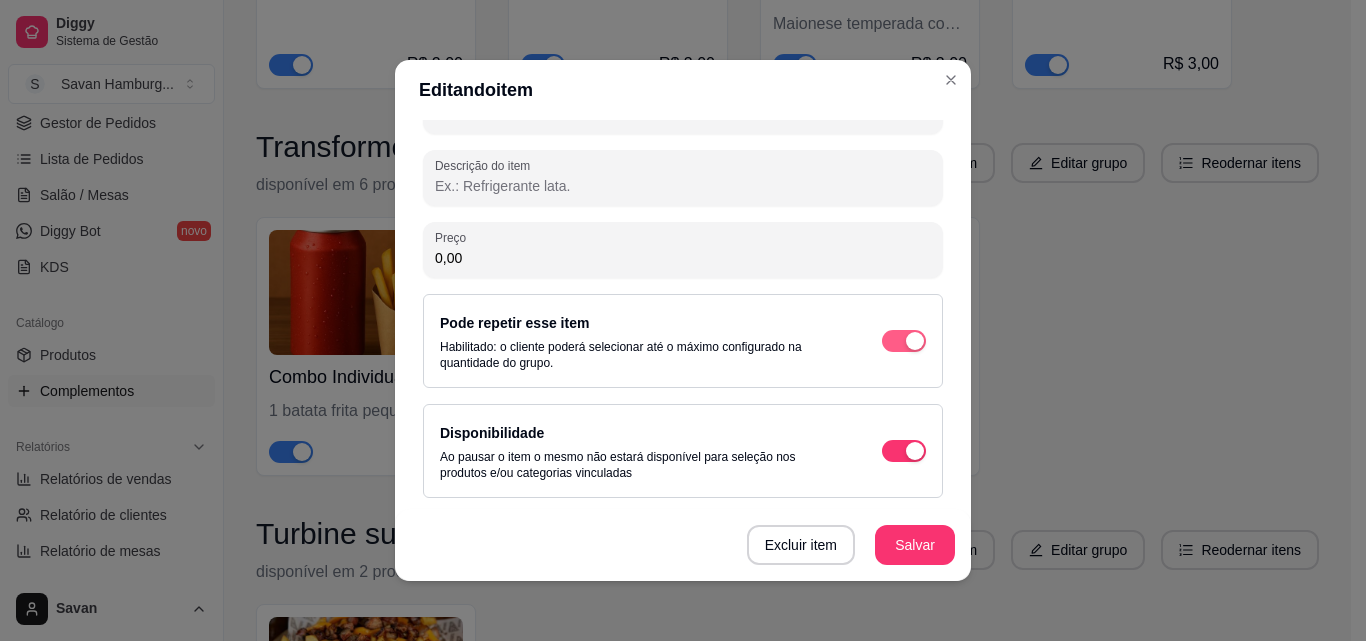 click at bounding box center (915, 341) 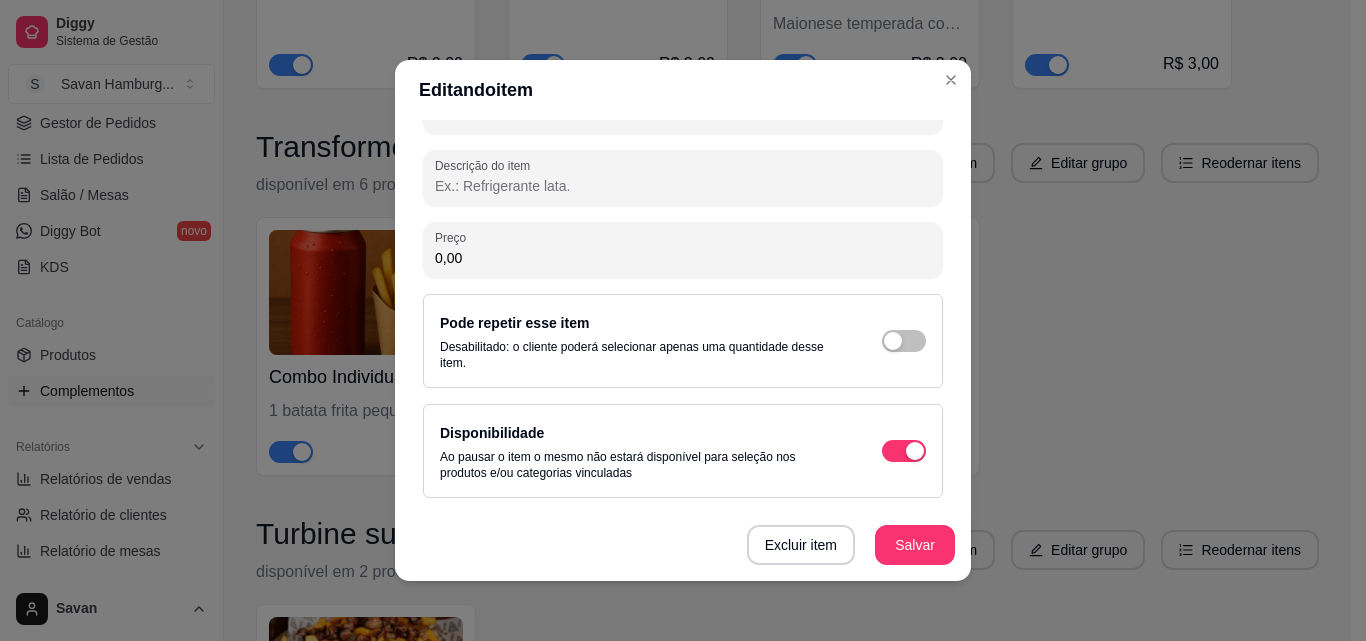 click on "Salvar" at bounding box center [915, 545] 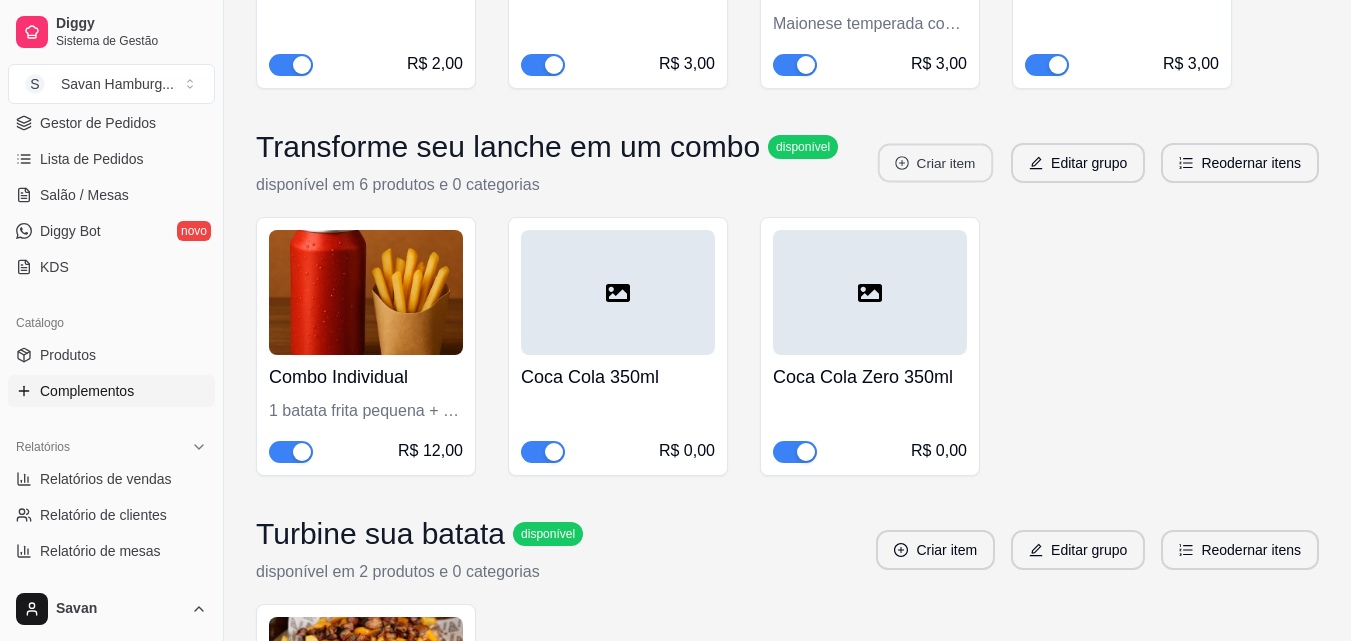 click on "Criar item" at bounding box center (935, 163) 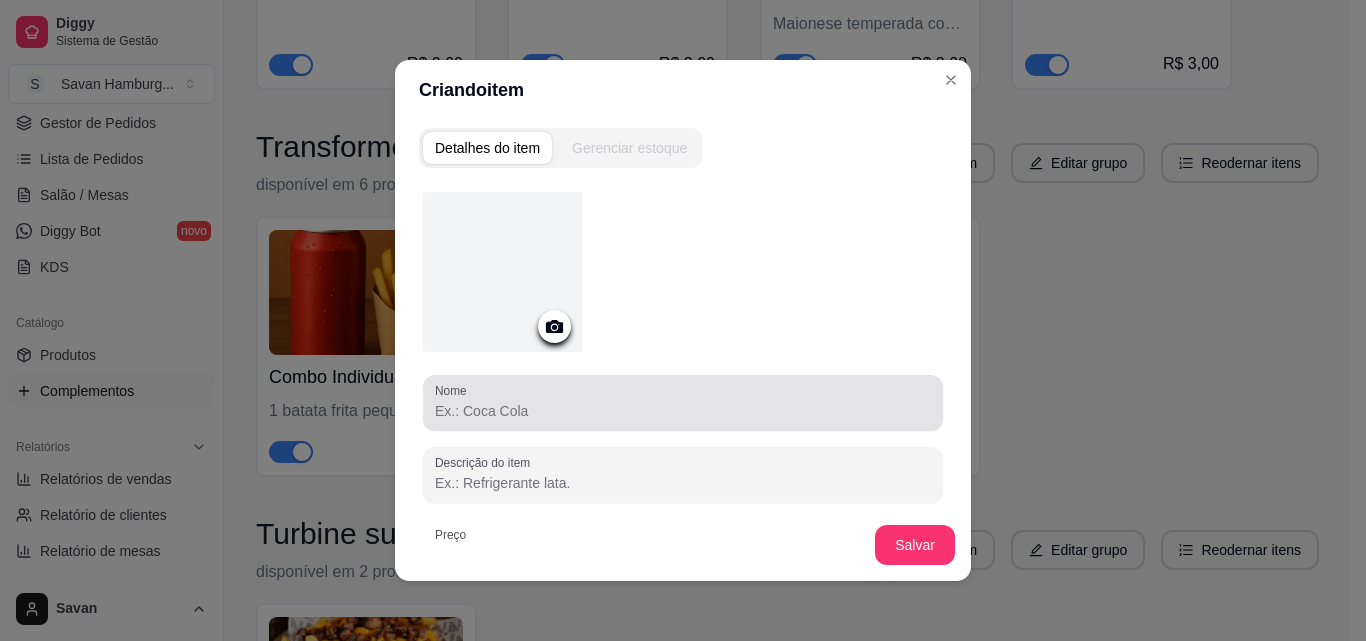 click on "Nome" at bounding box center (683, 403) 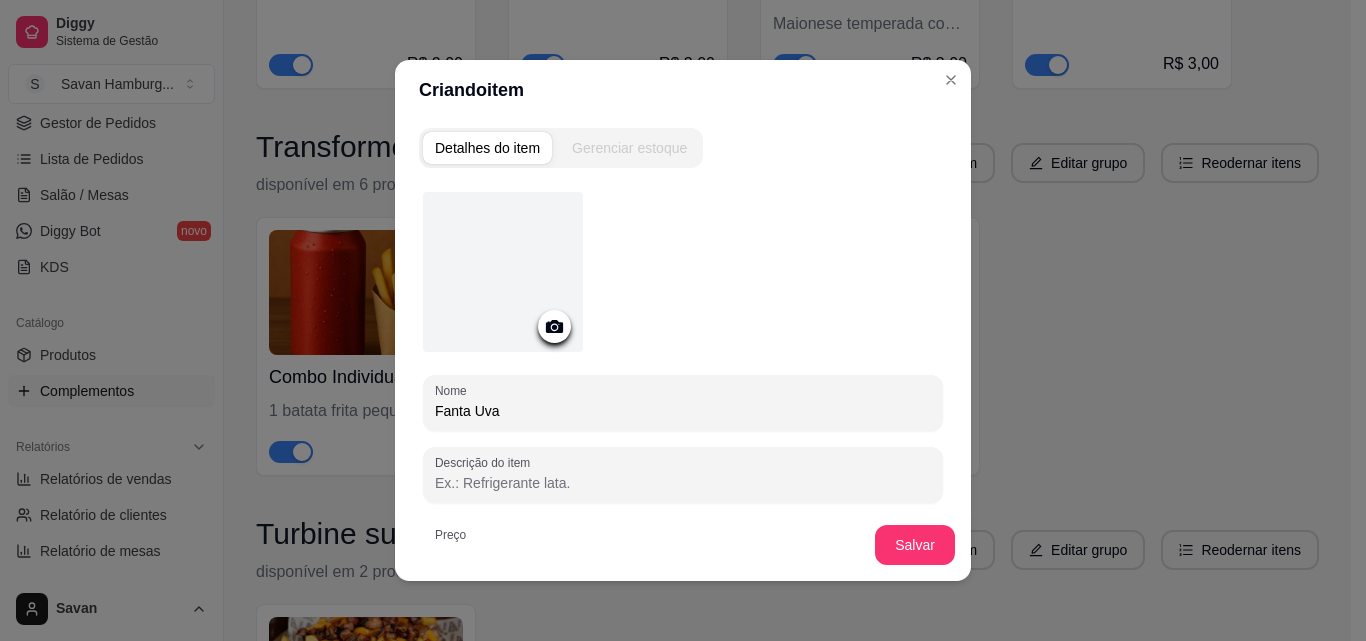type on "Fanta Uva" 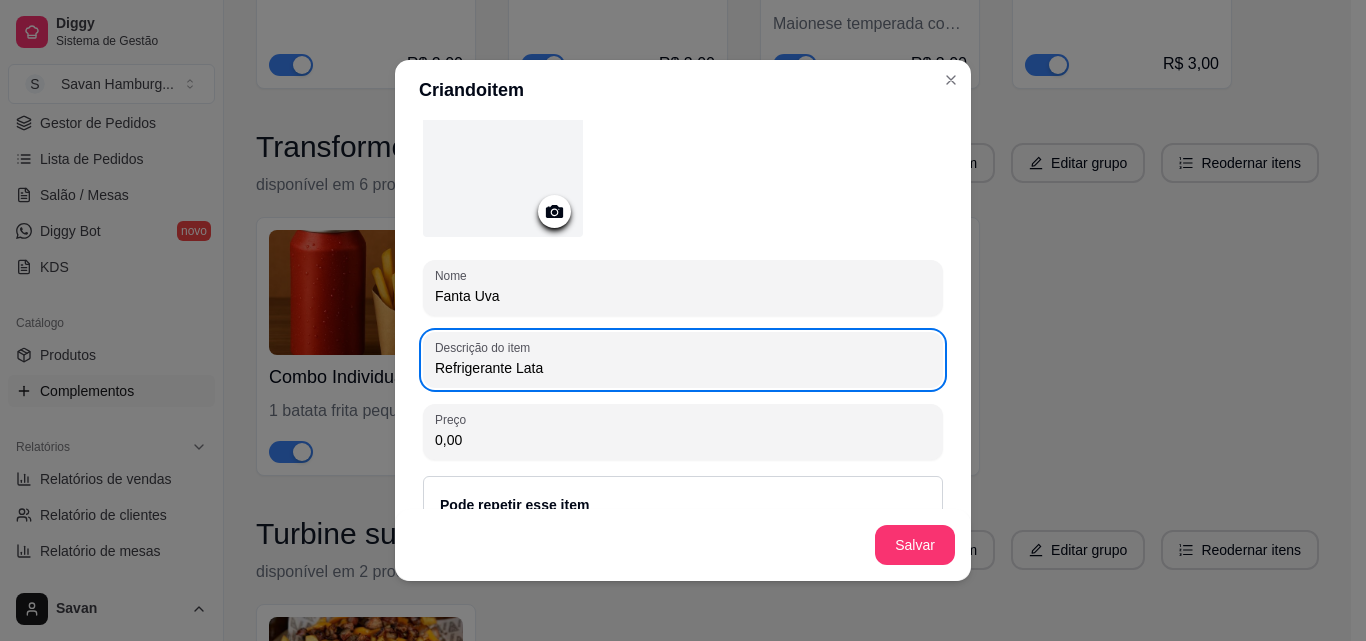 scroll, scrollTop: 187, scrollLeft: 0, axis: vertical 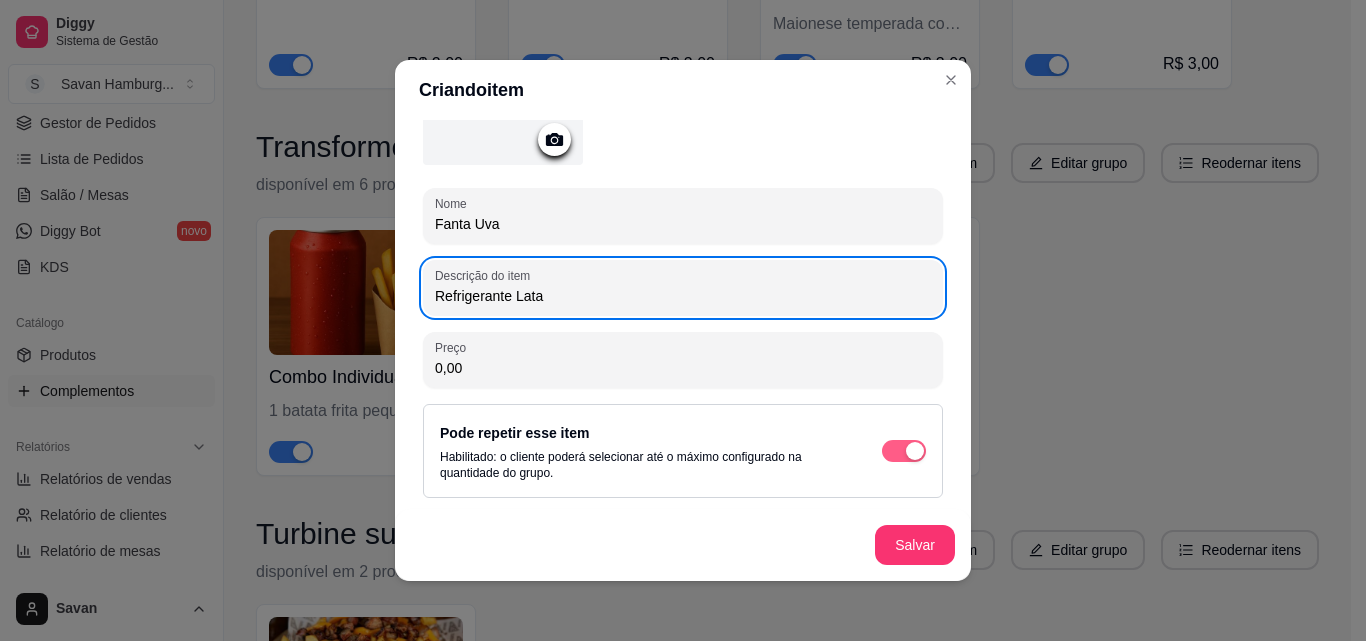 type on "Refrigerante Lata" 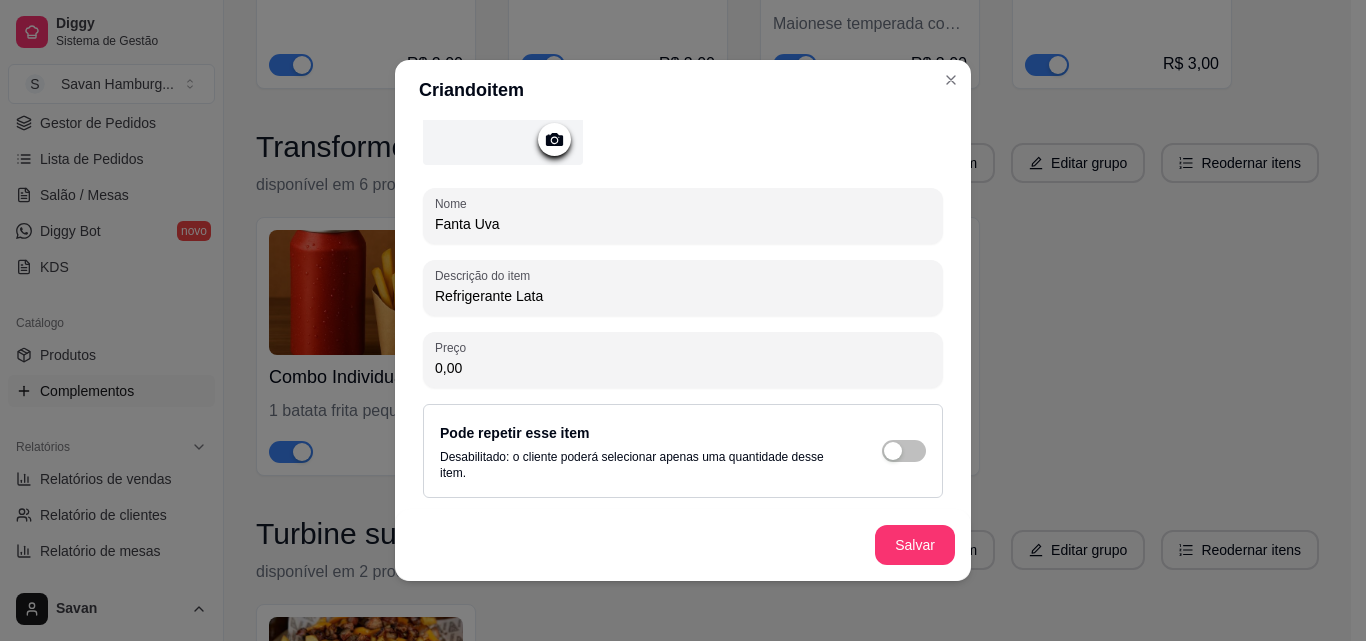 click on "Salvar" at bounding box center (683, 545) 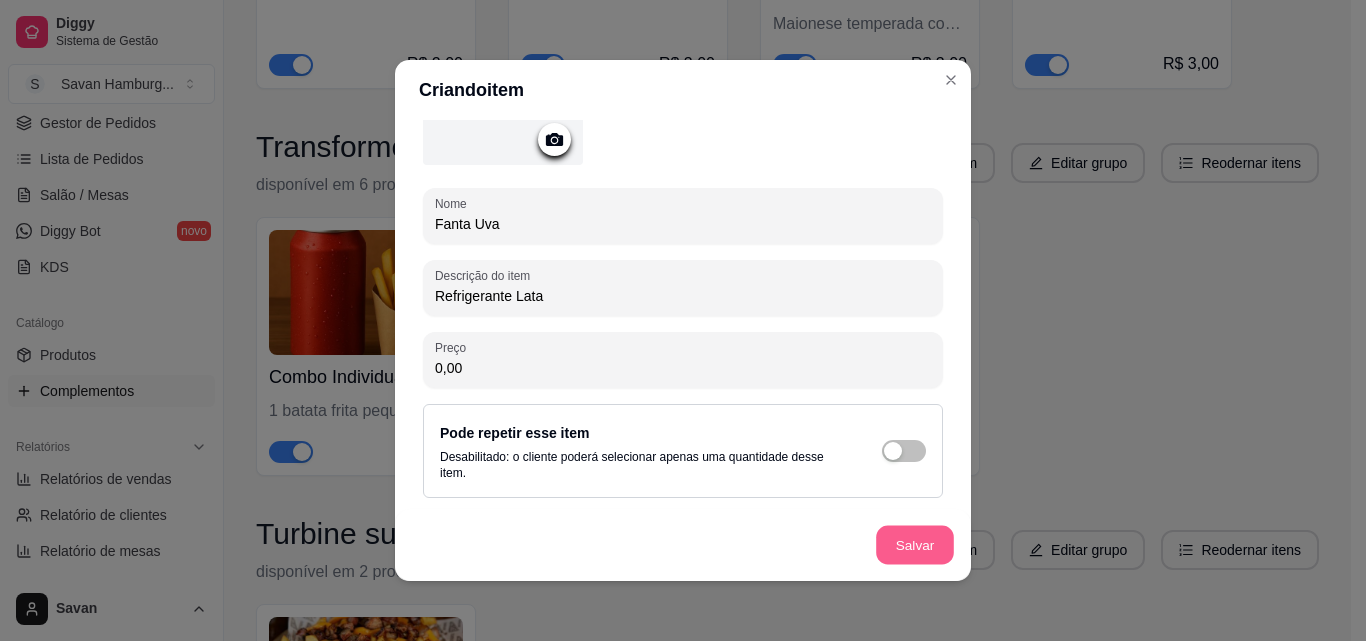 click on "Salvar" at bounding box center [915, 545] 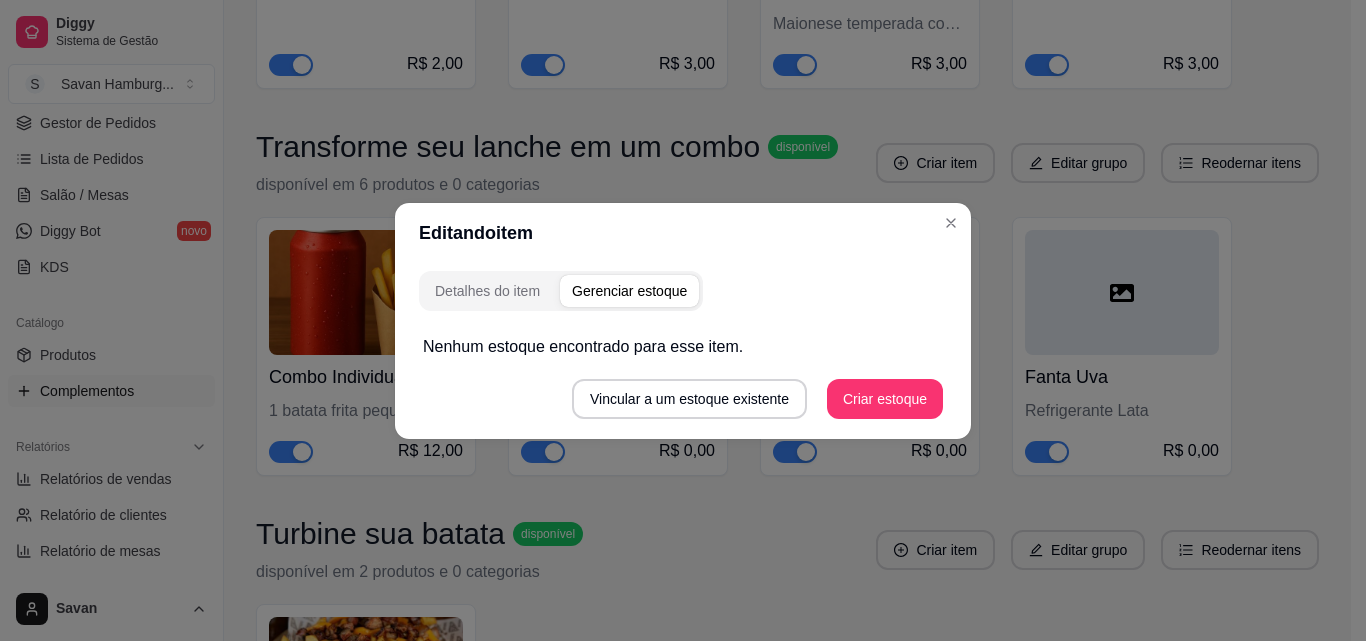 scroll, scrollTop: 0, scrollLeft: 0, axis: both 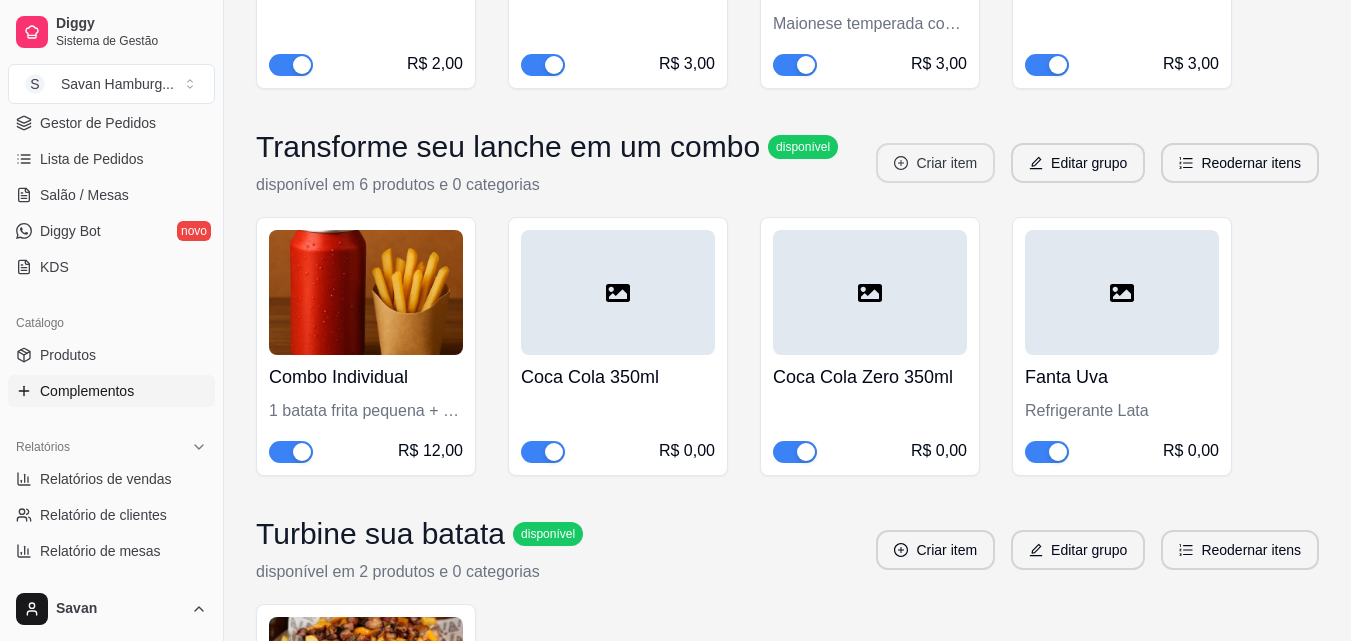 click on "Criar item" at bounding box center [935, 163] 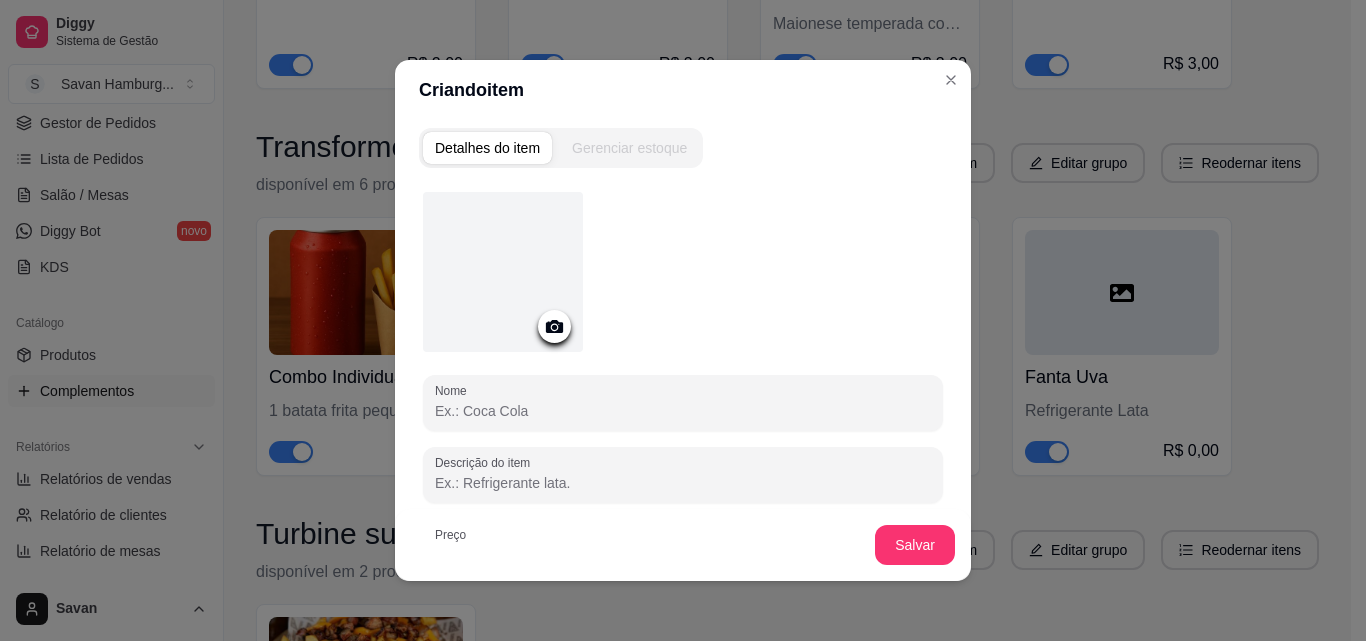 click on "Gerenciar estoque" at bounding box center (629, 148) 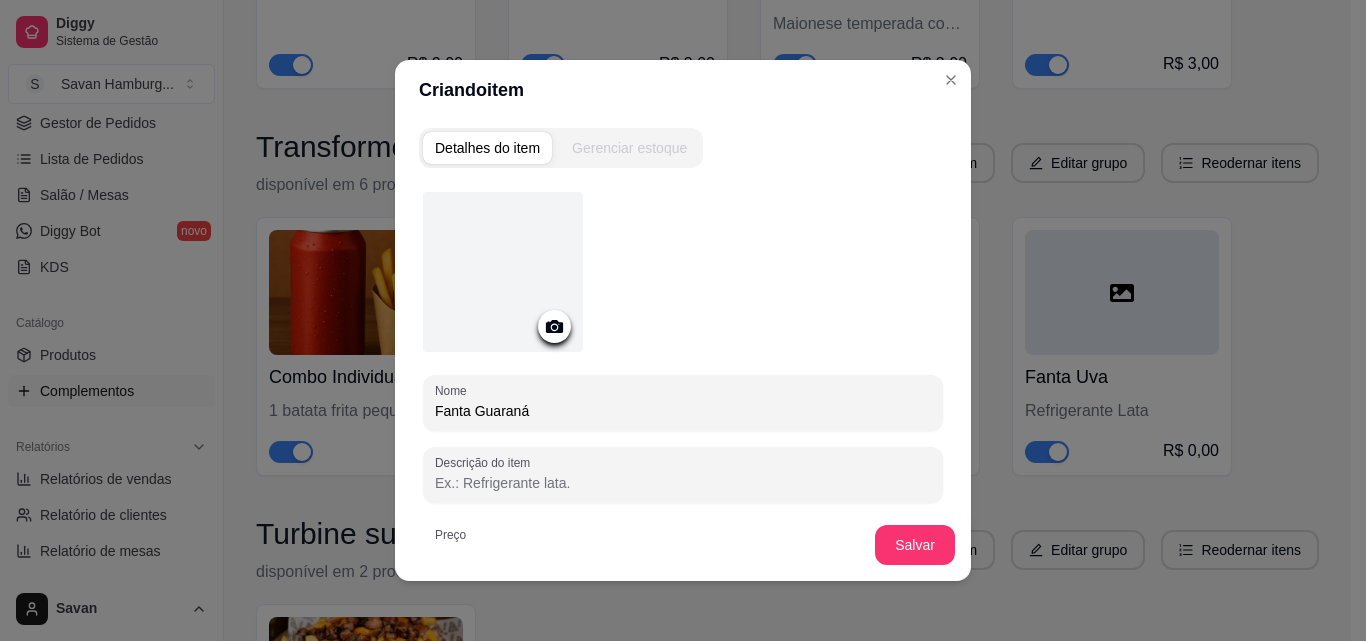 type on "Fanta Guaraná" 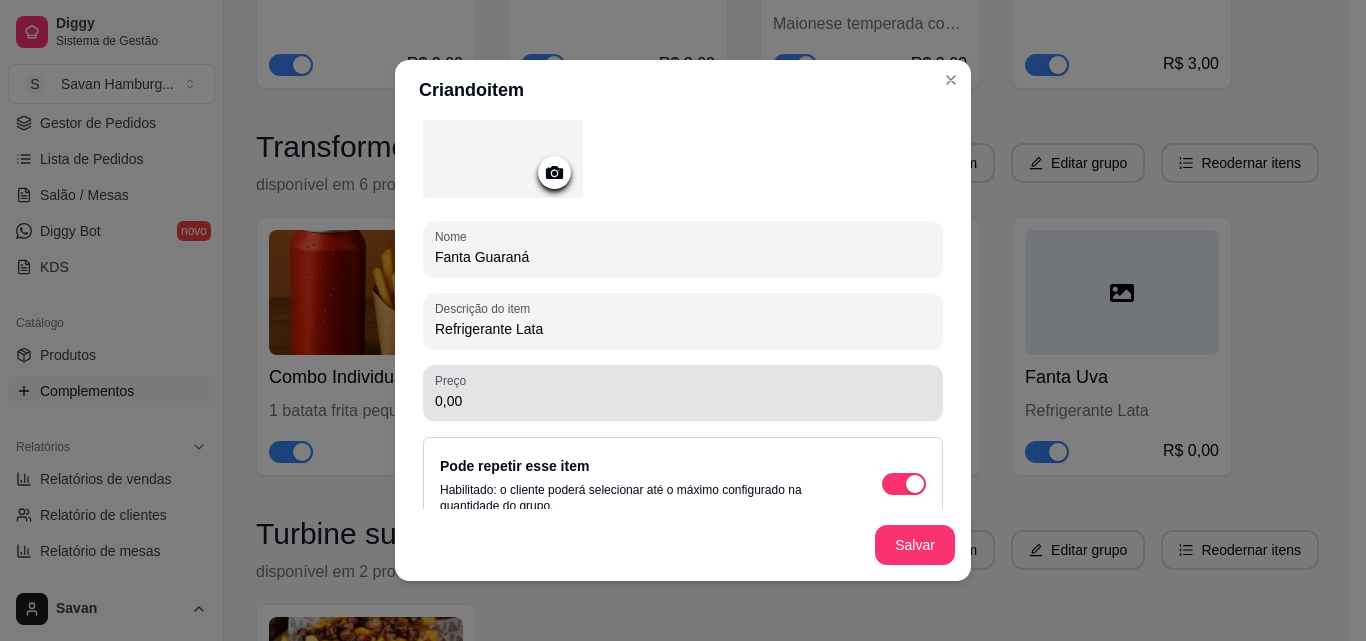 scroll, scrollTop: 187, scrollLeft: 0, axis: vertical 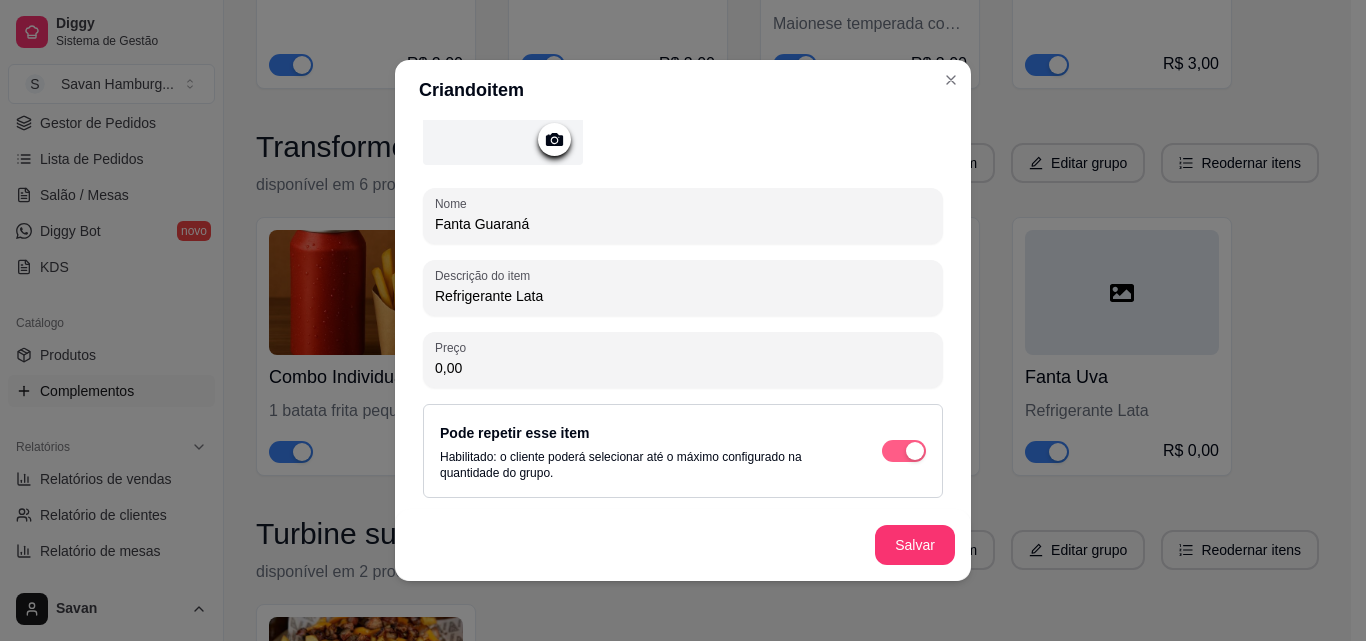 type on "Refrigerante Lata" 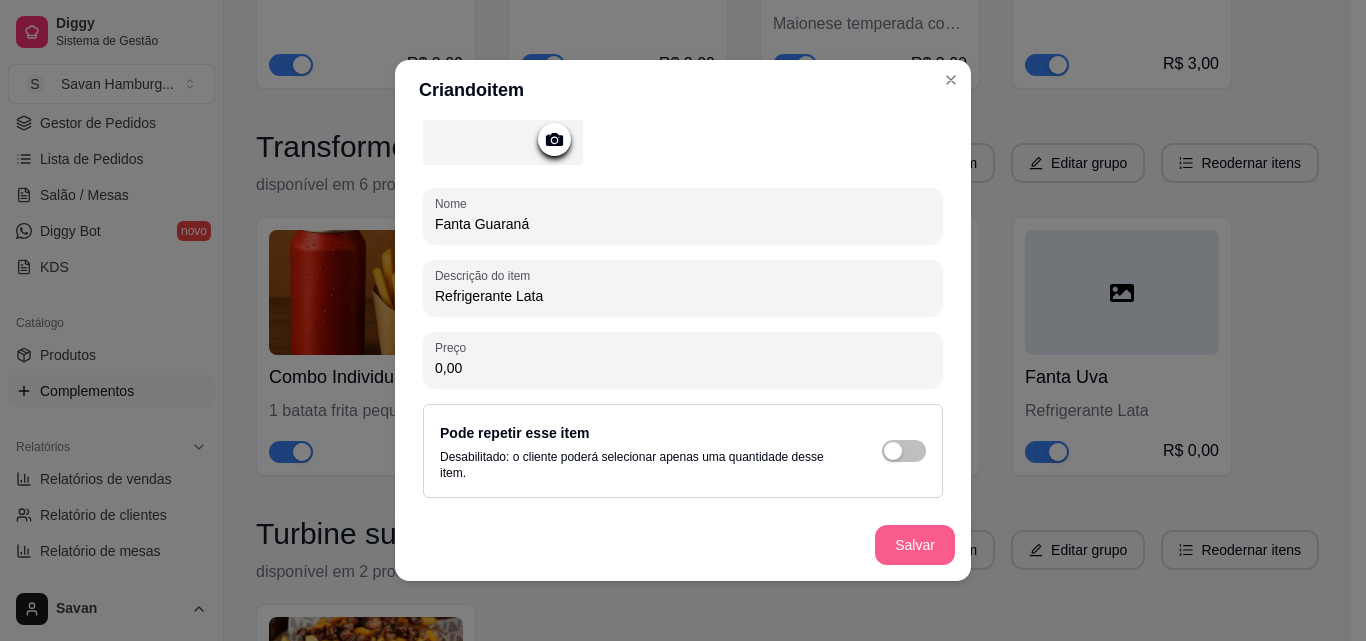 click on "Salvar" at bounding box center (915, 545) 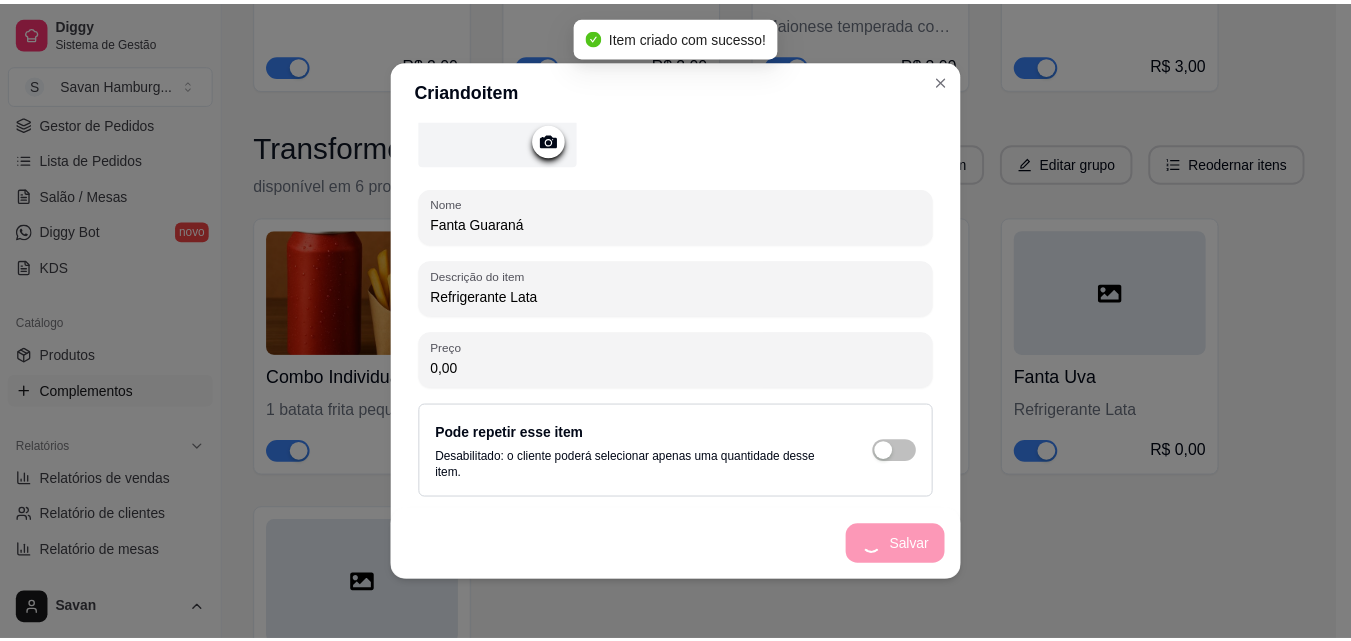 scroll, scrollTop: 0, scrollLeft: 0, axis: both 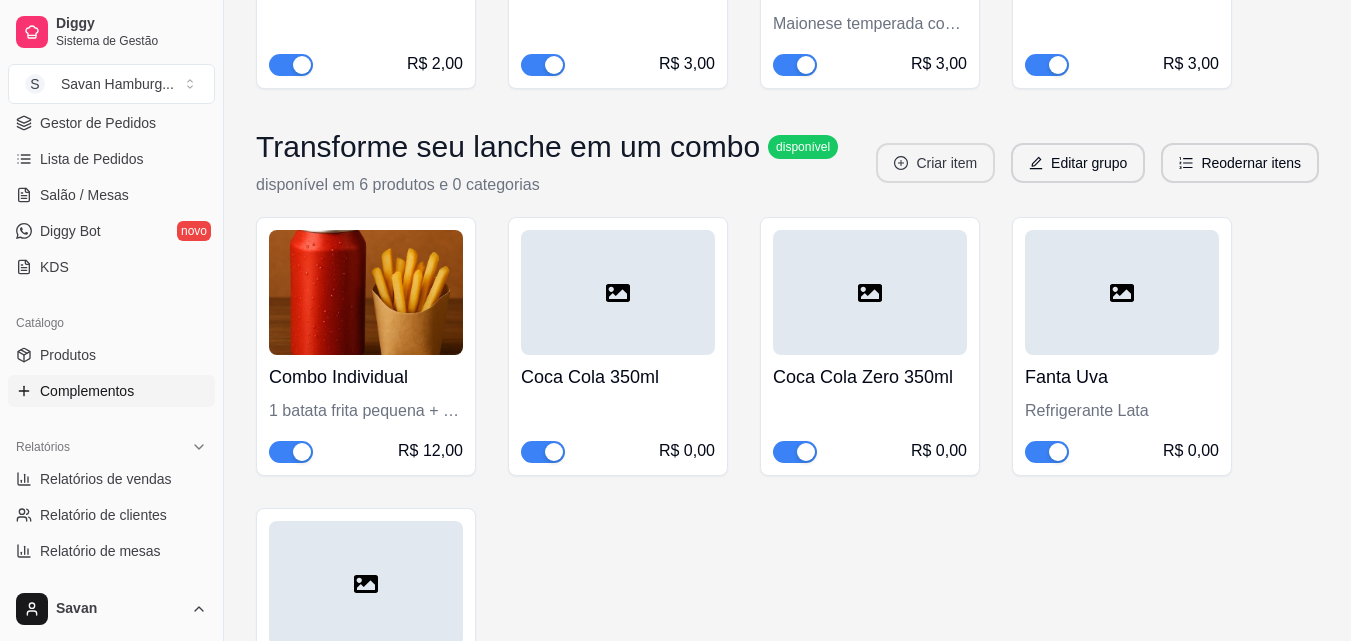 click on "Criar item" at bounding box center (935, 163) 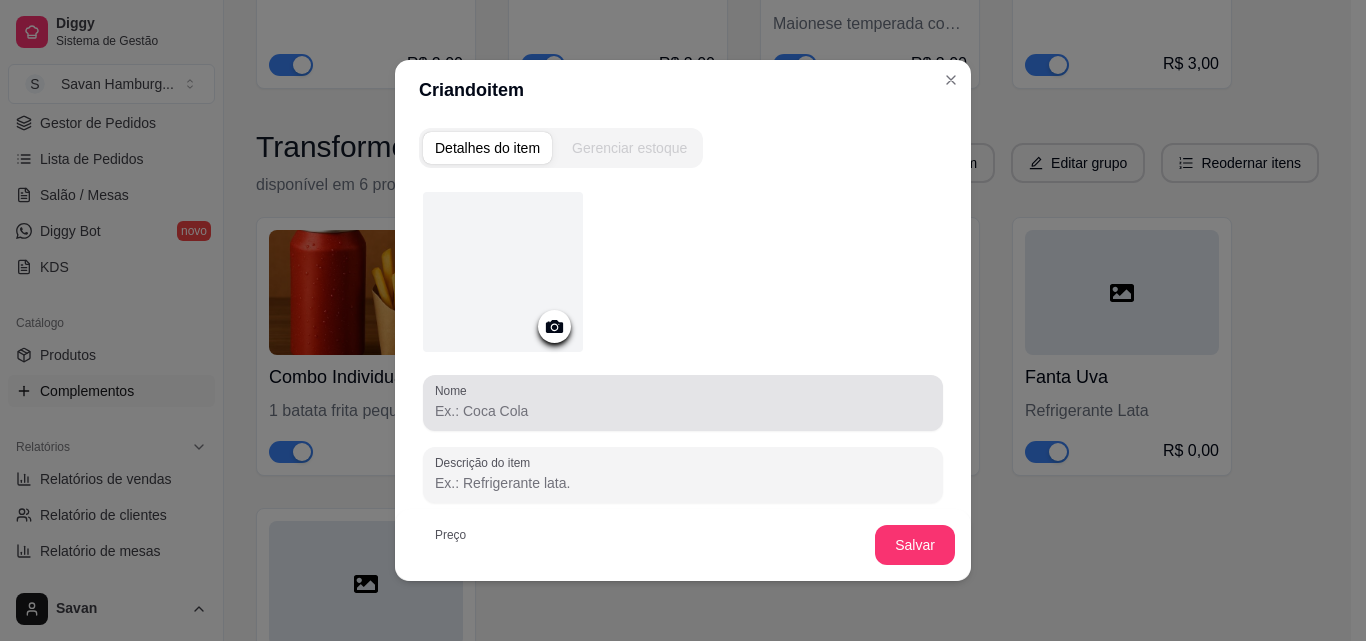 click on "Nome" at bounding box center [683, 411] 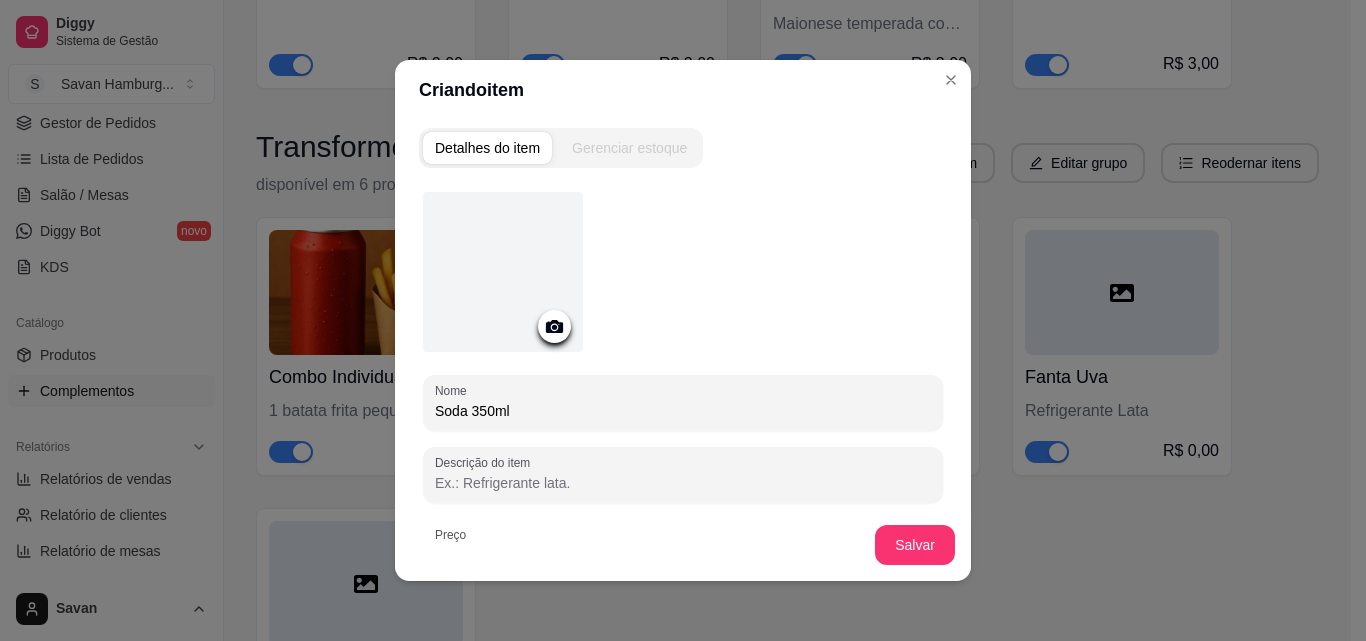 type on "Soda 350ml" 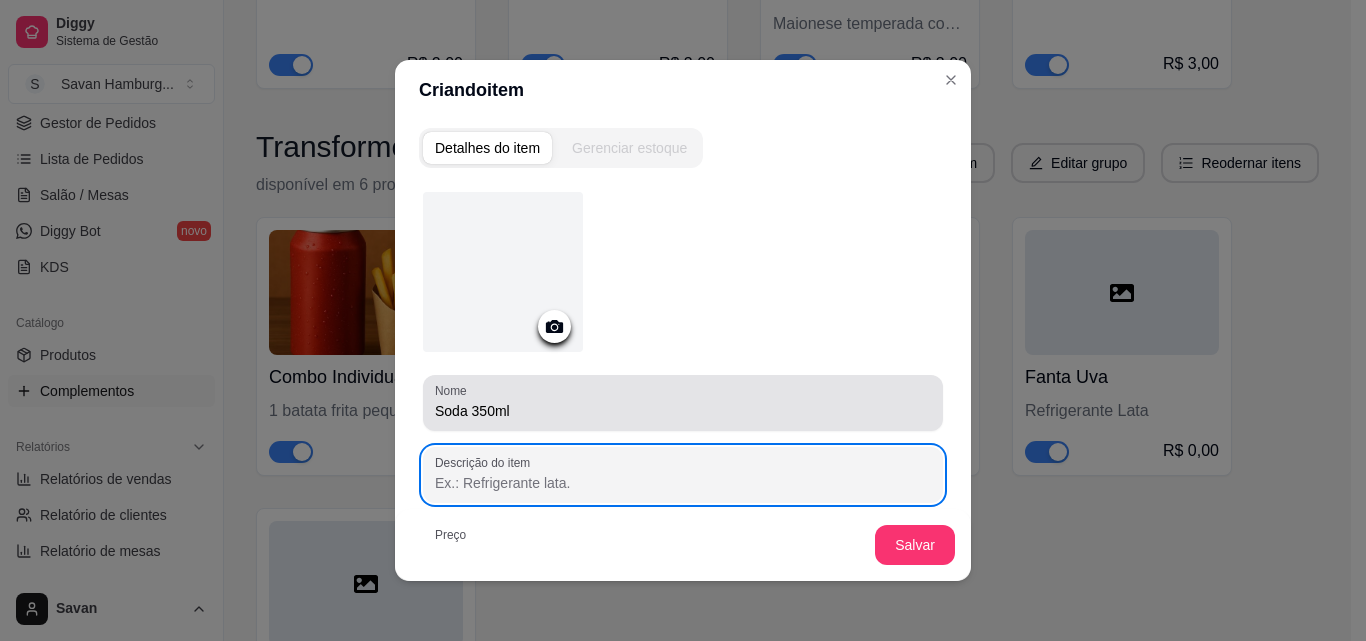 paste on "Refrigerante Lata" 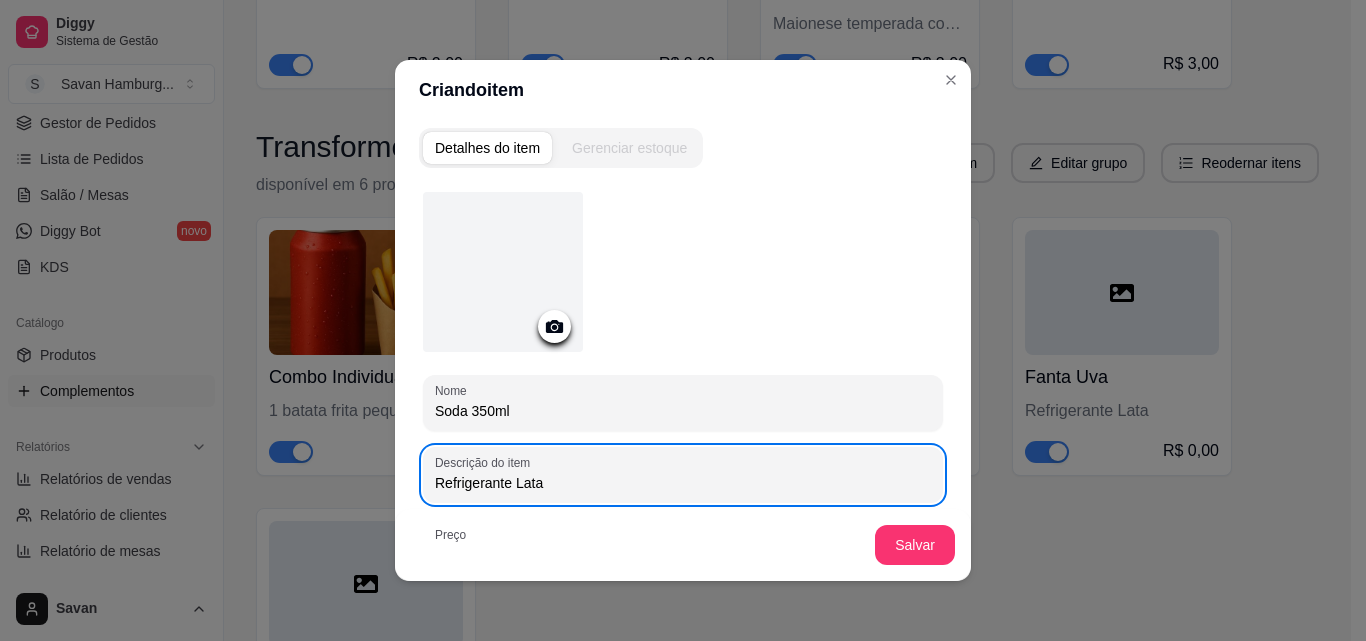 type on "Refrigerante Lata" 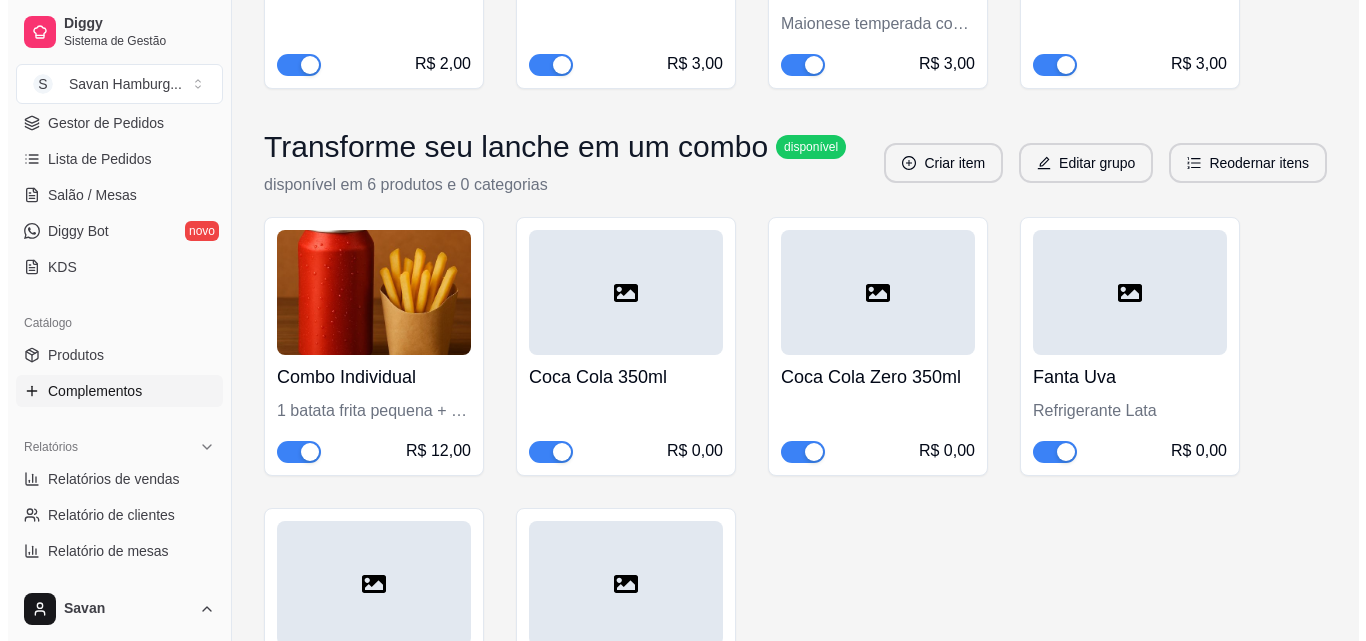 scroll, scrollTop: 1512, scrollLeft: 0, axis: vertical 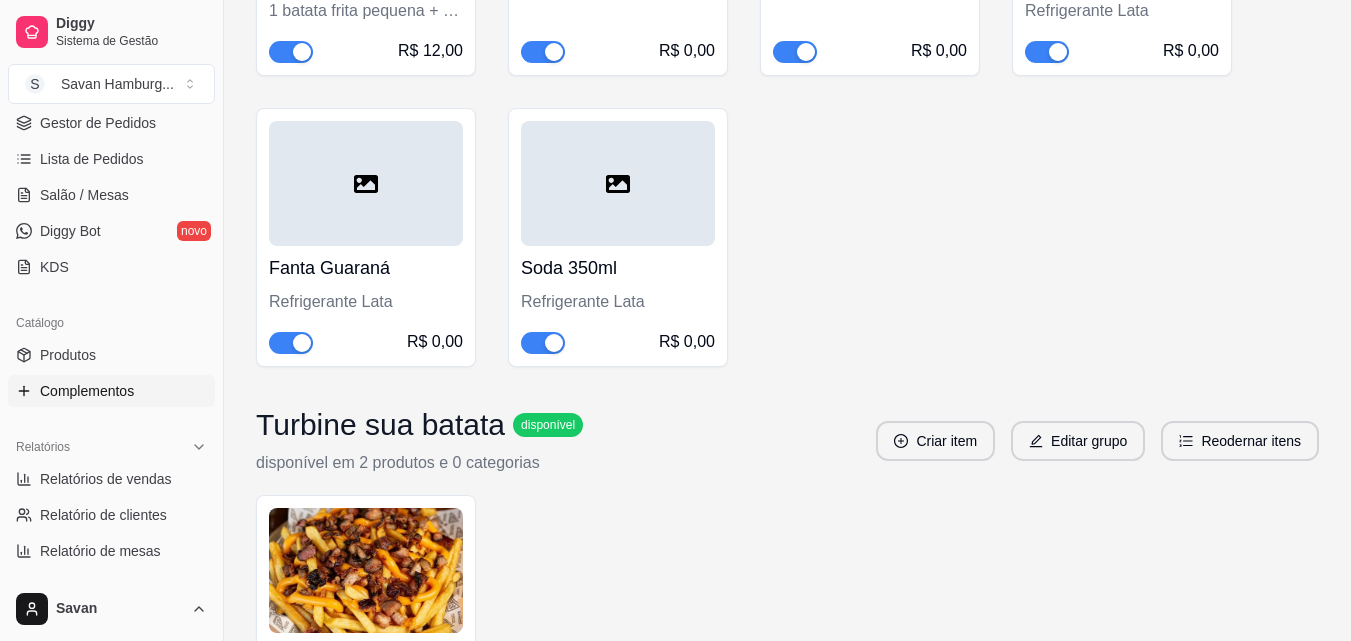 click at bounding box center [618, 183] 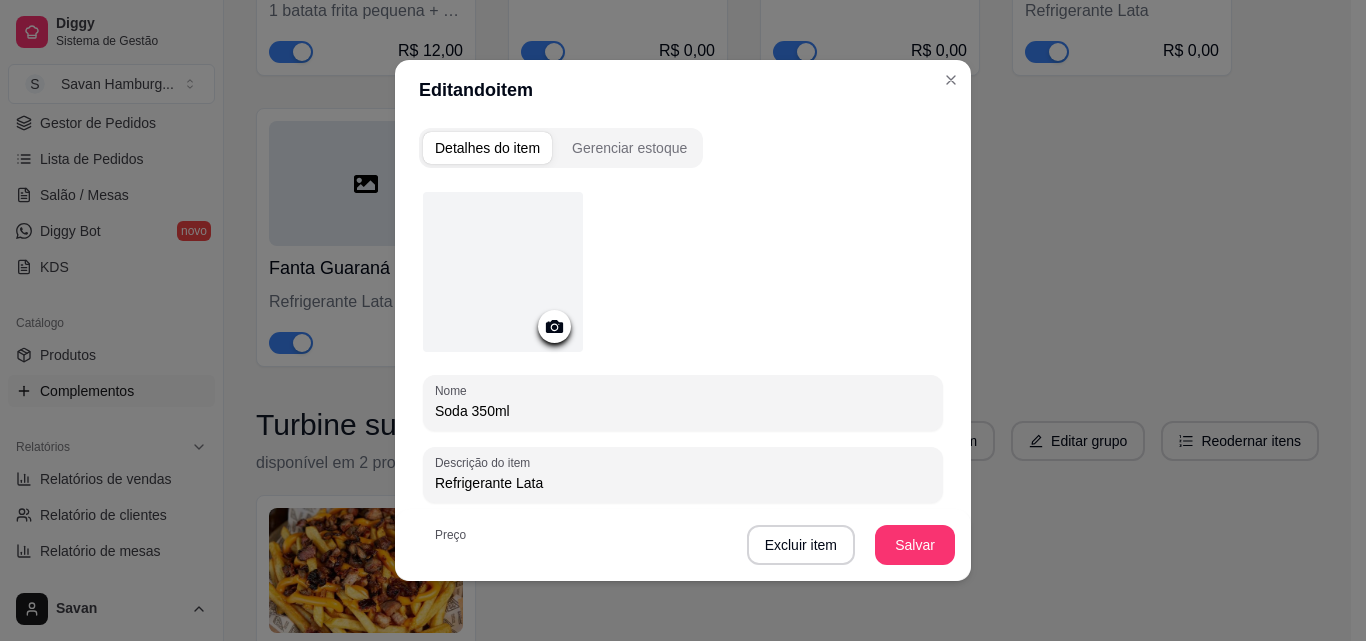 scroll, scrollTop: 297, scrollLeft: 0, axis: vertical 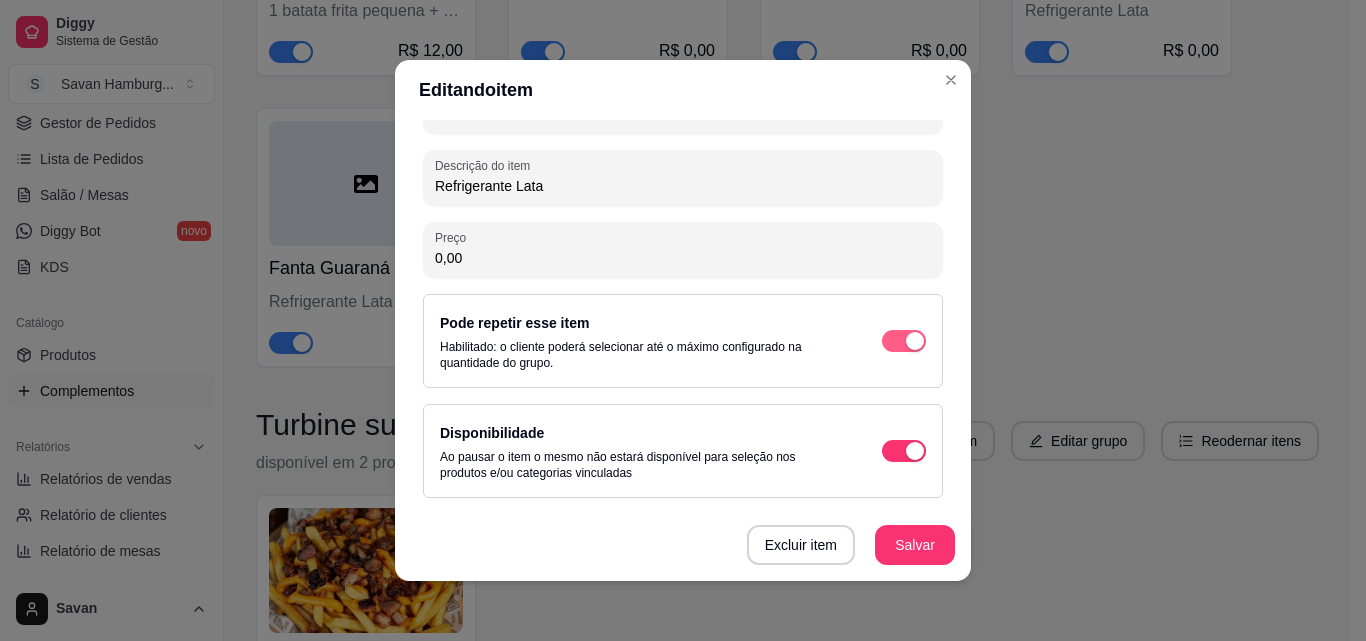 click at bounding box center (915, 341) 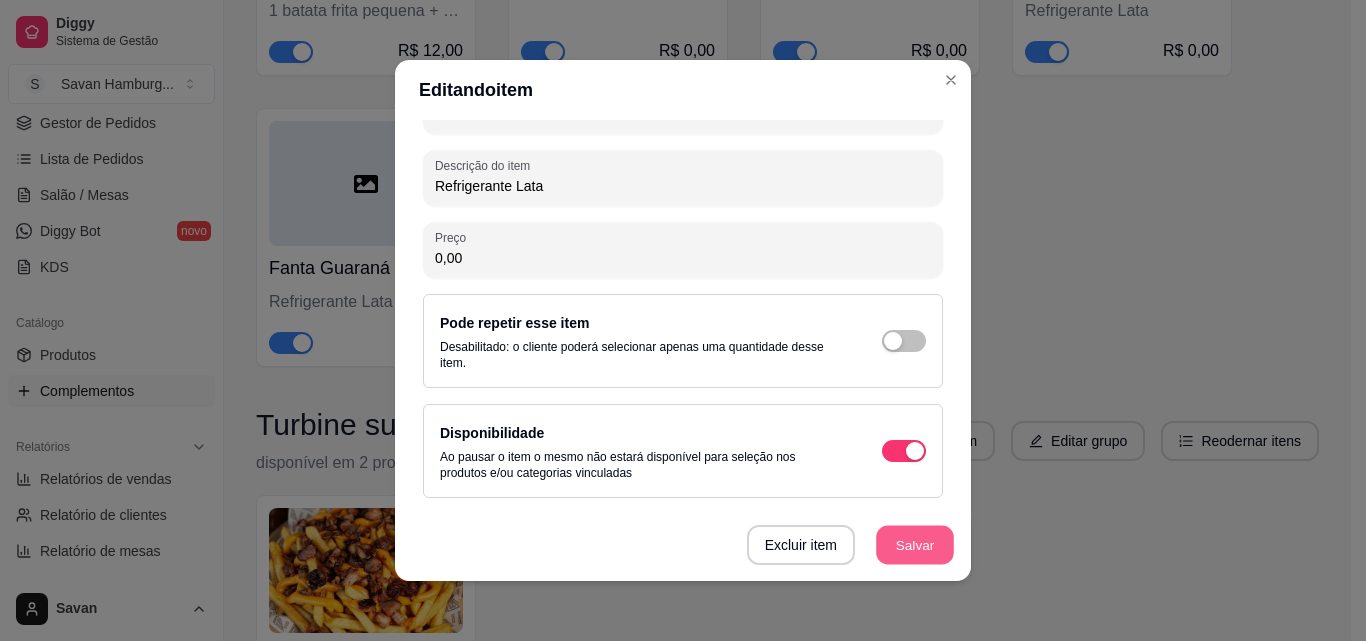click on "Salvar" at bounding box center (915, 545) 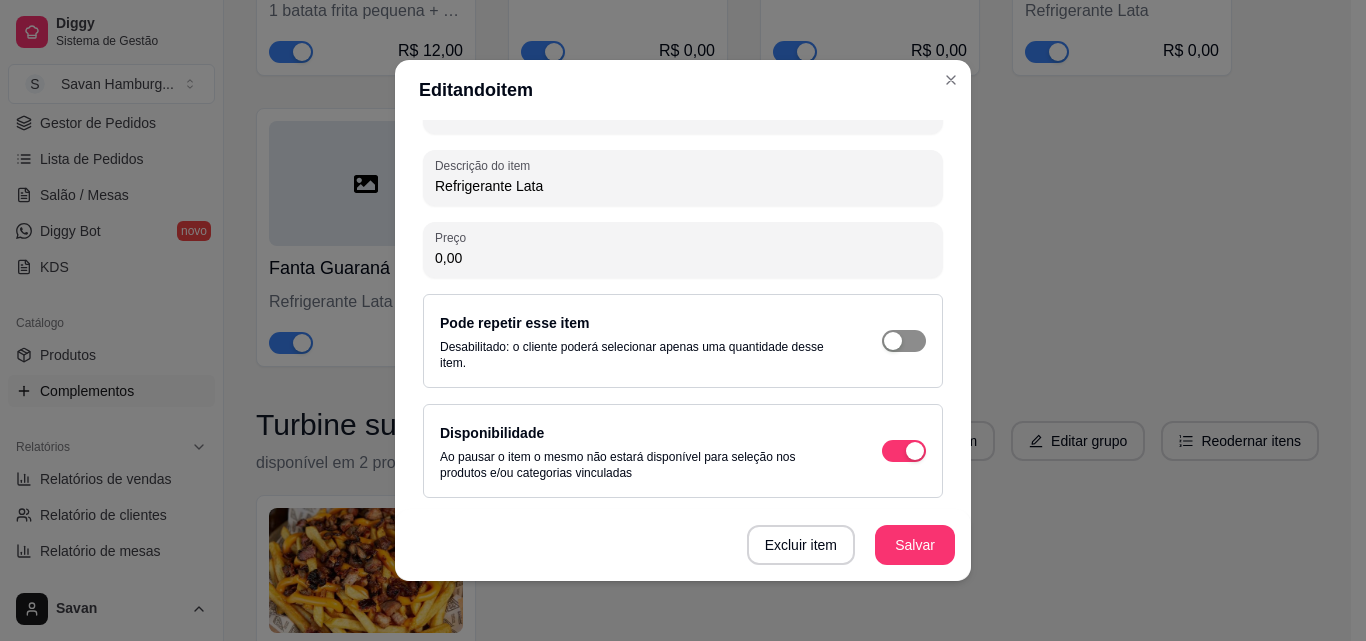 click at bounding box center [893, 341] 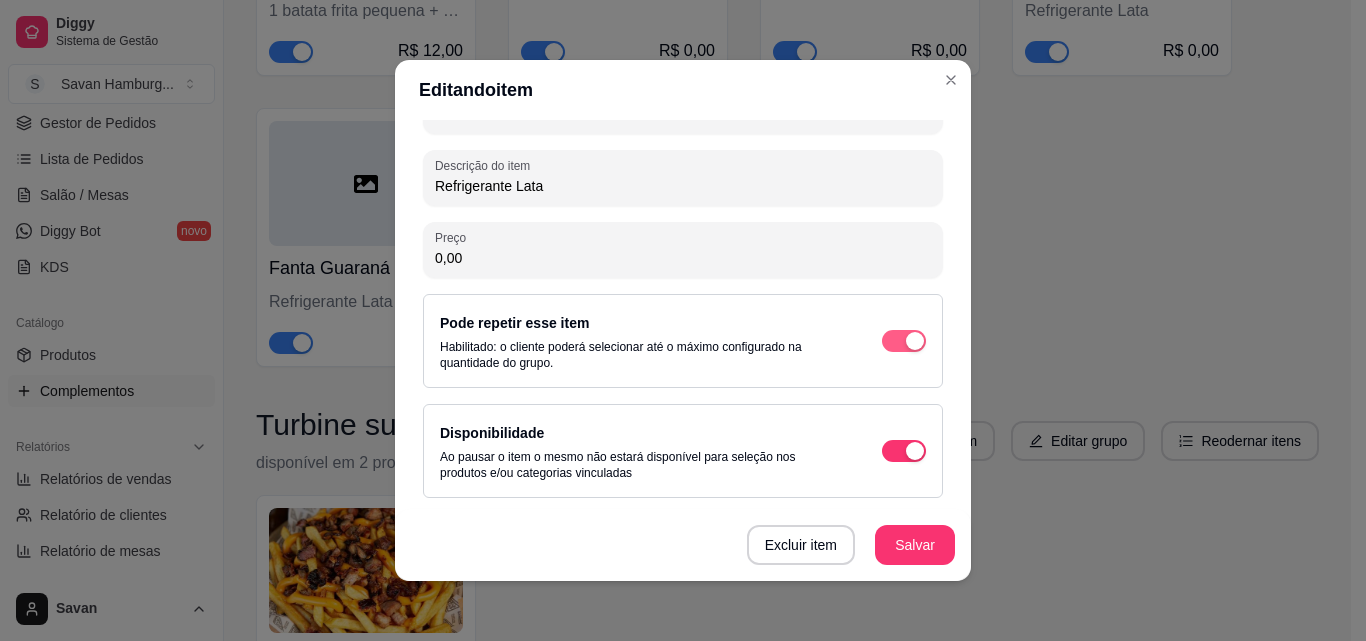scroll, scrollTop: 4, scrollLeft: 0, axis: vertical 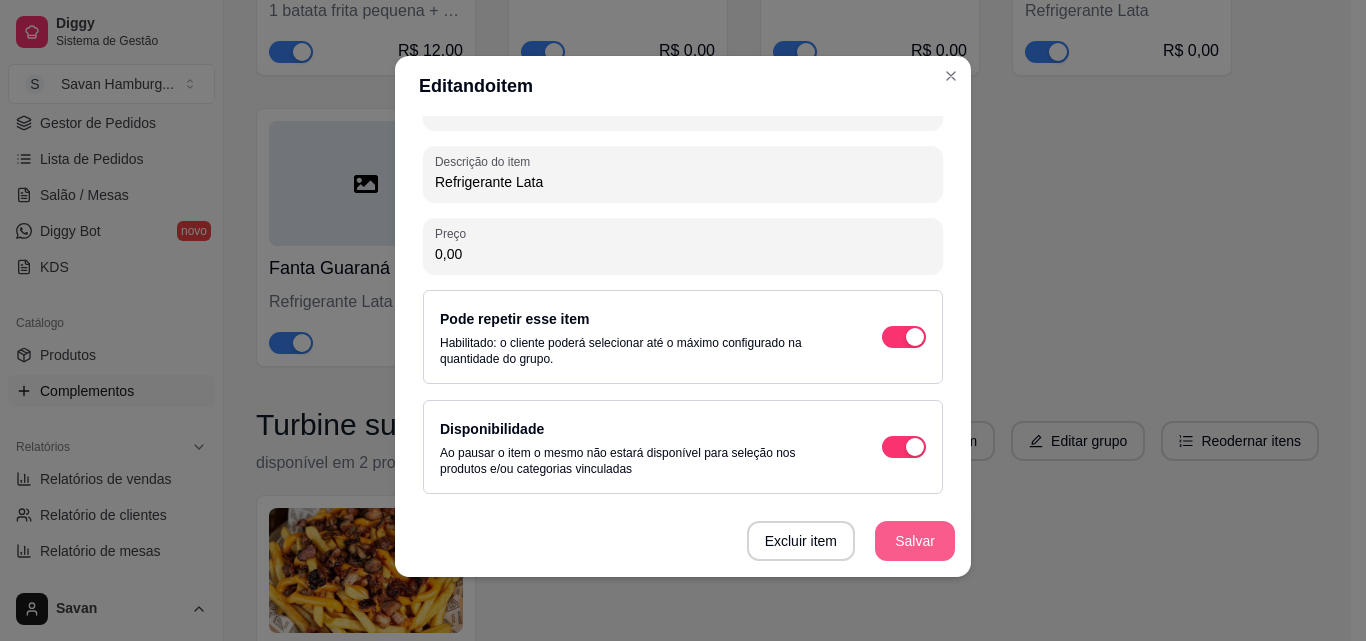 click on "Salvar" at bounding box center [915, 541] 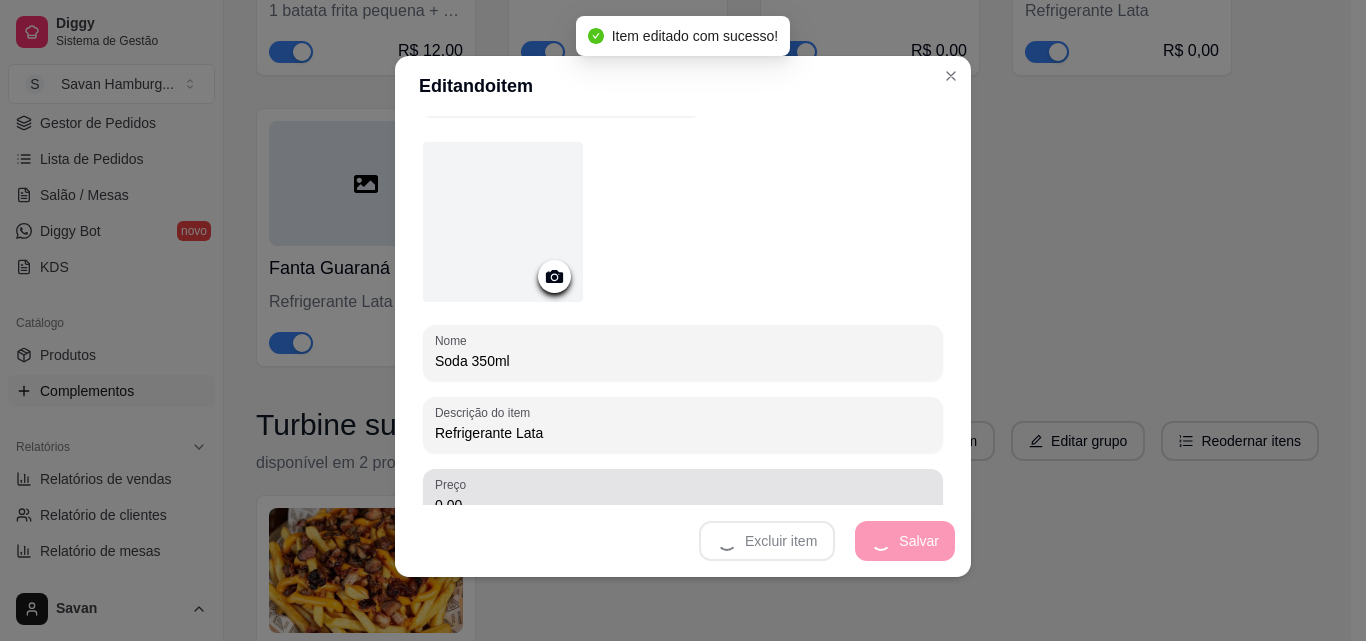 scroll, scrollTop: 0, scrollLeft: 0, axis: both 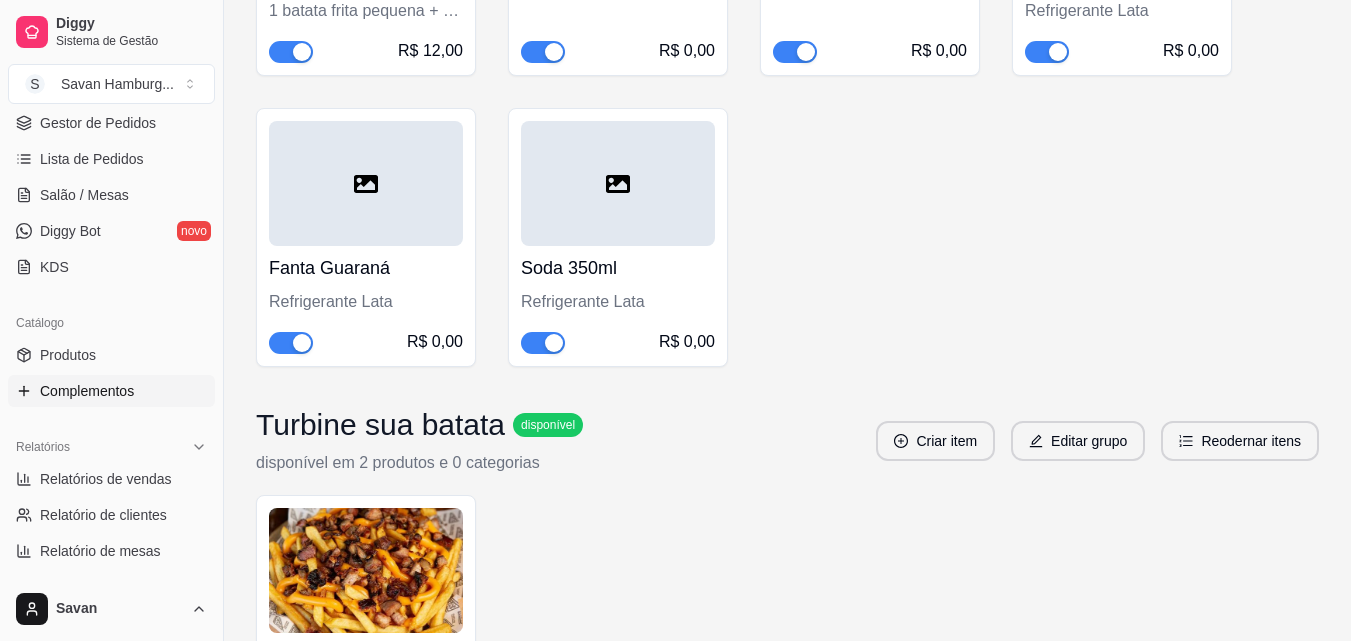 click at bounding box center [618, 183] 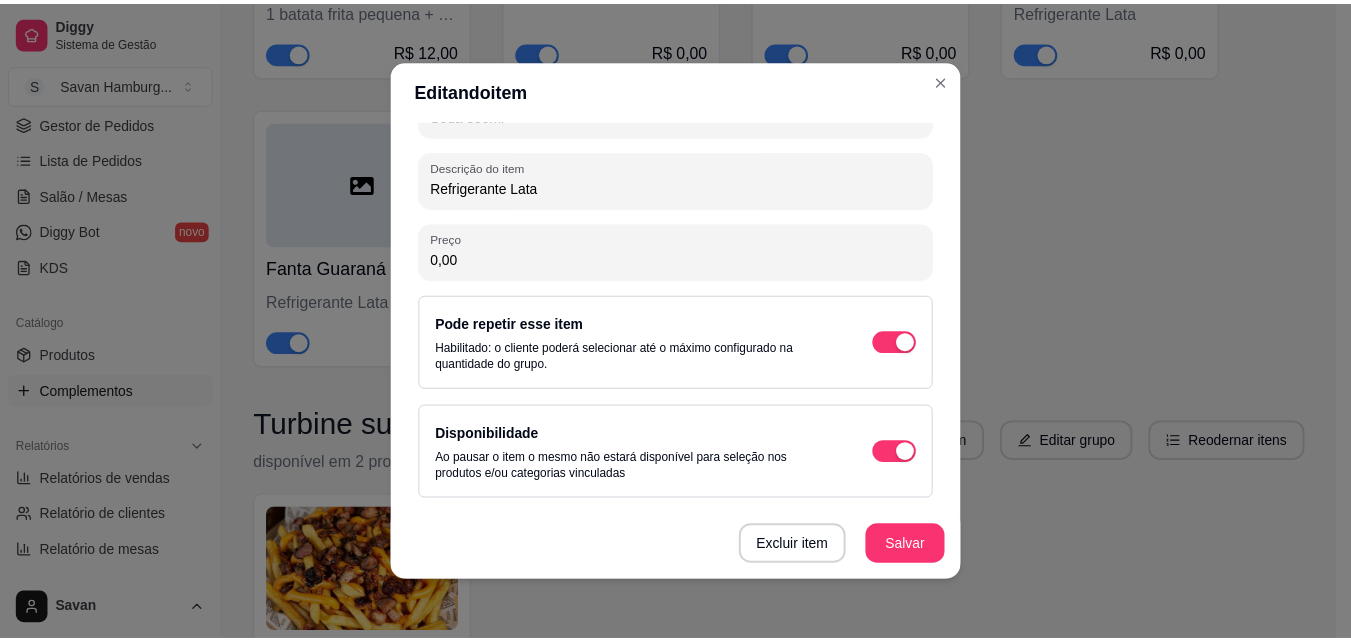 scroll, scrollTop: 297, scrollLeft: 0, axis: vertical 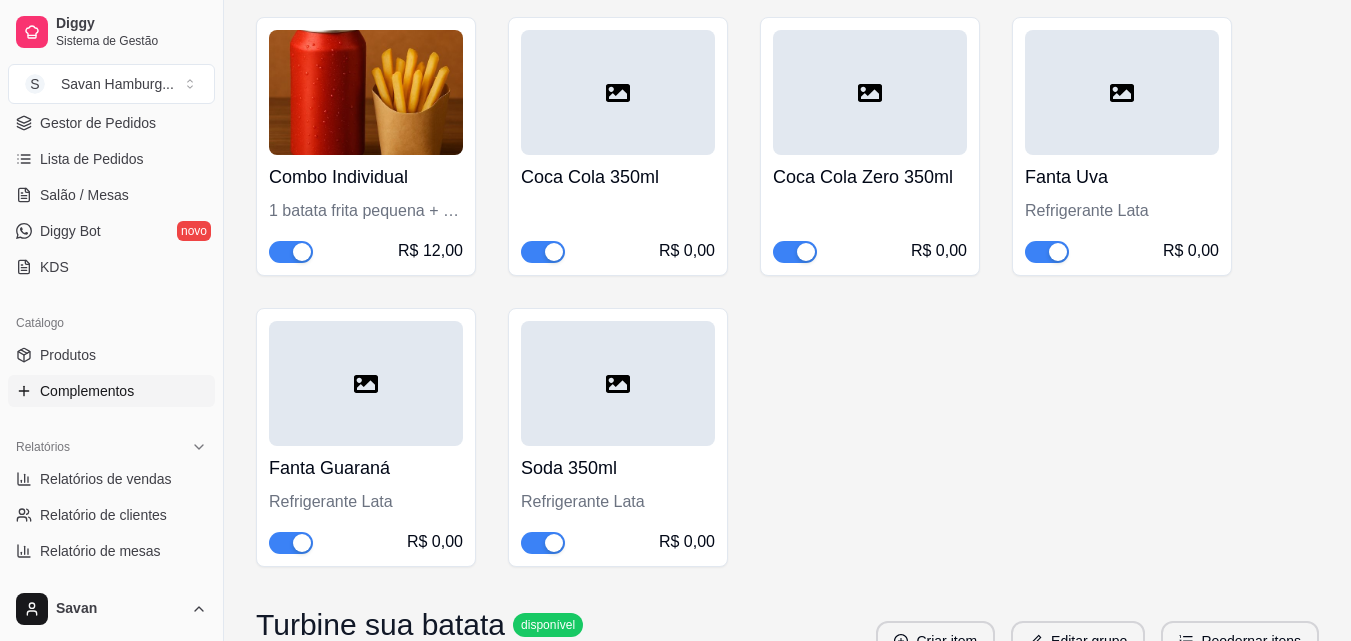 click at bounding box center [618, 383] 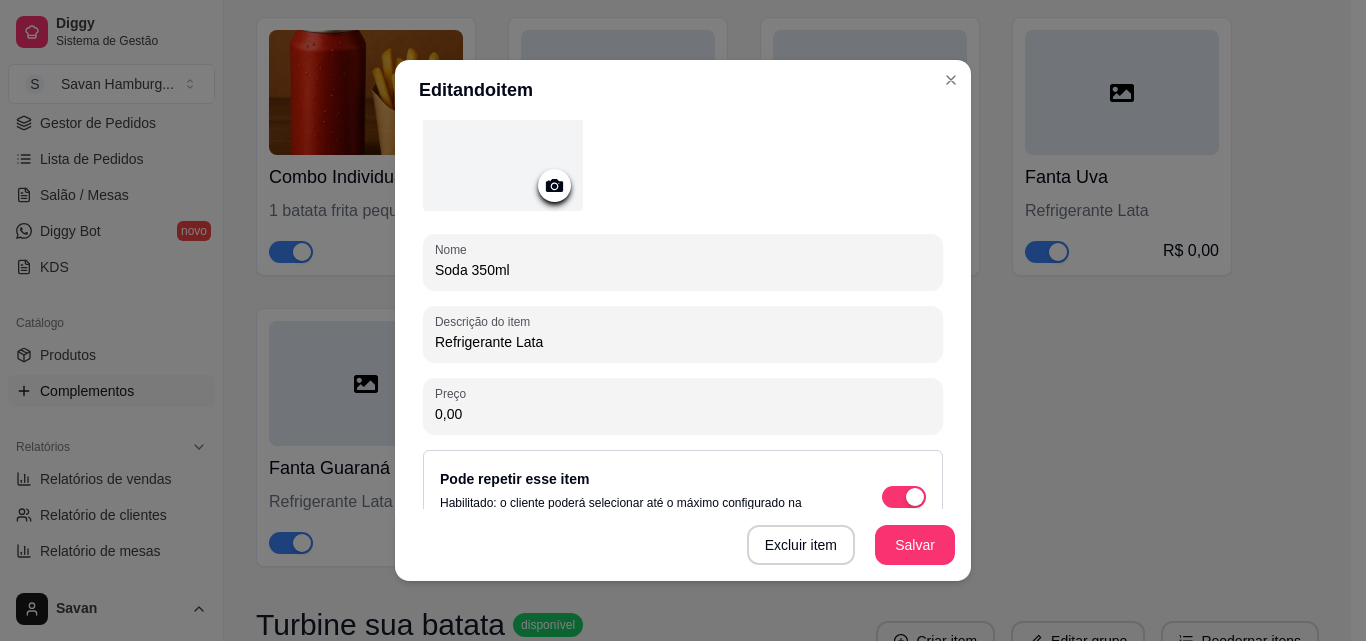 scroll, scrollTop: 0, scrollLeft: 0, axis: both 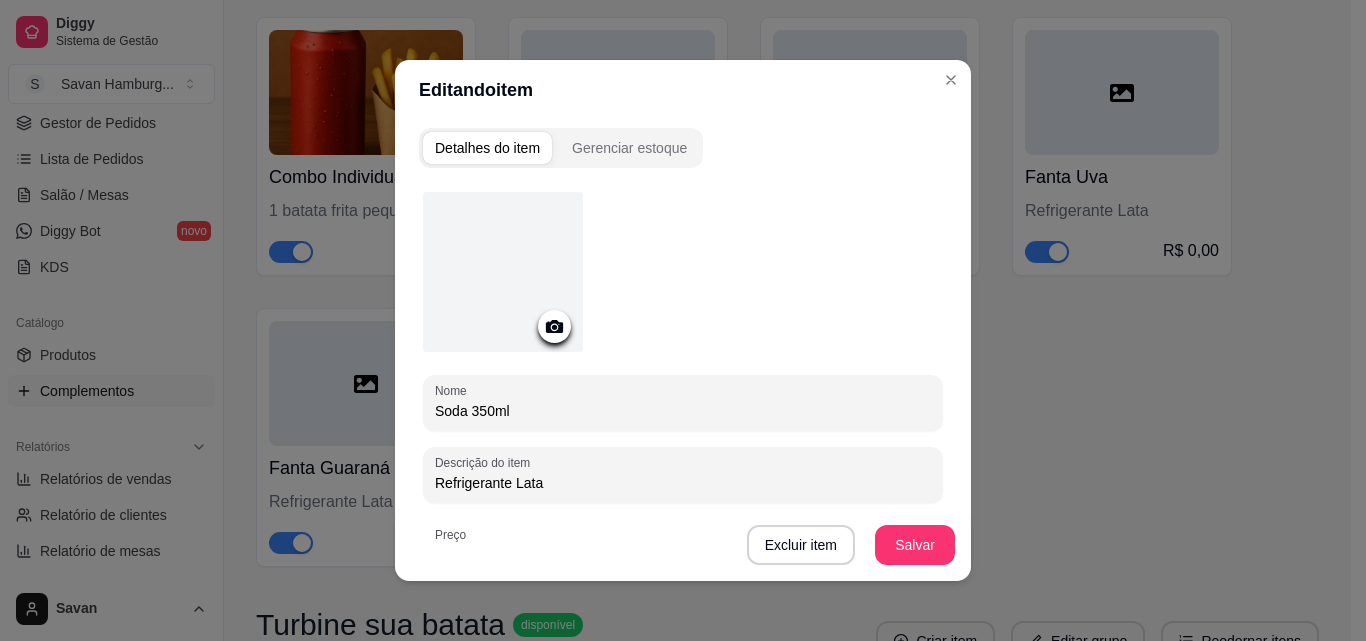 click on "Gerenciar estoque" at bounding box center [629, 148] 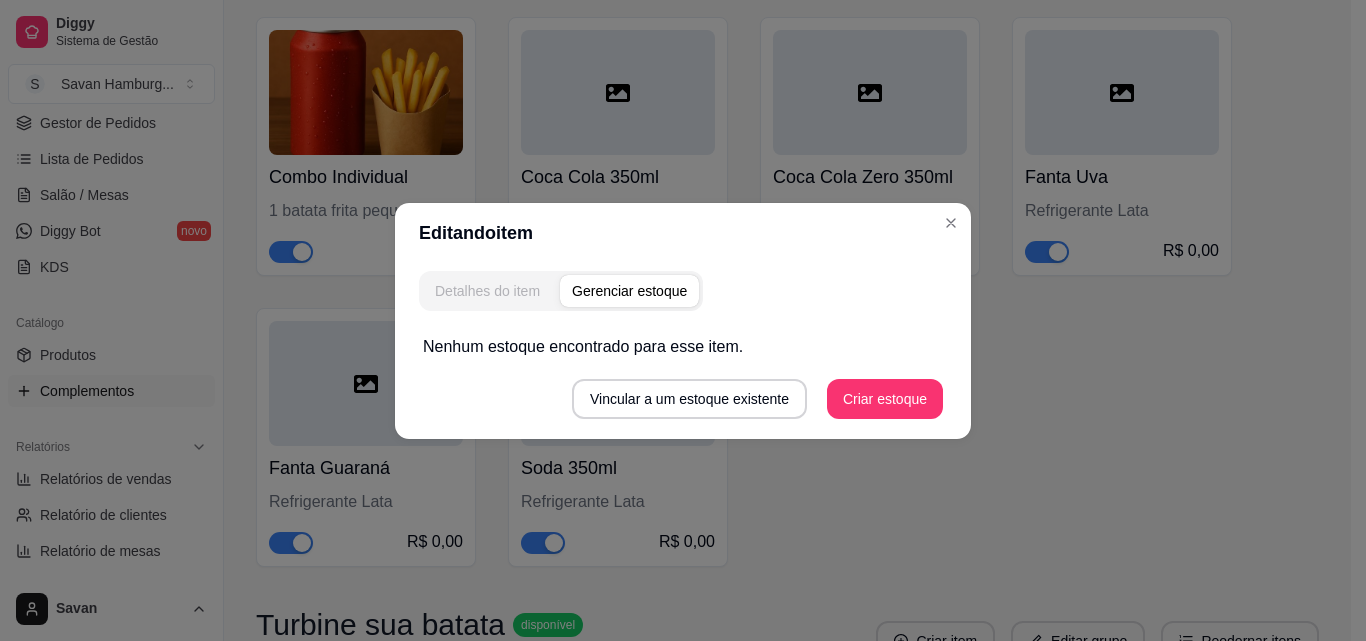 click on "Detalhes do item" at bounding box center (487, 291) 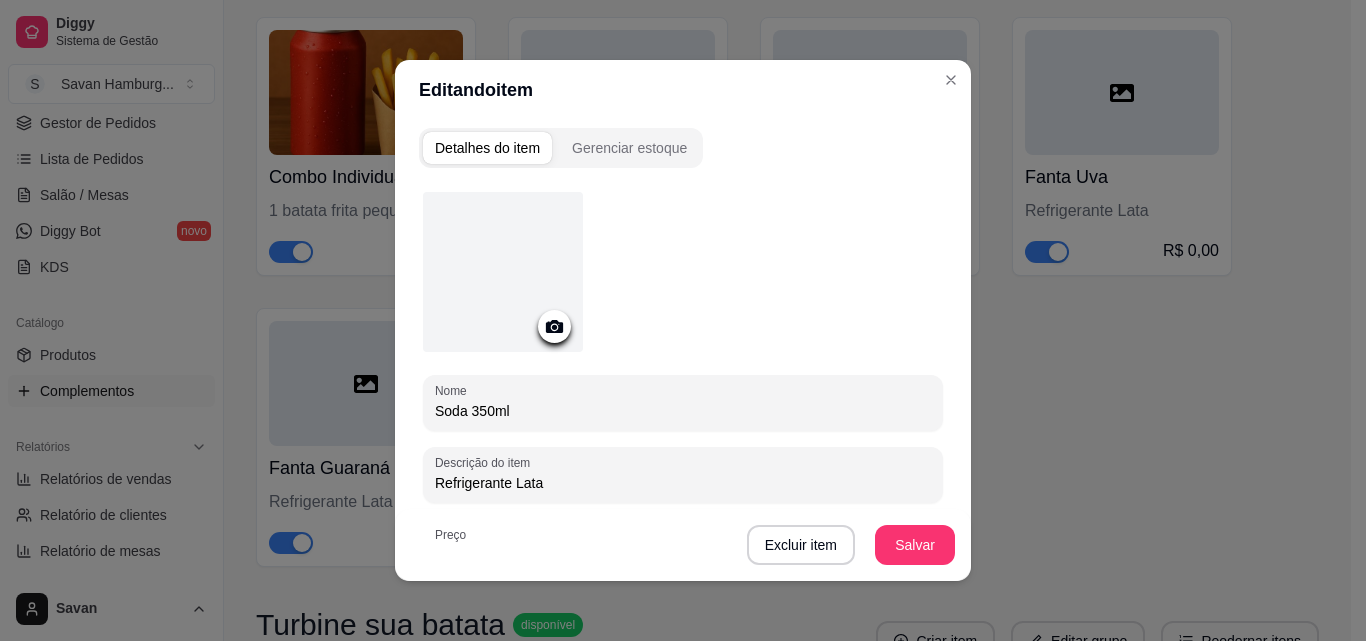 scroll, scrollTop: 297, scrollLeft: 0, axis: vertical 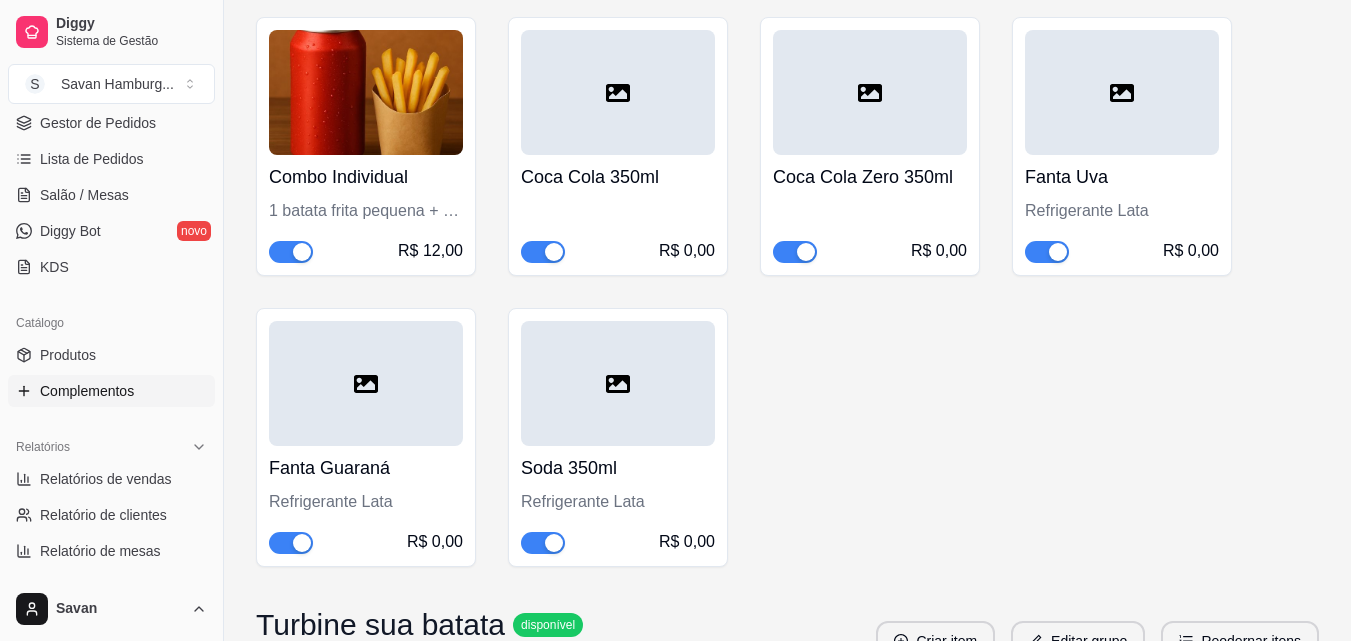 click at bounding box center (366, 92) 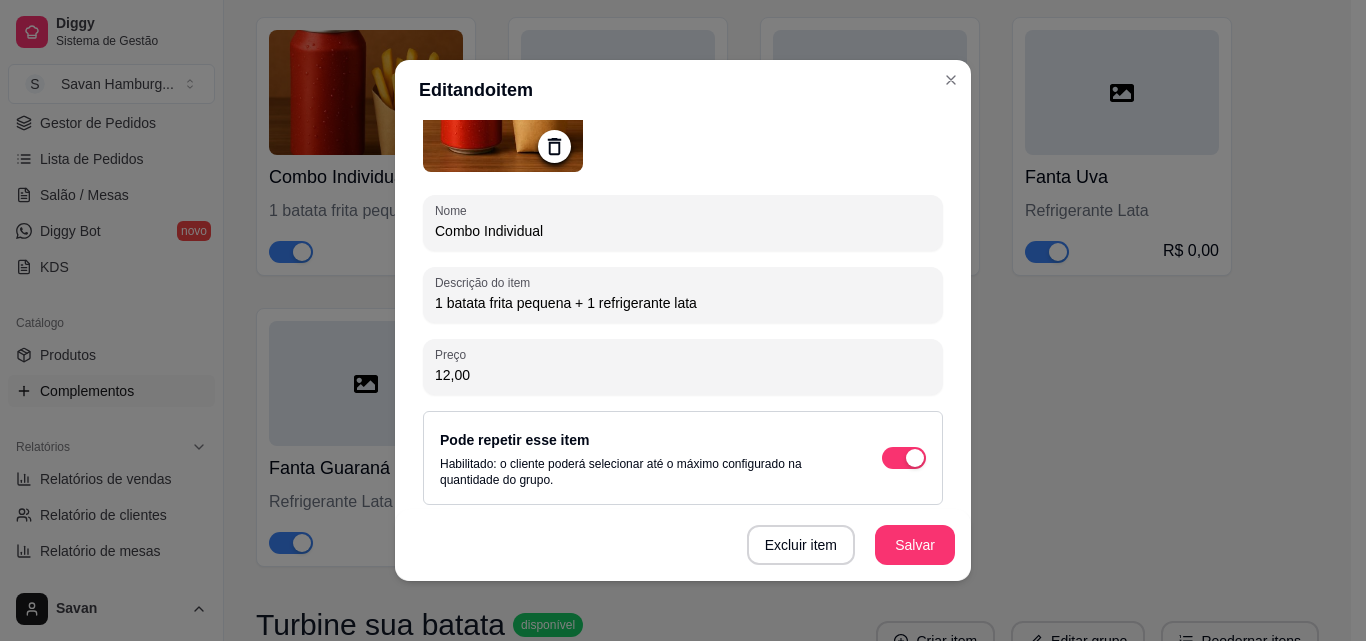 scroll, scrollTop: 297, scrollLeft: 0, axis: vertical 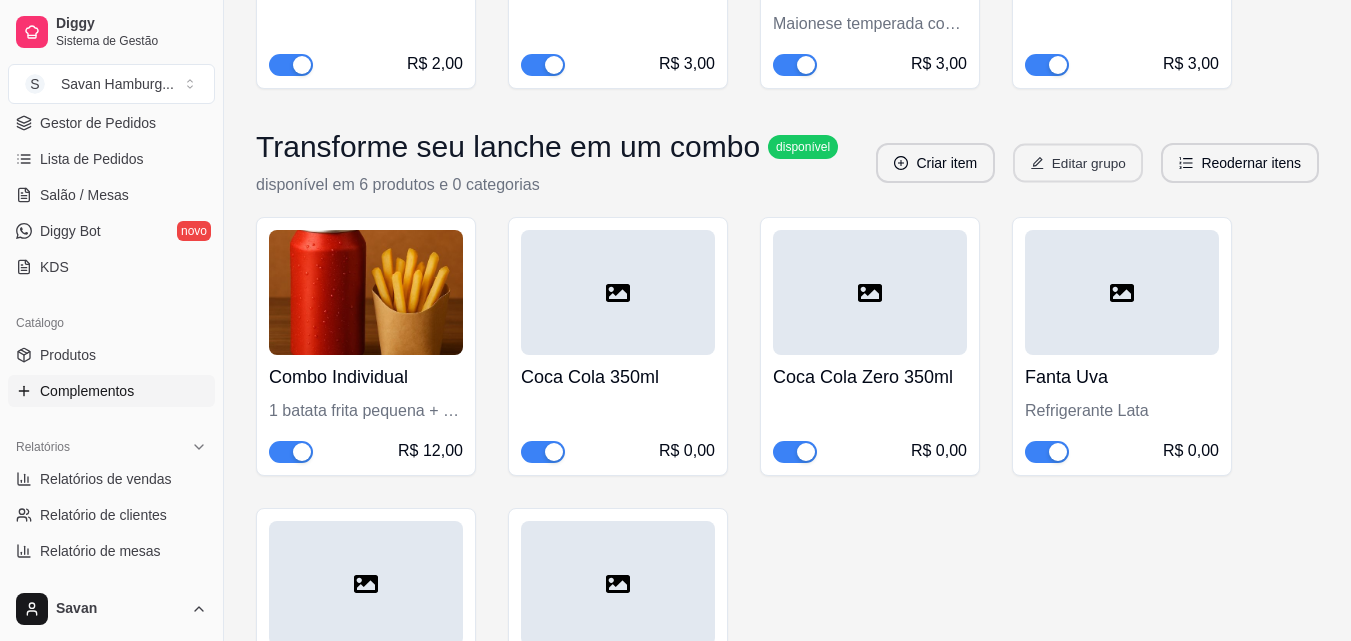 click on "Editar grupo" at bounding box center [1078, 163] 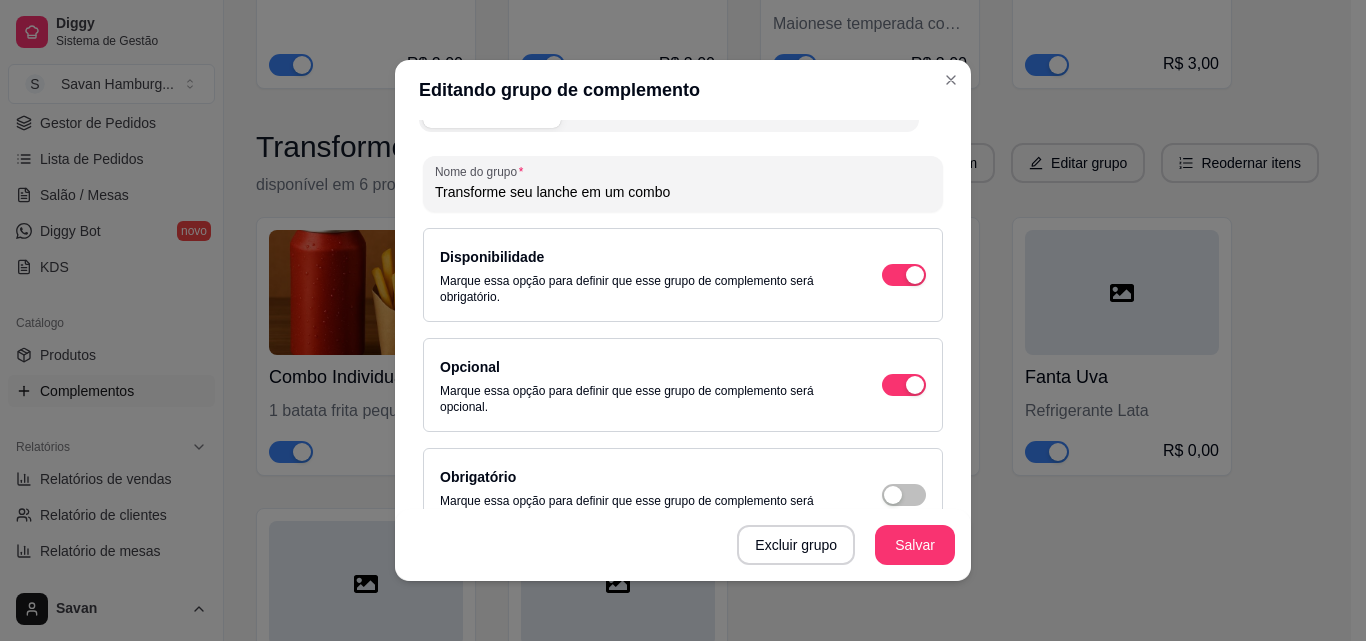 scroll, scrollTop: 0, scrollLeft: 0, axis: both 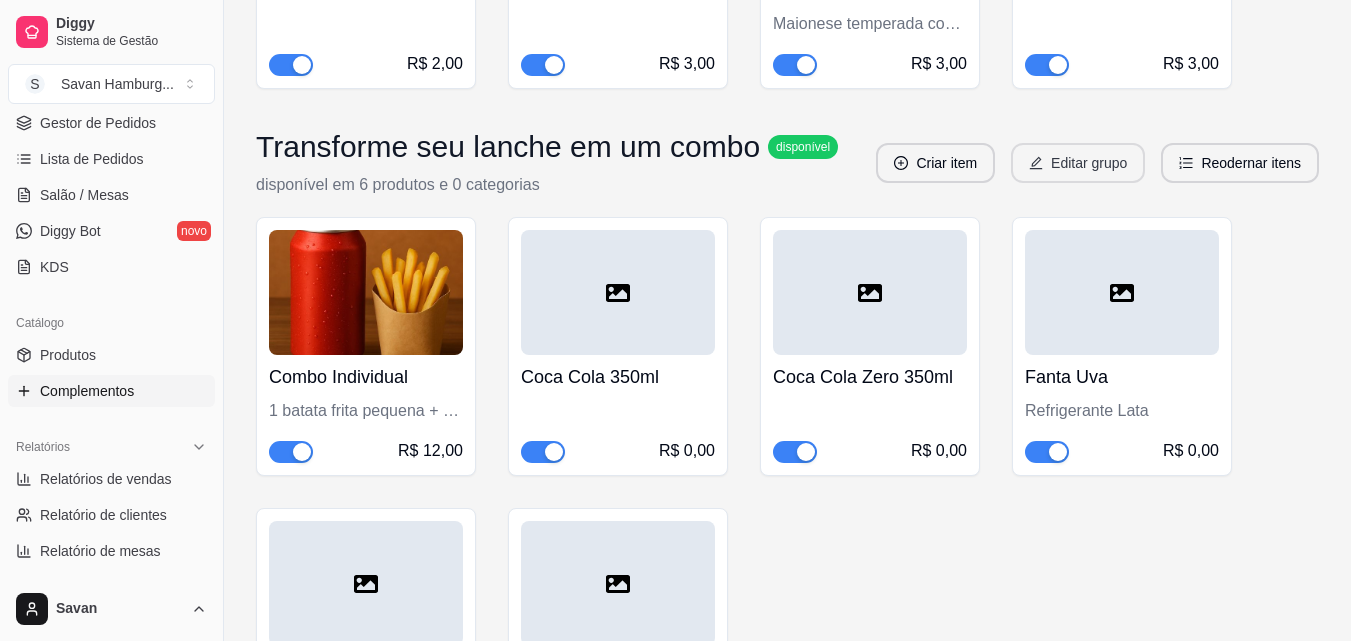 click on "Editar grupo" at bounding box center [1078, 163] 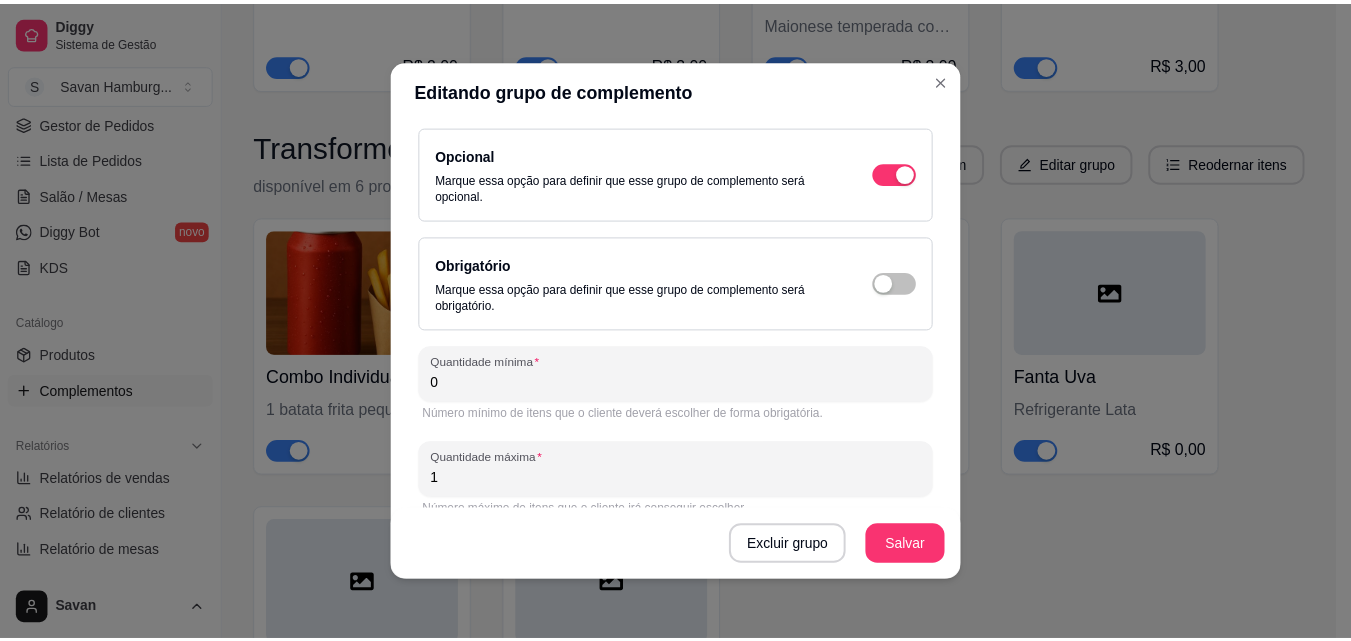 scroll, scrollTop: 273, scrollLeft: 0, axis: vertical 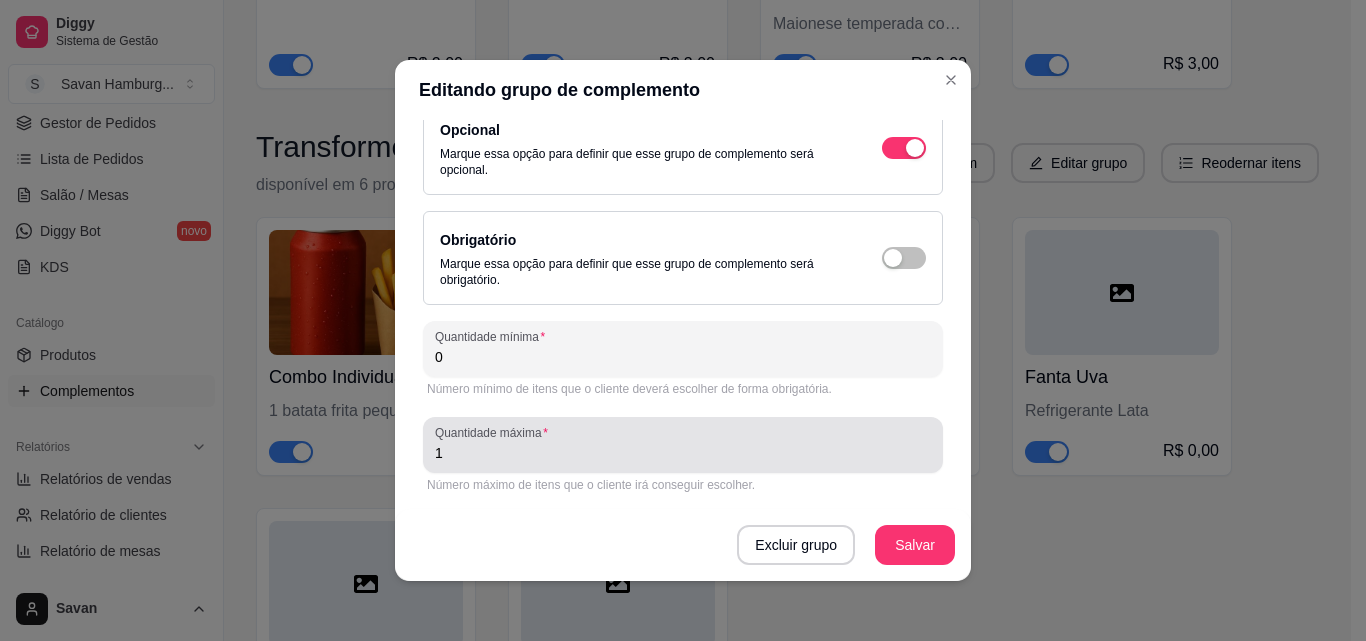 click on "Número máximo de itens que o cliente irá conseguir escolher." at bounding box center (683, 485) 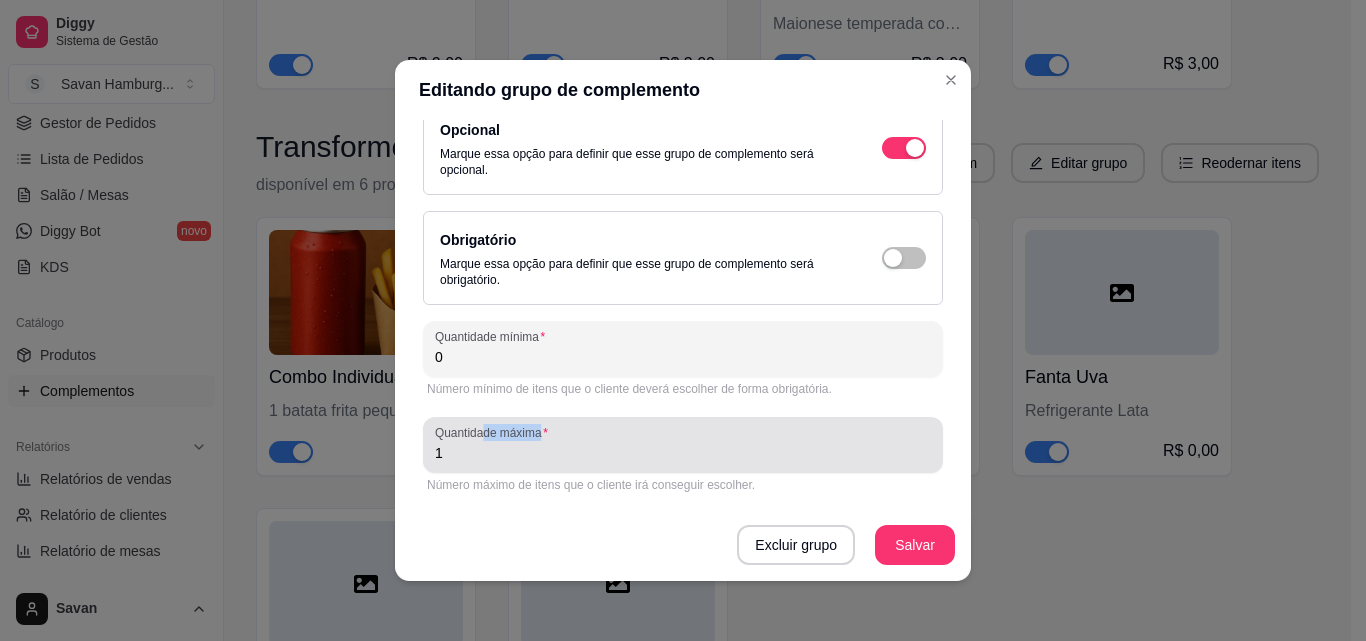 drag, startPoint x: 476, startPoint y: 440, endPoint x: 366, endPoint y: 471, distance: 114.28473 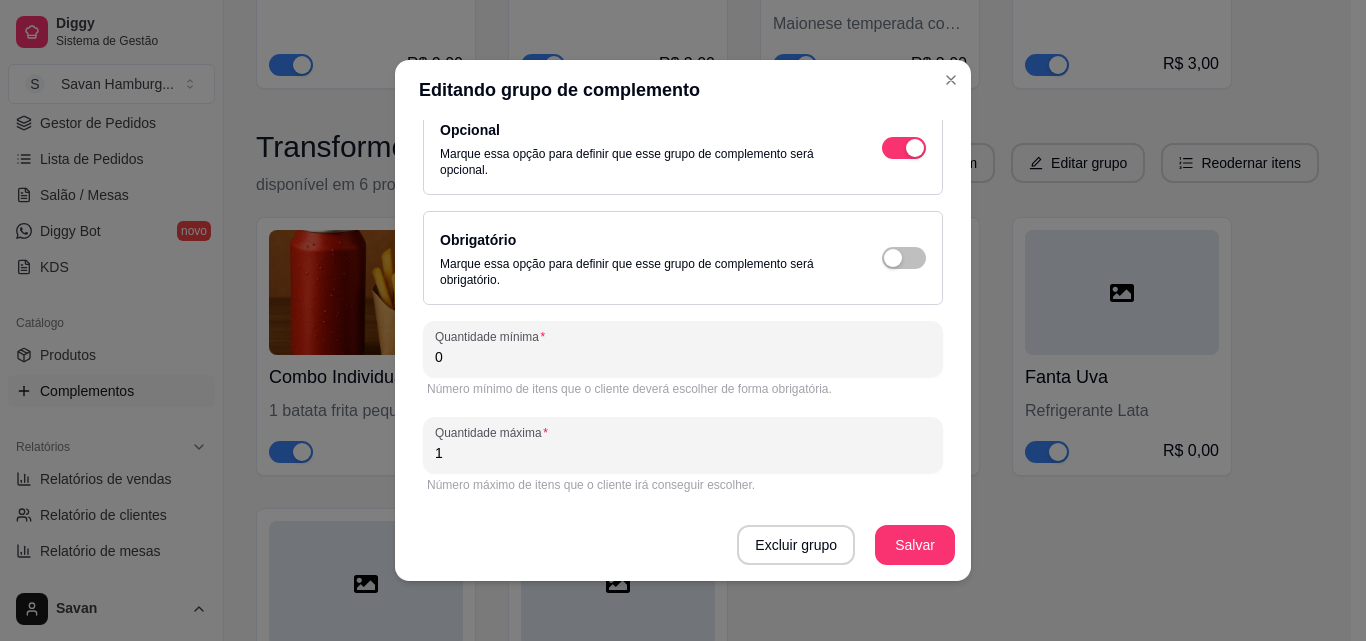 click on "1" at bounding box center [683, 453] 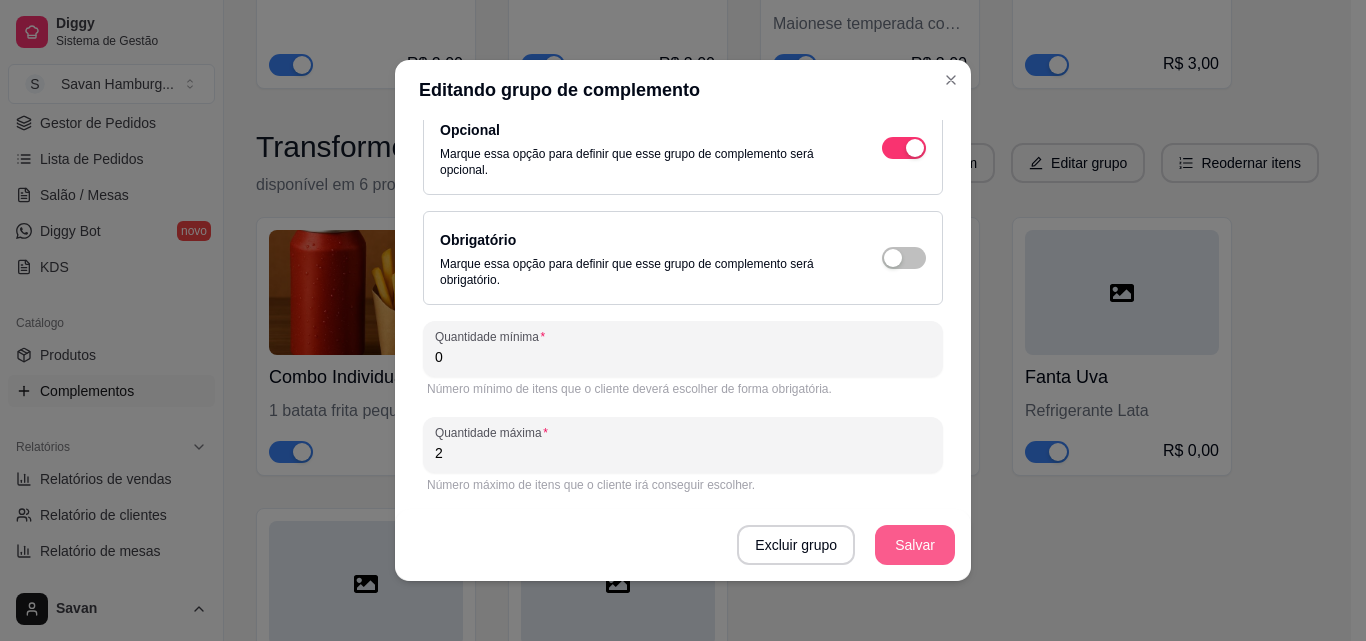type on "2" 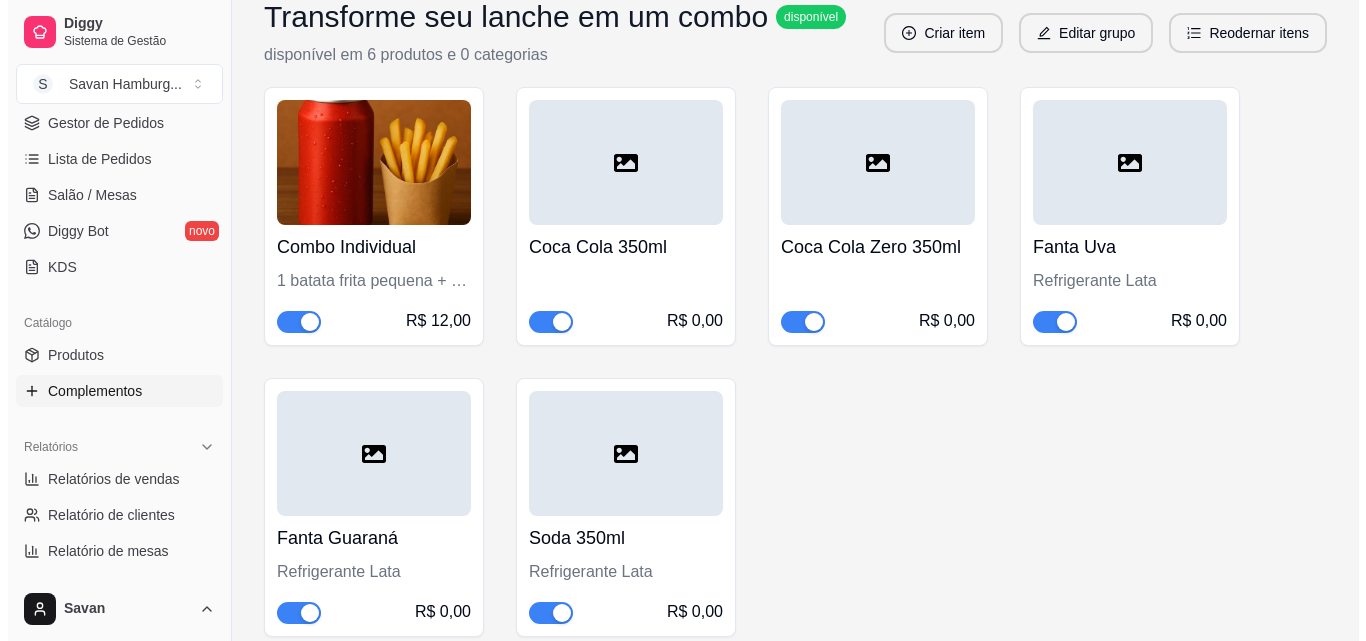 scroll, scrollTop: 1212, scrollLeft: 0, axis: vertical 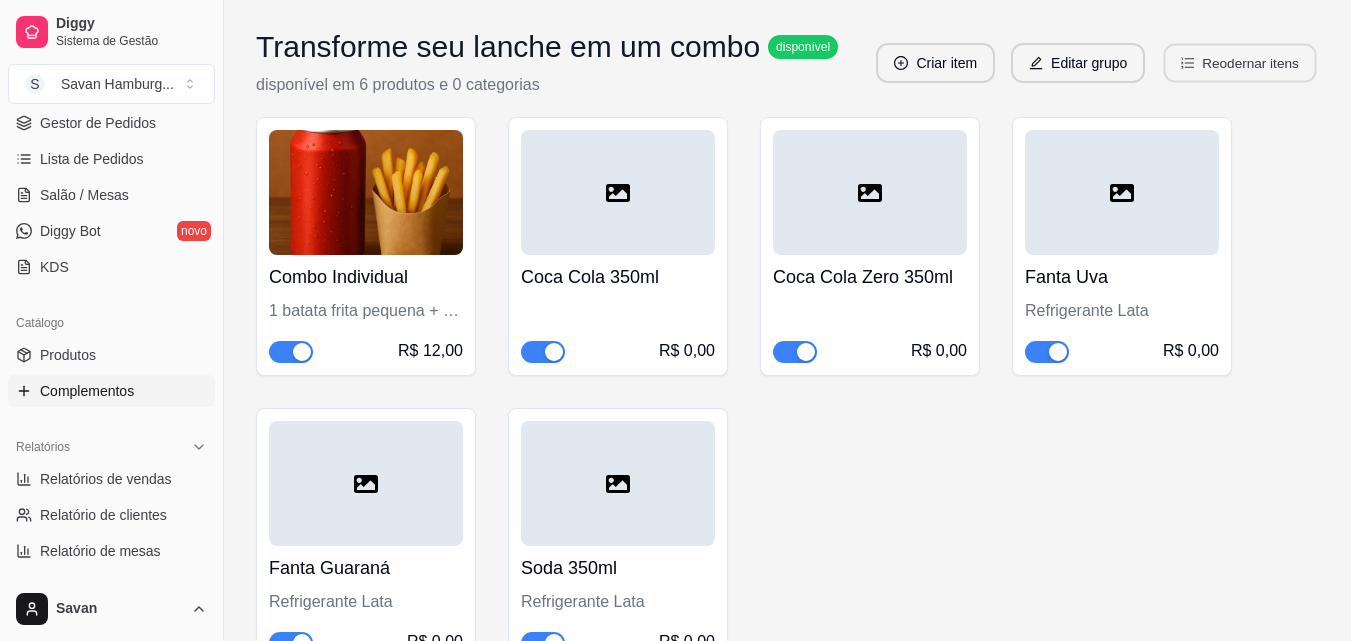 click on "Reodernar itens" at bounding box center (1240, 63) 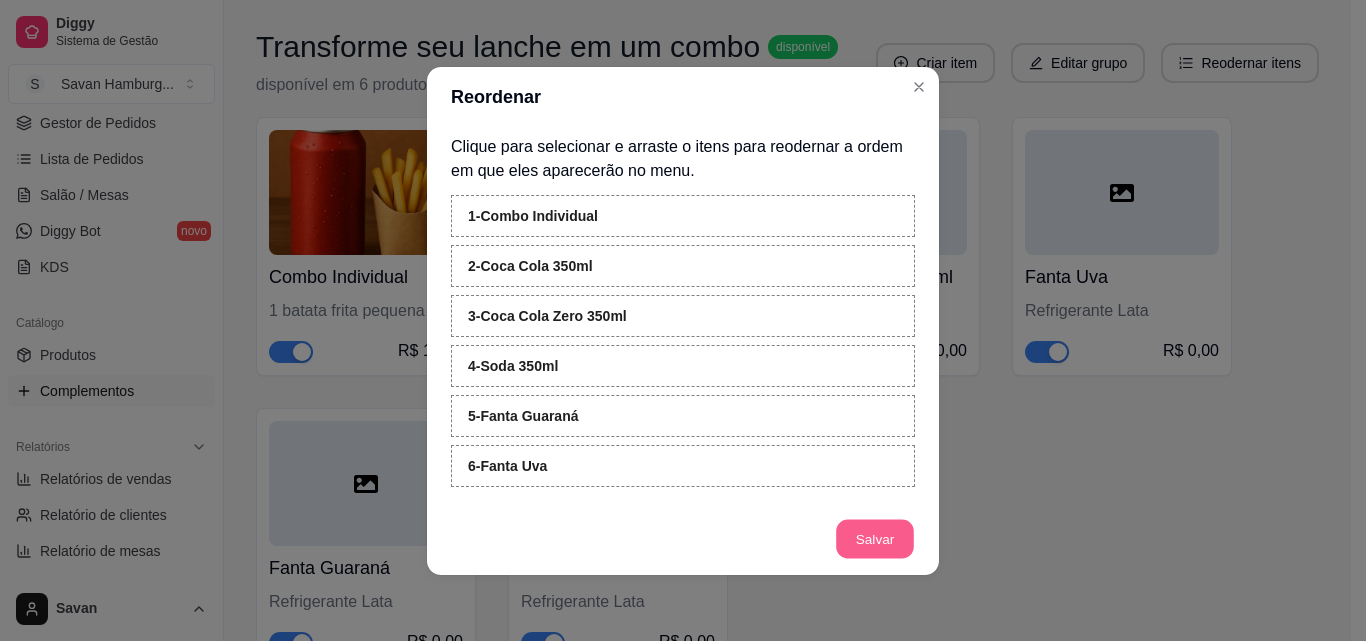 click on "Salvar" at bounding box center (875, 538) 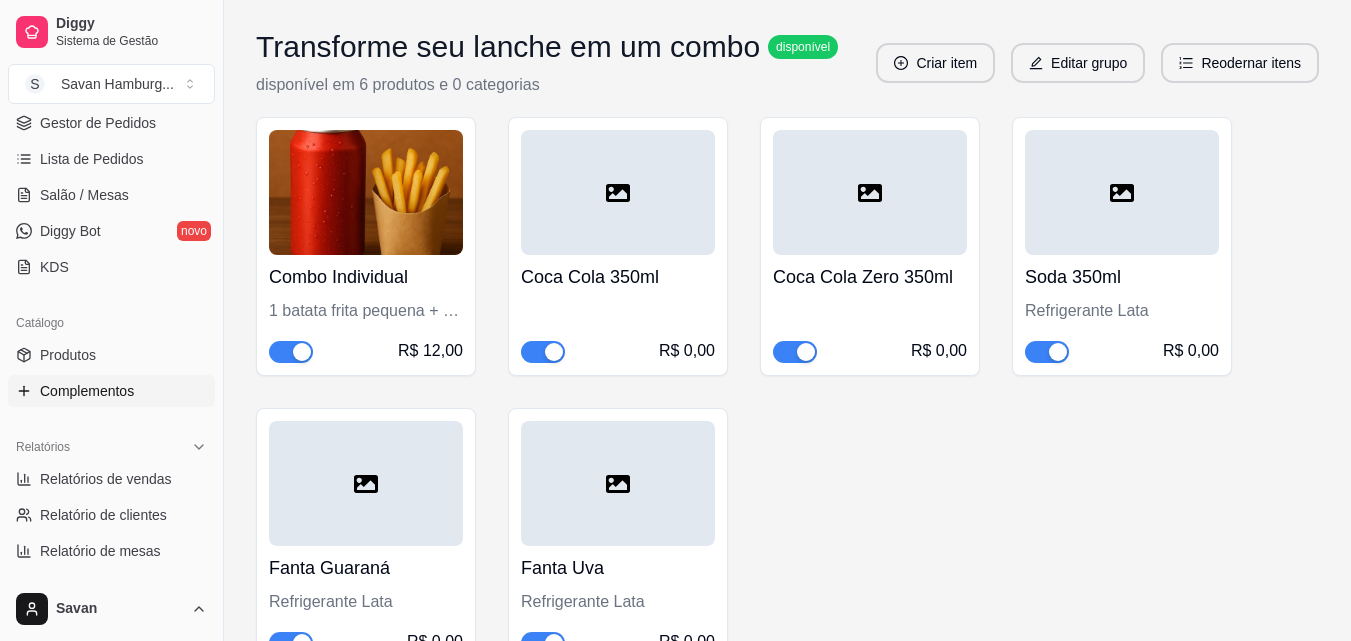 click at bounding box center (618, 192) 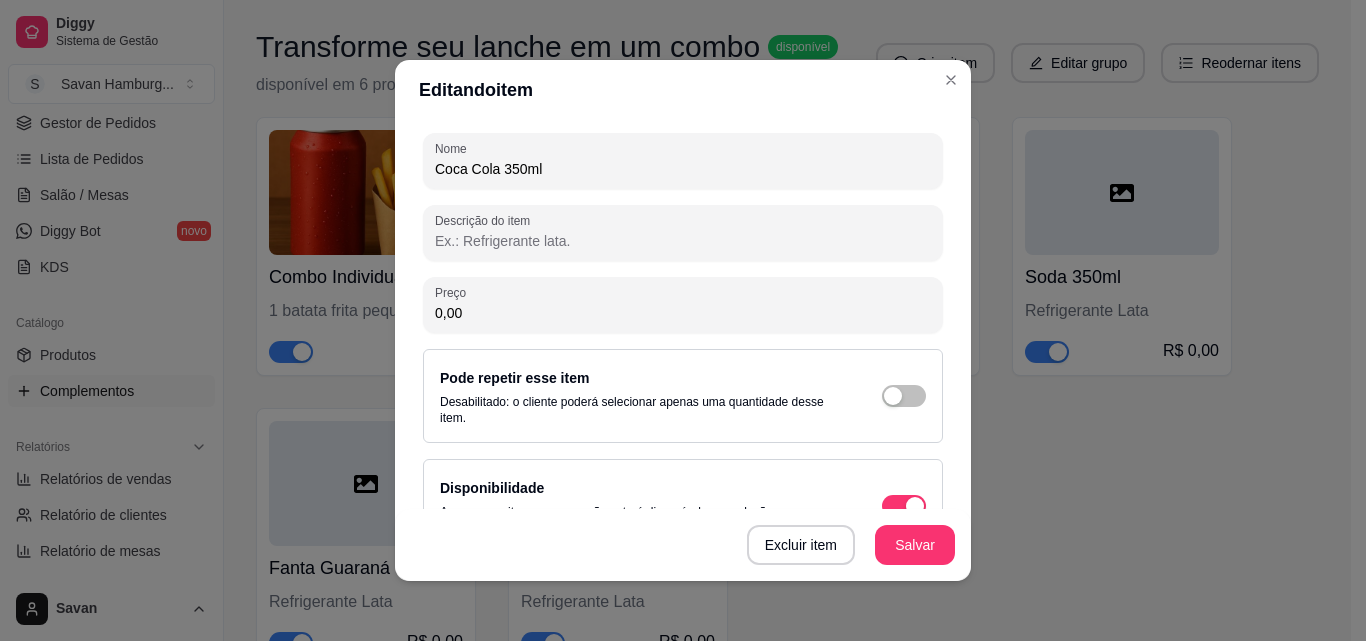 scroll, scrollTop: 197, scrollLeft: 0, axis: vertical 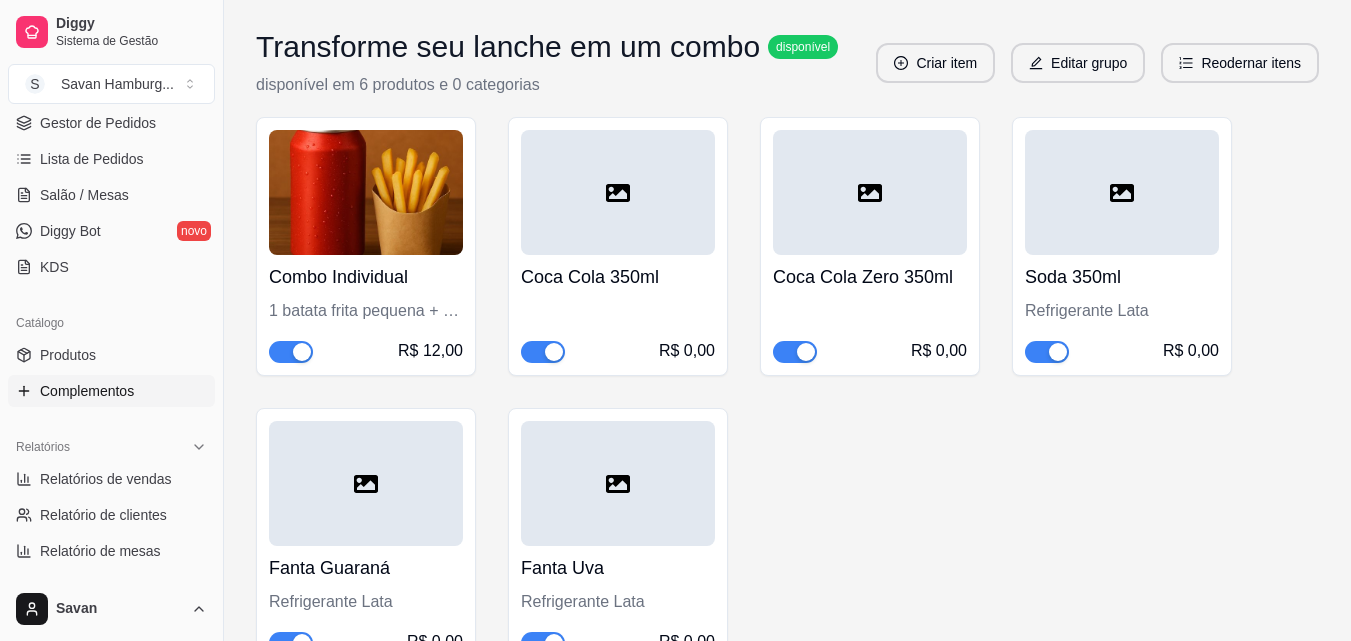 click at bounding box center [366, 192] 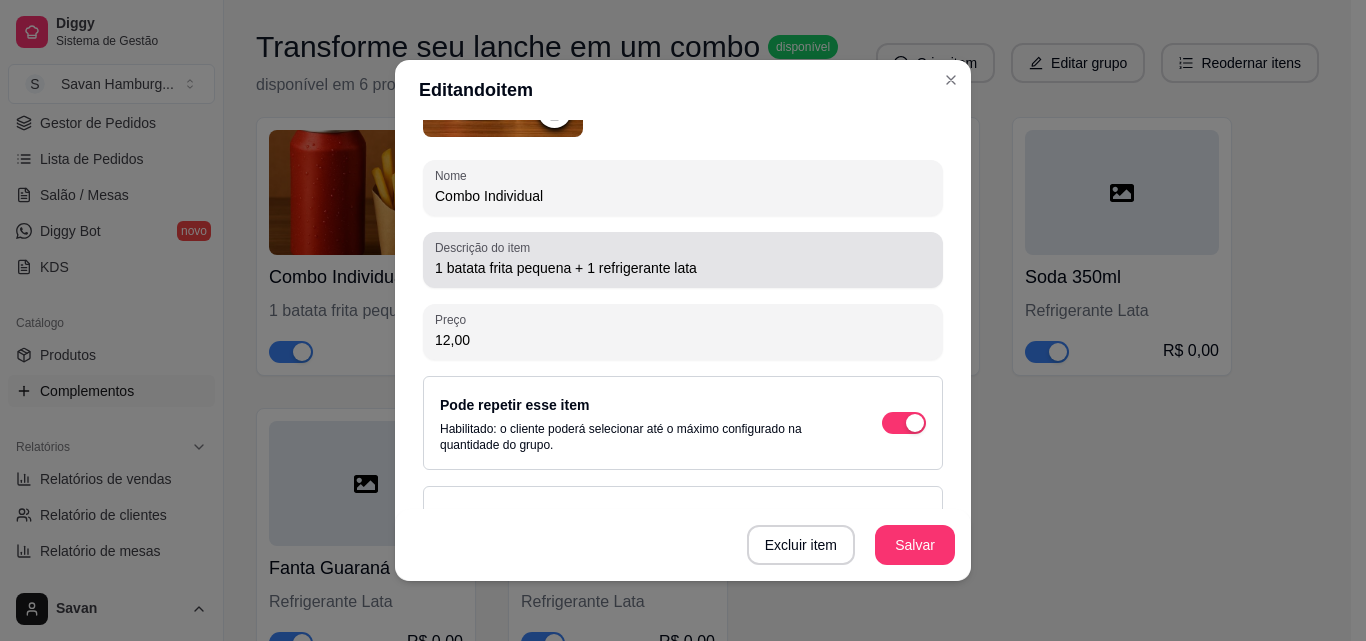 scroll, scrollTop: 297, scrollLeft: 0, axis: vertical 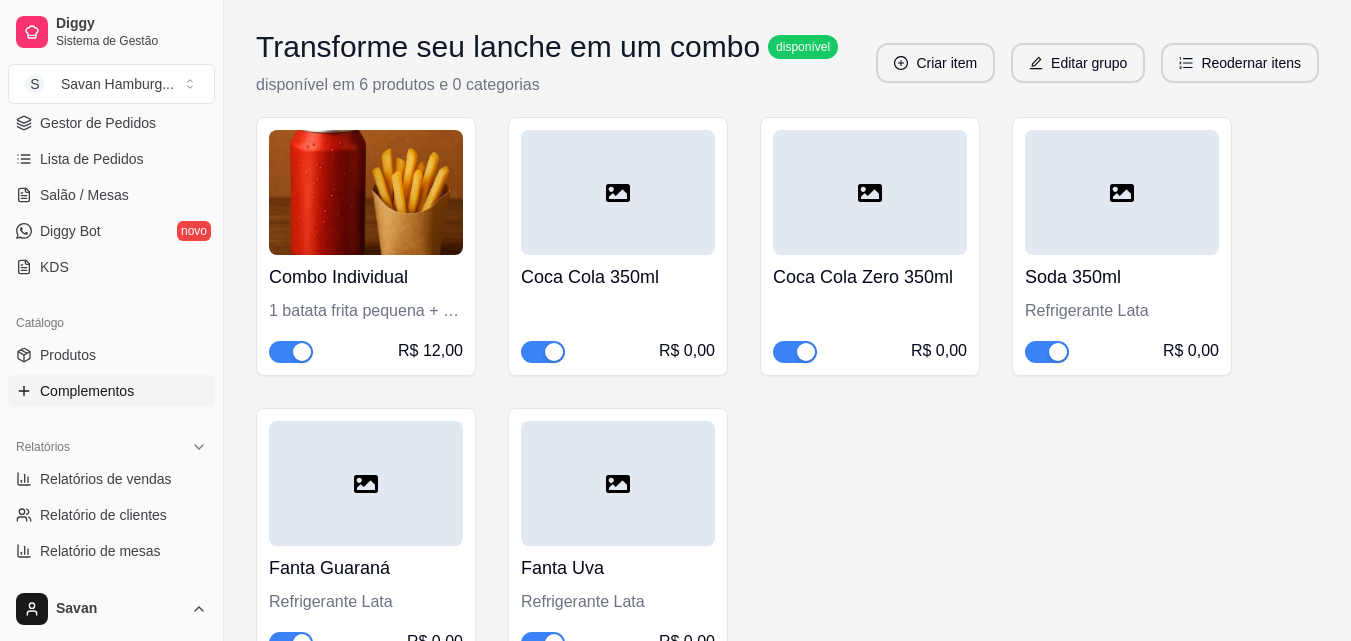 click at bounding box center [618, 192] 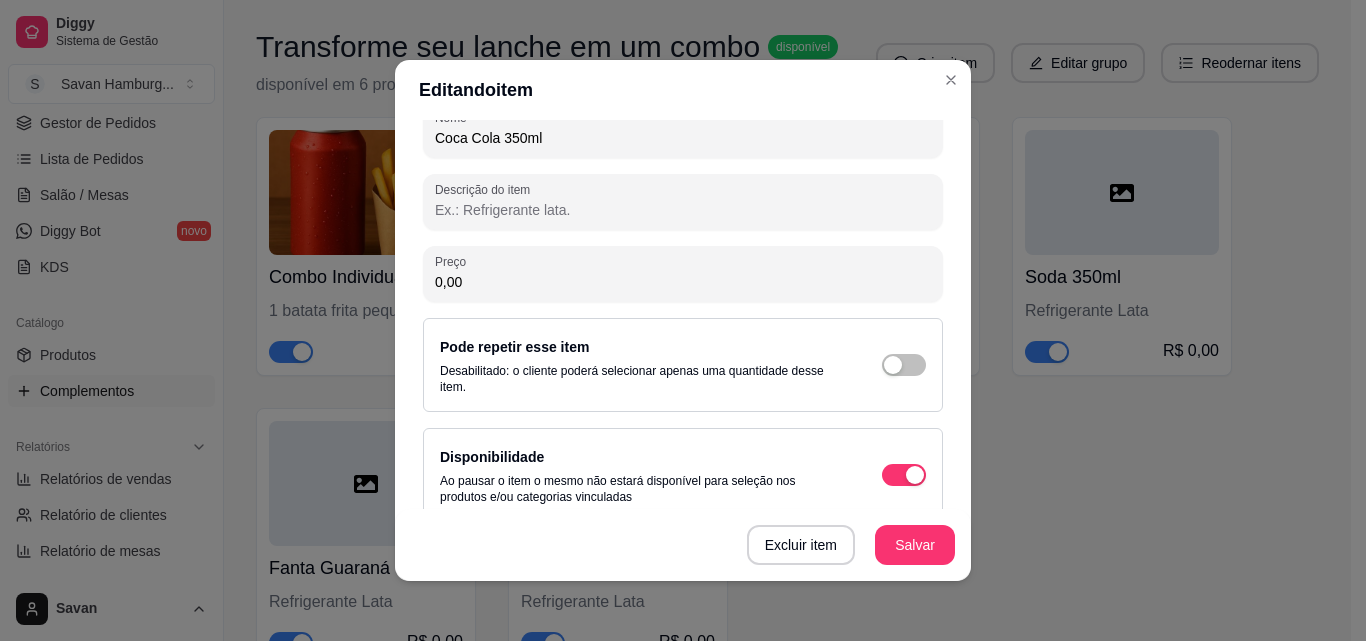 scroll, scrollTop: 297, scrollLeft: 0, axis: vertical 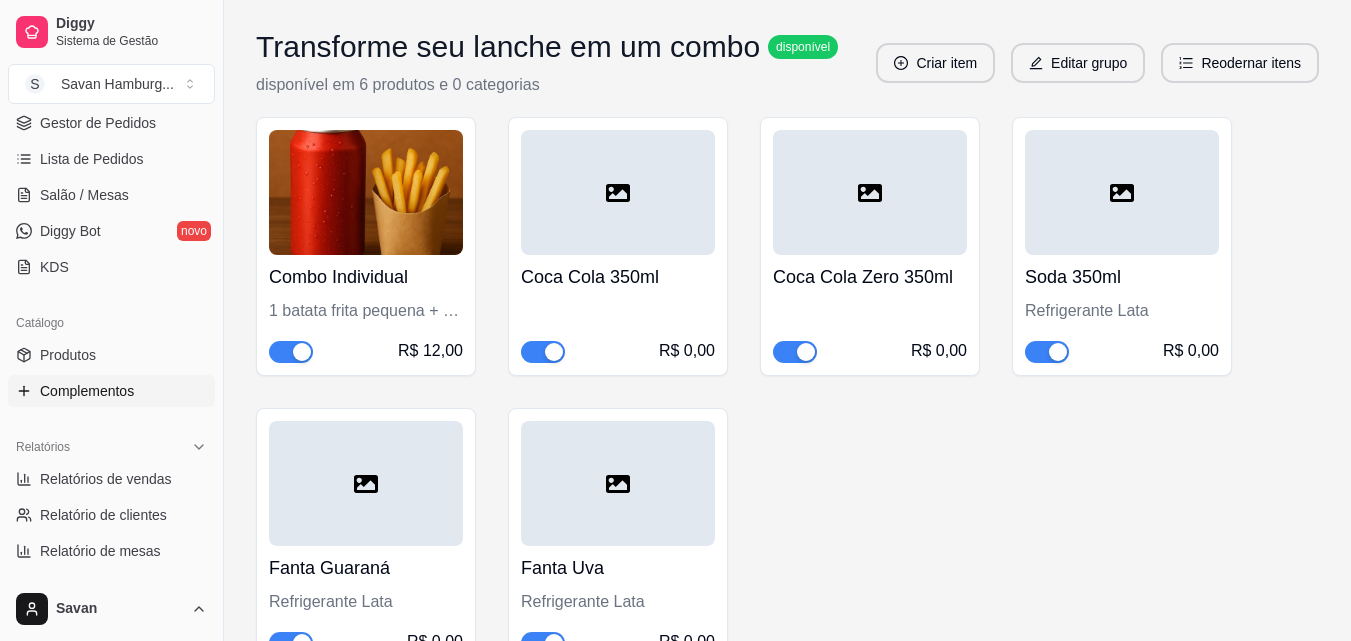 click at bounding box center [366, 192] 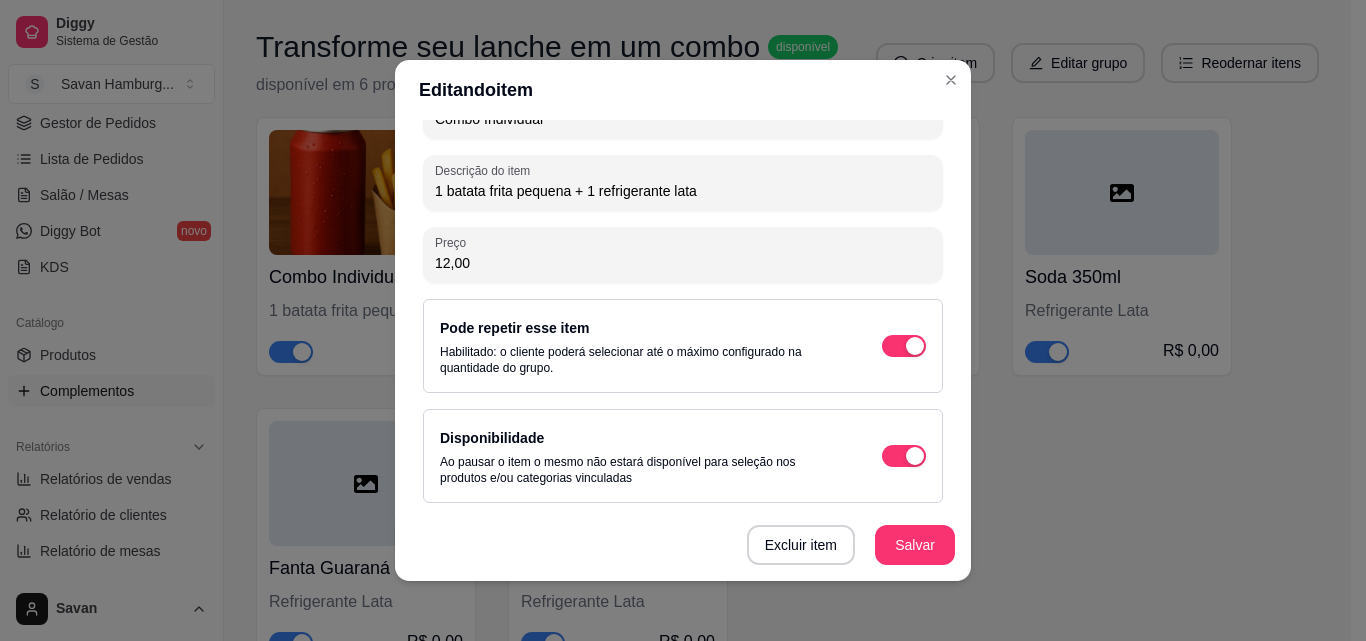 scroll, scrollTop: 297, scrollLeft: 0, axis: vertical 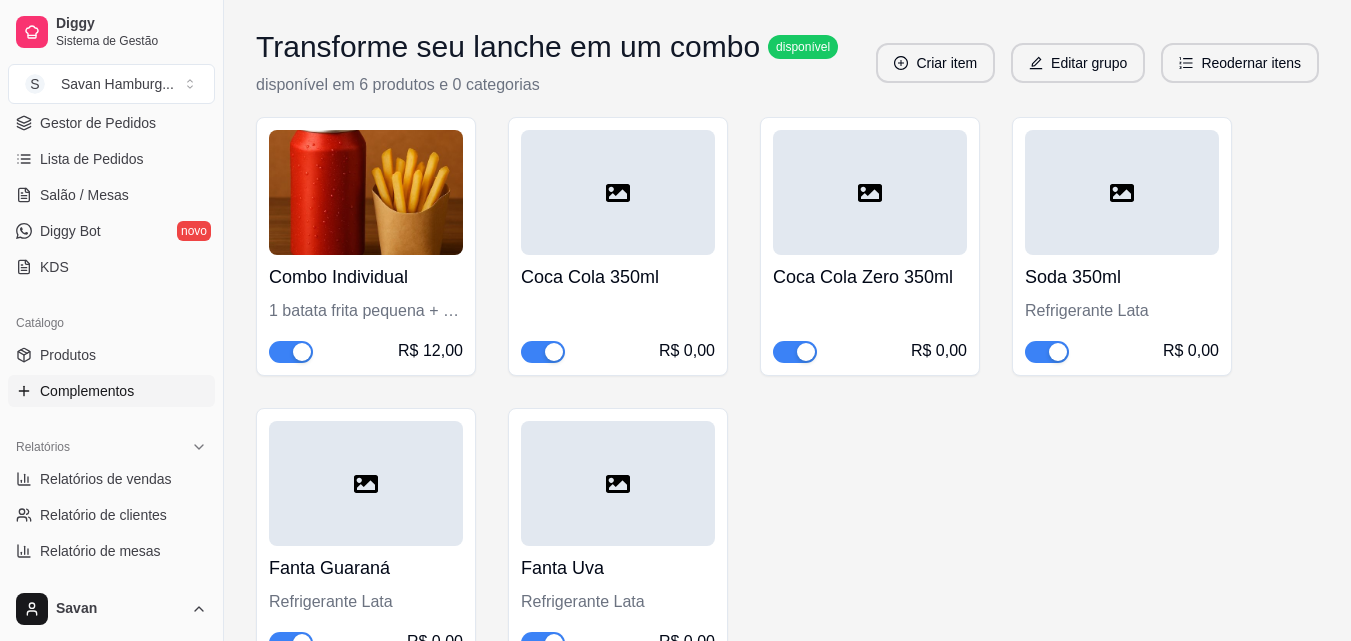 click at bounding box center [618, 192] 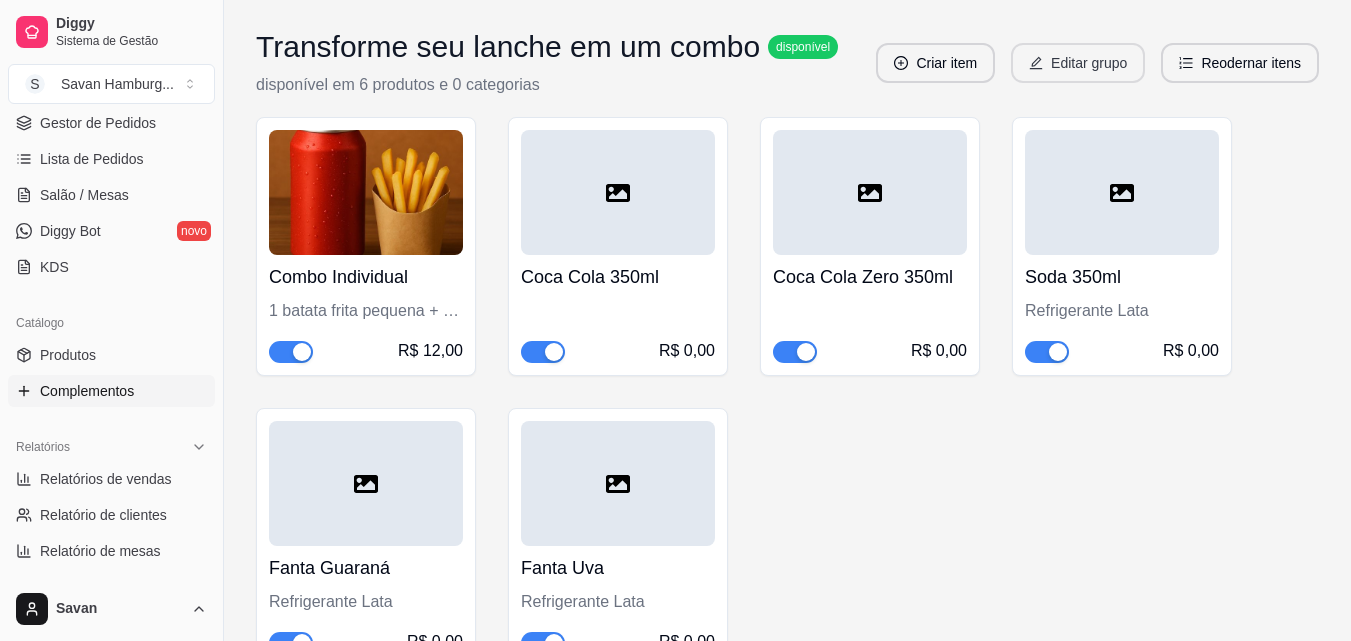 click 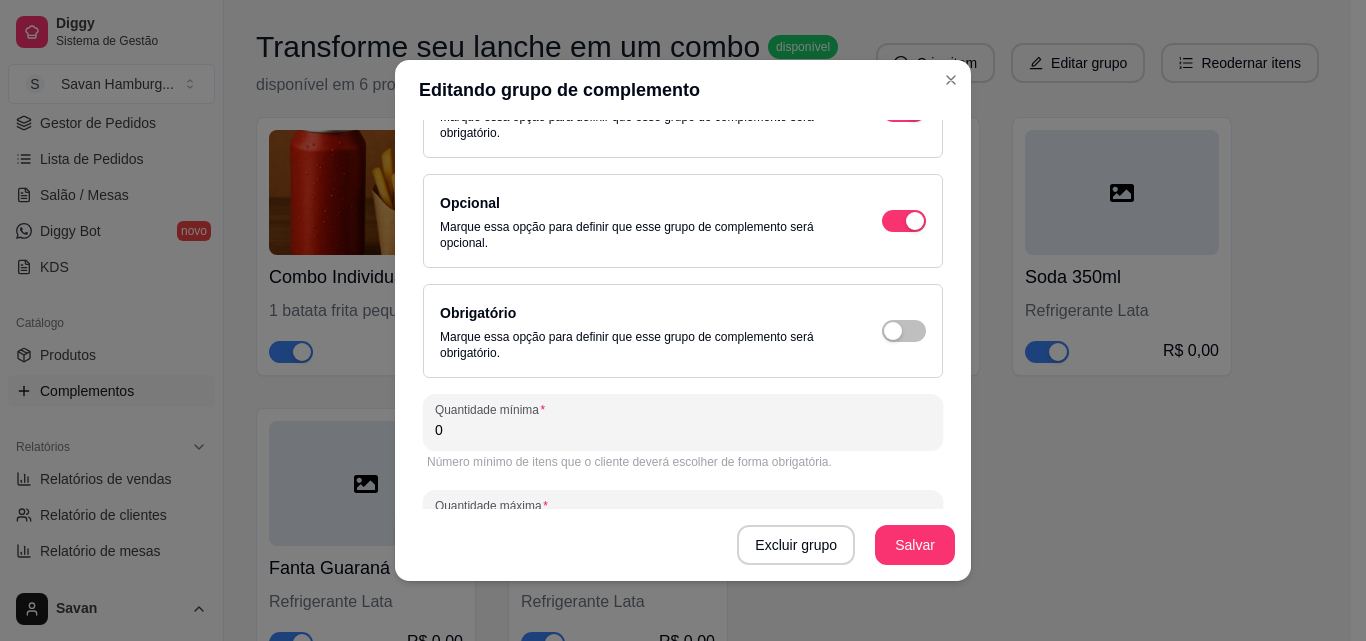 scroll, scrollTop: 273, scrollLeft: 0, axis: vertical 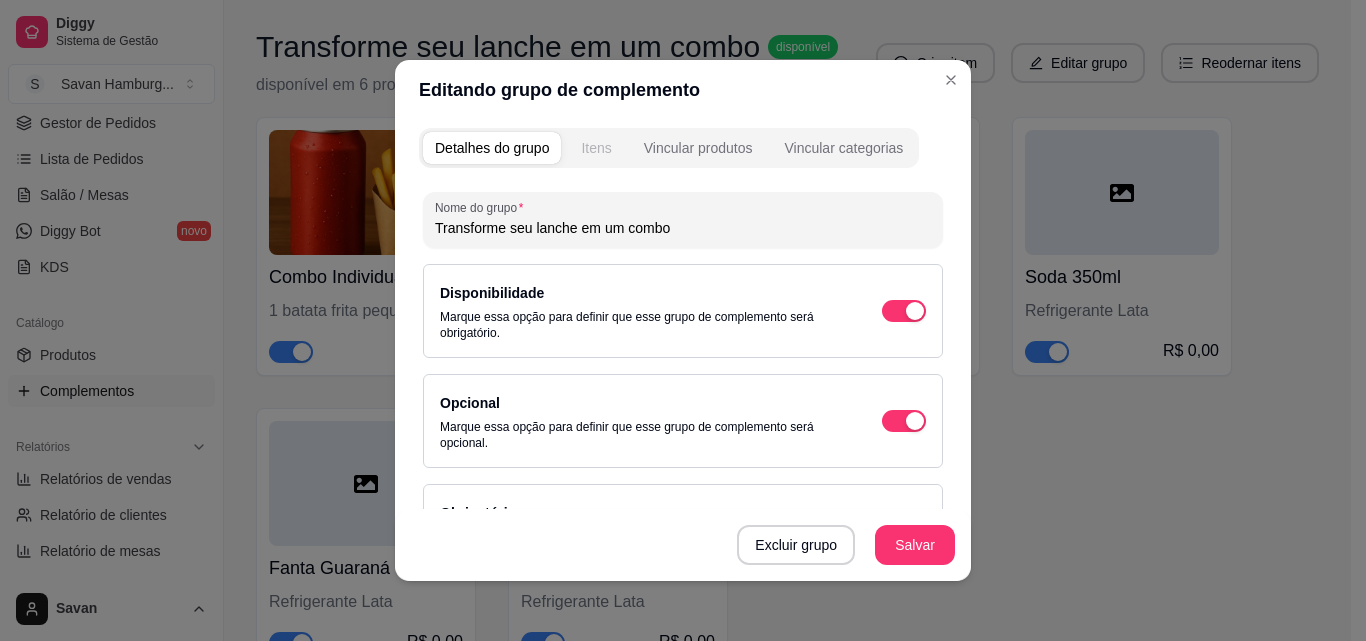 click on "Itens" at bounding box center (596, 148) 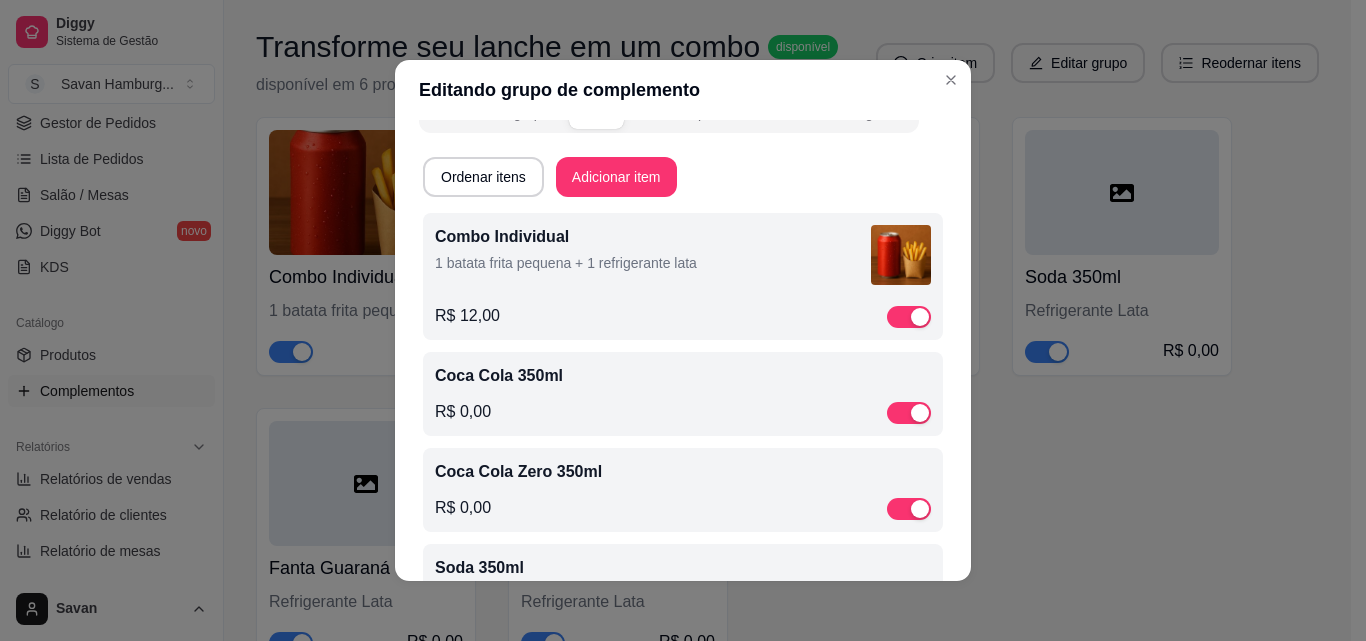 scroll, scrollTop: 0, scrollLeft: 0, axis: both 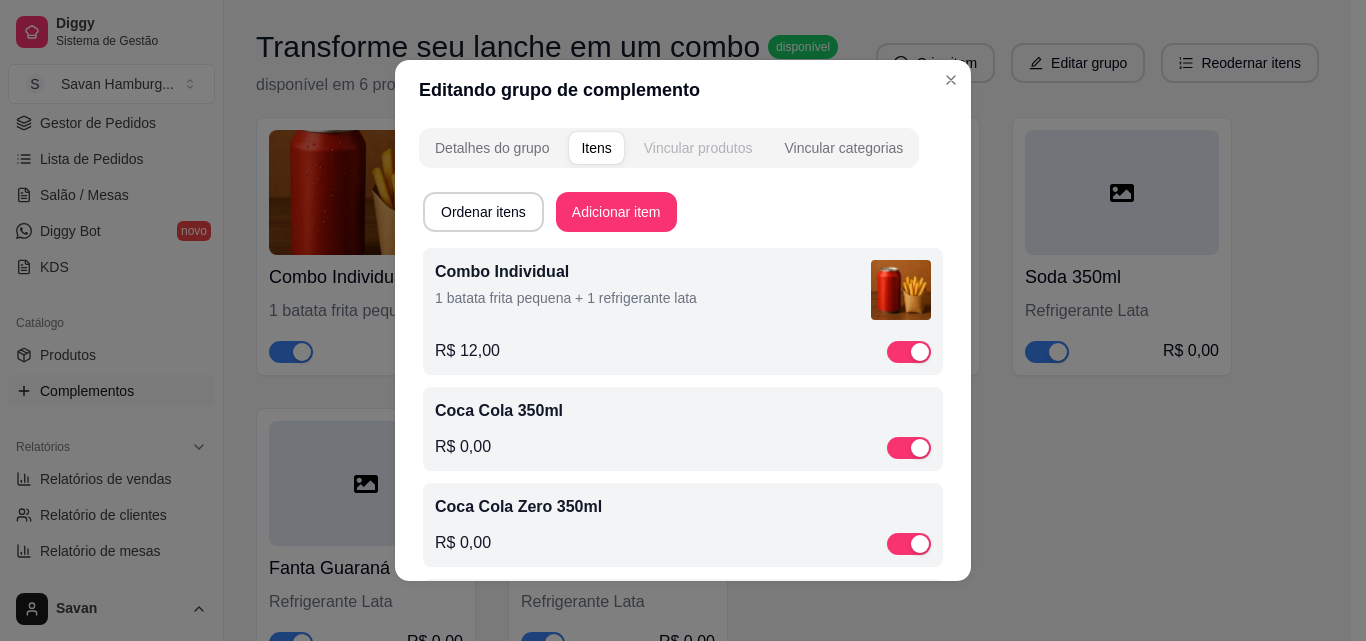 click on "Vincular produtos" at bounding box center [698, 148] 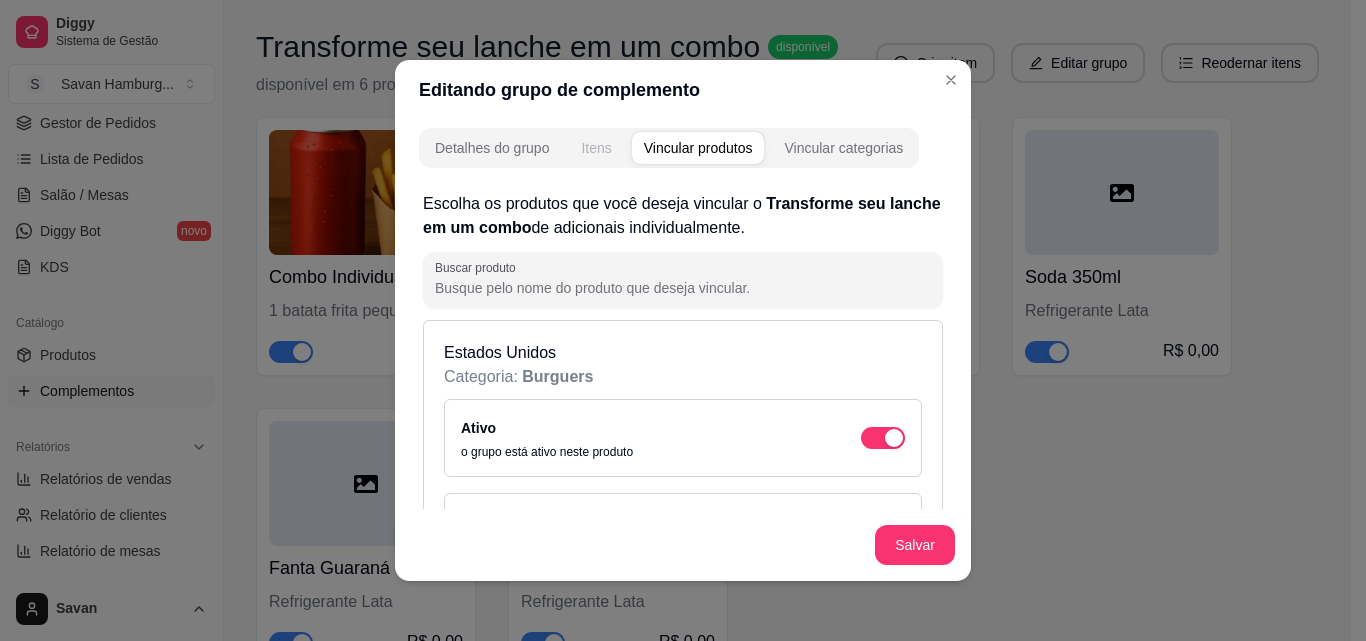 click on "Itens" at bounding box center [596, 148] 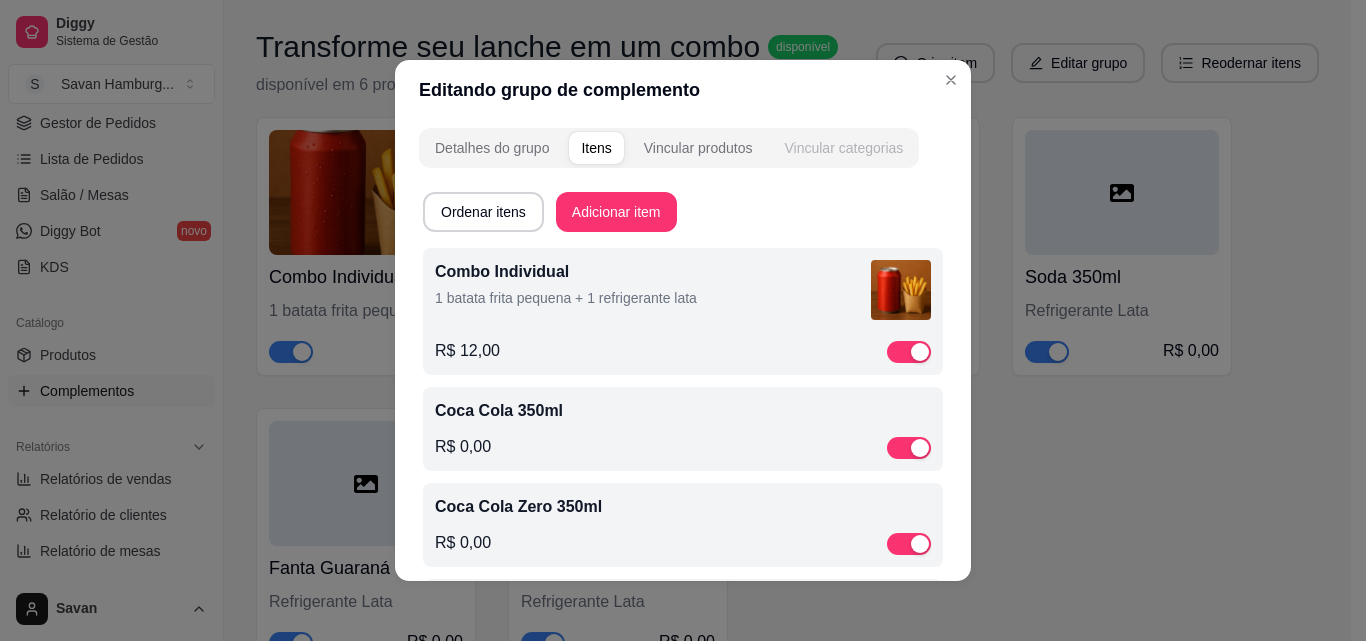 click on "Vincular categorias" at bounding box center [843, 148] 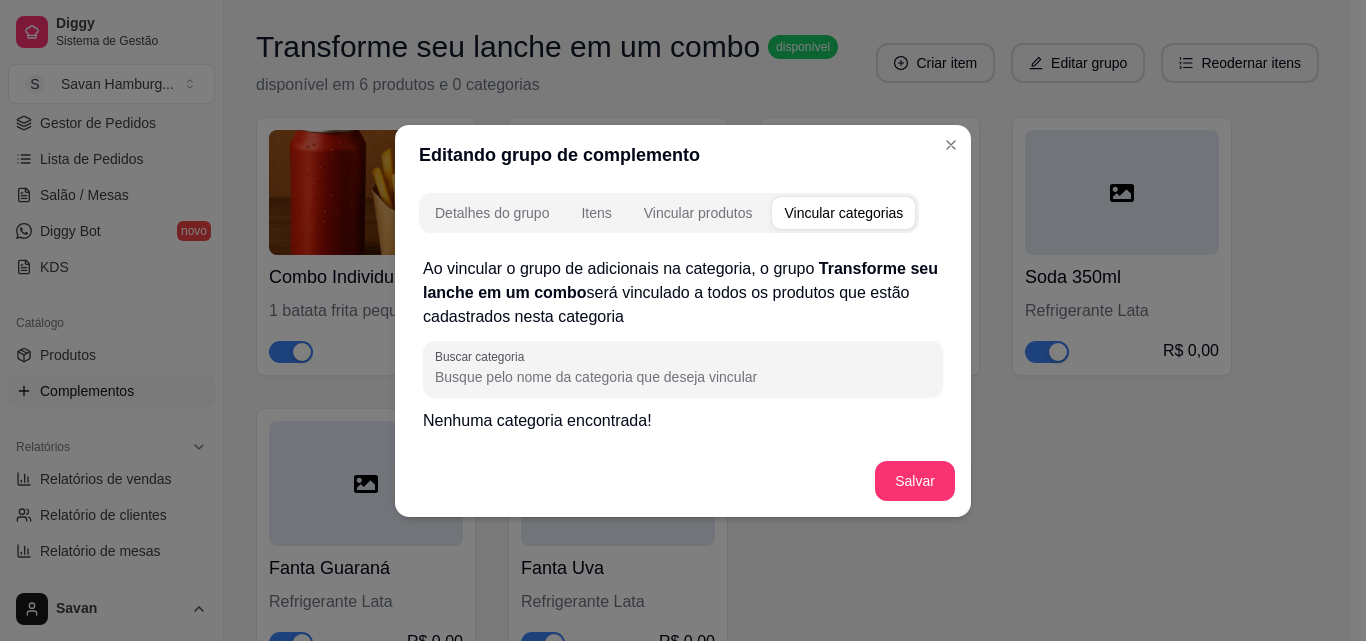 click on "Buscar categoria" at bounding box center [683, 377] 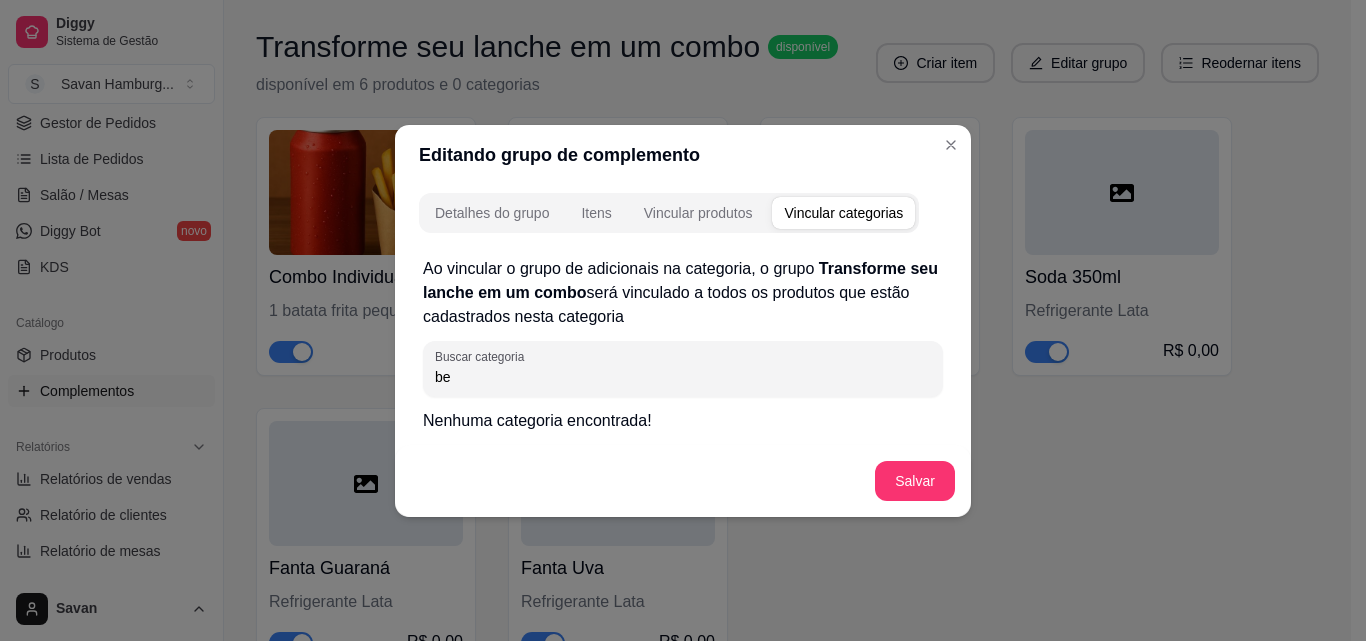 type on "b" 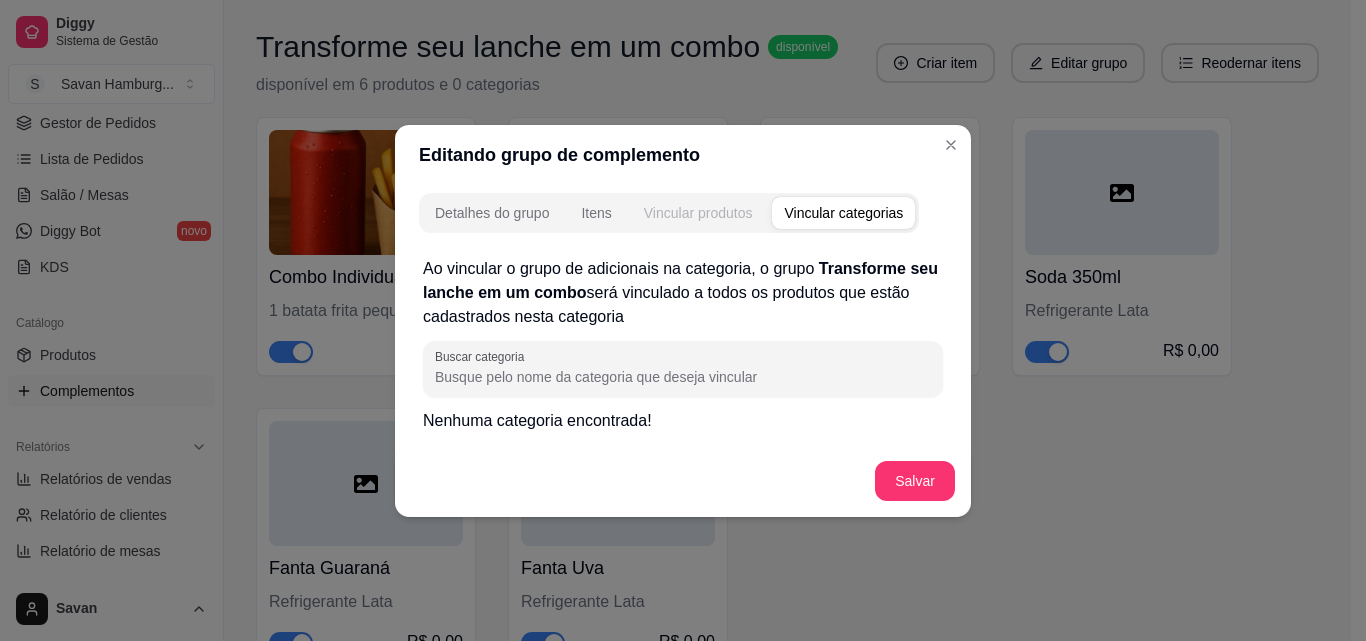 type 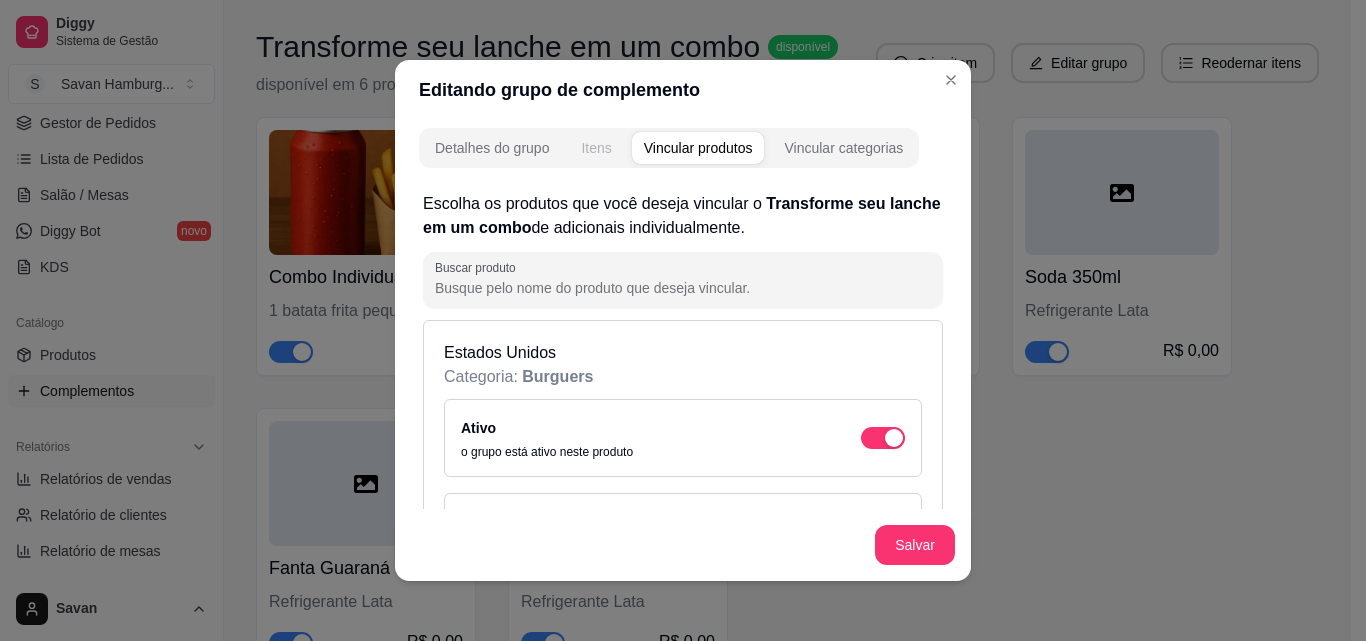 click on "Itens" at bounding box center [596, 148] 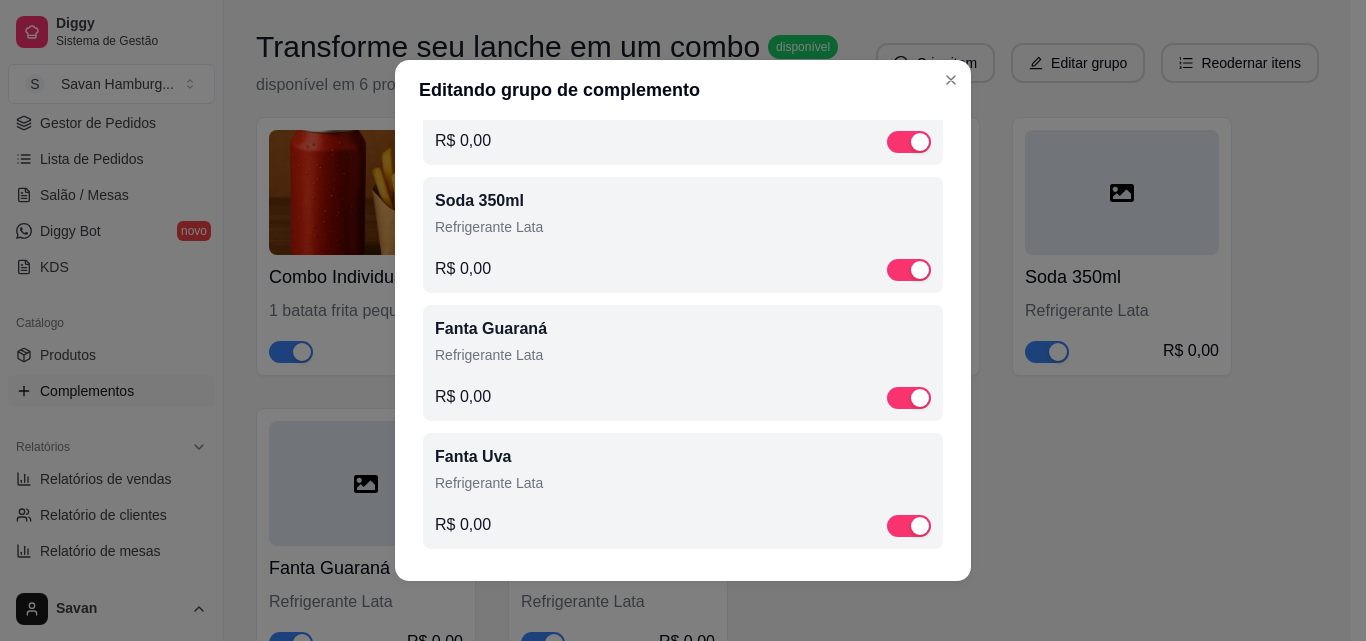 scroll, scrollTop: 0, scrollLeft: 0, axis: both 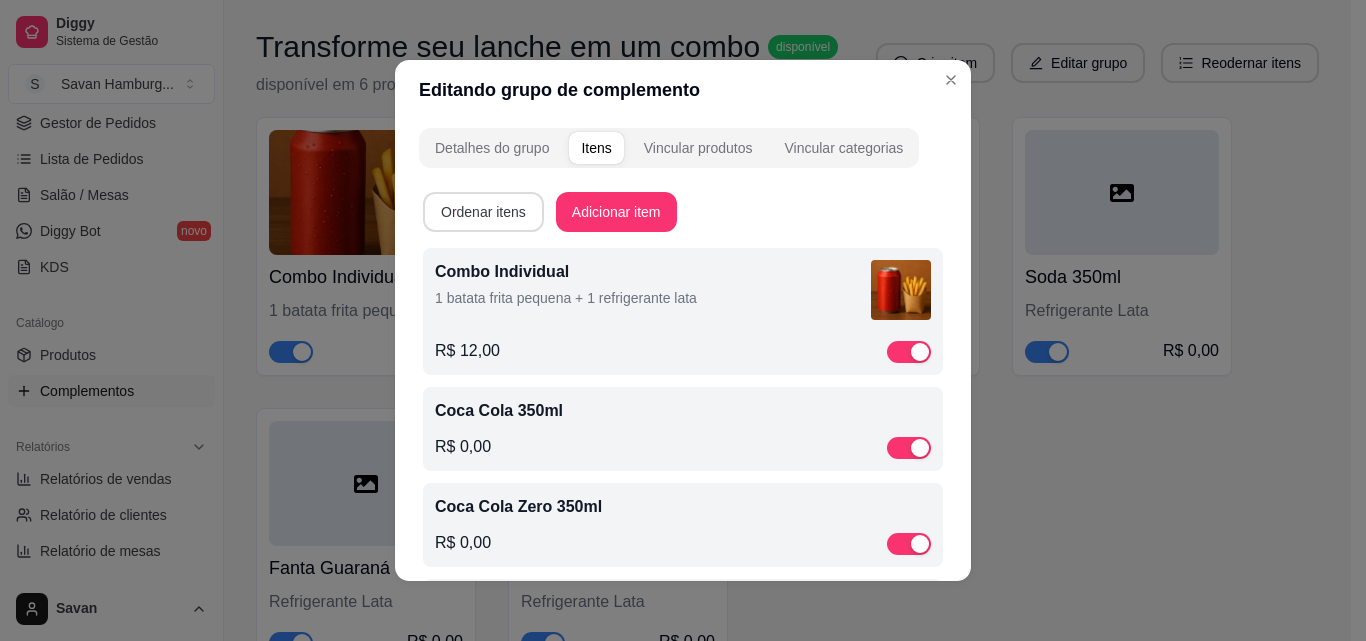 click on "Ordenar itens" at bounding box center [483, 212] 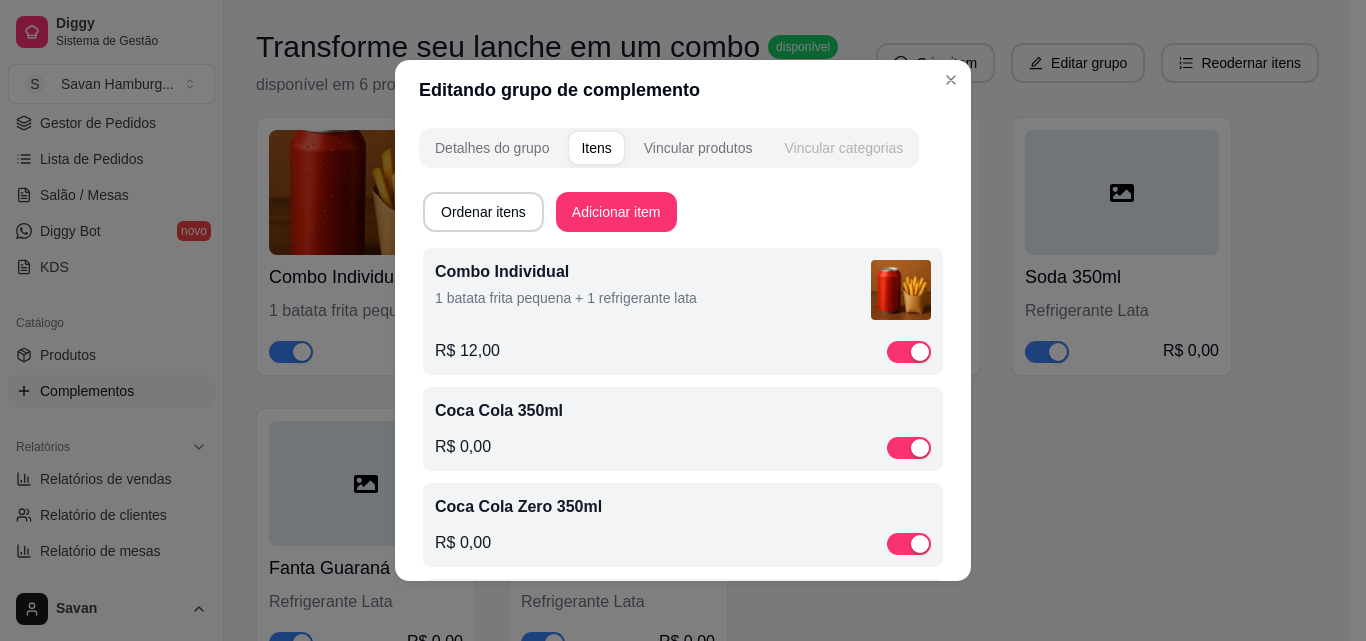 click on "Vincular categorias" at bounding box center [843, 148] 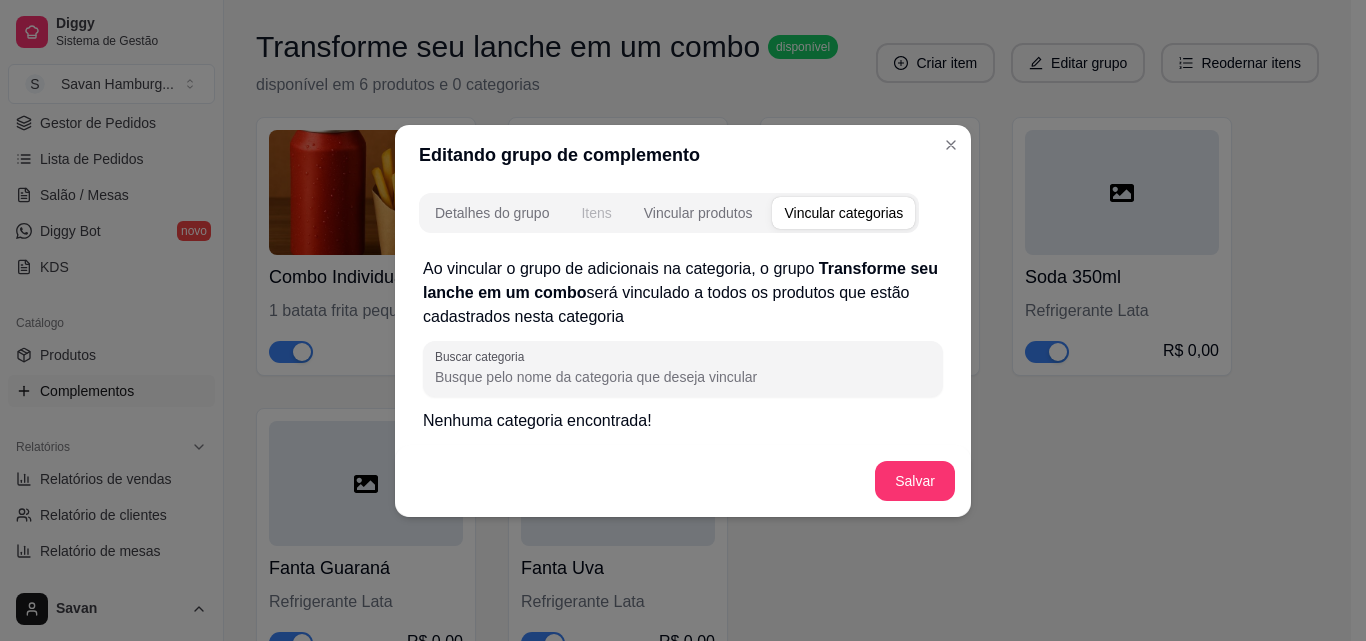 click on "Itens" at bounding box center [596, 213] 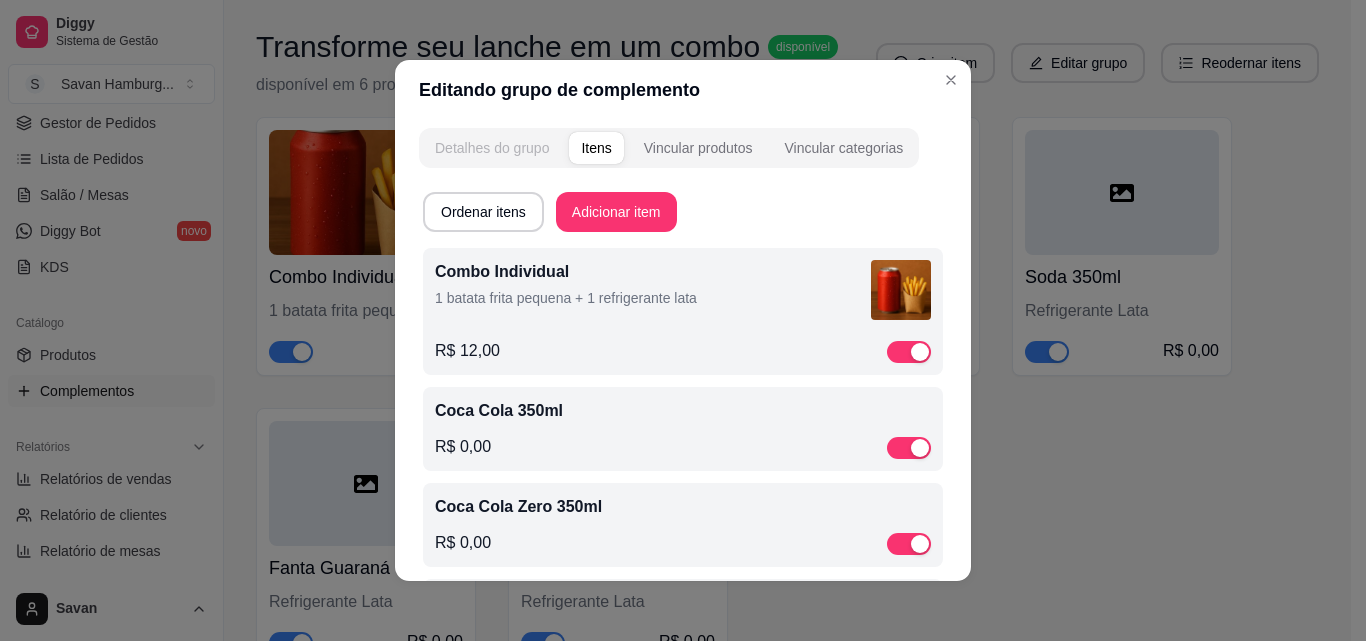 click on "Detalhes do grupo" at bounding box center [492, 148] 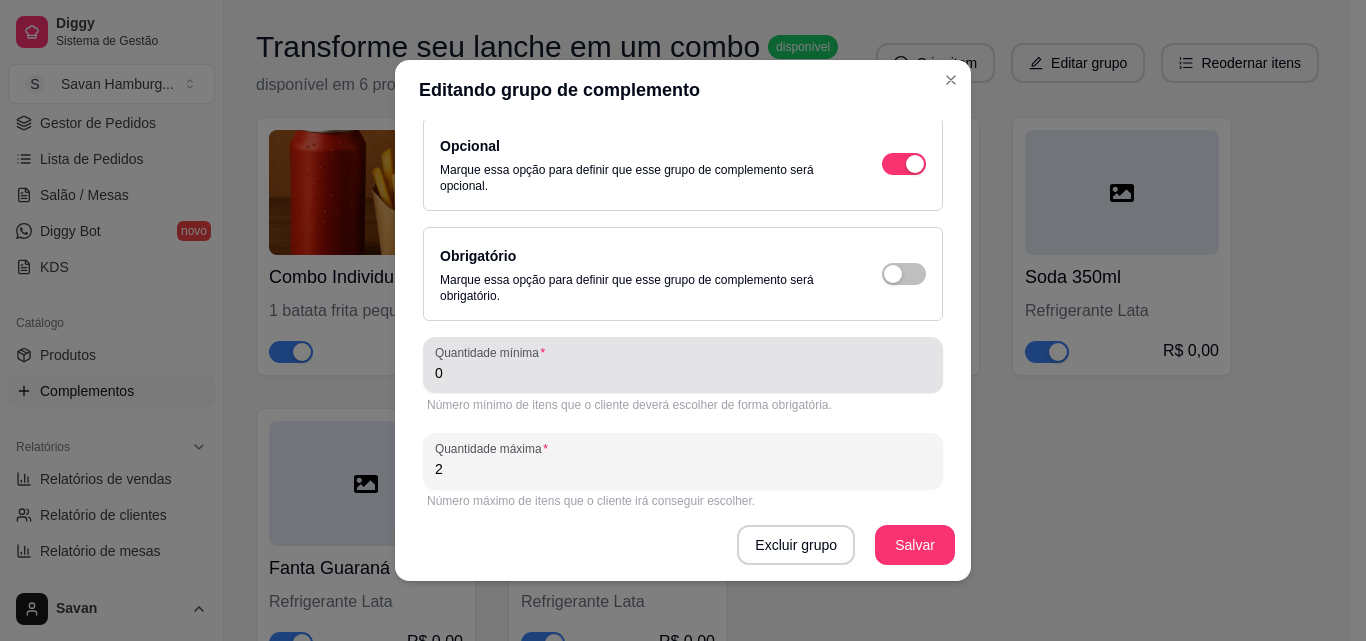 scroll, scrollTop: 273, scrollLeft: 0, axis: vertical 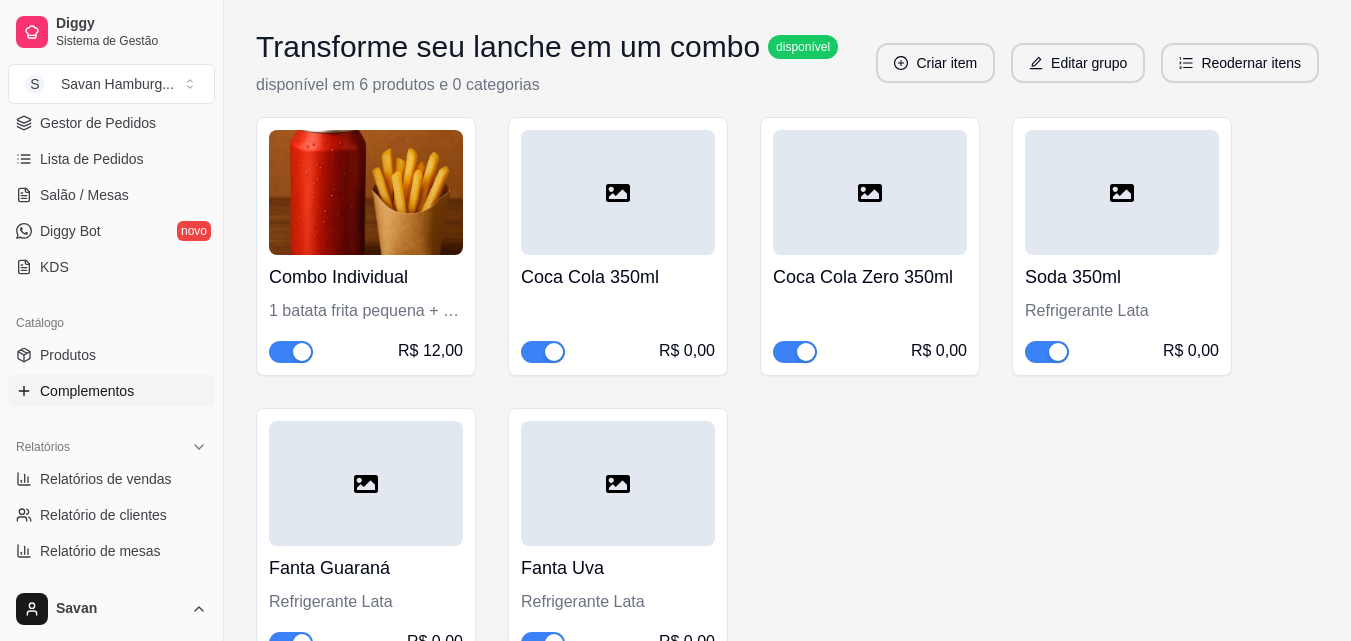 click at bounding box center [366, 192] 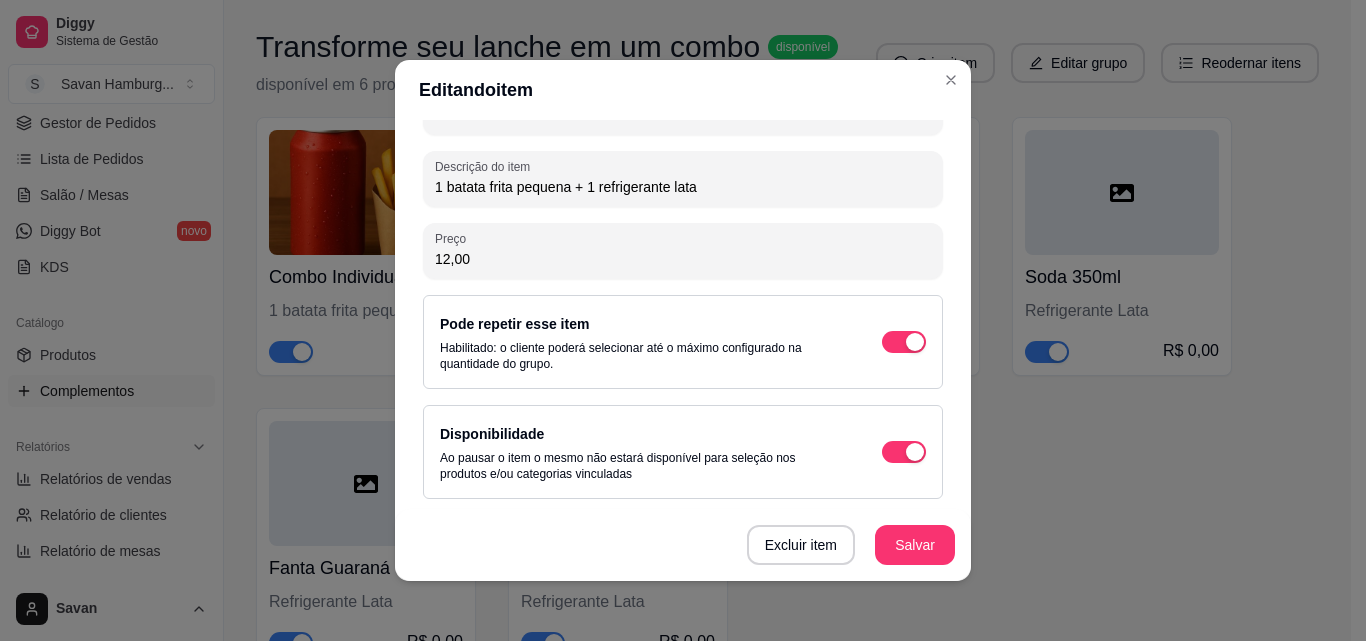 scroll, scrollTop: 297, scrollLeft: 0, axis: vertical 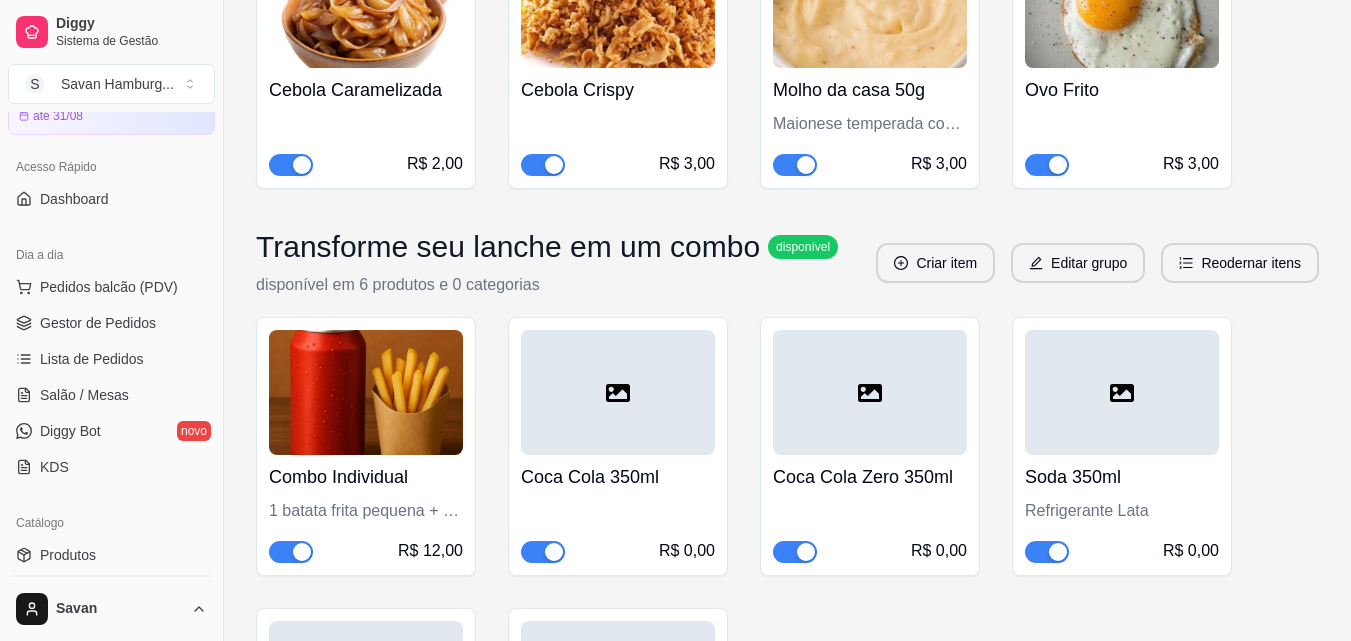 click at bounding box center [618, 392] 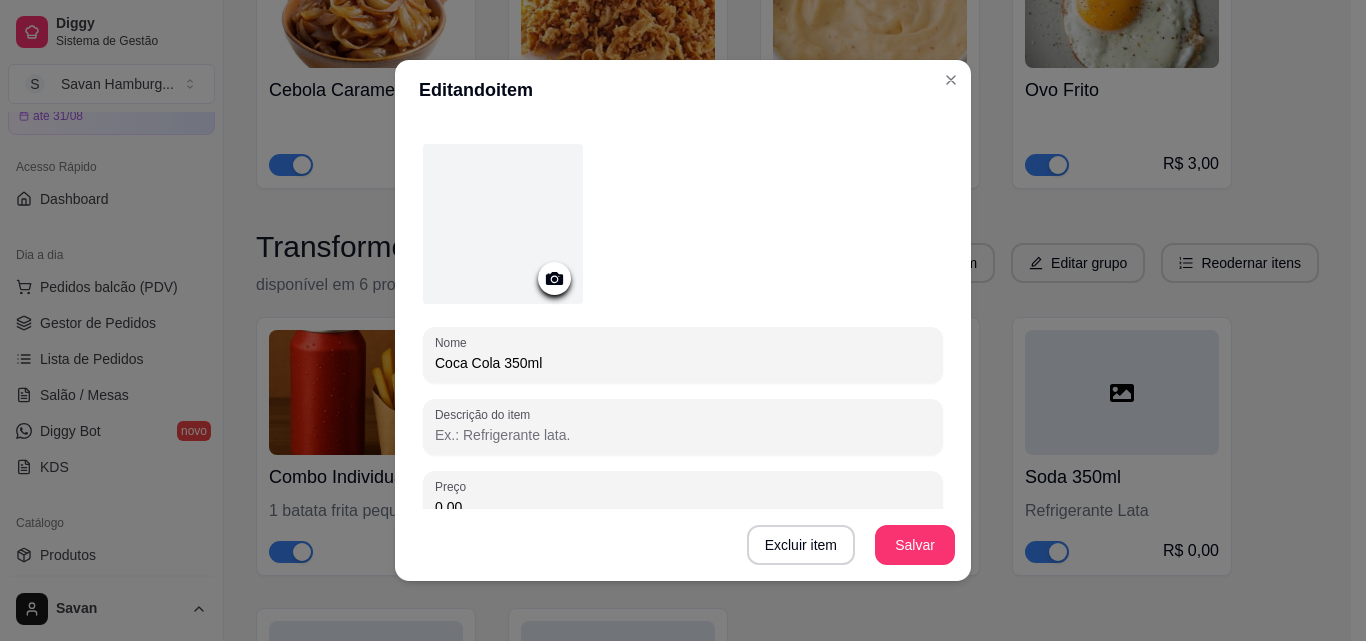 scroll, scrollTop: 0, scrollLeft: 0, axis: both 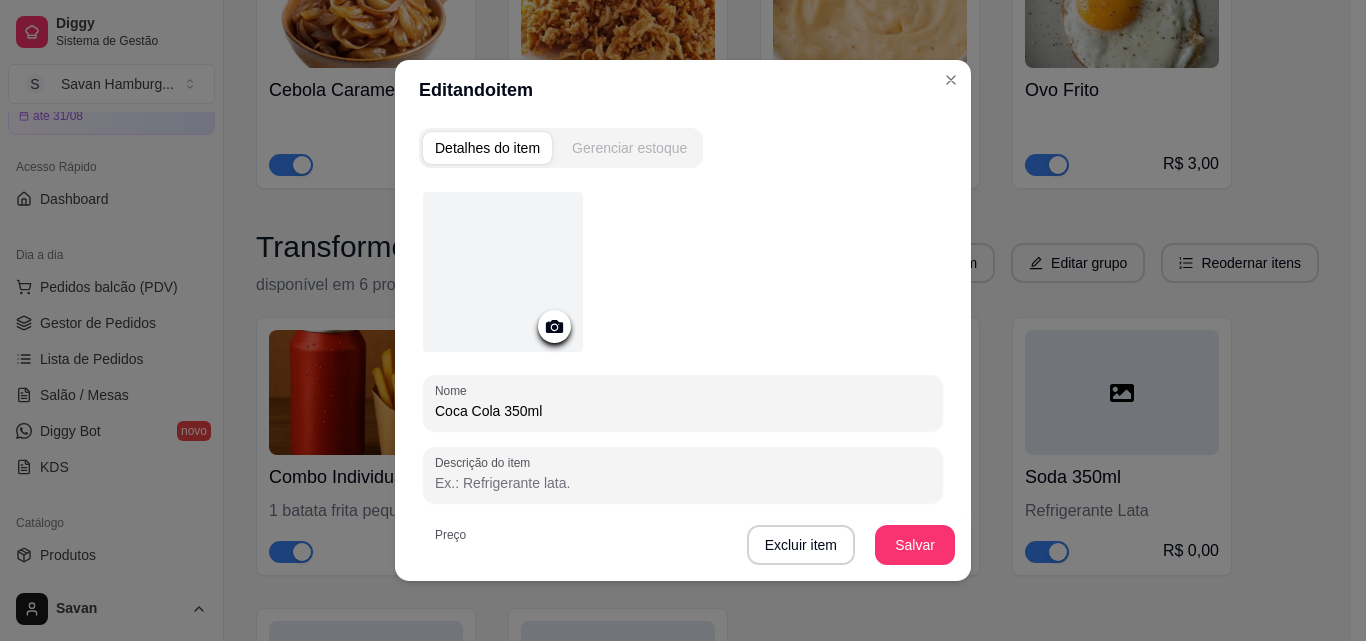 click on "Gerenciar estoque" at bounding box center (629, 148) 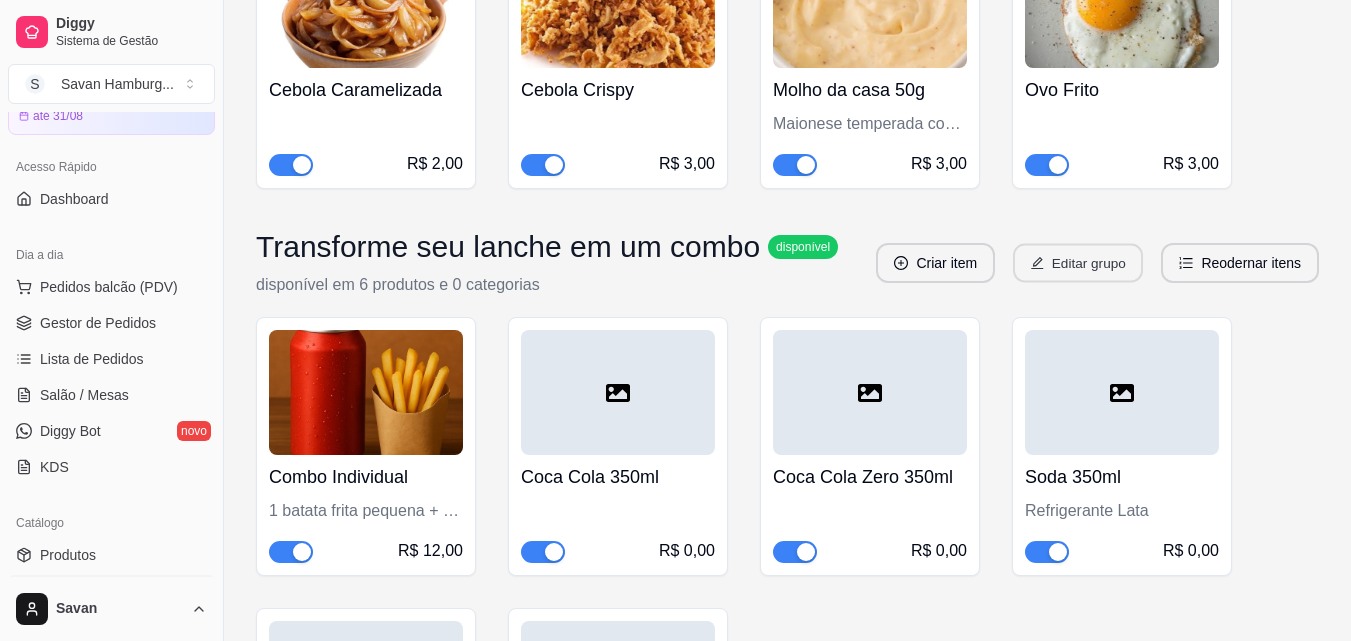 click on "Editar grupo" at bounding box center [1078, 263] 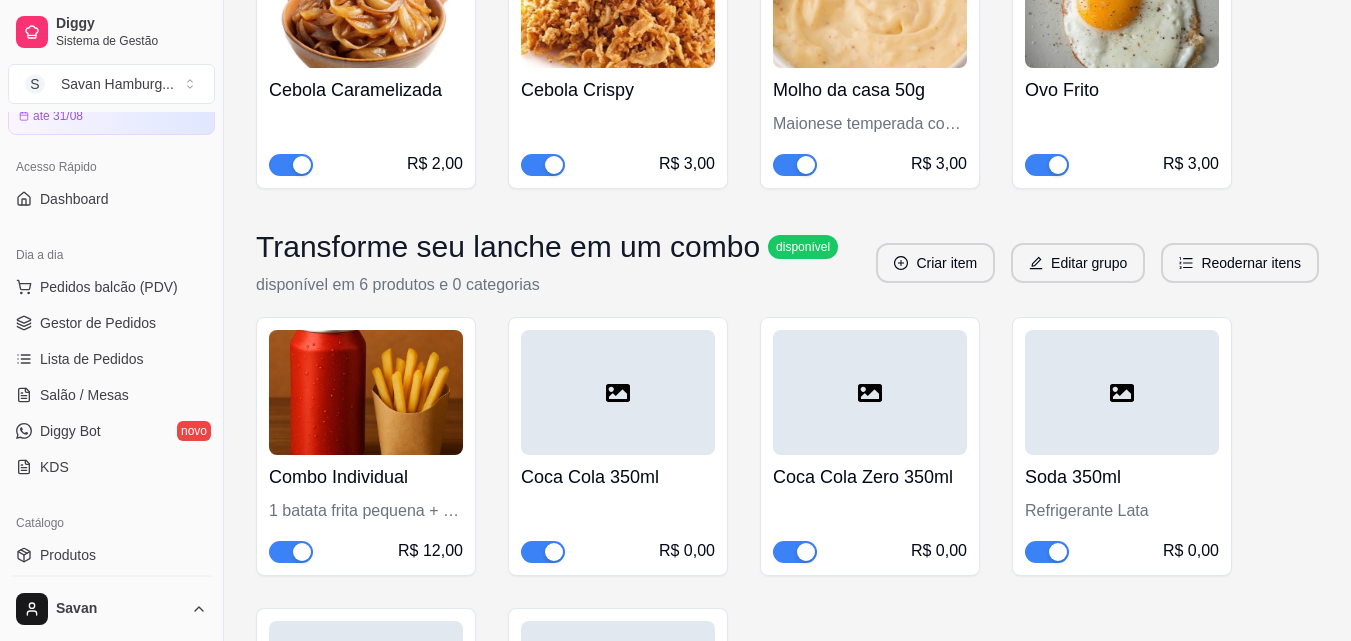 click at bounding box center (618, 392) 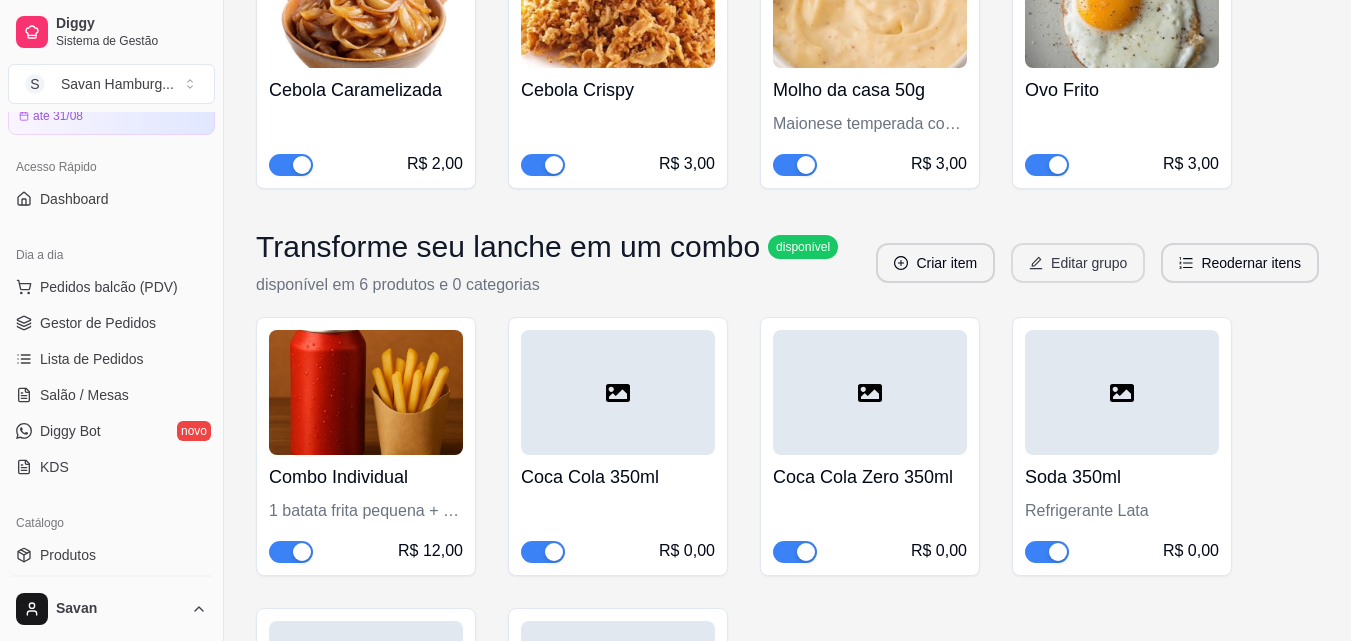 click on "Editar grupo" at bounding box center [1078, 263] 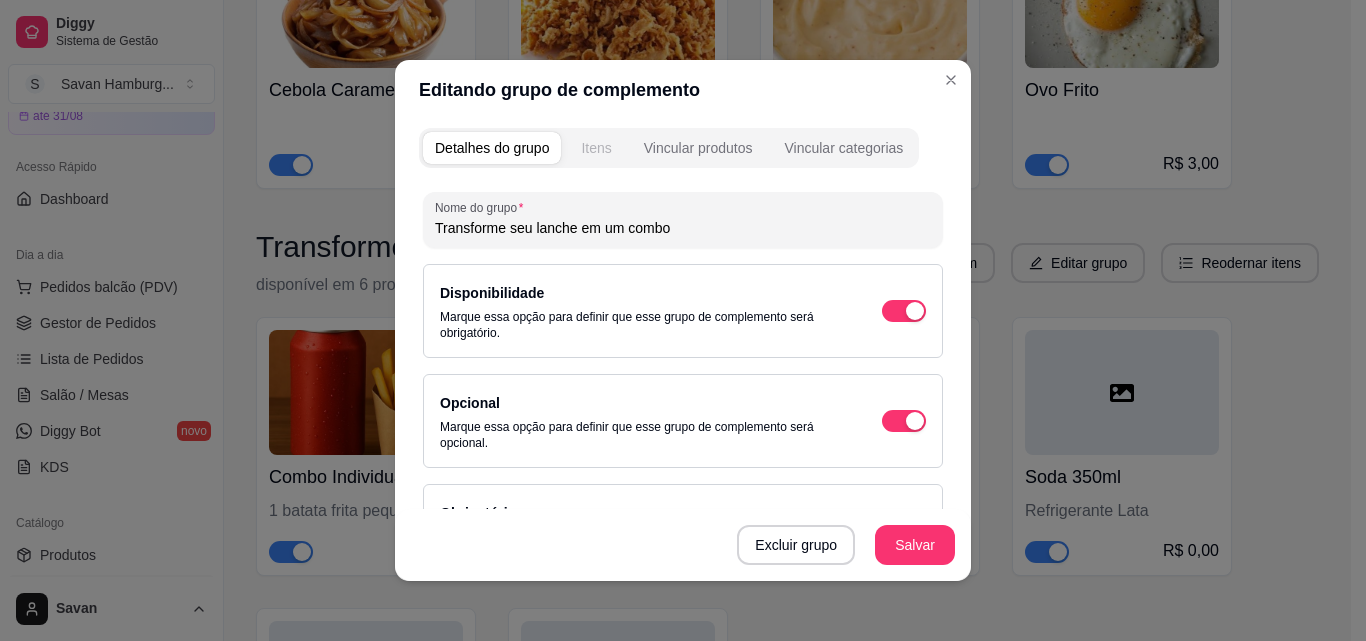 click on "Itens" at bounding box center (596, 148) 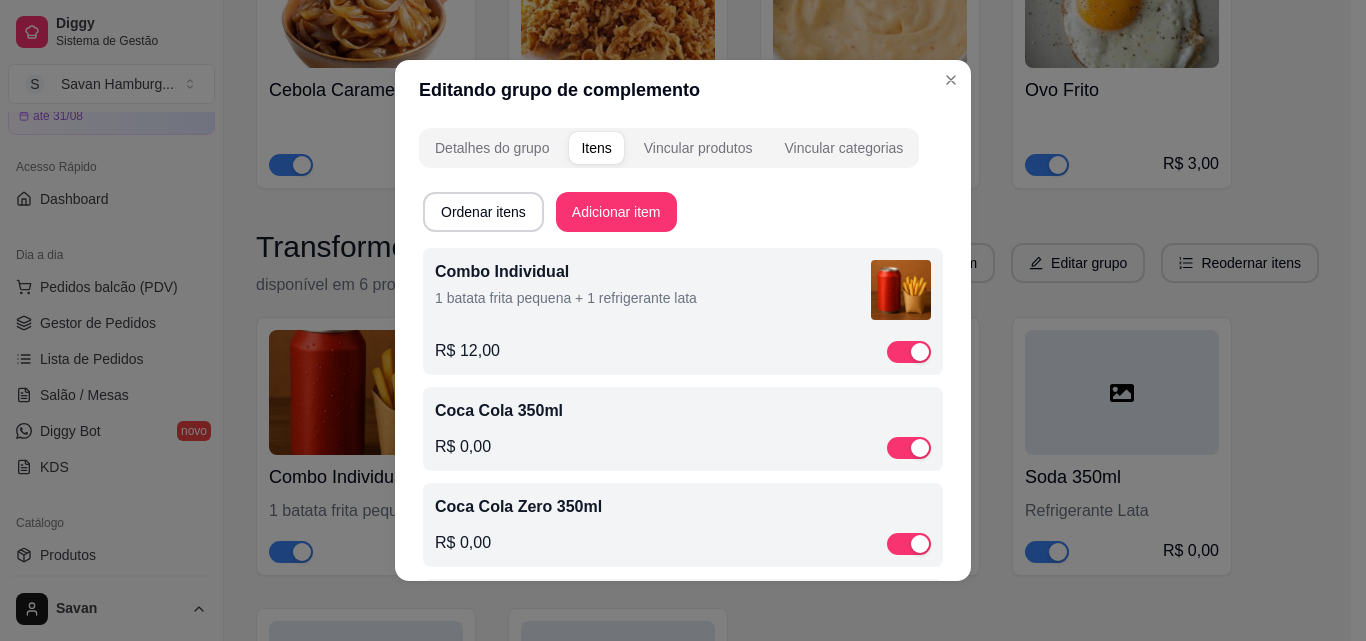 click on "R$ 12,00" at bounding box center [683, 351] 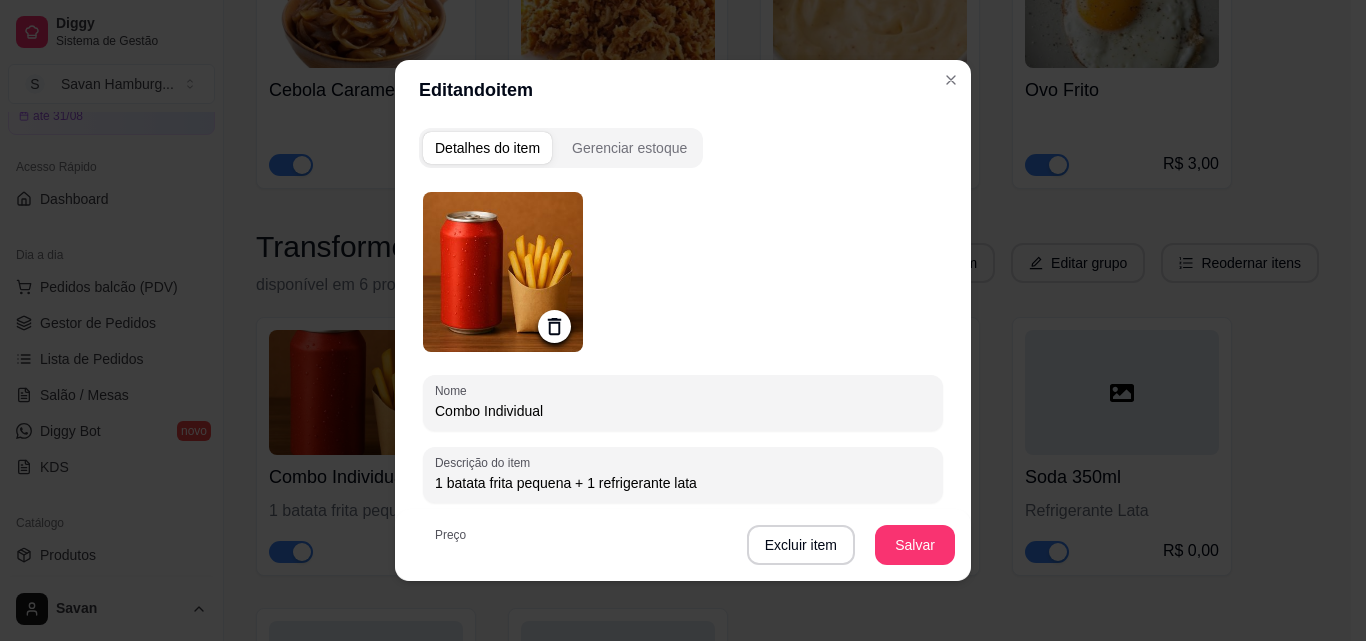 click 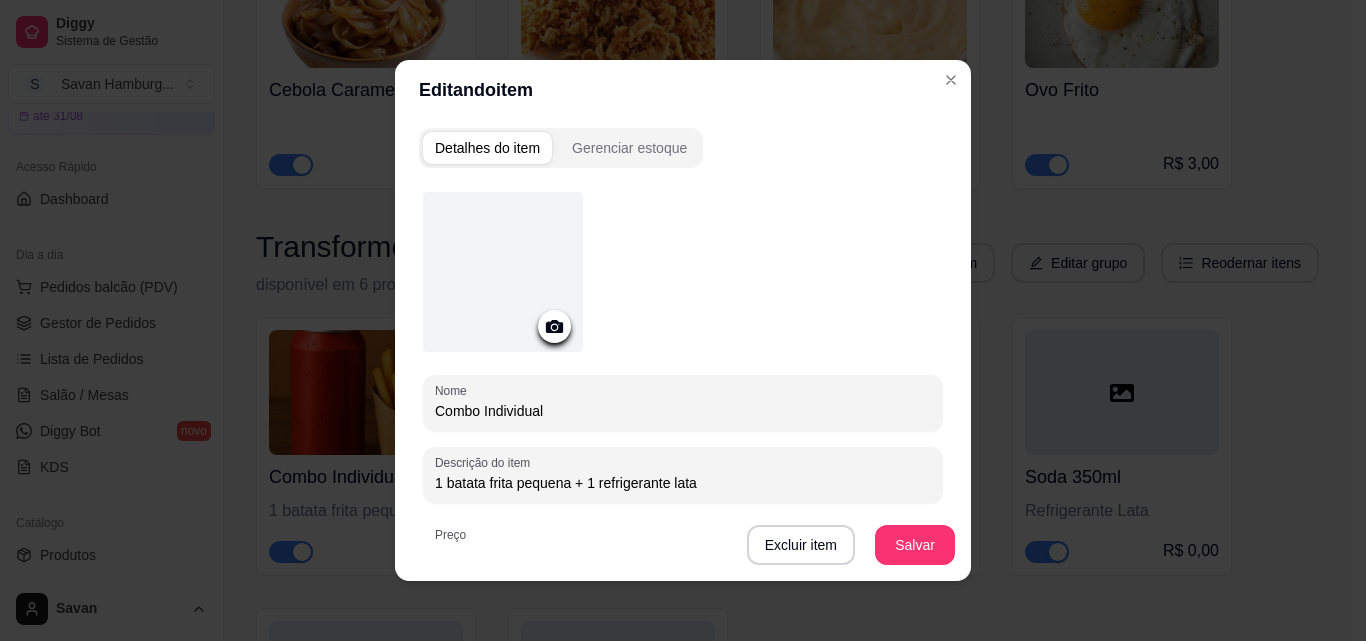 click on "Combo Individual" at bounding box center [683, 411] 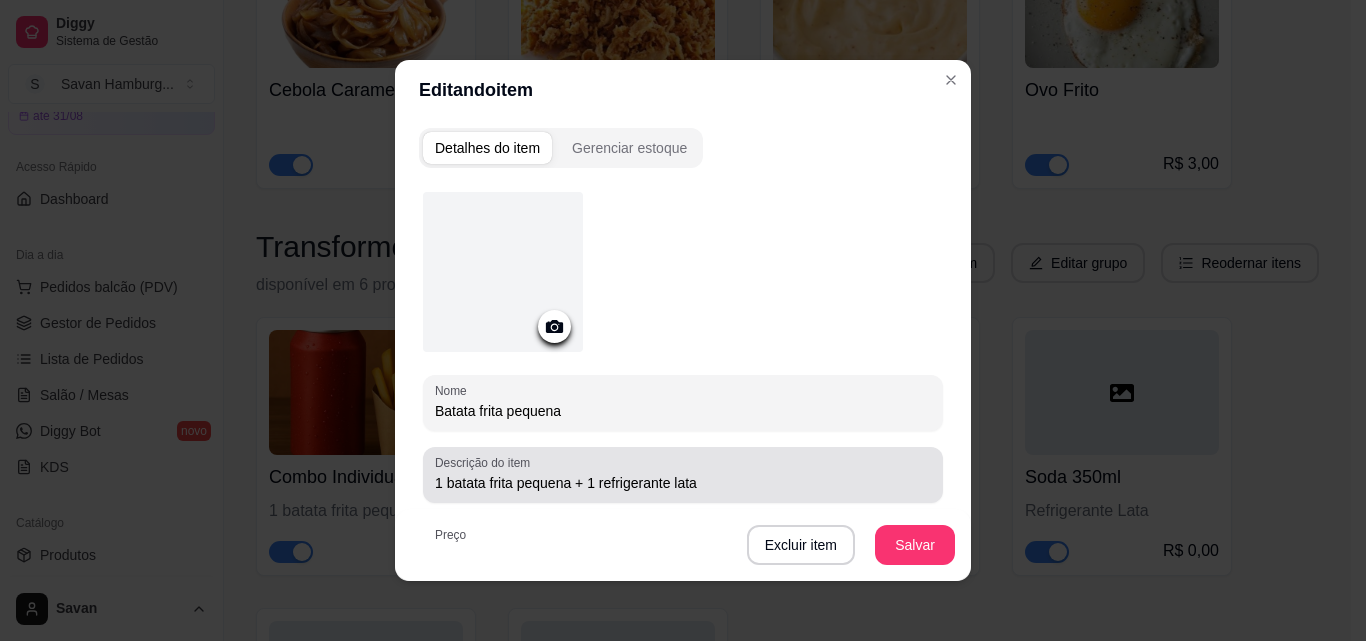 type on "Batata frita pequena" 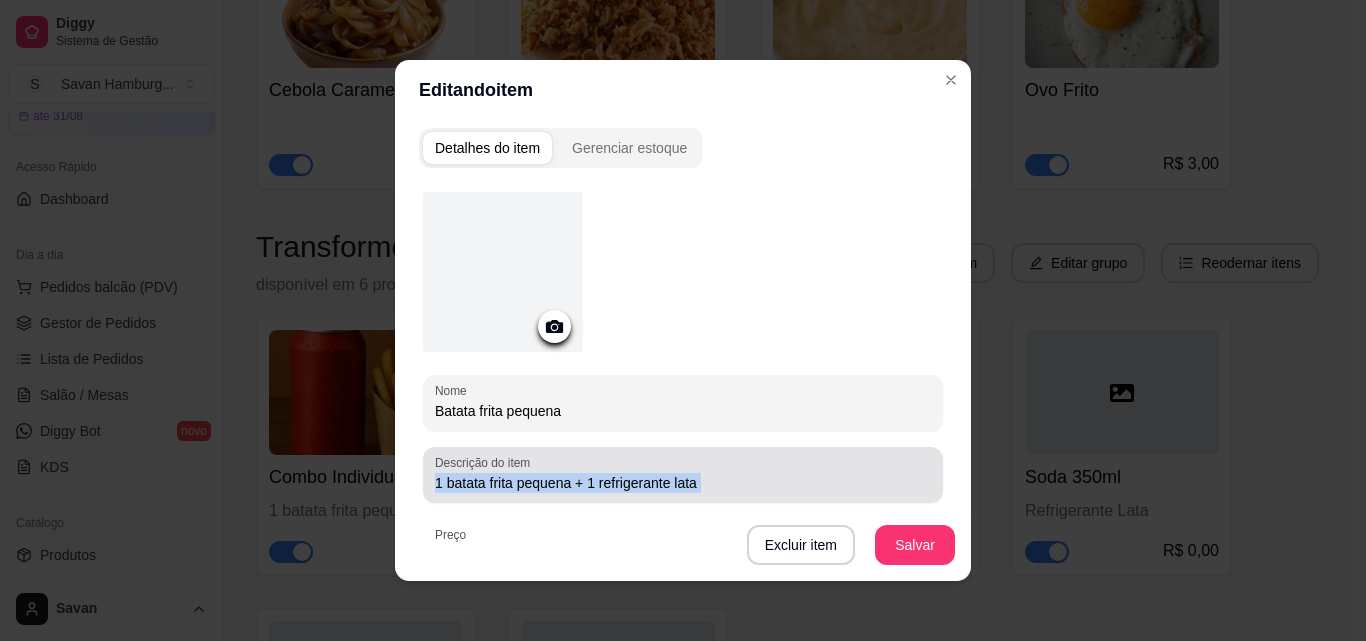 click on "1 batata frita pequena + 1 refrigerante lata" at bounding box center (683, 475) 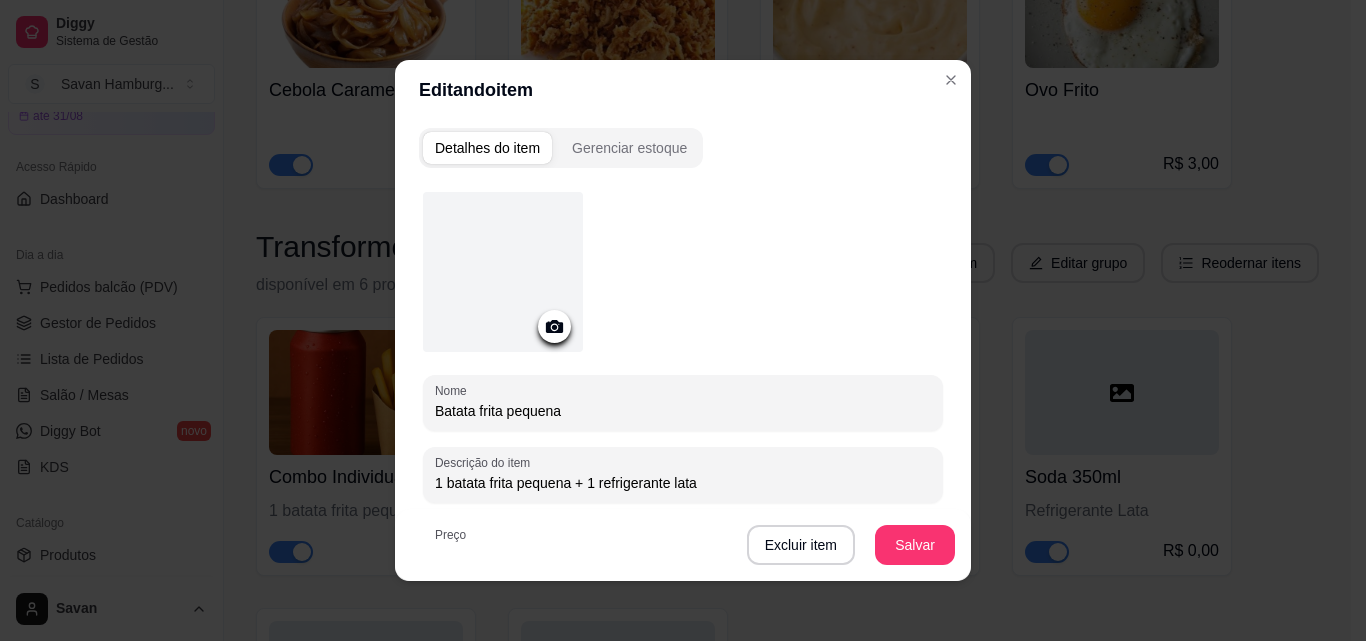 click on "1 batata frita pequena + 1 refrigerante lata" at bounding box center [683, 483] 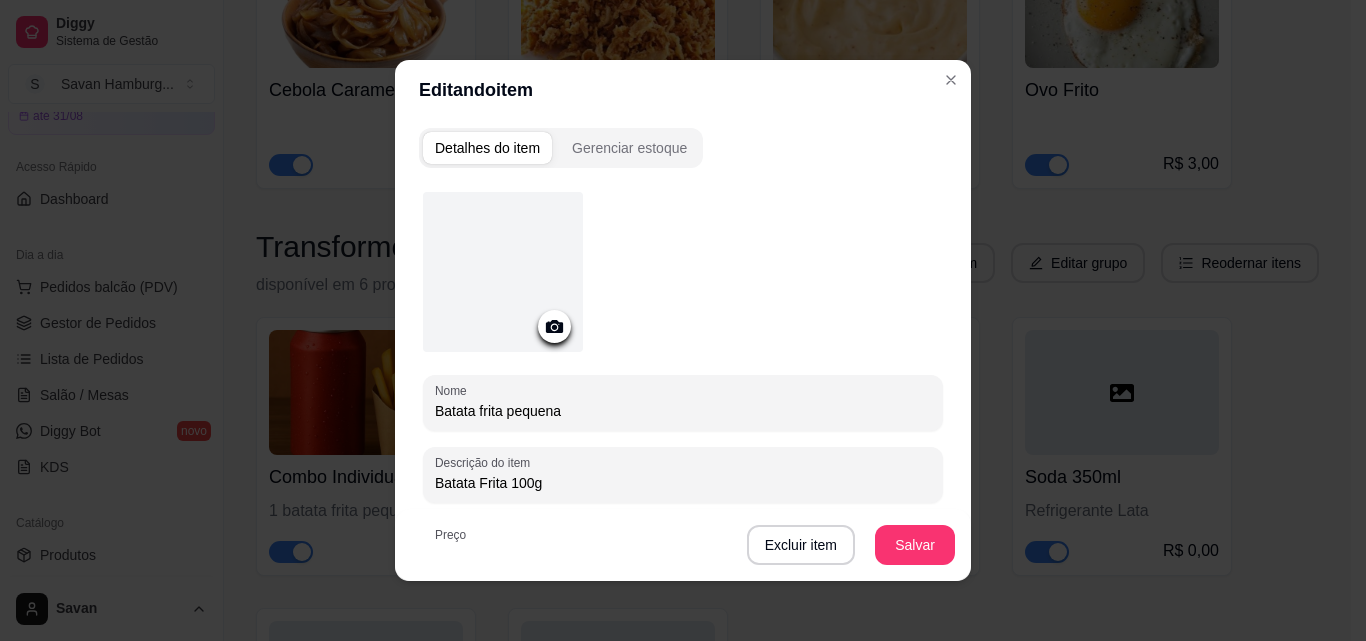 type on "Batata Frita 100g" 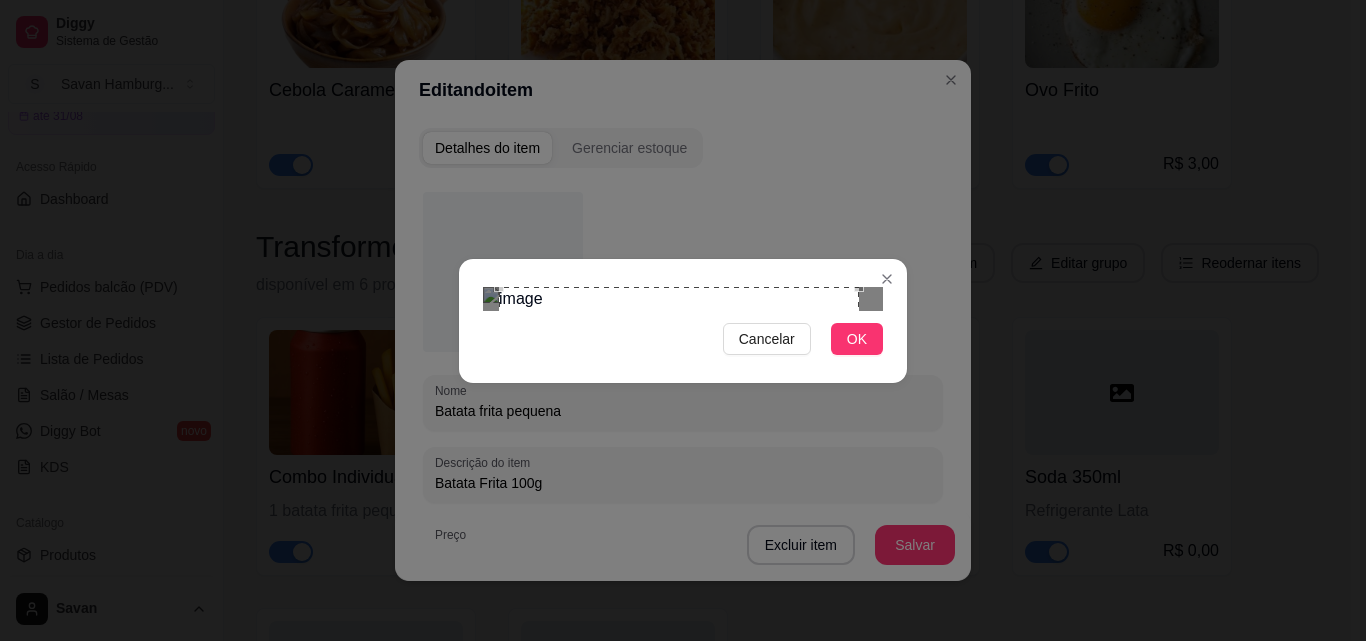 click at bounding box center (679, 467) 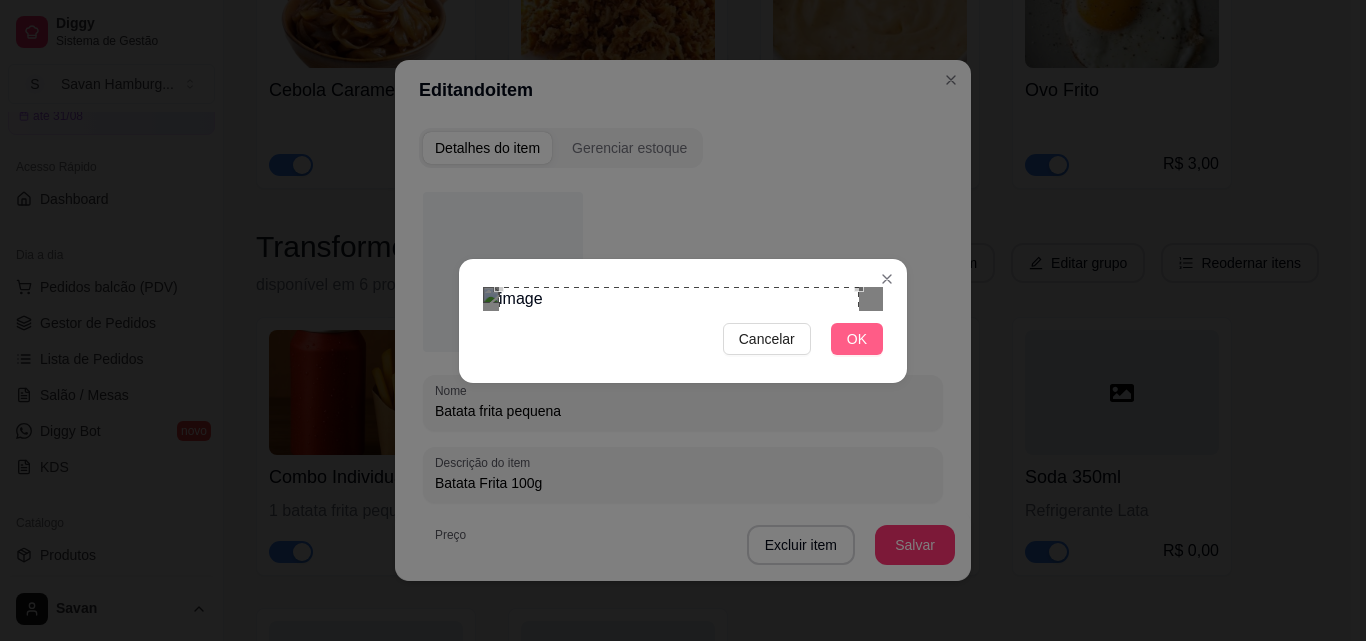 click on "OK" at bounding box center [857, 339] 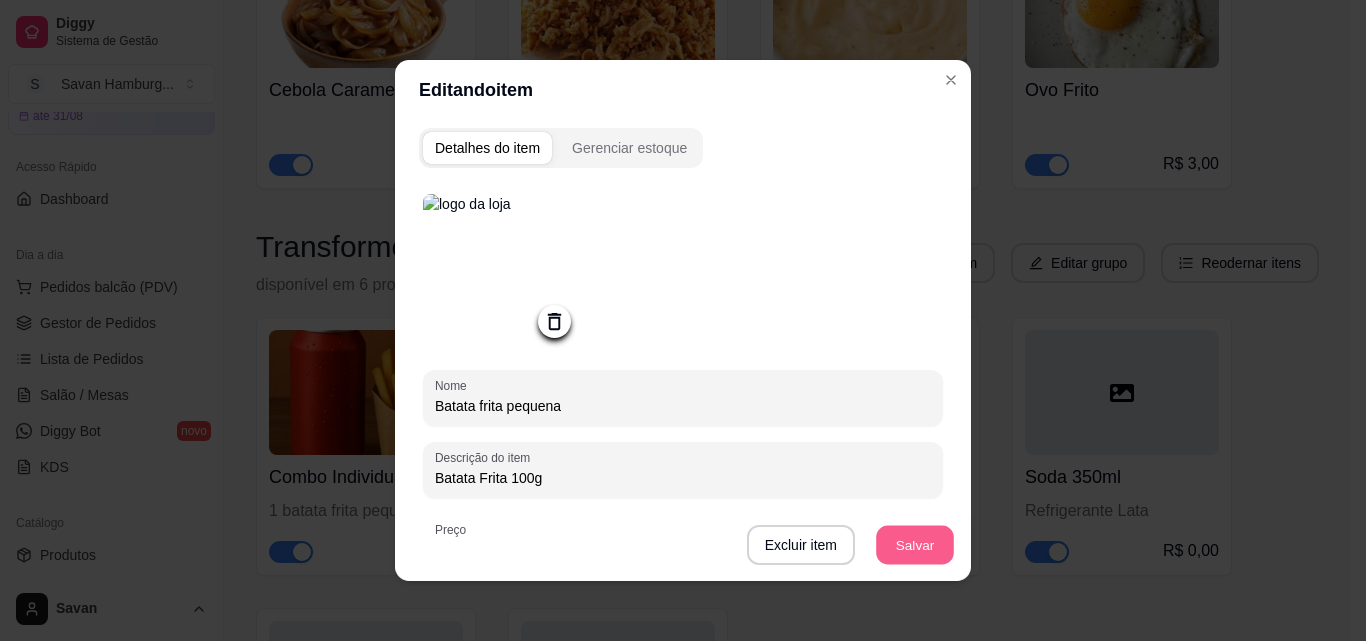 click on "Salvar" at bounding box center (915, 545) 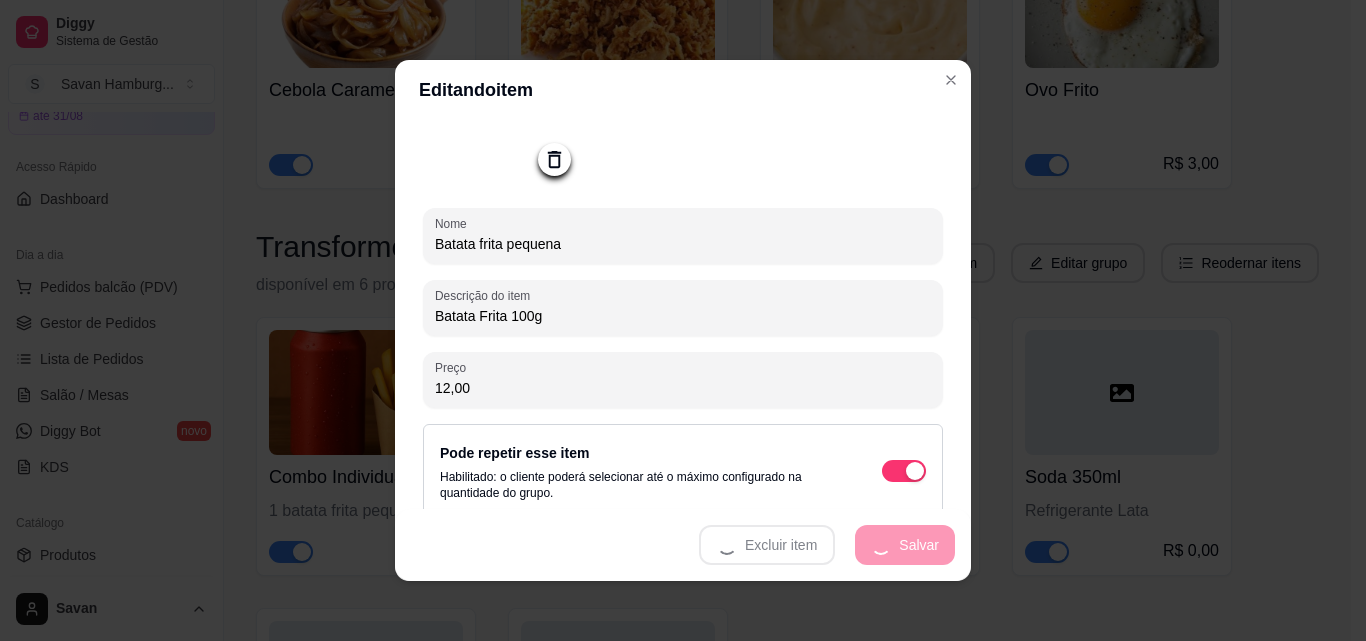 scroll, scrollTop: 200, scrollLeft: 0, axis: vertical 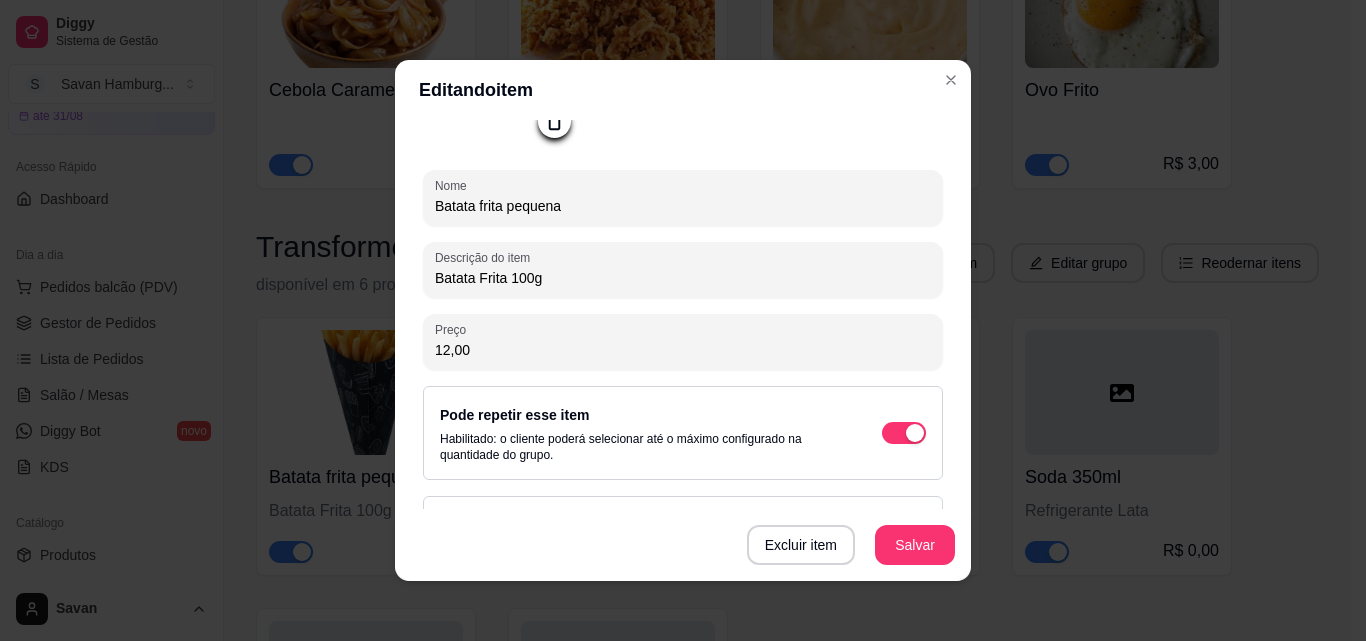 click on "12,00" at bounding box center (683, 350) 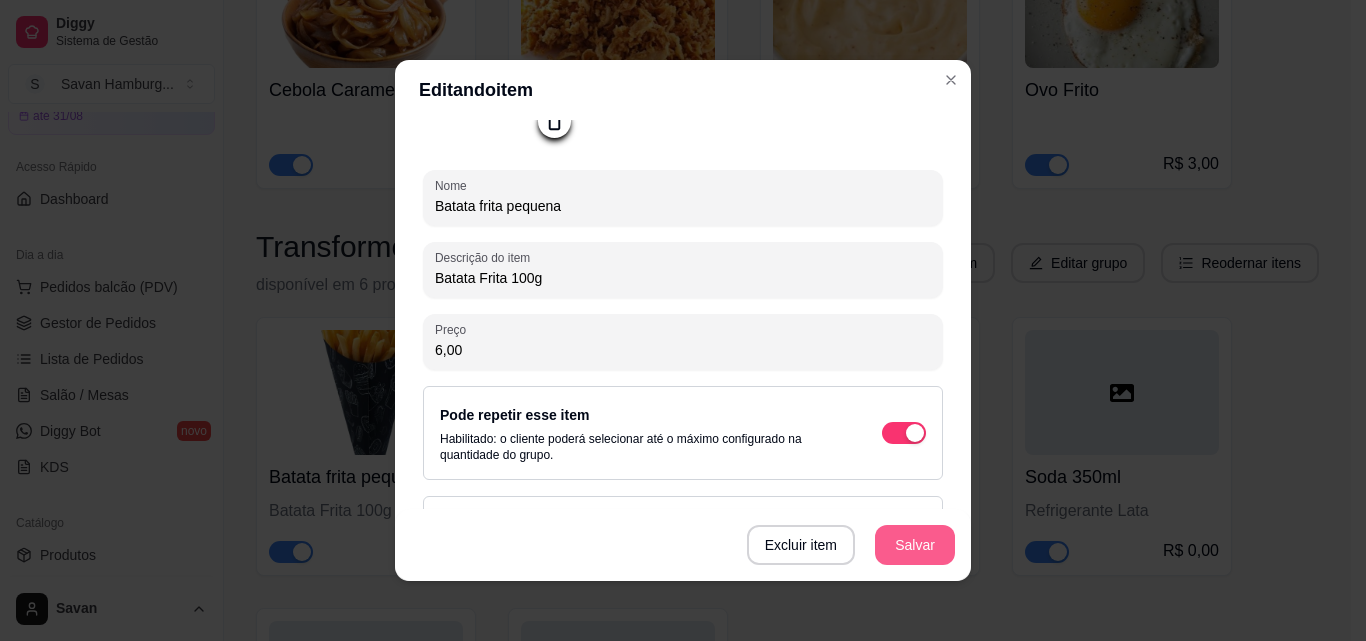 type on "6,00" 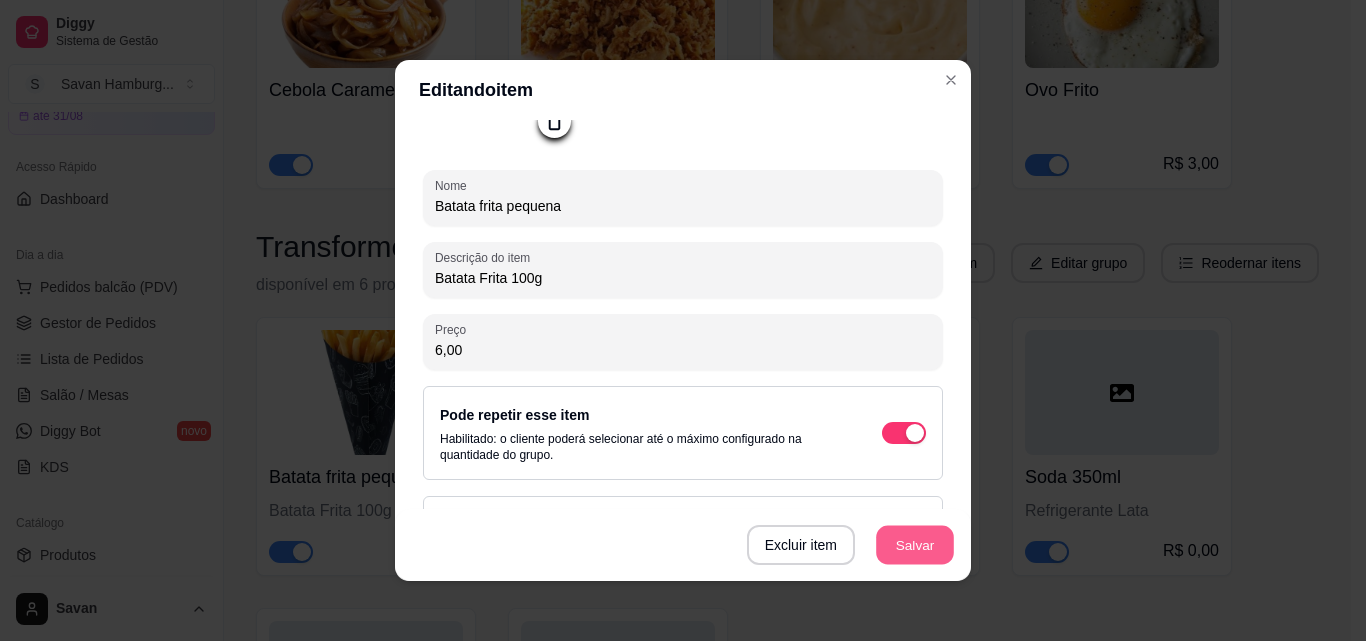 click on "Salvar" at bounding box center (915, 545) 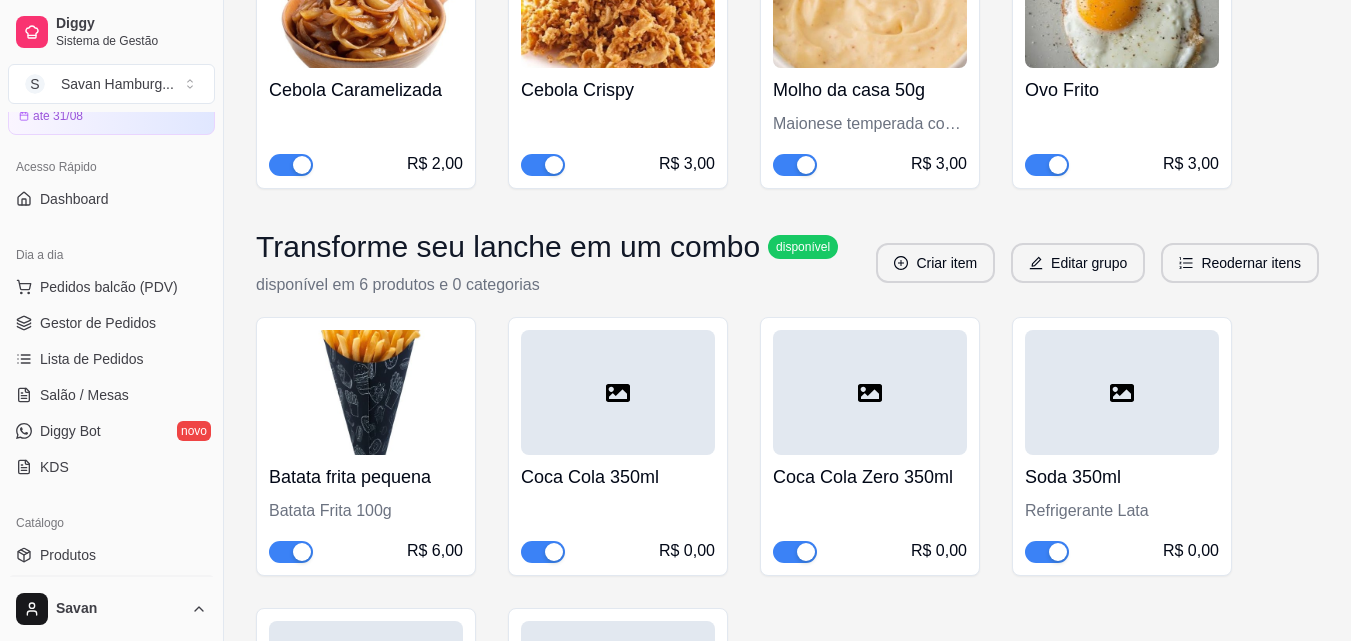 click at bounding box center [618, 392] 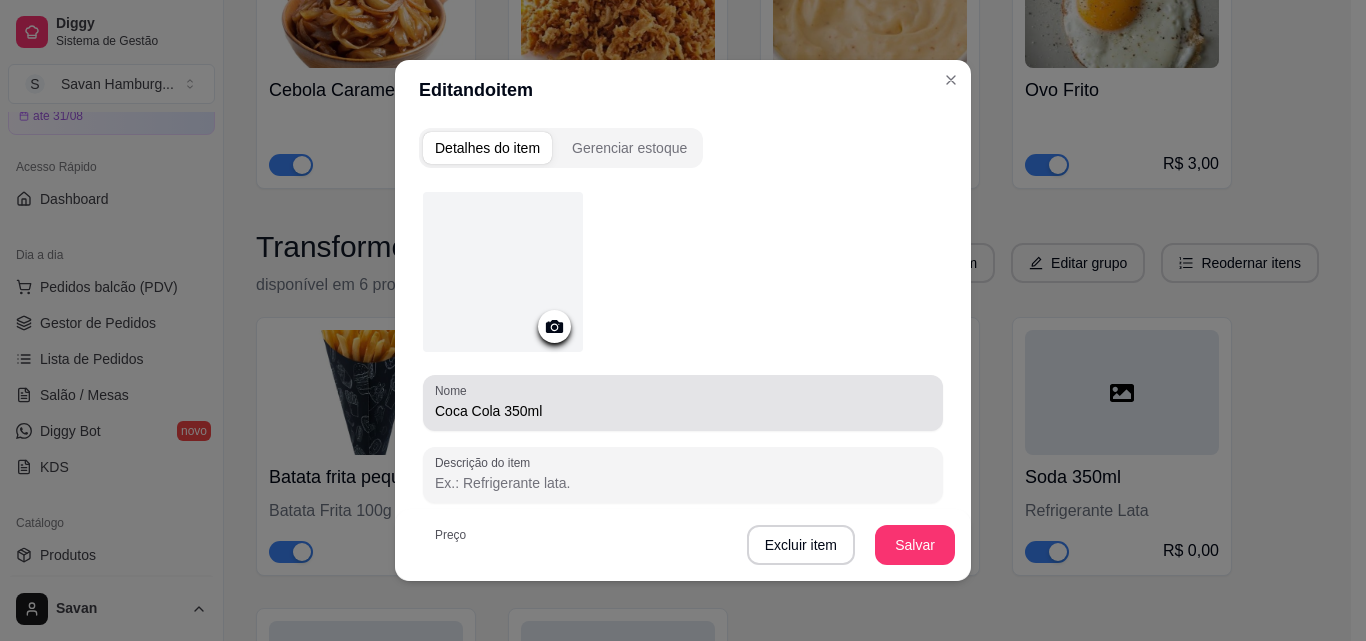 scroll, scrollTop: 100, scrollLeft: 0, axis: vertical 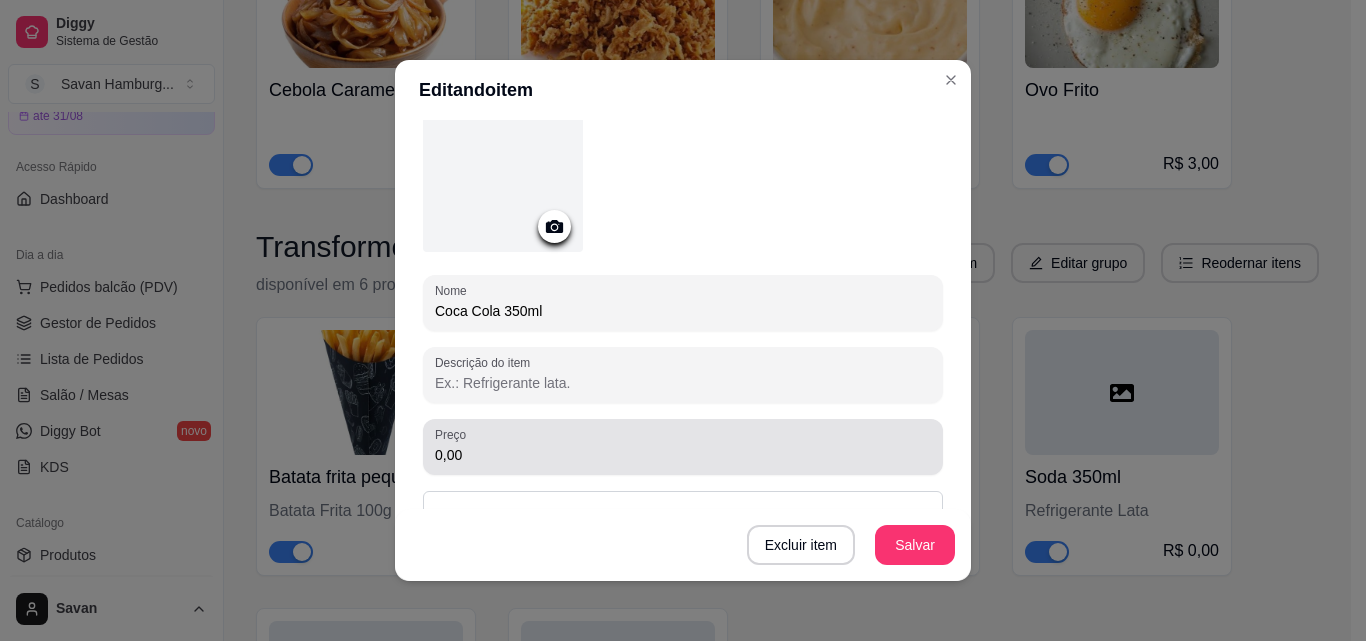 click on "0,00" at bounding box center (683, 455) 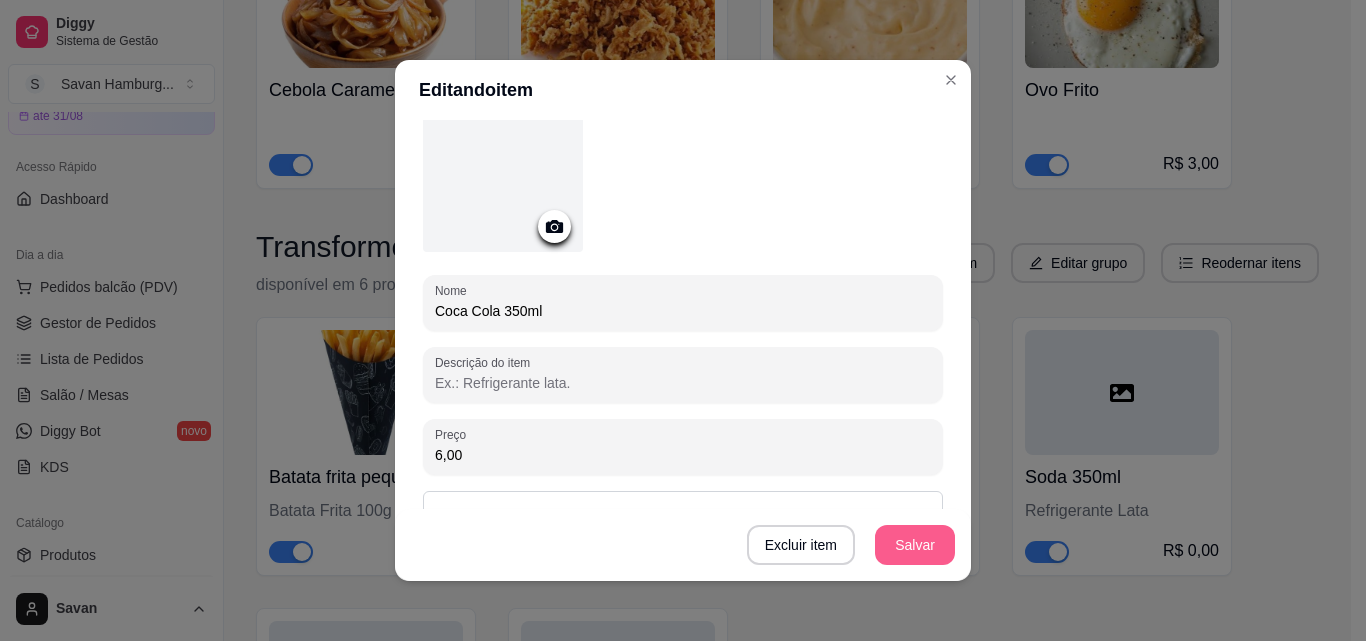 type on "6,00" 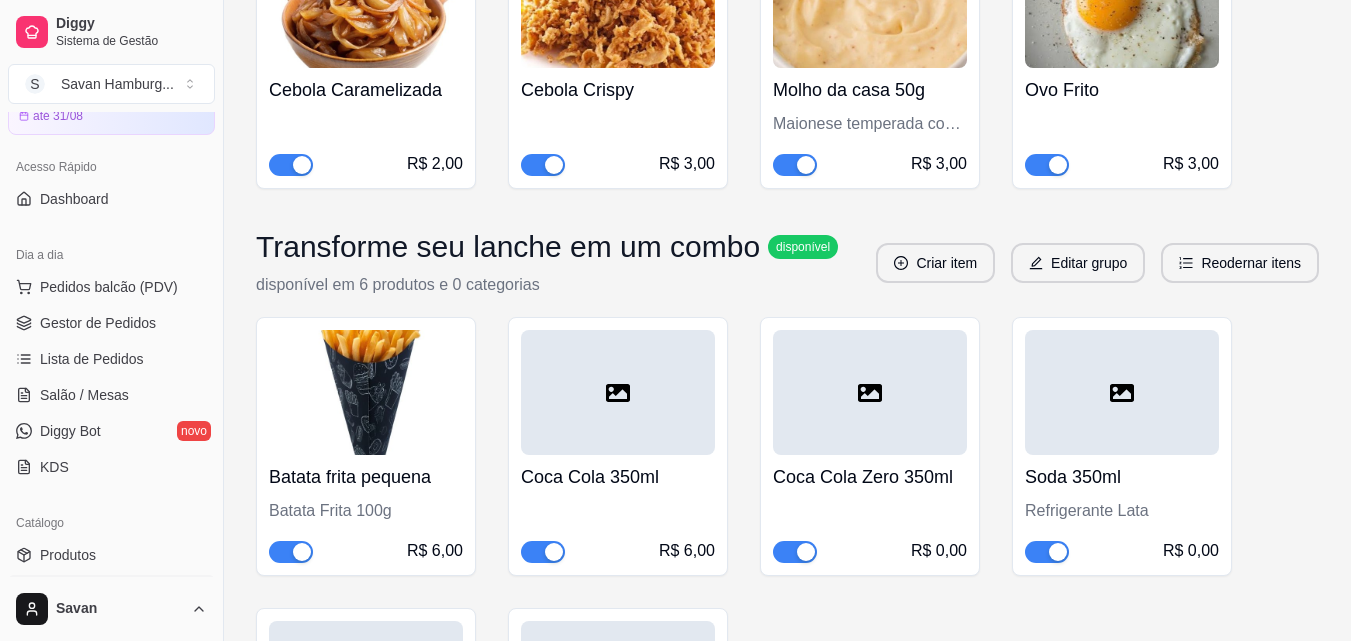 click at bounding box center (870, 392) 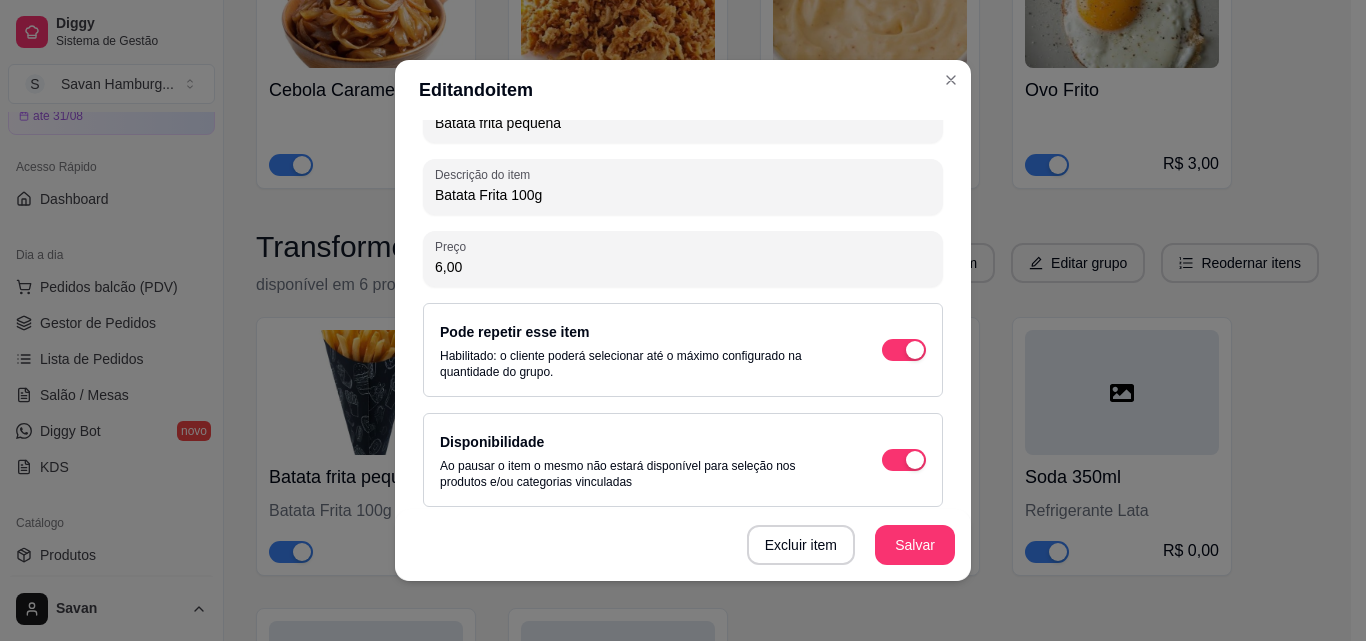 scroll, scrollTop: 297, scrollLeft: 0, axis: vertical 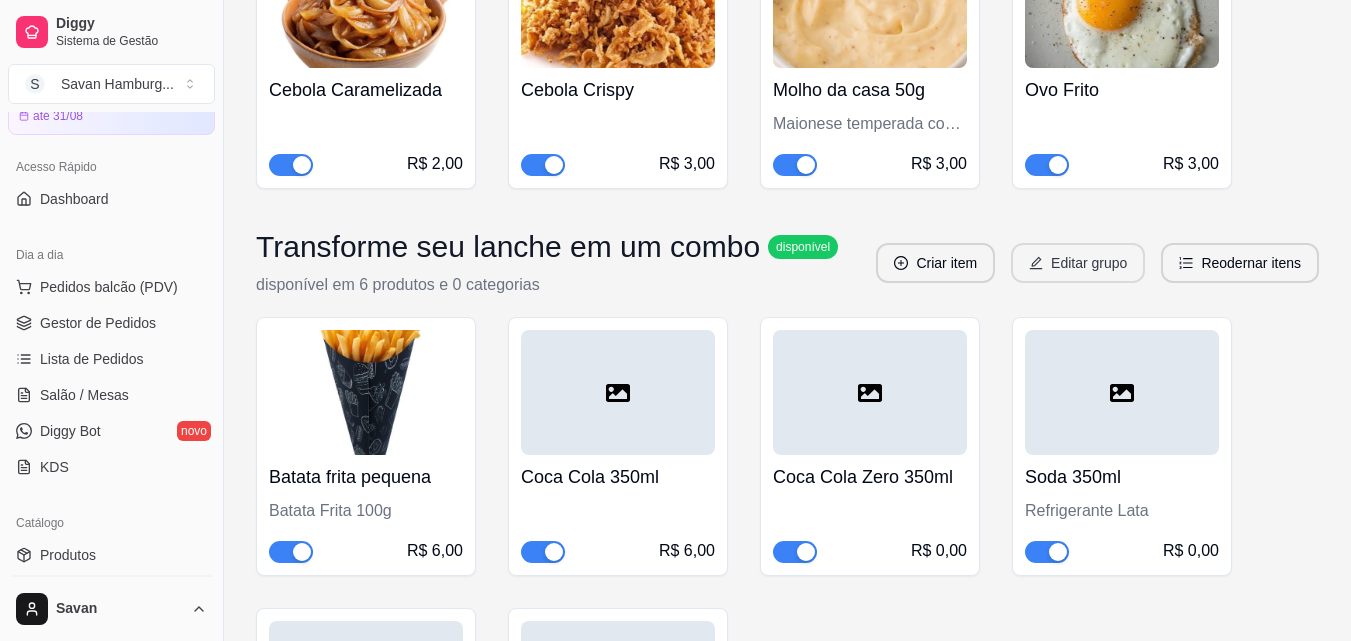 click on "Editar grupo" at bounding box center (1078, 263) 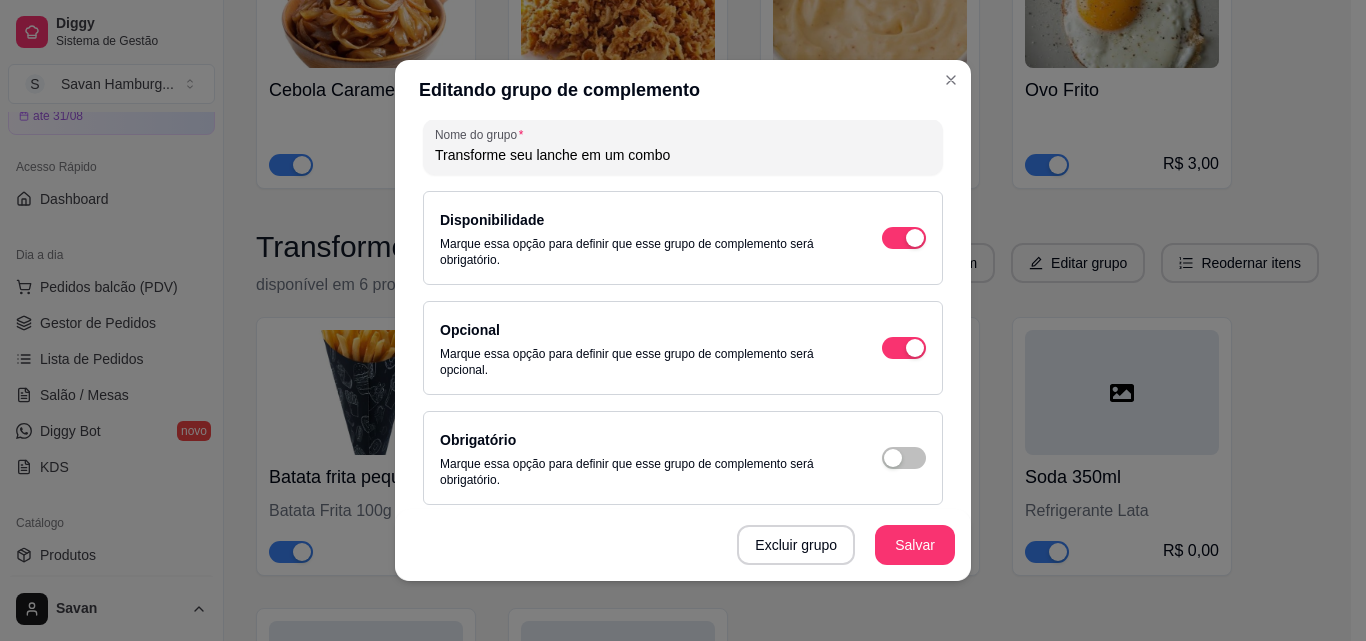 scroll, scrollTop: 200, scrollLeft: 0, axis: vertical 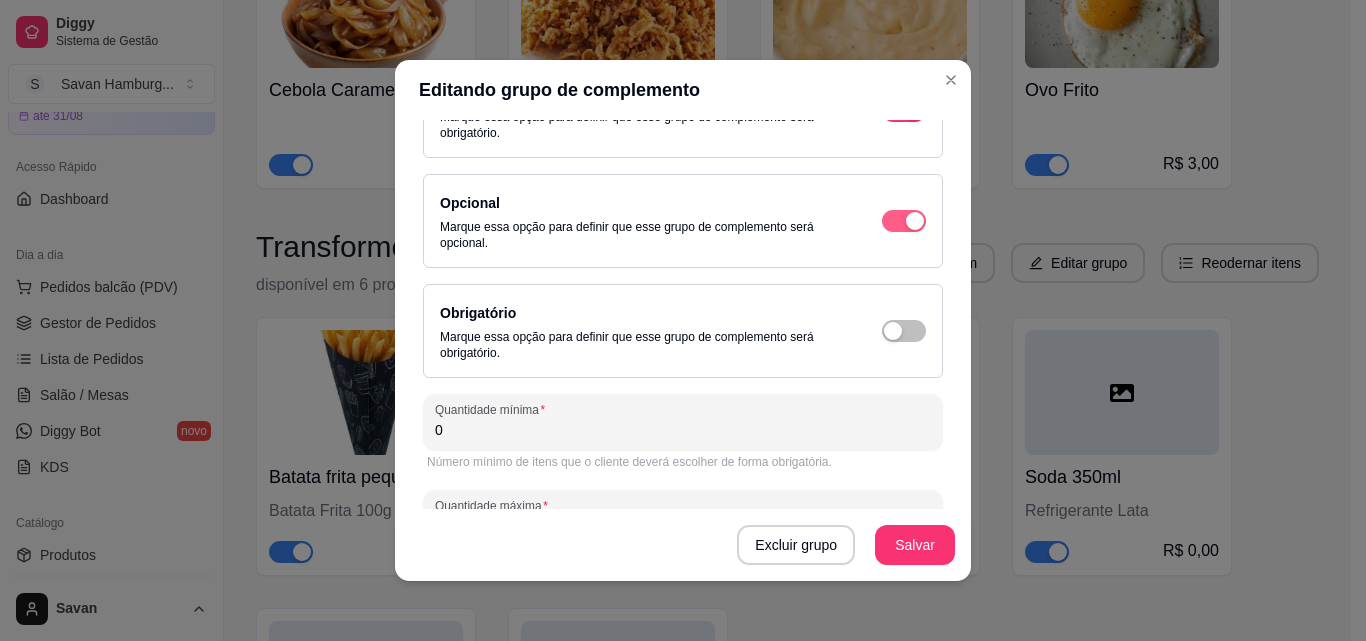 click at bounding box center [904, 111] 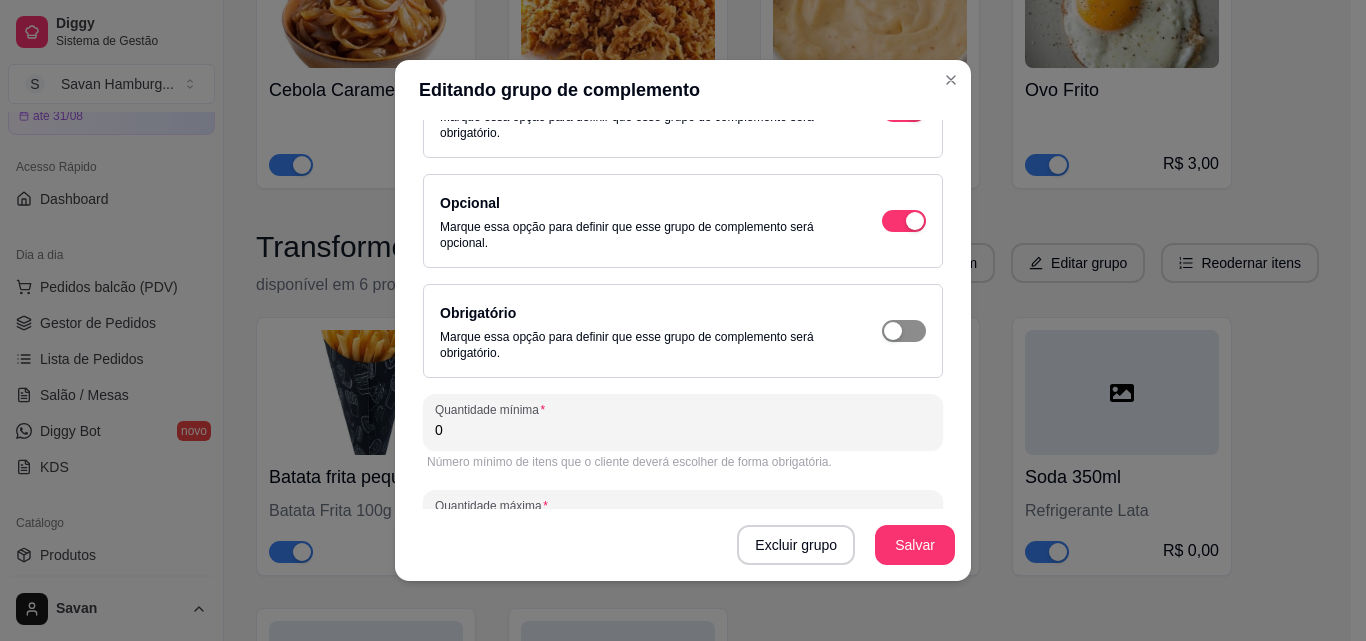 click at bounding box center [915, 111] 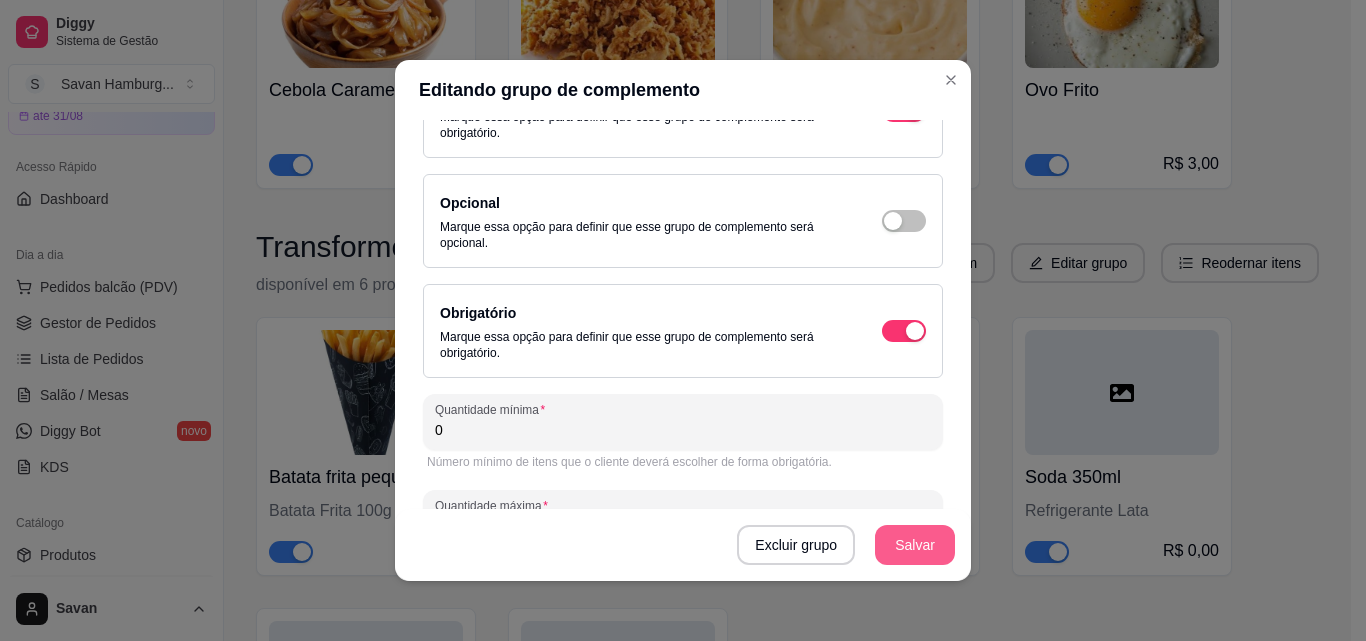 click on "Salvar" at bounding box center (915, 545) 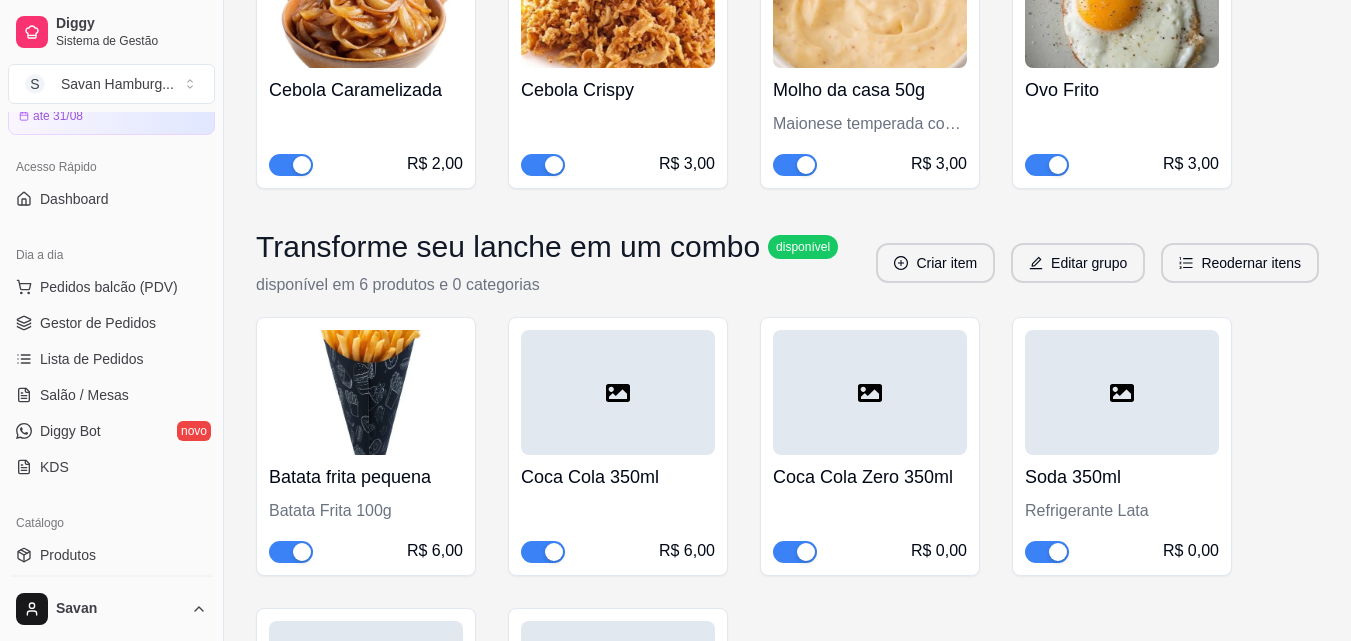 click at bounding box center (870, 392) 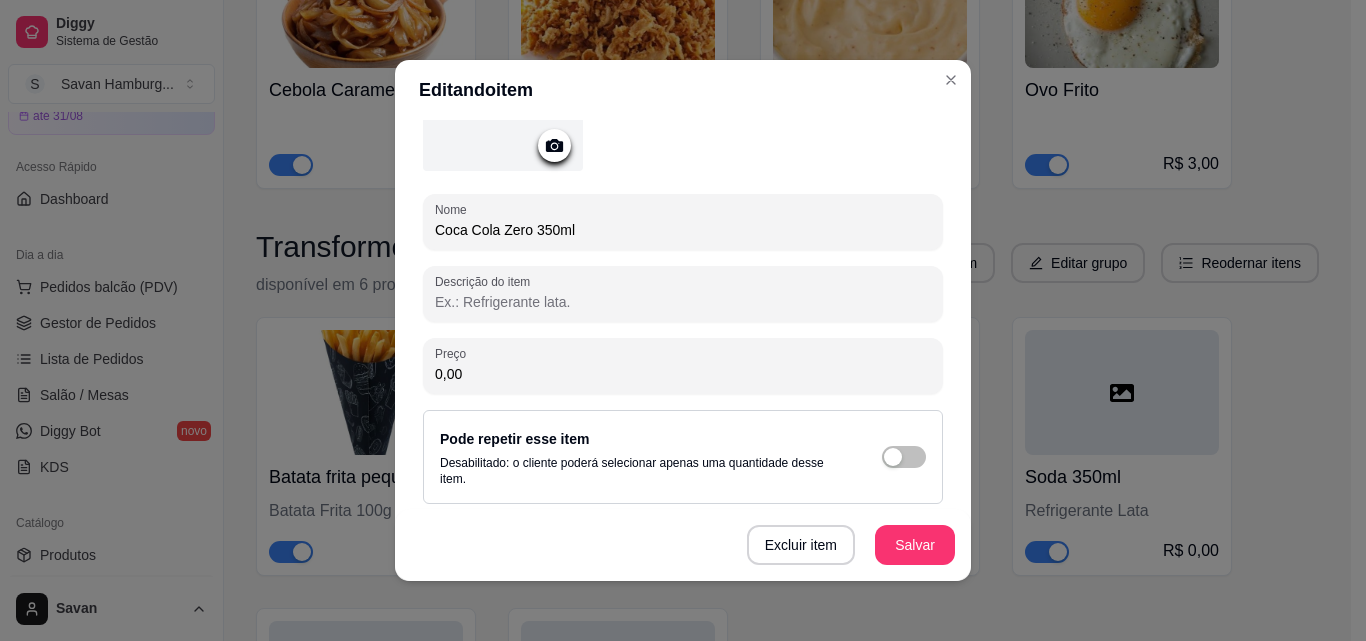 scroll, scrollTop: 200, scrollLeft: 0, axis: vertical 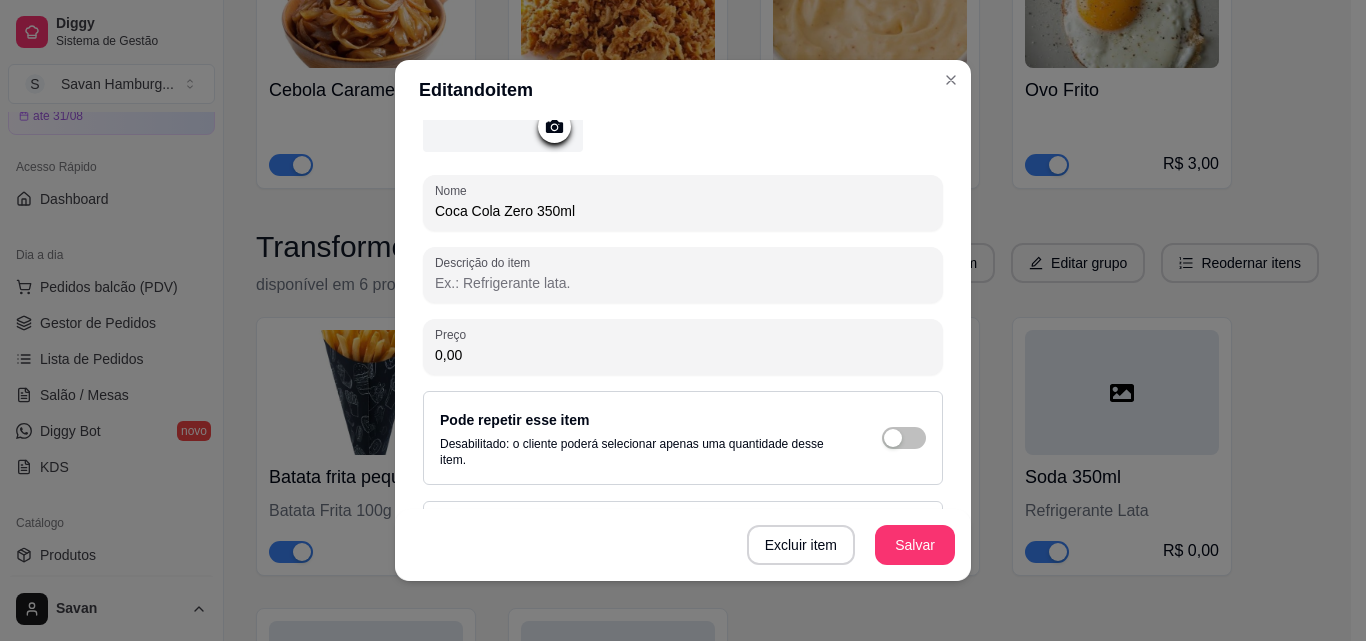 click on "0,00" at bounding box center (683, 355) 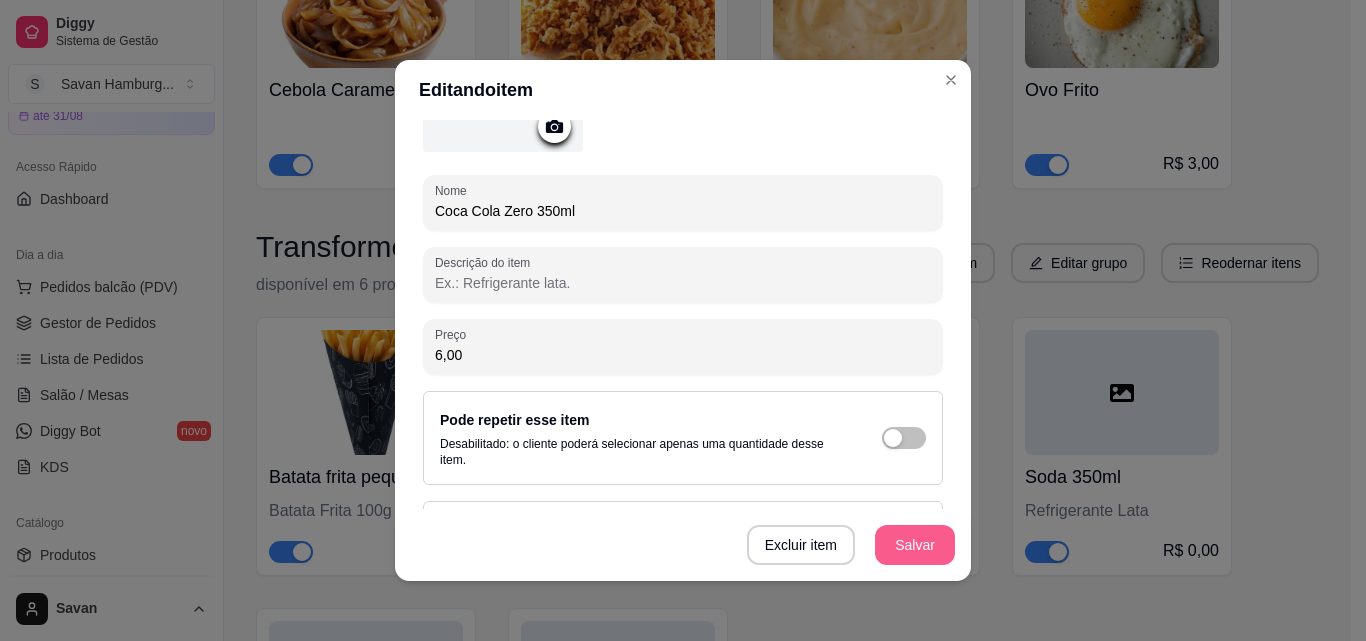 type on "6,00" 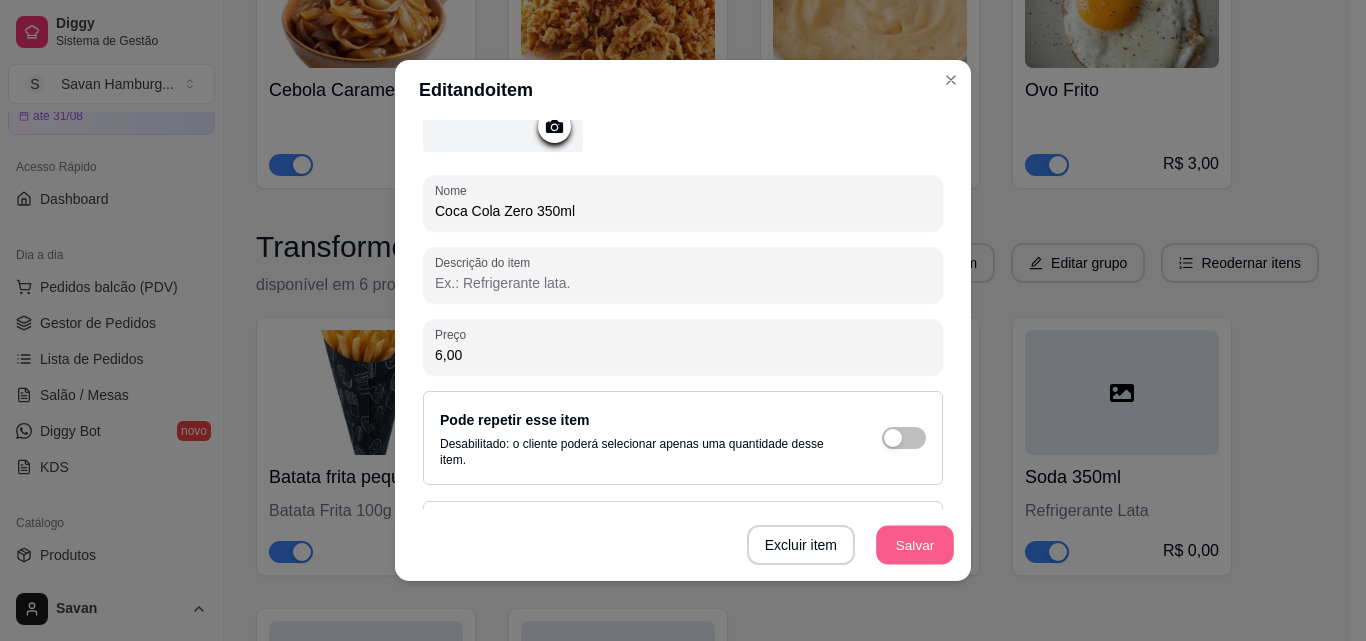 click on "Salvar" at bounding box center (915, 545) 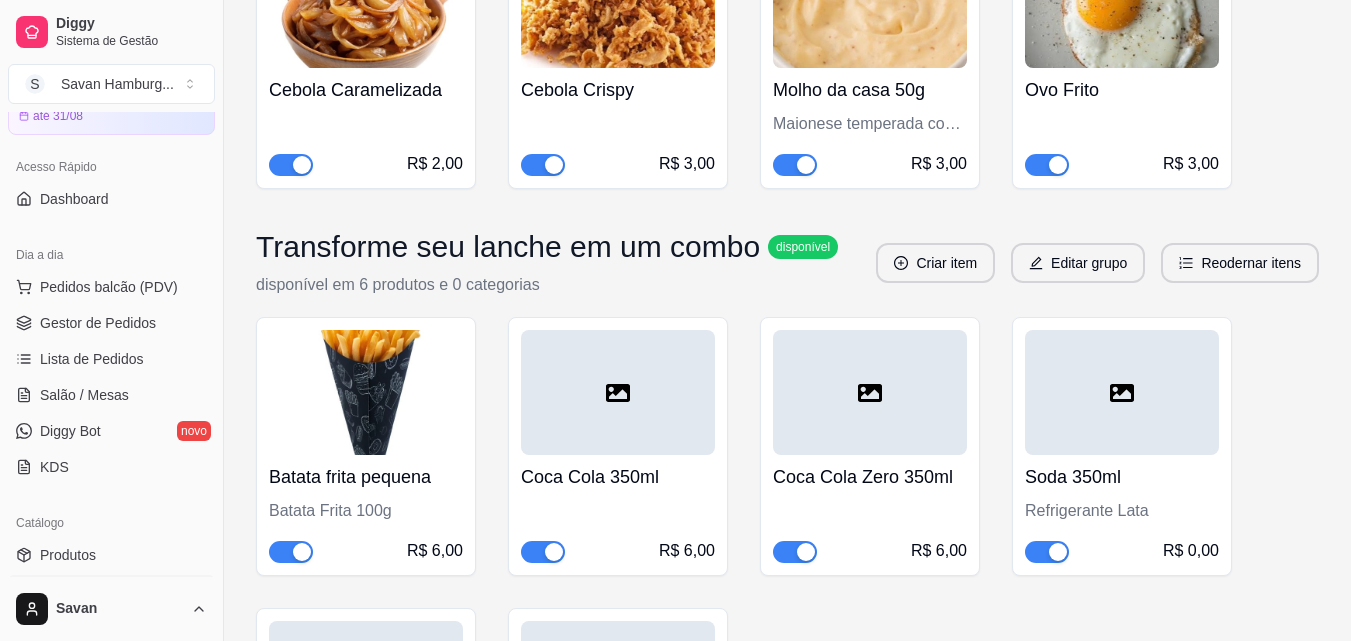 click at bounding box center [1122, 392] 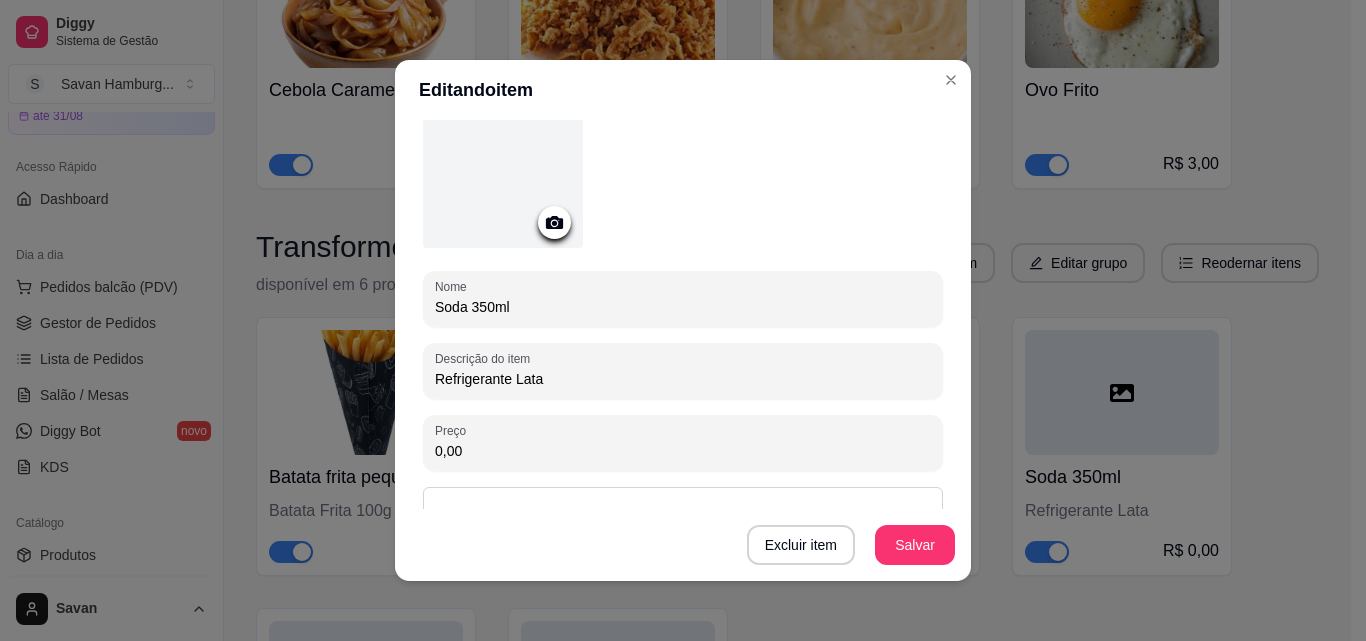 scroll, scrollTop: 297, scrollLeft: 0, axis: vertical 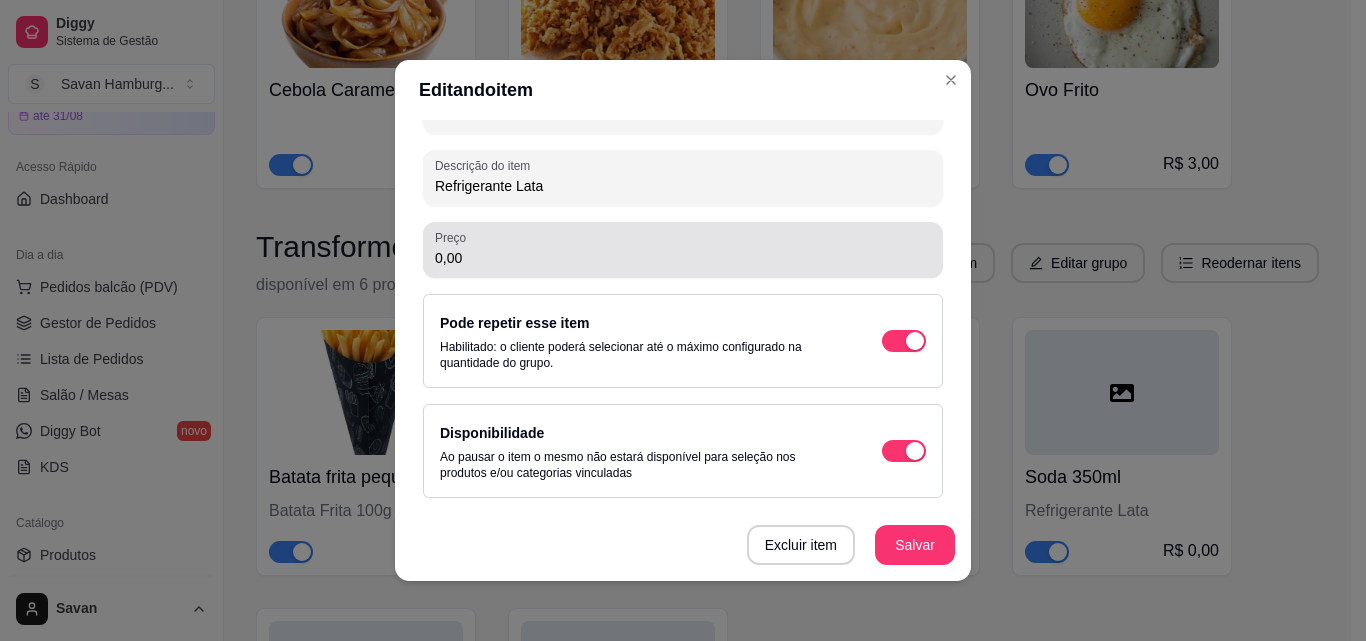 click on "Preço 0,00" at bounding box center [683, 250] 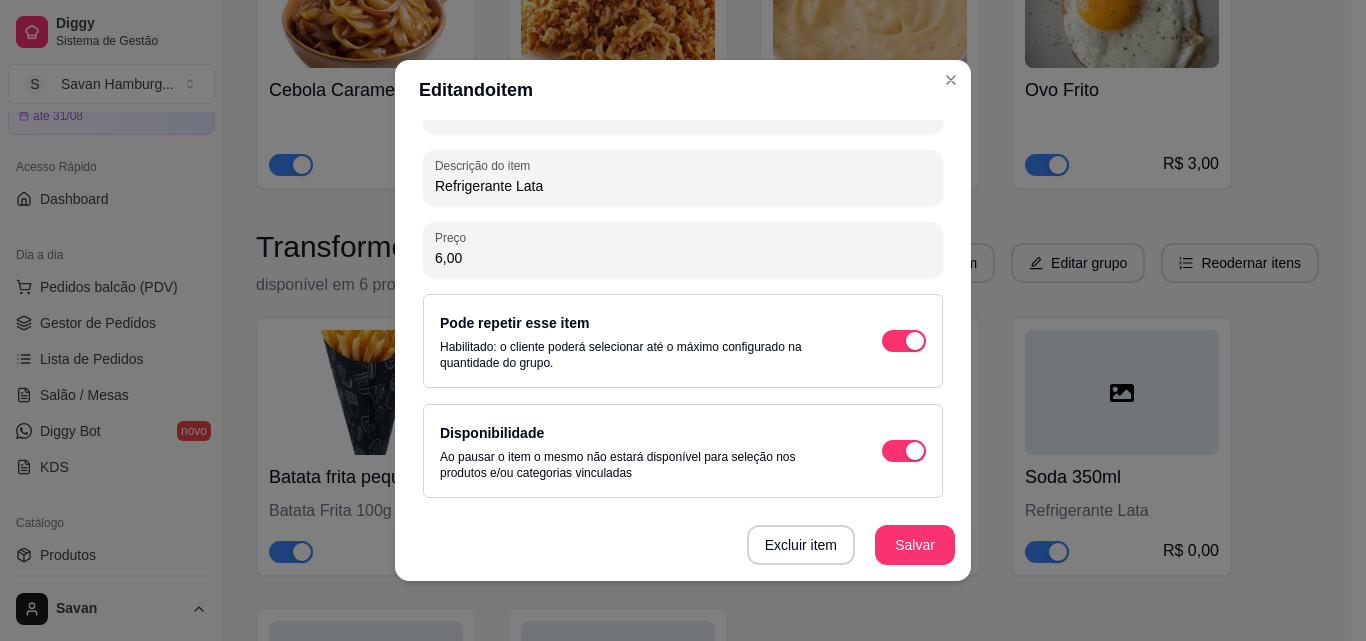 type on "6,00" 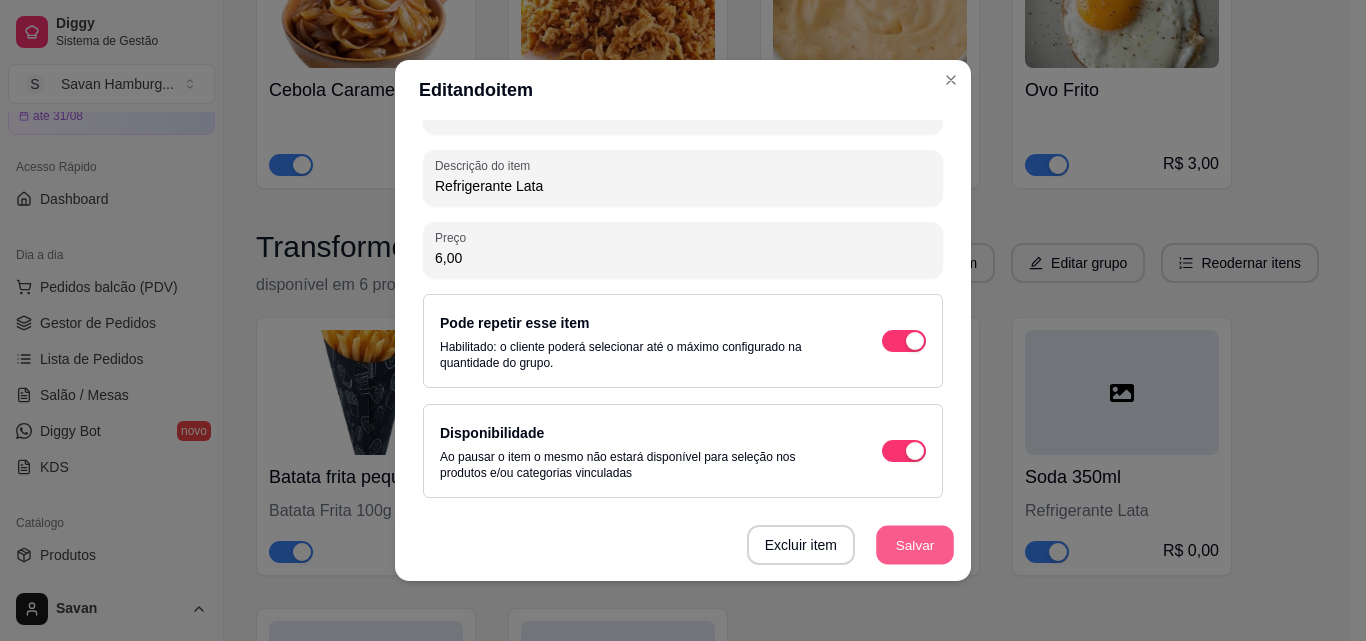 click on "Salvar" at bounding box center (915, 545) 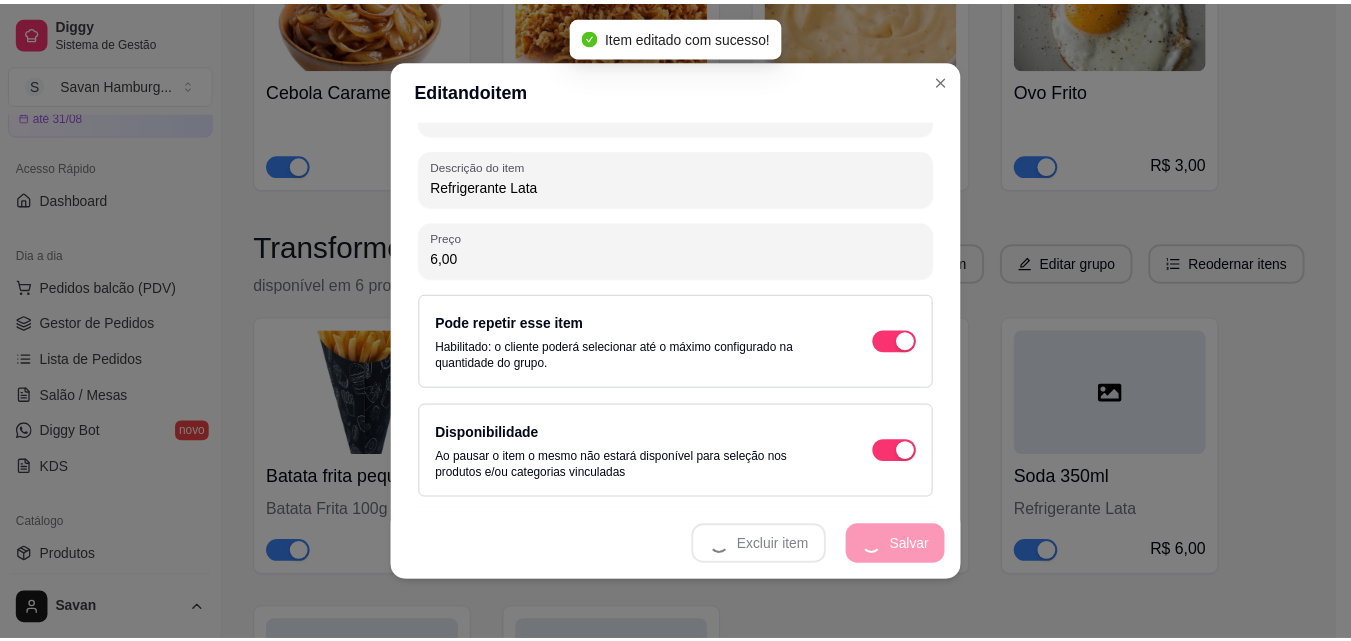 scroll, scrollTop: 4, scrollLeft: 0, axis: vertical 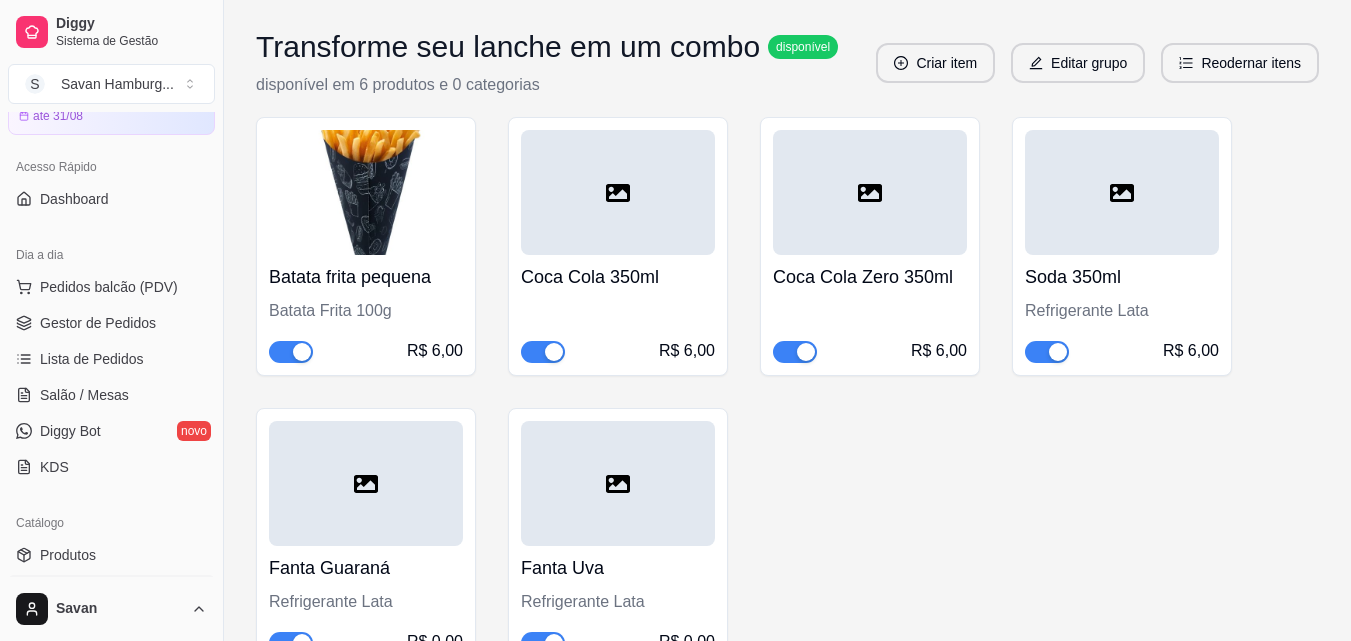 click 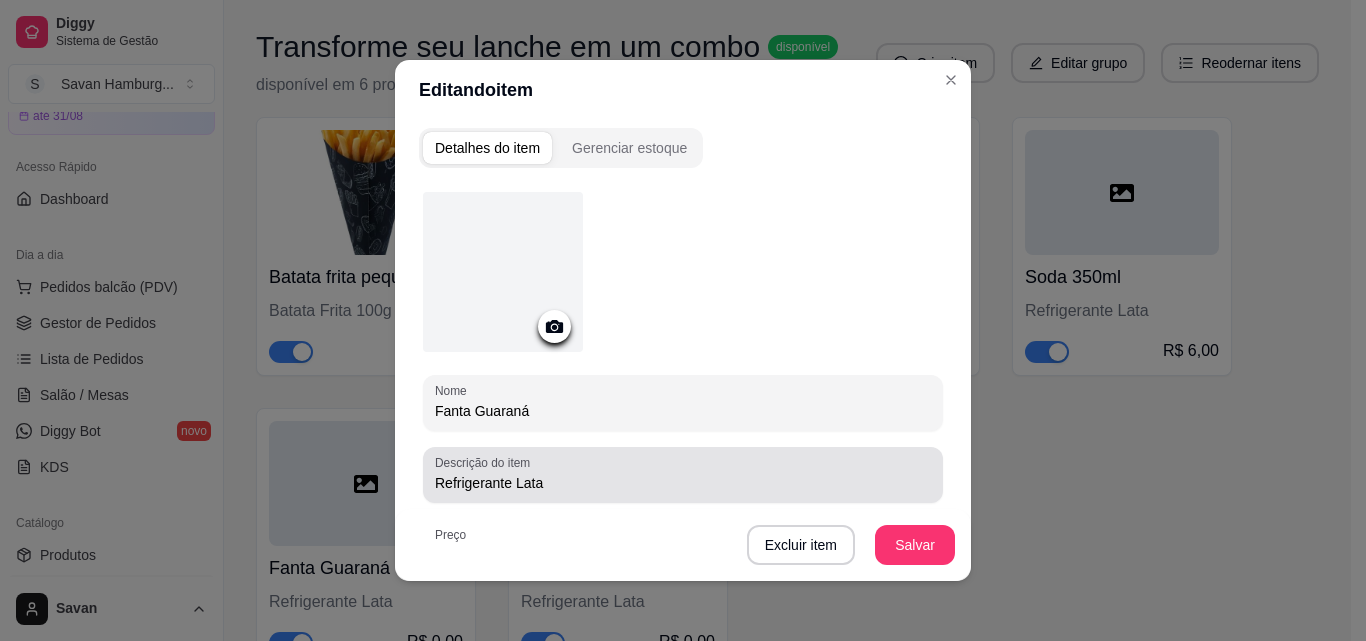 scroll, scrollTop: 200, scrollLeft: 0, axis: vertical 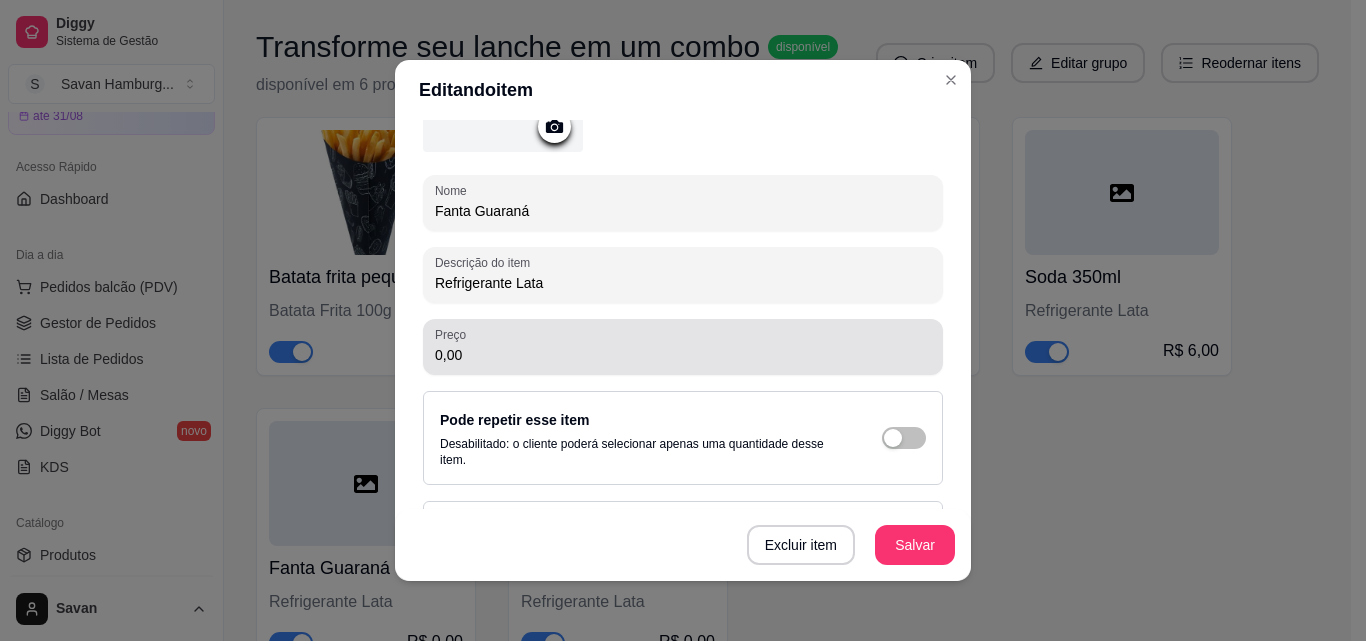 click on "0,00" at bounding box center (683, 355) 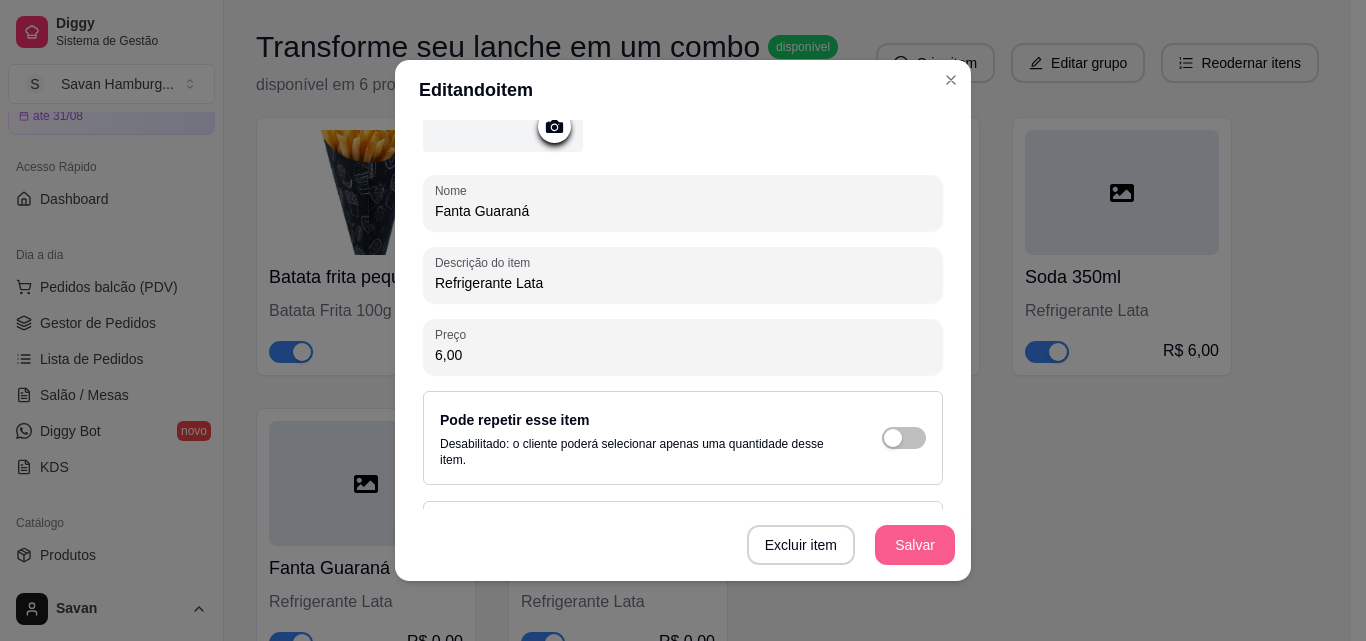 type on "6,00" 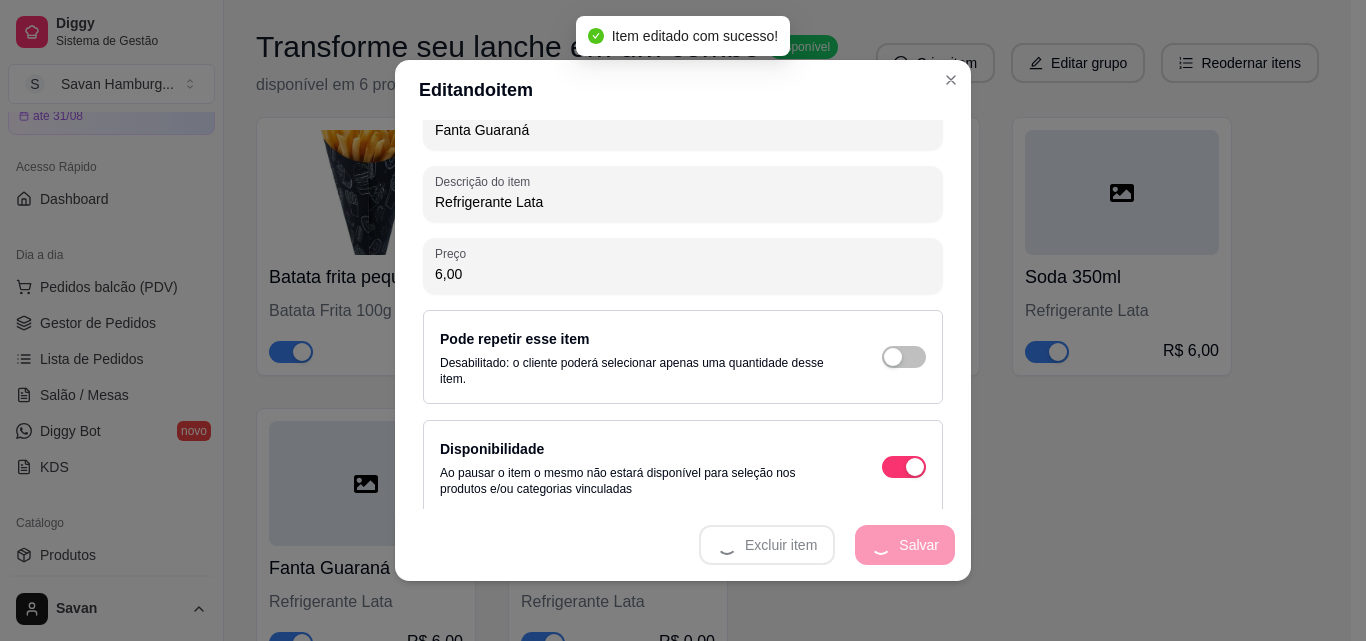scroll, scrollTop: 297, scrollLeft: 0, axis: vertical 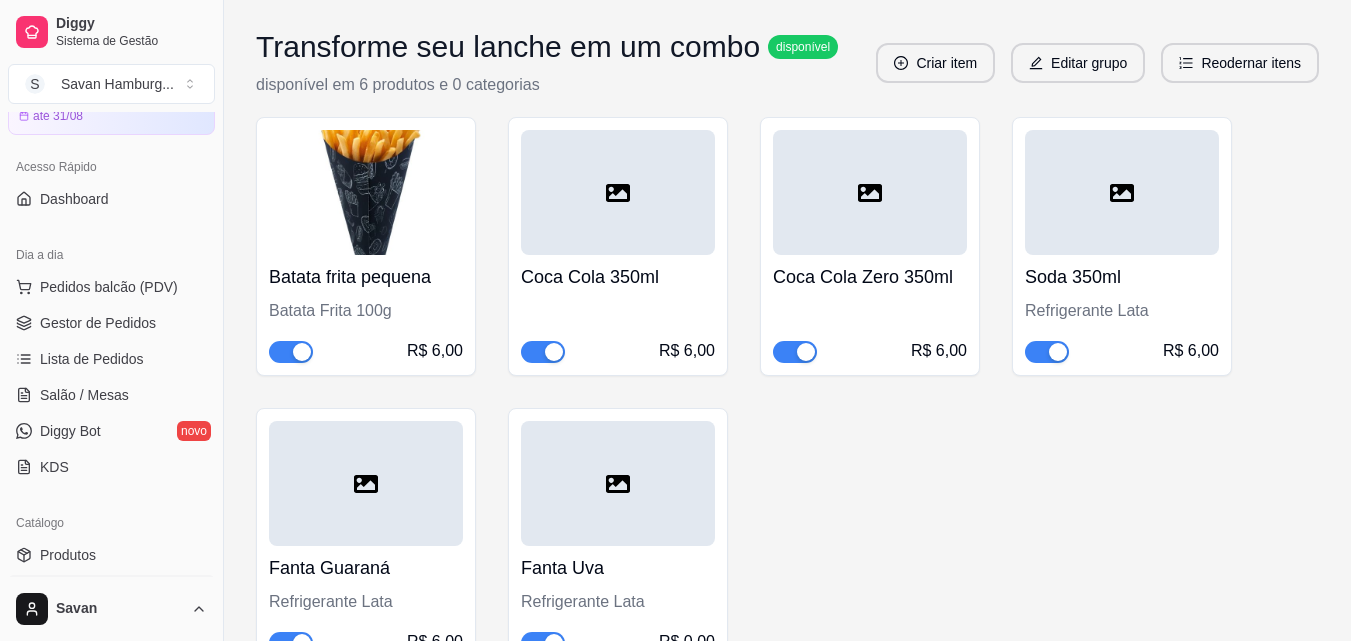 click at bounding box center [618, 483] 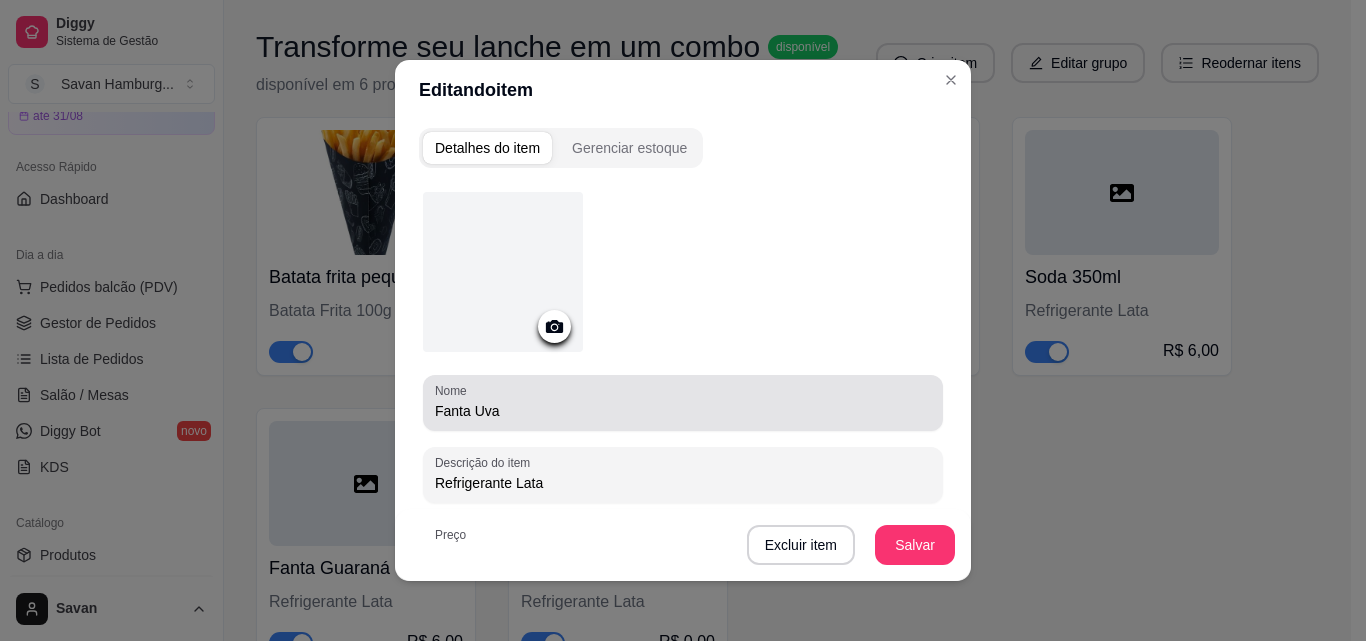 click on "Fanta Uva" at bounding box center (683, 411) 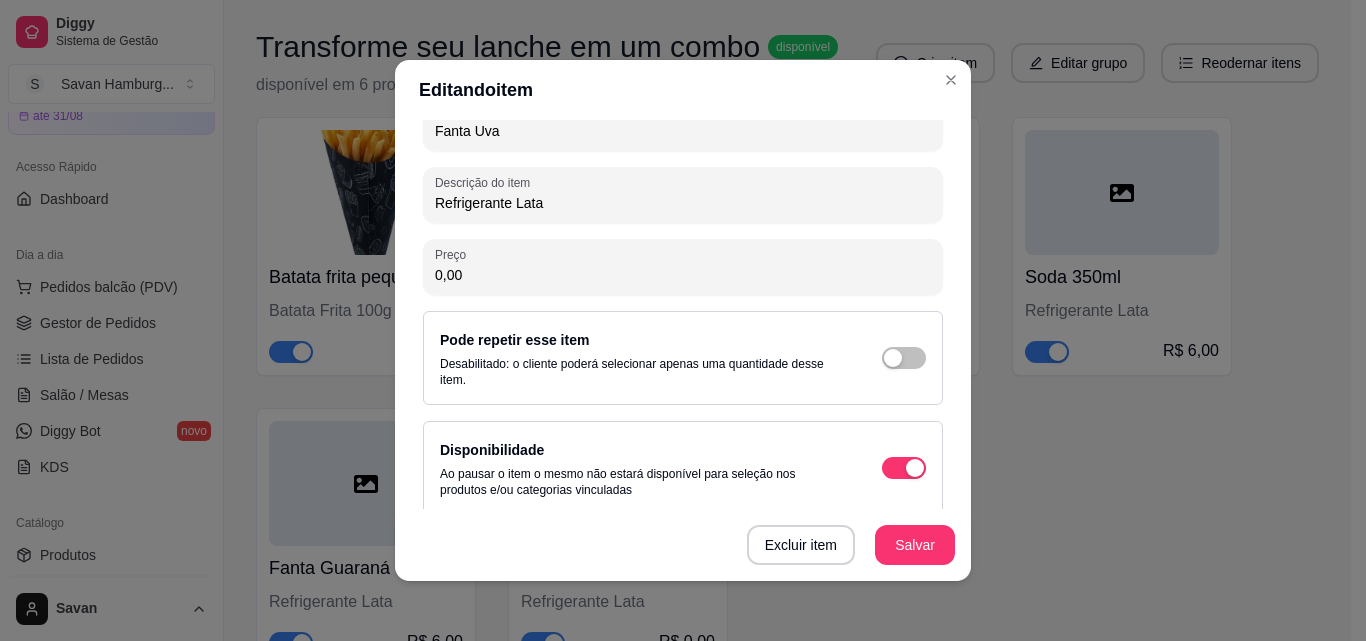 scroll, scrollTop: 297, scrollLeft: 0, axis: vertical 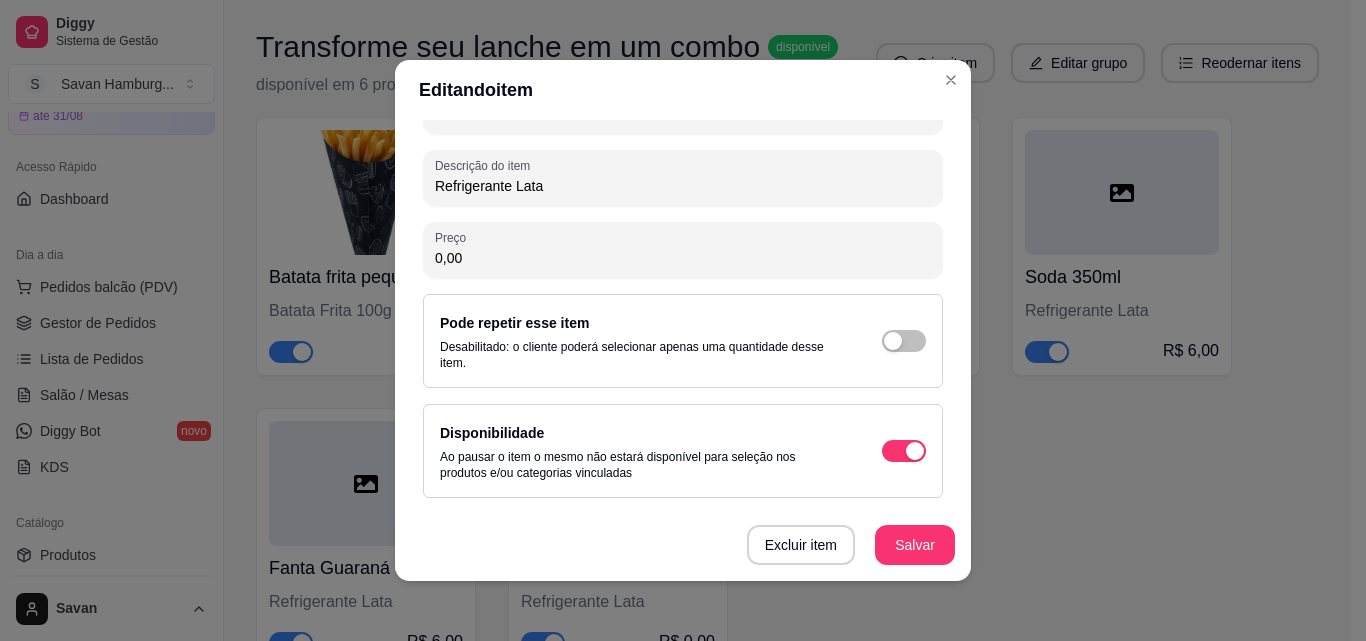 click on "0,00" at bounding box center (683, 258) 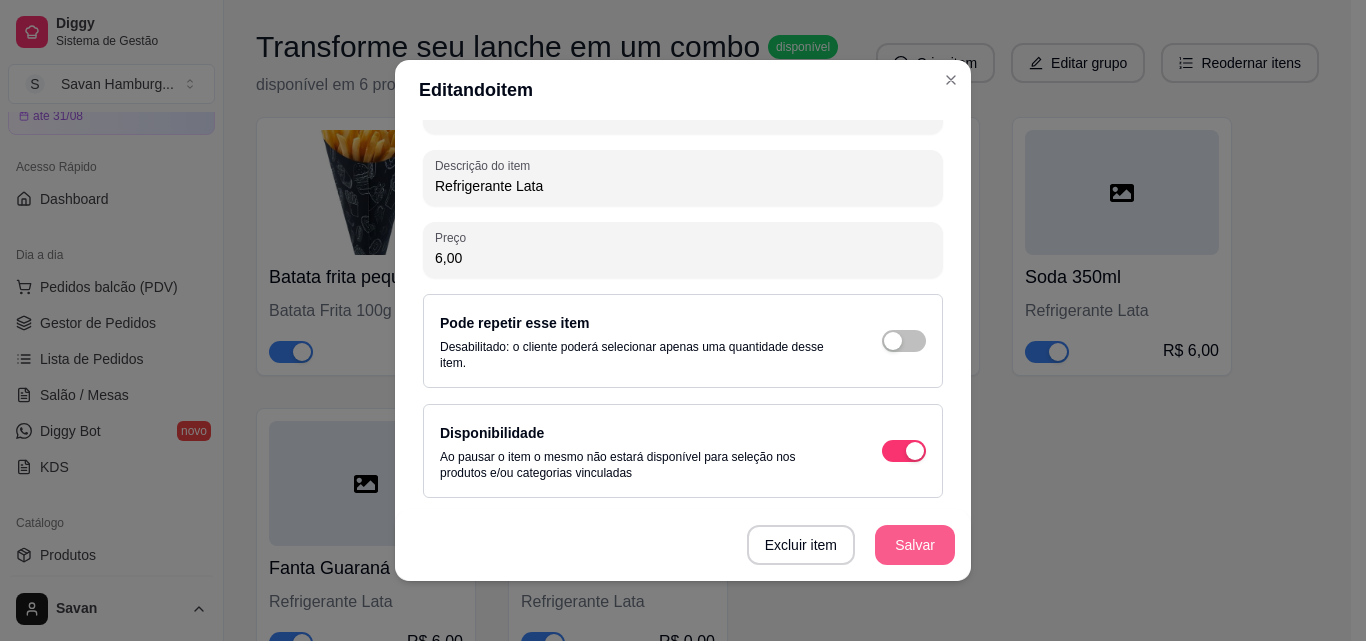 type on "6,00" 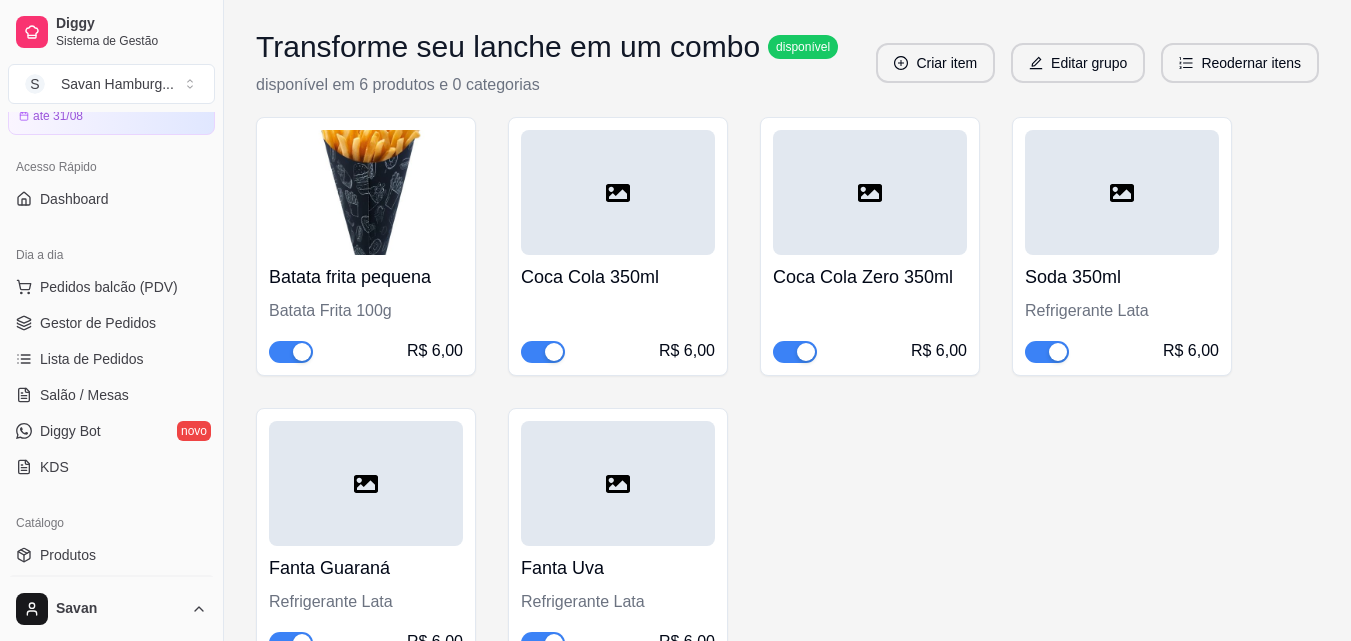 click at bounding box center (1122, 192) 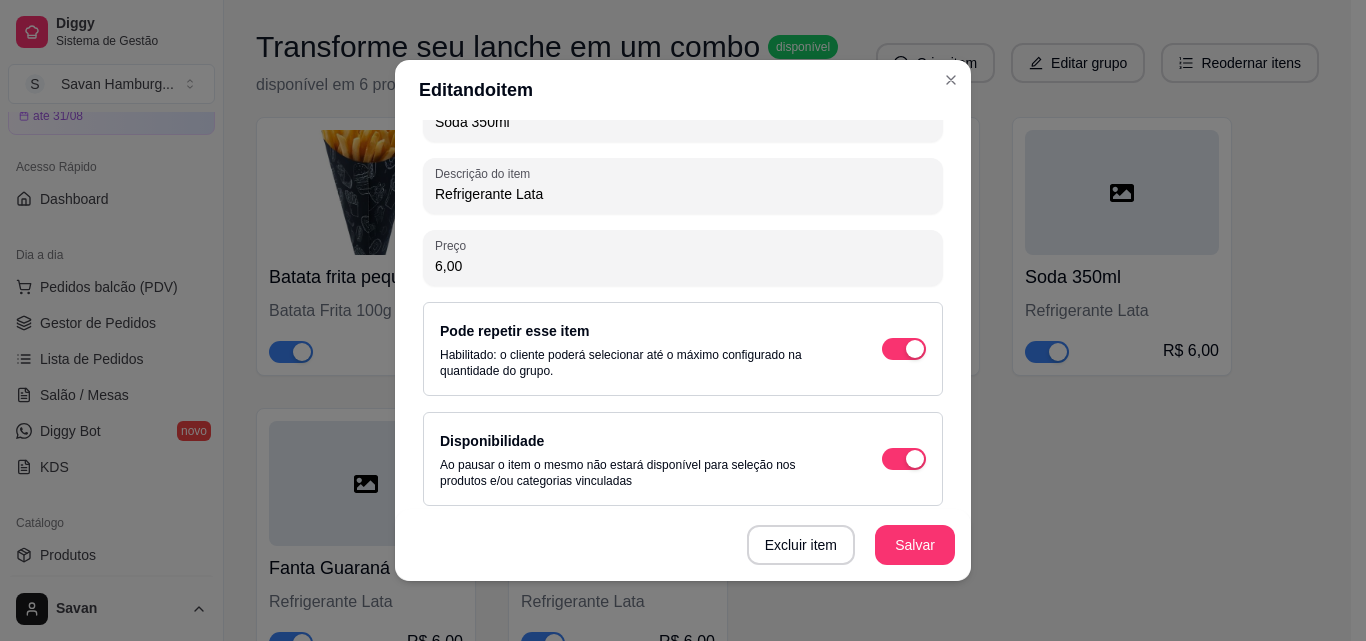 scroll, scrollTop: 297, scrollLeft: 0, axis: vertical 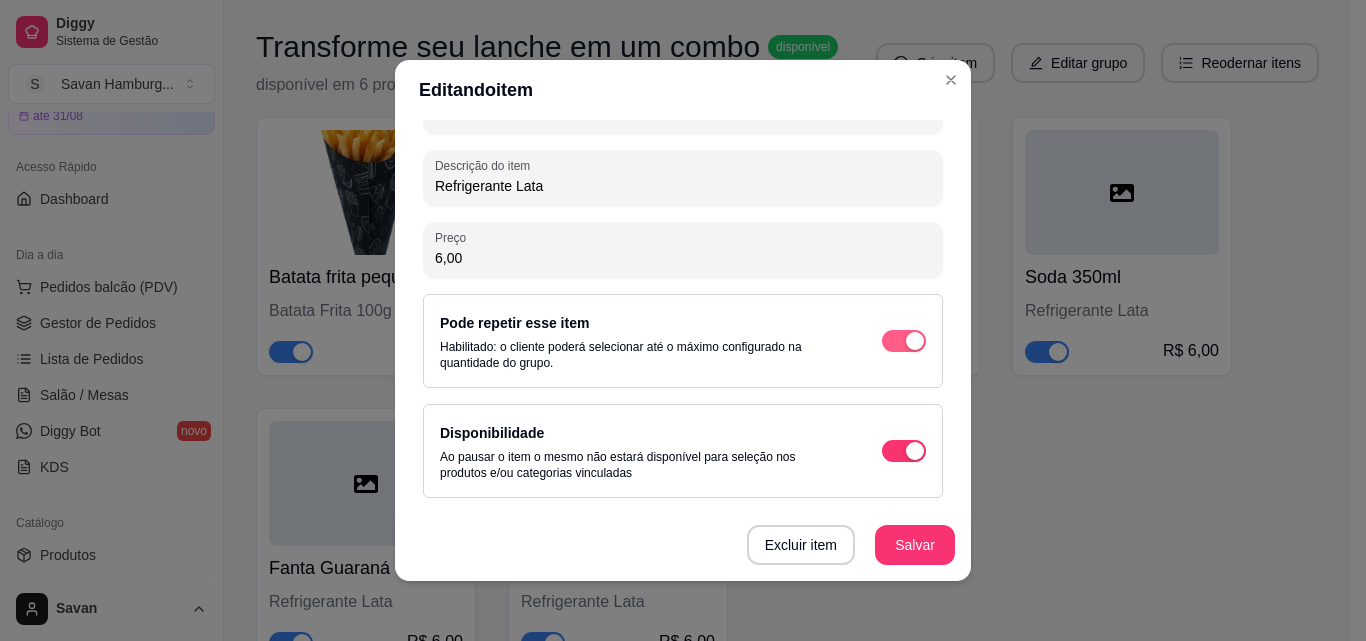 click at bounding box center (915, 341) 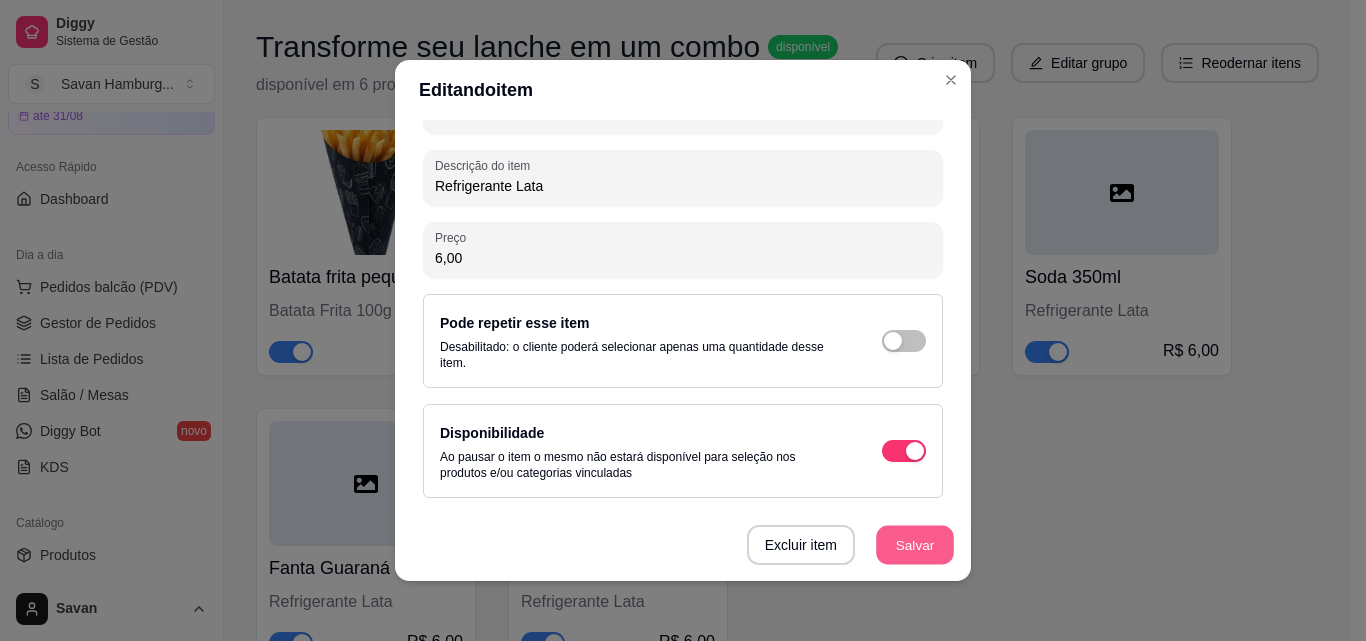 click on "Salvar" at bounding box center [915, 545] 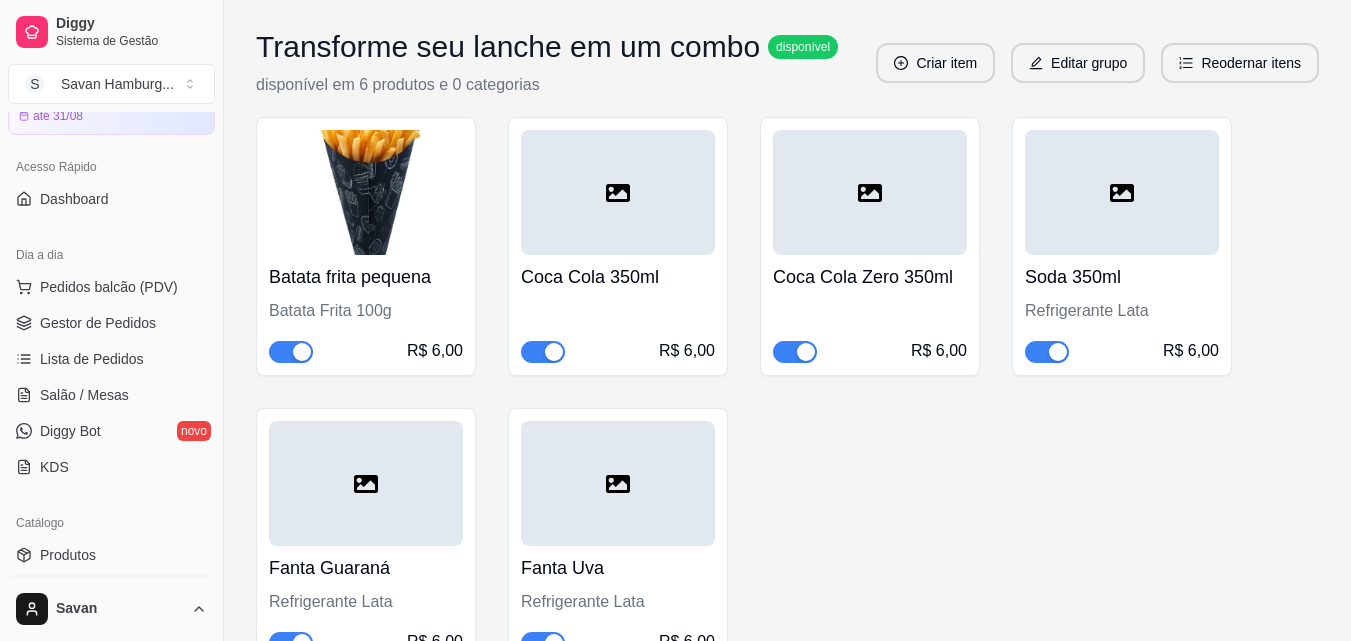 click at bounding box center (870, 192) 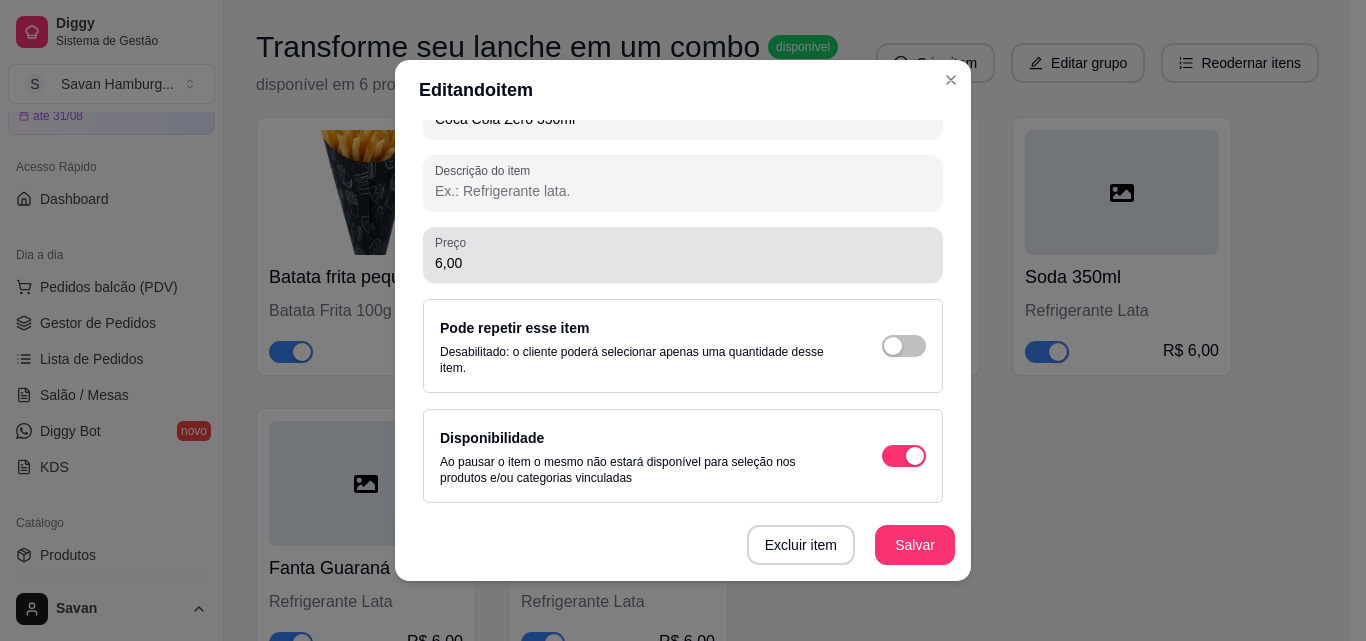 scroll, scrollTop: 297, scrollLeft: 0, axis: vertical 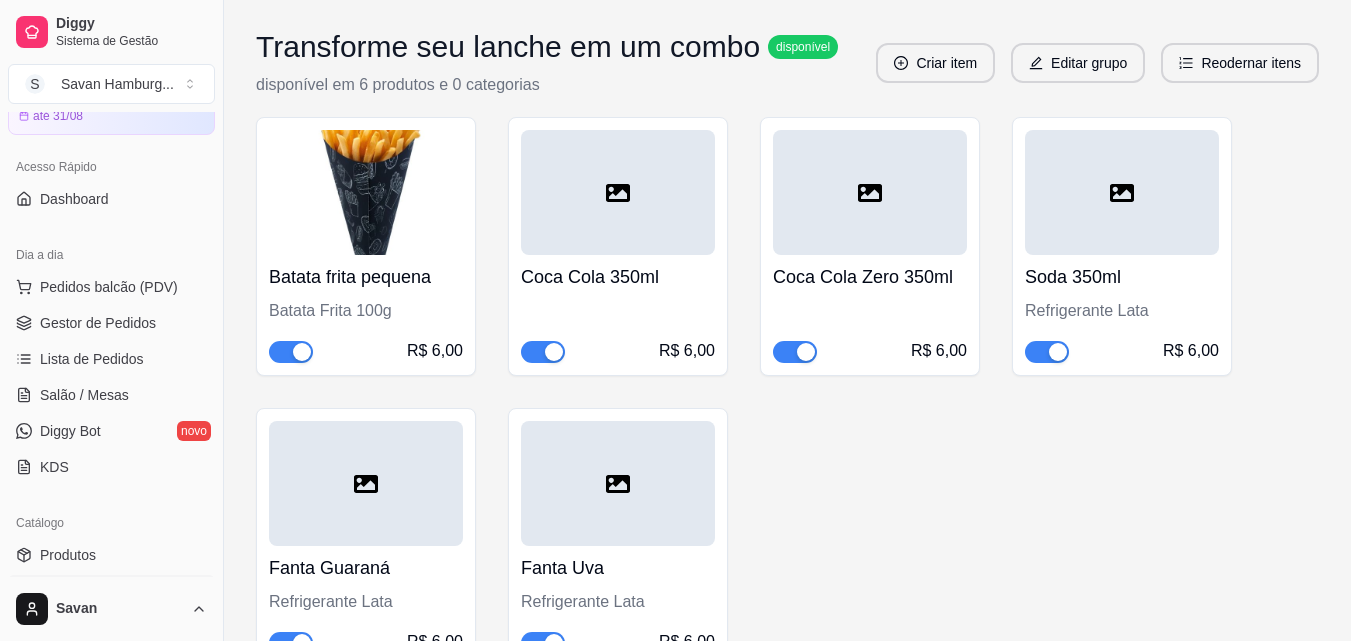 click at bounding box center (618, 192) 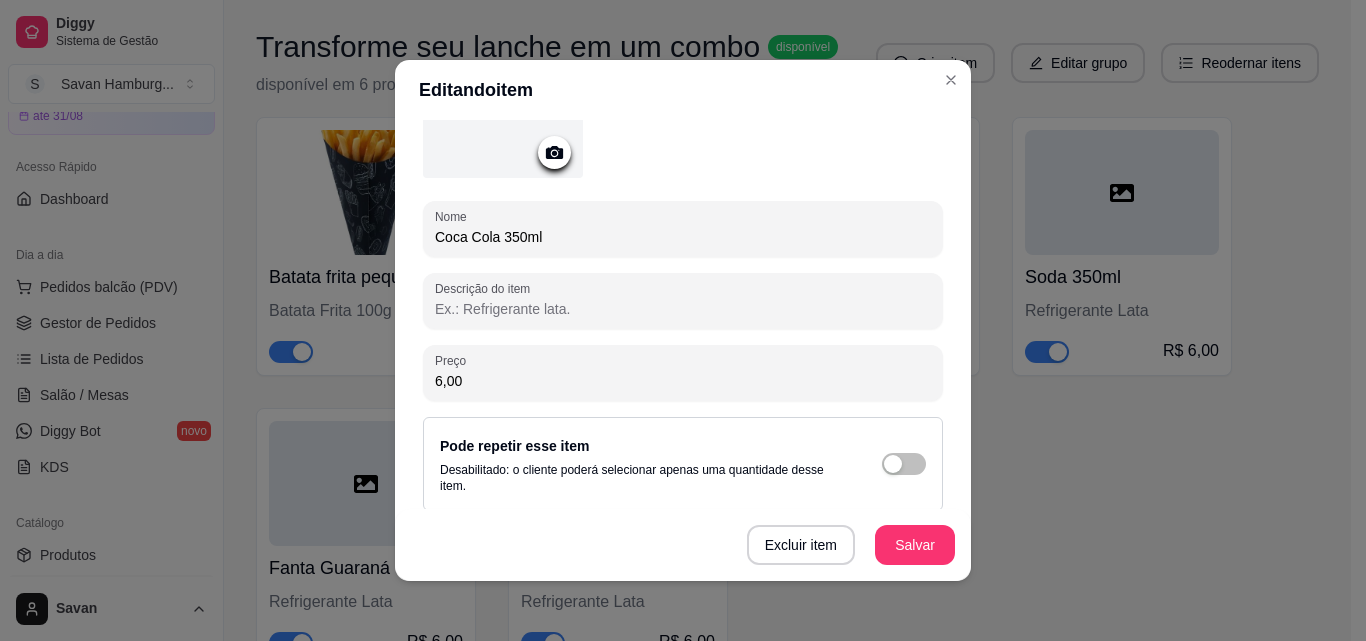 scroll, scrollTop: 297, scrollLeft: 0, axis: vertical 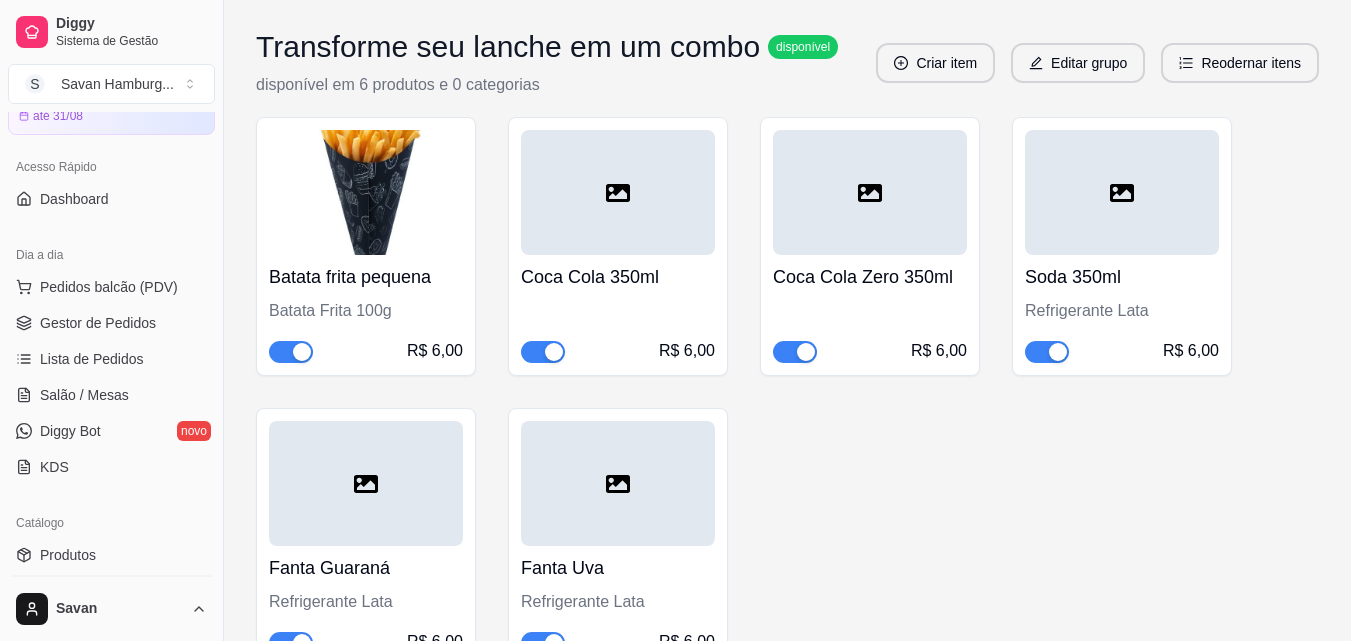 click at bounding box center [366, 483] 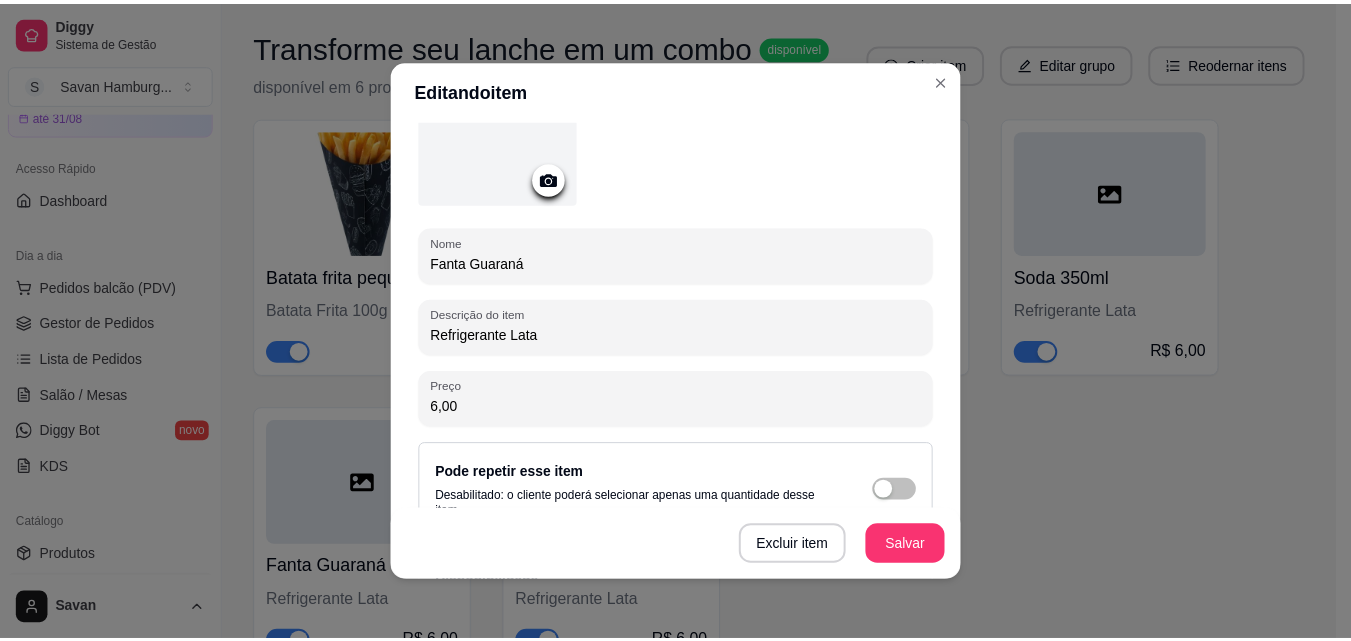 scroll, scrollTop: 297, scrollLeft: 0, axis: vertical 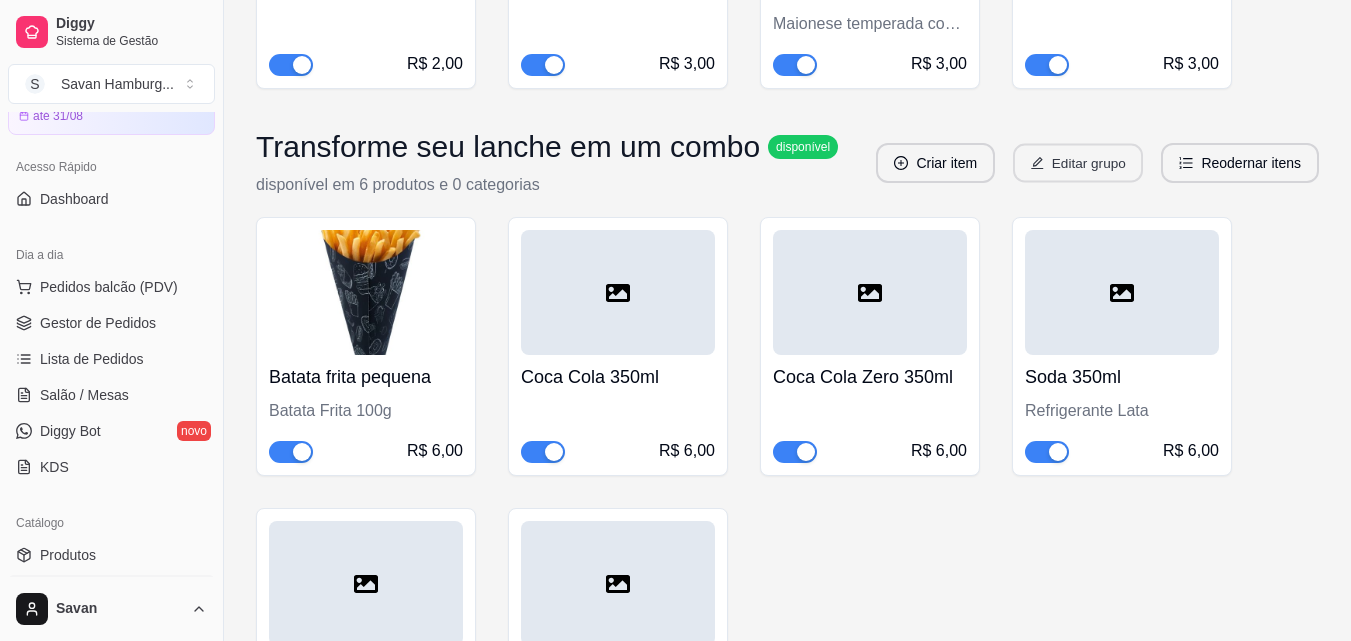 click on "Editar grupo" at bounding box center (1078, 163) 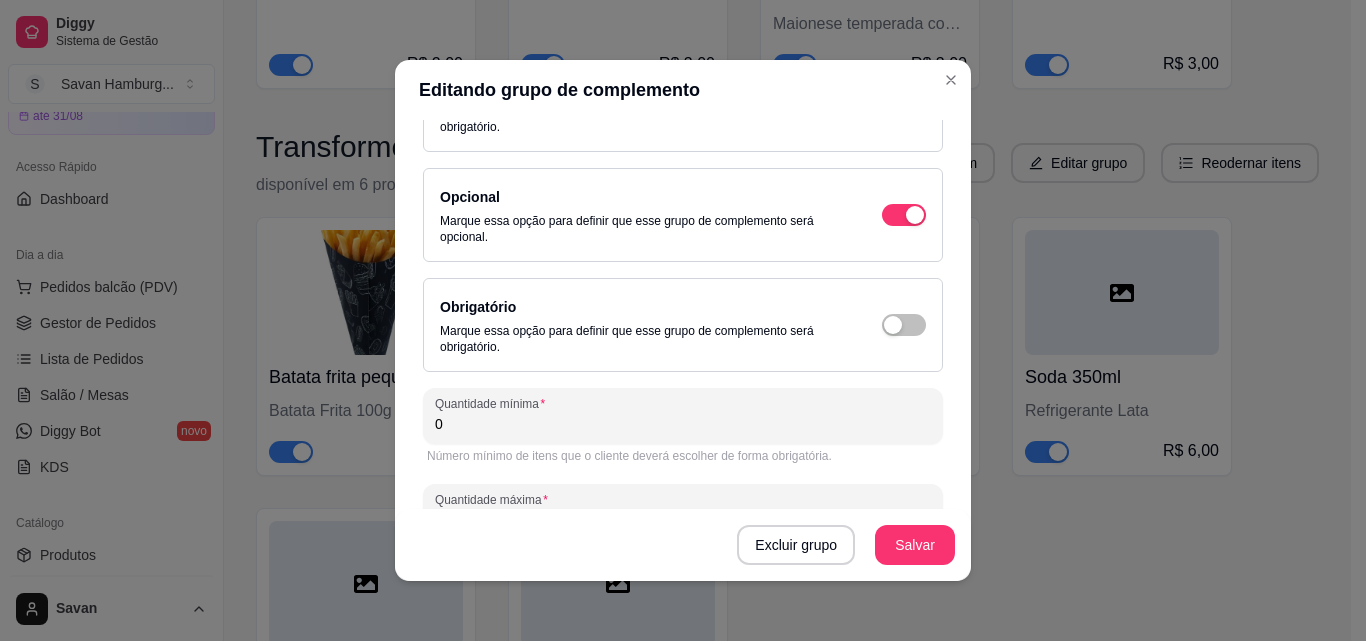 scroll, scrollTop: 173, scrollLeft: 0, axis: vertical 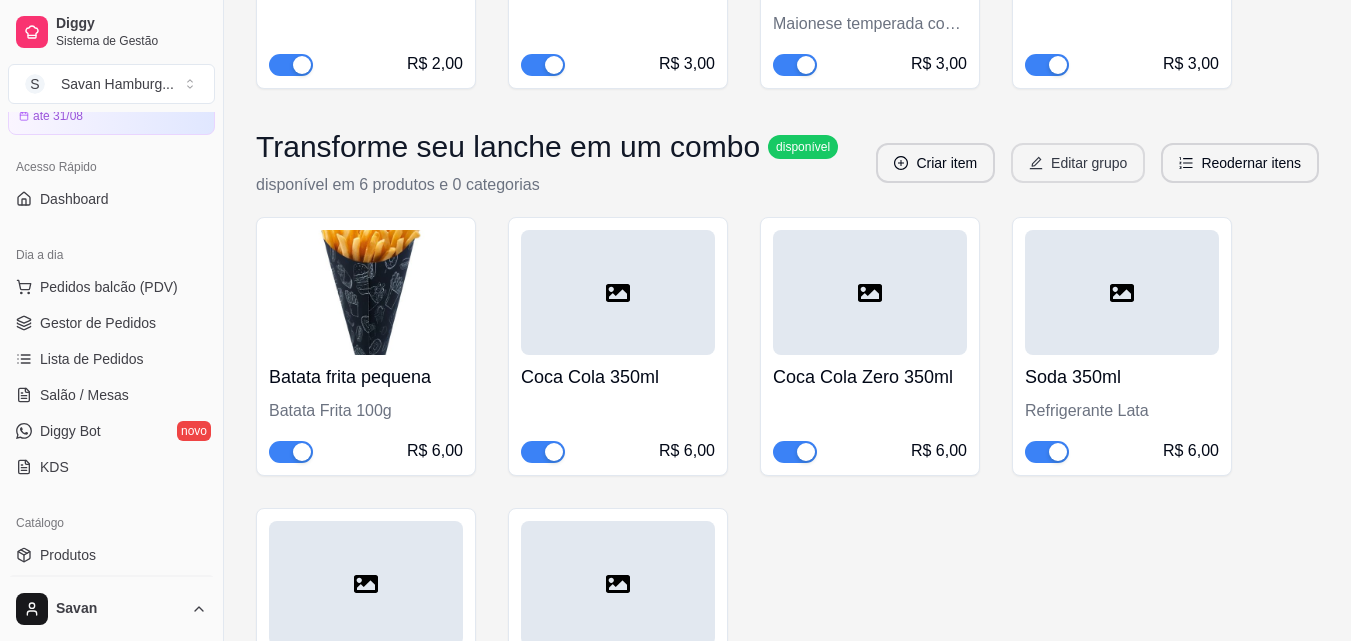 click on "Editar grupo" at bounding box center [1078, 163] 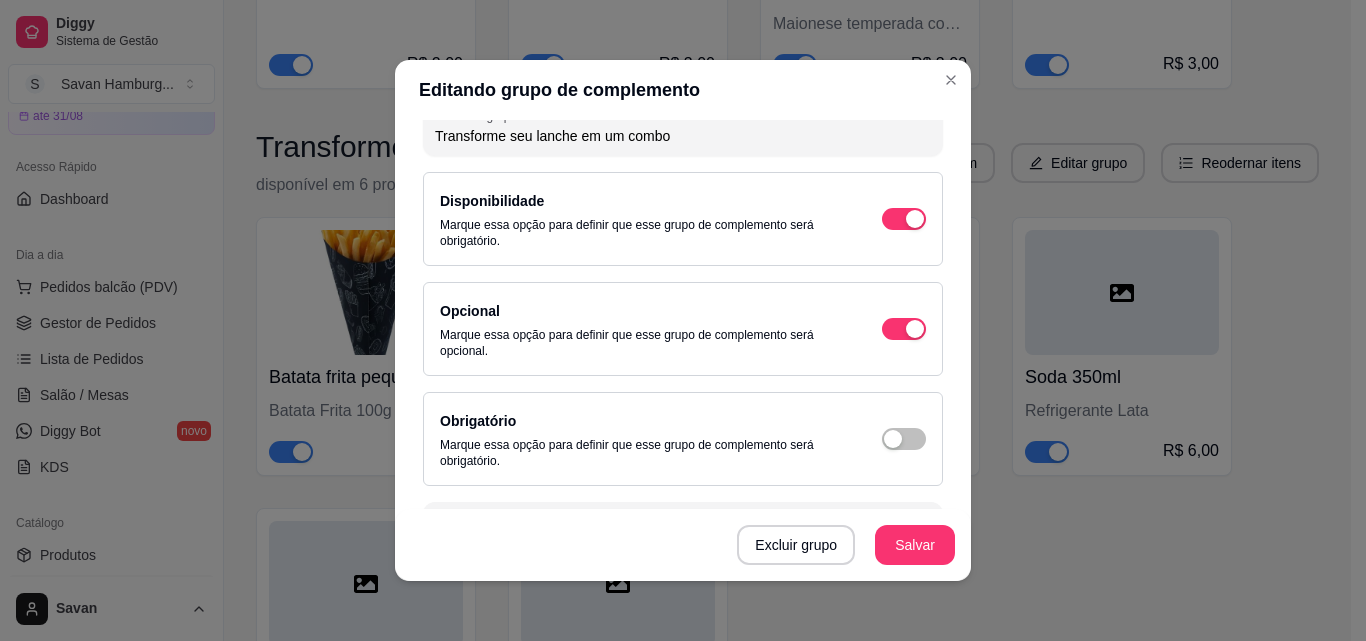 scroll, scrollTop: 200, scrollLeft: 0, axis: vertical 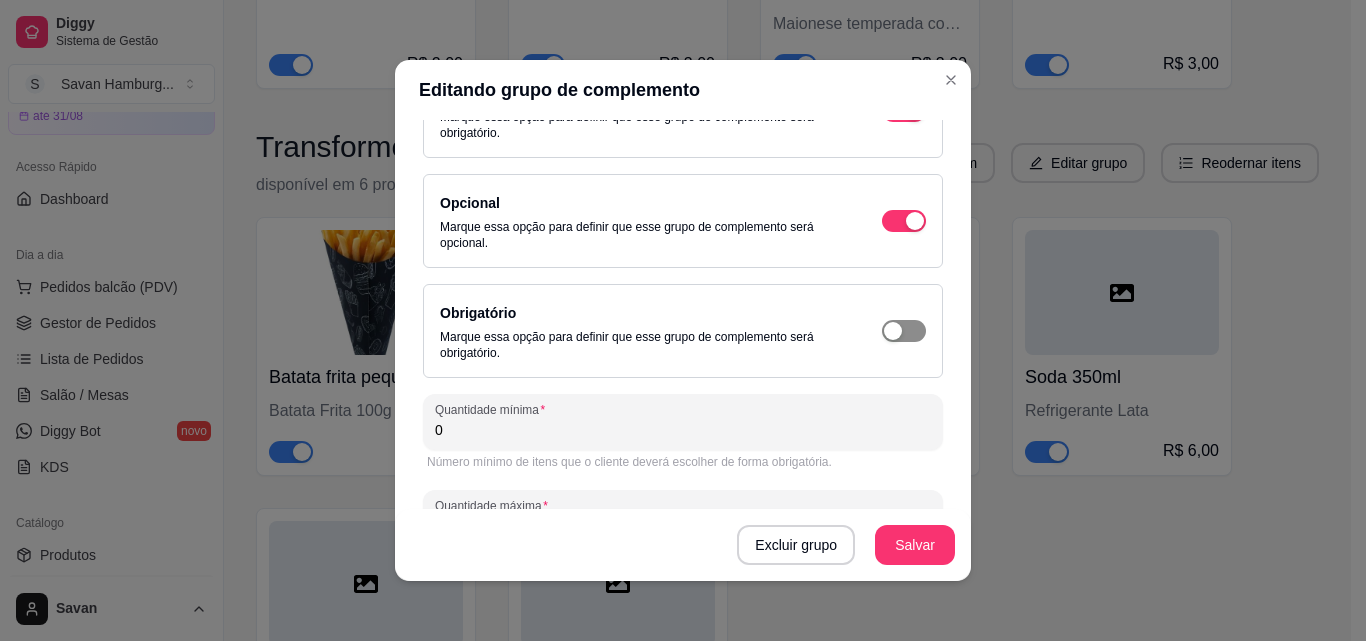 click at bounding box center [904, 111] 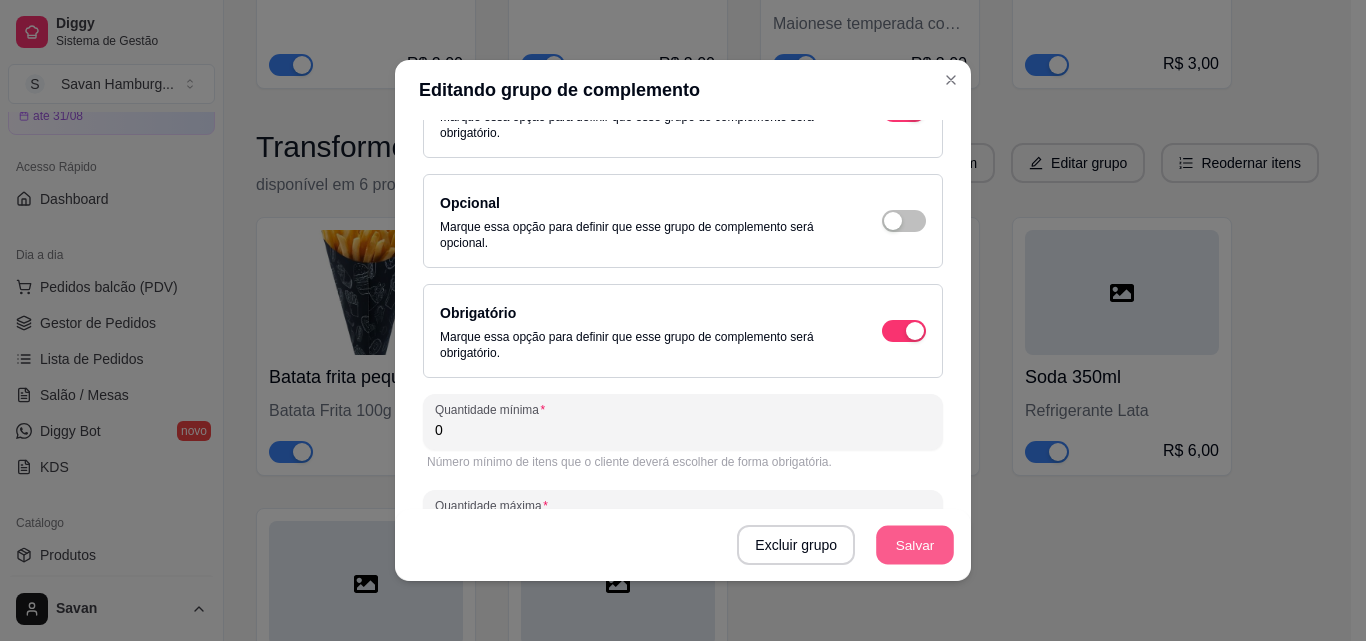 click on "Salvar" at bounding box center (915, 545) 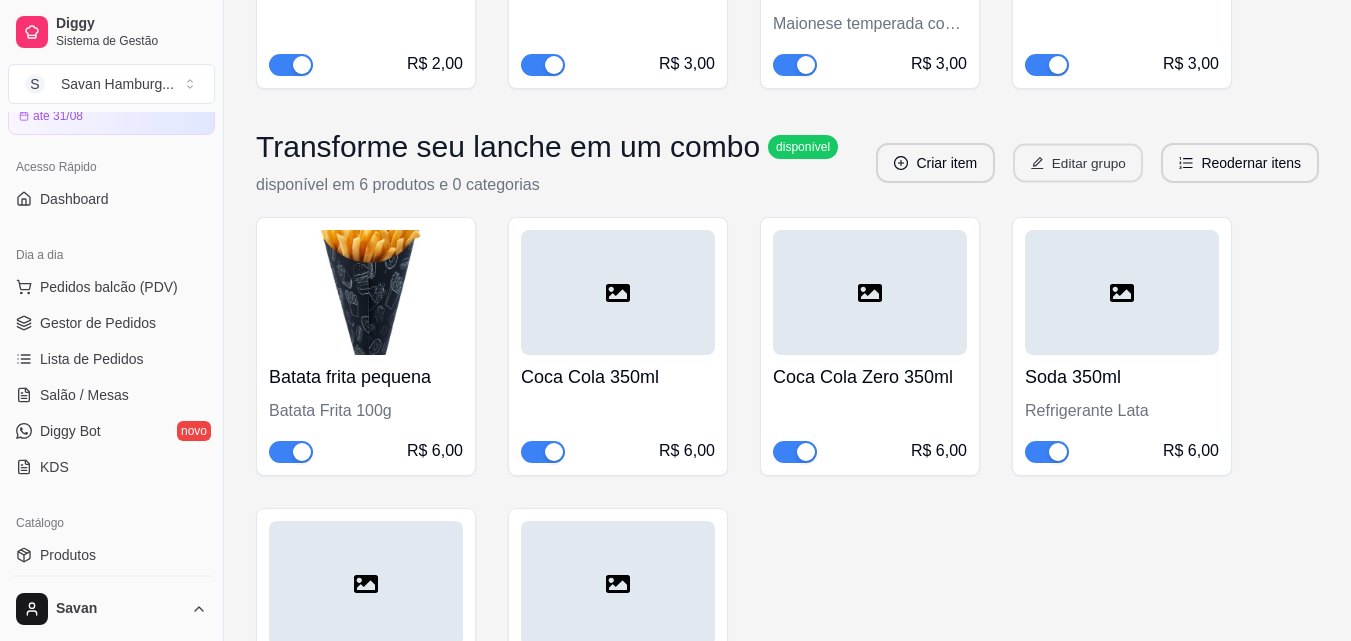 click on "Editar grupo" at bounding box center [1078, 163] 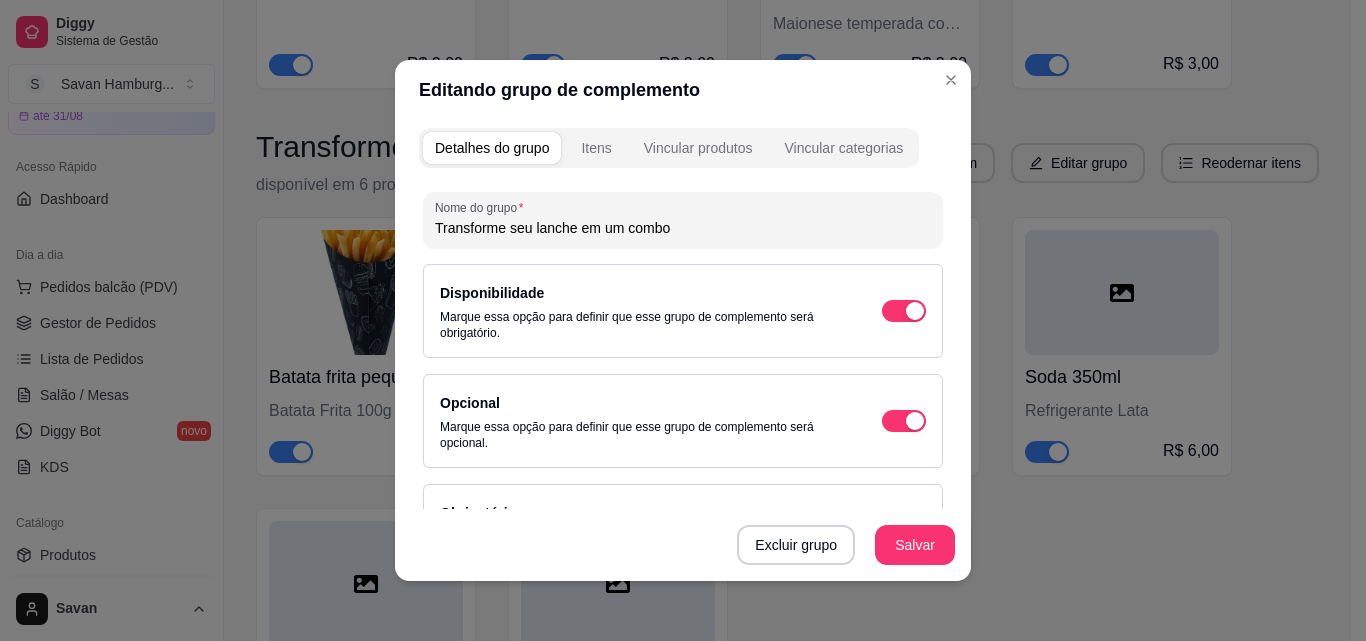 scroll, scrollTop: 273, scrollLeft: 0, axis: vertical 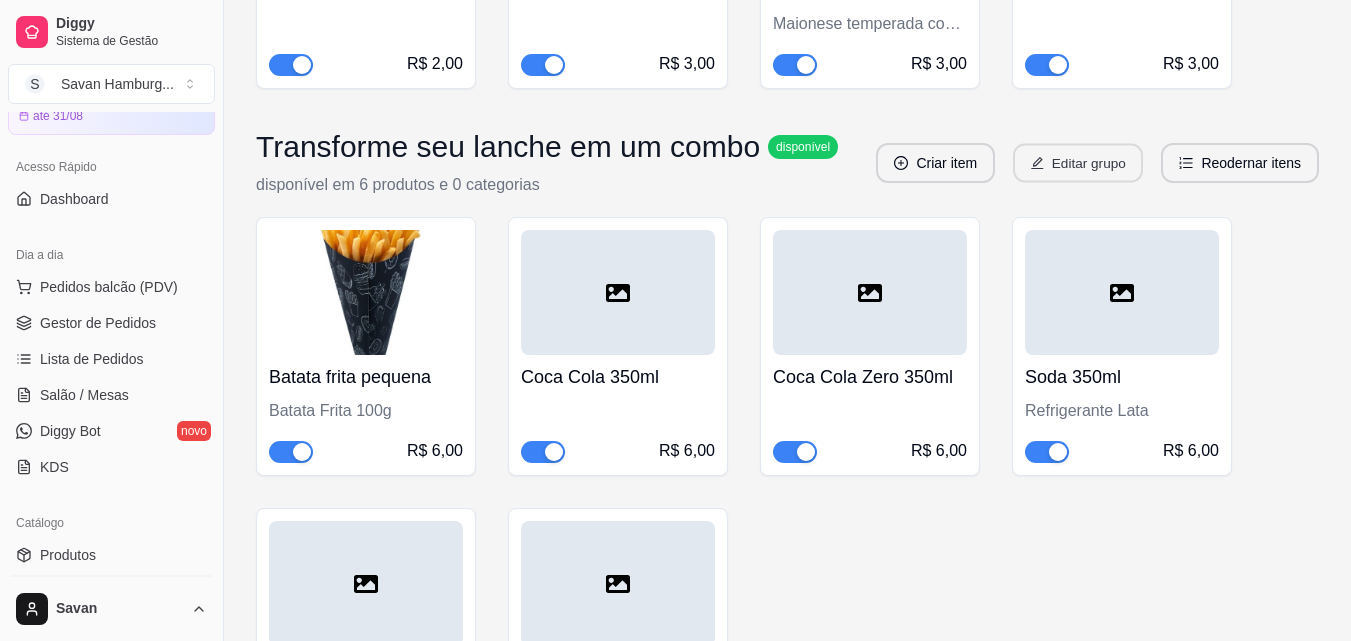 click on "Editar grupo" at bounding box center (1078, 163) 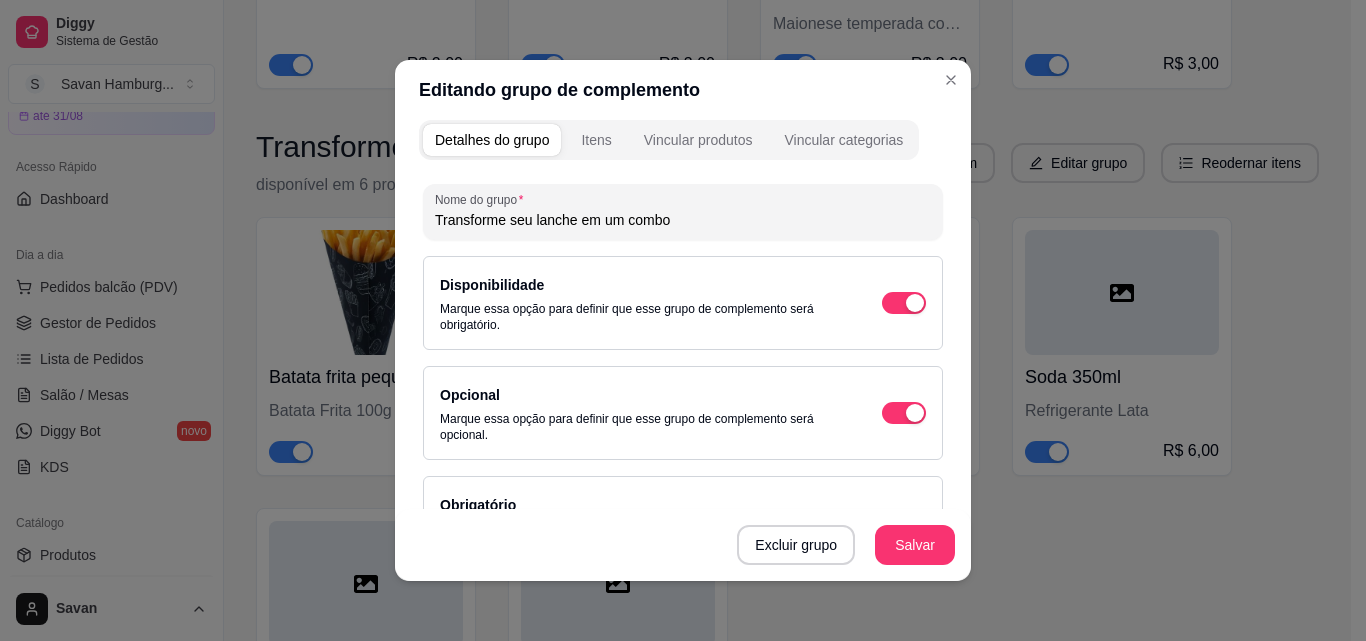 scroll, scrollTop: 0, scrollLeft: 0, axis: both 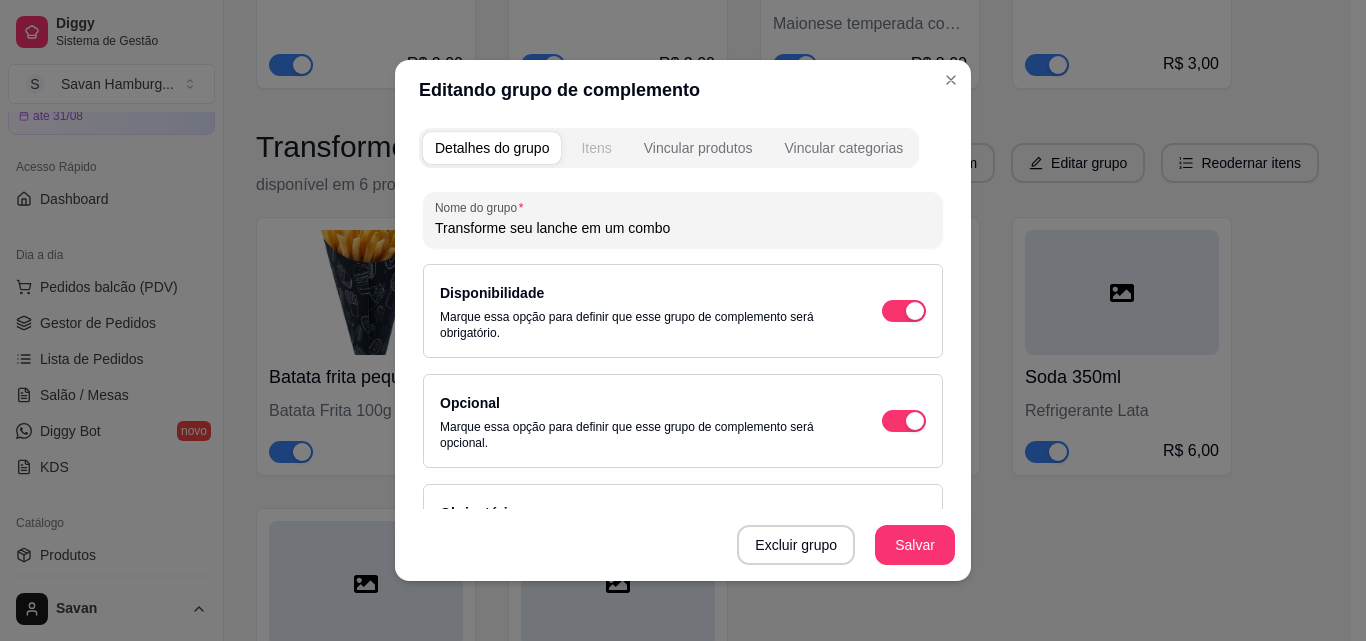 click on "Itens" at bounding box center [596, 148] 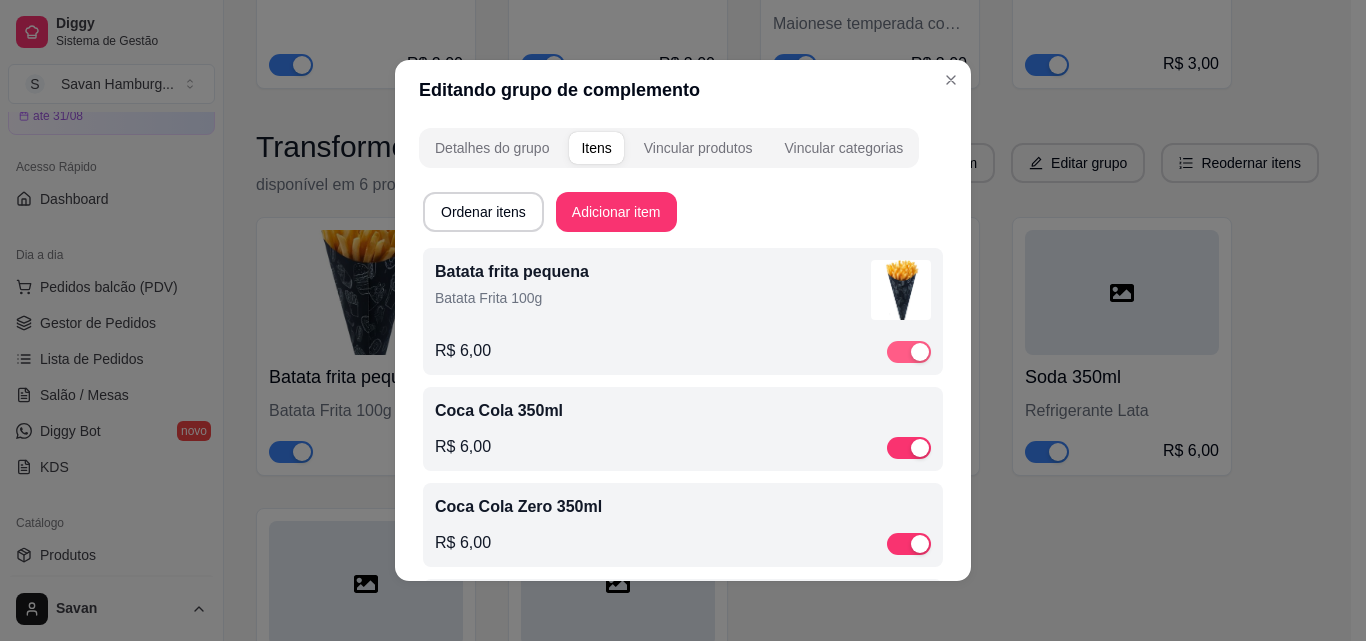 click at bounding box center [920, 352] 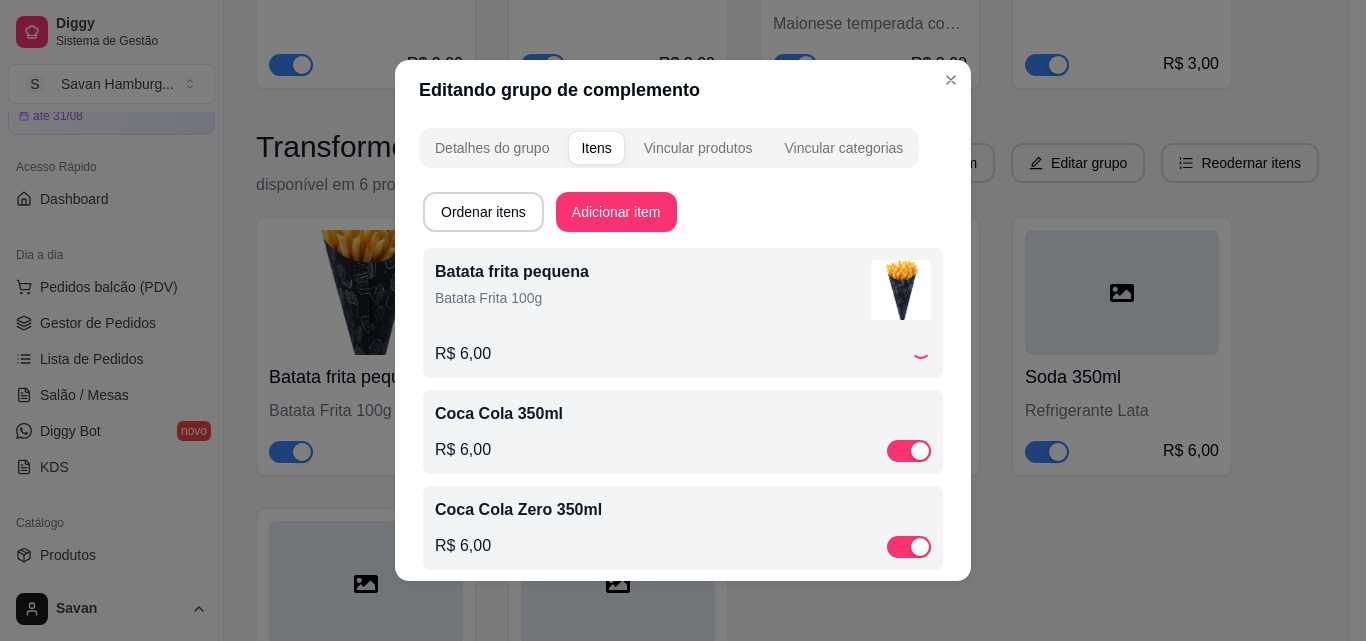 click on "Coca Cola 350ml R$ 6,00" at bounding box center [683, 432] 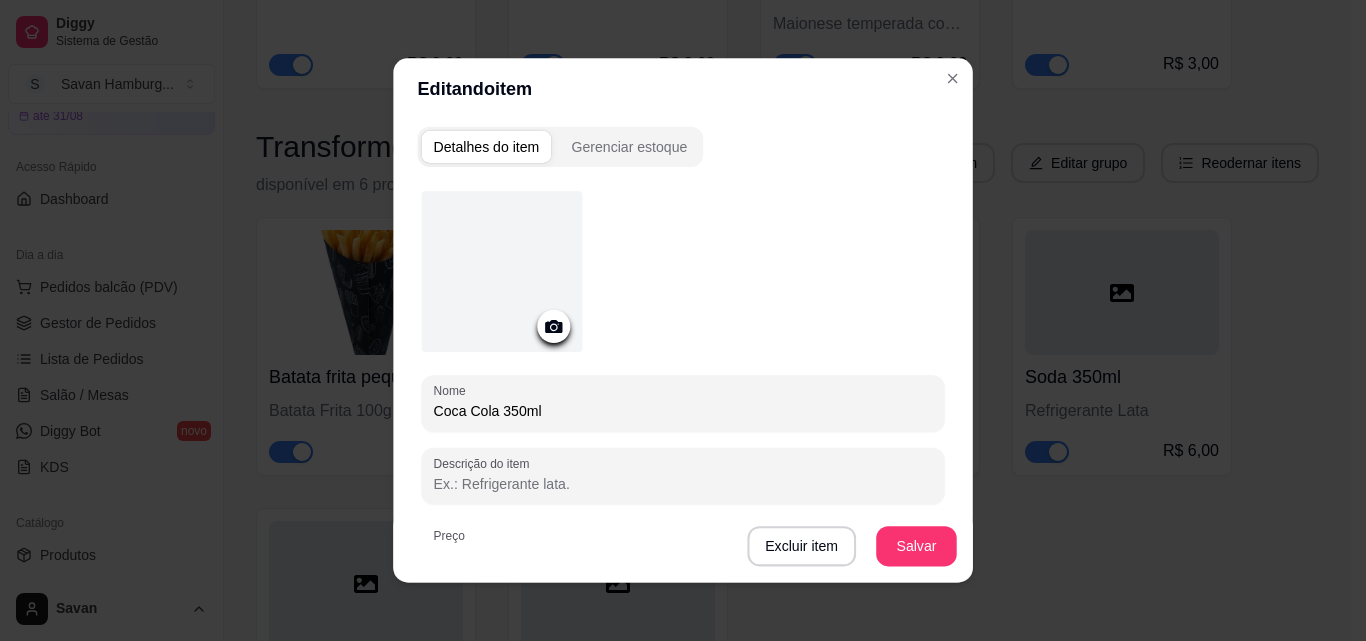 click on "Nome Coca Cola 350ml Descrição do item Preço 6,00 Pode repetir esse item Desabilitado: o cliente poderá selecionar apenas uma quantidade desse item. Disponibilidade Ao pausar o item o mesmo não estará disponível para seleção nos produtos e/ou categorias vinculadas" at bounding box center (682, 494) 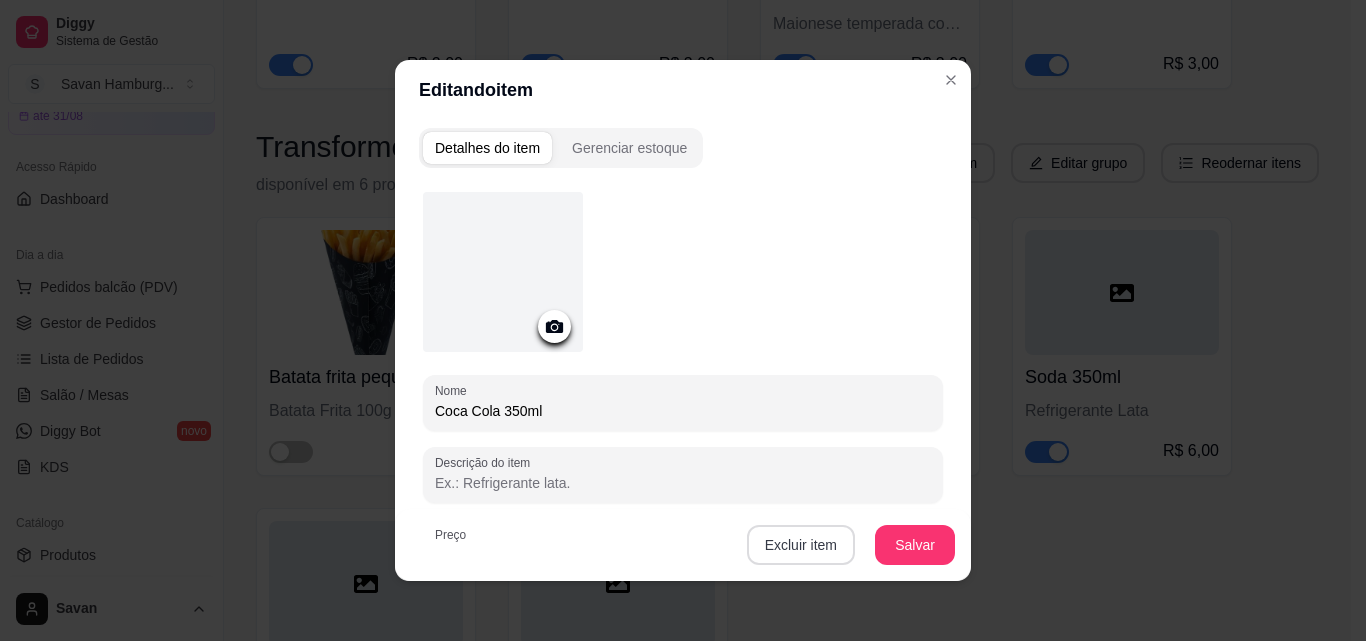 click on "Excluir item" at bounding box center (801, 545) 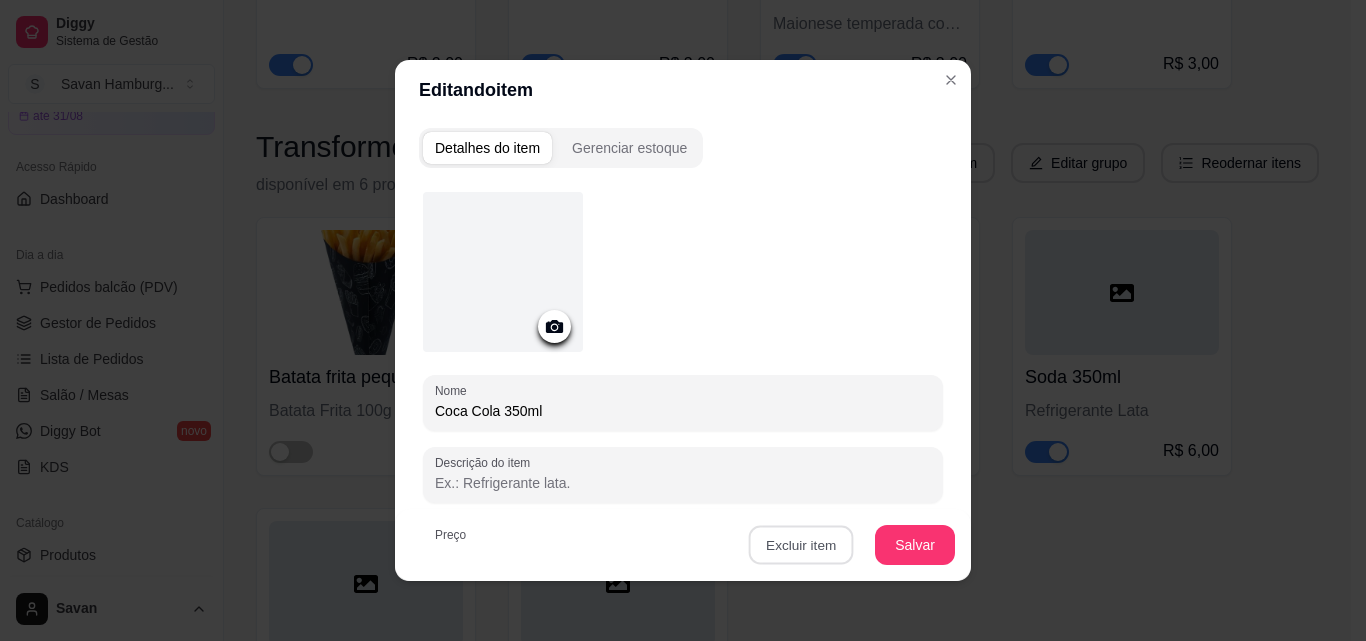 click on "Não" at bounding box center (806, 500) 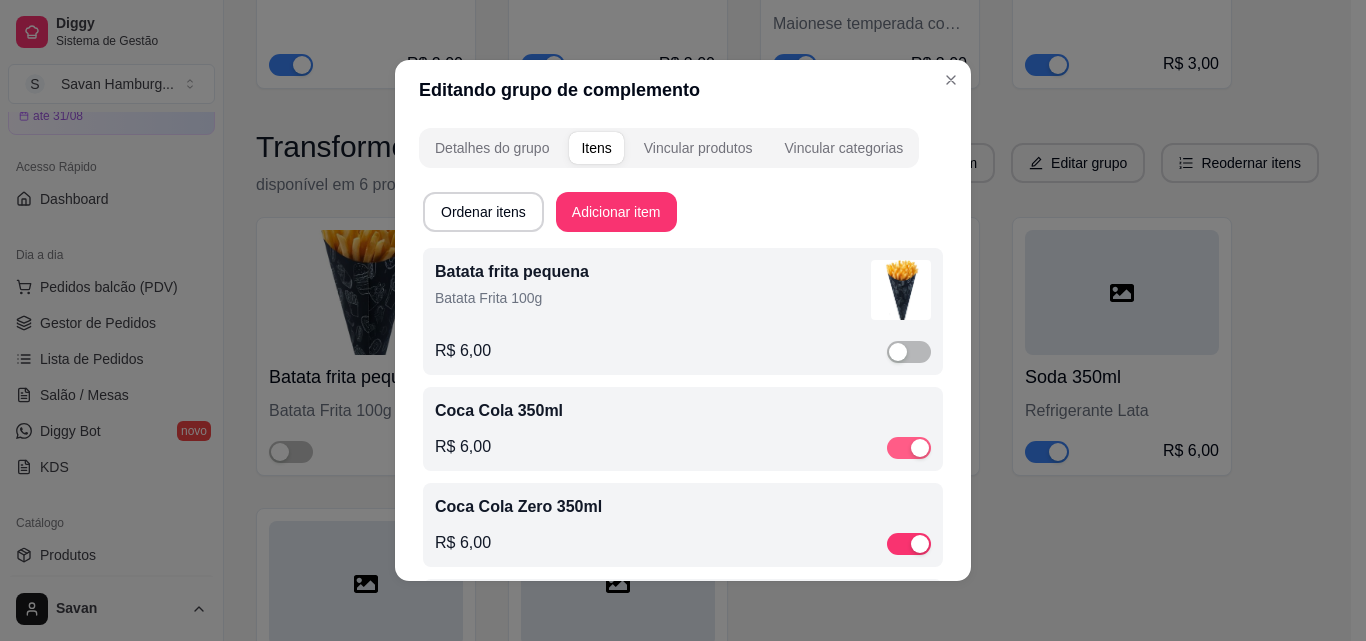 click at bounding box center (920, 448) 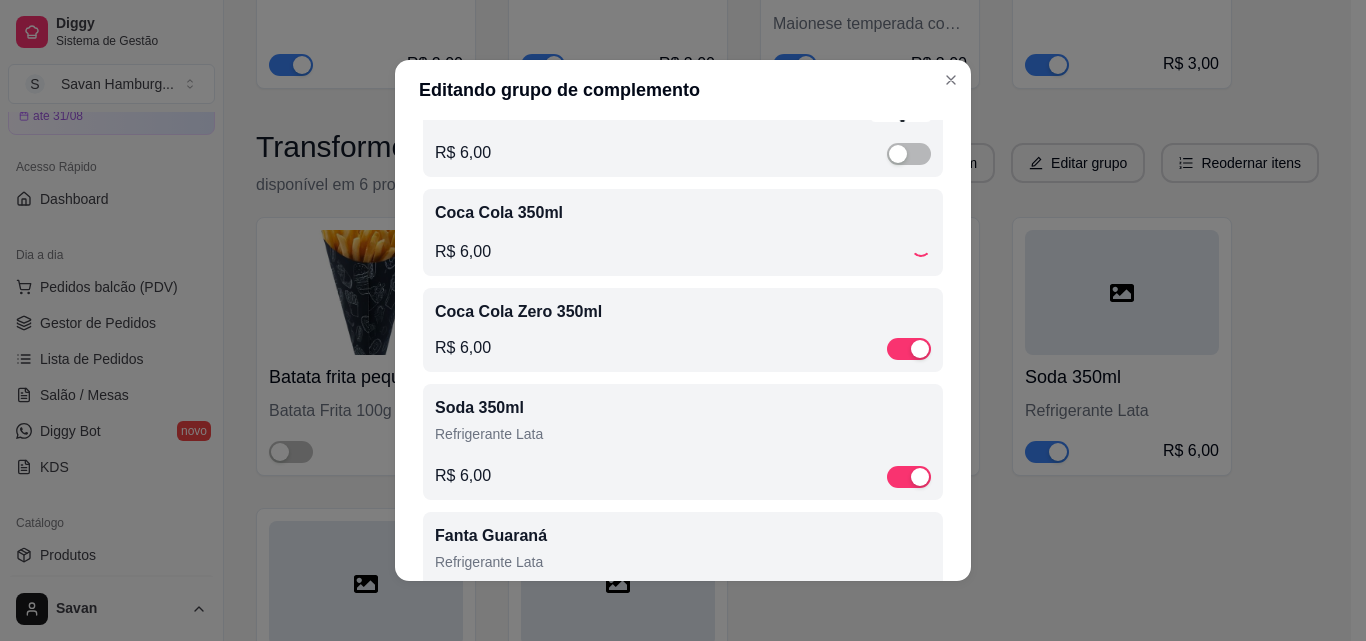 scroll, scrollTop: 200, scrollLeft: 0, axis: vertical 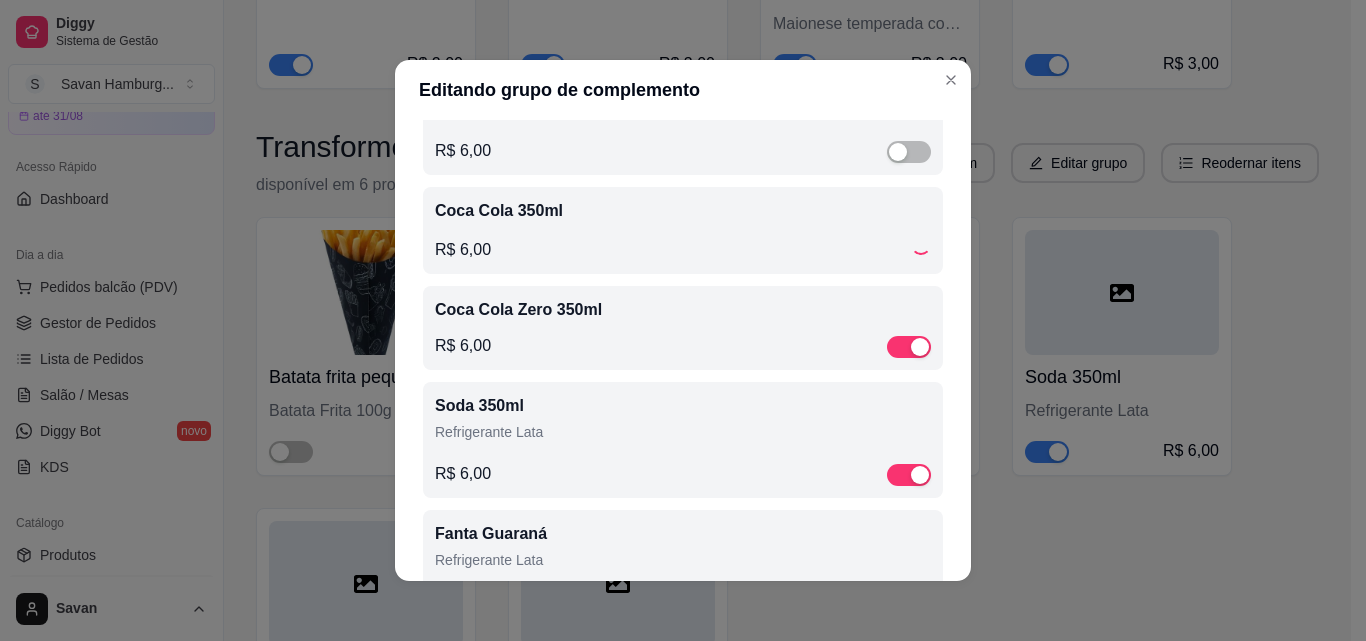 click on "Batata frita pequena Batata Frita 100g R$ 6,00 Coca Cola 350ml R$ 6,00 Coca Cola Zero 350ml  R$ 6,00 Soda 350ml Refrigerante Lata R$ 6,00 Fanta Guaraná  Refrigerante Lata R$ 6,00 Fanta Uva Refrigerante Lata R$ 6,00" at bounding box center [683, 407] 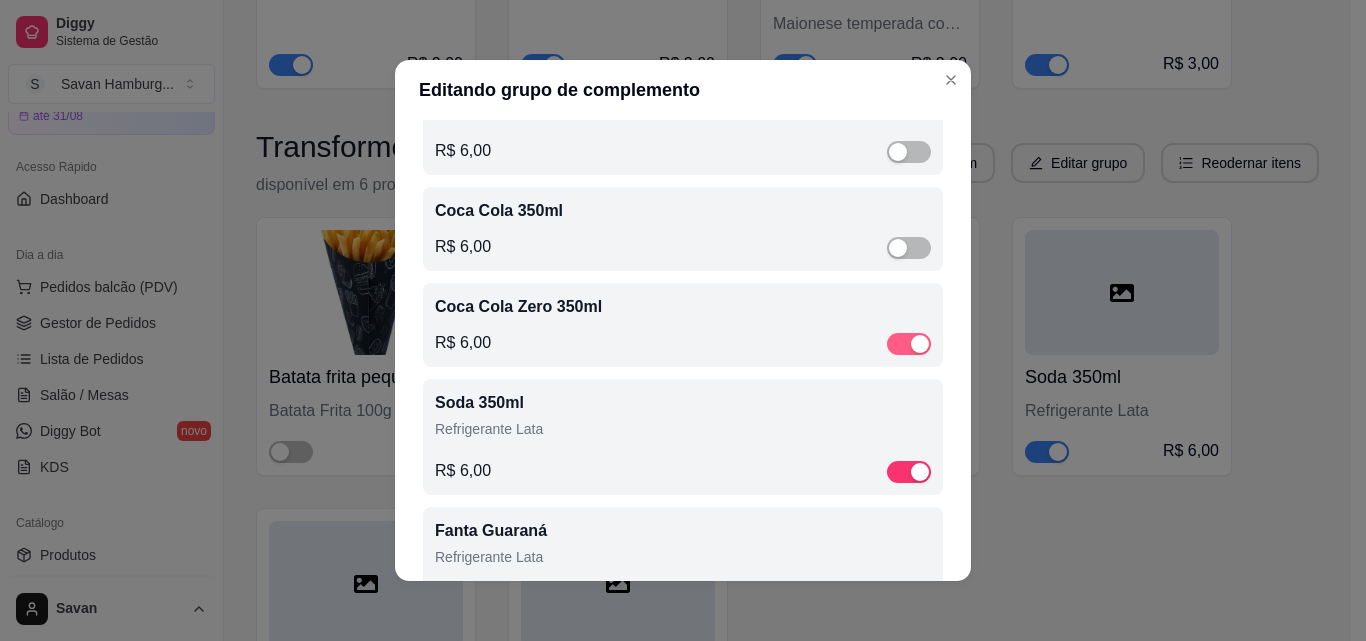 click at bounding box center (909, 344) 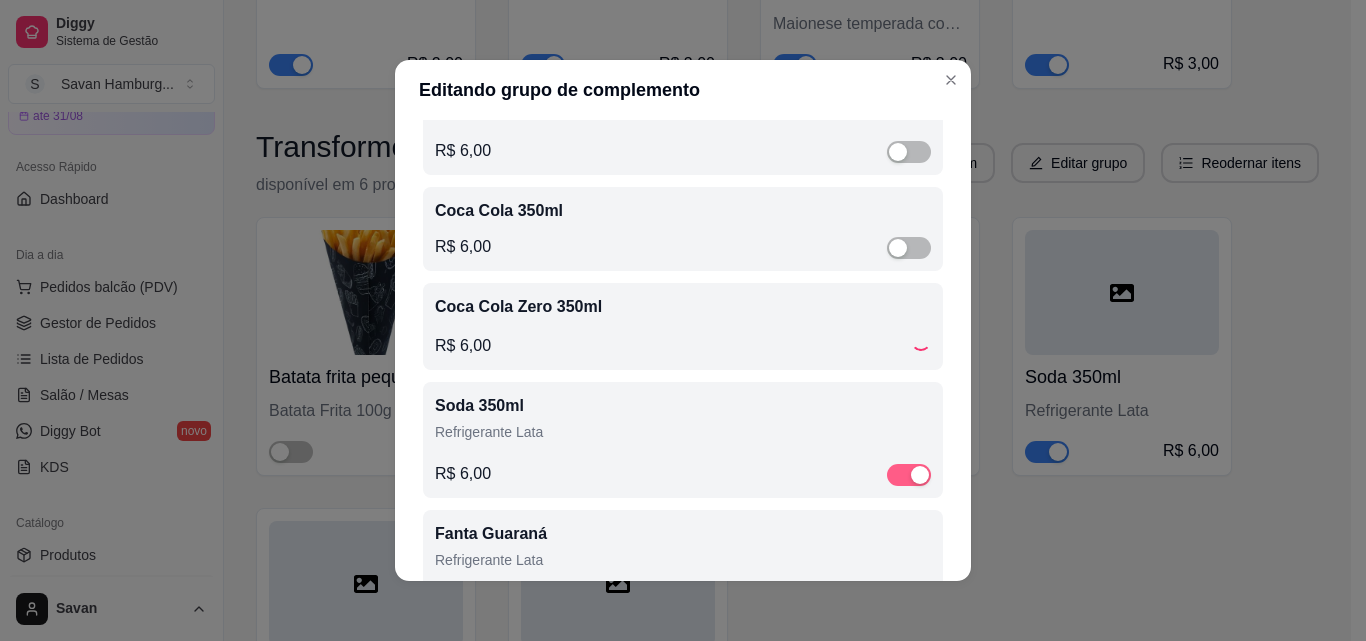 click at bounding box center [920, 475] 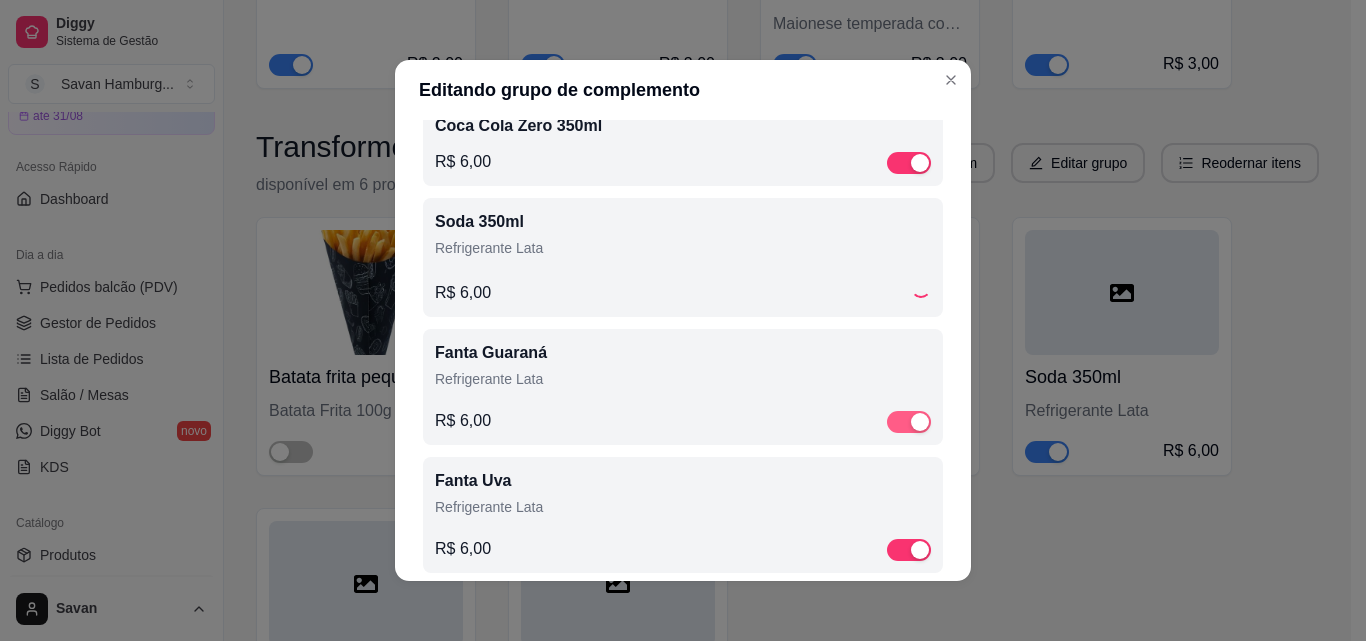 scroll, scrollTop: 407, scrollLeft: 0, axis: vertical 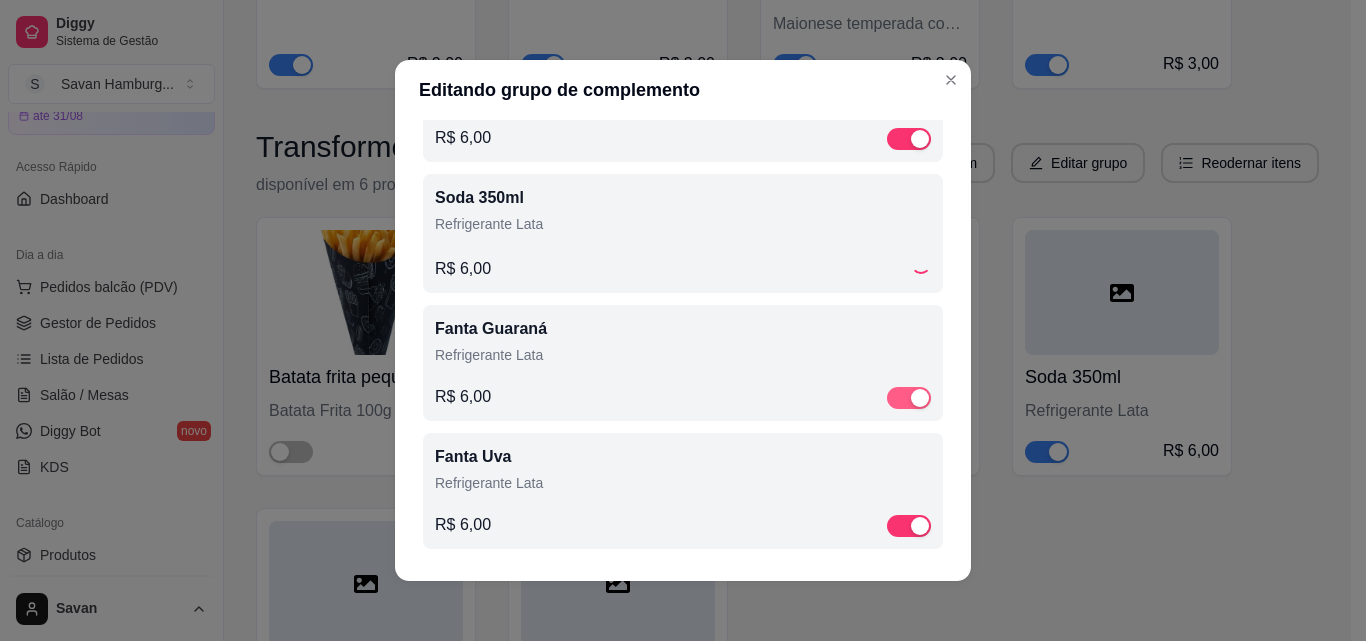 click at bounding box center [920, 398] 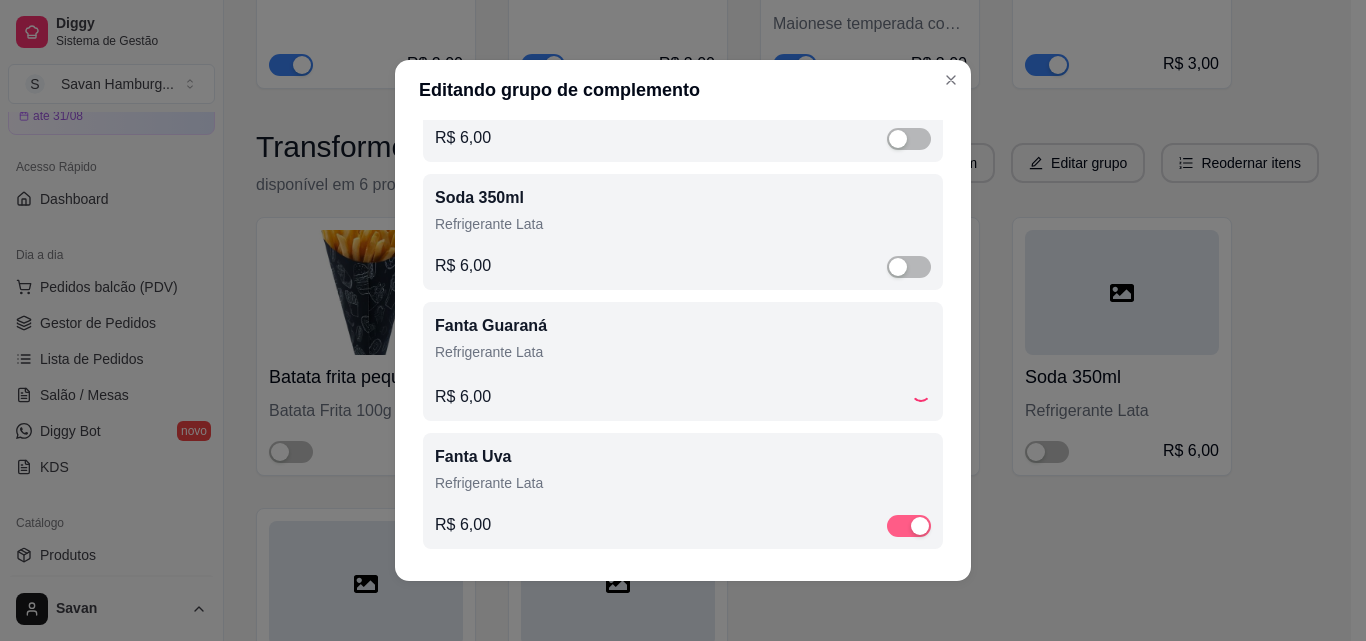 click at bounding box center [909, 526] 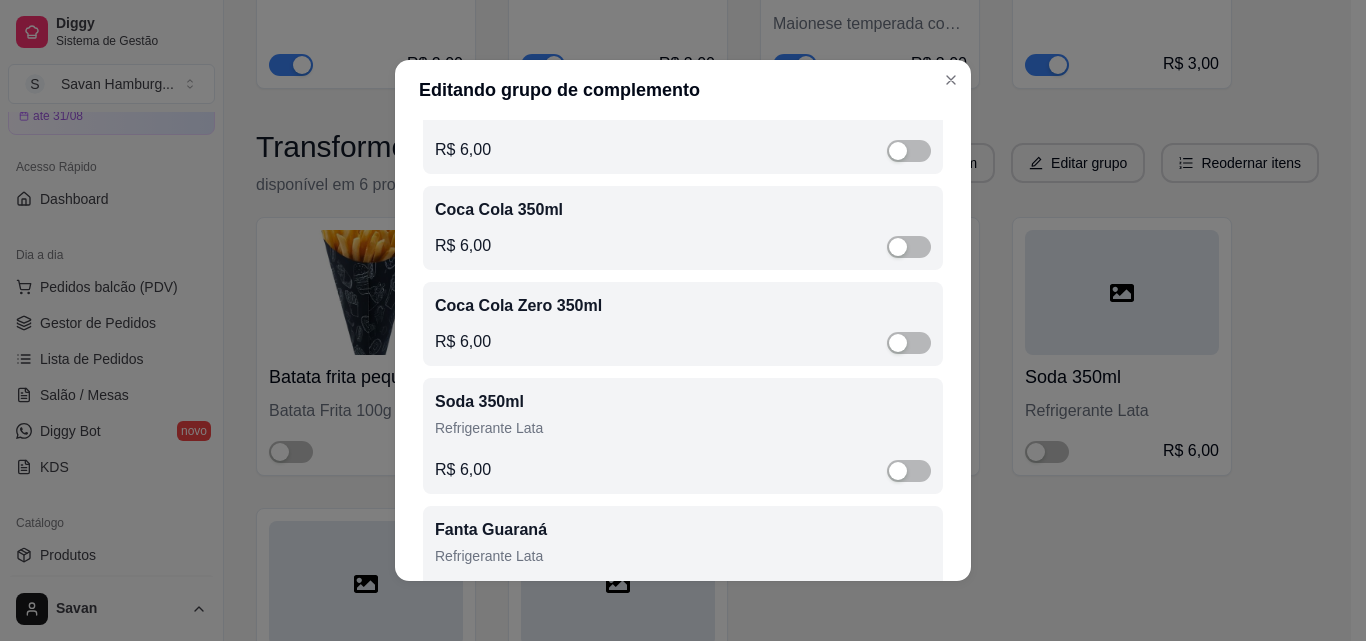 scroll, scrollTop: 200, scrollLeft: 0, axis: vertical 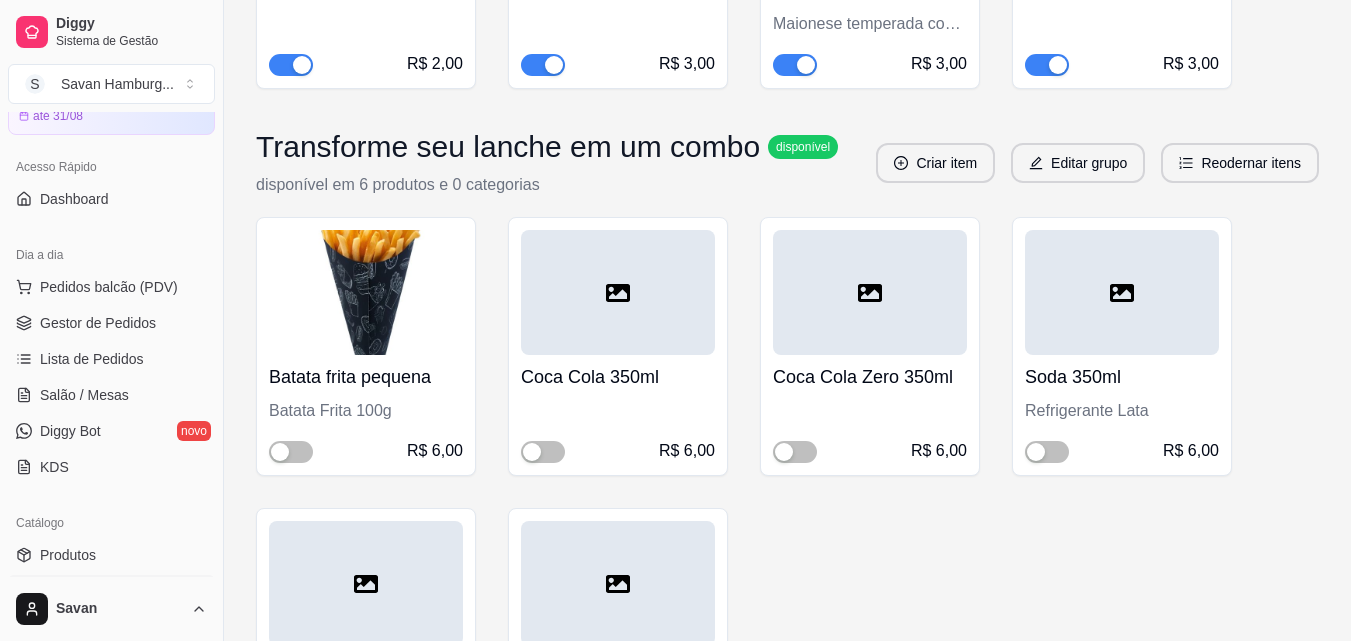 click at bounding box center [366, 292] 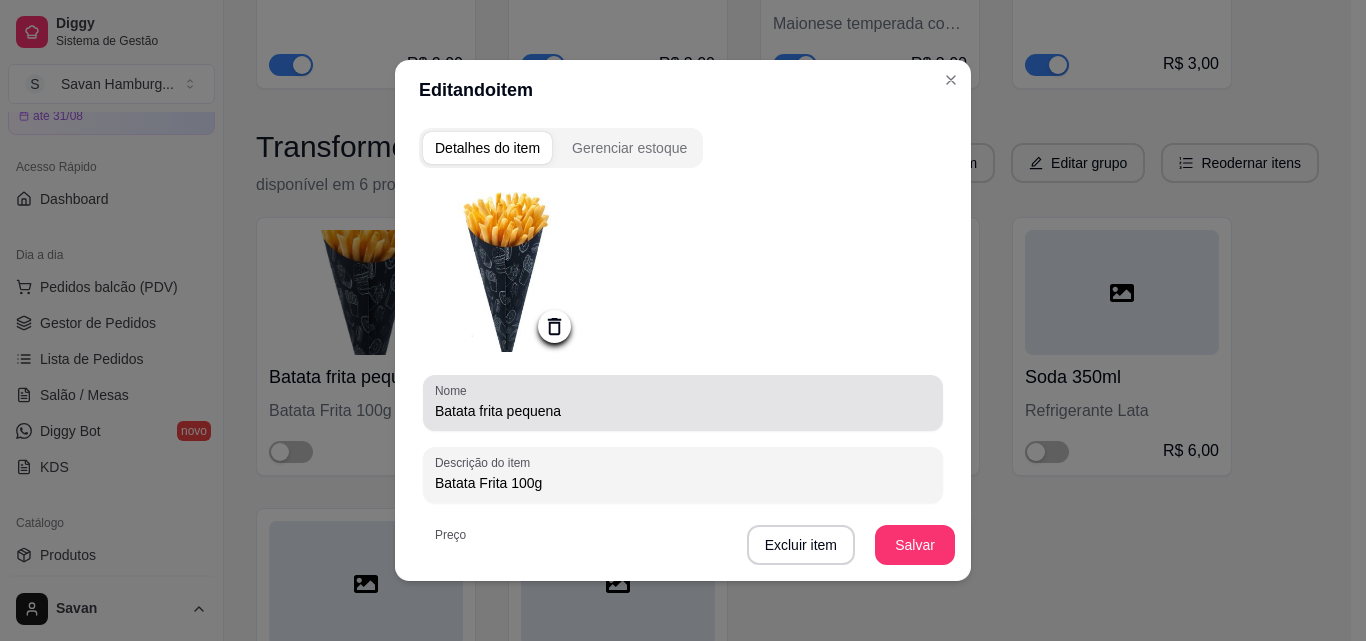 click on "Batata frita pequena" at bounding box center [683, 411] 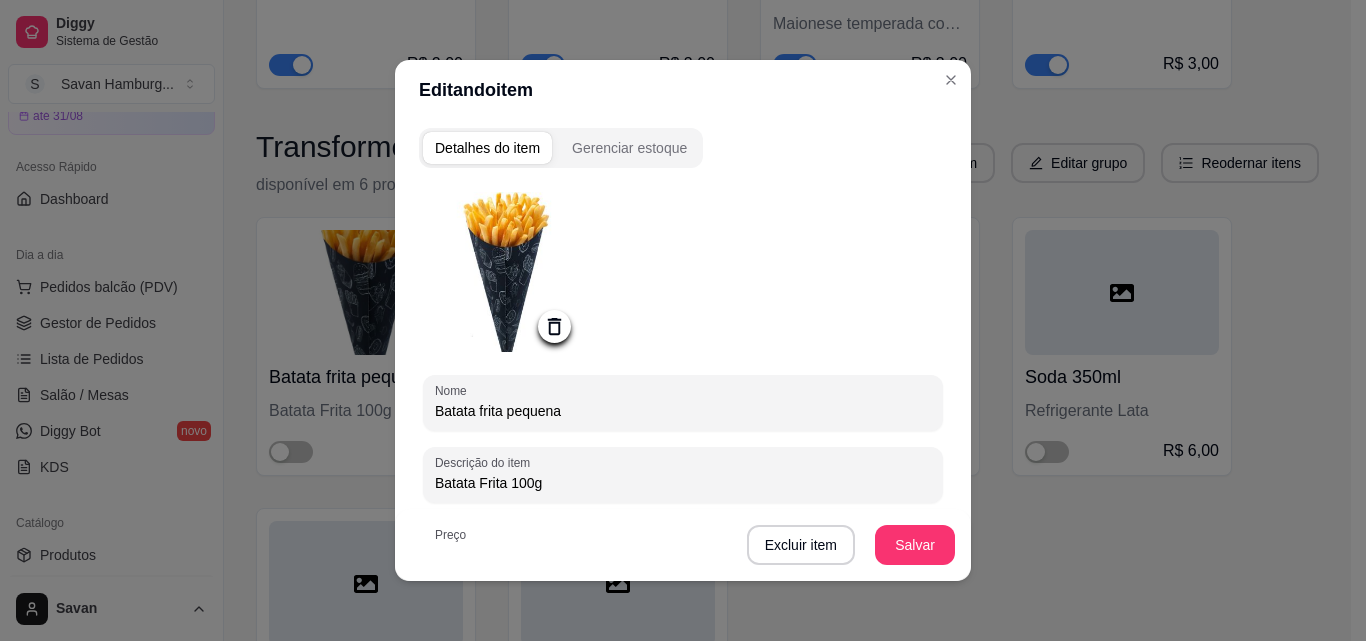 click on "Batata frita pequena" at bounding box center [683, 411] 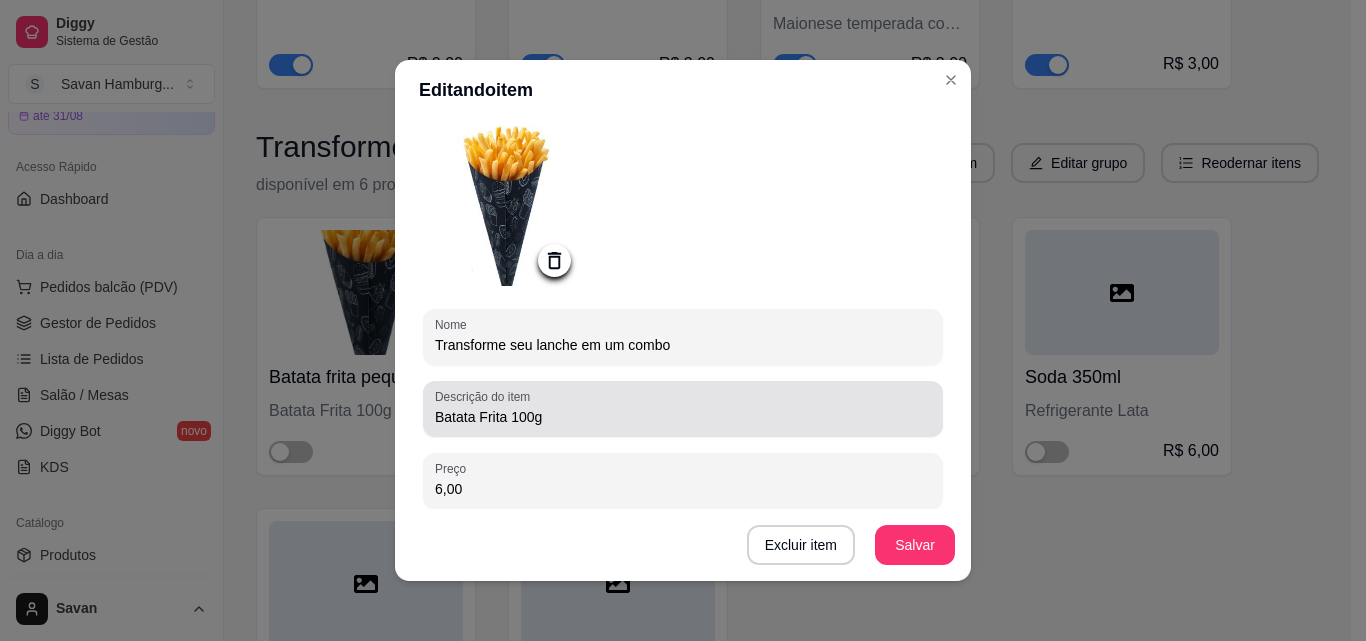 scroll, scrollTop: 100, scrollLeft: 0, axis: vertical 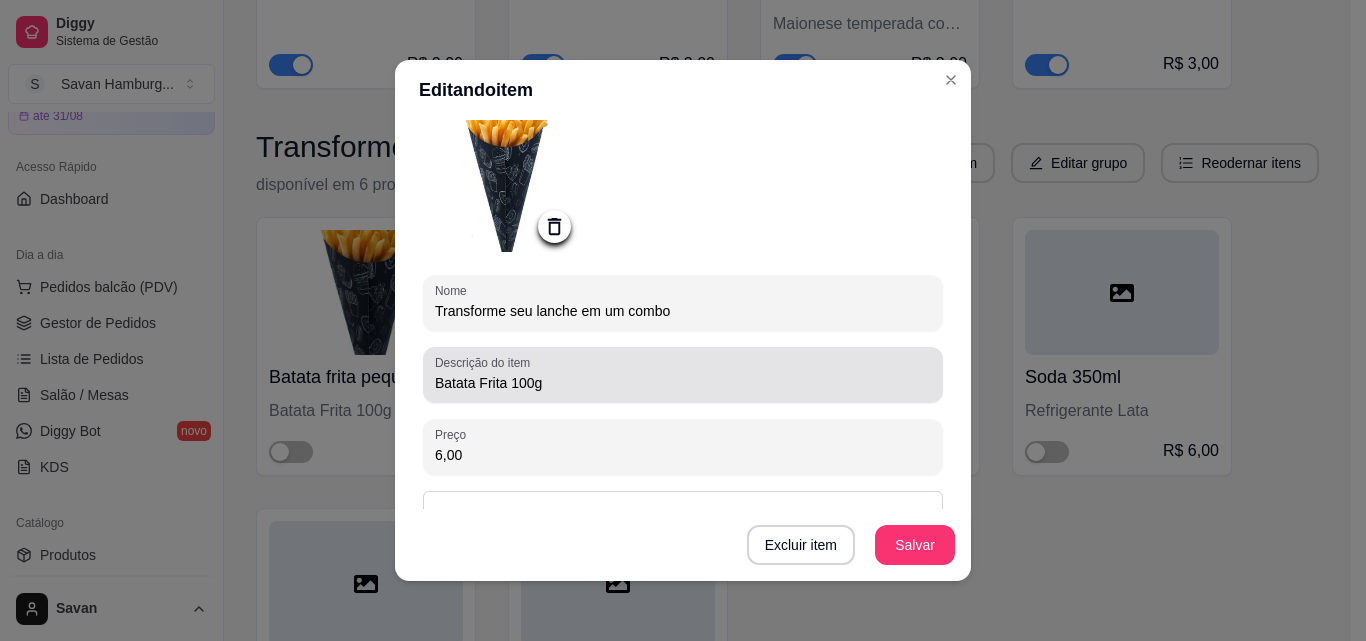 type on "Transforme seu lanche em um combo" 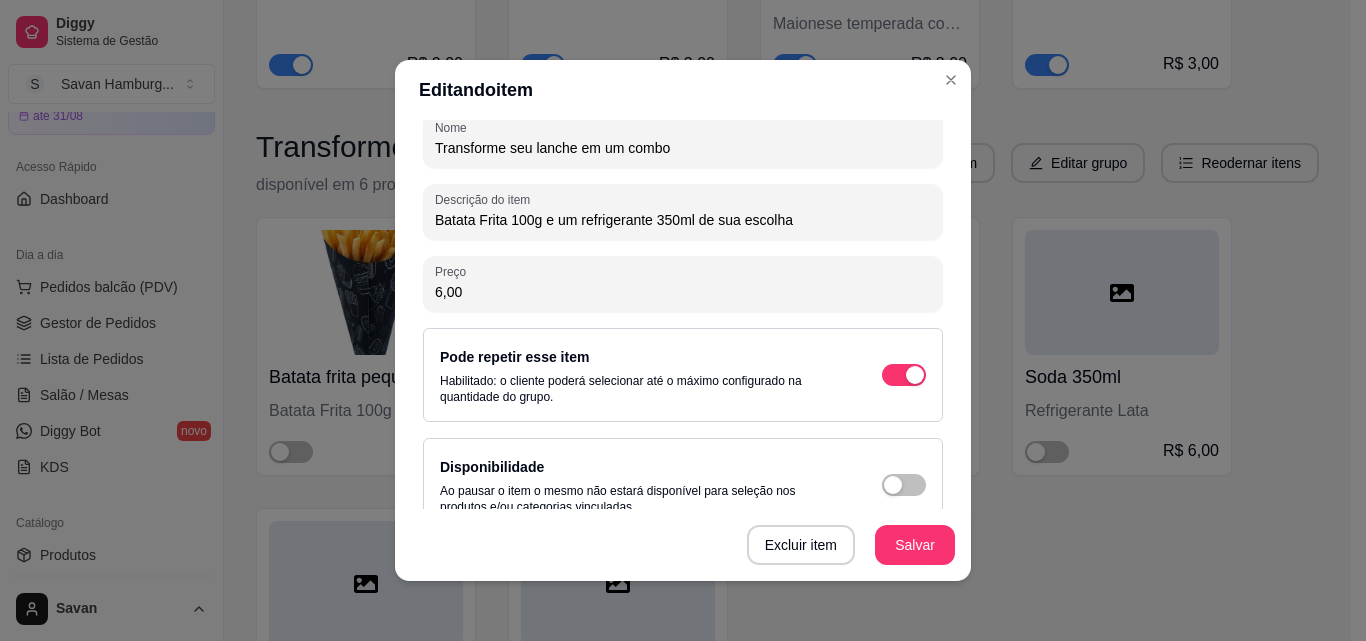 scroll, scrollTop: 297, scrollLeft: 0, axis: vertical 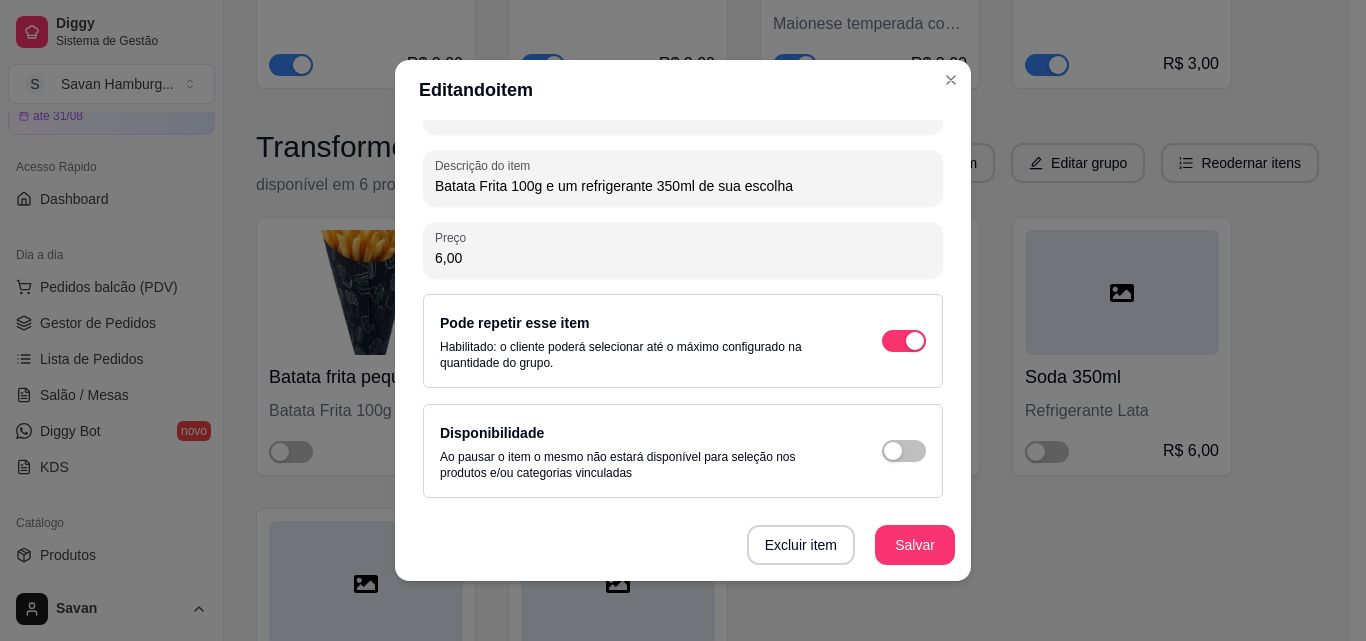 click on "Batata Frita 100g e um refrigerante 350ml de sua escolha" at bounding box center [683, 186] 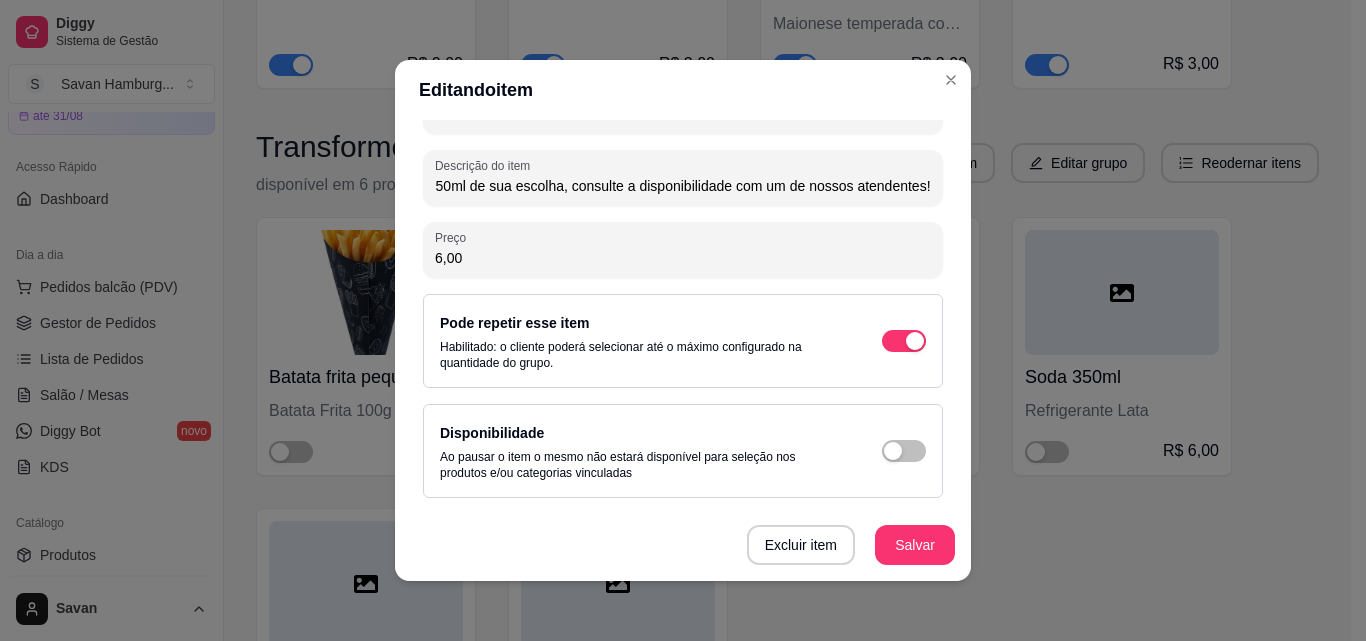 scroll, scrollTop: 0, scrollLeft: 239, axis: horizontal 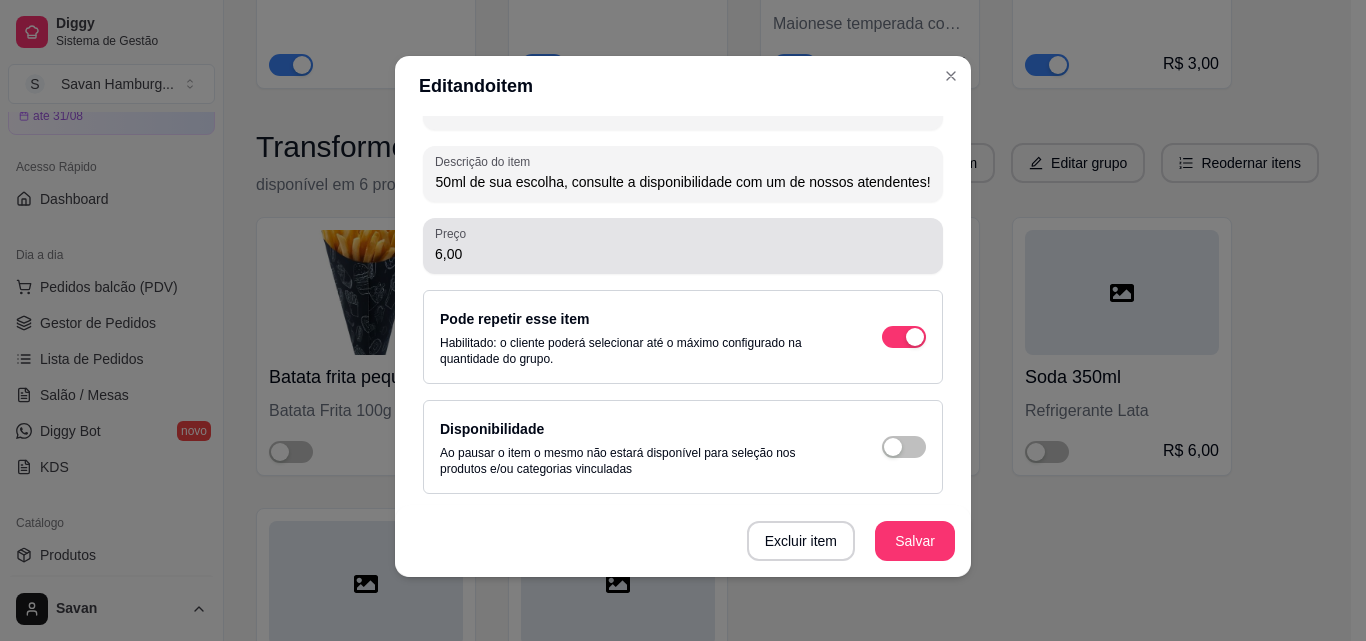 type on "Batata Frita 100g e um refrigerante 350ml de sua escolha, consulte a disponibilidade com um de nossos atendentes!" 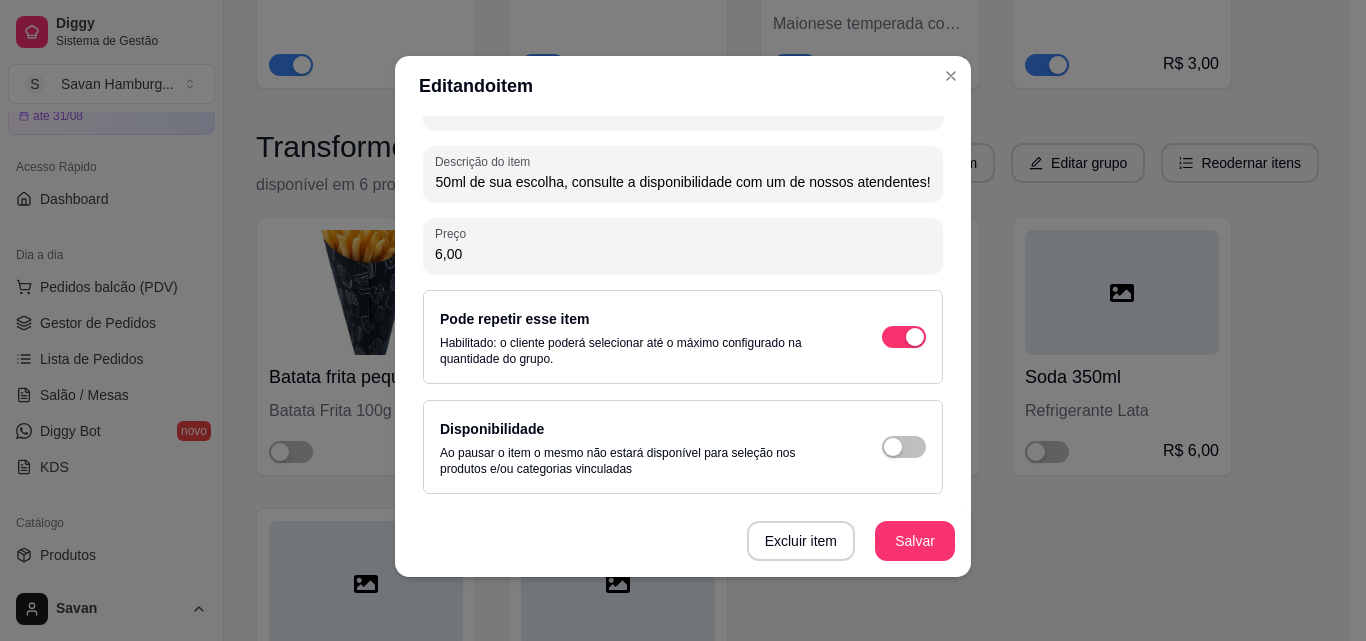 scroll, scrollTop: 0, scrollLeft: 0, axis: both 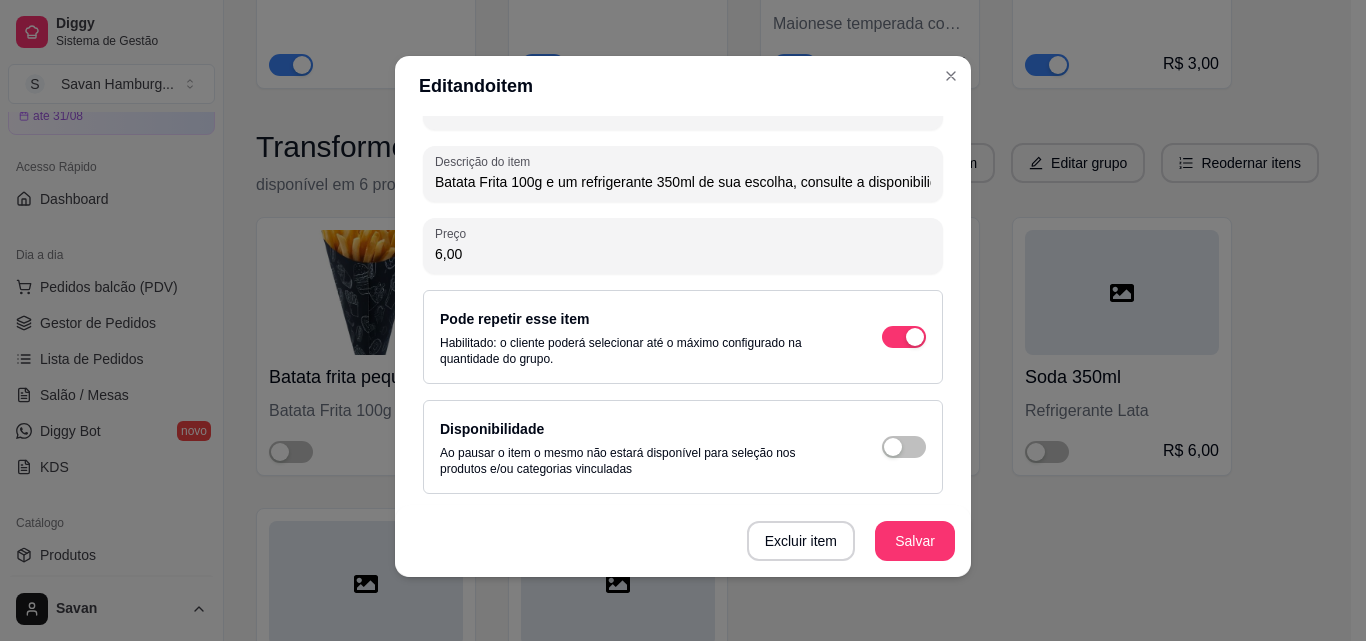 click on "6,00" at bounding box center [683, 254] 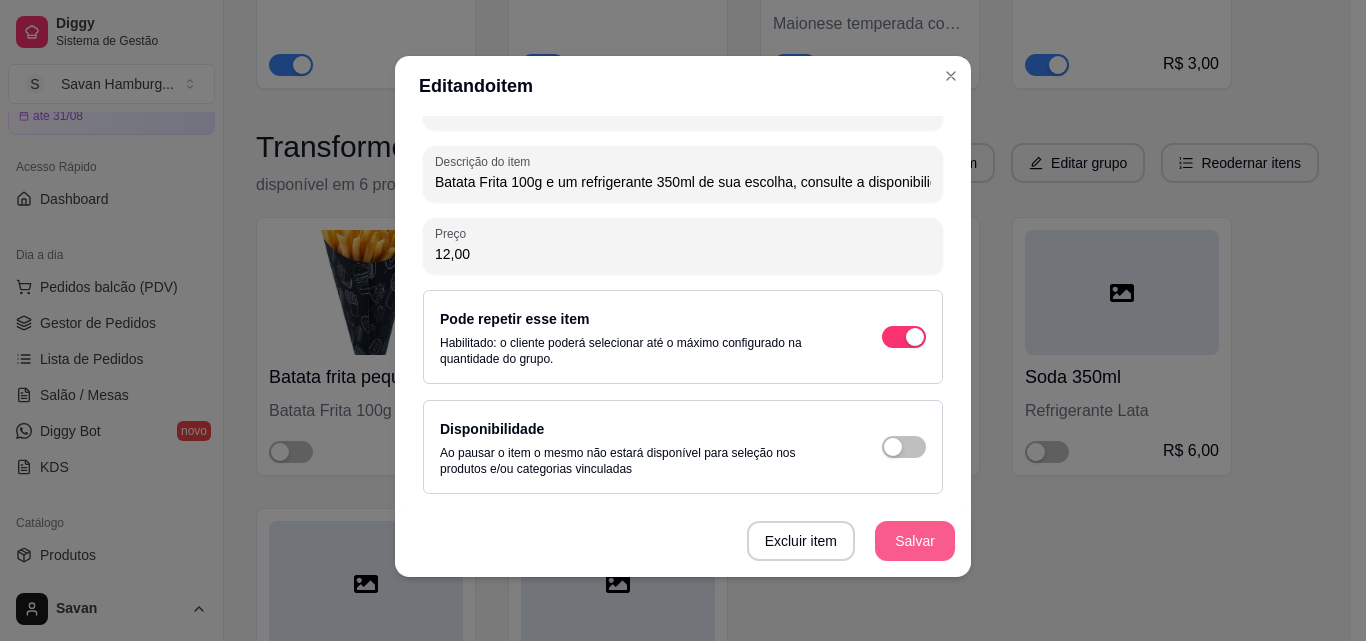 type on "12,00" 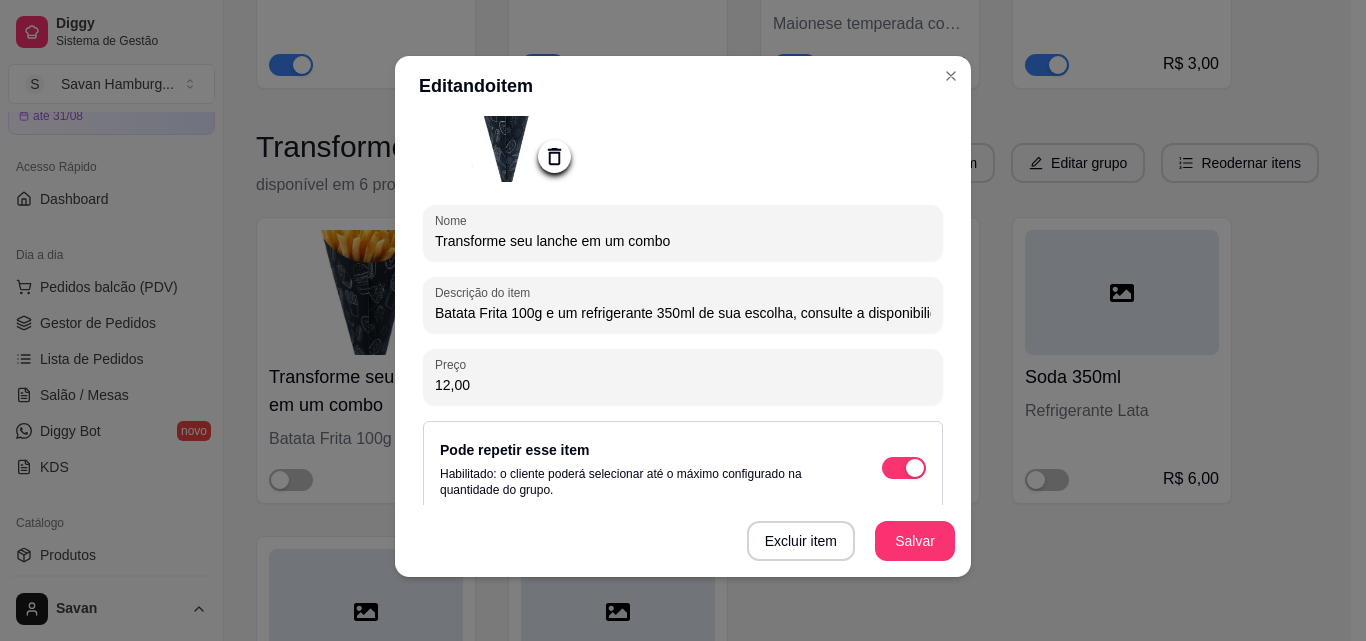 scroll, scrollTop: 97, scrollLeft: 0, axis: vertical 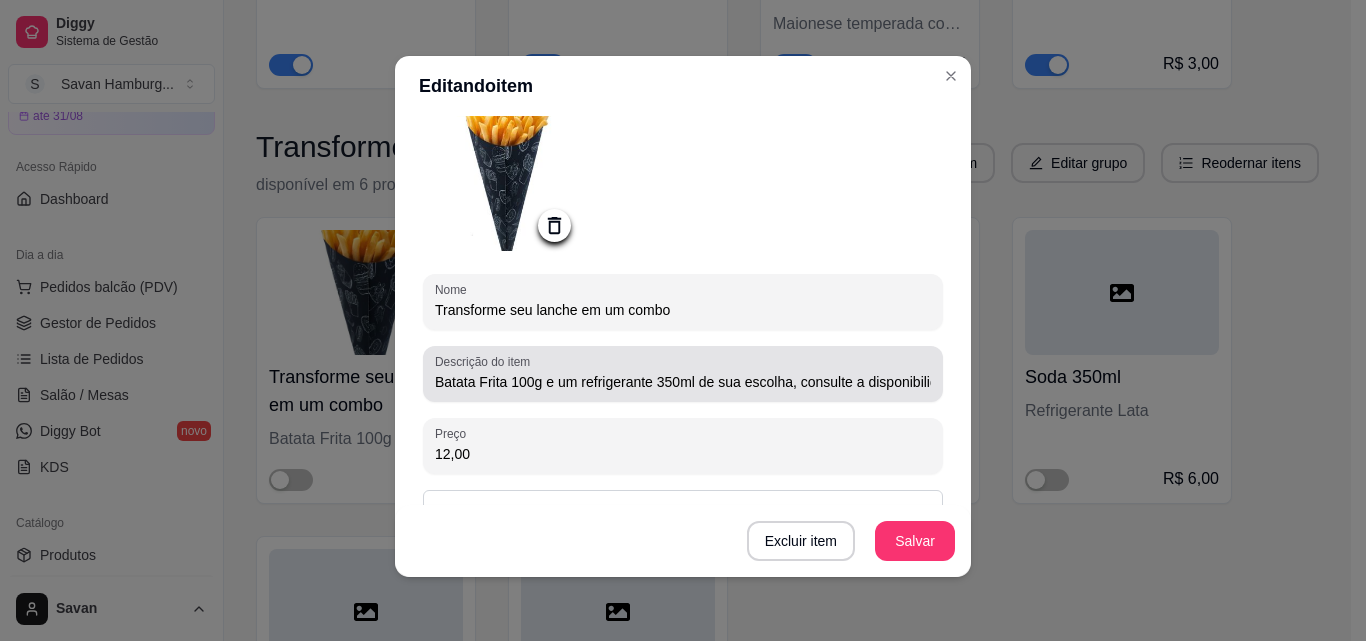 click on "Batata Frita 100g e um refrigerante 350ml de sua escolha, consulte a disponibilidade com um de nossos atendentes!" at bounding box center (683, 382) 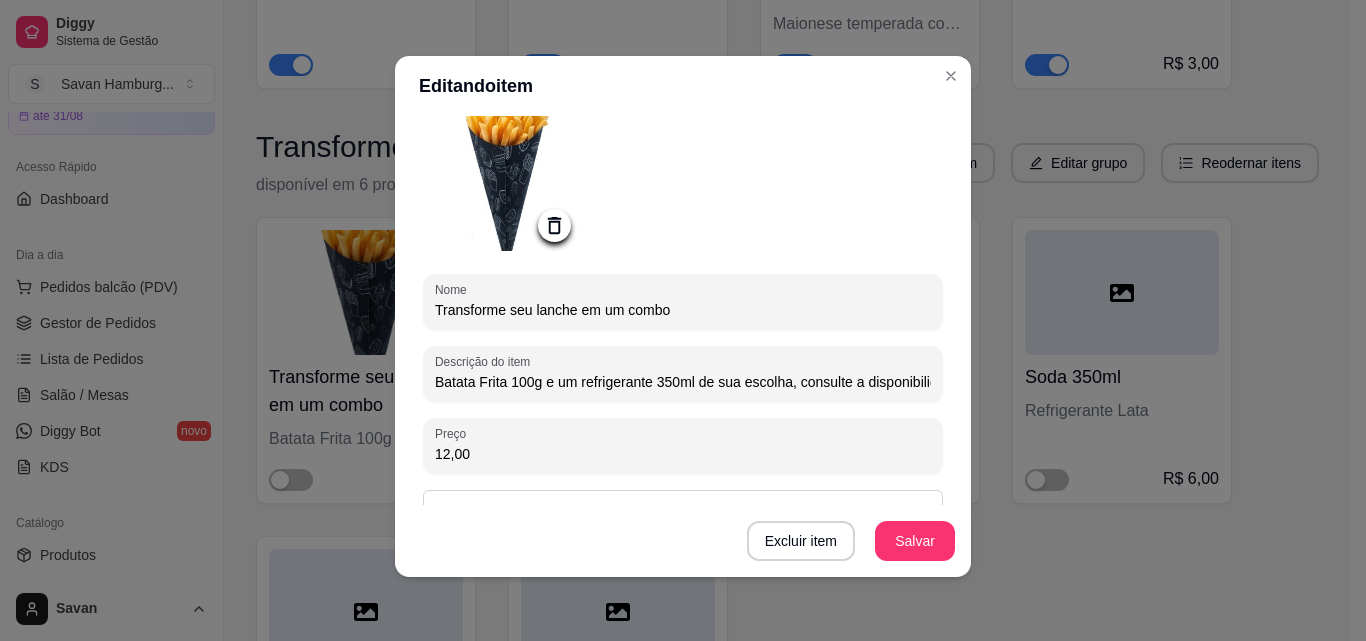 click on "Batata Frita 100g e um refrigerante 350ml de sua escolha, consulte a disponibilidade com um de nossos atendentes!" at bounding box center (683, 382) 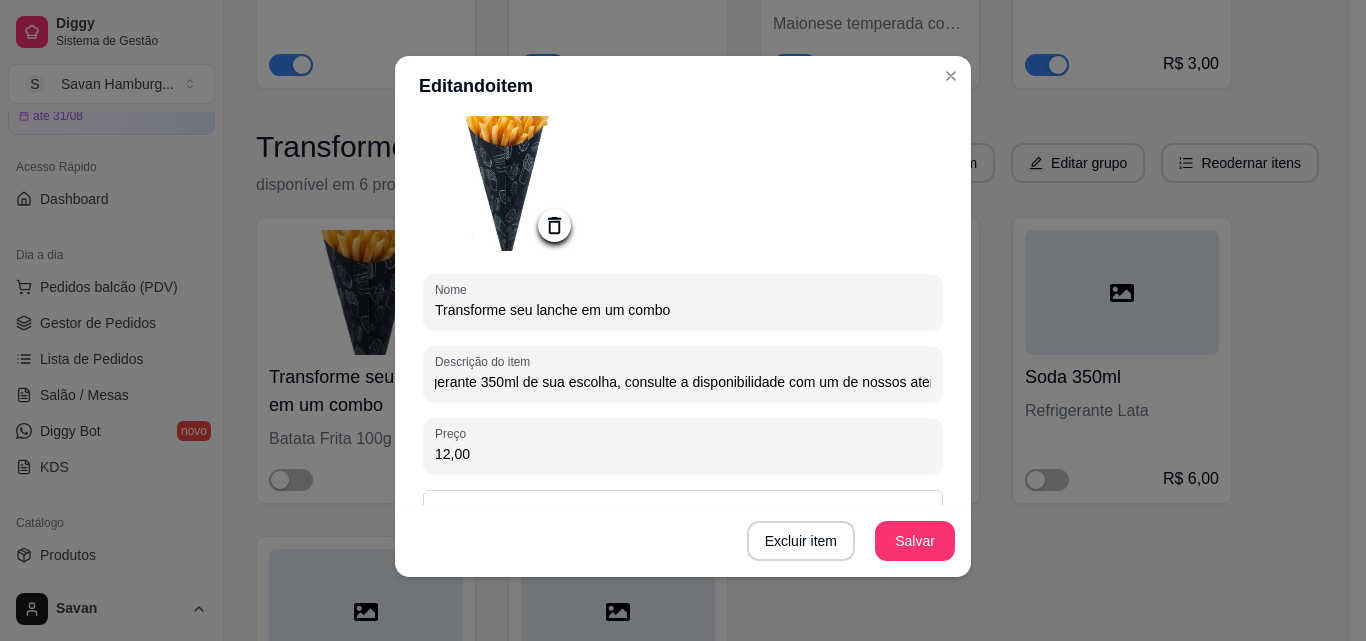 scroll, scrollTop: 0, scrollLeft: 239, axis: horizontal 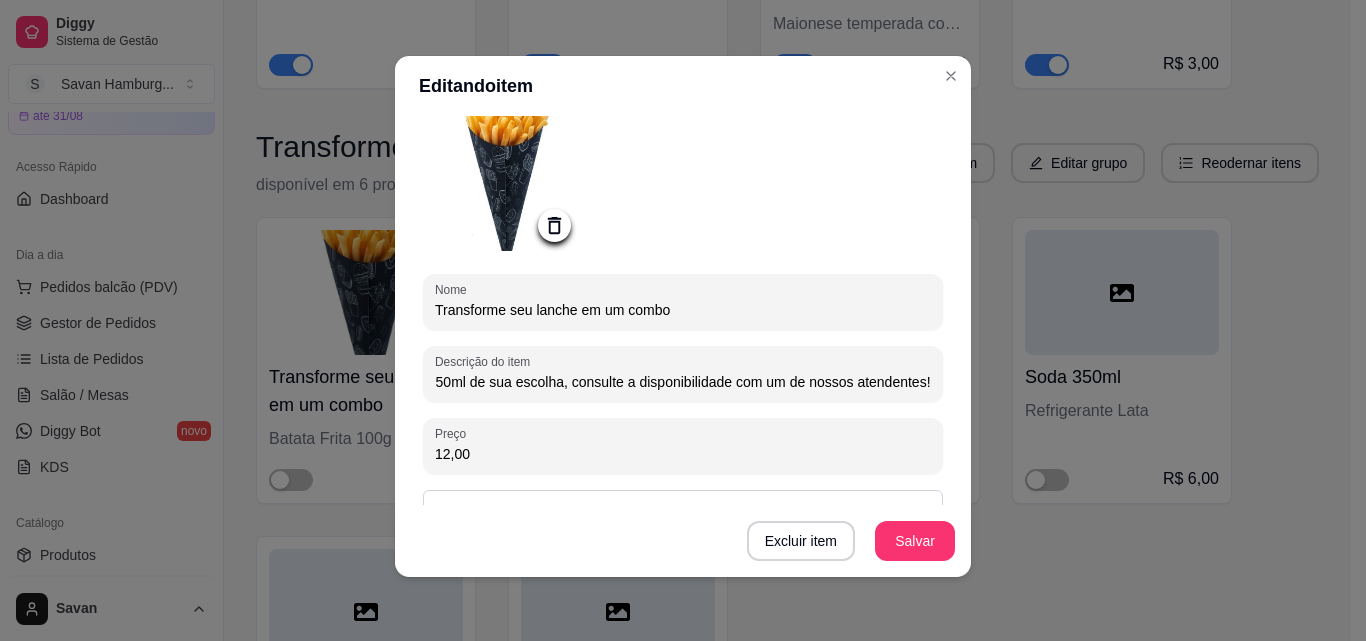 click 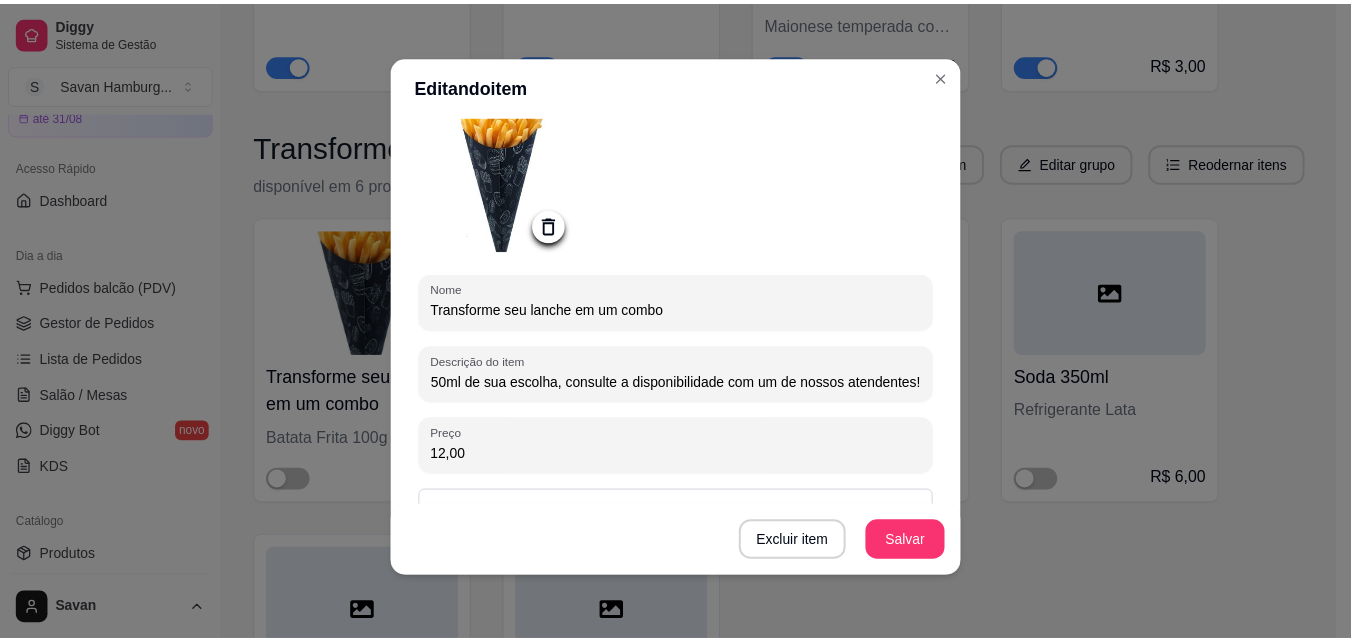 scroll, scrollTop: 0, scrollLeft: 0, axis: both 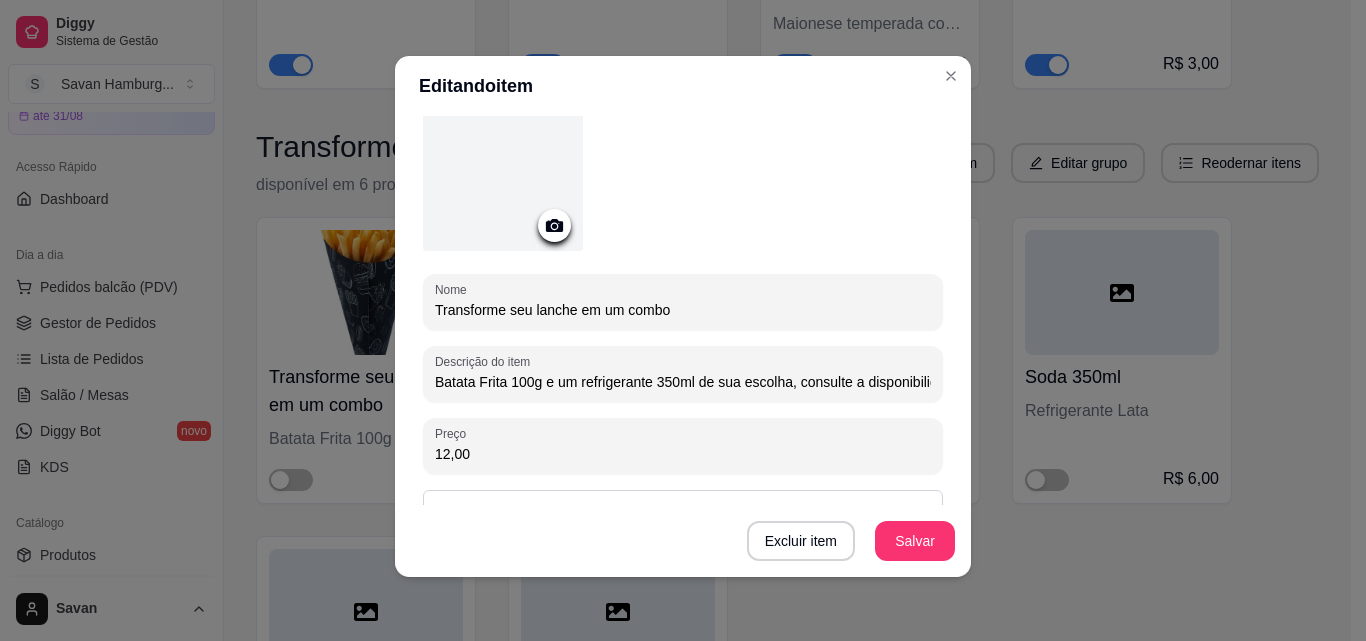click 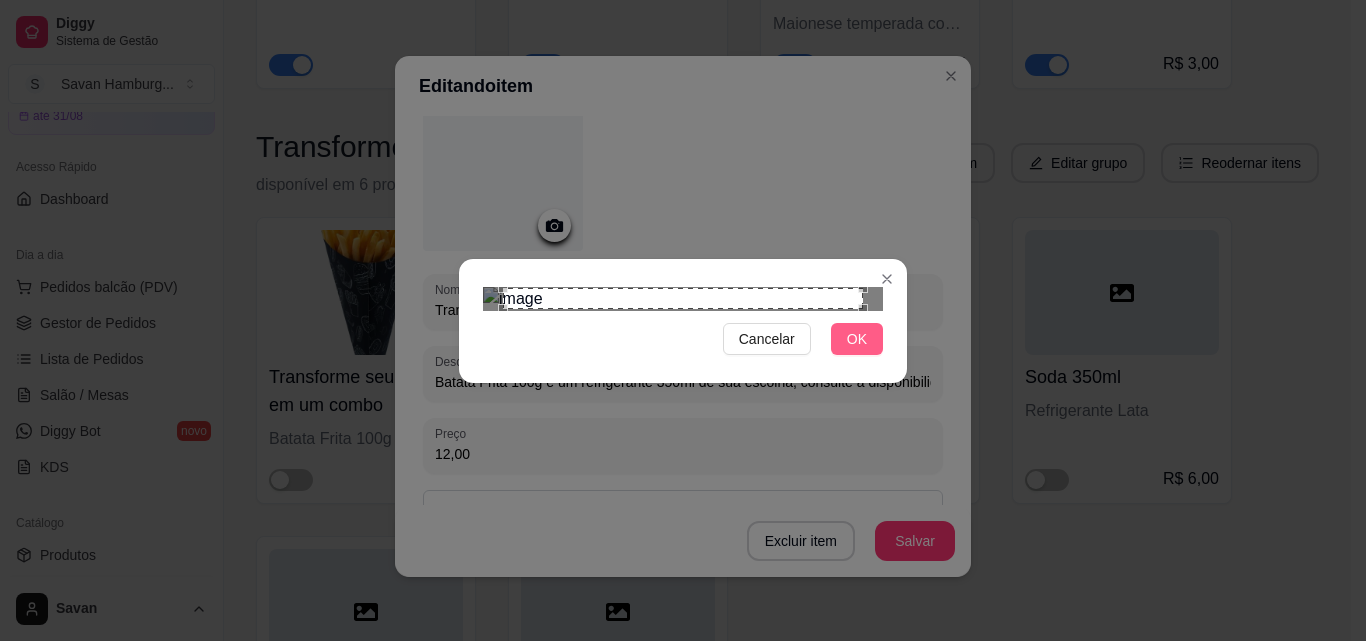 click on "OK" at bounding box center (857, 339) 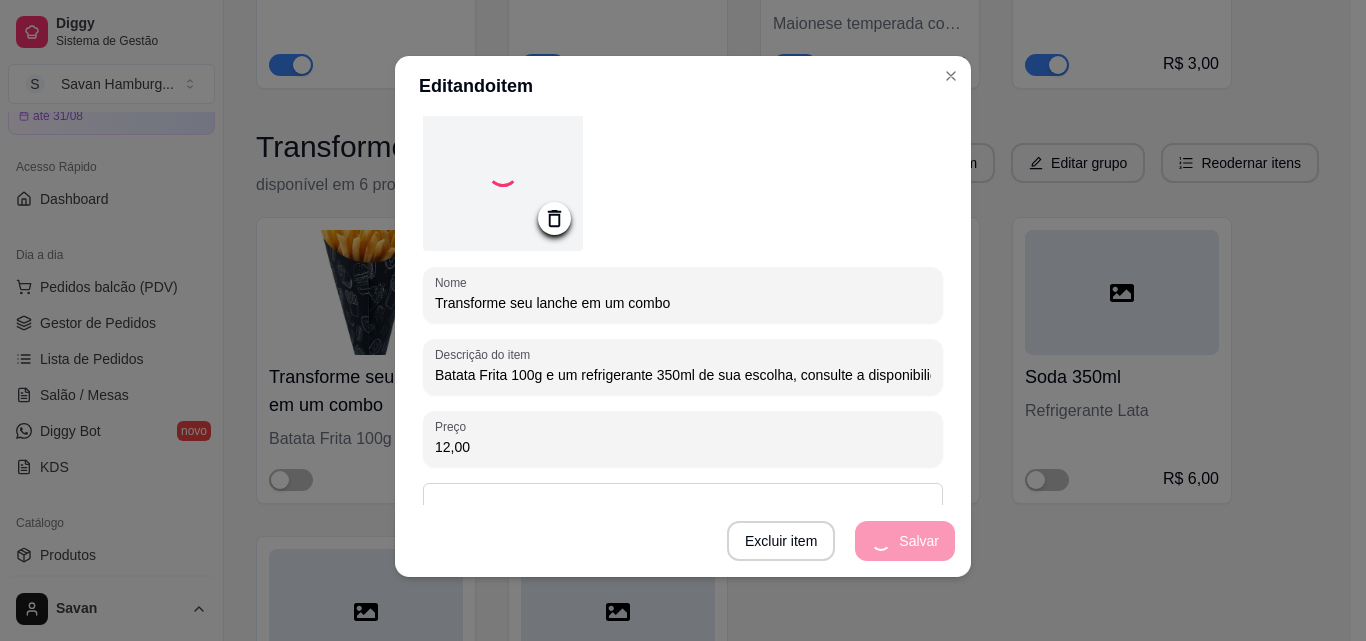 click on "Excluir item Salvar" at bounding box center (683, 541) 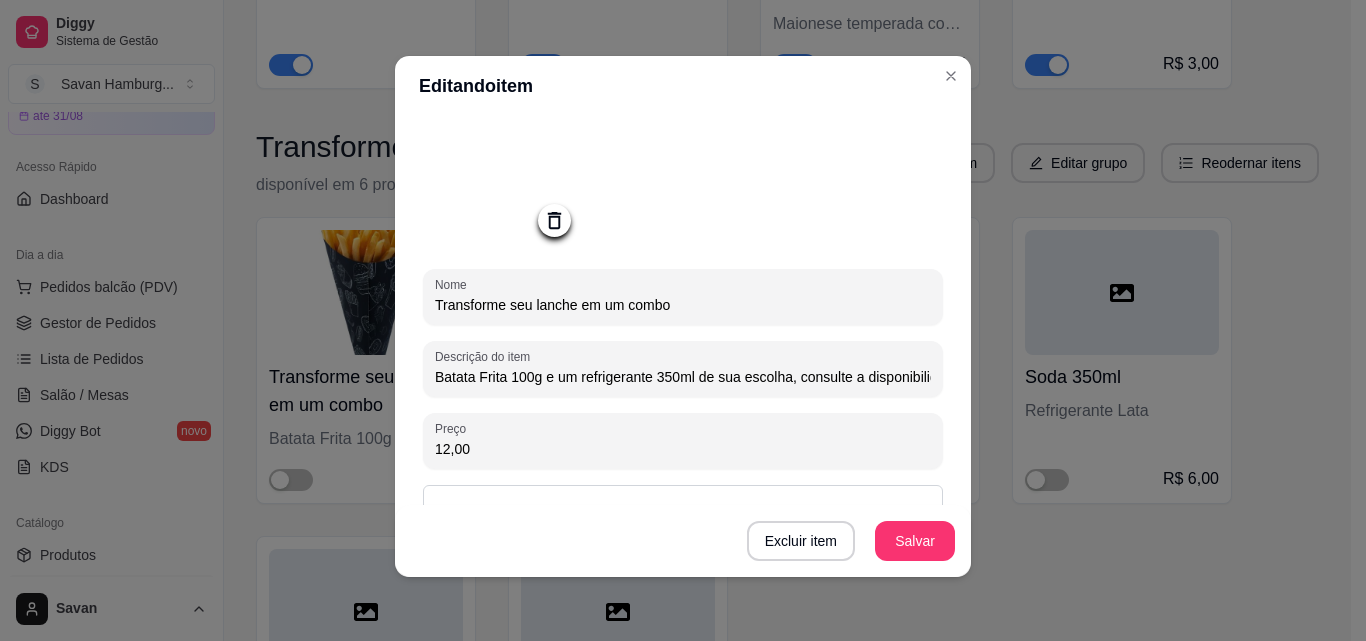 click 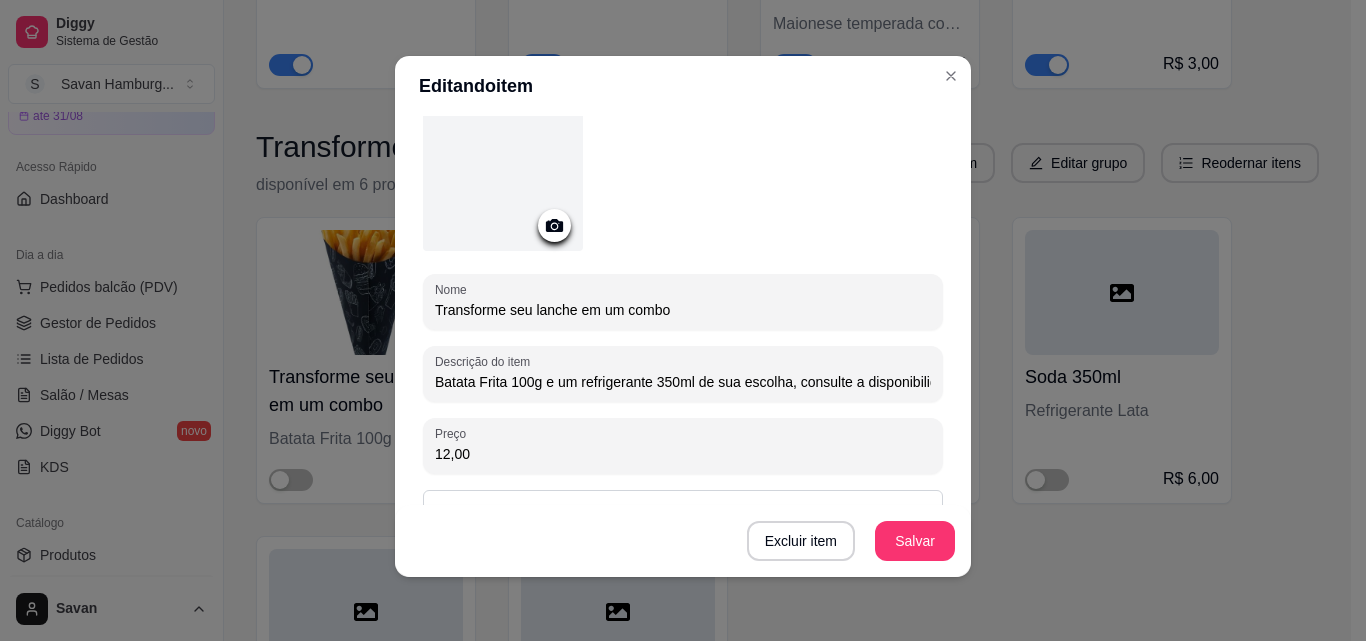 click 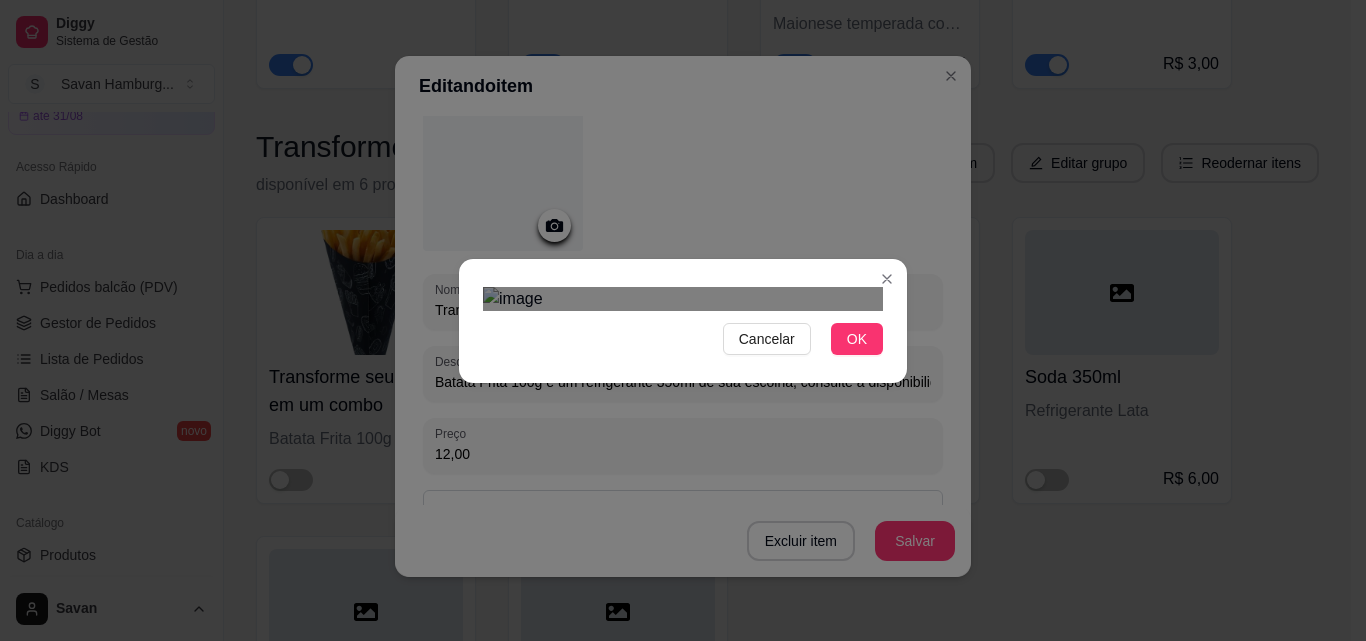 click at bounding box center [690, 502] 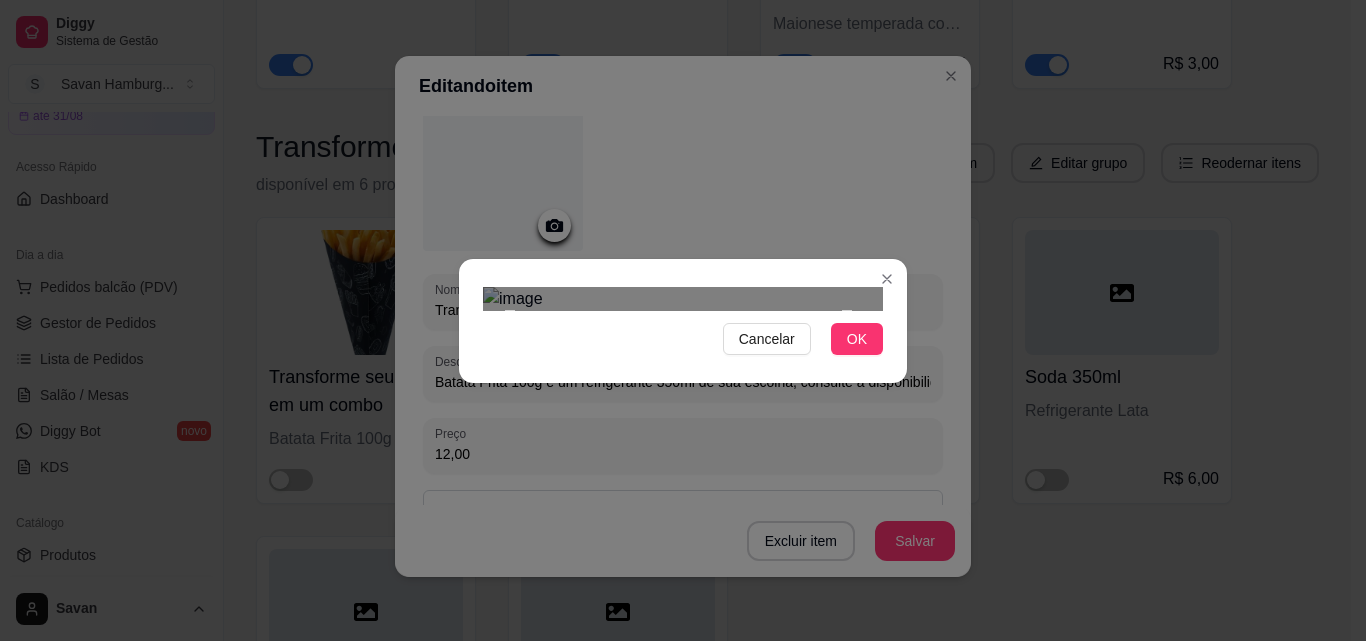 click at bounding box center [852, 657] 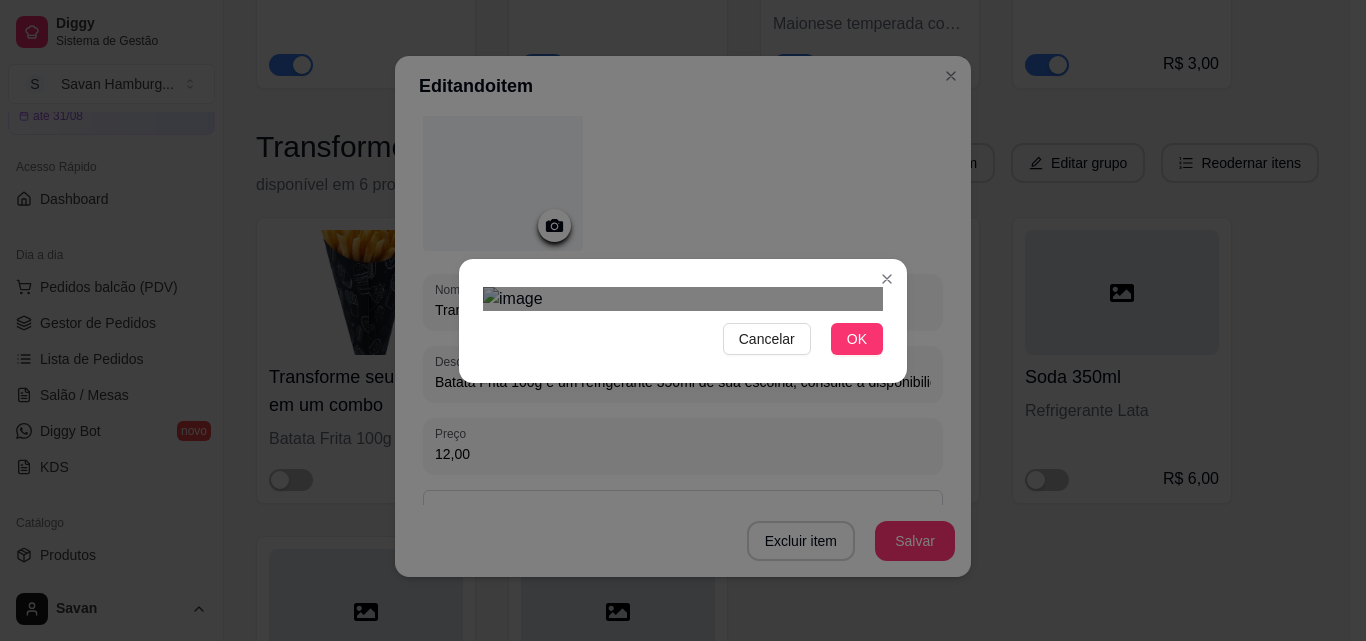 click at bounding box center (690, 493) 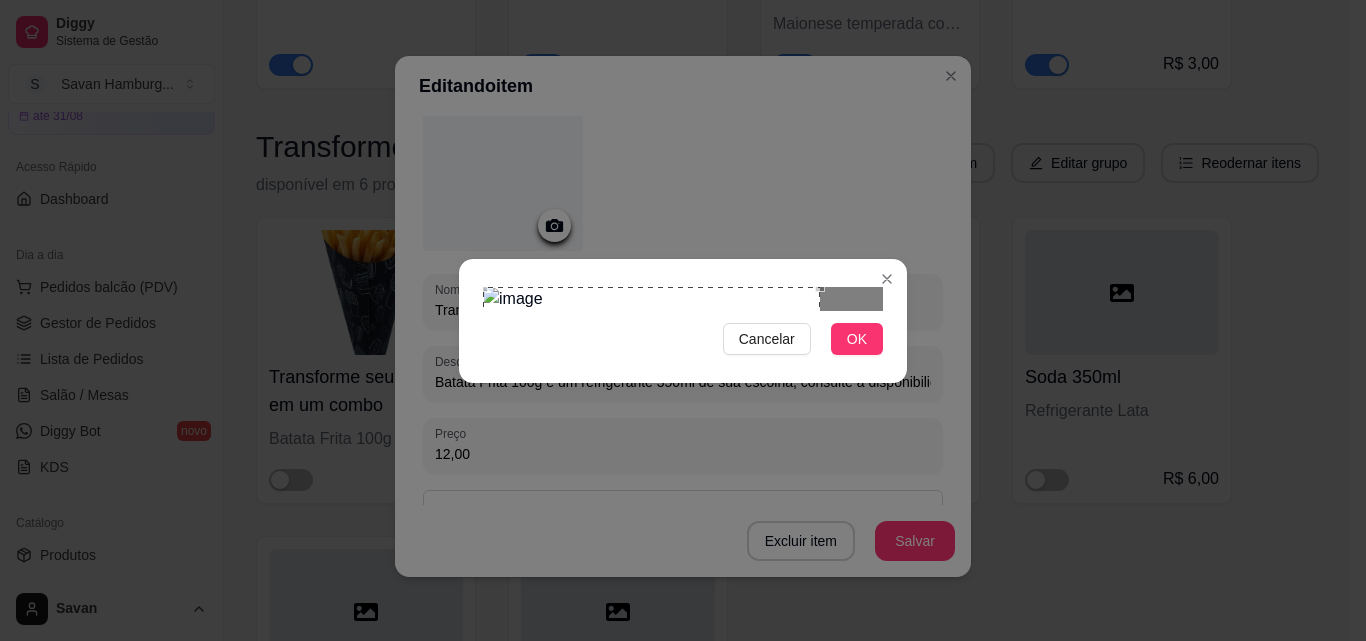 click on "Cancelar OK" at bounding box center (683, 320) 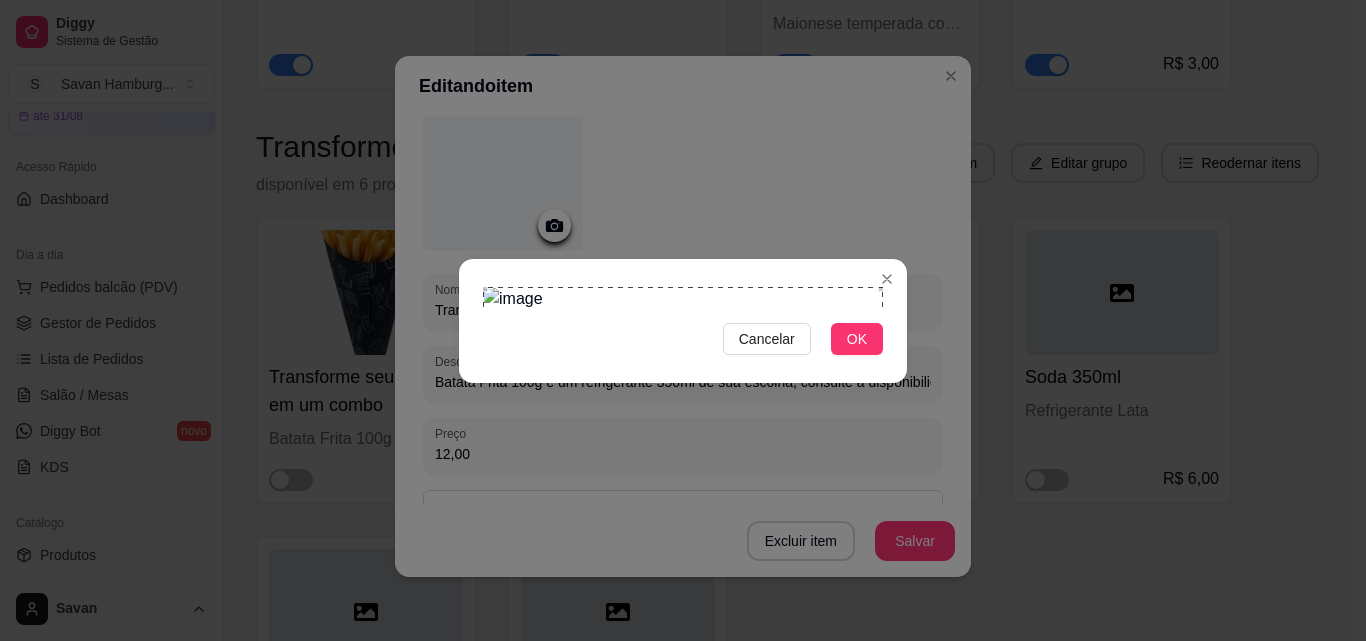 click on "Cancelar OK" at bounding box center [683, 320] 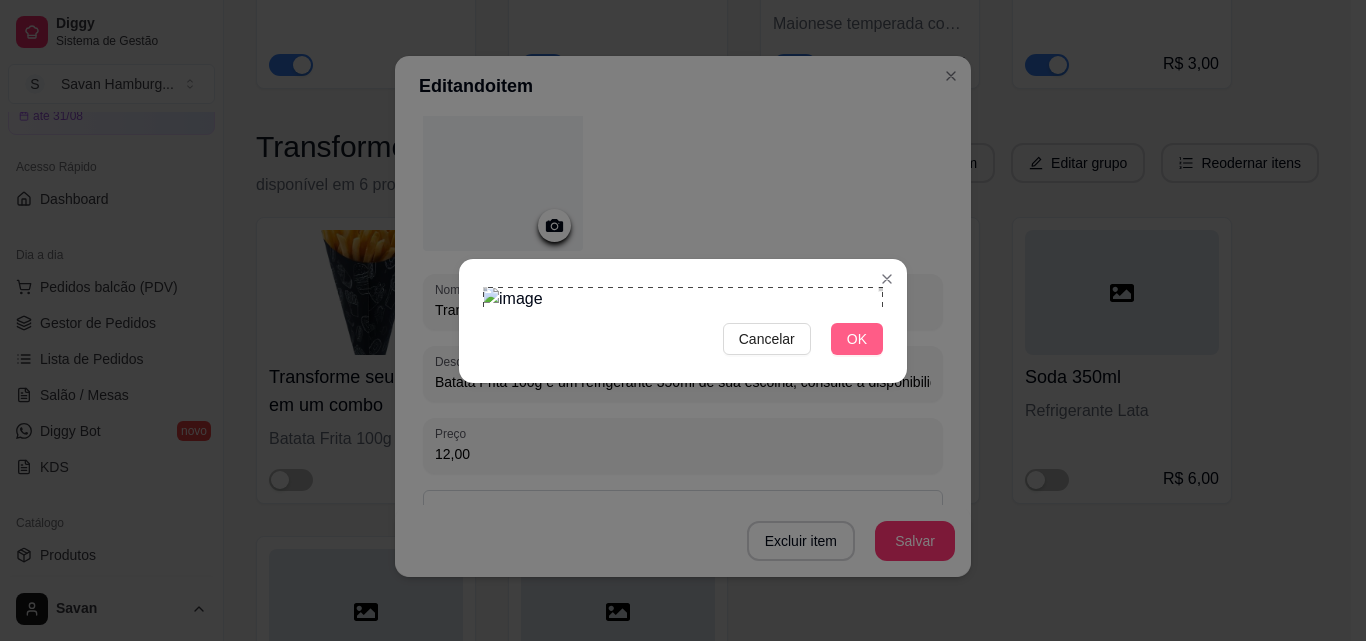 click on "OK" at bounding box center [857, 339] 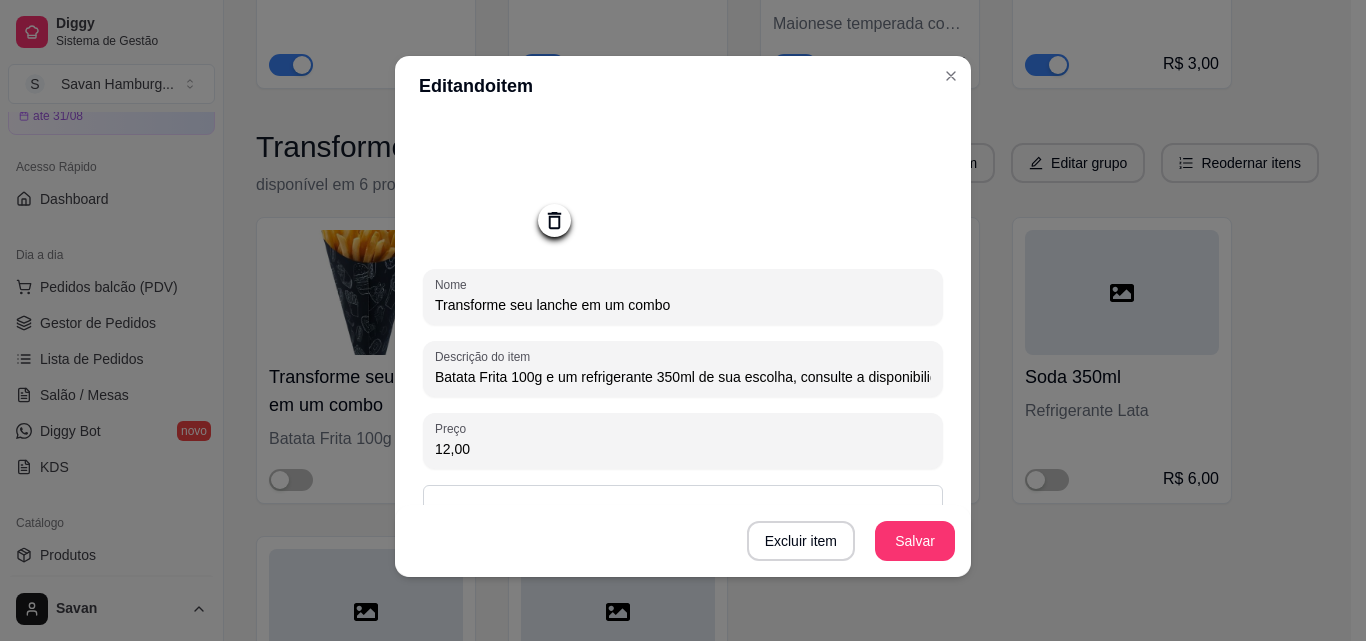 click 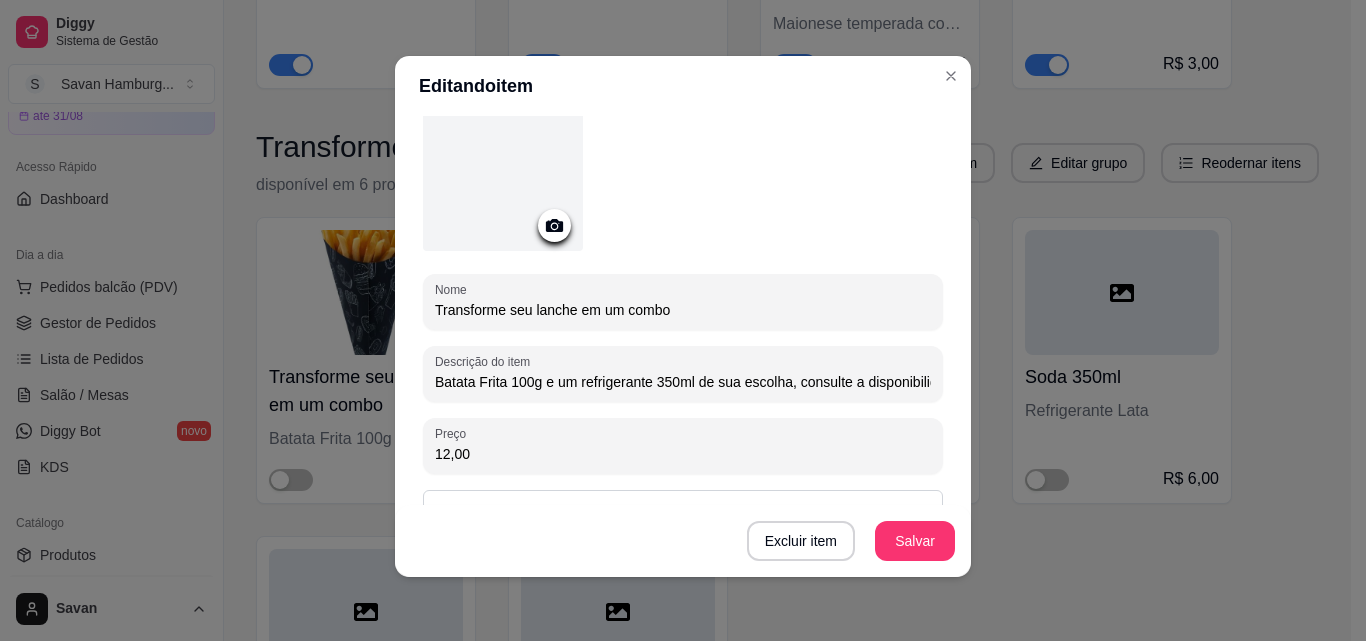 click 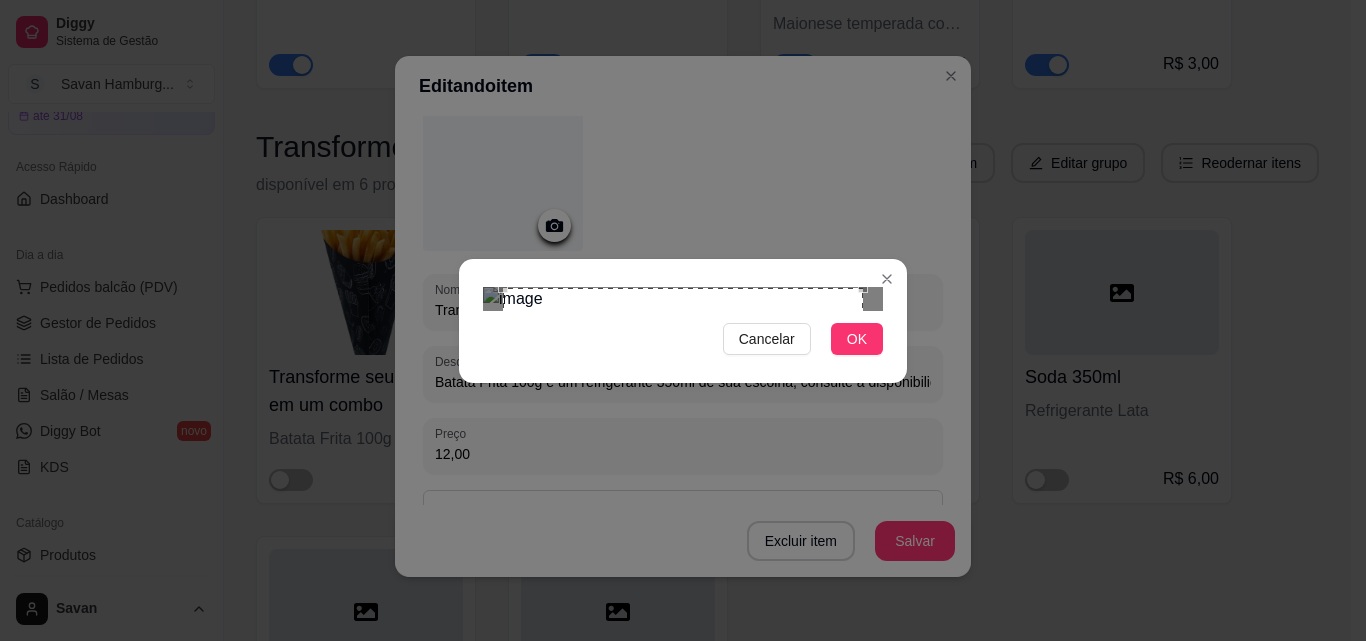 click at bounding box center (683, 468) 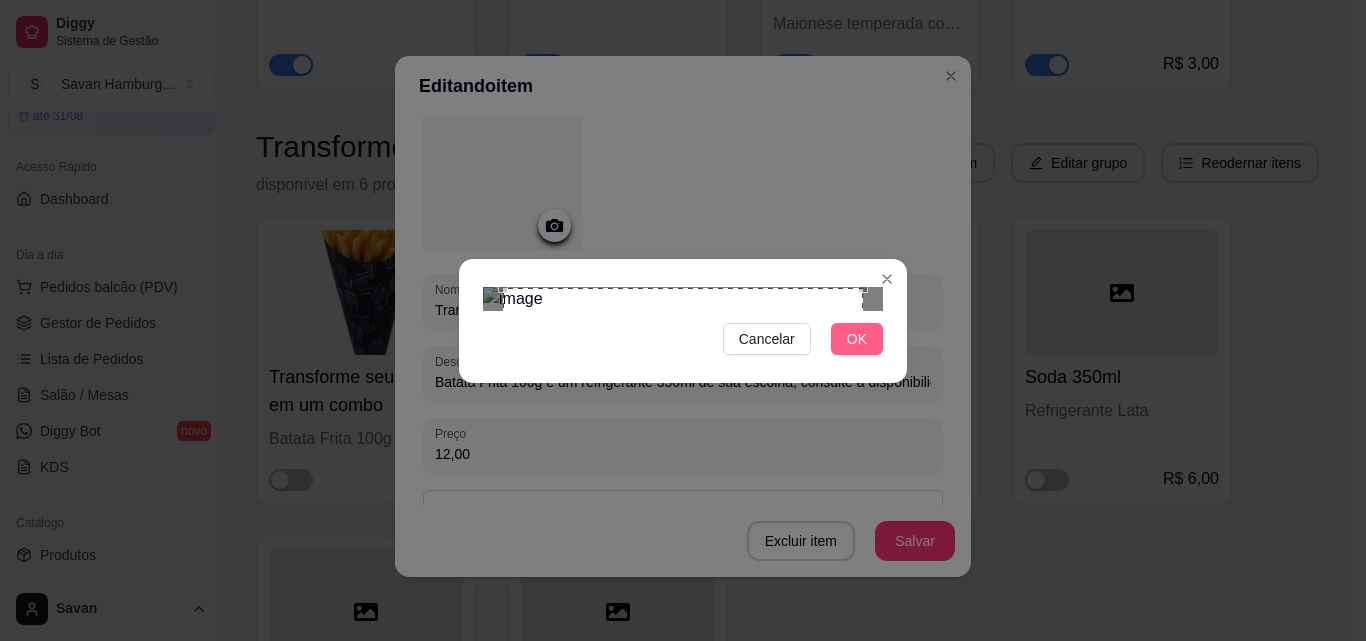 click on "OK" at bounding box center (857, 339) 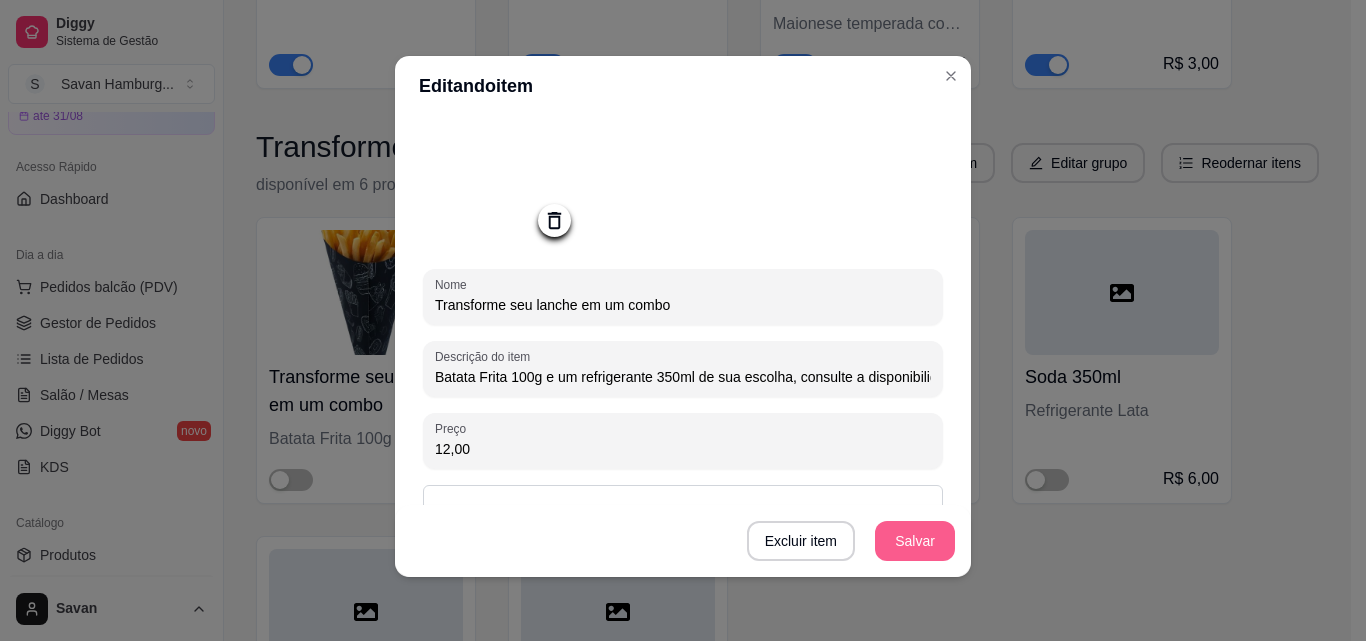 click on "Salvar" at bounding box center (915, 541) 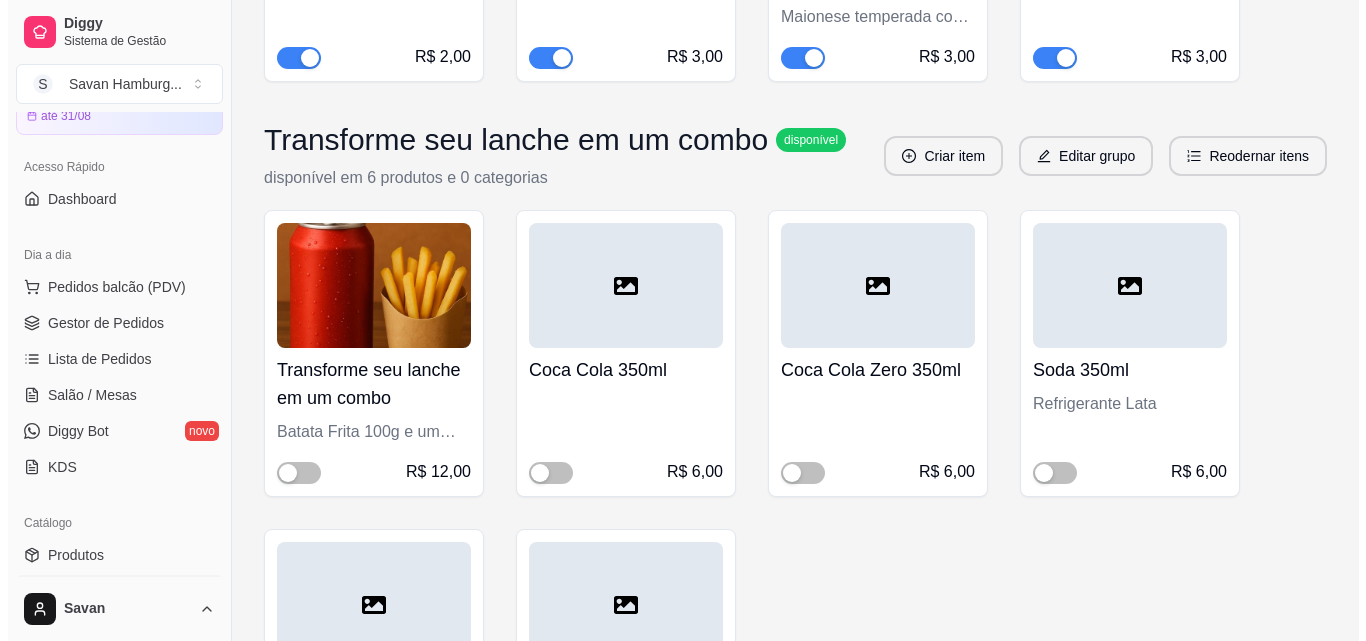scroll, scrollTop: 1112, scrollLeft: 0, axis: vertical 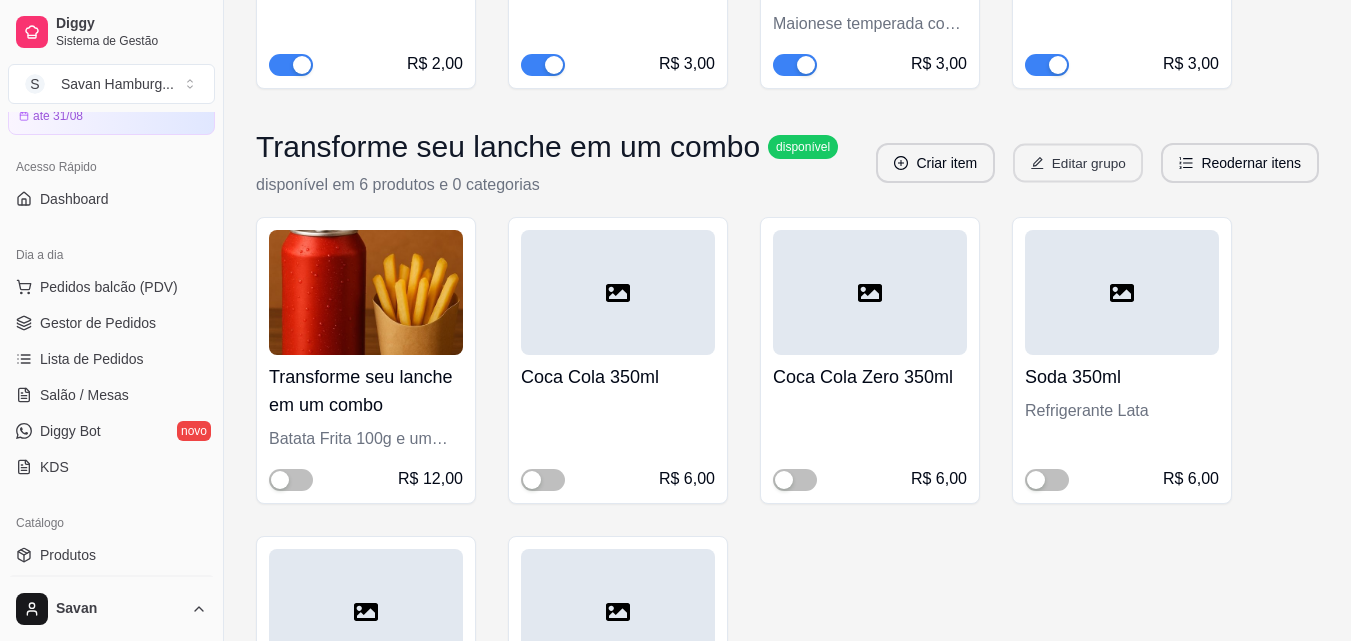 click on "Editar grupo" at bounding box center [1078, 163] 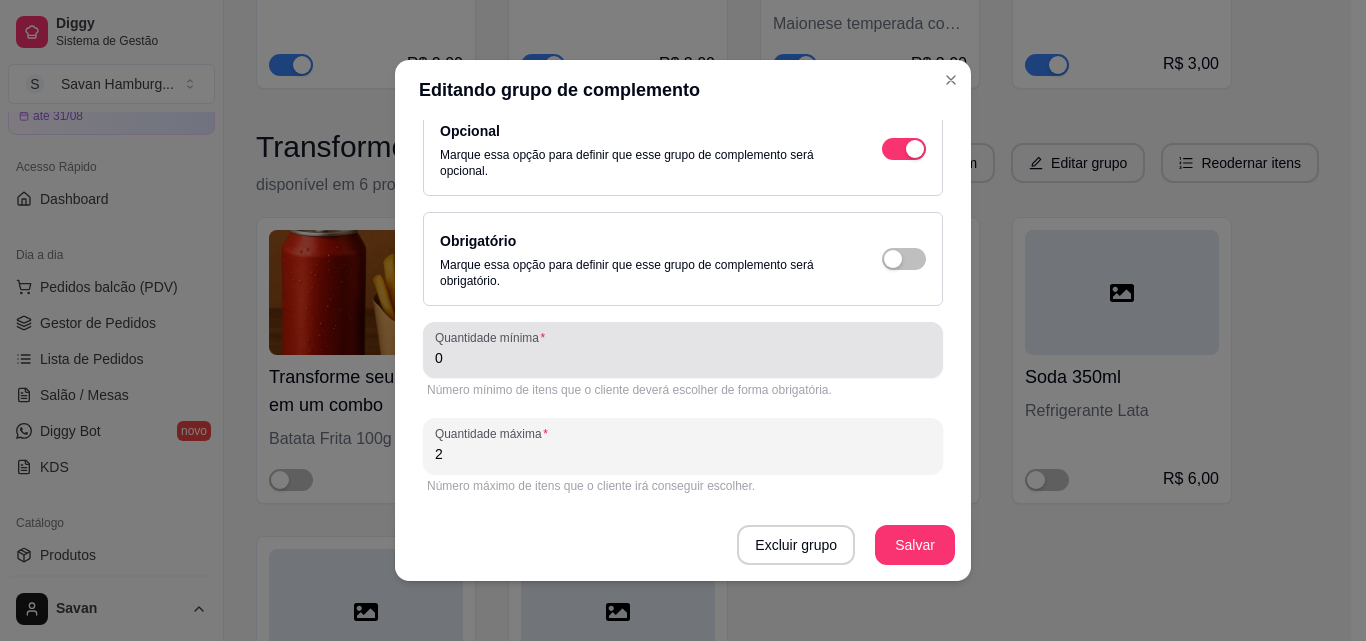 scroll, scrollTop: 273, scrollLeft: 0, axis: vertical 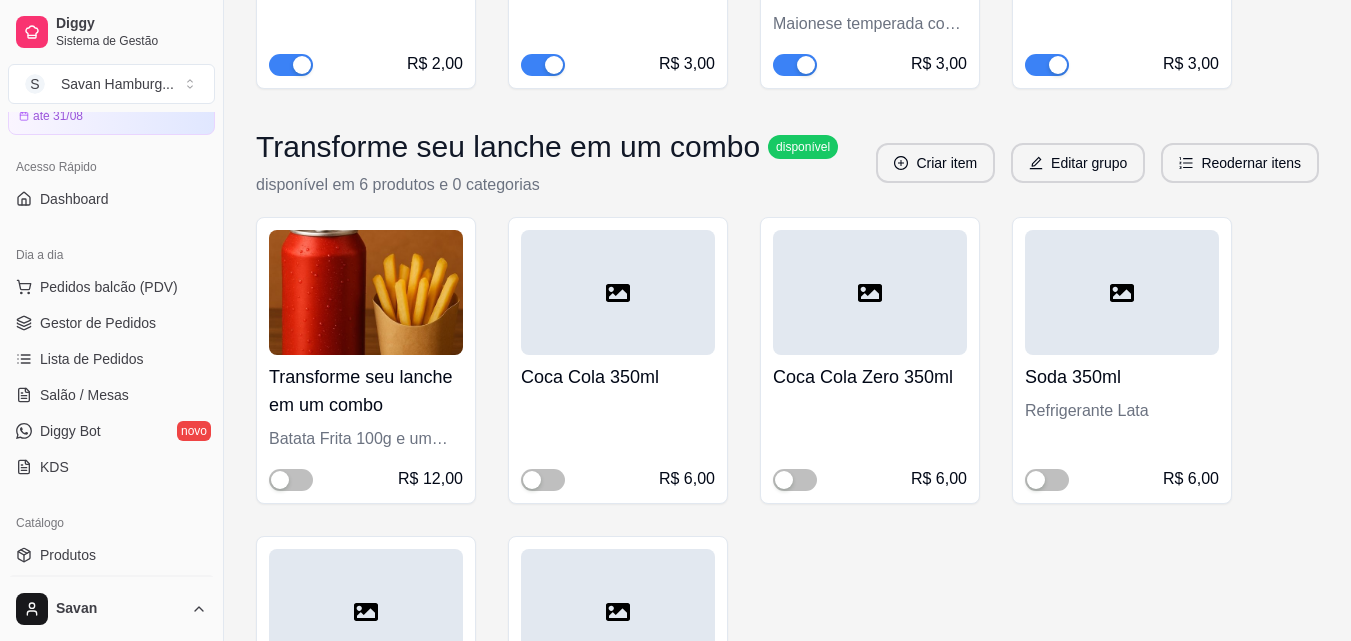 click at bounding box center [618, 292] 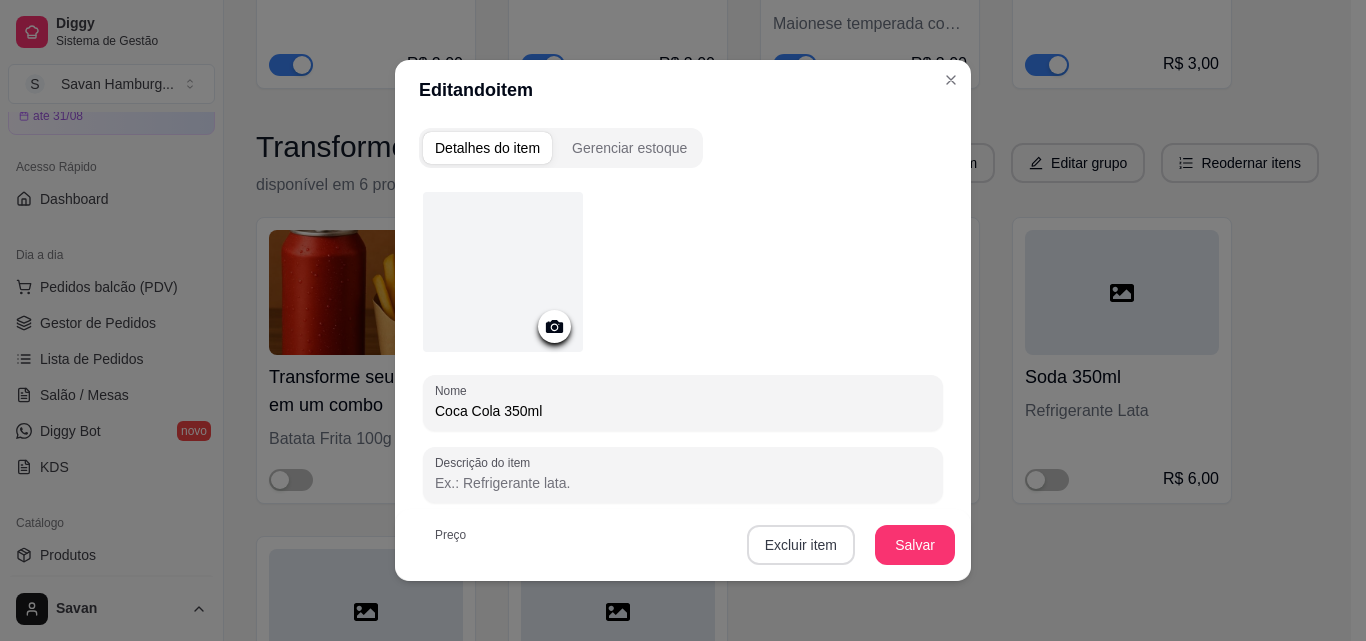 click on "Excluir item" at bounding box center (801, 545) 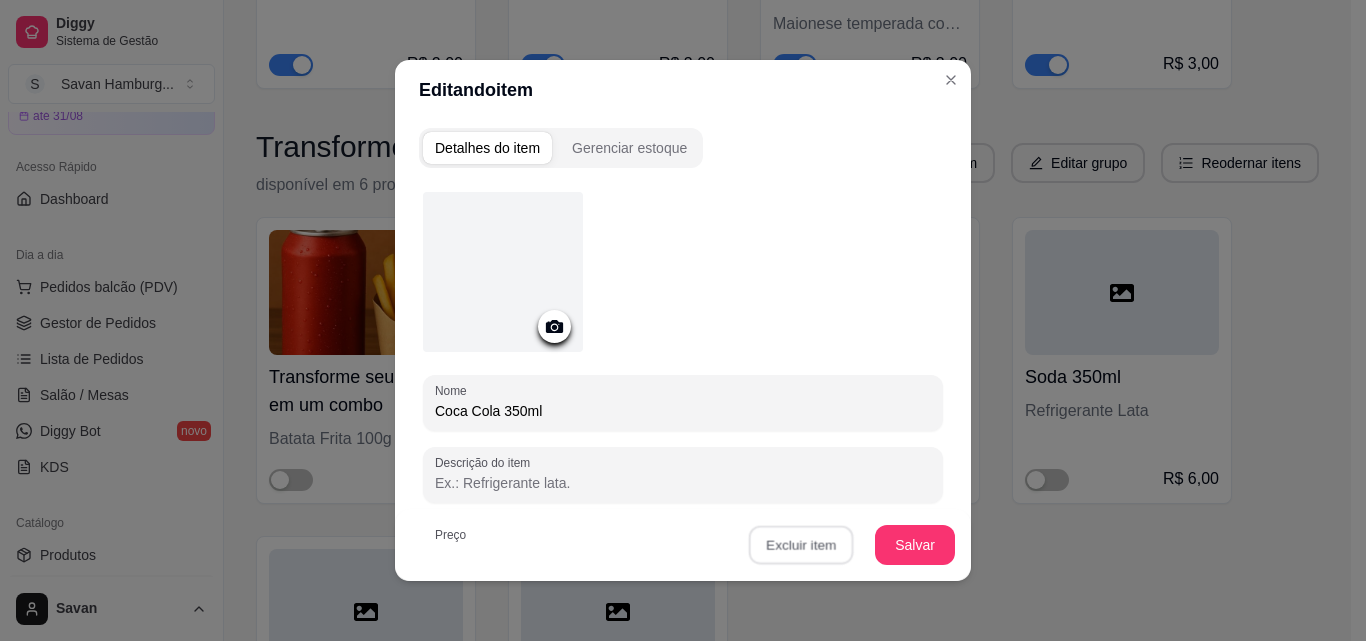 click on "Sim" at bounding box center [875, 499] 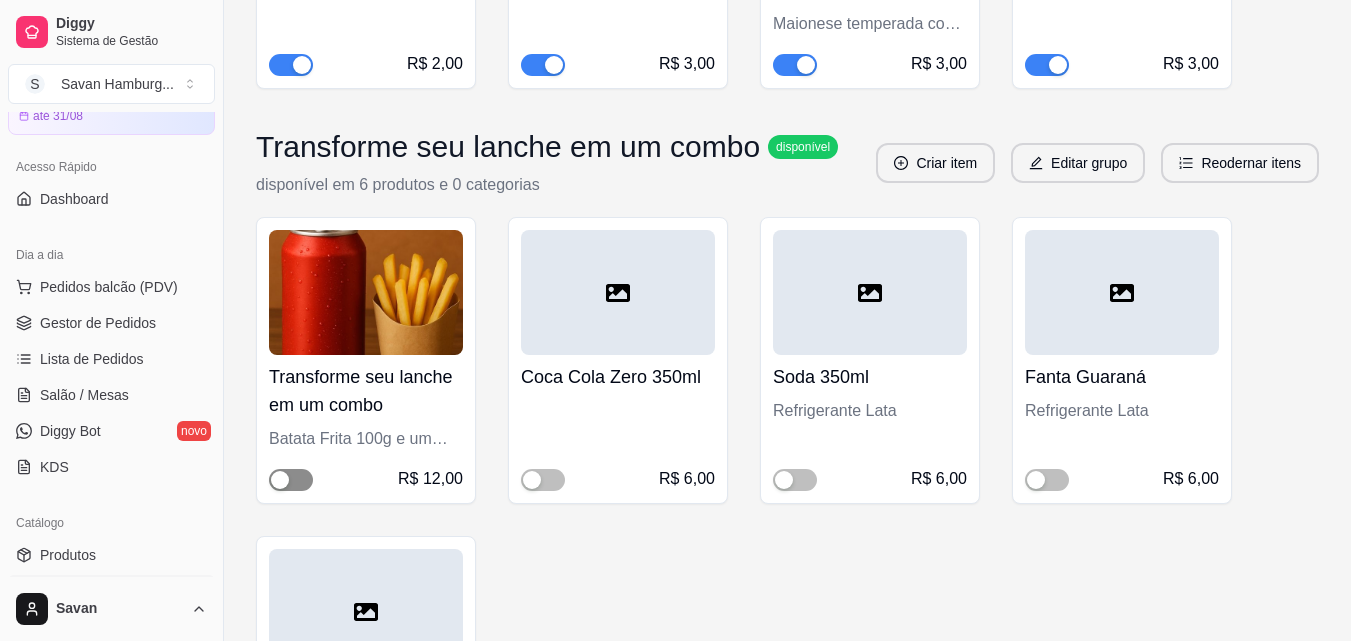 click at bounding box center (280, 480) 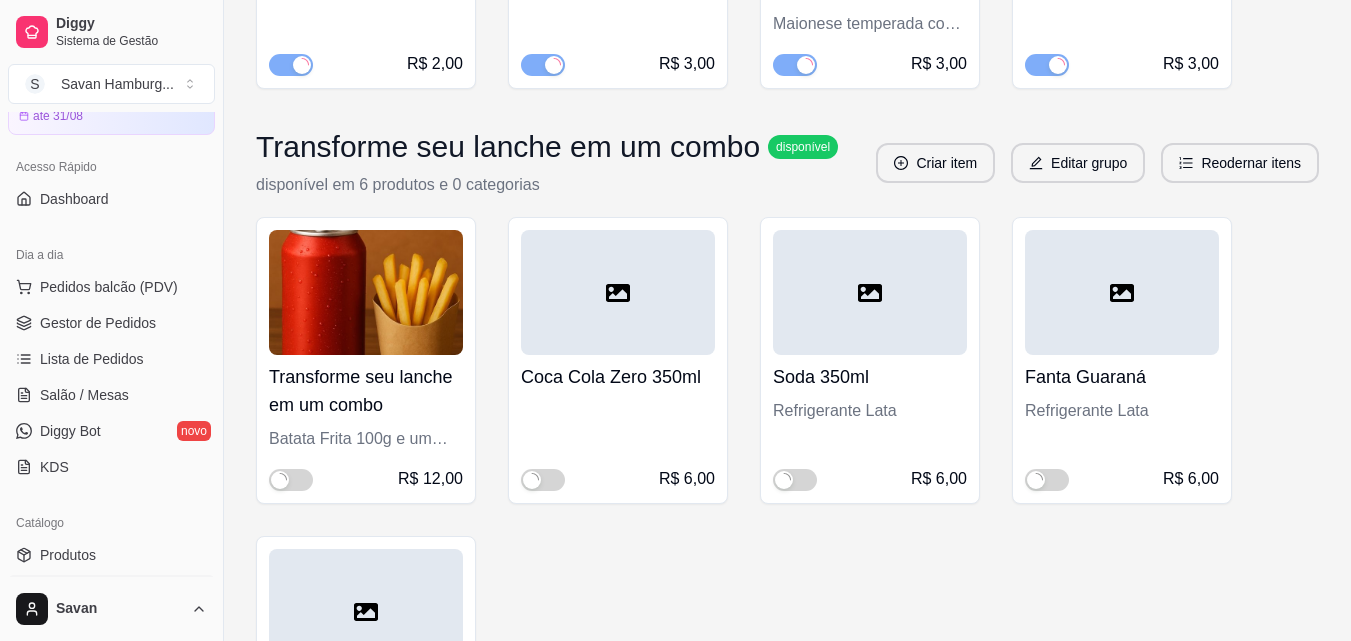 click at bounding box center [618, 292] 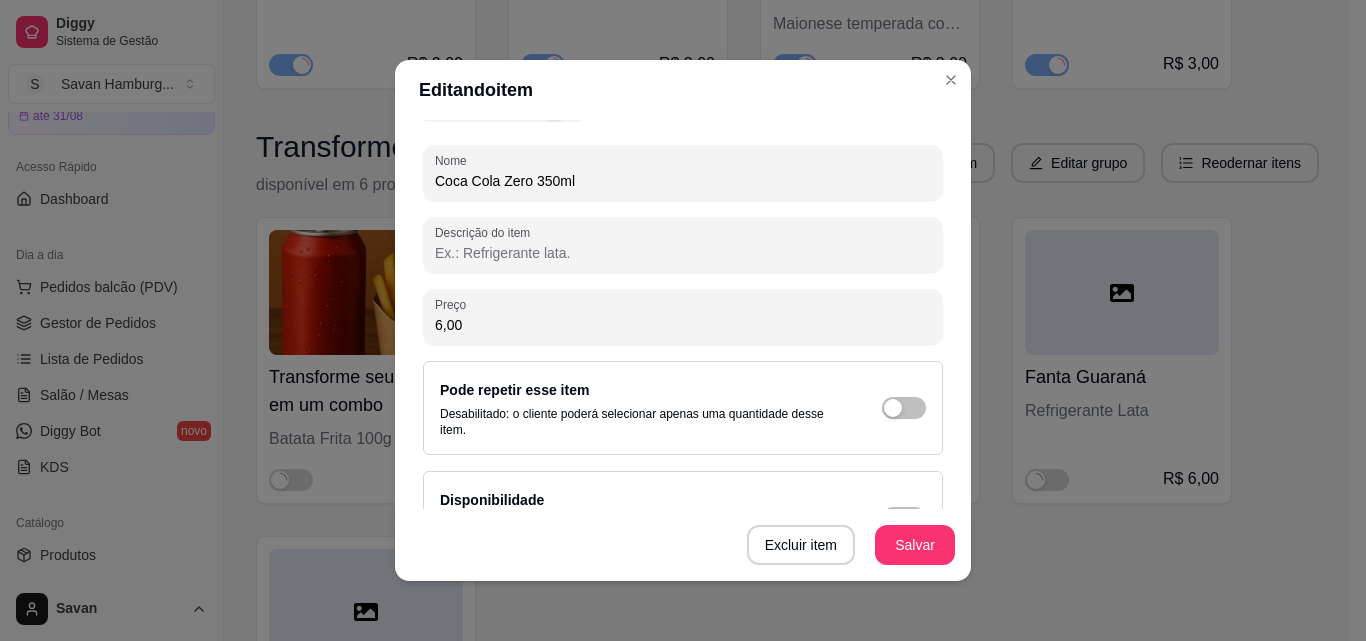 scroll, scrollTop: 297, scrollLeft: 0, axis: vertical 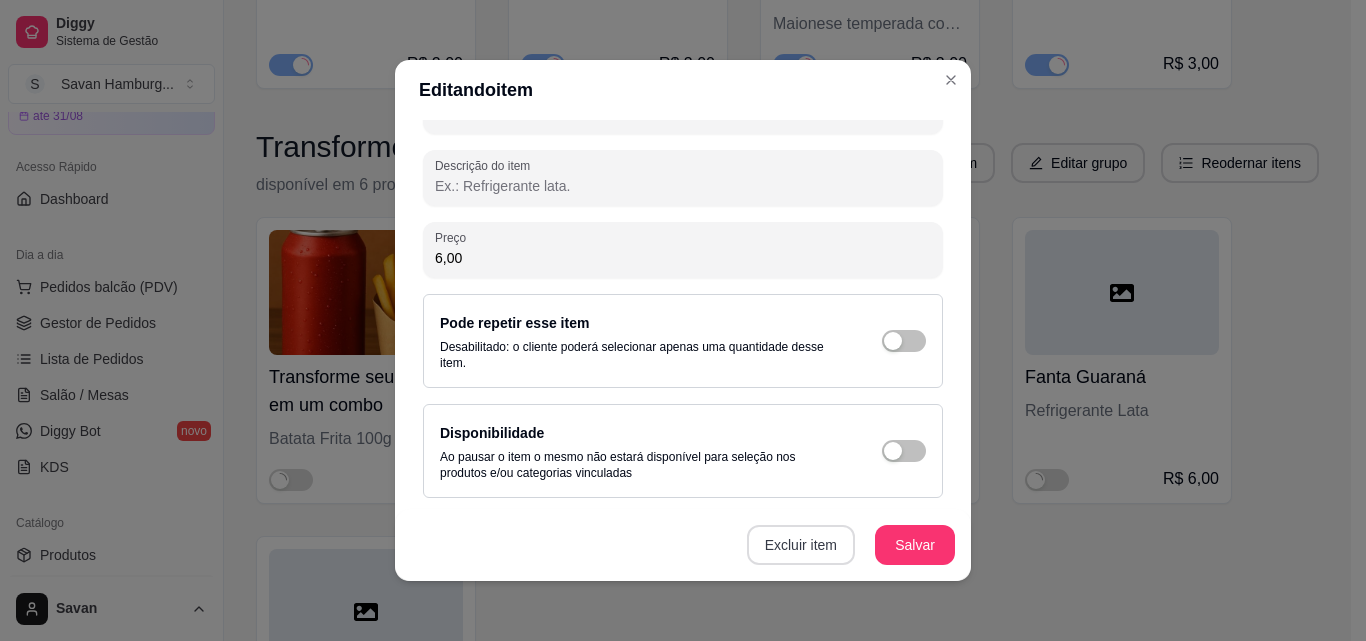 click on "Excluir item" at bounding box center (801, 545) 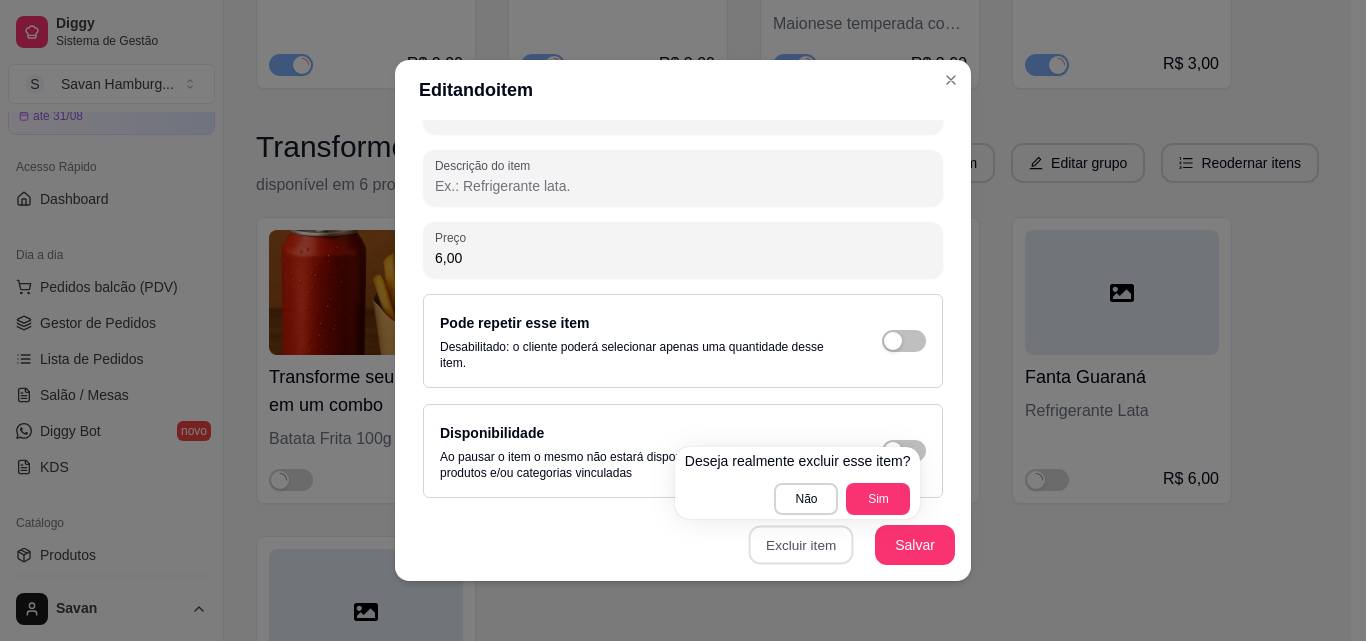click on "Deseja realmente excluir esse item? Não Sim" at bounding box center (798, 483) 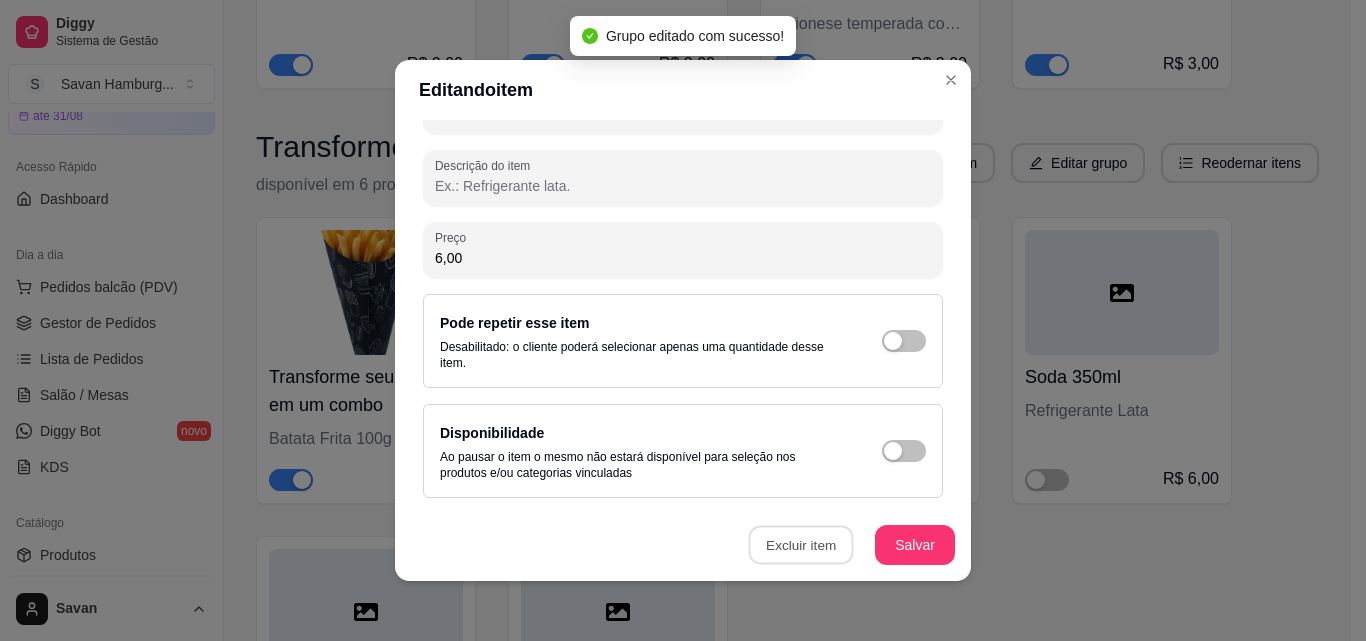 click on "Sim" at bounding box center [875, 499] 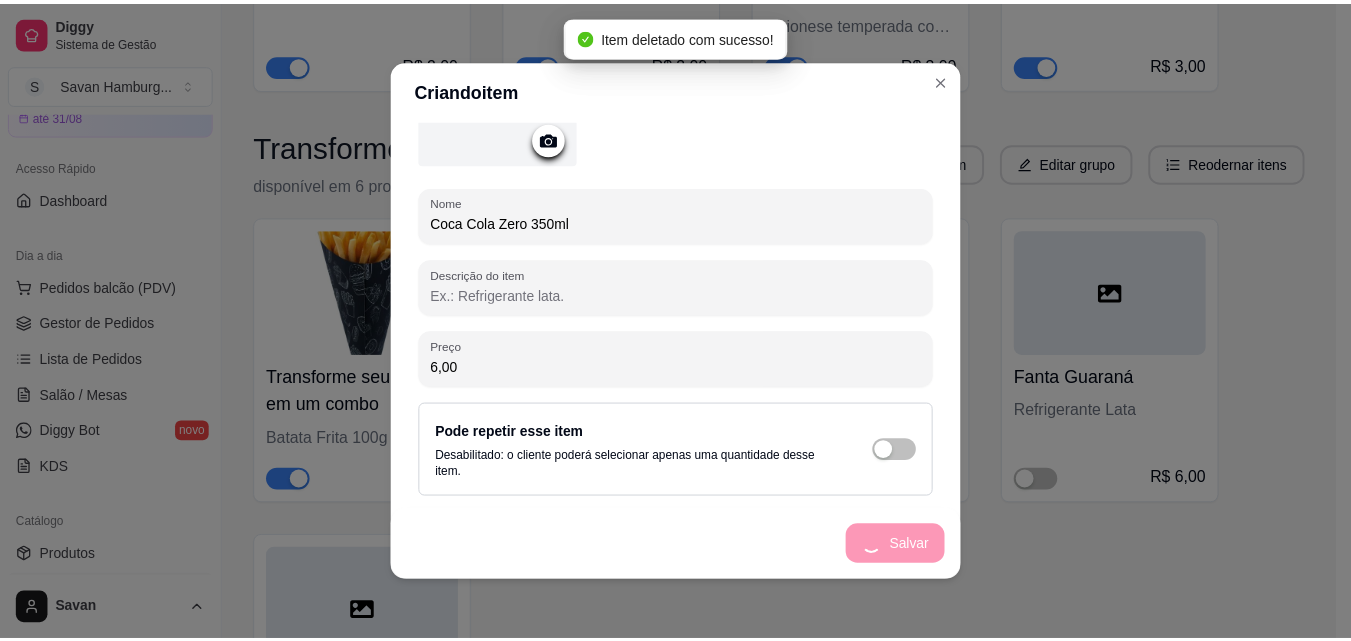 scroll, scrollTop: 187, scrollLeft: 0, axis: vertical 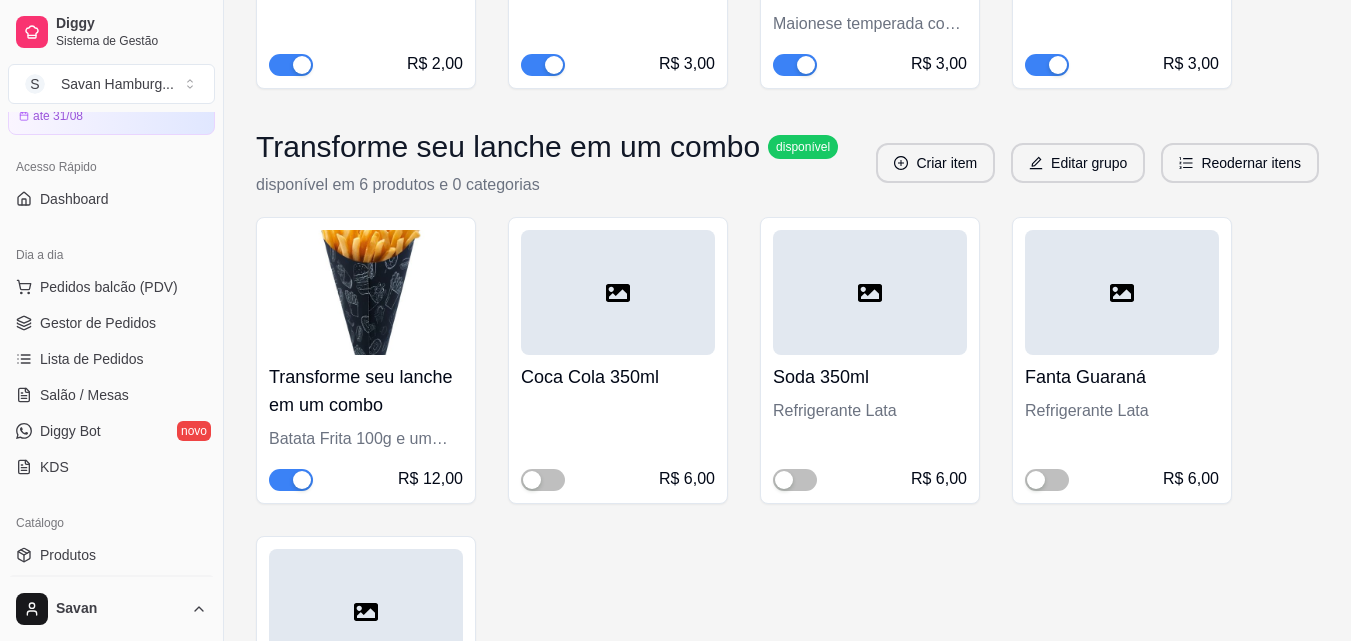 click at bounding box center (366, 292) 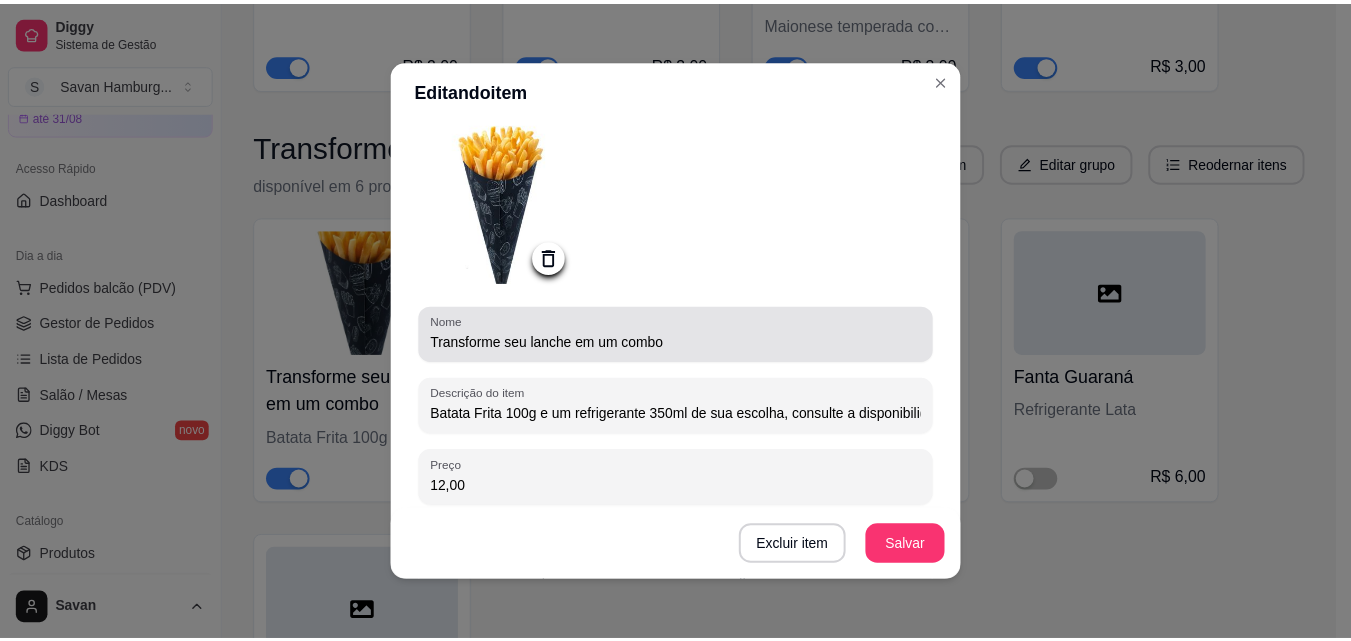 scroll, scrollTop: 100, scrollLeft: 0, axis: vertical 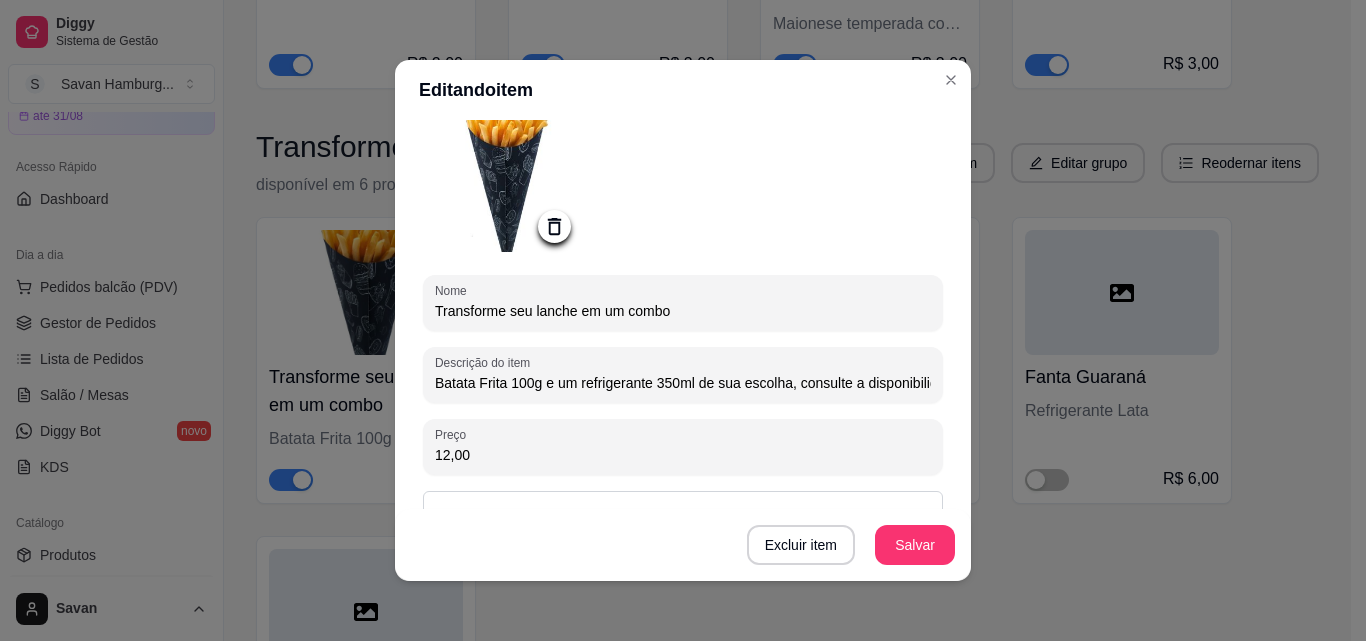 click at bounding box center (554, 226) 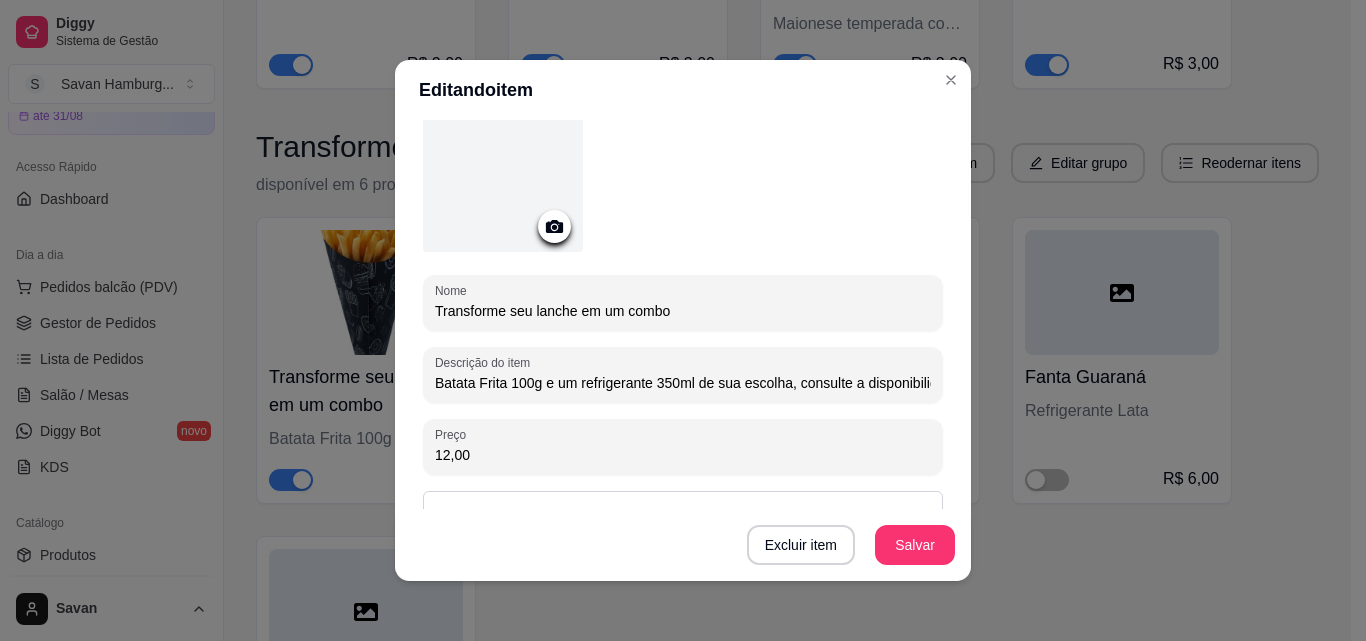 click 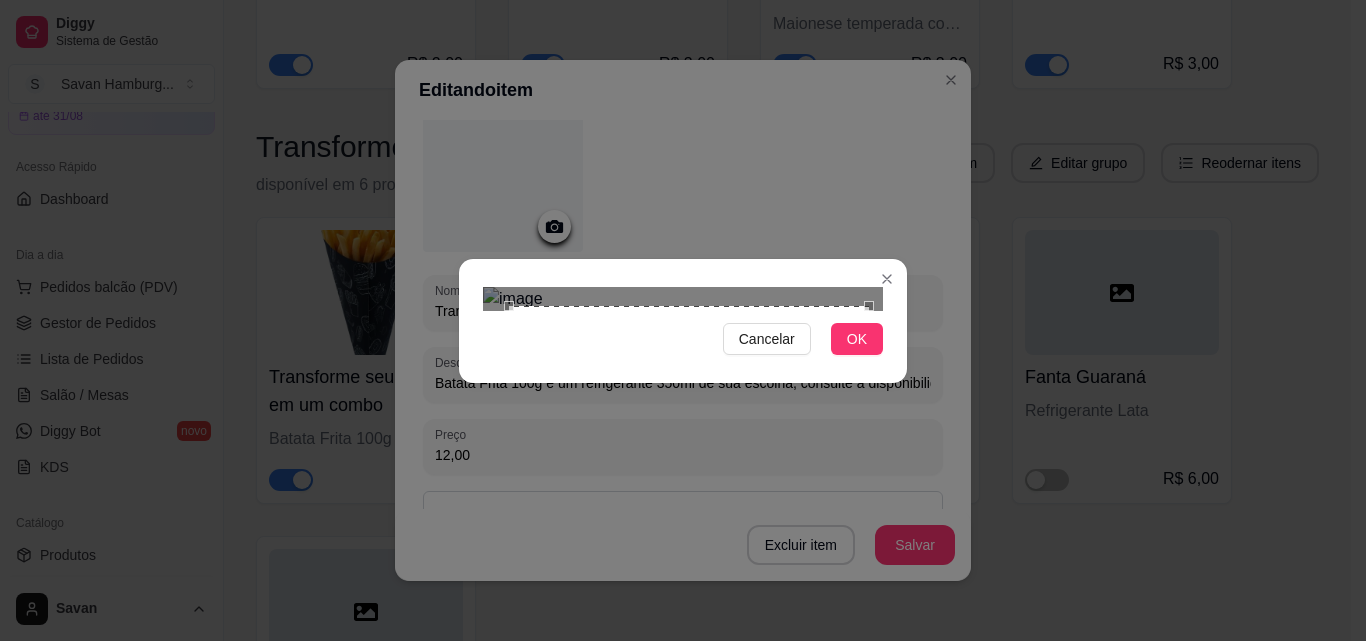 click at bounding box center (689, 486) 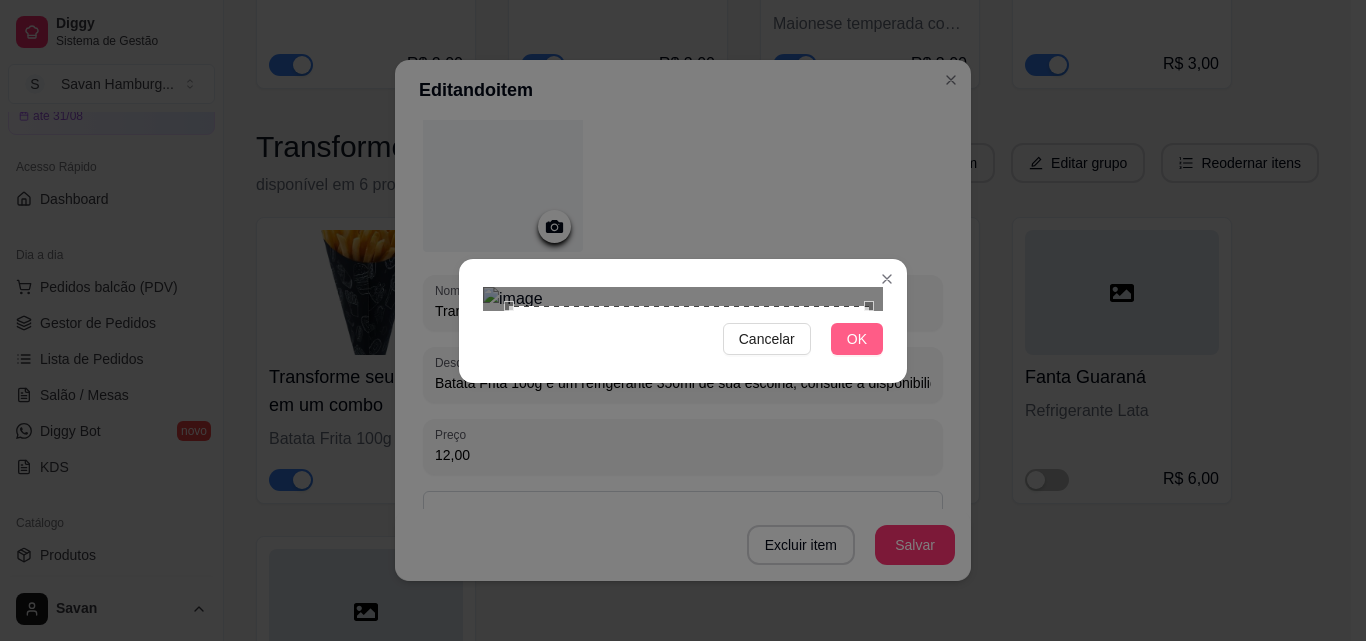 click on "OK" at bounding box center (857, 339) 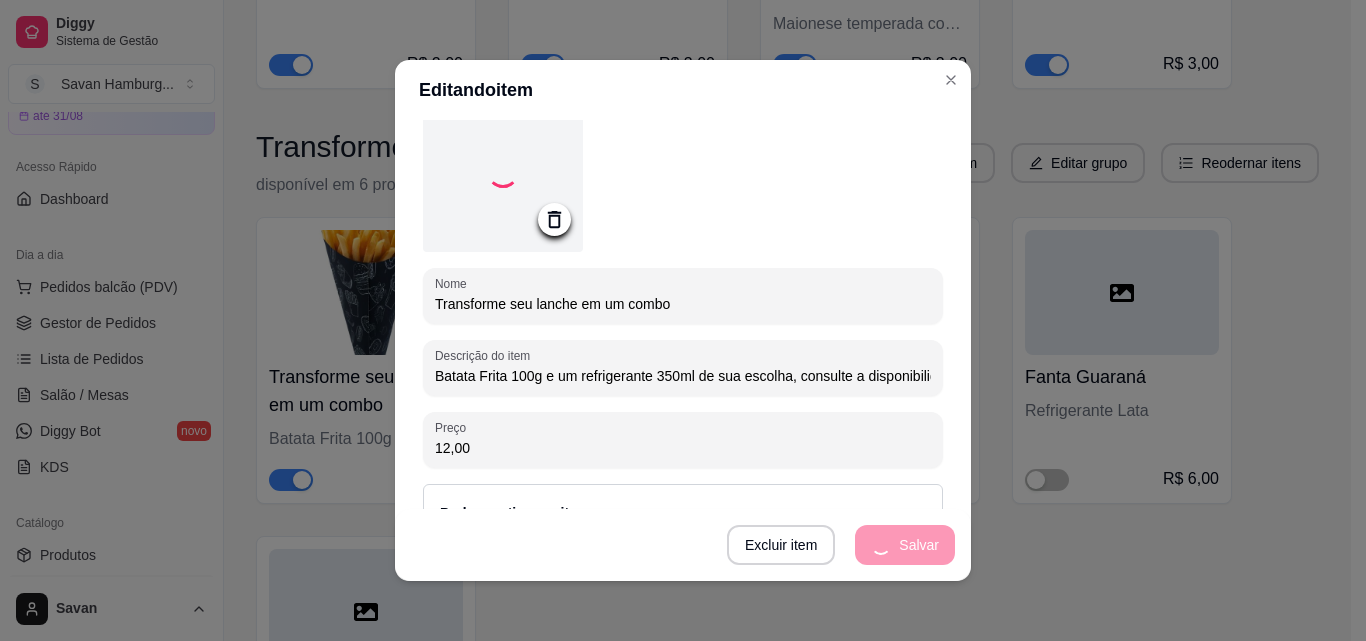 click on "Excluir item Salvar" at bounding box center (683, 545) 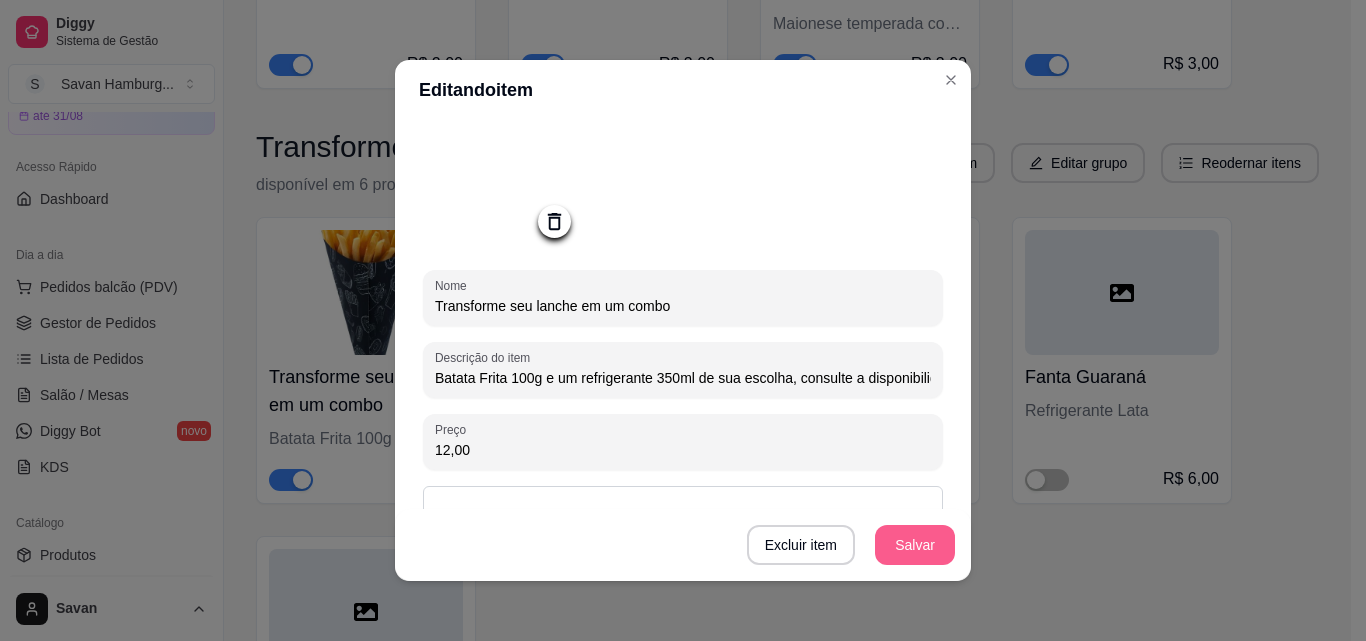 click on "Salvar" at bounding box center [915, 545] 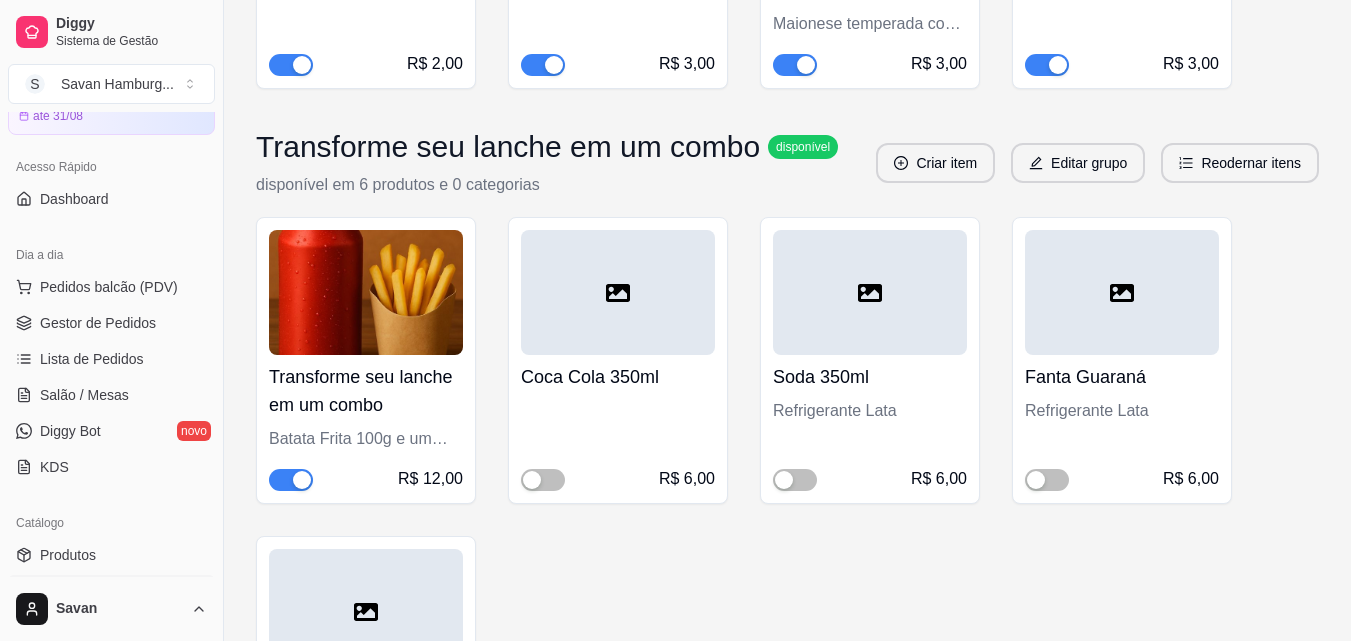 click on "Coca Cola 350ml" at bounding box center [618, 377] 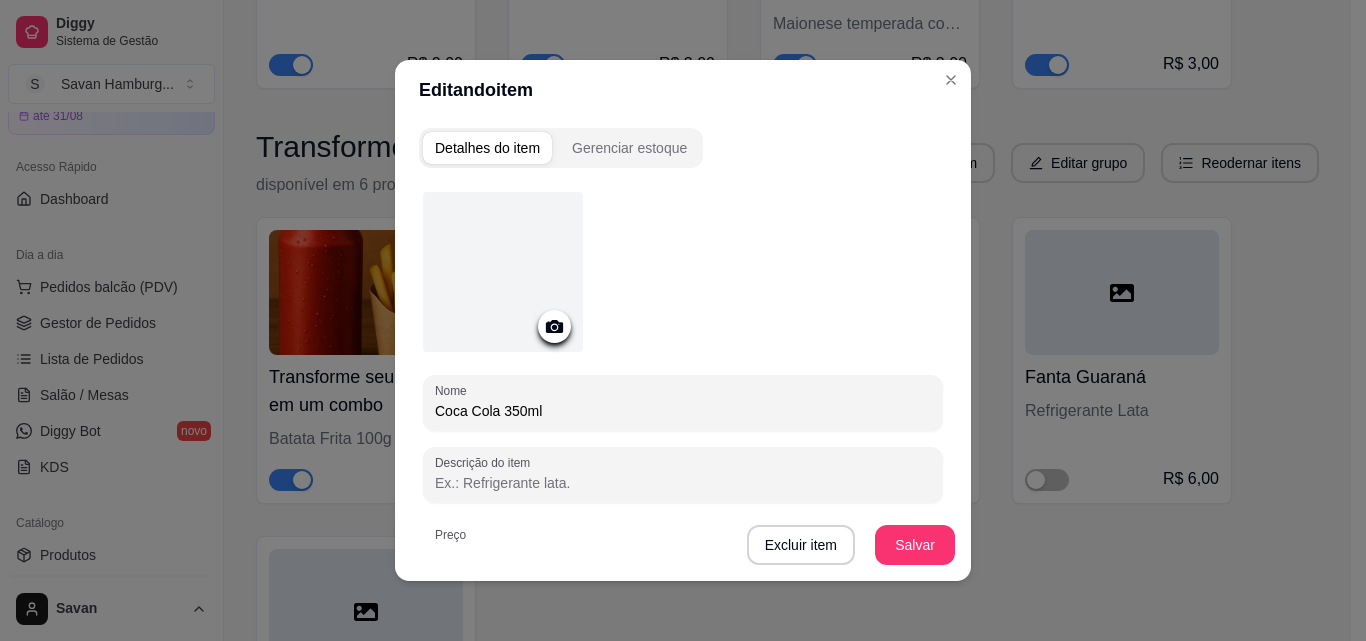 click on "Excluir item" at bounding box center (801, 545) 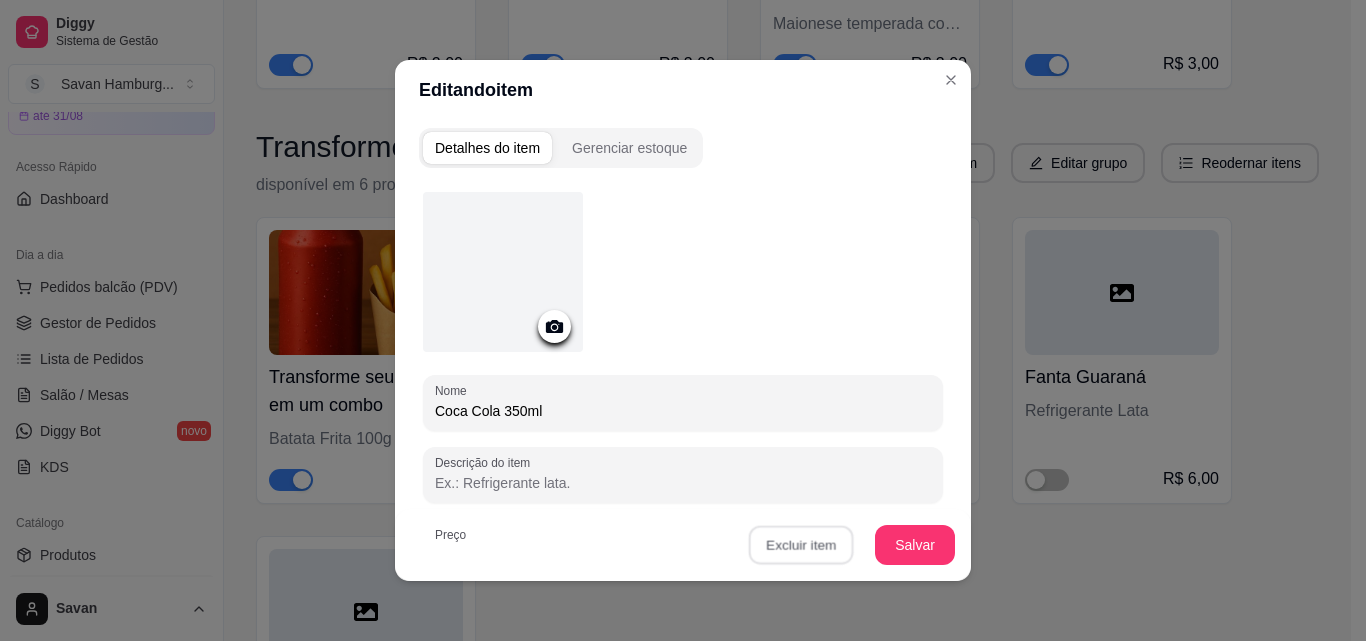click on "Sim" at bounding box center (875, 500) 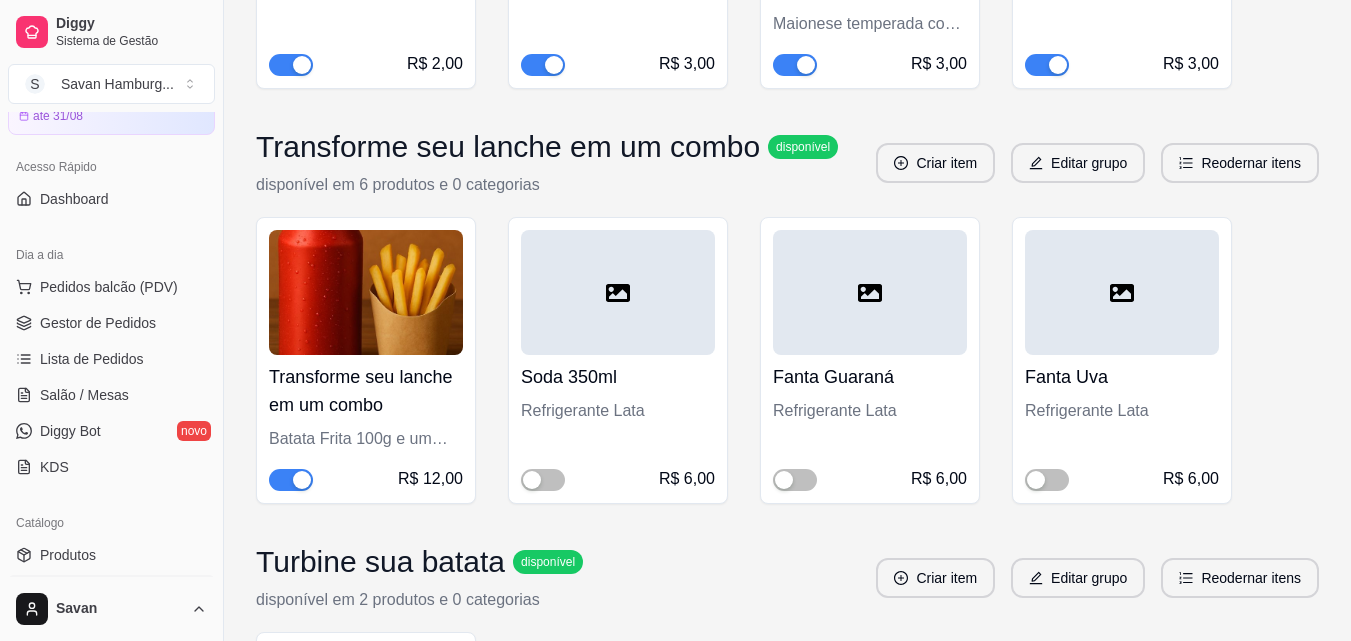 click at bounding box center [618, 292] 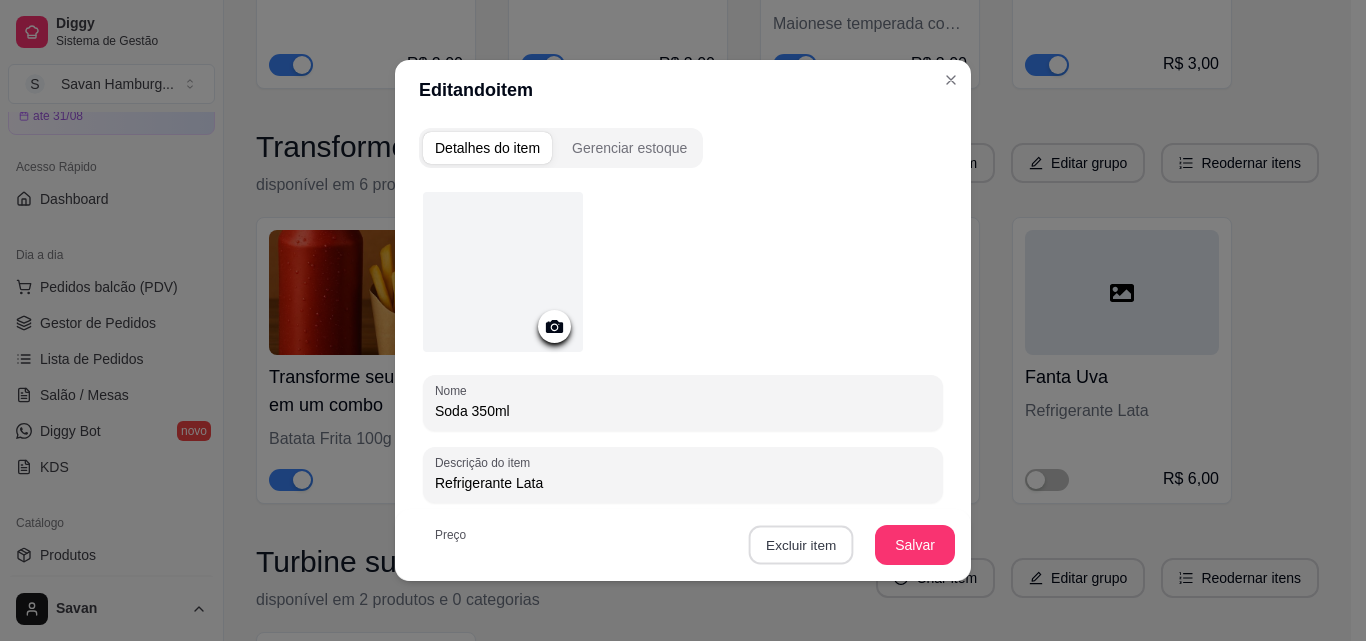 click on "Excluir item" at bounding box center (800, 545) 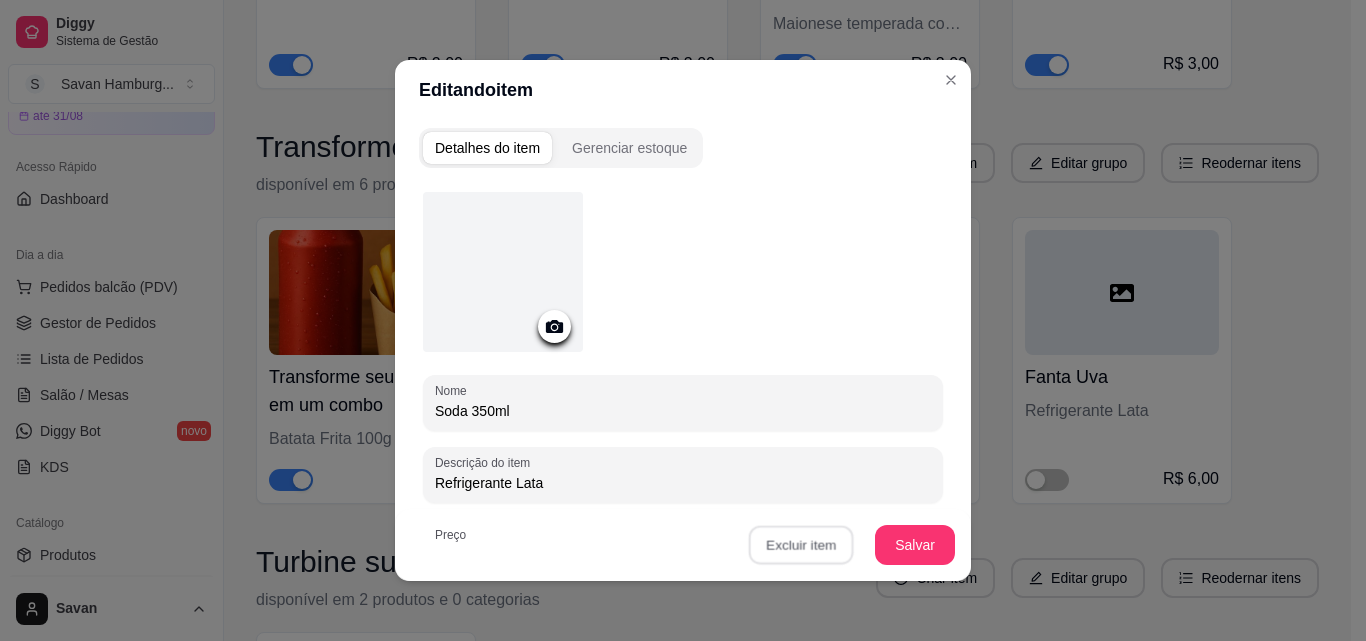click on "Sim" at bounding box center [875, 500] 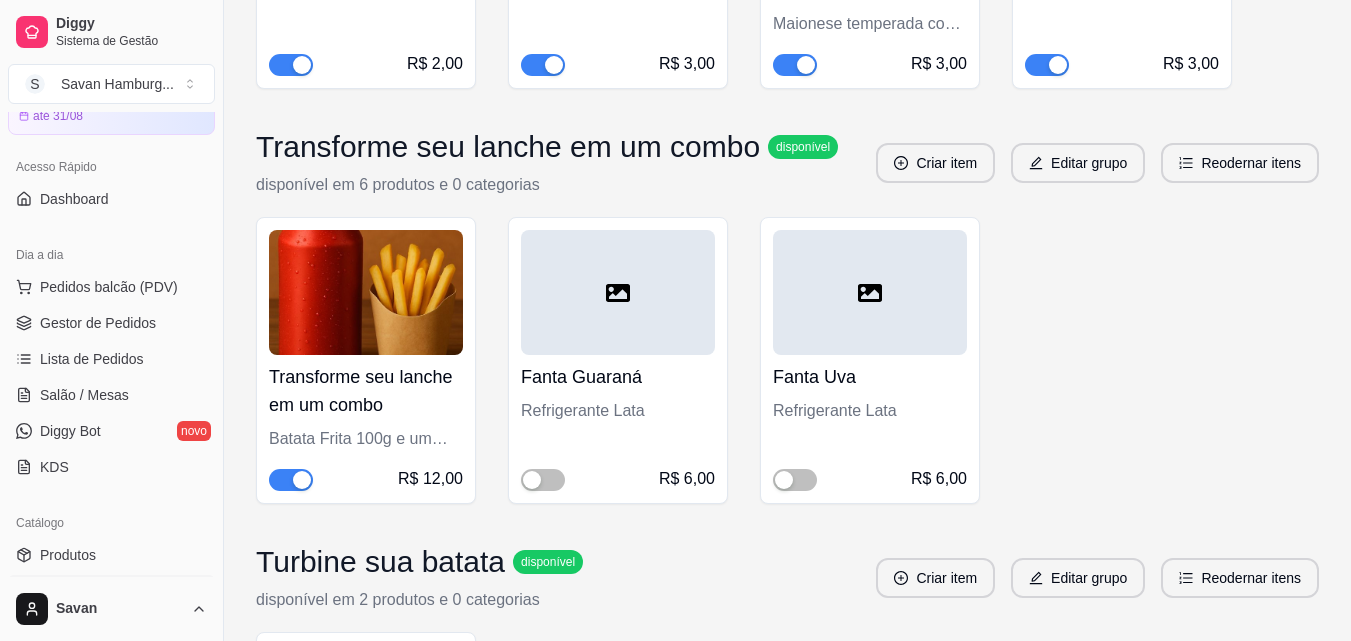 click 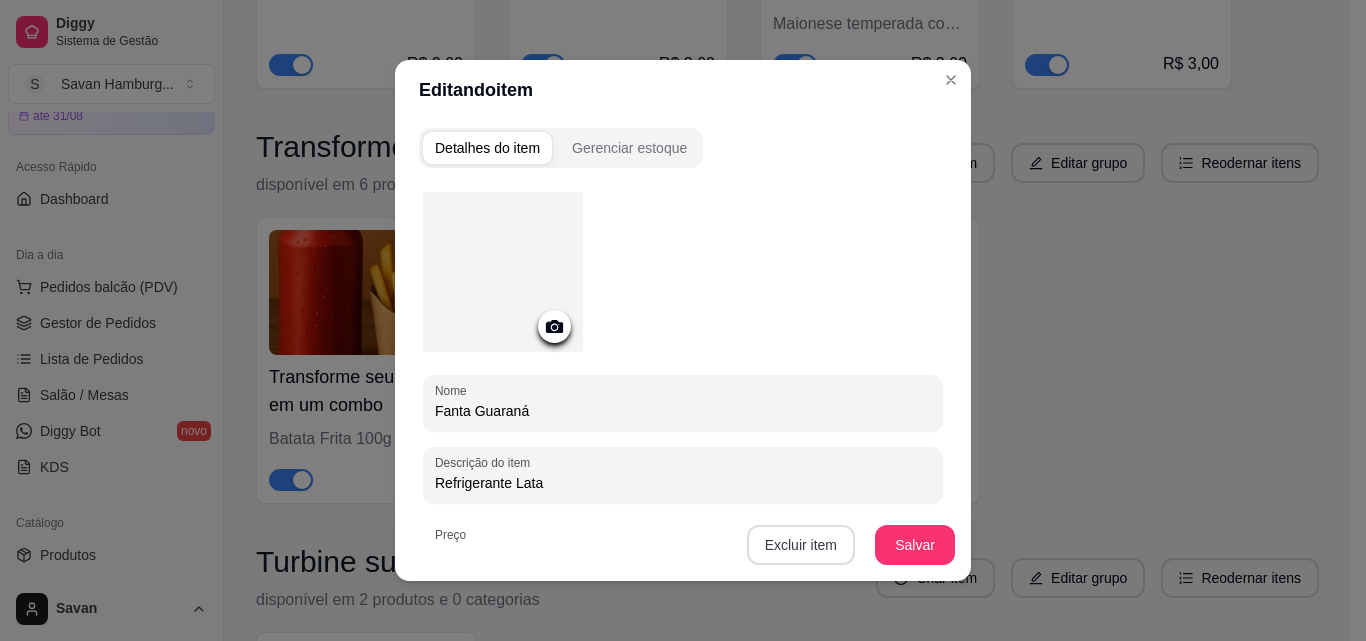 click on "Excluir item" at bounding box center [801, 545] 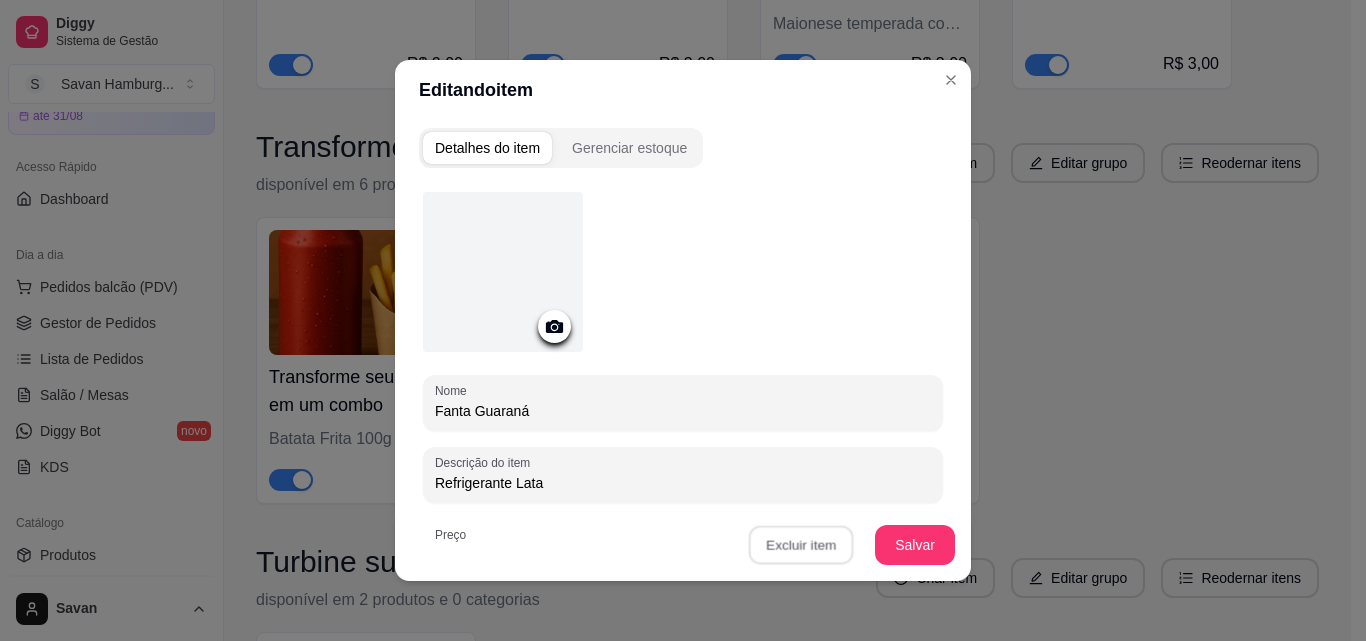 click on "Sim" at bounding box center [875, 499] 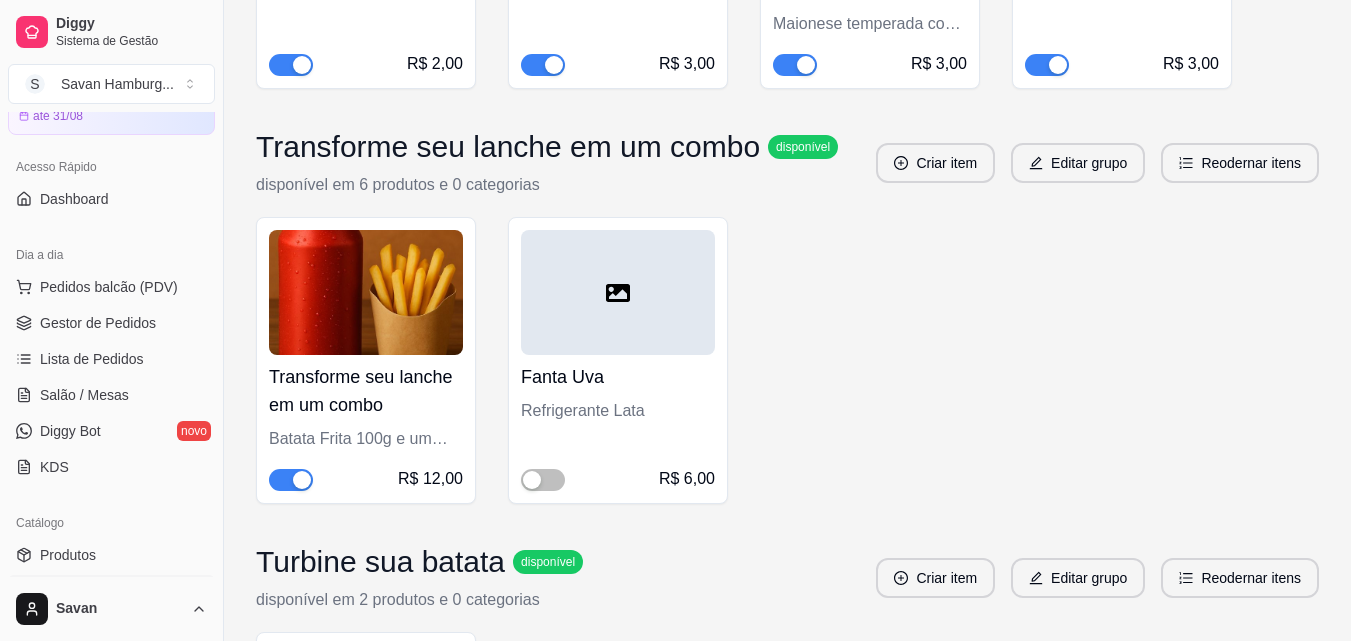 click at bounding box center [618, 292] 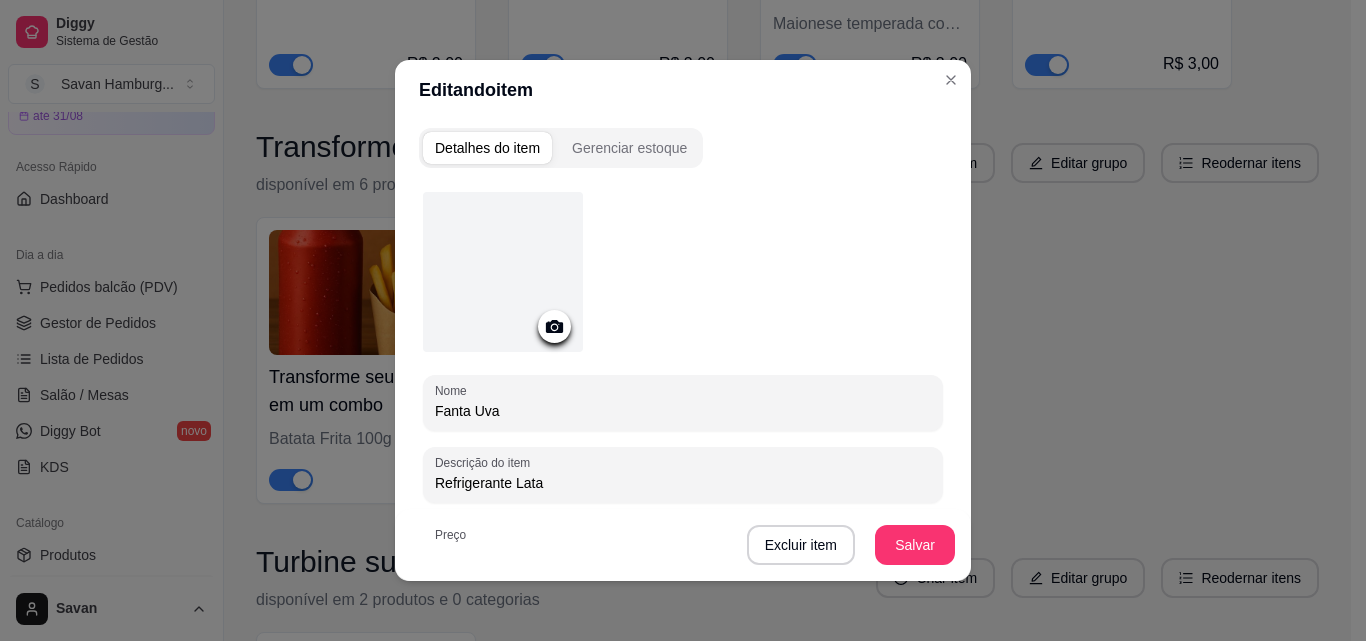click on "Excluir item" at bounding box center [801, 545] 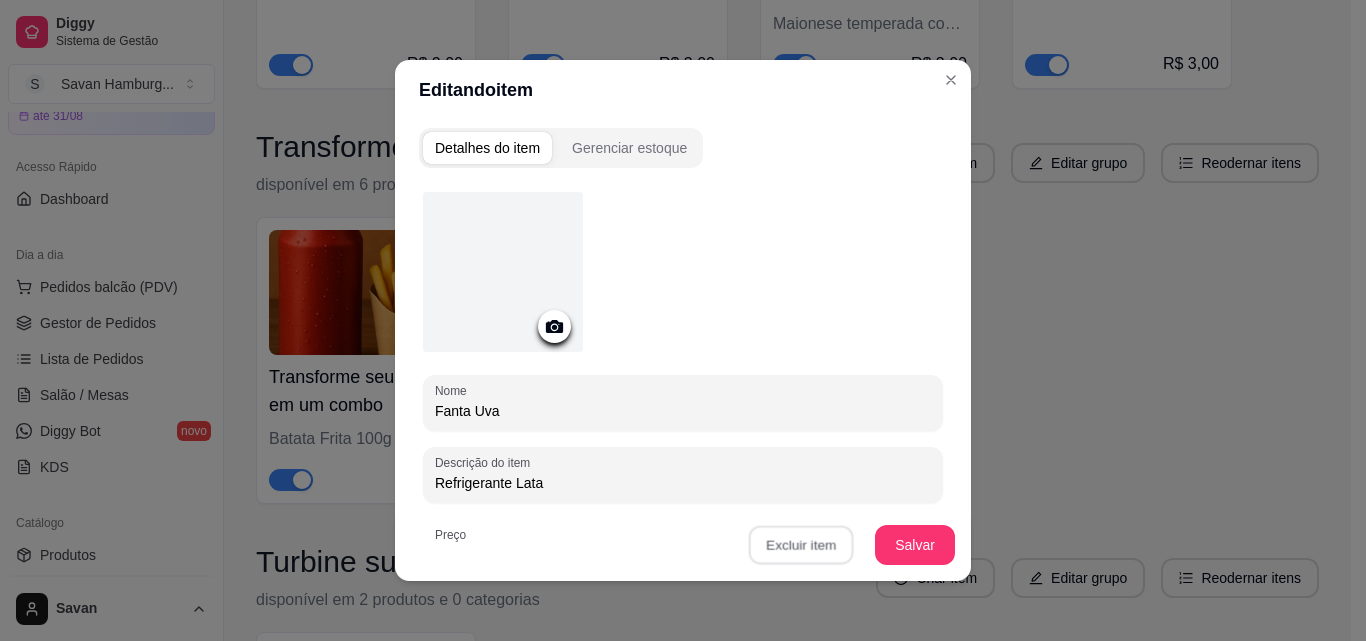click on "Sim" at bounding box center (875, 499) 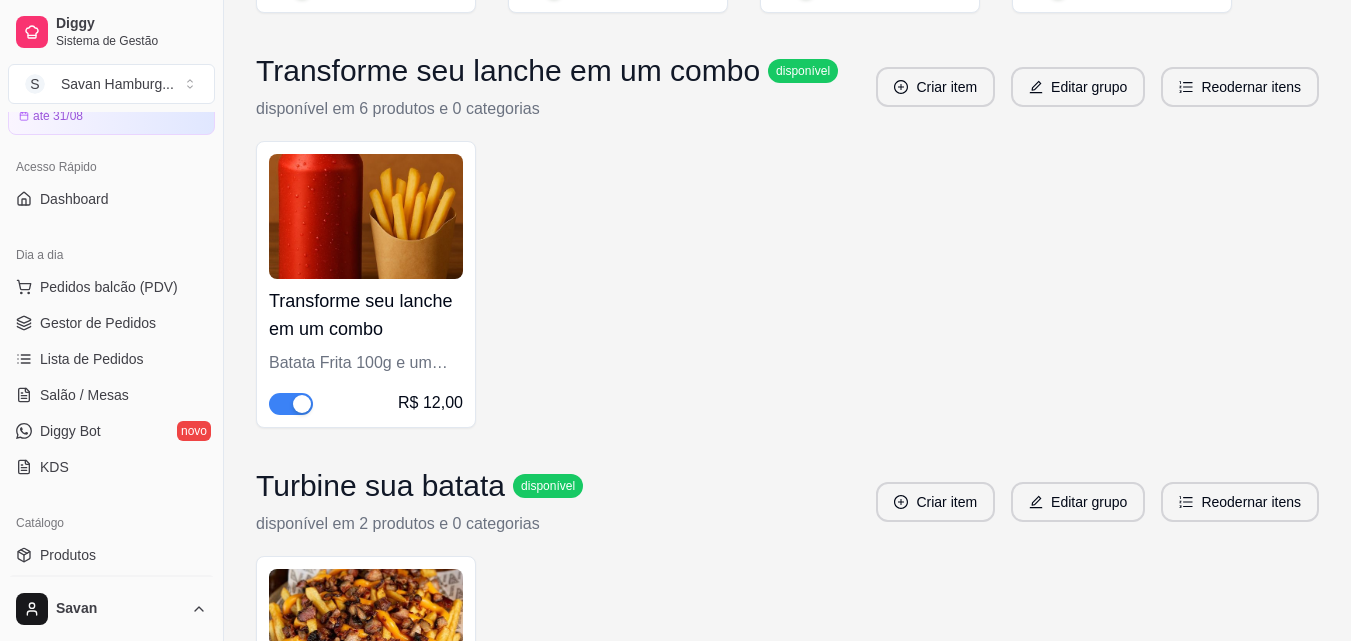 scroll, scrollTop: 1200, scrollLeft: 0, axis: vertical 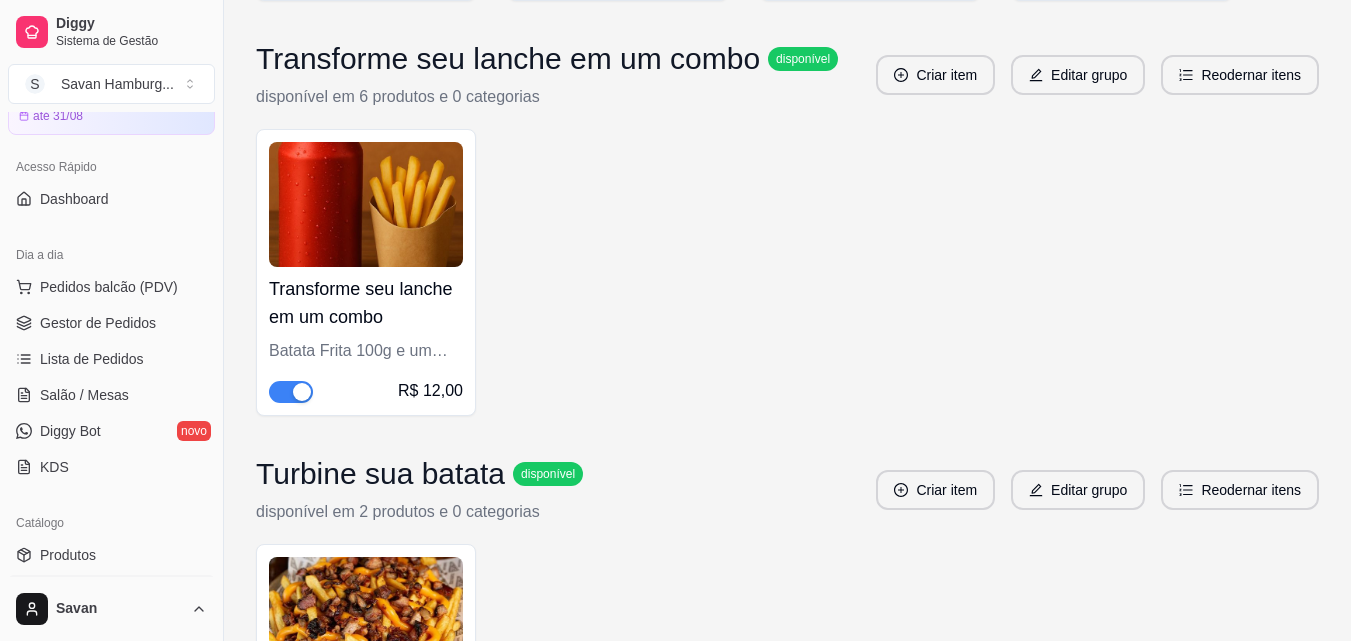 click at bounding box center (366, 204) 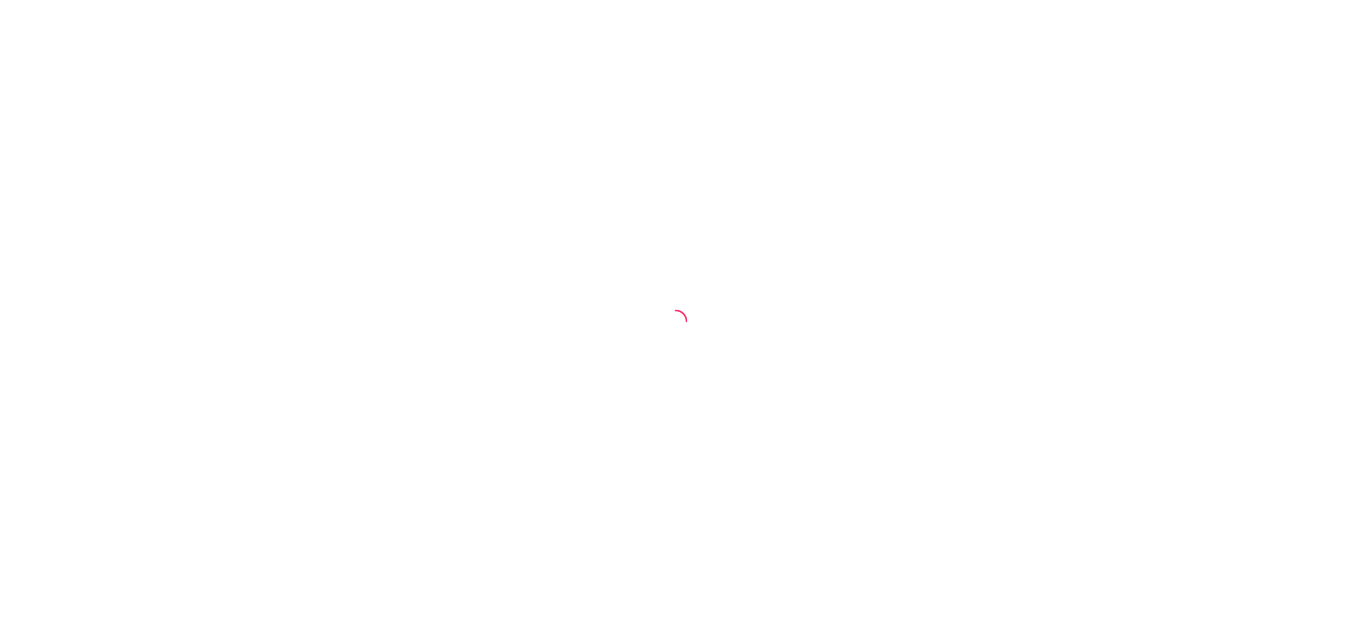scroll, scrollTop: 0, scrollLeft: 0, axis: both 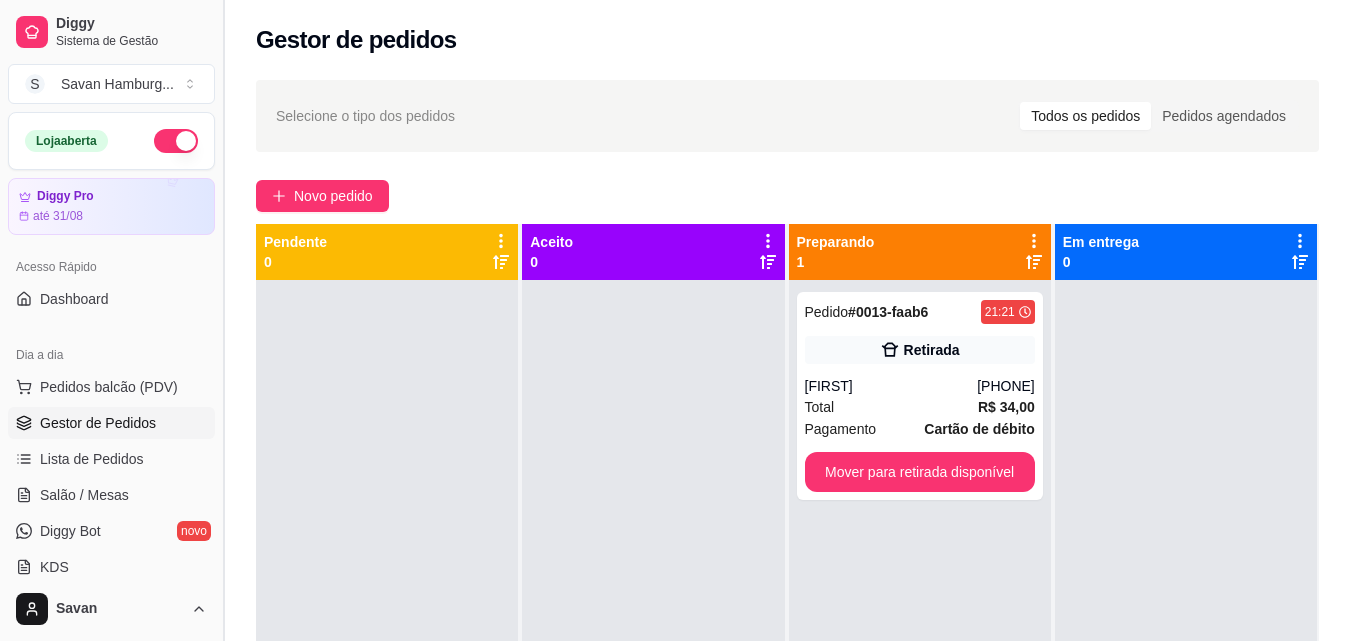 drag, startPoint x: 216, startPoint y: 253, endPoint x: 216, endPoint y: 377, distance: 124 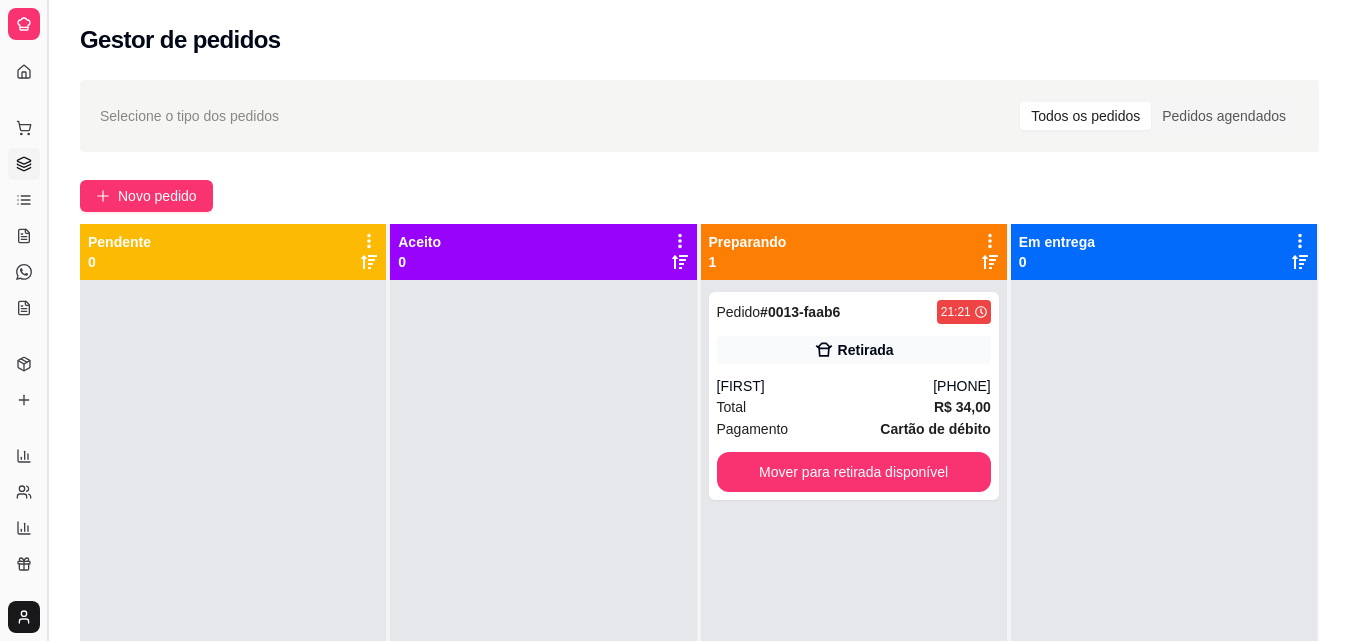 click at bounding box center [47, 320] 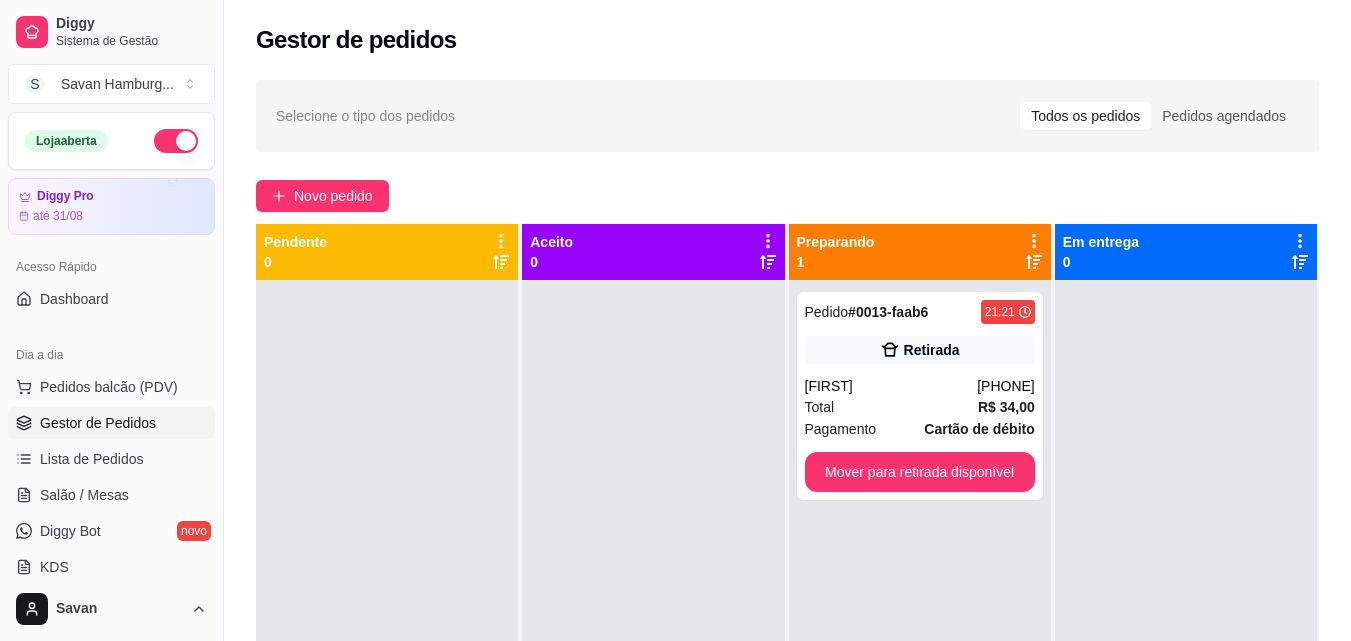 scroll, scrollTop: 407, scrollLeft: 0, axis: vertical 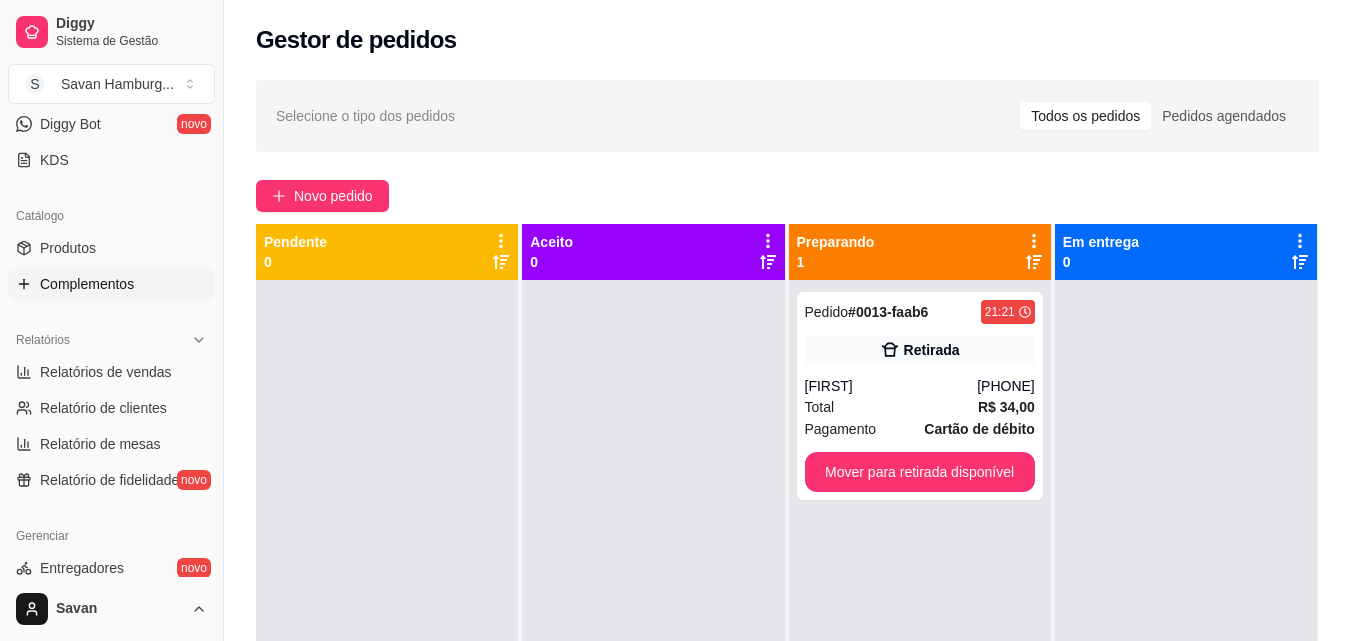 click on "Complementos" at bounding box center [87, 284] 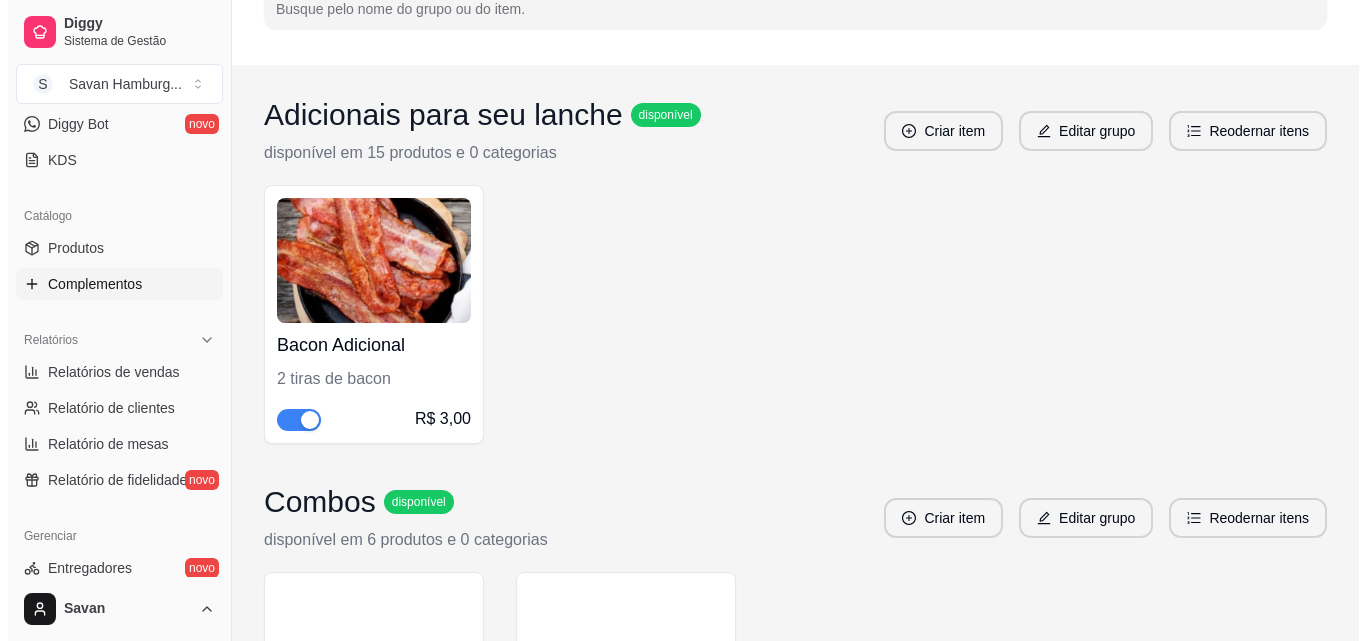 scroll, scrollTop: 151, scrollLeft: 0, axis: vertical 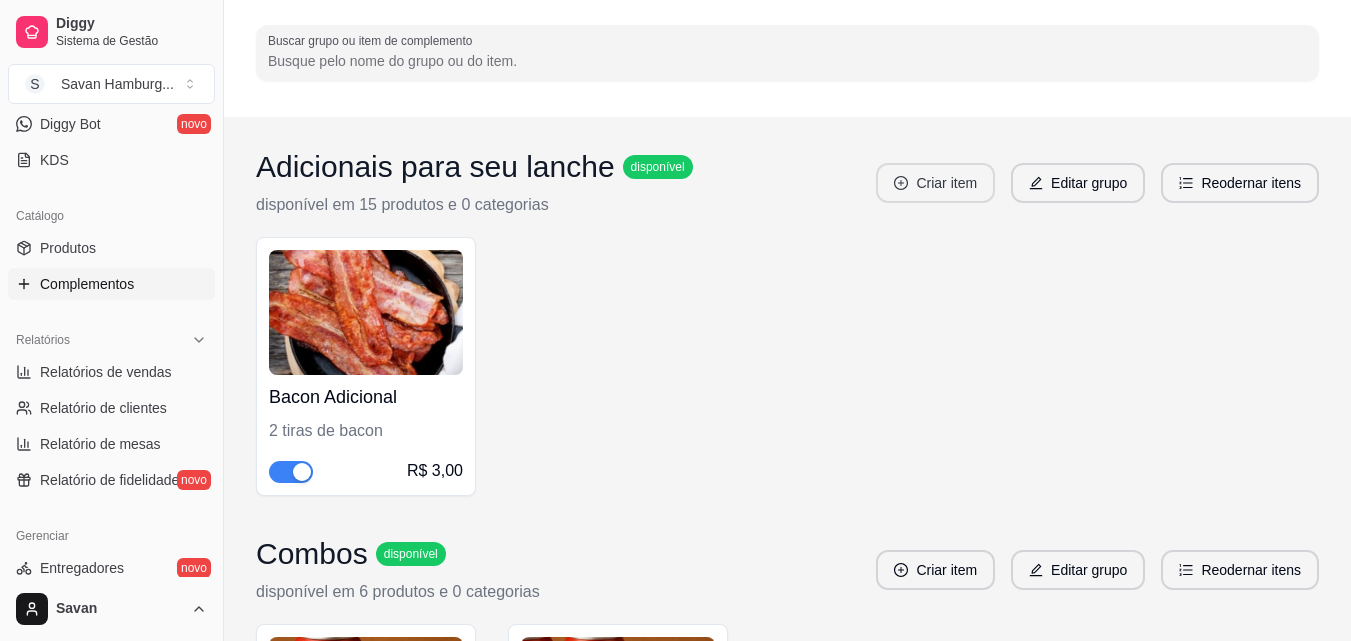 click on "Criar item" at bounding box center (935, 183) 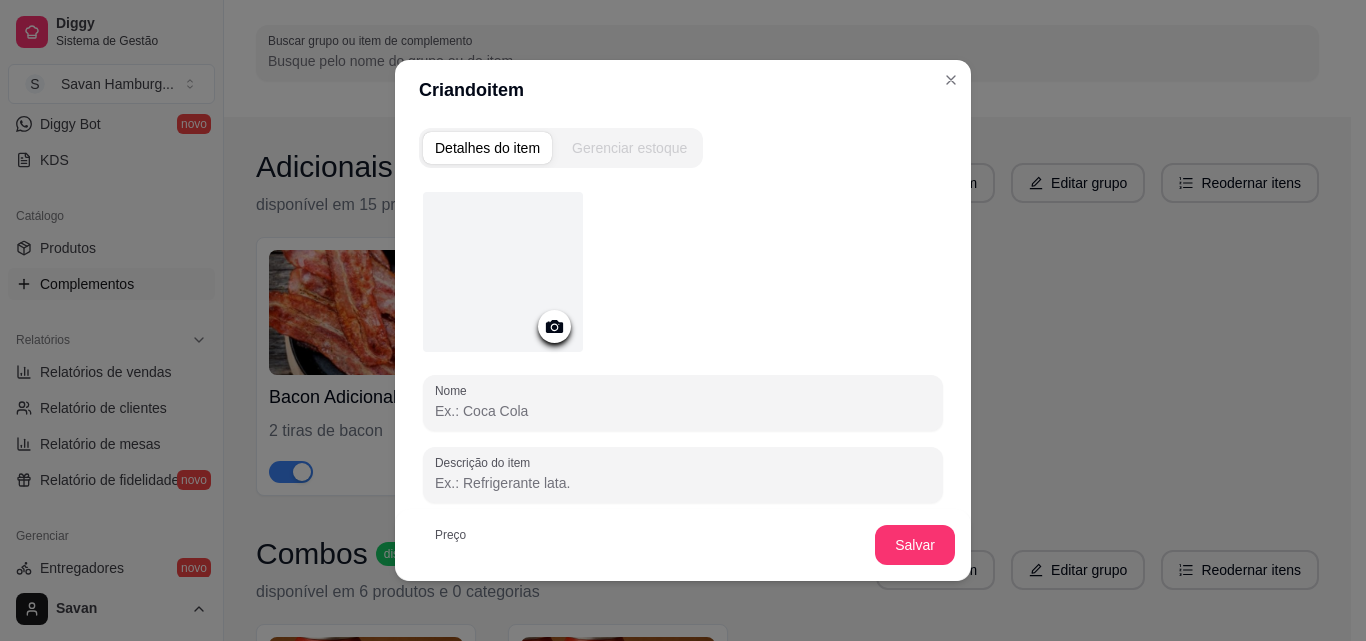 click on "Nome" at bounding box center (683, 411) 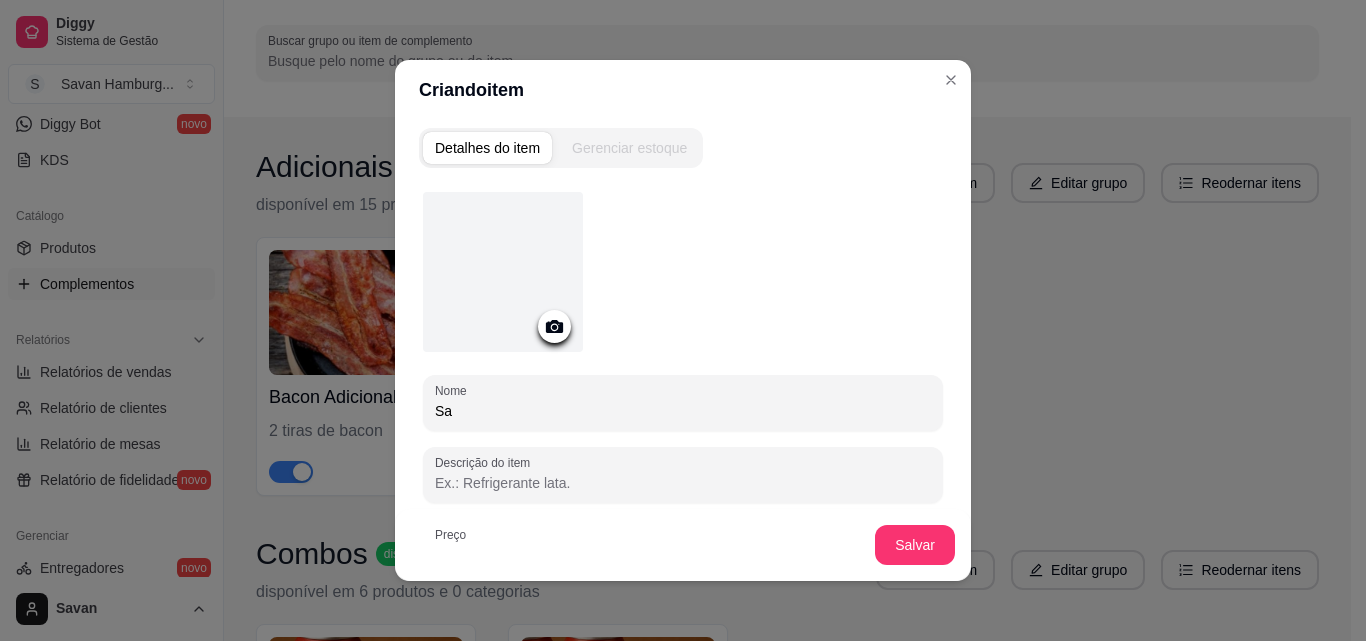 type on "S" 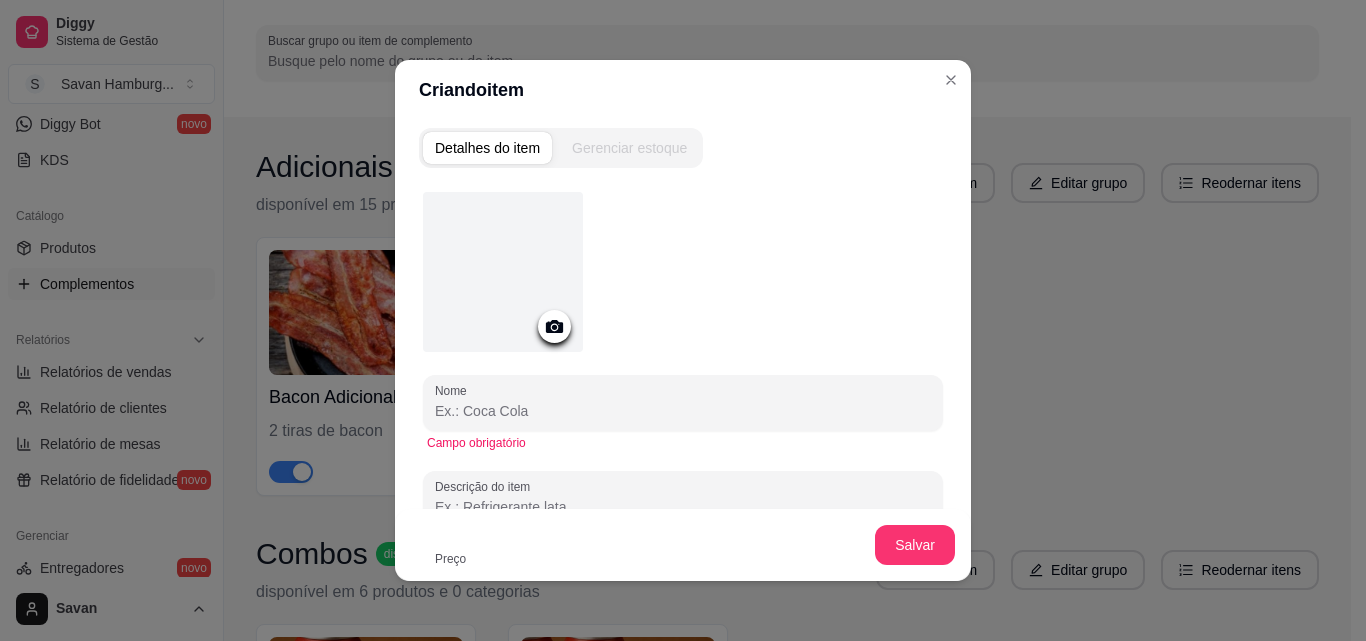 type on "l" 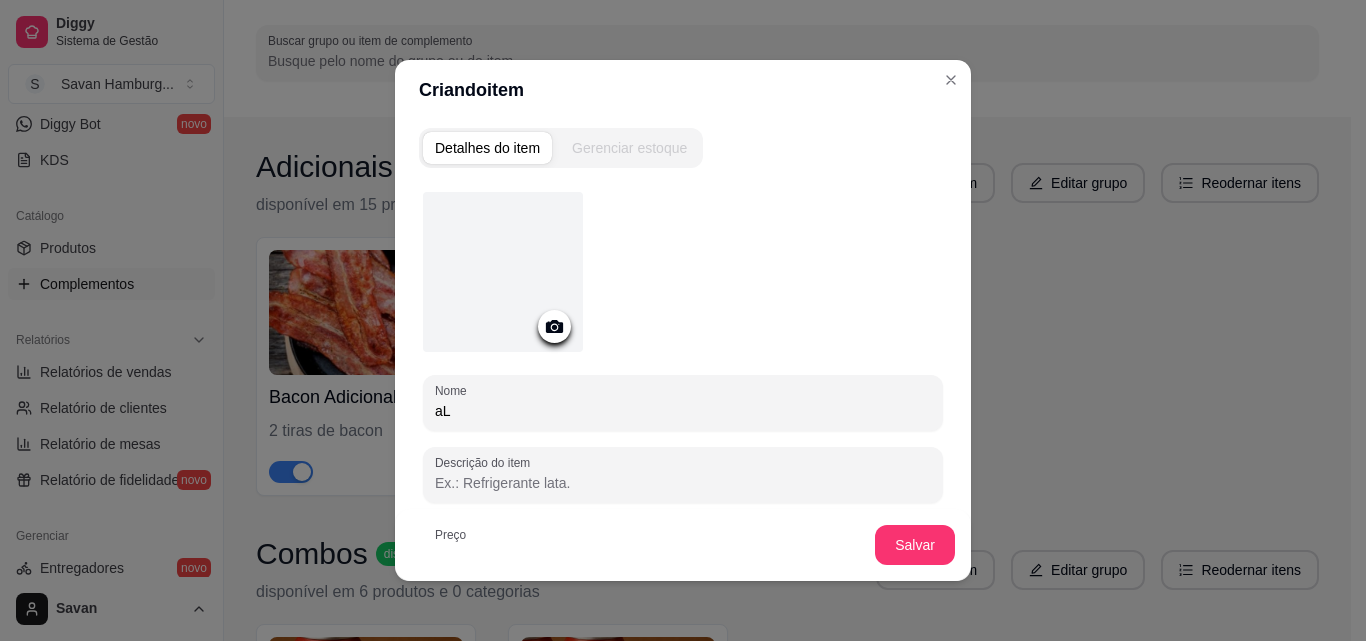 type on "a" 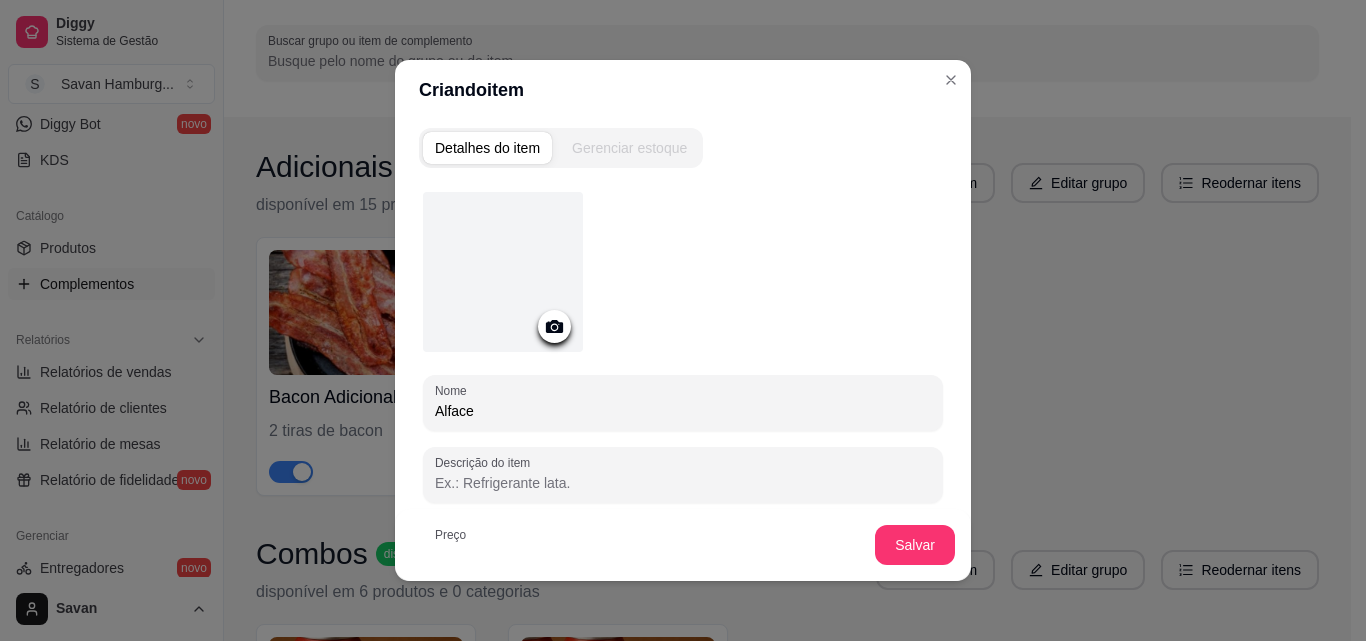 type on "Alface" 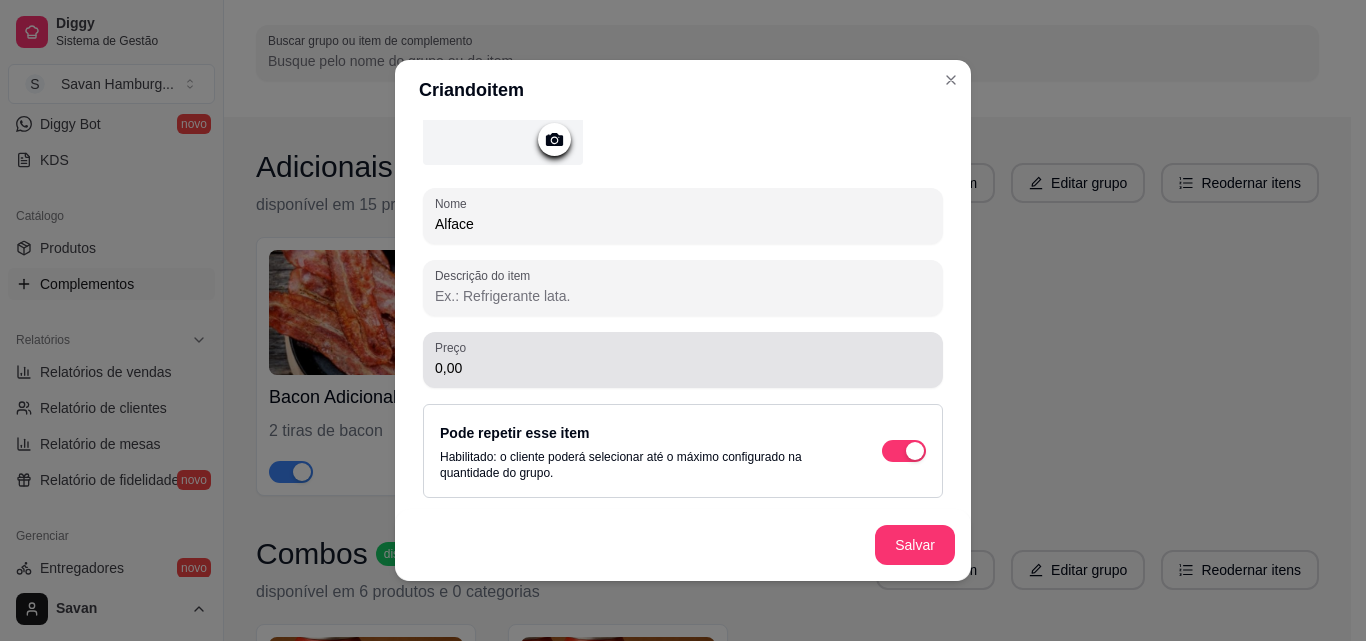click on "Preço 0,00" at bounding box center (683, 360) 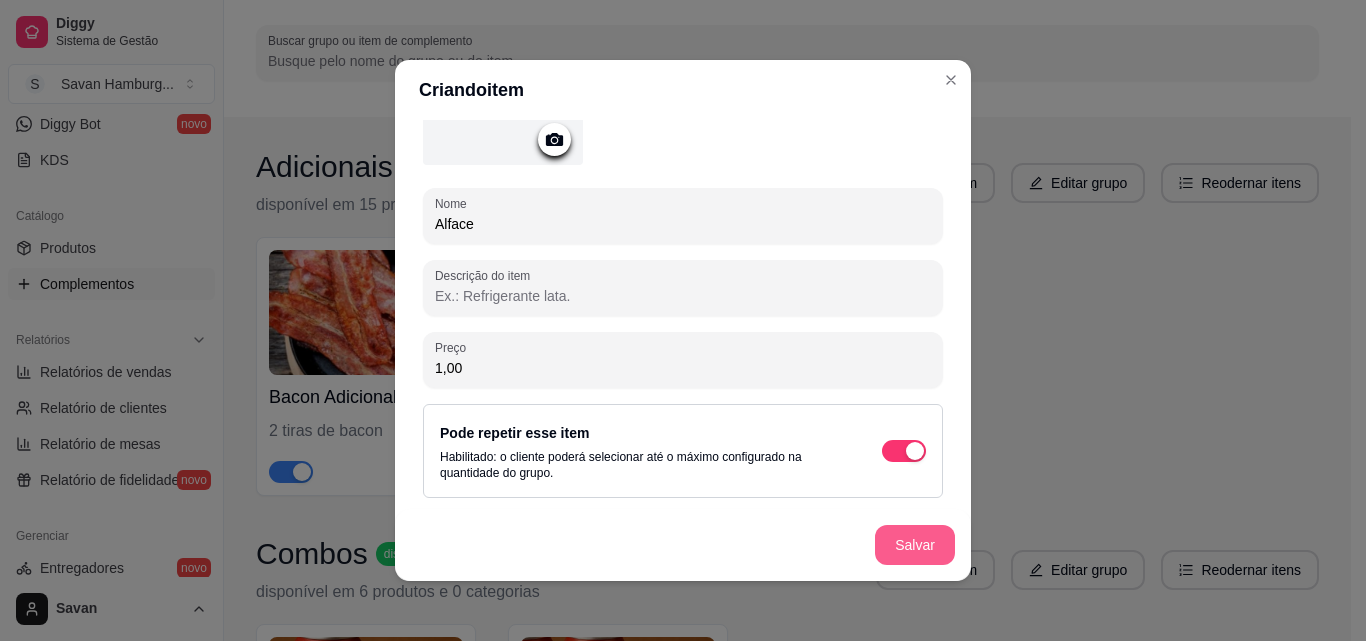 type on "1,00" 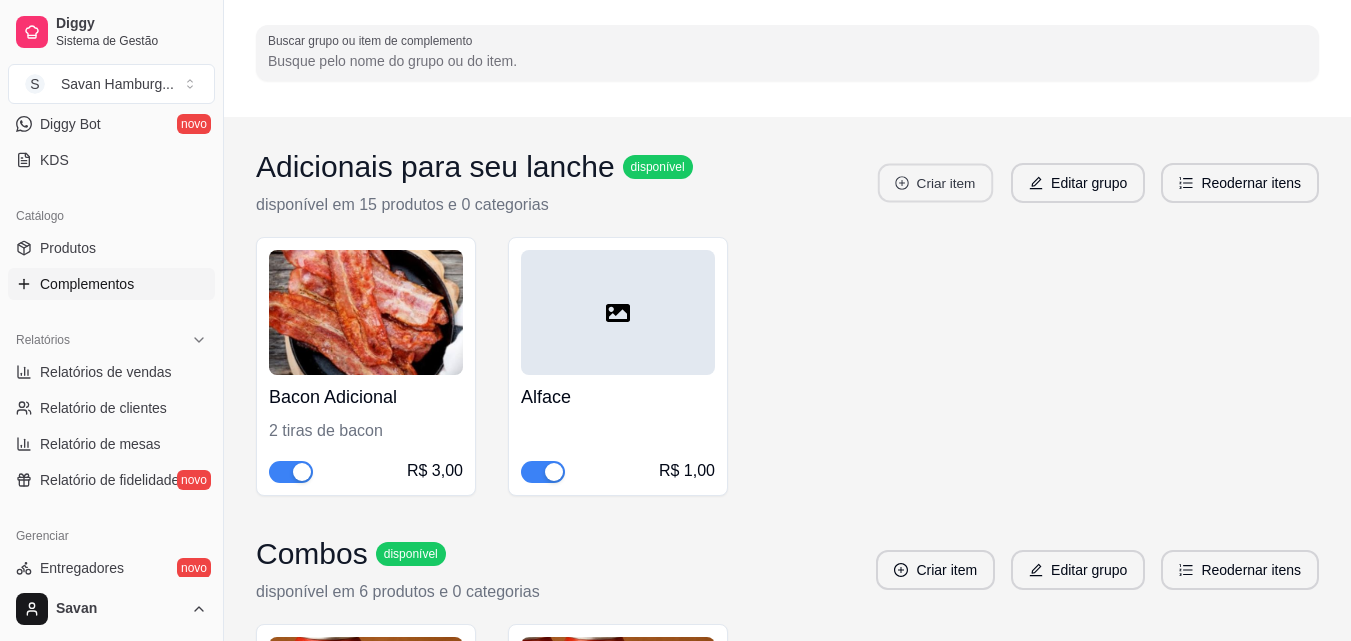 click on "Criar item" at bounding box center [935, 183] 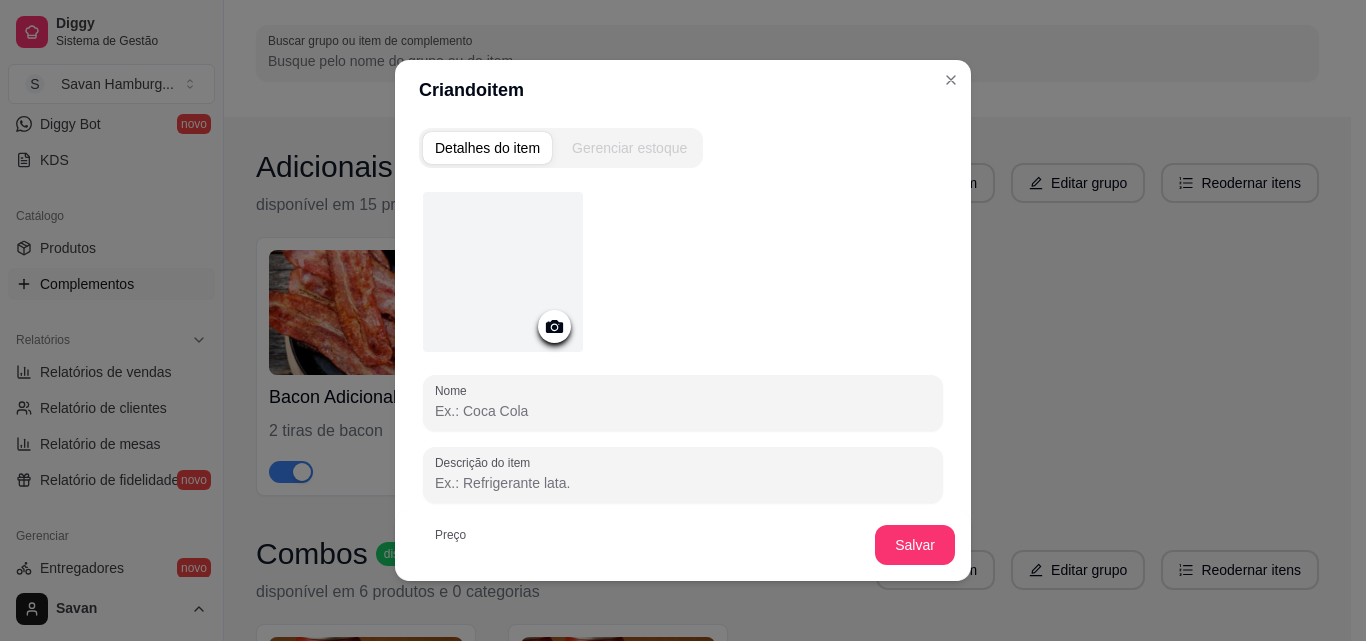 click on "Nome" at bounding box center (683, 411) 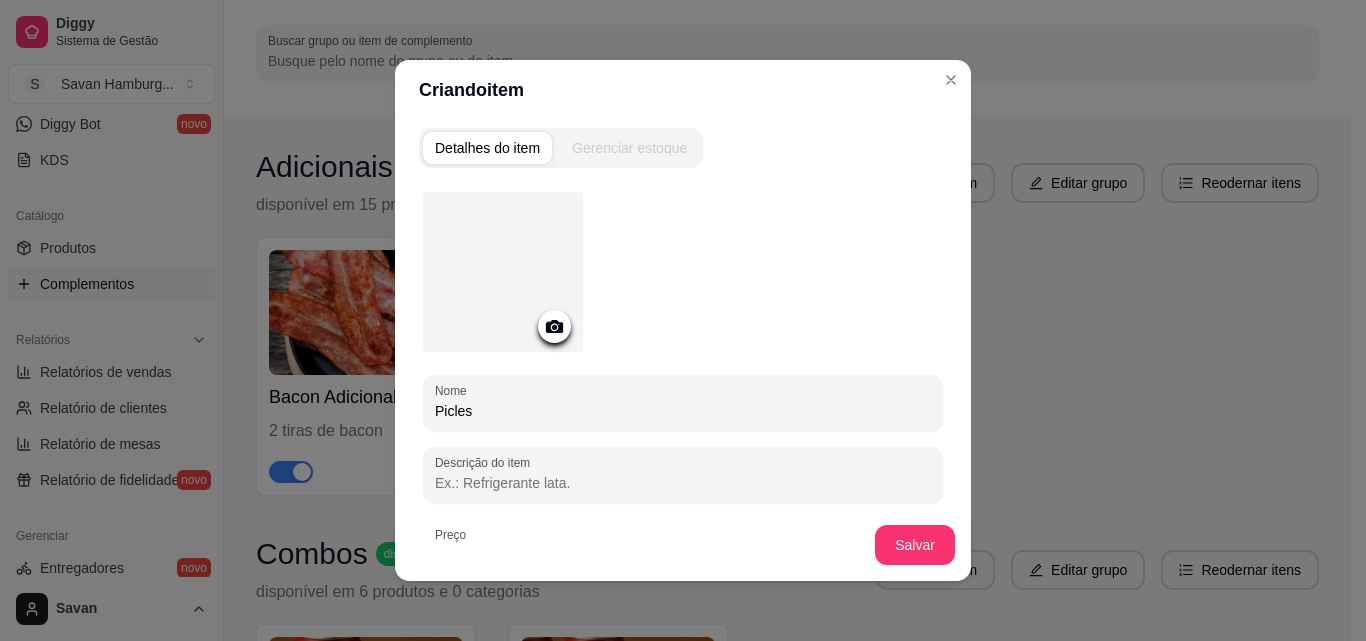 type on "Picles" 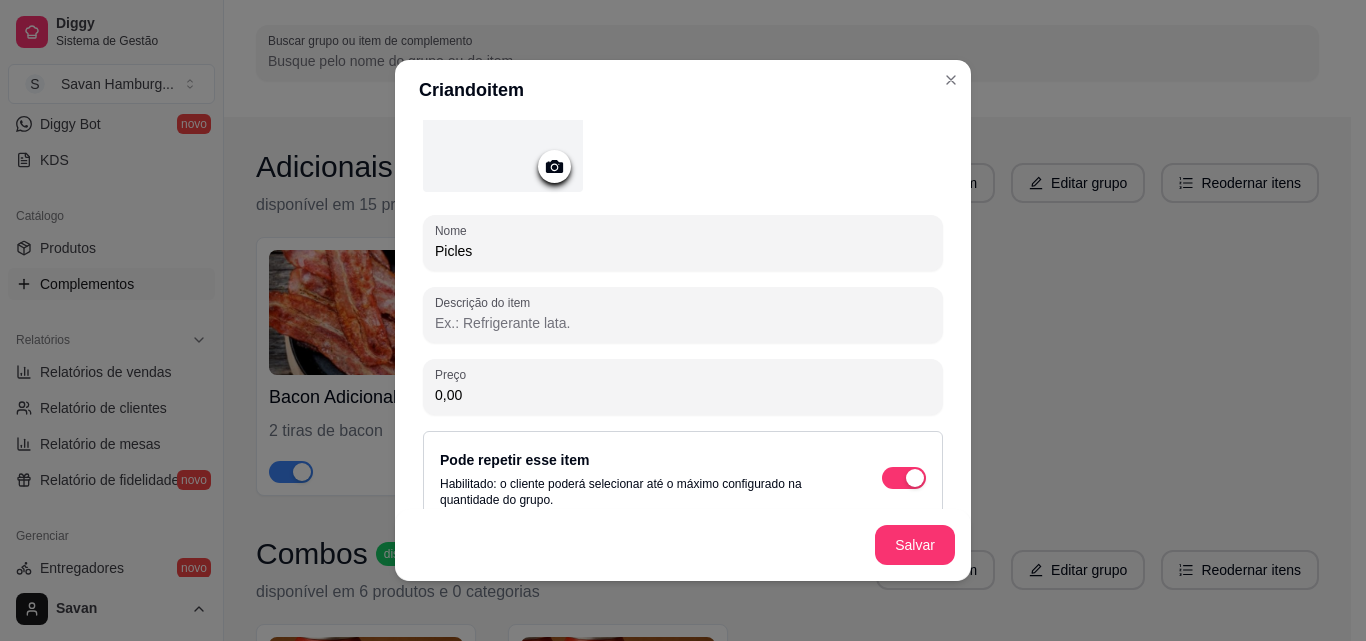 scroll, scrollTop: 187, scrollLeft: 0, axis: vertical 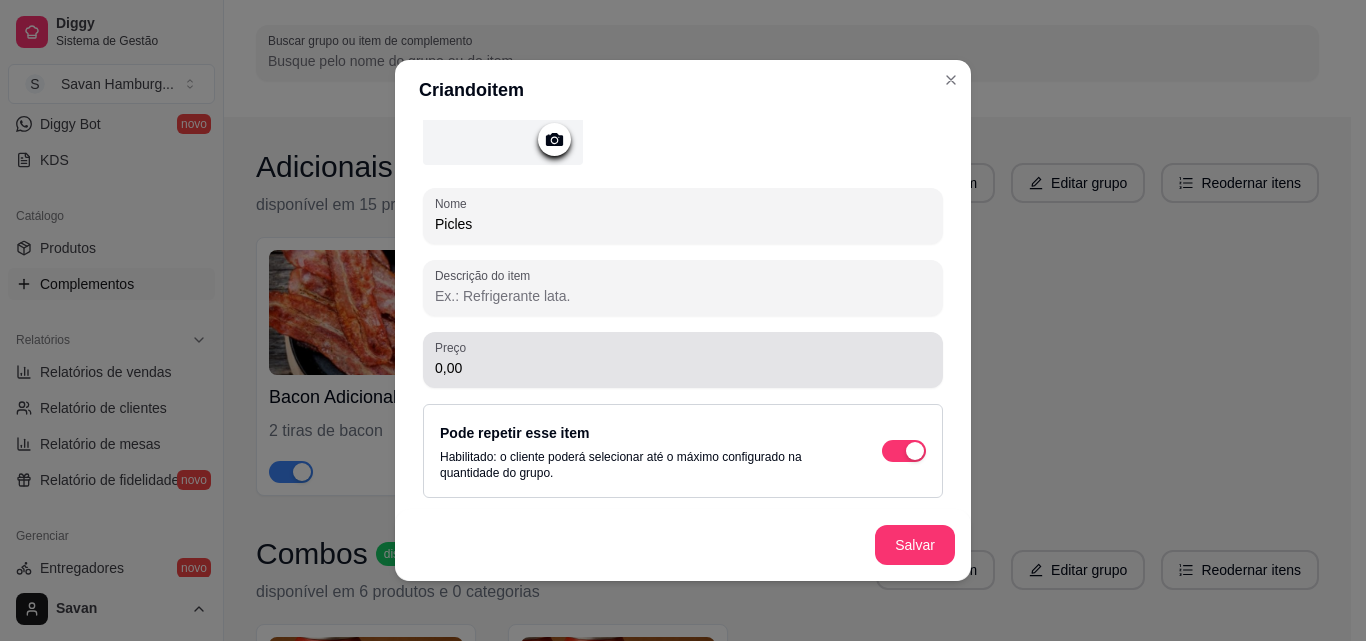 click on "0,00" at bounding box center (683, 368) 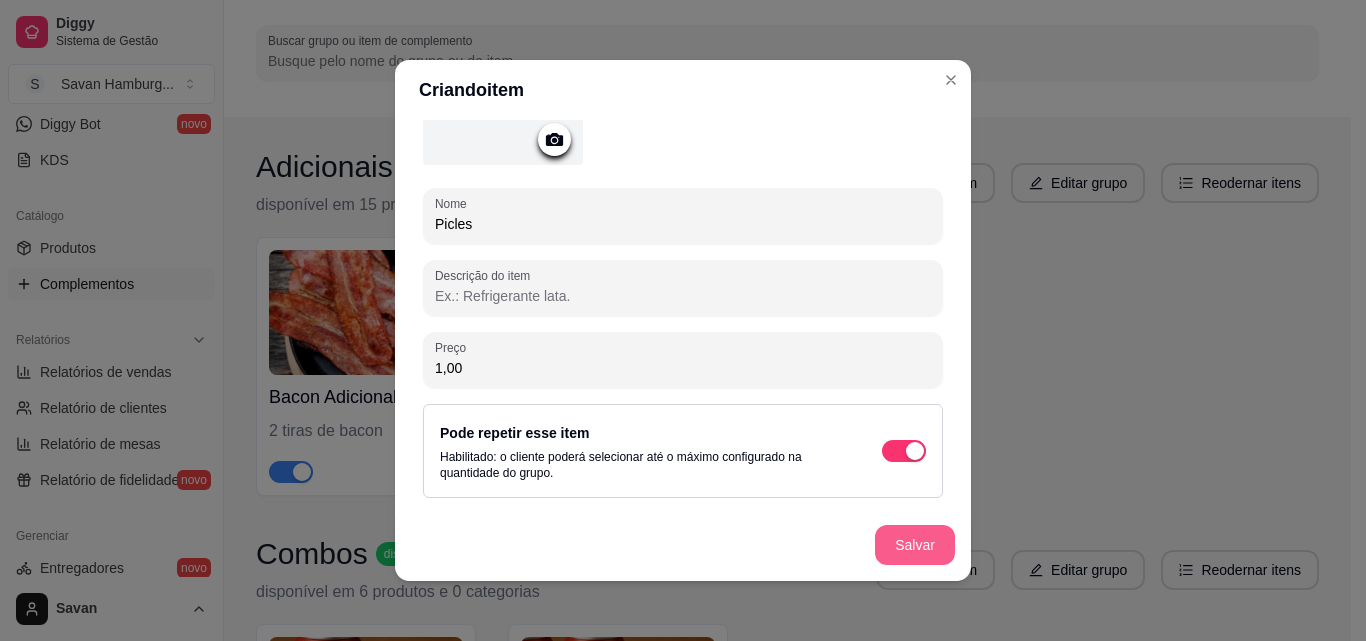 type on "1,00" 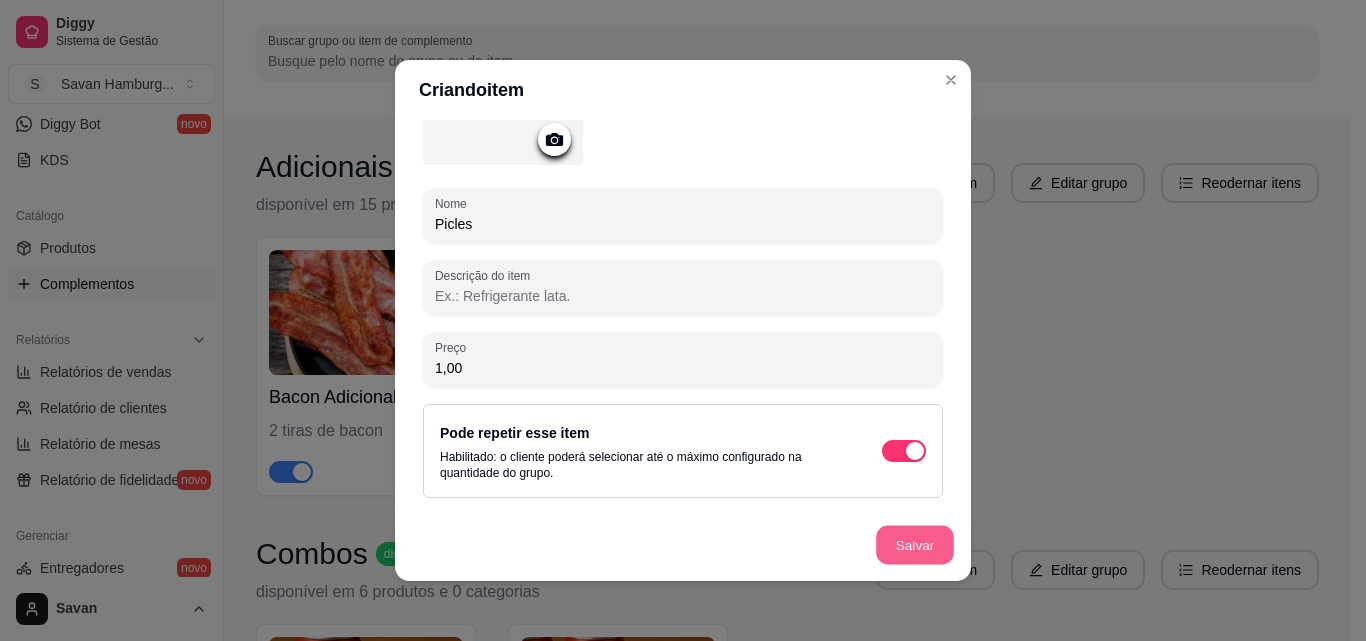 click on "Salvar" at bounding box center (915, 545) 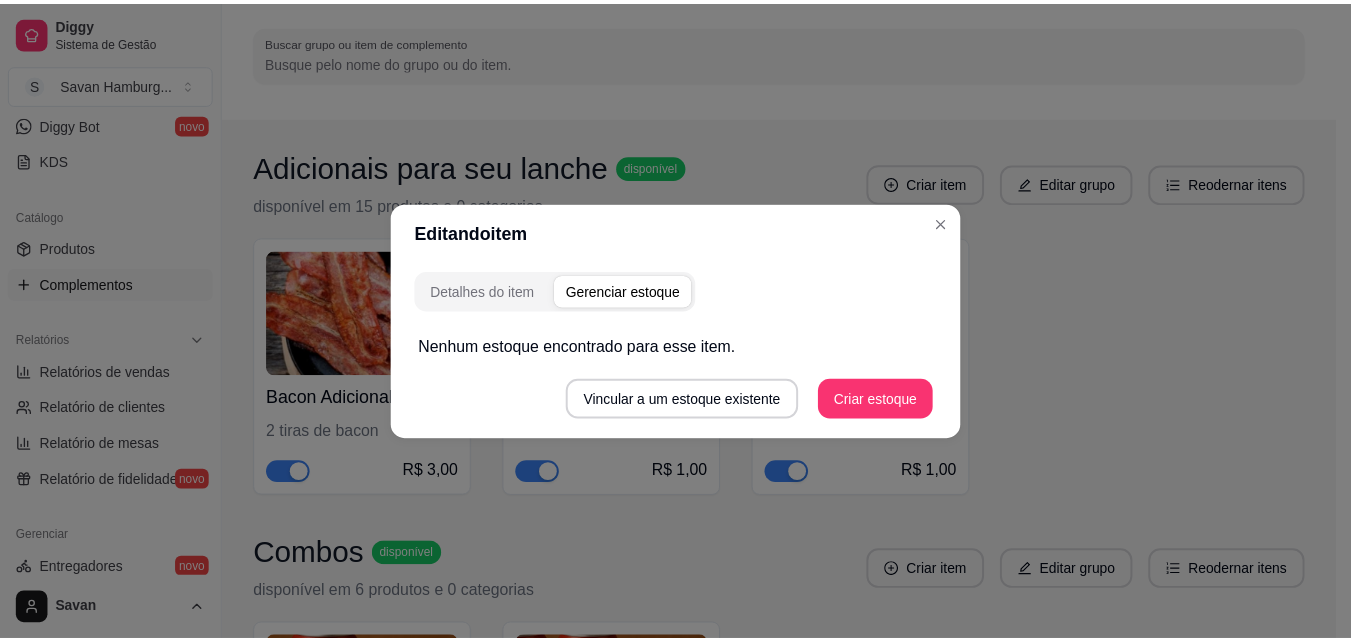 scroll, scrollTop: 0, scrollLeft: 0, axis: both 